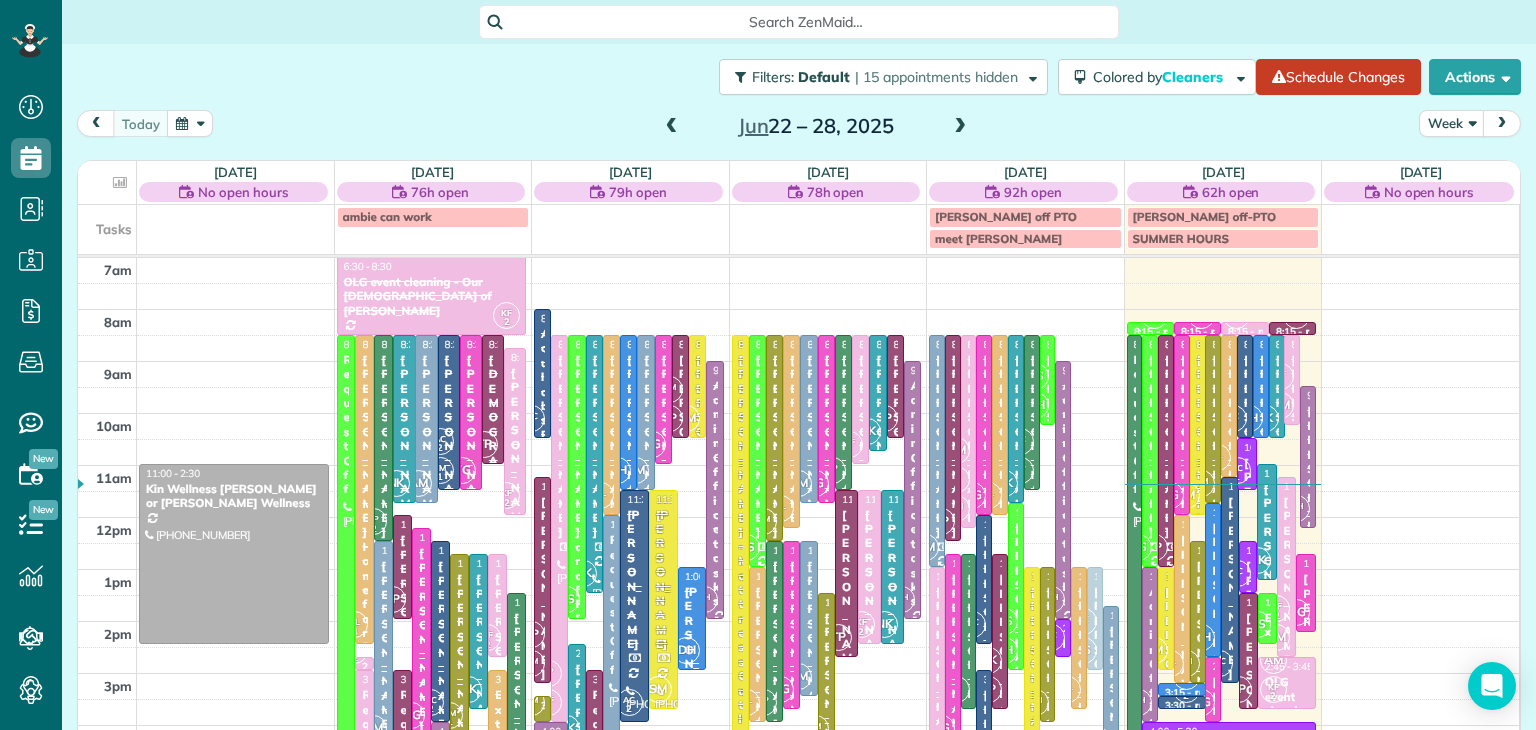scroll, scrollTop: 0, scrollLeft: 0, axis: both 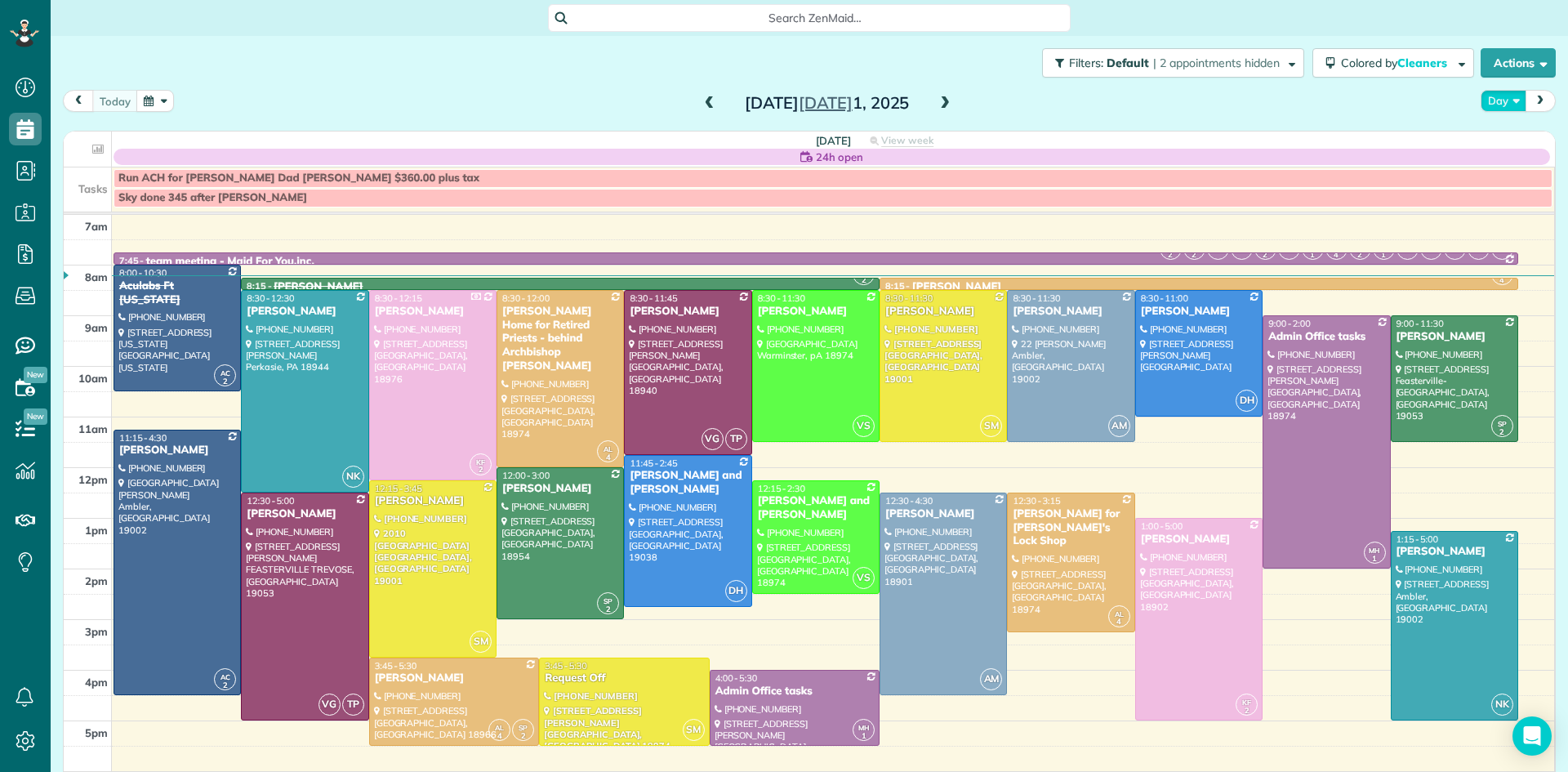 click on "Day" at bounding box center [1503, 100] 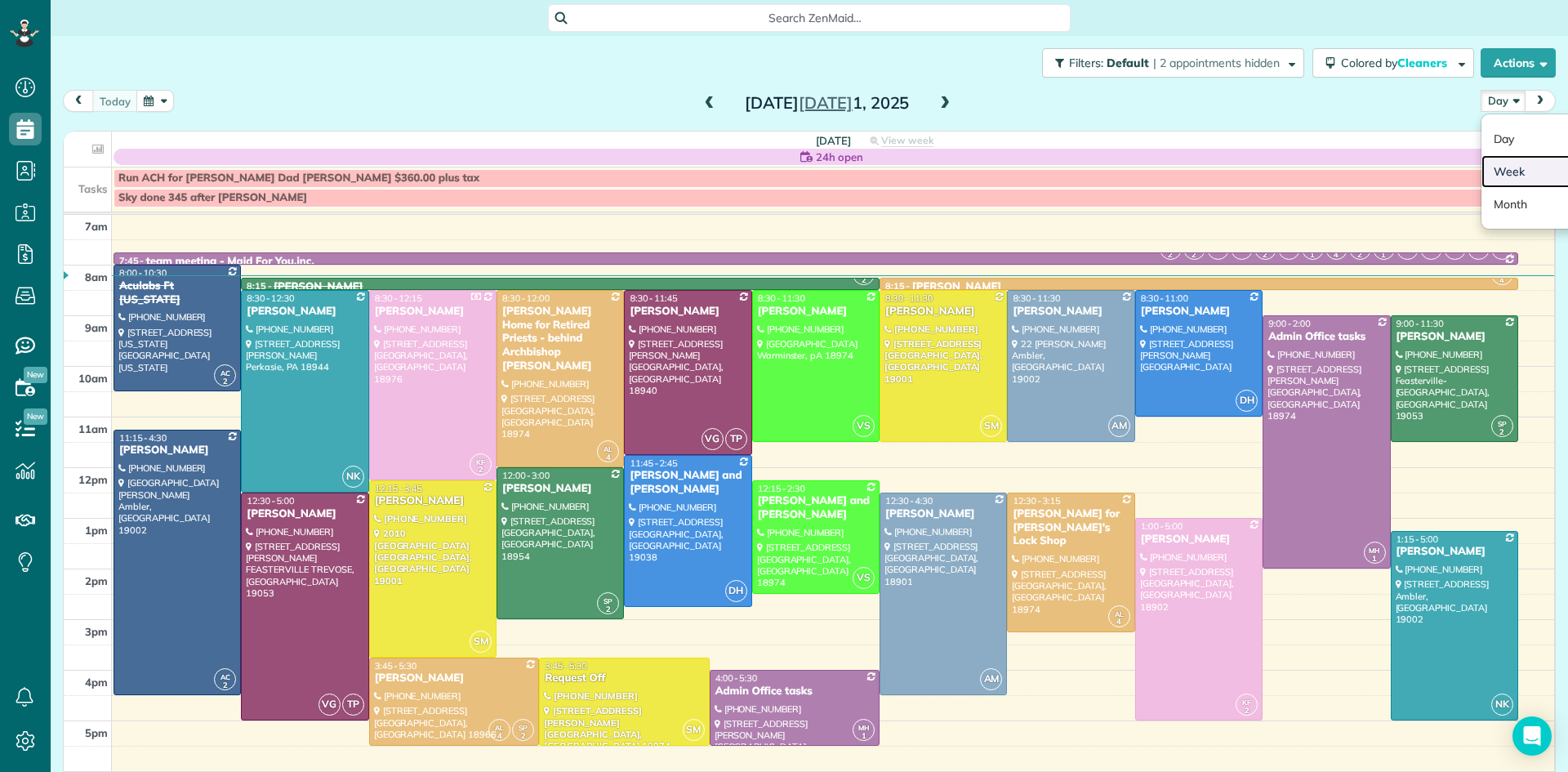 click on "Week" at bounding box center (1546, 172) 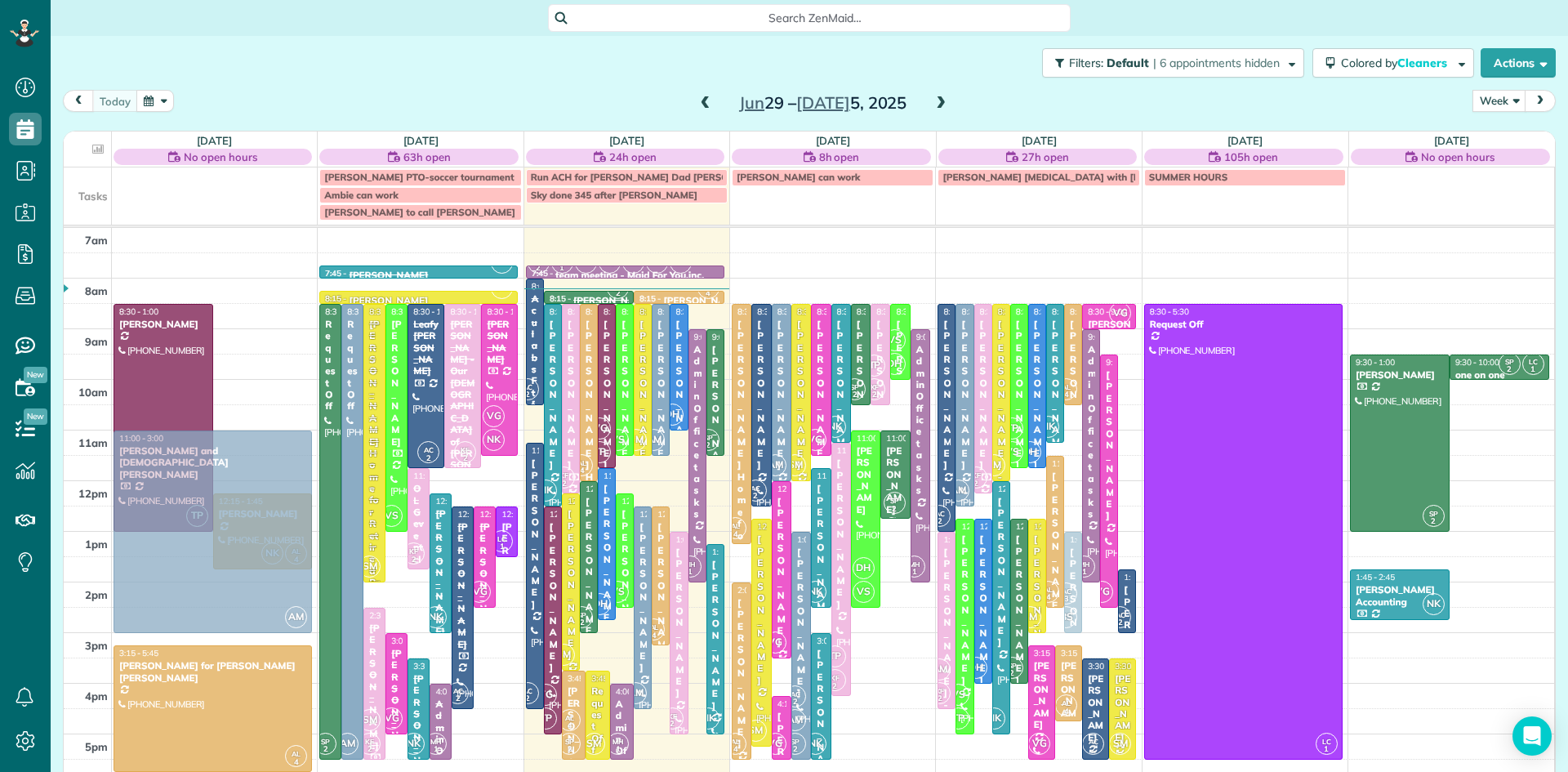 drag, startPoint x: 1480, startPoint y: 470, endPoint x: 153, endPoint y: 492, distance: 1327.1824 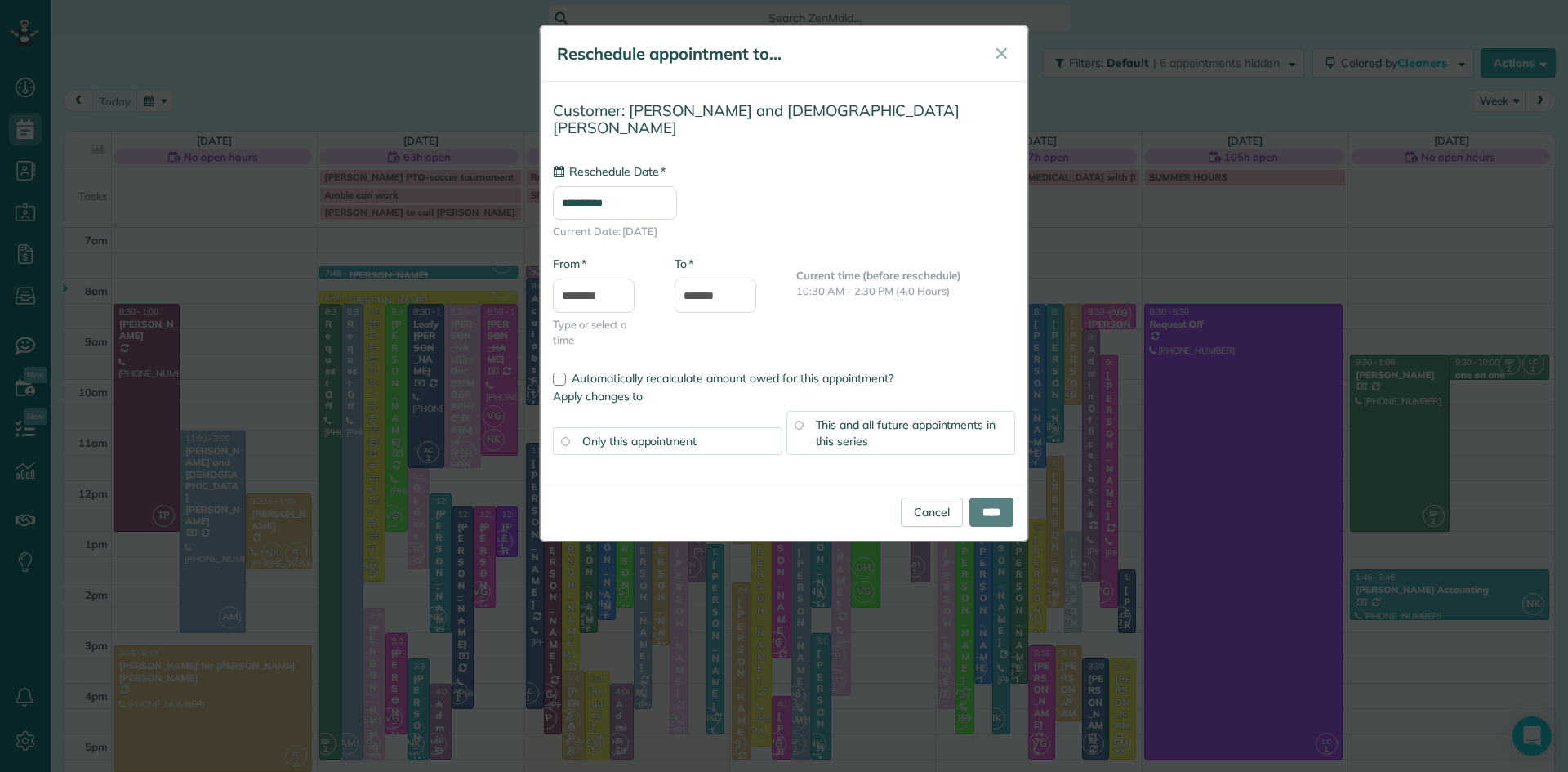 type on "**********" 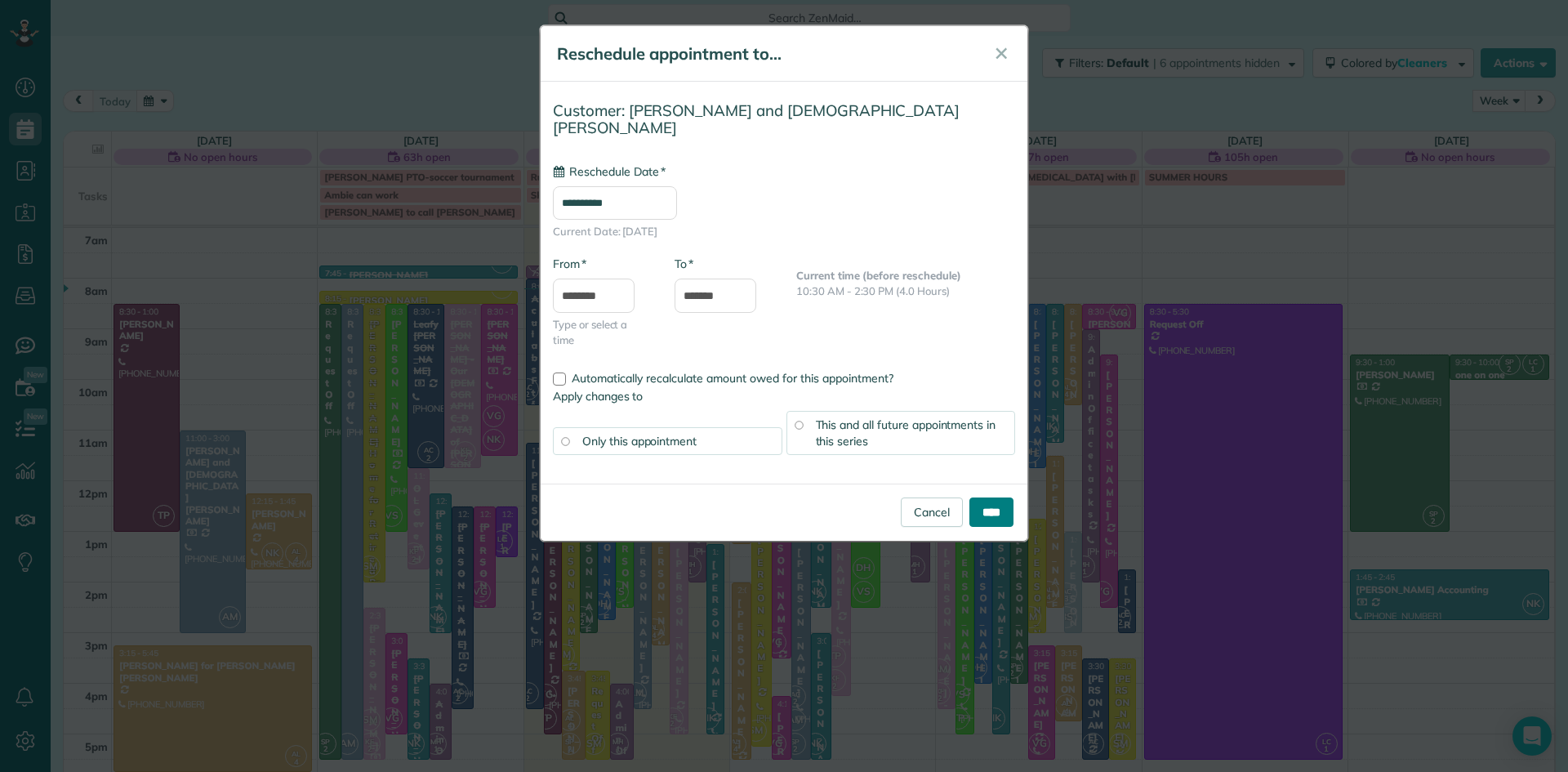 click on "****" at bounding box center [991, 512] 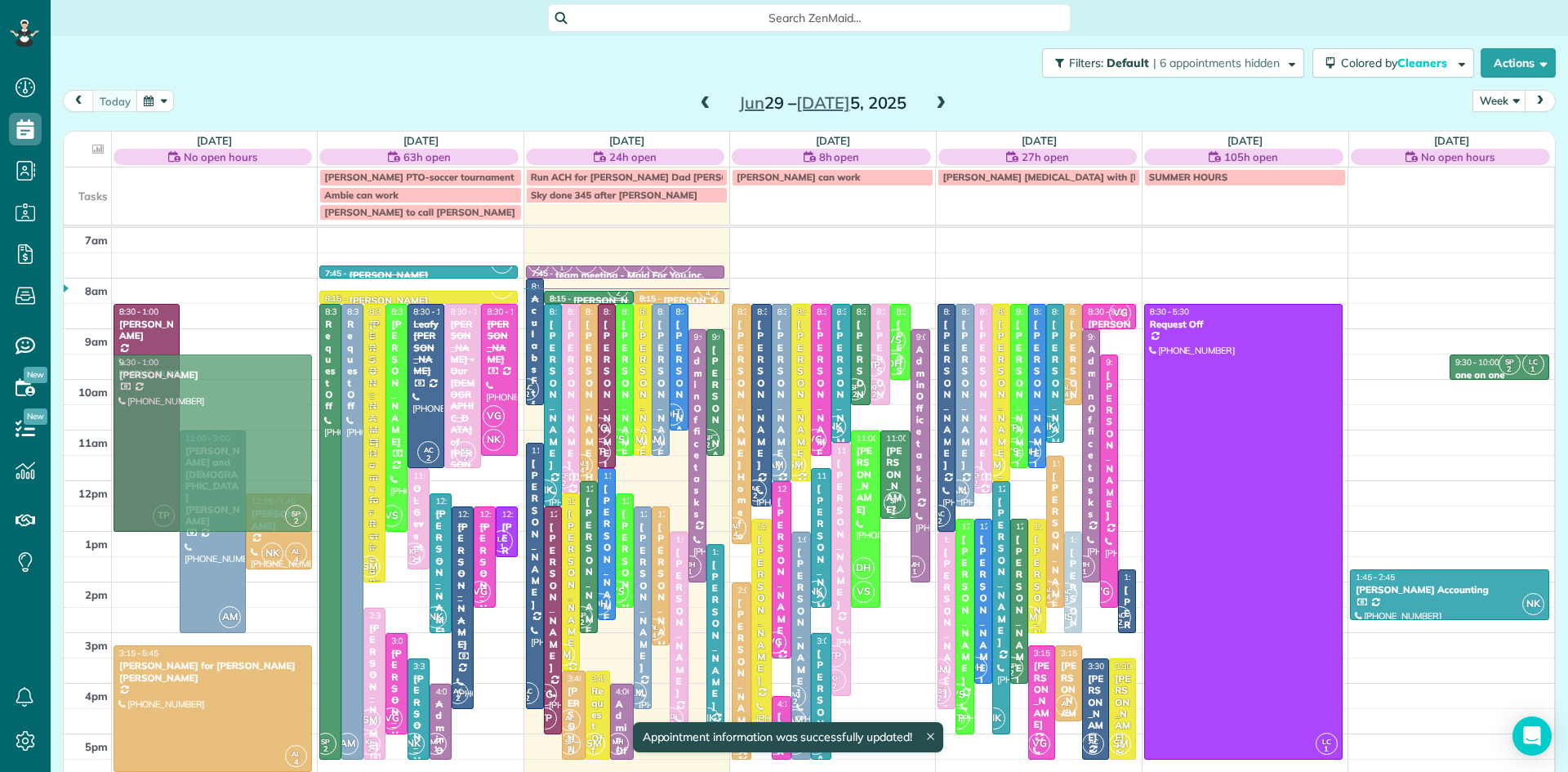 drag, startPoint x: 1412, startPoint y: 432, endPoint x: 298, endPoint y: 430, distance: 1114.0018 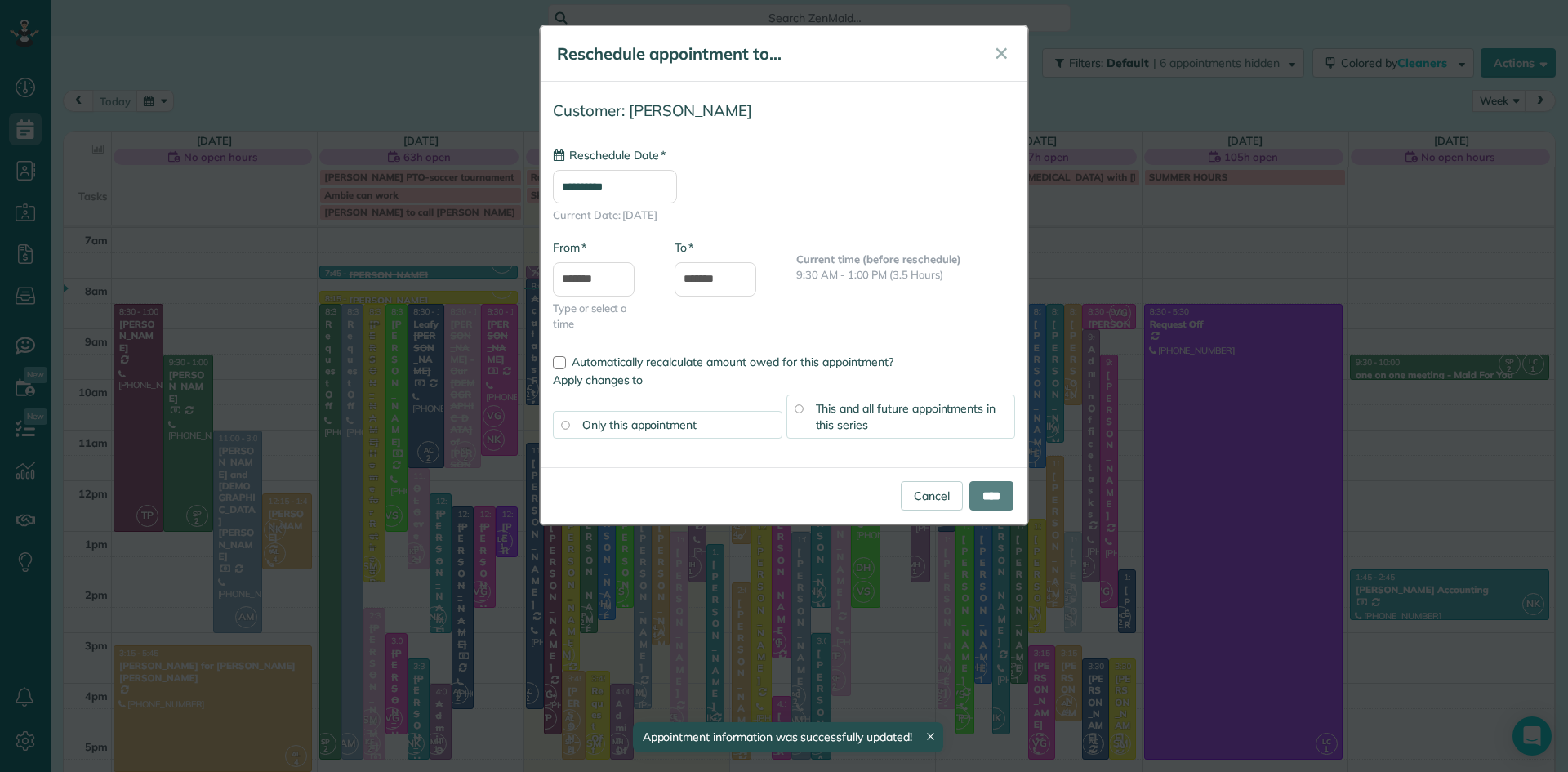 type on "**********" 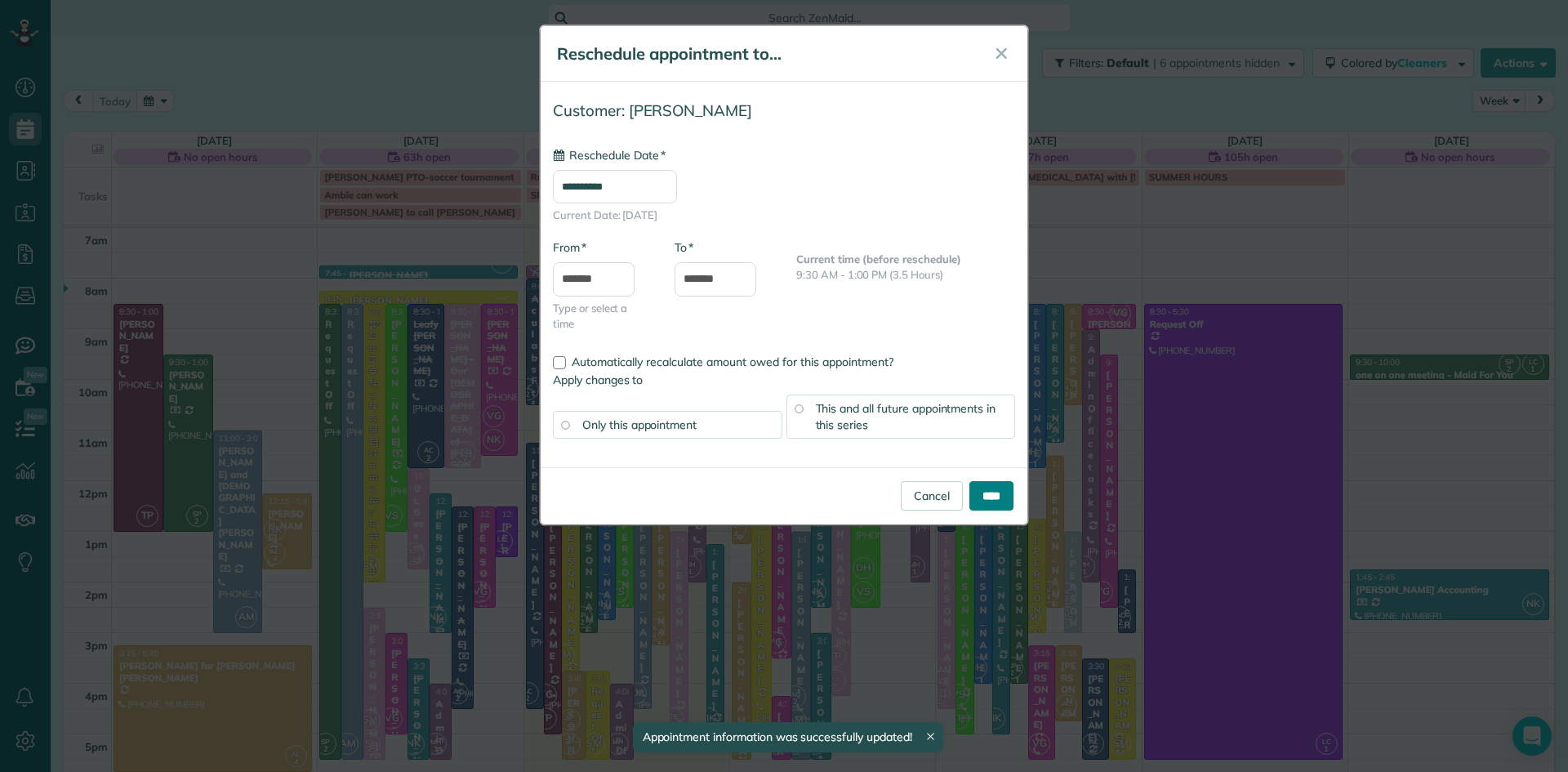 click on "****" at bounding box center [991, 496] 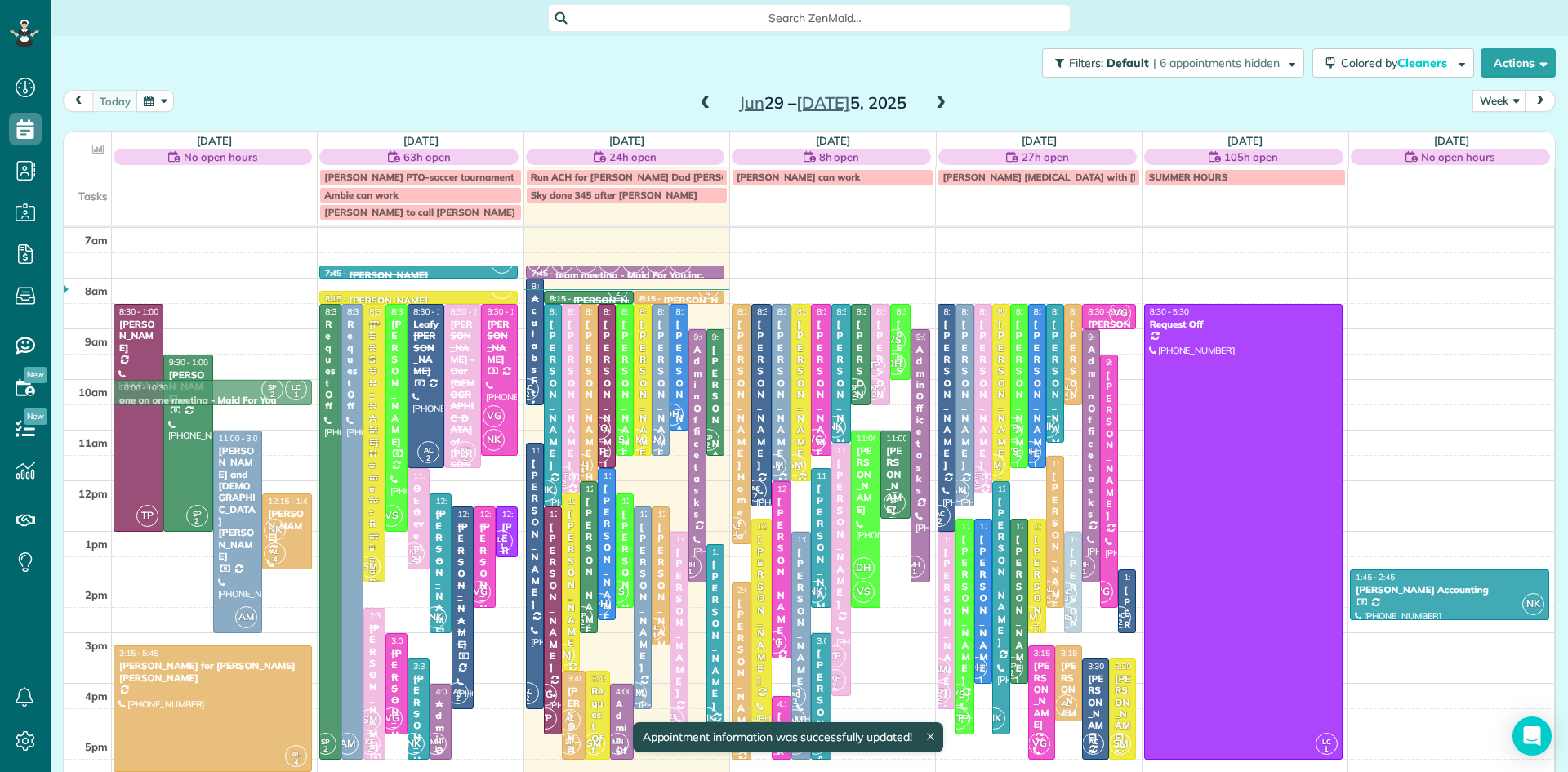 drag, startPoint x: 1478, startPoint y: 364, endPoint x: 271, endPoint y: 386, distance: 1207.2005 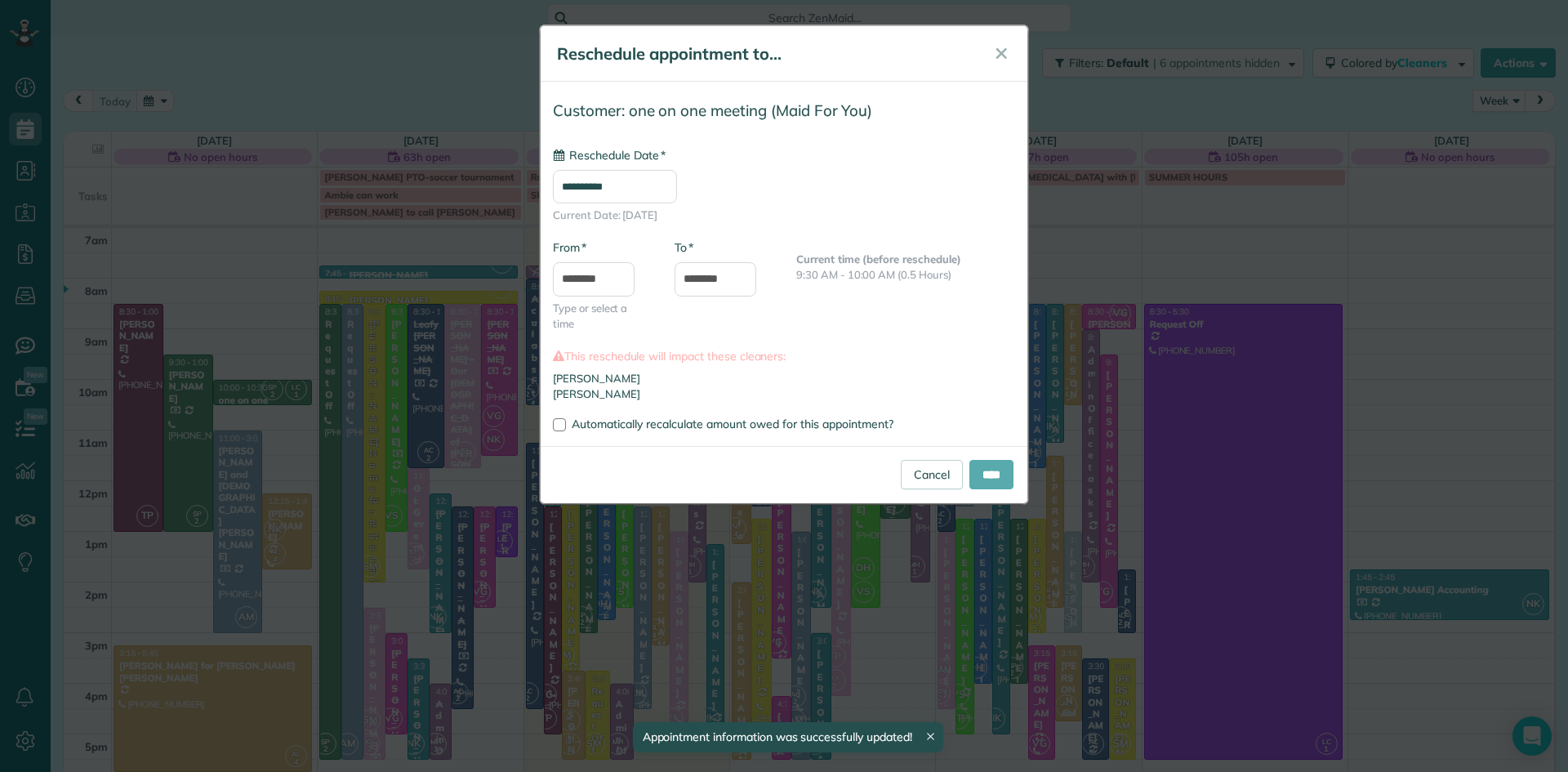 type on "**********" 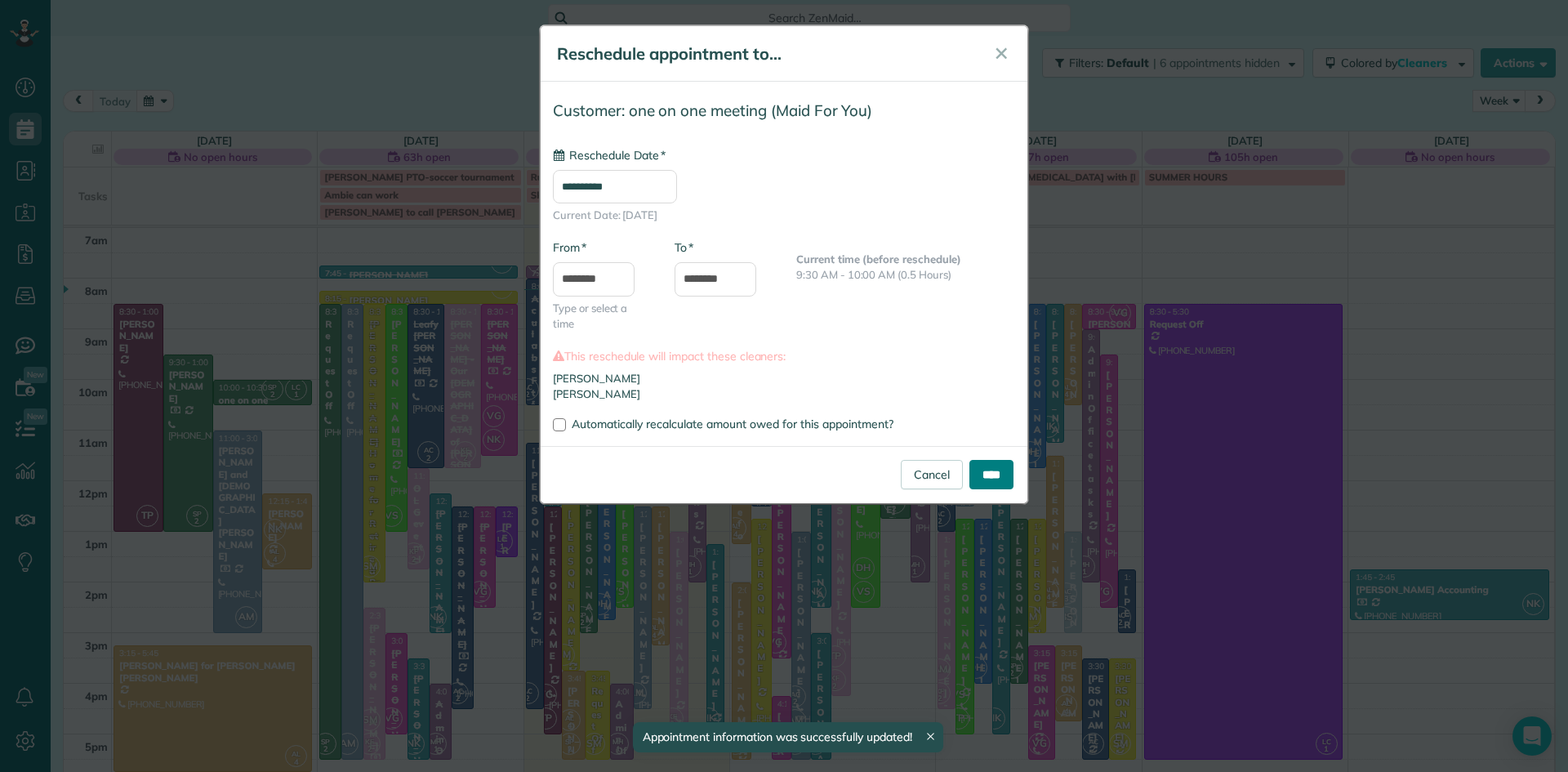 click on "****" at bounding box center [991, 475] 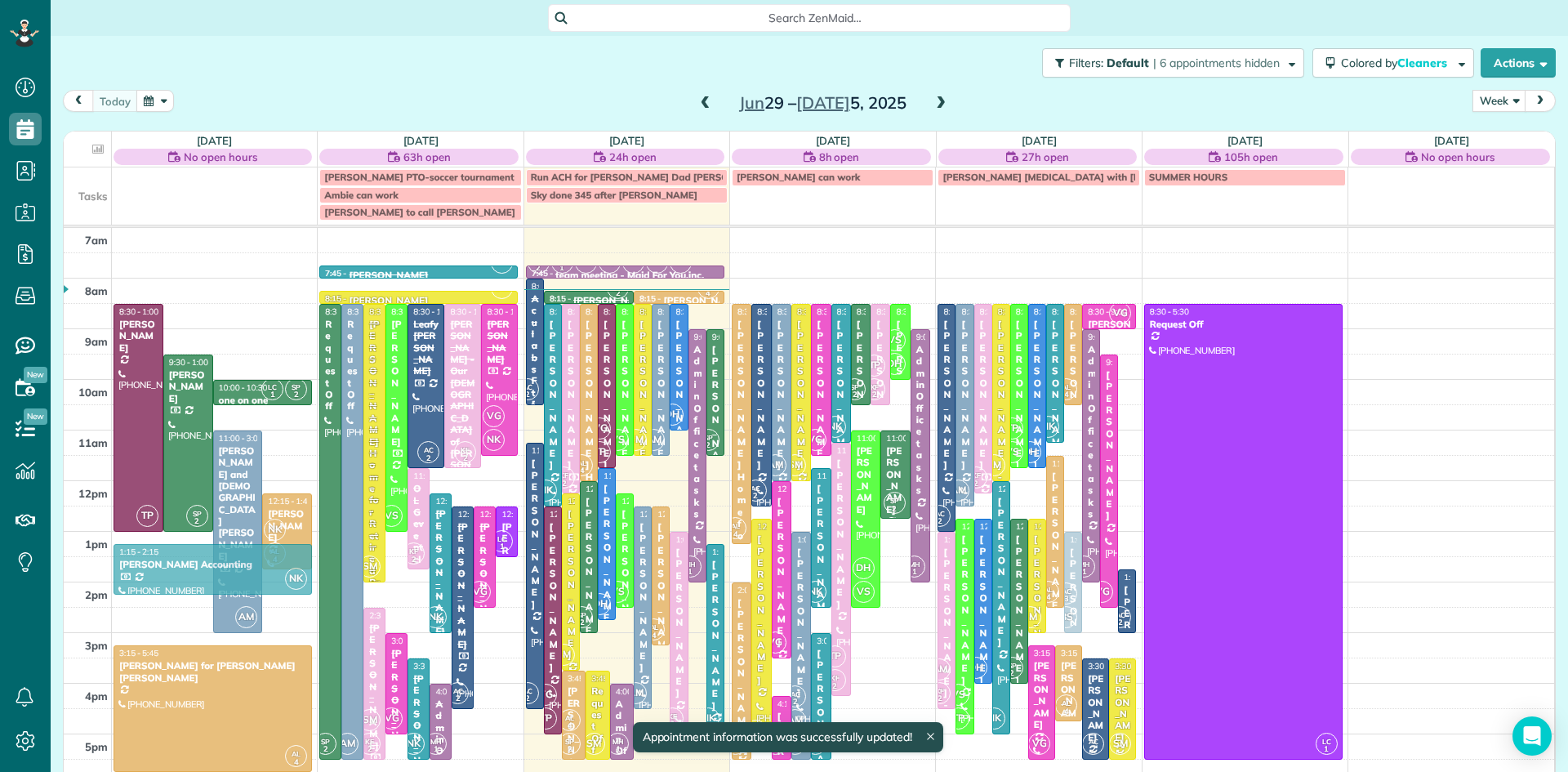 drag, startPoint x: 1437, startPoint y: 597, endPoint x: 276, endPoint y: 575, distance: 1161.2084 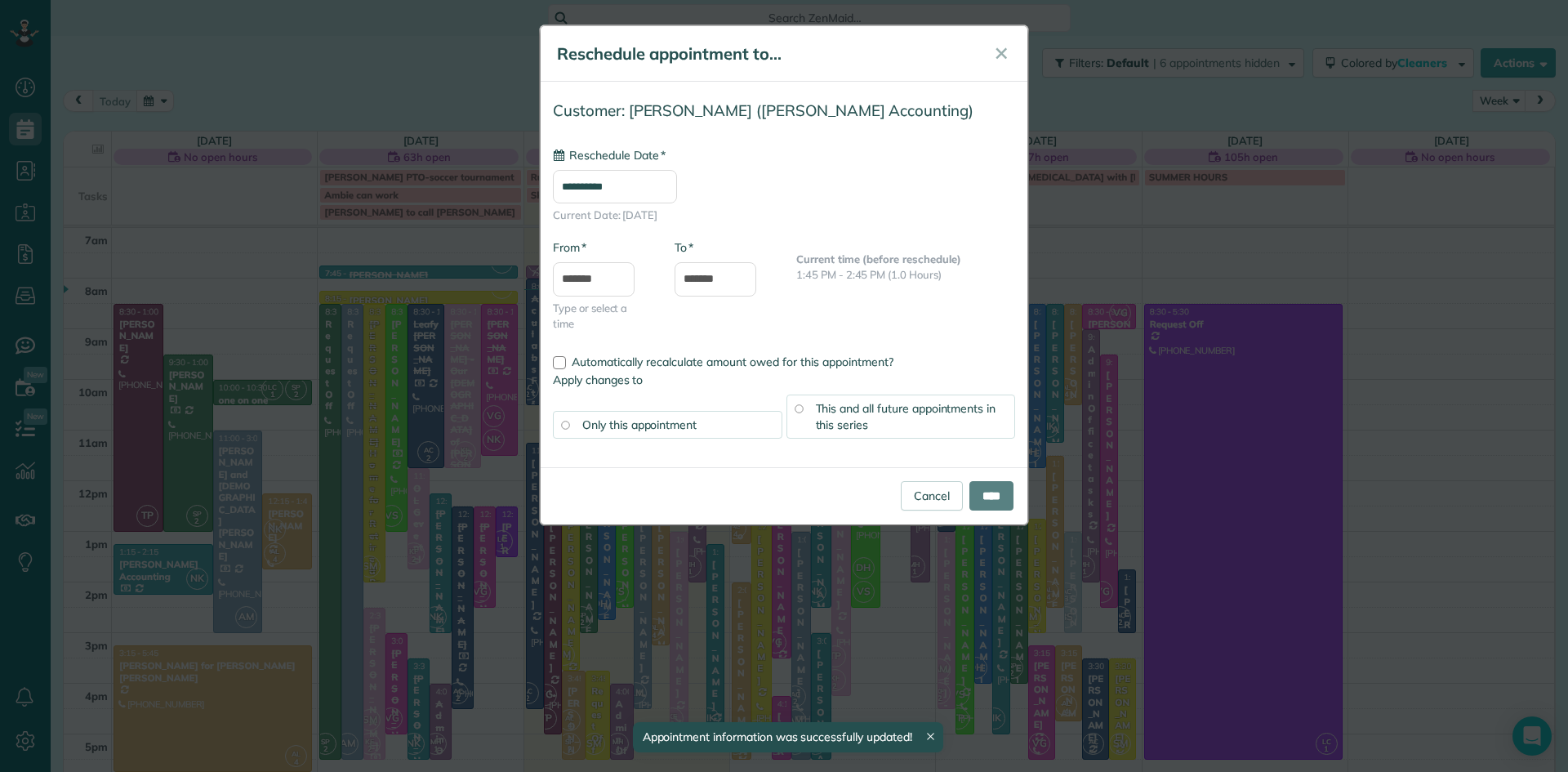 type on "**********" 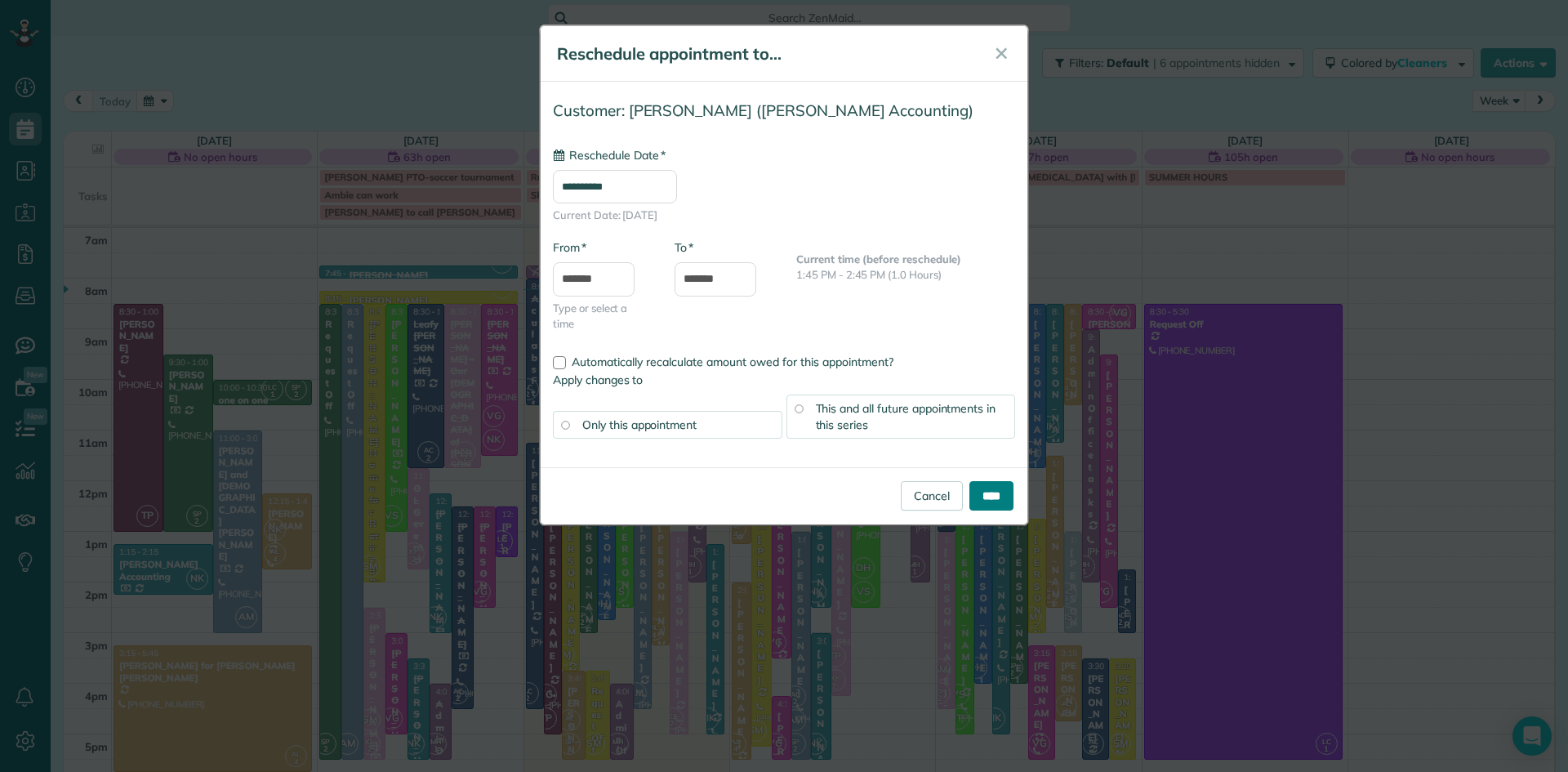click on "****" at bounding box center [991, 496] 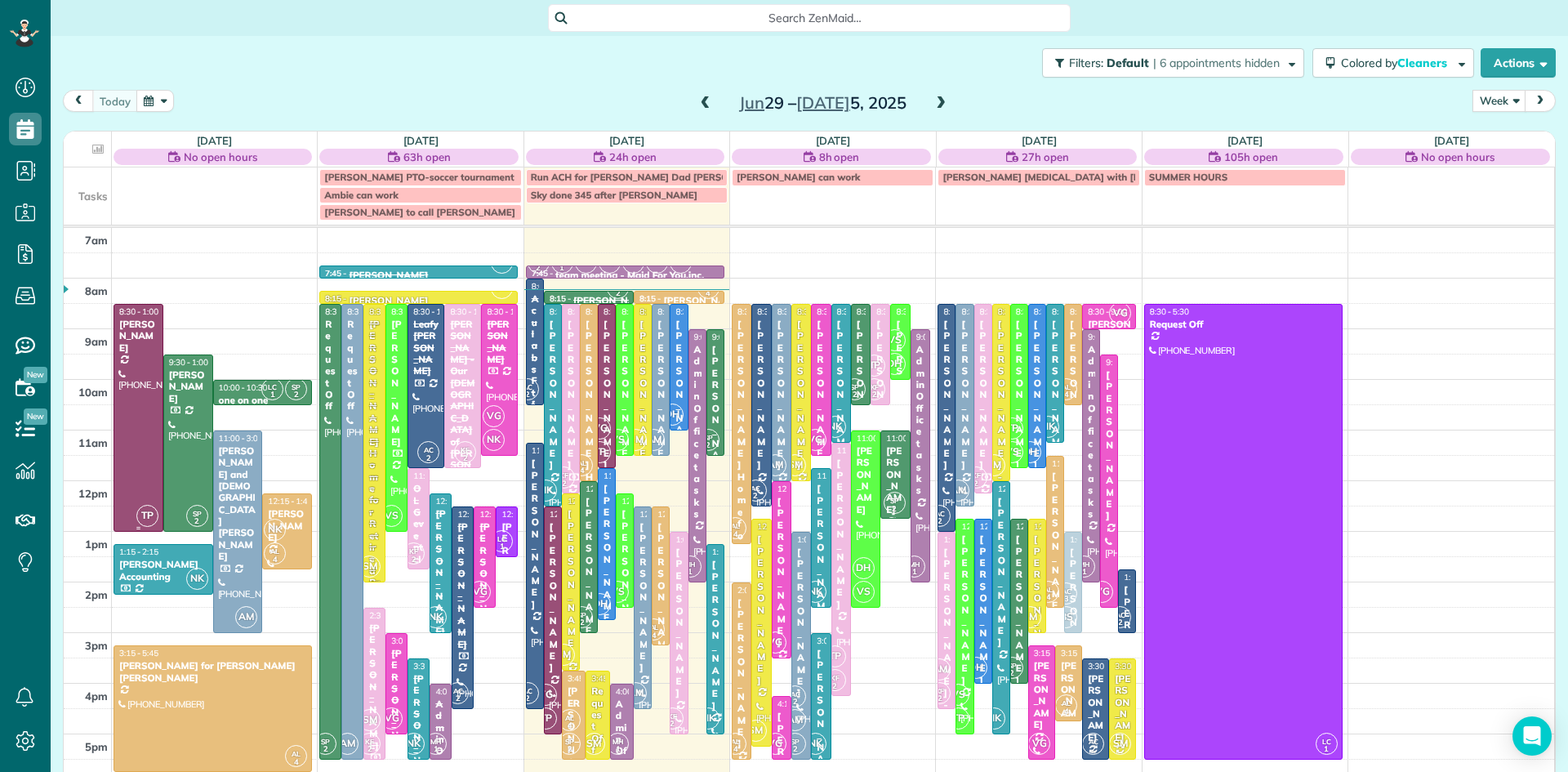 click at bounding box center [138, 417] 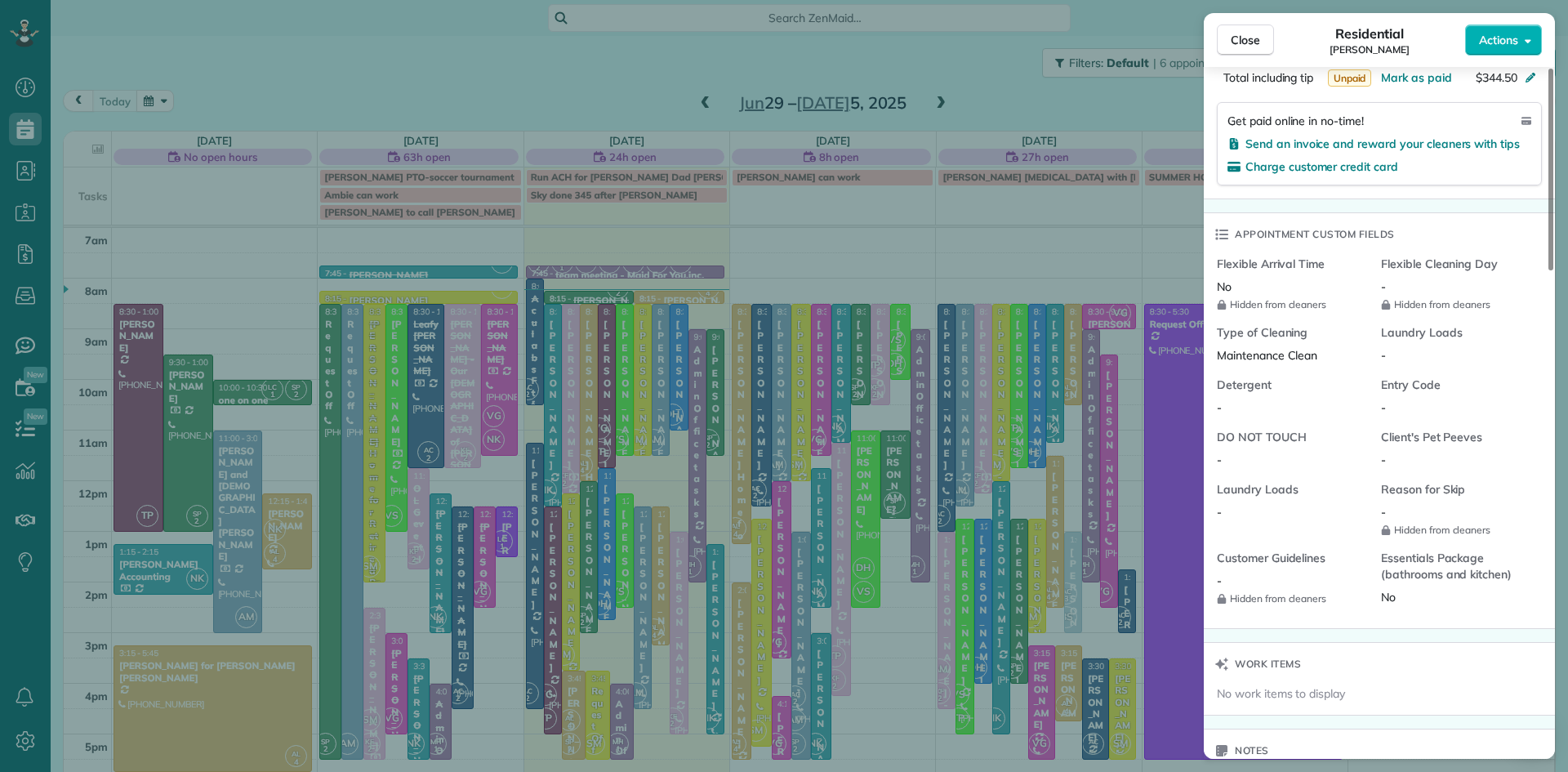 scroll, scrollTop: 379, scrollLeft: 0, axis: vertical 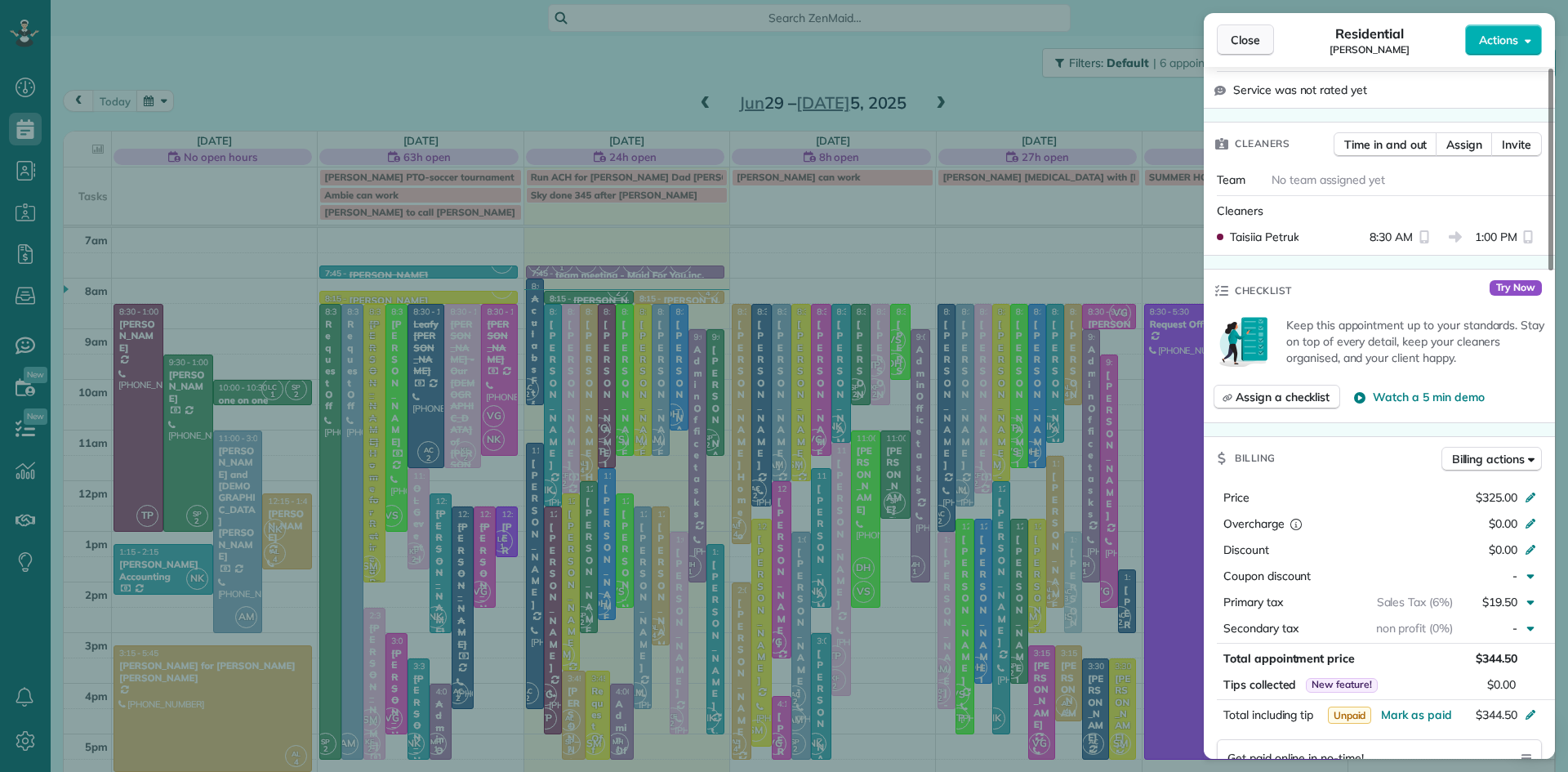 click on "Close" at bounding box center [1245, 40] 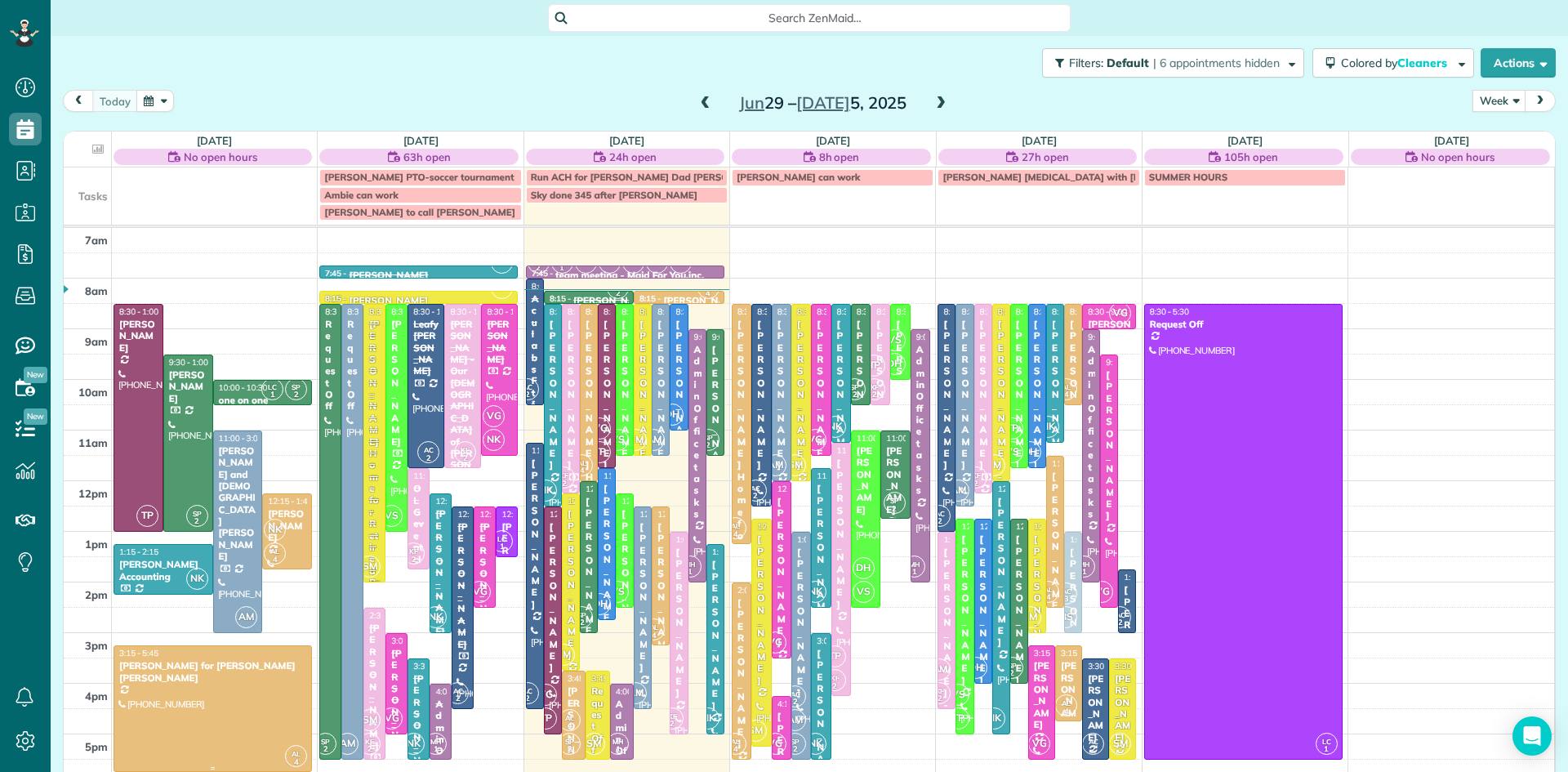 click at bounding box center [212, 708] 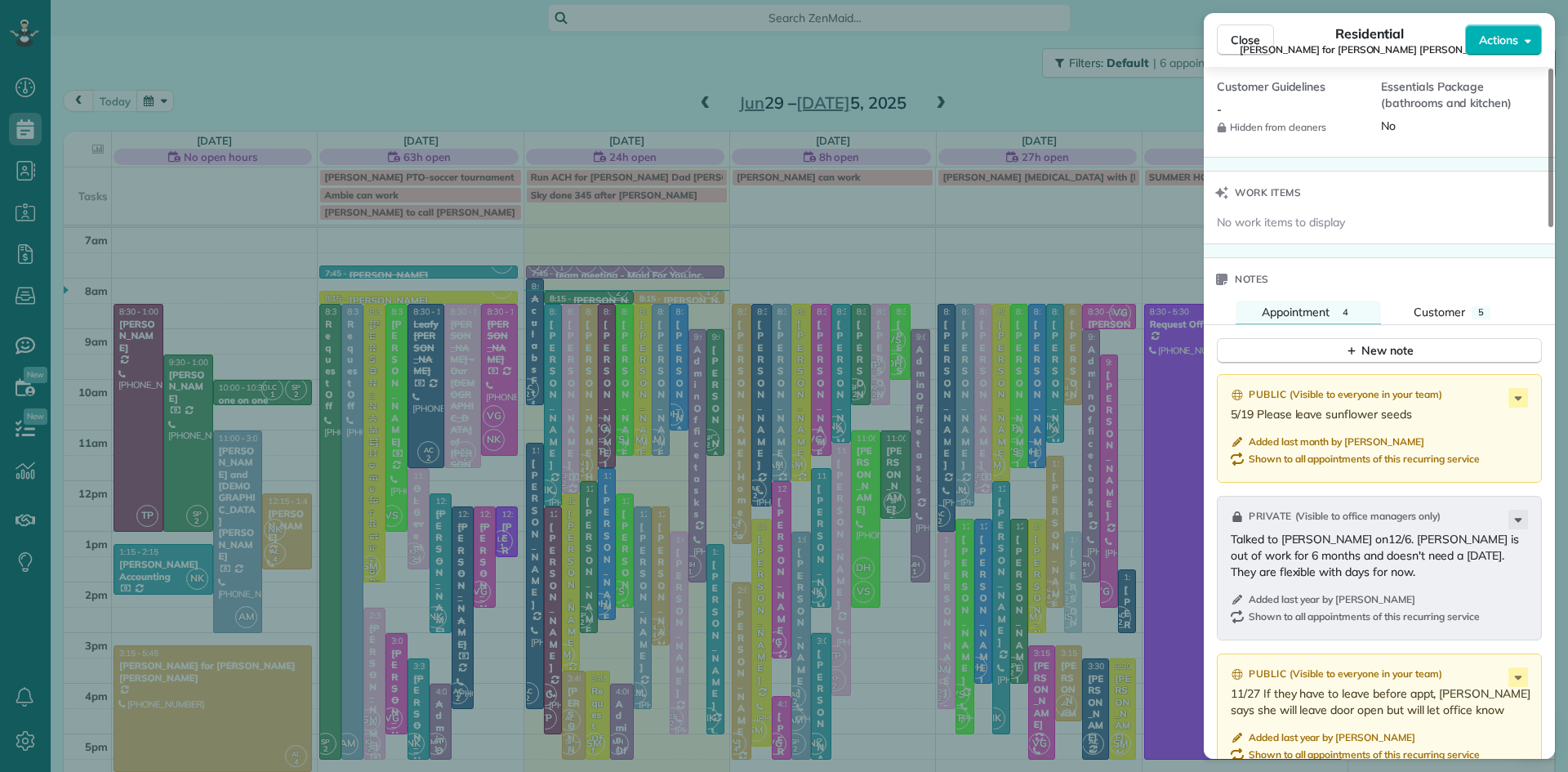 scroll, scrollTop: 1544, scrollLeft: 0, axis: vertical 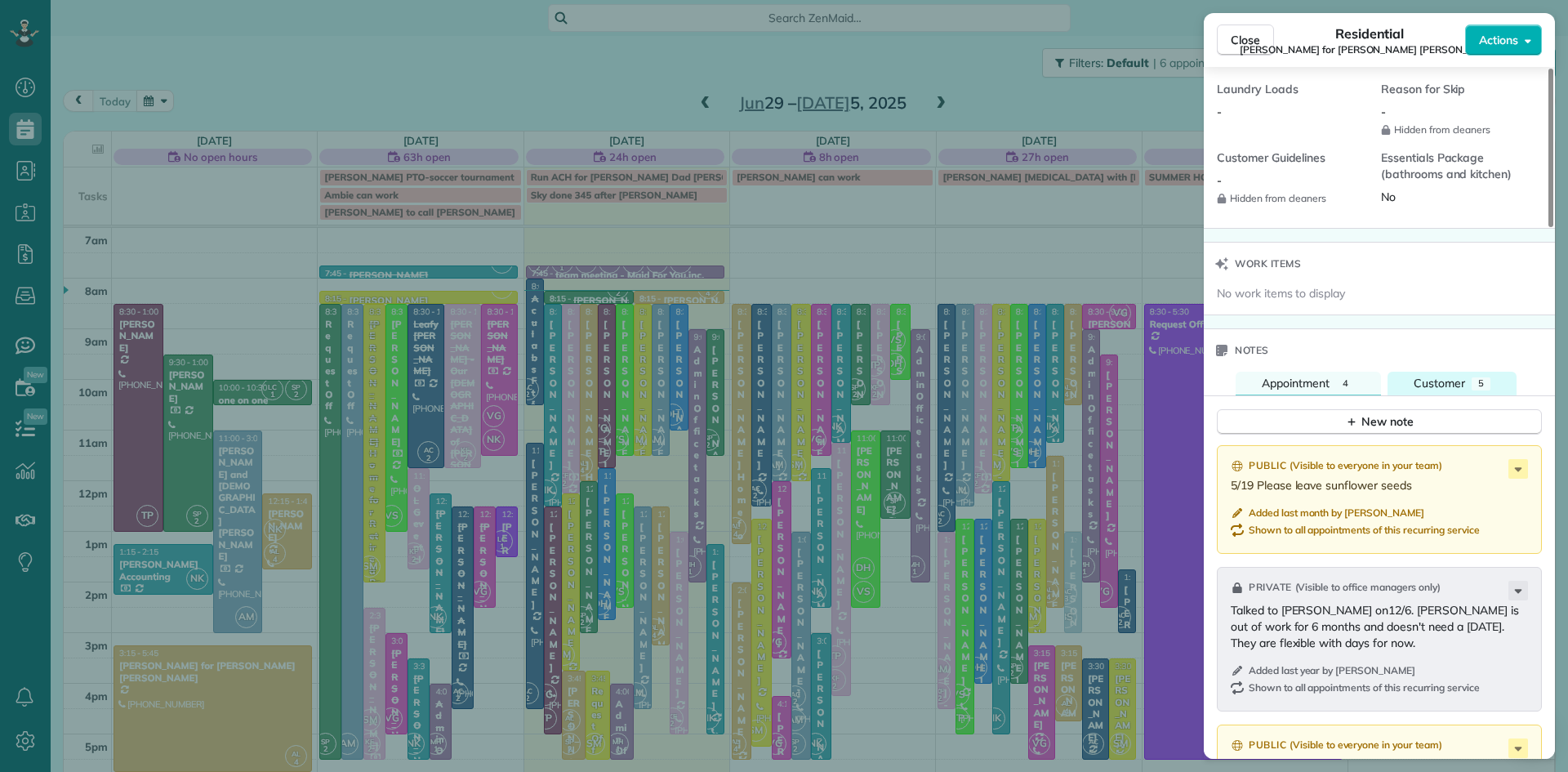 click on "Customer" at bounding box center (1439, 383) 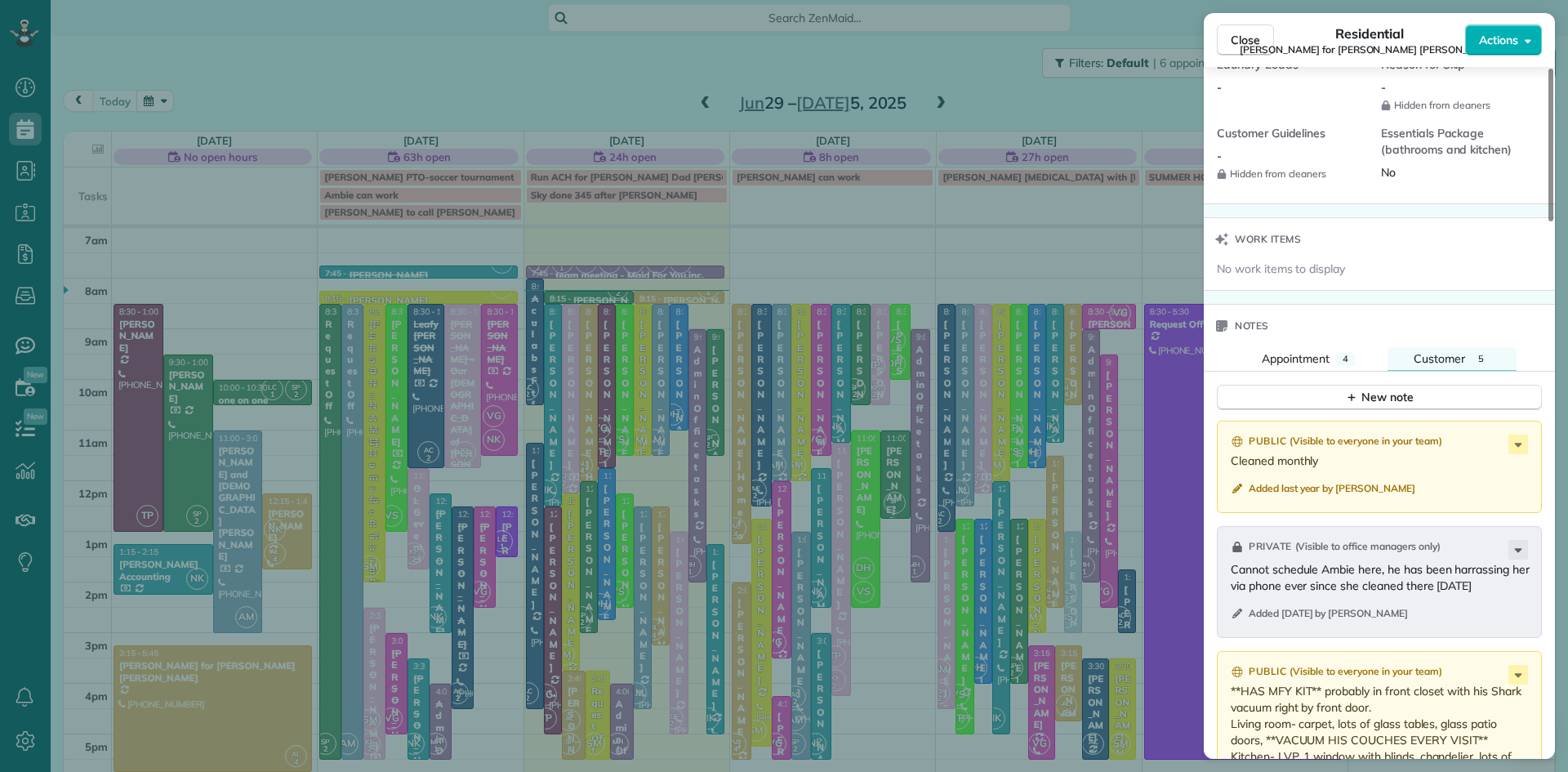 scroll, scrollTop: 1569, scrollLeft: 0, axis: vertical 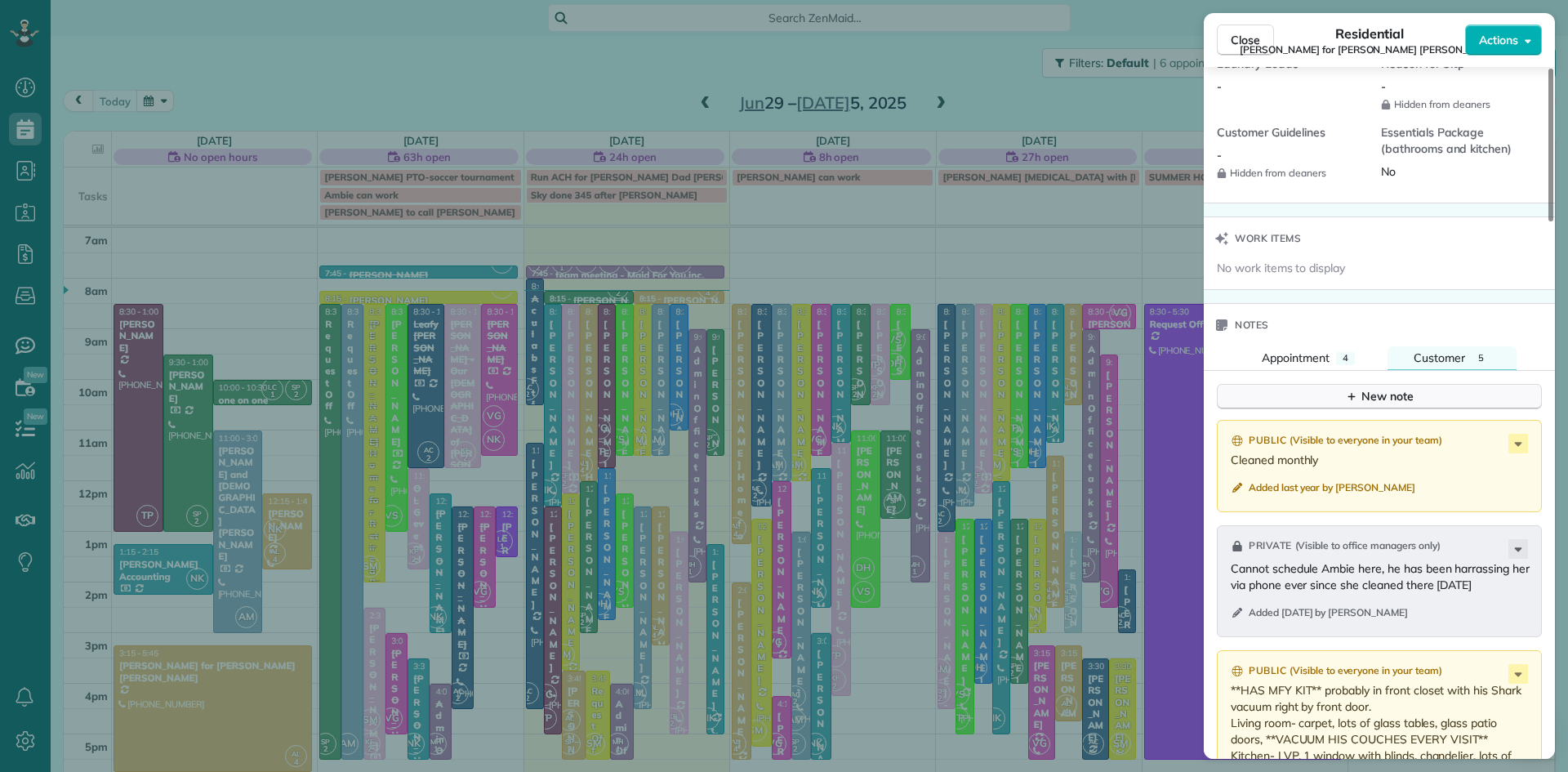 click on "New note" at bounding box center [1379, 396] 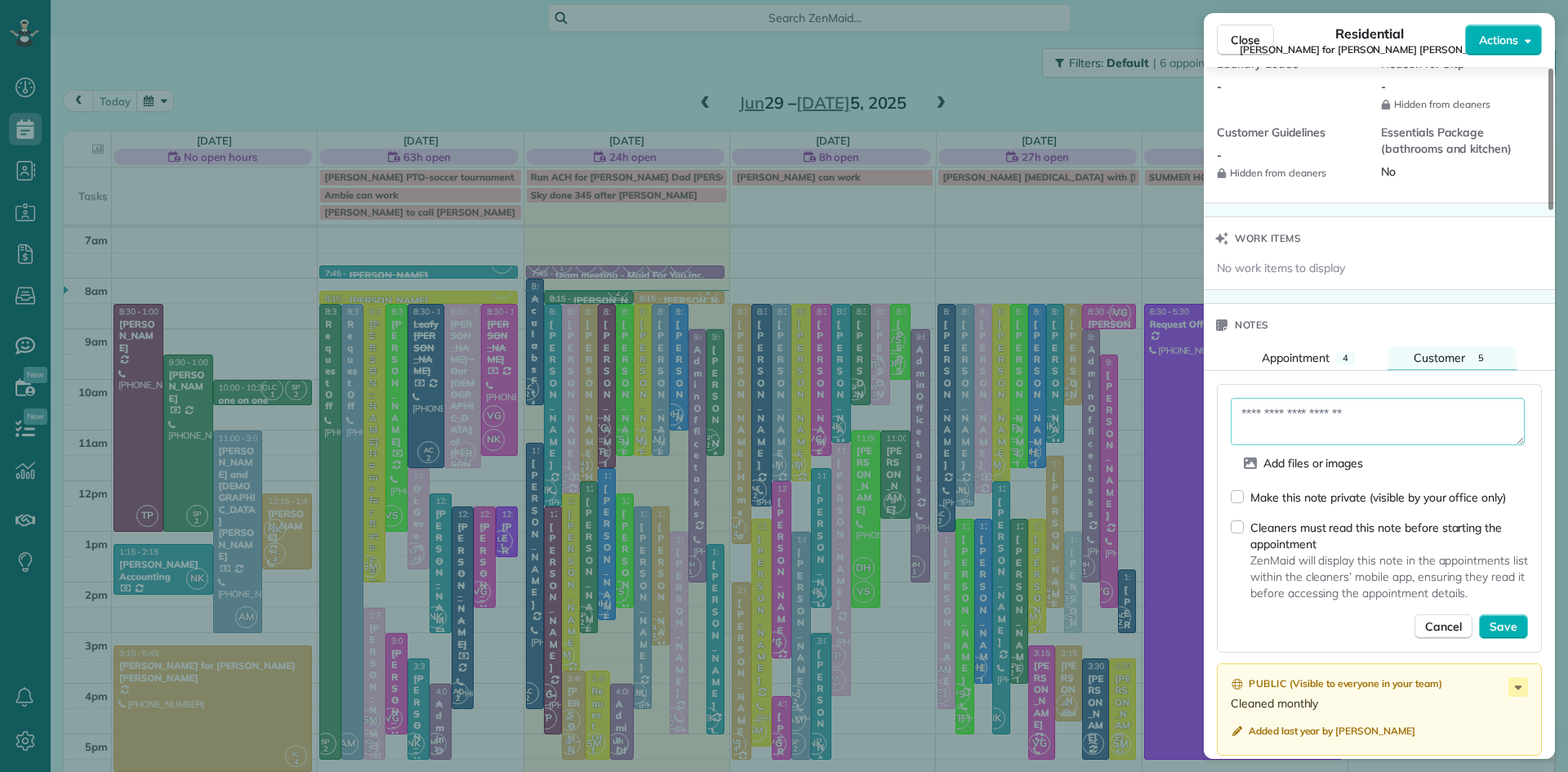 click at bounding box center (1378, 422) 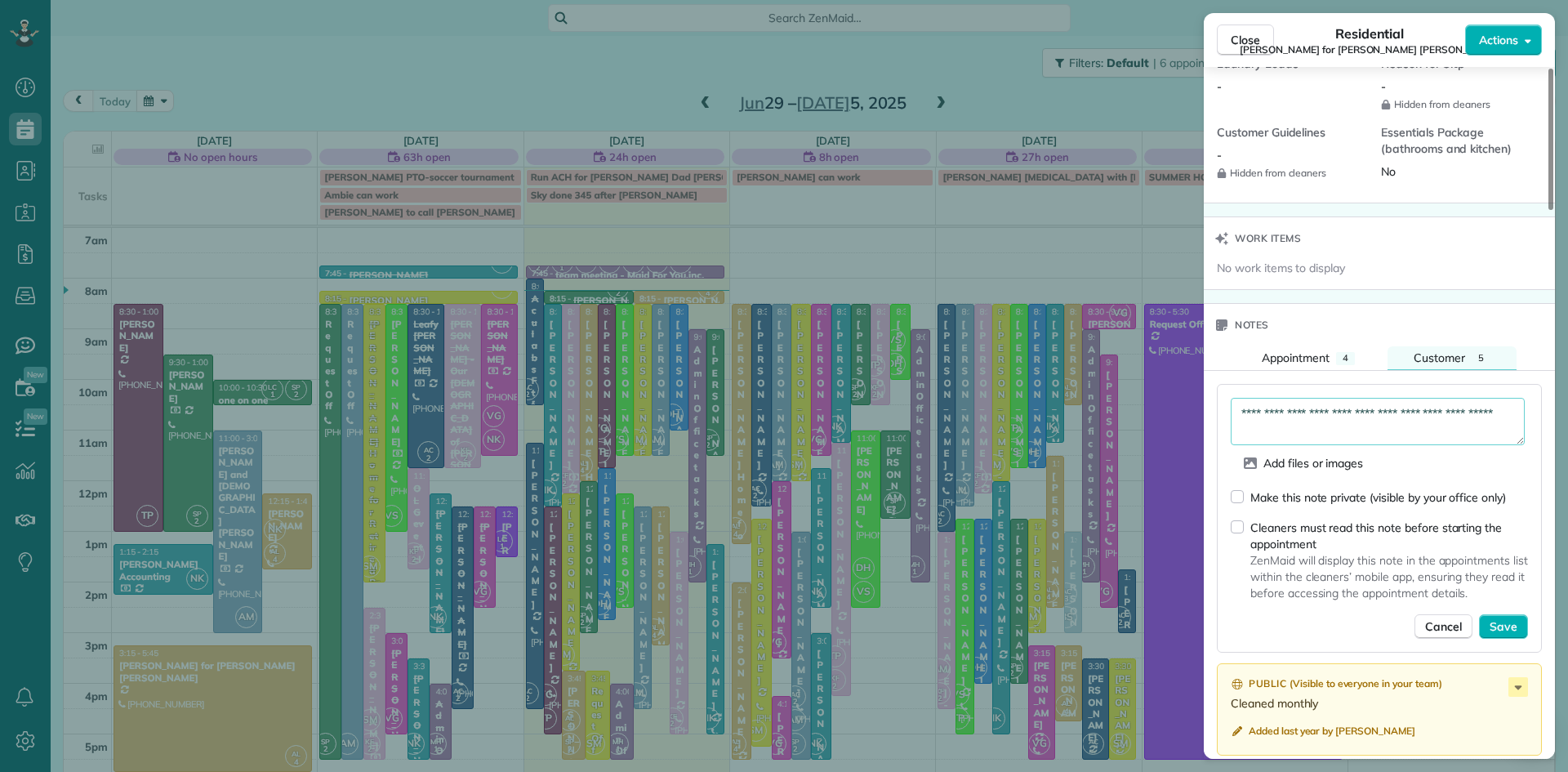 scroll, scrollTop: 9, scrollLeft: 0, axis: vertical 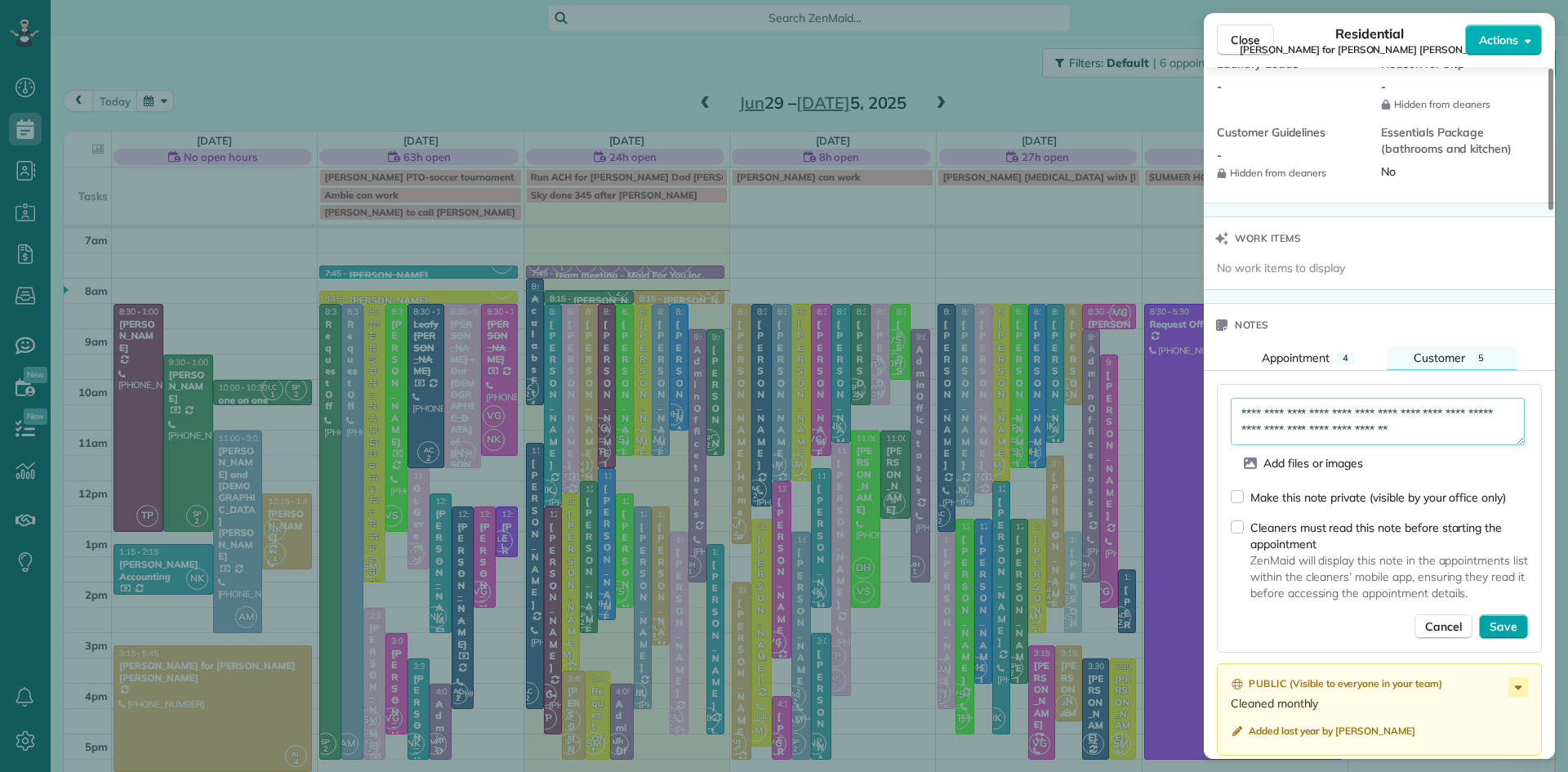 type on "**********" 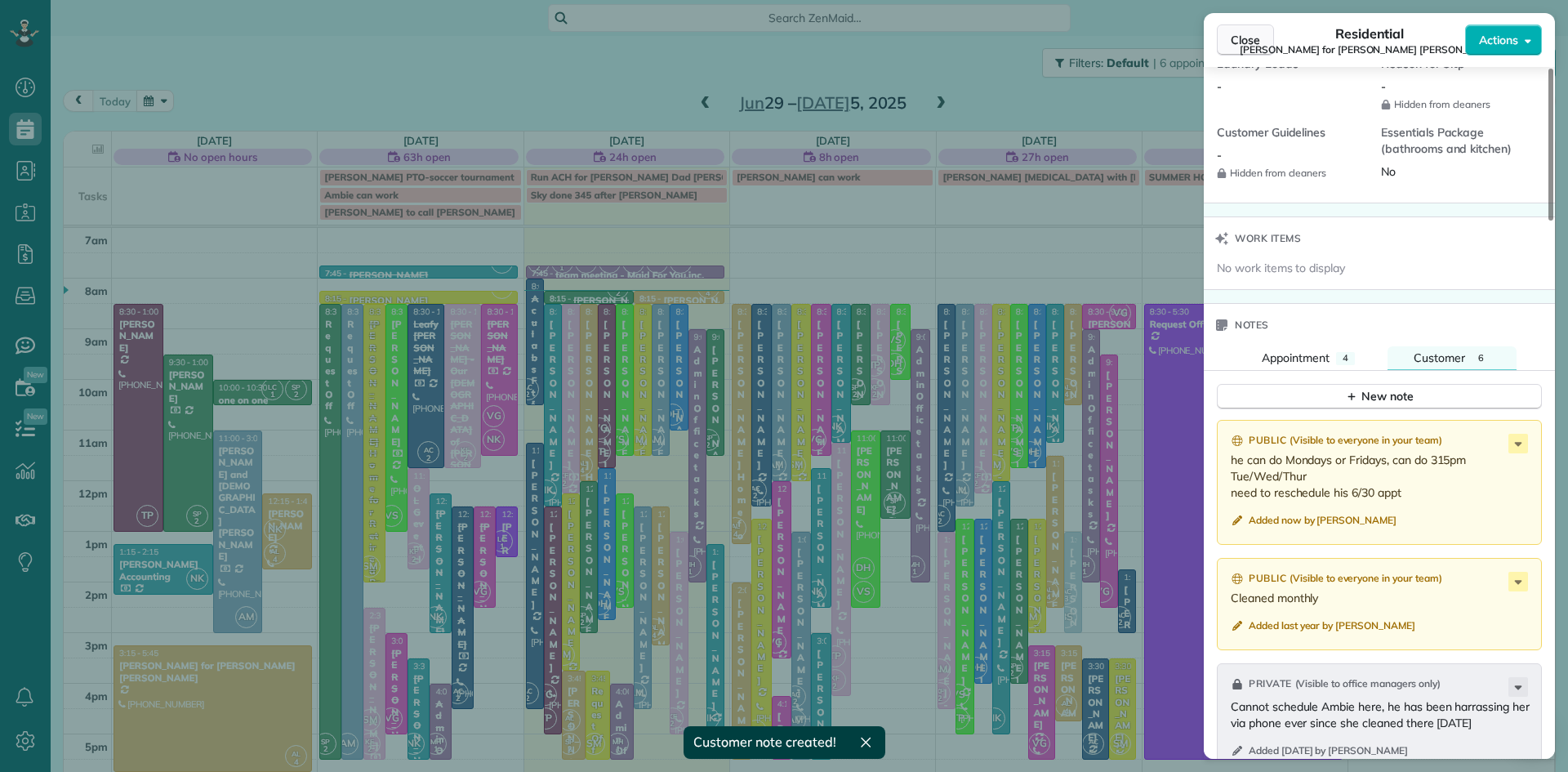 click on "Close" at bounding box center [1245, 40] 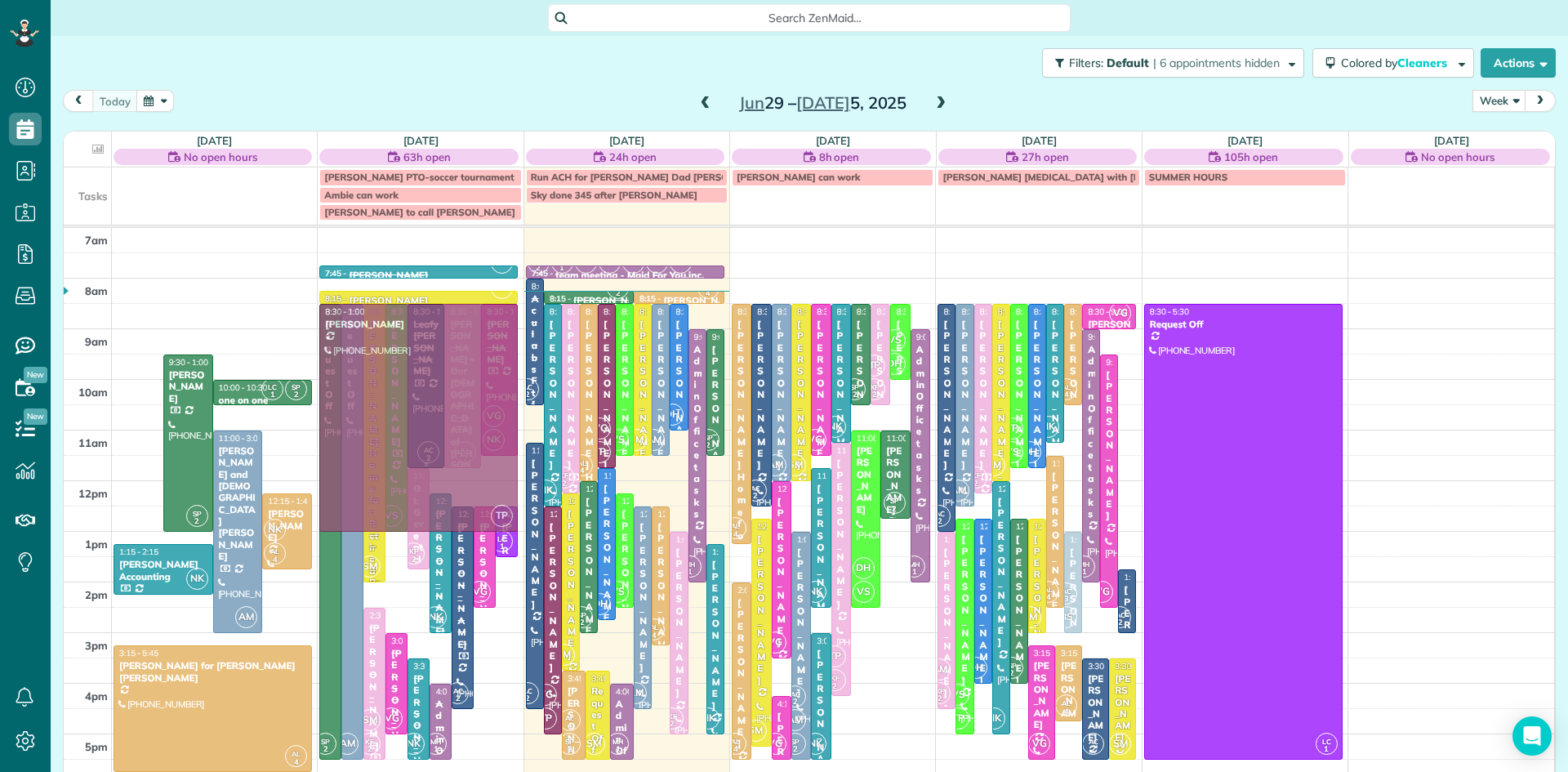drag, startPoint x: 140, startPoint y: 370, endPoint x: 425, endPoint y: 373, distance: 285.01579 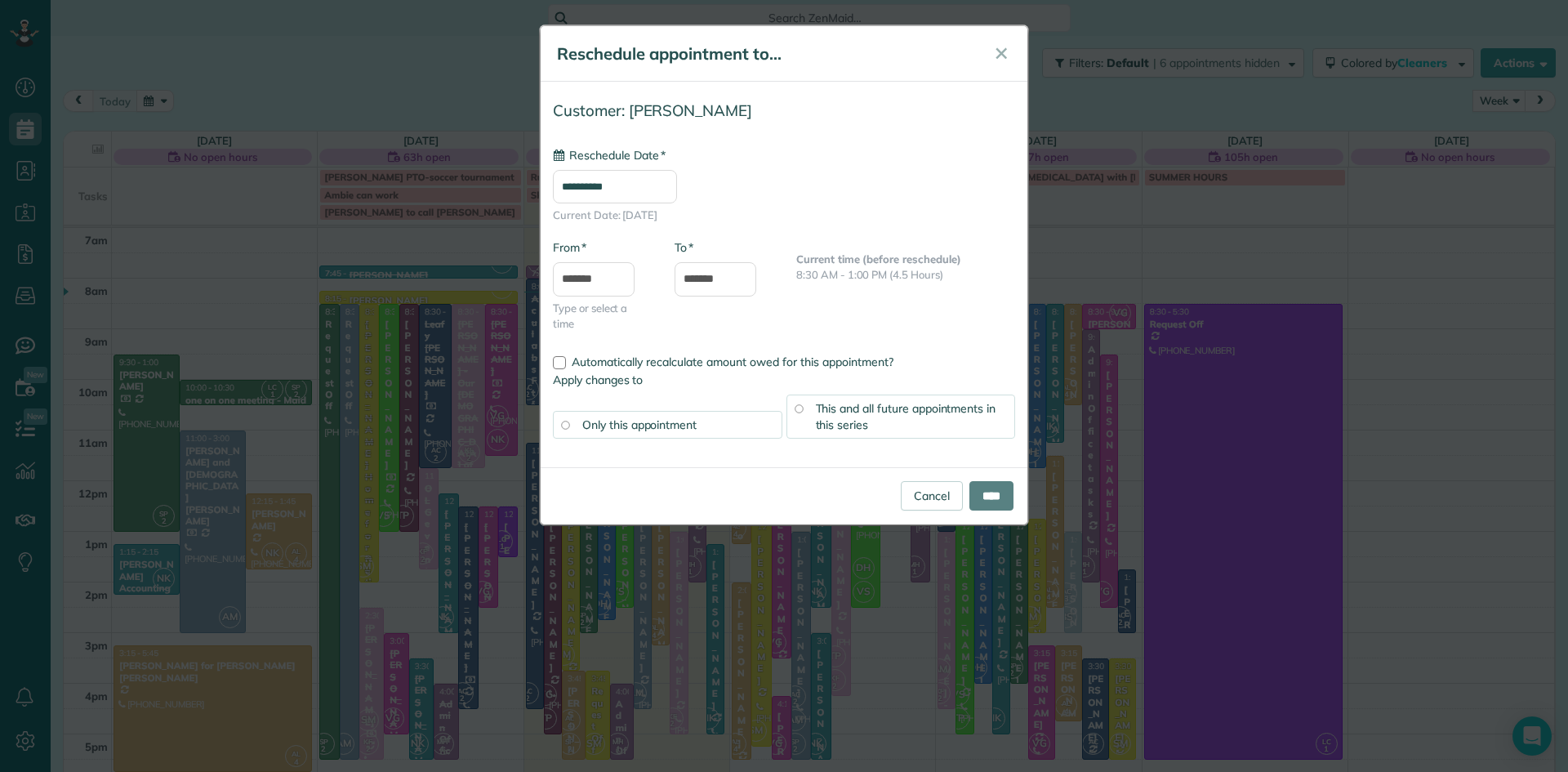 type on "**********" 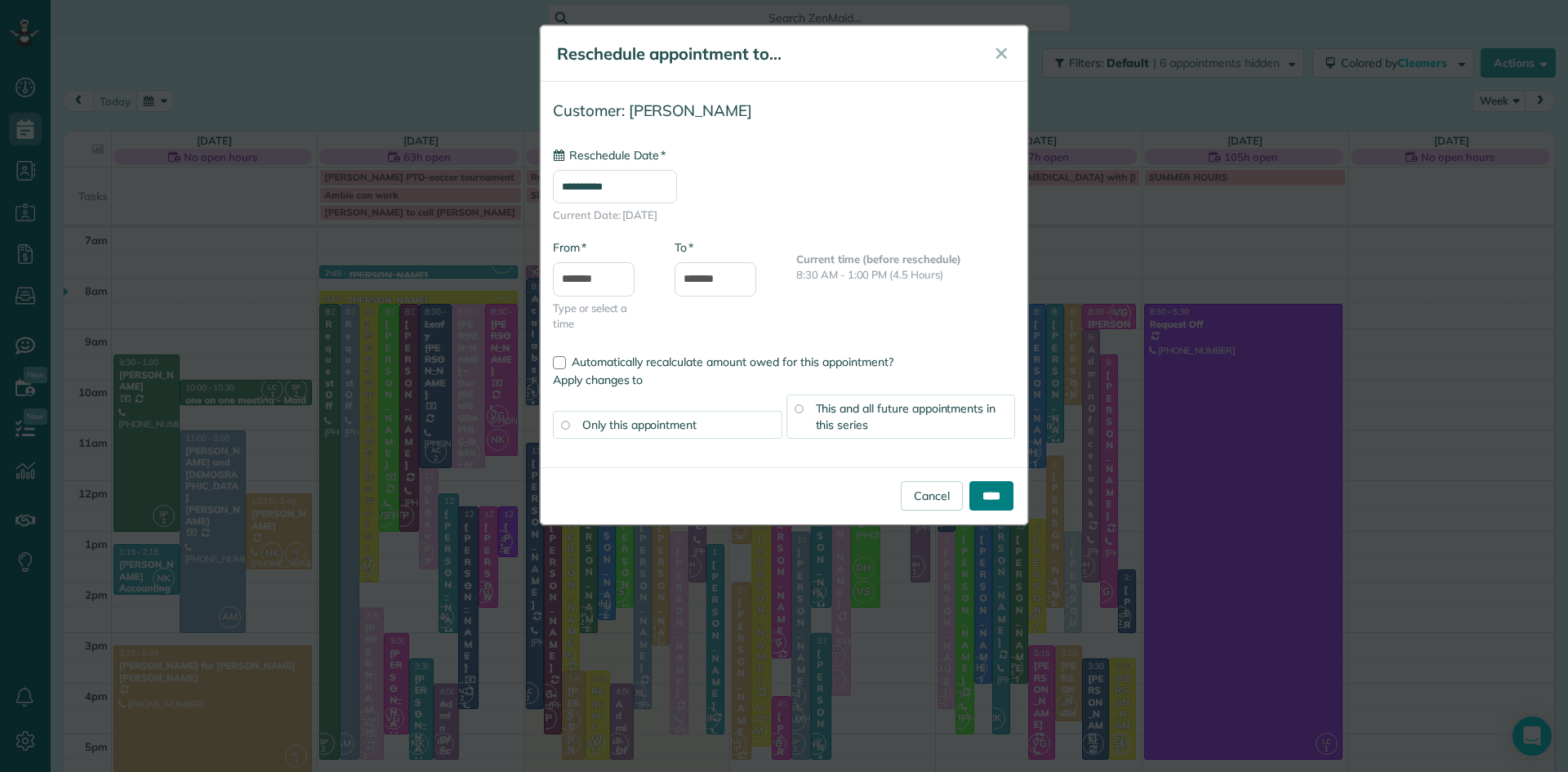 click on "****" at bounding box center [991, 496] 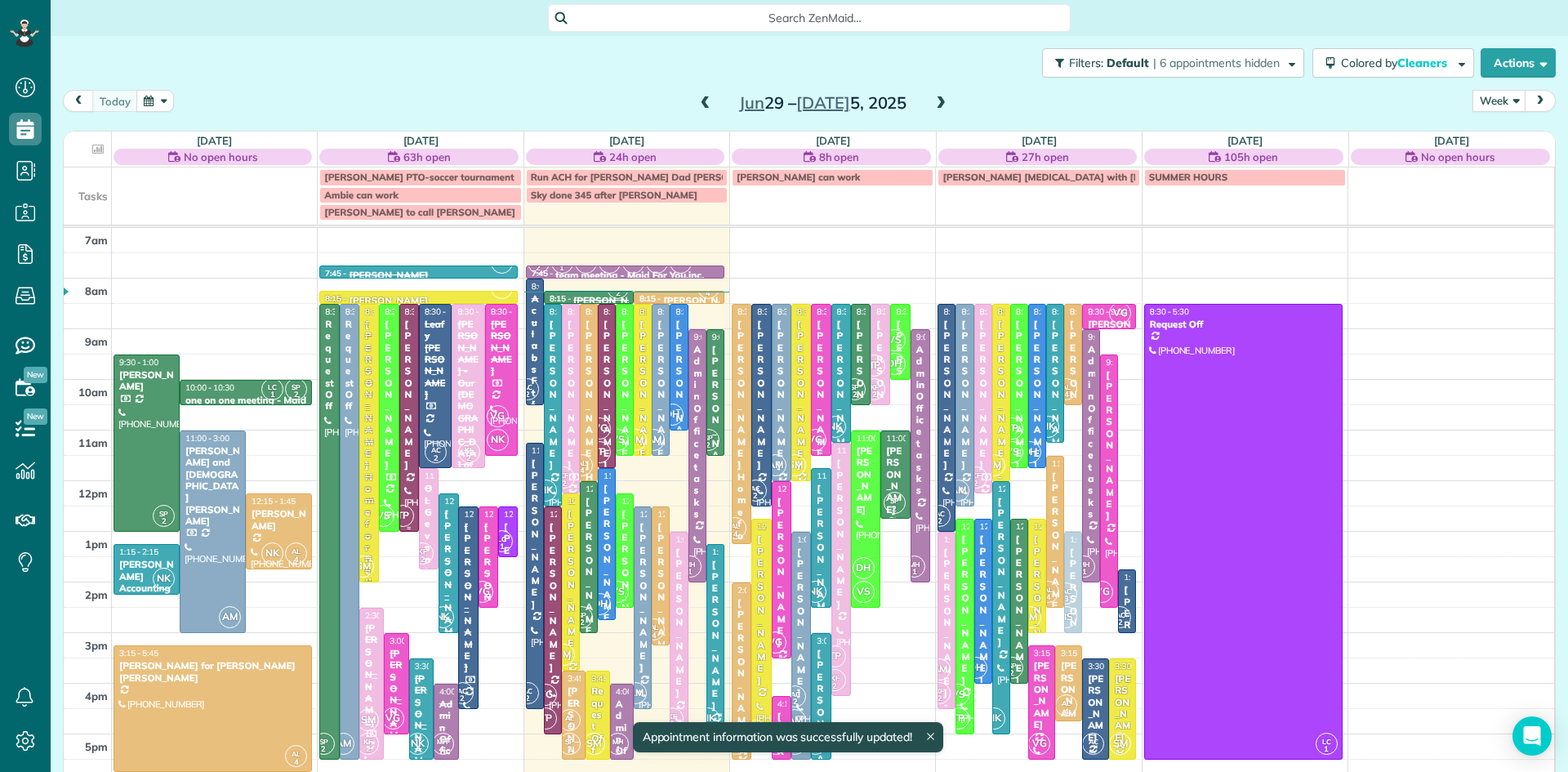 click at bounding box center [409, 417] 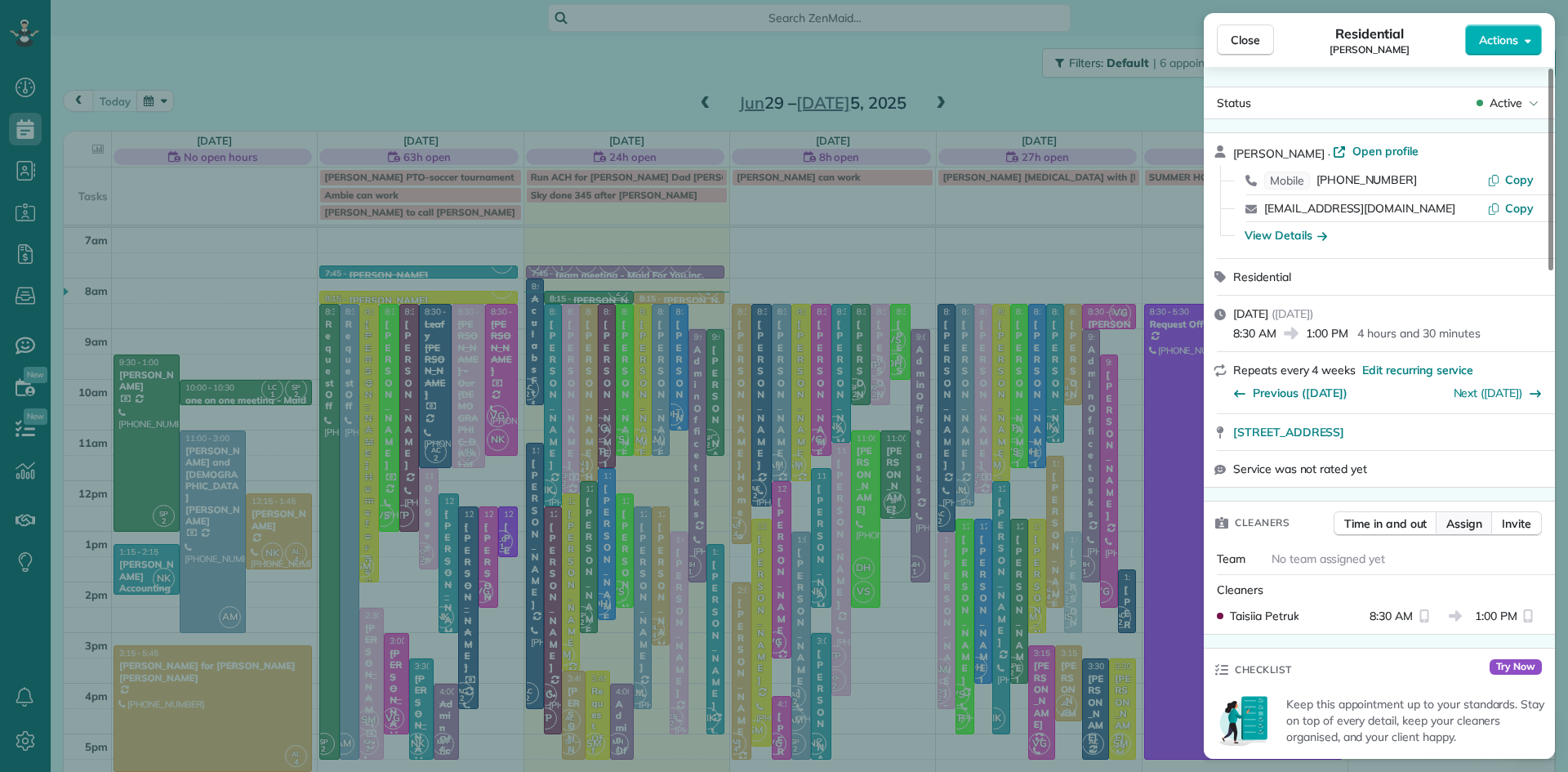 click on "Assign" at bounding box center (1464, 524) 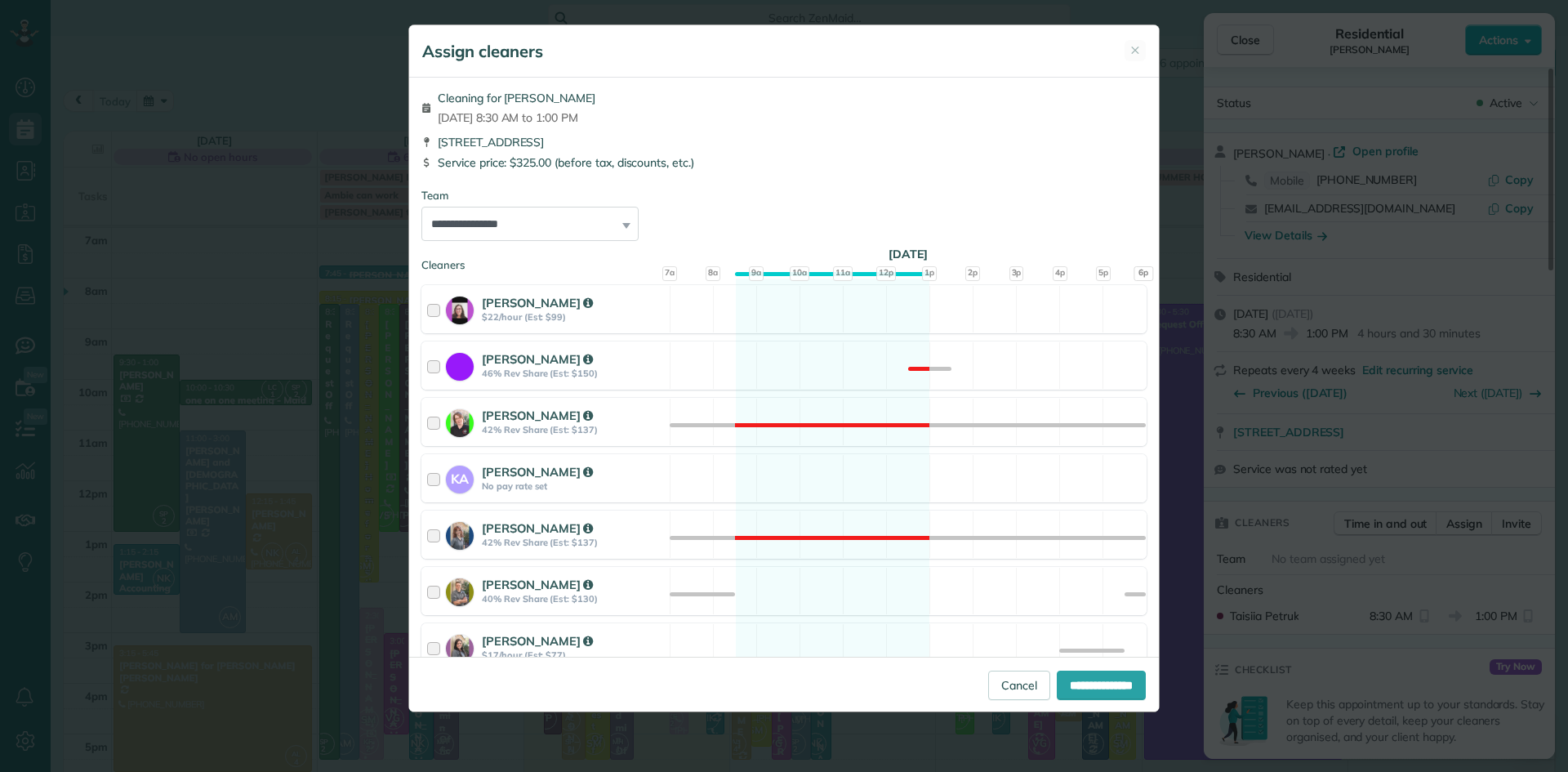 scroll, scrollTop: 624, scrollLeft: 0, axis: vertical 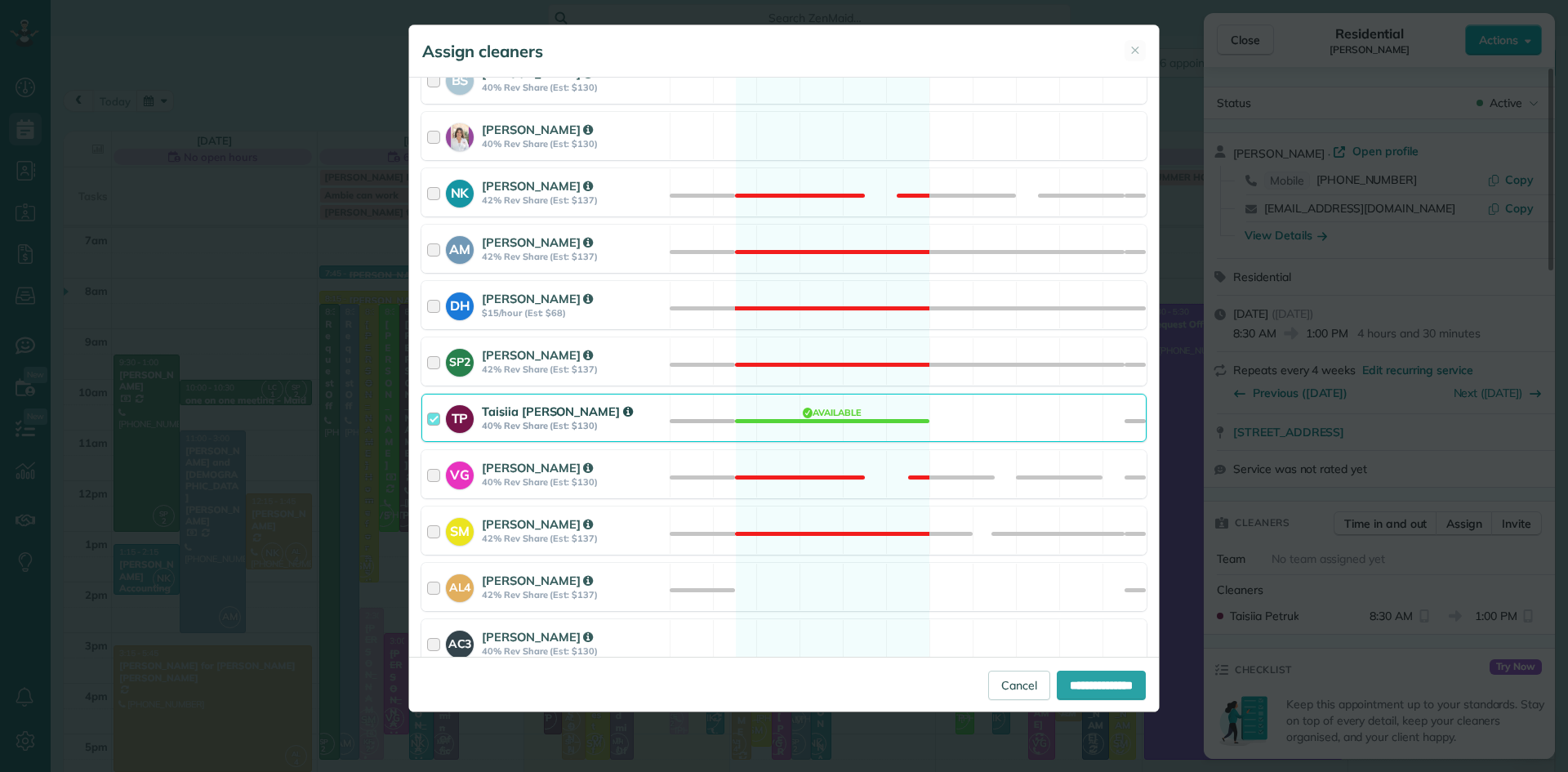click on "Taisiia [PERSON_NAME]" at bounding box center [557, 411] 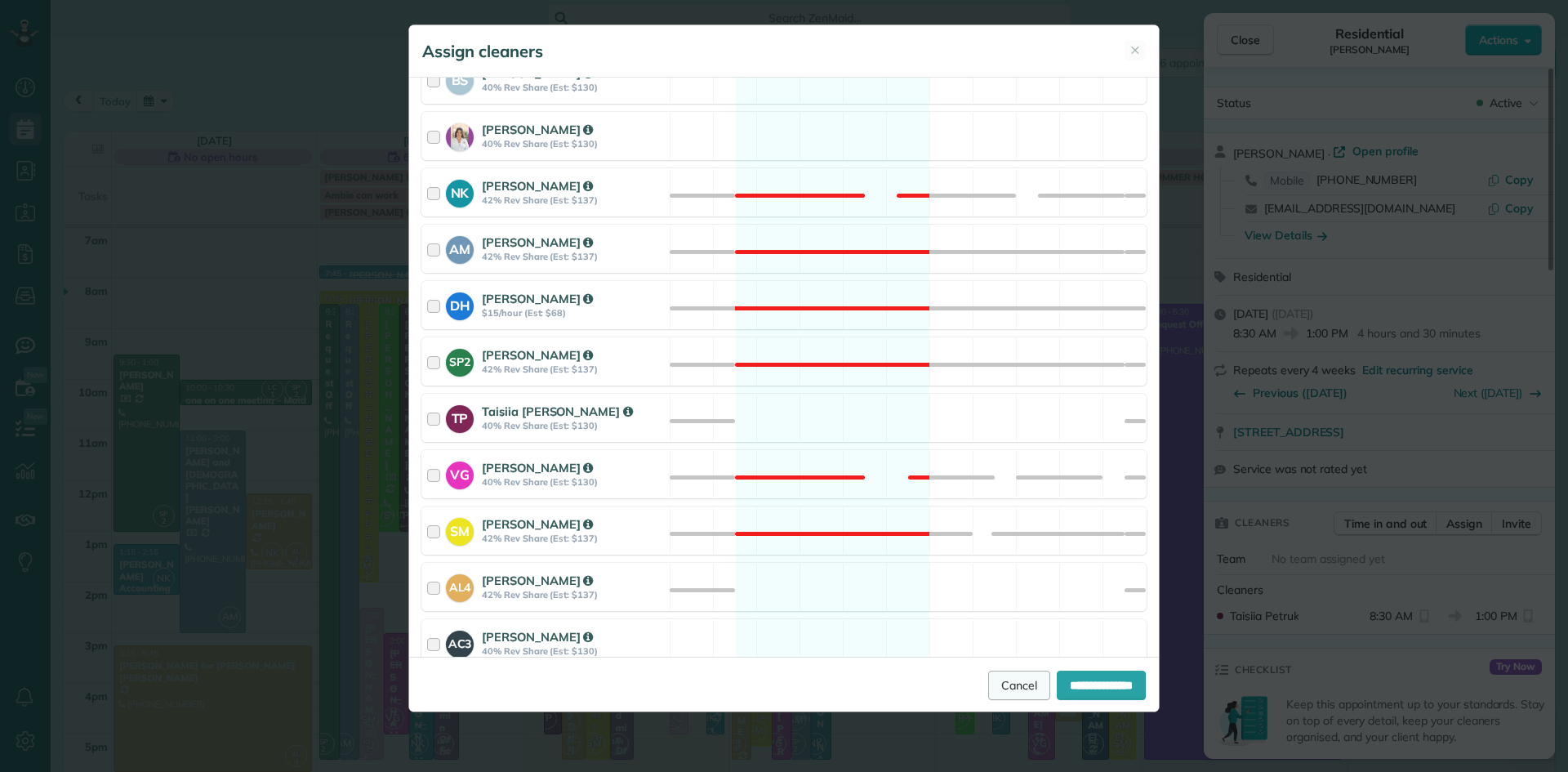 click on "Cancel" at bounding box center (1019, 685) 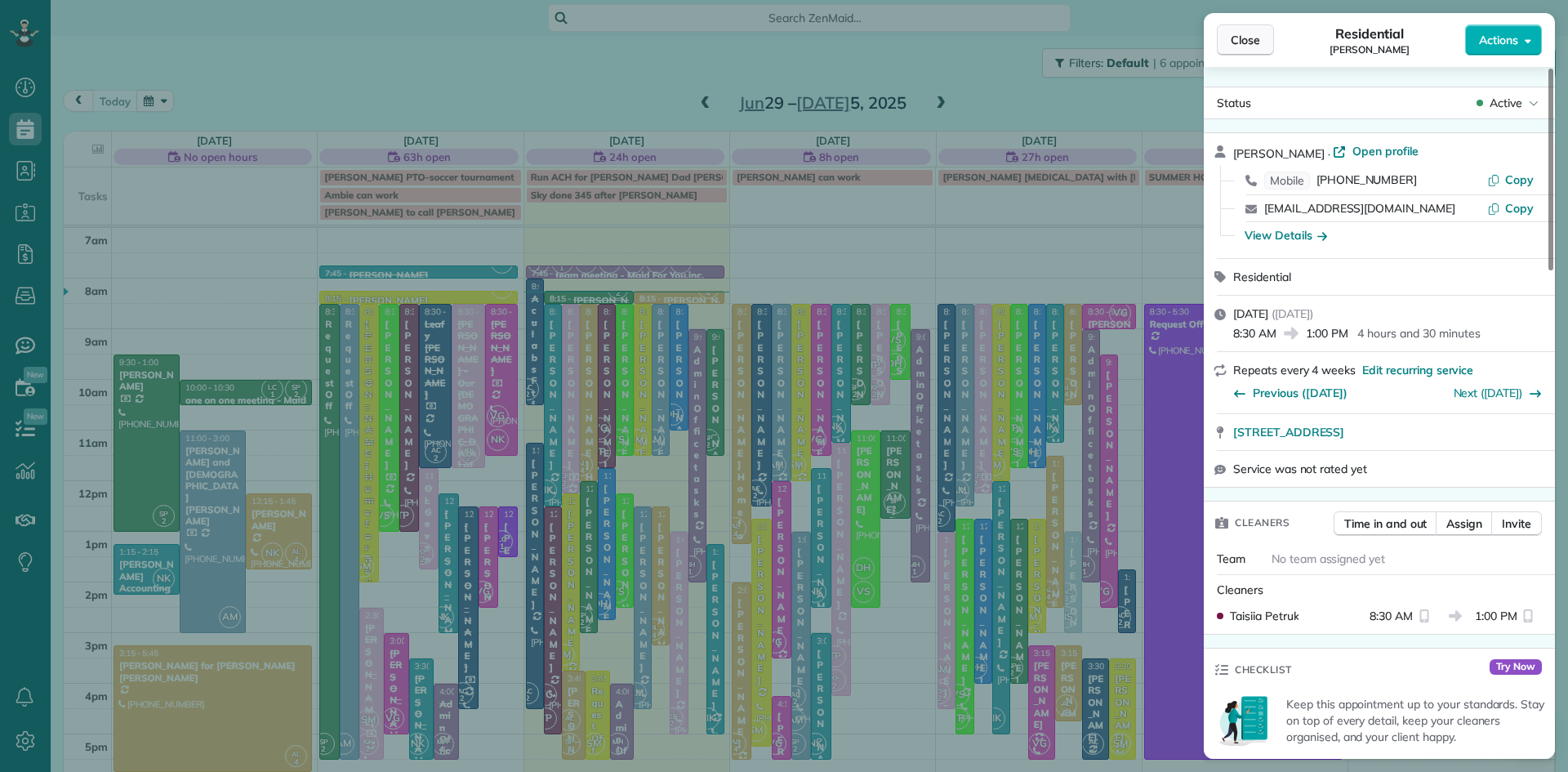 click on "Close" at bounding box center [1245, 40] 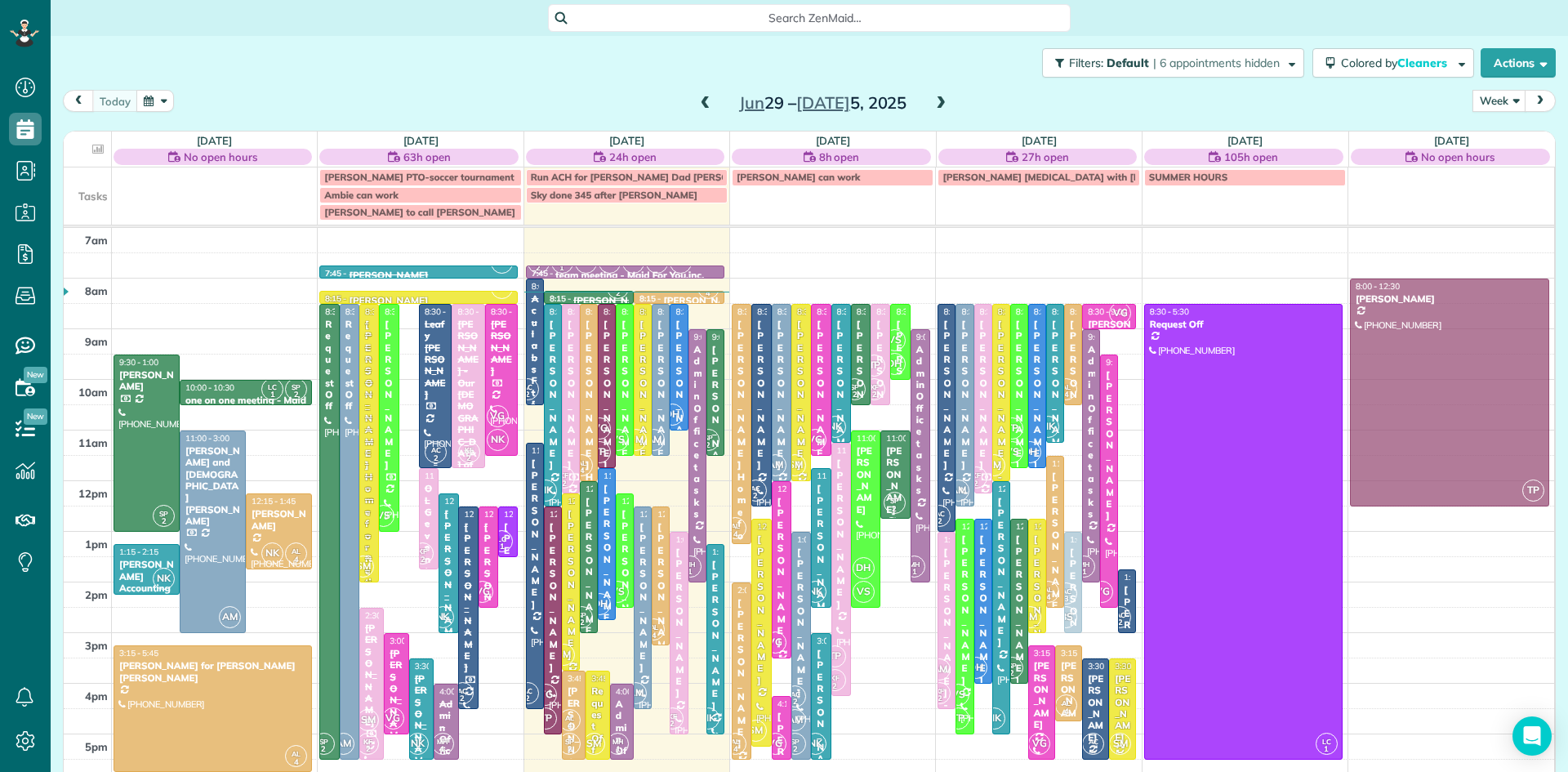 drag, startPoint x: 408, startPoint y: 414, endPoint x: 1503, endPoint y: 388, distance: 1095.3086 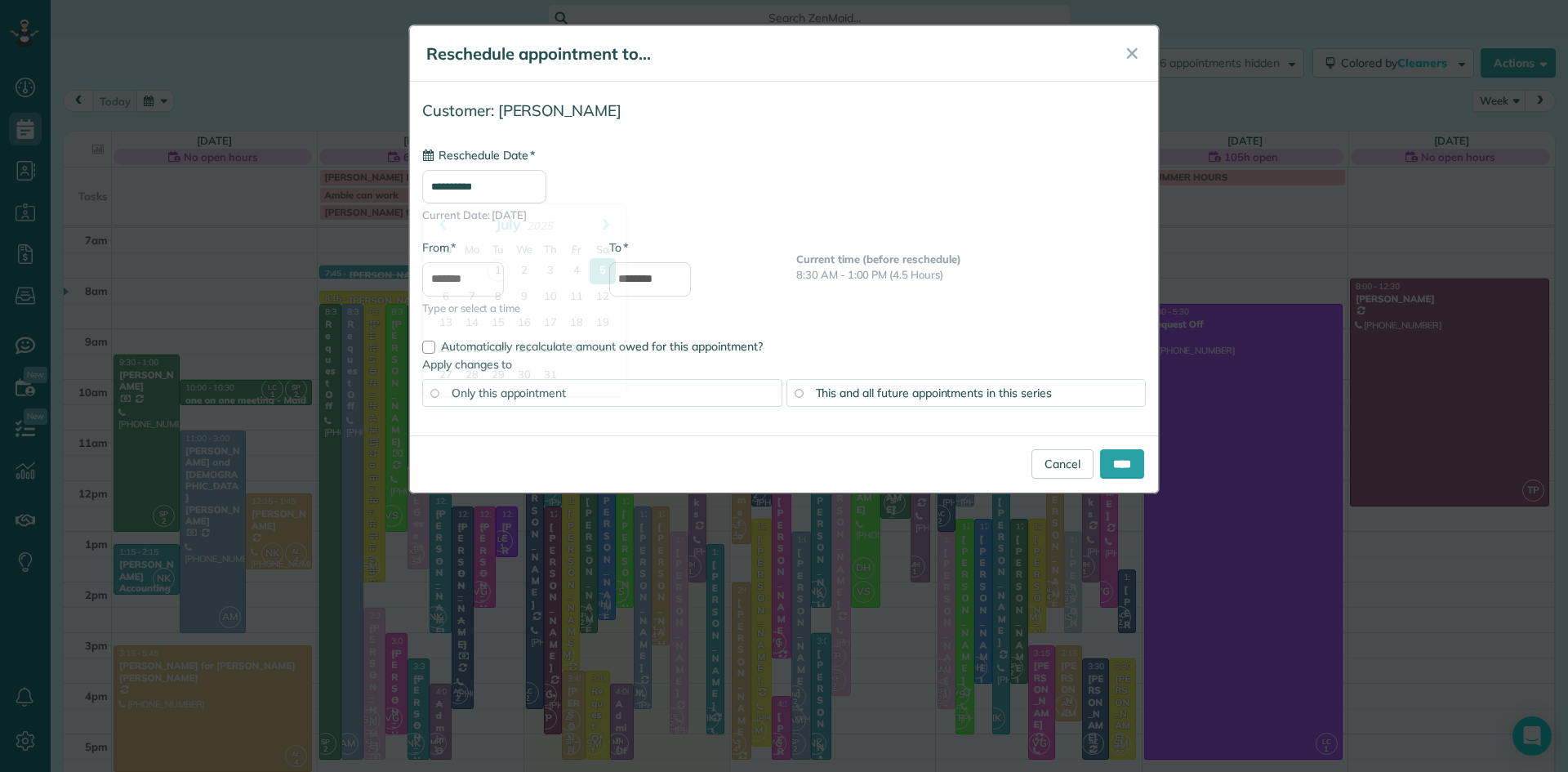 click on "**********" at bounding box center (484, 186) 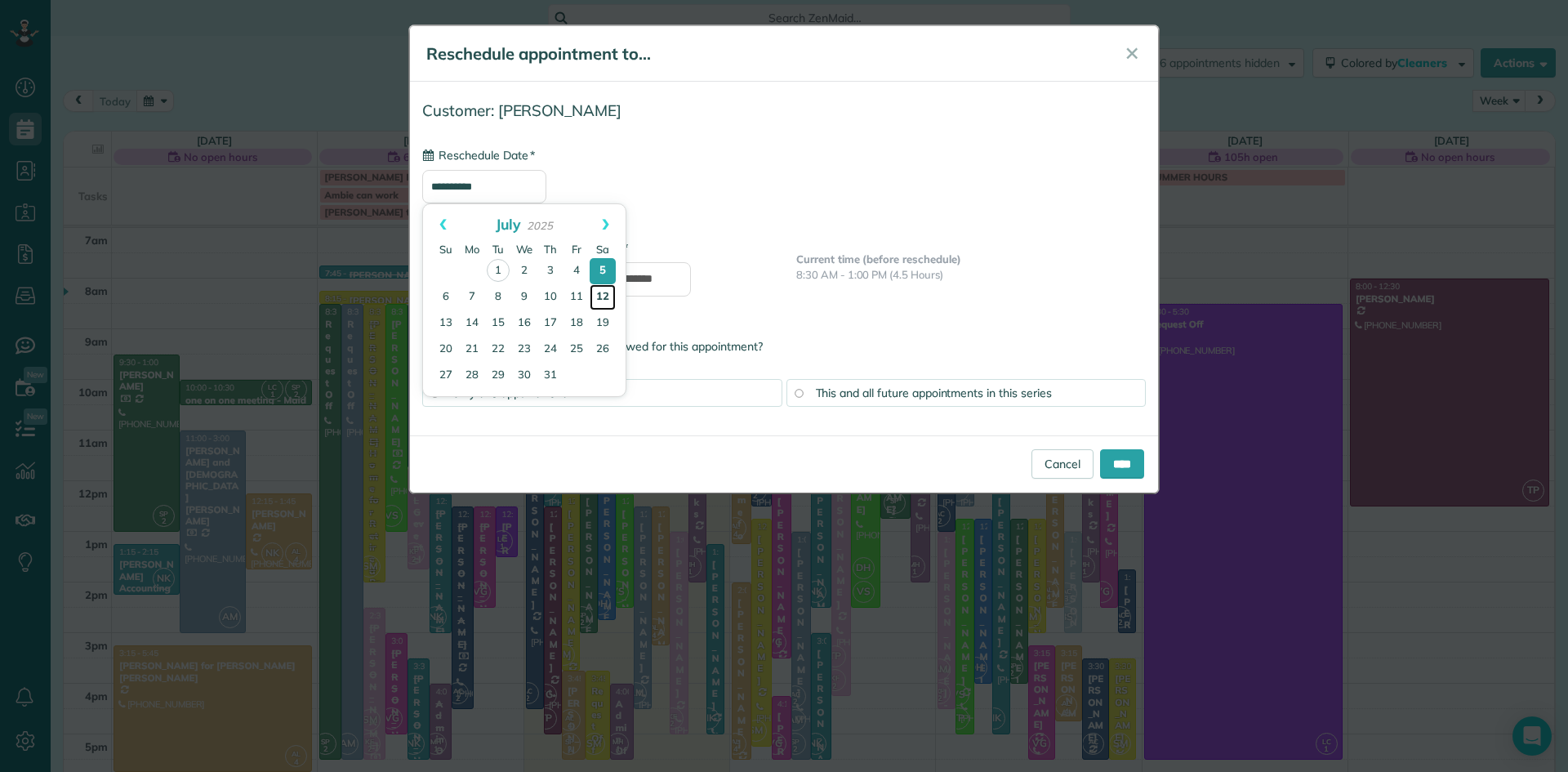 click on "12" at bounding box center [603, 297] 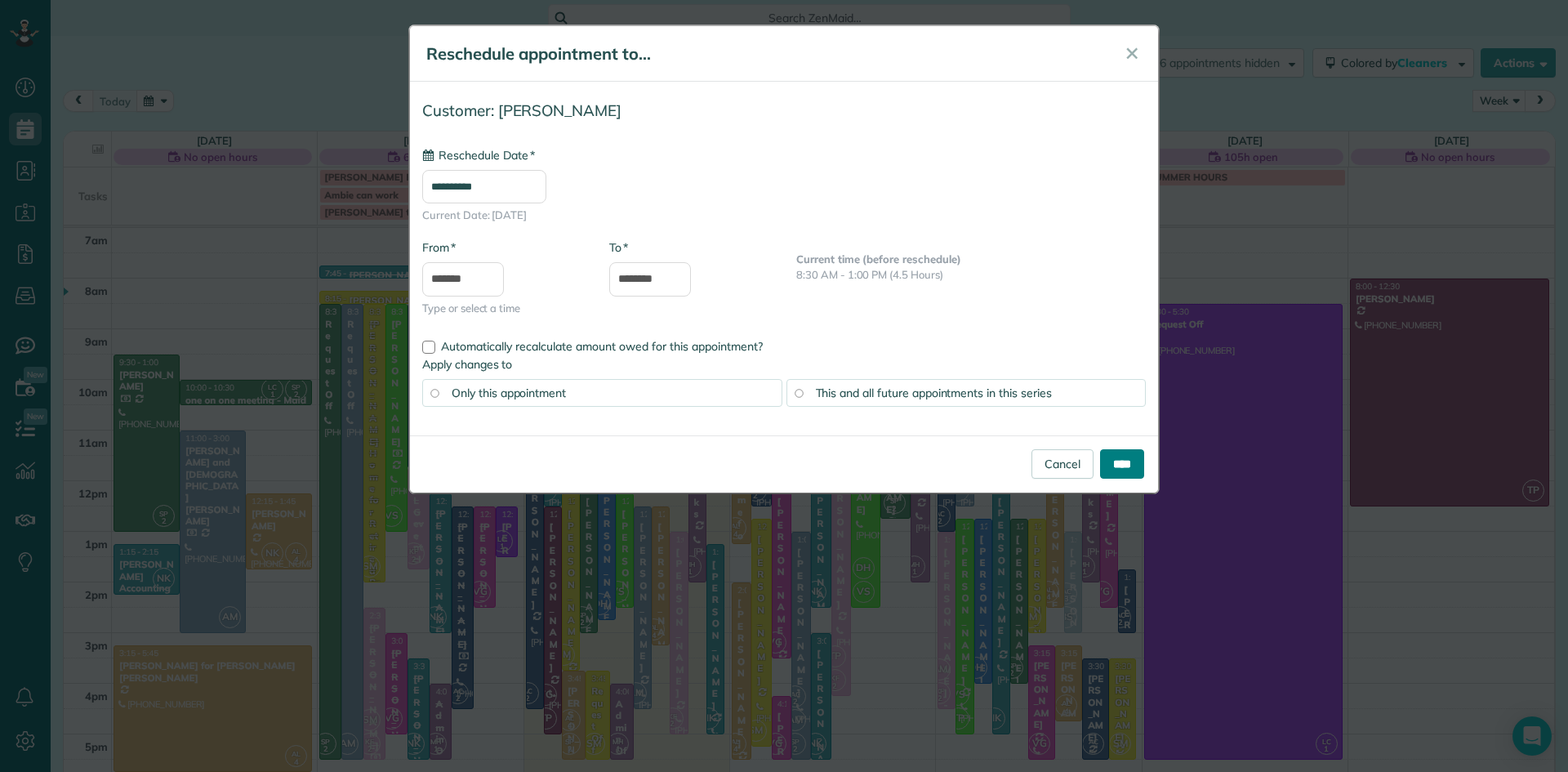 click on "****" at bounding box center (1122, 464) 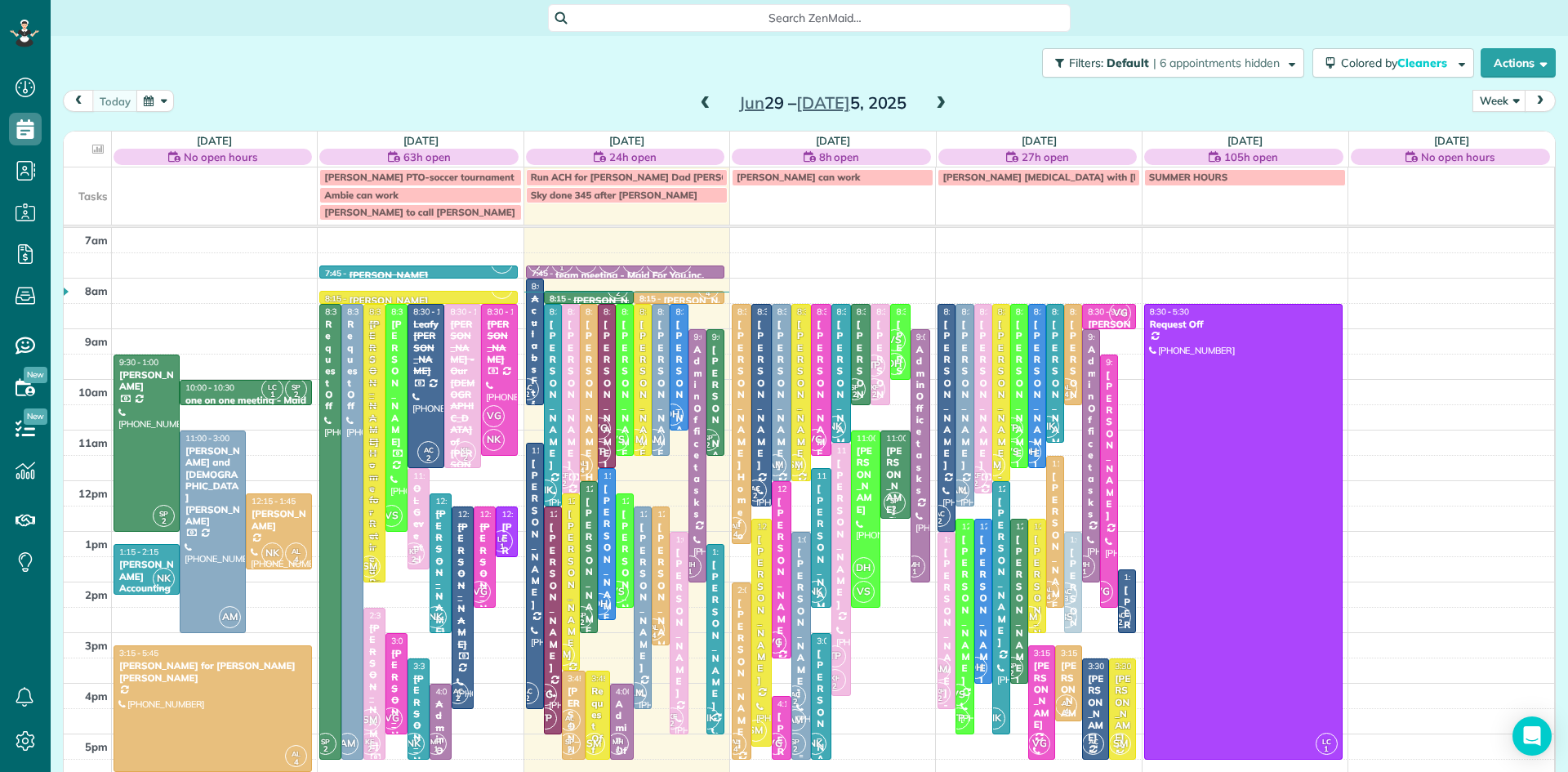 click on "AC 2" at bounding box center (795, 696) 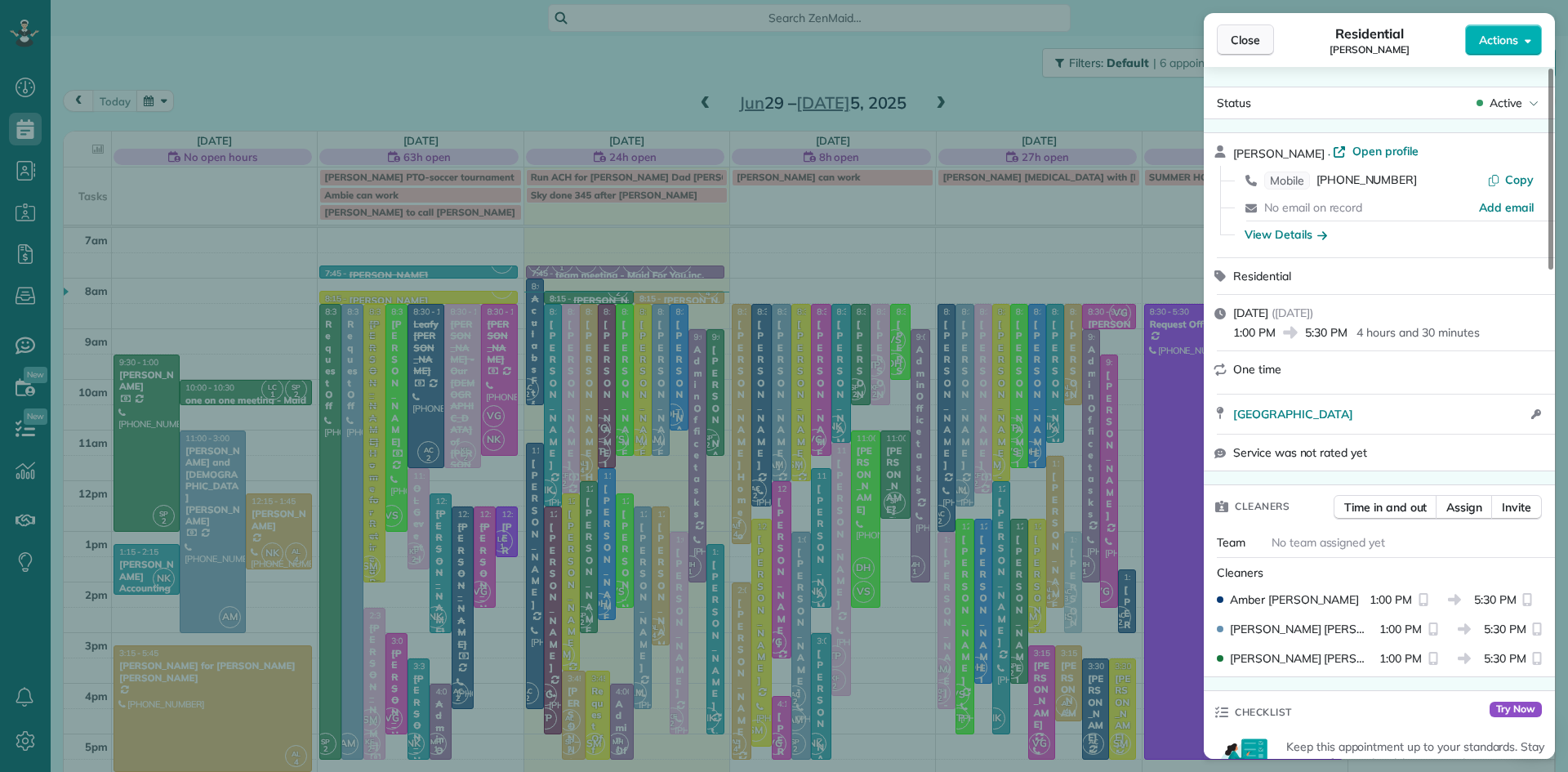 click on "Close" at bounding box center (1245, 40) 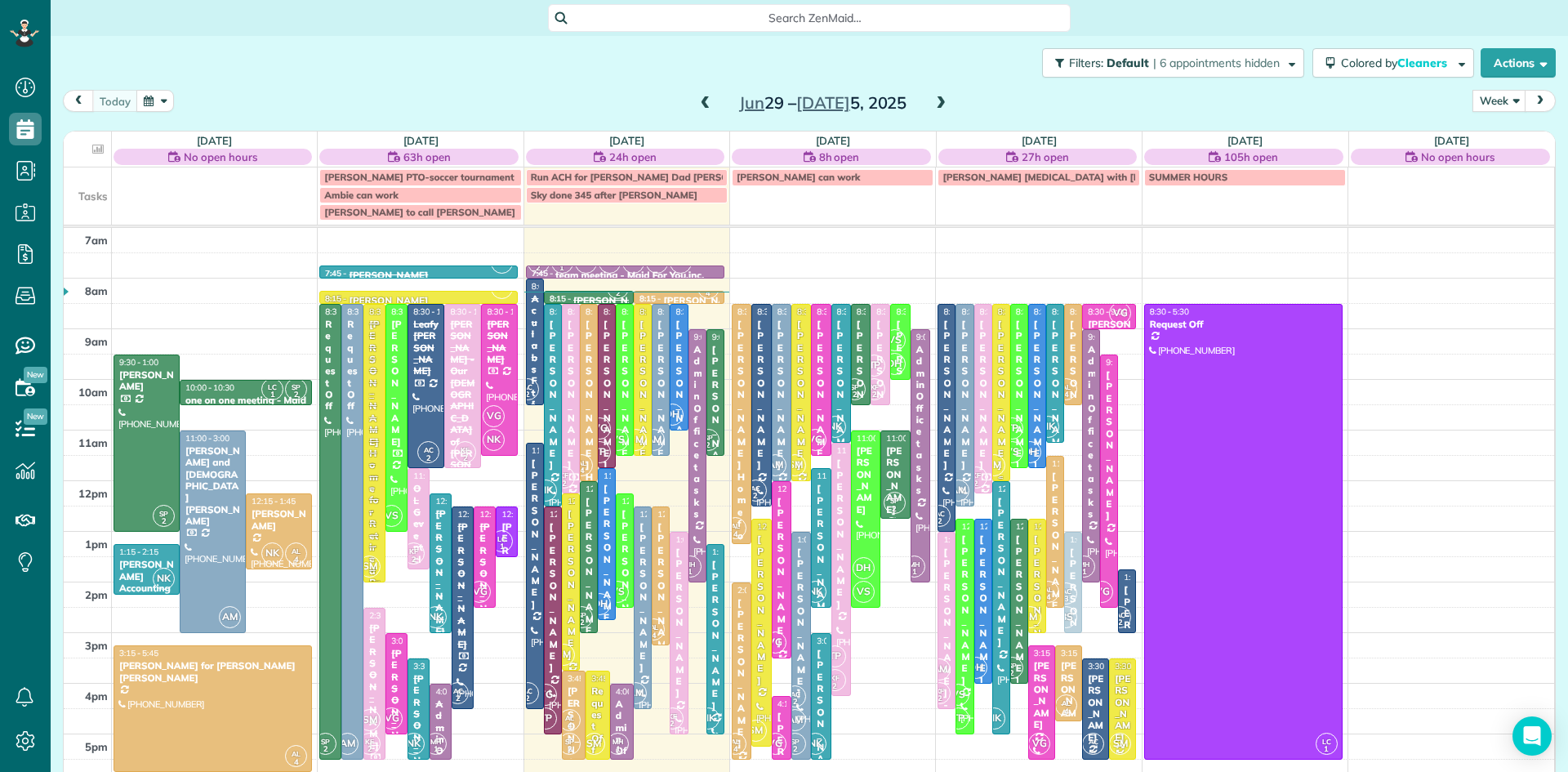click on "[PERSON_NAME] - [PERSON_NAME] Funeral Home" at bounding box center (1001, 542) 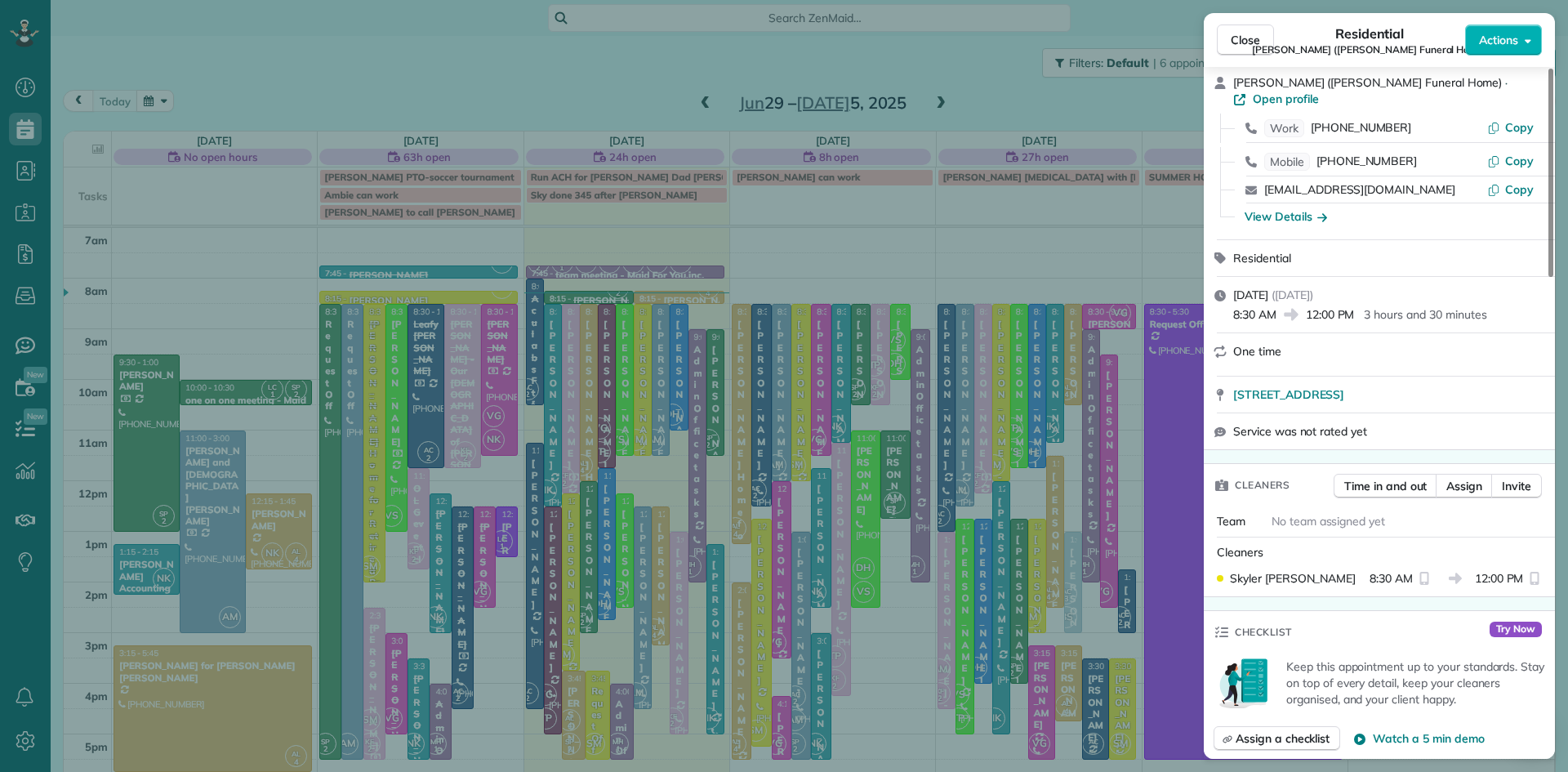 scroll, scrollTop: 0, scrollLeft: 0, axis: both 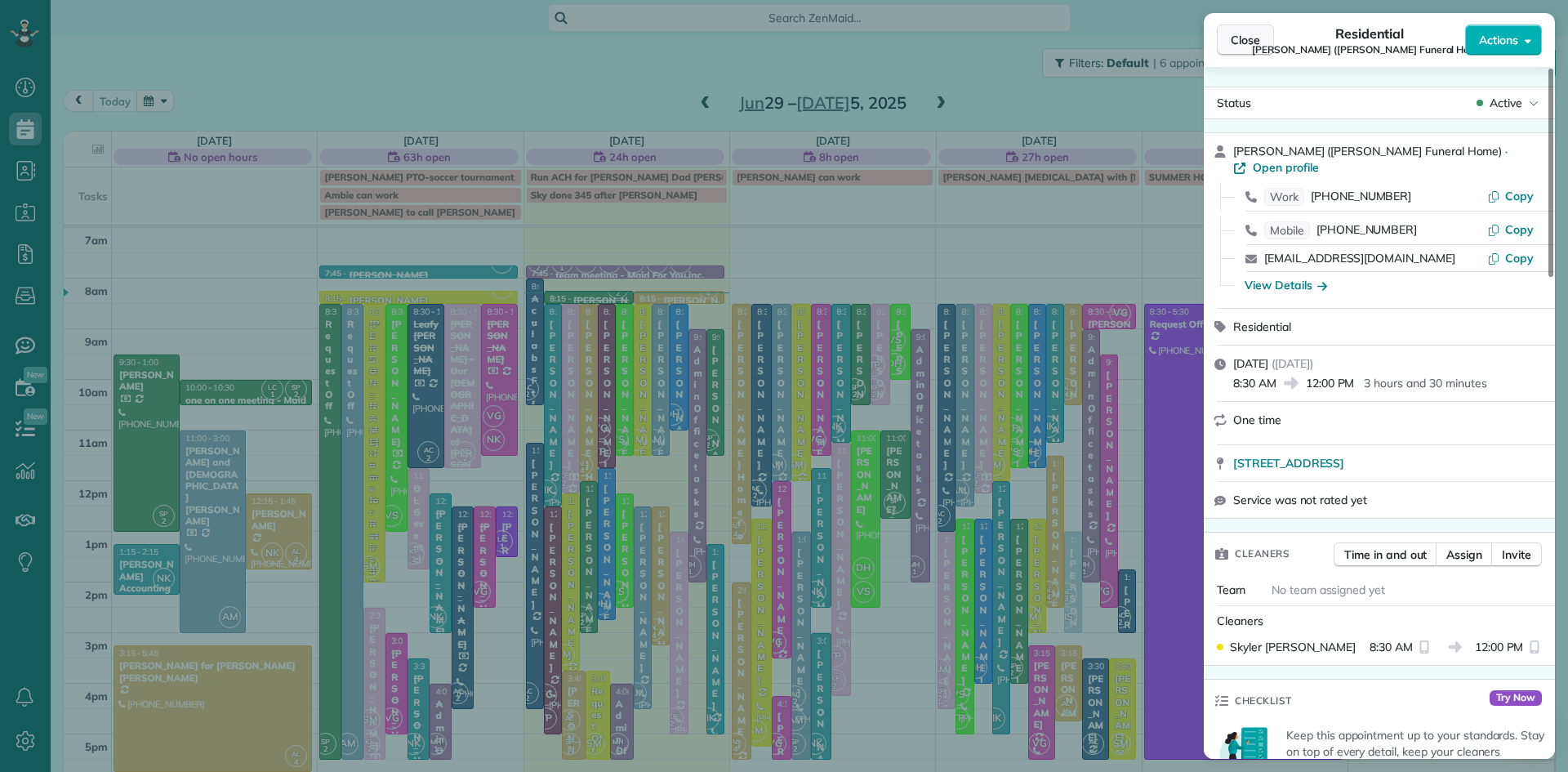 click on "Close" at bounding box center [1245, 40] 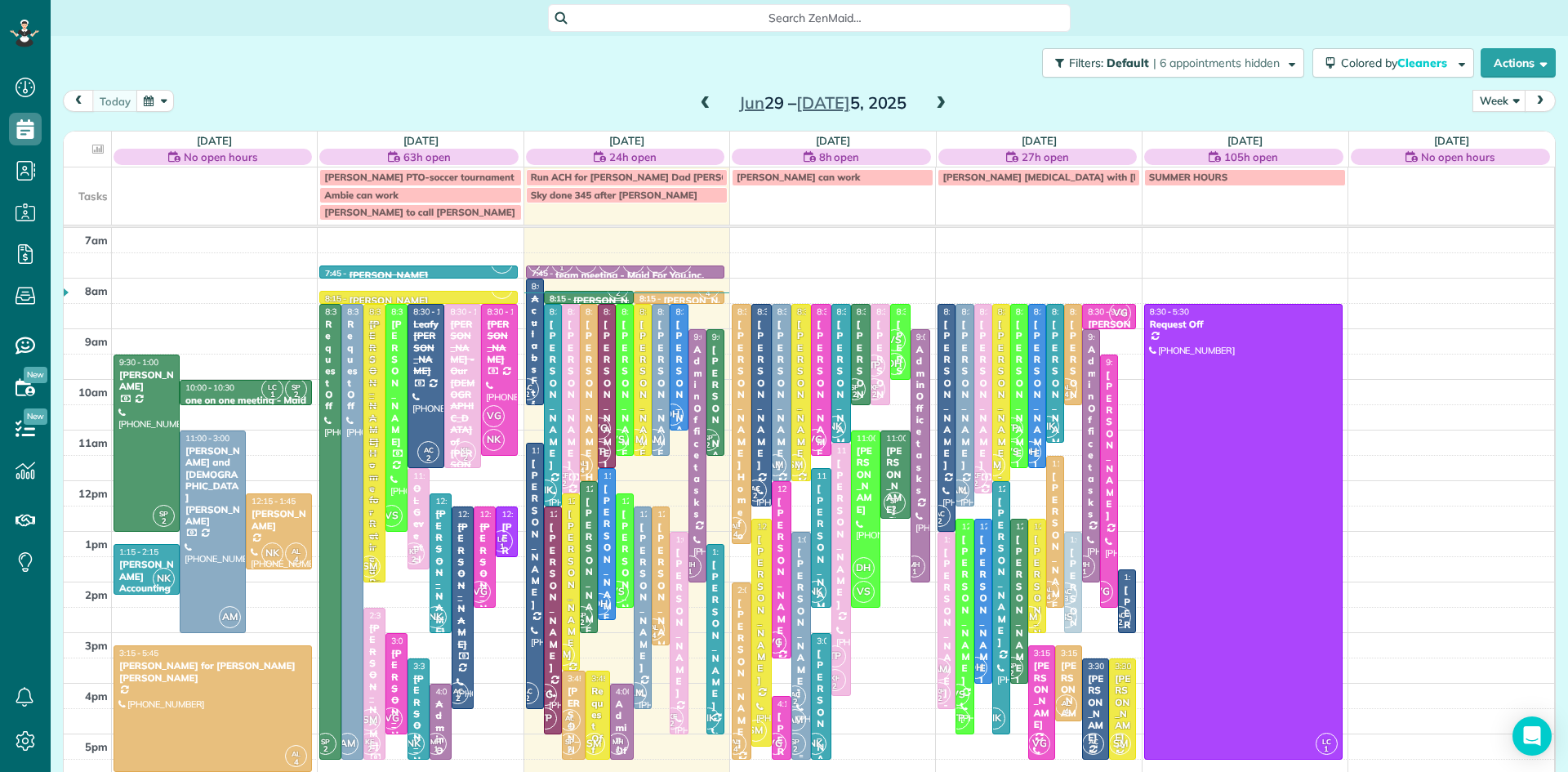 click on "AC 2" at bounding box center (795, 696) 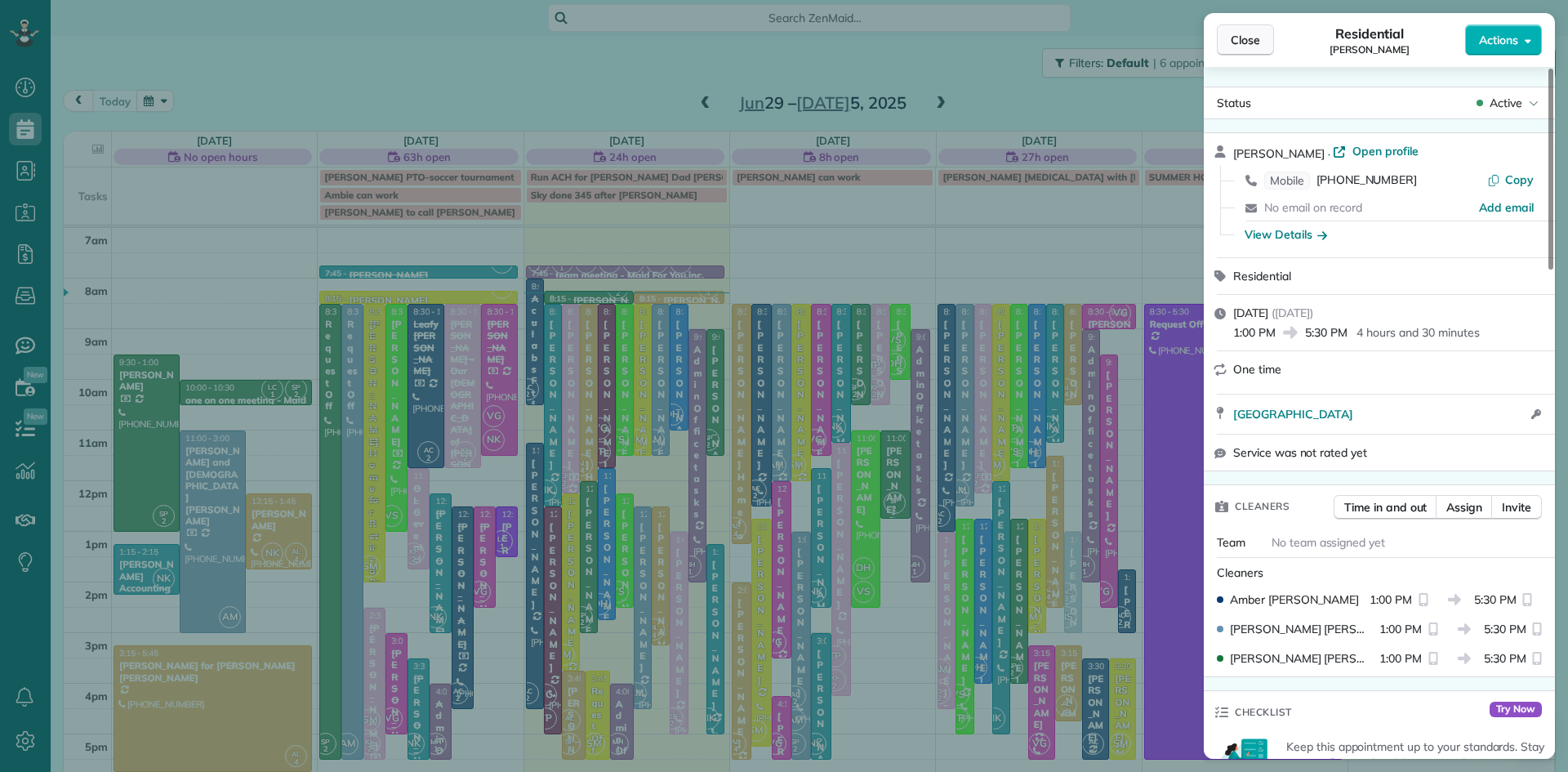click on "Close" at bounding box center [1245, 40] 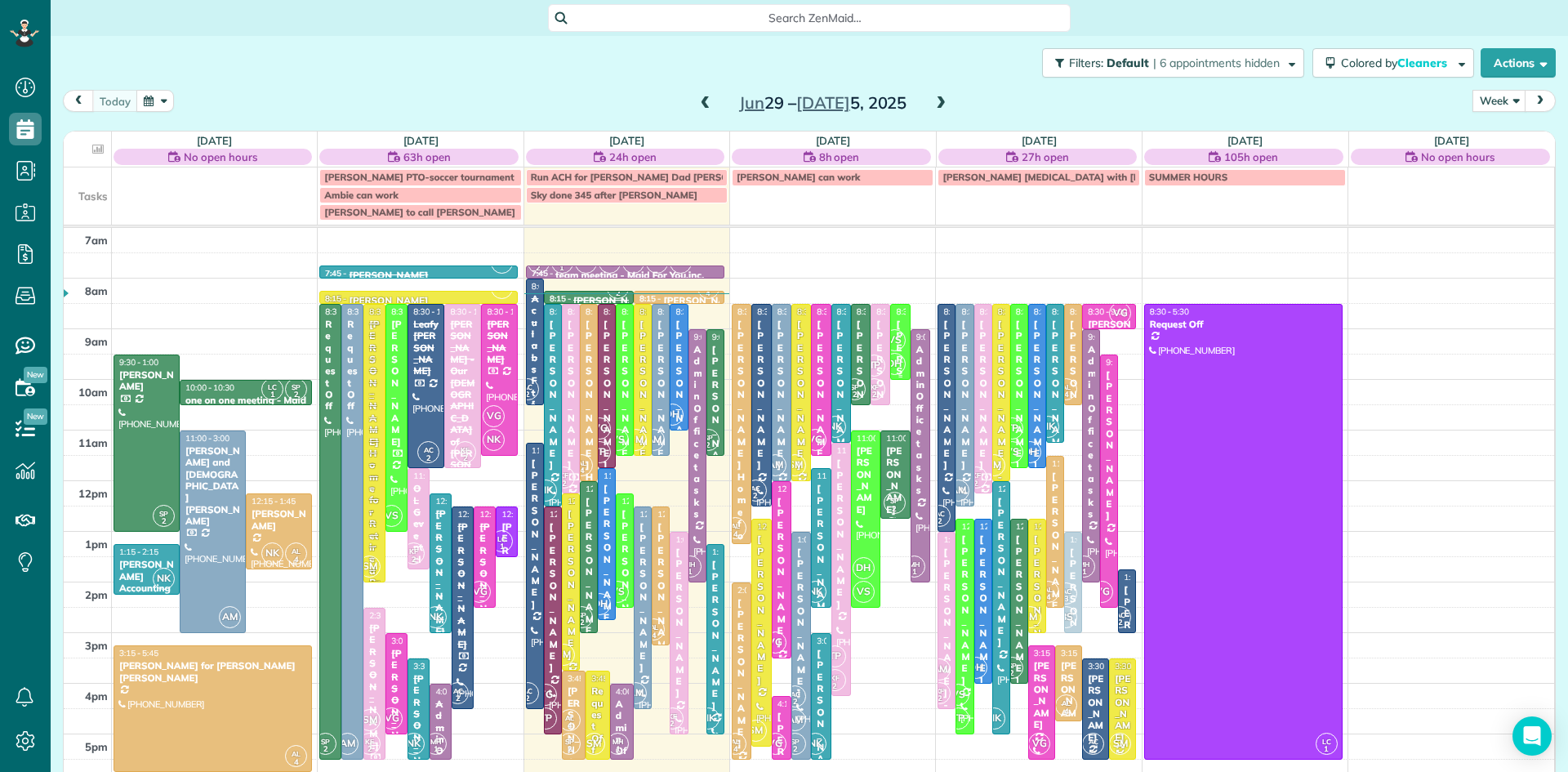 click on "[PERSON_NAME] & [PERSON_NAME]" at bounding box center [900, 477] 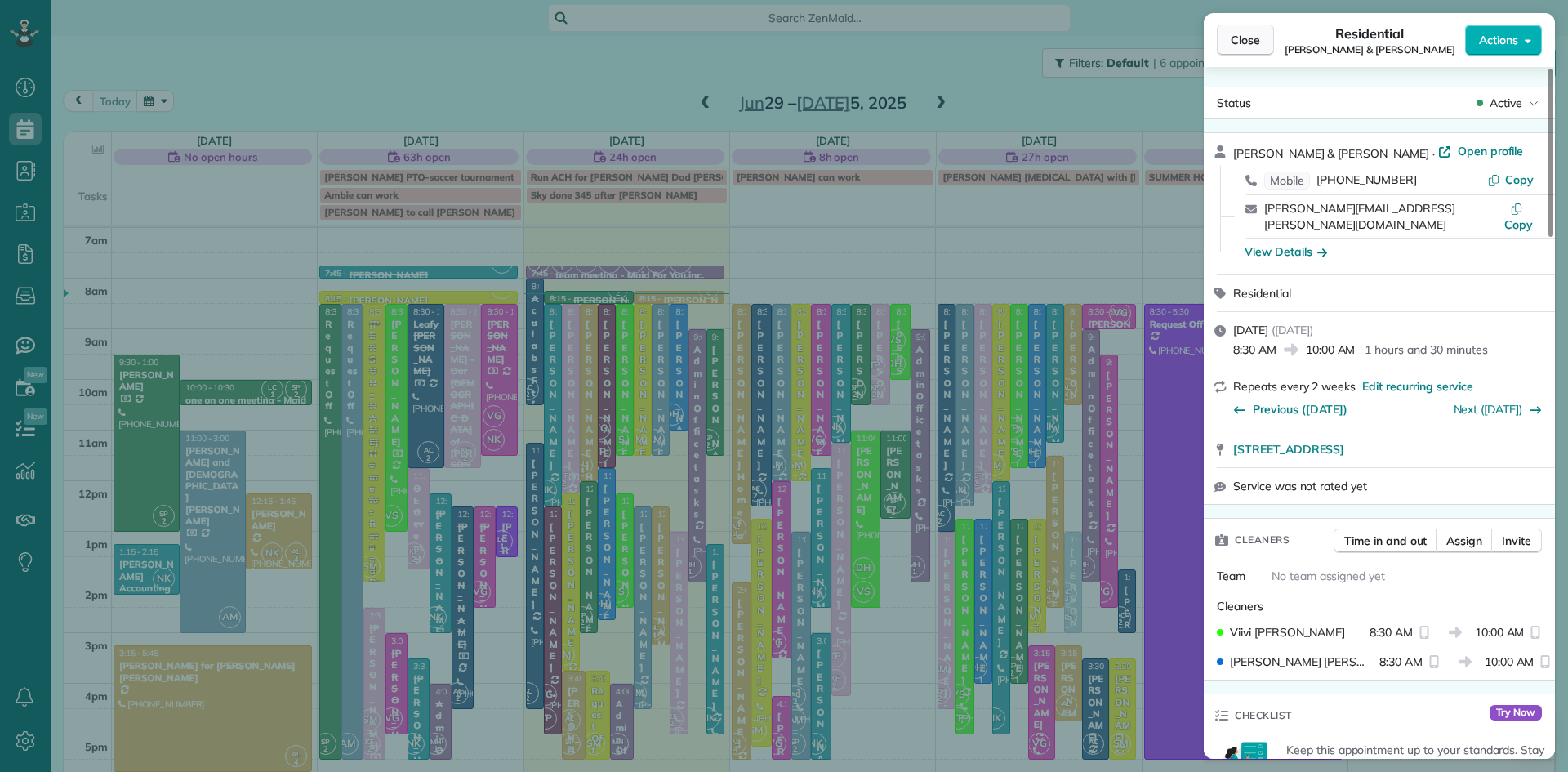 click on "Close" at bounding box center (1245, 40) 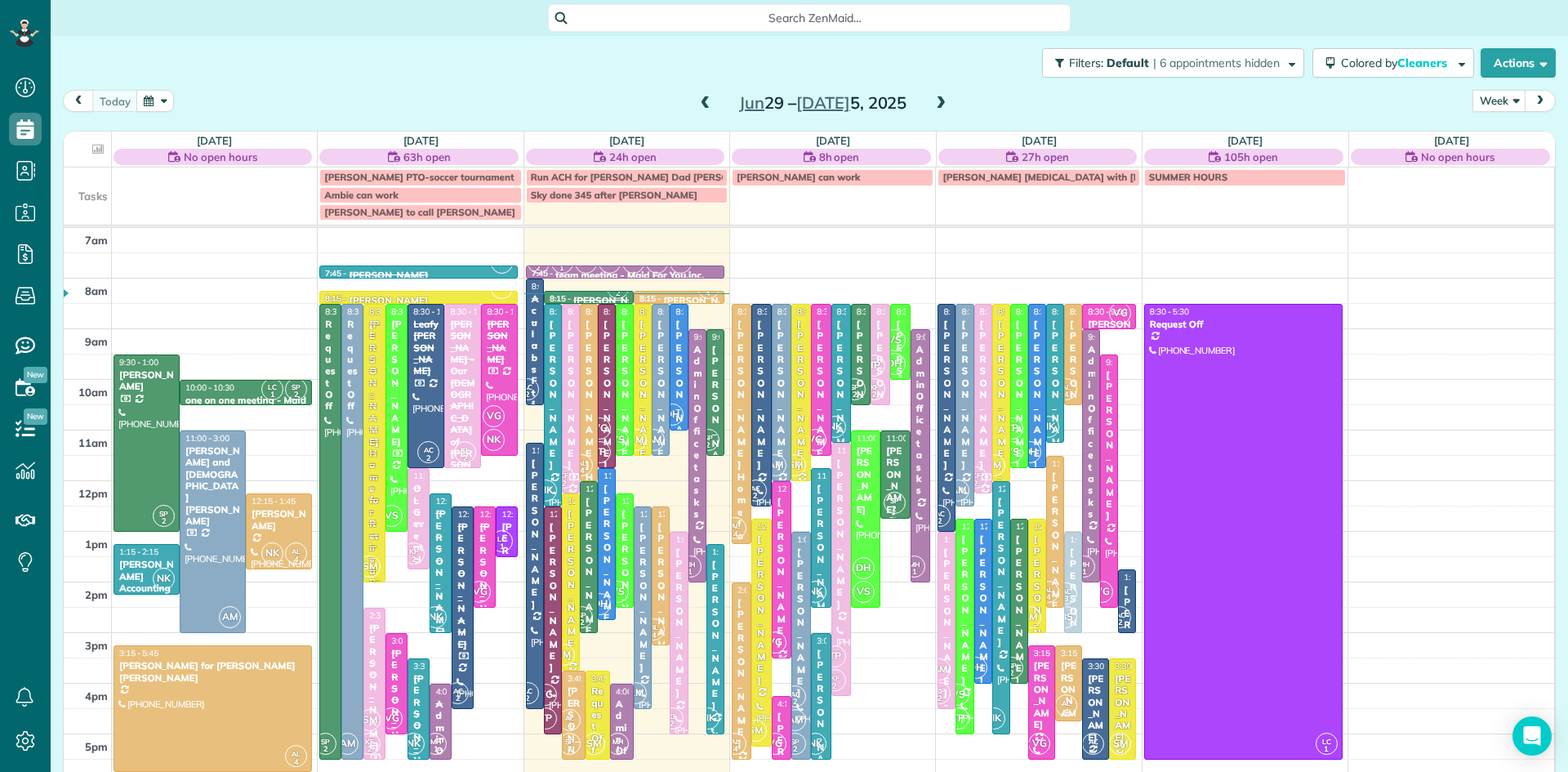 click on "[PERSON_NAME] & [PERSON_NAME]" at bounding box center [900, 477] 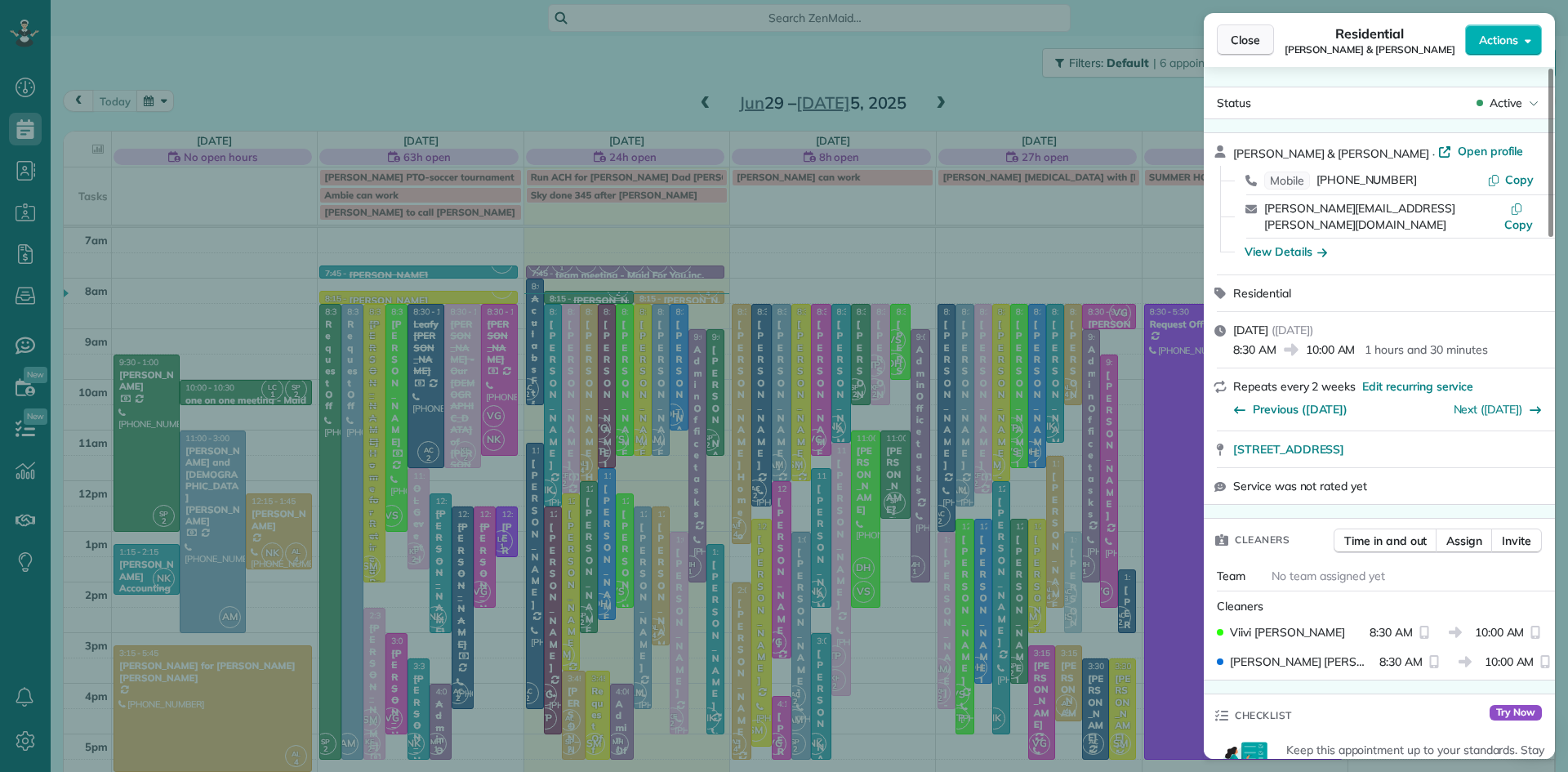 click on "Close" at bounding box center (1245, 40) 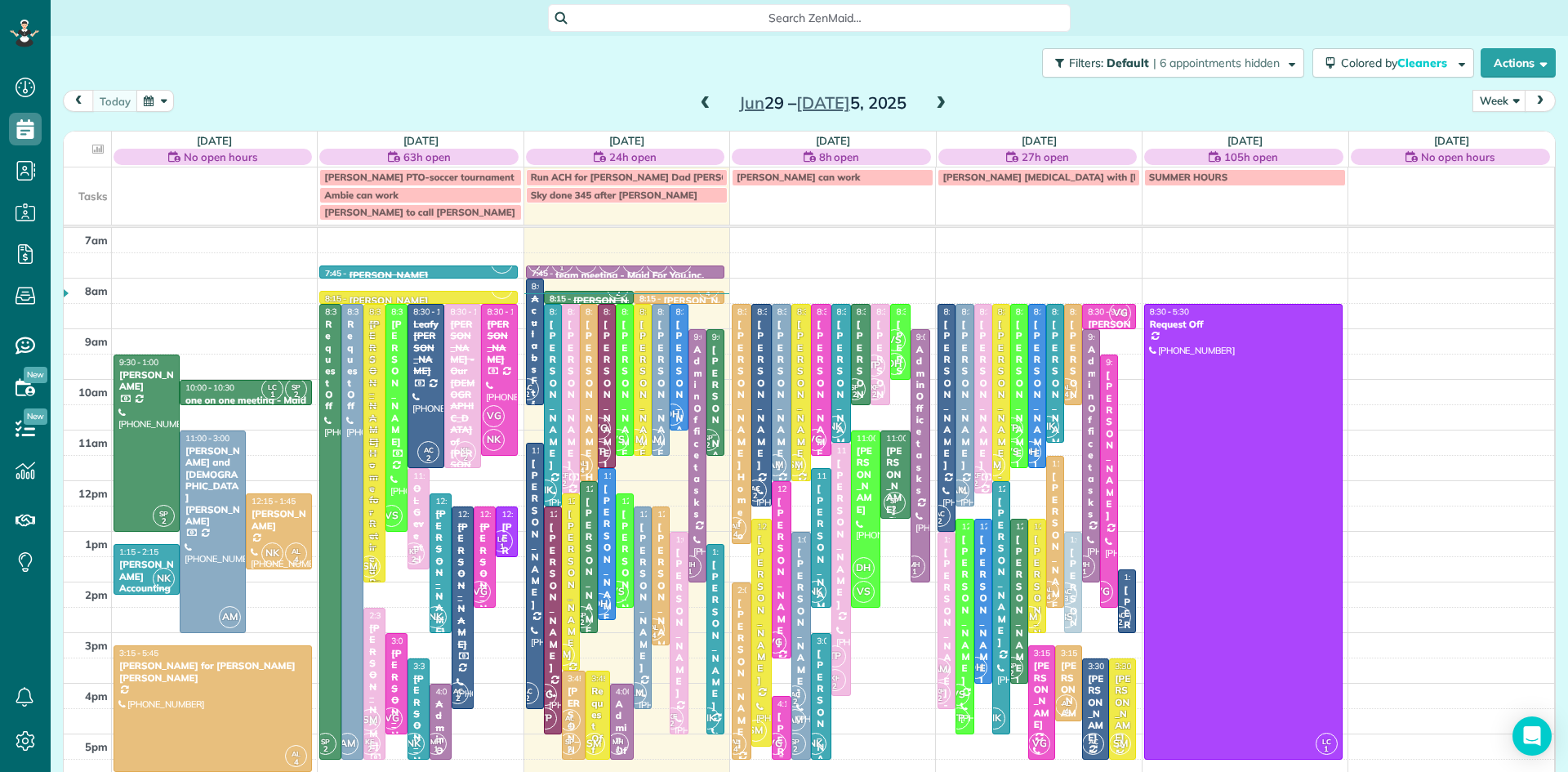 click on "[PERSON_NAME] for mom [PERSON_NAME]" at bounding box center (782, 899) 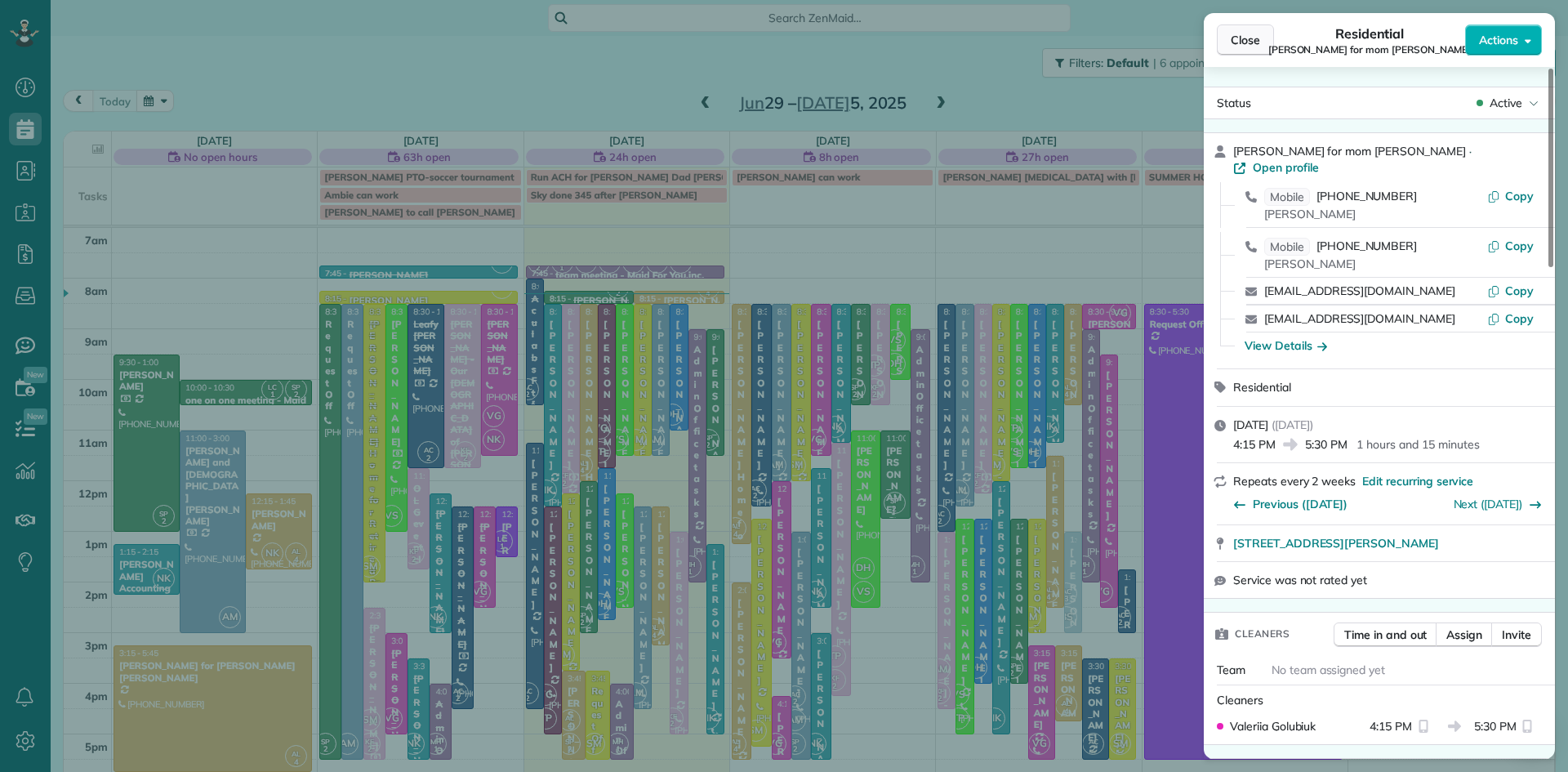 click on "Close" at bounding box center [1245, 40] 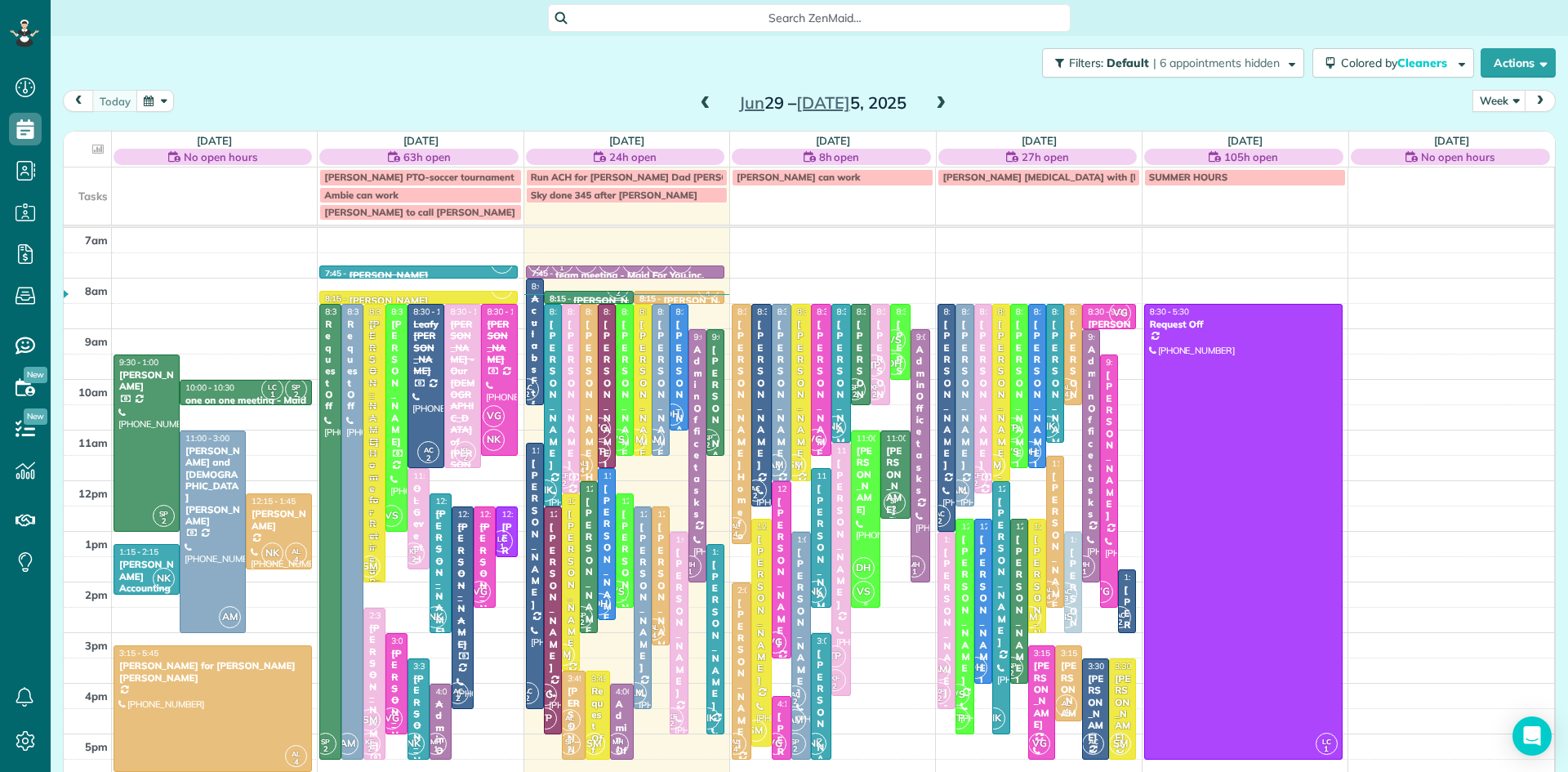 click on "[PERSON_NAME]" at bounding box center [866, 480] 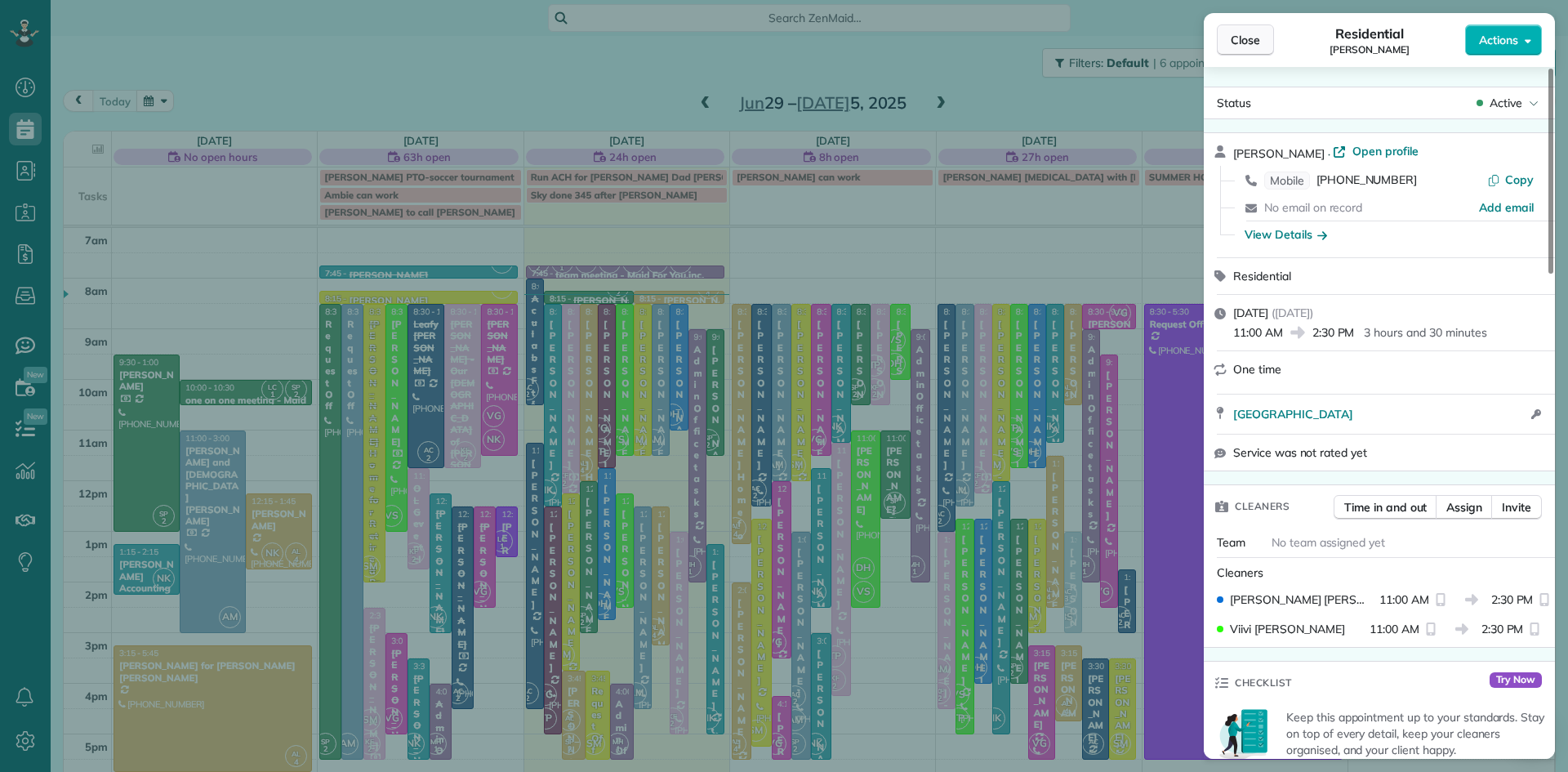 click on "Close" at bounding box center (1245, 40) 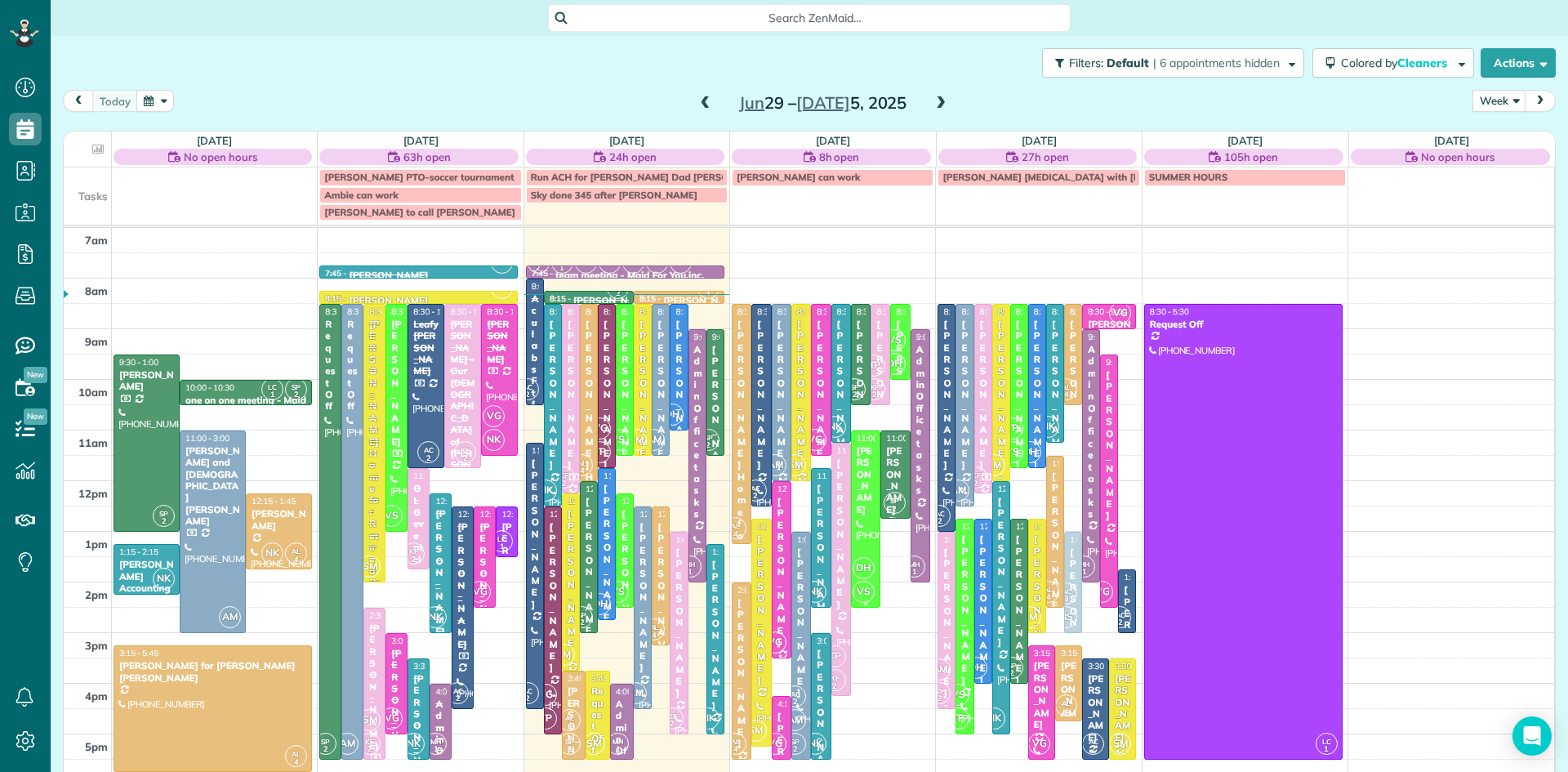 click at bounding box center (866, 519) 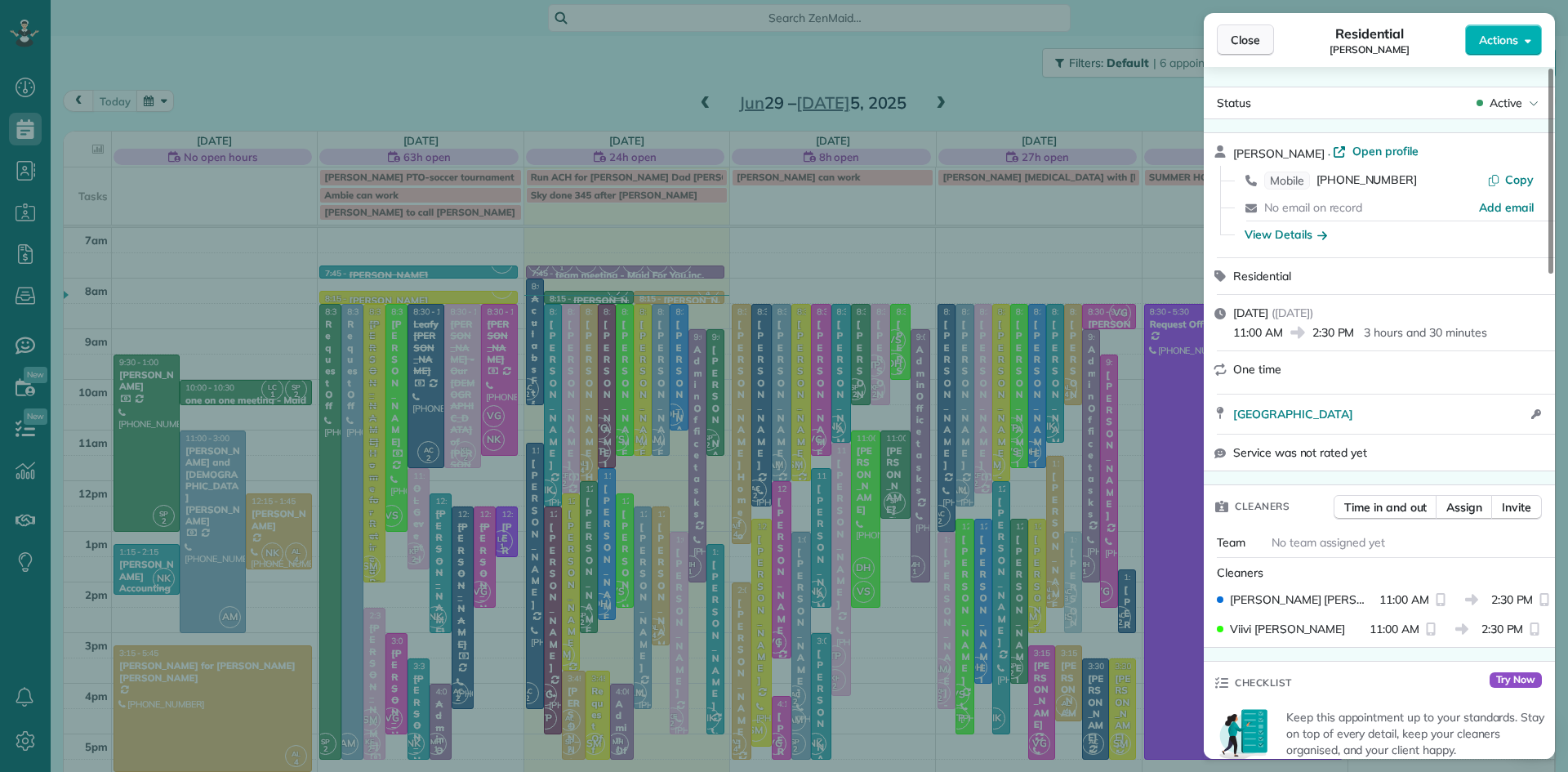 click on "Close" at bounding box center [1245, 40] 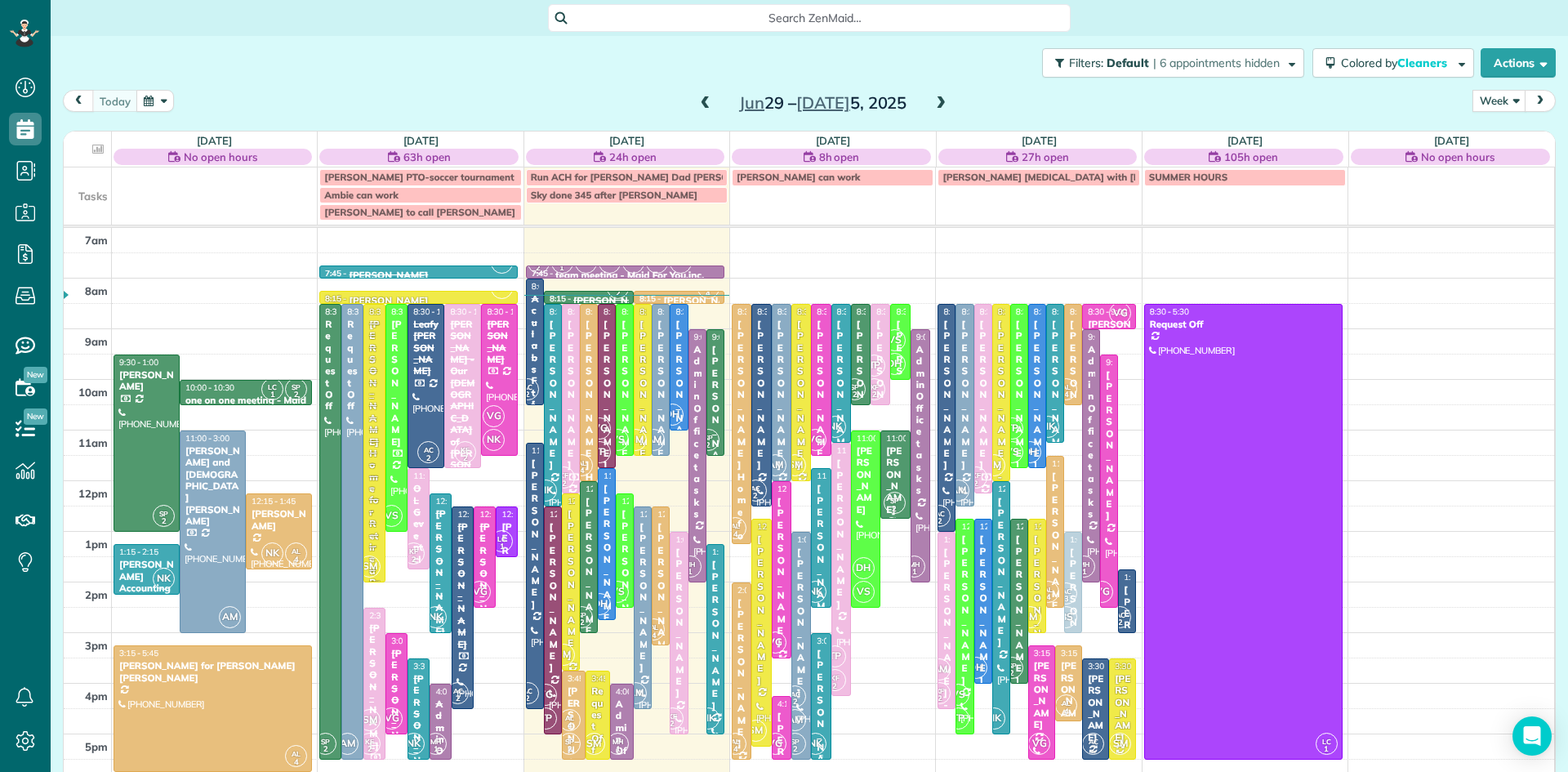 click on "[PERSON_NAME]" at bounding box center (821, 724) 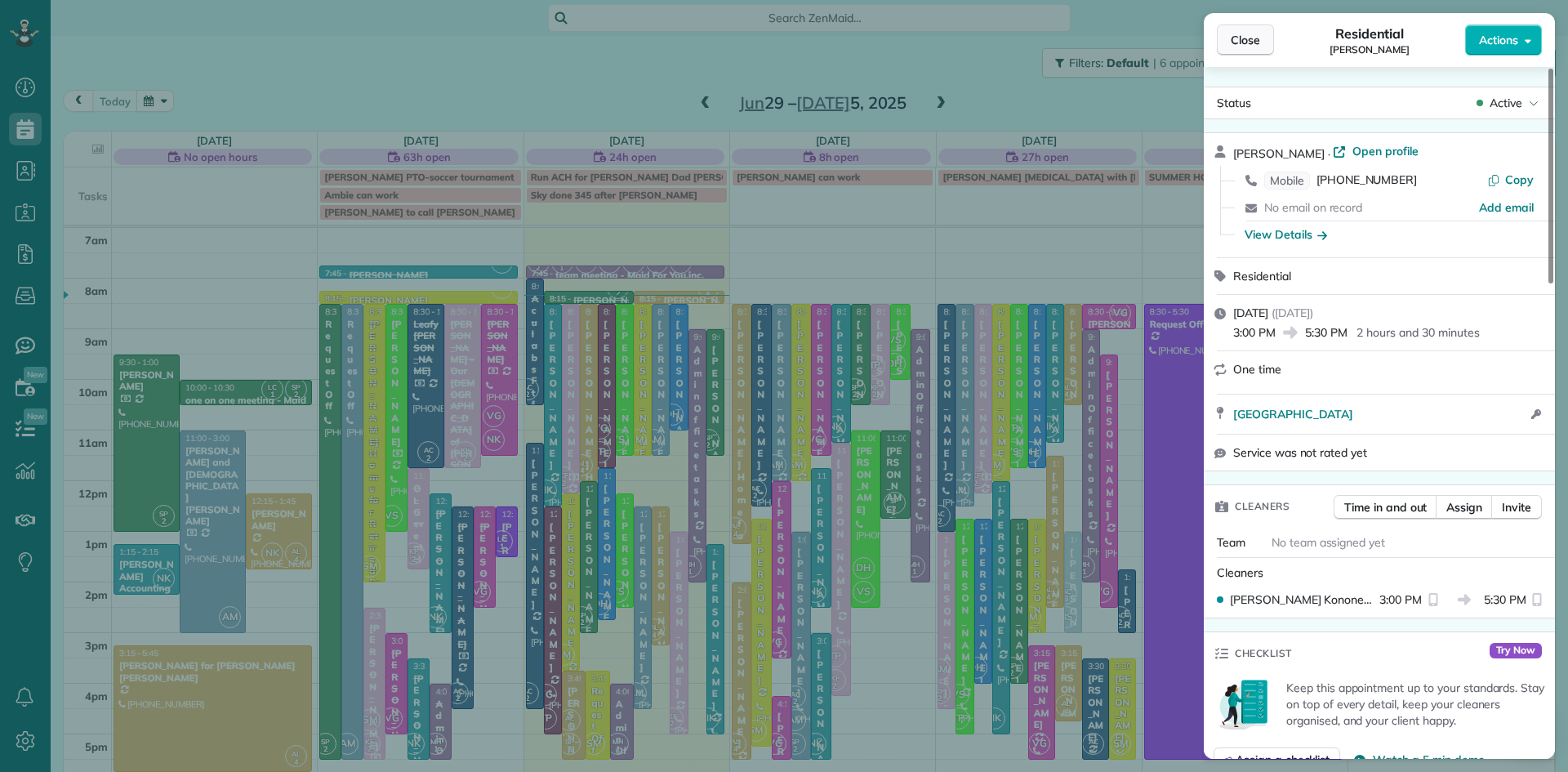 click on "Close" at bounding box center [1245, 40] 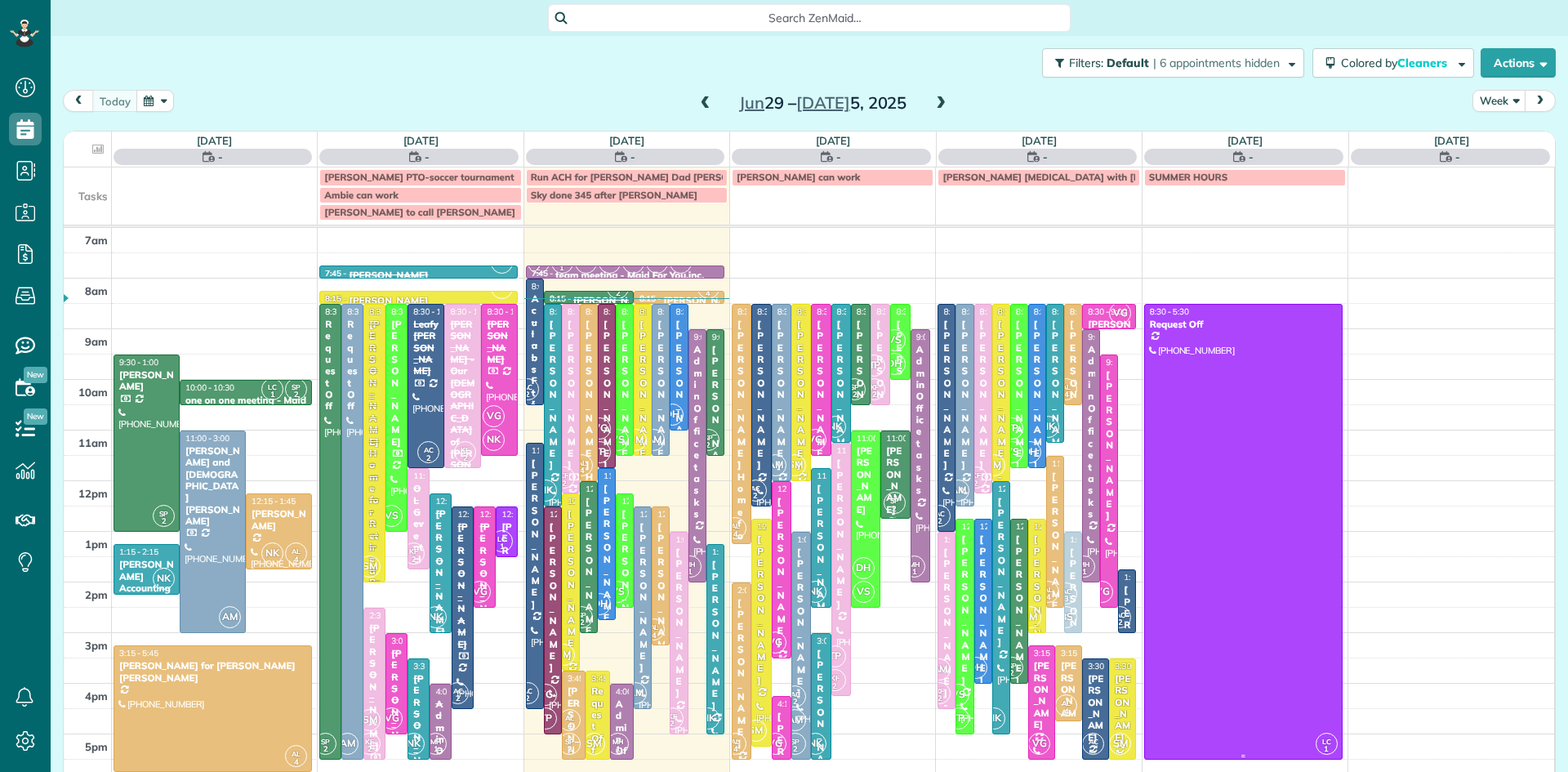 scroll, scrollTop: 0, scrollLeft: 0, axis: both 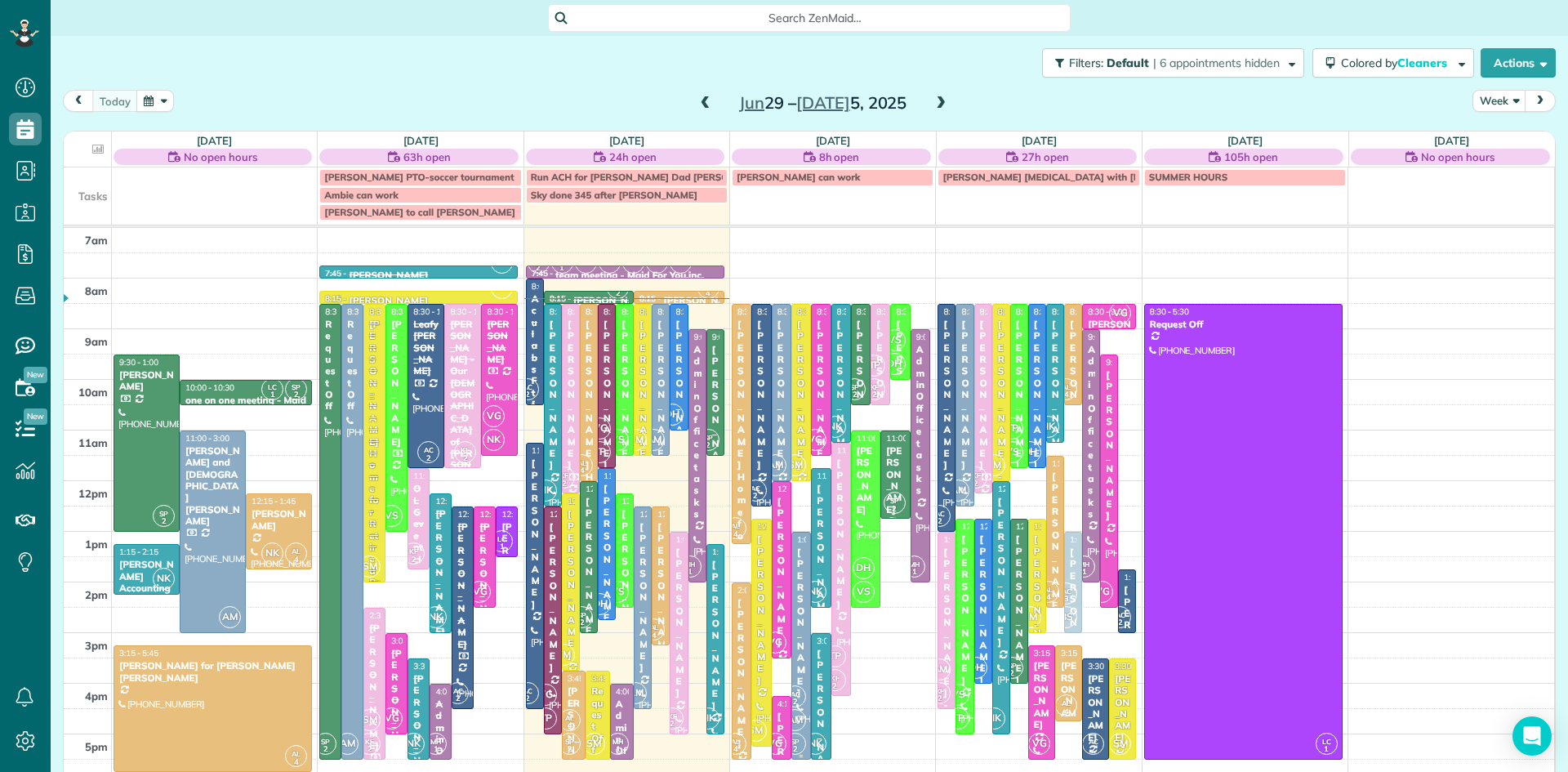 click on "Joseph Lesenko" at bounding box center (801, 623) 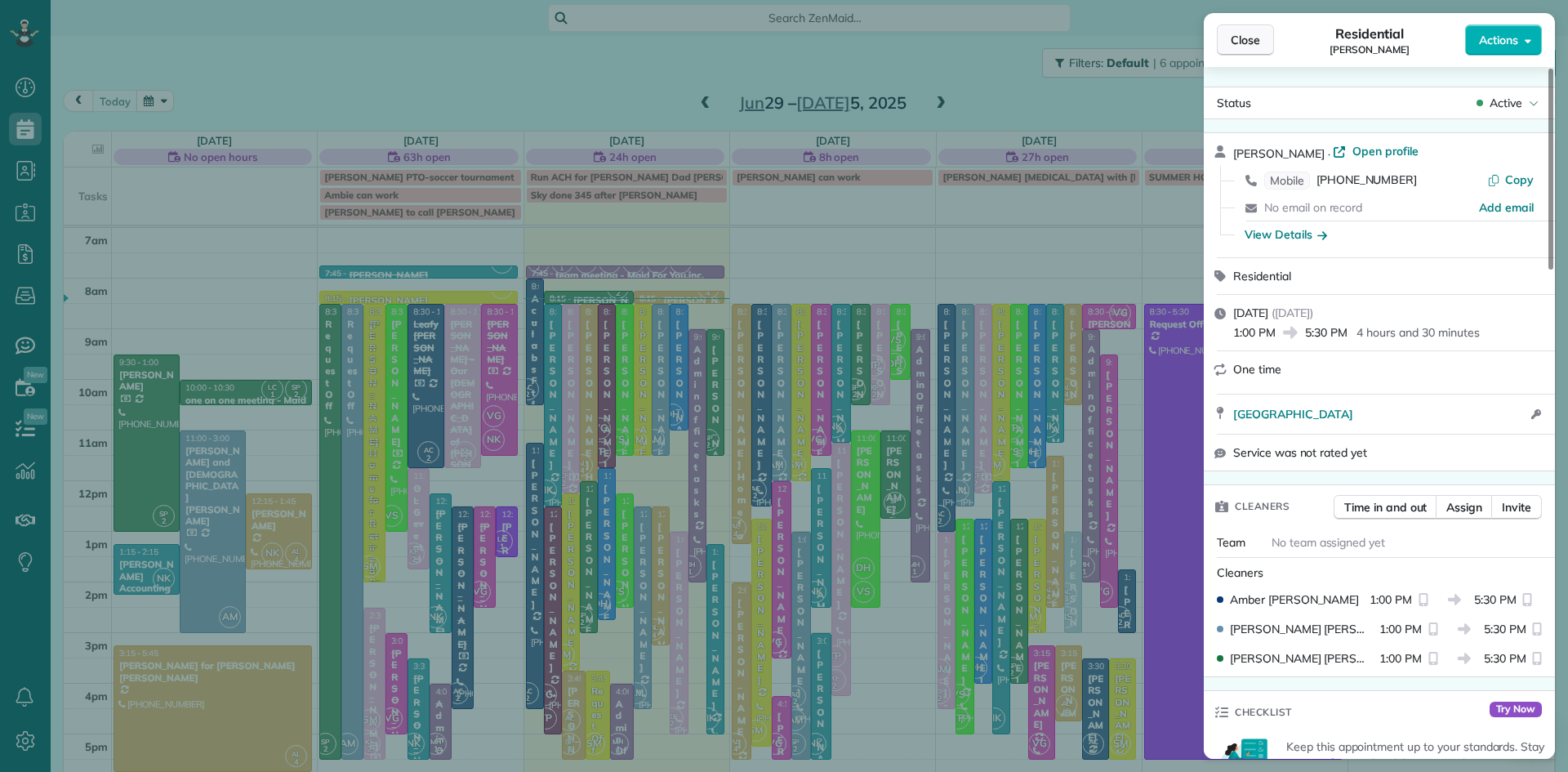 click on "Close" at bounding box center [1245, 40] 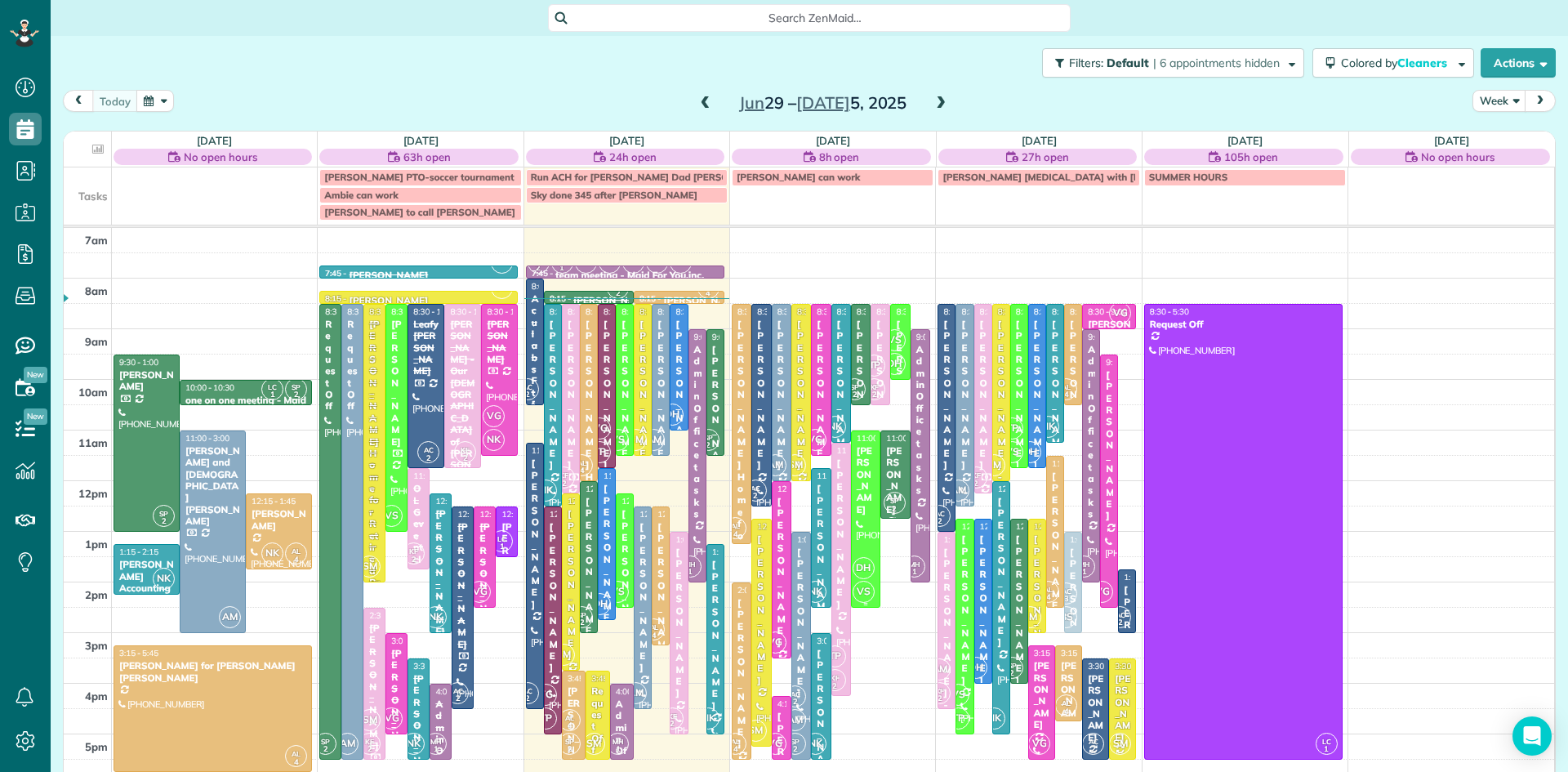 click on "DH" at bounding box center [863, 568] 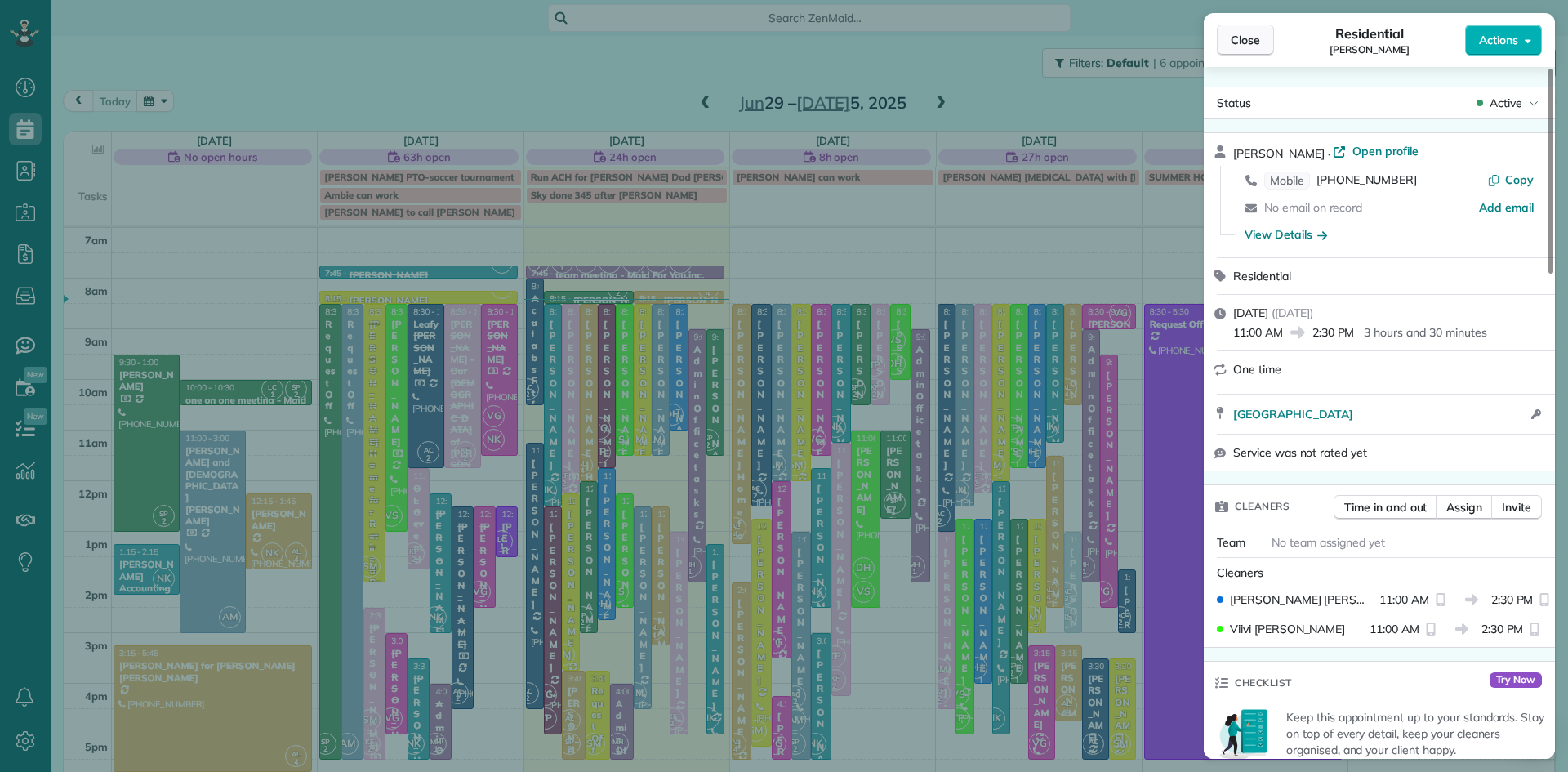 click on "Close" at bounding box center [1245, 40] 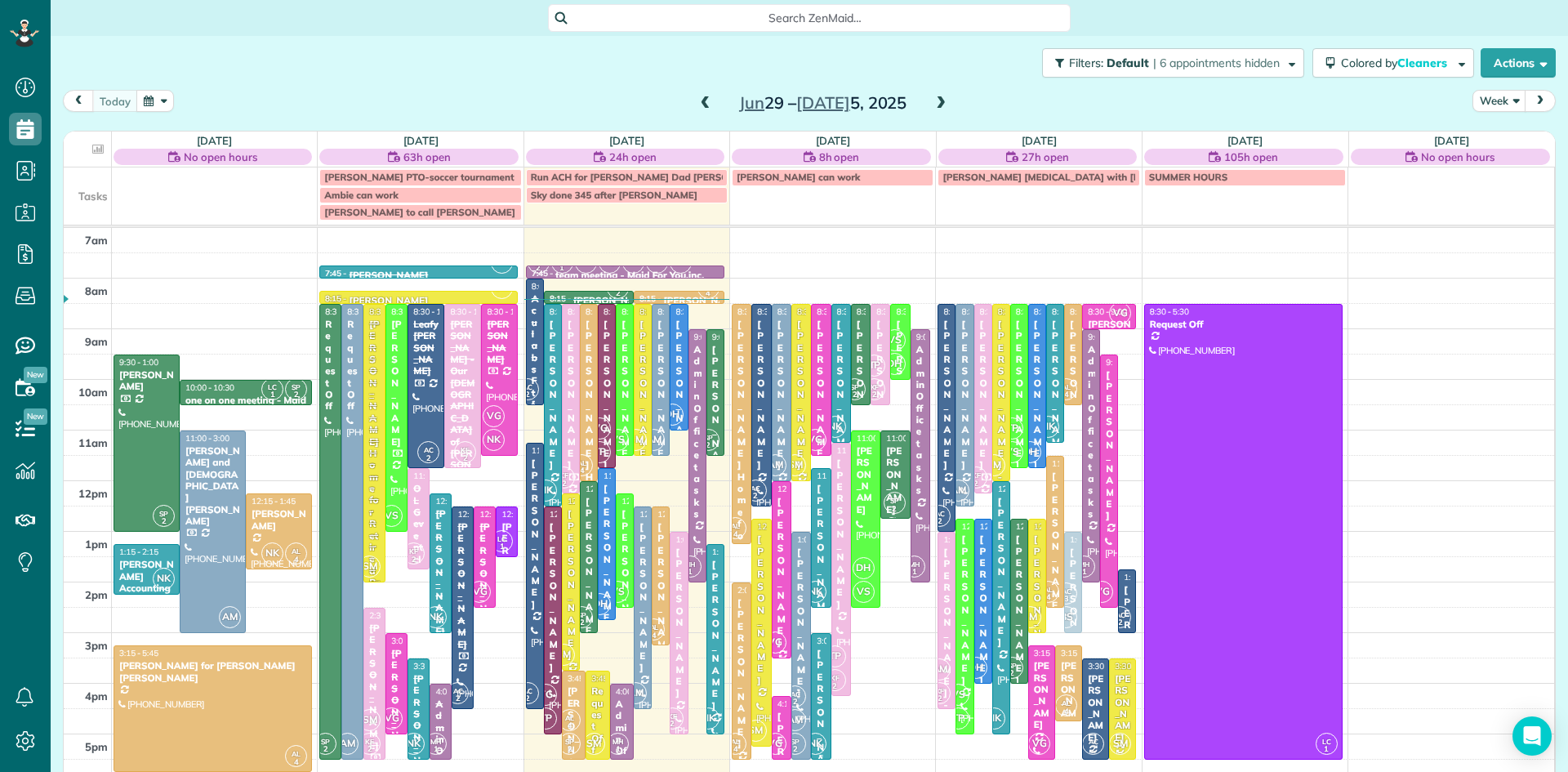 click on "Joseph Lesenko" at bounding box center (821, 724) 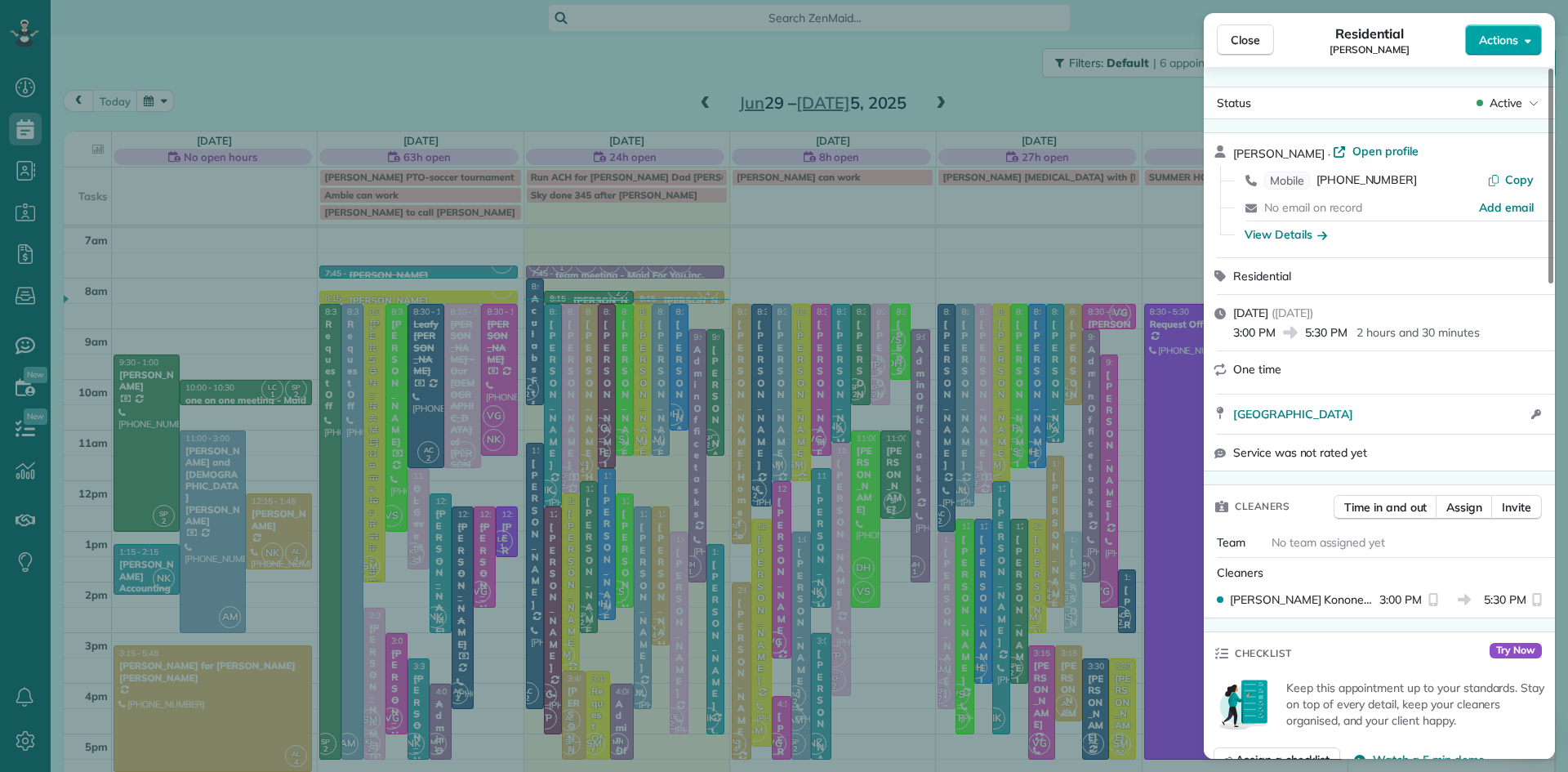 click on "Actions" at bounding box center (1499, 40) 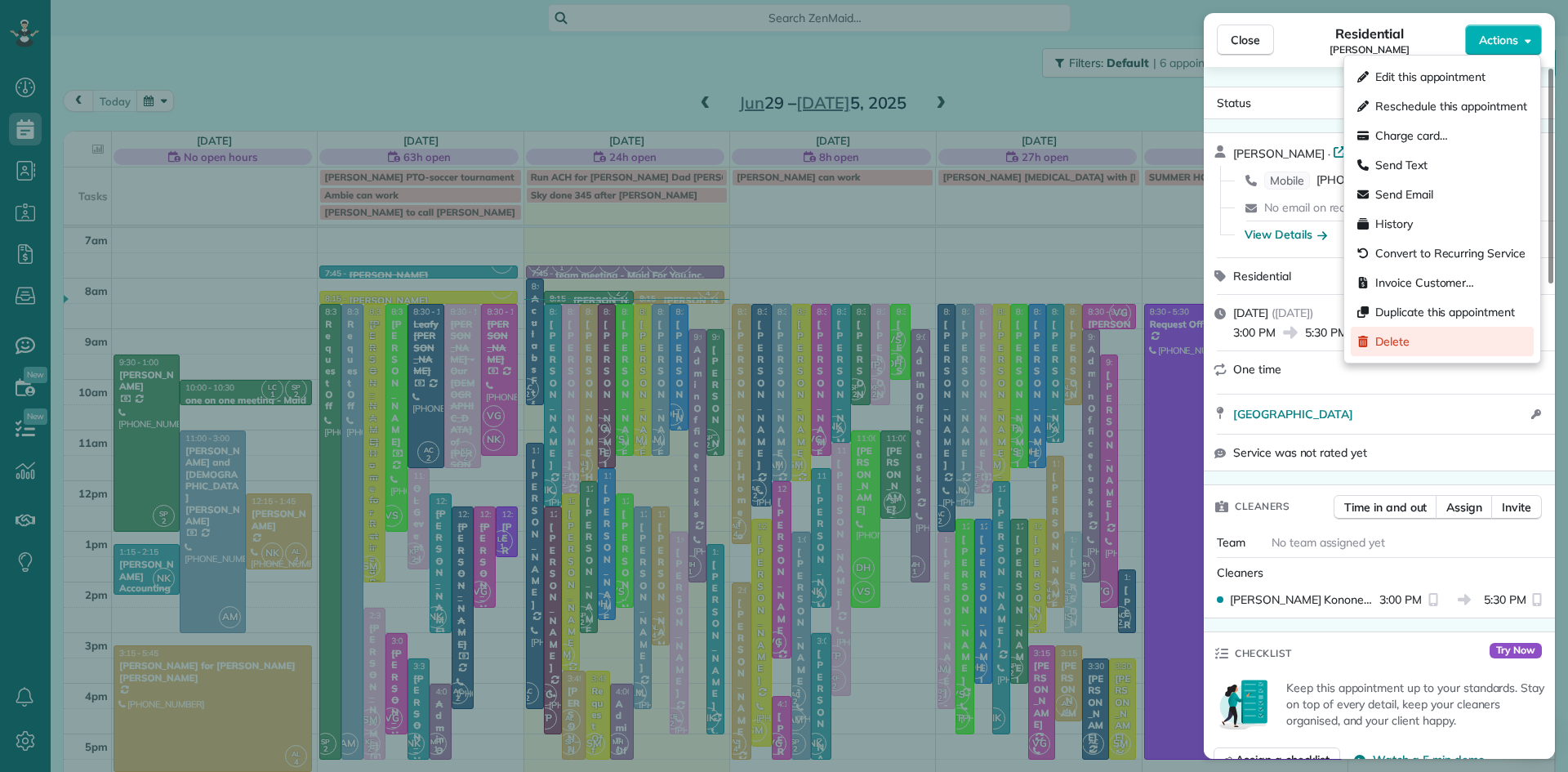 click on "Delete" at bounding box center [1392, 341] 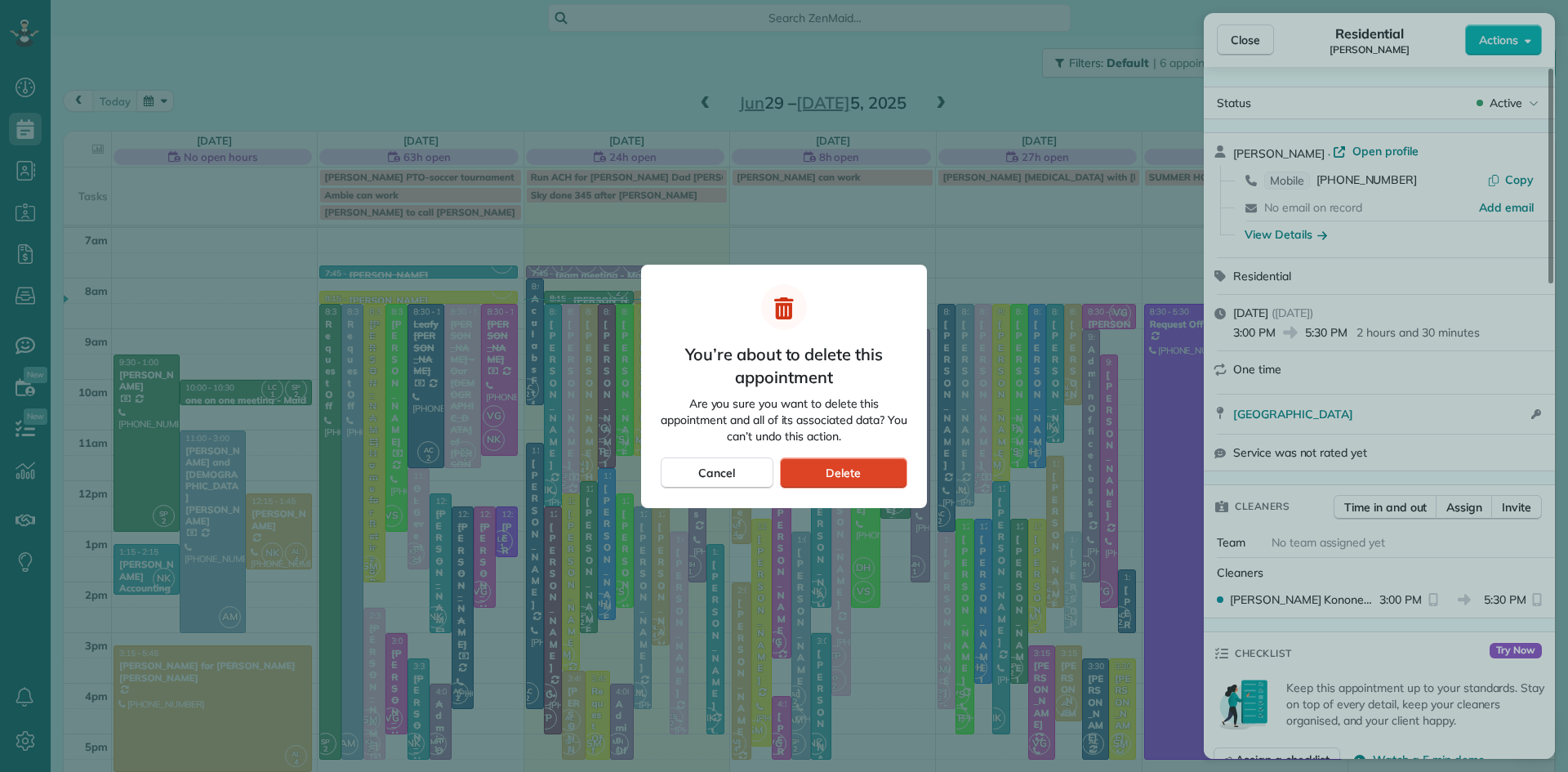 click on "Delete" at bounding box center [843, 473] 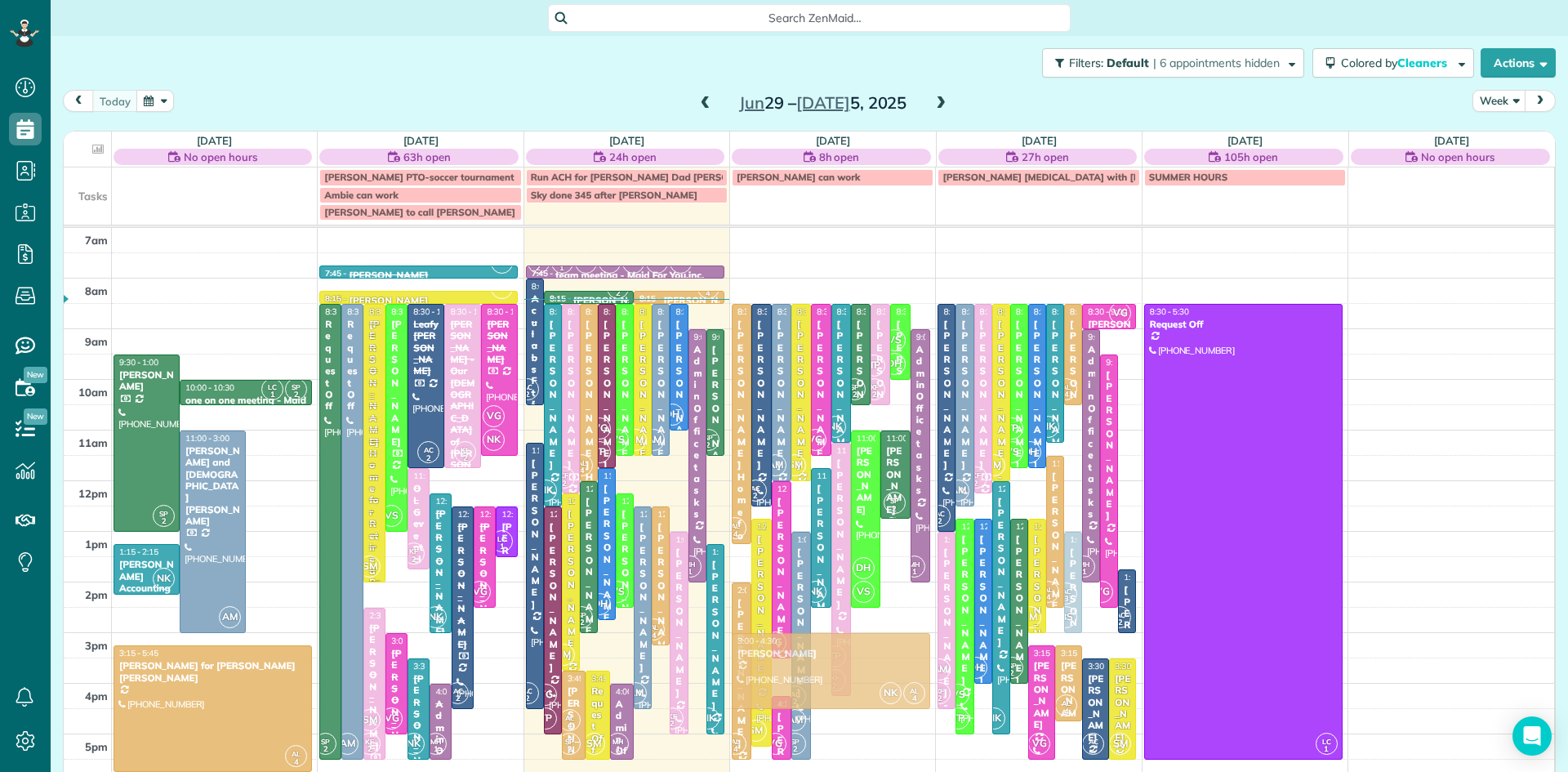 drag, startPoint x: 267, startPoint y: 513, endPoint x: 911, endPoint y: 658, distance: 660.122 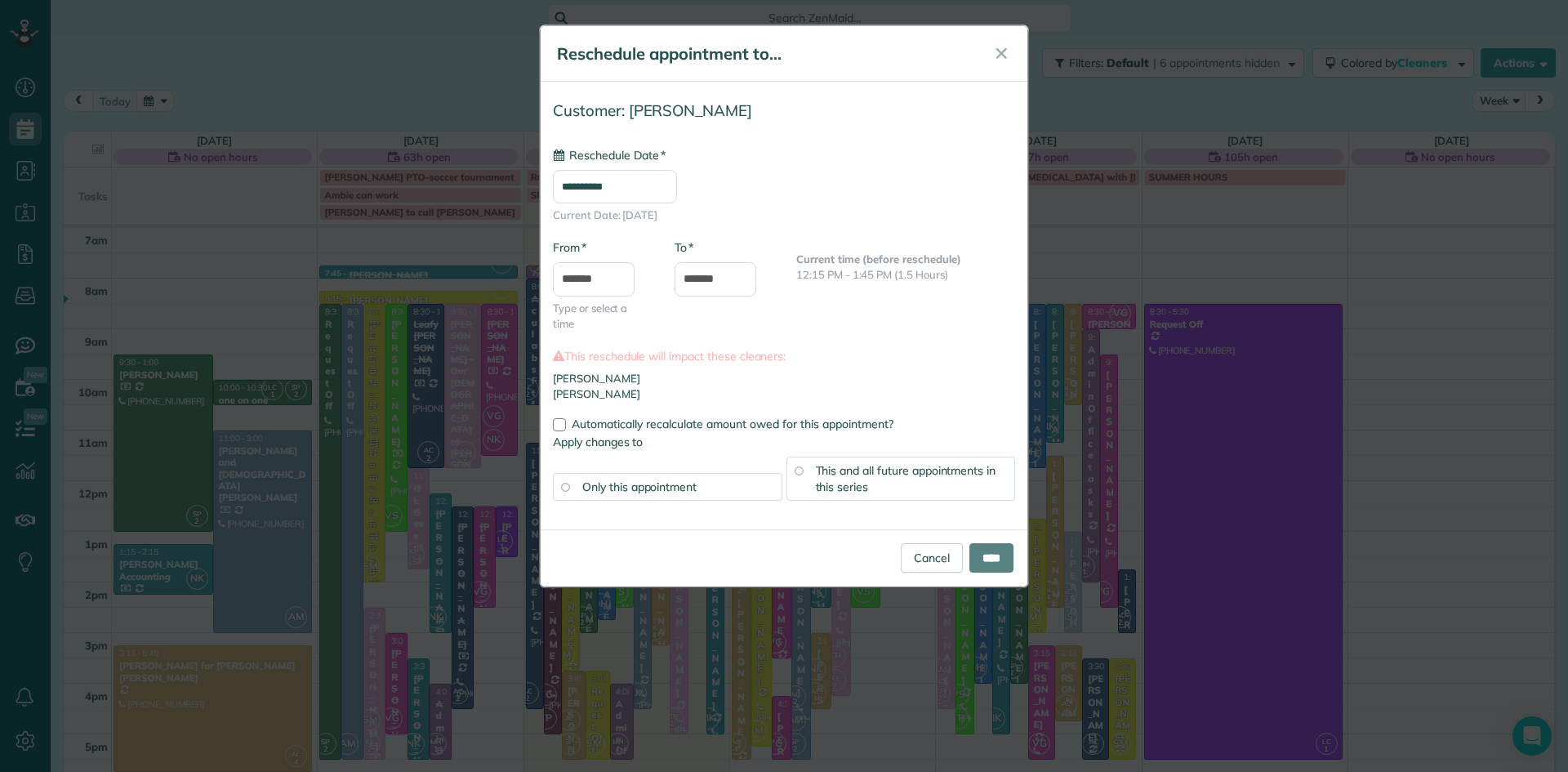 type on "**********" 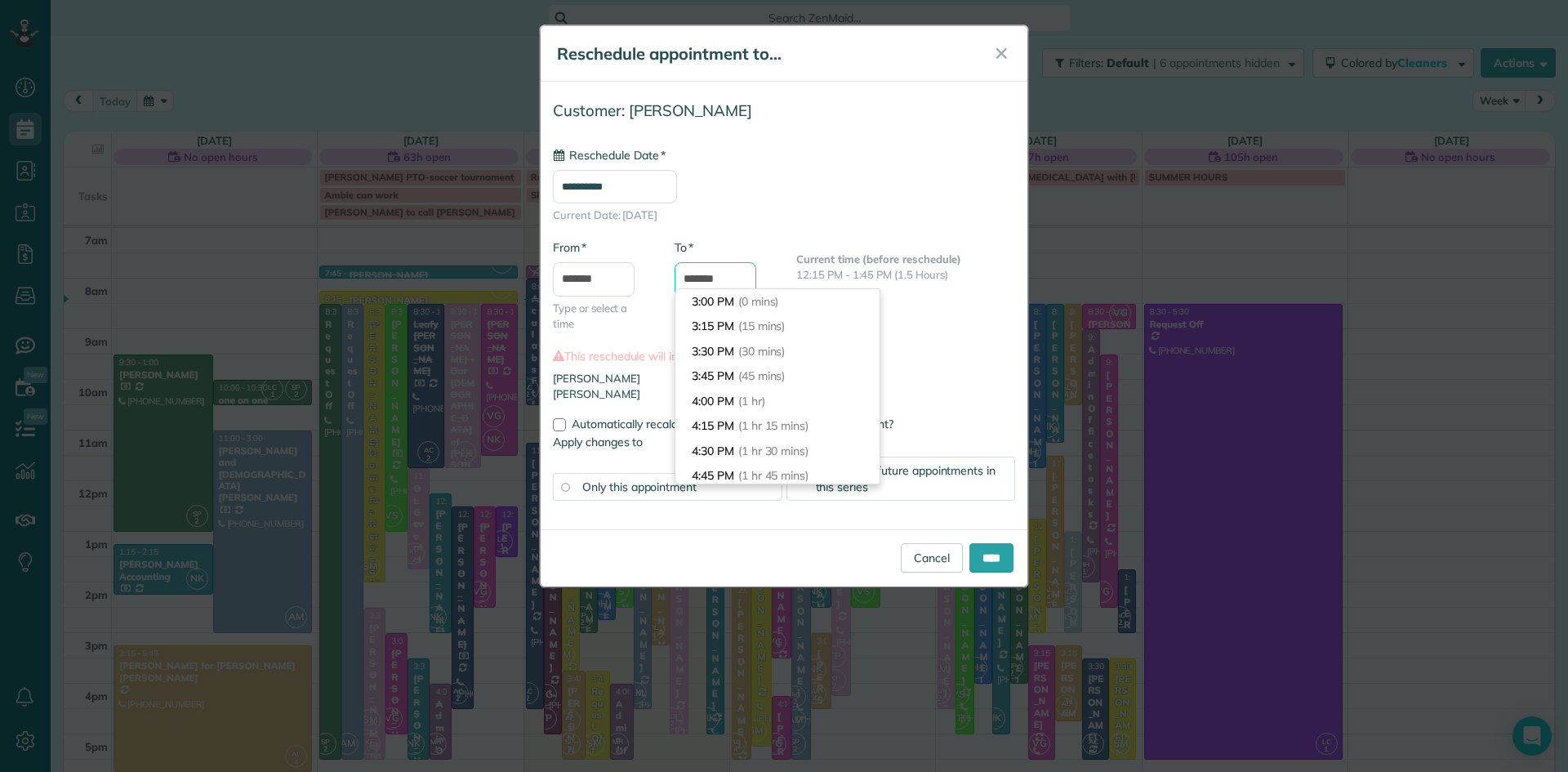 click on "*******" at bounding box center [715, 279] 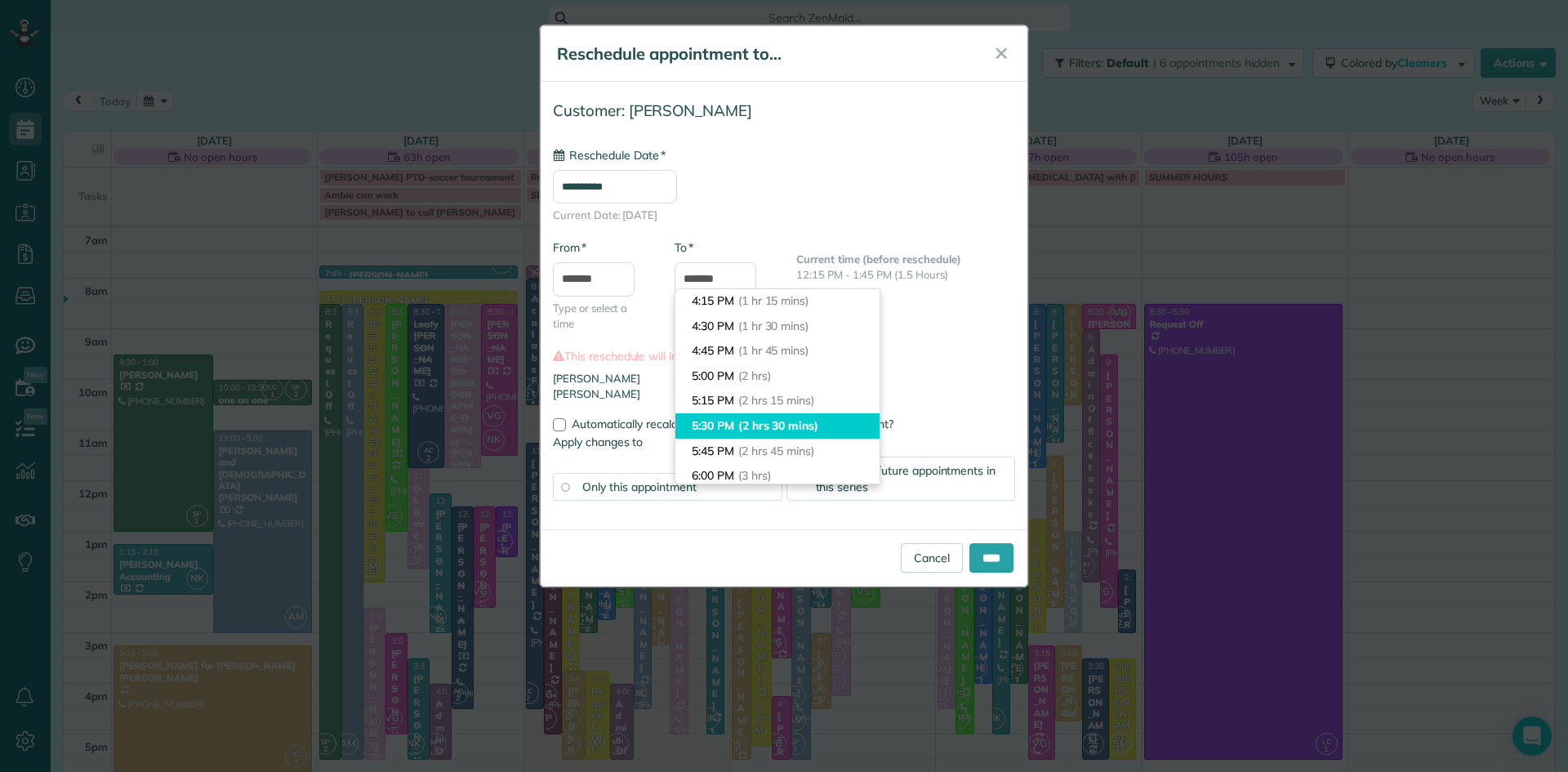 type on "*******" 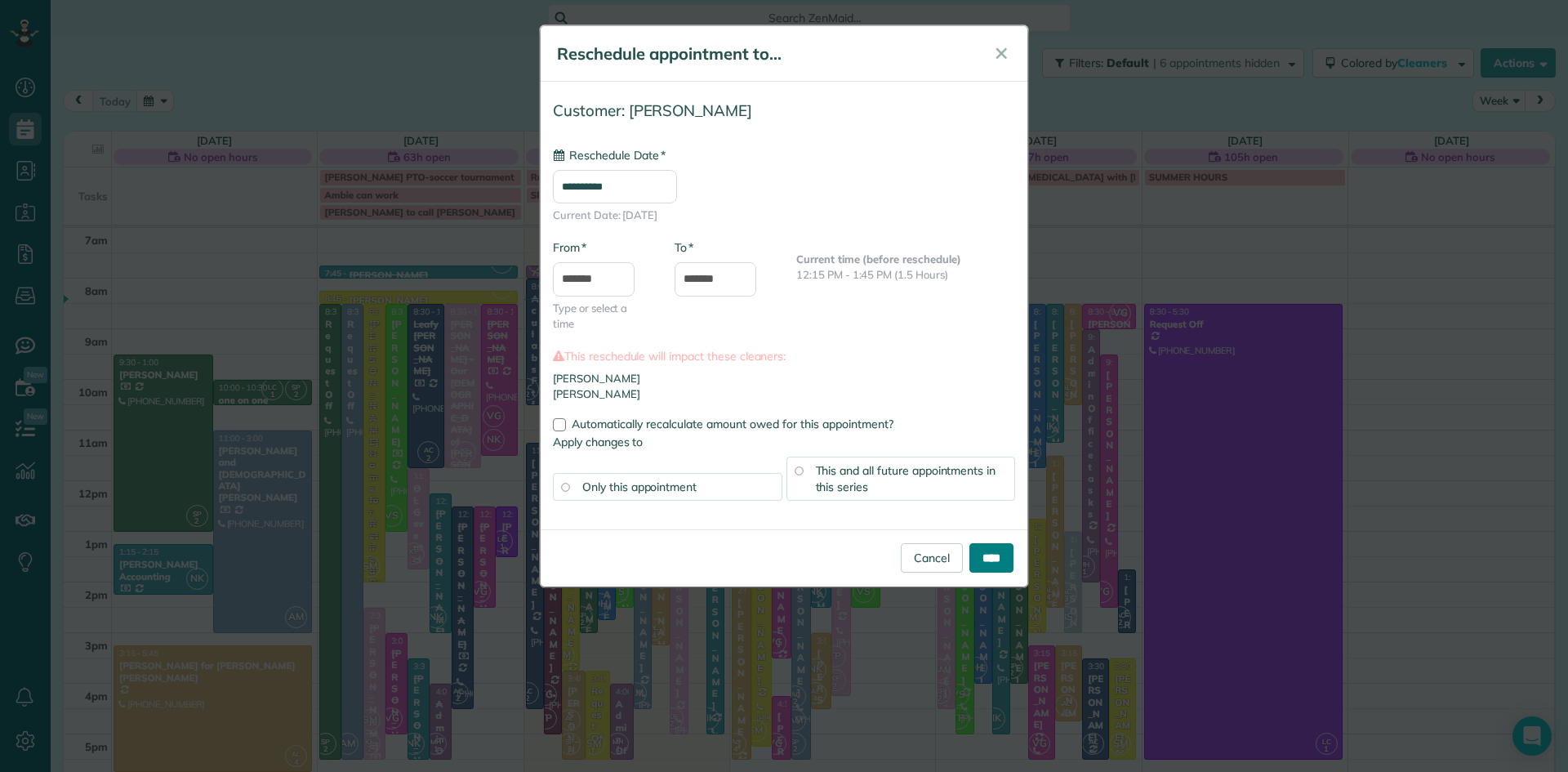 click on "****" at bounding box center (991, 558) 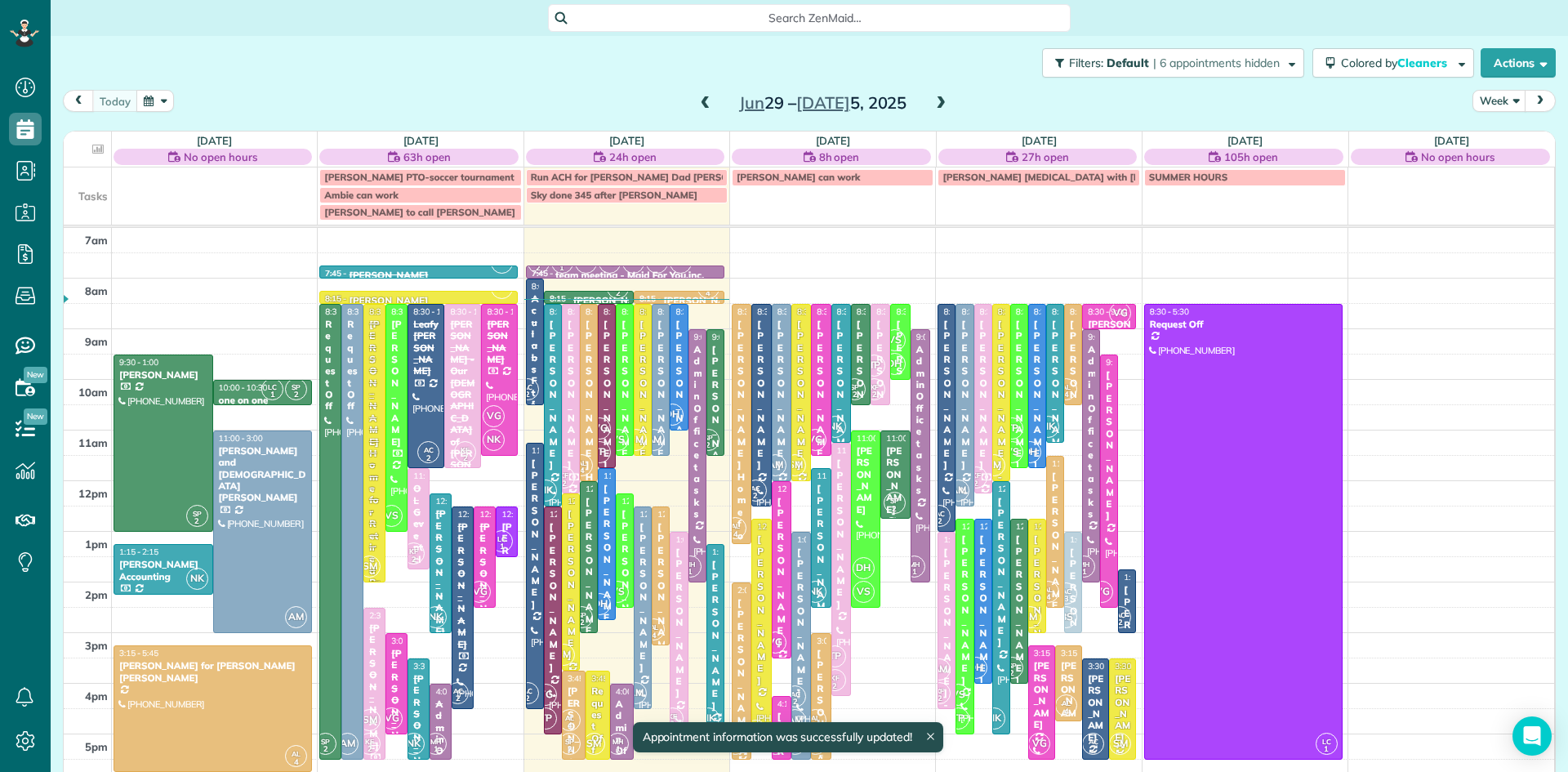 click on "[PERSON_NAME]" at bounding box center (821, 724) 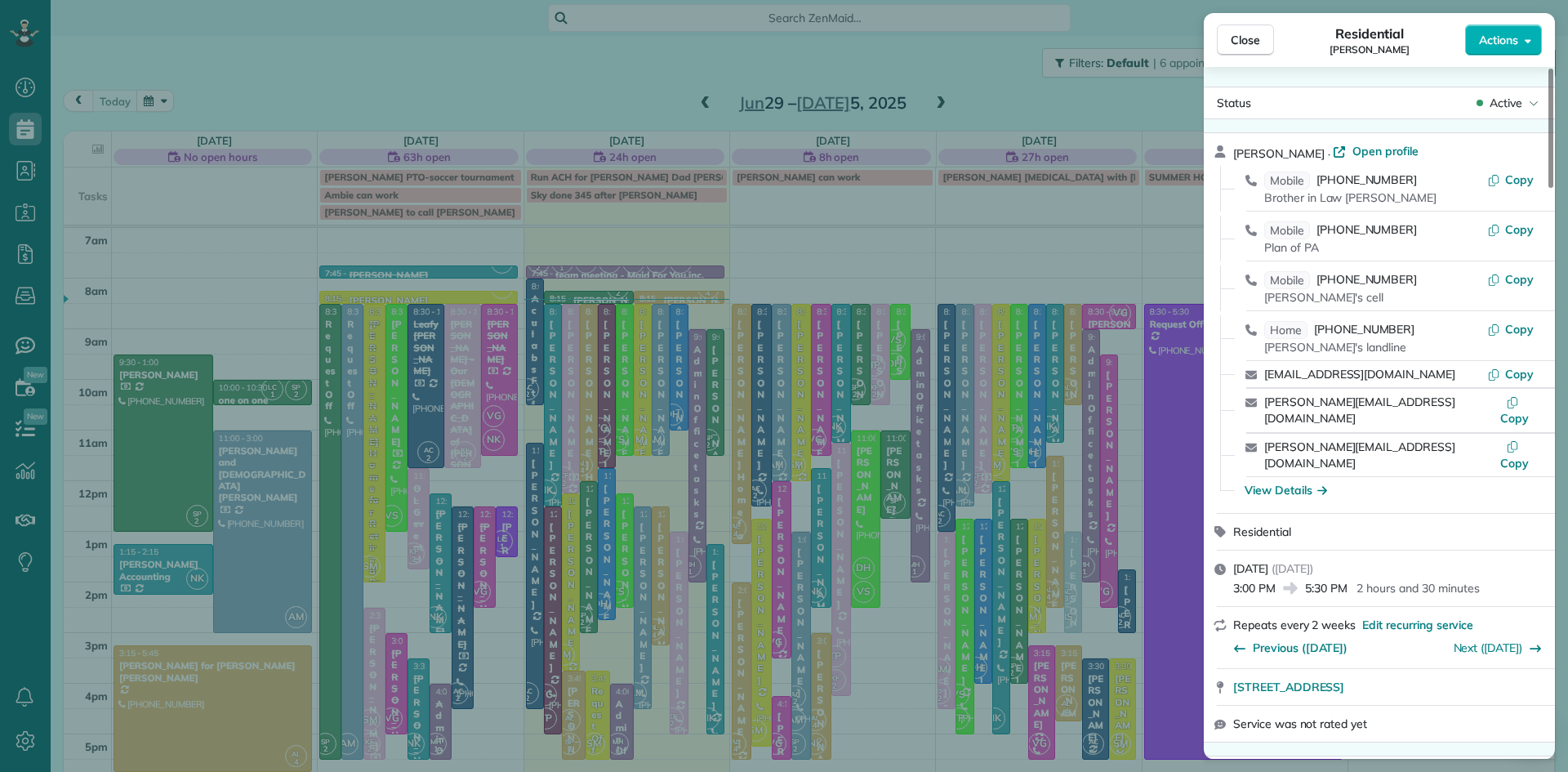scroll, scrollTop: 201, scrollLeft: 0, axis: vertical 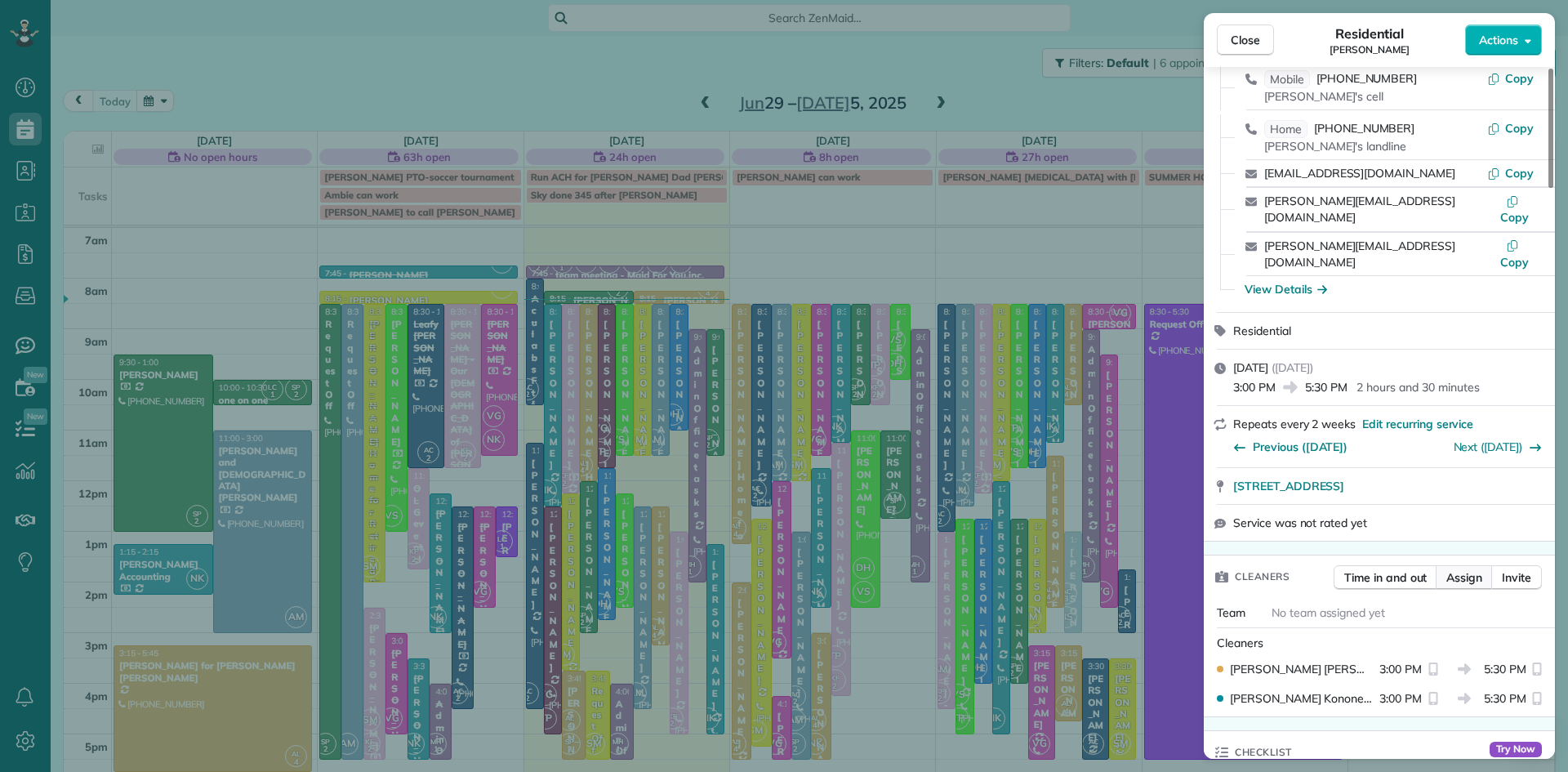 click on "Assign" at bounding box center (1464, 578) 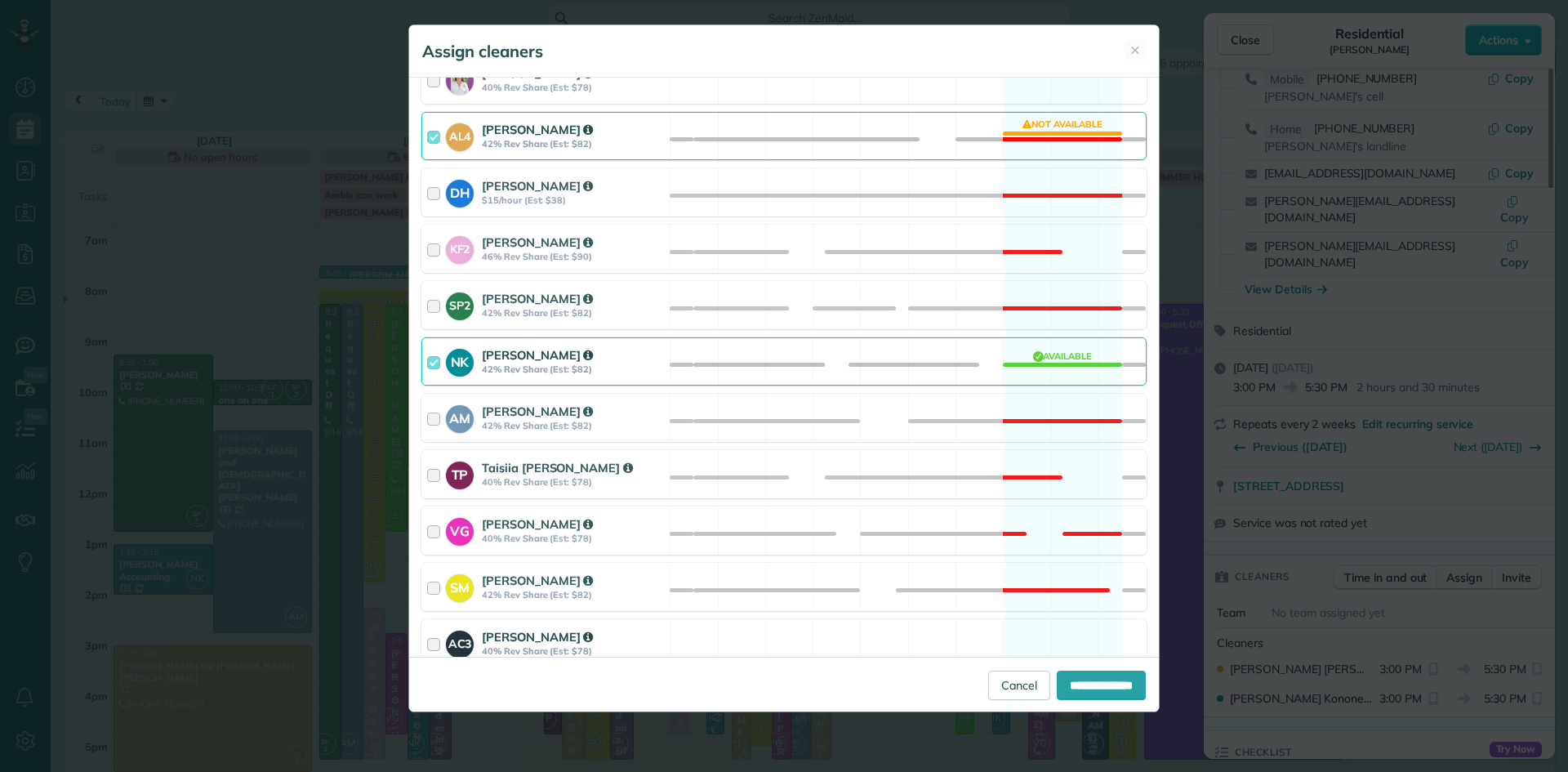 scroll, scrollTop: 698, scrollLeft: 0, axis: vertical 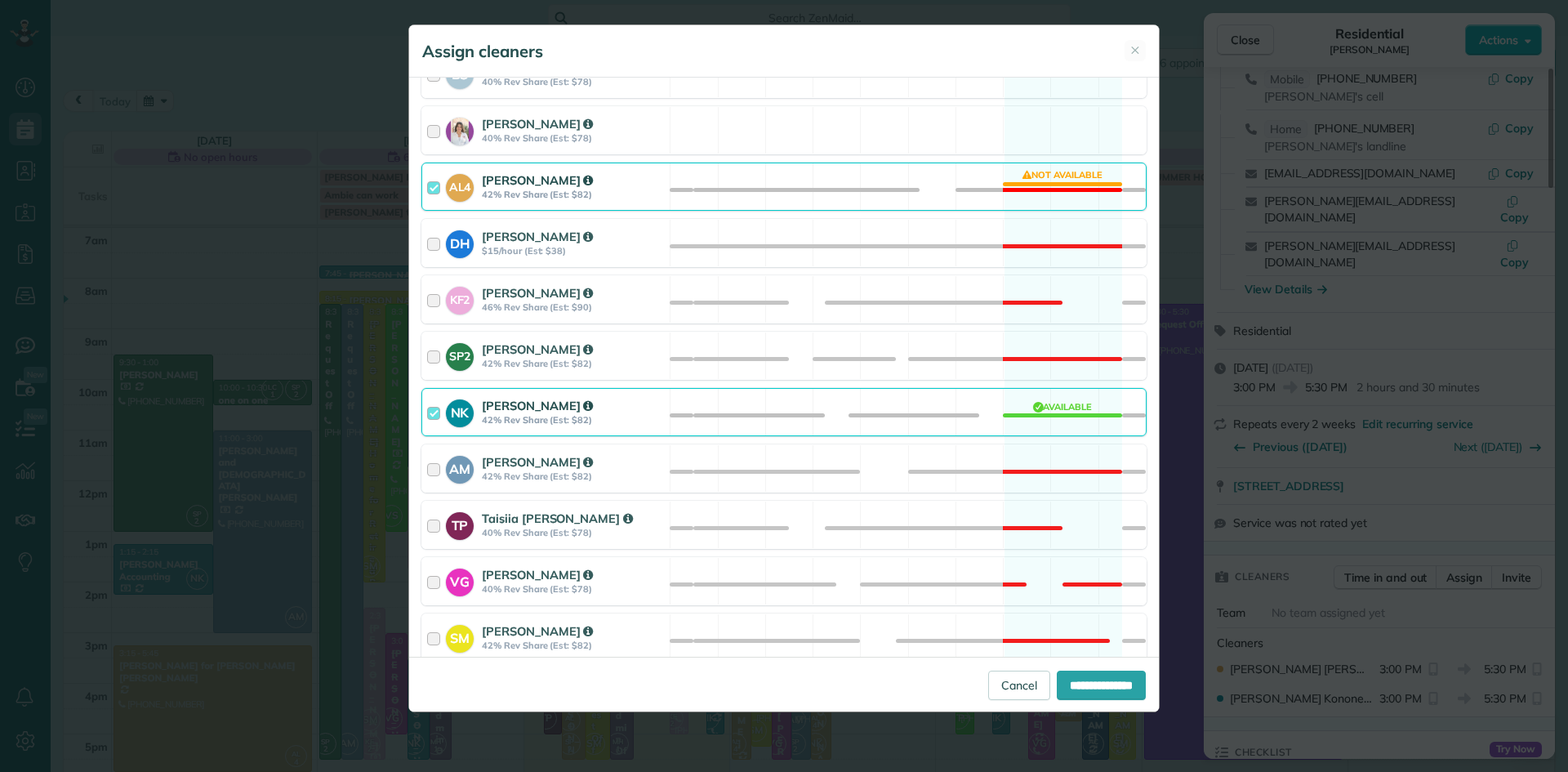 click on "[PERSON_NAME]" at bounding box center [537, 180] 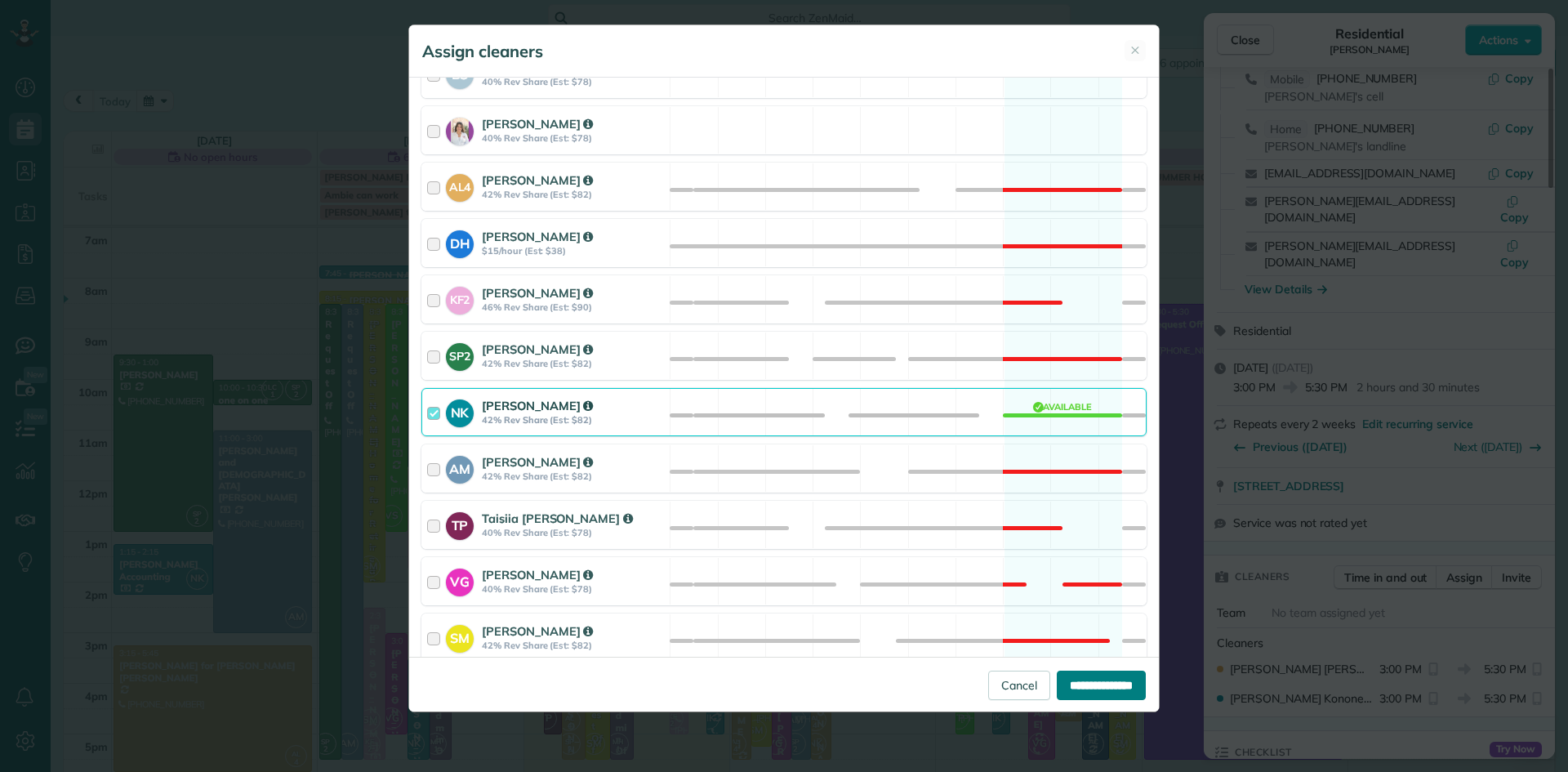 click on "**********" at bounding box center [1101, 685] 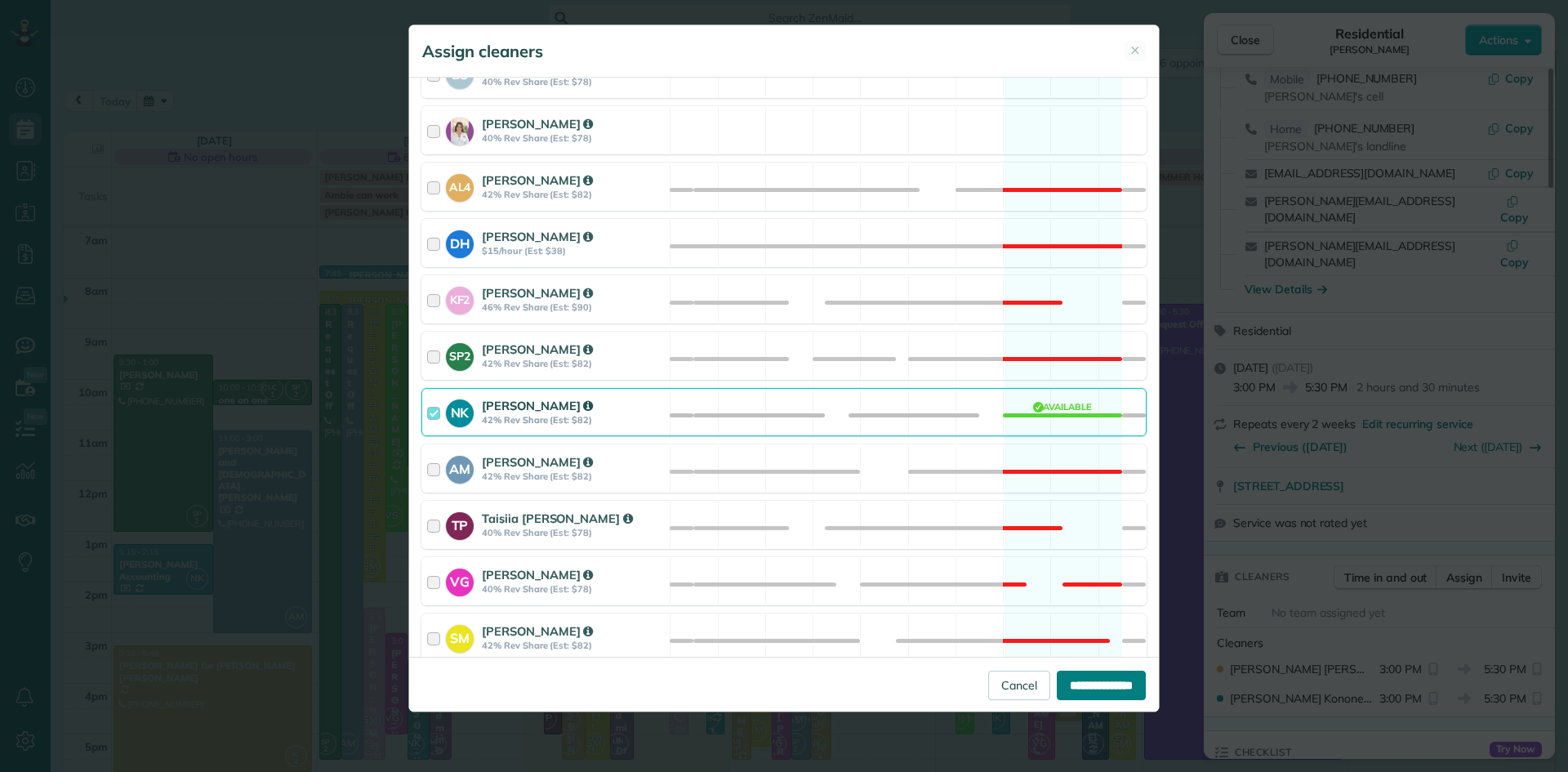 type on "**********" 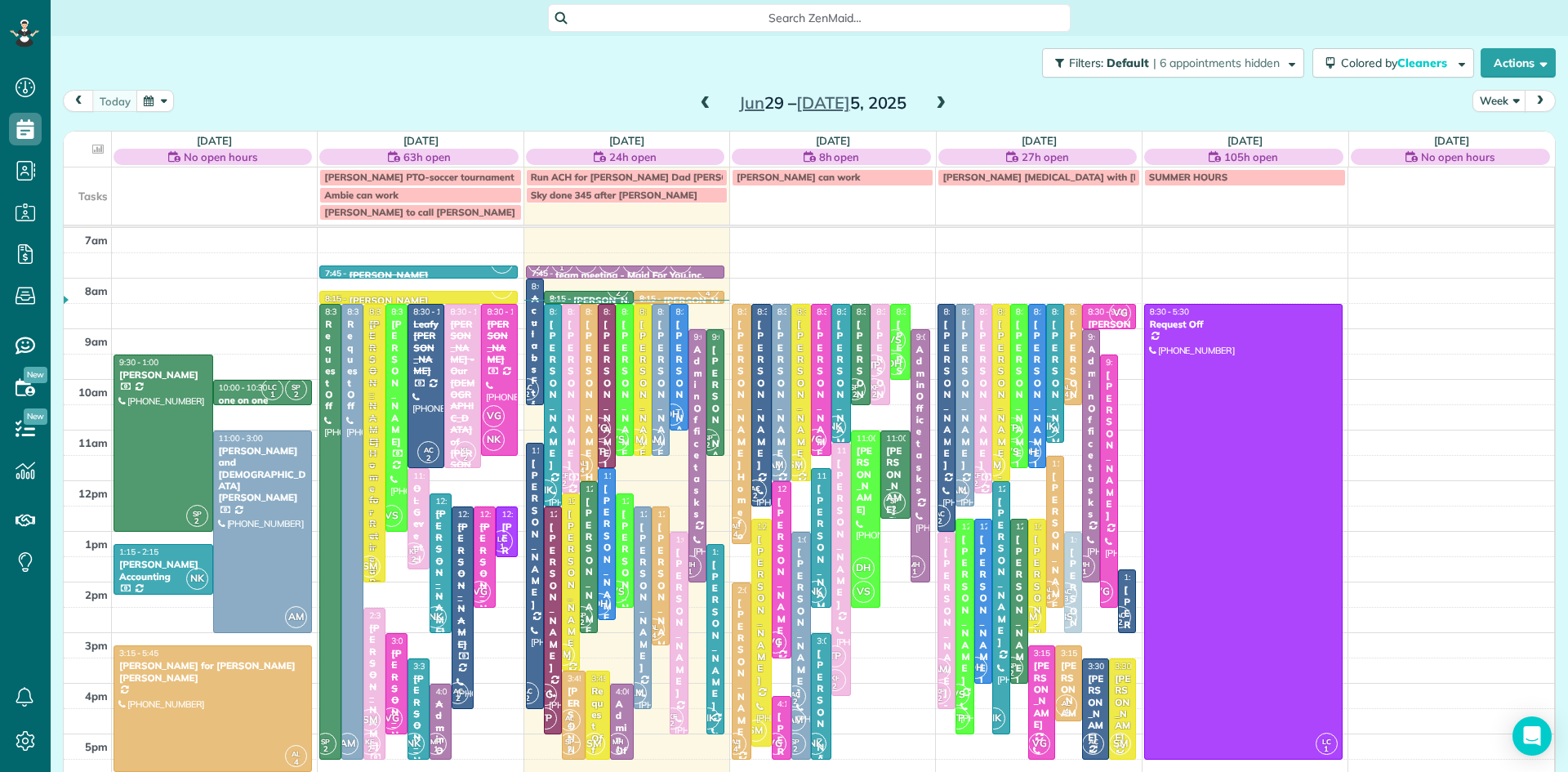 click on "[PERSON_NAME]" at bounding box center [821, 724] 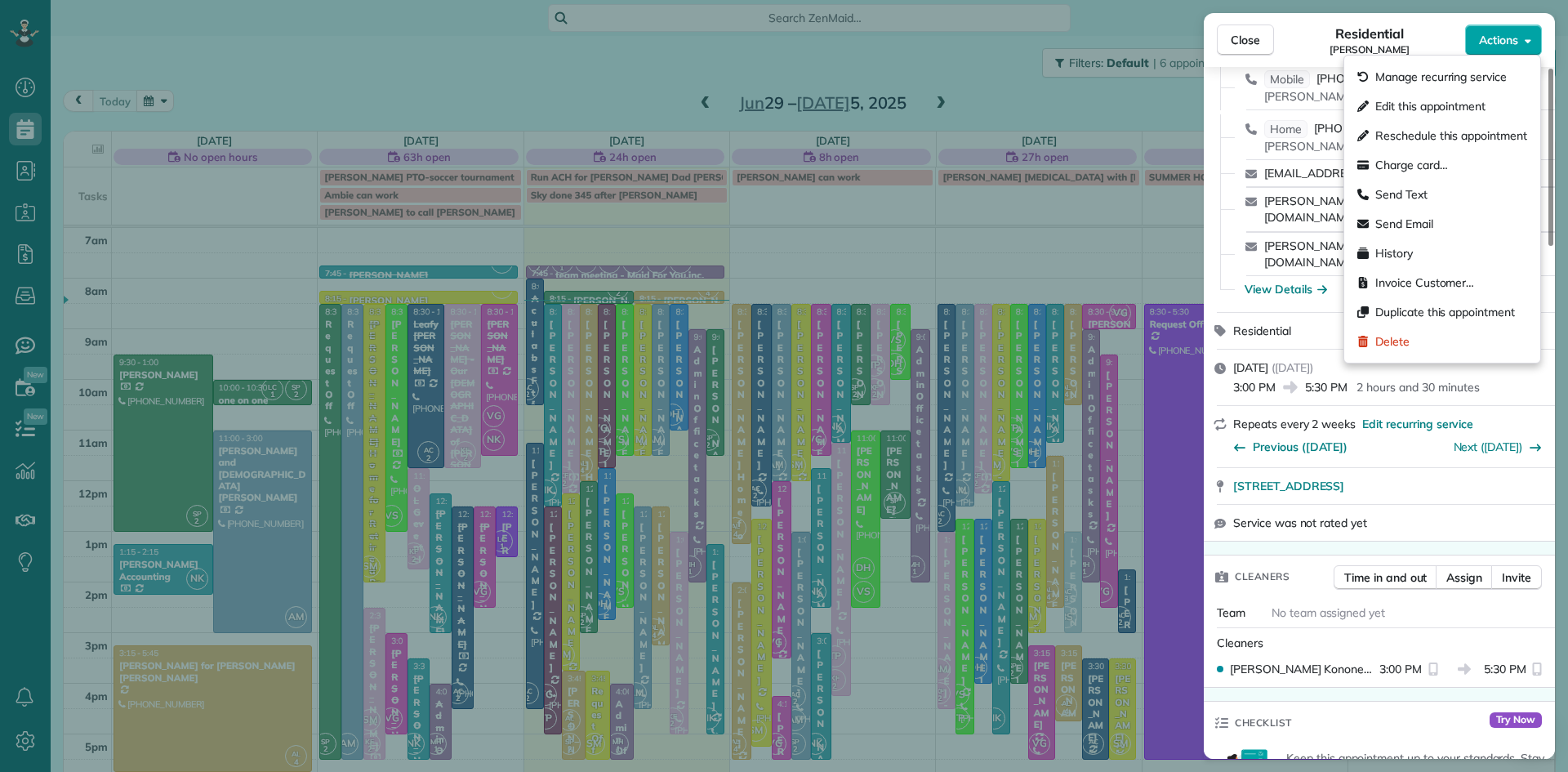 click on "Actions" at bounding box center [1499, 40] 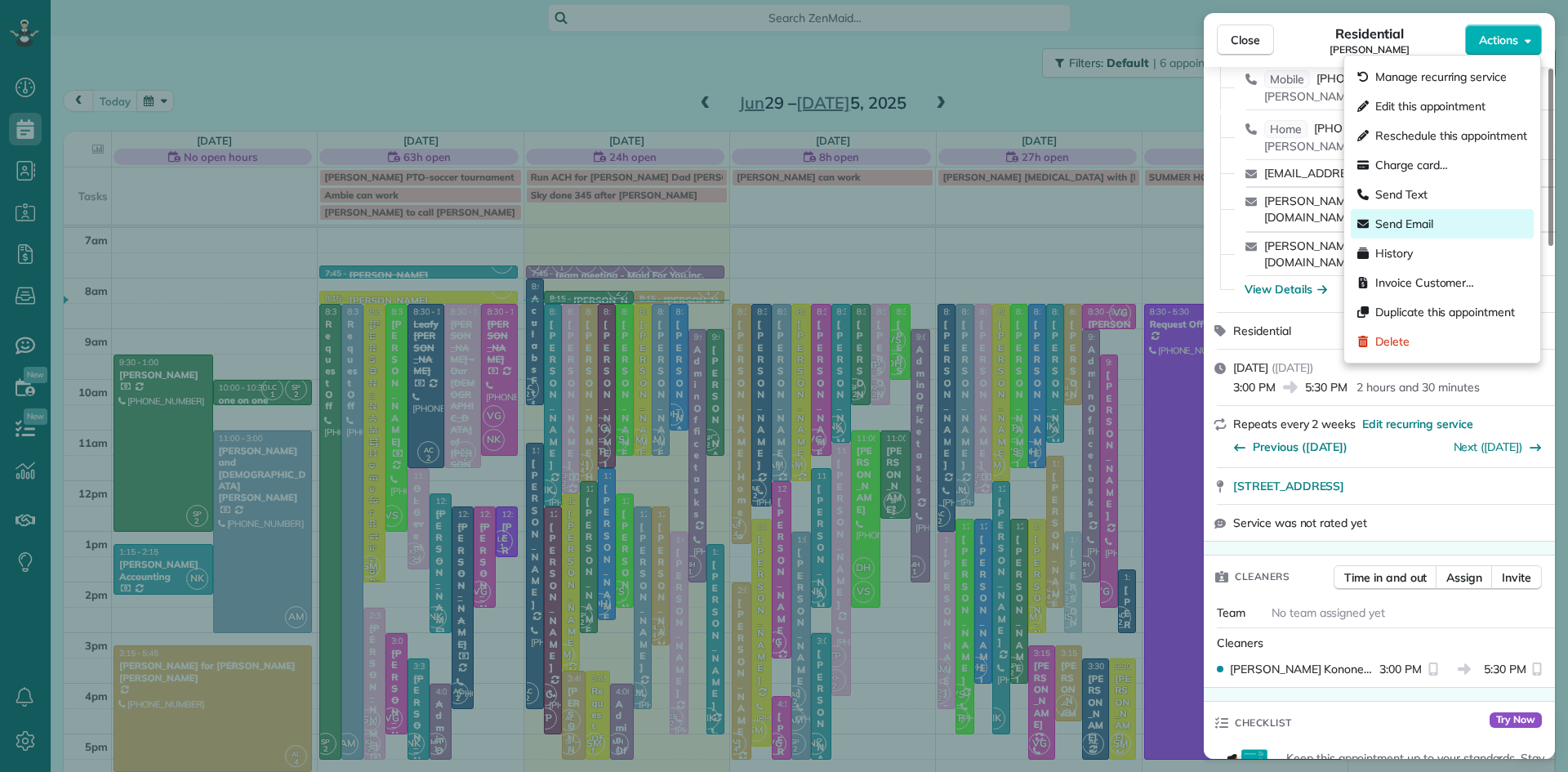 click on "Send Email" at bounding box center (1404, 224) 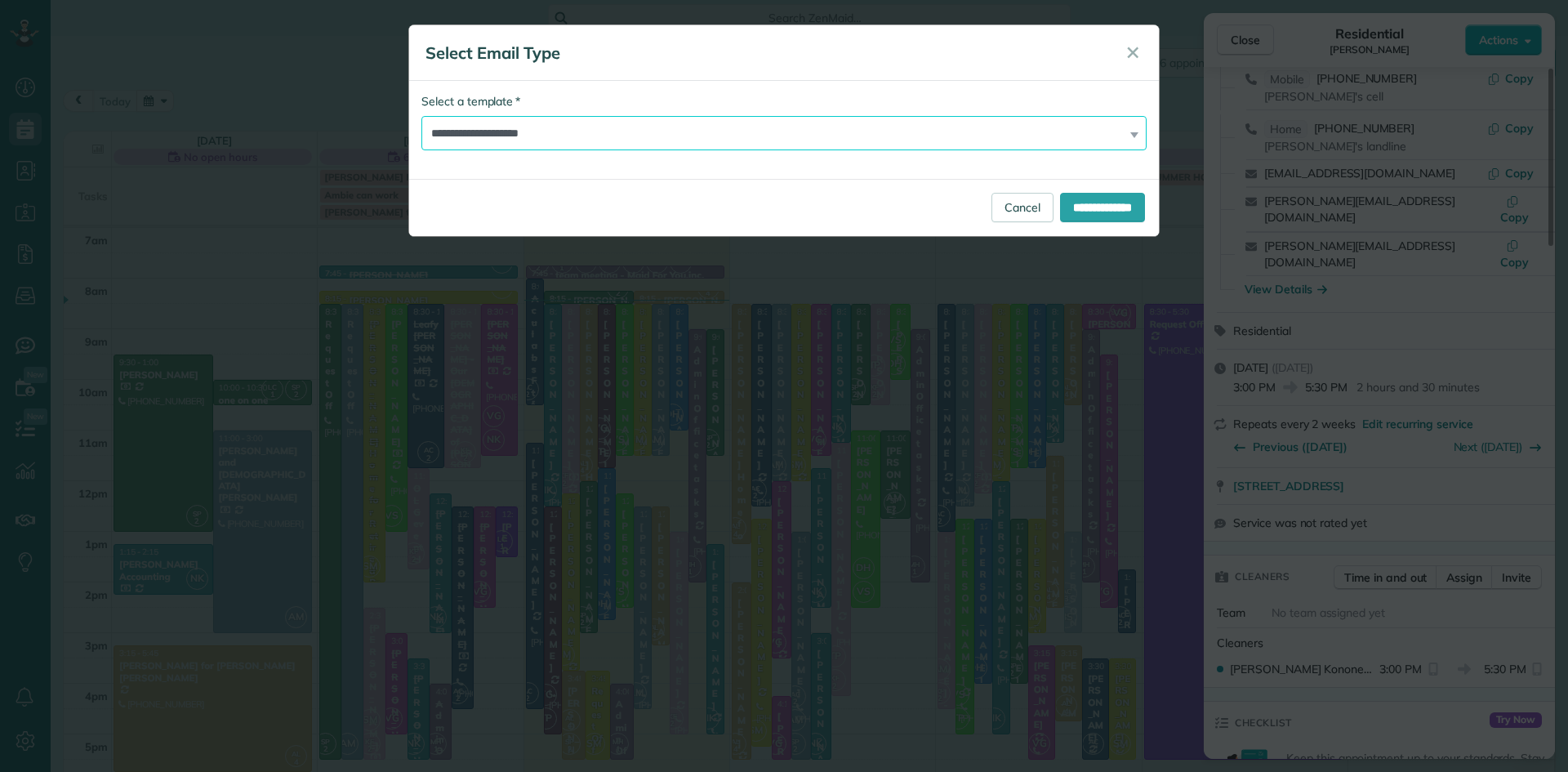 click on "**********" at bounding box center (784, 133) 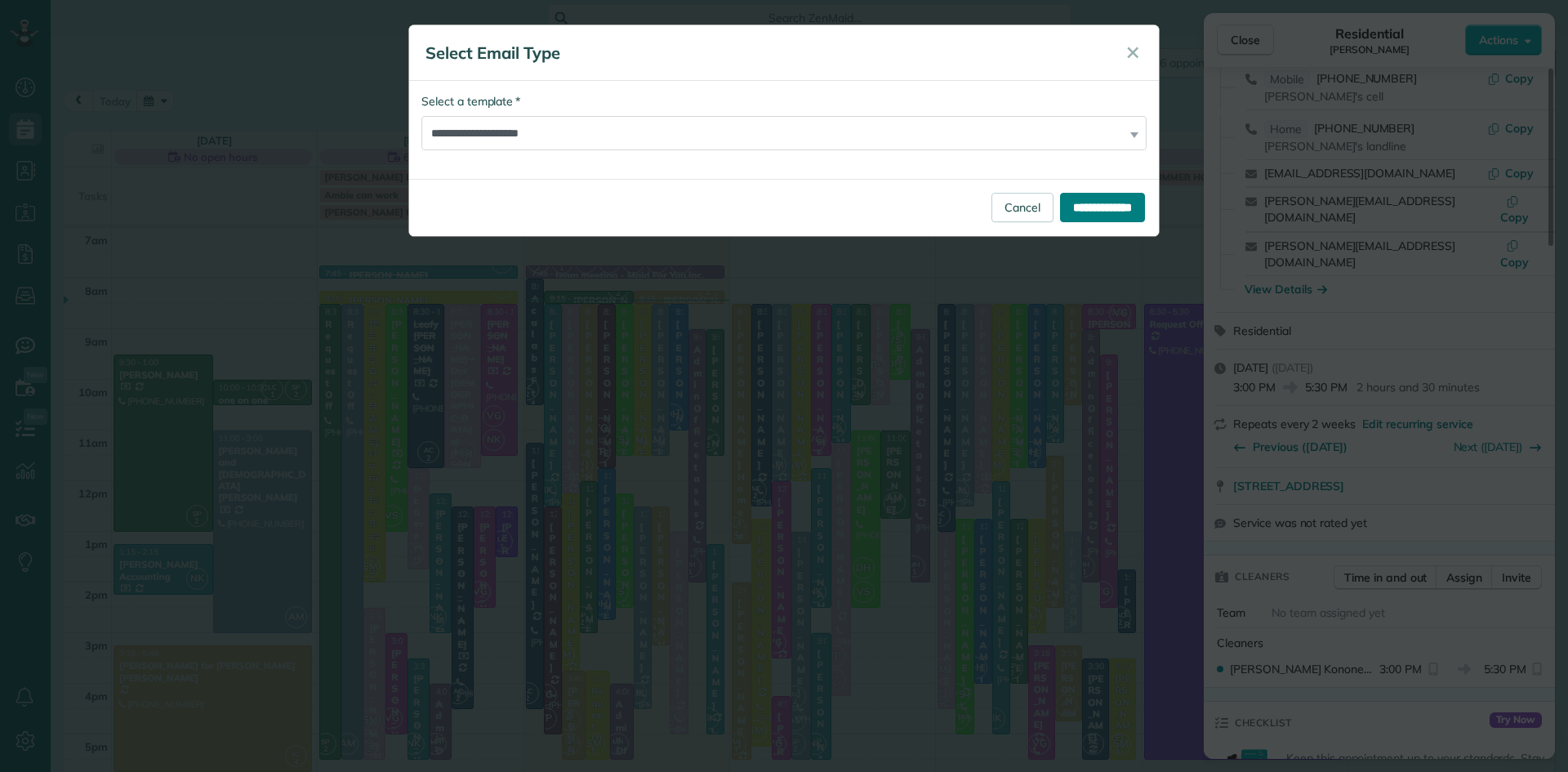 click on "**********" at bounding box center (1102, 208) 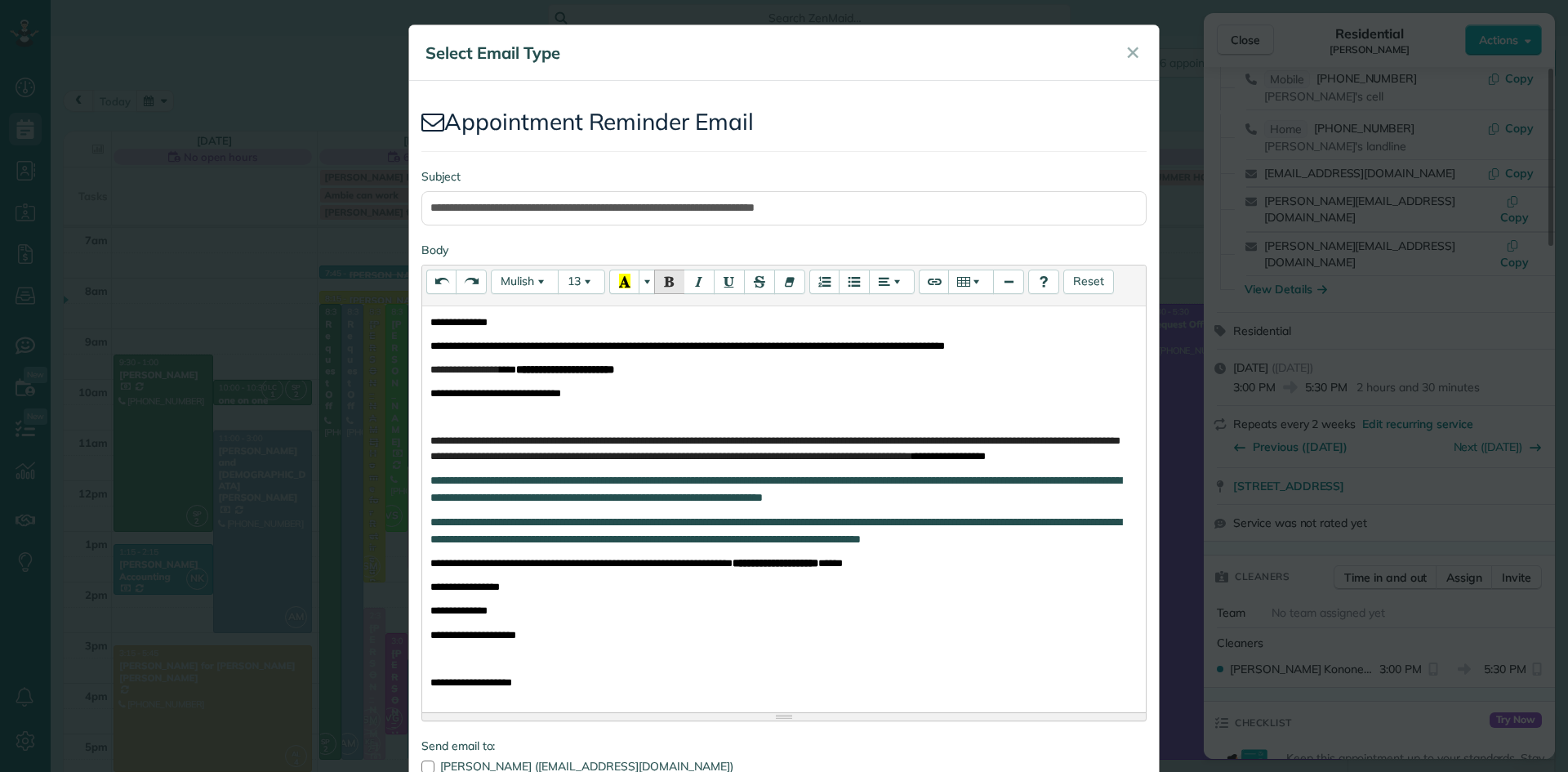 scroll, scrollTop: 272, scrollLeft: 0, axis: vertical 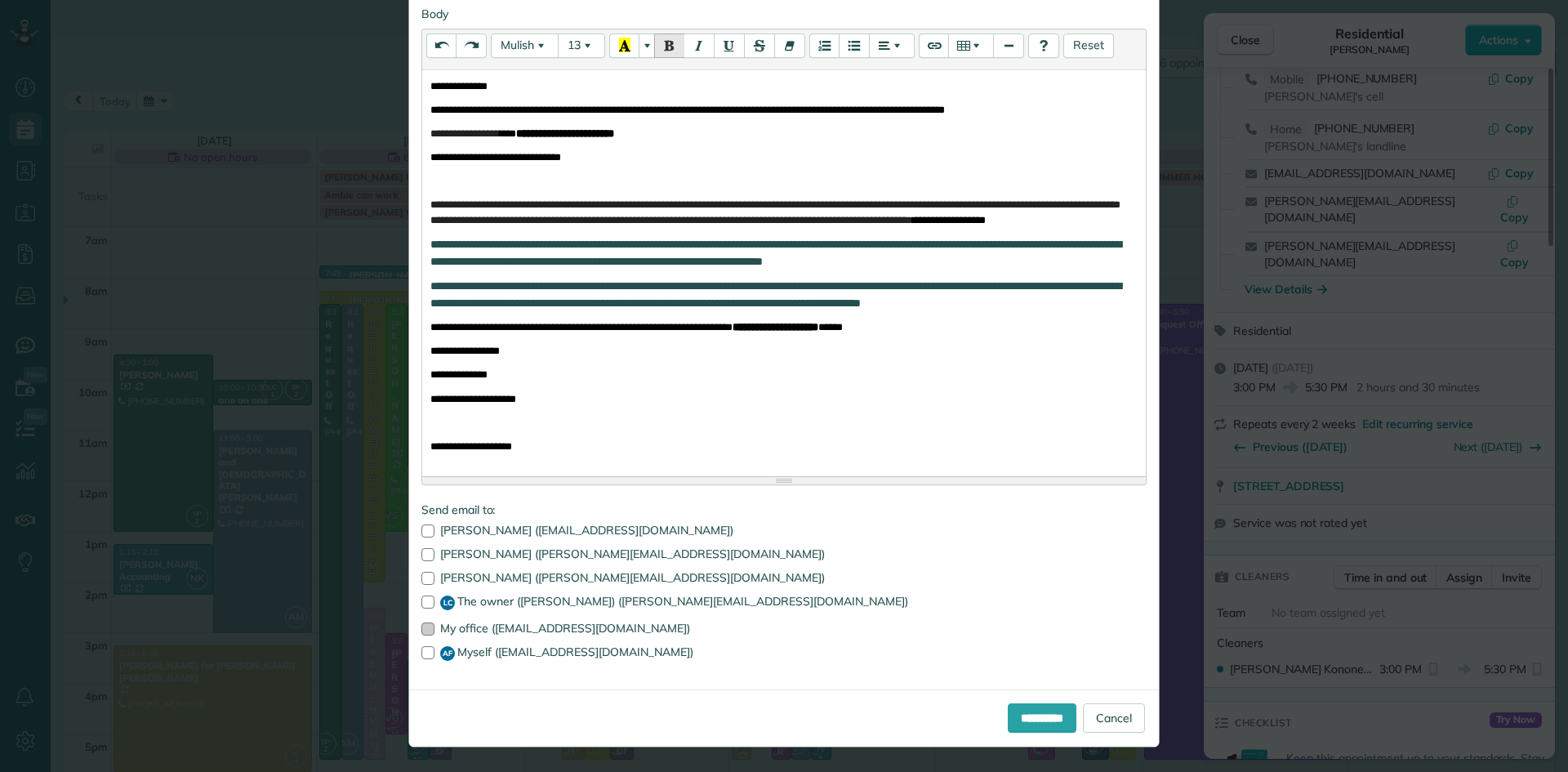 click at bounding box center (428, 629) 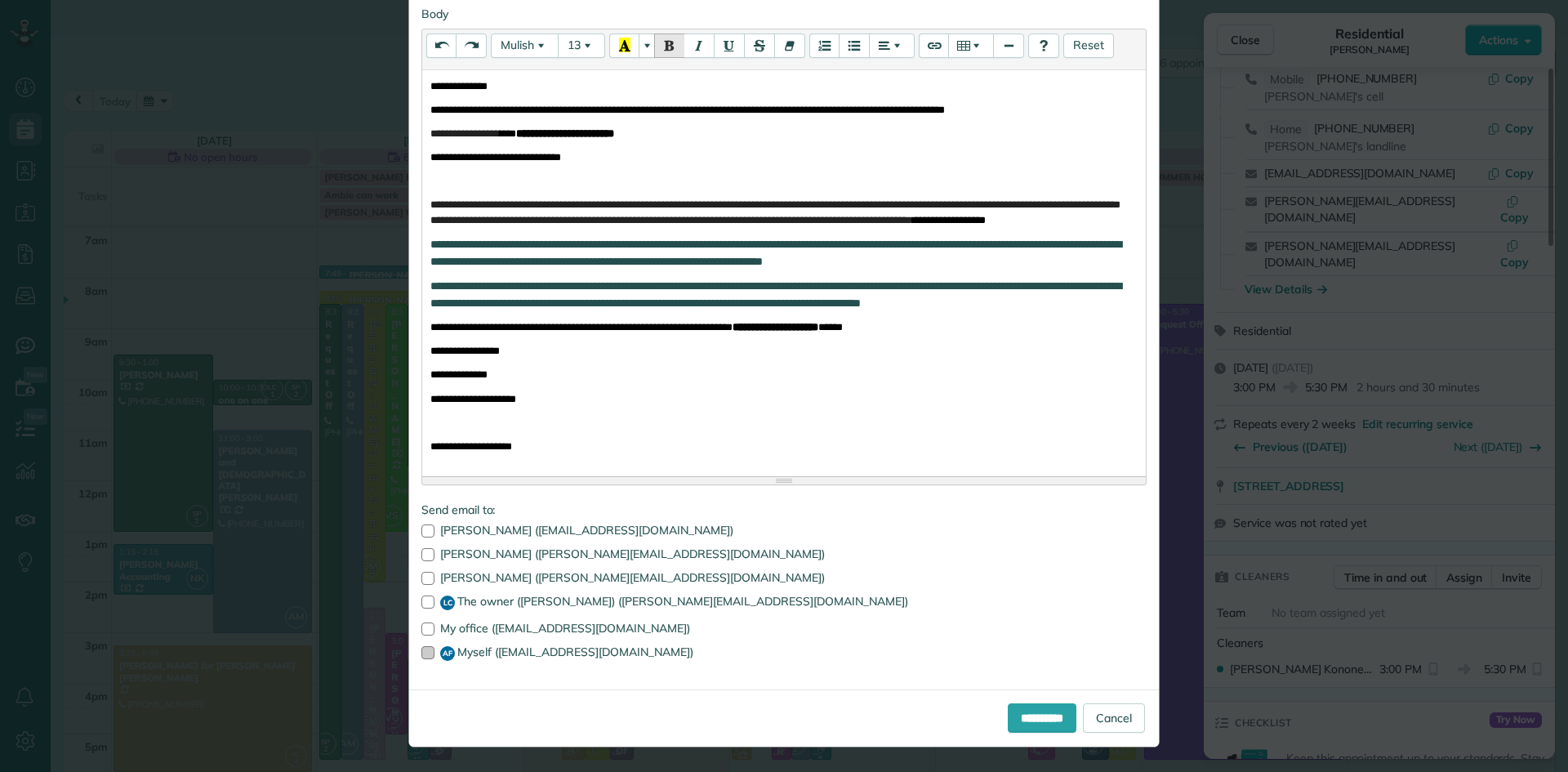 click at bounding box center [428, 653] 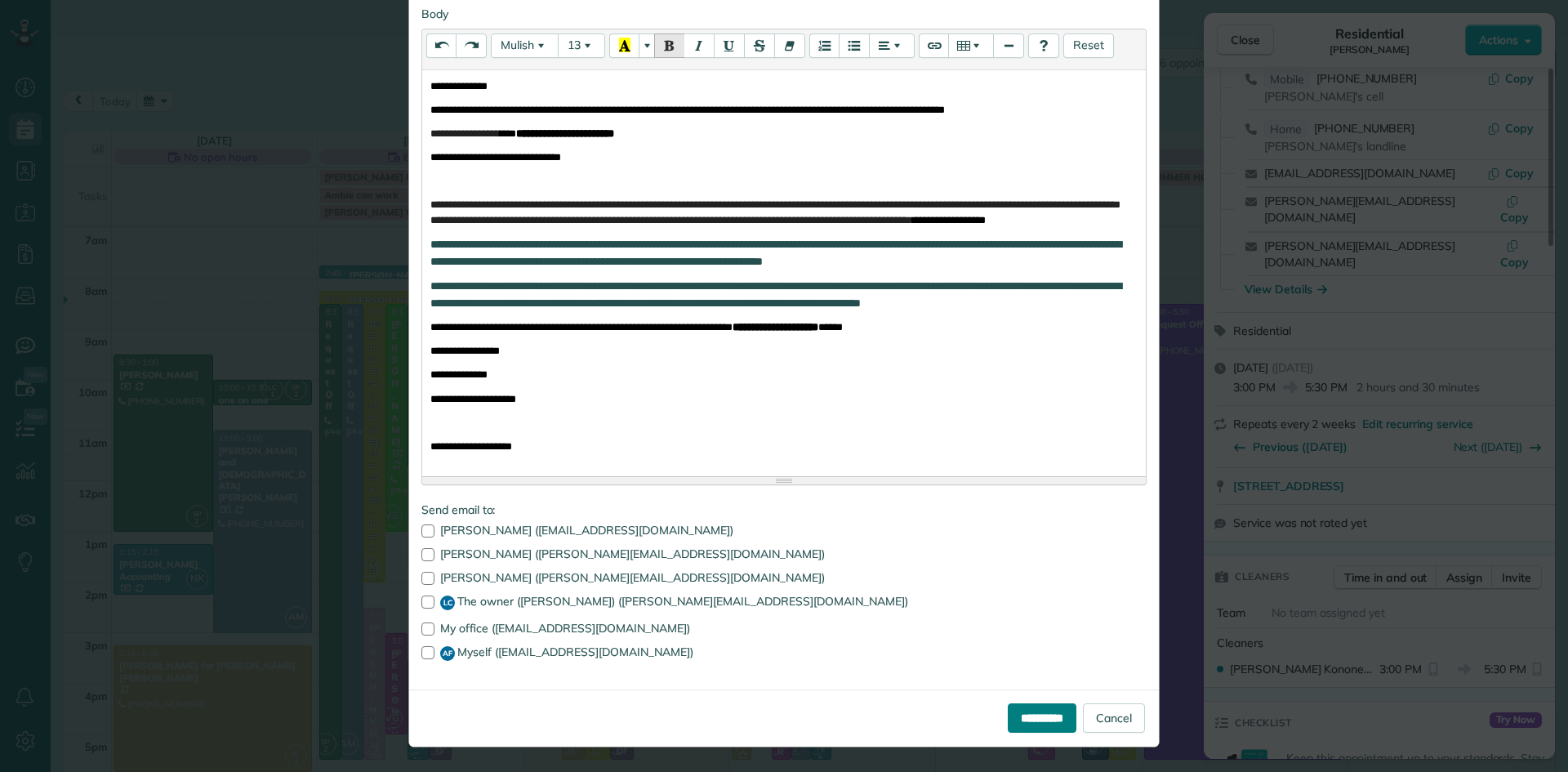 click on "**********" at bounding box center (1042, 718) 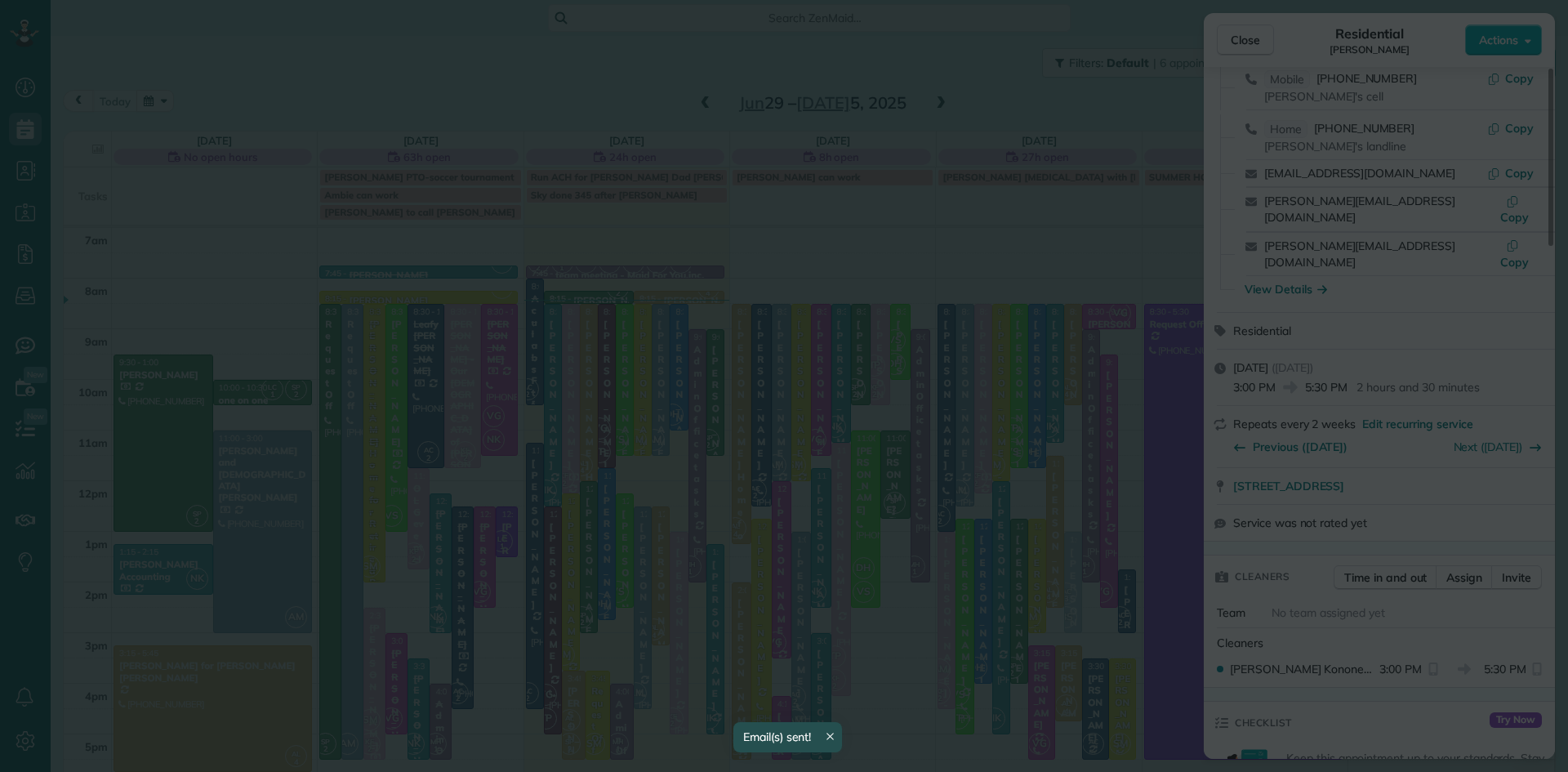 scroll, scrollTop: 0, scrollLeft: 0, axis: both 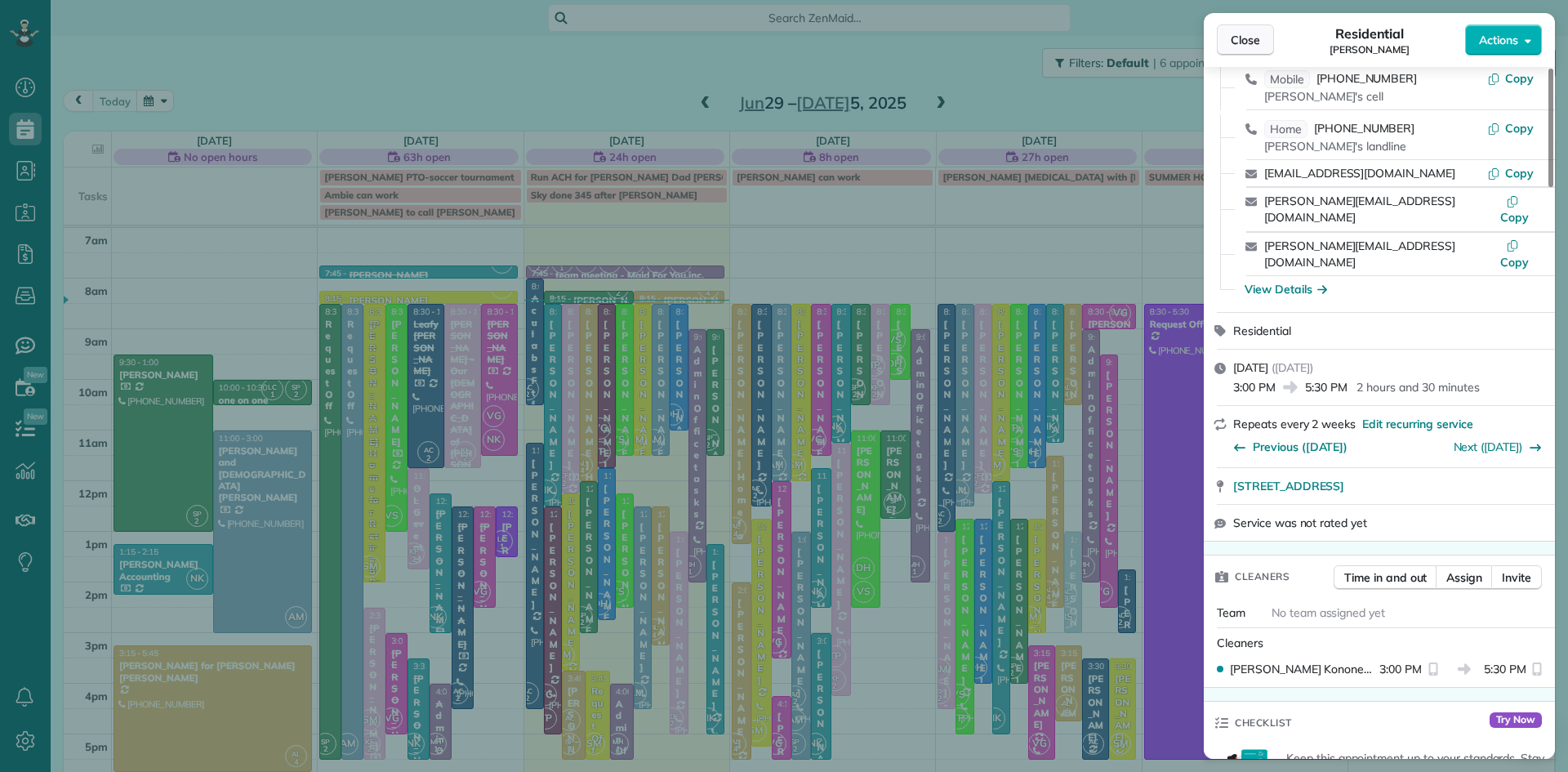 click on "Close" at bounding box center (1245, 40) 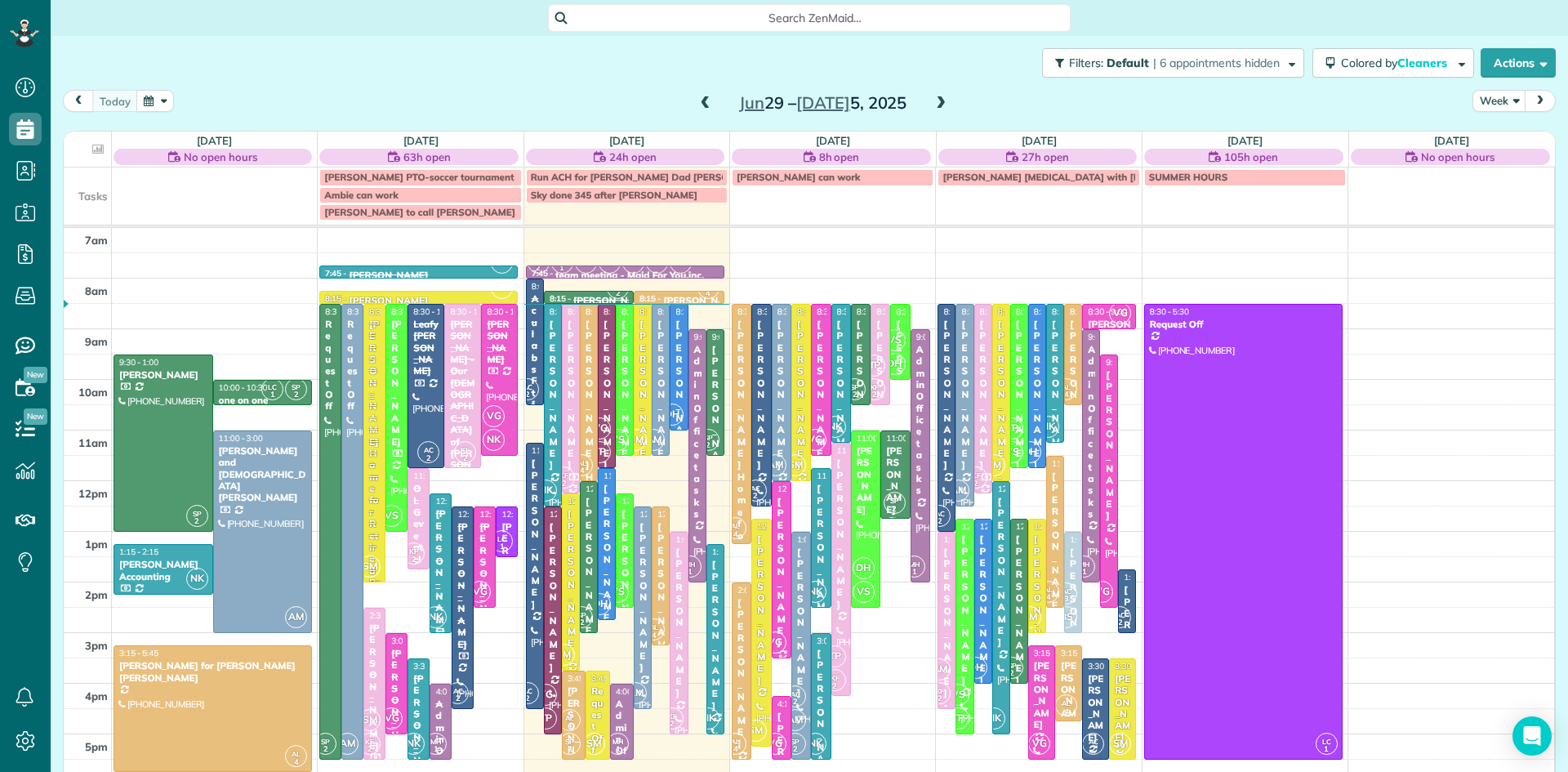click at bounding box center (941, 104) 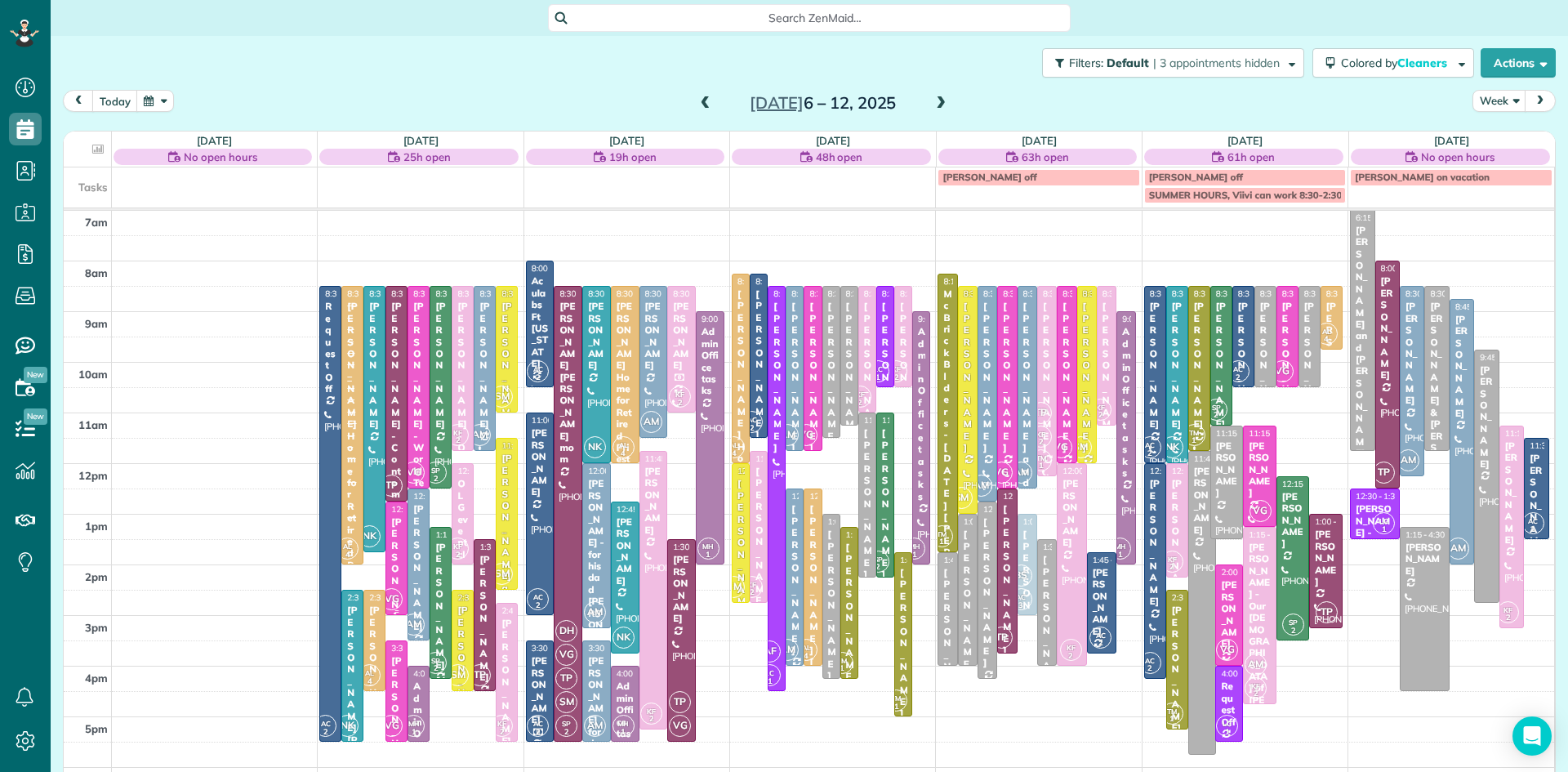 click on "[PERSON_NAME]" at bounding box center (396, 581) 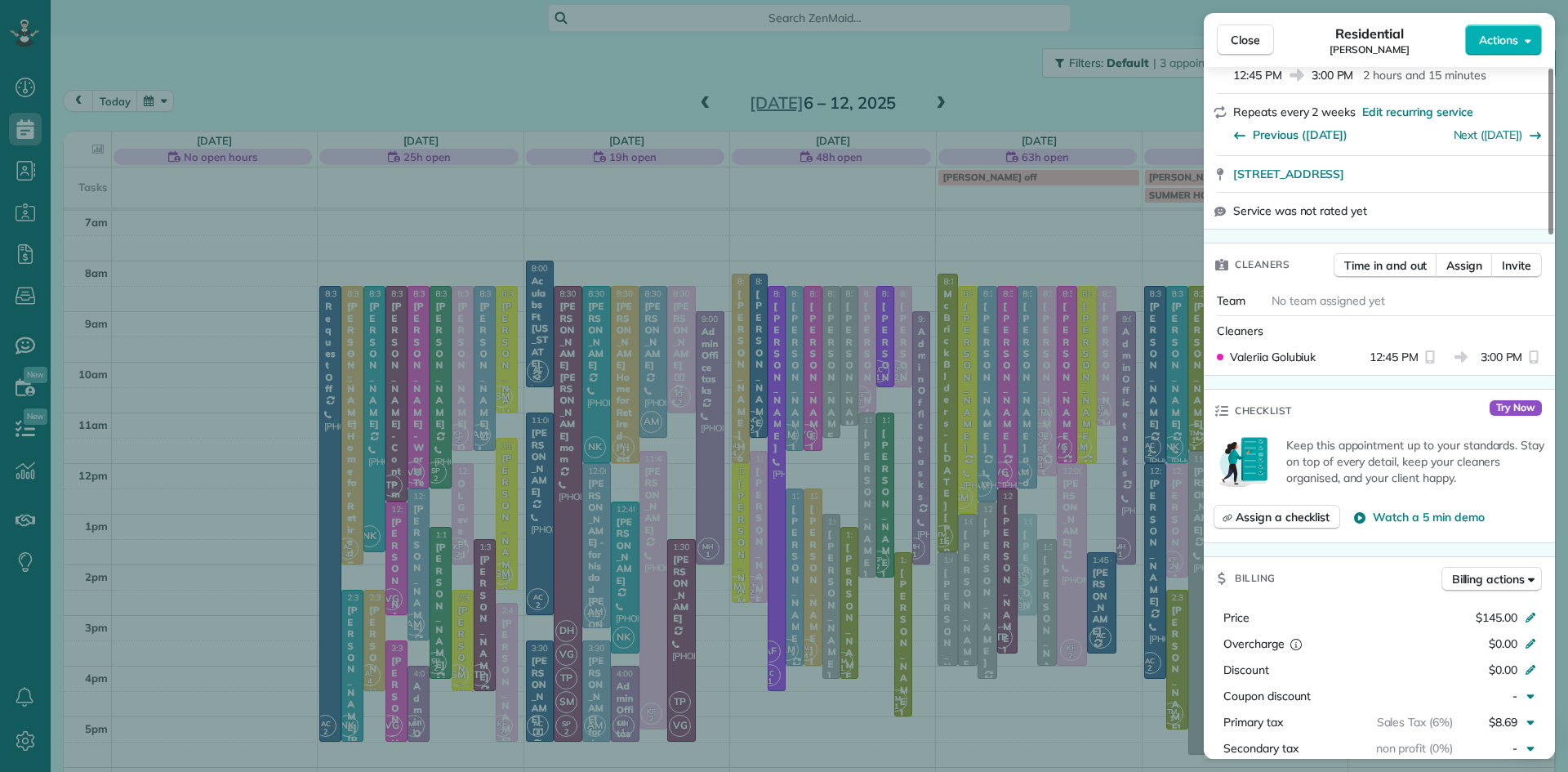 scroll, scrollTop: 0, scrollLeft: 0, axis: both 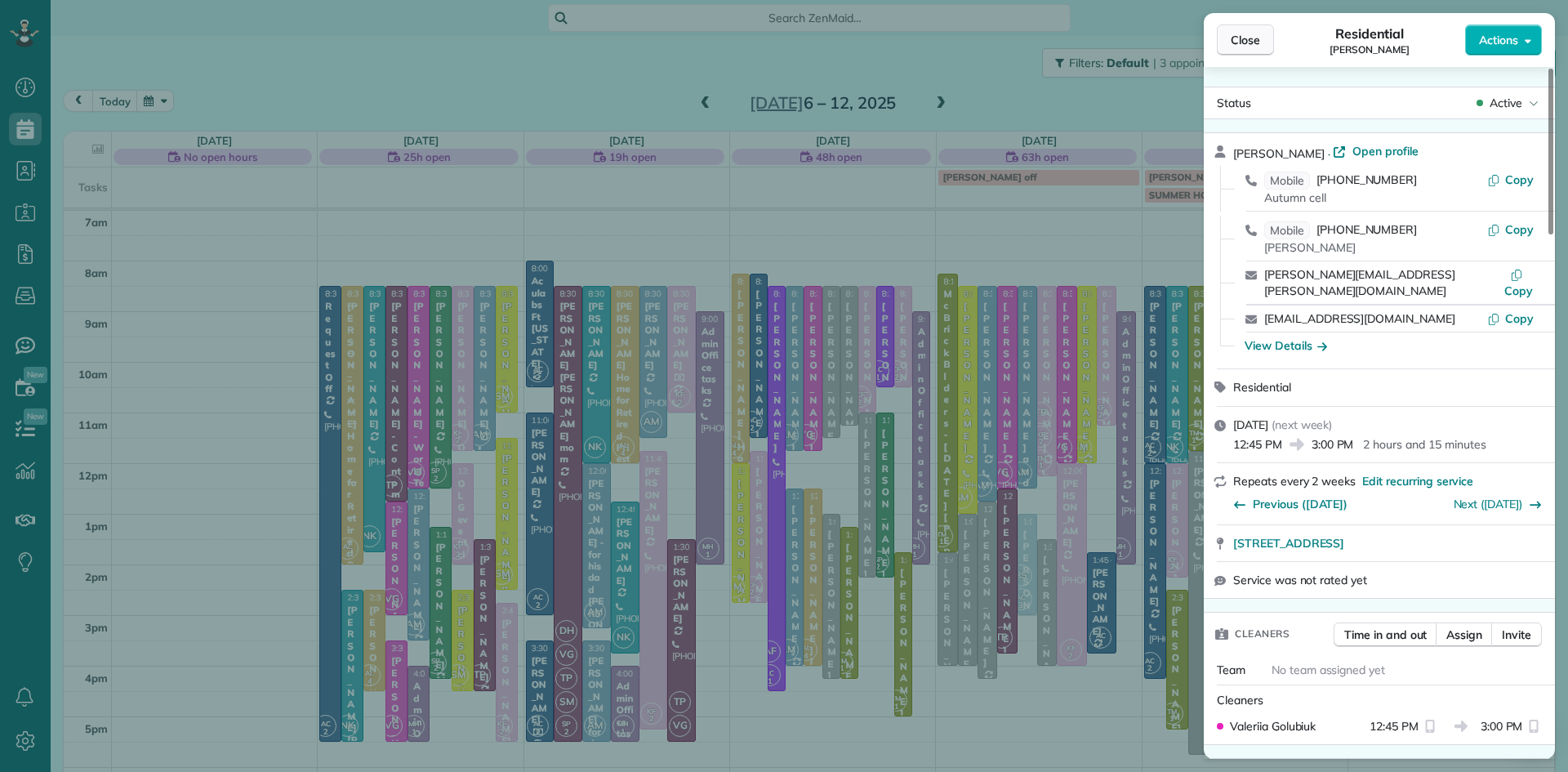click on "Close" at bounding box center (1245, 40) 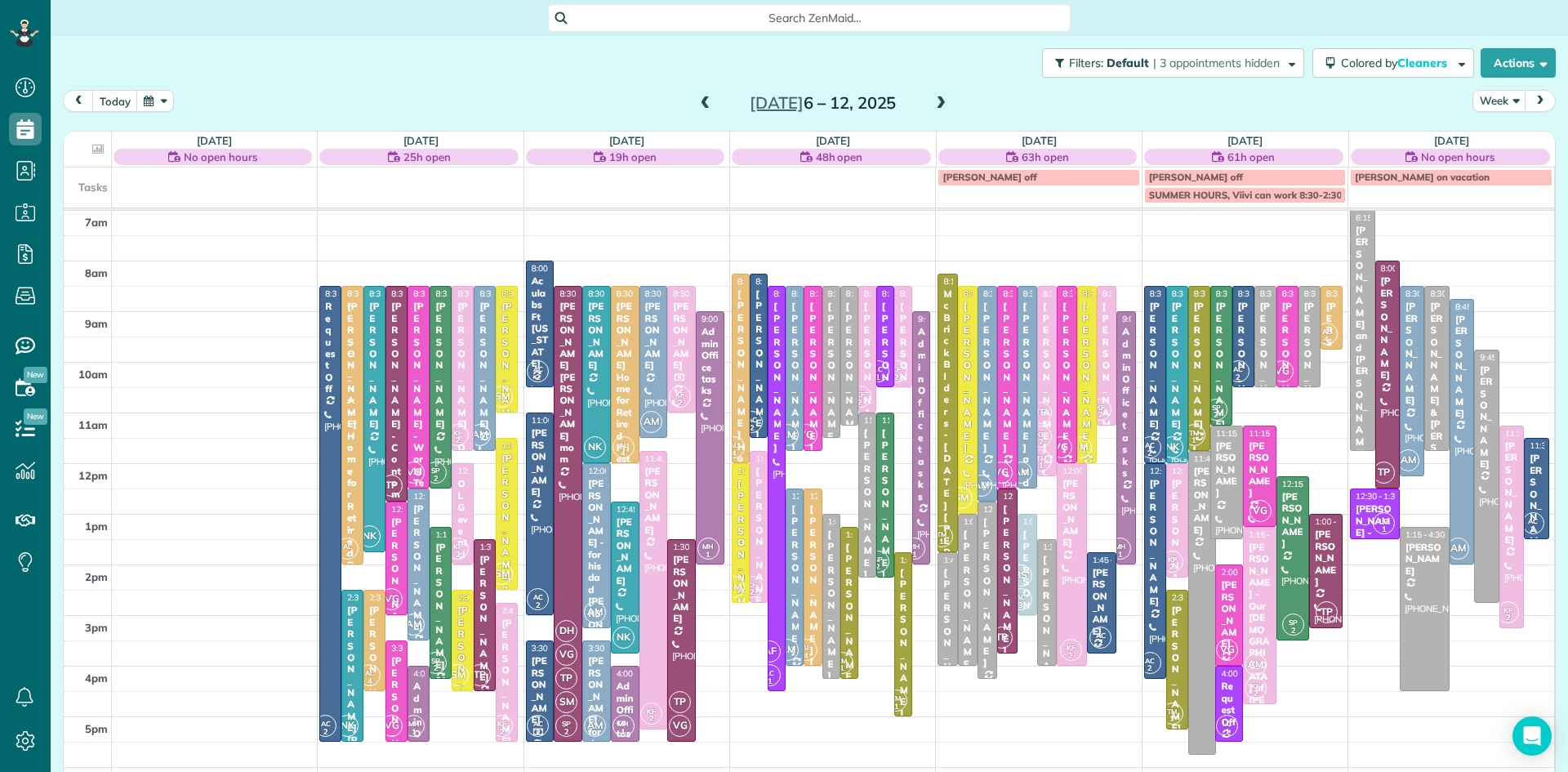 click at bounding box center (706, 104) 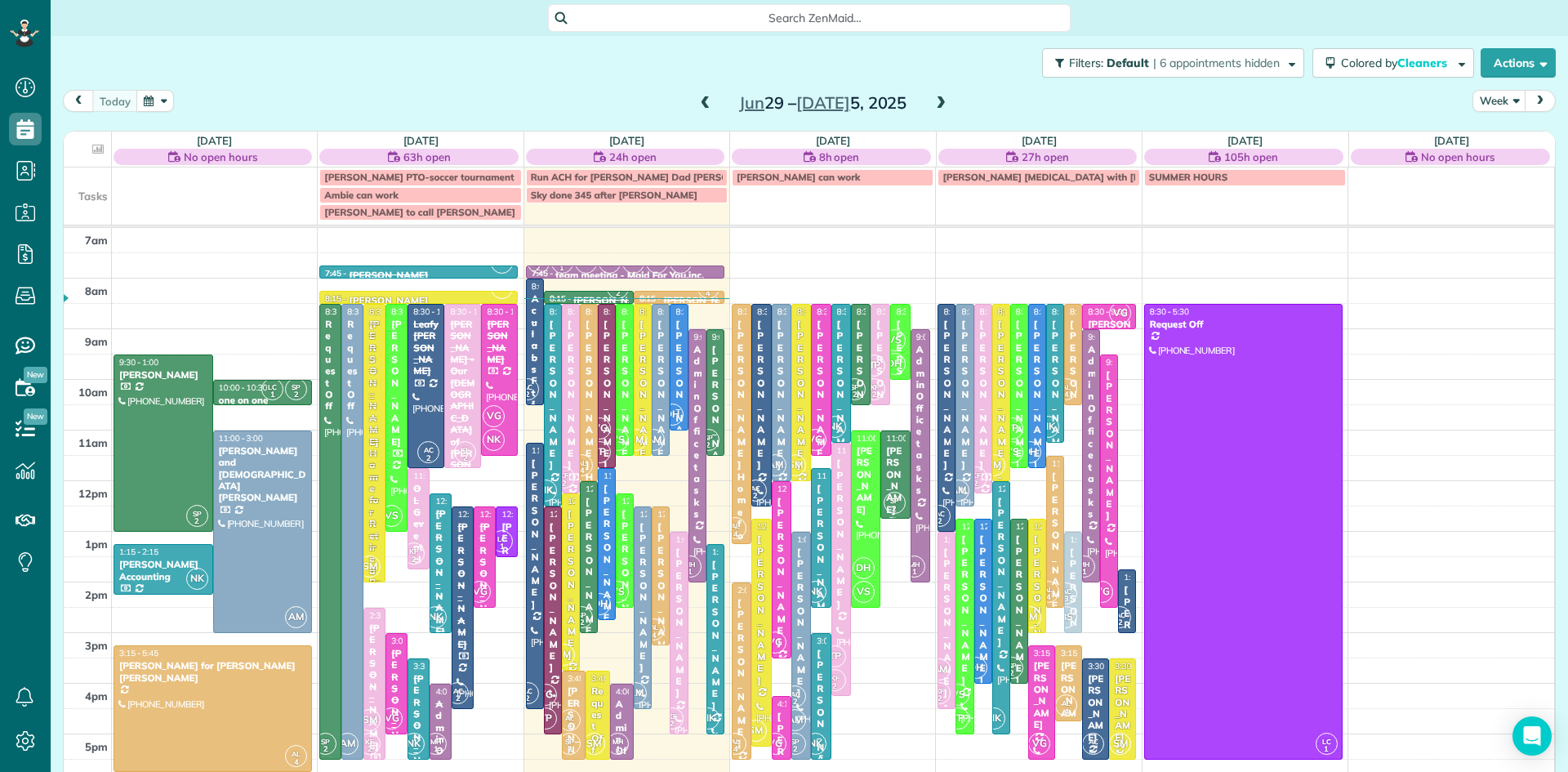 click on "[PERSON_NAME]" at bounding box center (821, 724) 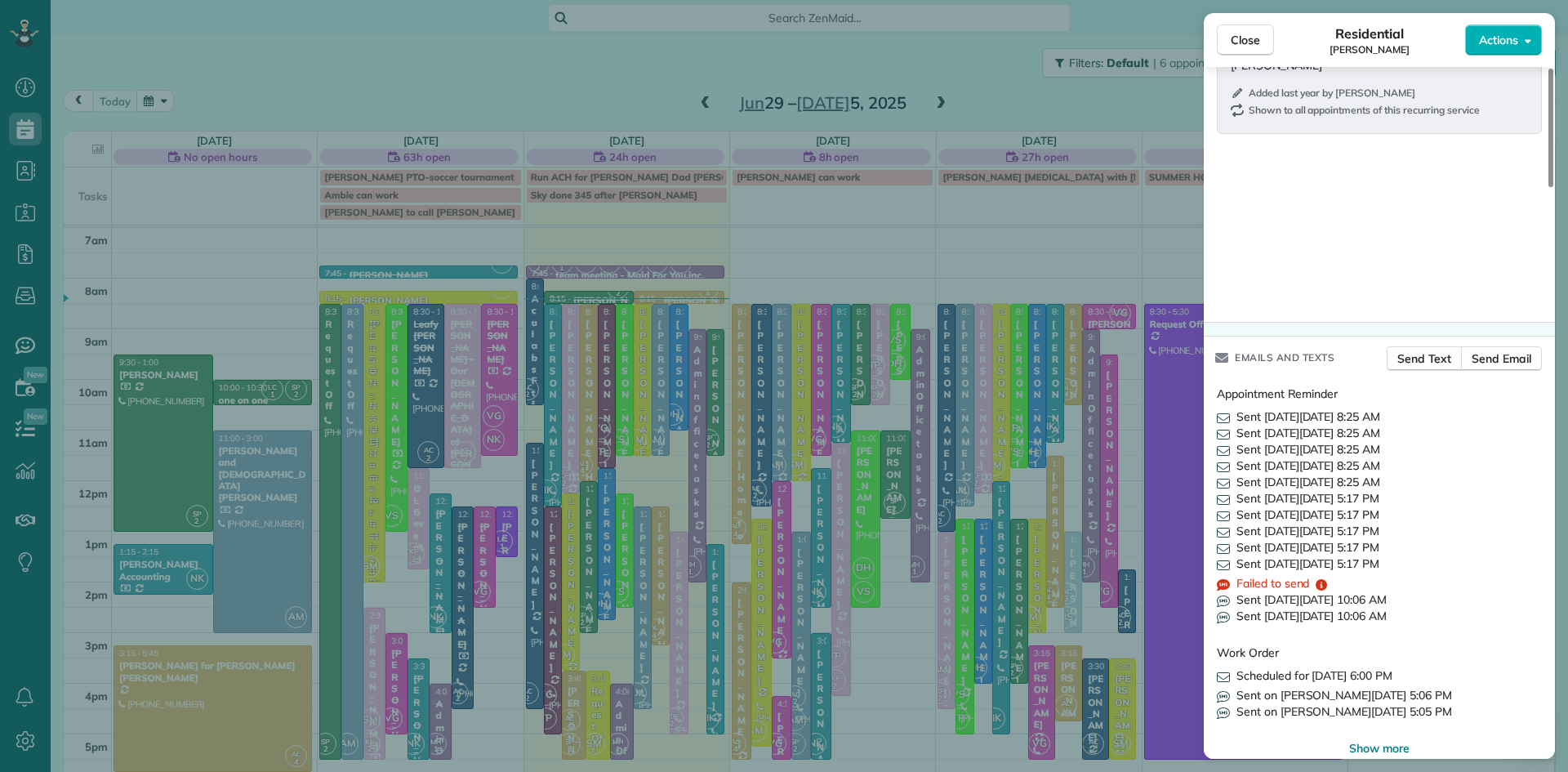 scroll, scrollTop: 3344, scrollLeft: 0, axis: vertical 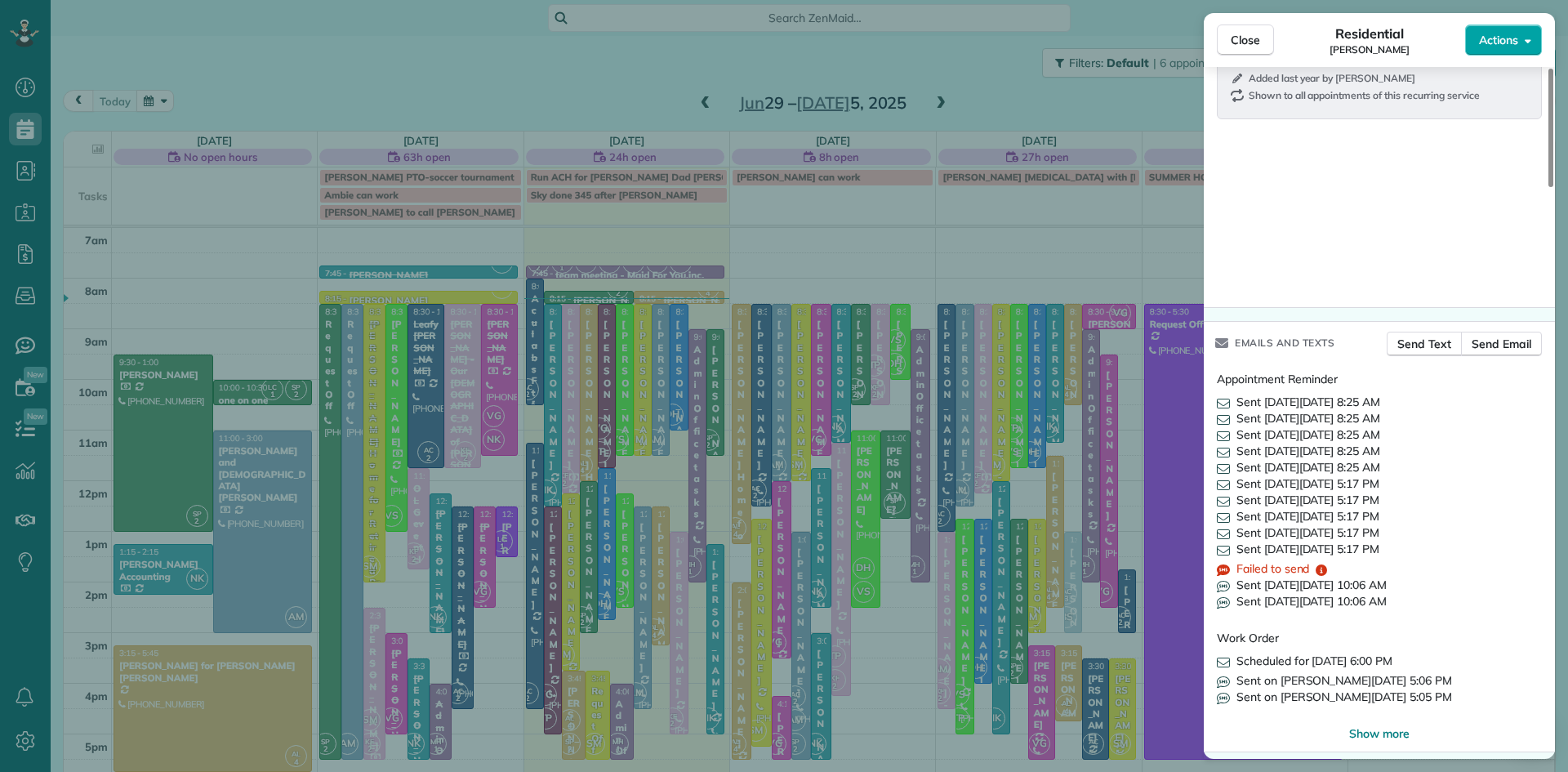 click on "Actions" at bounding box center (1499, 40) 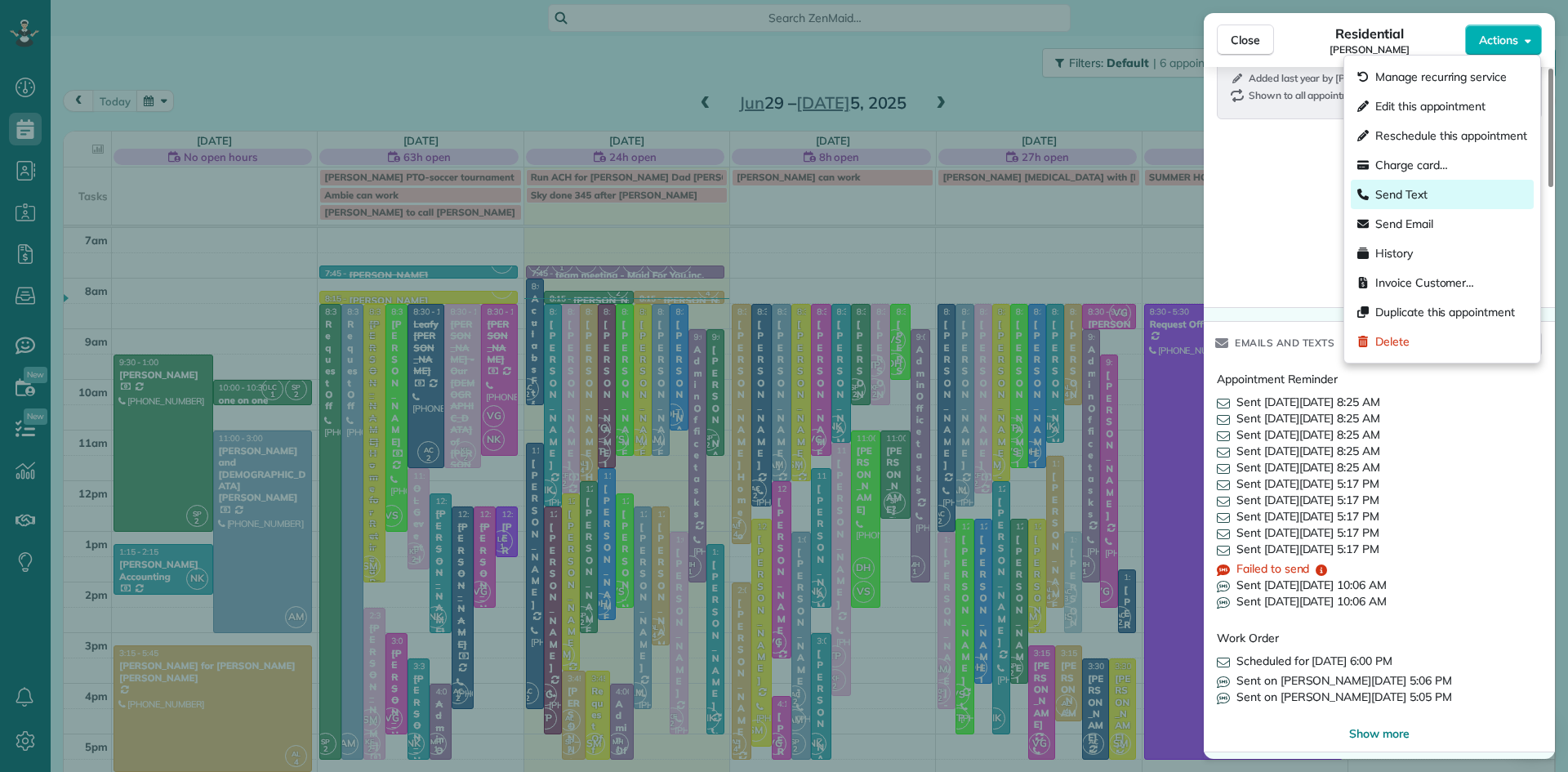 click on "Send Text" at bounding box center [1442, 194] 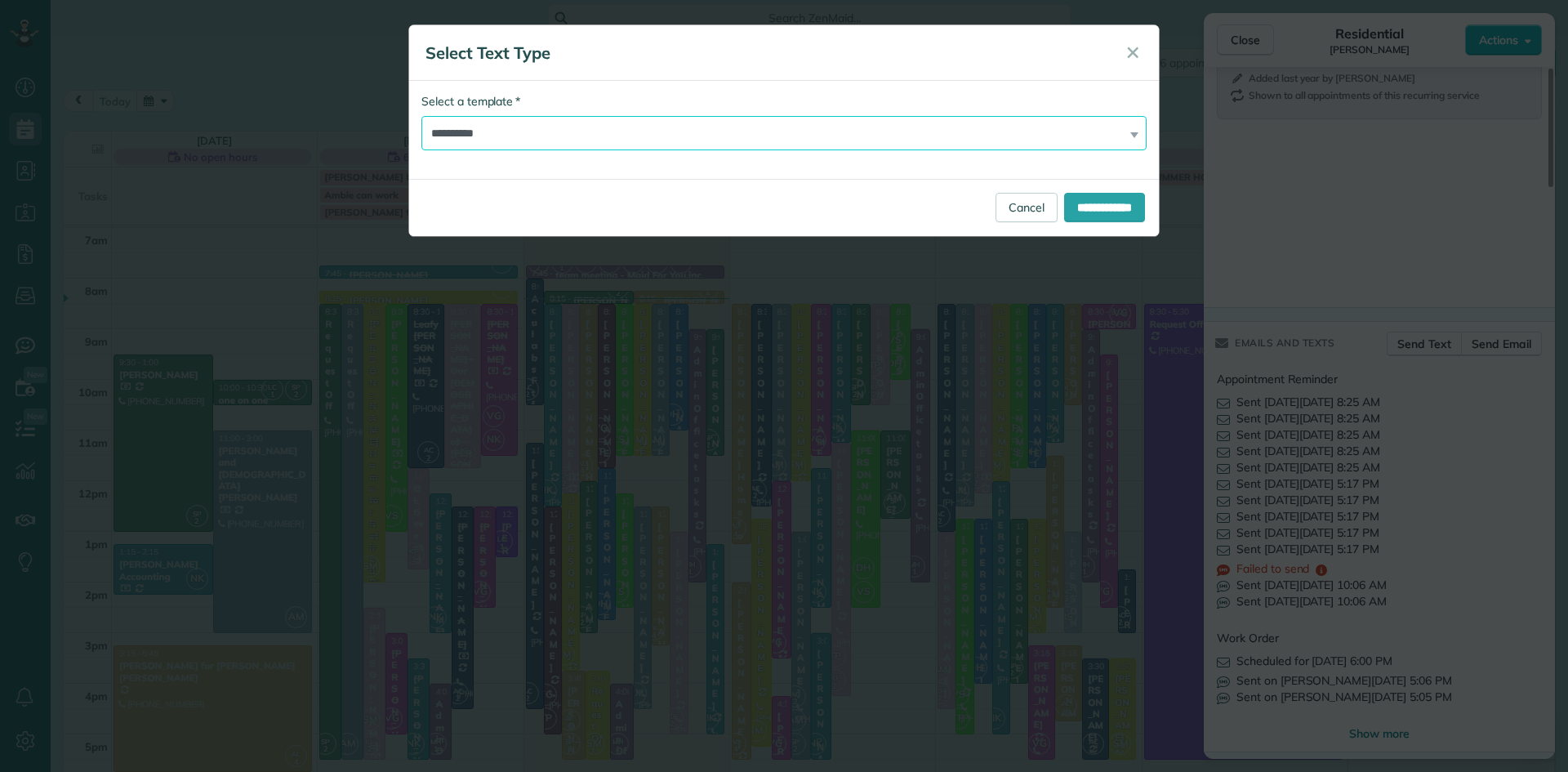 click on "**********" at bounding box center [784, 133] 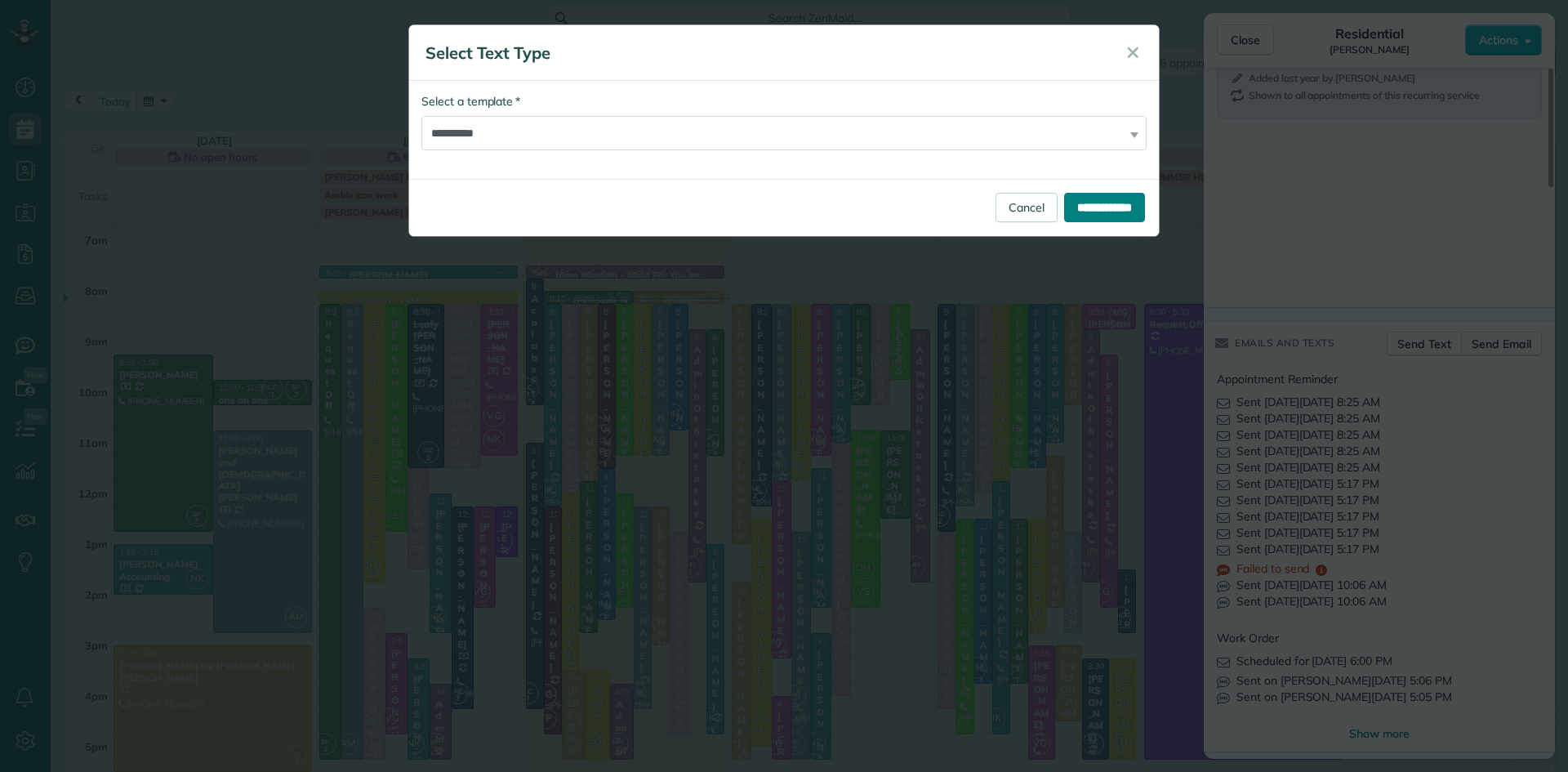 click on "**********" at bounding box center (1104, 208) 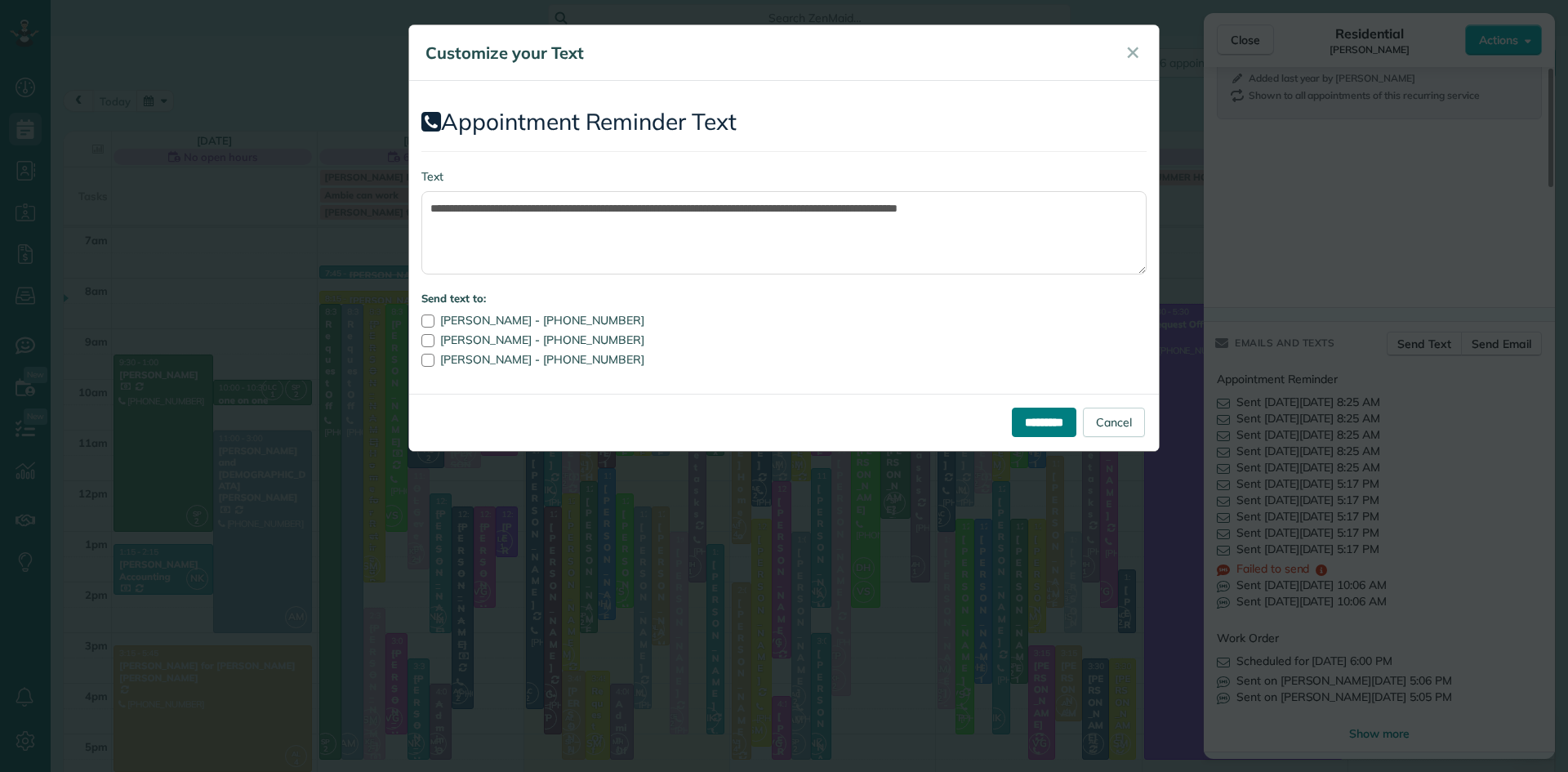click on "*********" at bounding box center (1044, 422) 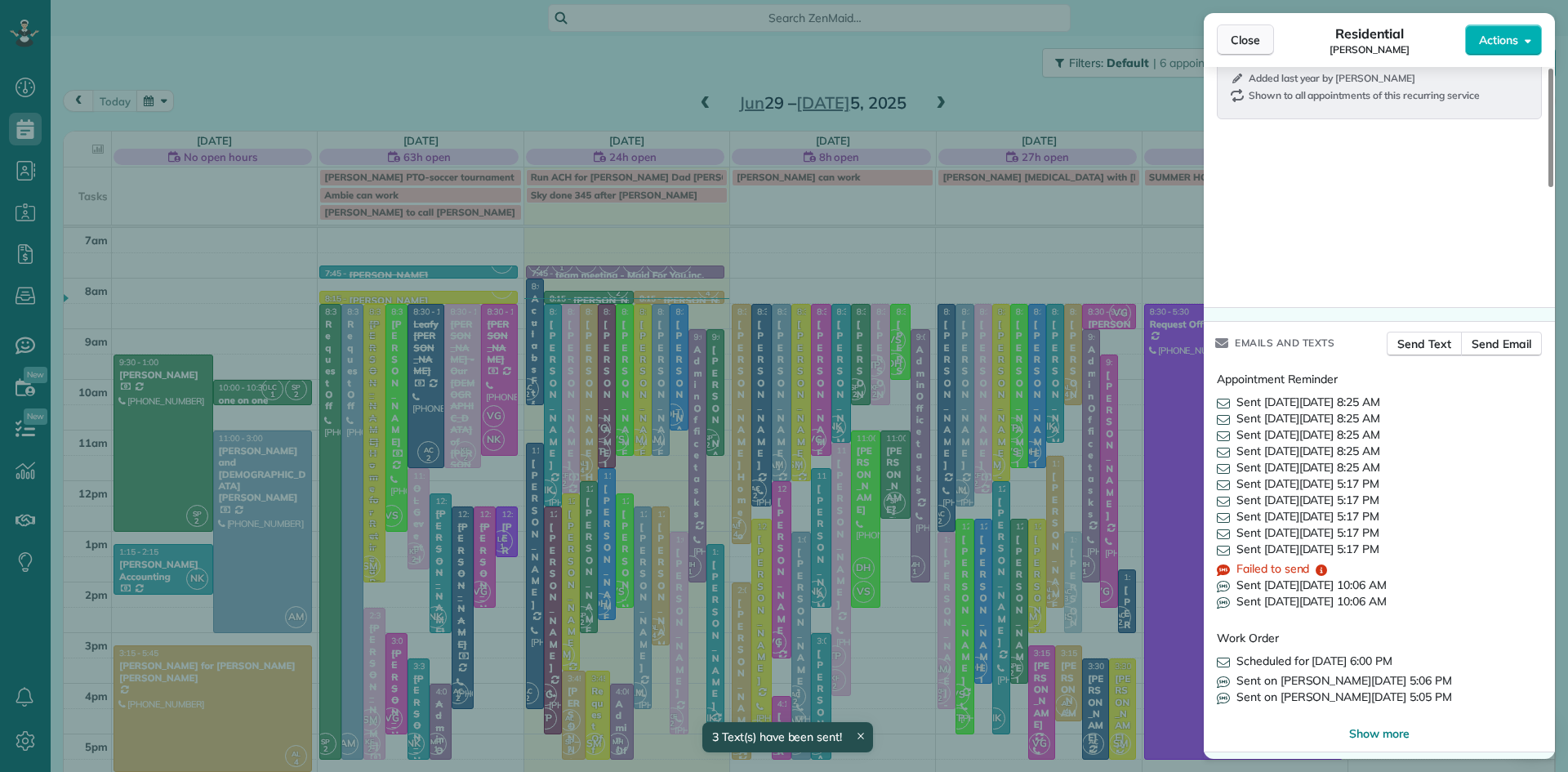 click on "Close" at bounding box center [1245, 40] 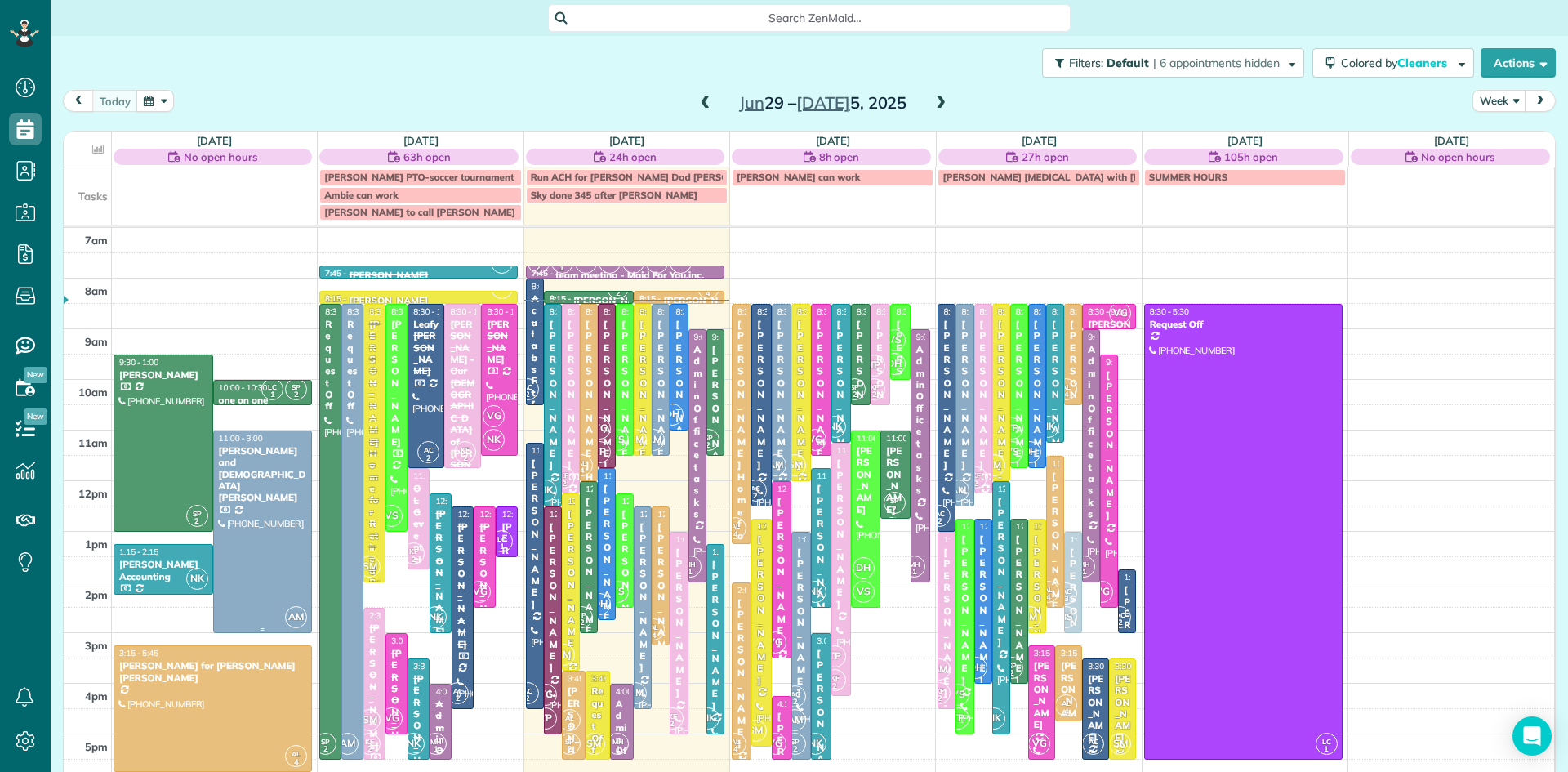 click at bounding box center (263, 532) 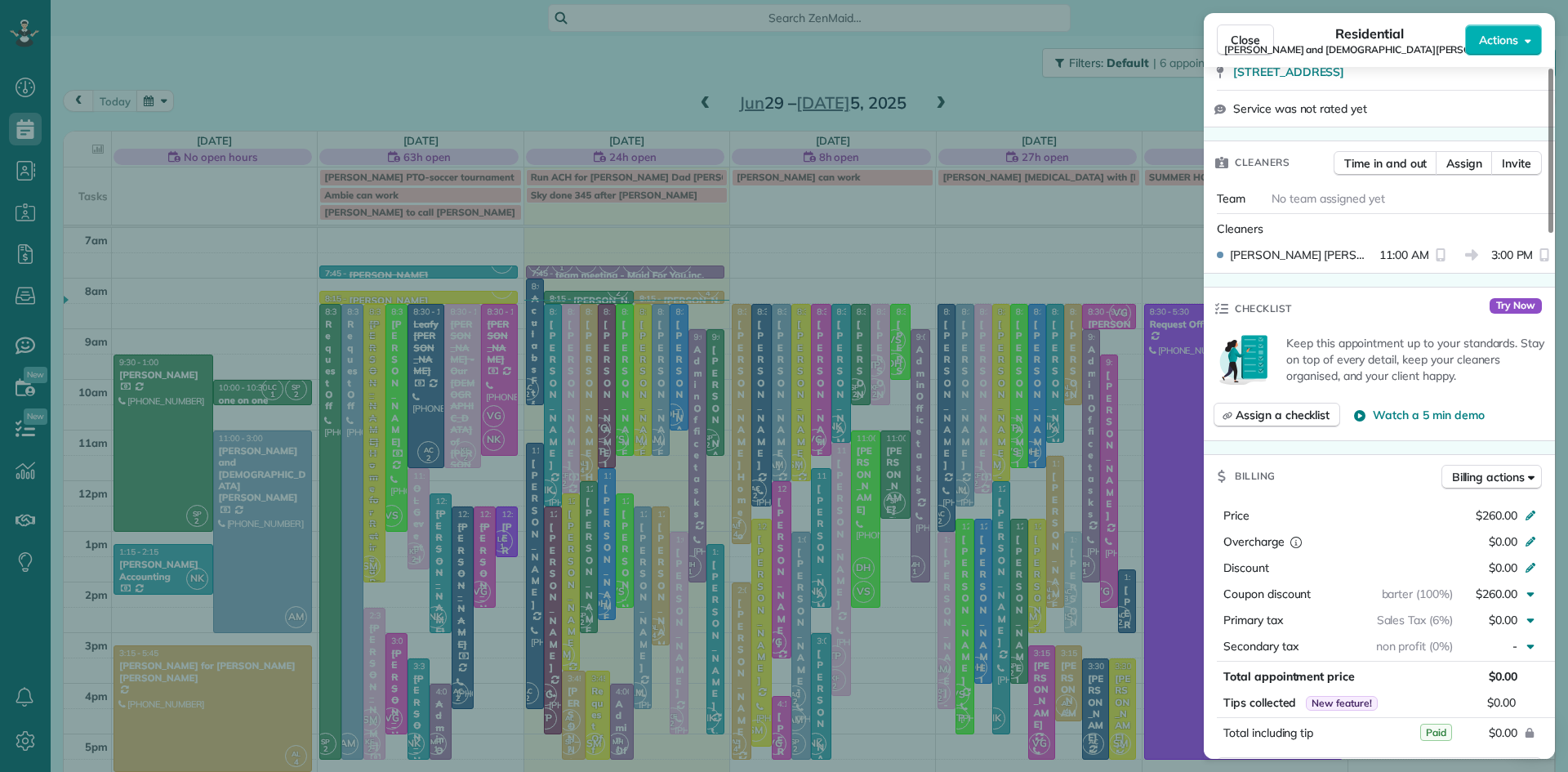 scroll, scrollTop: 972, scrollLeft: 0, axis: vertical 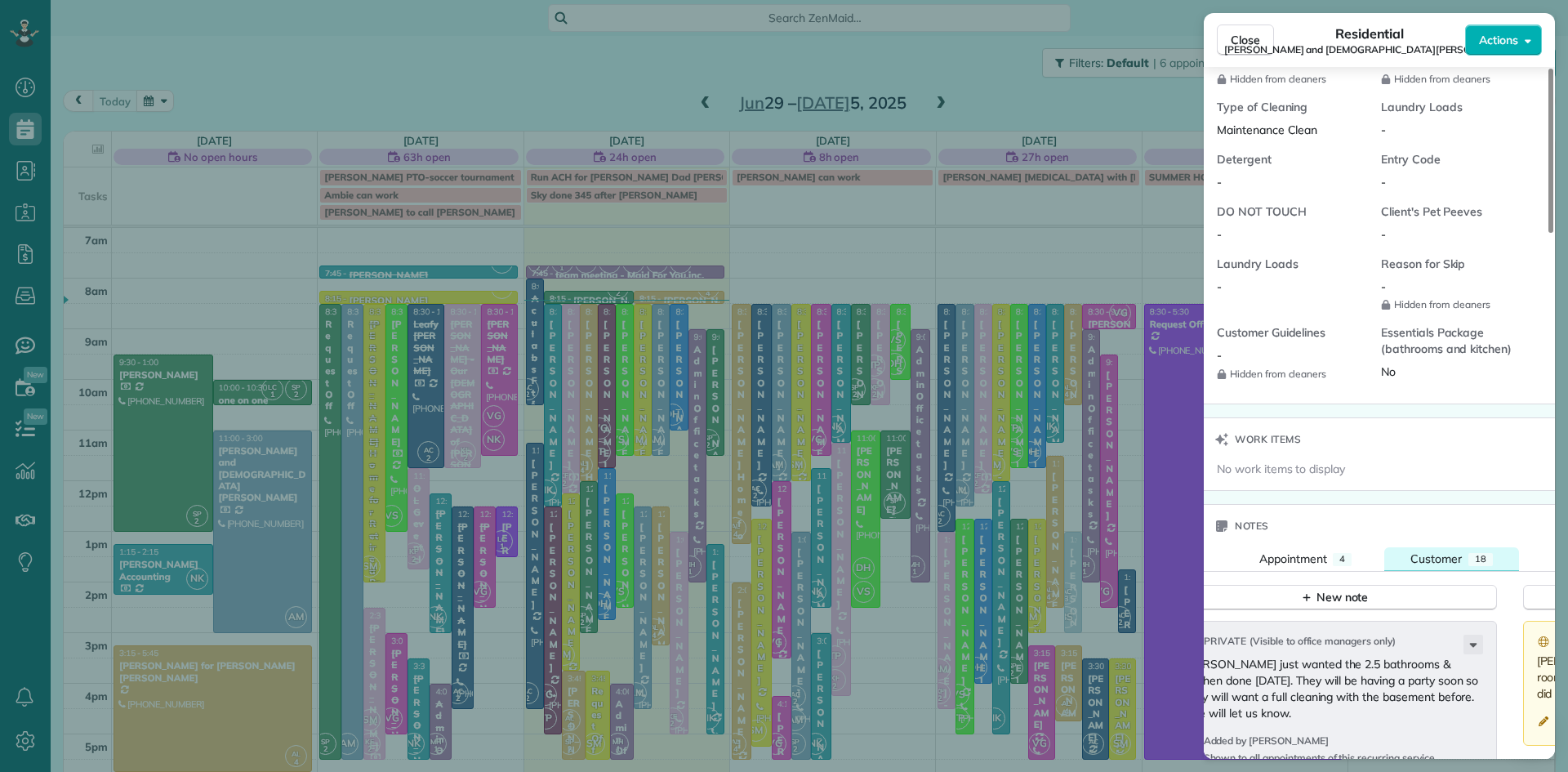 click on "Customer 18" at bounding box center (1451, 559) 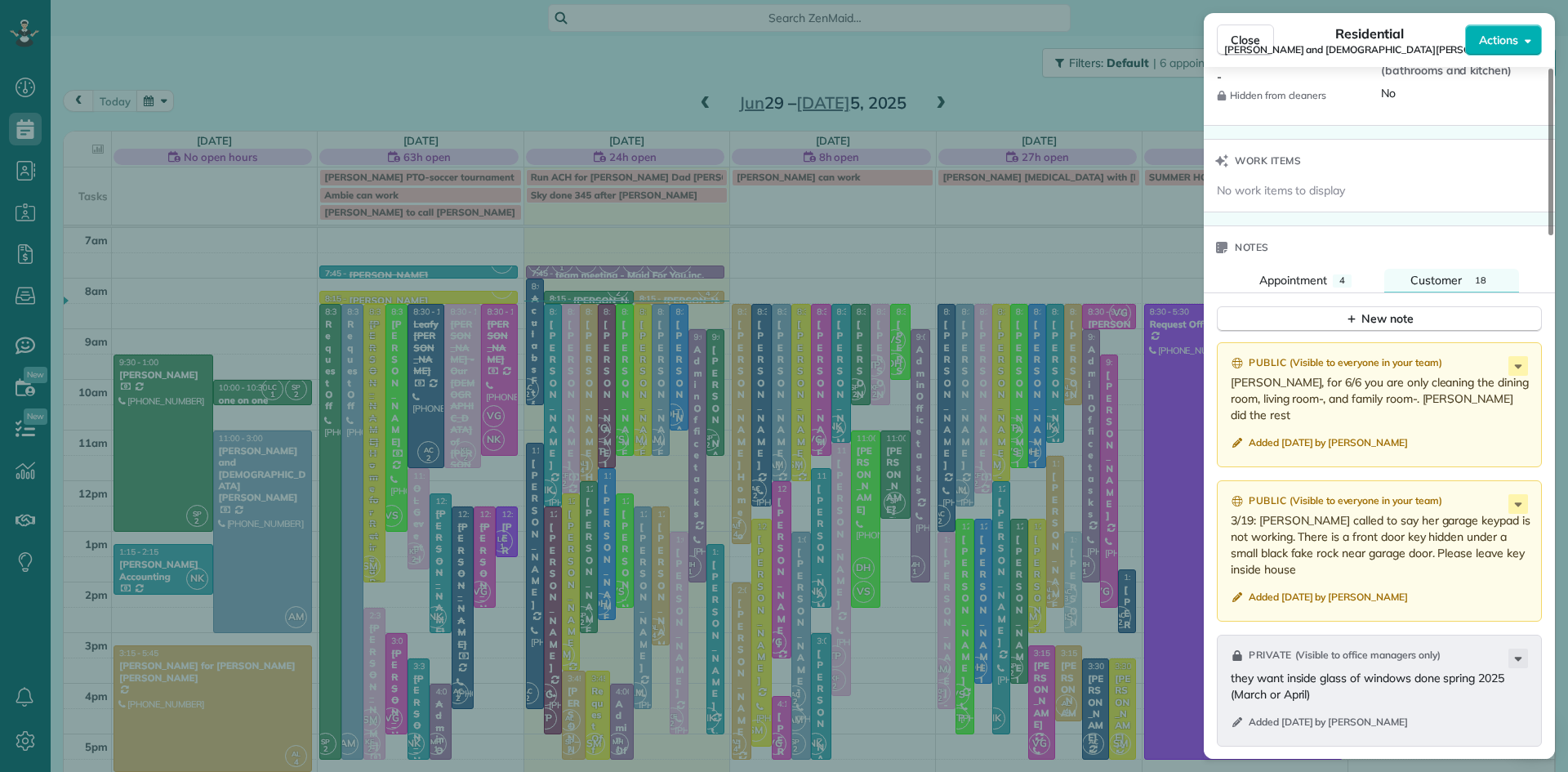 scroll, scrollTop: 1628, scrollLeft: 0, axis: vertical 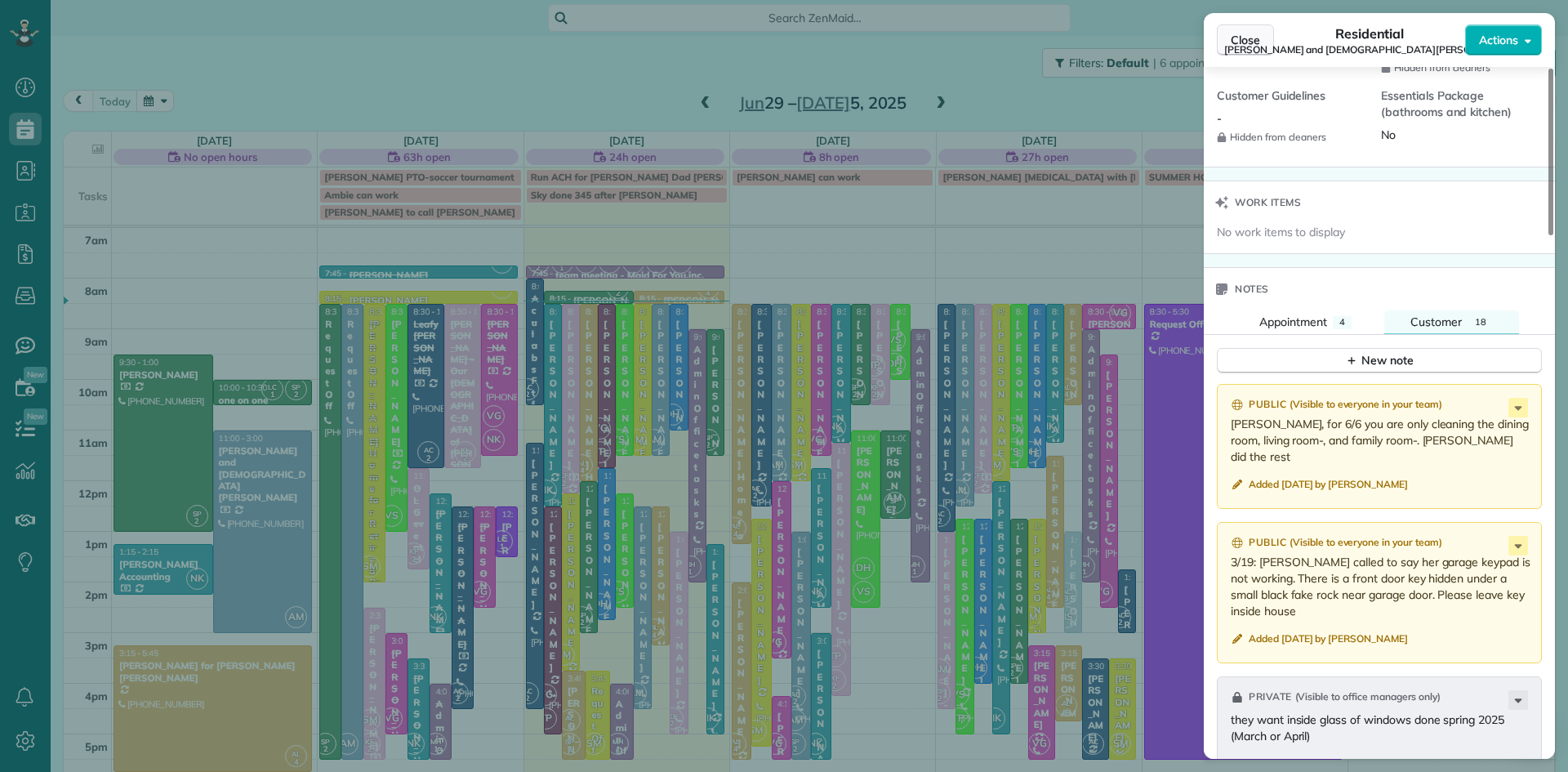 click on "Close" at bounding box center (1245, 40) 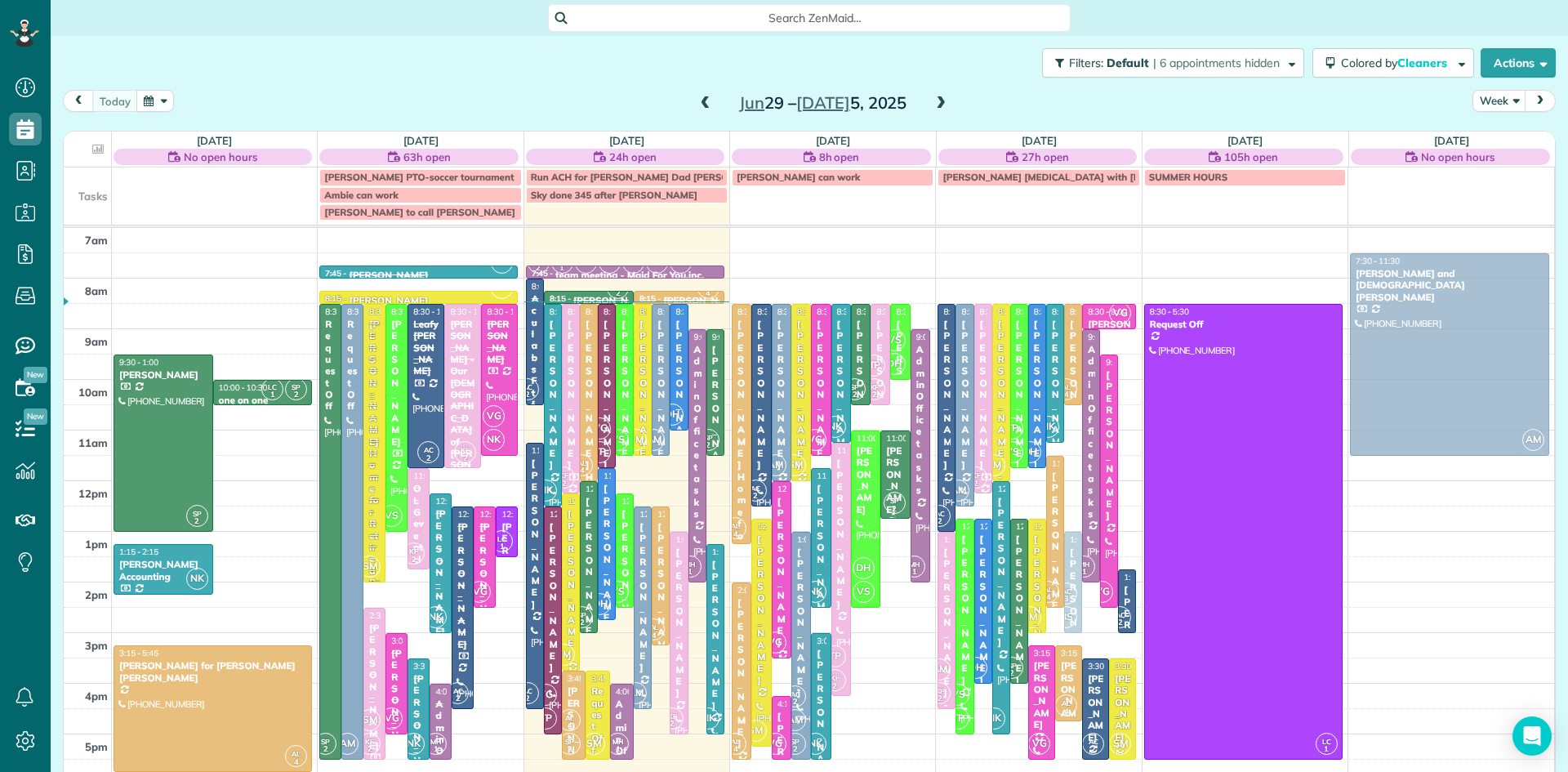 drag, startPoint x: 286, startPoint y: 512, endPoint x: 1442, endPoint y: 341, distance: 1168.5791 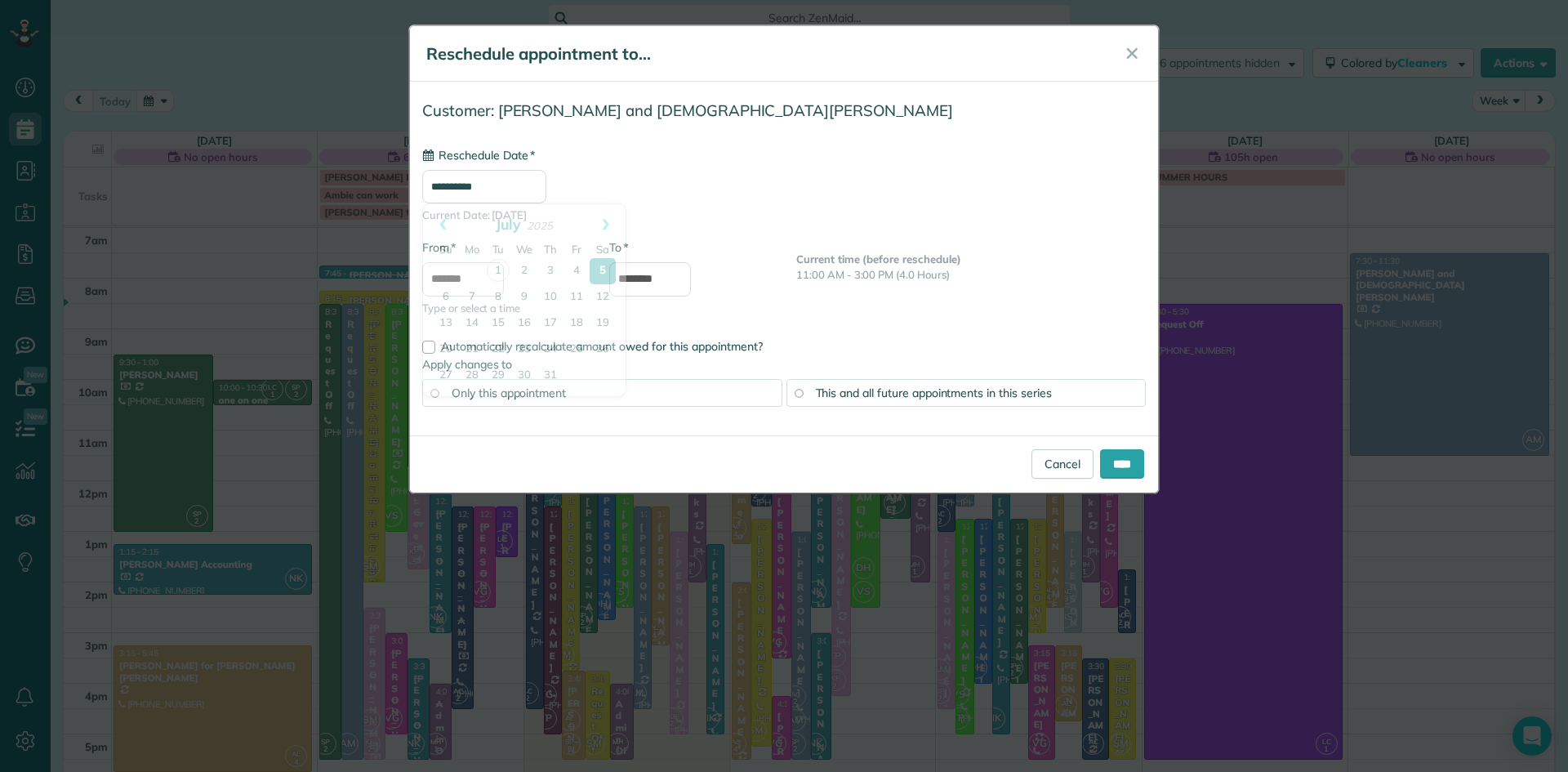 click on "**********" at bounding box center (484, 186) 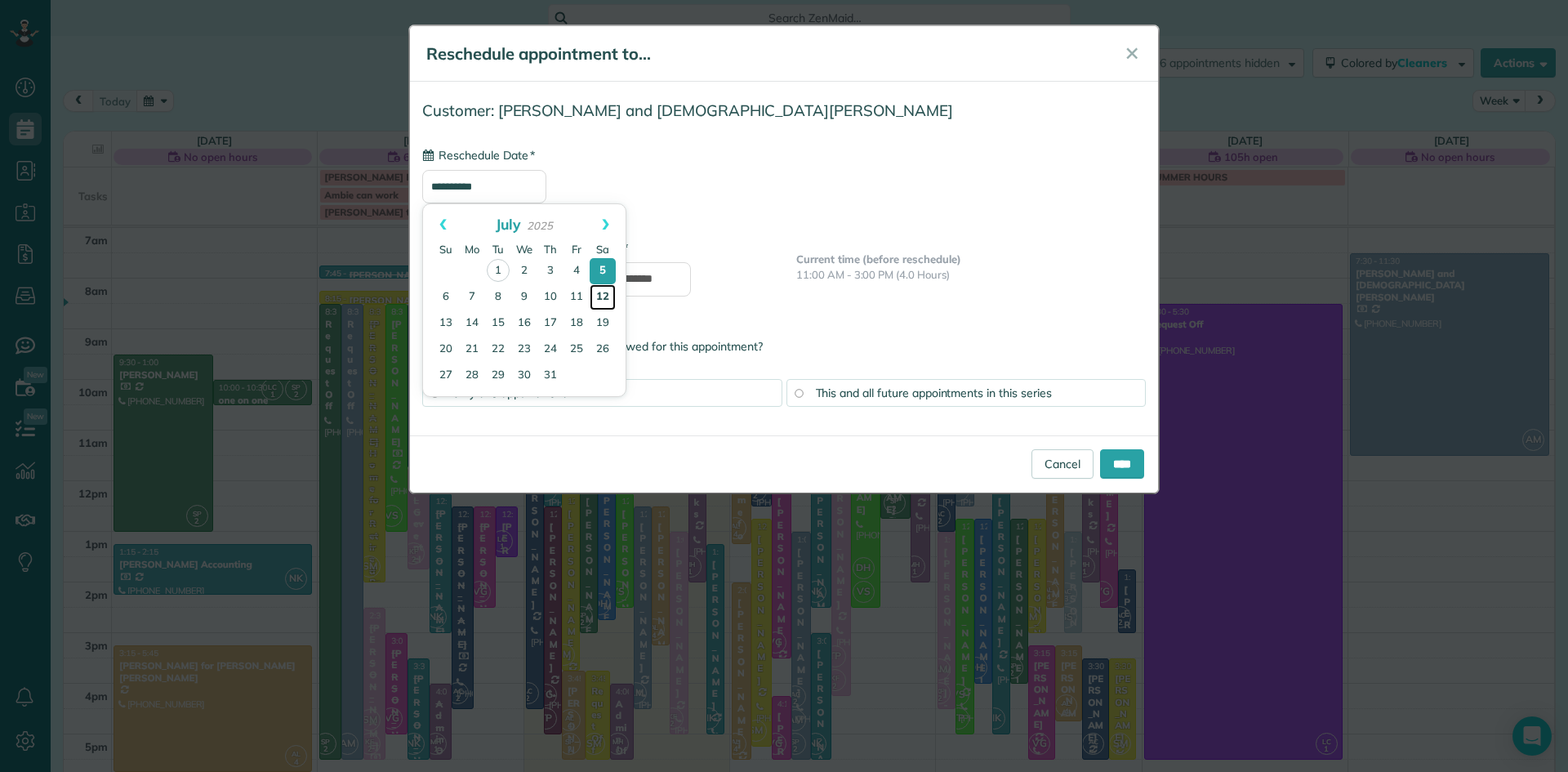 click on "12" at bounding box center [603, 297] 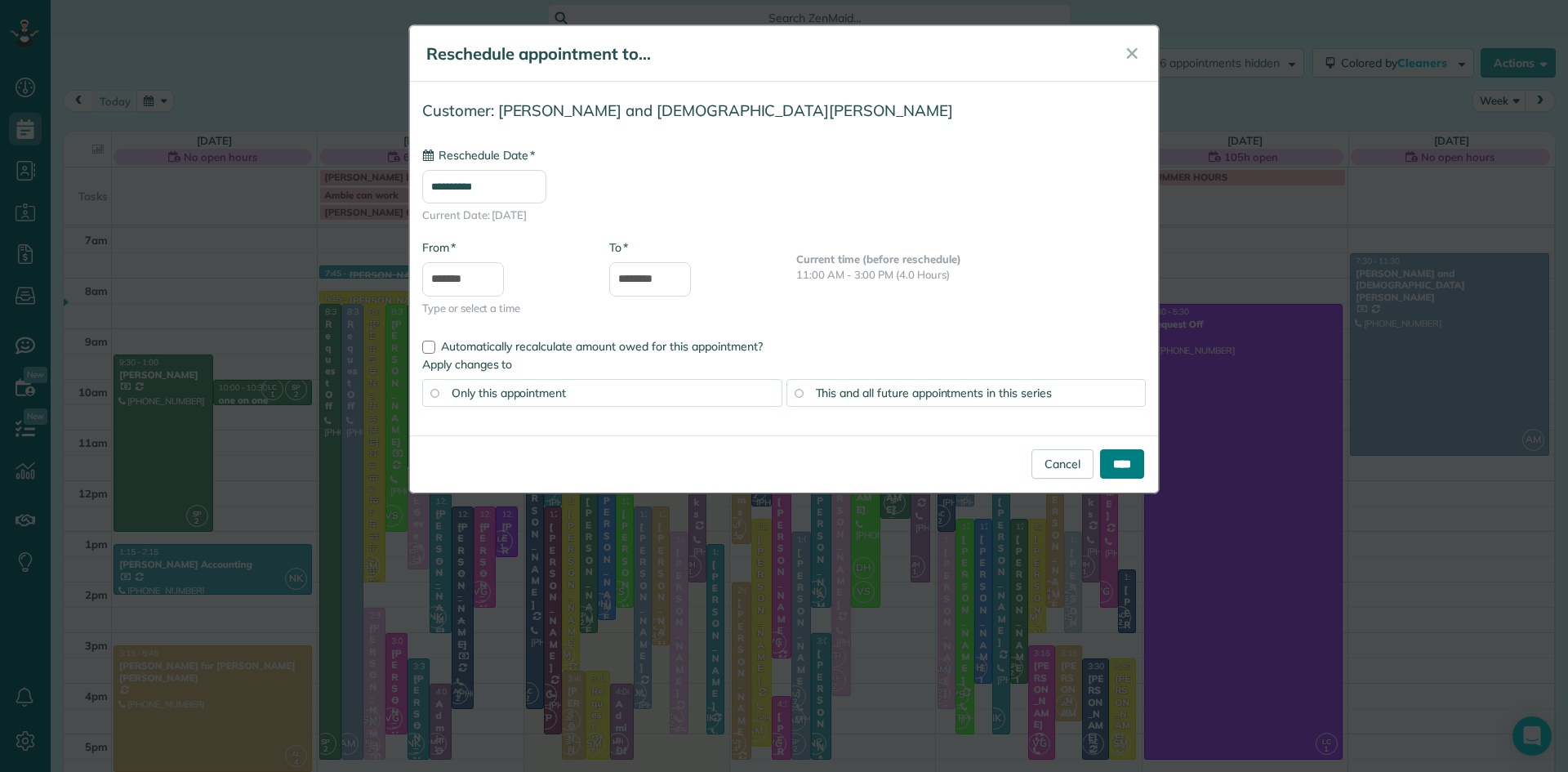 click on "****" at bounding box center (1122, 464) 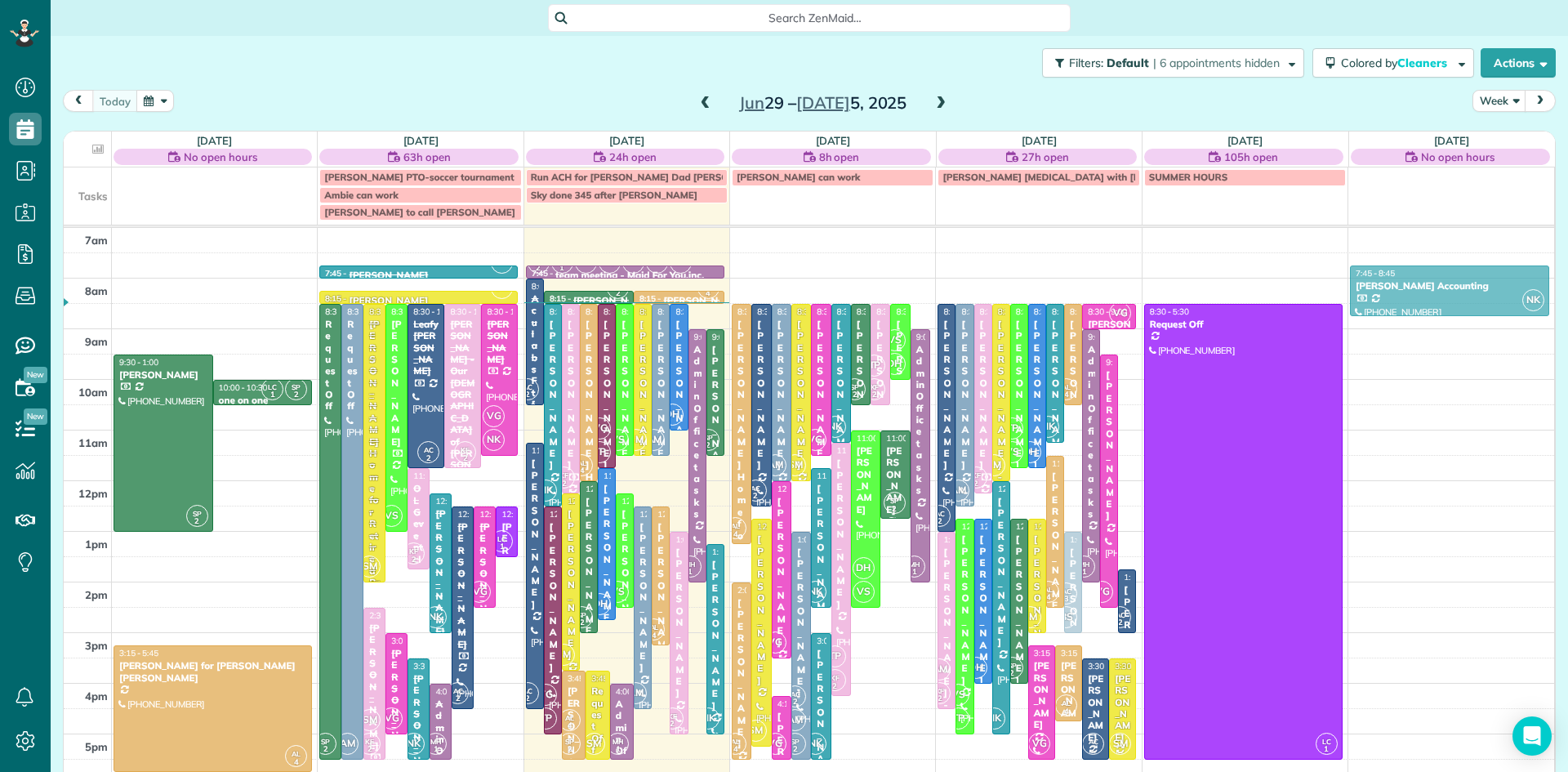 drag, startPoint x: 248, startPoint y: 576, endPoint x: 1547, endPoint y: 293, distance: 1329.47 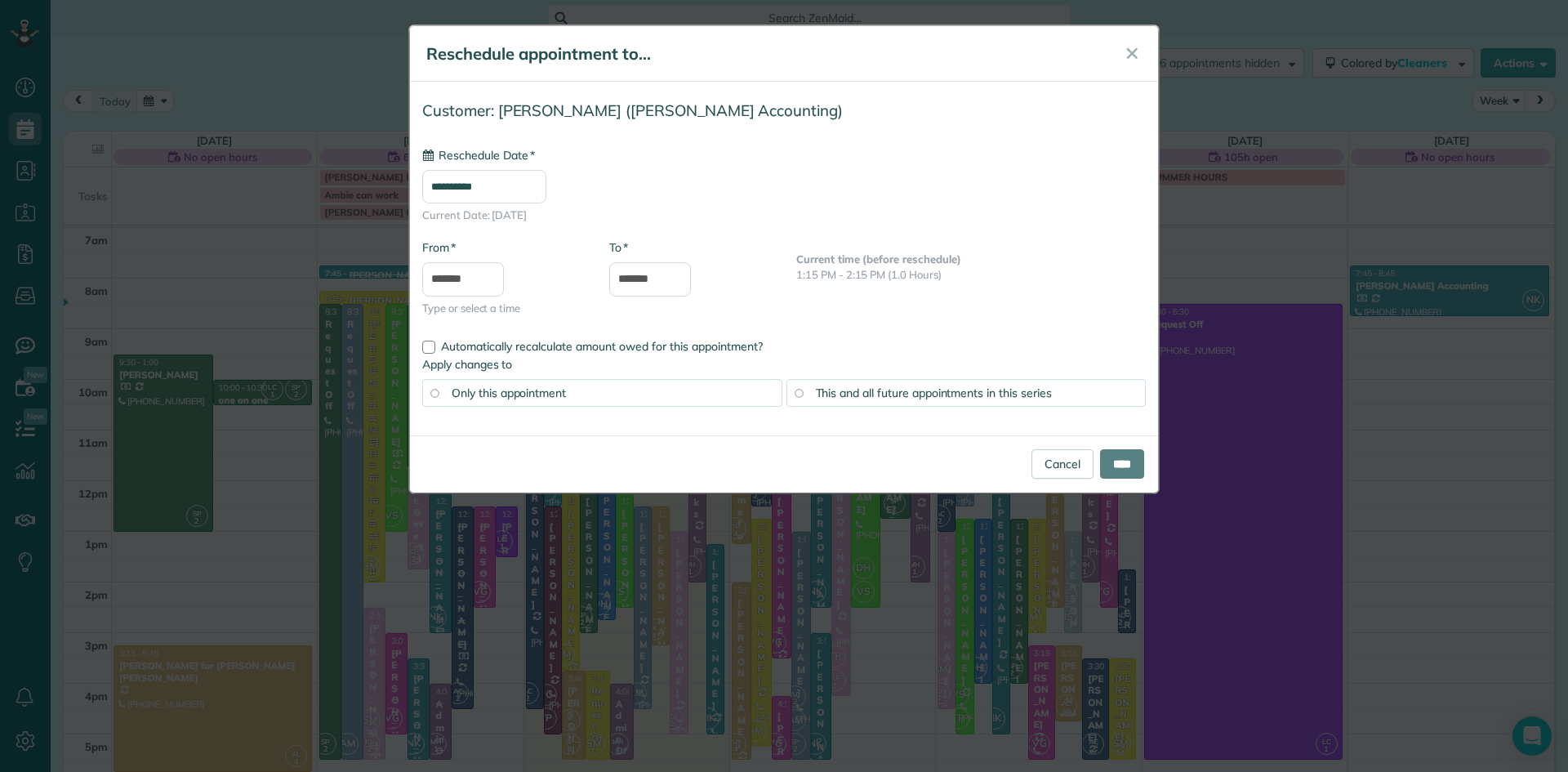 type on "**********" 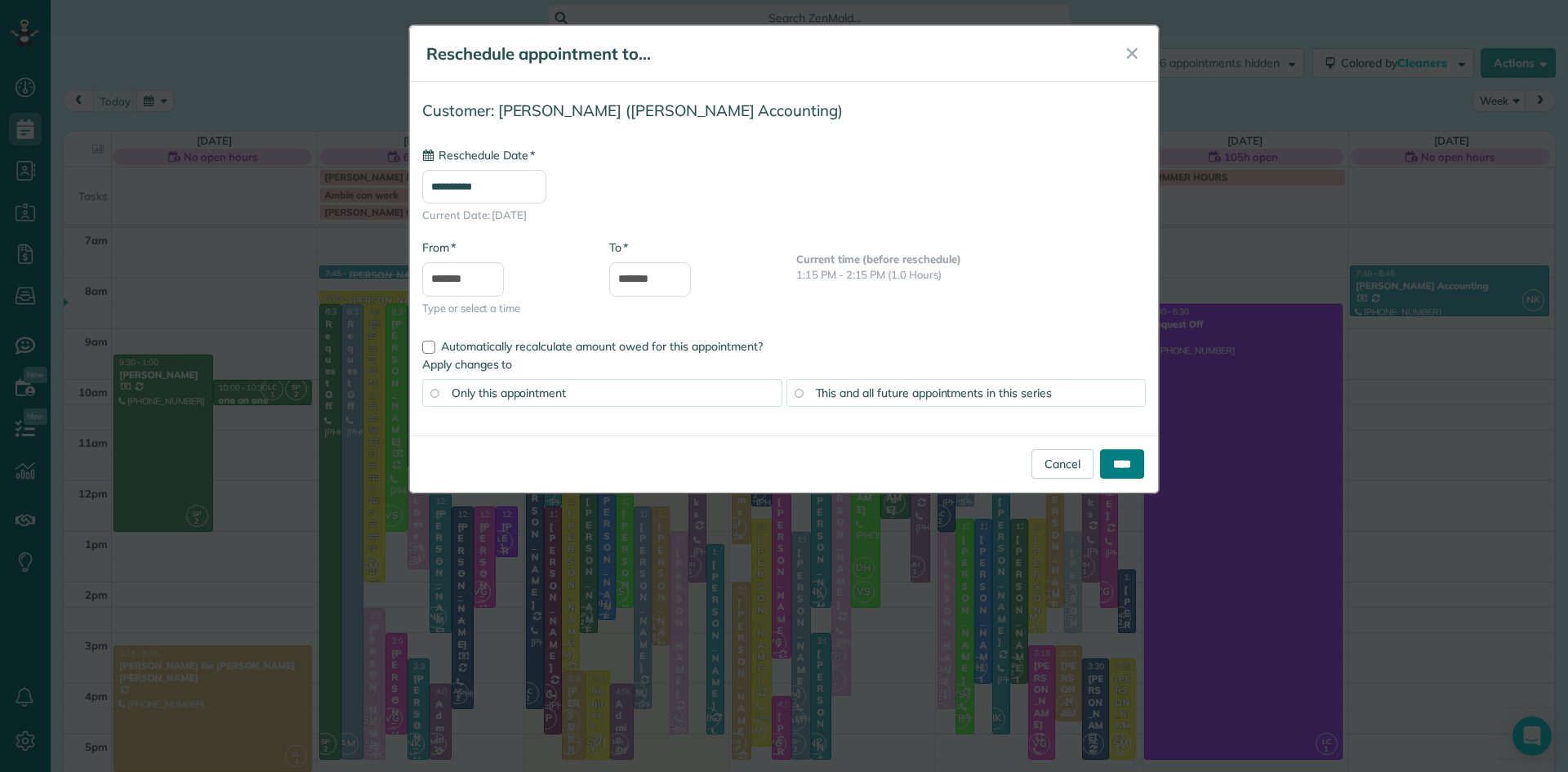 click on "****" at bounding box center (1122, 464) 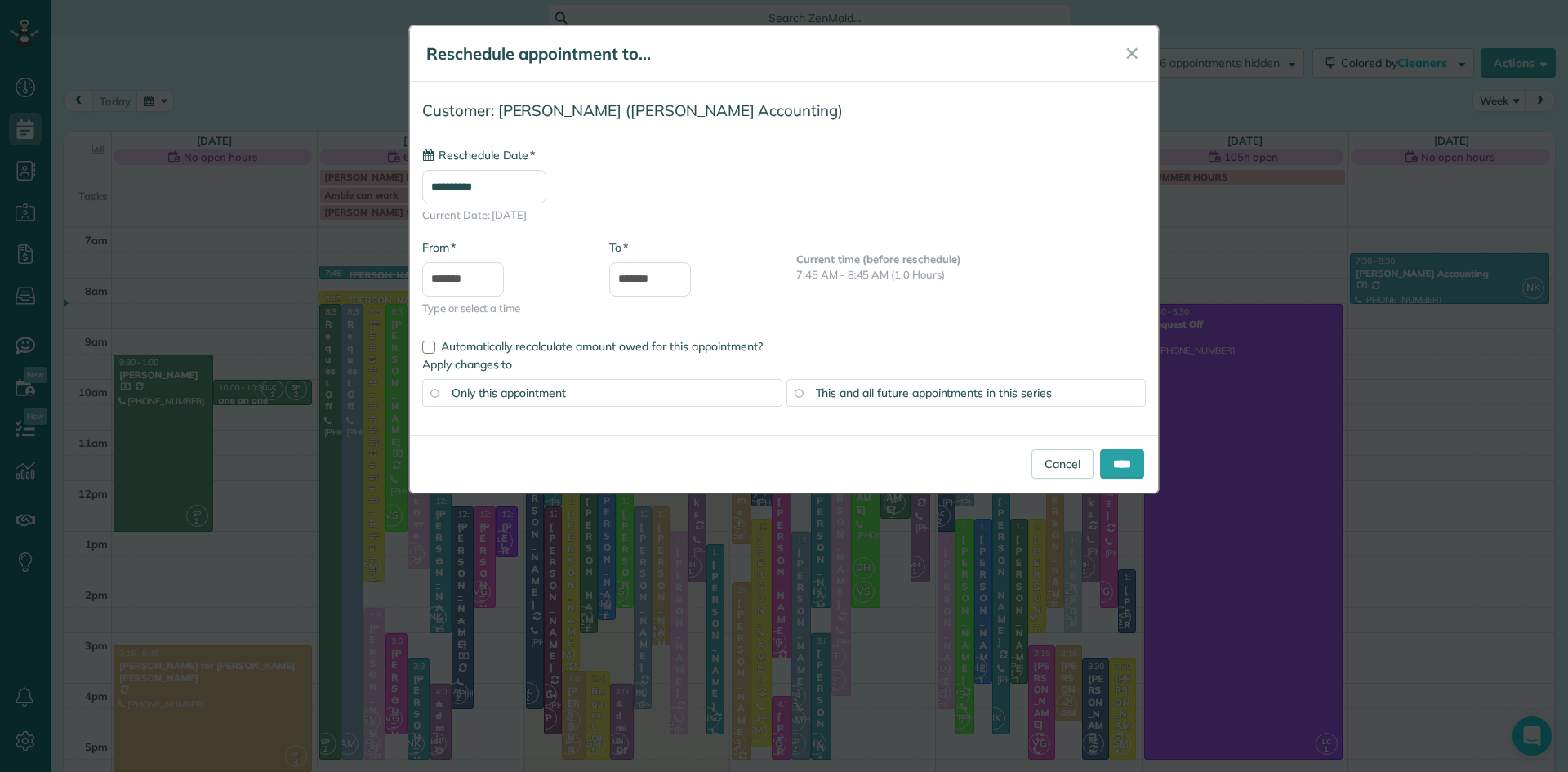 click on "**********" at bounding box center (484, 186) 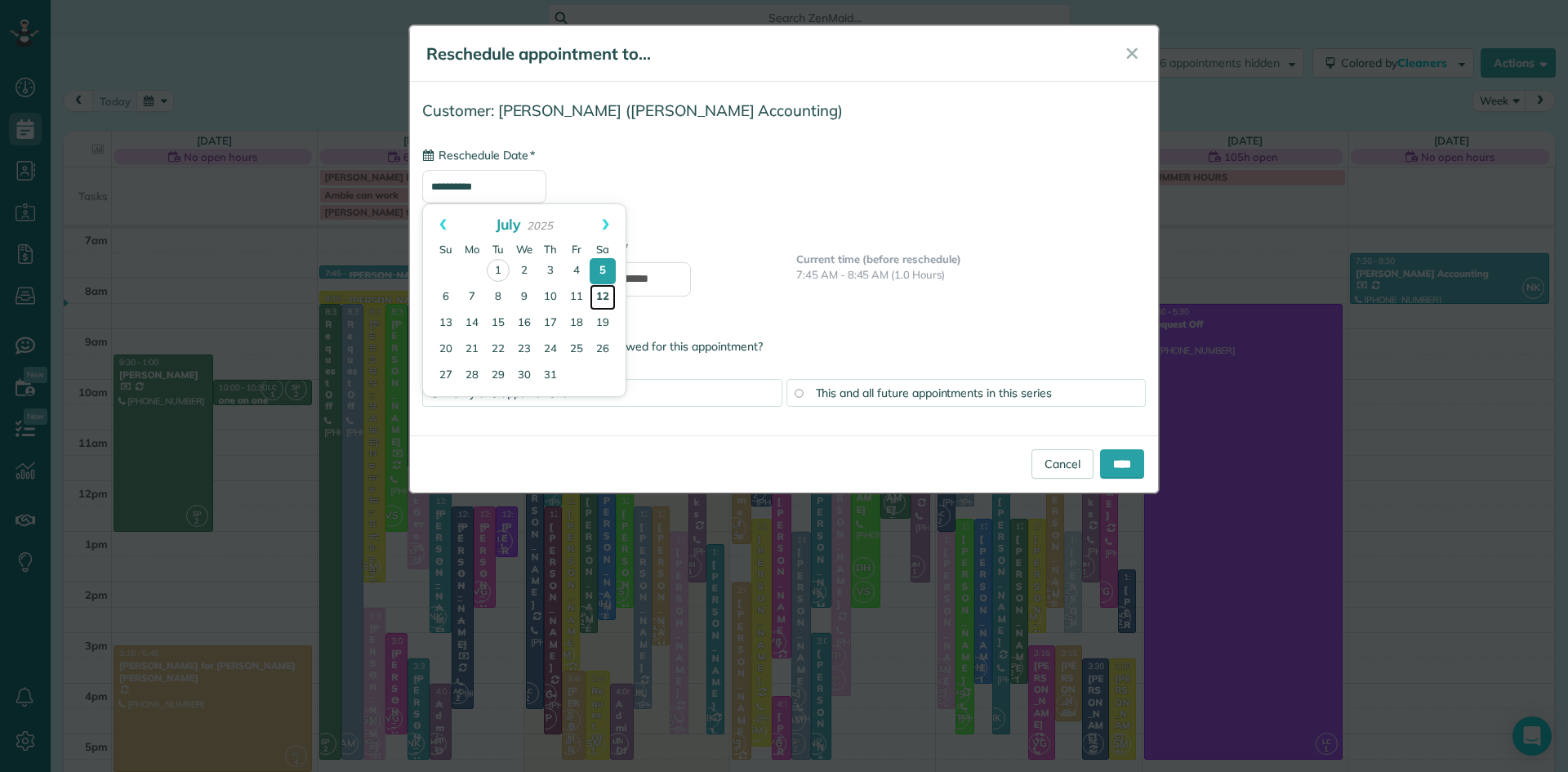 click on "12" at bounding box center [603, 297] 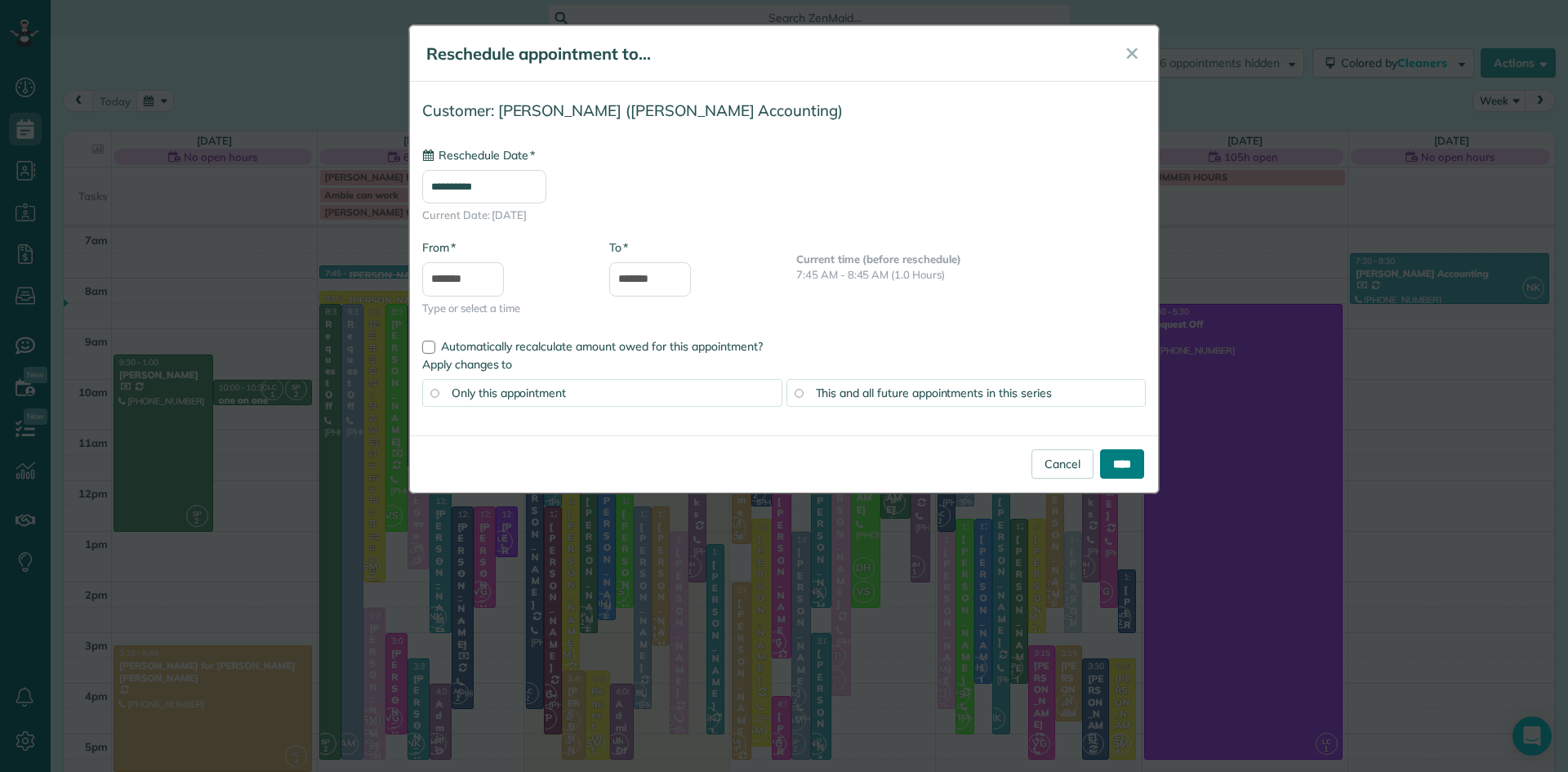 click on "****" at bounding box center (1122, 464) 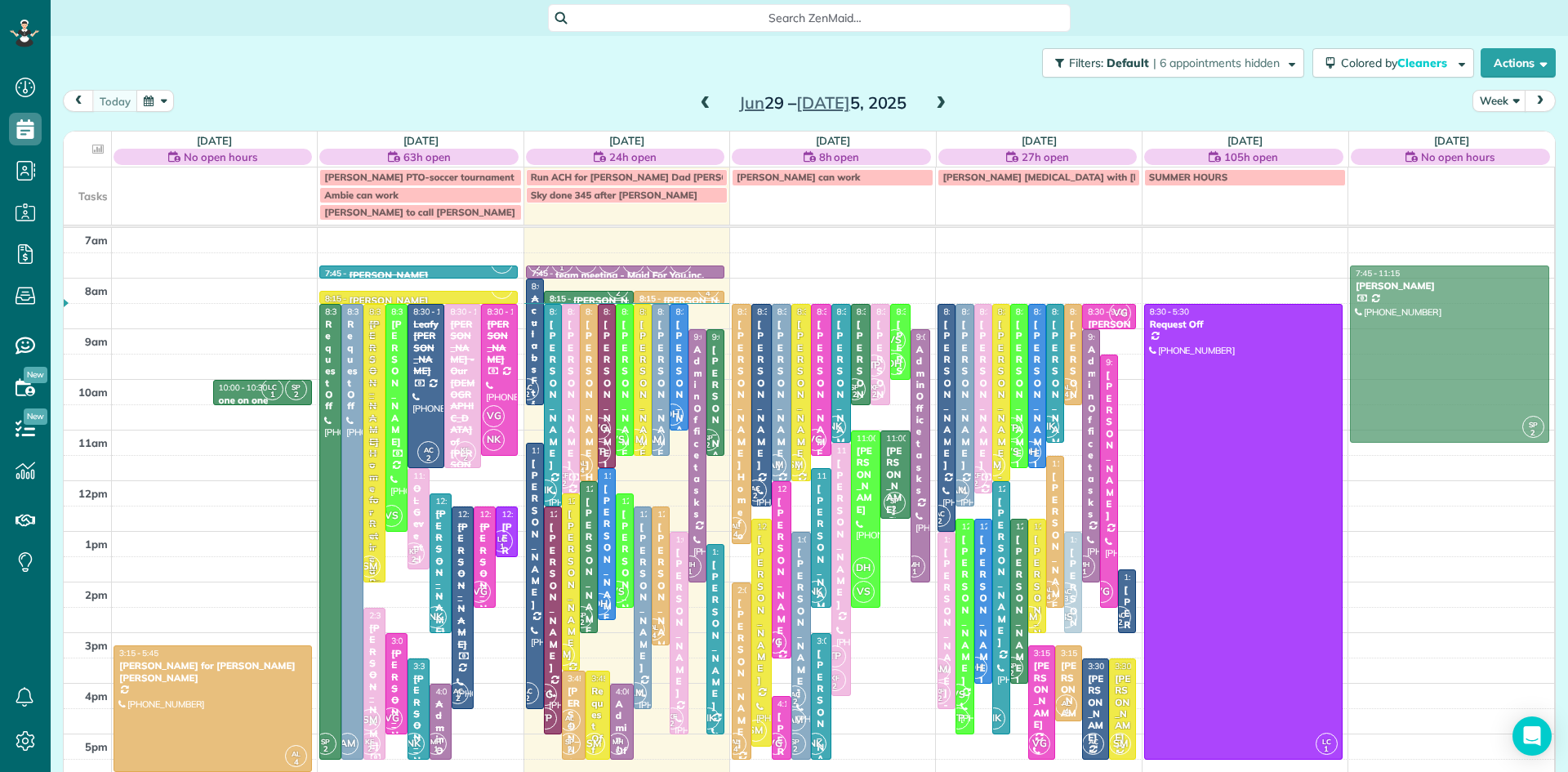 drag, startPoint x: 177, startPoint y: 448, endPoint x: 1554, endPoint y: 360, distance: 1379.809 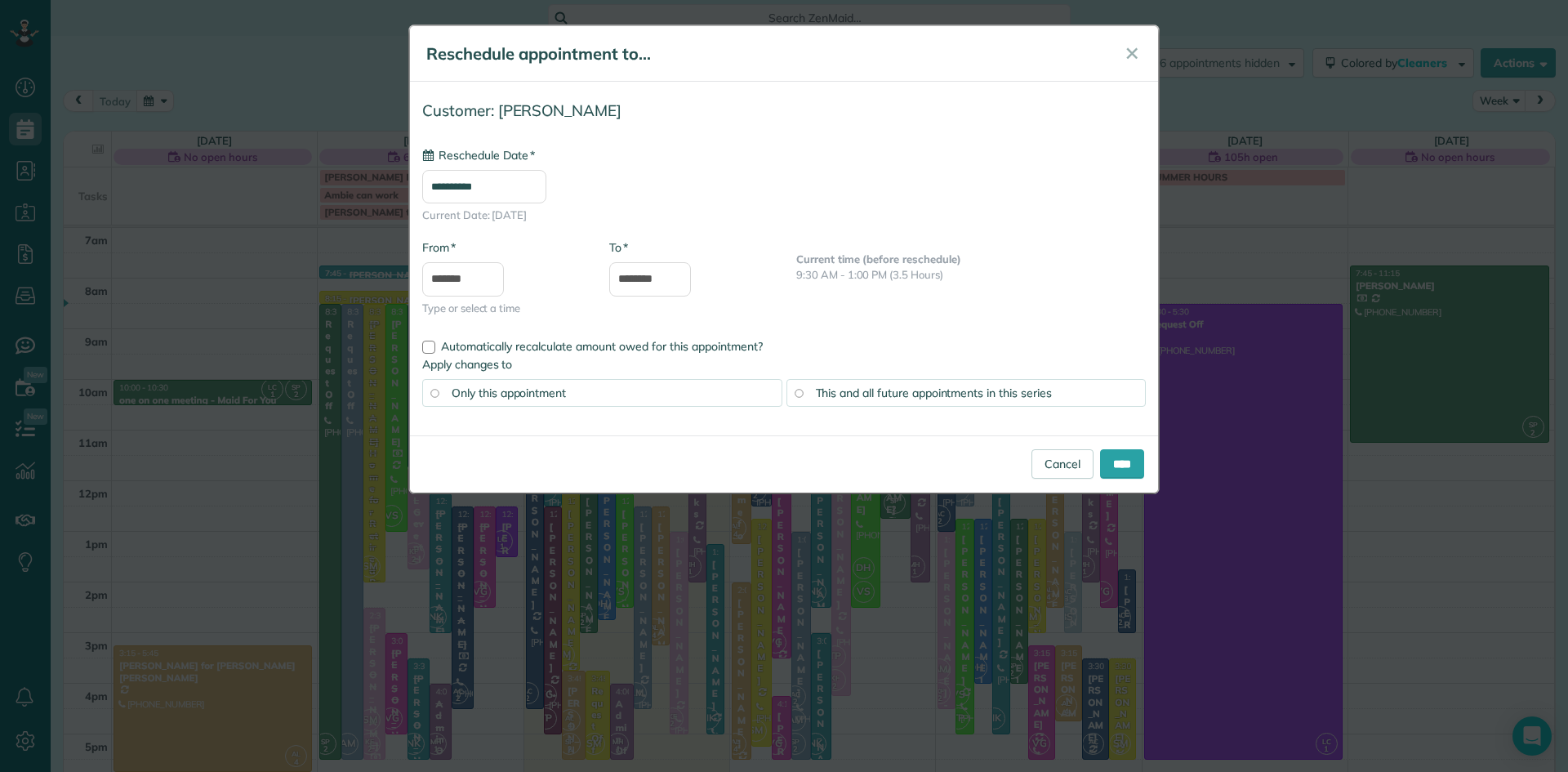 click on "**********" at bounding box center (484, 186) 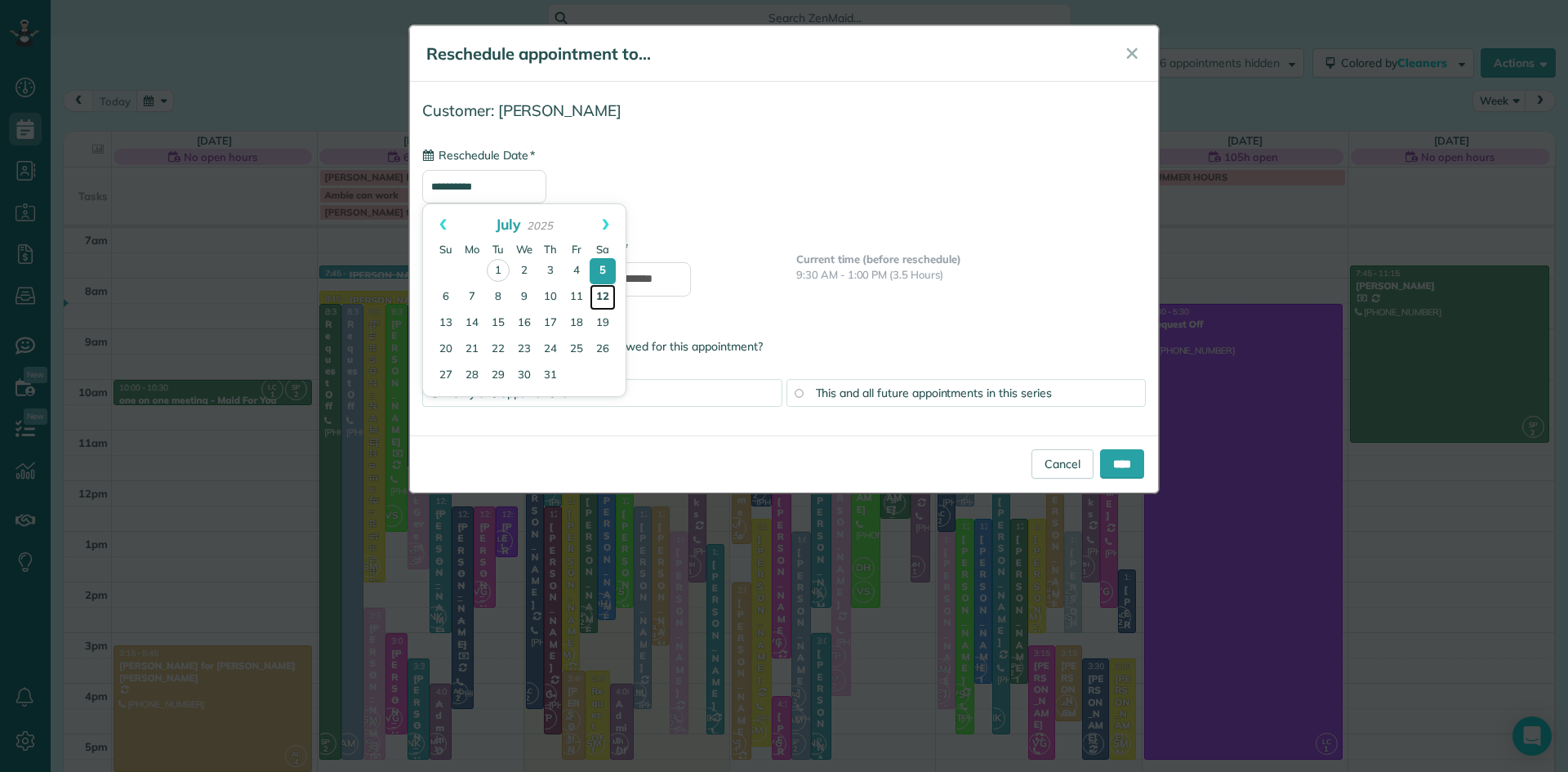 click on "12" at bounding box center (603, 297) 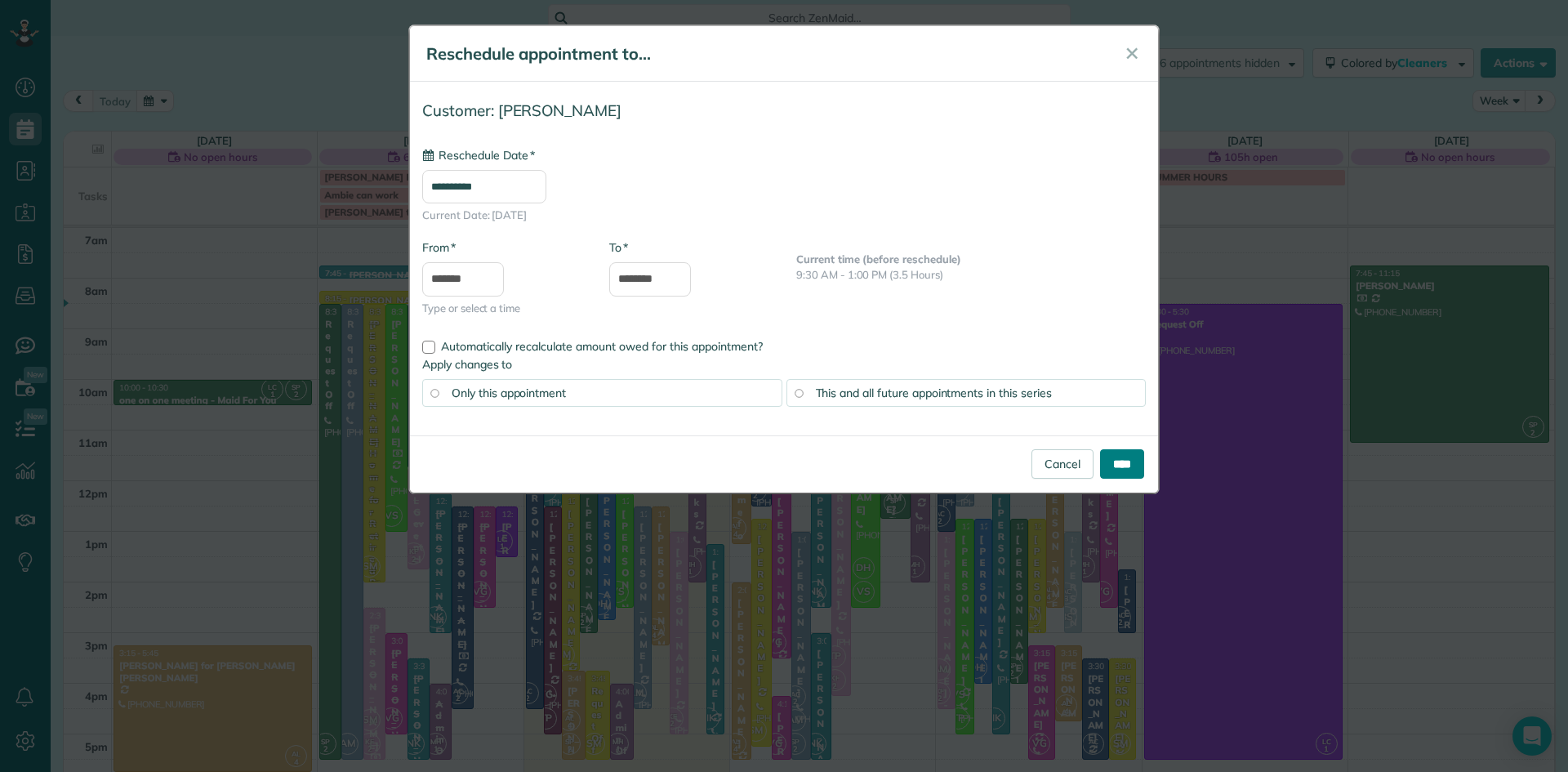 click on "****" at bounding box center [1122, 464] 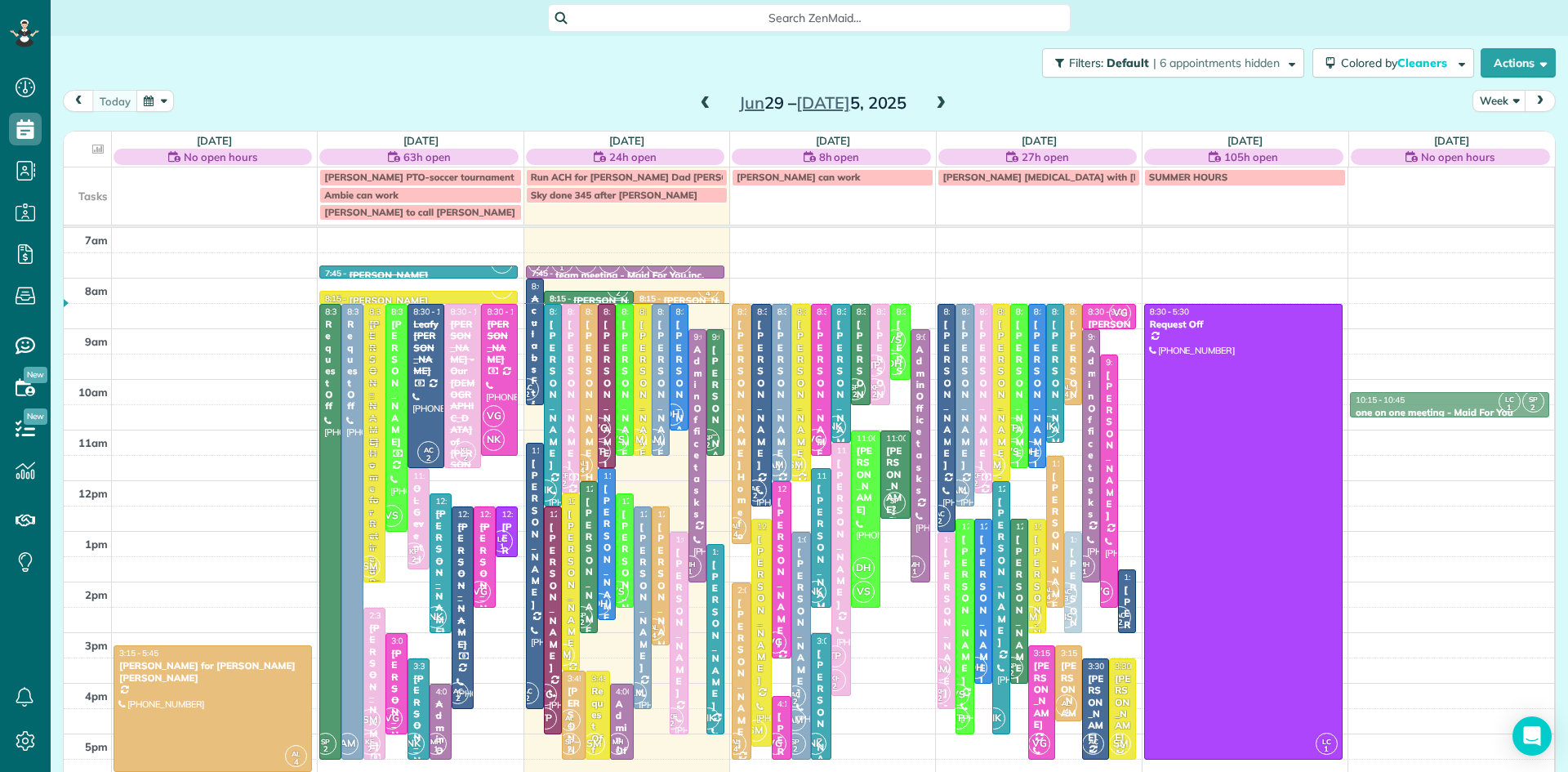 drag, startPoint x: 170, startPoint y: 385, endPoint x: 1433, endPoint y: 395, distance: 1263.0396 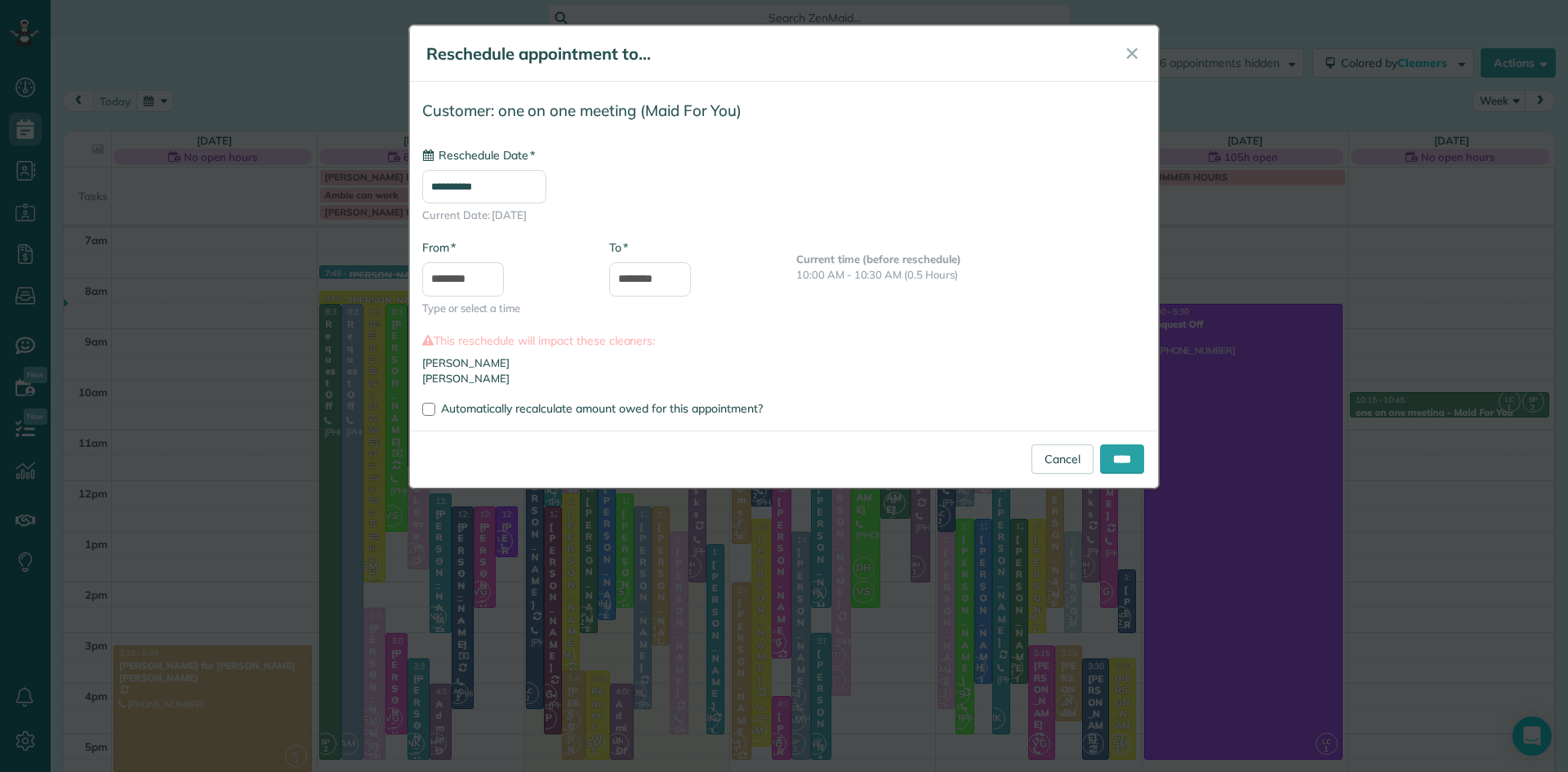 click on "**********" at bounding box center (484, 186) 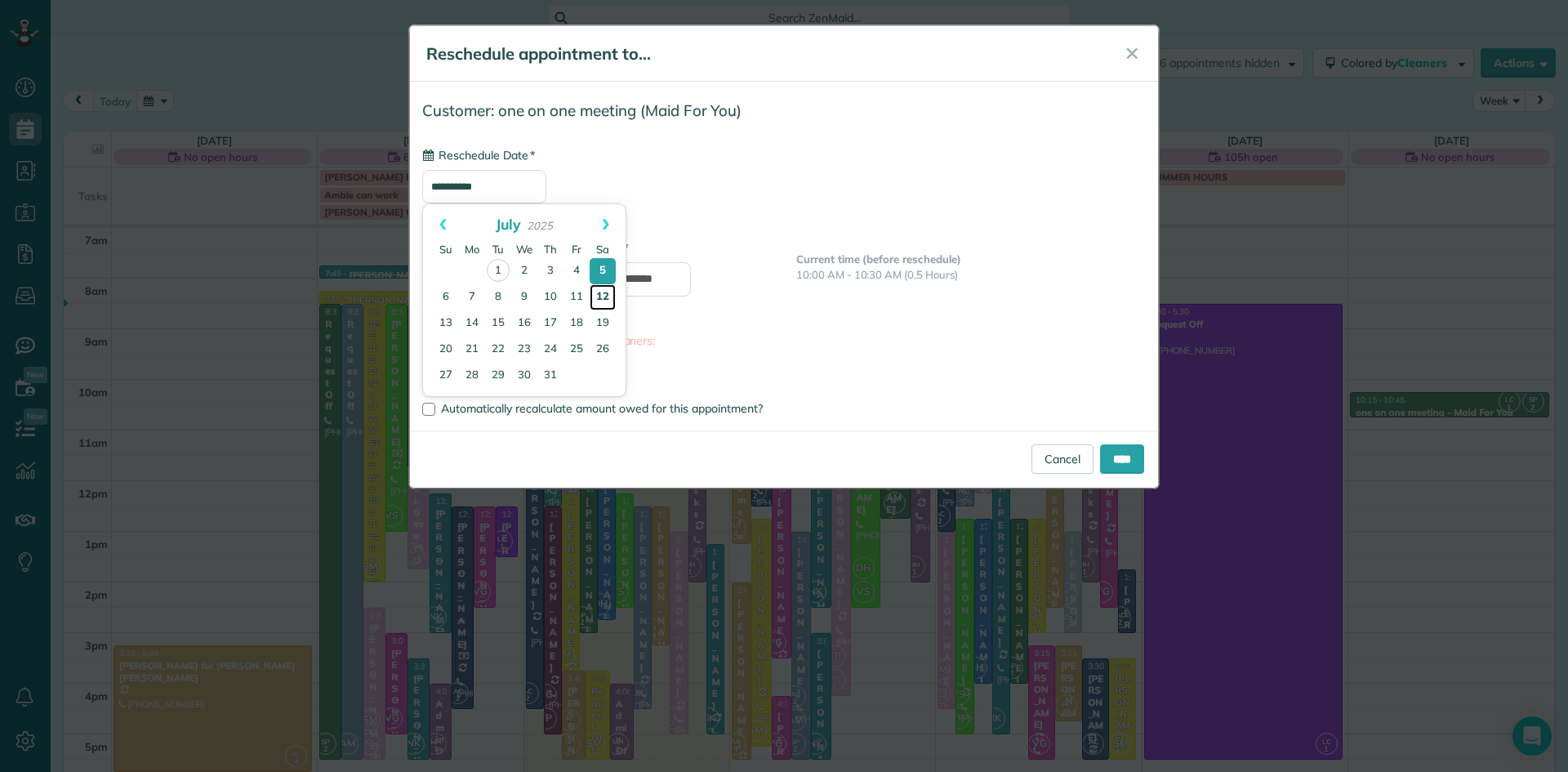 click on "12" at bounding box center [603, 297] 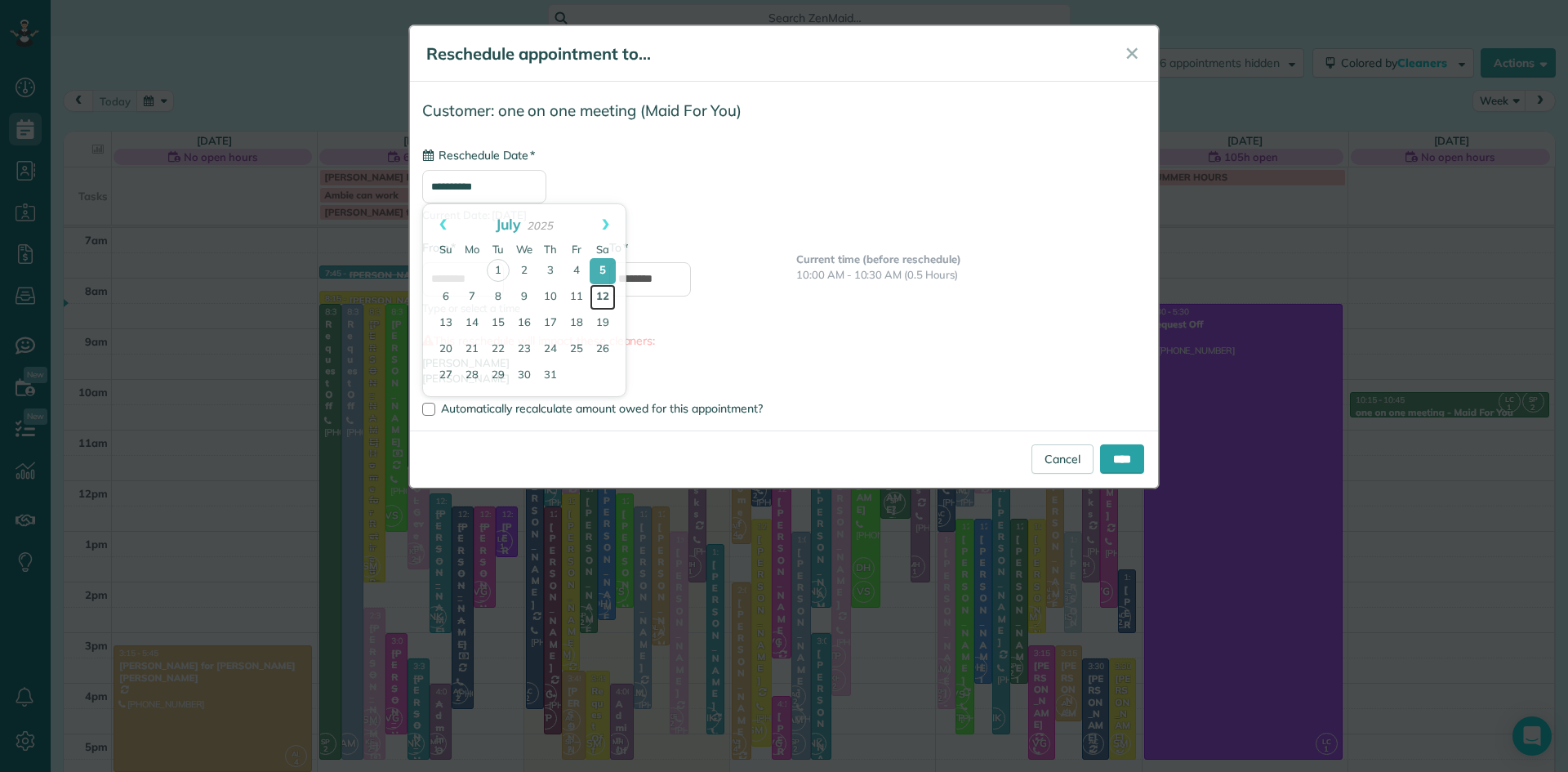 type on "**********" 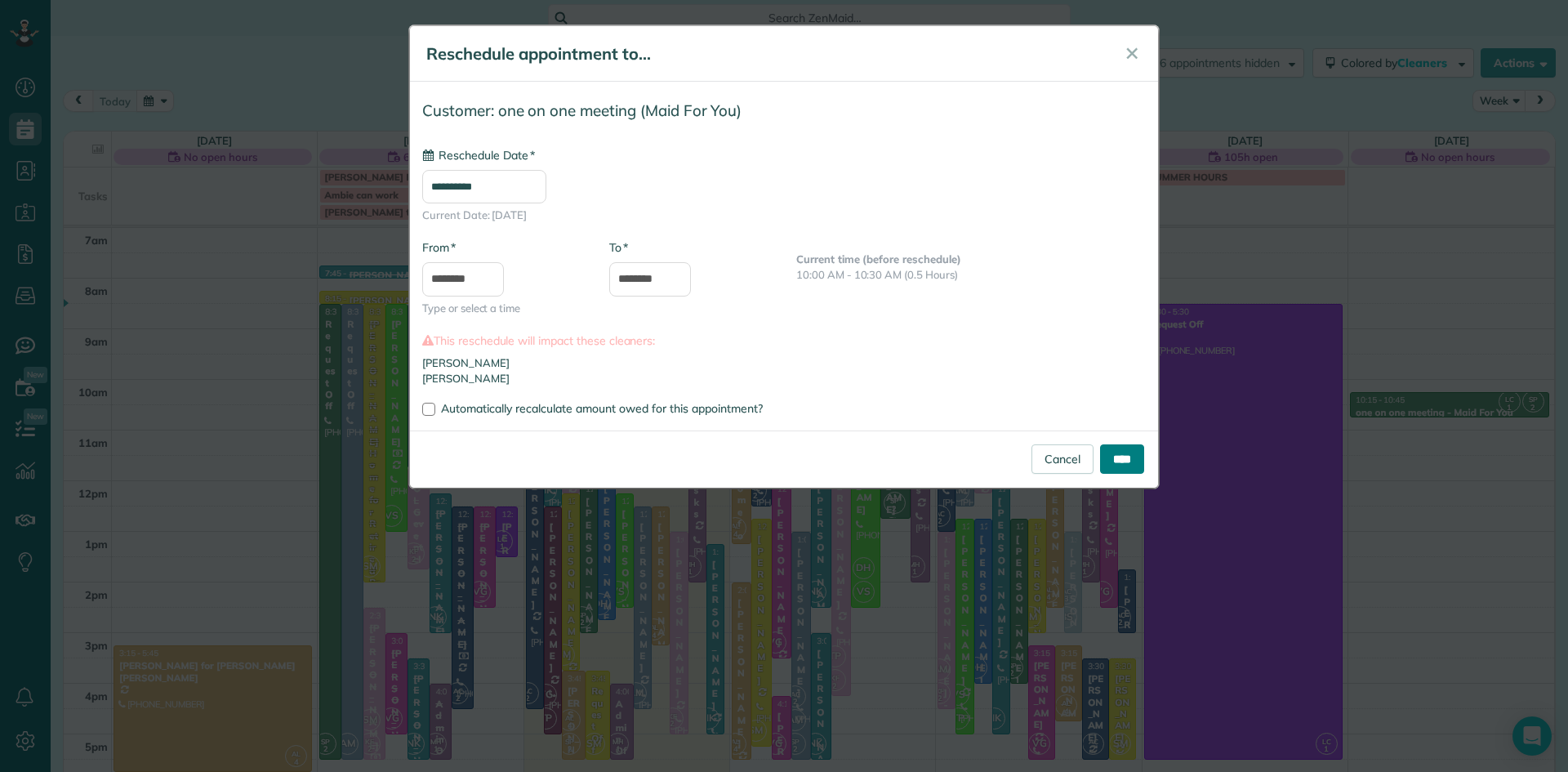 click on "****" at bounding box center [1122, 459] 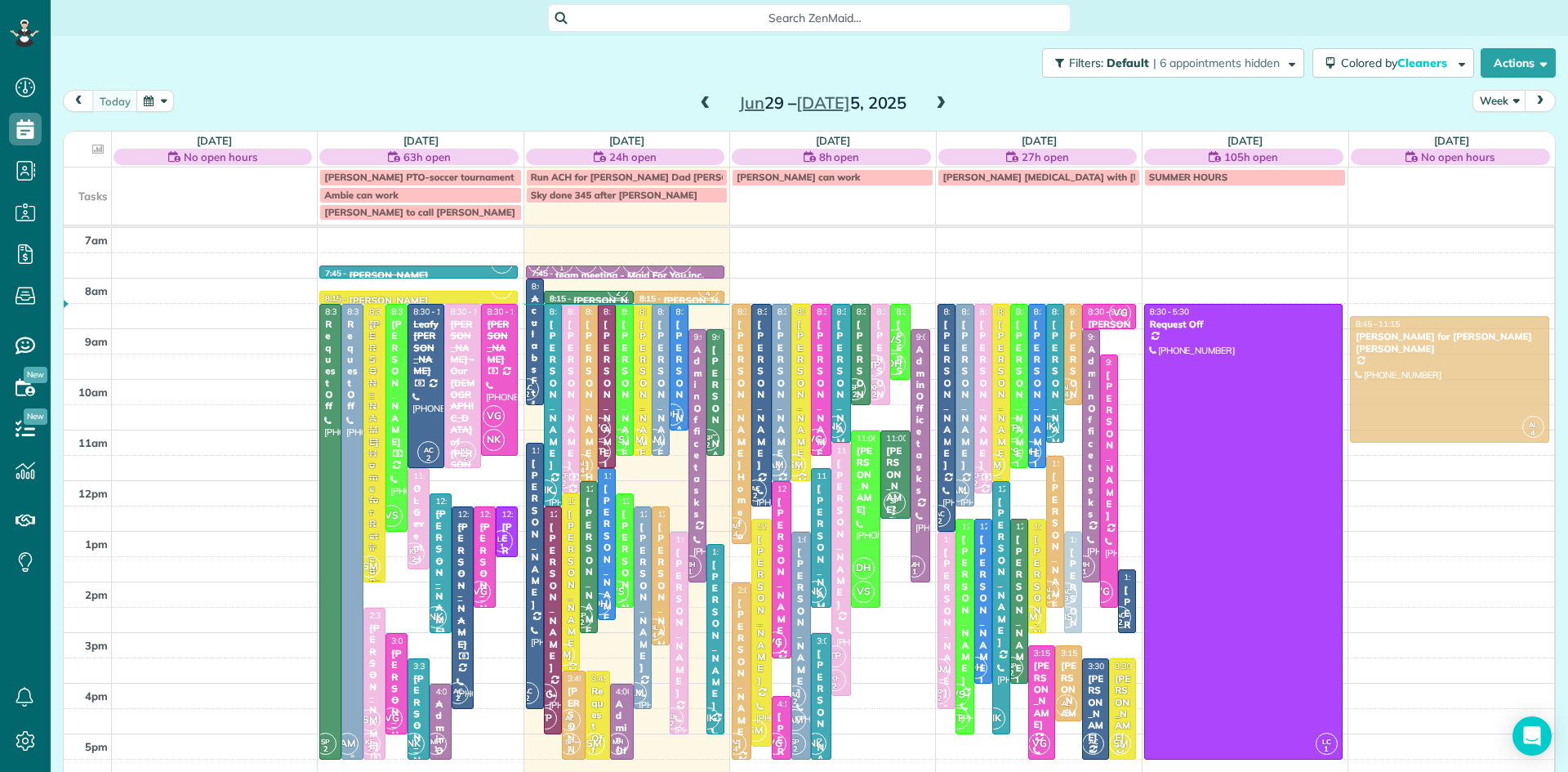 drag, startPoint x: 186, startPoint y: 703, endPoint x: 1438, endPoint y: 382, distance: 1292.4956 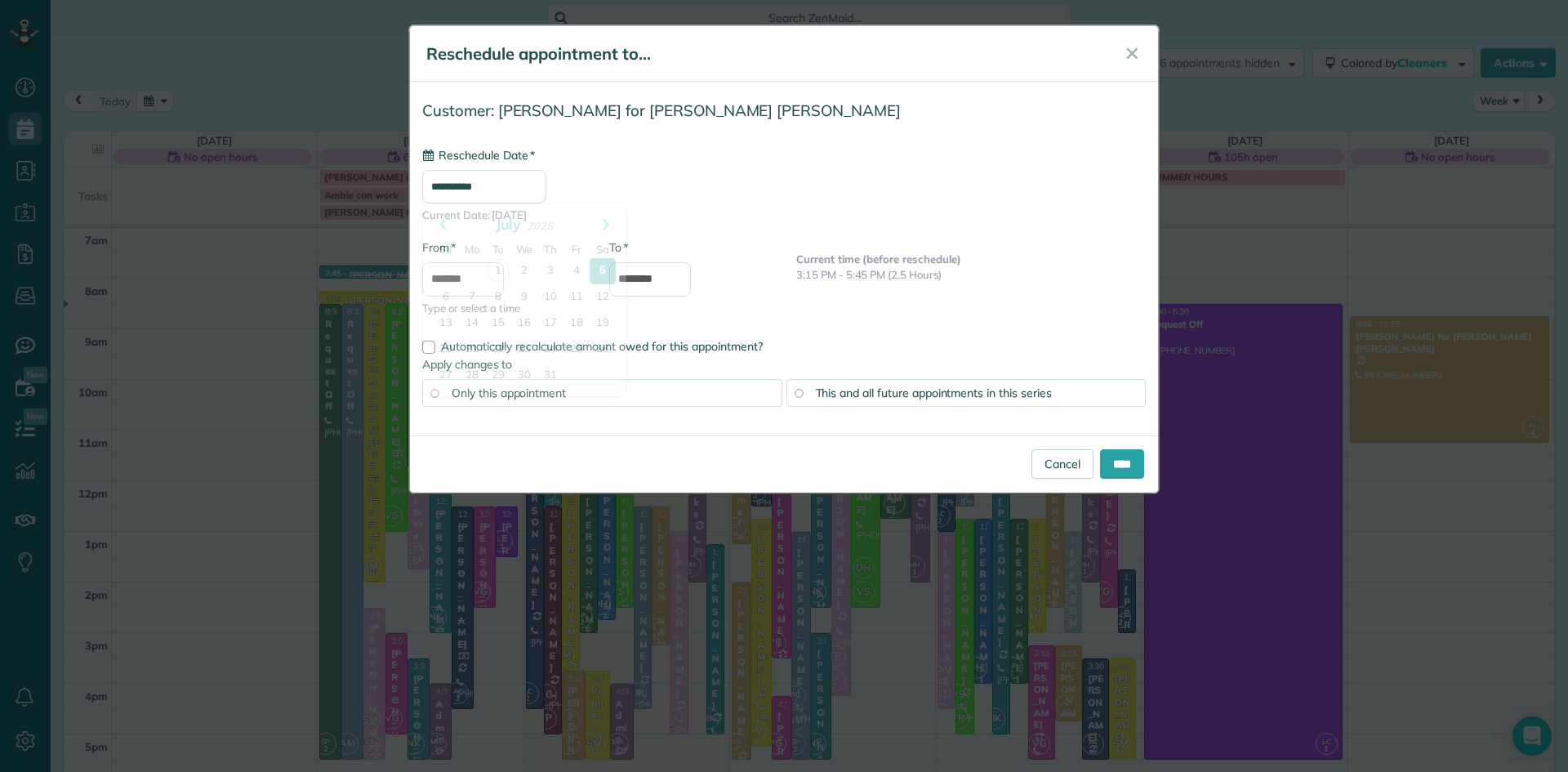 click on "**********" at bounding box center [484, 186] 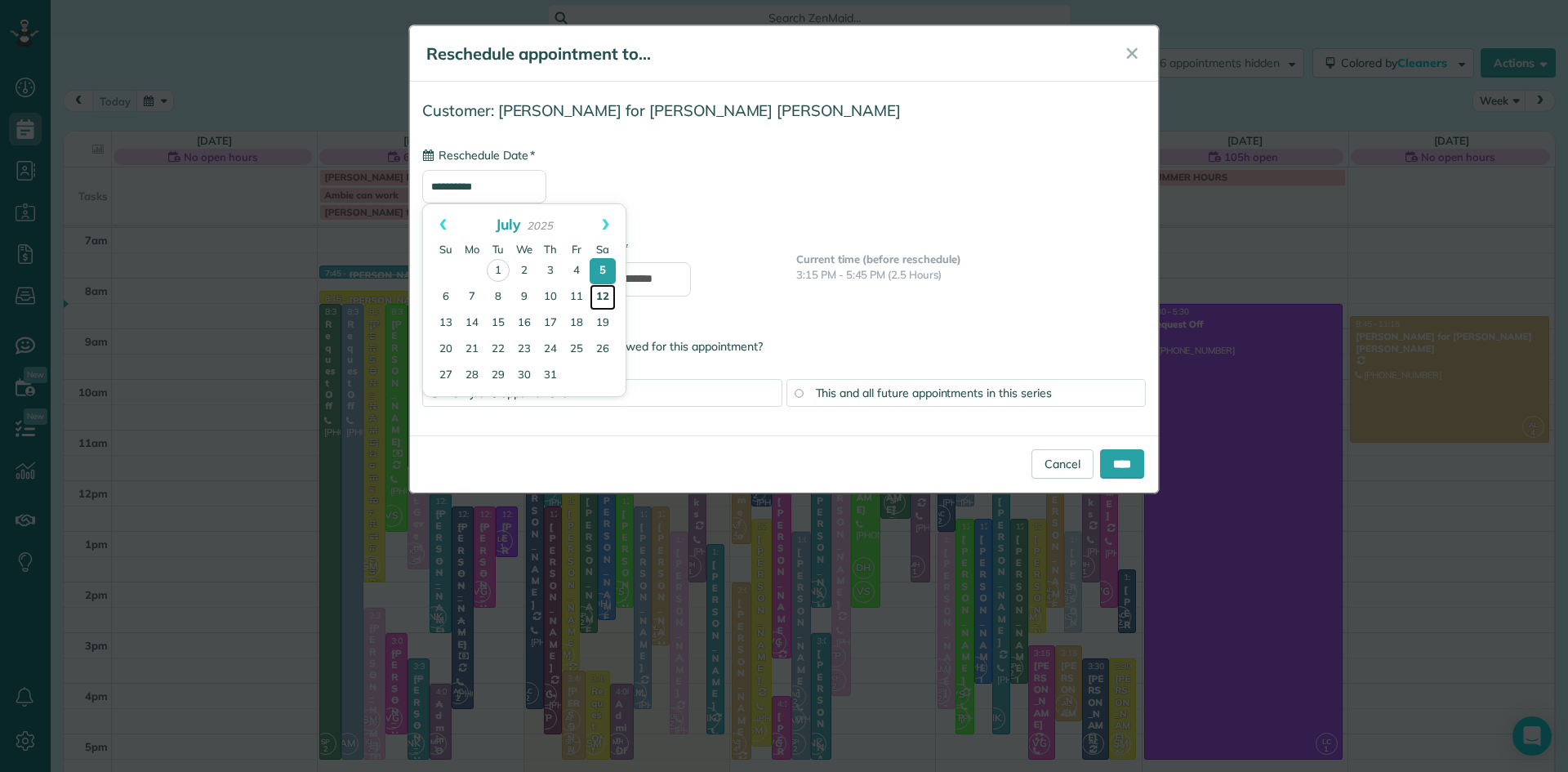 click on "12" at bounding box center [603, 297] 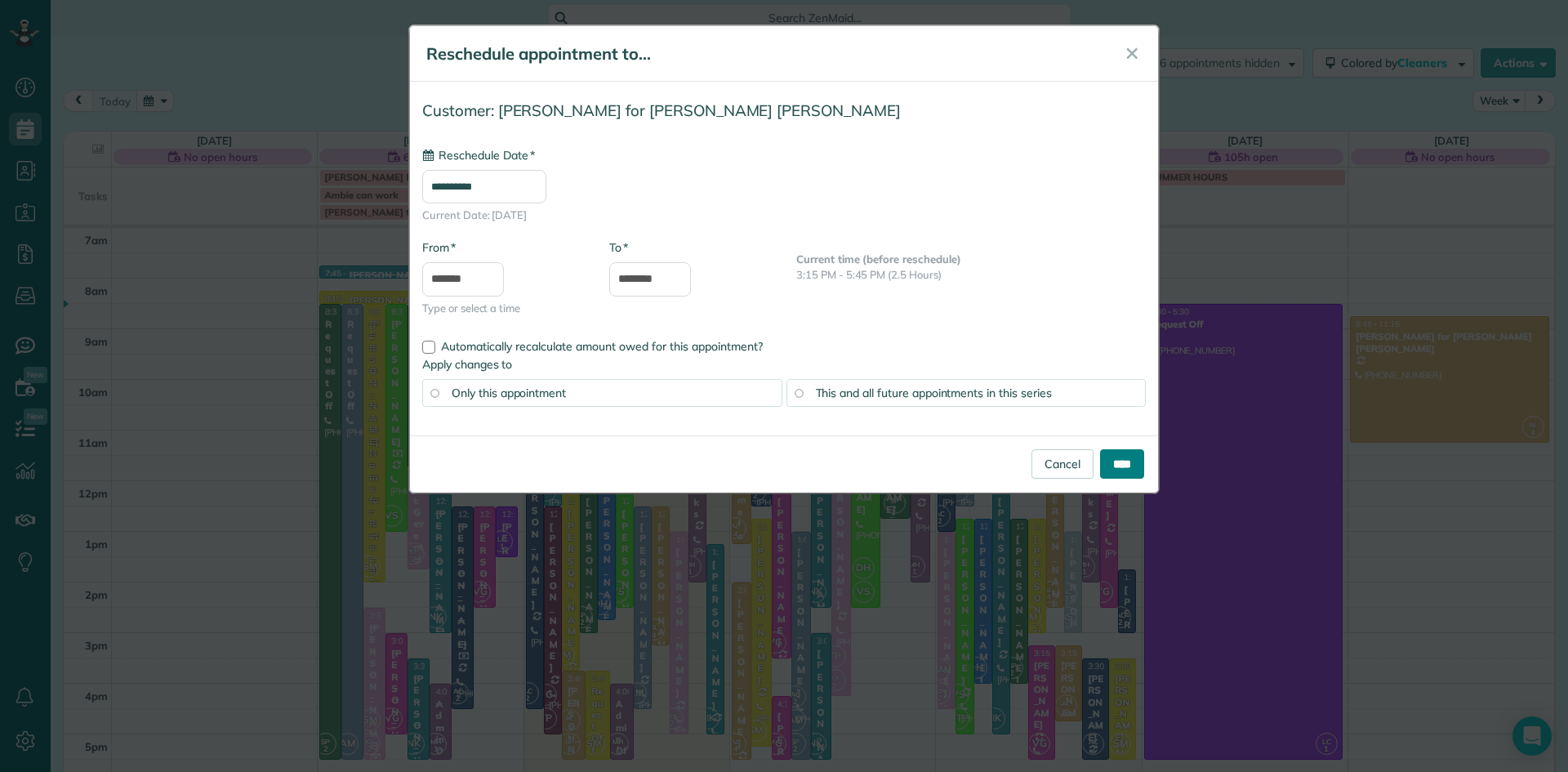 click on "****" at bounding box center (1122, 464) 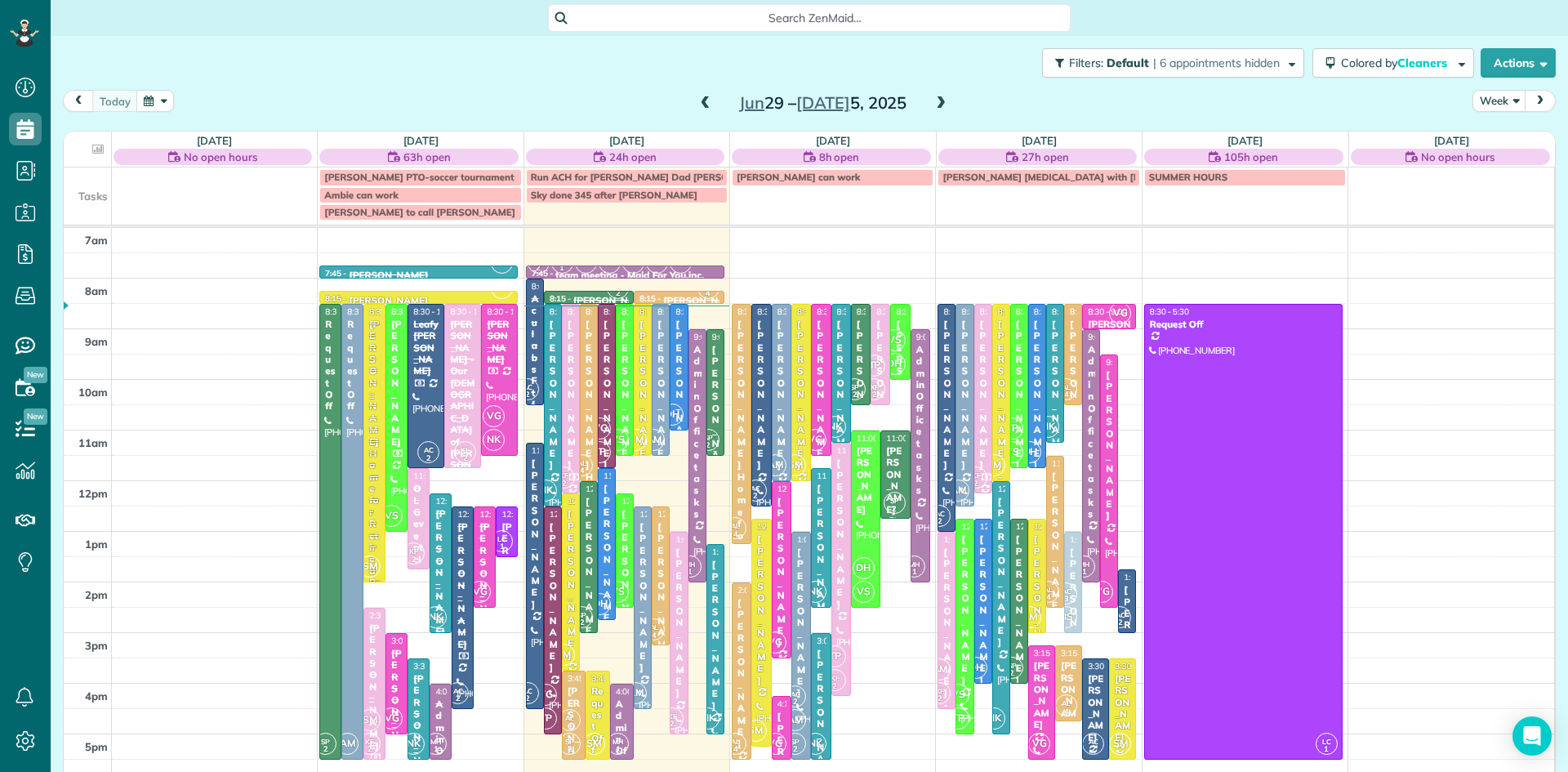 click on "[PERSON_NAME]" at bounding box center (715, 420) 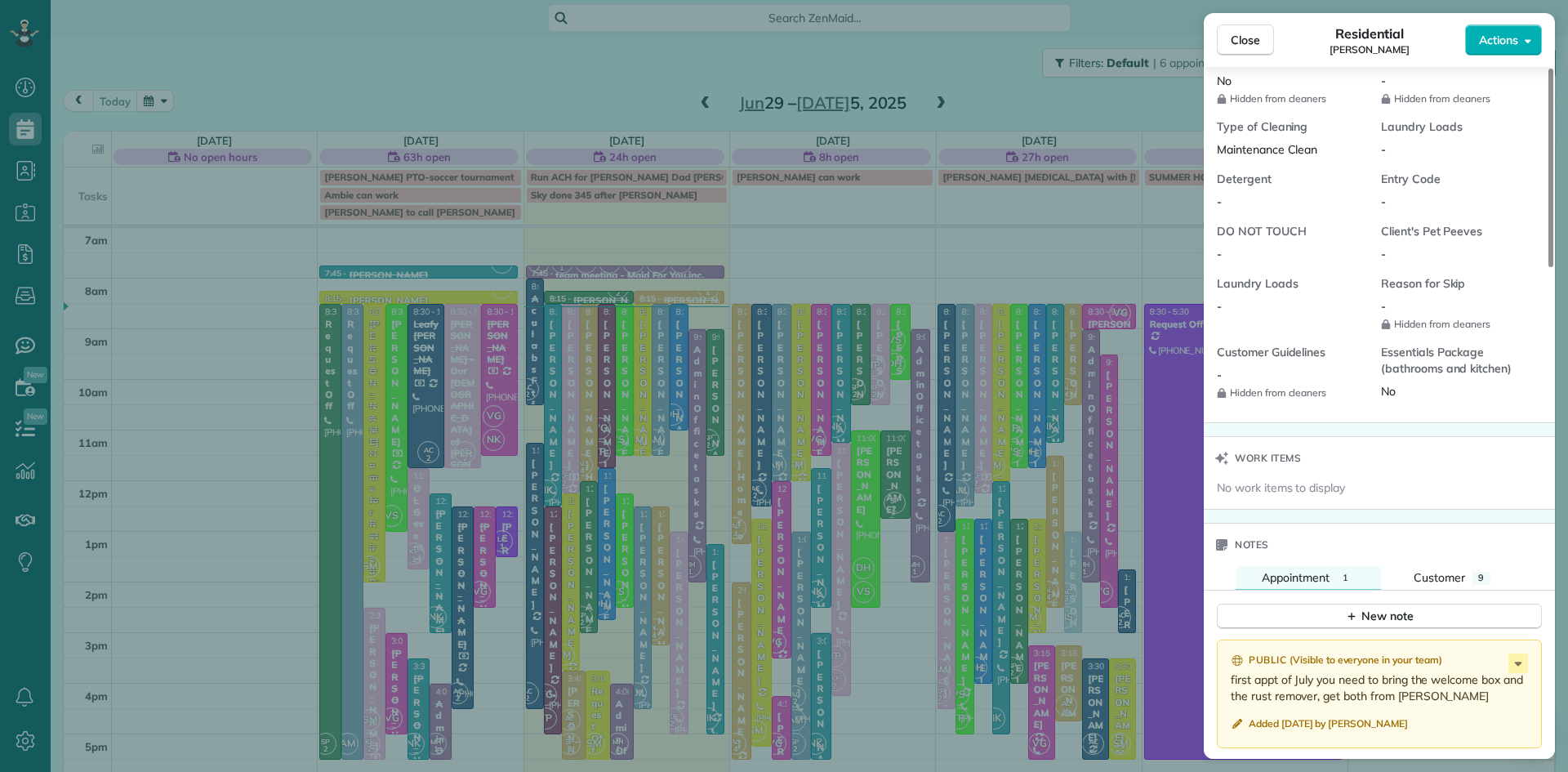 scroll, scrollTop: 1345, scrollLeft: 0, axis: vertical 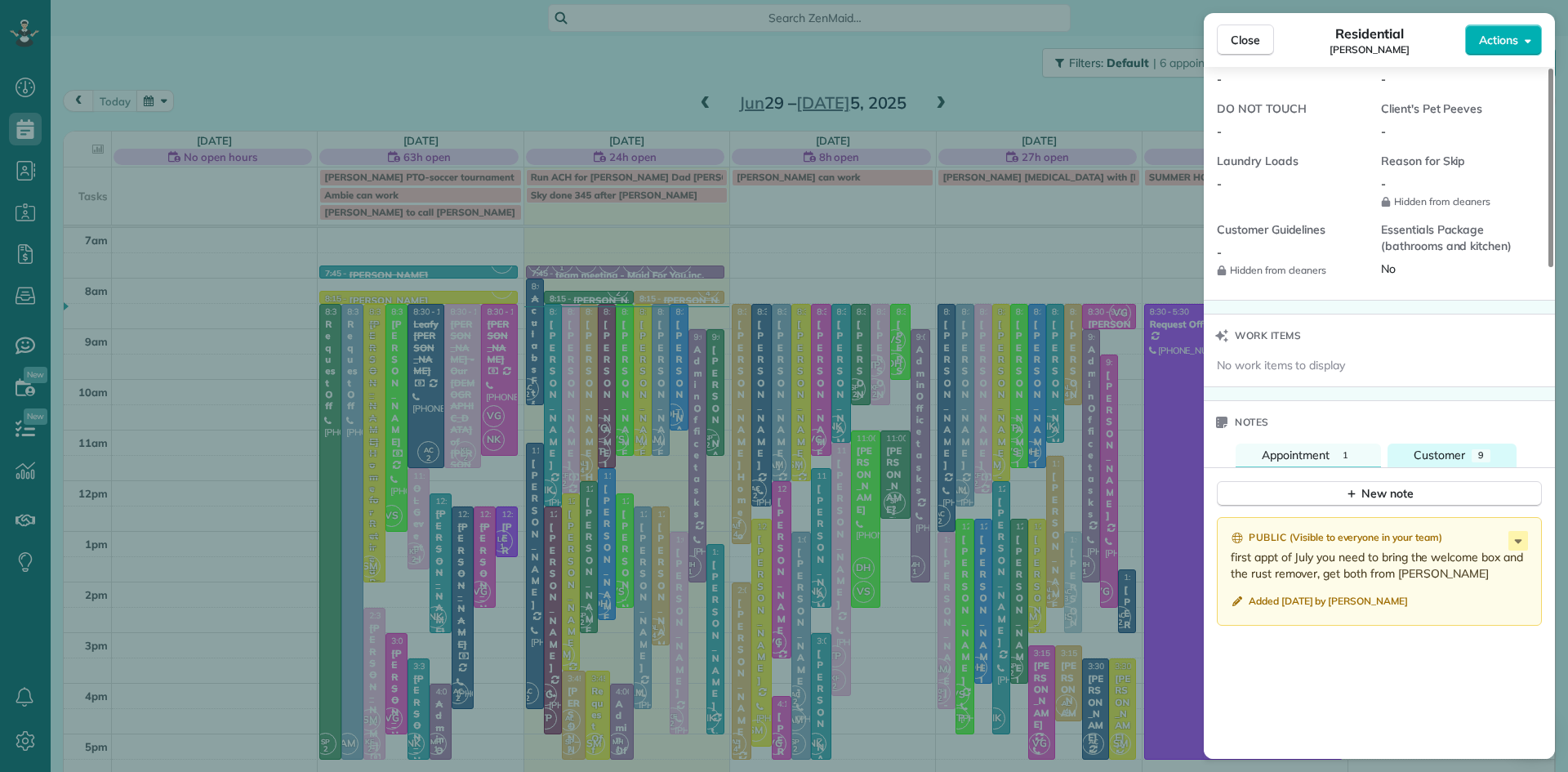 click on "Customer" at bounding box center [1439, 455] 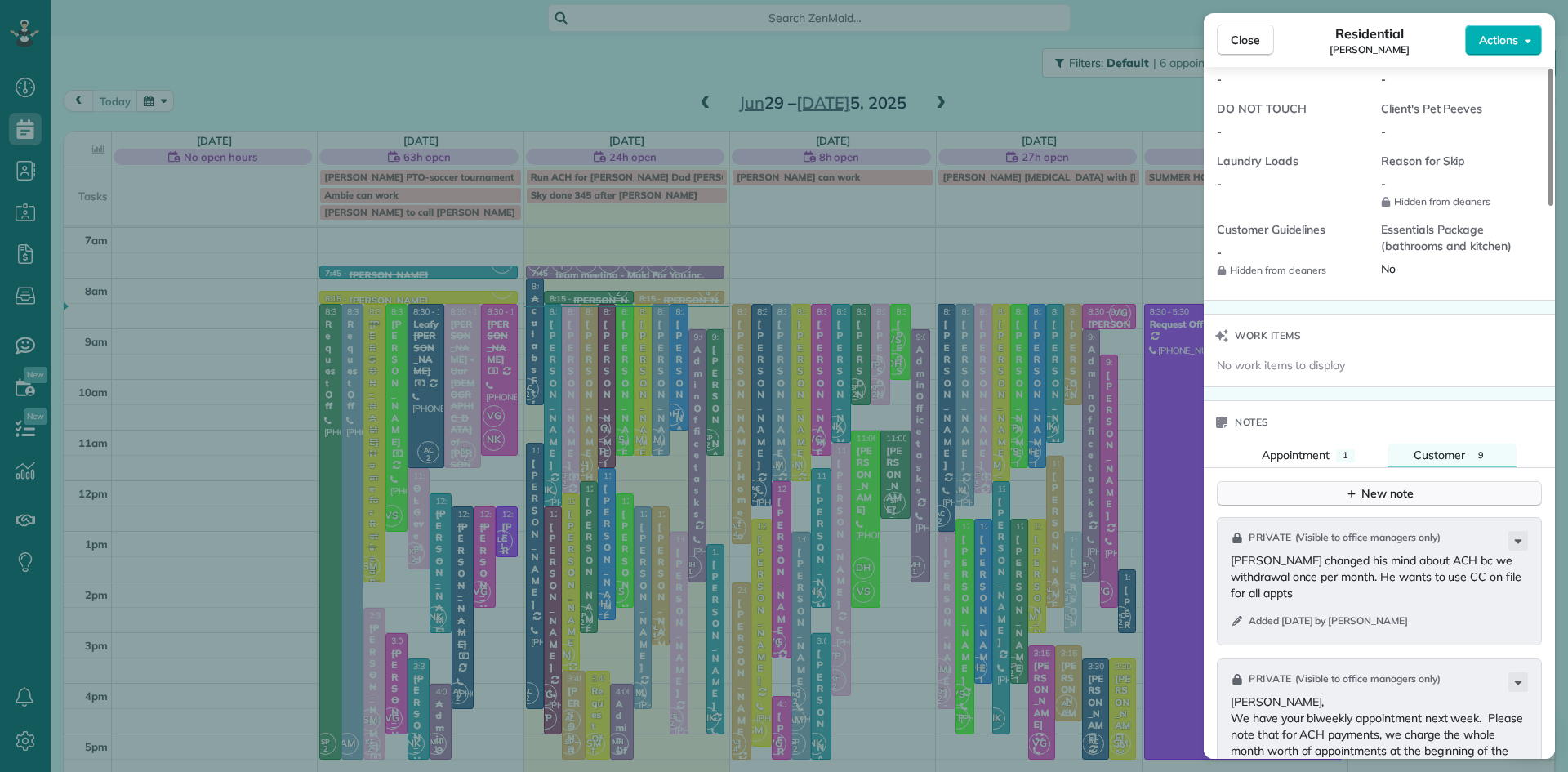 click on "New note" at bounding box center (1379, 493) 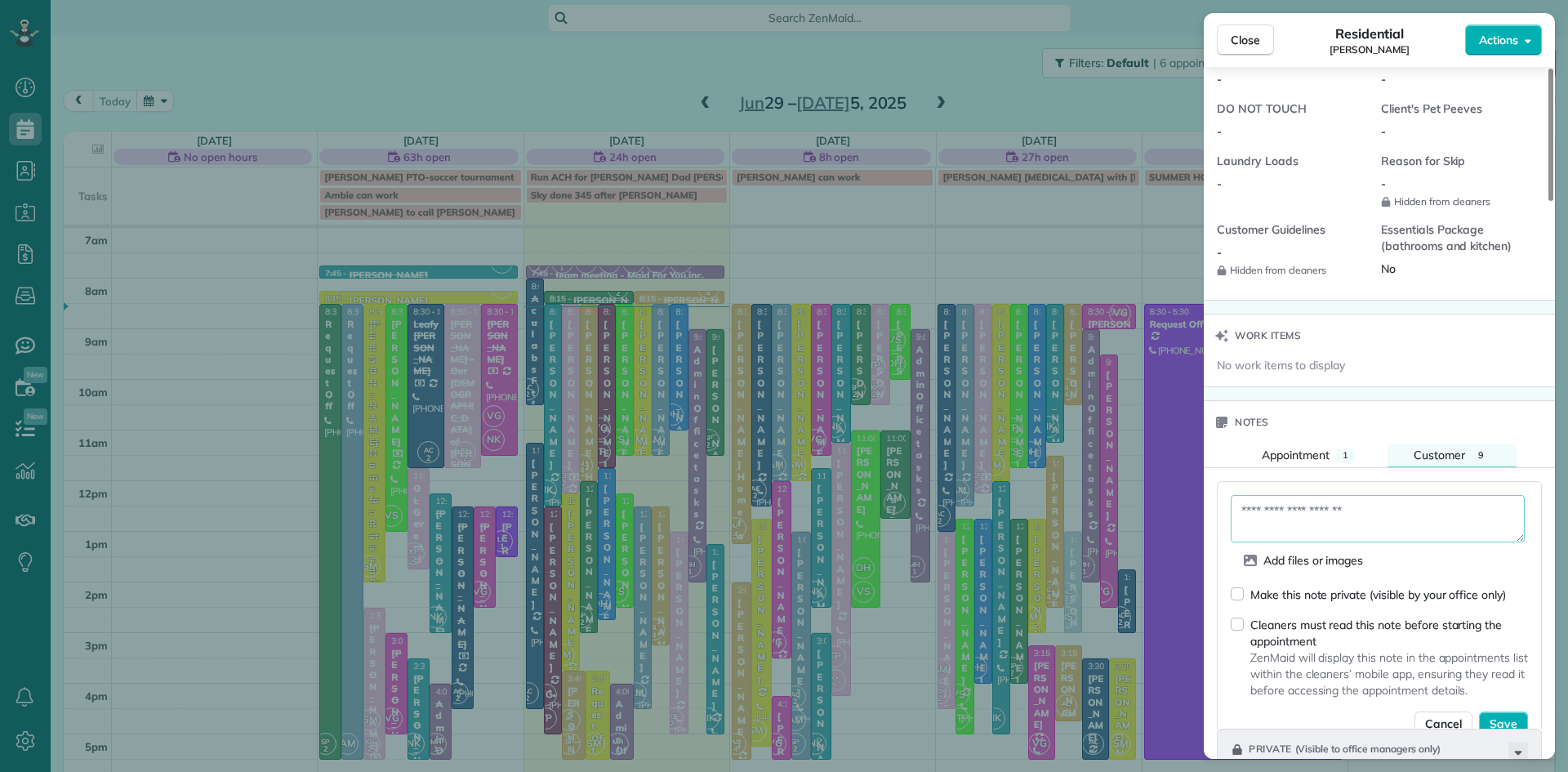 click at bounding box center (1378, 519) 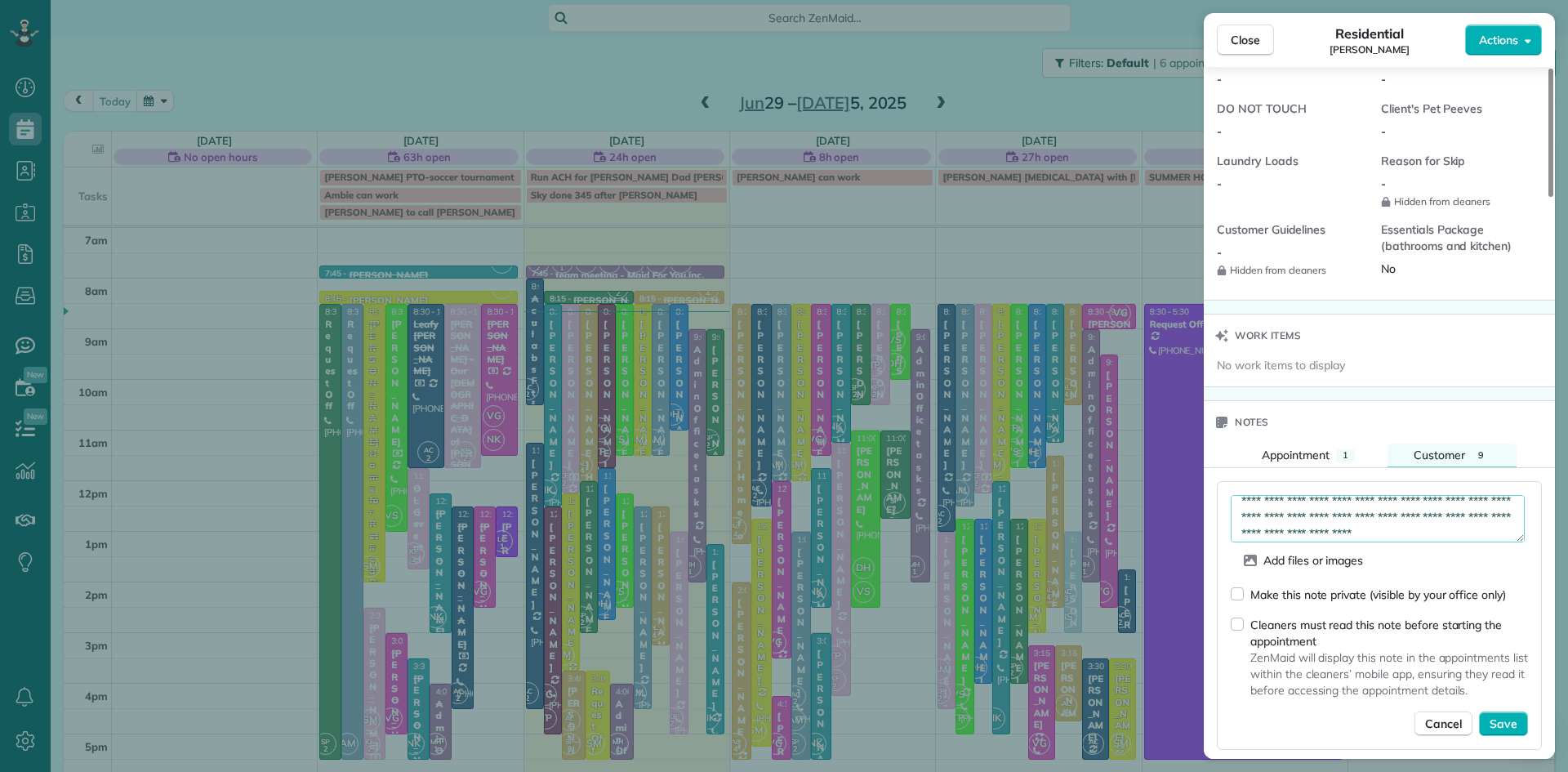 scroll, scrollTop: 42, scrollLeft: 0, axis: vertical 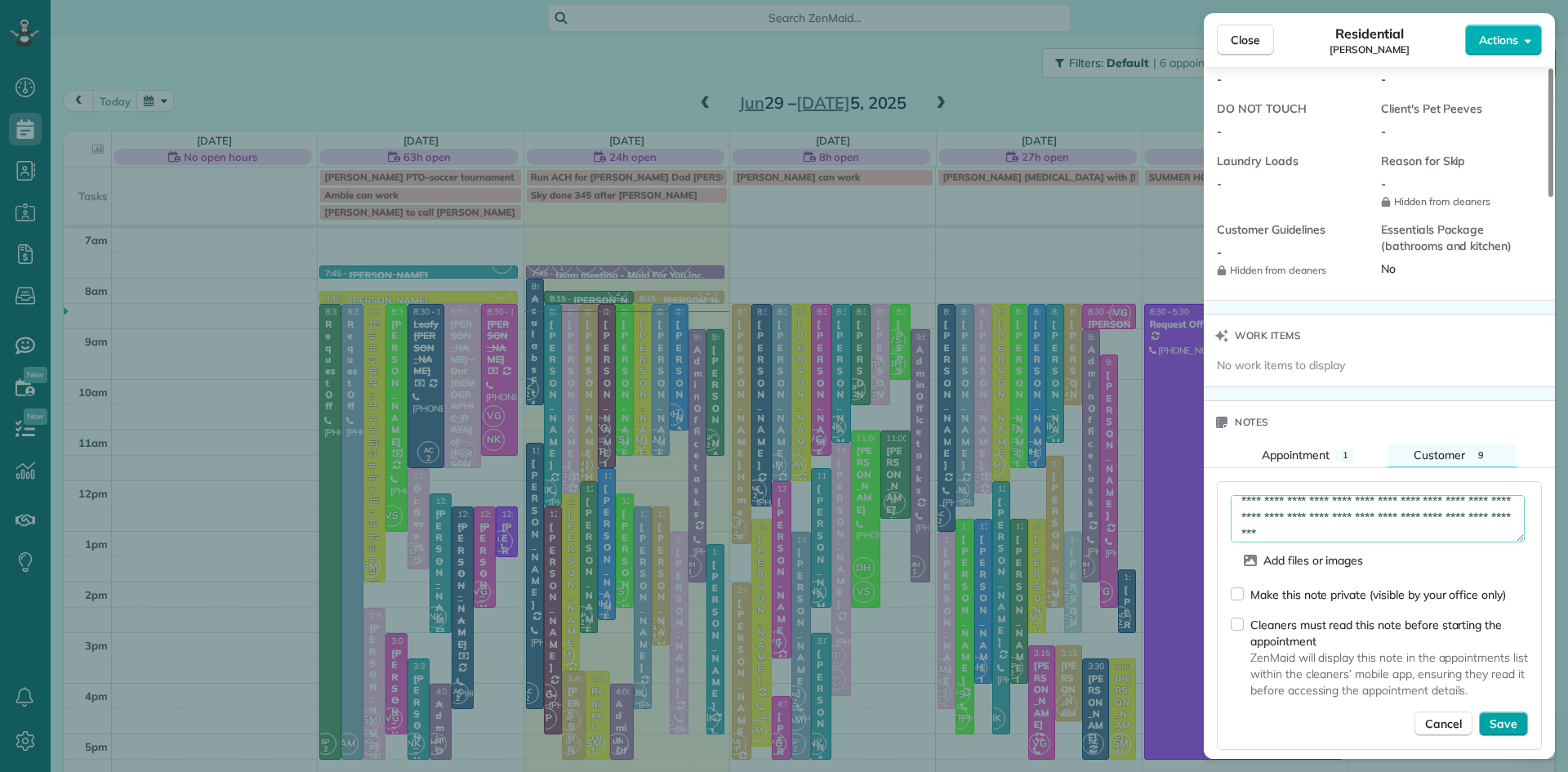 type on "**********" 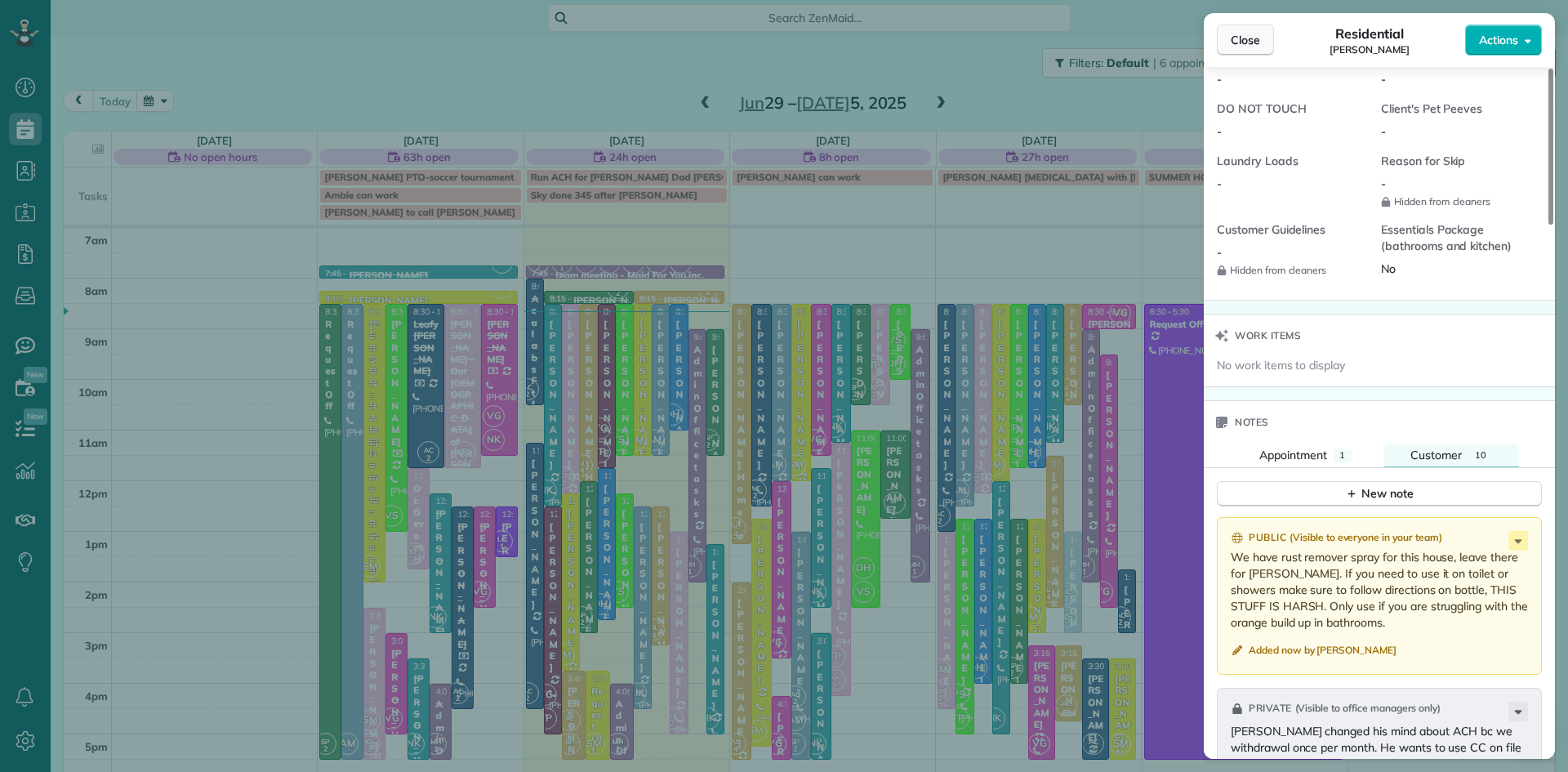 click on "Close" at bounding box center [1245, 40] 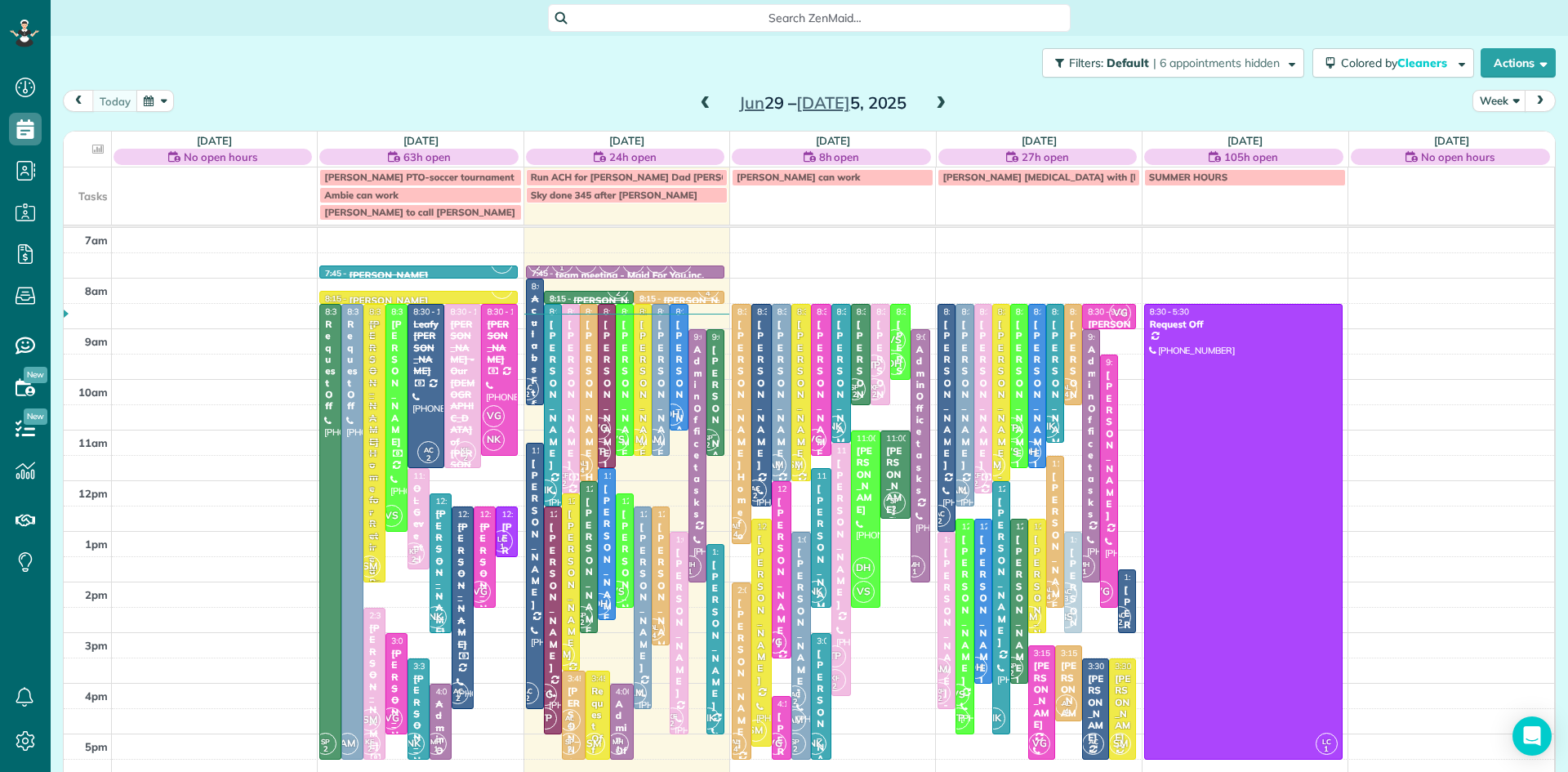 click on "Aculabs Ft [US_STATE]" at bounding box center [535, 404] 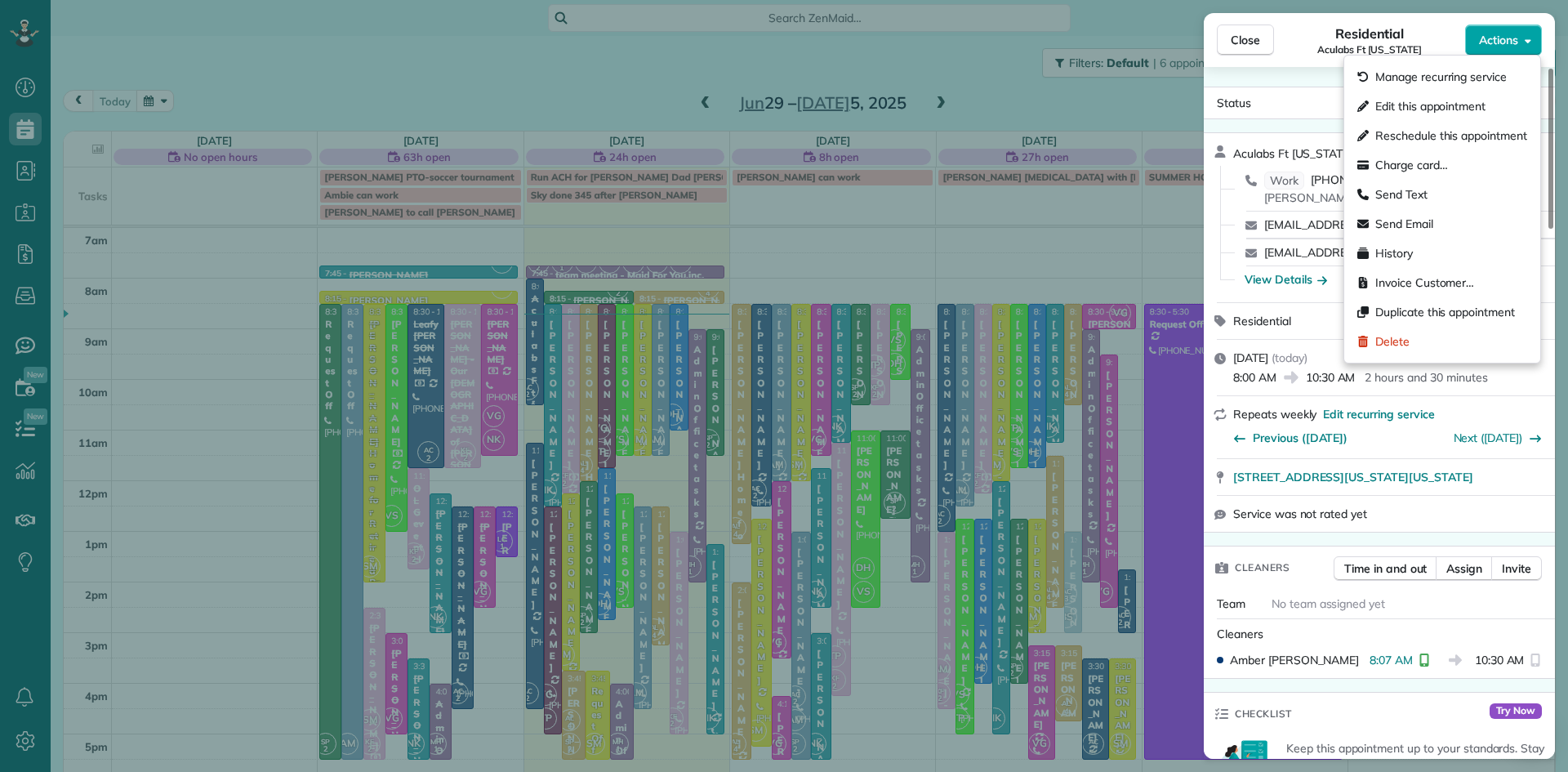click on "Actions" at bounding box center [1499, 40] 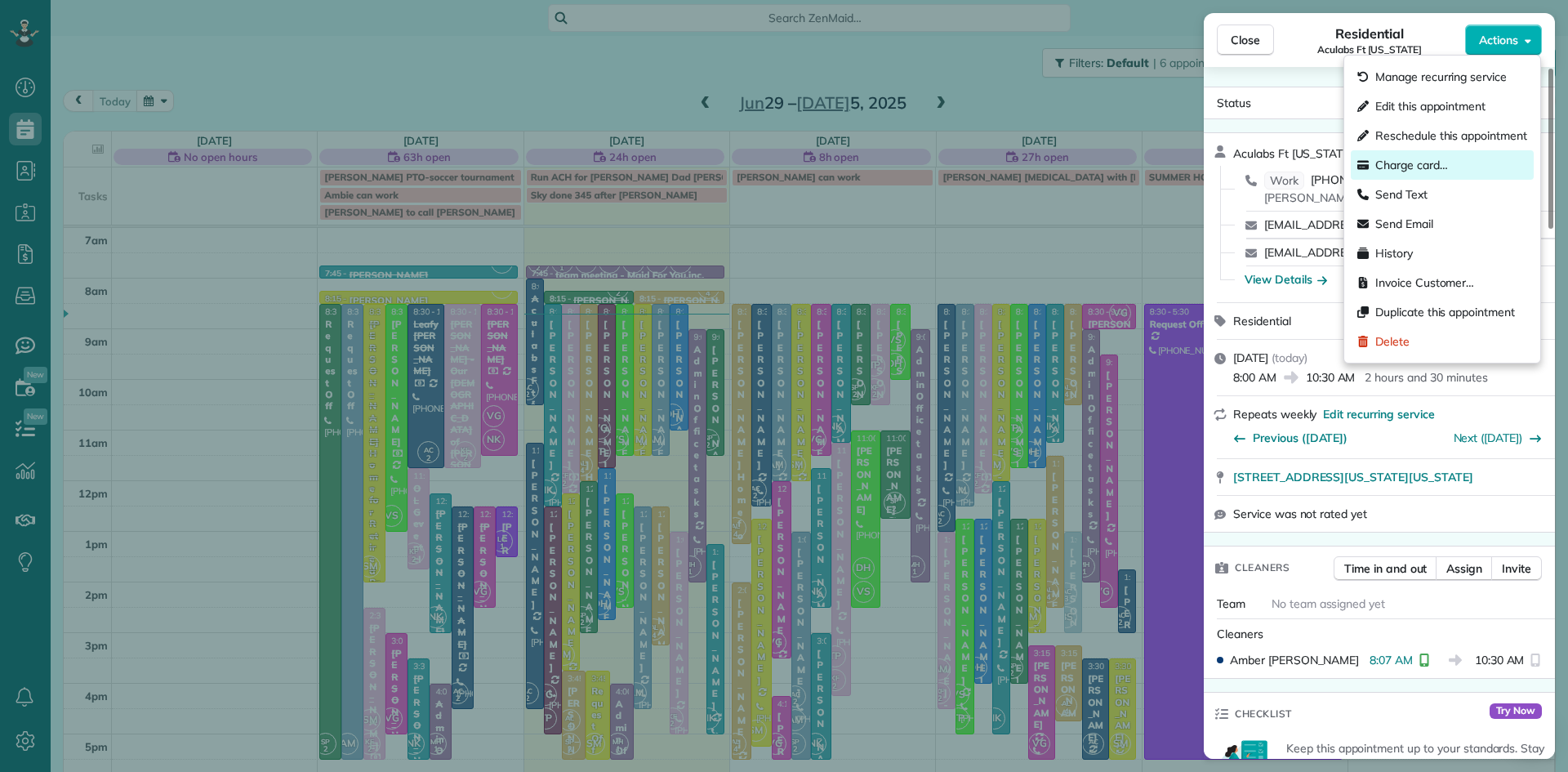 click on "Charge card…" at bounding box center [1411, 165] 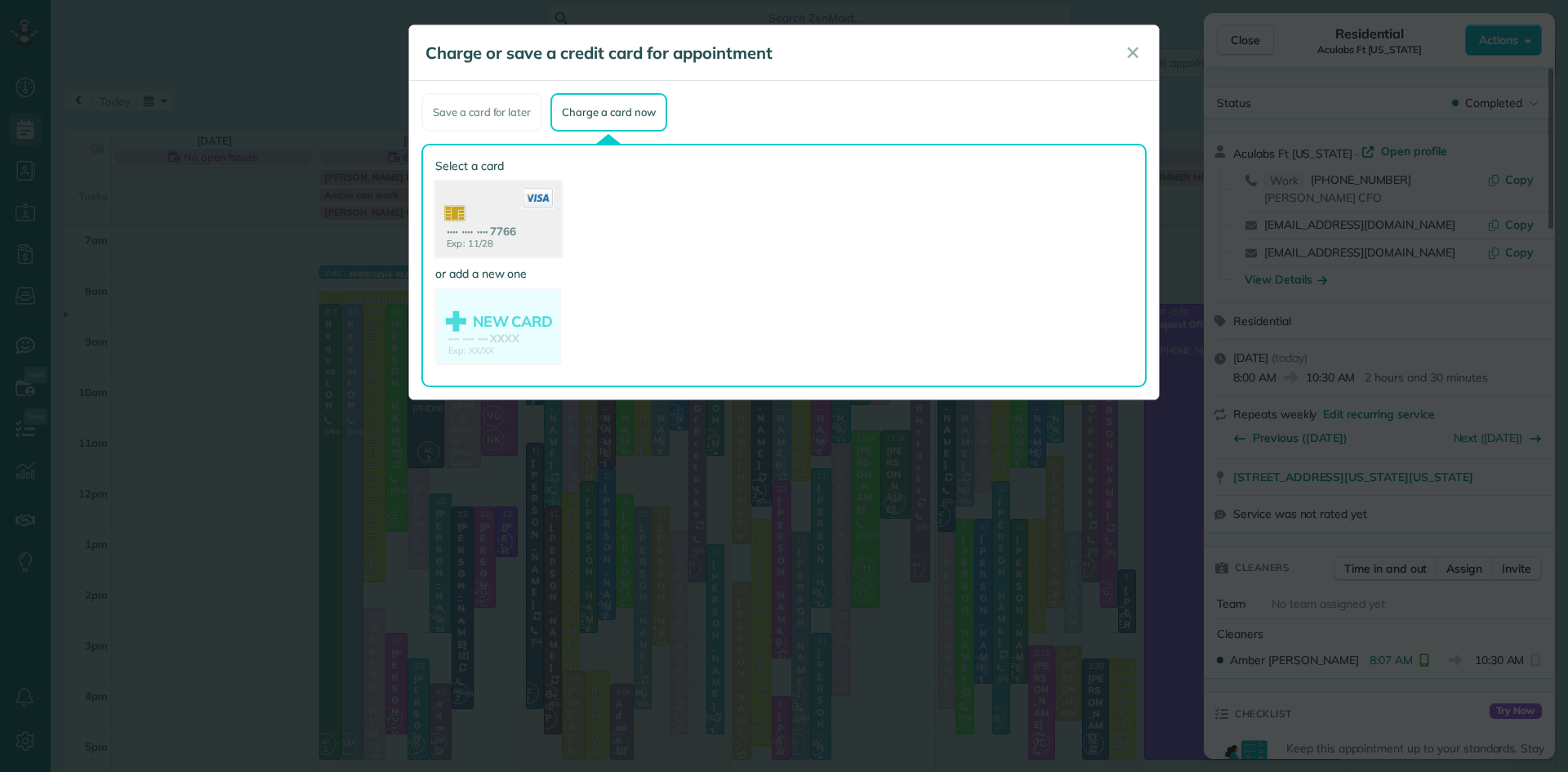 click 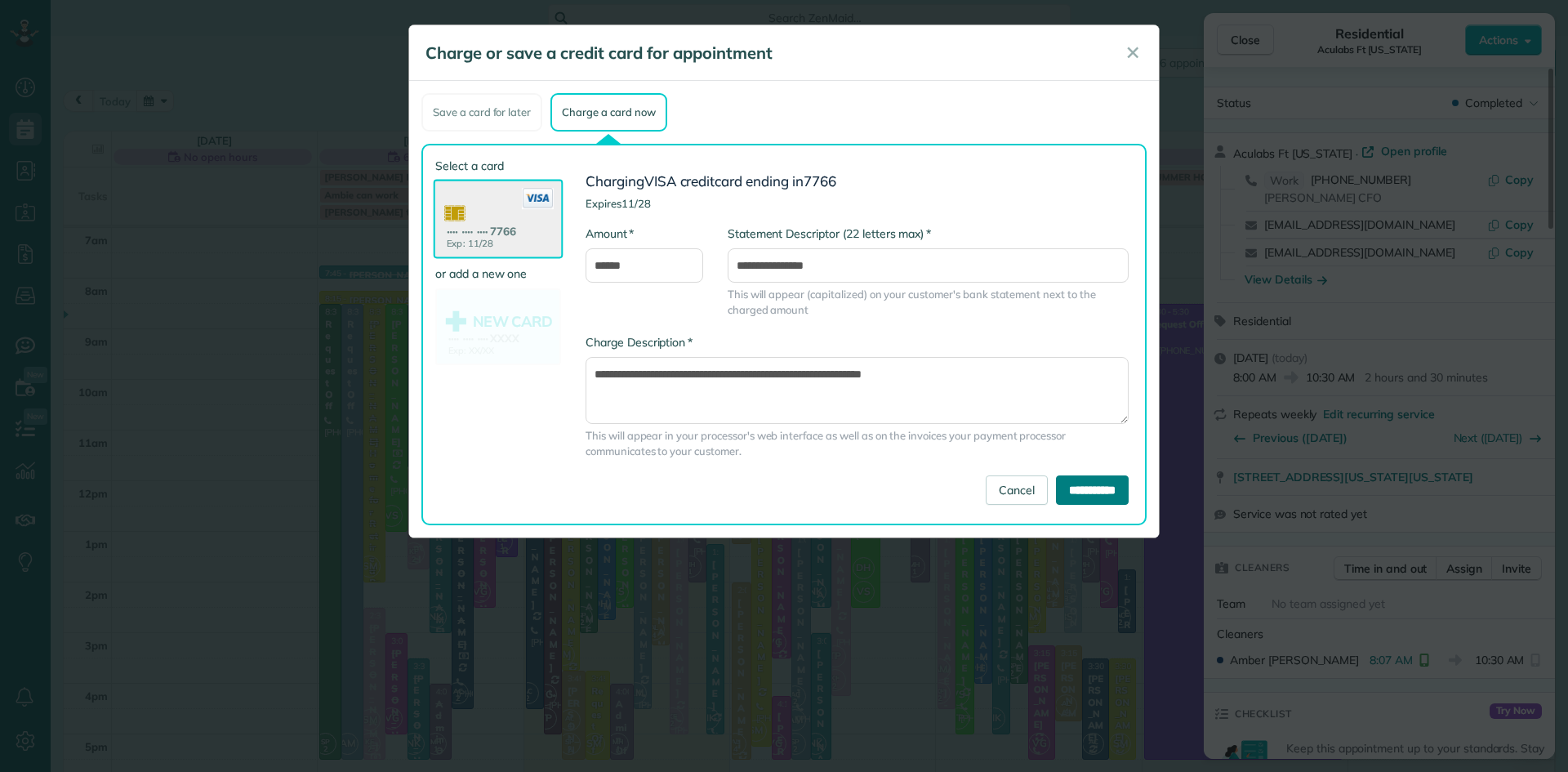 click on "**********" at bounding box center [1092, 490] 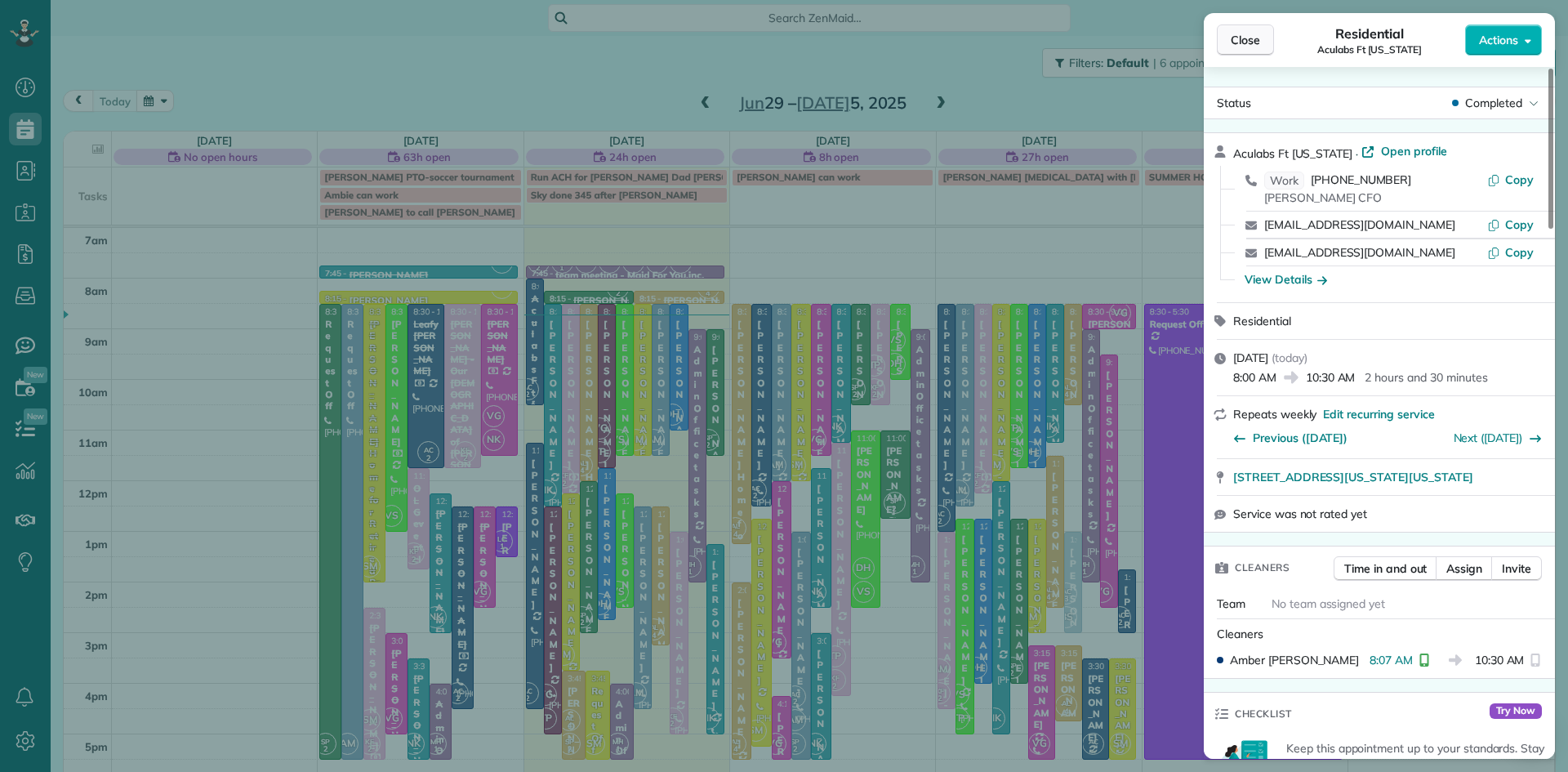 click on "Close" at bounding box center (1245, 40) 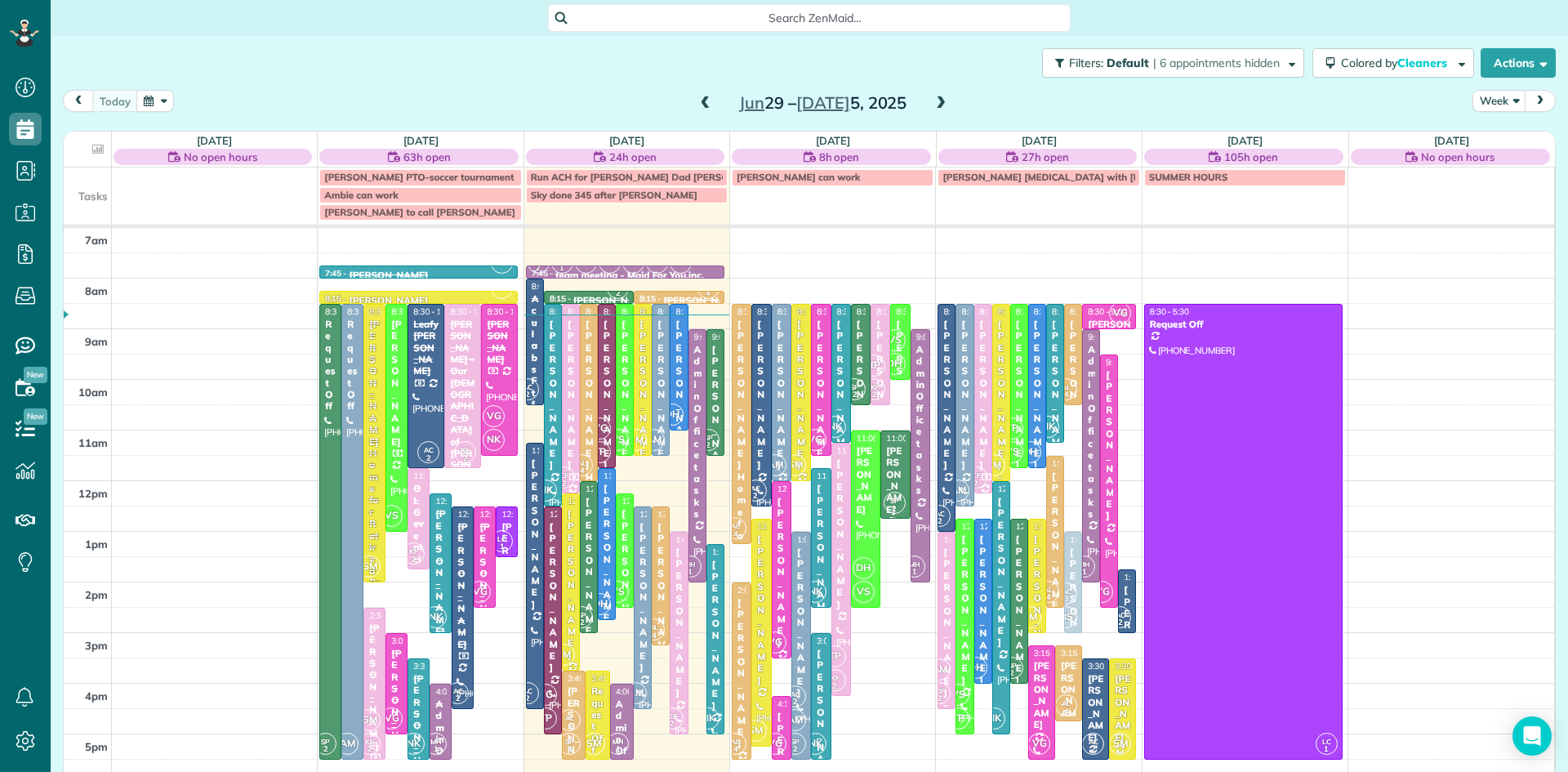 click on "4" at bounding box center [581, 471] 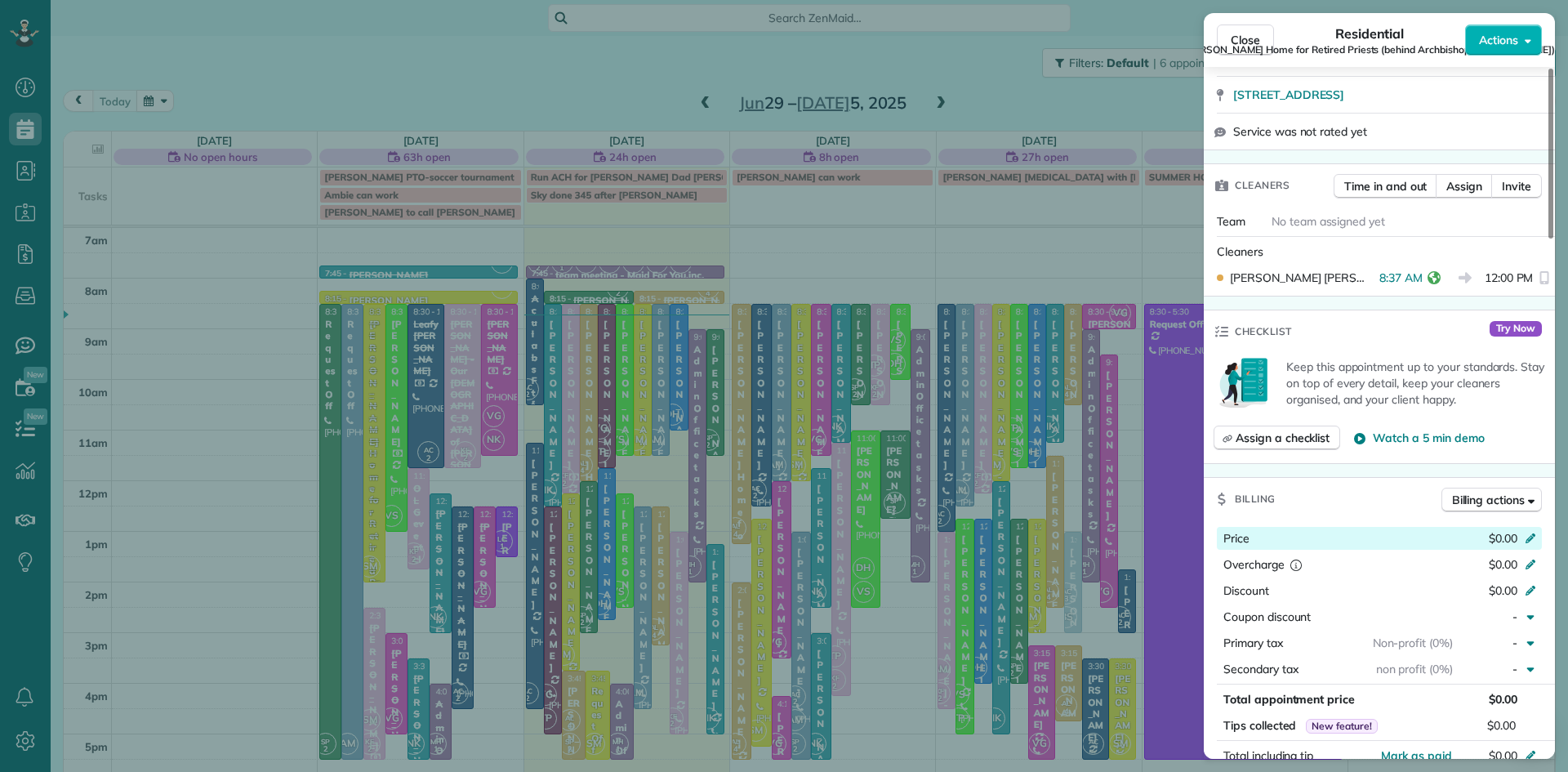 scroll, scrollTop: 793, scrollLeft: 0, axis: vertical 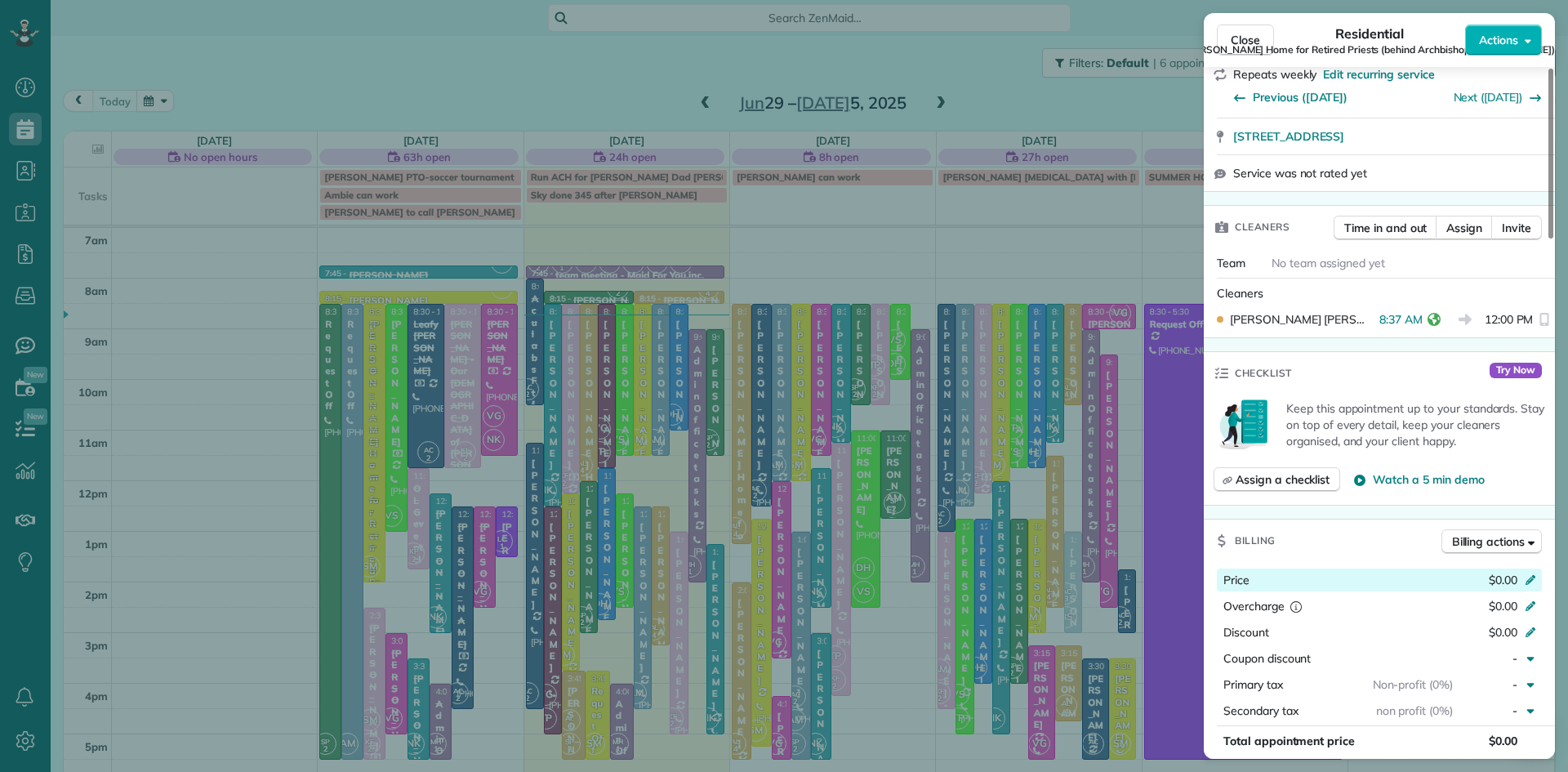 click on "$0.00" at bounding box center [1503, 580] 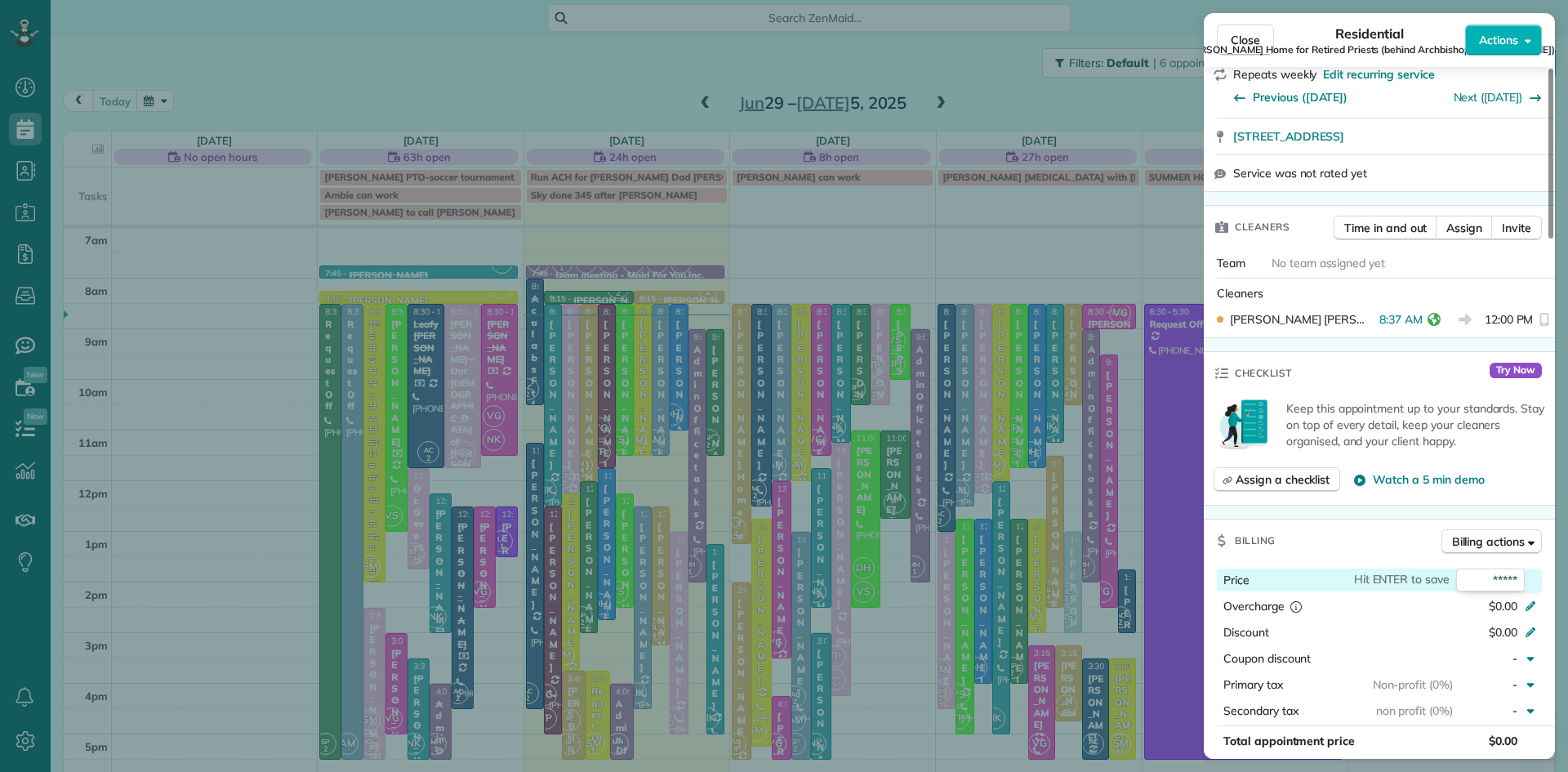 type on "******" 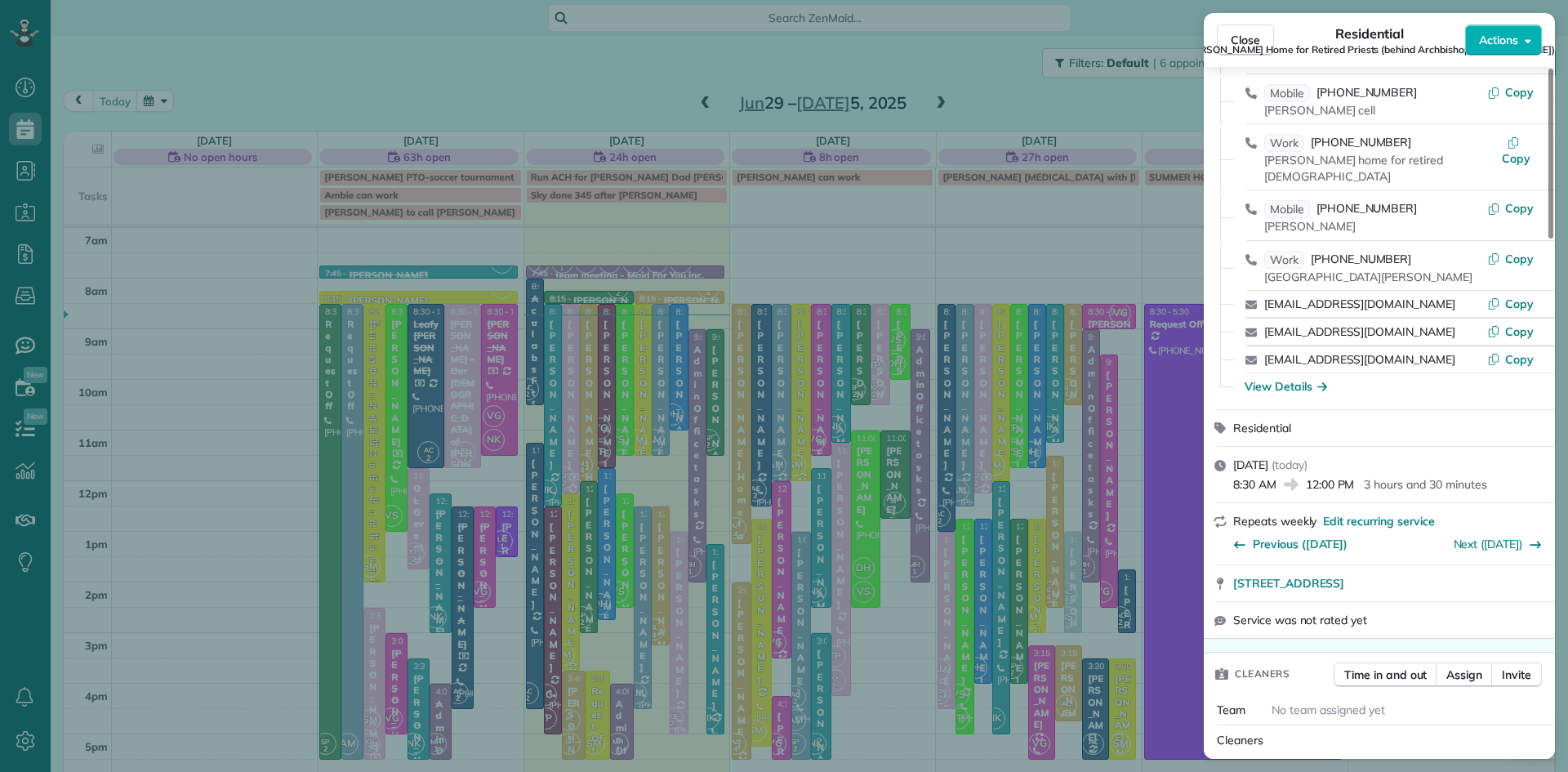 scroll, scrollTop: 0, scrollLeft: 0, axis: both 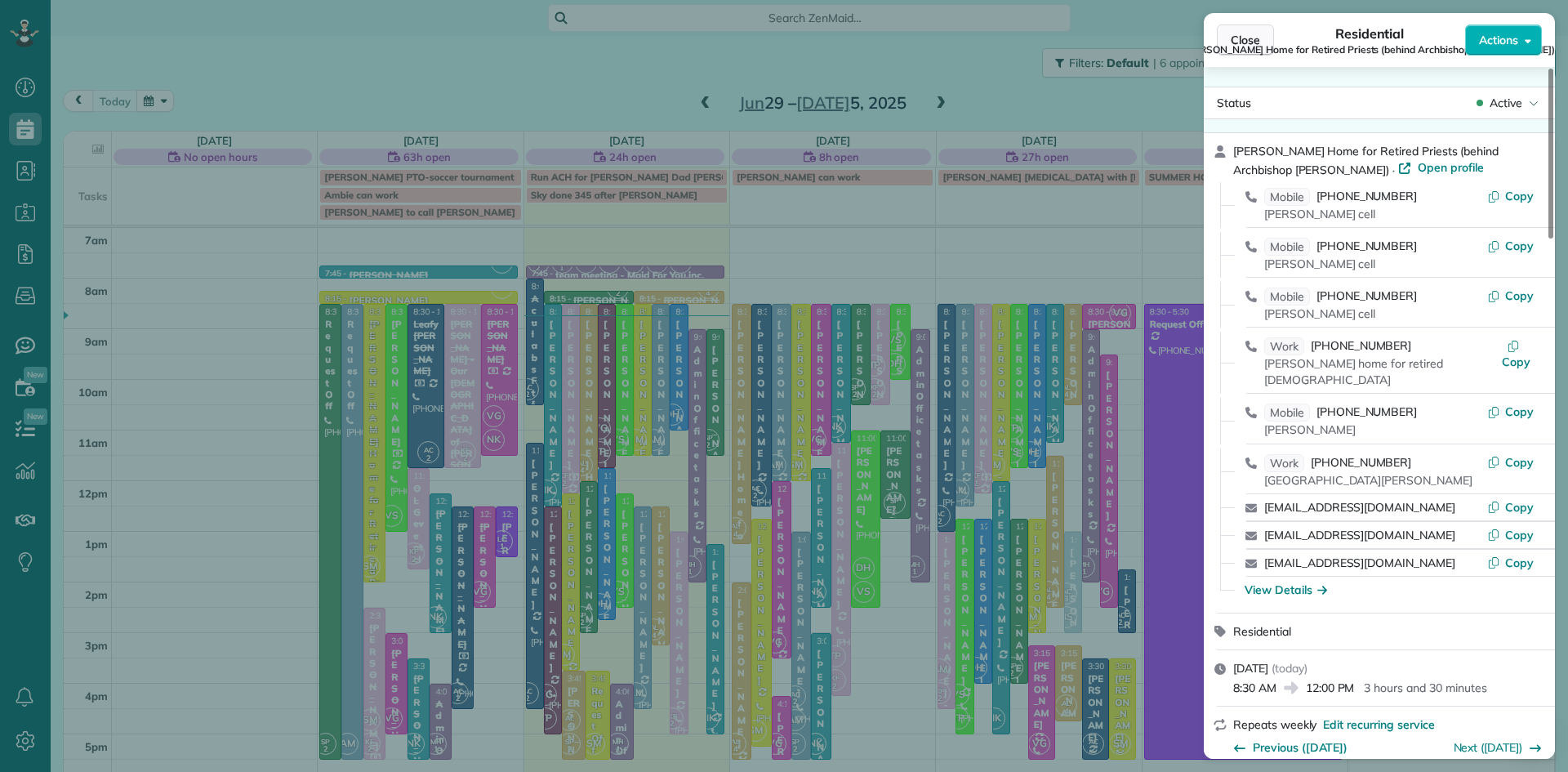 click on "Close" at bounding box center [1245, 40] 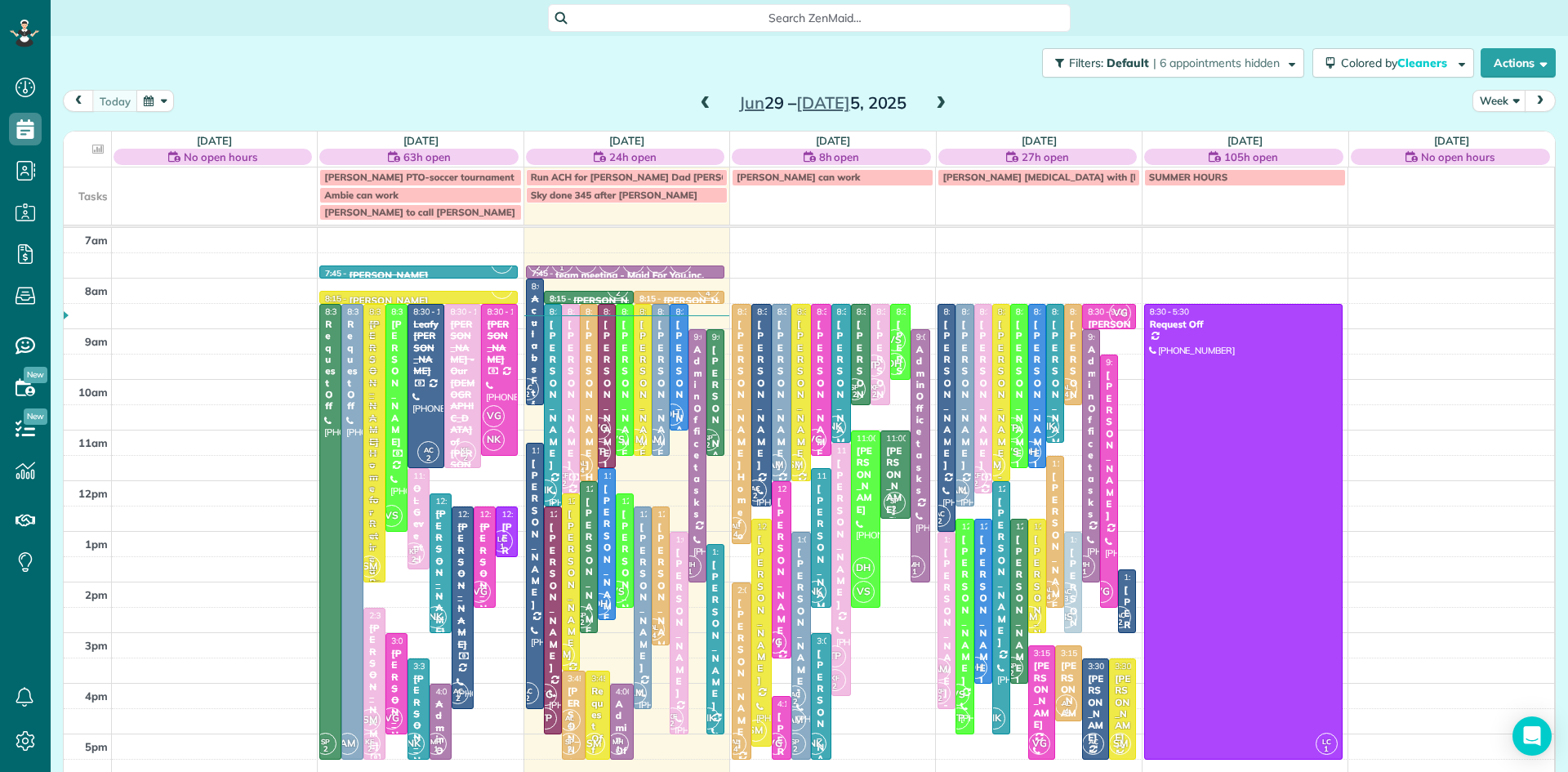 click on "NK" at bounding box center (546, 490) 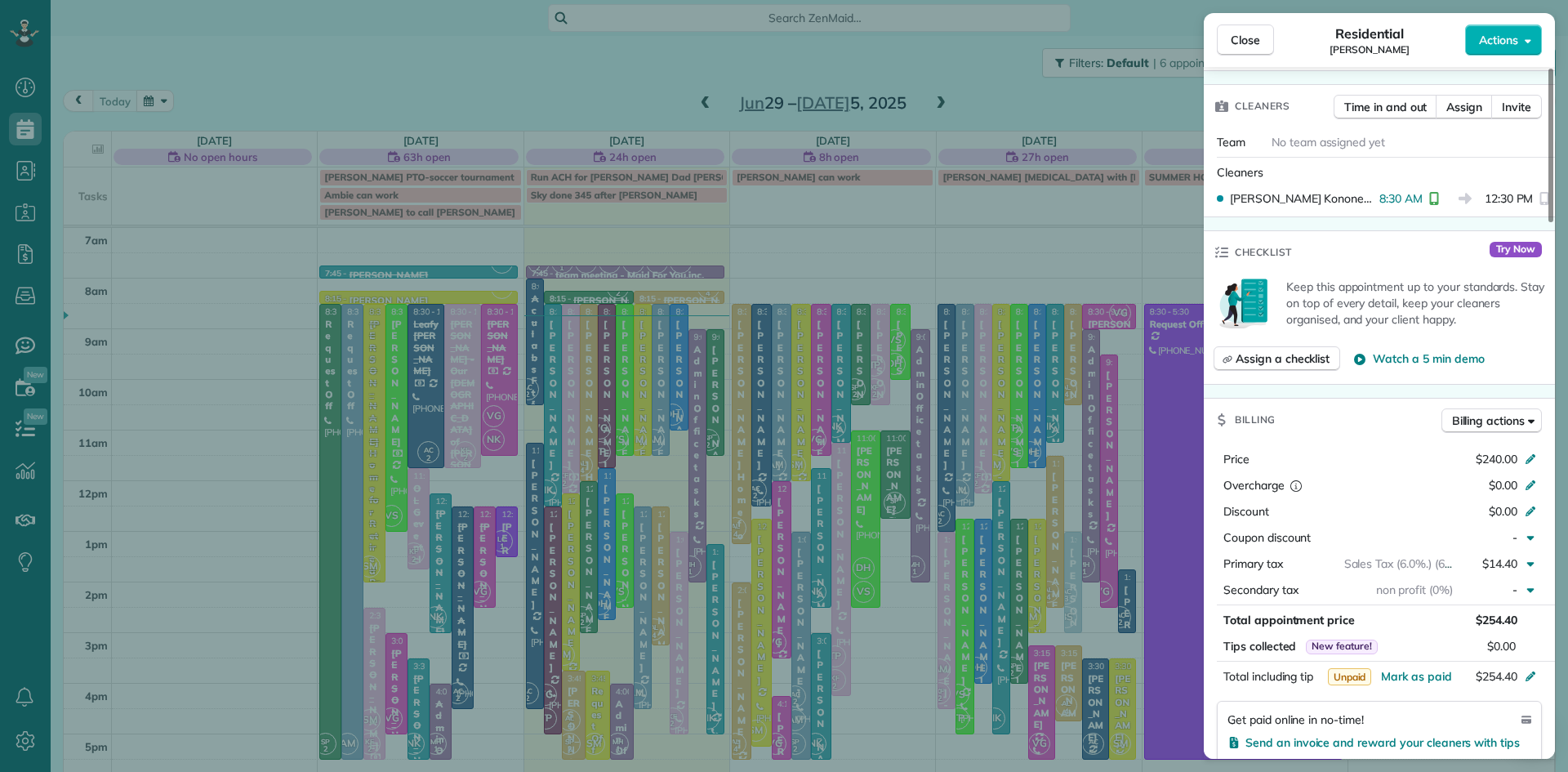 scroll, scrollTop: 486, scrollLeft: 0, axis: vertical 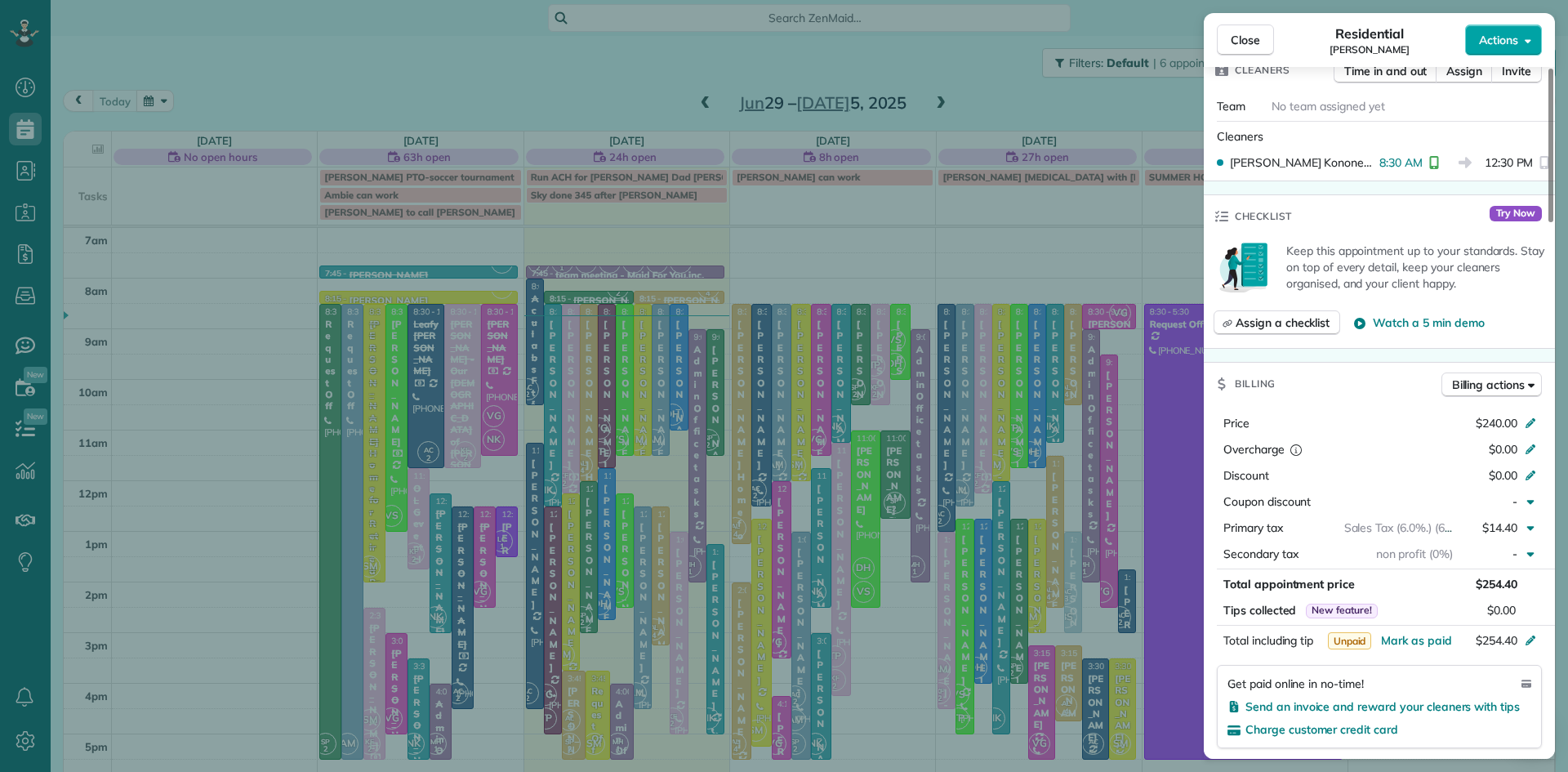 click on "Actions" at bounding box center (1503, 40) 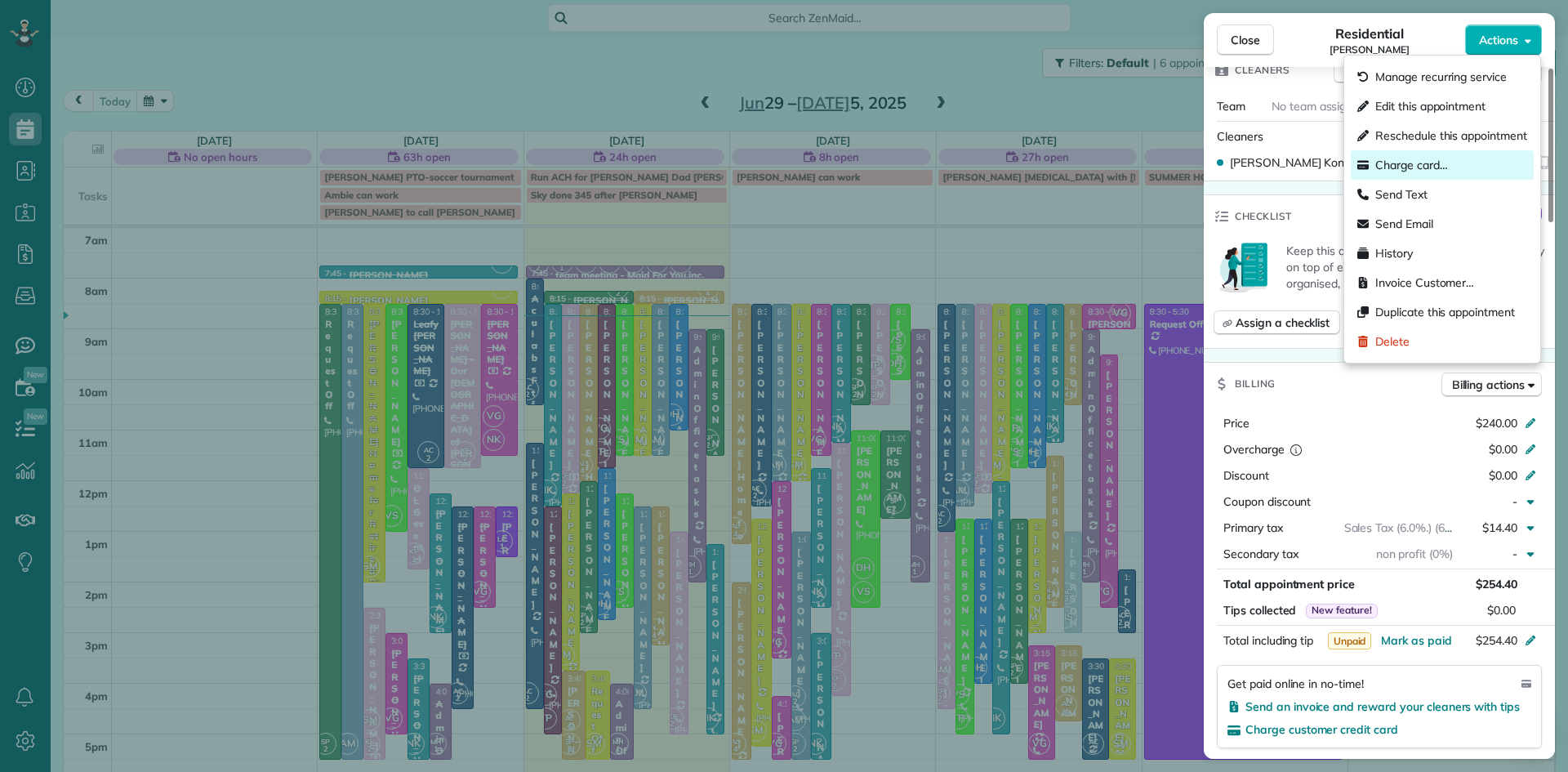 click on "Charge card…" at bounding box center (1411, 165) 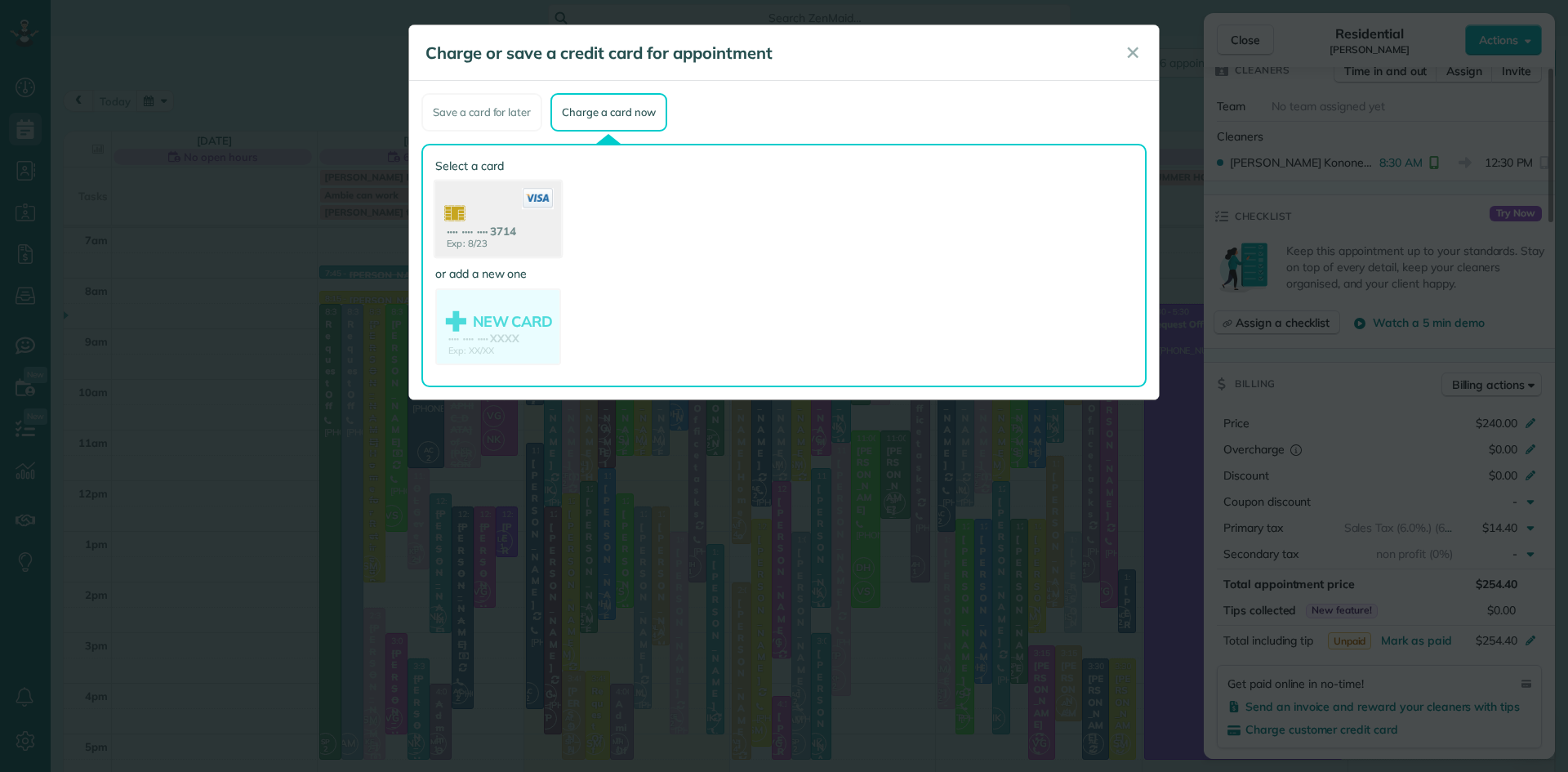 click 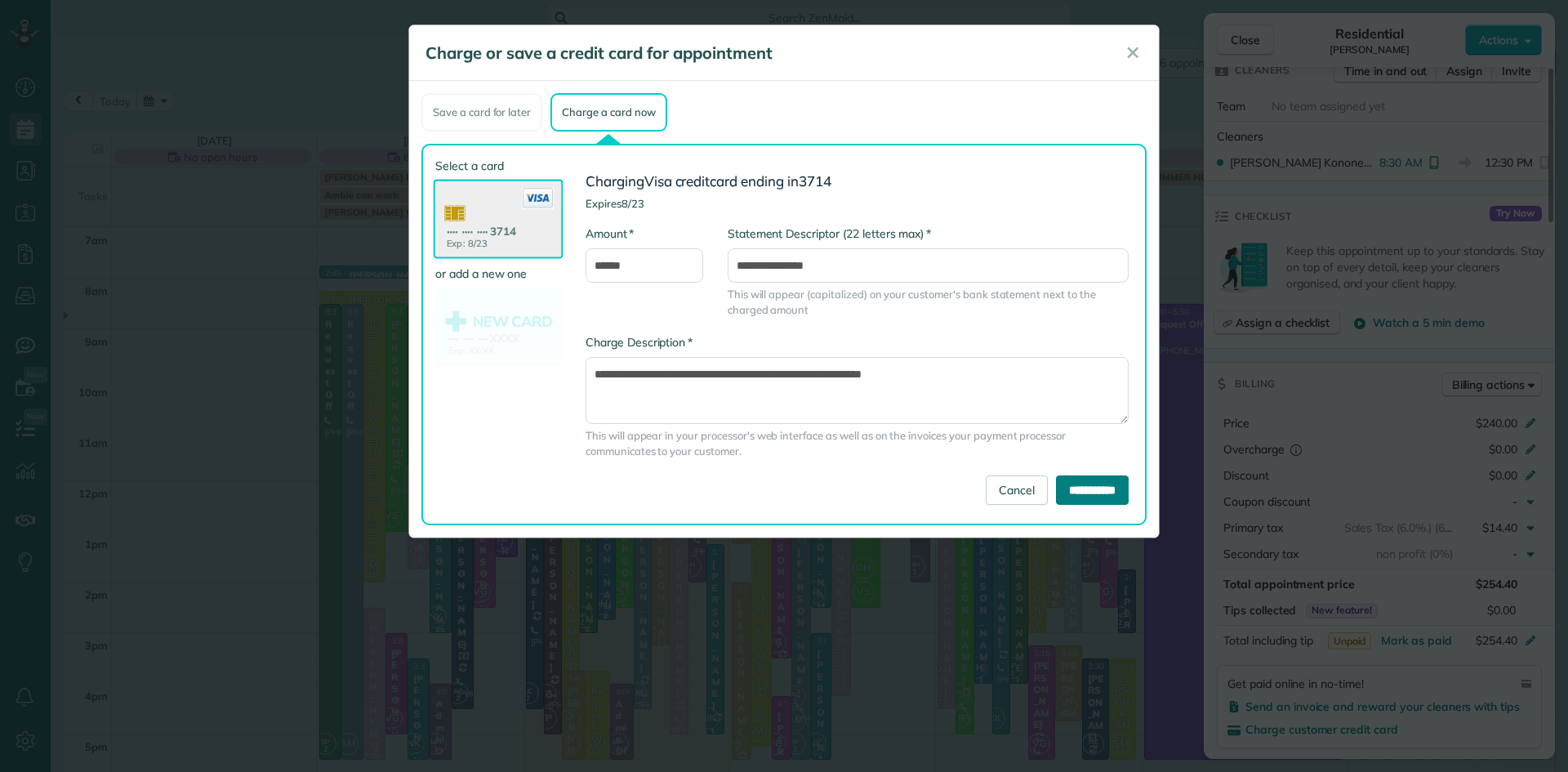 click on "**********" at bounding box center (1092, 490) 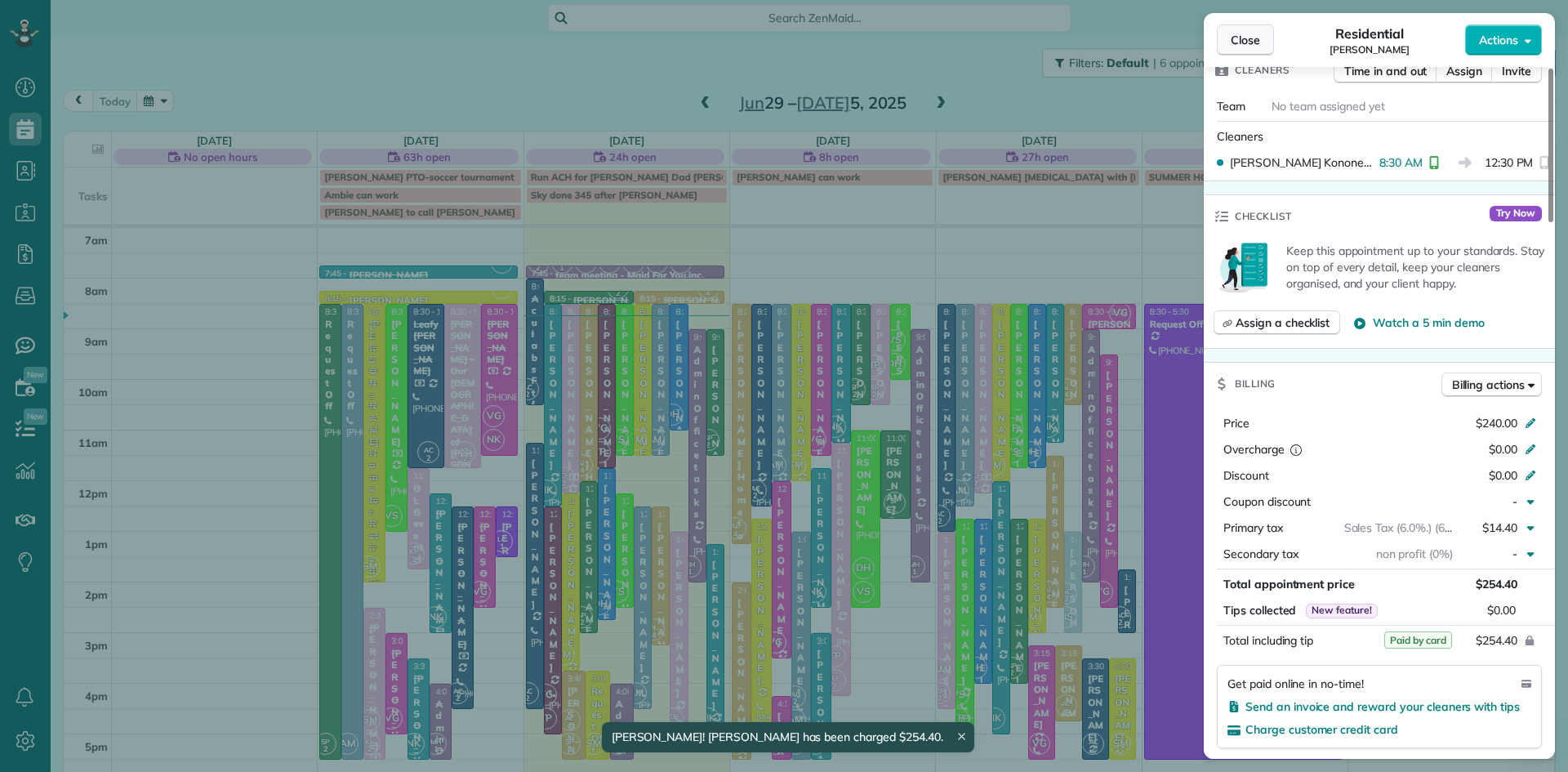 click on "Close" at bounding box center (1245, 40) 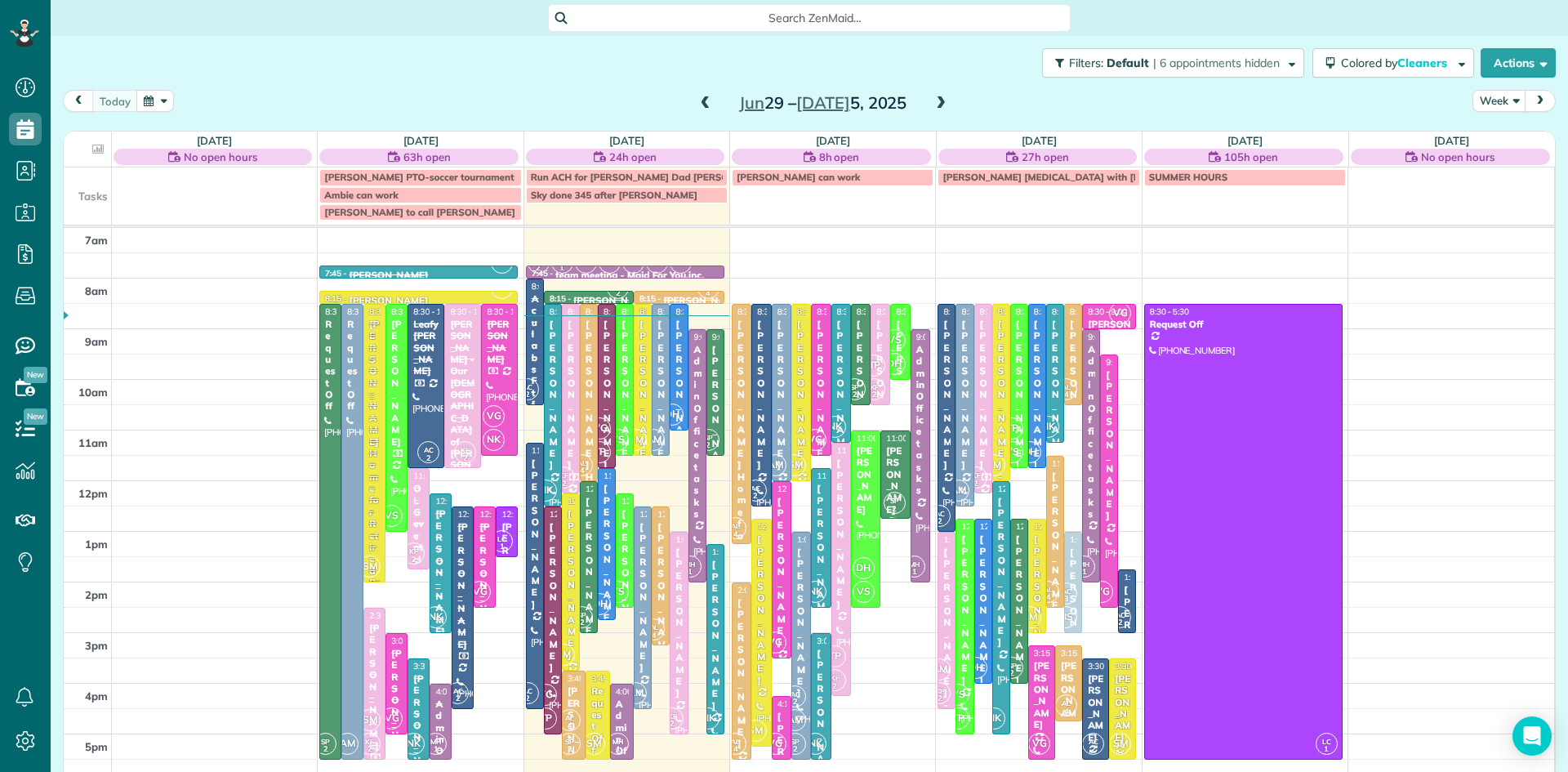click at bounding box center (571, 399) 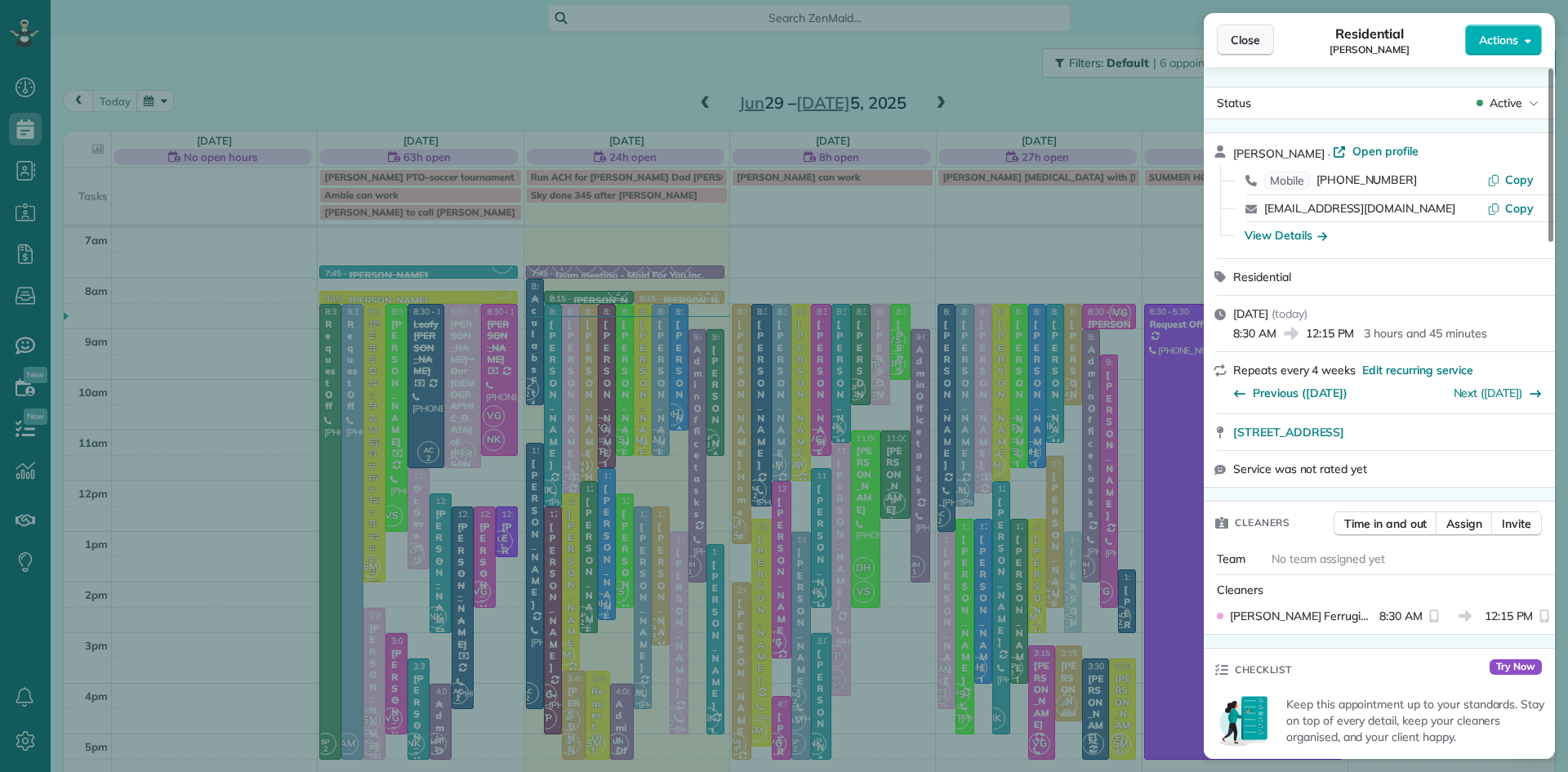 click on "Close" at bounding box center (1245, 40) 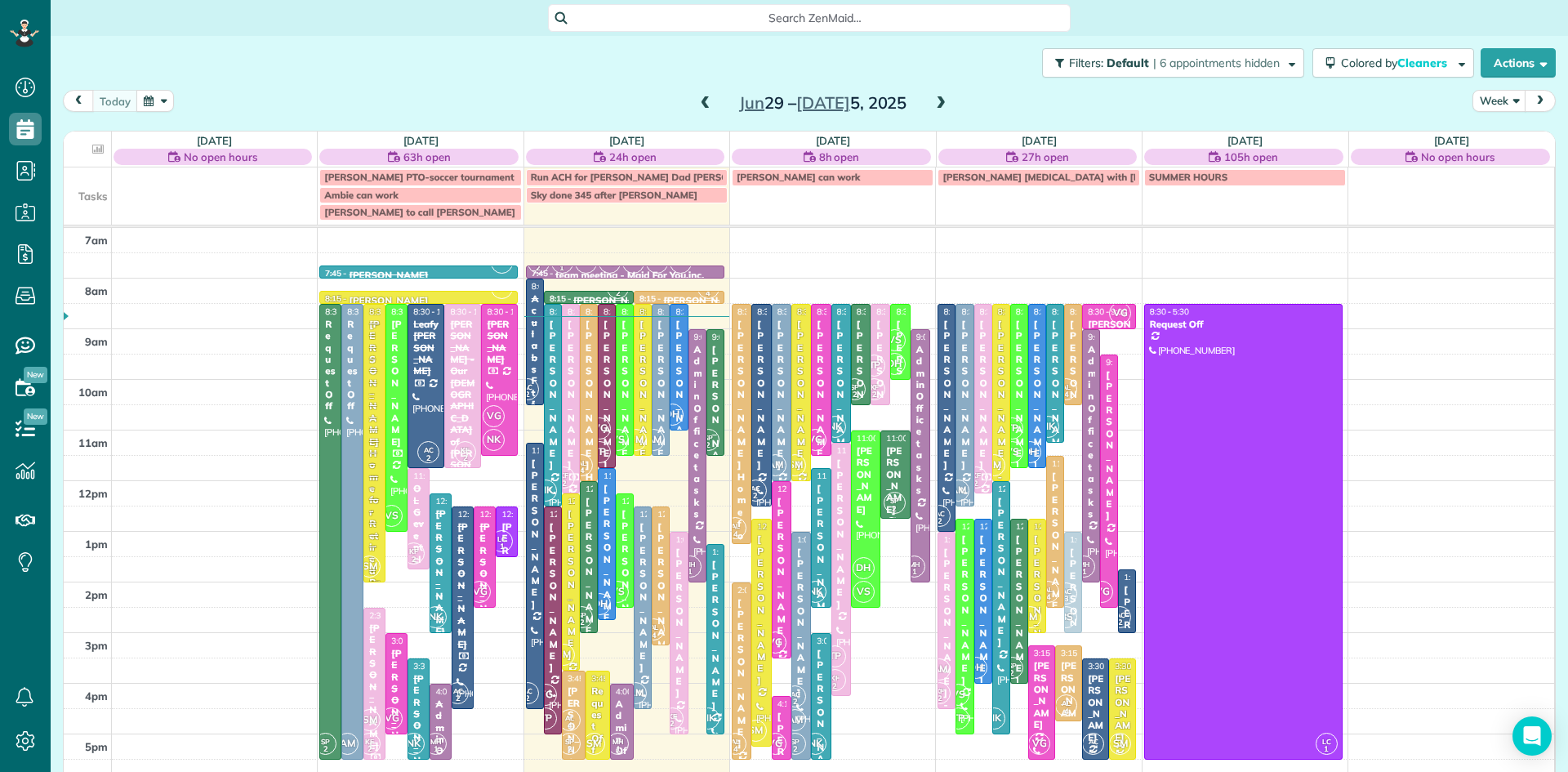 click at bounding box center [571, 399] 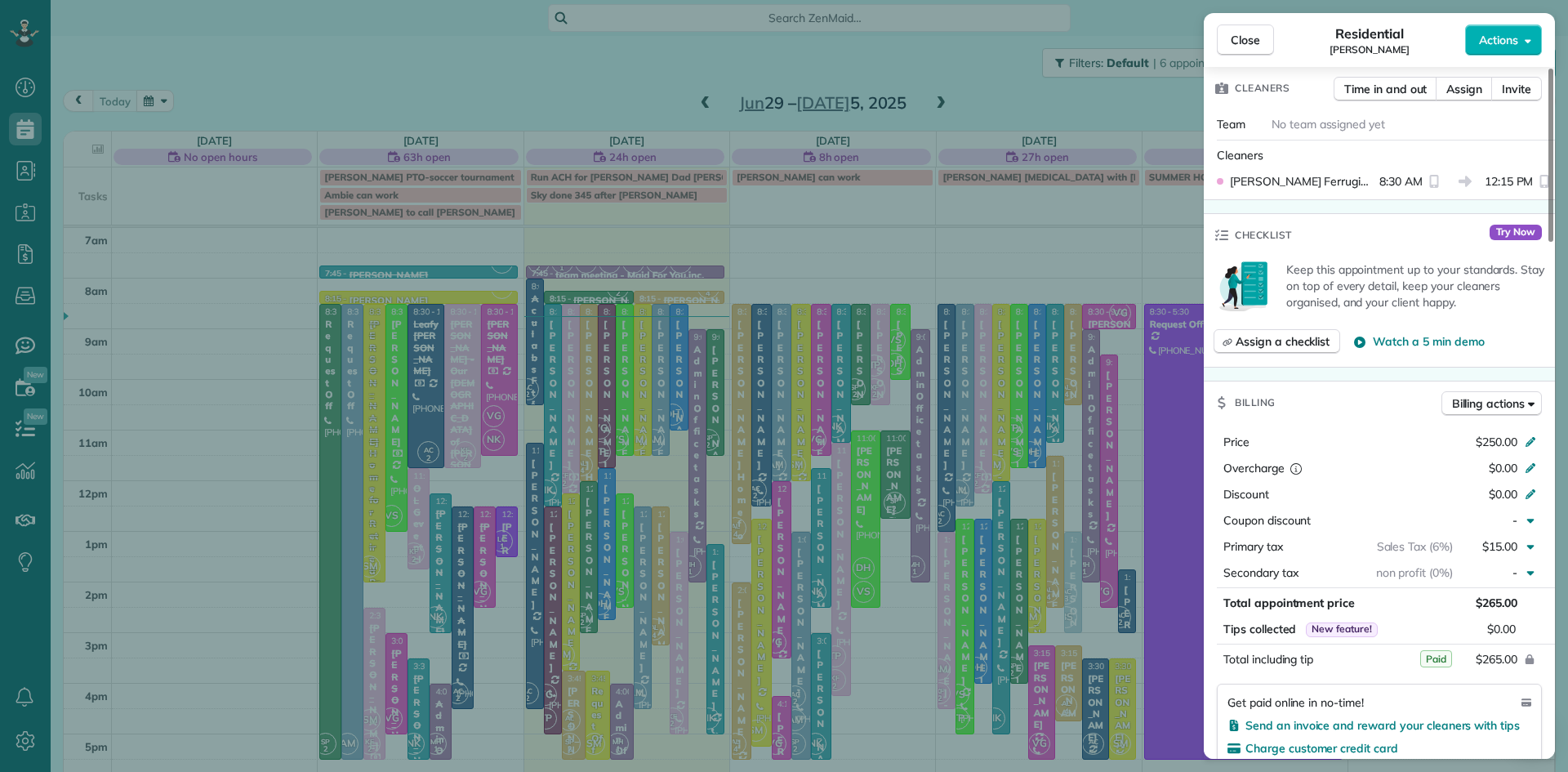 scroll, scrollTop: 538, scrollLeft: 0, axis: vertical 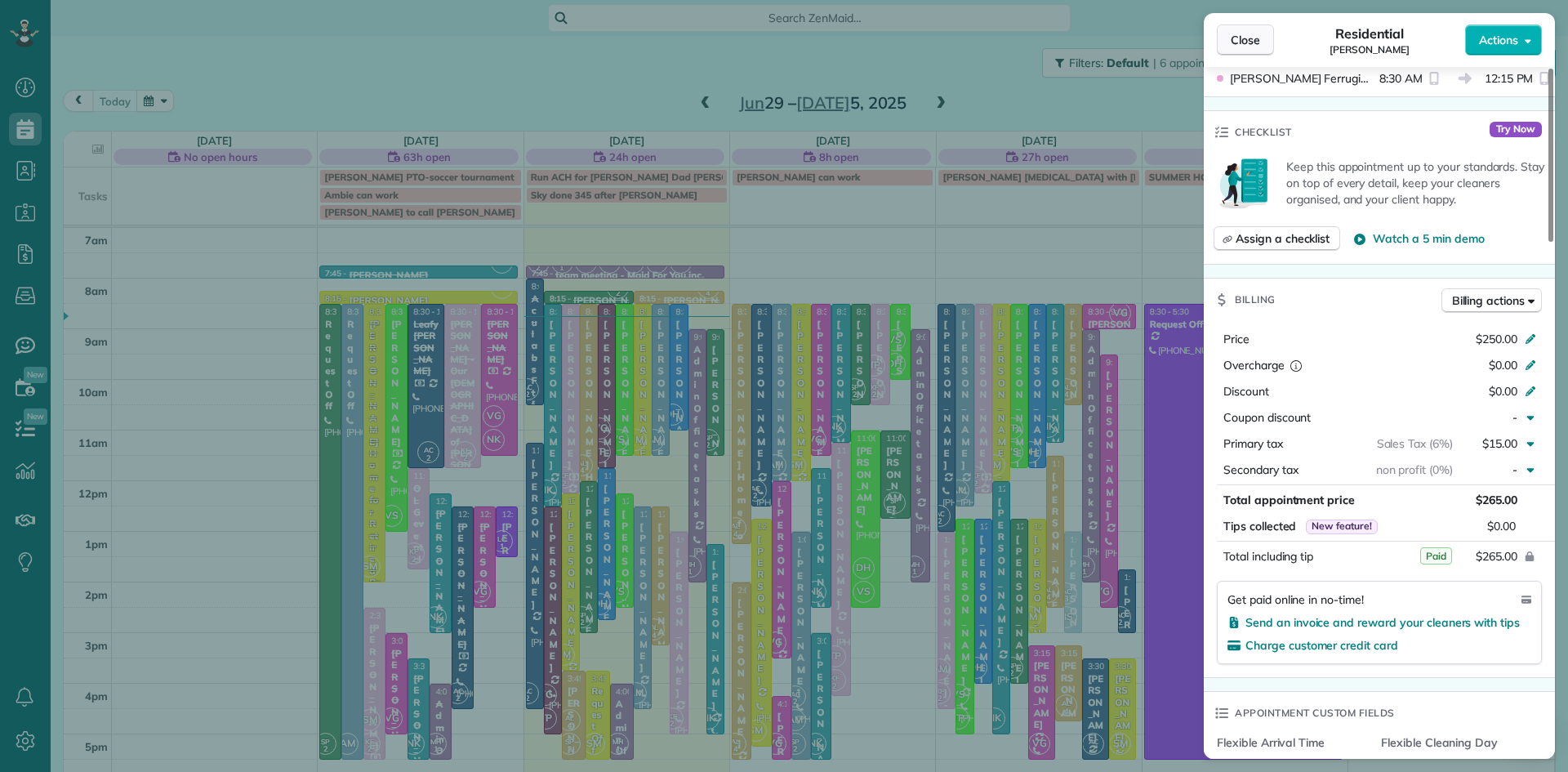 click on "Close" at bounding box center (1245, 40) 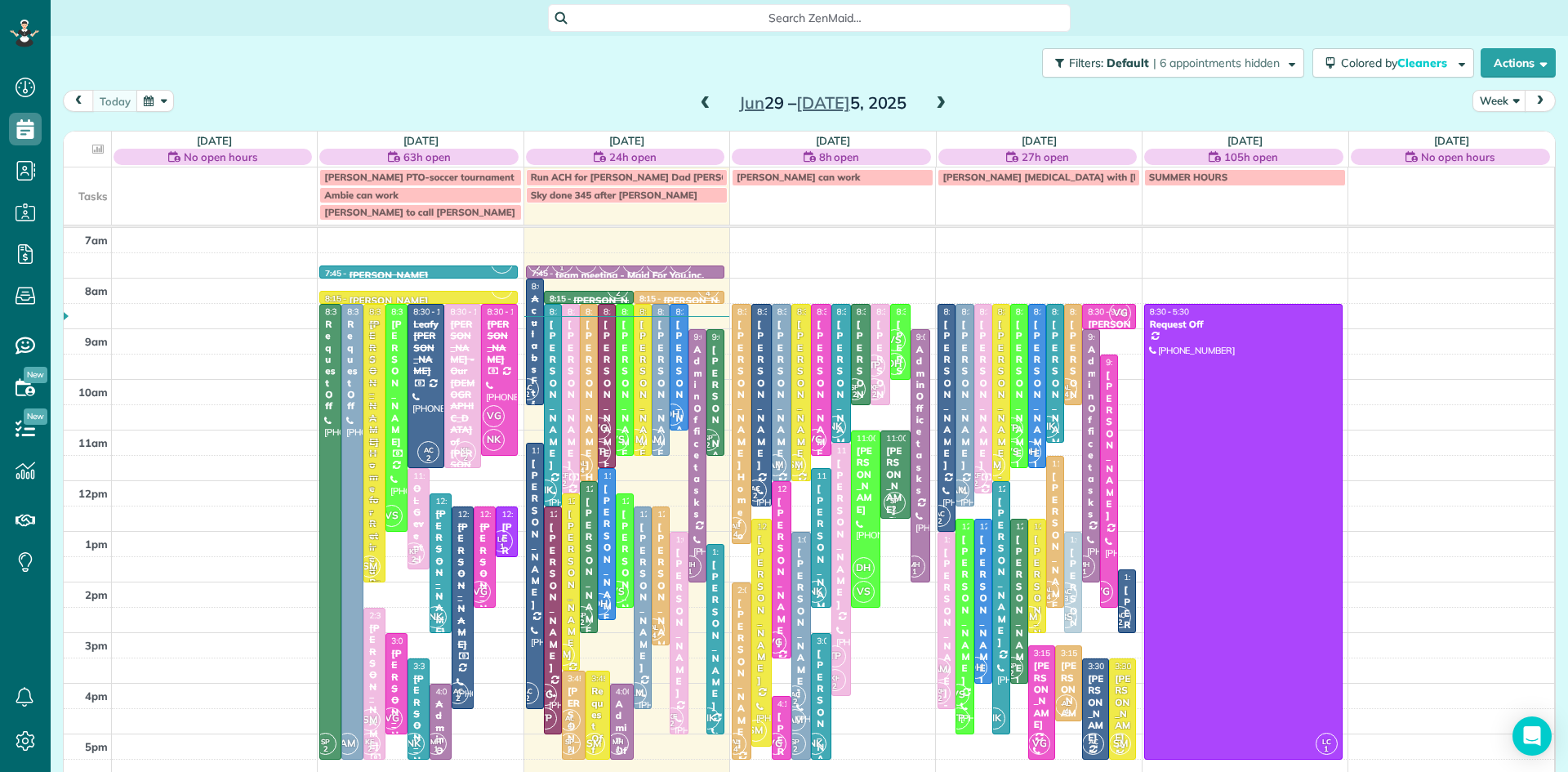 click on "[PERSON_NAME]" at bounding box center (607, 395) 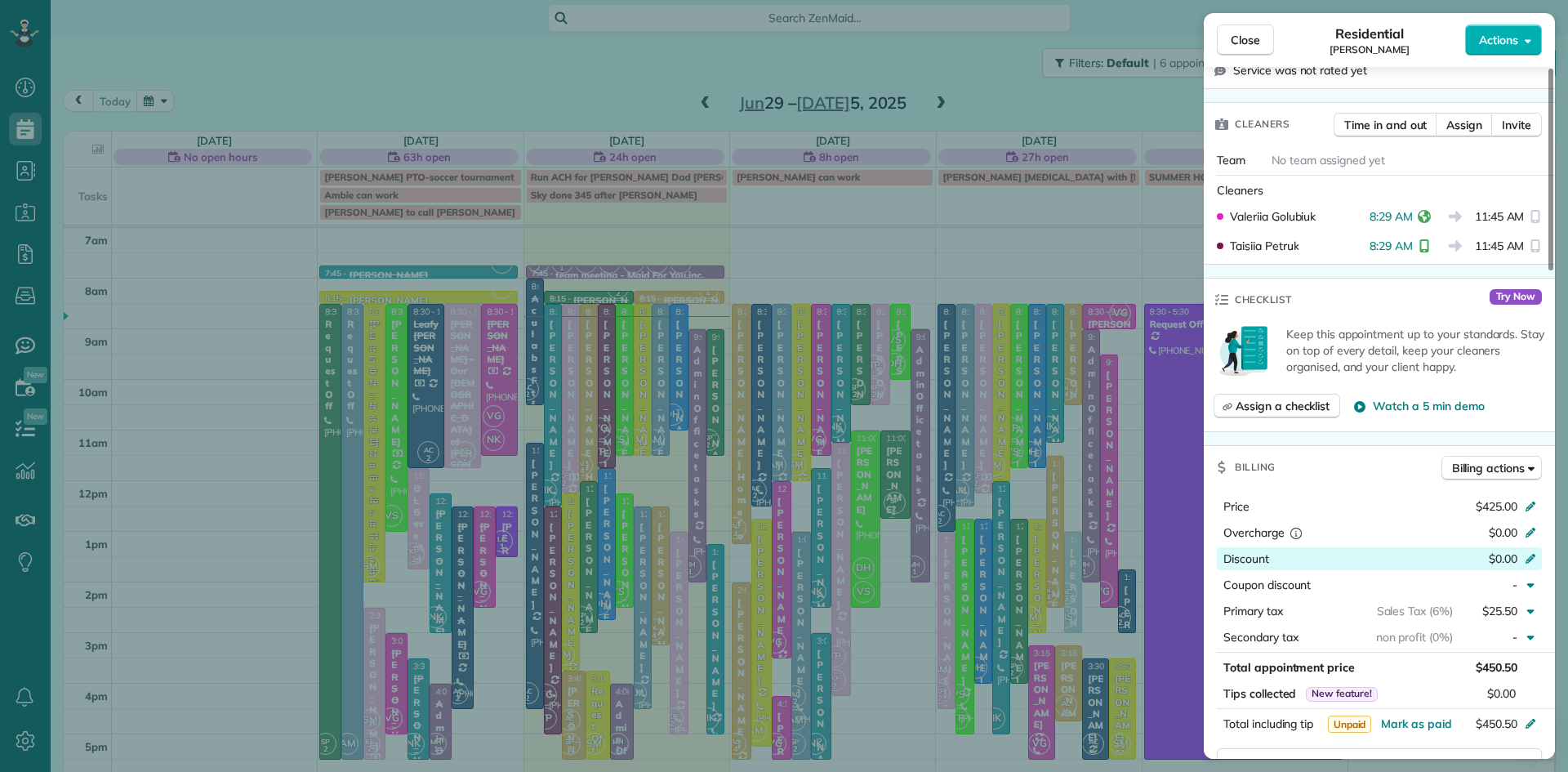 scroll, scrollTop: 435, scrollLeft: 0, axis: vertical 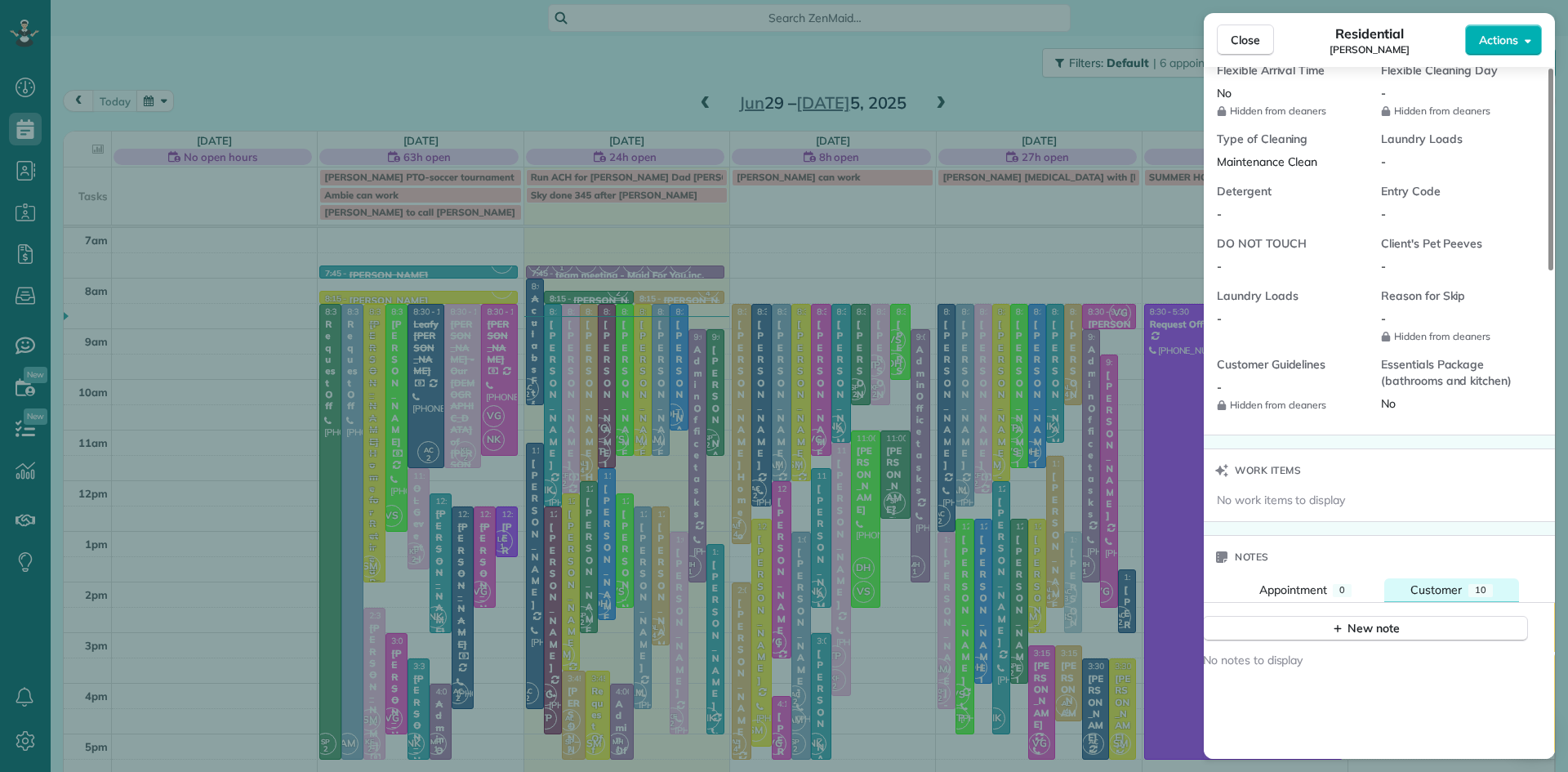 click on "Customer 10" at bounding box center [1451, 590] 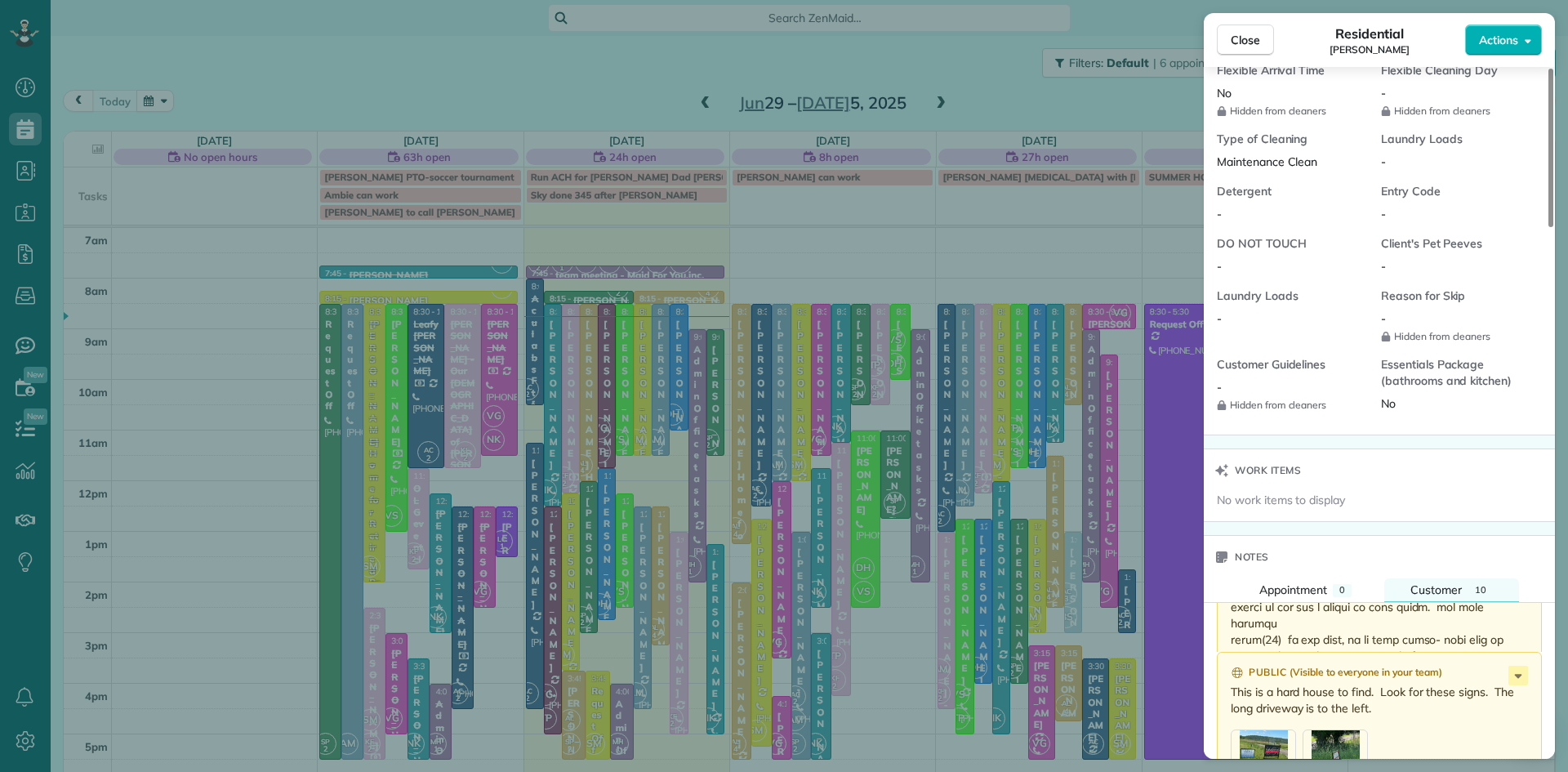 scroll, scrollTop: 1497, scrollLeft: 0, axis: vertical 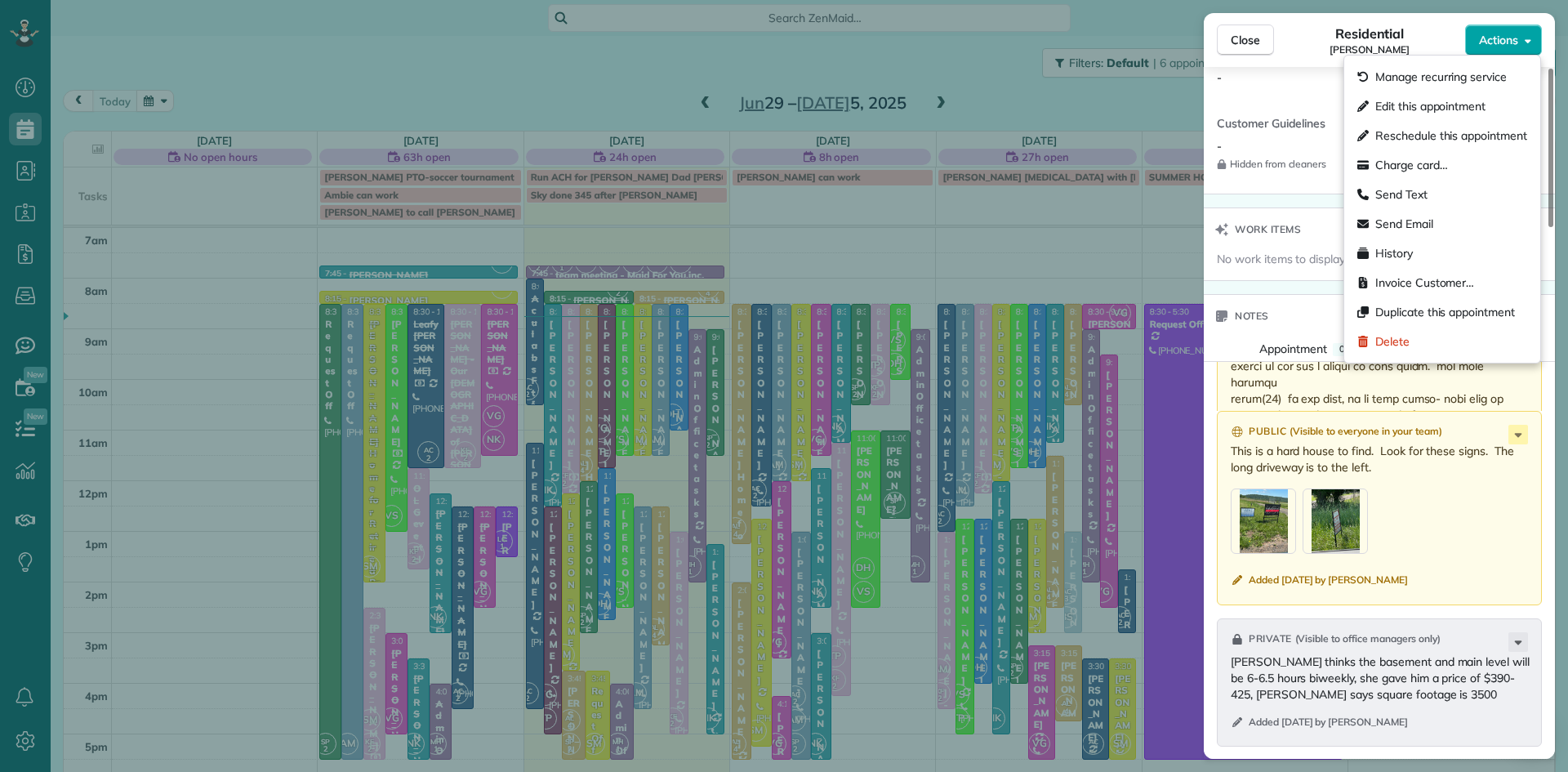 click on "Actions" at bounding box center [1499, 40] 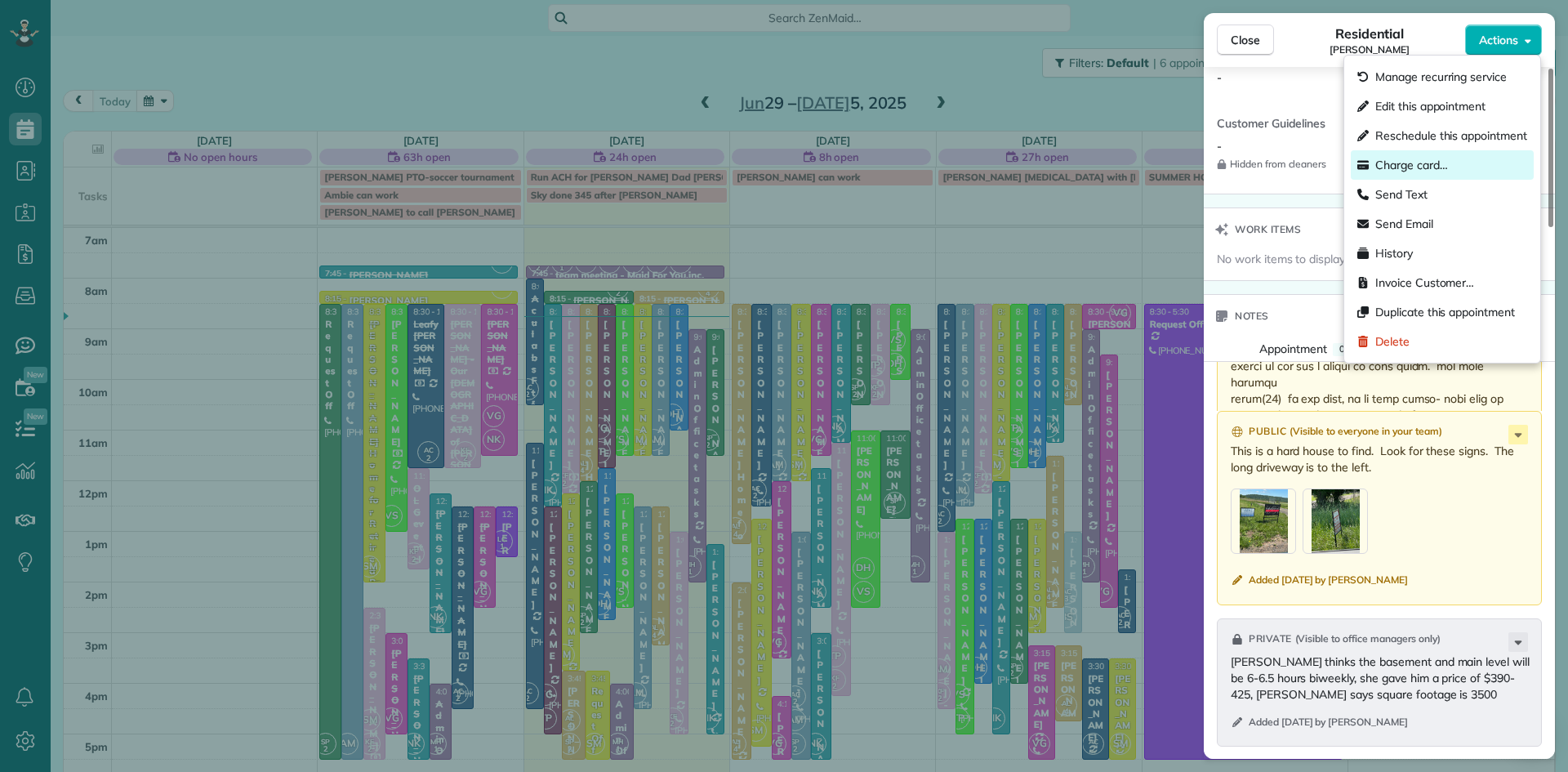 click on "Charge card…" at bounding box center (1411, 165) 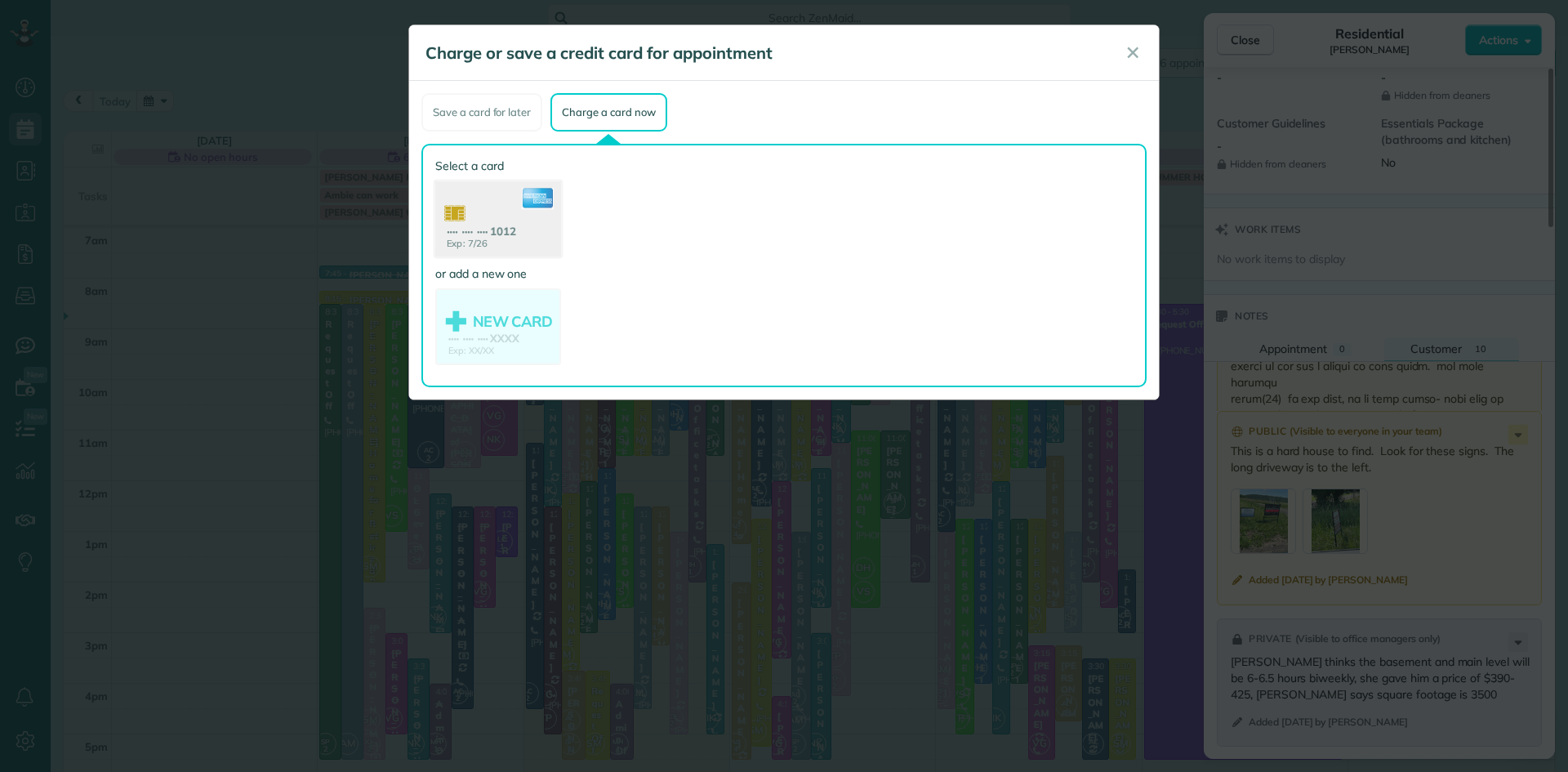 click 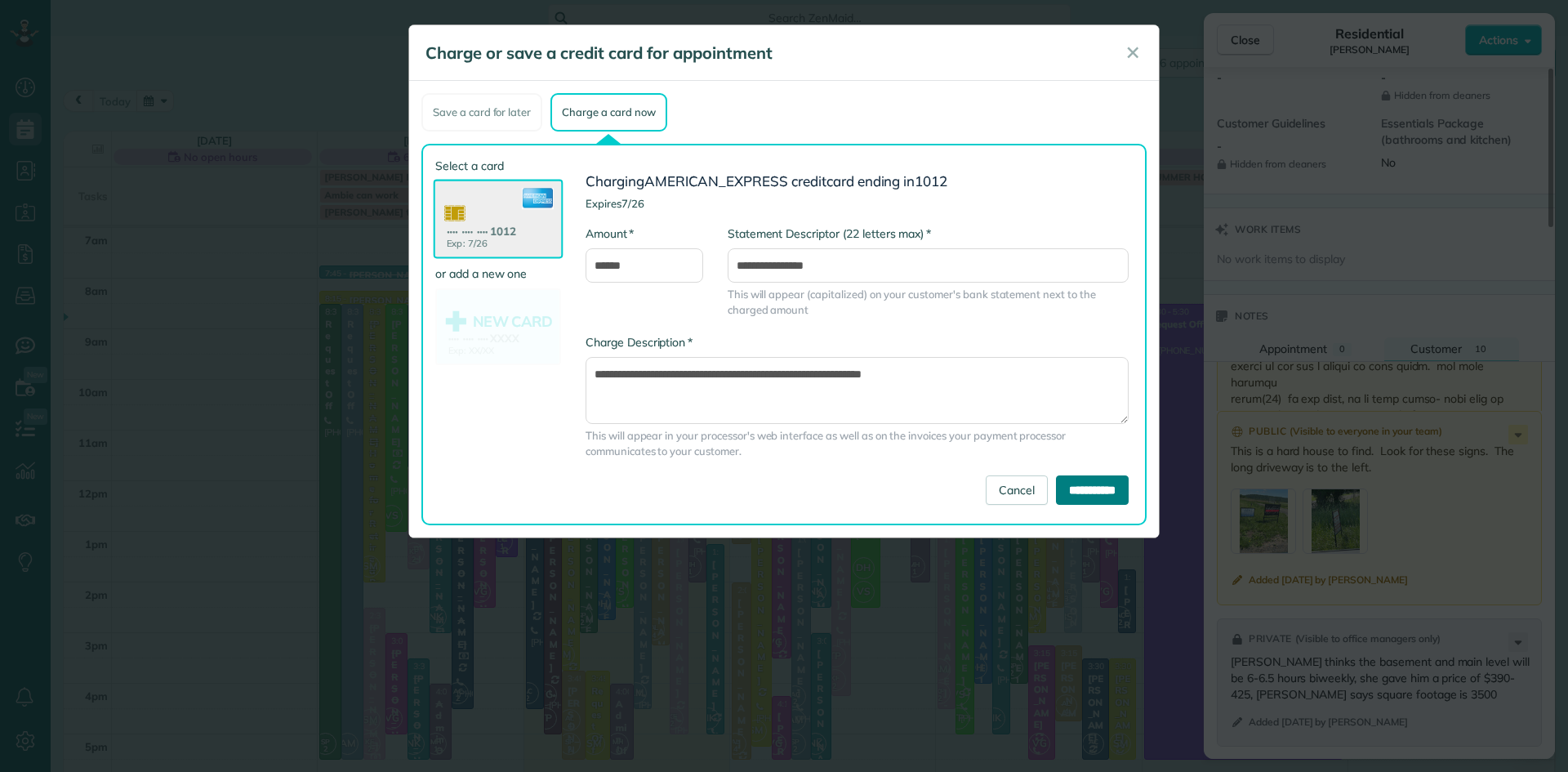 click on "**********" at bounding box center (1092, 490) 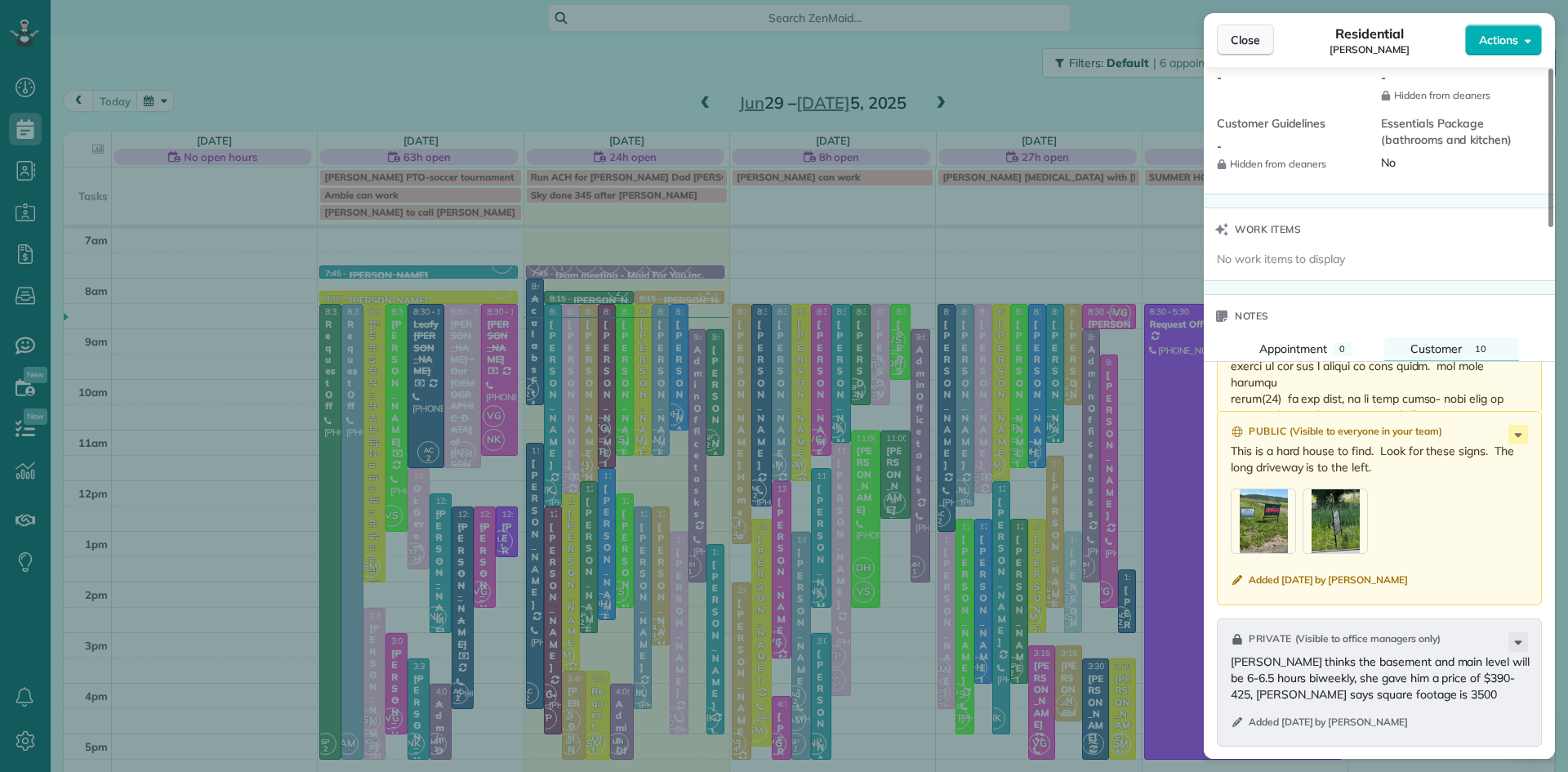 click on "Close" at bounding box center [1245, 40] 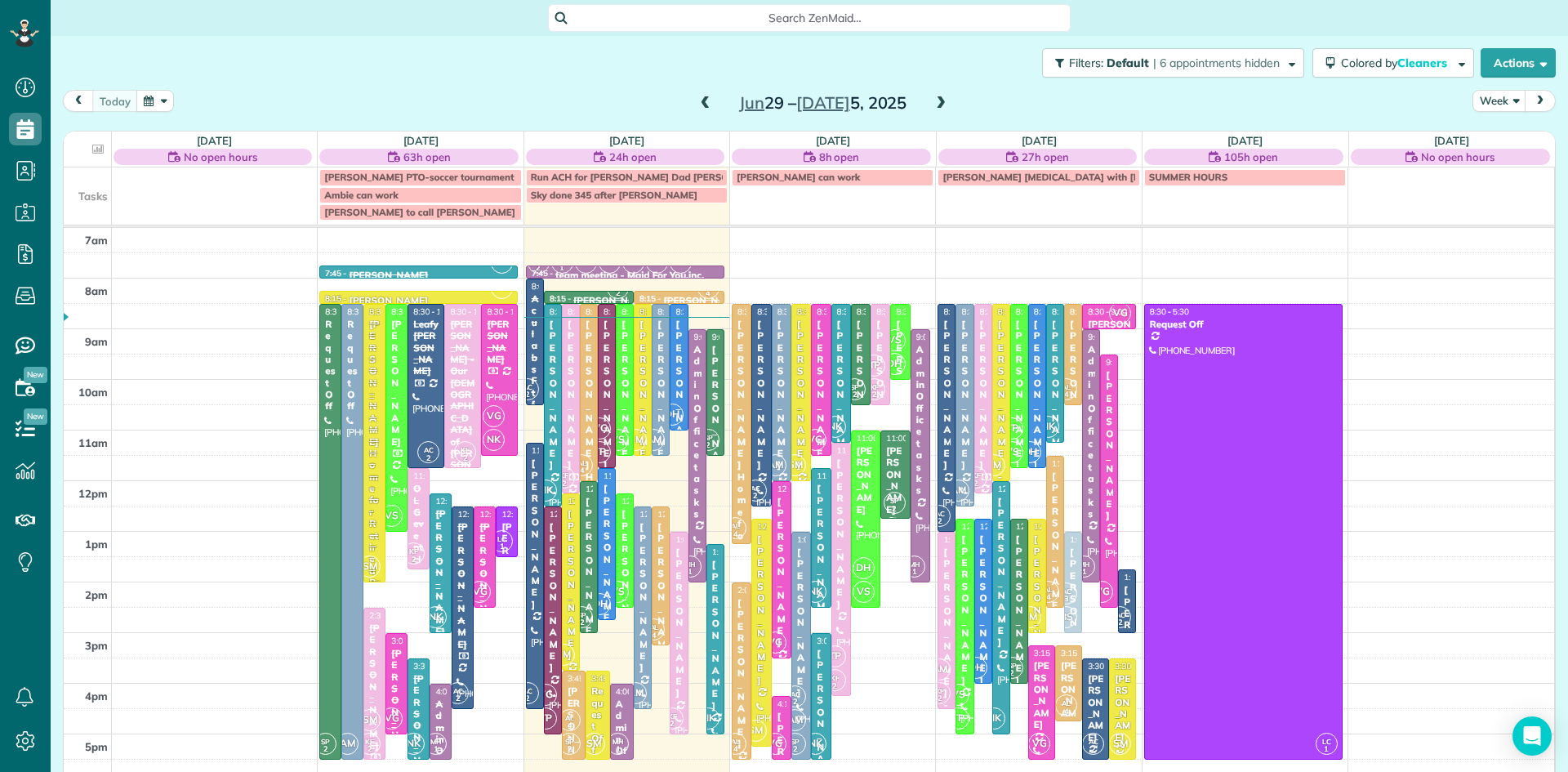 click on "[PERSON_NAME]" at bounding box center [625, 395] 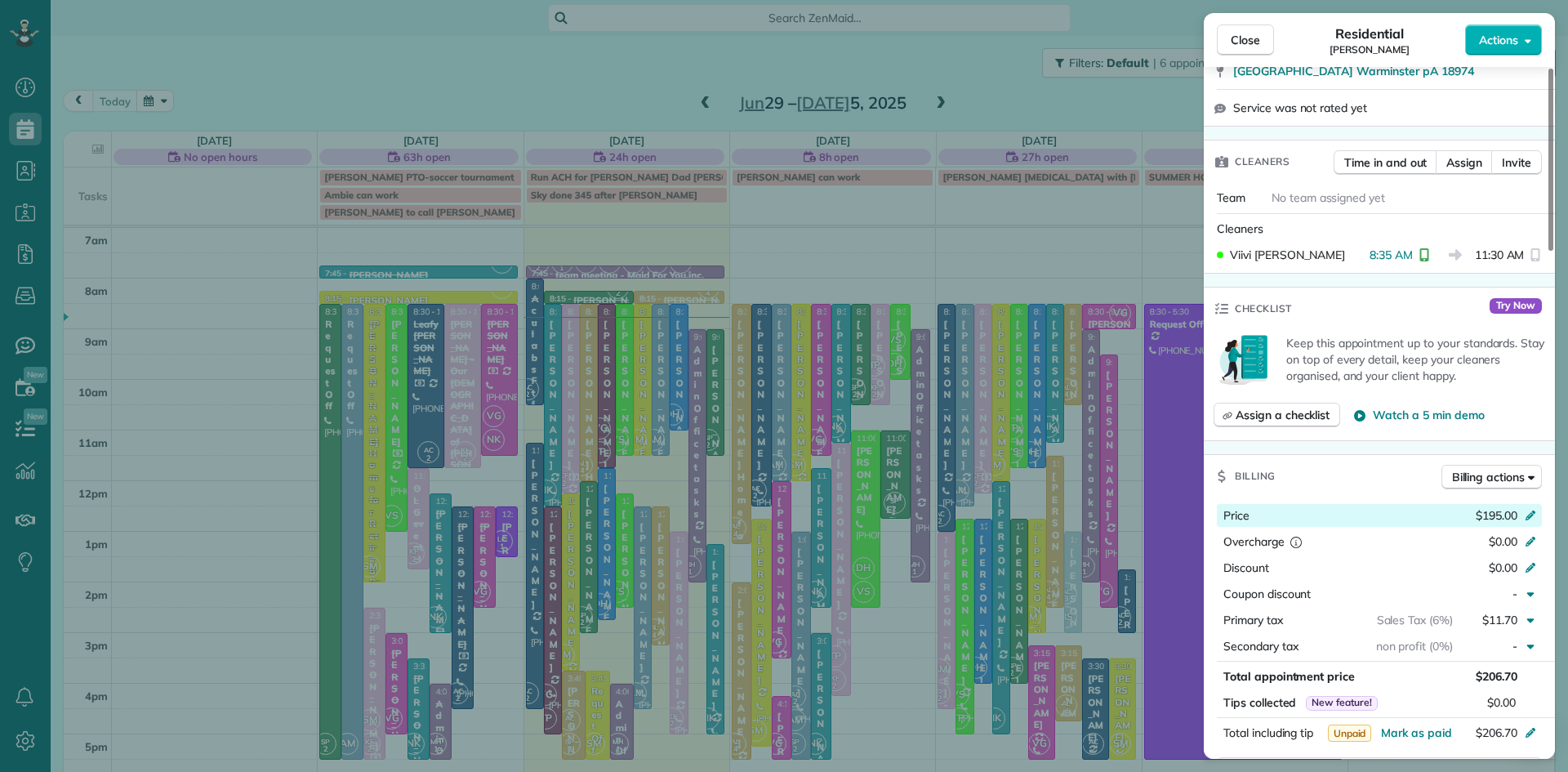 scroll, scrollTop: 623, scrollLeft: 0, axis: vertical 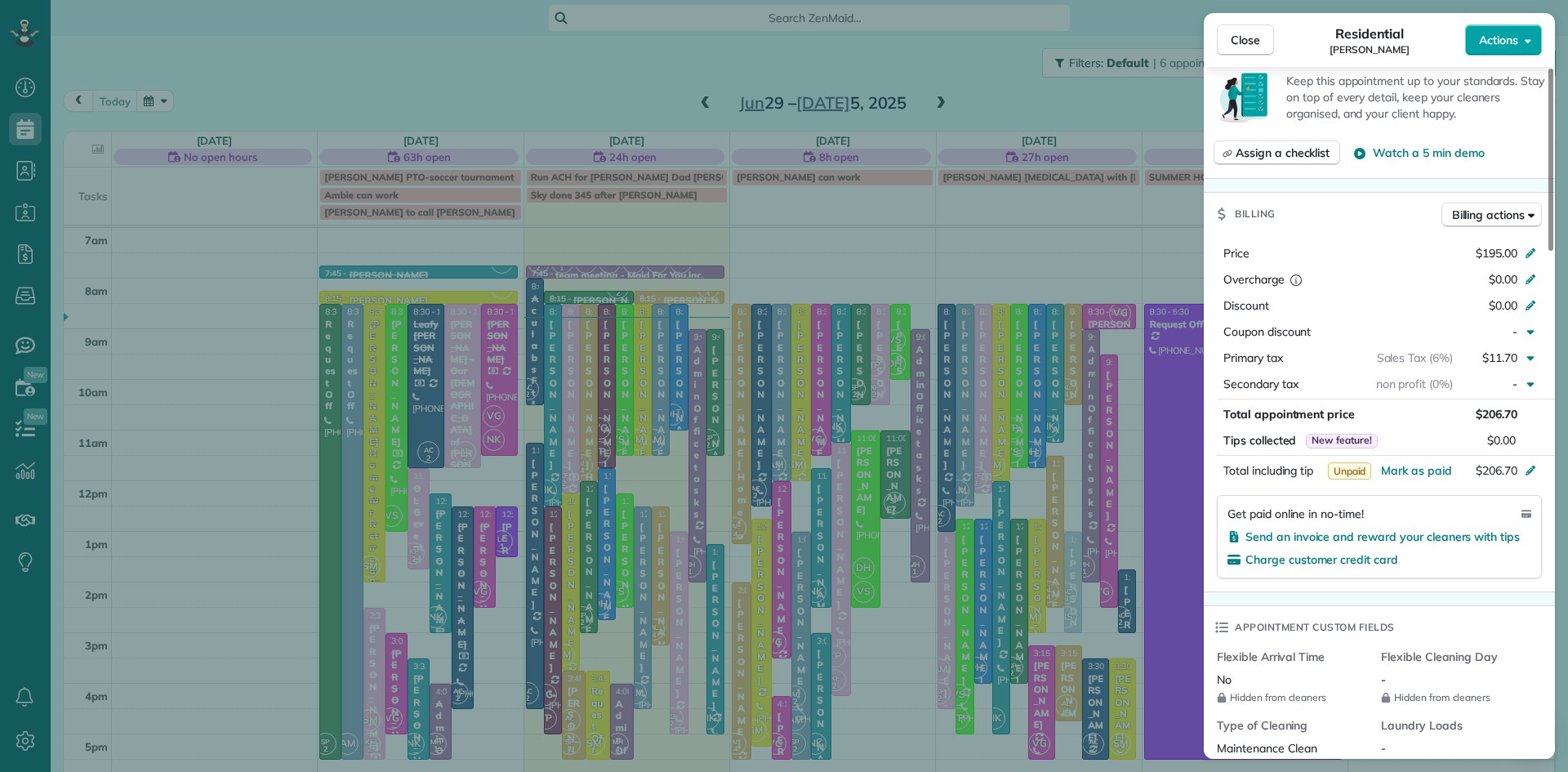click on "Actions" at bounding box center [1499, 40] 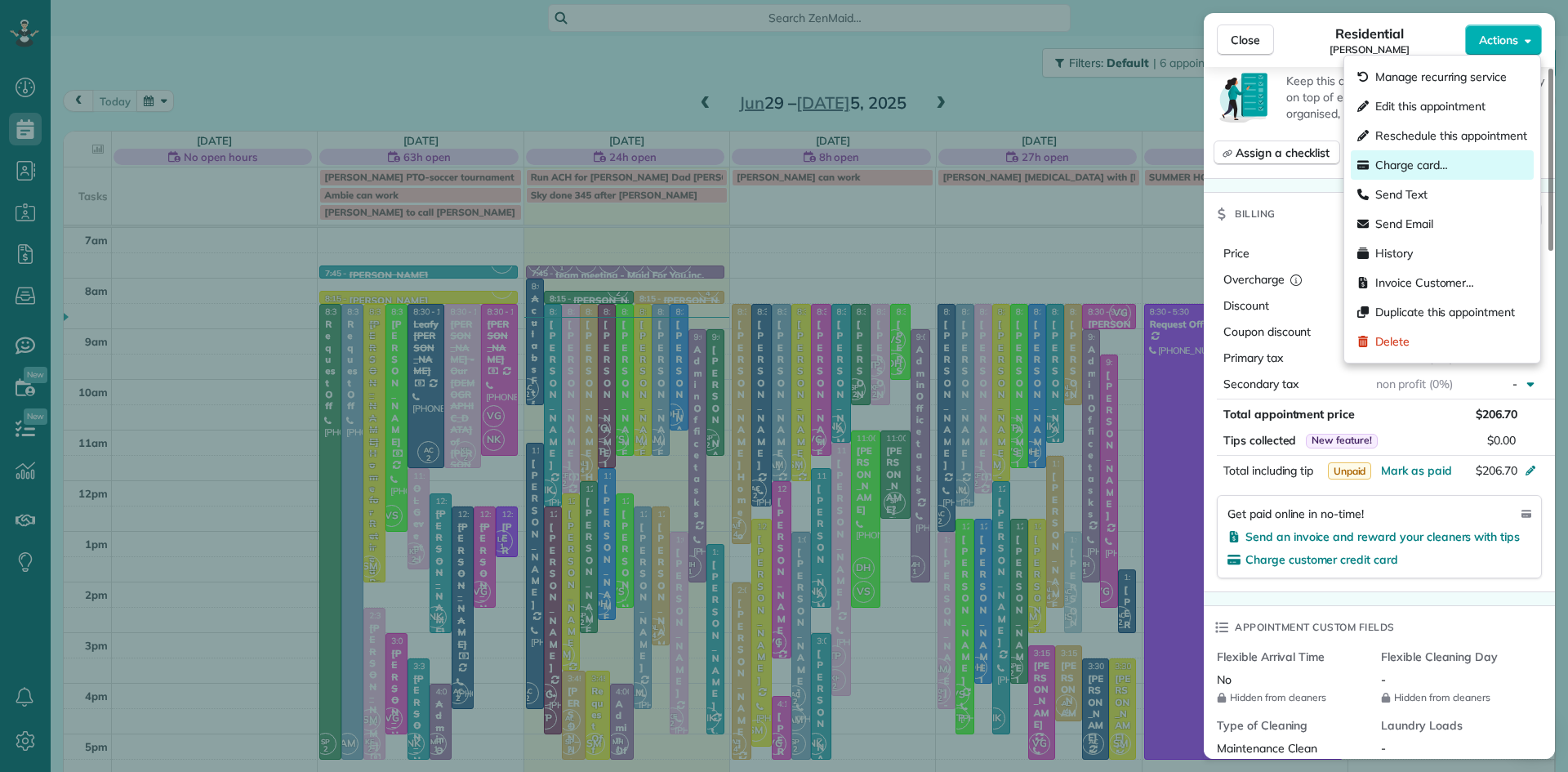 click on "Charge card…" at bounding box center [1411, 165] 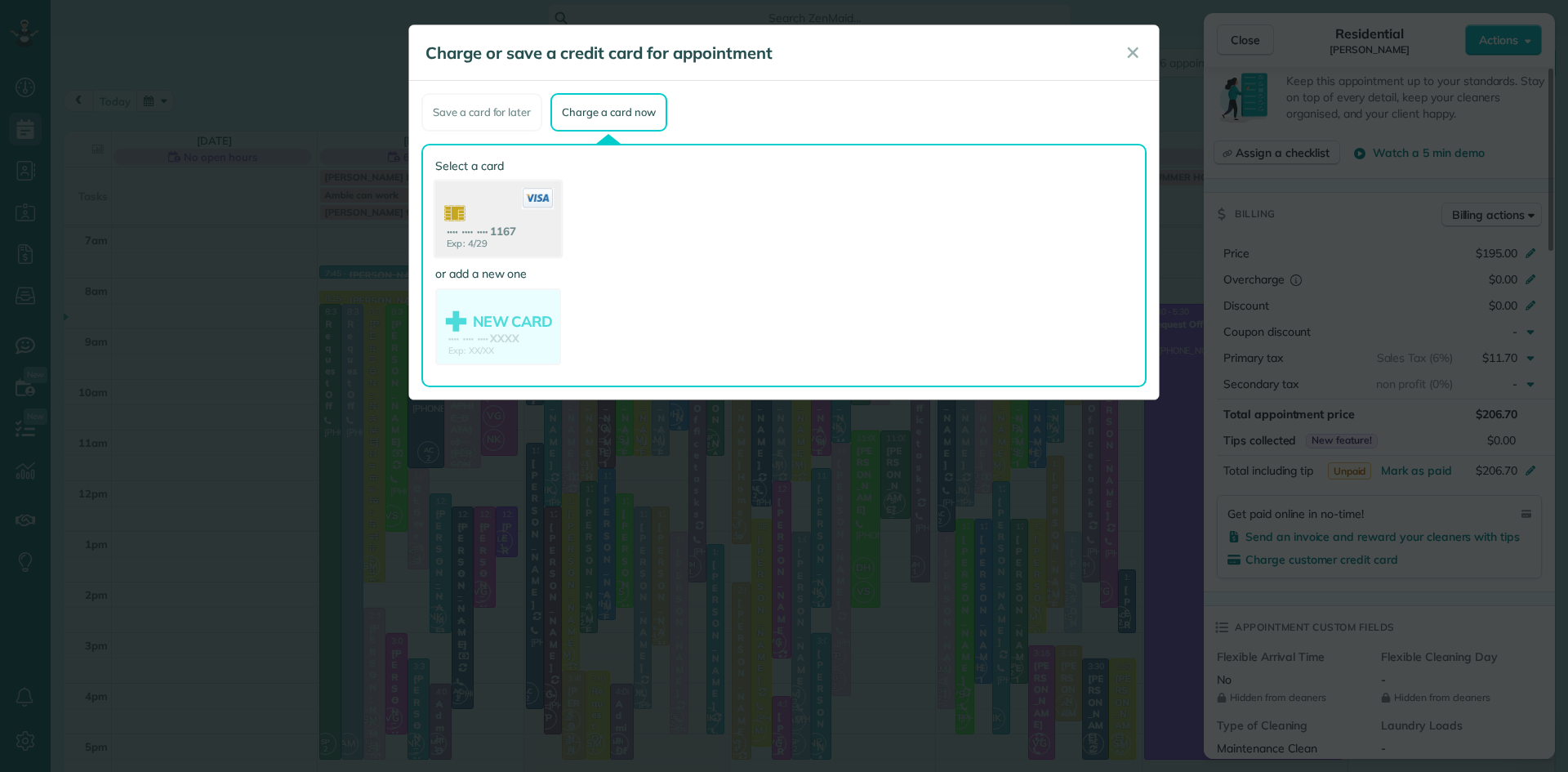 click 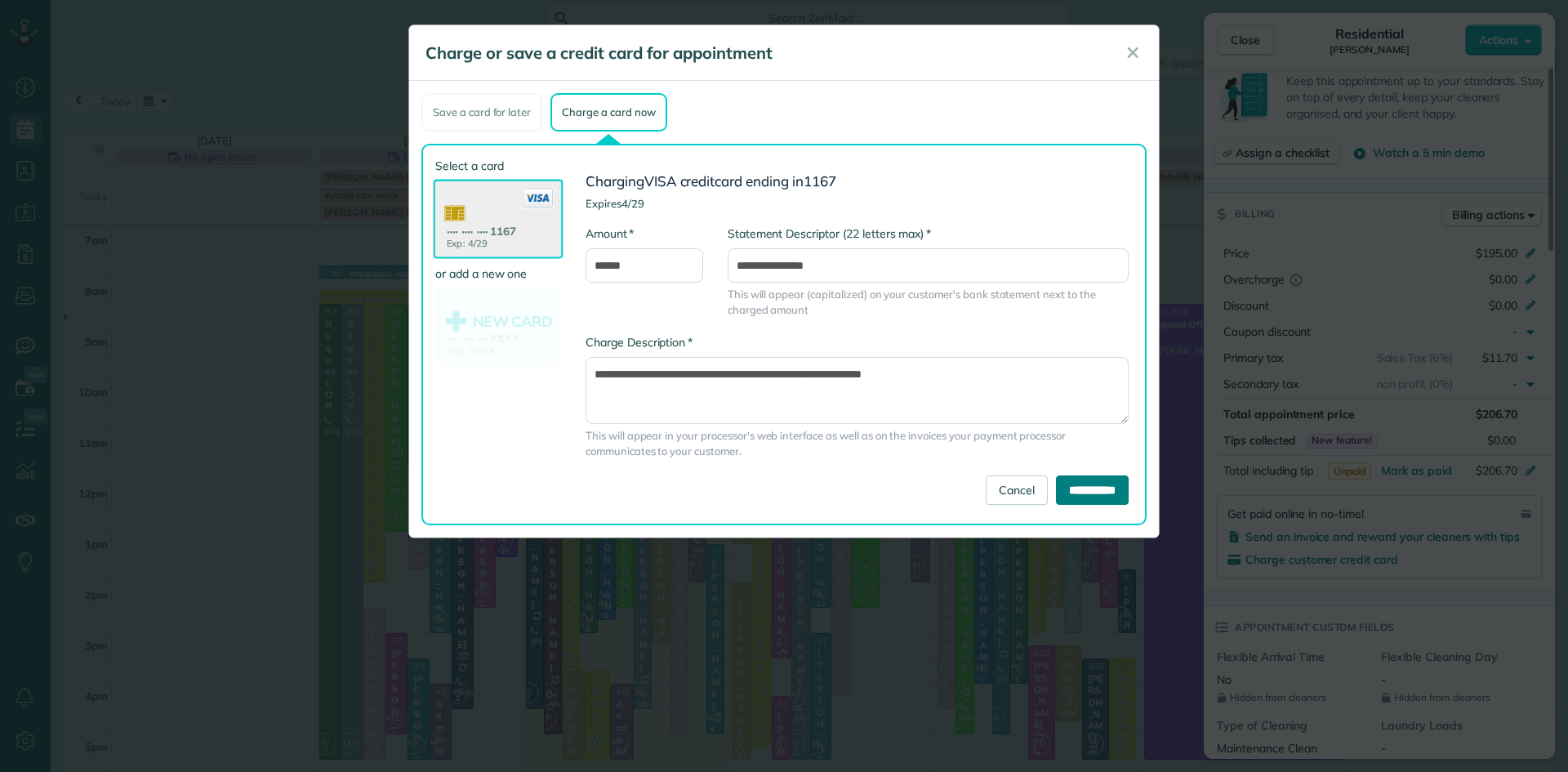 click on "**********" at bounding box center (1092, 490) 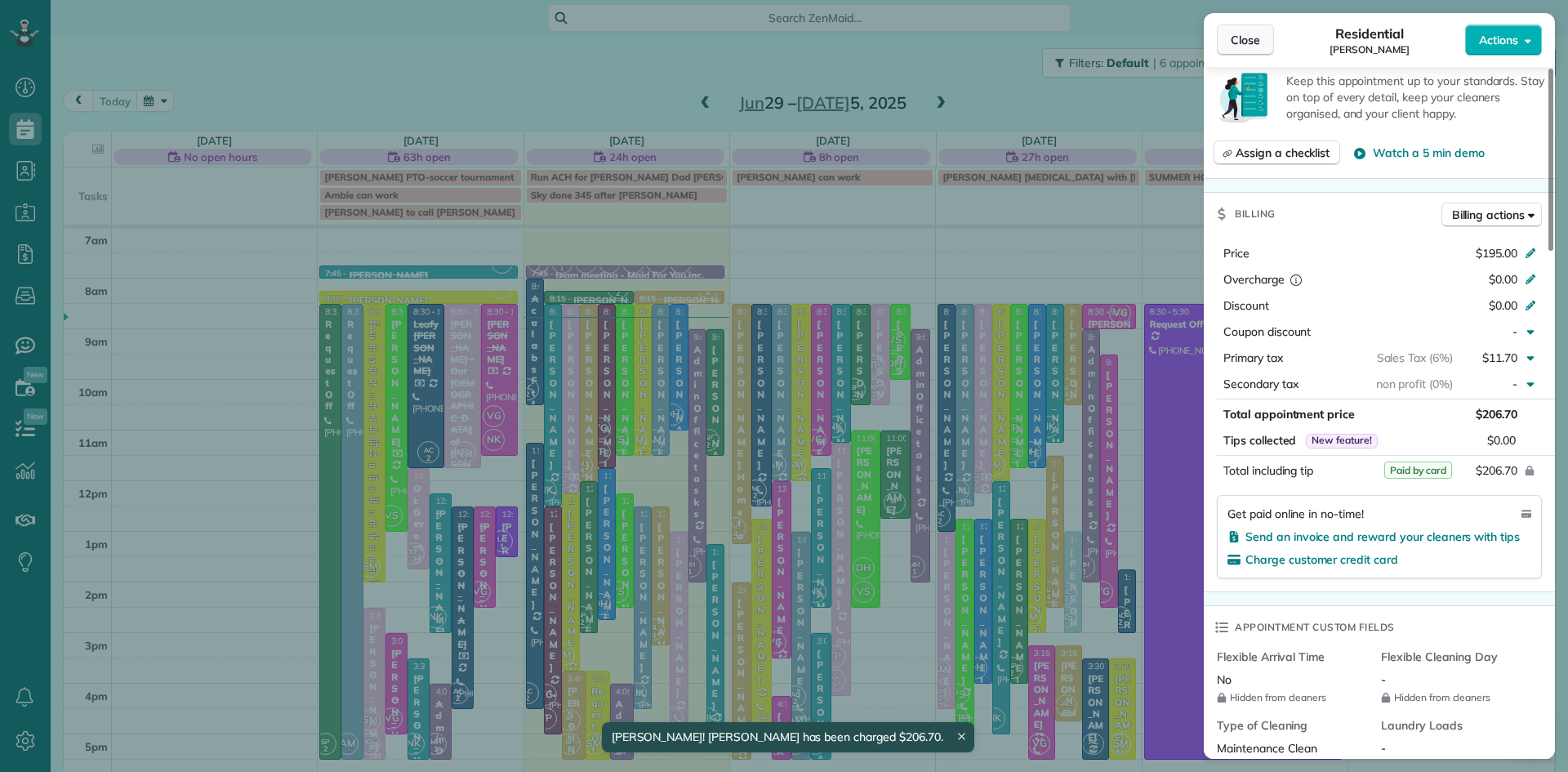 click on "Close" at bounding box center [1245, 40] 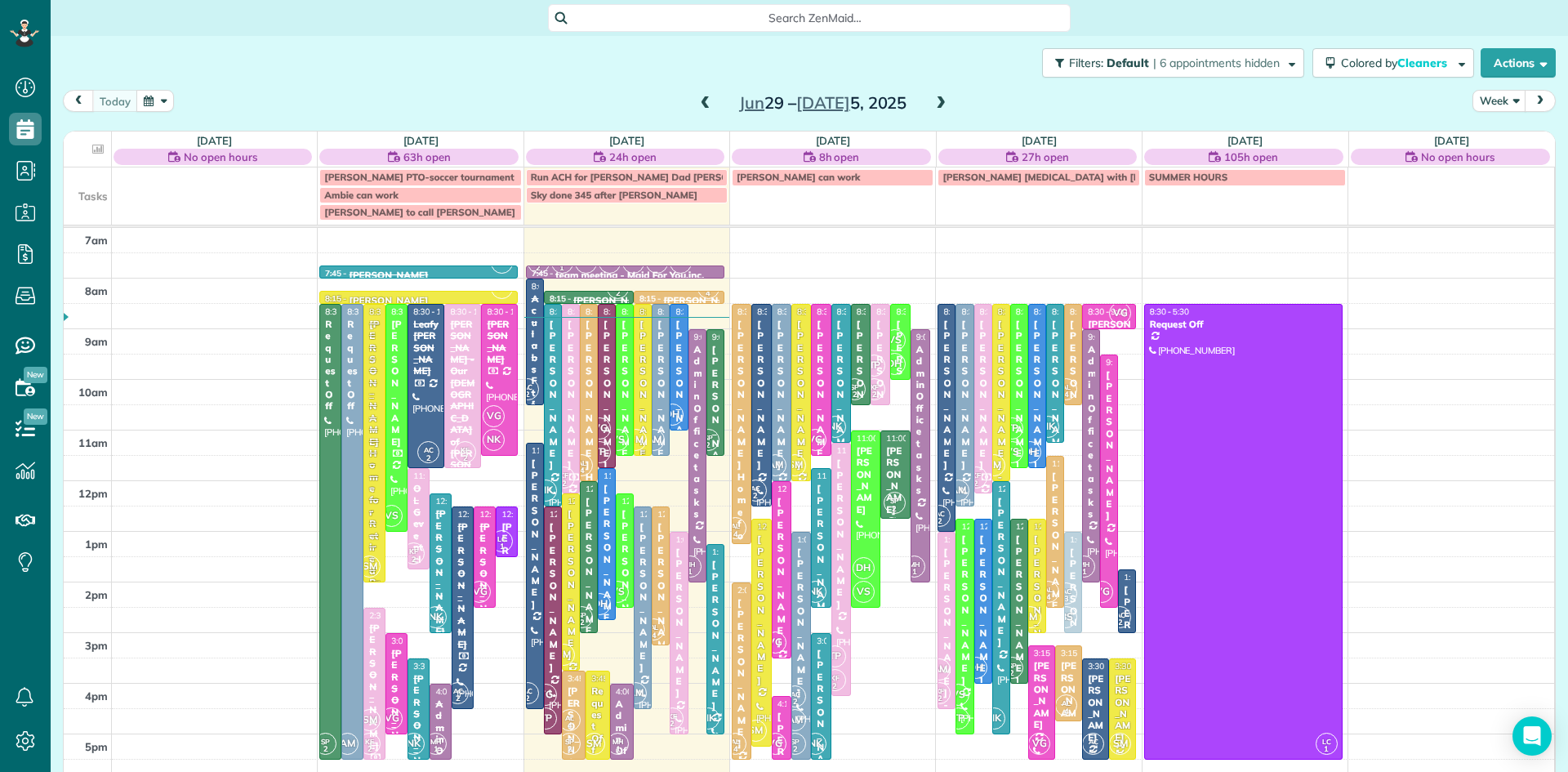 click on "[PERSON_NAME]" at bounding box center [643, 395] 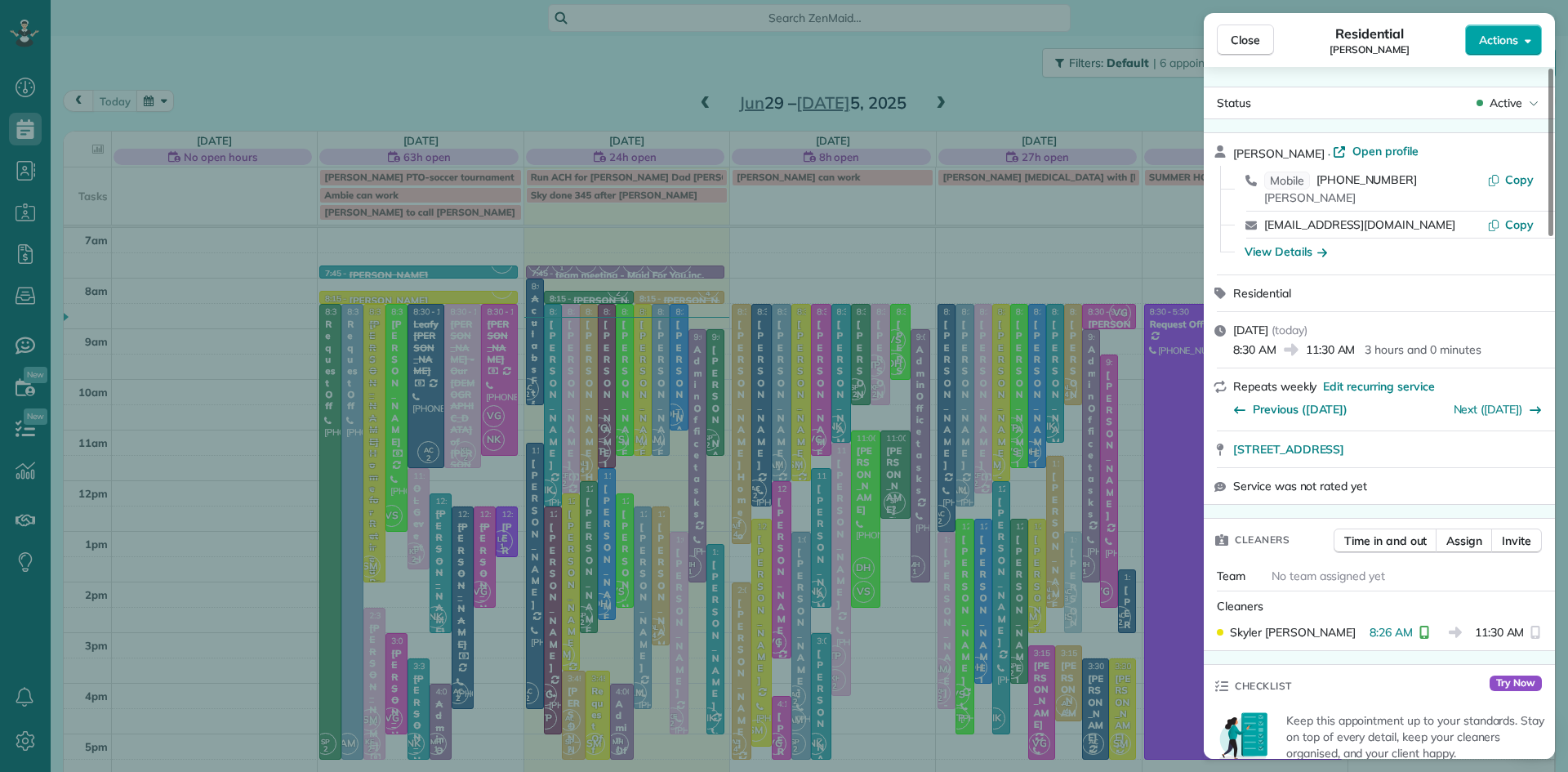 click on "Actions" at bounding box center [1499, 40] 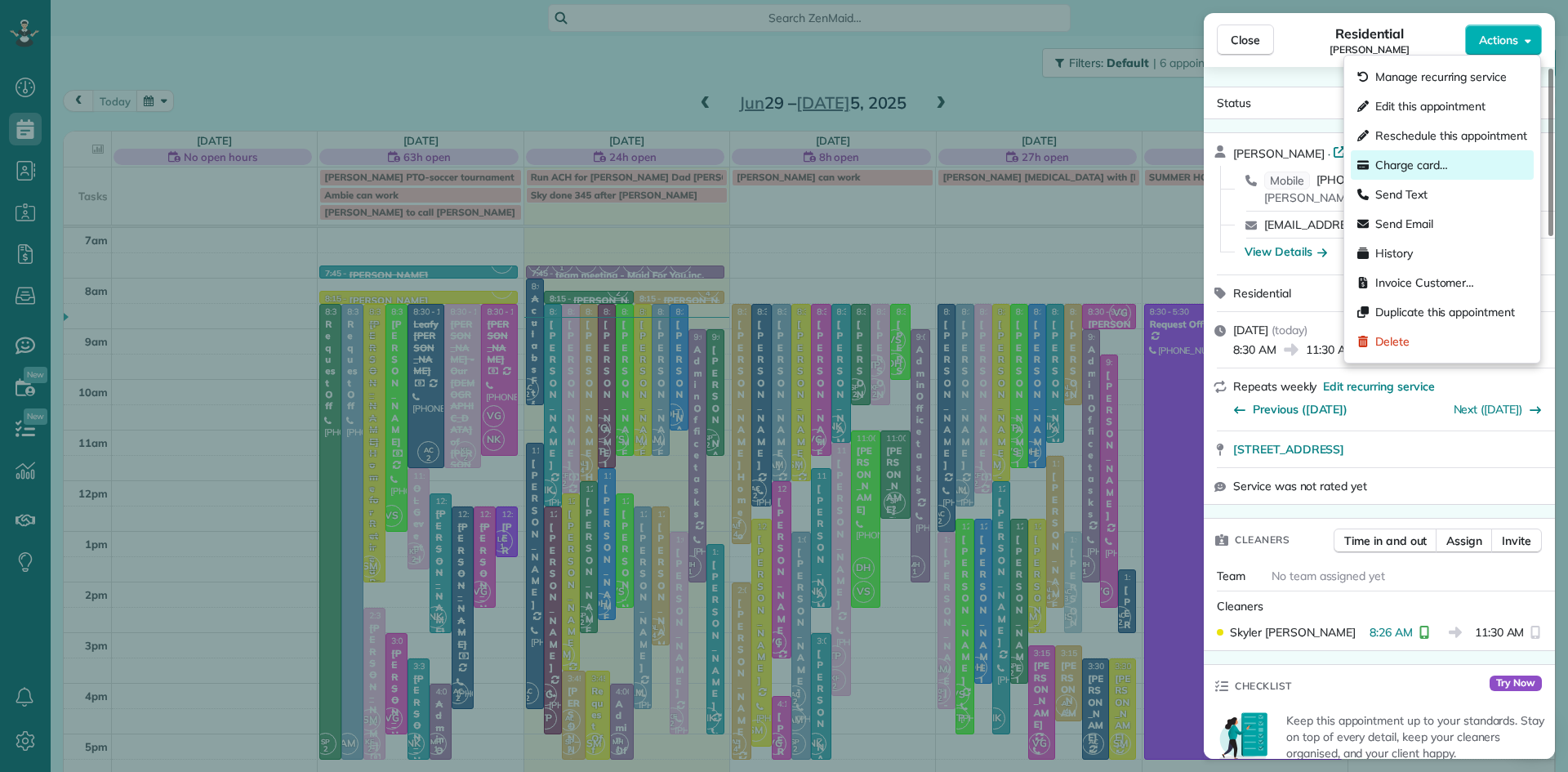 click on "Charge card…" at bounding box center (1411, 165) 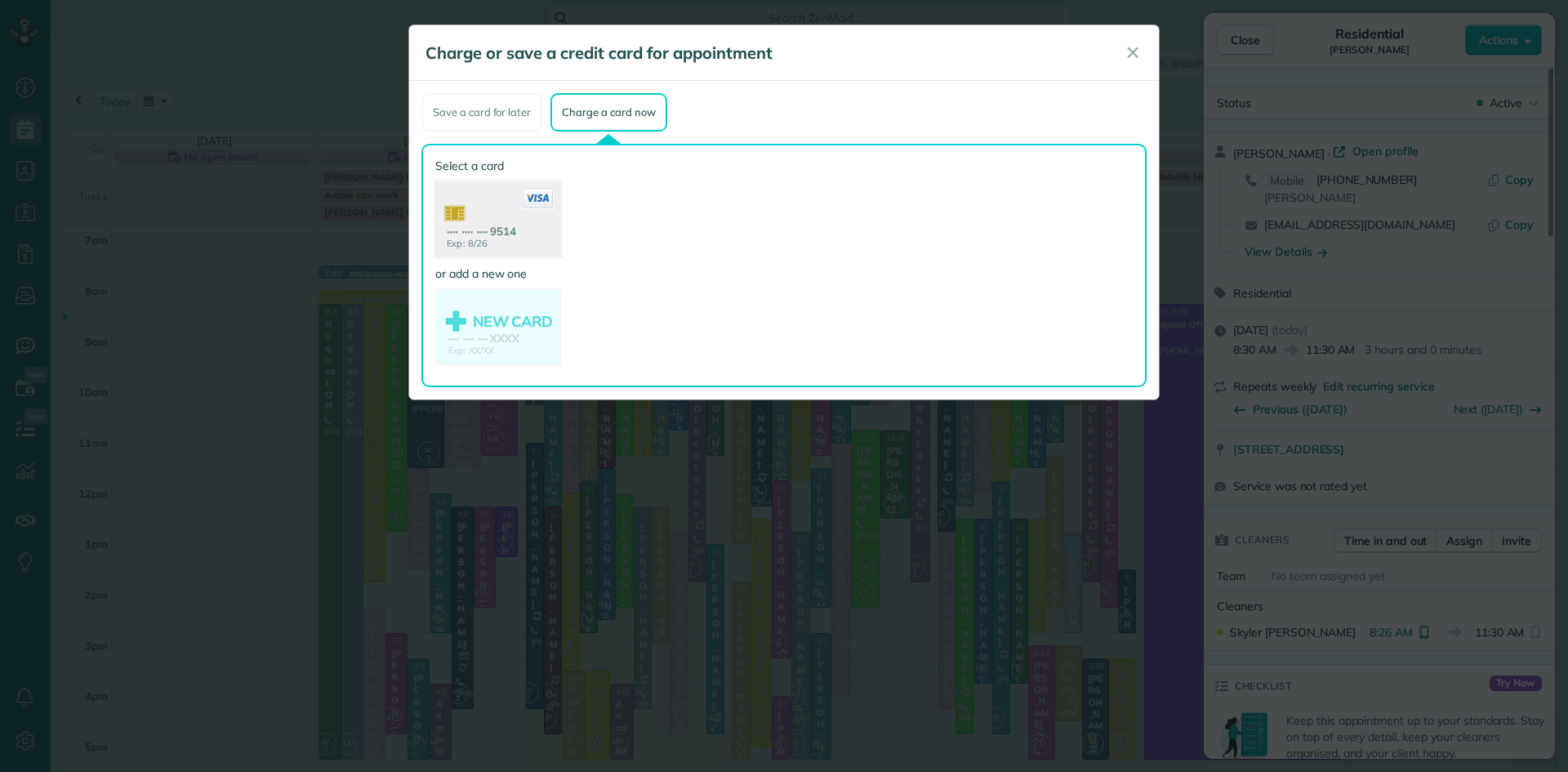 click 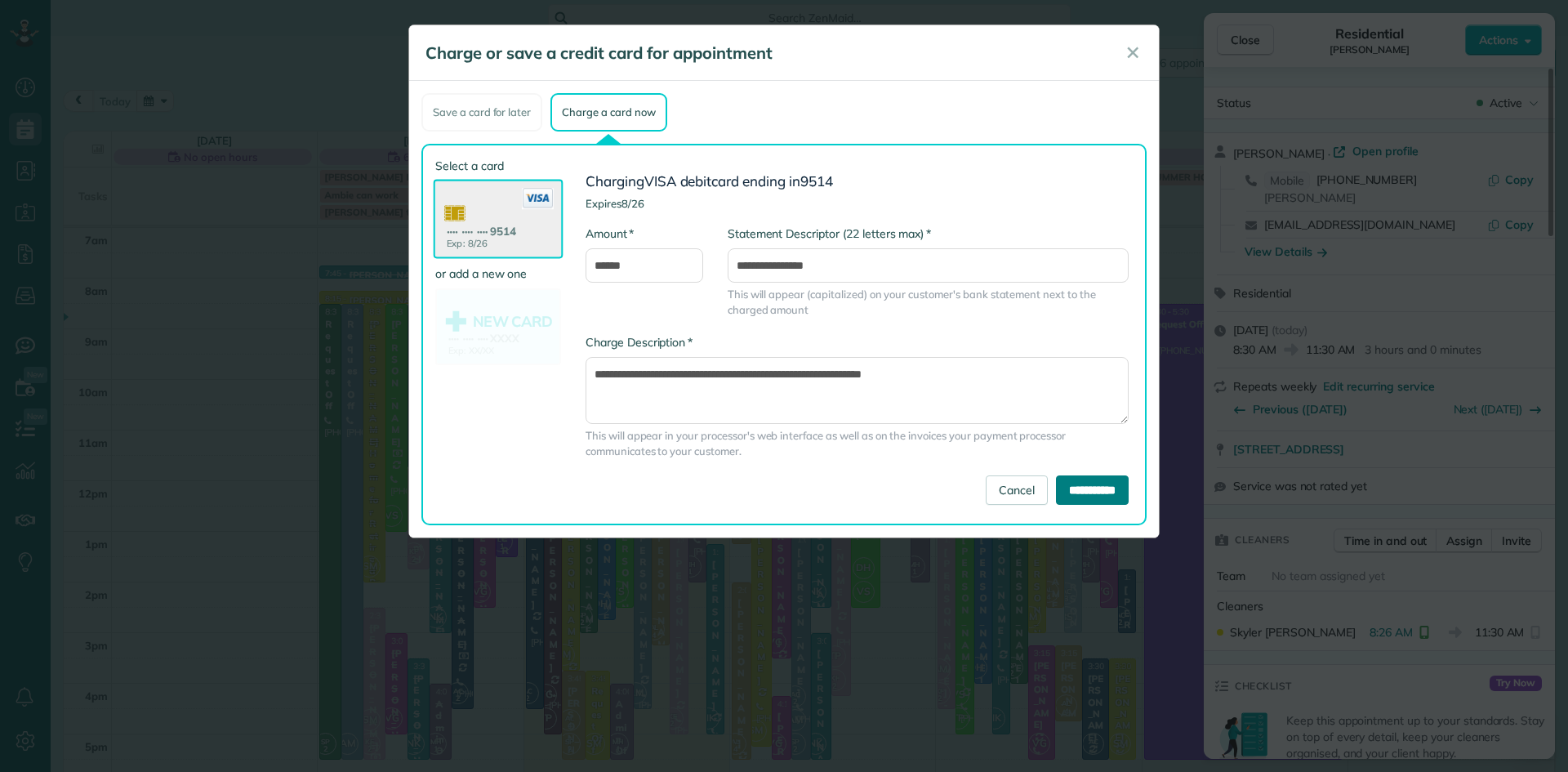 click on "**********" at bounding box center (1092, 490) 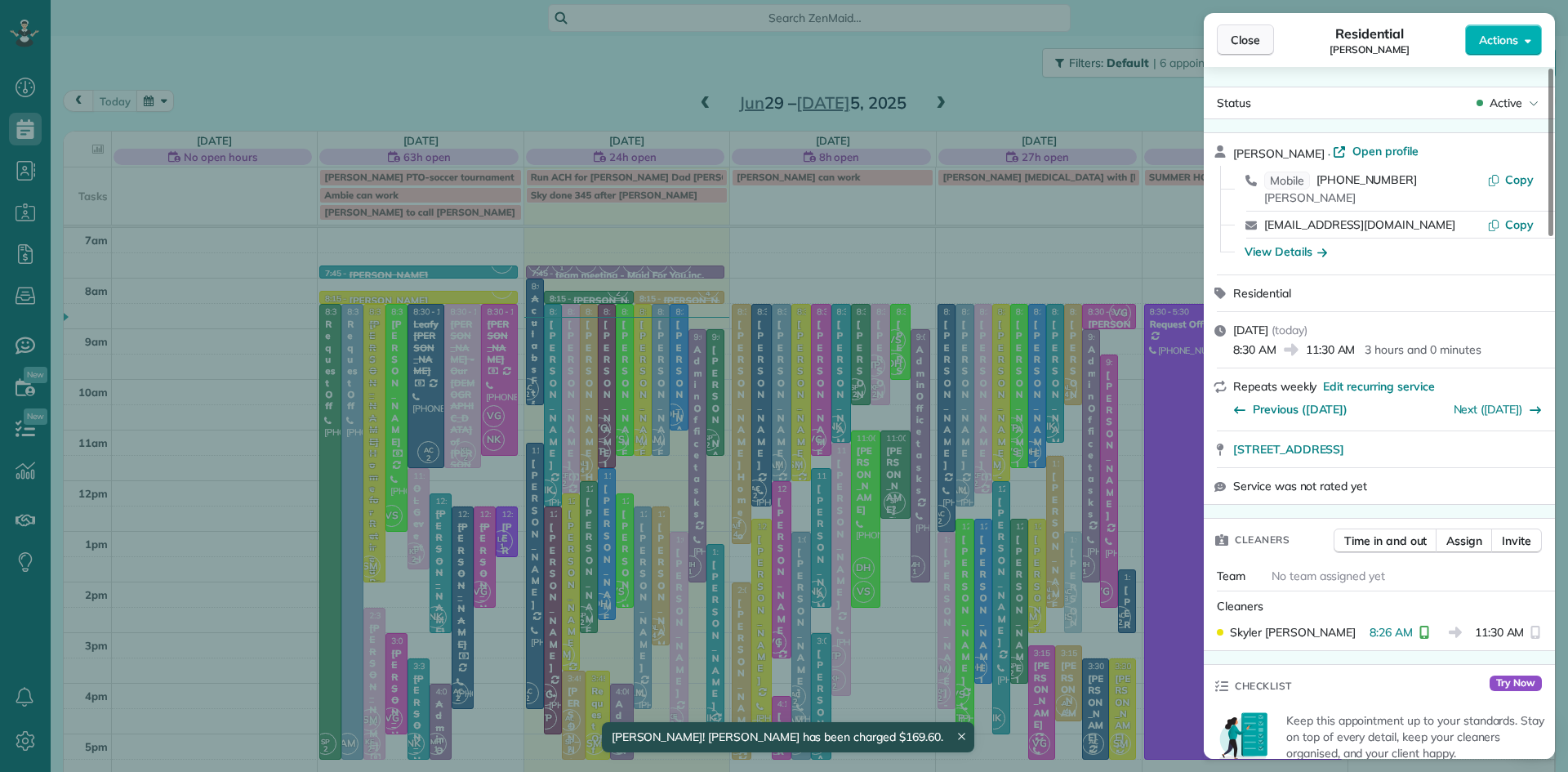 click on "Close" at bounding box center (1245, 40) 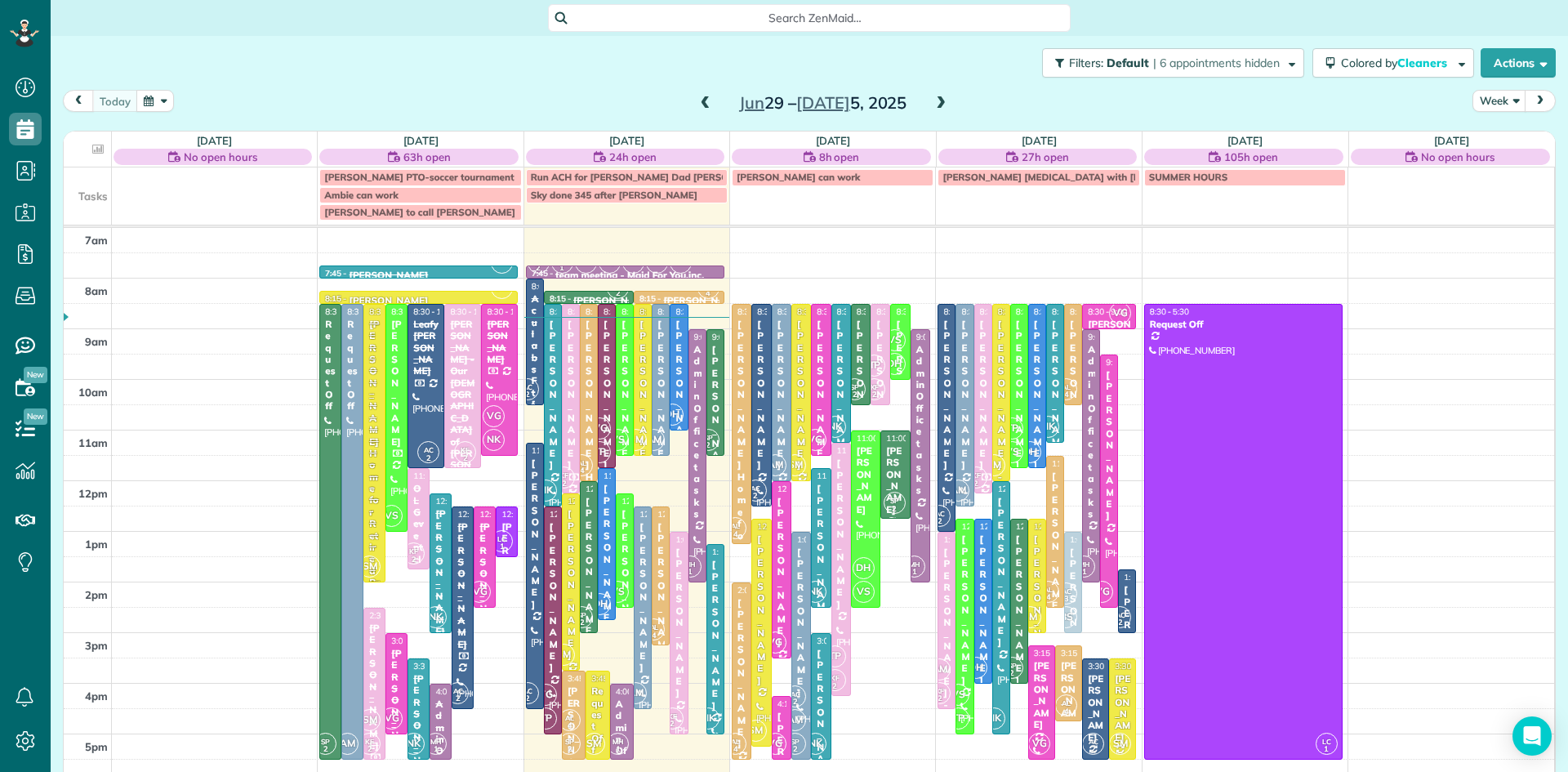 click on "AM" at bounding box center [653, 440] 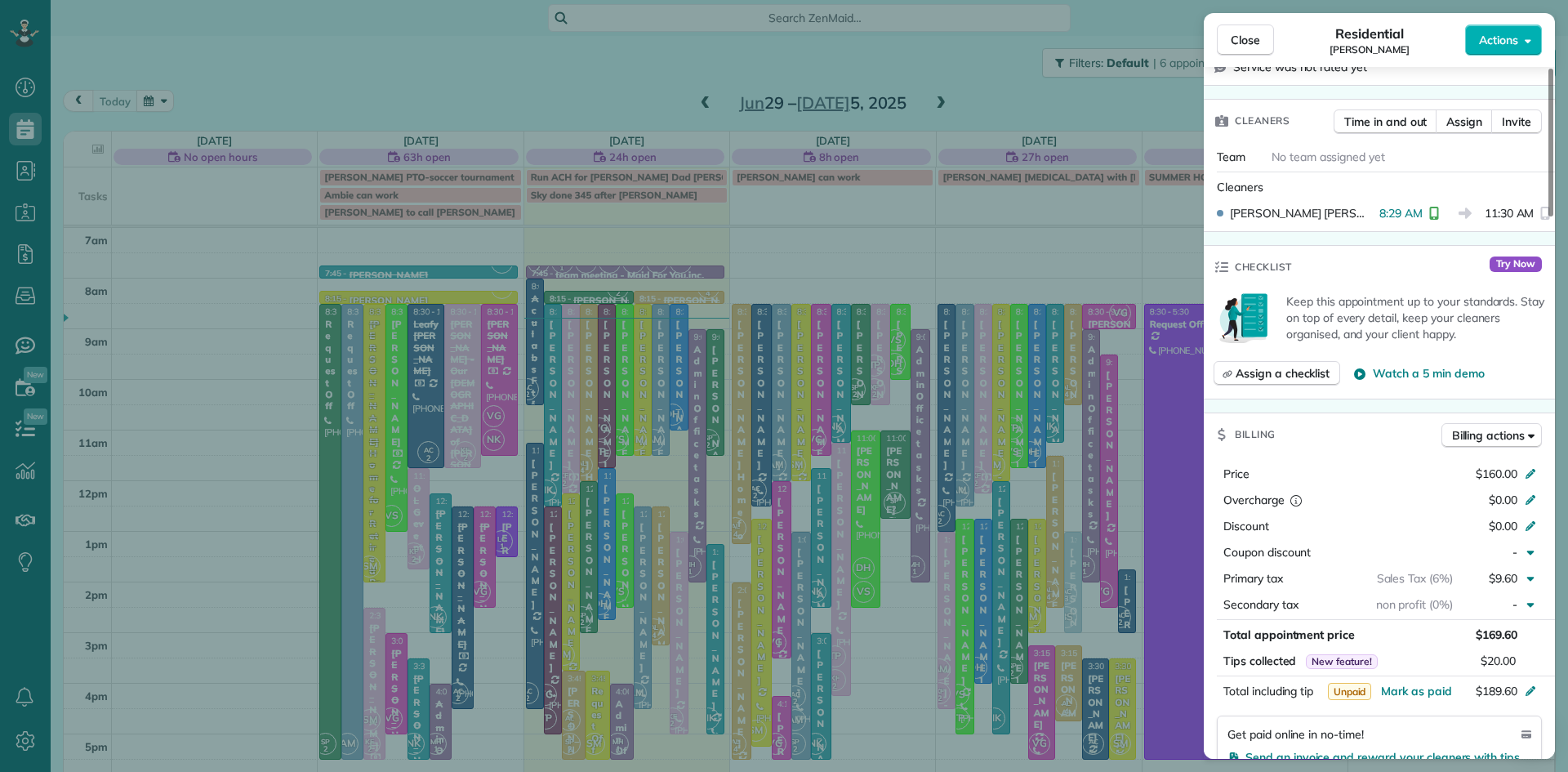 scroll, scrollTop: 489, scrollLeft: 0, axis: vertical 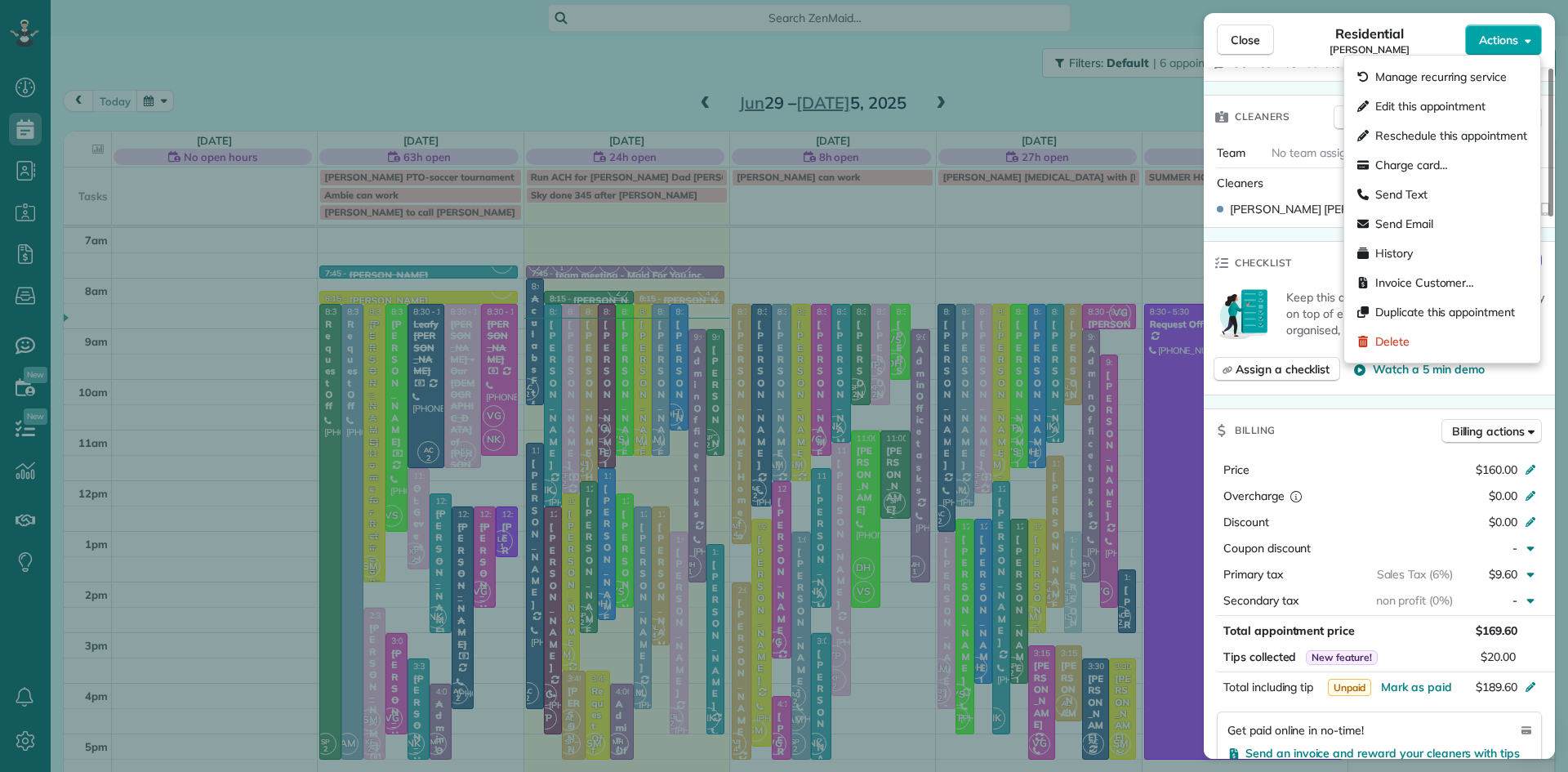 click on "Actions" at bounding box center [1499, 40] 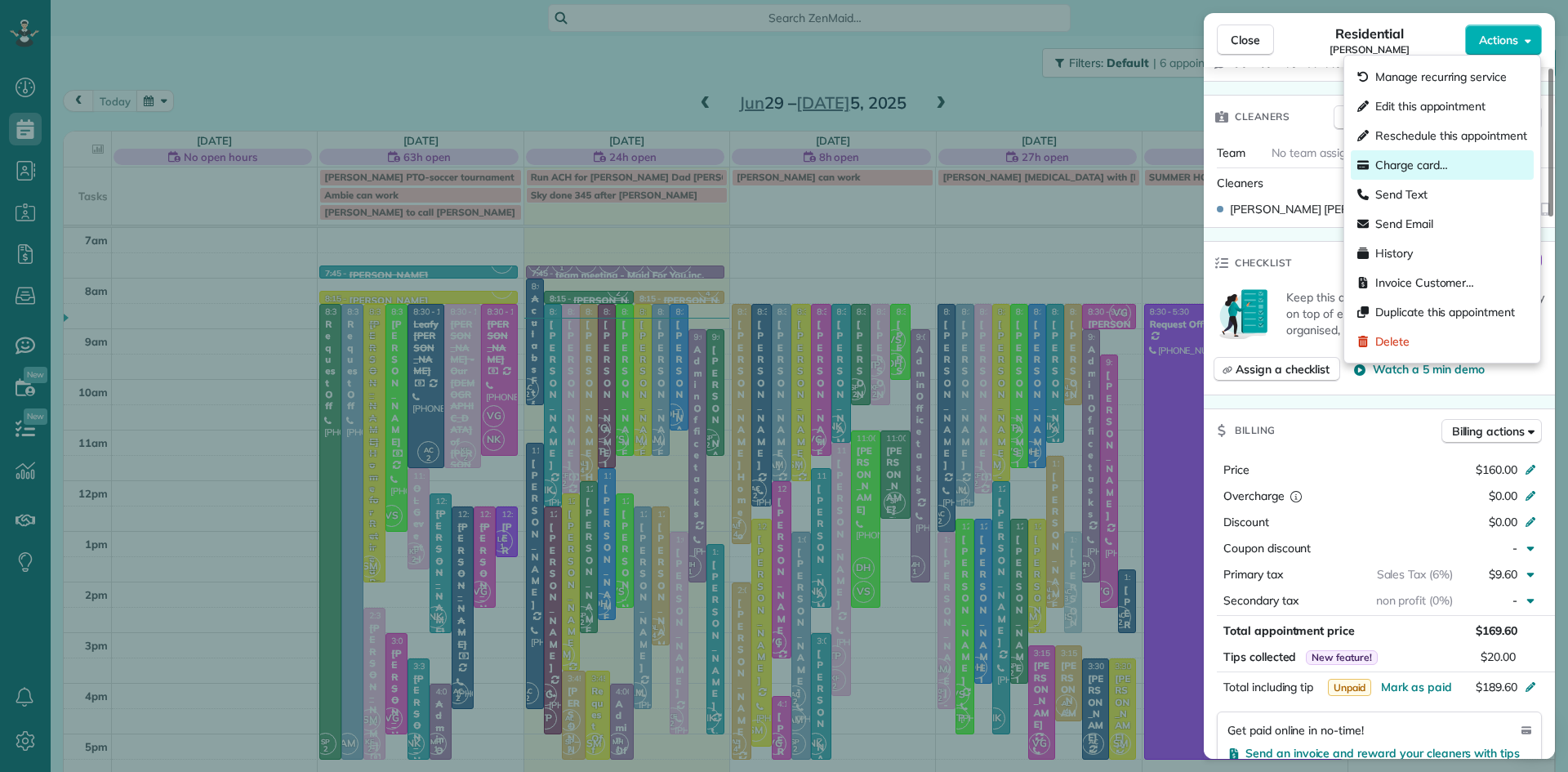 click on "Charge card…" at bounding box center [1411, 165] 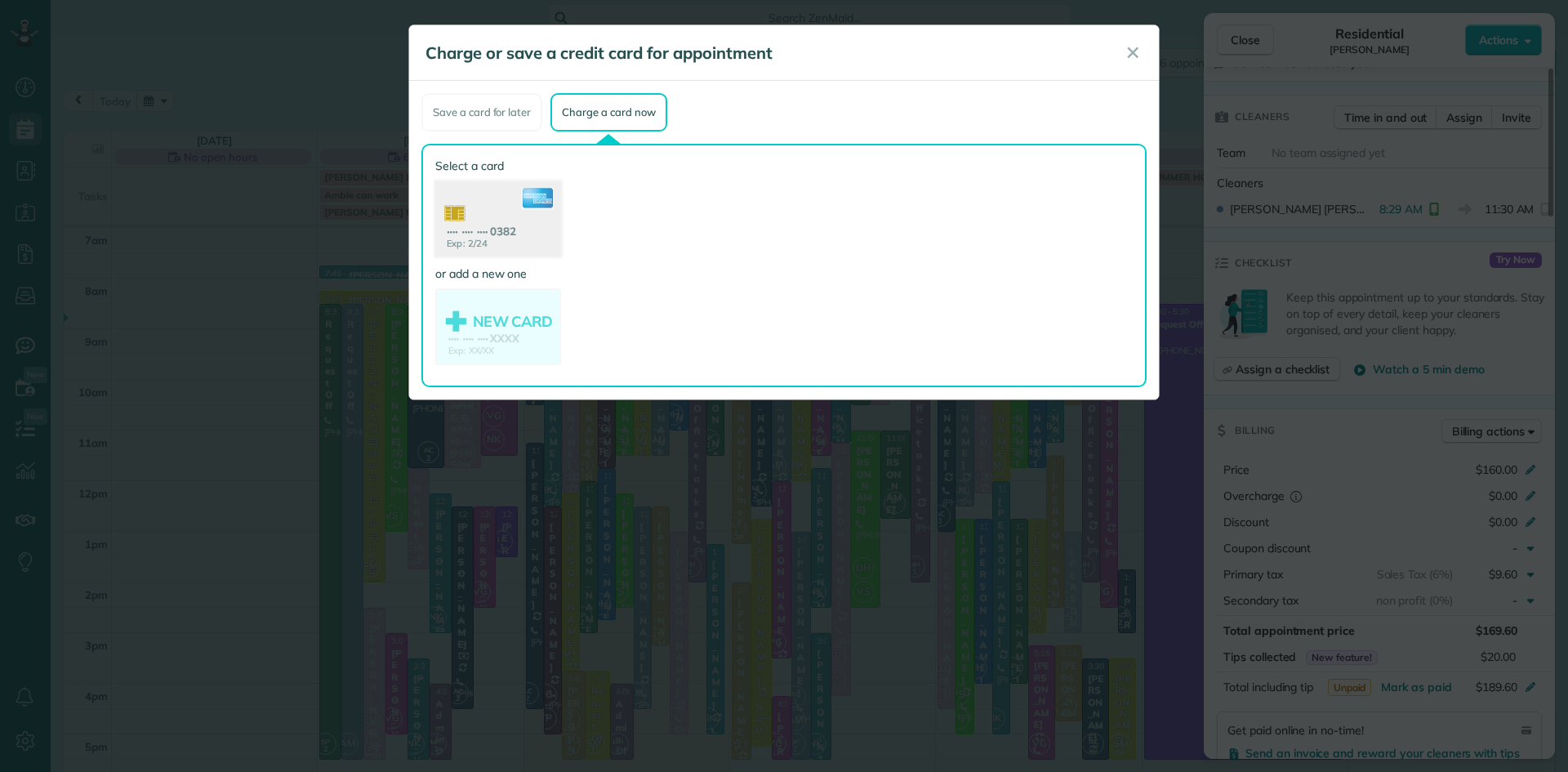 click 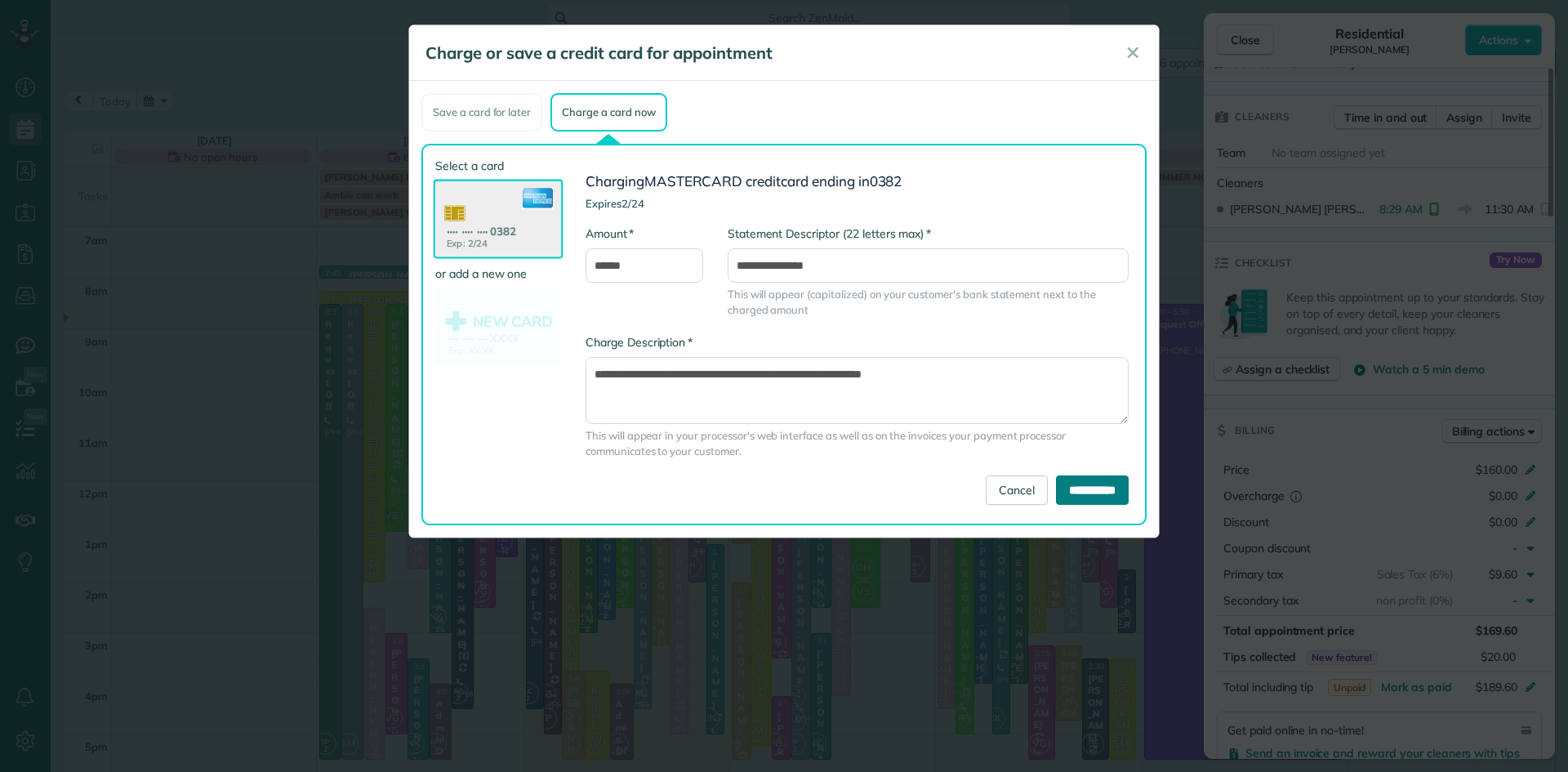 click on "**********" at bounding box center (1092, 490) 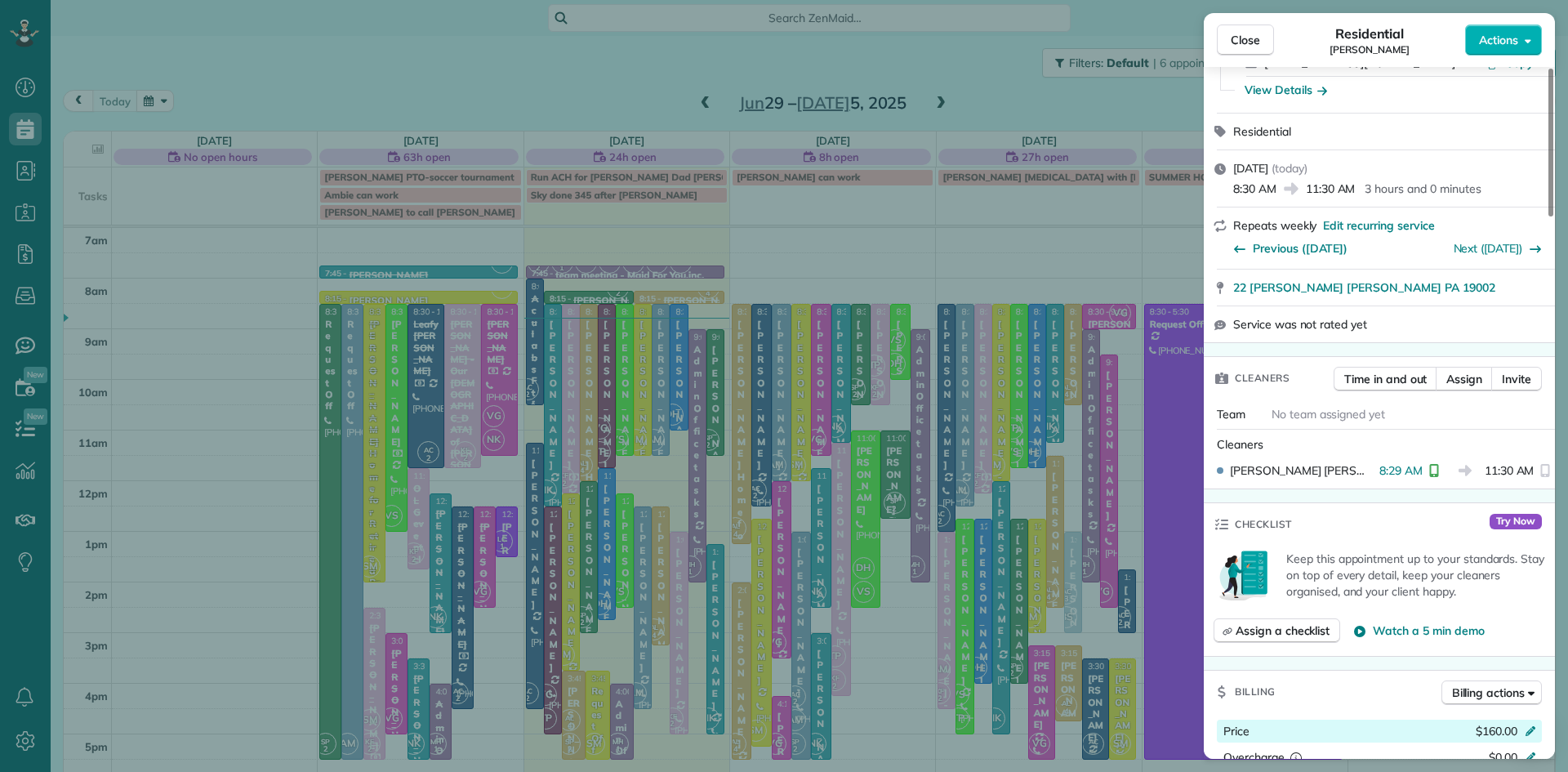 scroll, scrollTop: 0, scrollLeft: 0, axis: both 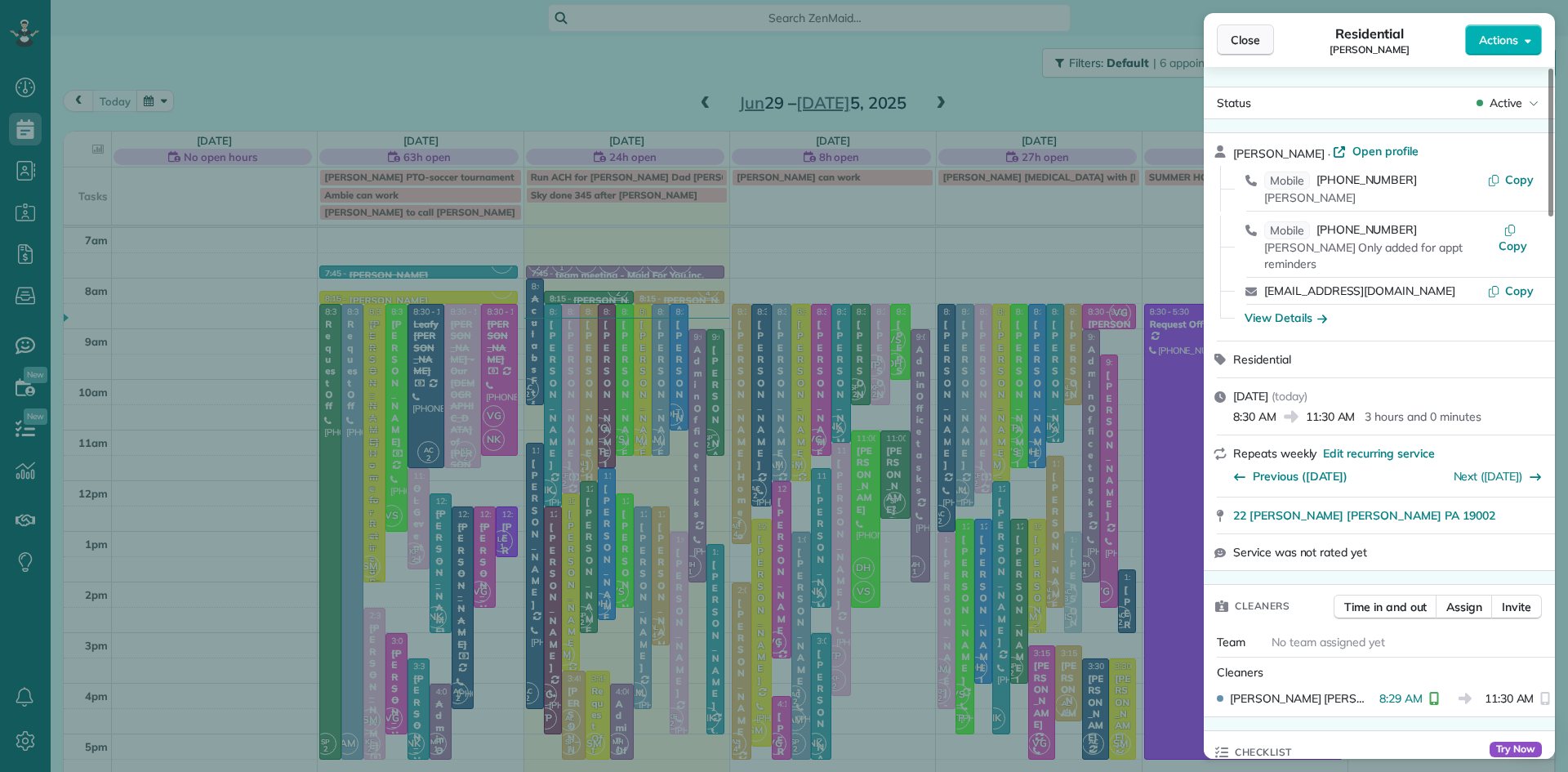 click on "Close" at bounding box center (1245, 40) 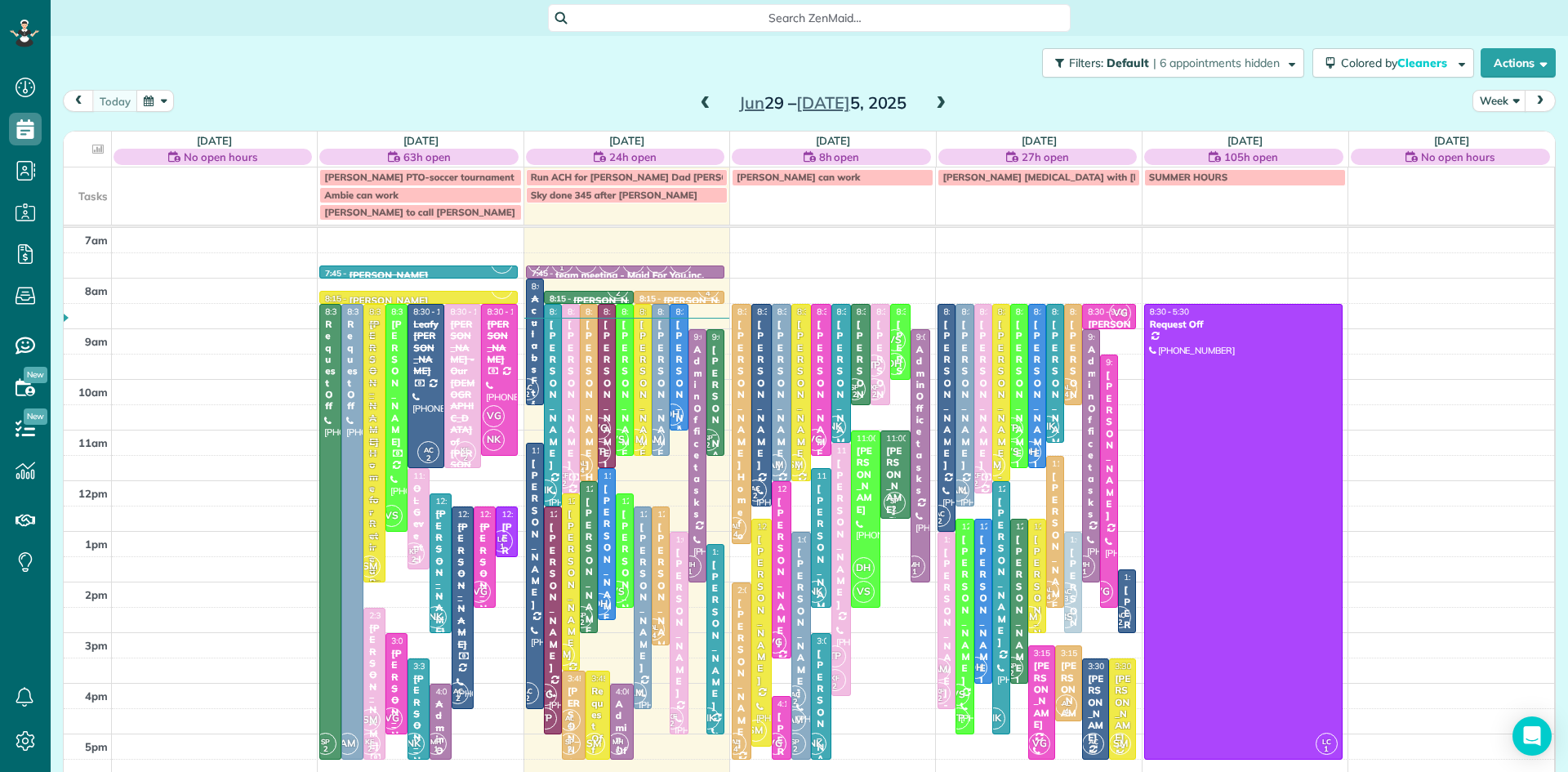 click on "[PERSON_NAME]" at bounding box center (679, 395) 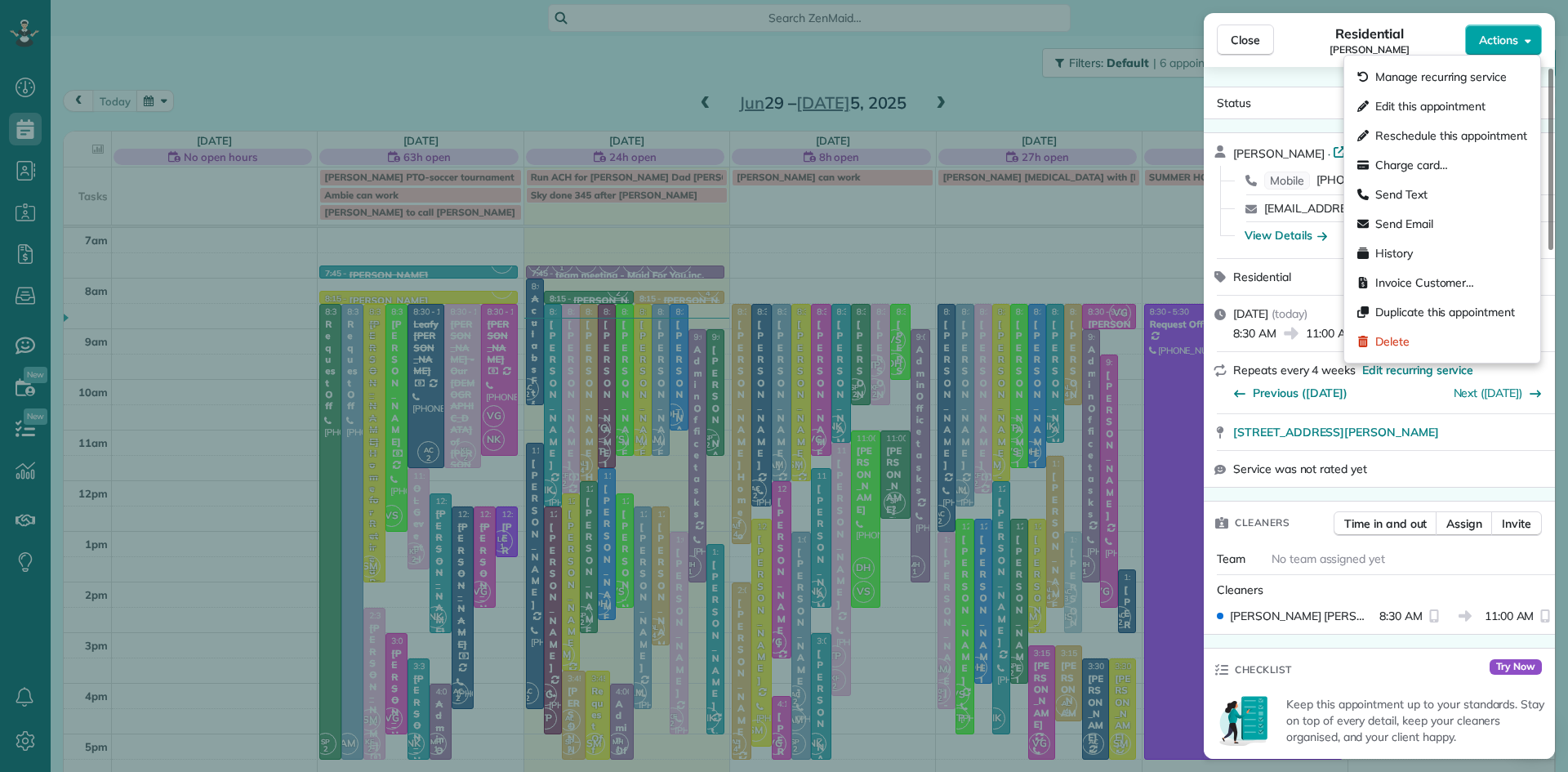 click on "Actions" at bounding box center [1499, 40] 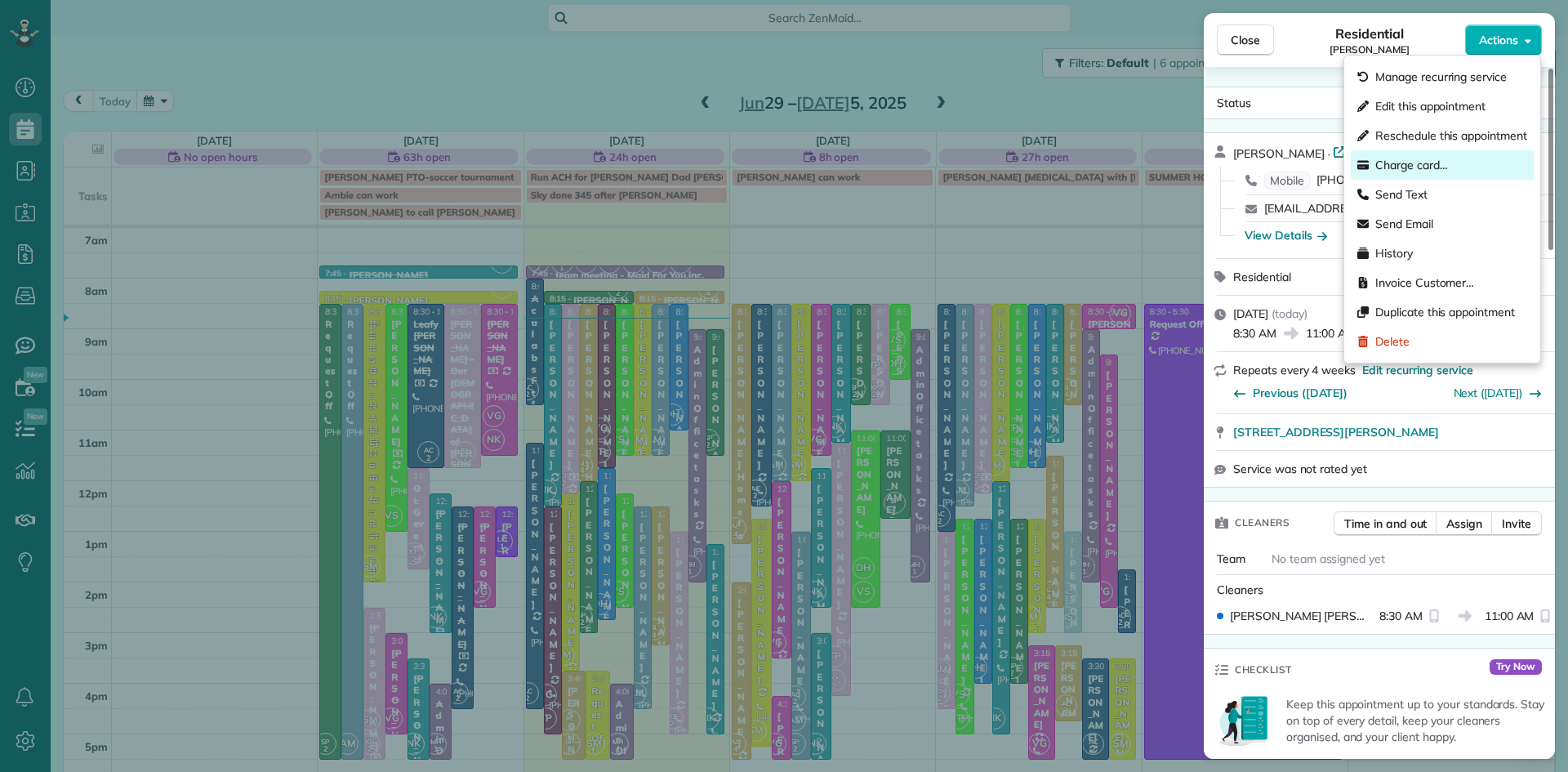 click on "Charge card…" at bounding box center [1411, 165] 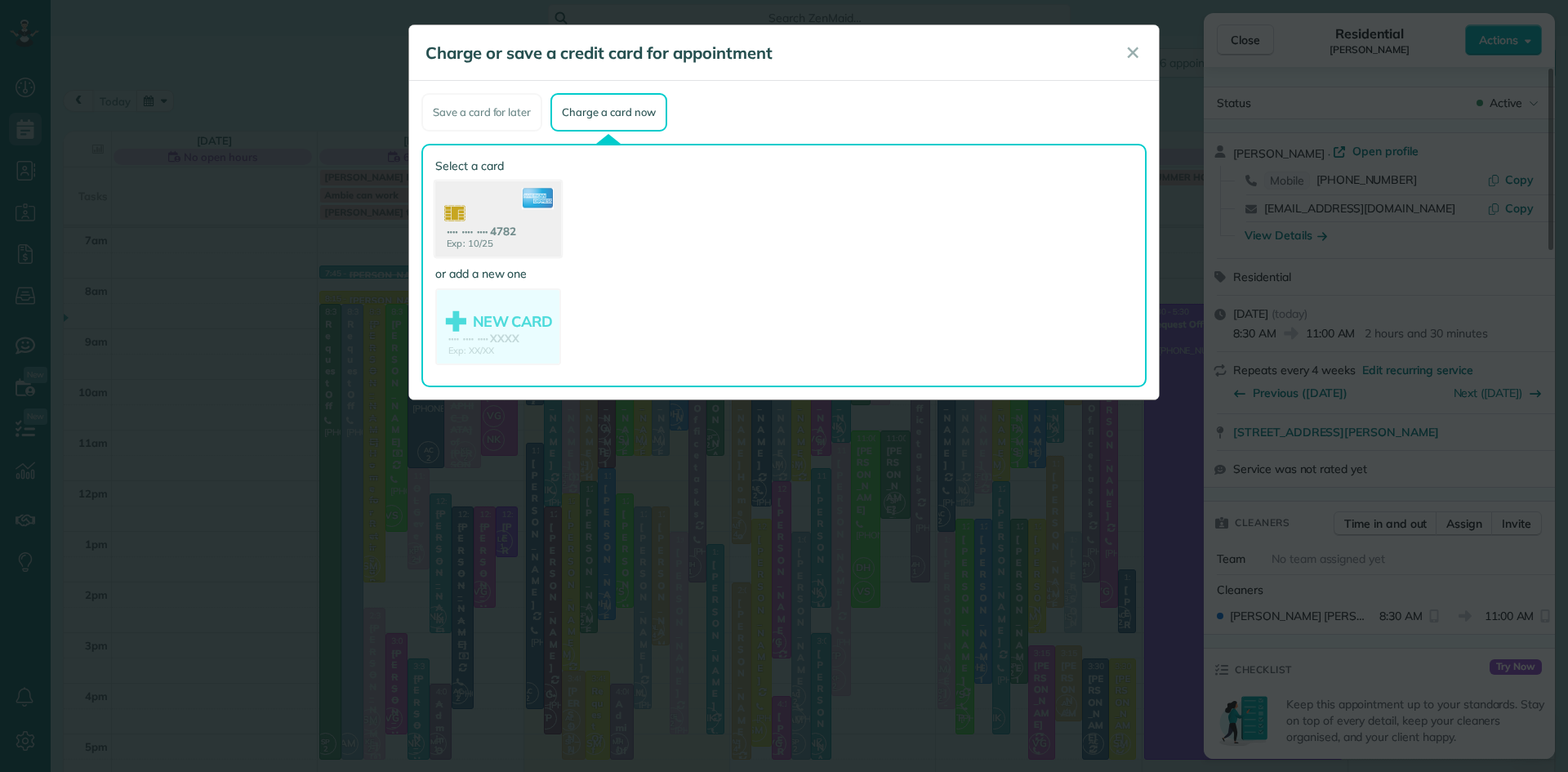 click 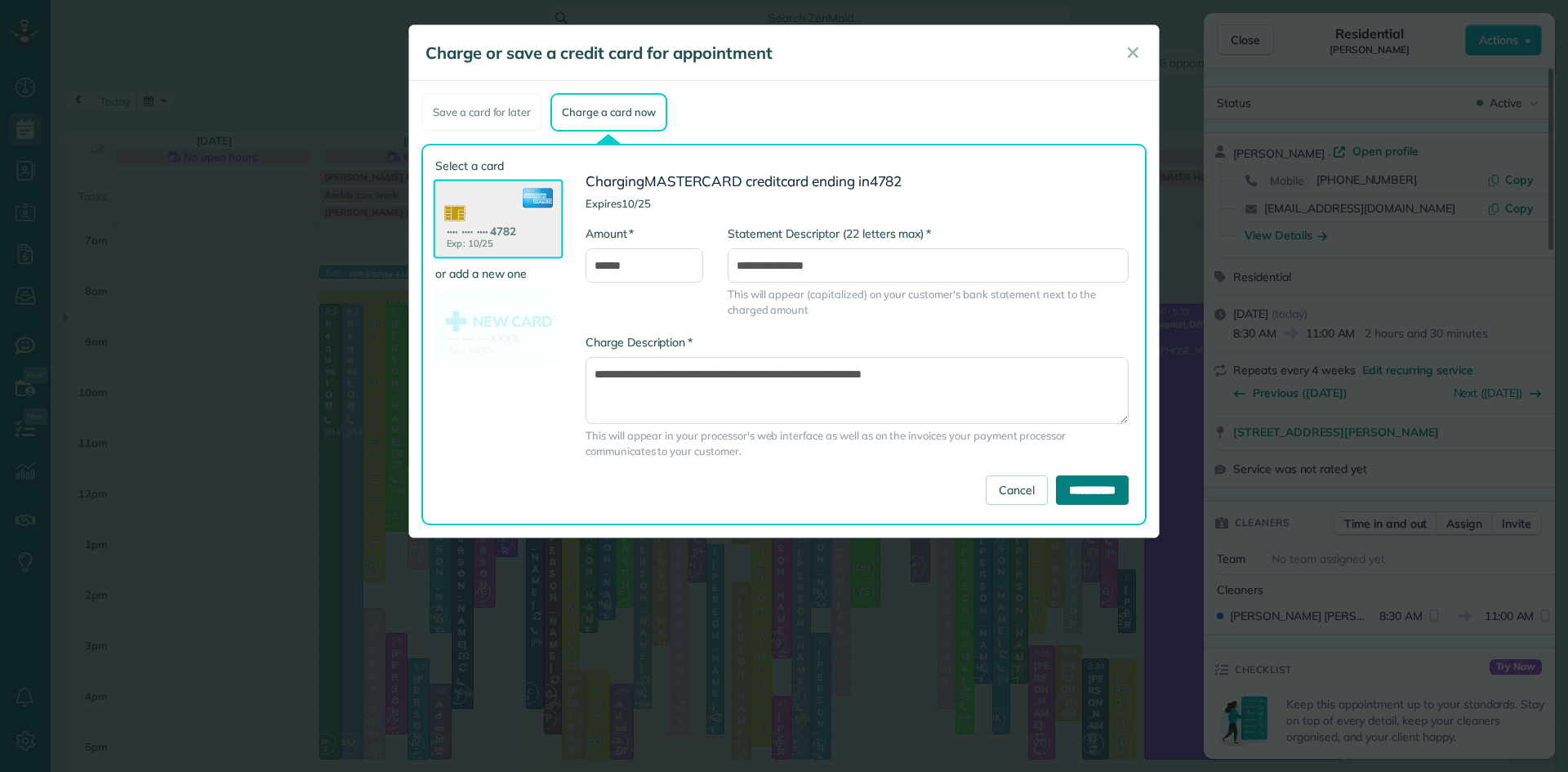 click on "**********" at bounding box center [1092, 490] 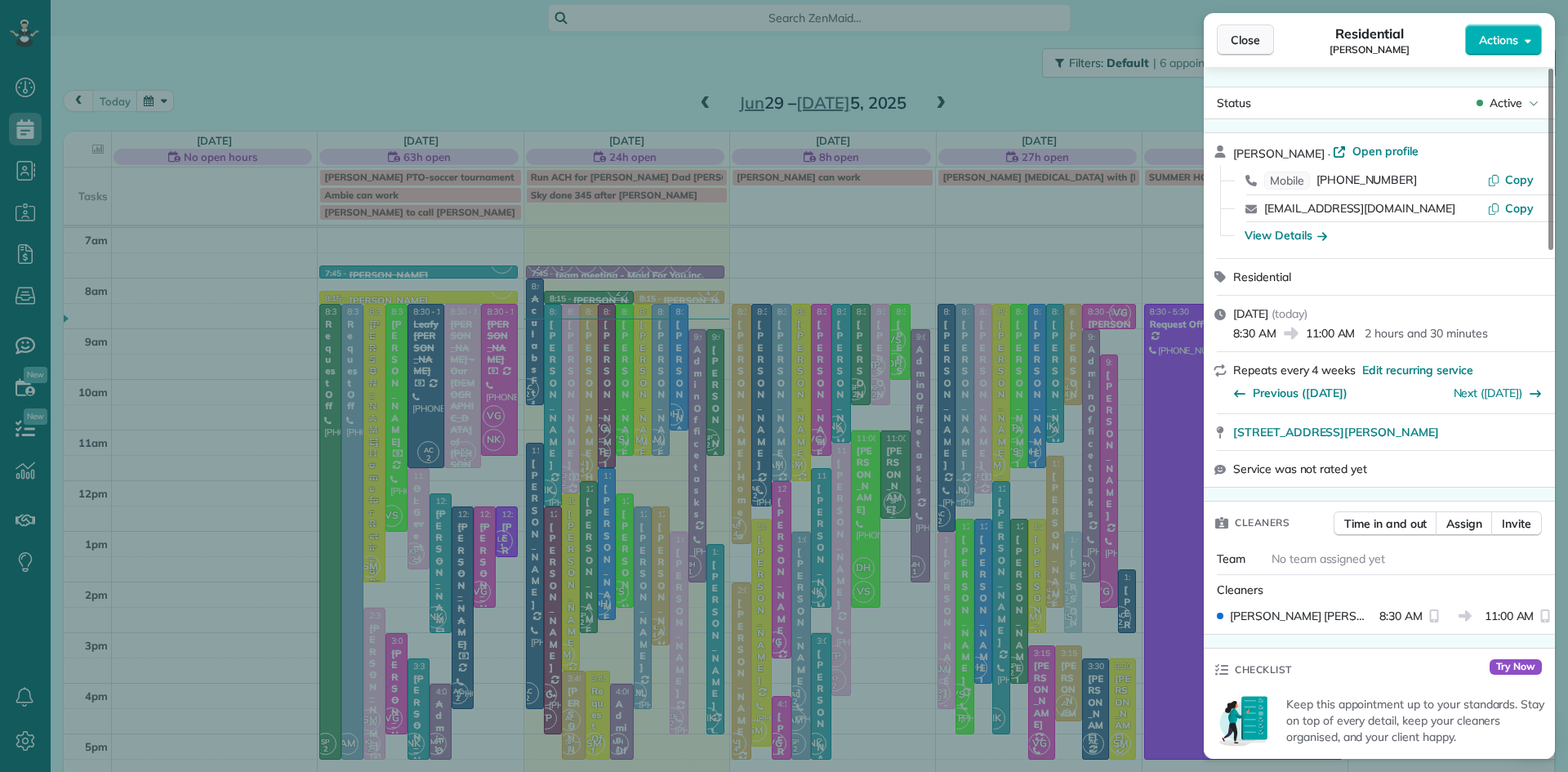 click on "Close" at bounding box center [1245, 40] 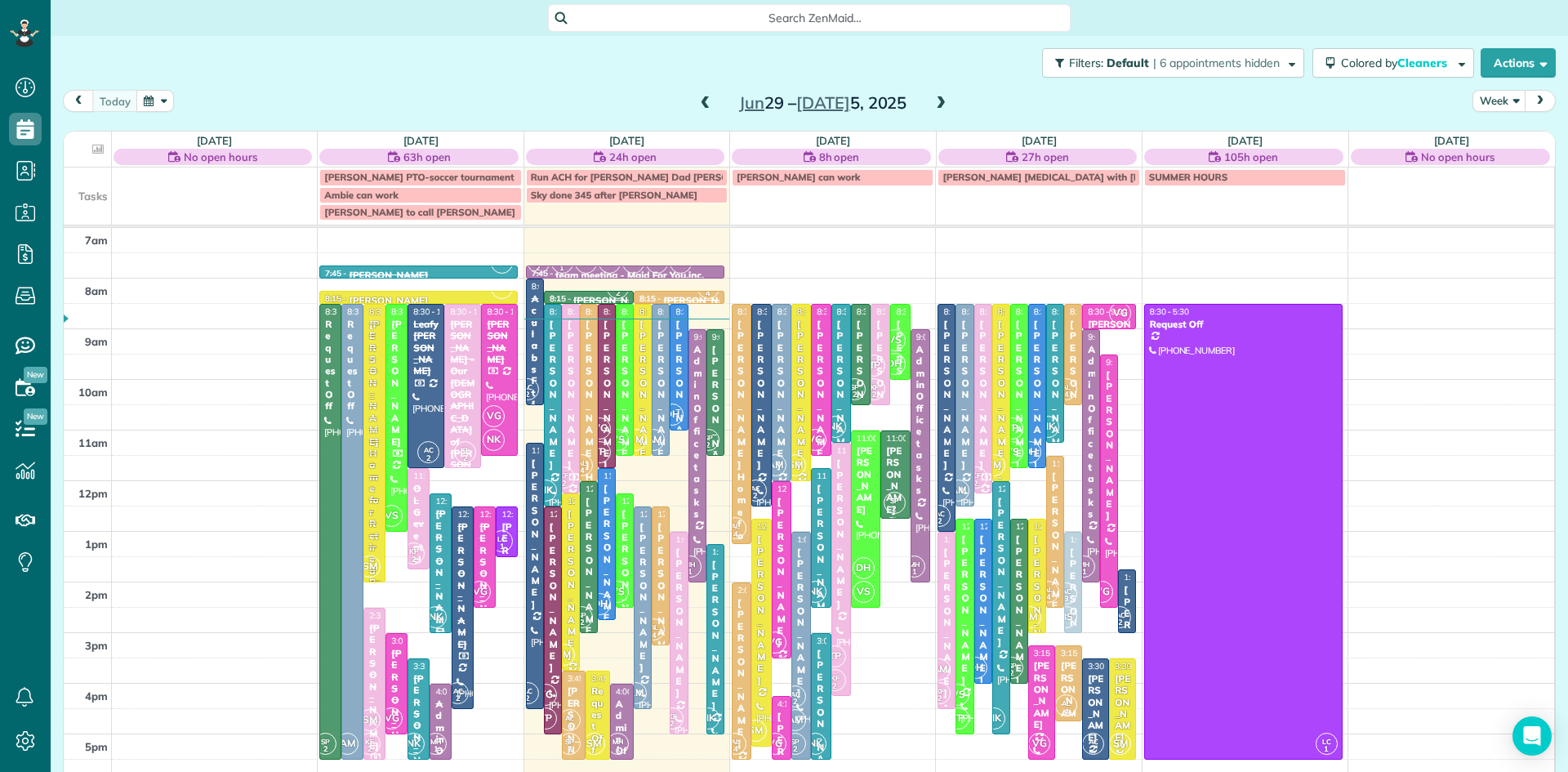 click on "[PERSON_NAME]" at bounding box center [715, 420] 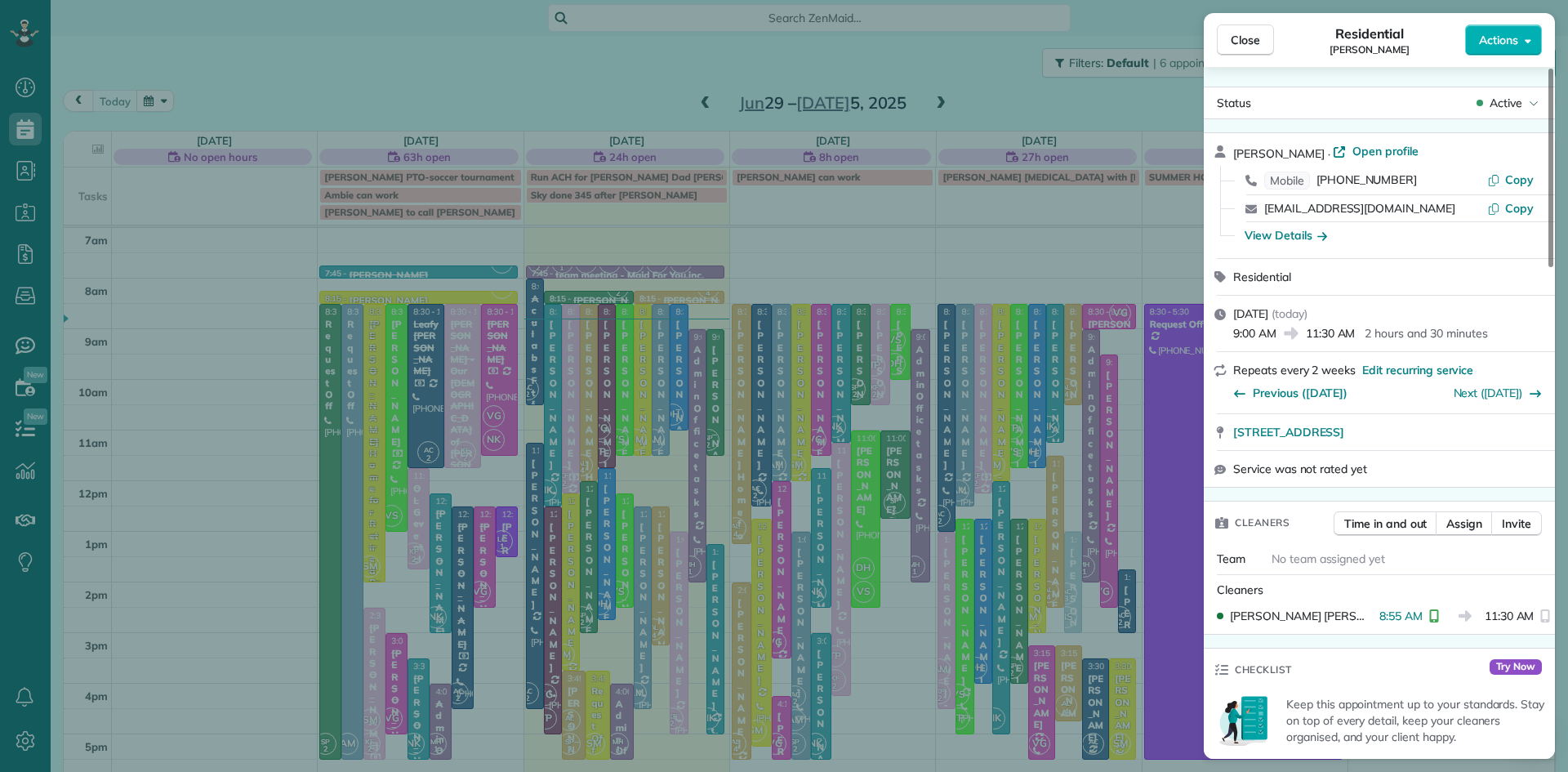 scroll, scrollTop: 375, scrollLeft: 0, axis: vertical 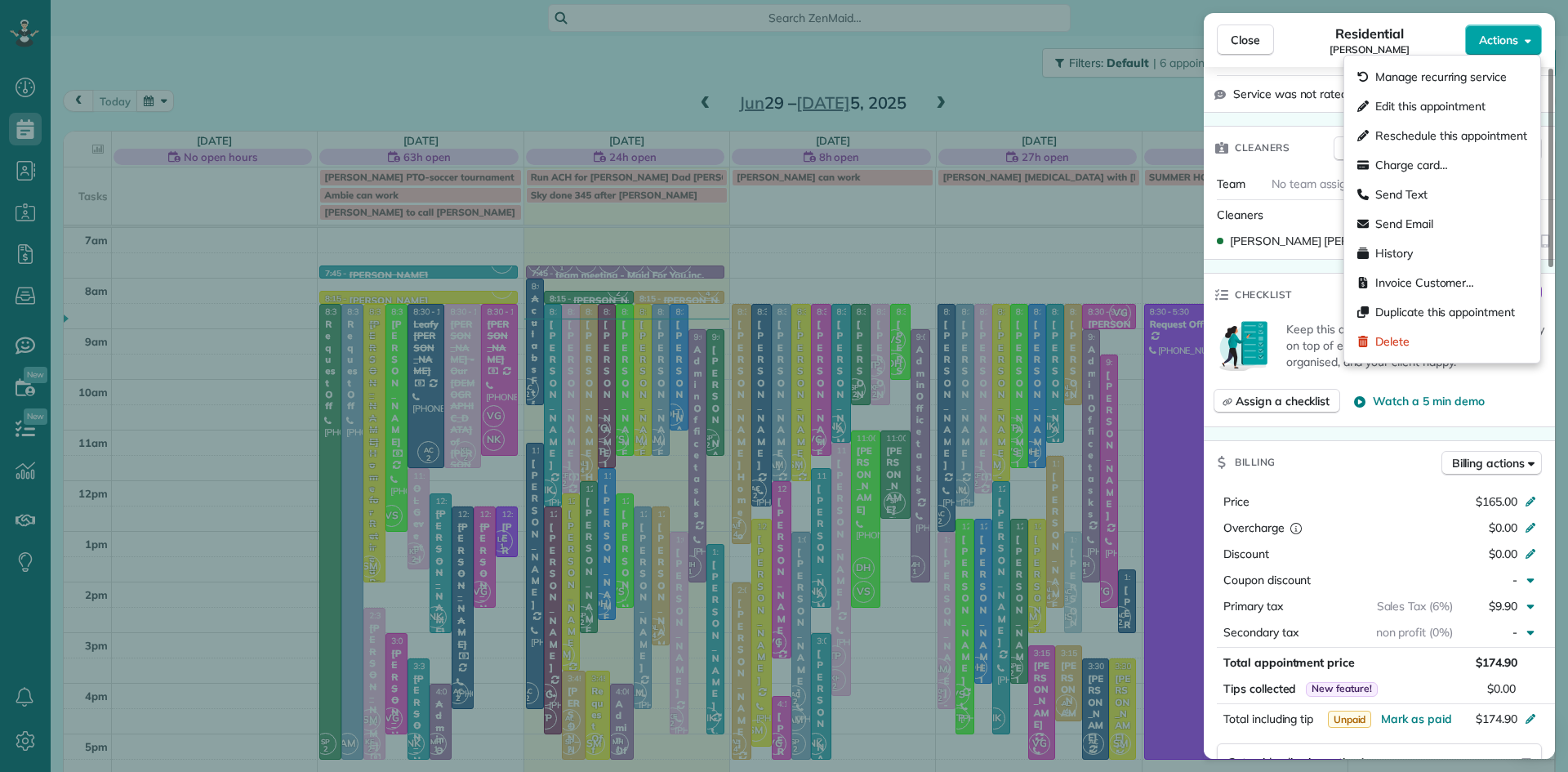 click on "Actions" at bounding box center (1499, 40) 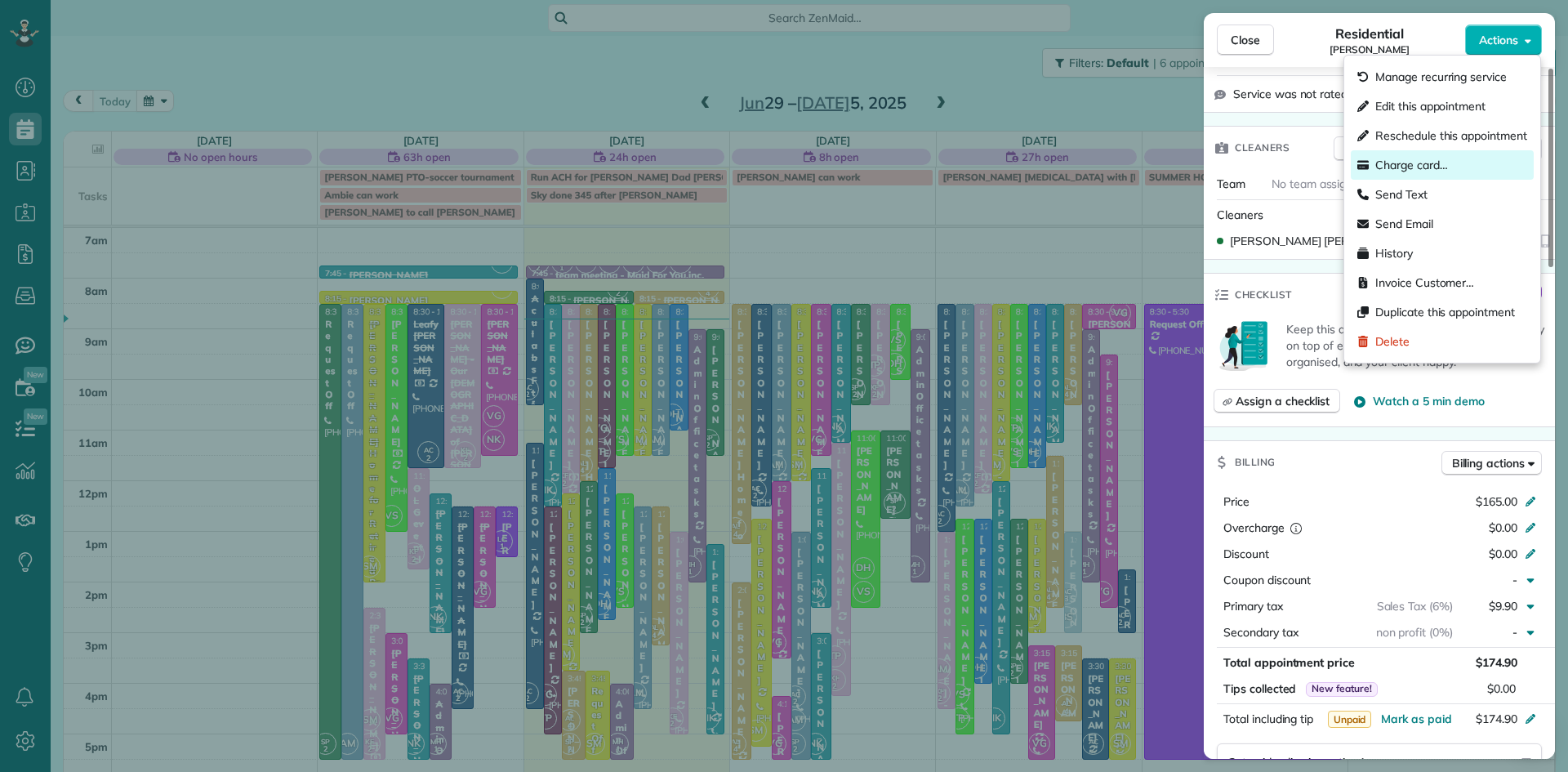 click on "Charge card…" at bounding box center (1411, 165) 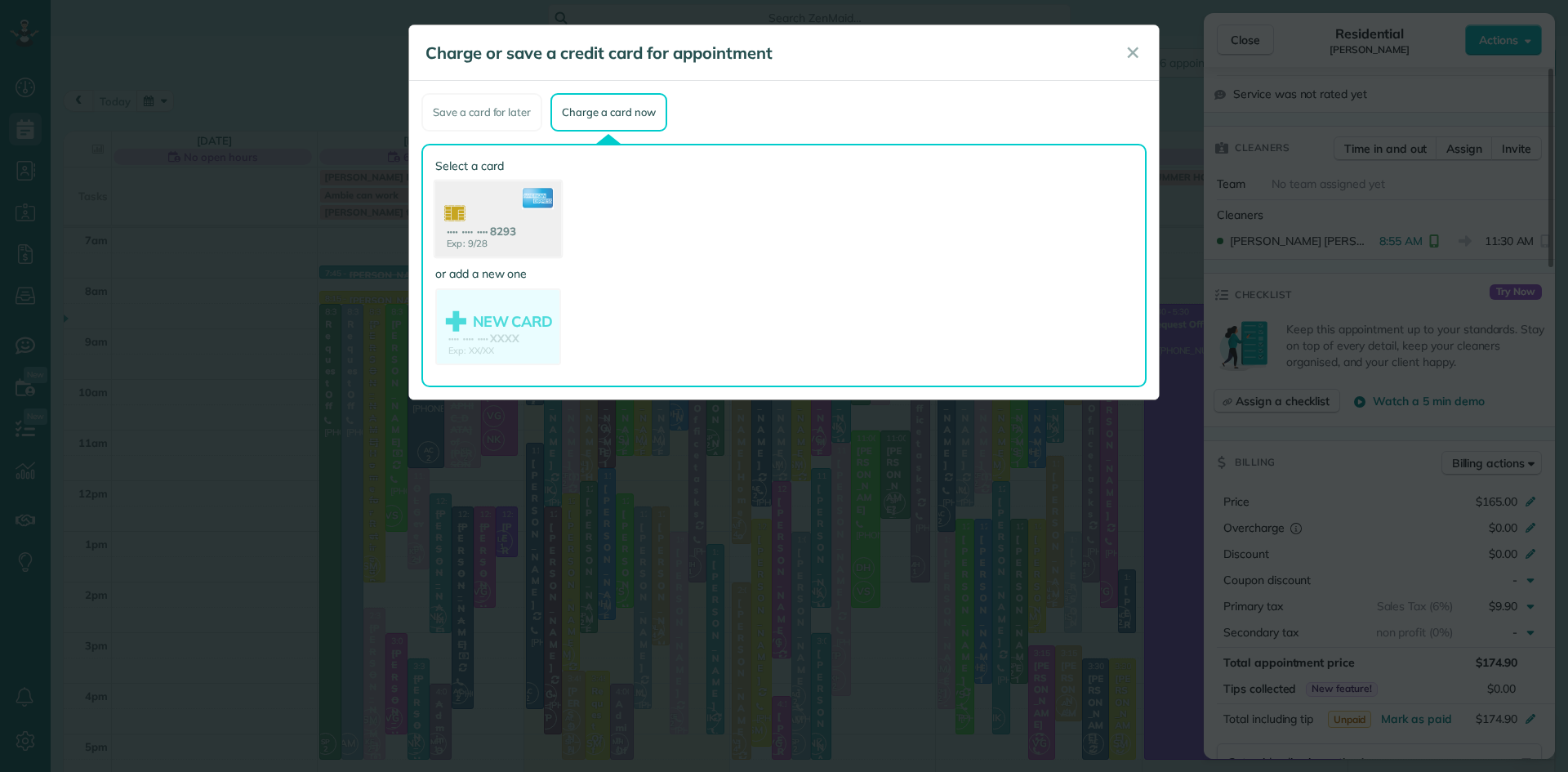 click 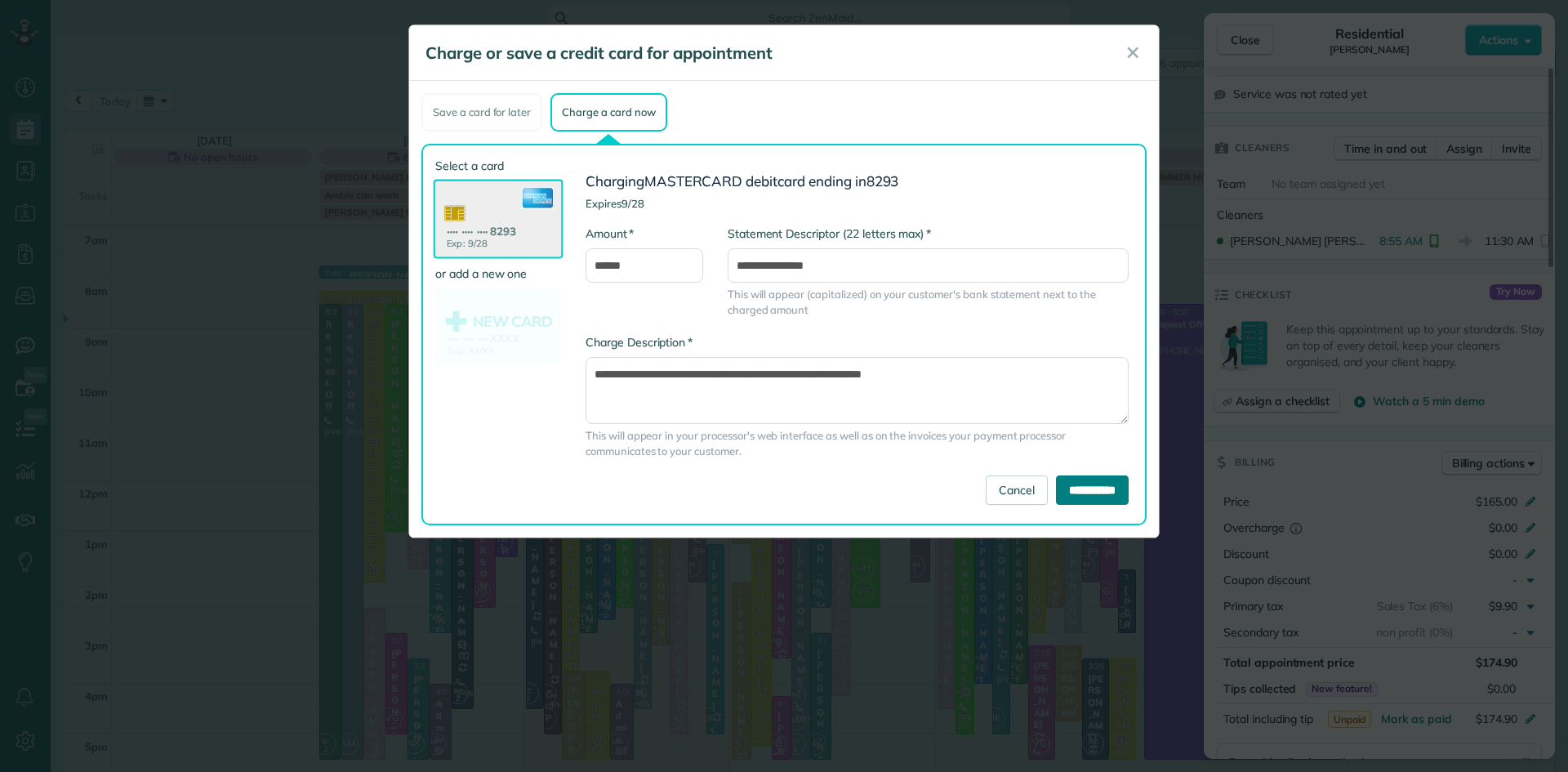 click on "**********" at bounding box center (1092, 490) 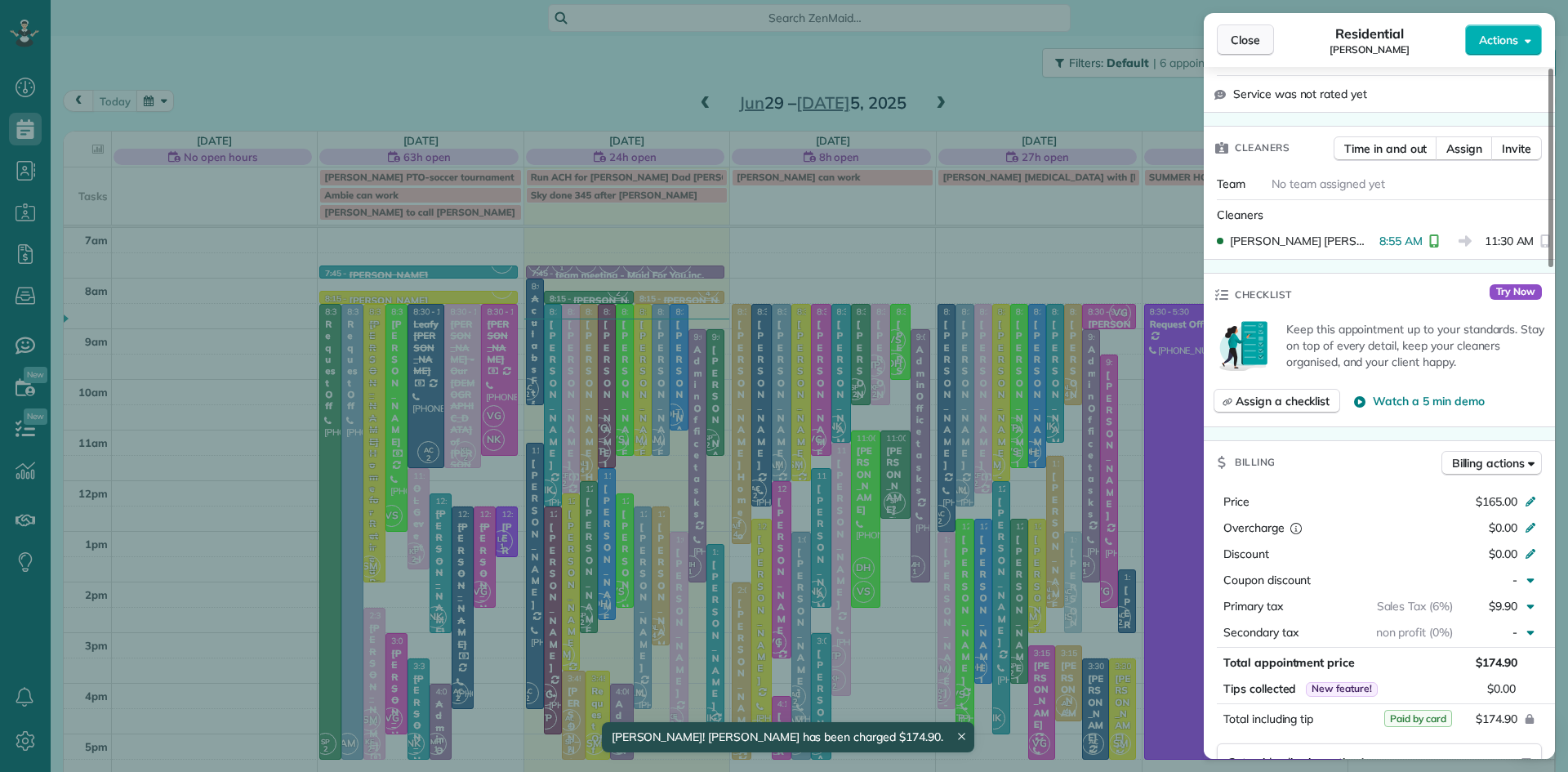 click on "Close" at bounding box center (1245, 40) 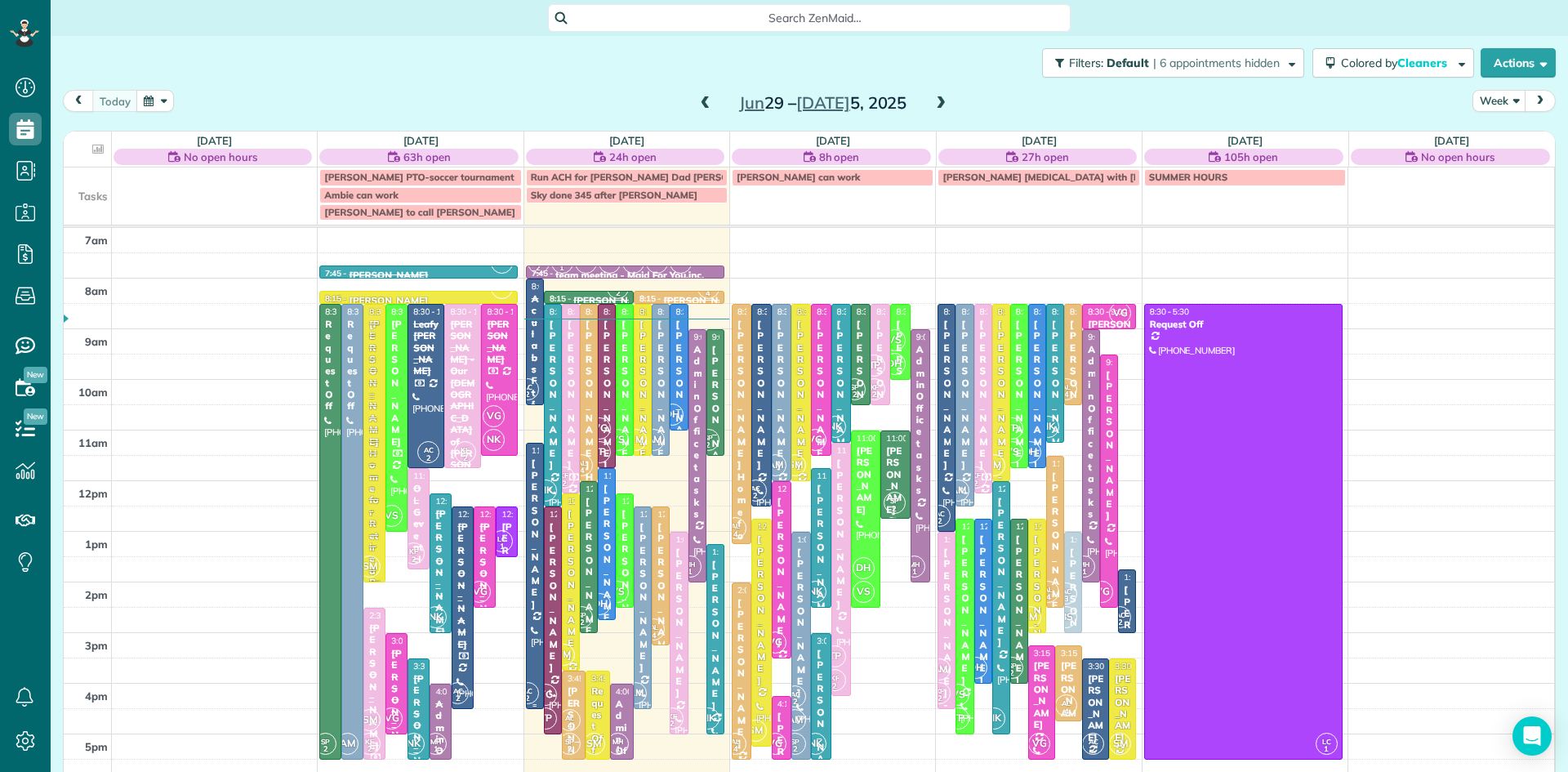 click on "[PERSON_NAME]" at bounding box center [535, 533] 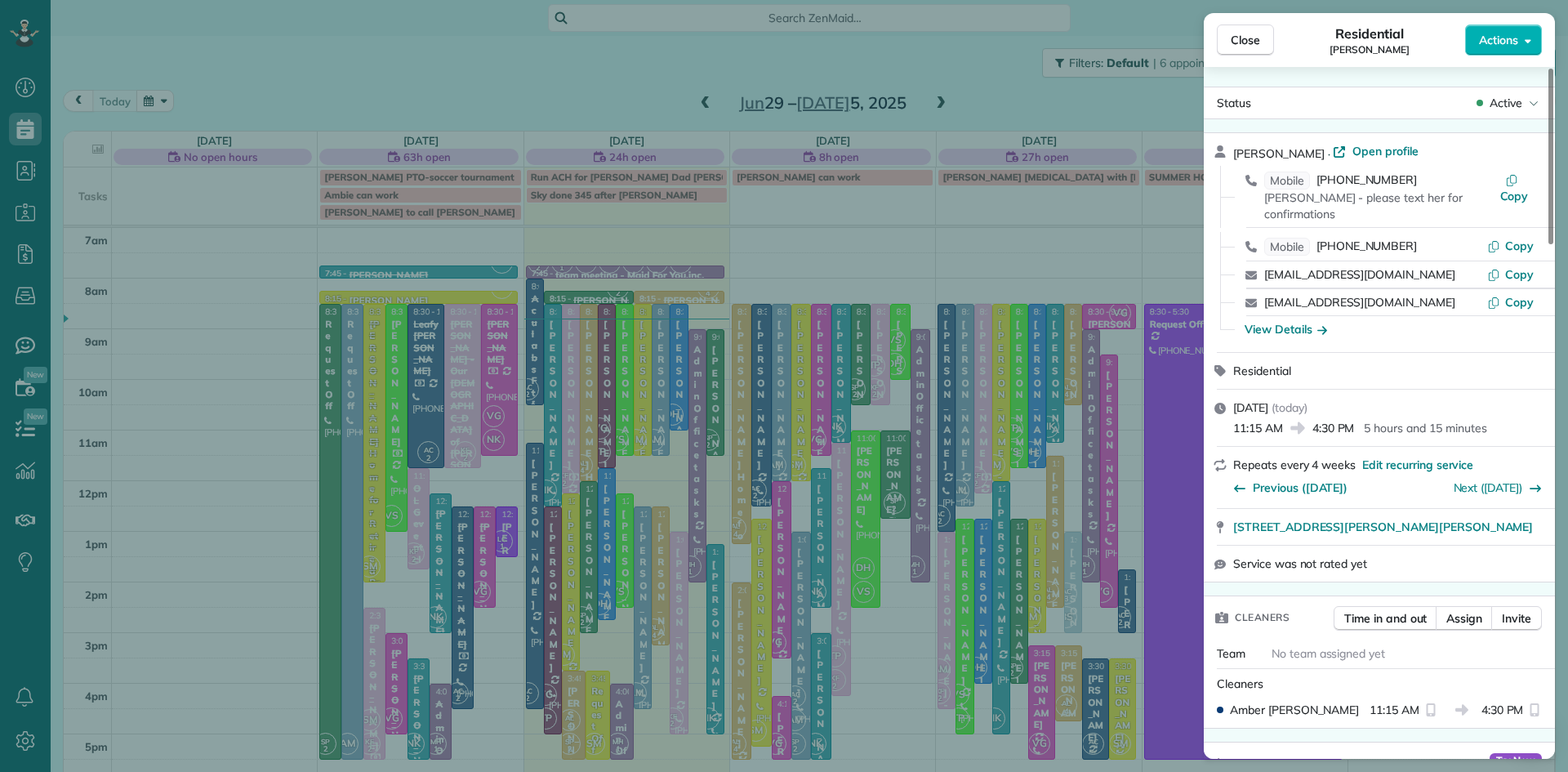 scroll, scrollTop: 782, scrollLeft: 0, axis: vertical 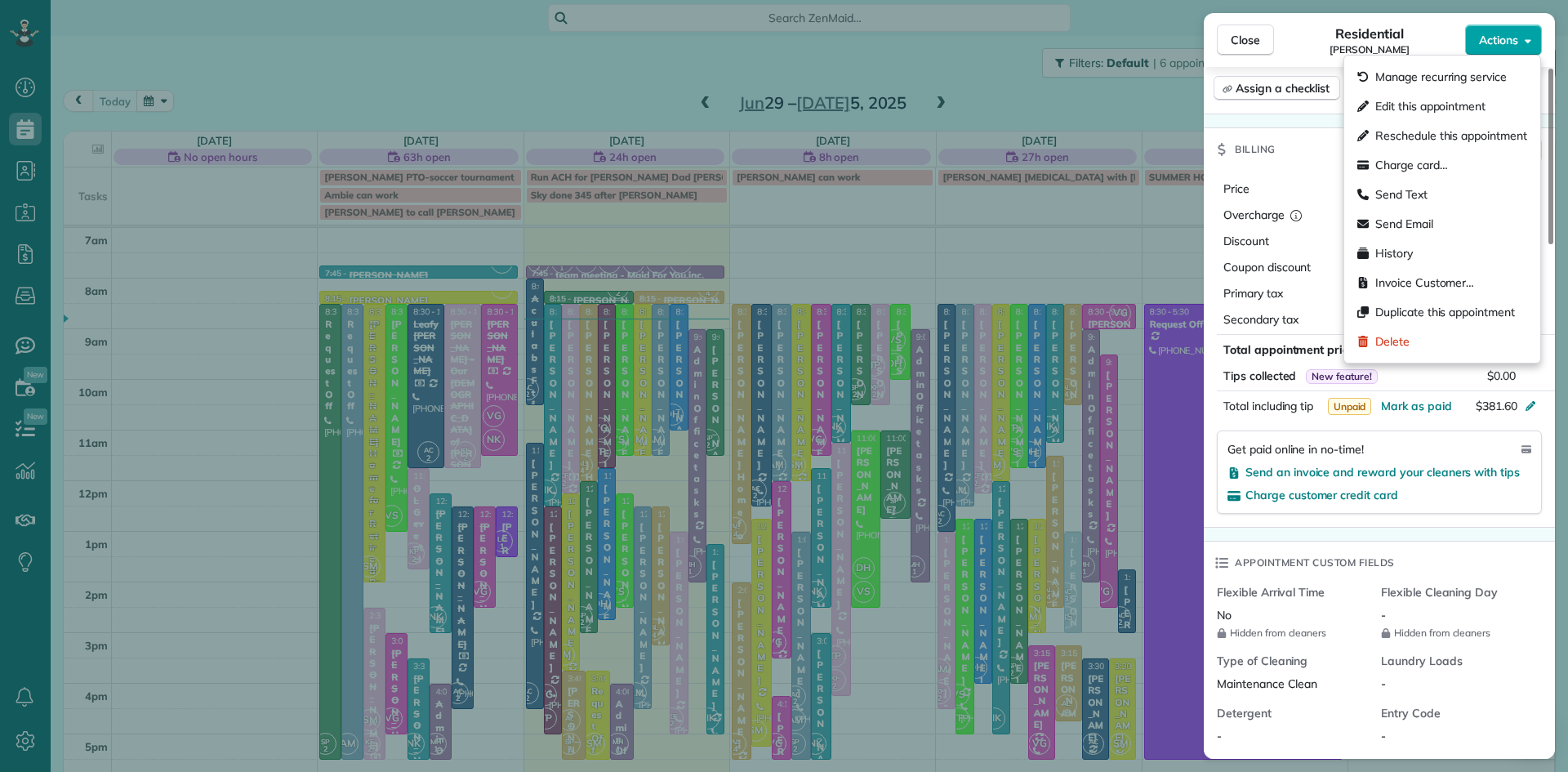 click on "Actions" at bounding box center [1499, 40] 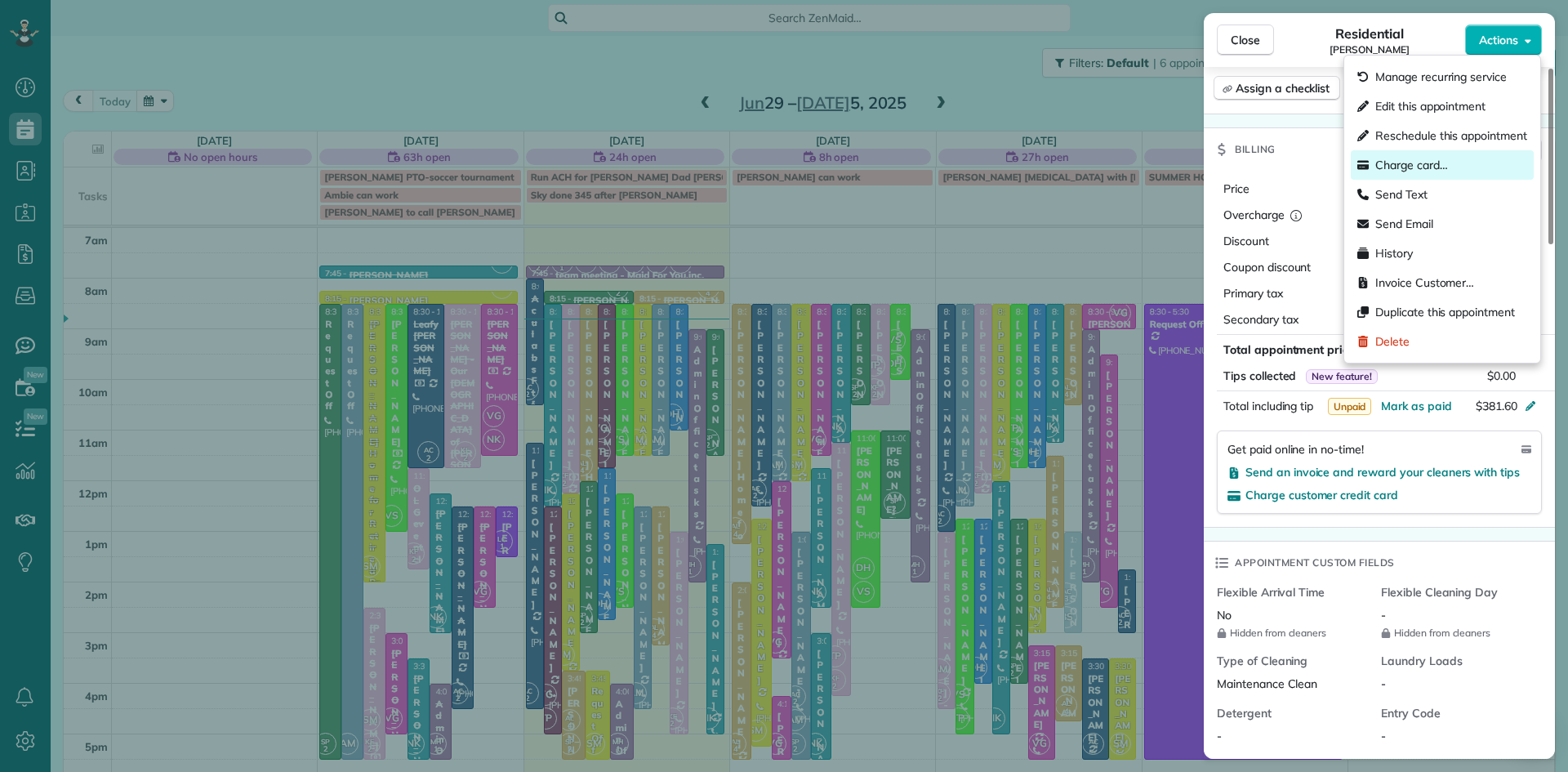 click on "Charge card…" at bounding box center [1411, 165] 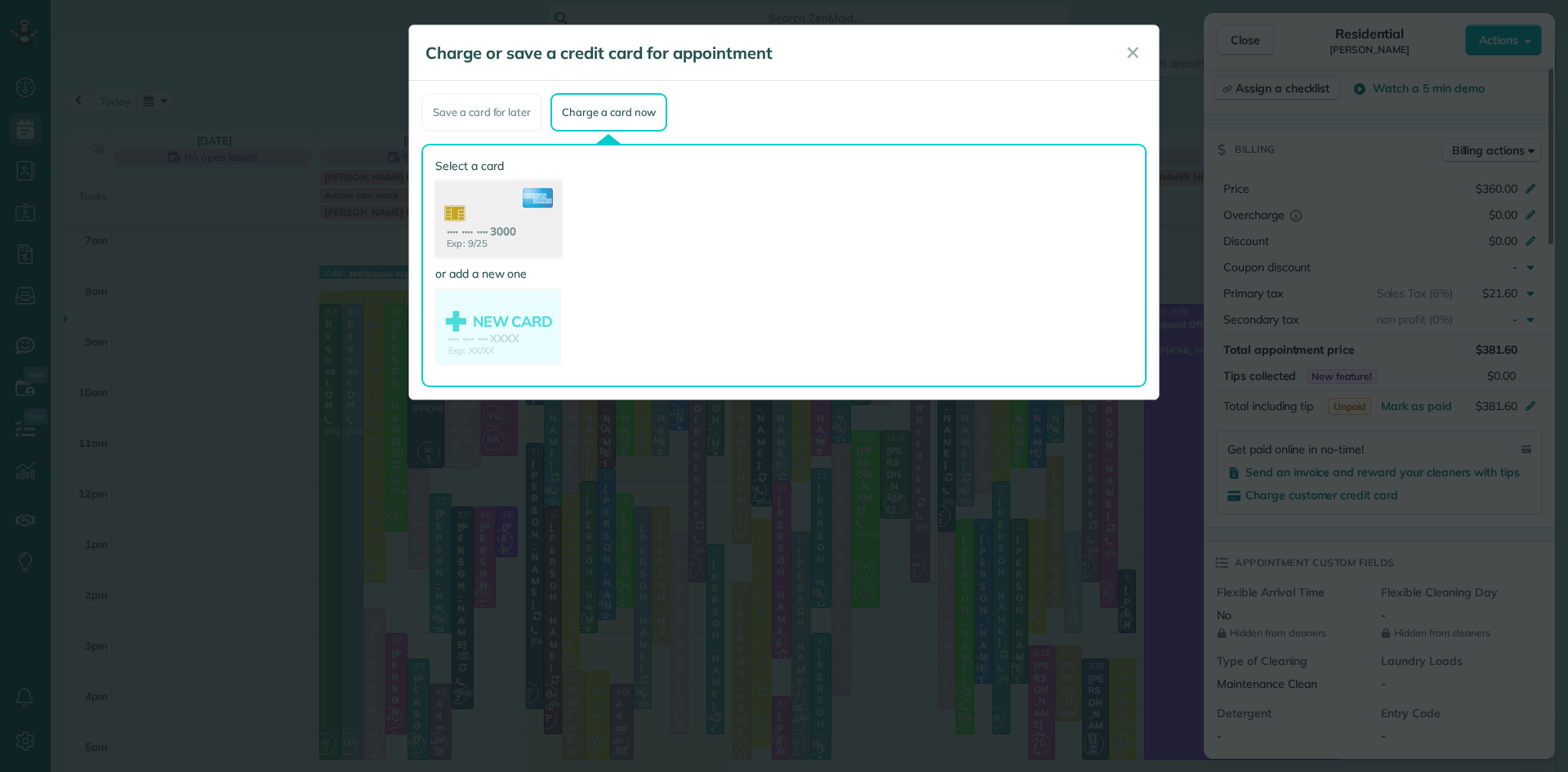 click 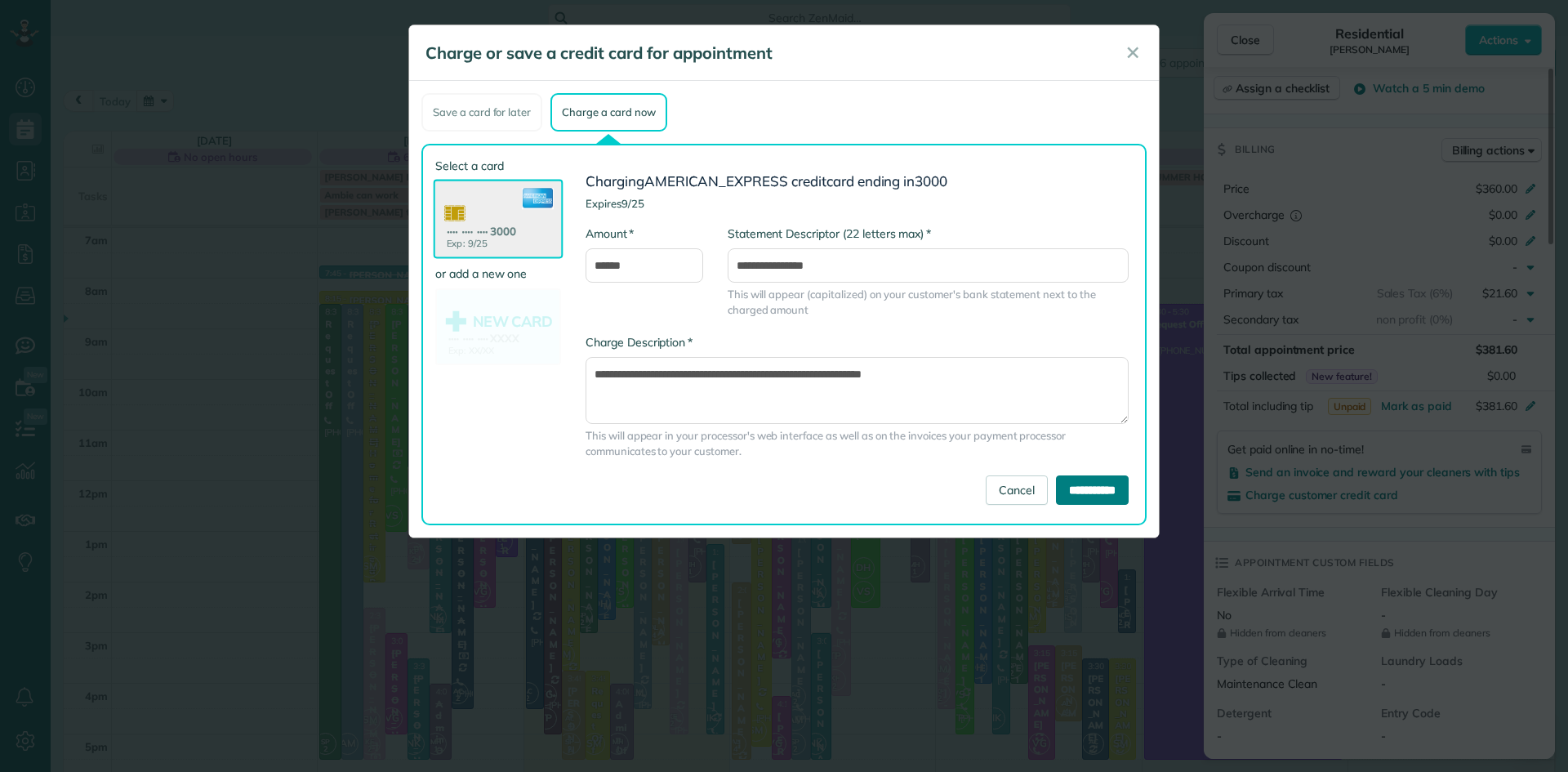 drag, startPoint x: 1072, startPoint y: 493, endPoint x: 1060, endPoint y: 496, distance: 12.369317 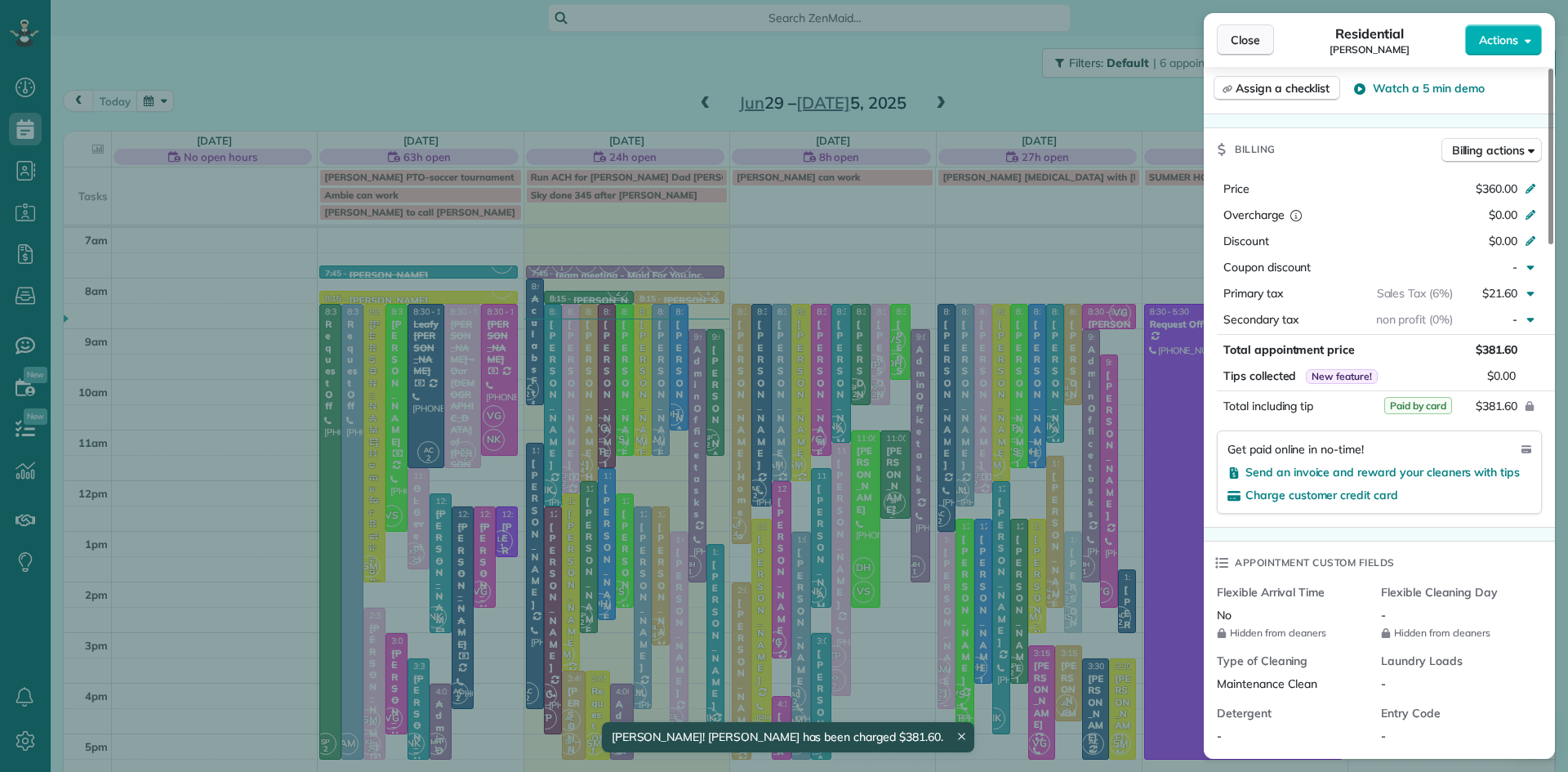 click on "Close" at bounding box center [1245, 40] 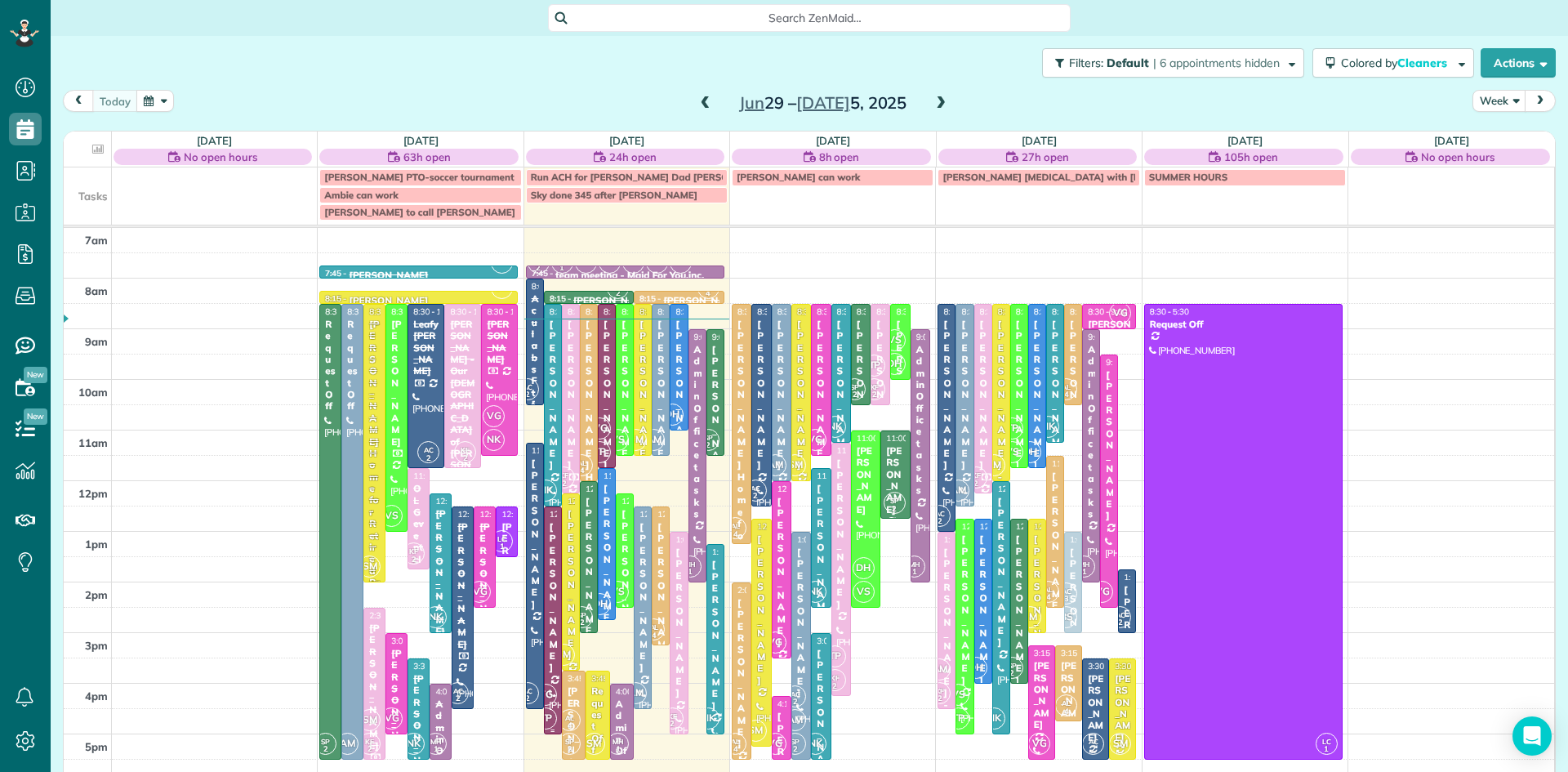 click on "[PERSON_NAME]" at bounding box center [553, 597] 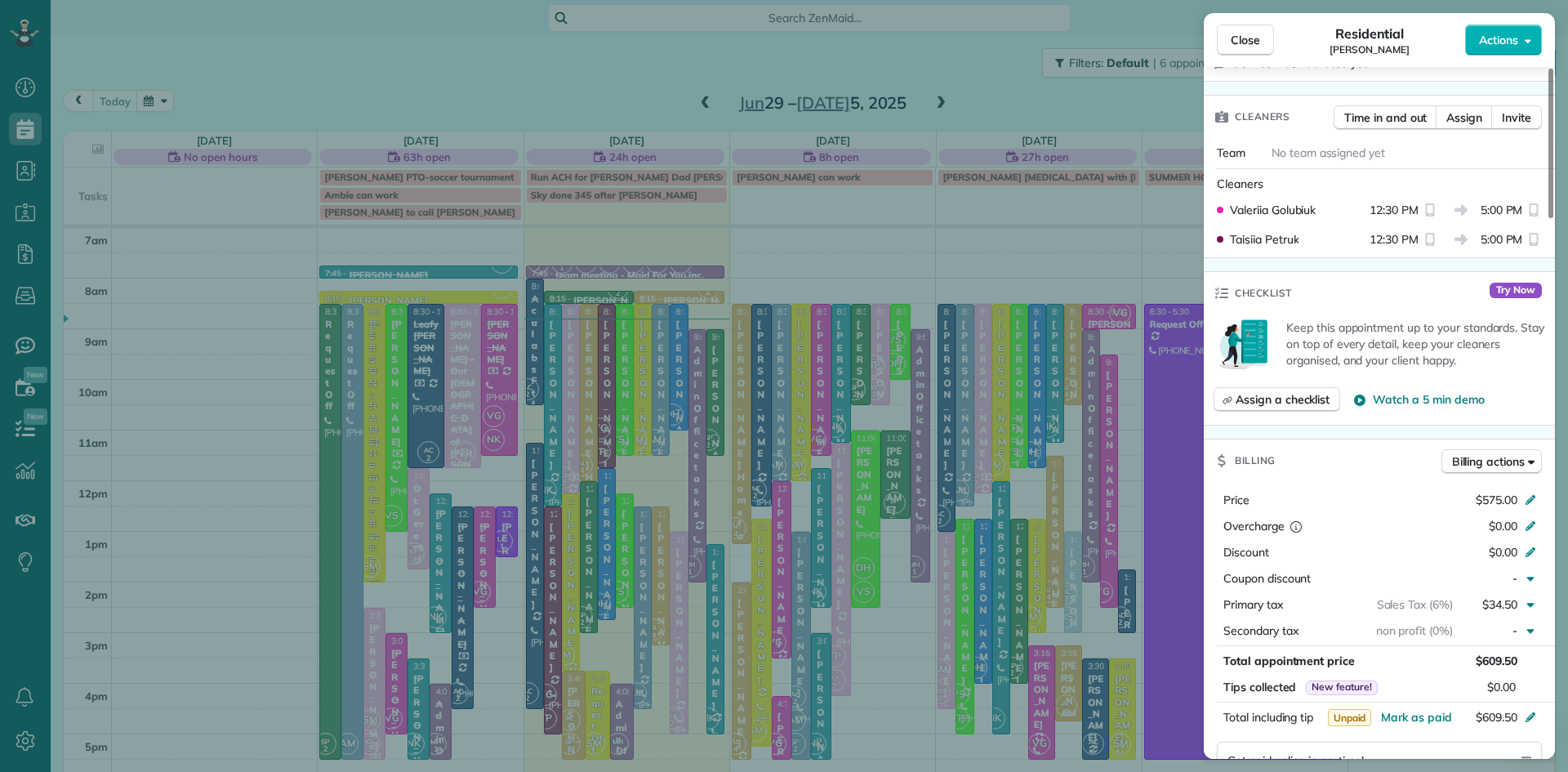 scroll, scrollTop: 417, scrollLeft: 0, axis: vertical 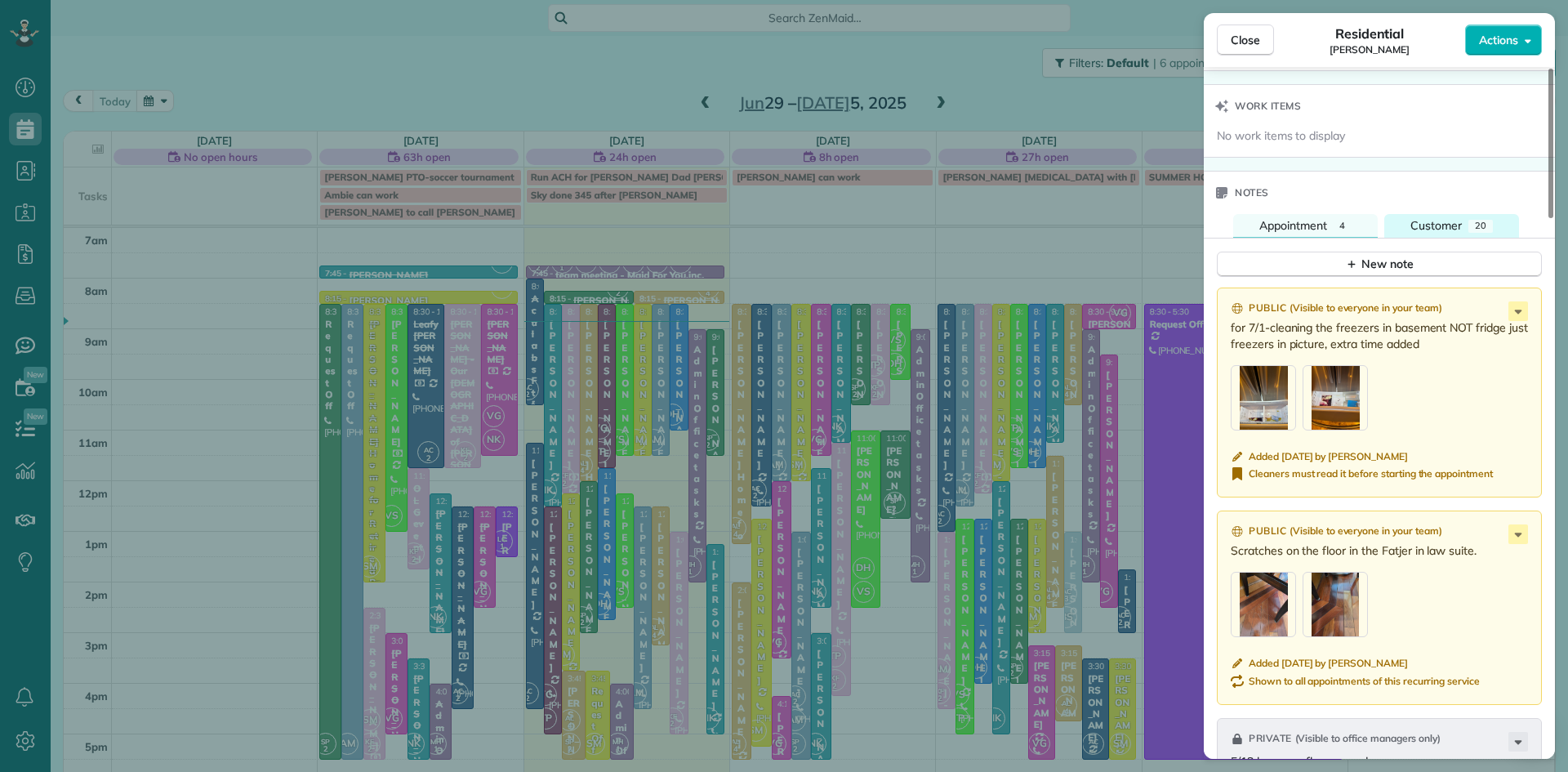 click on "Customer" at bounding box center [1436, 225] 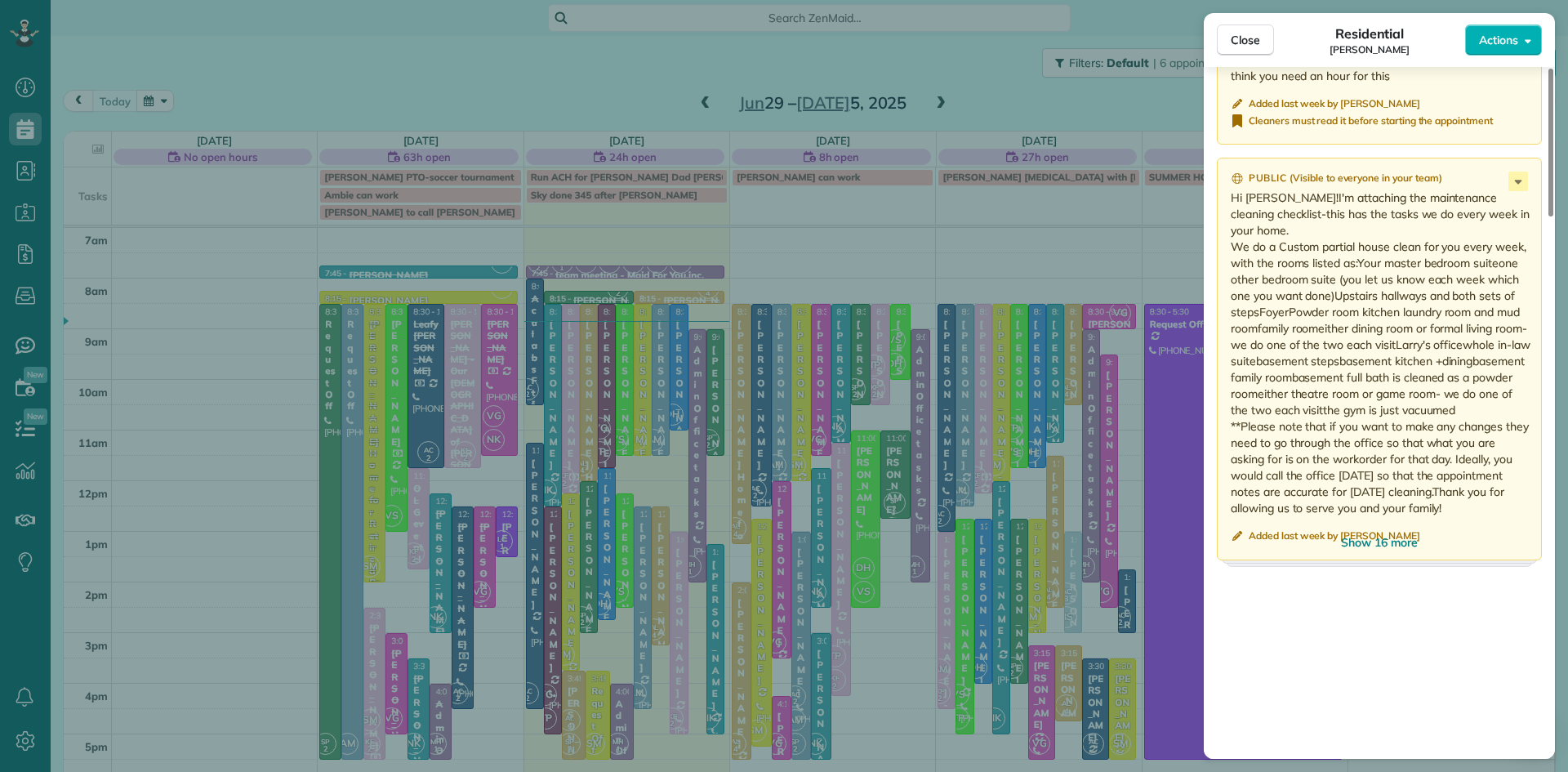 scroll, scrollTop: 2538, scrollLeft: 0, axis: vertical 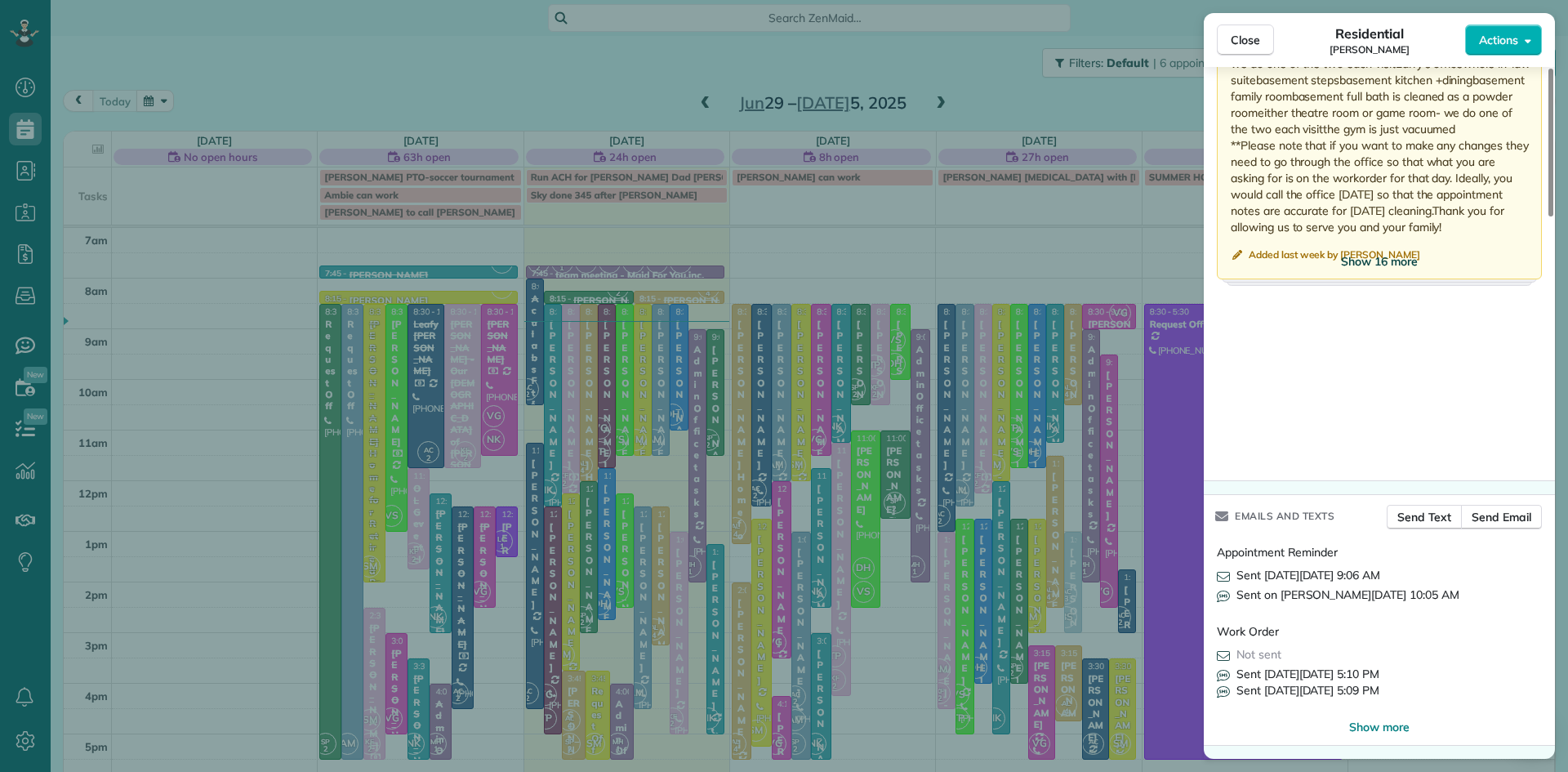 click on "Show 16 more" at bounding box center [1379, 261] 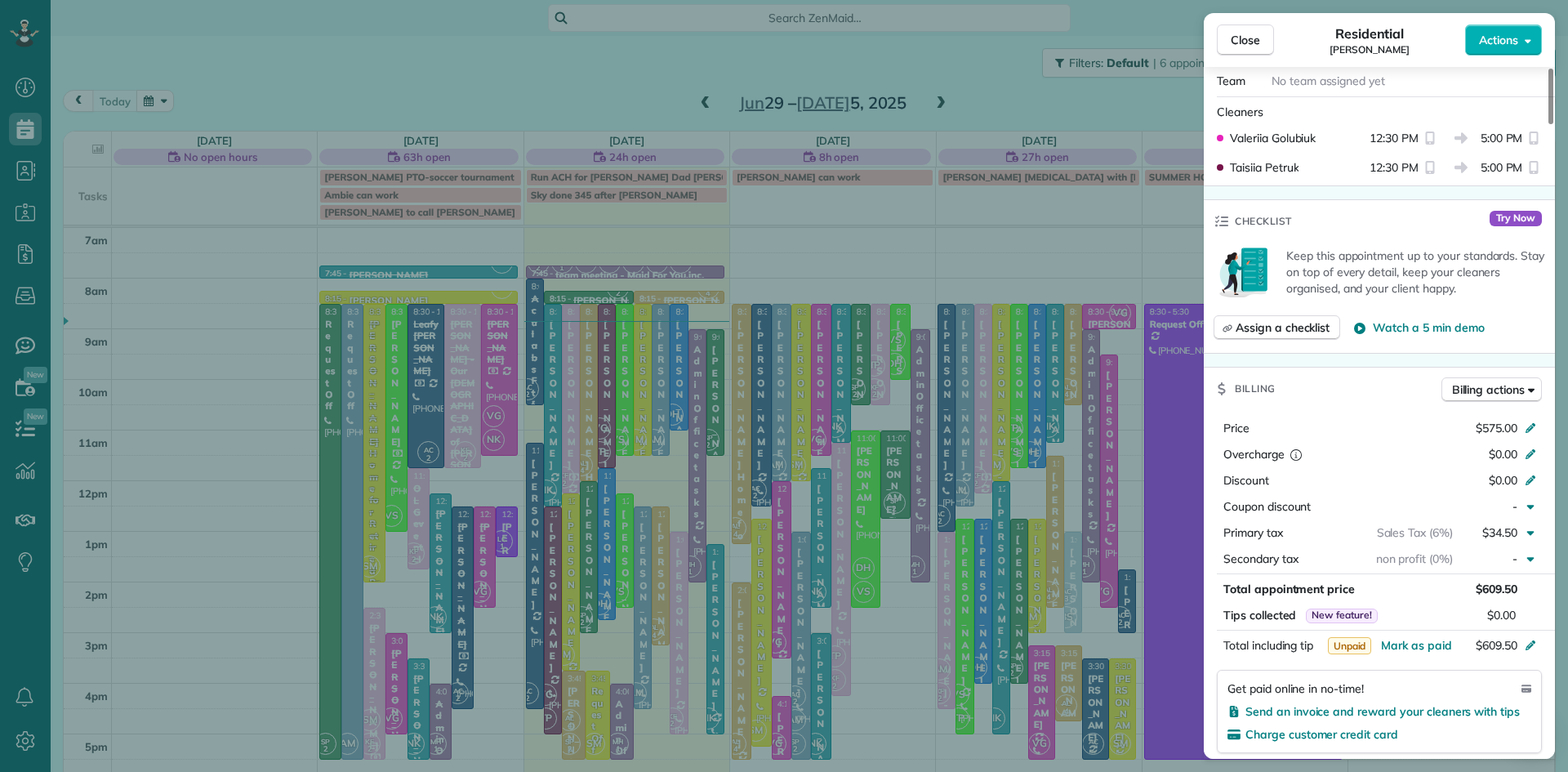 scroll, scrollTop: 0, scrollLeft: 0, axis: both 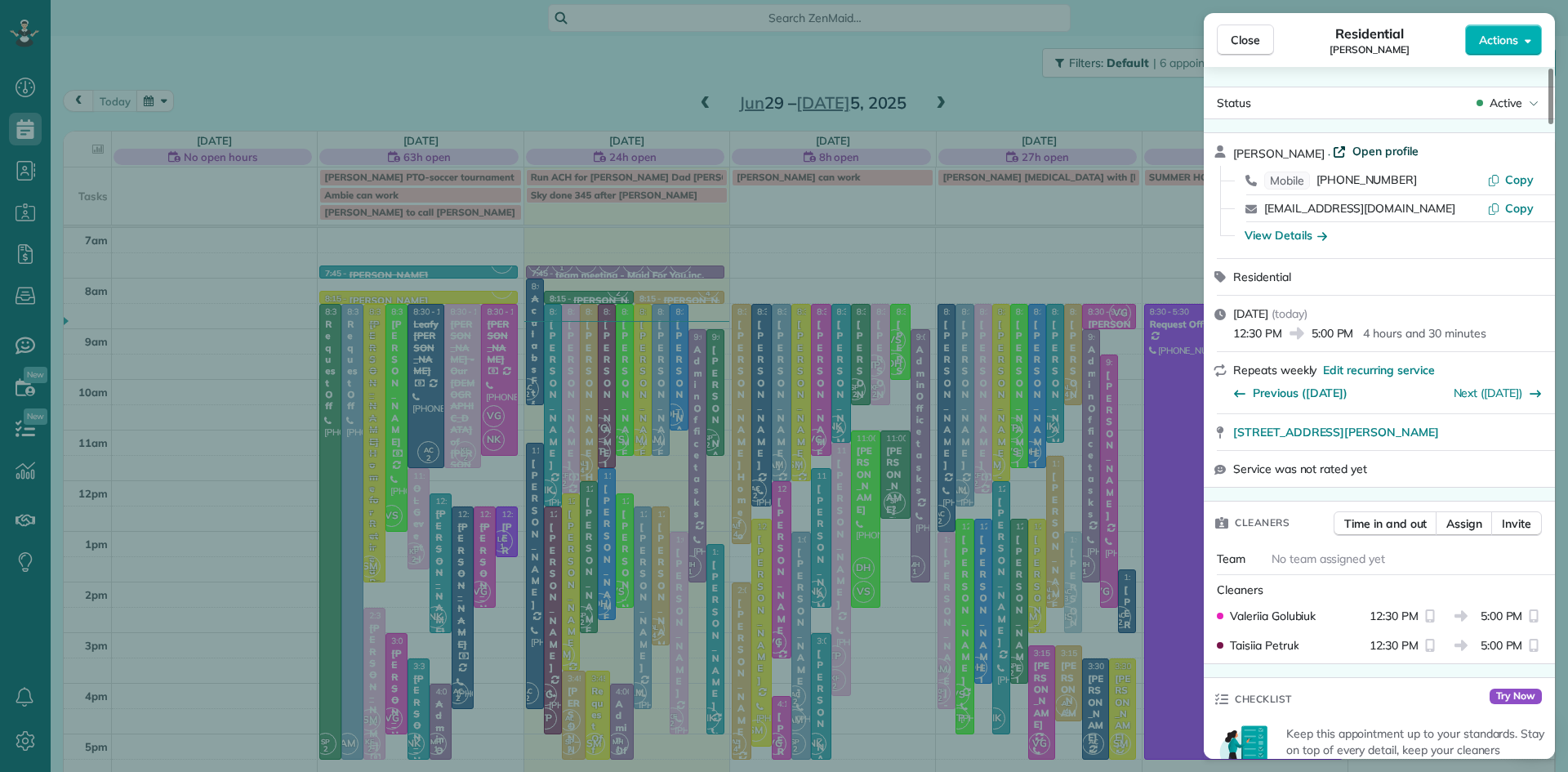 click on "Open profile" at bounding box center [1385, 151] 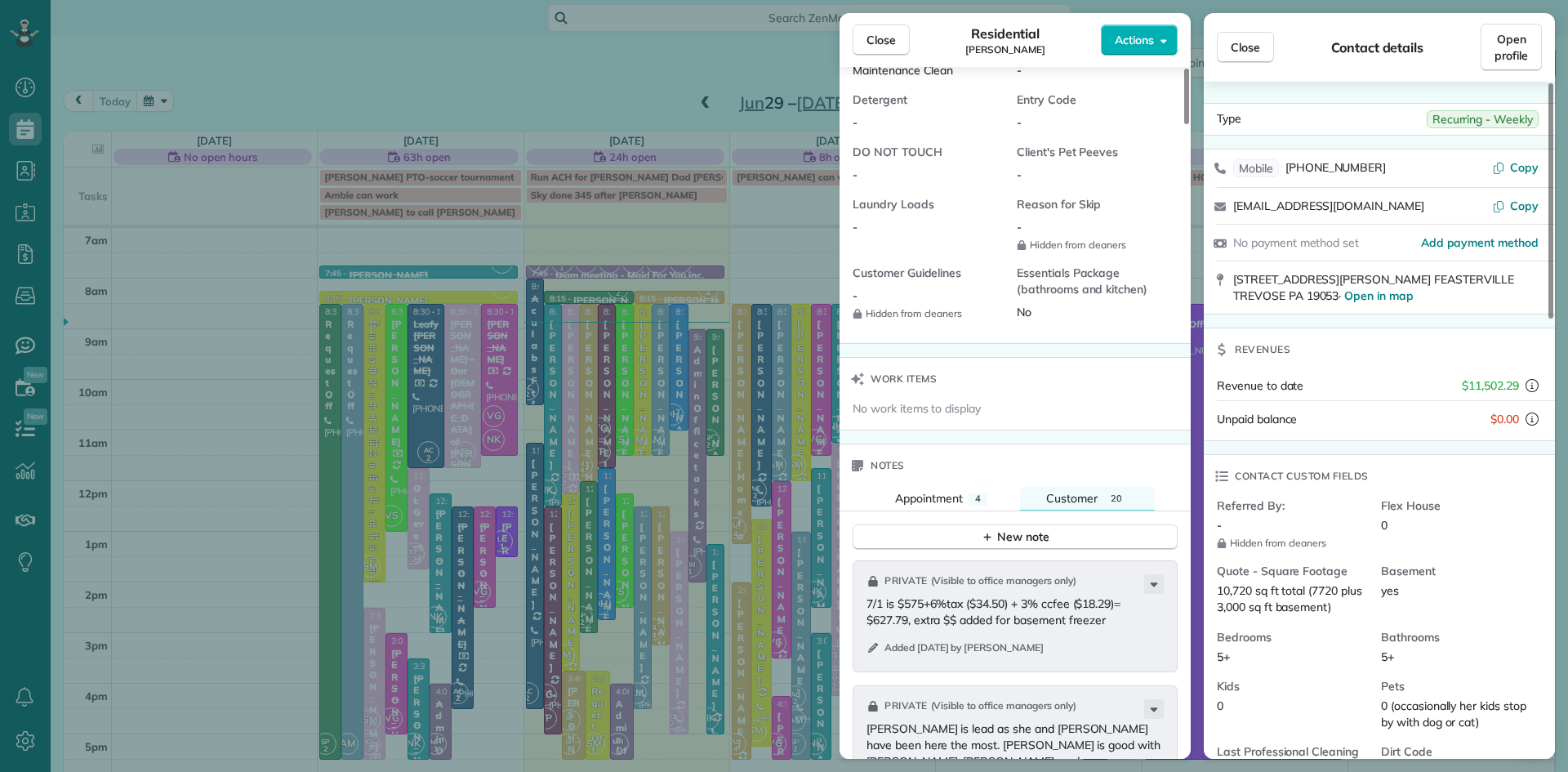 scroll, scrollTop: 1348, scrollLeft: 0, axis: vertical 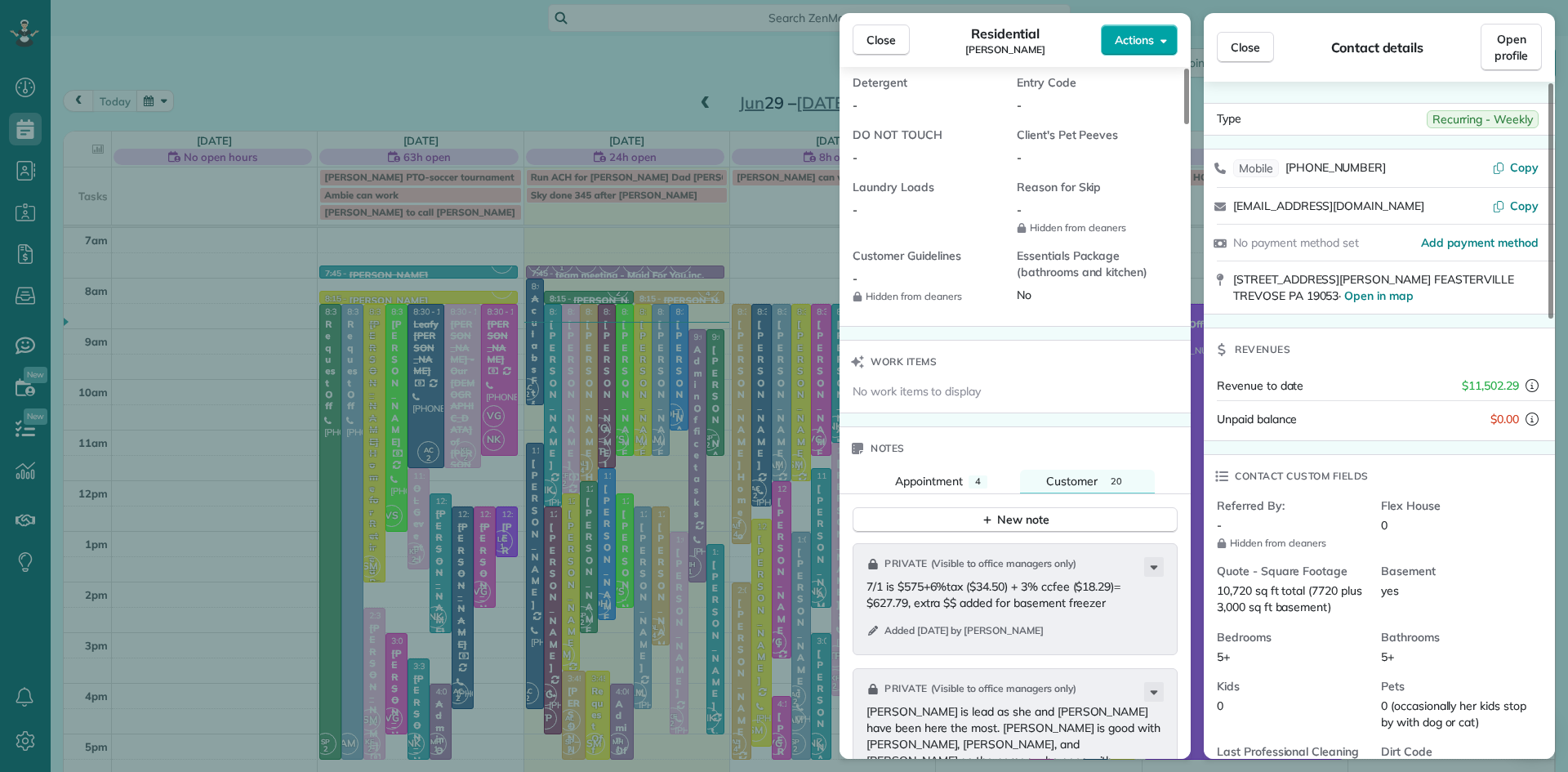 click on "Actions" at bounding box center [1134, 40] 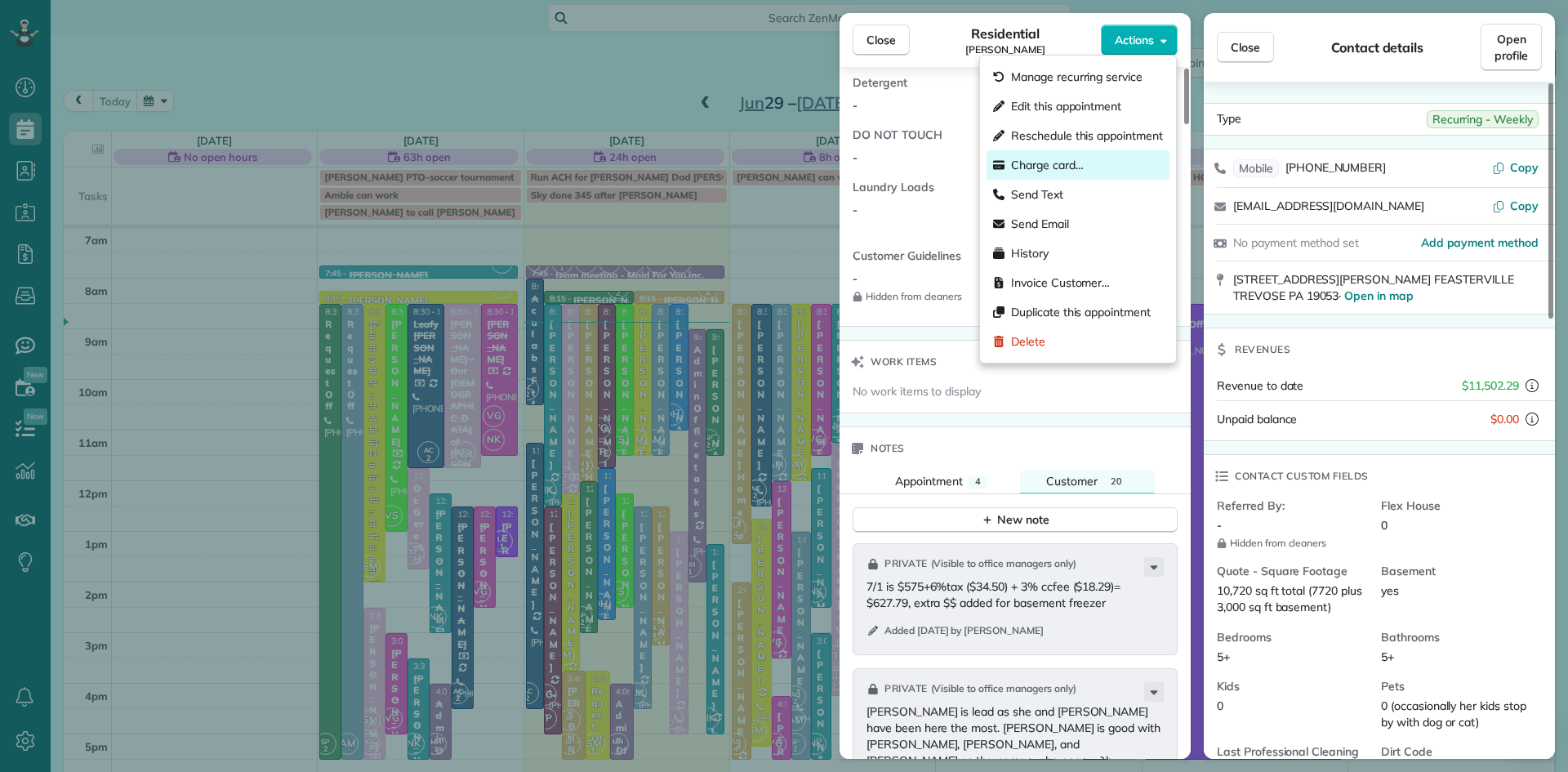 click on "Charge card…" at bounding box center (1047, 165) 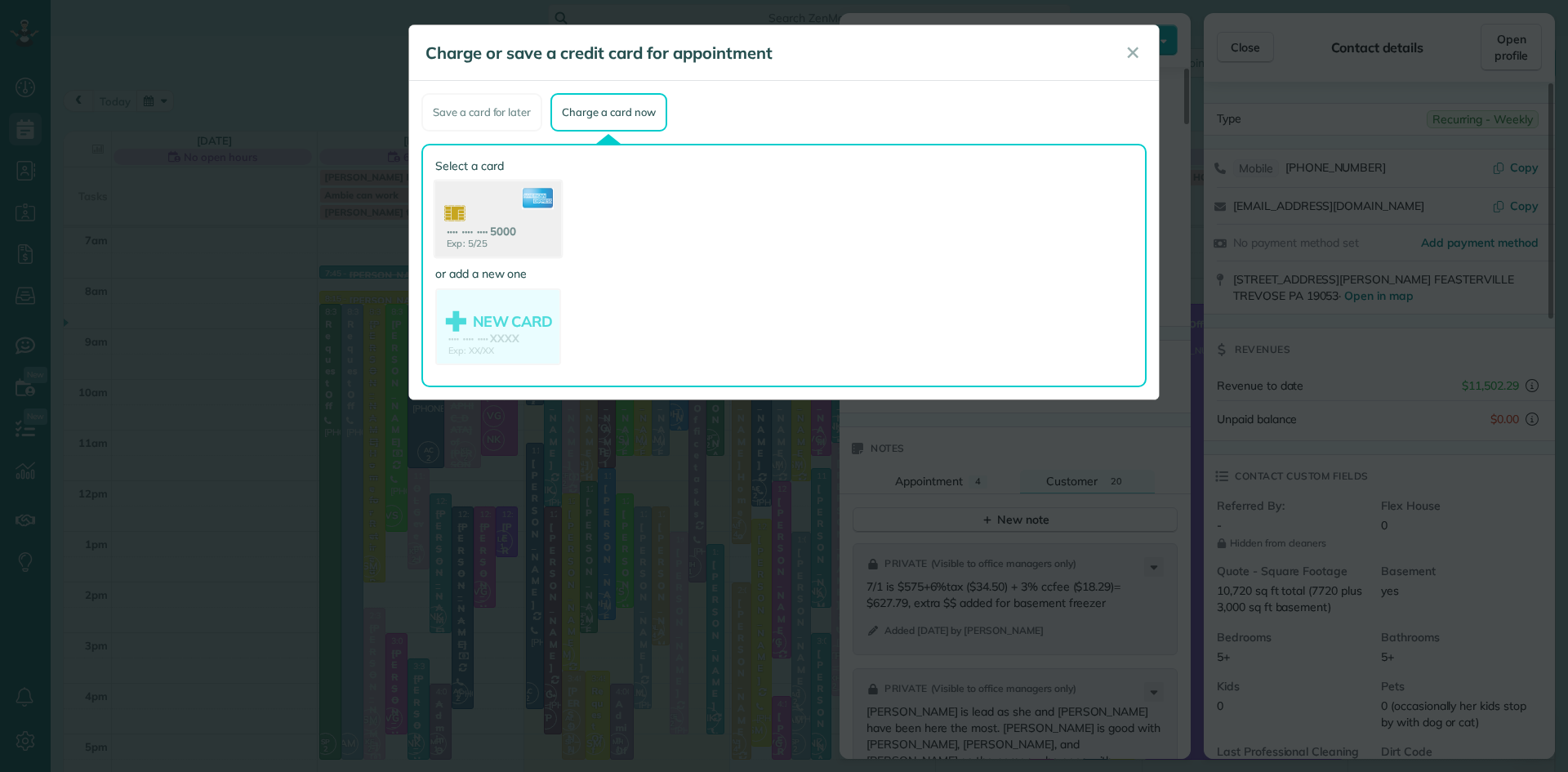 click 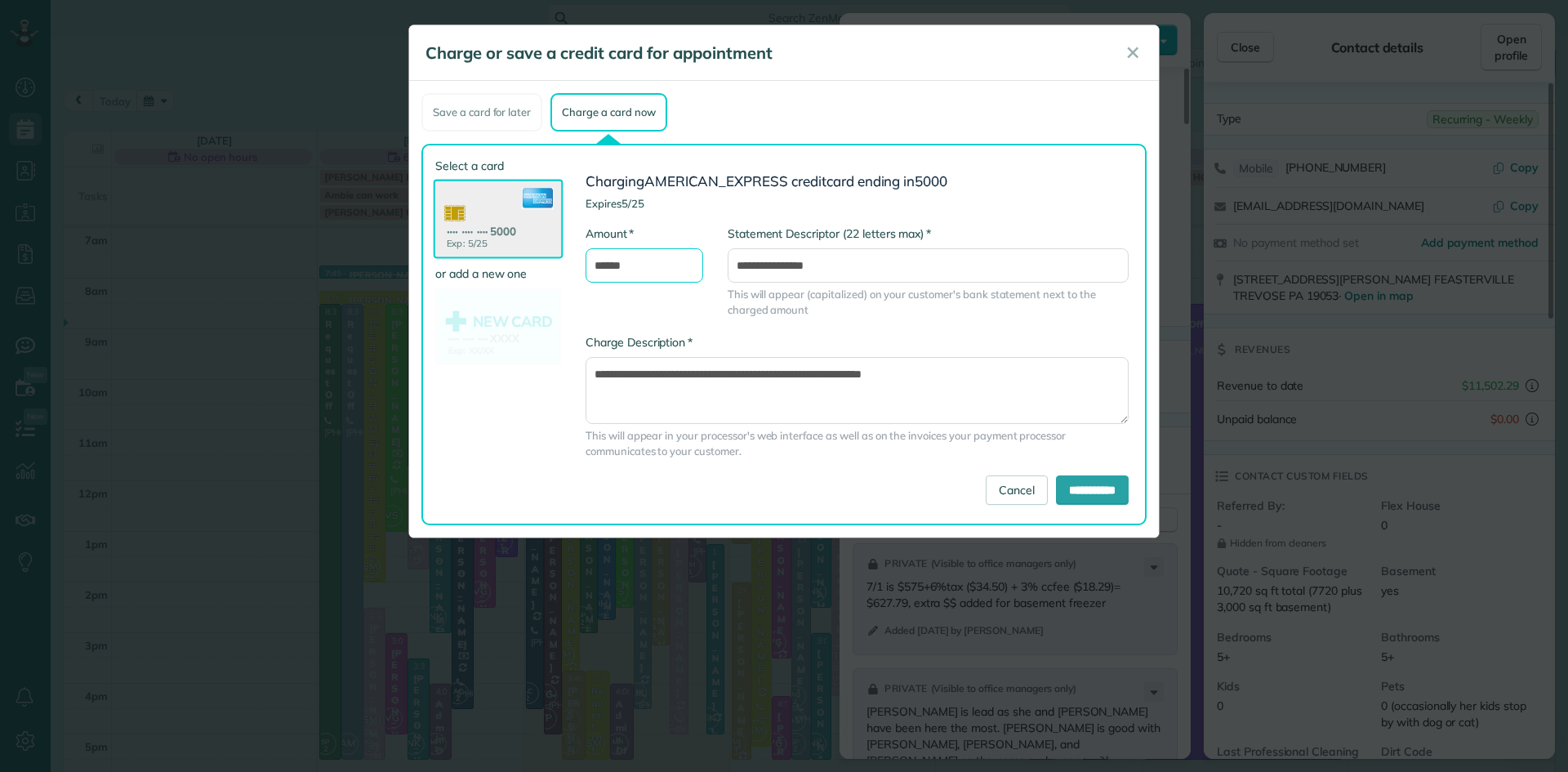 click on "******" at bounding box center (644, 266) 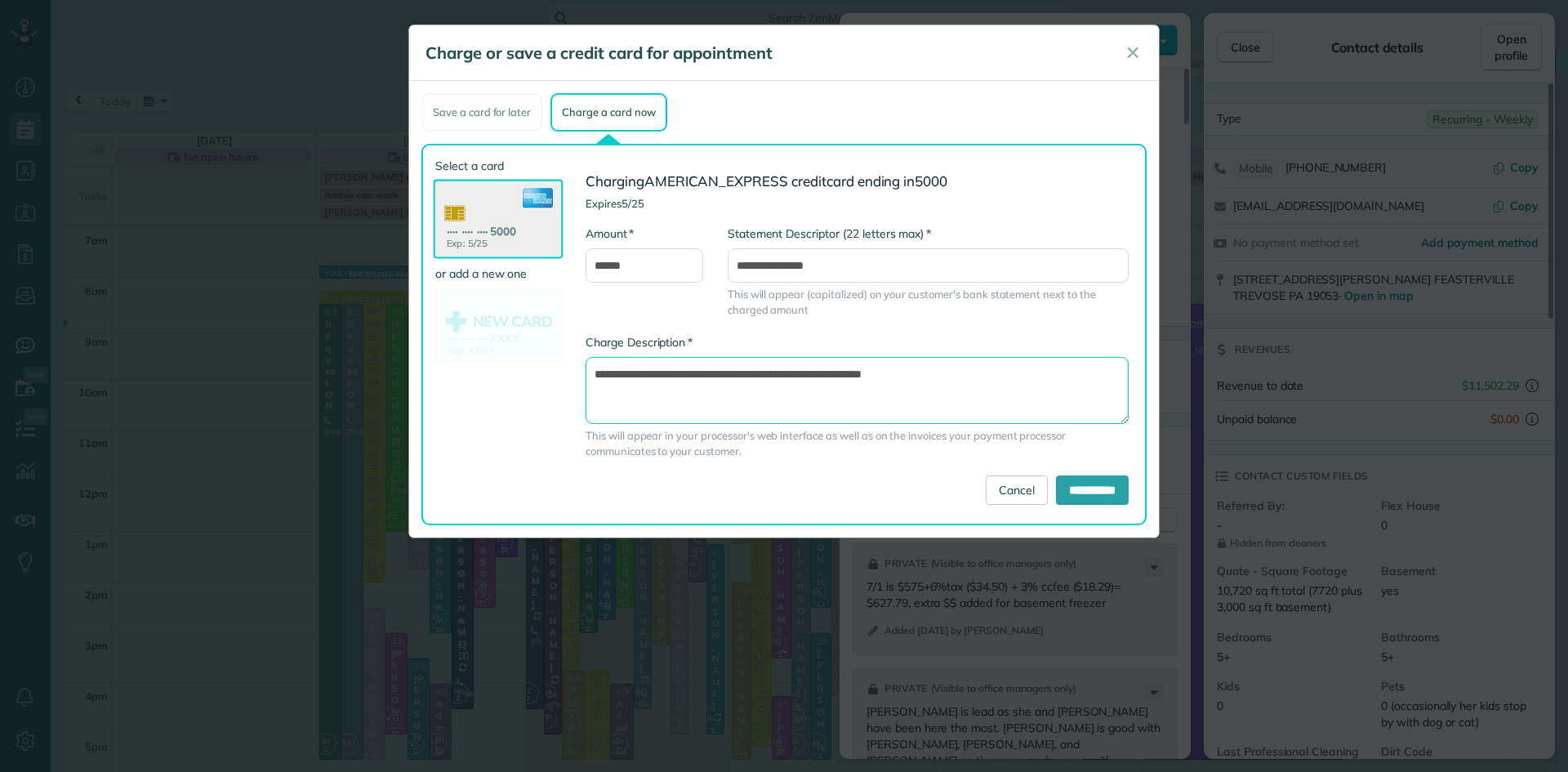 click on "**********" at bounding box center [857, 390] 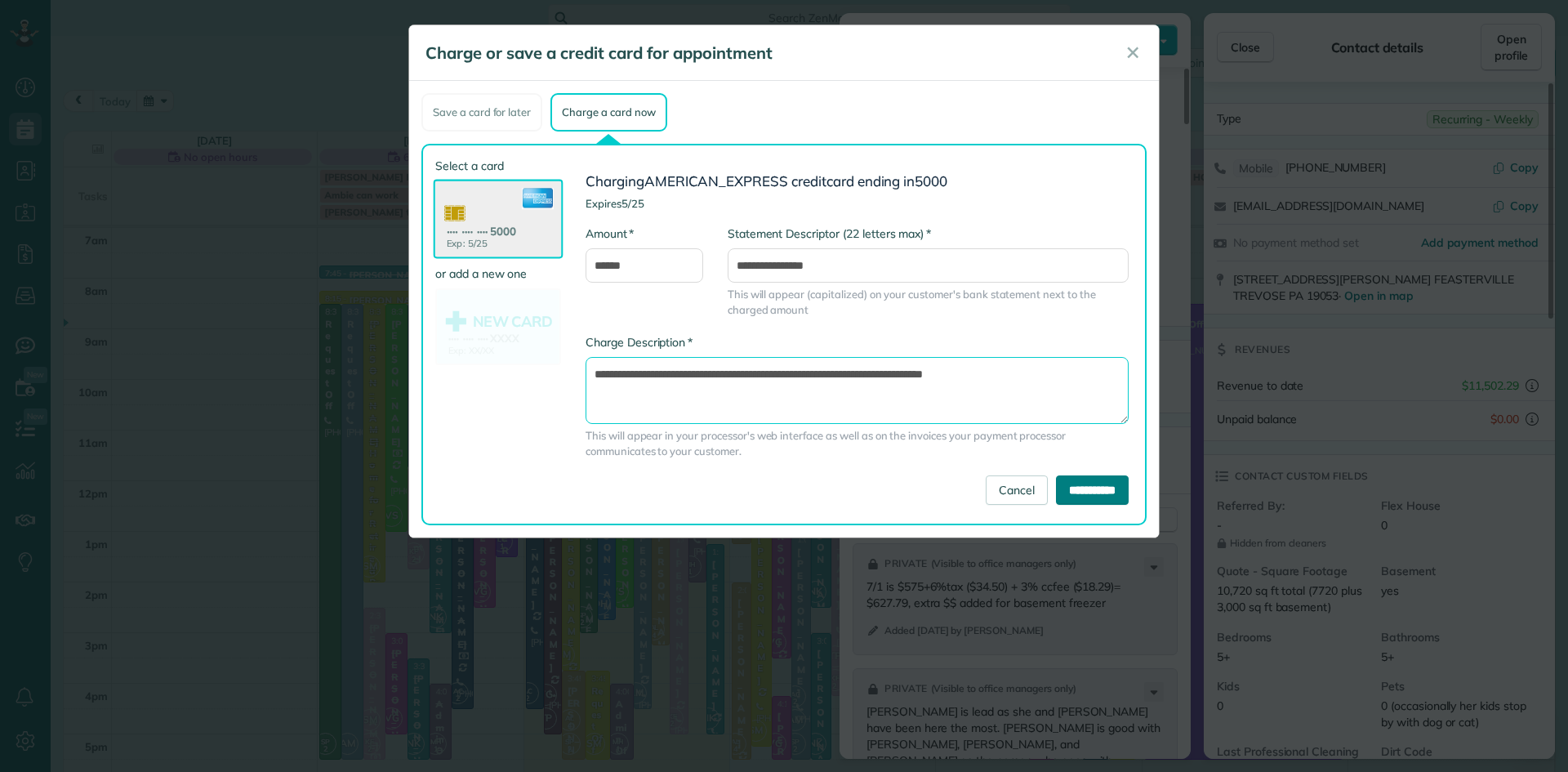 type on "**********" 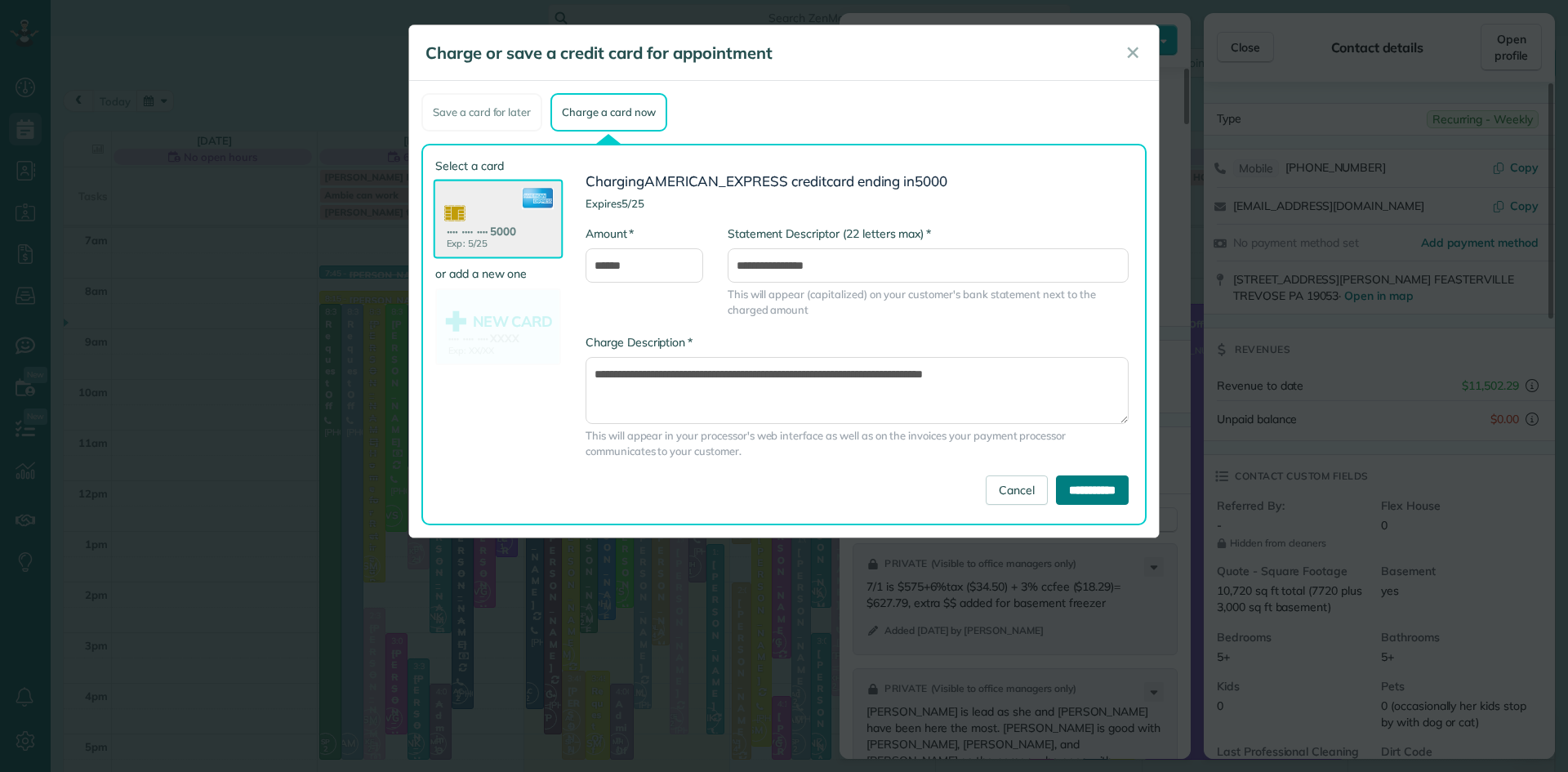 click on "**********" at bounding box center [1092, 490] 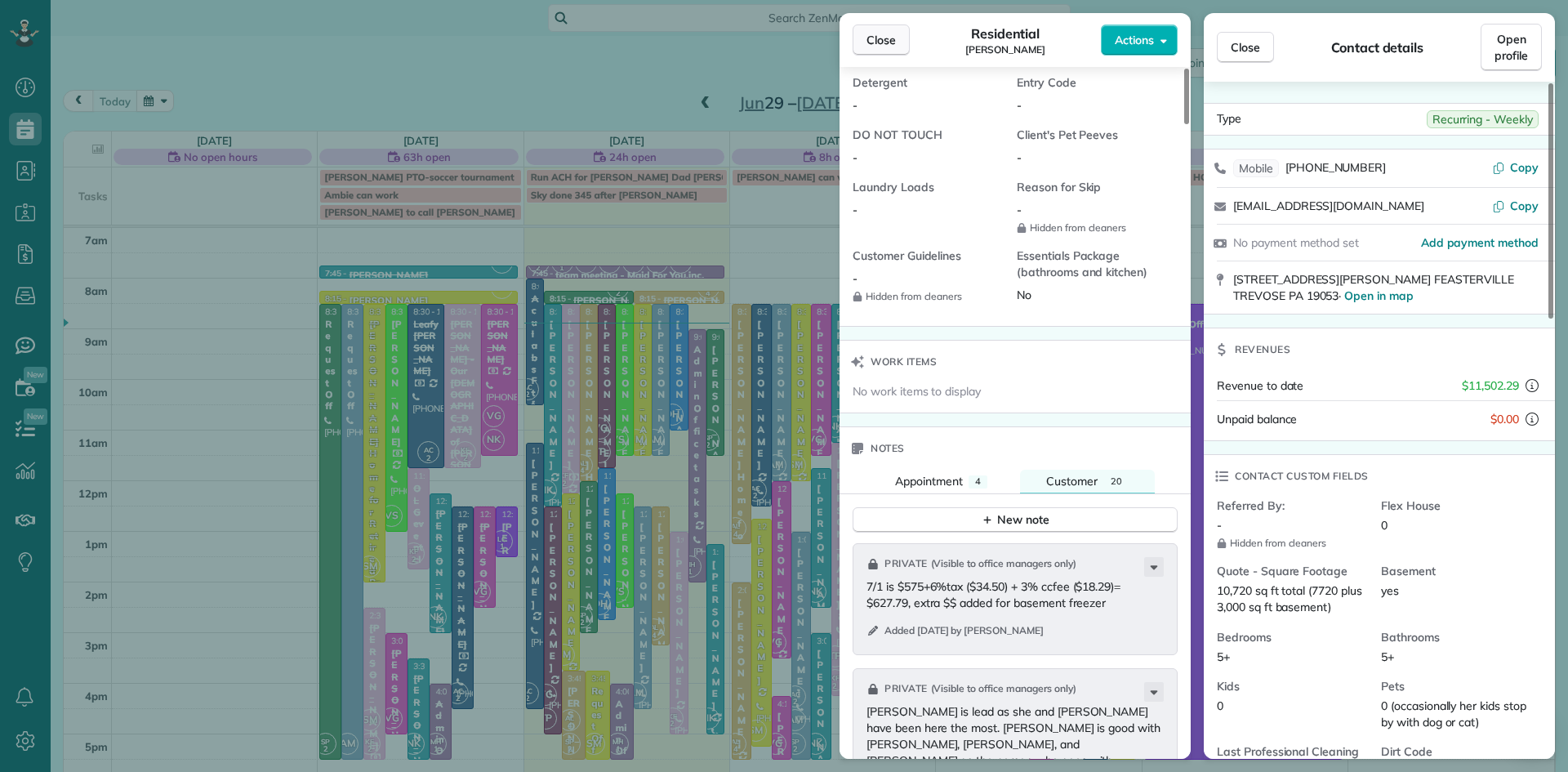 click on "Close" at bounding box center [881, 40] 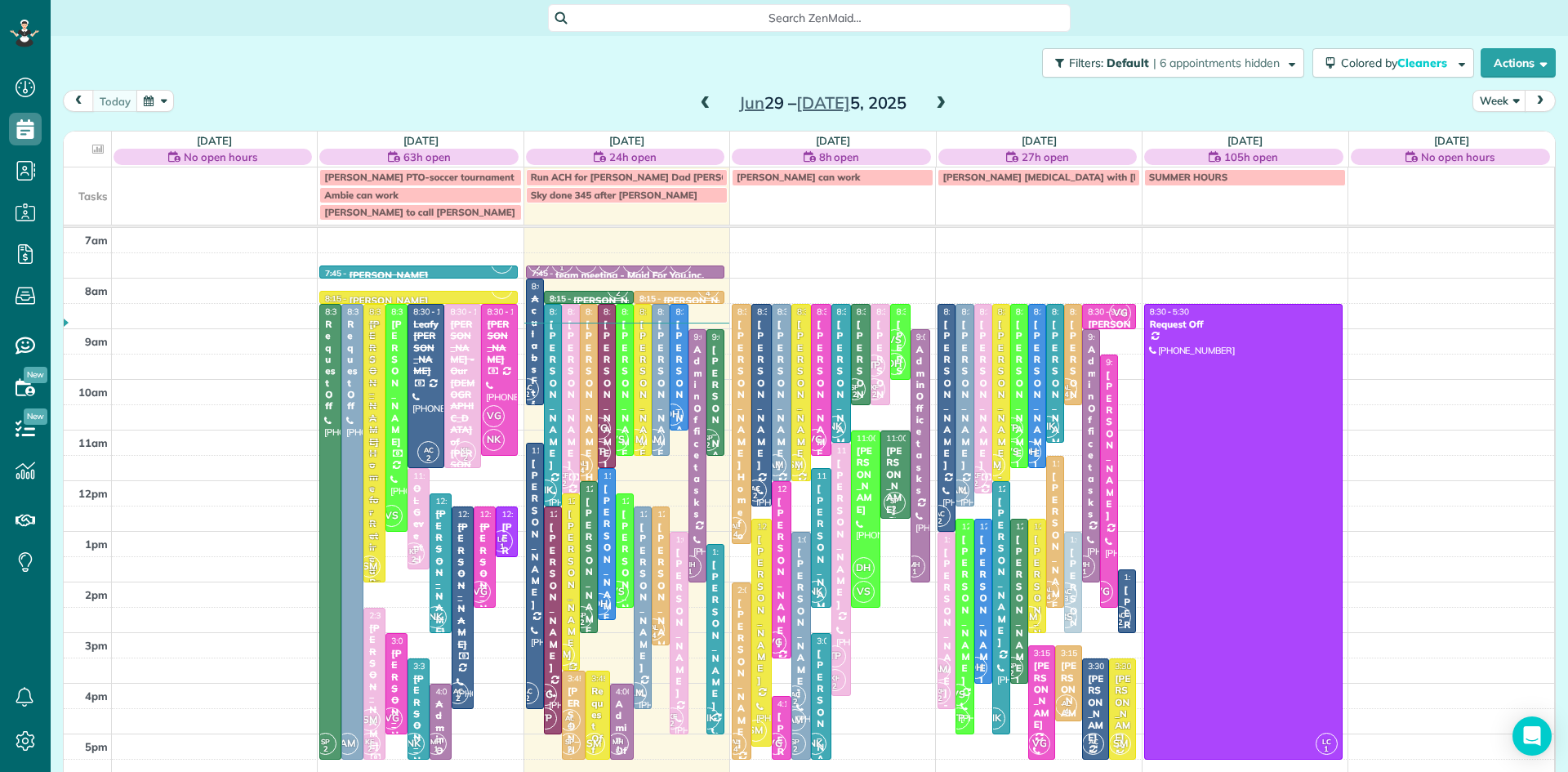 click on "[PERSON_NAME]" at bounding box center (571, 584) 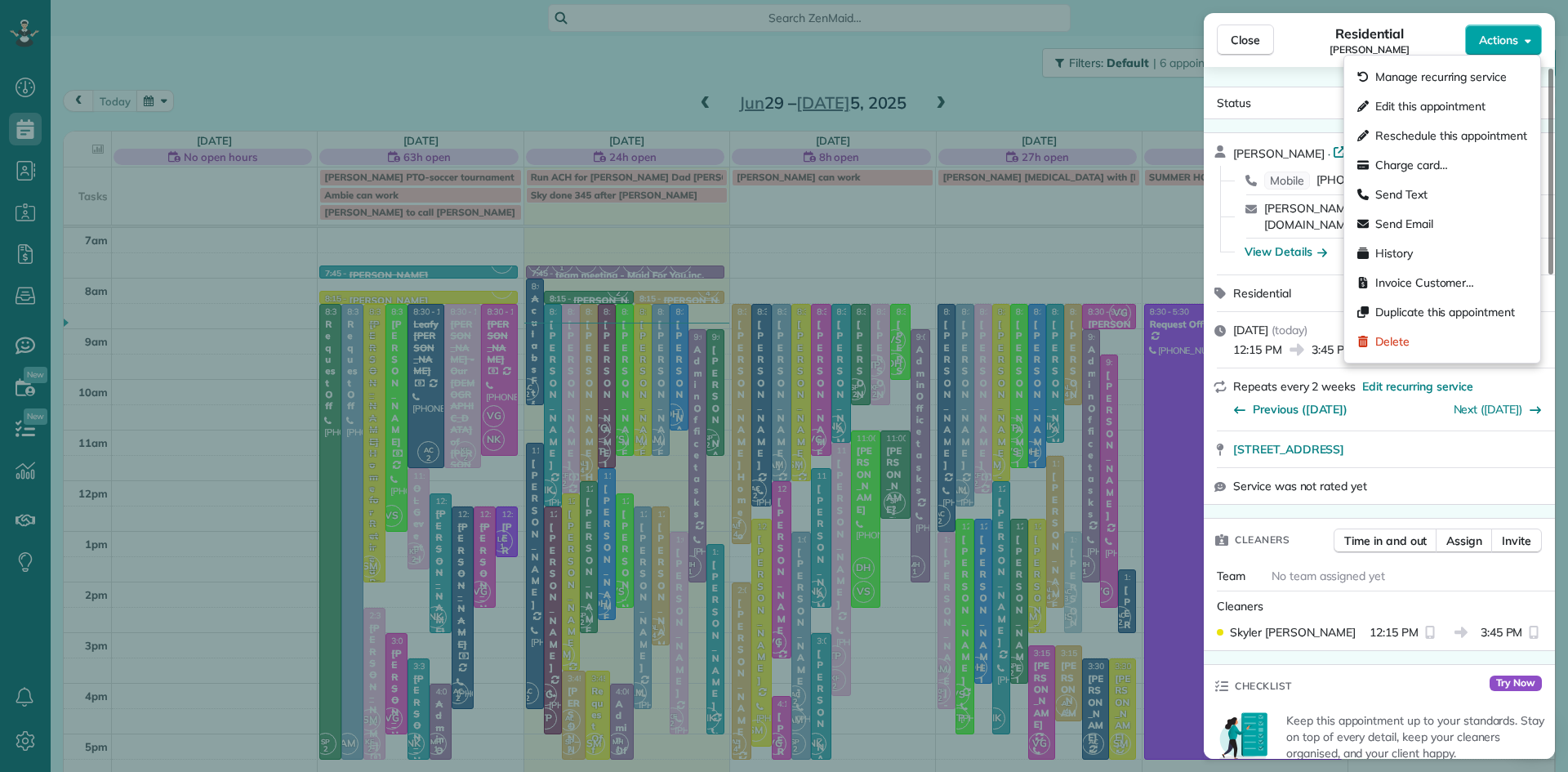 click on "Actions" at bounding box center [1499, 40] 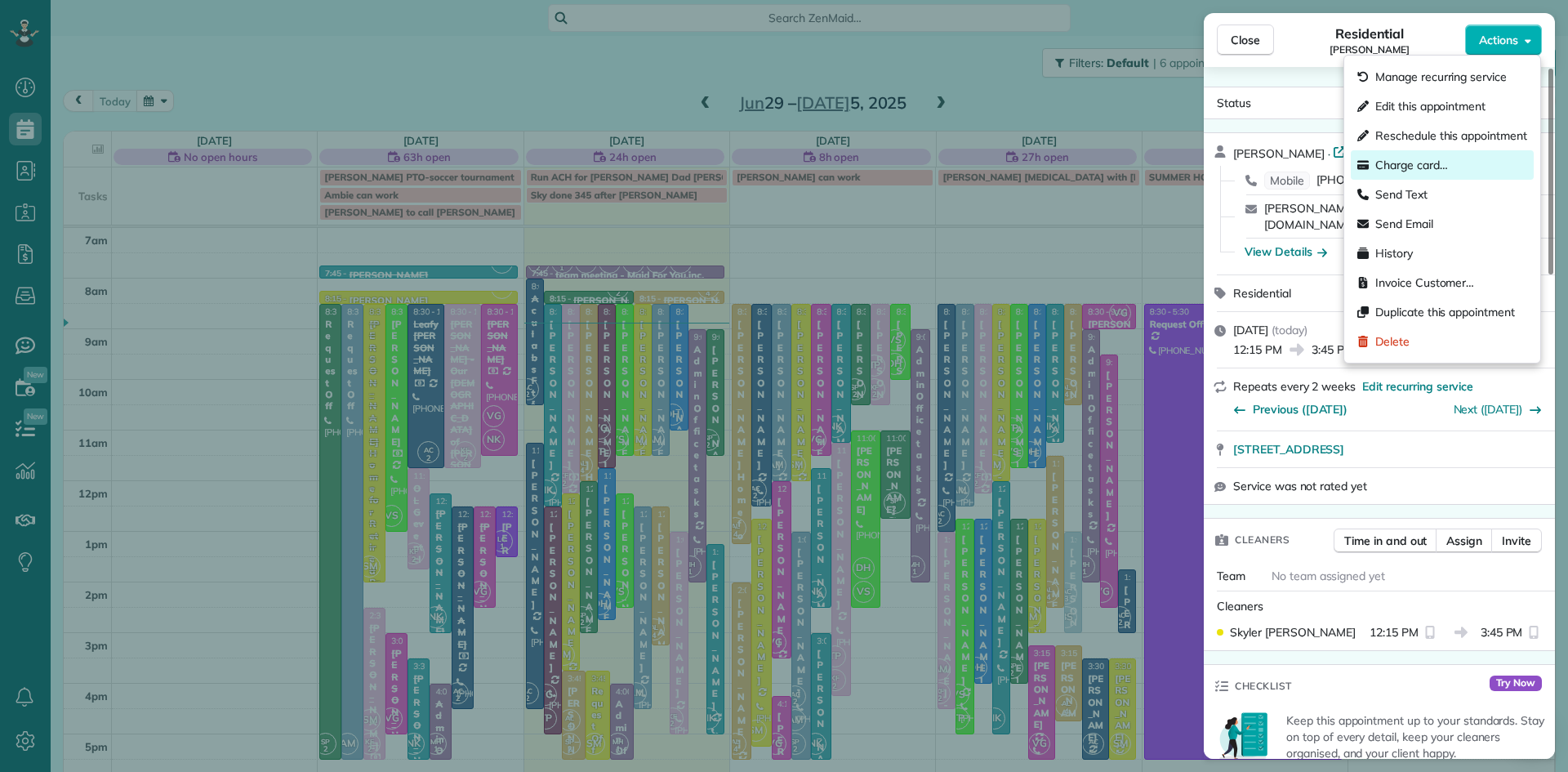 click on "Charge card…" at bounding box center [1411, 165] 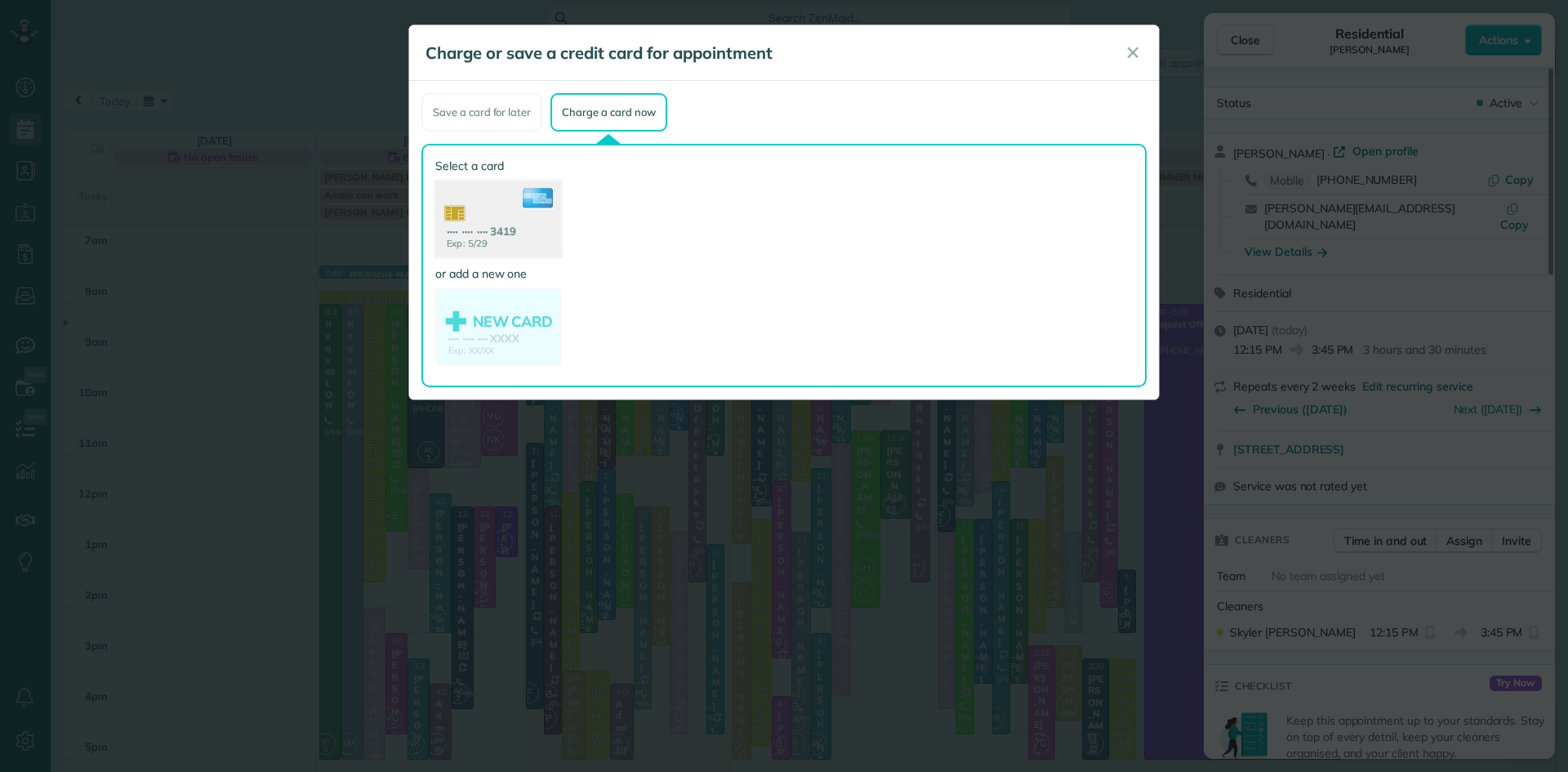 click 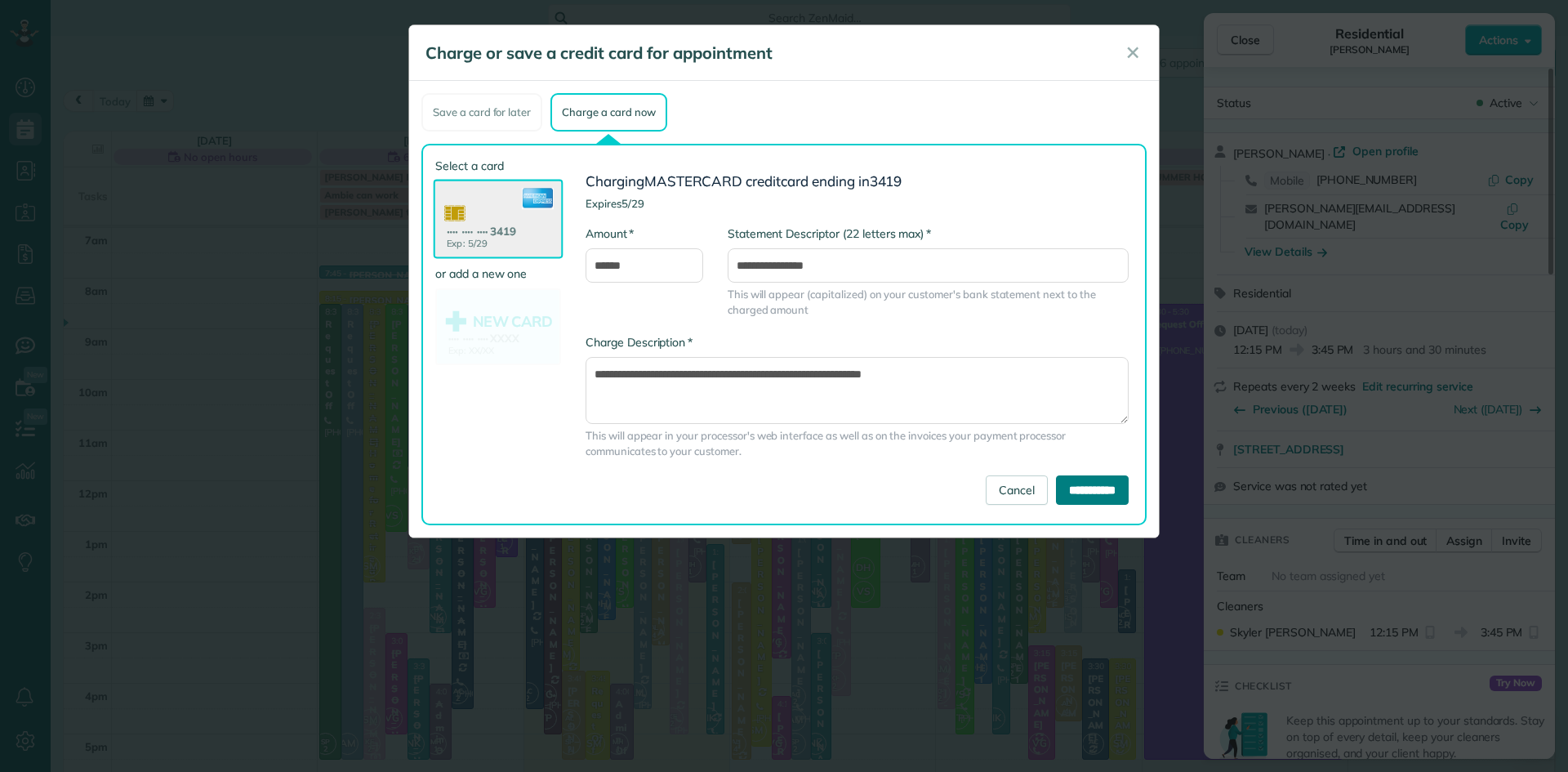click on "**********" at bounding box center [1092, 490] 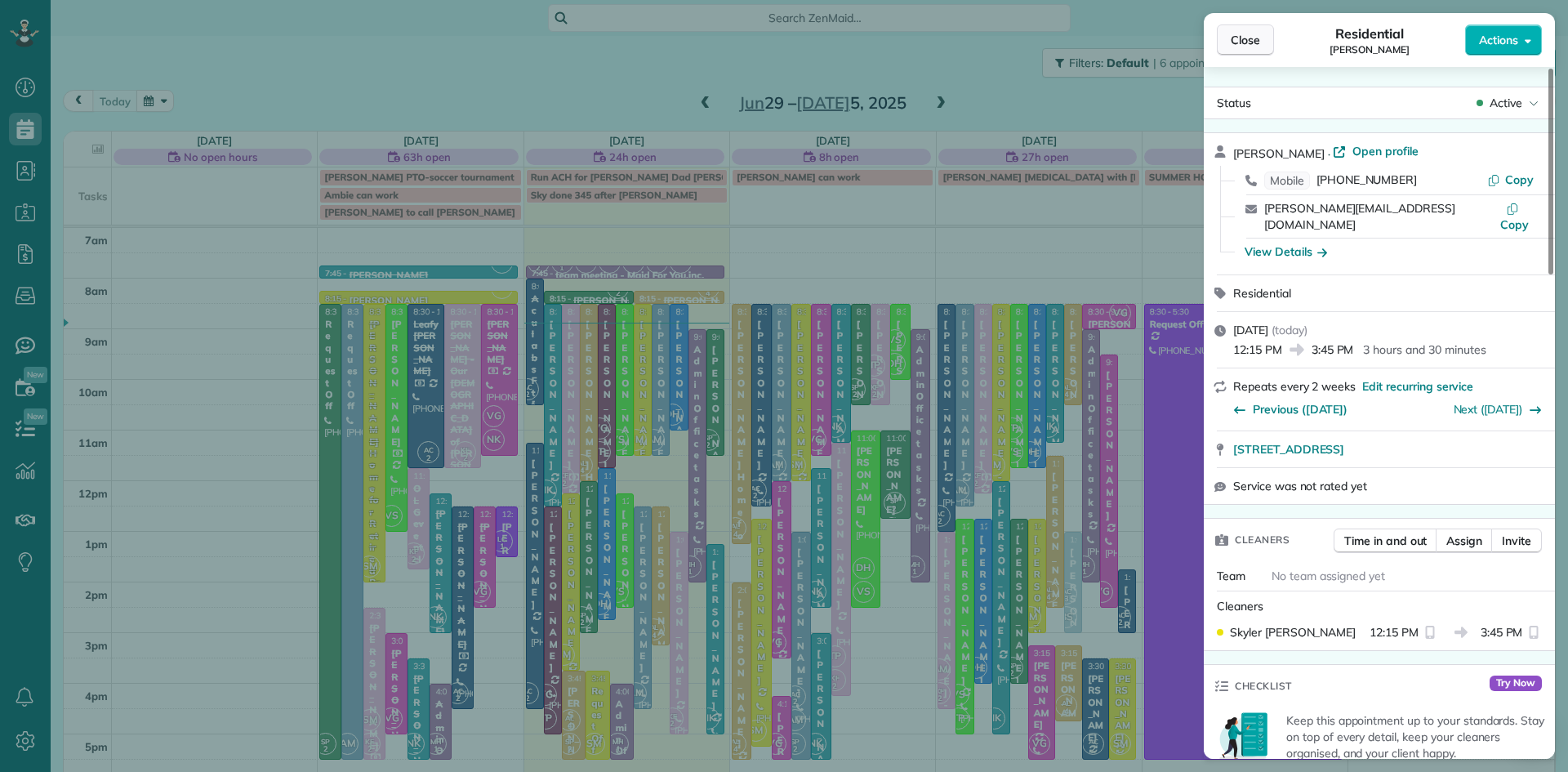 click on "Close" at bounding box center (1245, 40) 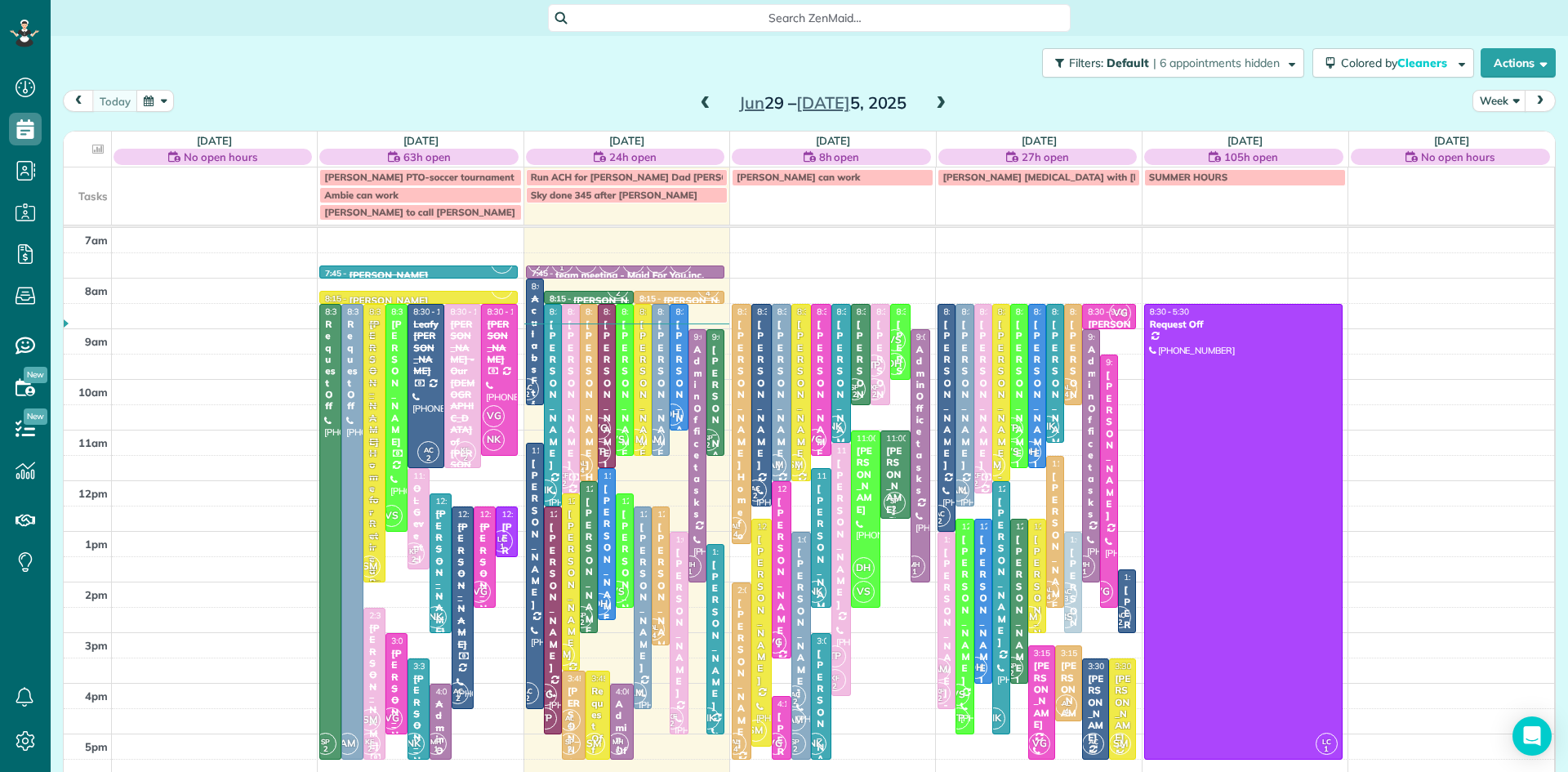 click on "[PERSON_NAME] and [PERSON_NAME]" at bounding box center (607, 653) 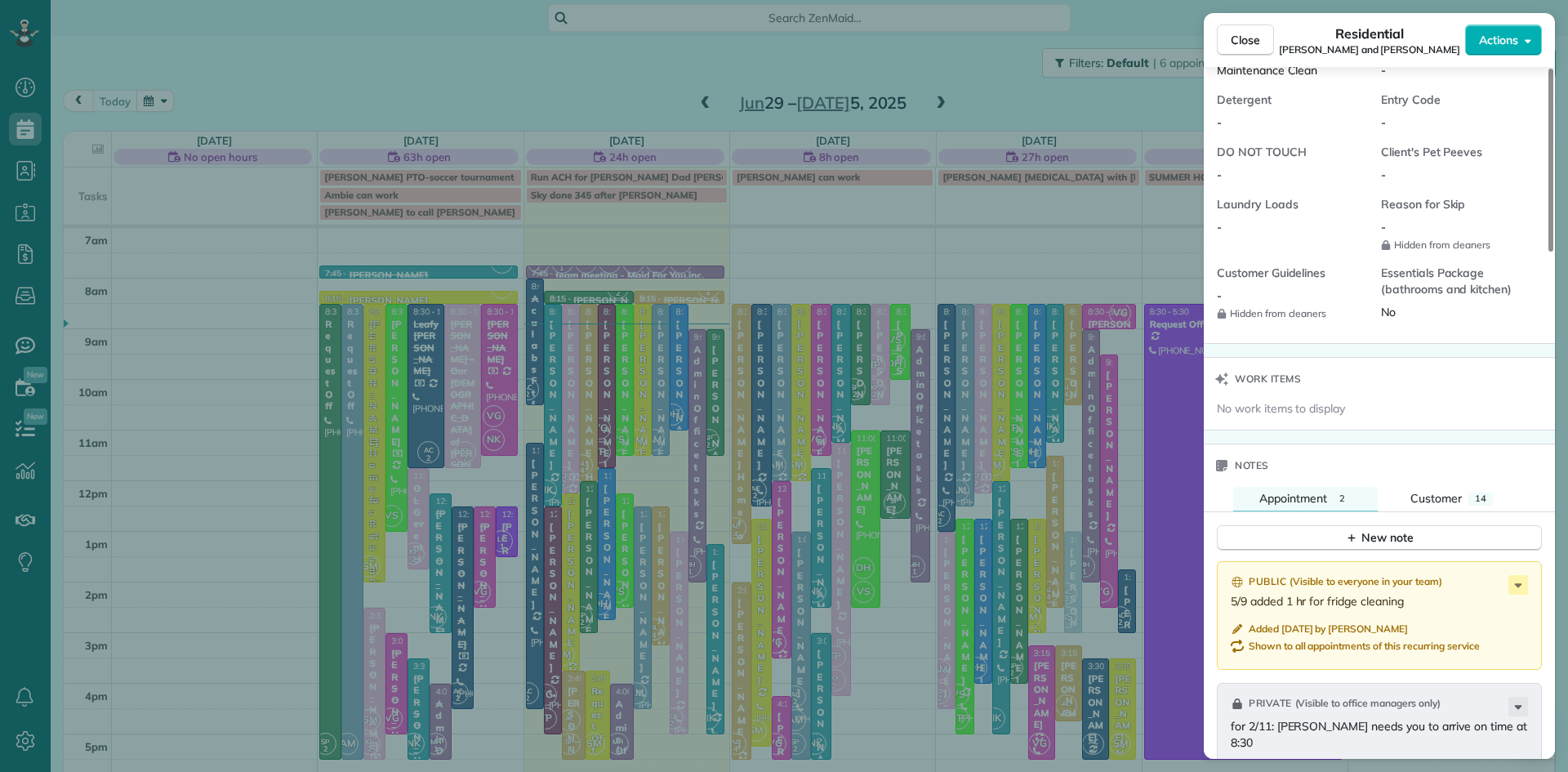 scroll, scrollTop: 1638, scrollLeft: 0, axis: vertical 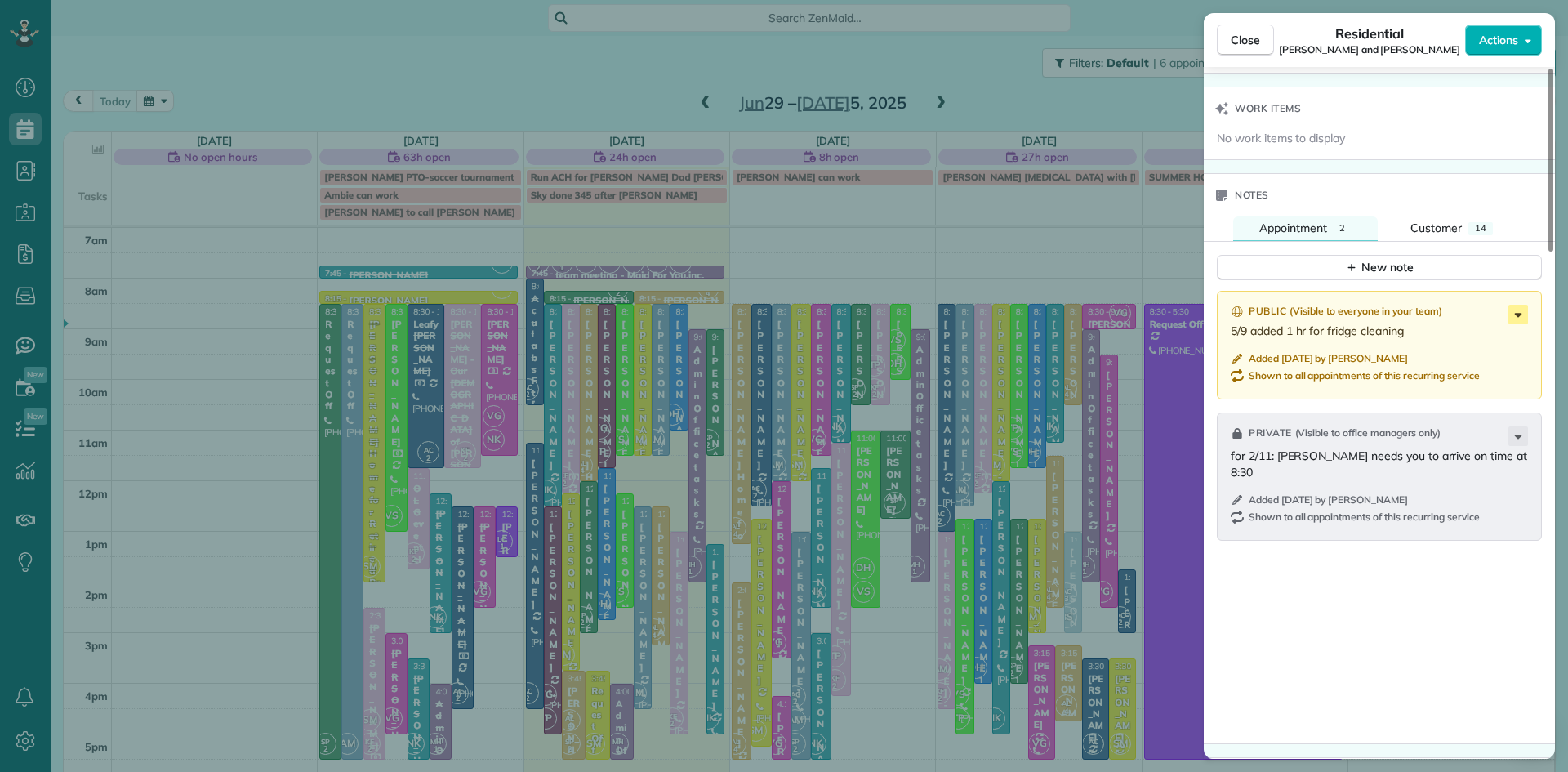 click 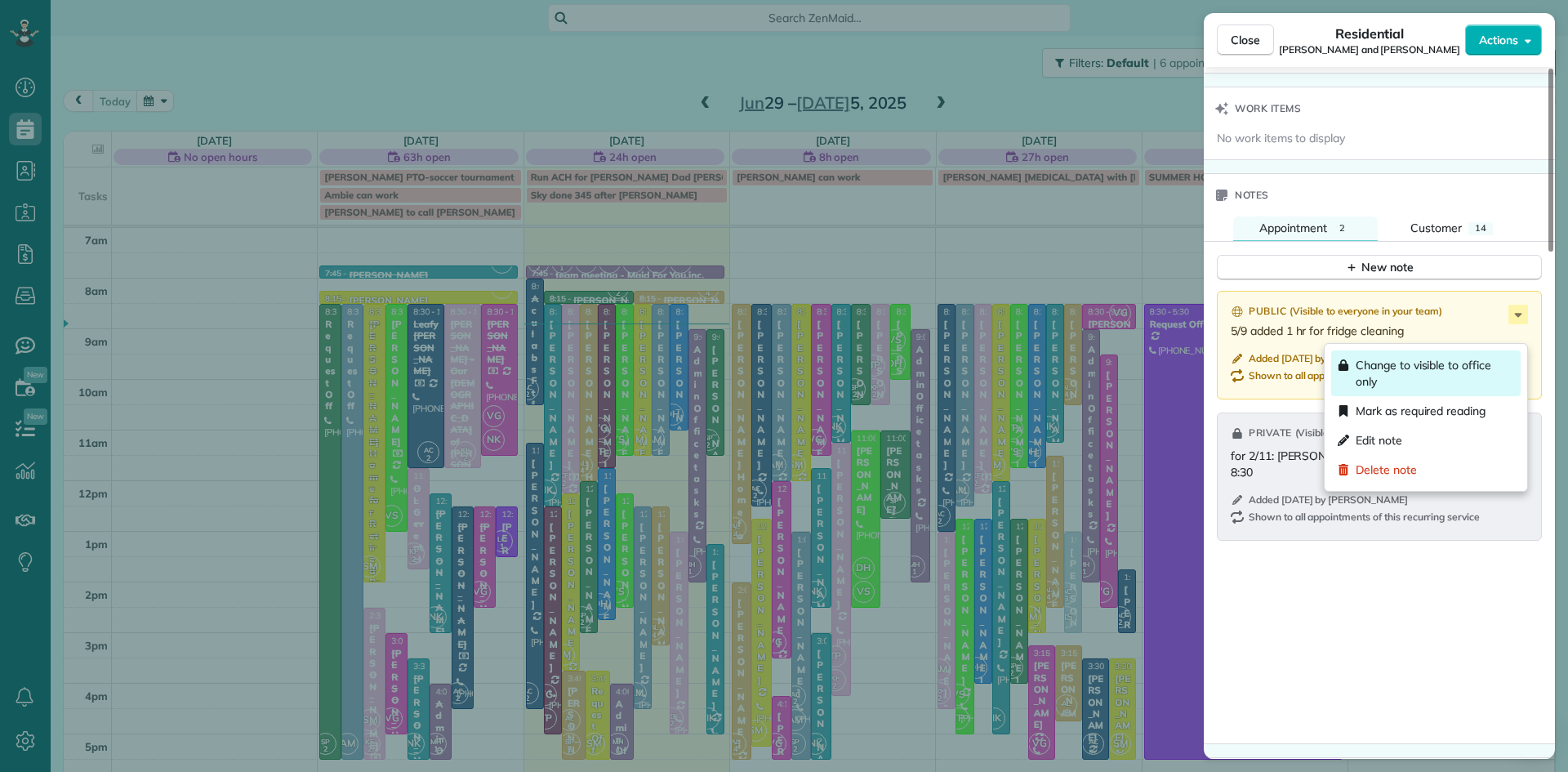 click on "Change to visible to office only" at bounding box center [1435, 373] 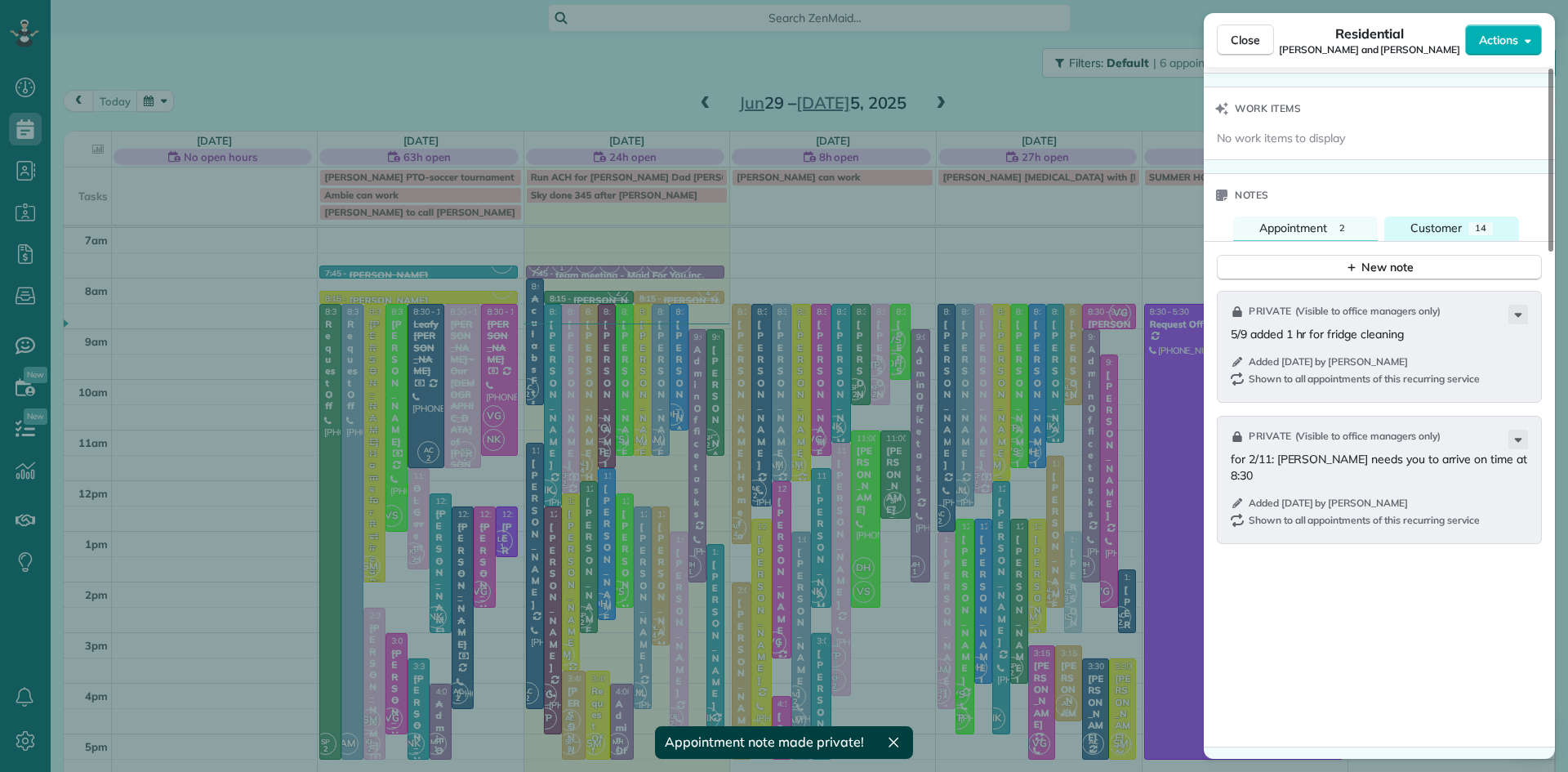 click on "Customer" at bounding box center (1436, 228) 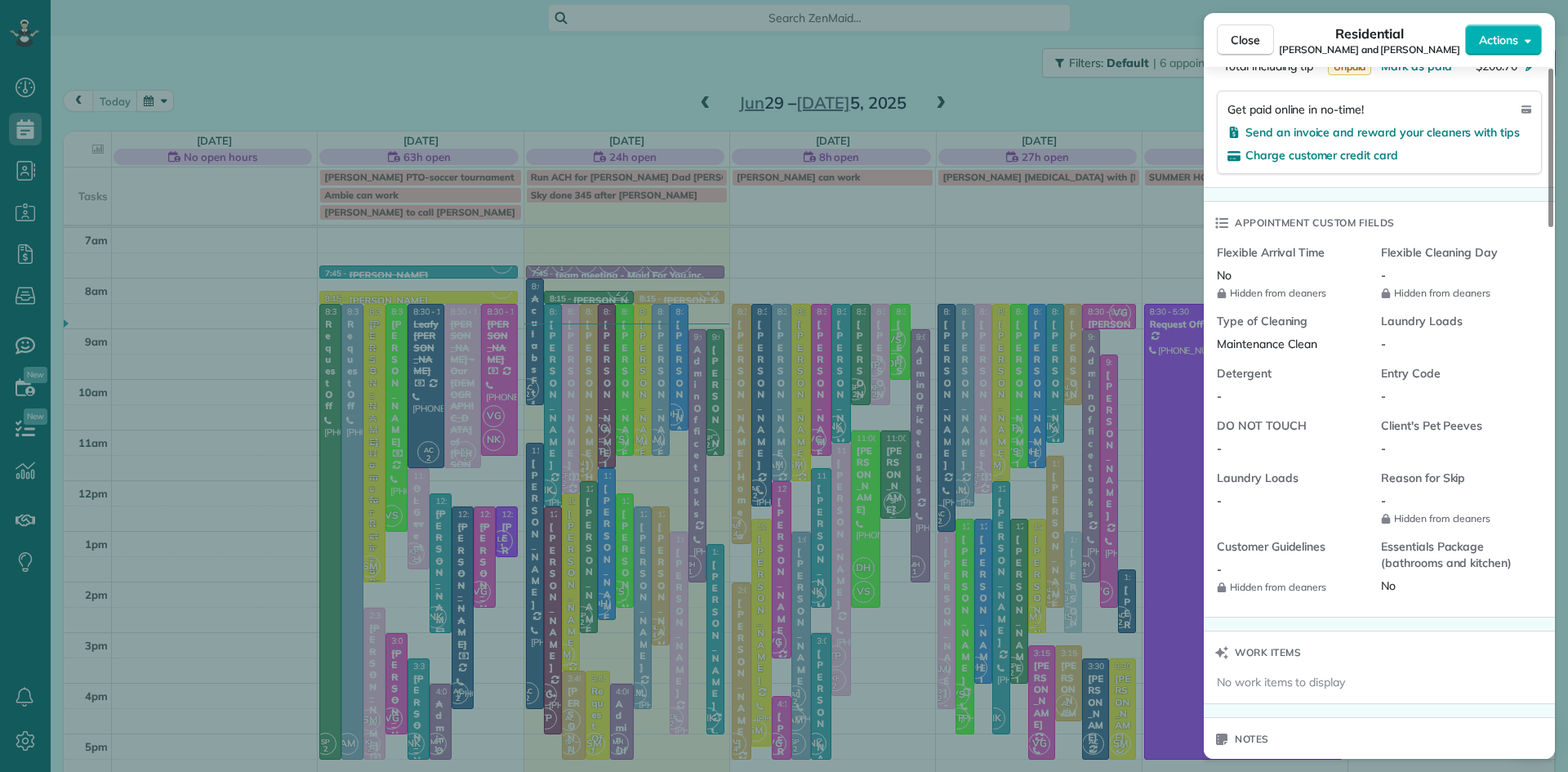 scroll, scrollTop: 530, scrollLeft: 0, axis: vertical 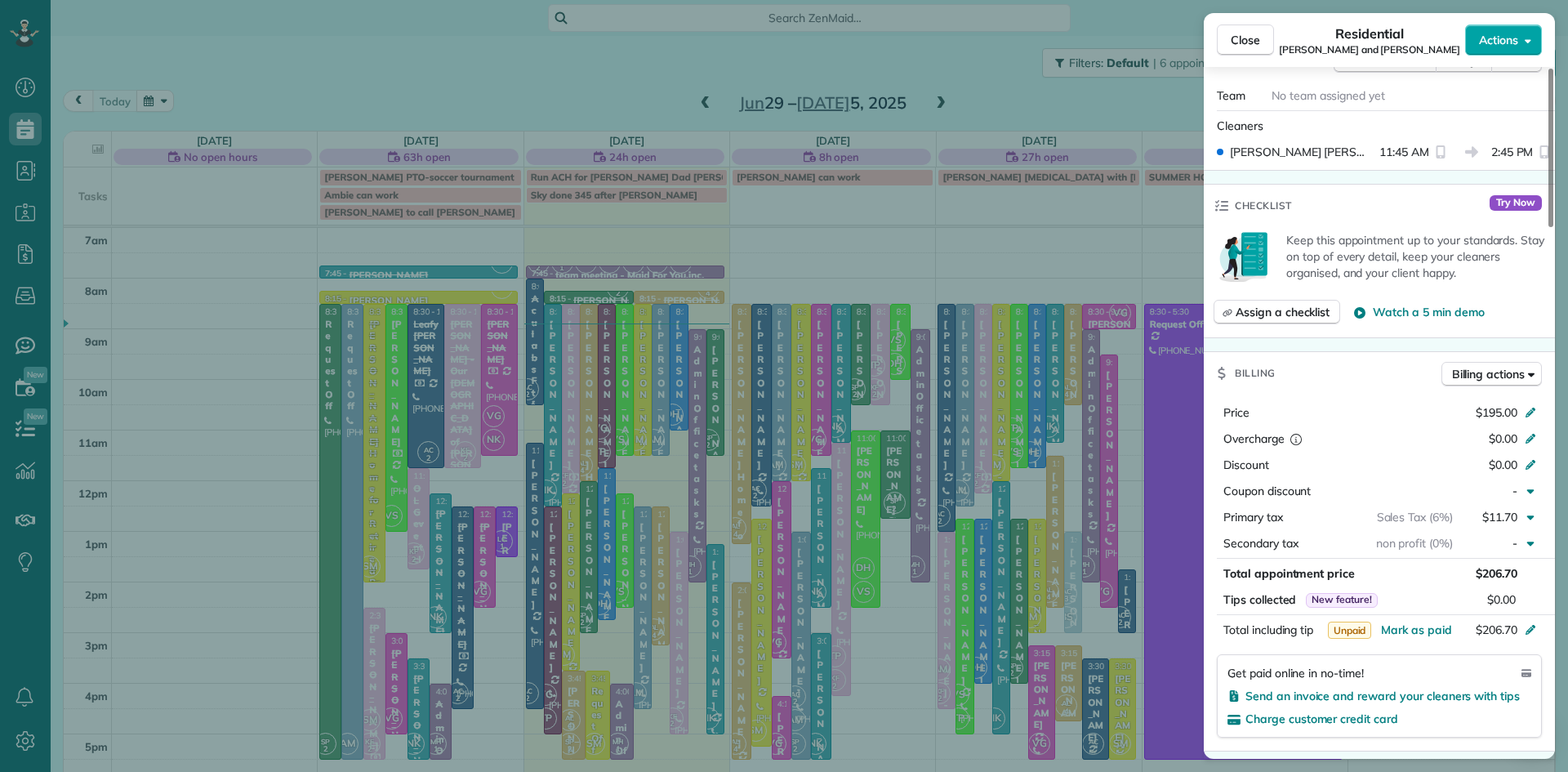 click on "Actions" at bounding box center [1499, 40] 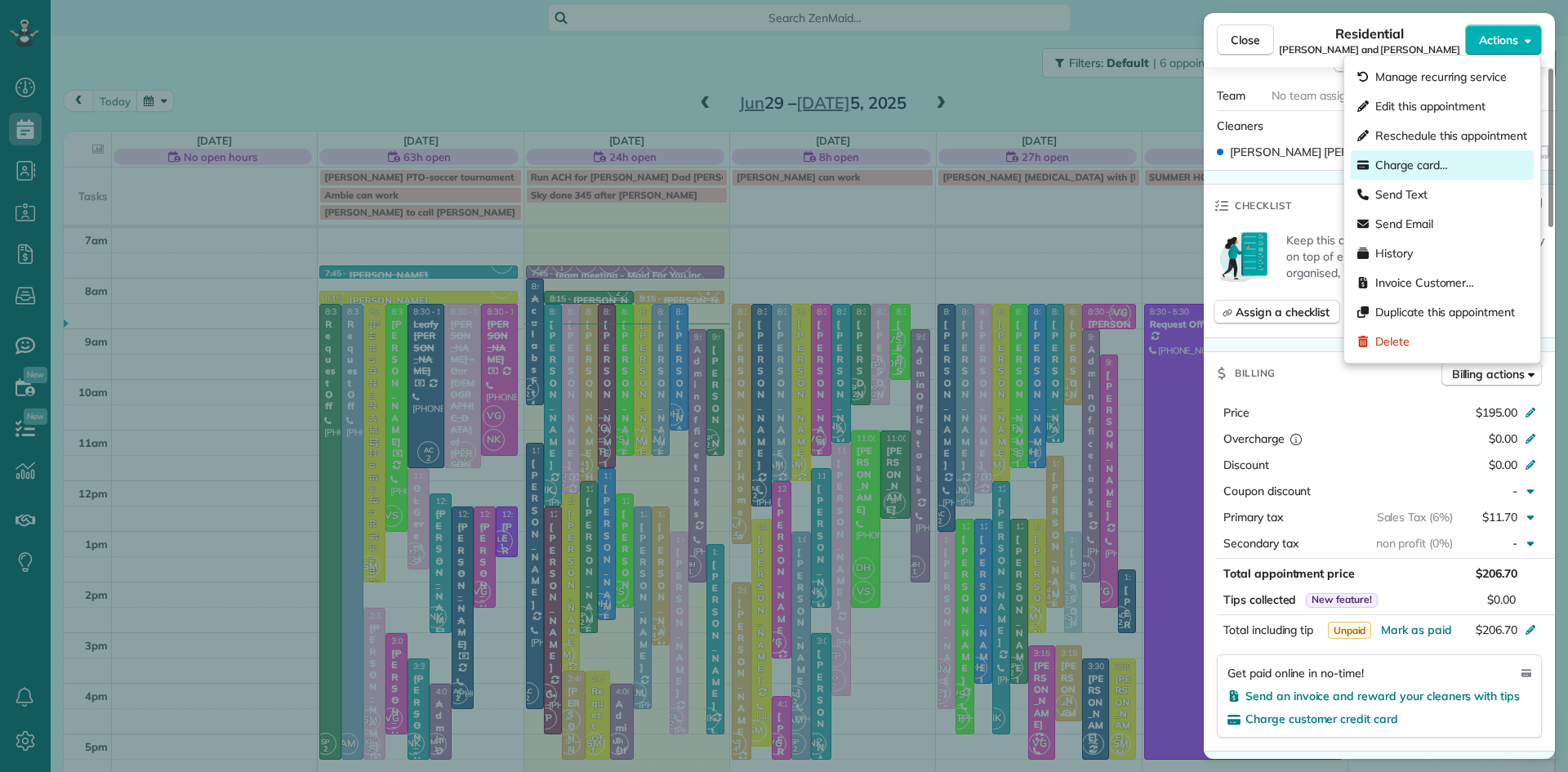 click on "Charge card…" at bounding box center [1411, 165] 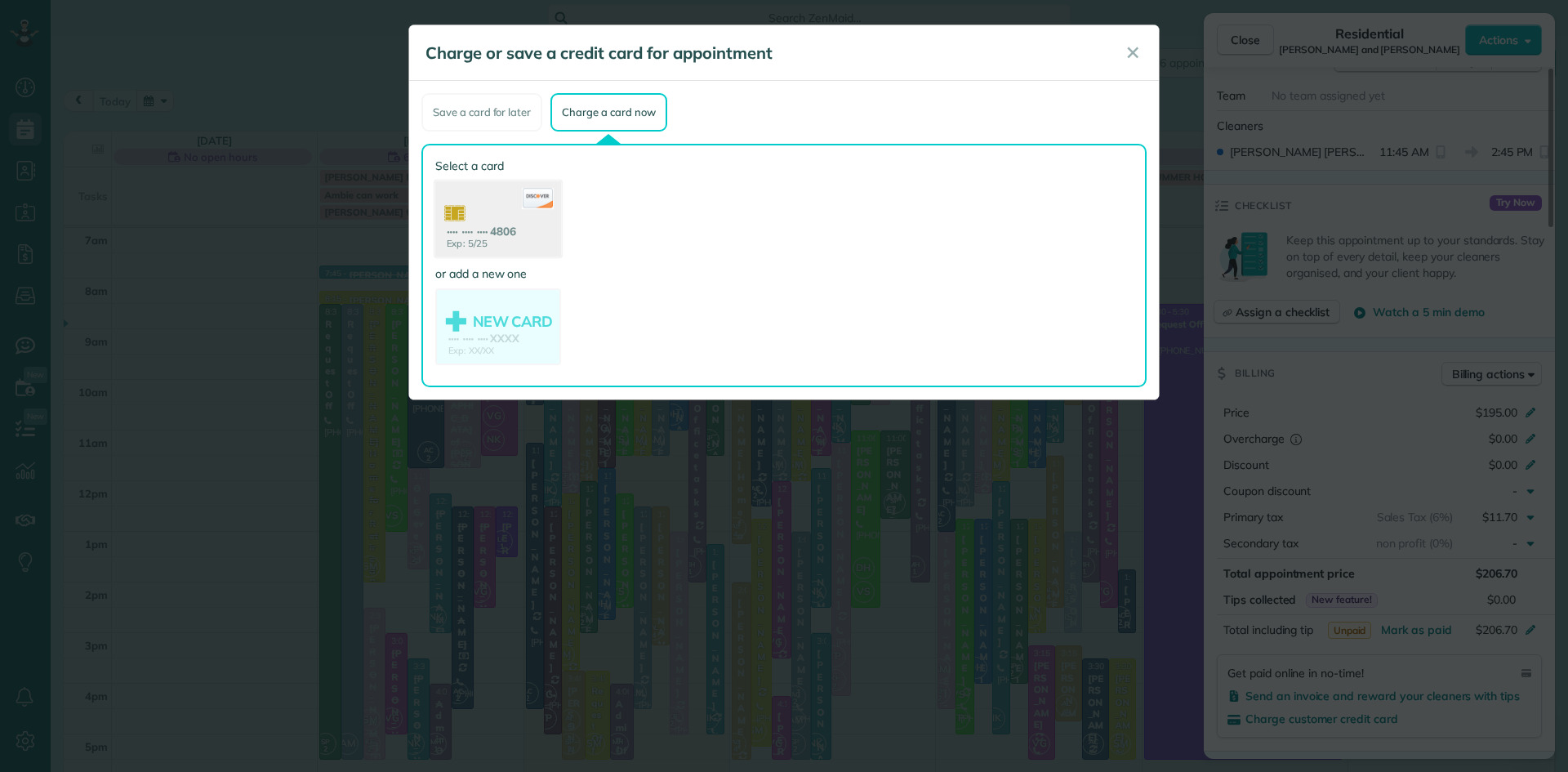 click 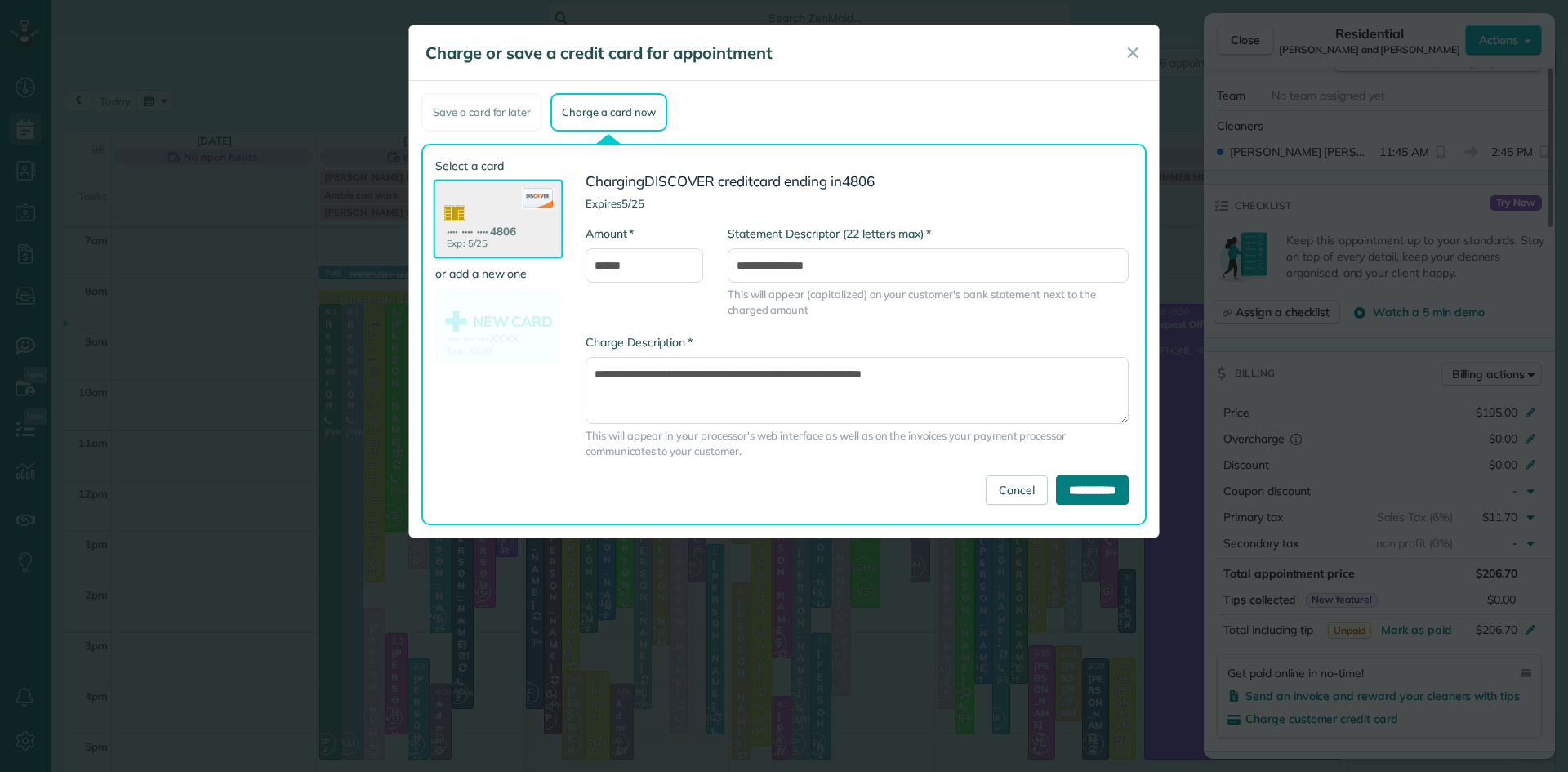 click on "**********" at bounding box center (1092, 490) 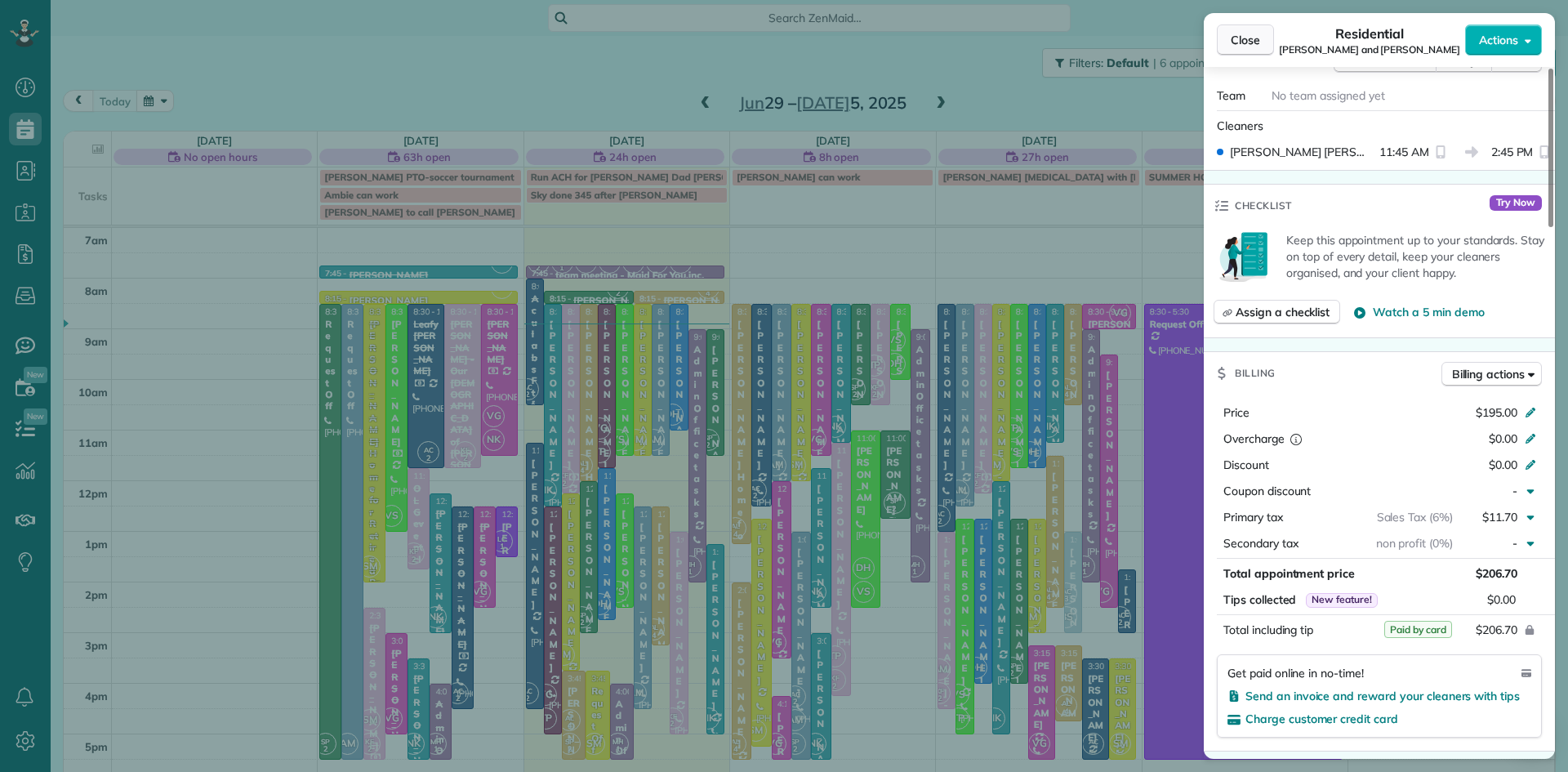 click on "Close" at bounding box center (1245, 40) 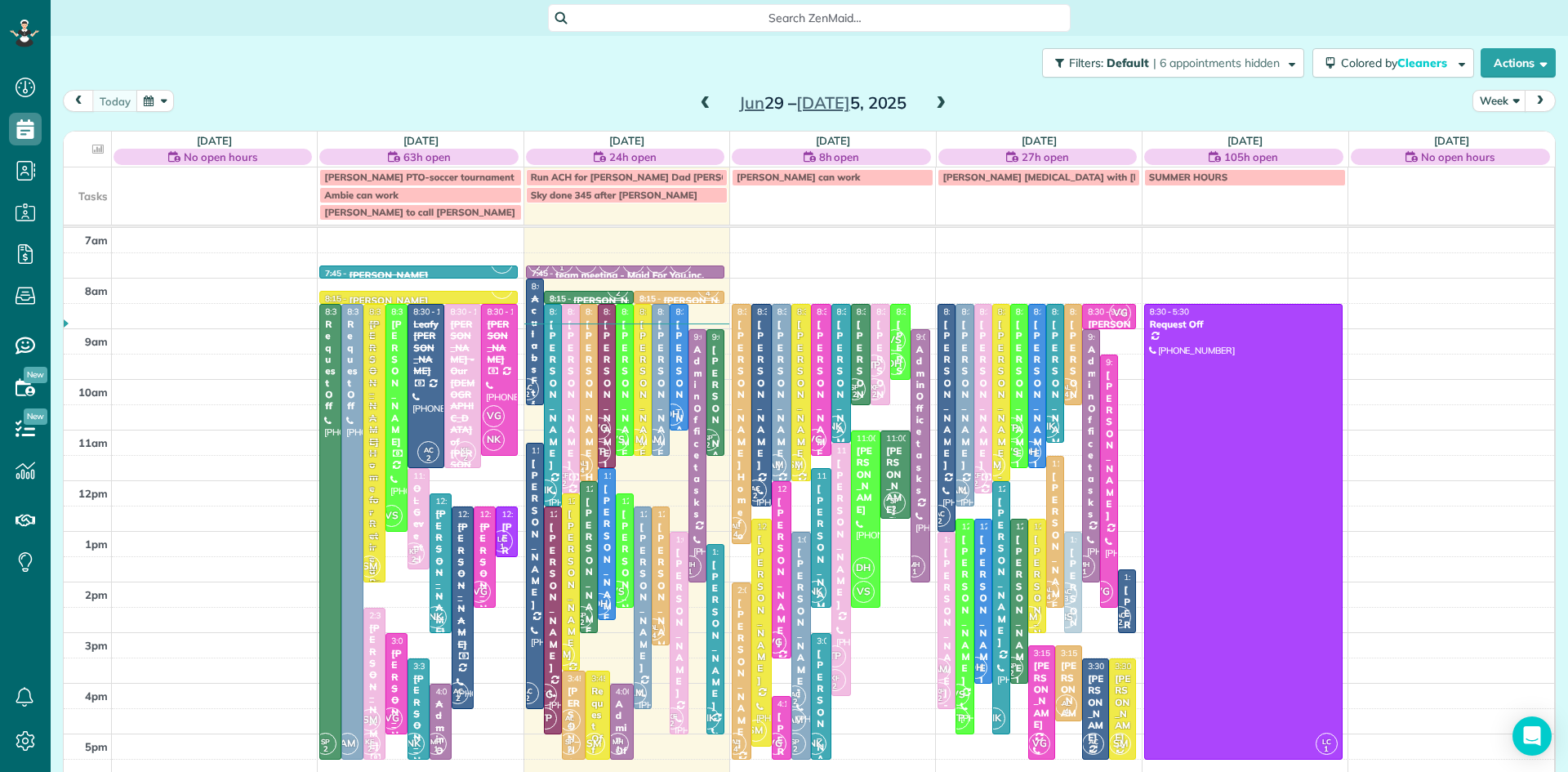 click on "[PERSON_NAME]" at bounding box center (589, 572) 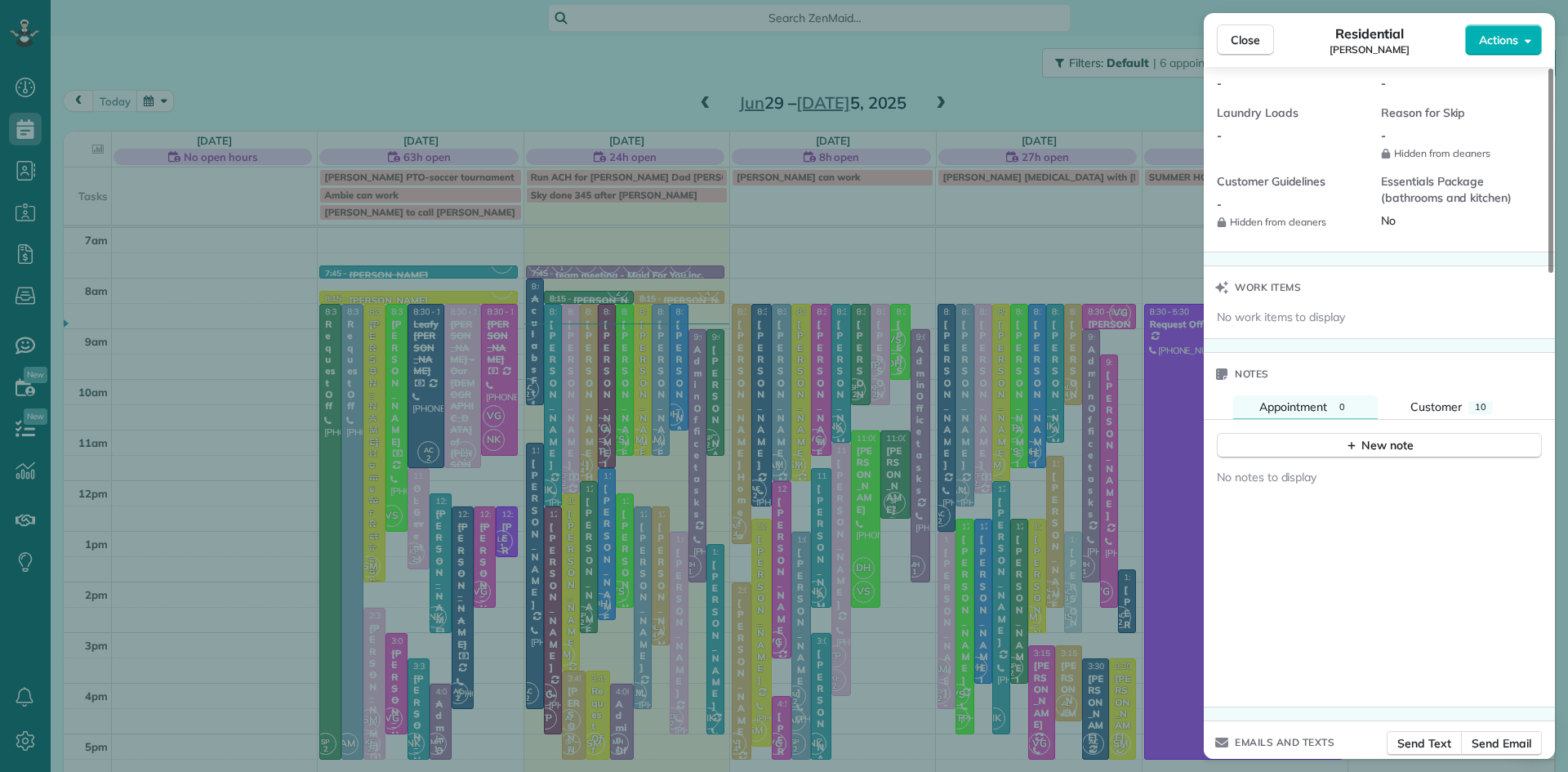 scroll, scrollTop: 1422, scrollLeft: 0, axis: vertical 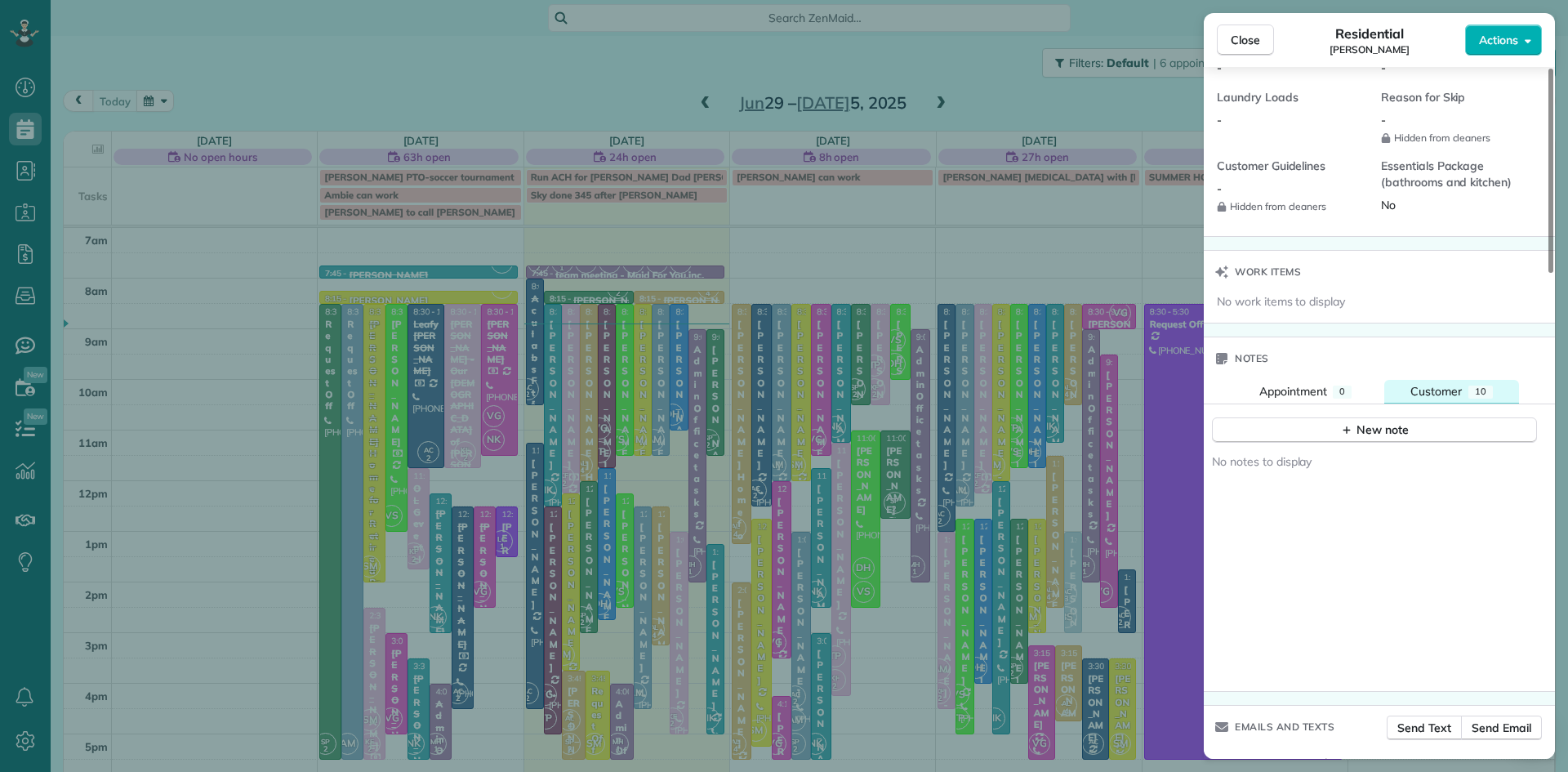 click on "Customer" at bounding box center [1436, 391] 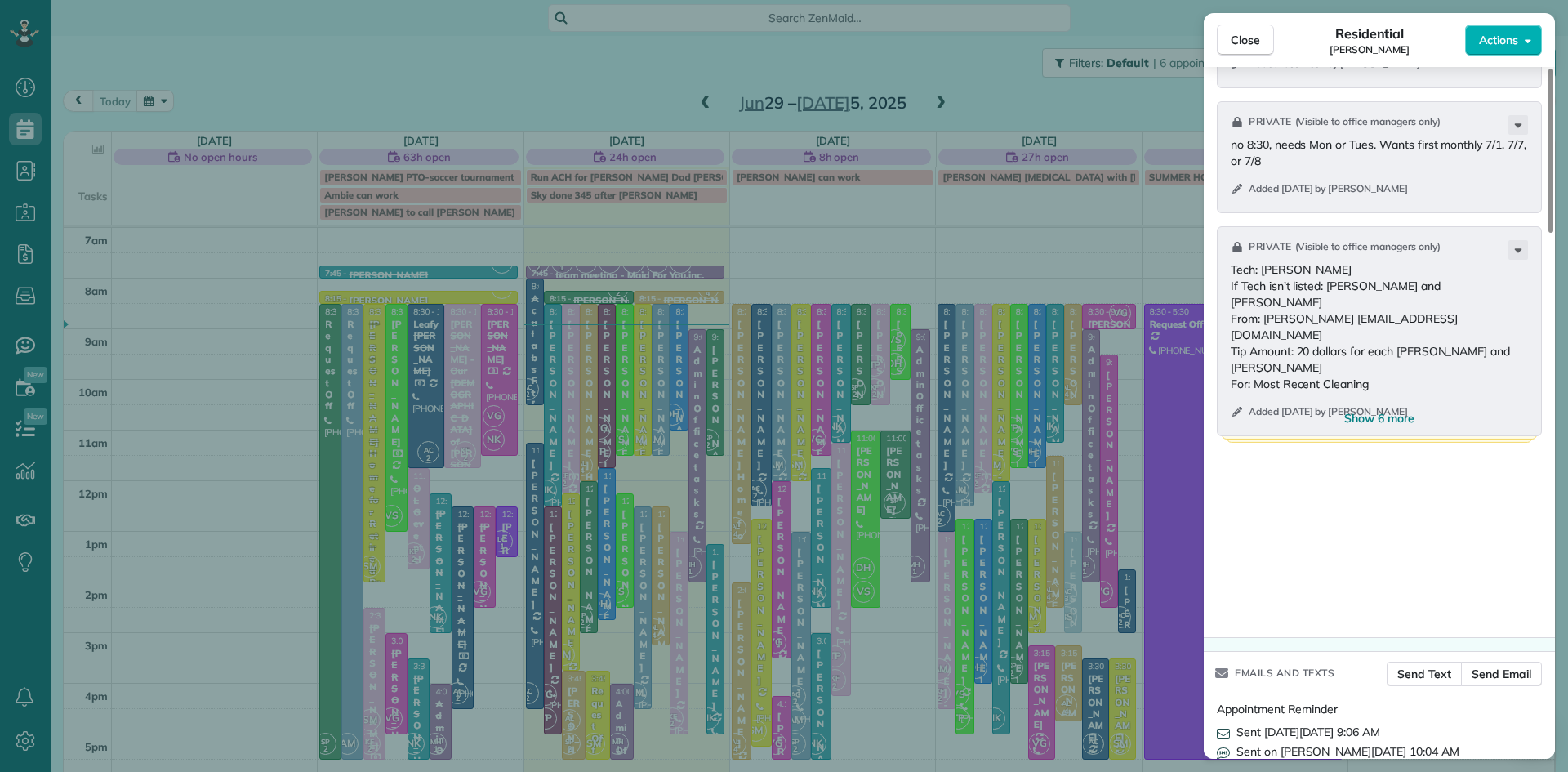 scroll, scrollTop: 2203, scrollLeft: 0, axis: vertical 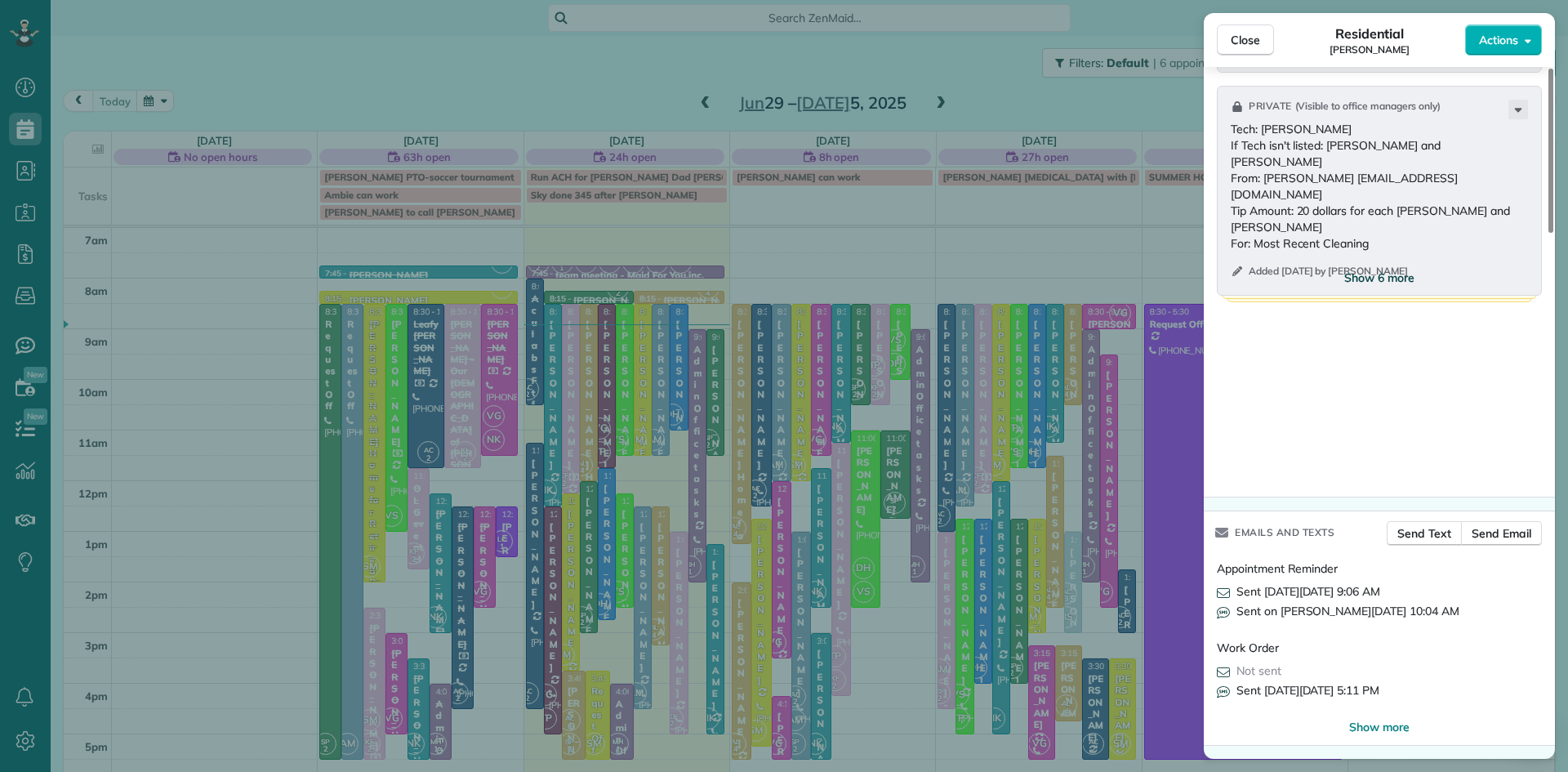 click on "Show 6 more" at bounding box center (1379, 278) 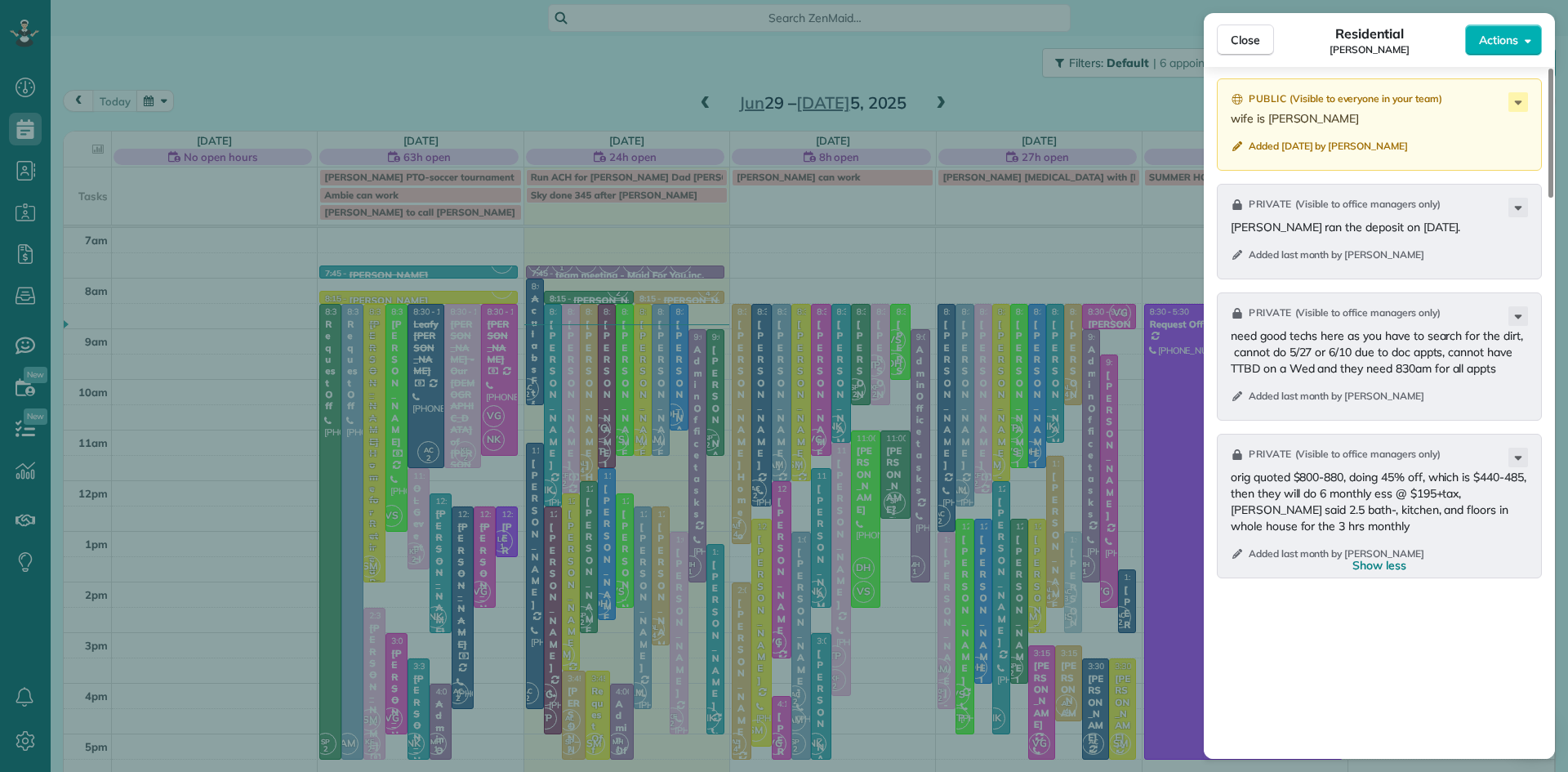 scroll, scrollTop: 2750, scrollLeft: 0, axis: vertical 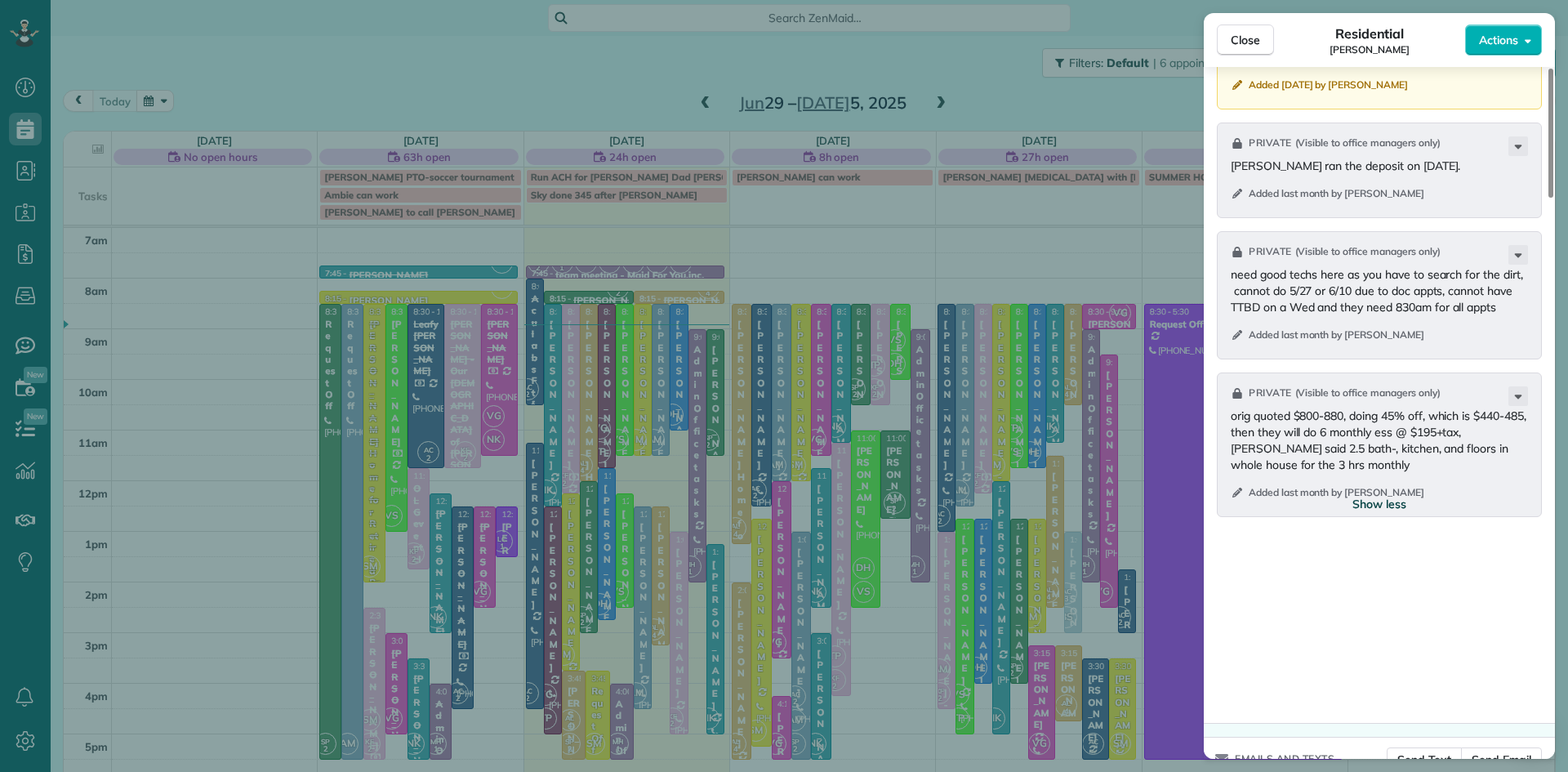 click on "Show less" at bounding box center (1379, 504) 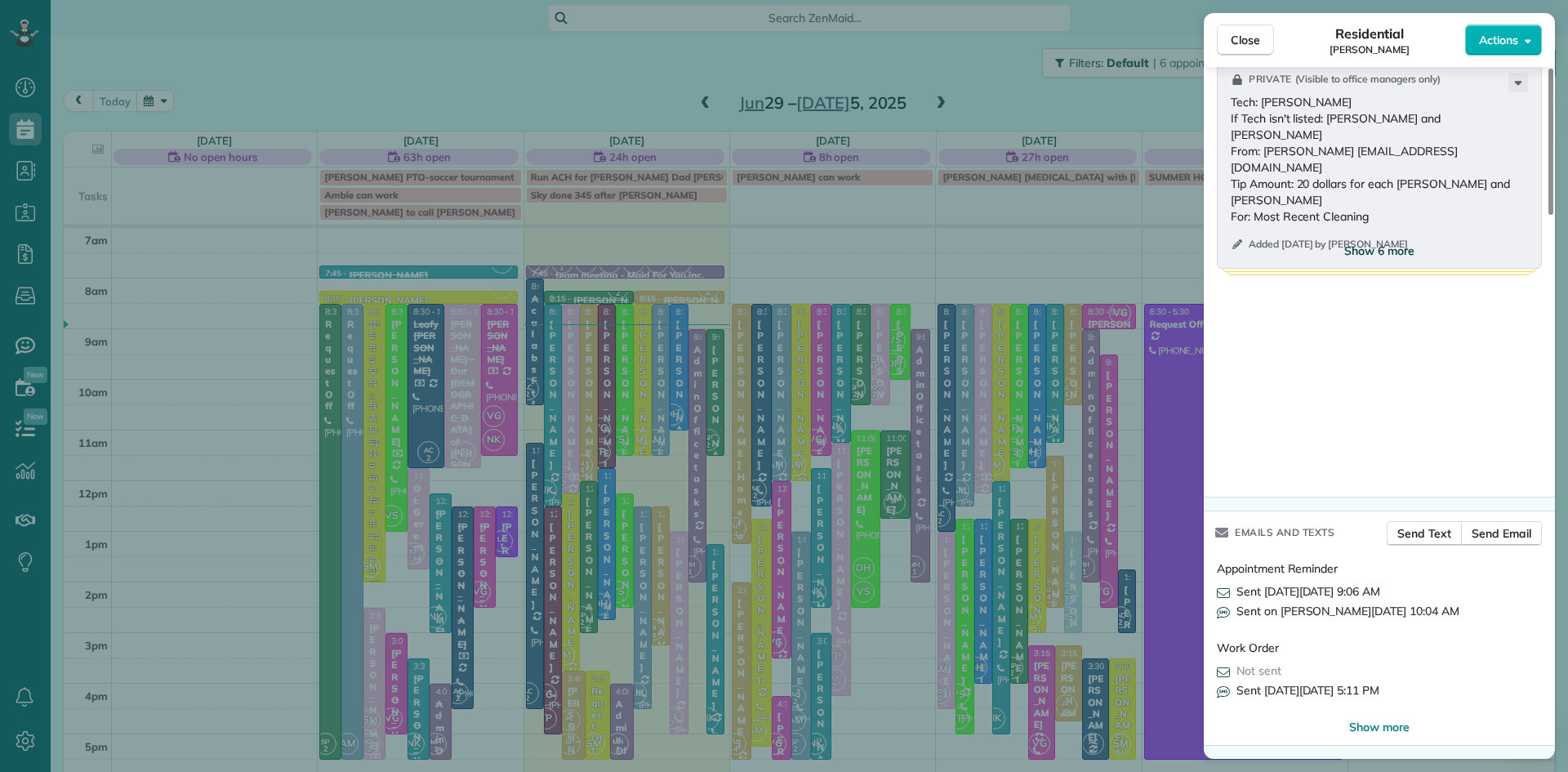 scroll, scrollTop: 2203, scrollLeft: 0, axis: vertical 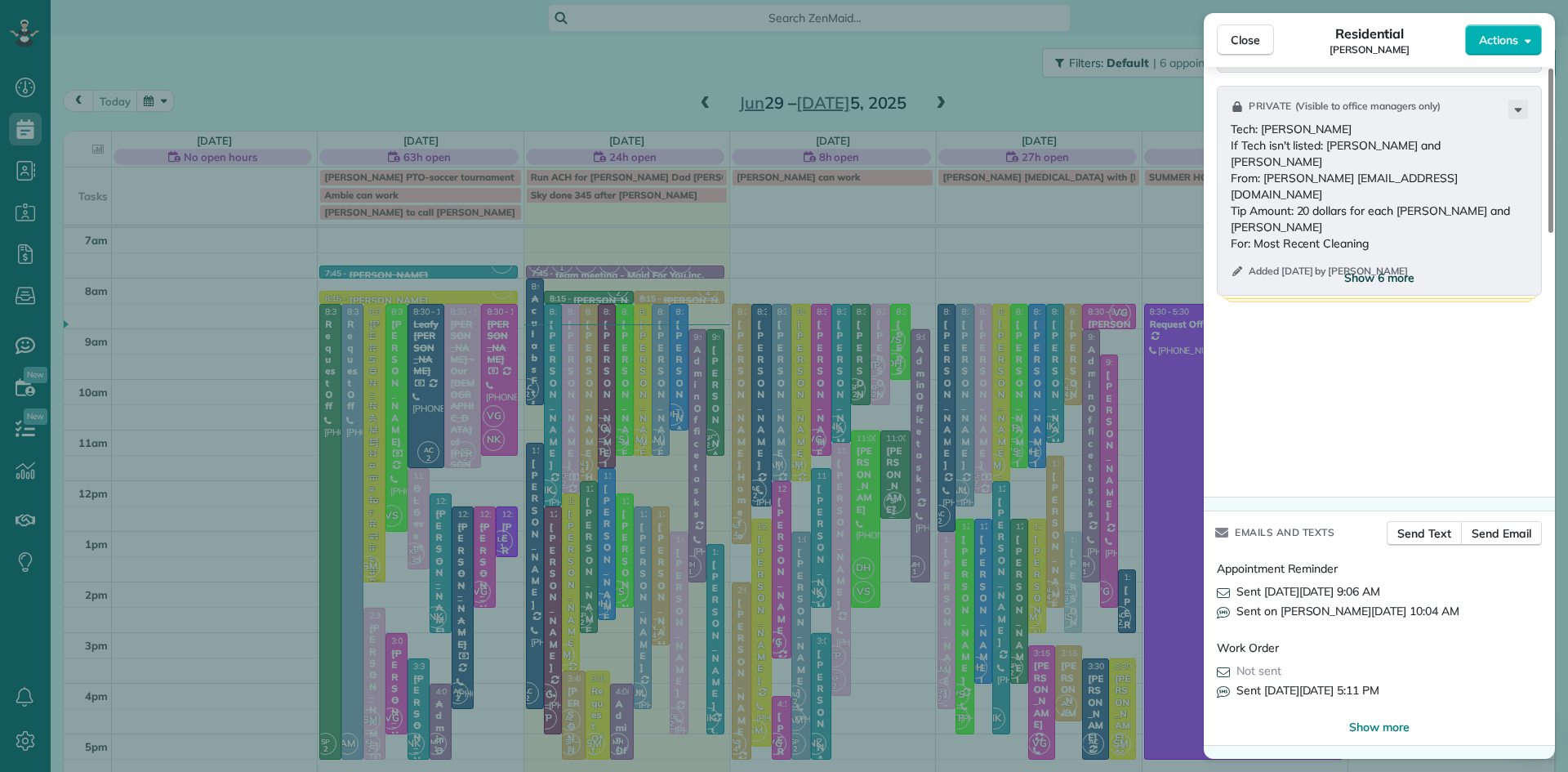 click on "Show 6 more" at bounding box center [1379, 278] 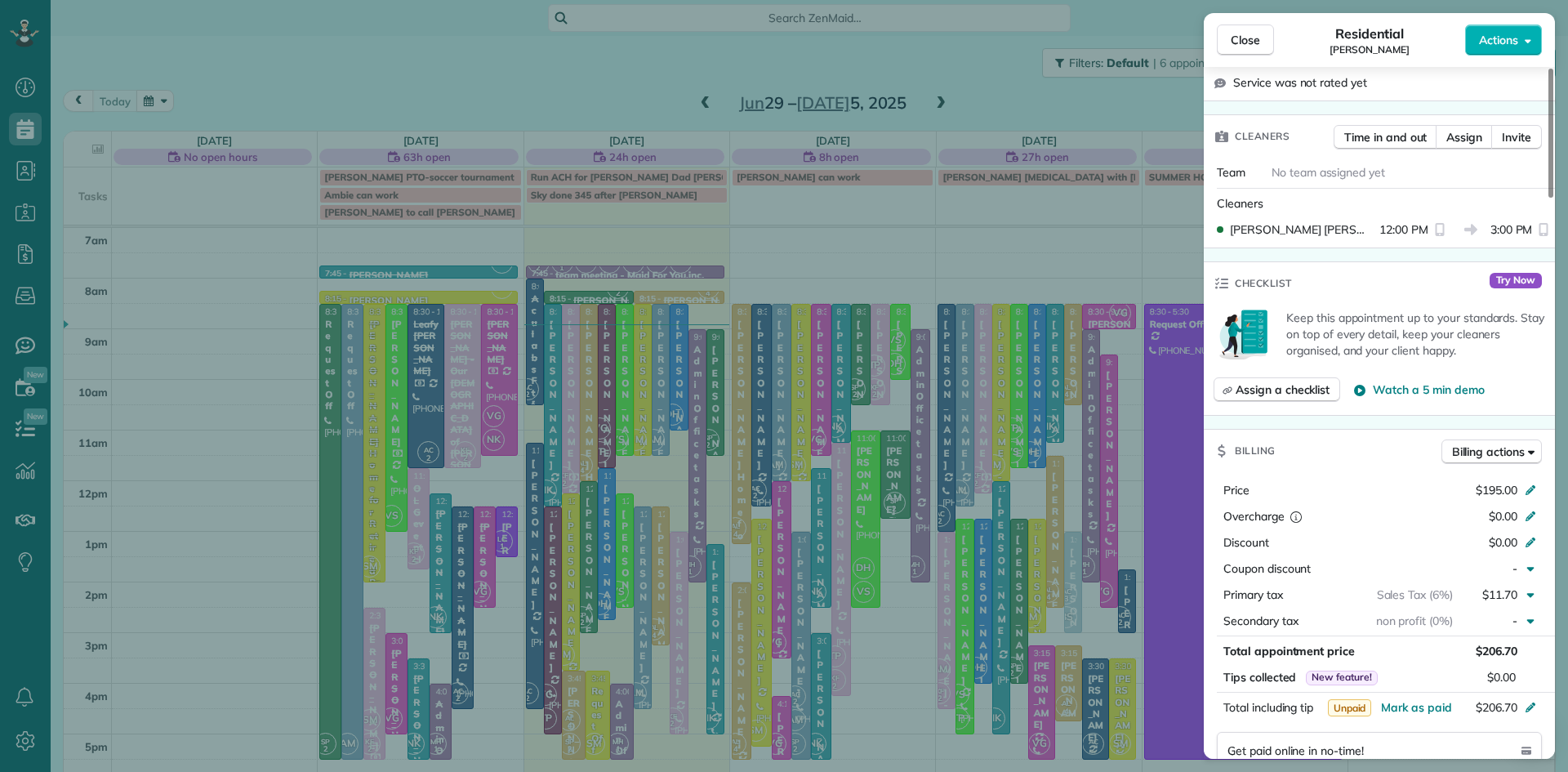 scroll, scrollTop: 0, scrollLeft: 0, axis: both 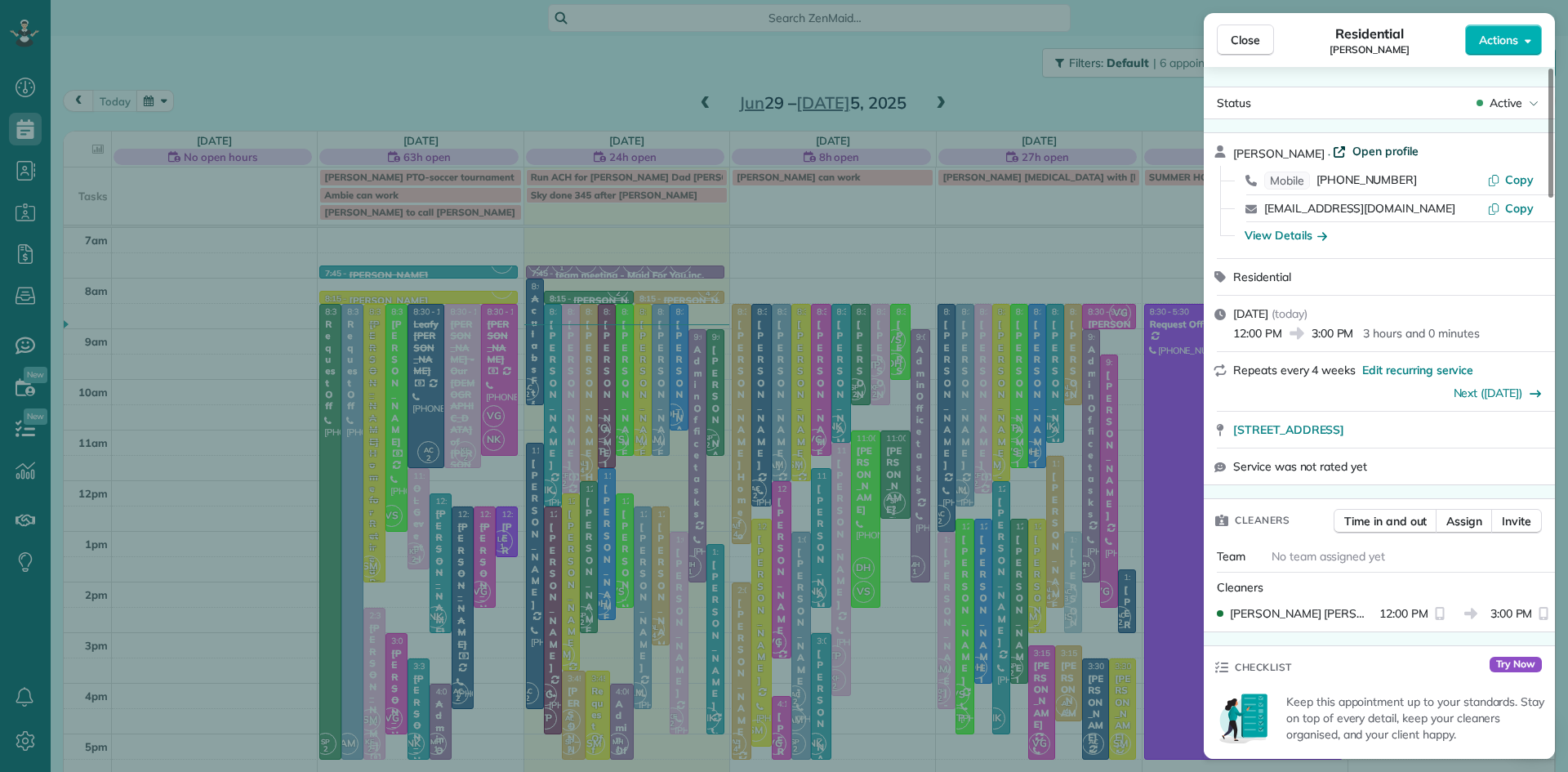 click on "Open profile" at bounding box center (1385, 151) 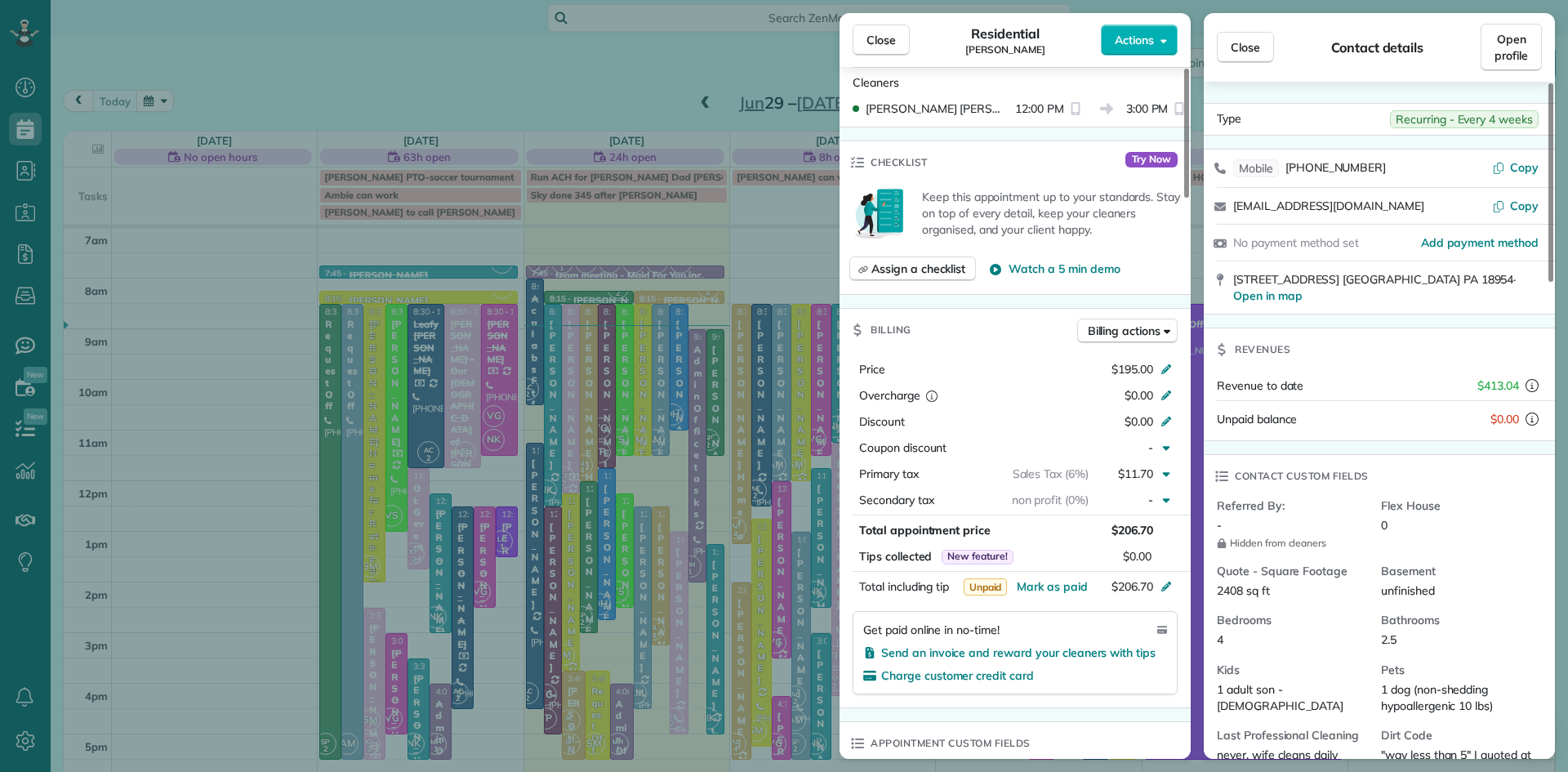 scroll, scrollTop: 636, scrollLeft: 0, axis: vertical 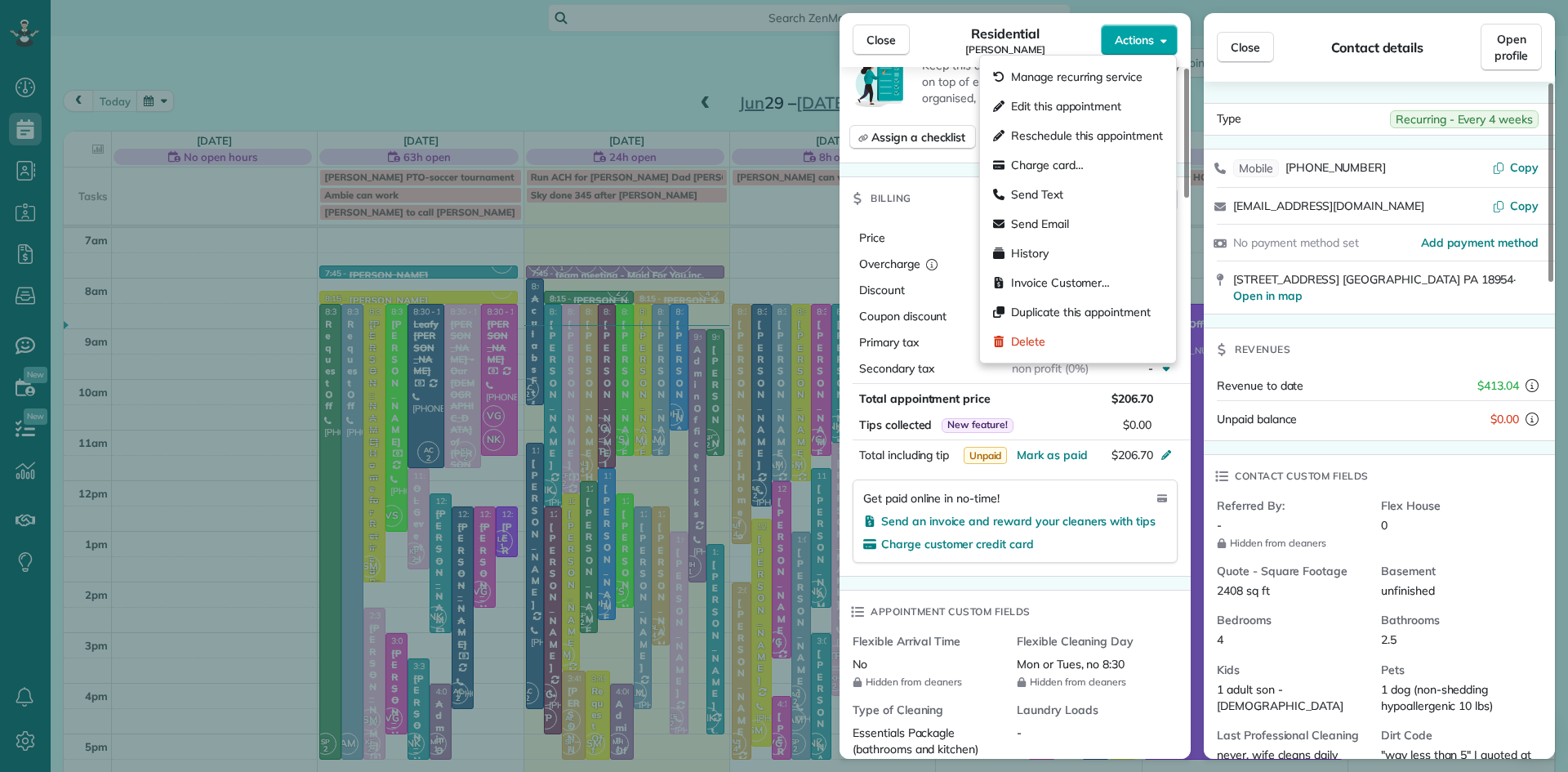 click on "Actions" at bounding box center [1139, 40] 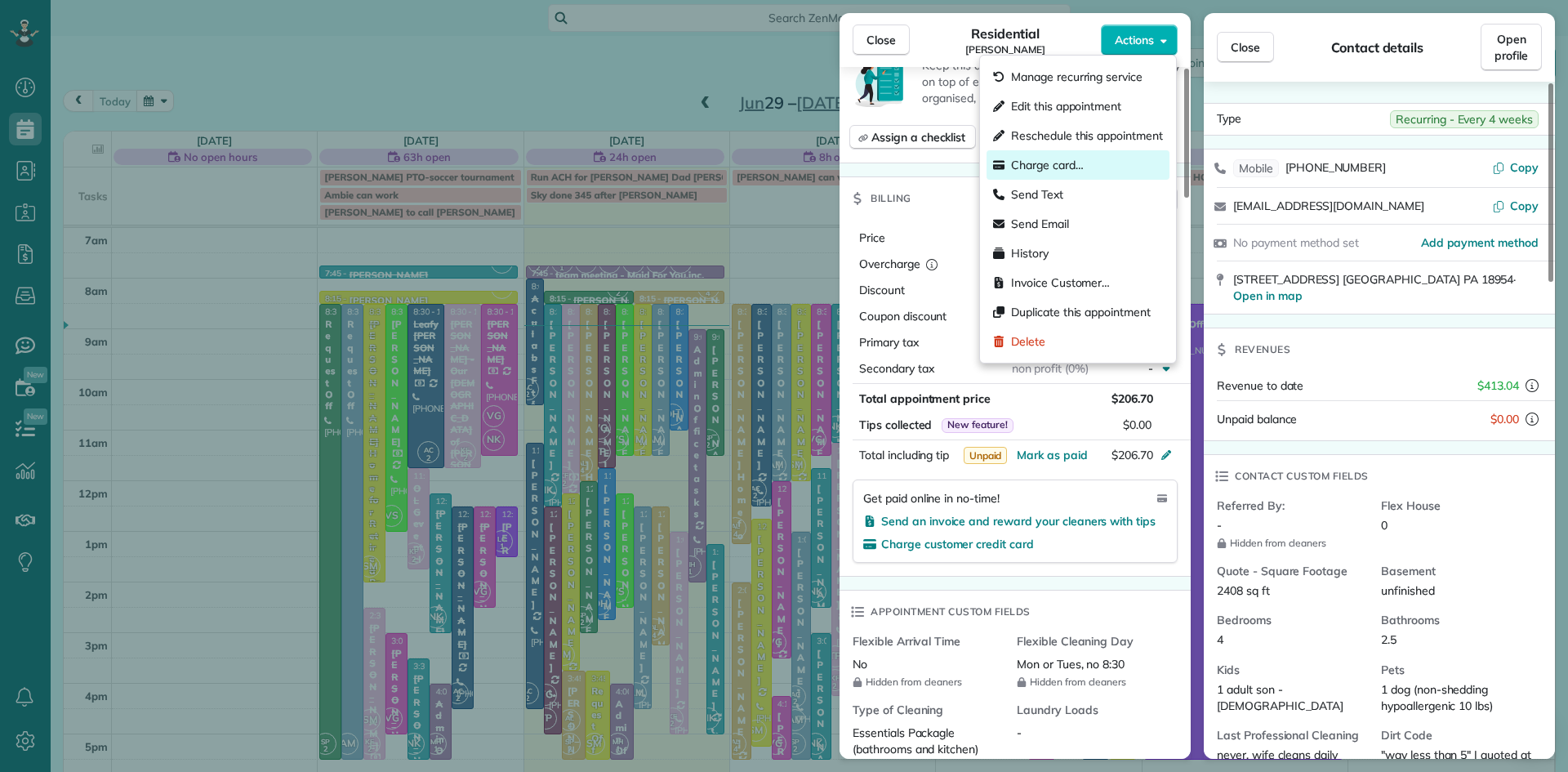click on "Charge card…" at bounding box center (1047, 165) 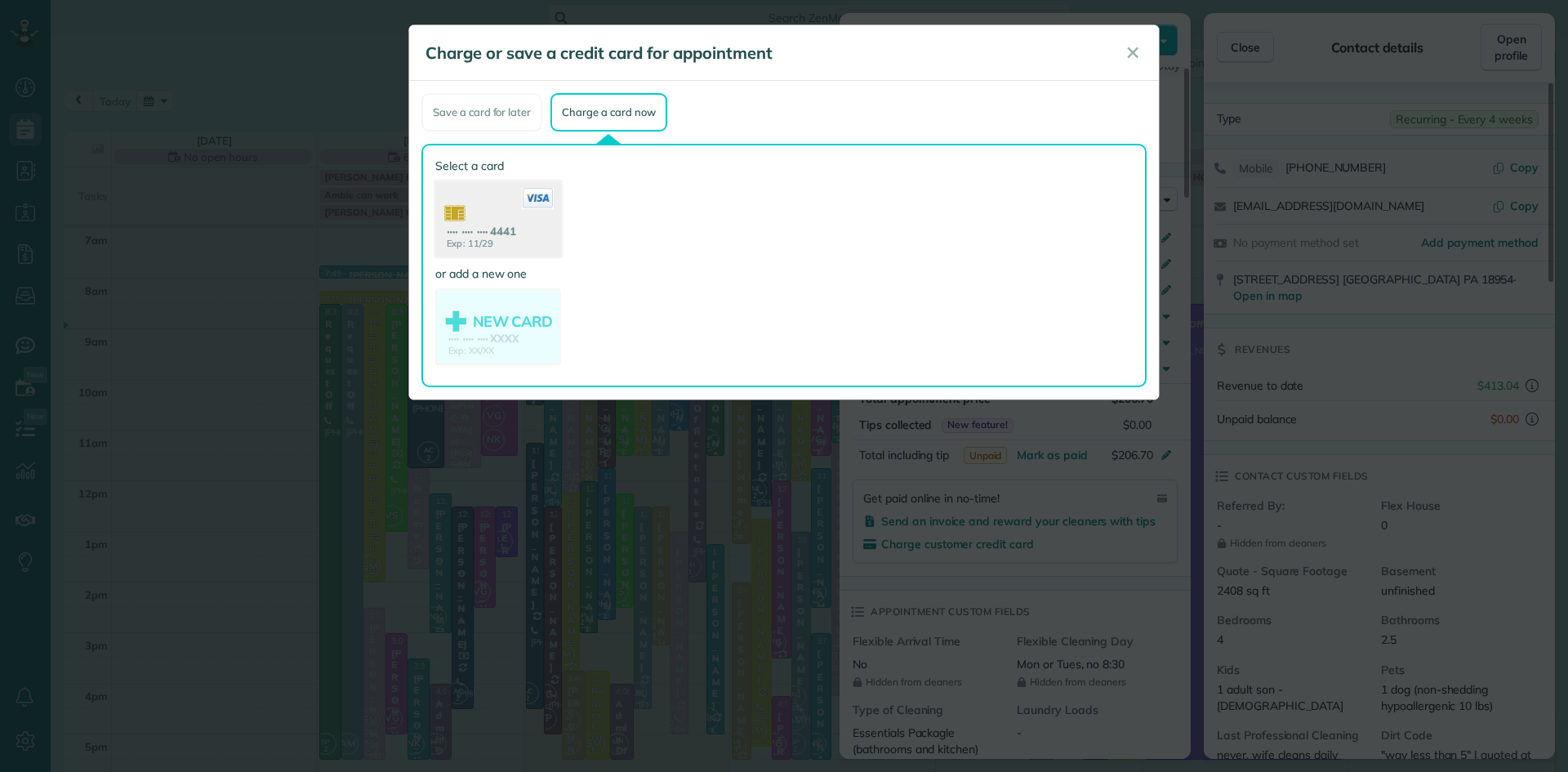 click at bounding box center (537, 199) 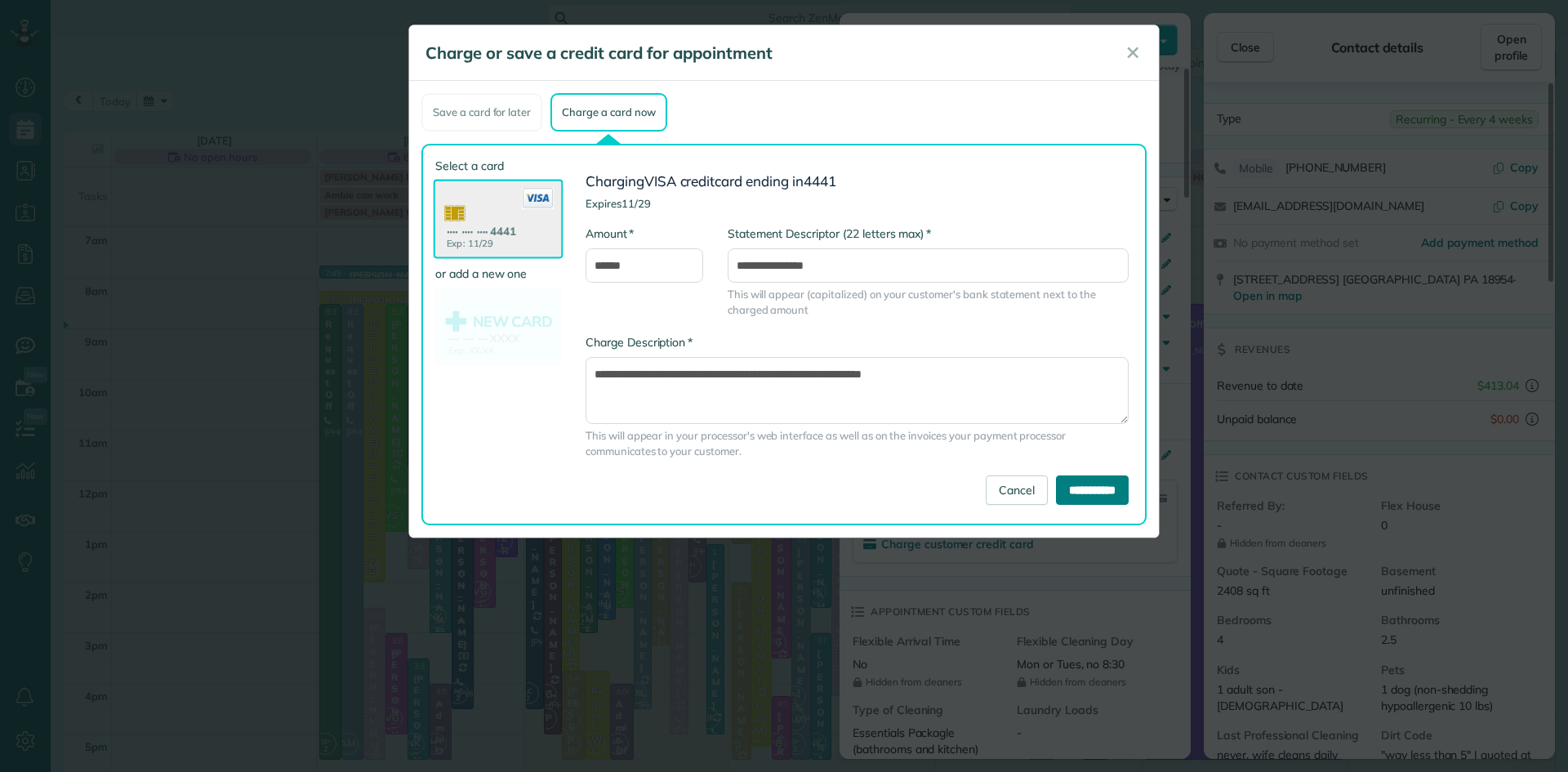 click on "**********" at bounding box center (1092, 490) 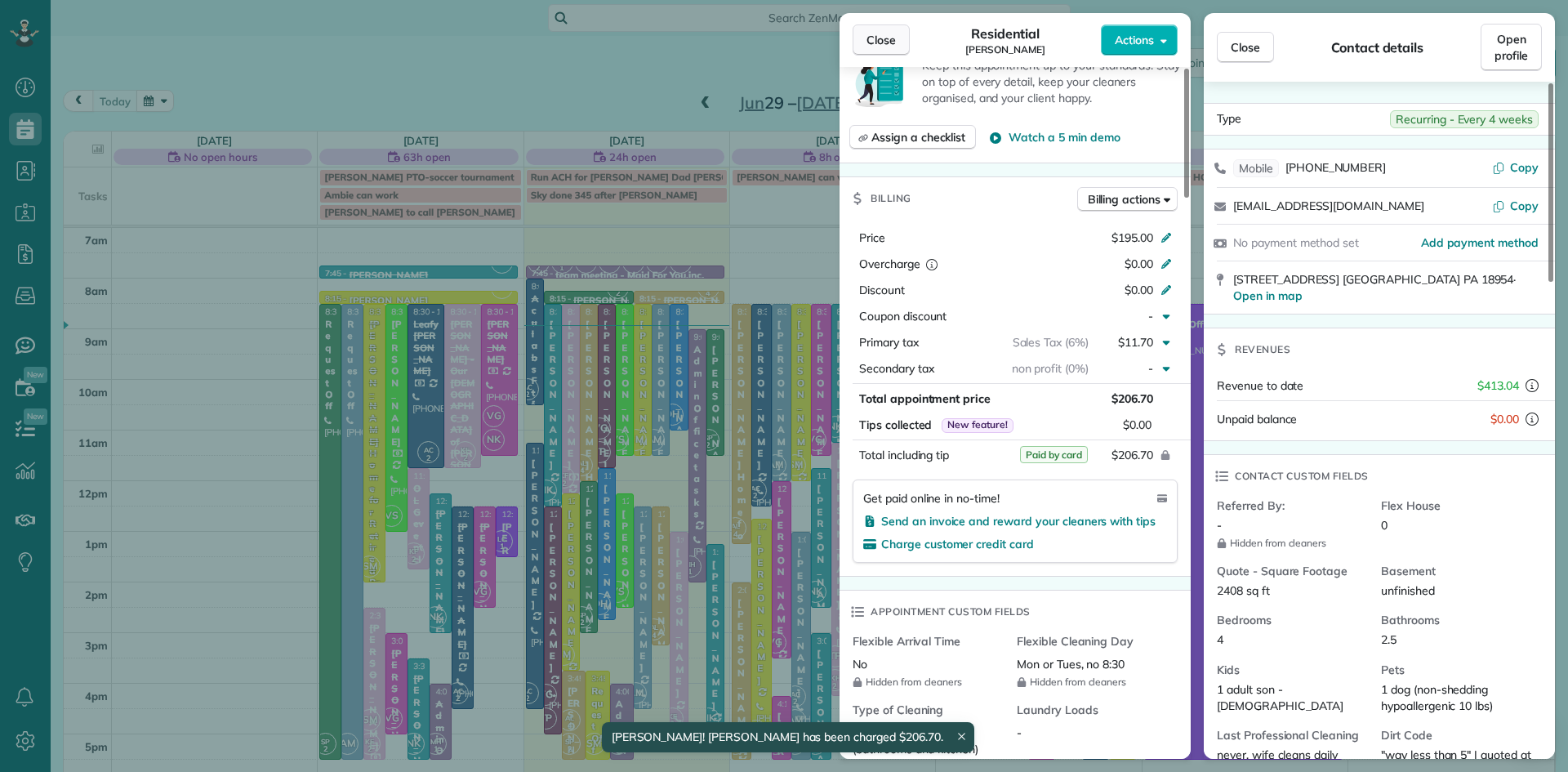 click on "Close" at bounding box center (881, 40) 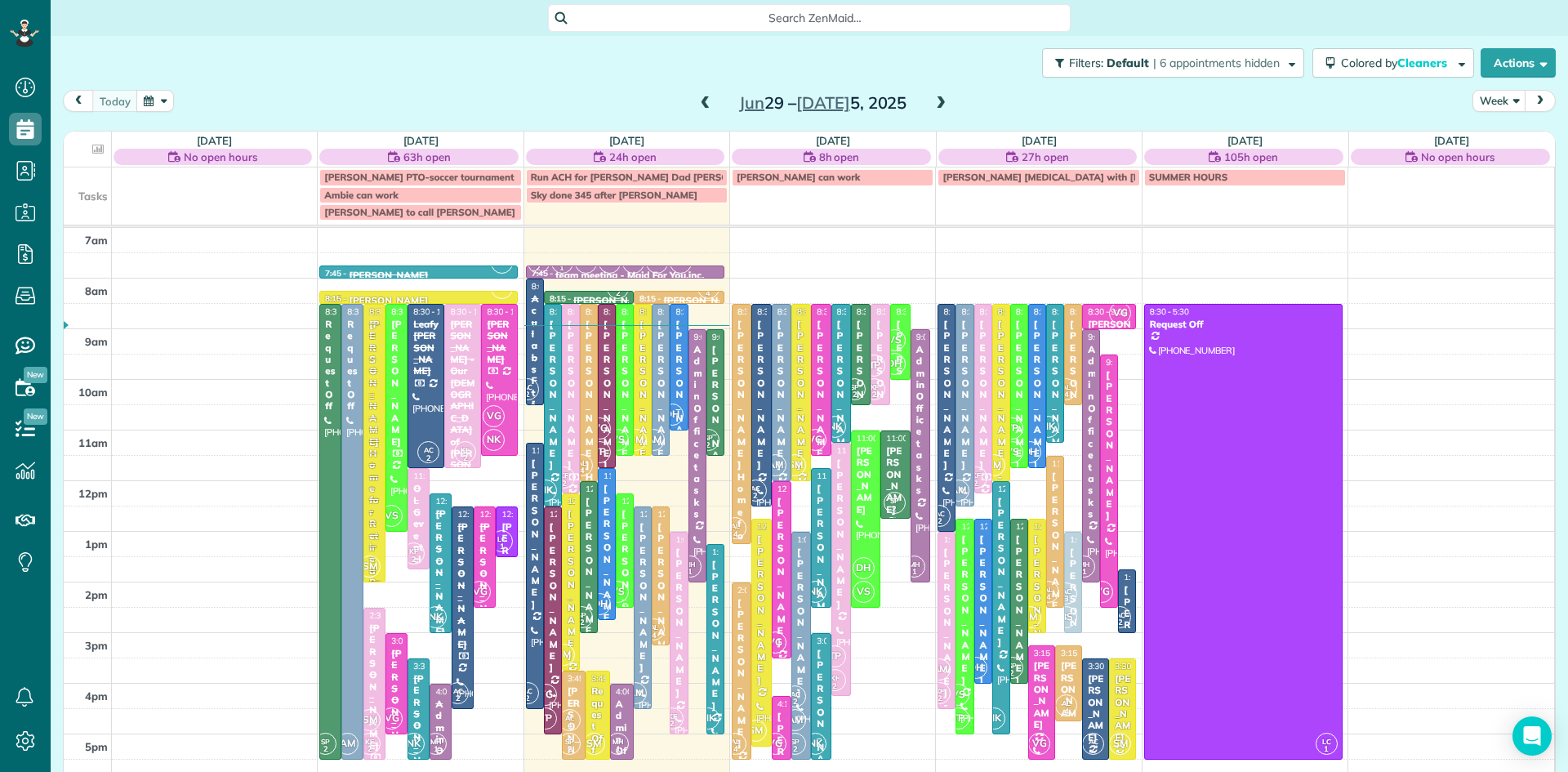 click on "[PERSON_NAME] and [PERSON_NAME]" at bounding box center (625, 678) 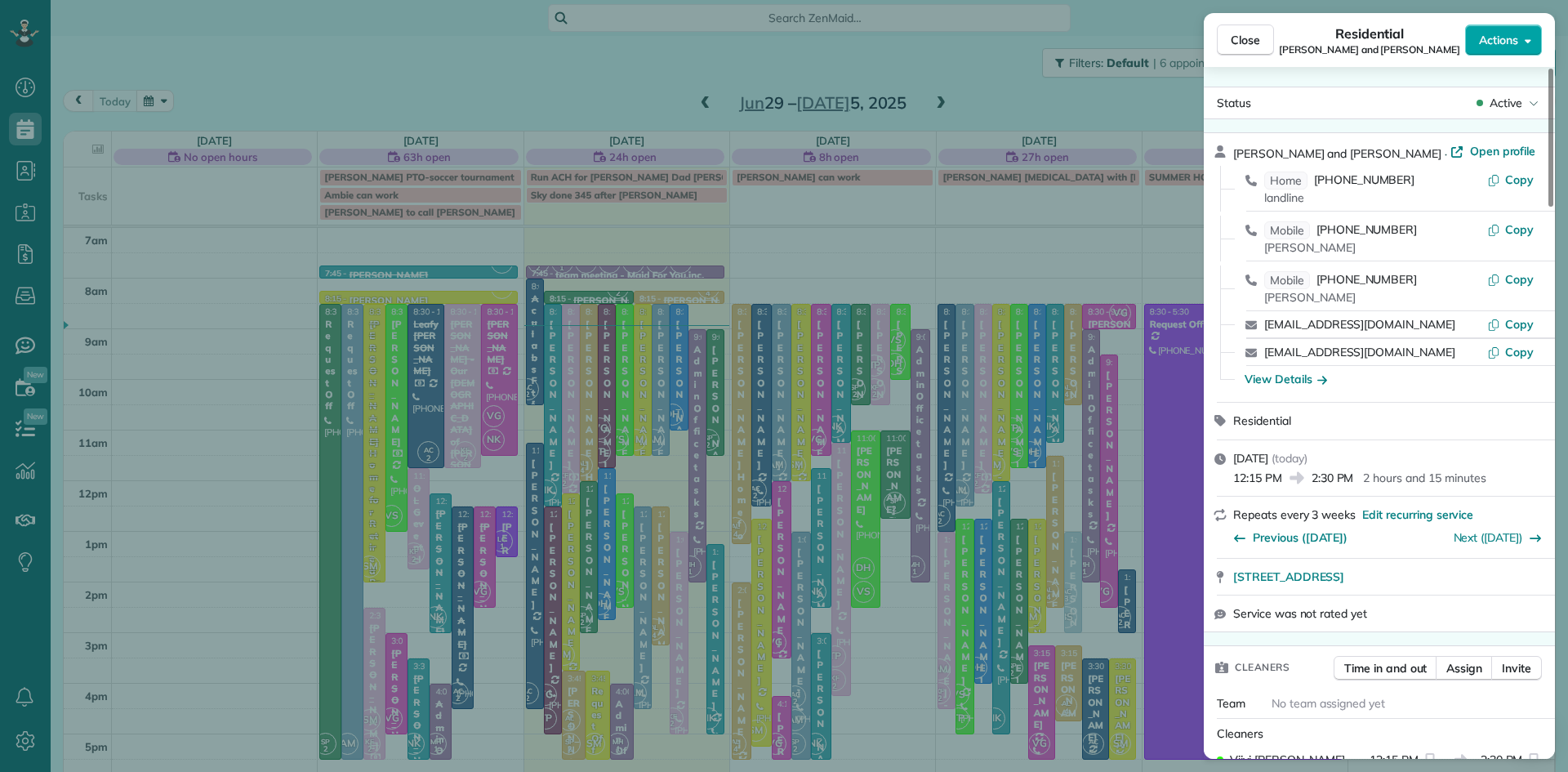 click on "Actions" at bounding box center [1503, 40] 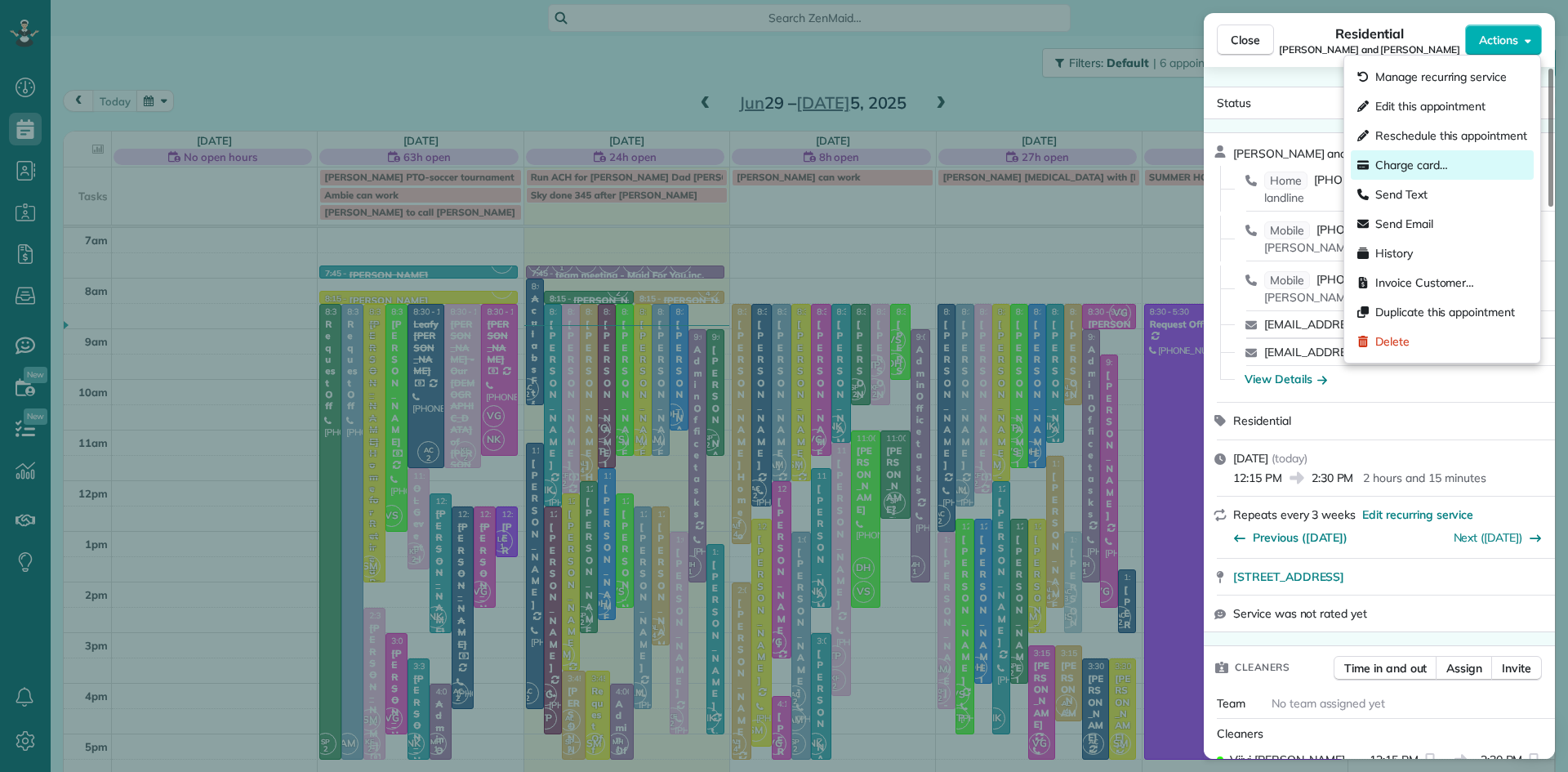 click on "Charge card…" at bounding box center [1411, 165] 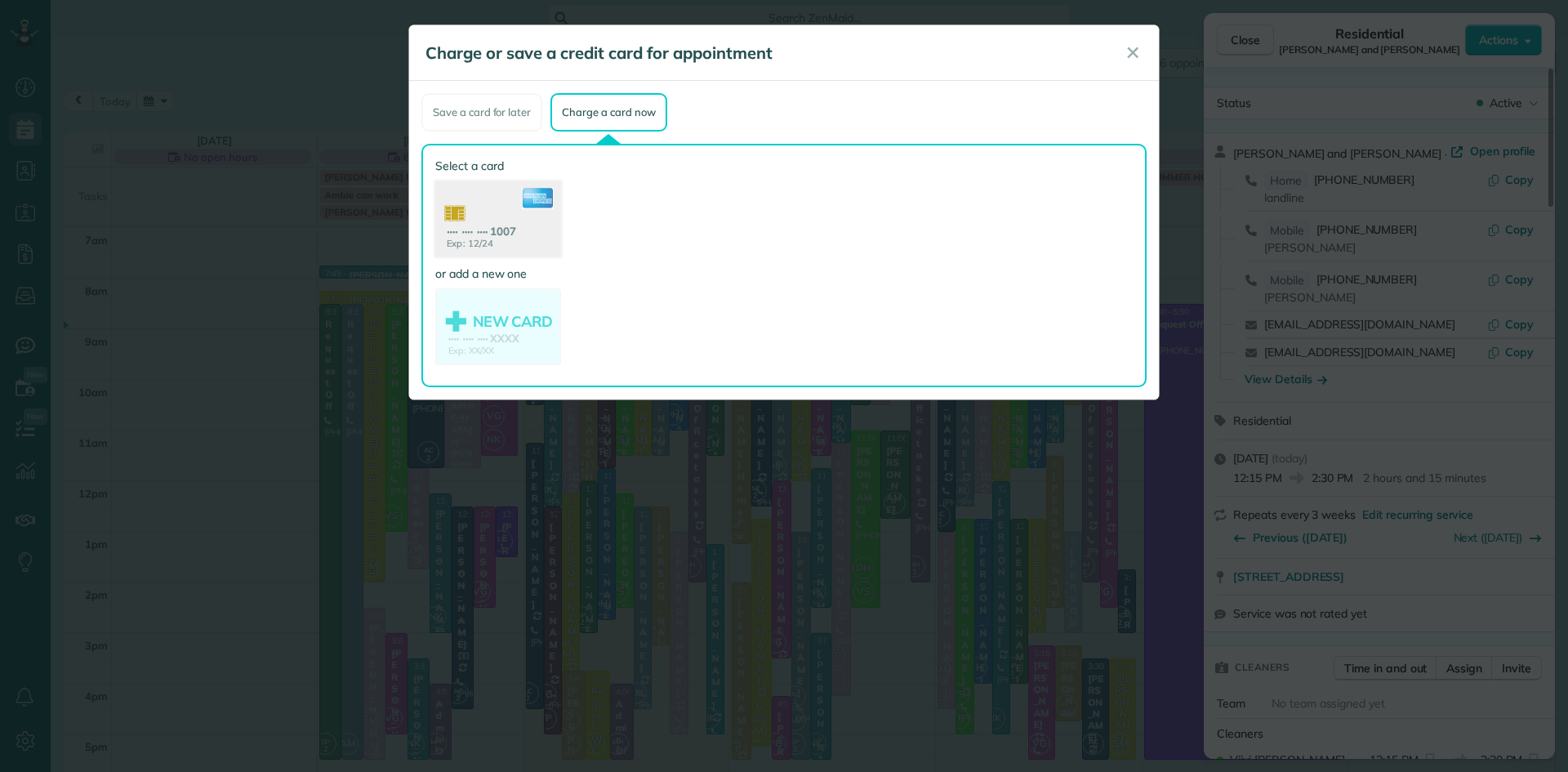 click 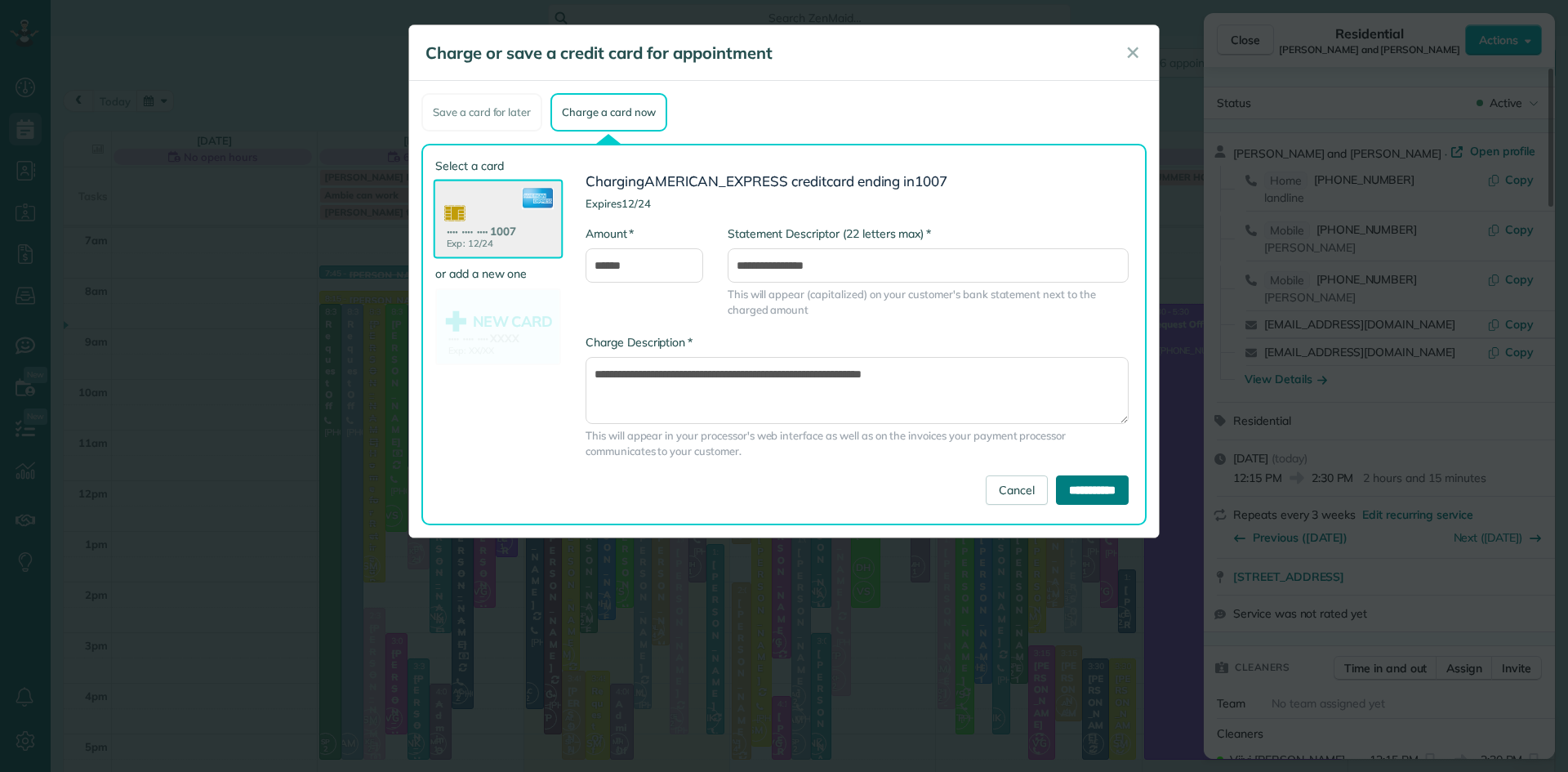click on "**********" at bounding box center (1092, 490) 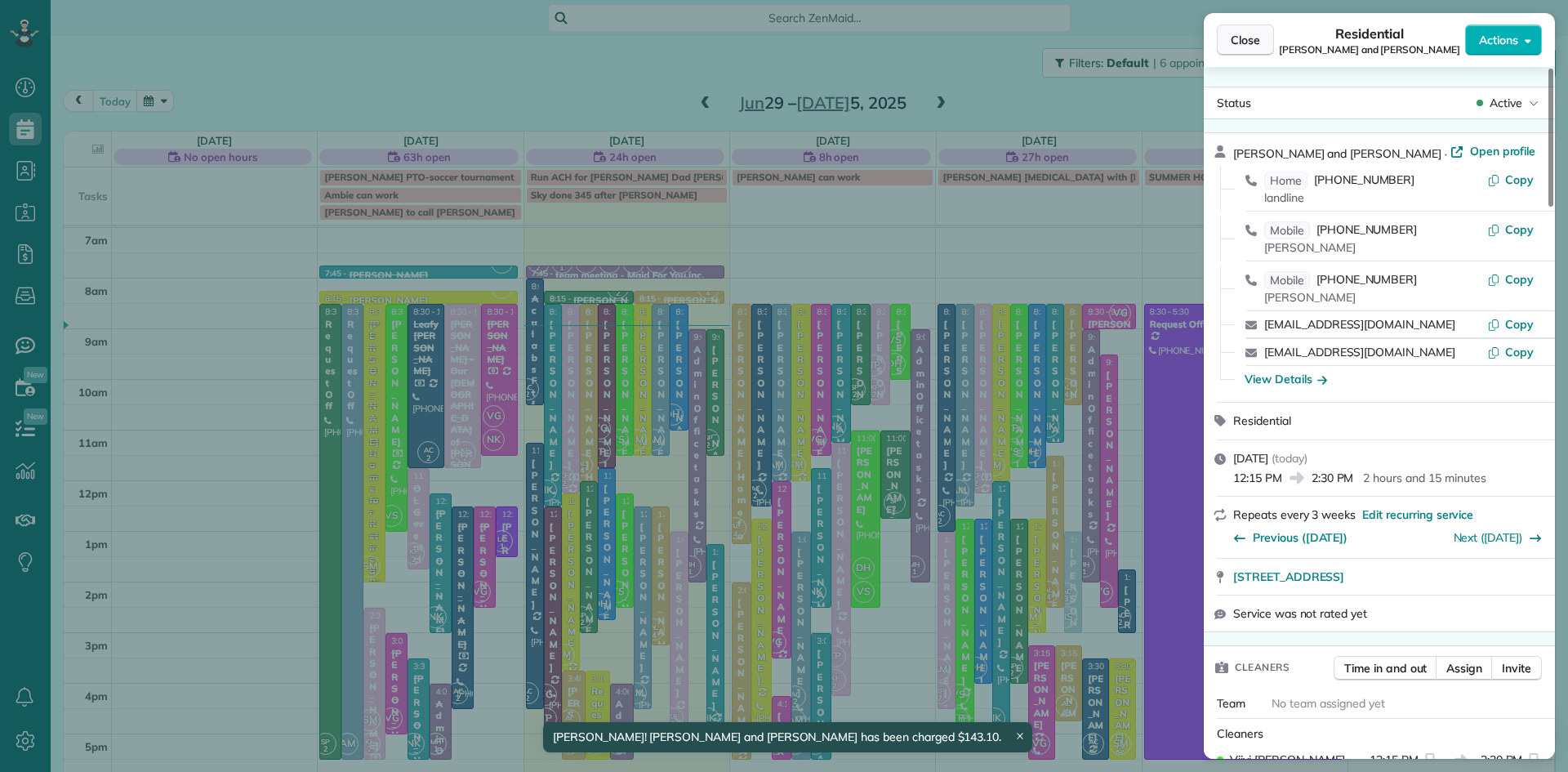 click on "Close" at bounding box center [1245, 40] 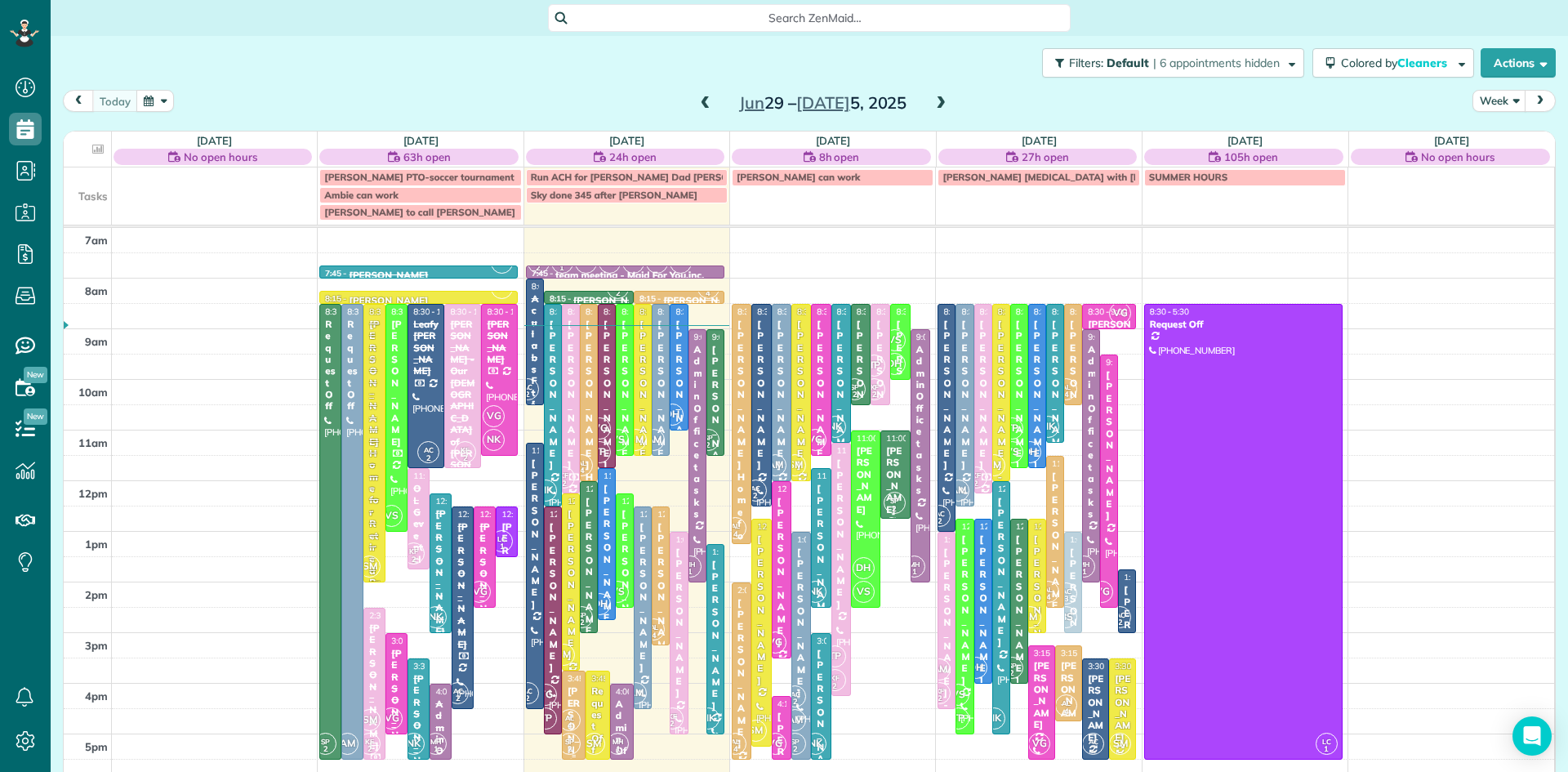 click on "4" at bounding box center (569, 725) 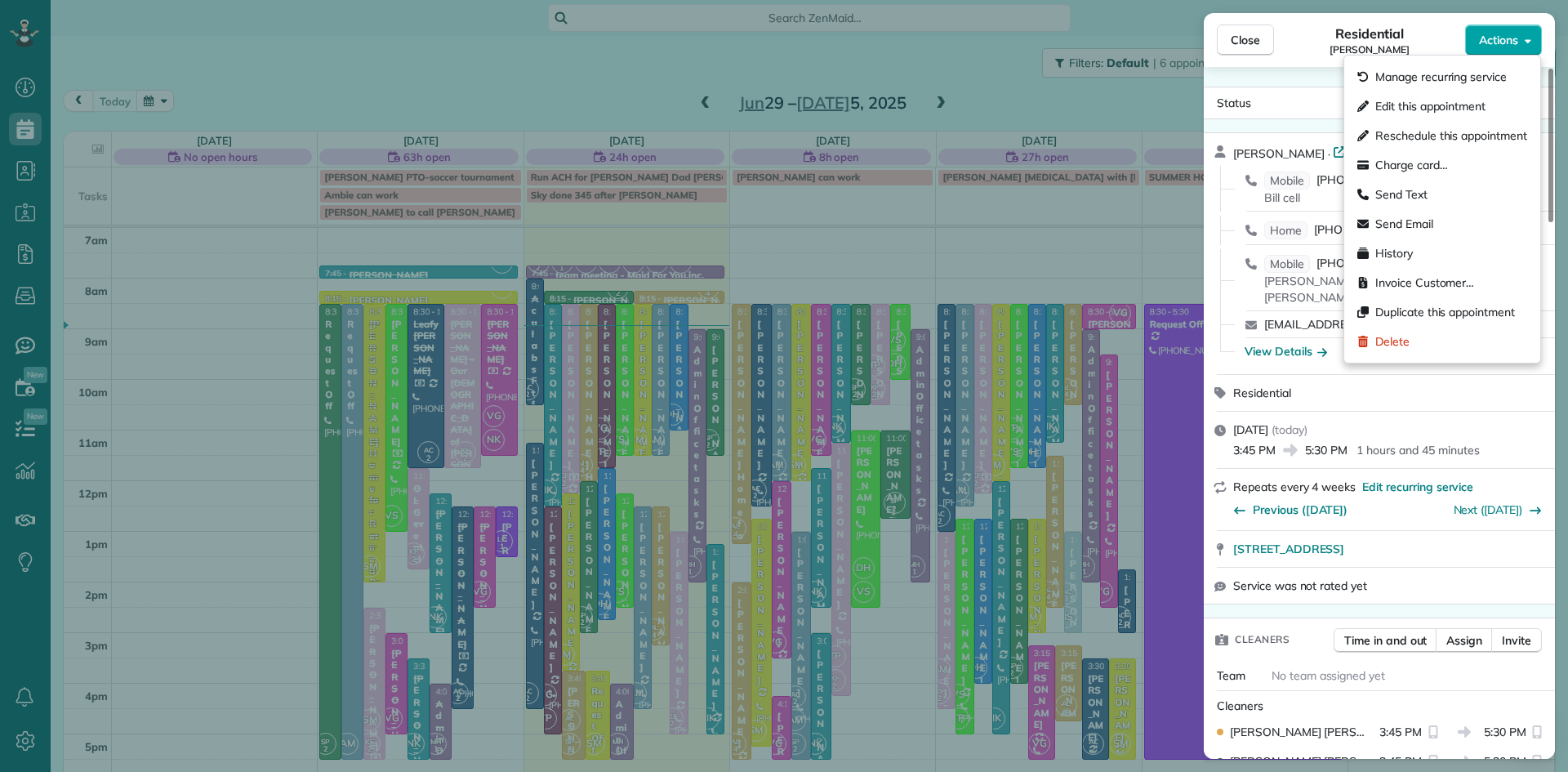 click on "Actions" at bounding box center [1499, 40] 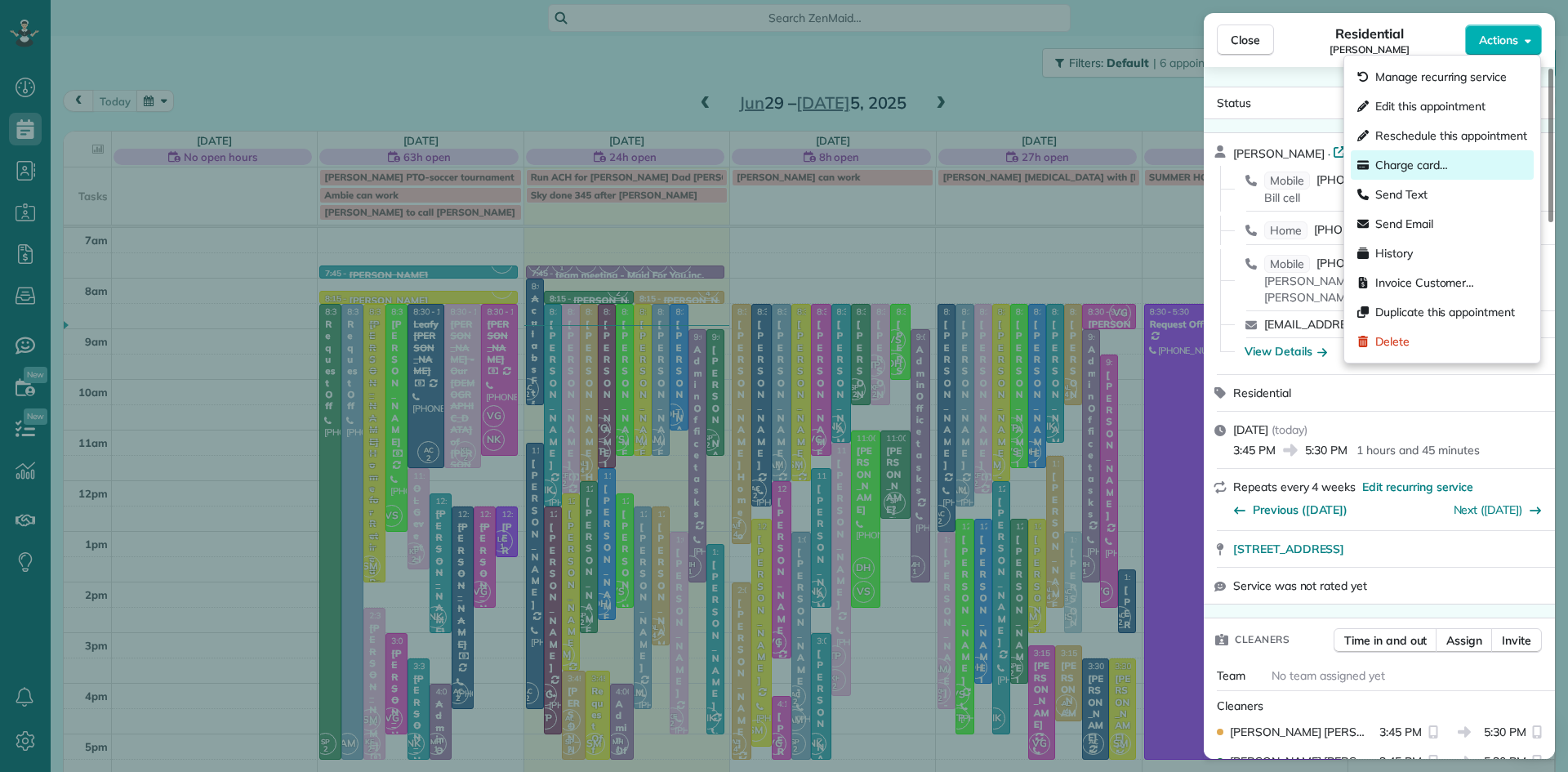 click on "Charge card…" at bounding box center (1411, 165) 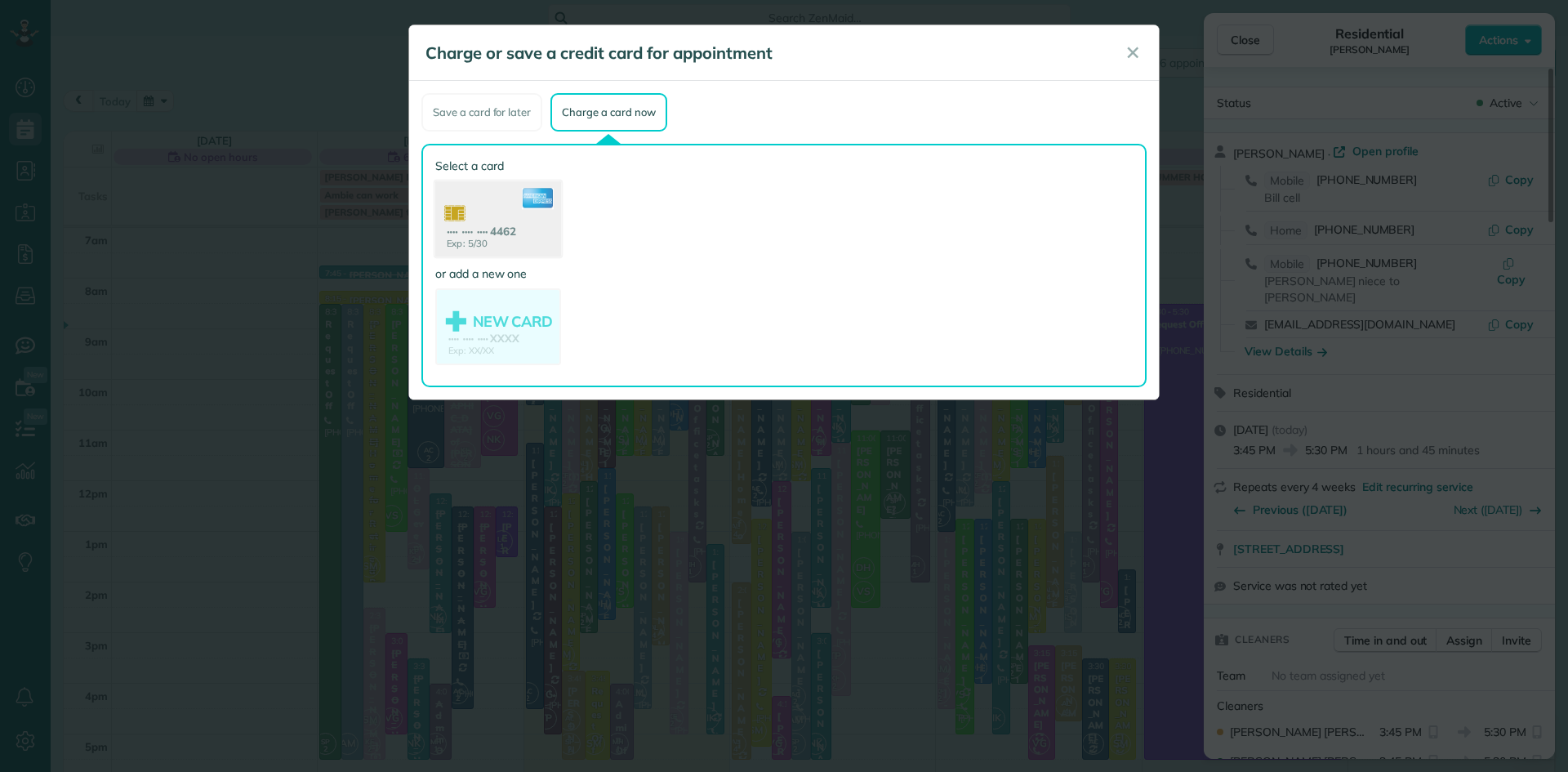 click 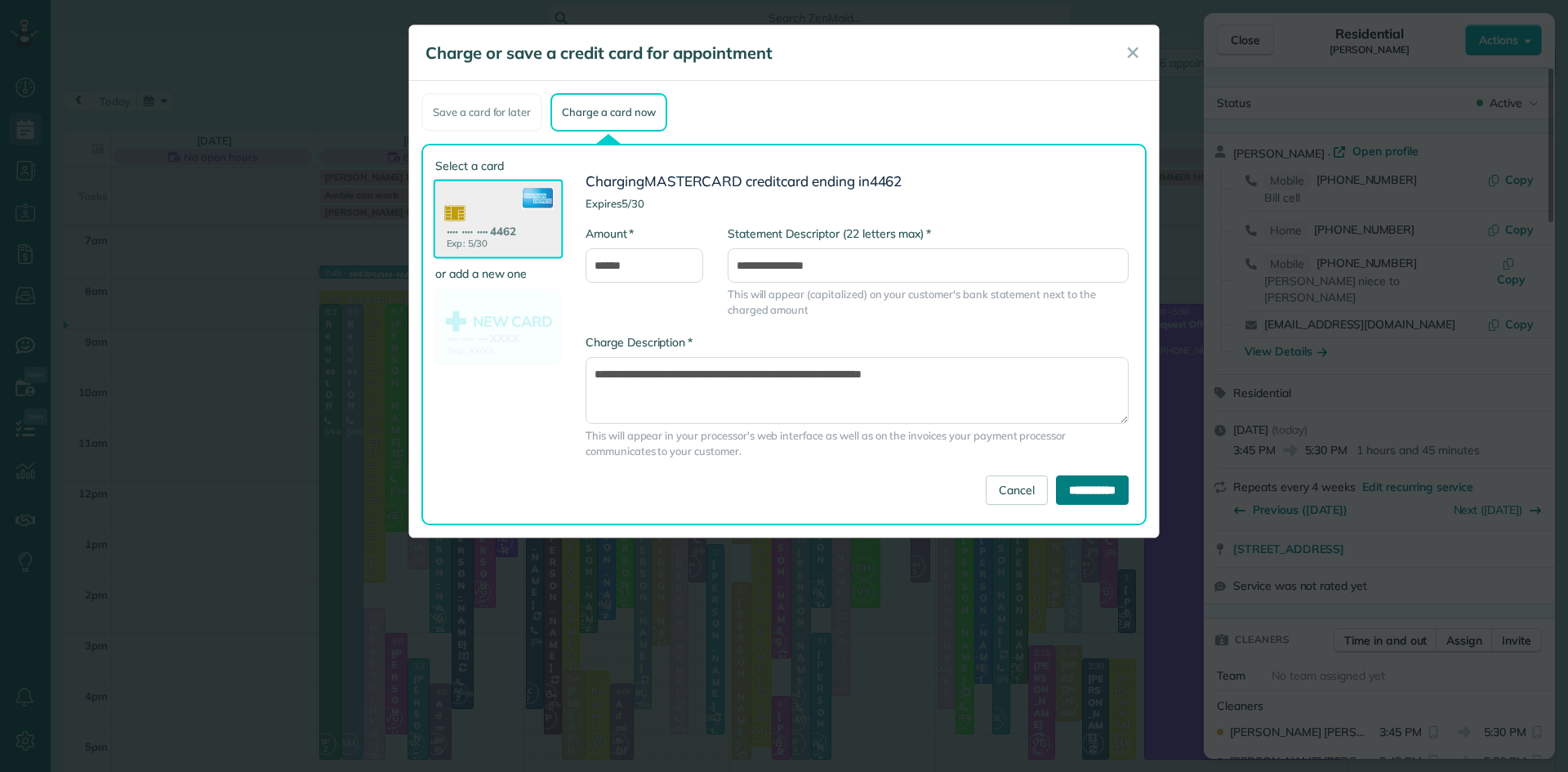 click on "**********" at bounding box center [1092, 490] 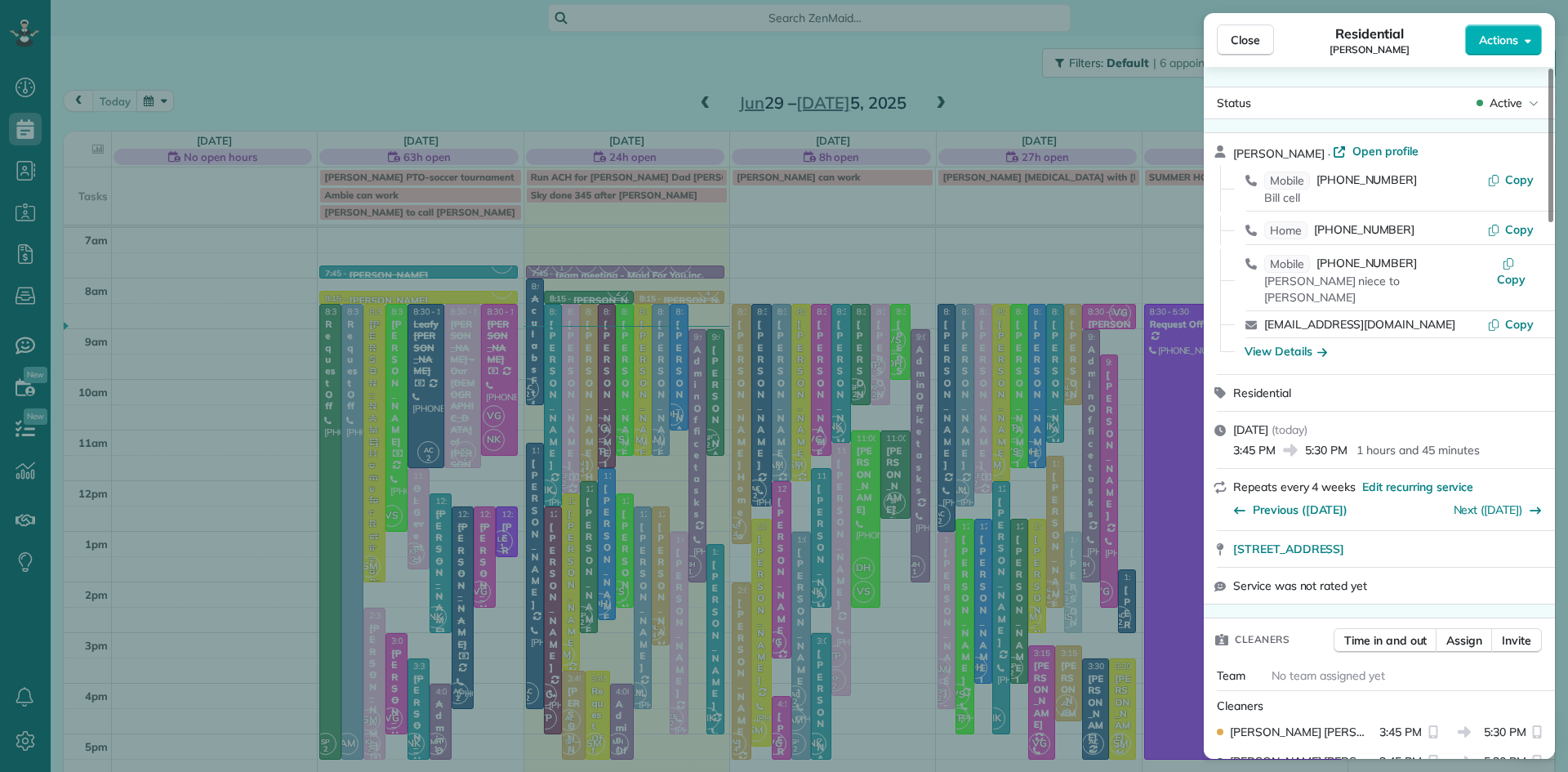 scroll, scrollTop: 626, scrollLeft: 0, axis: vertical 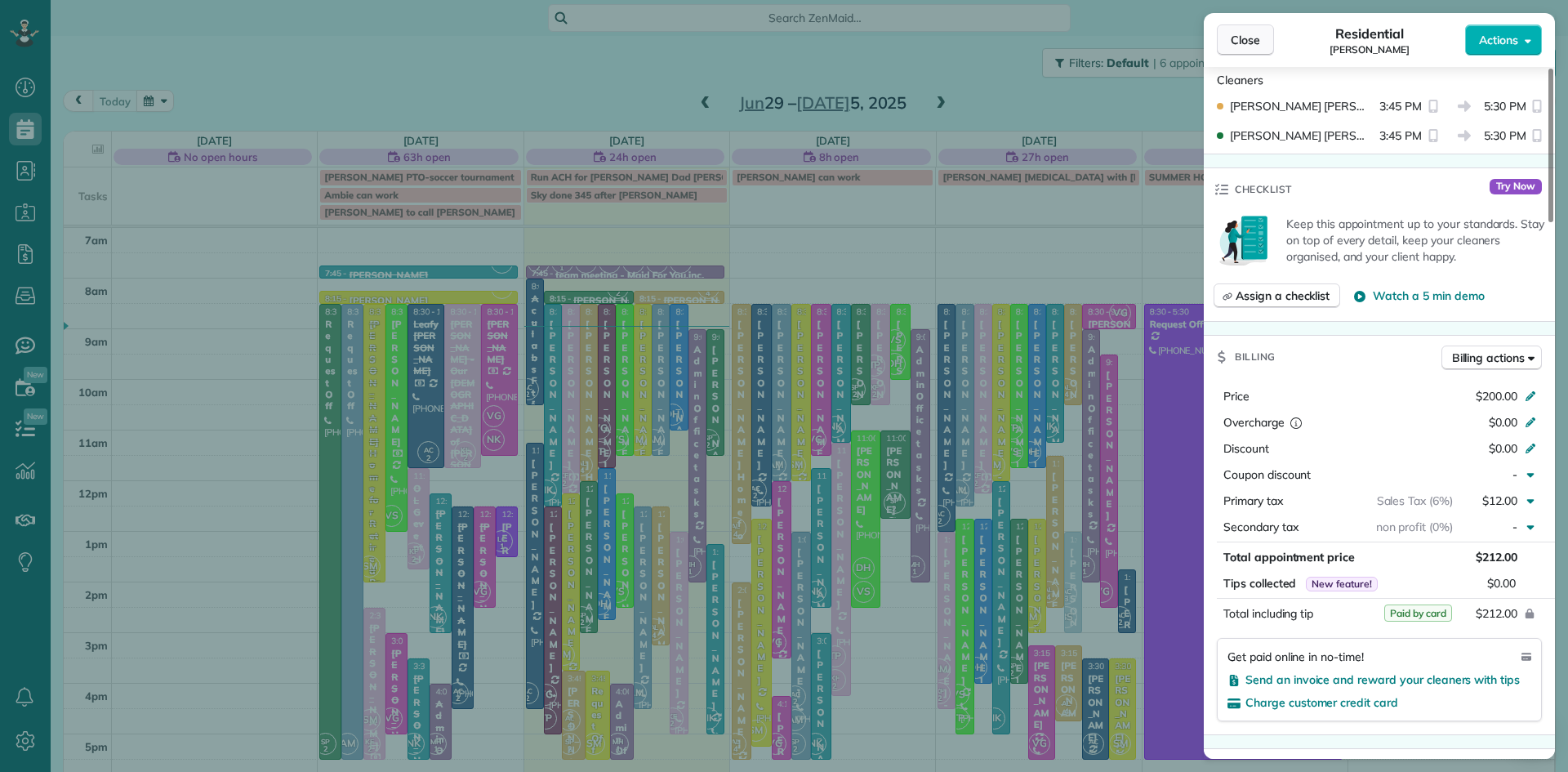 click on "Close" at bounding box center (1245, 40) 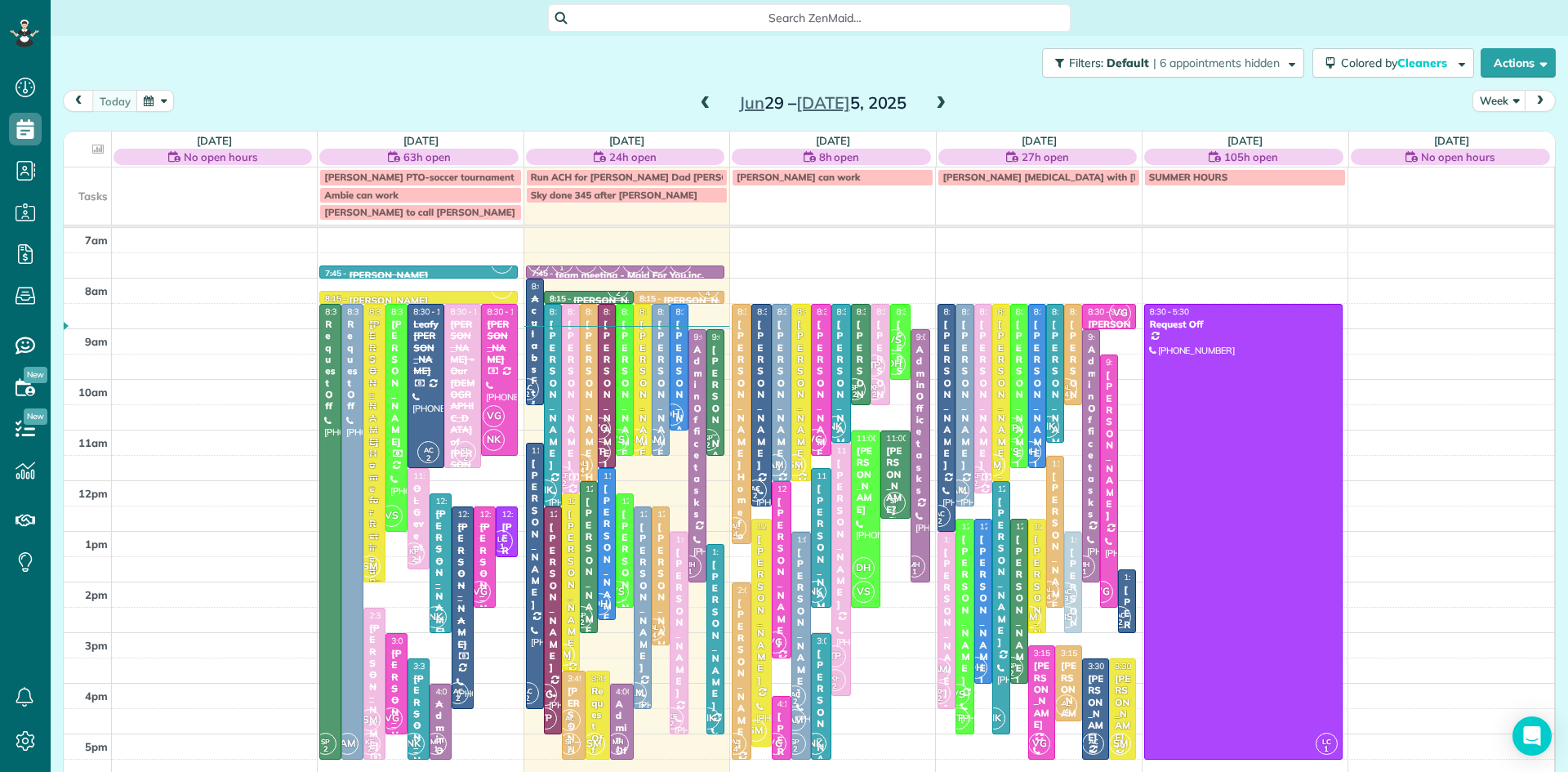 click on "[PERSON_NAME]" at bounding box center [643, 597] 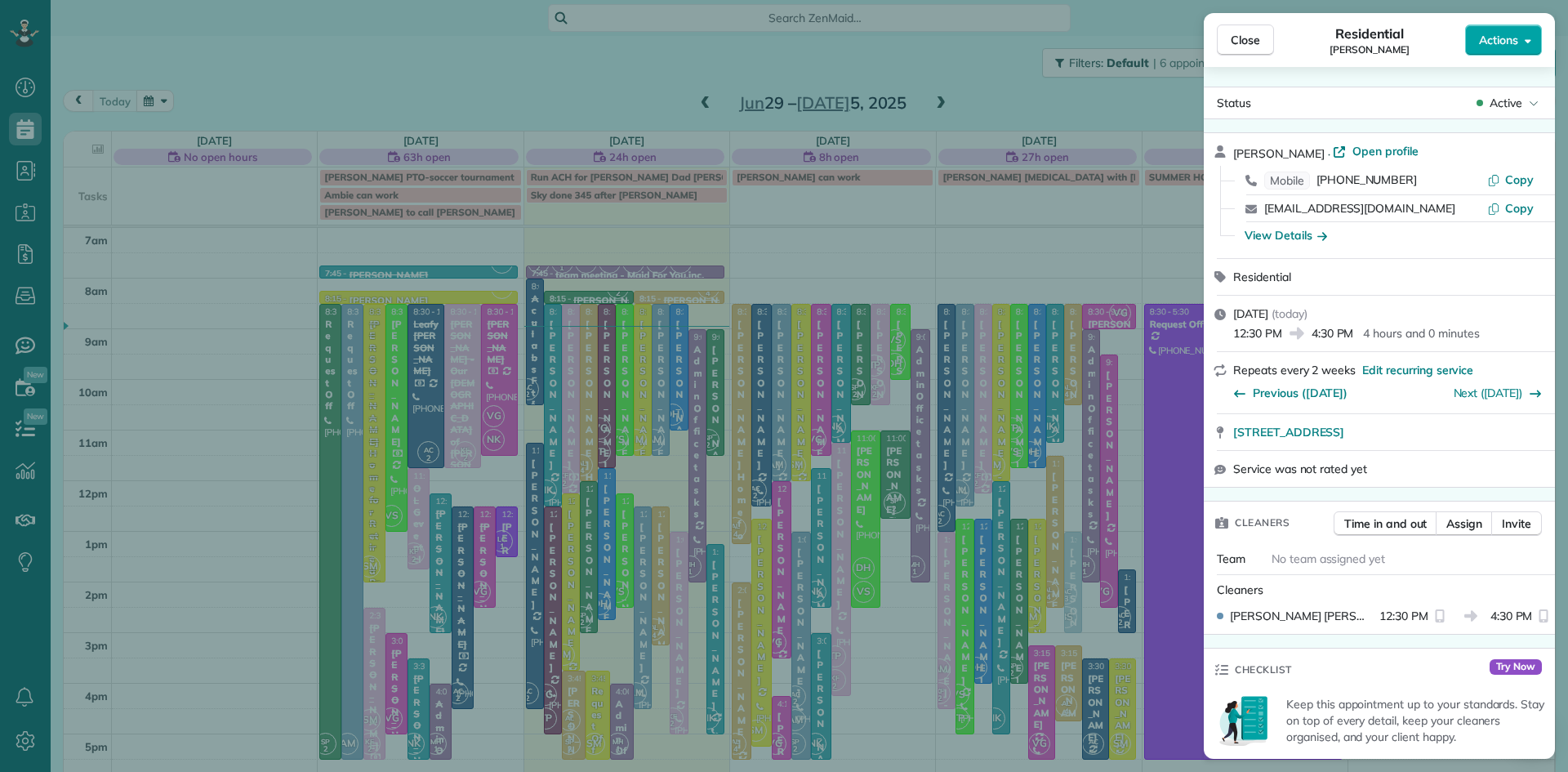 click on "Actions" at bounding box center (1499, 40) 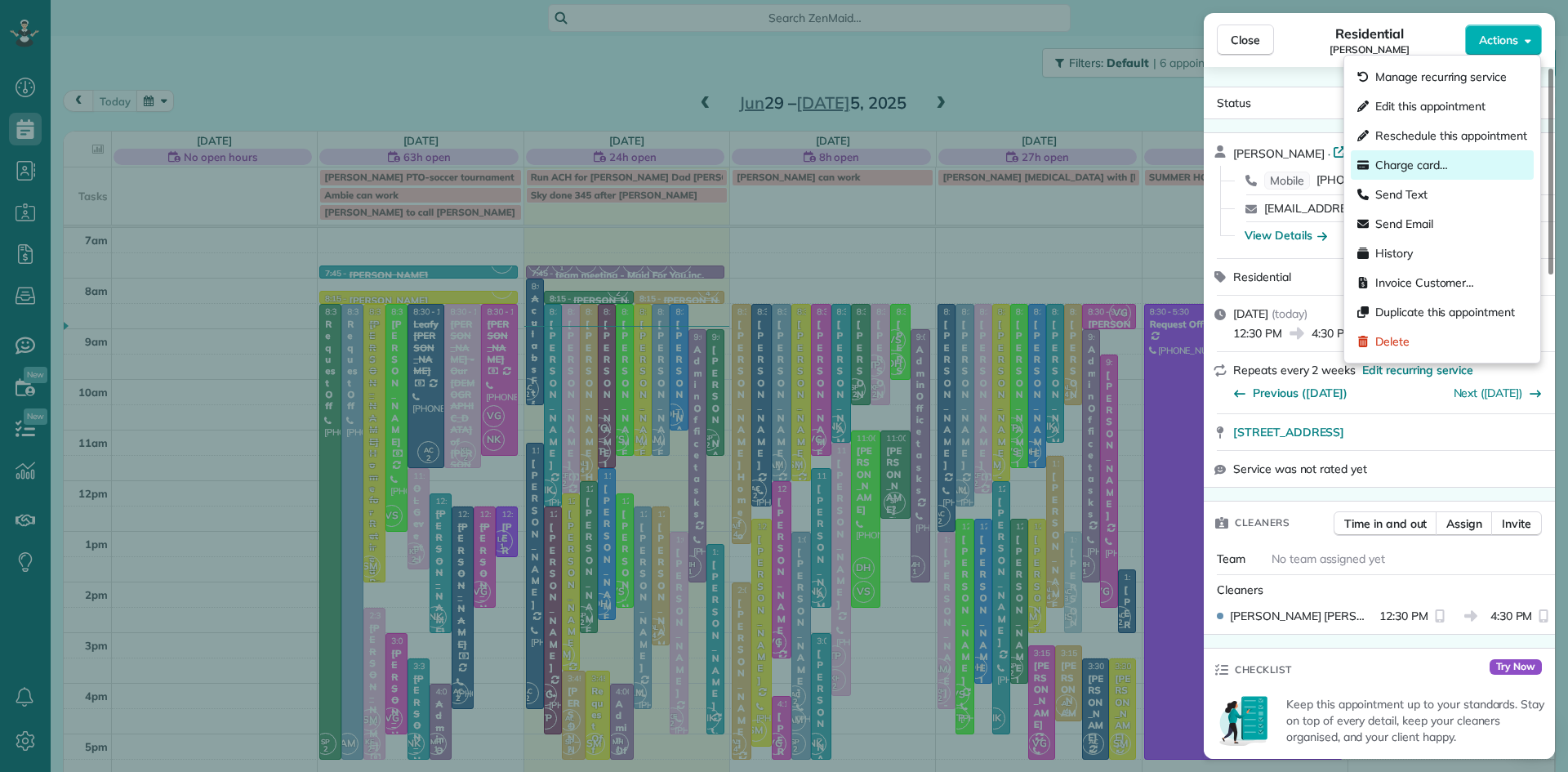 click on "Charge card…" at bounding box center [1411, 165] 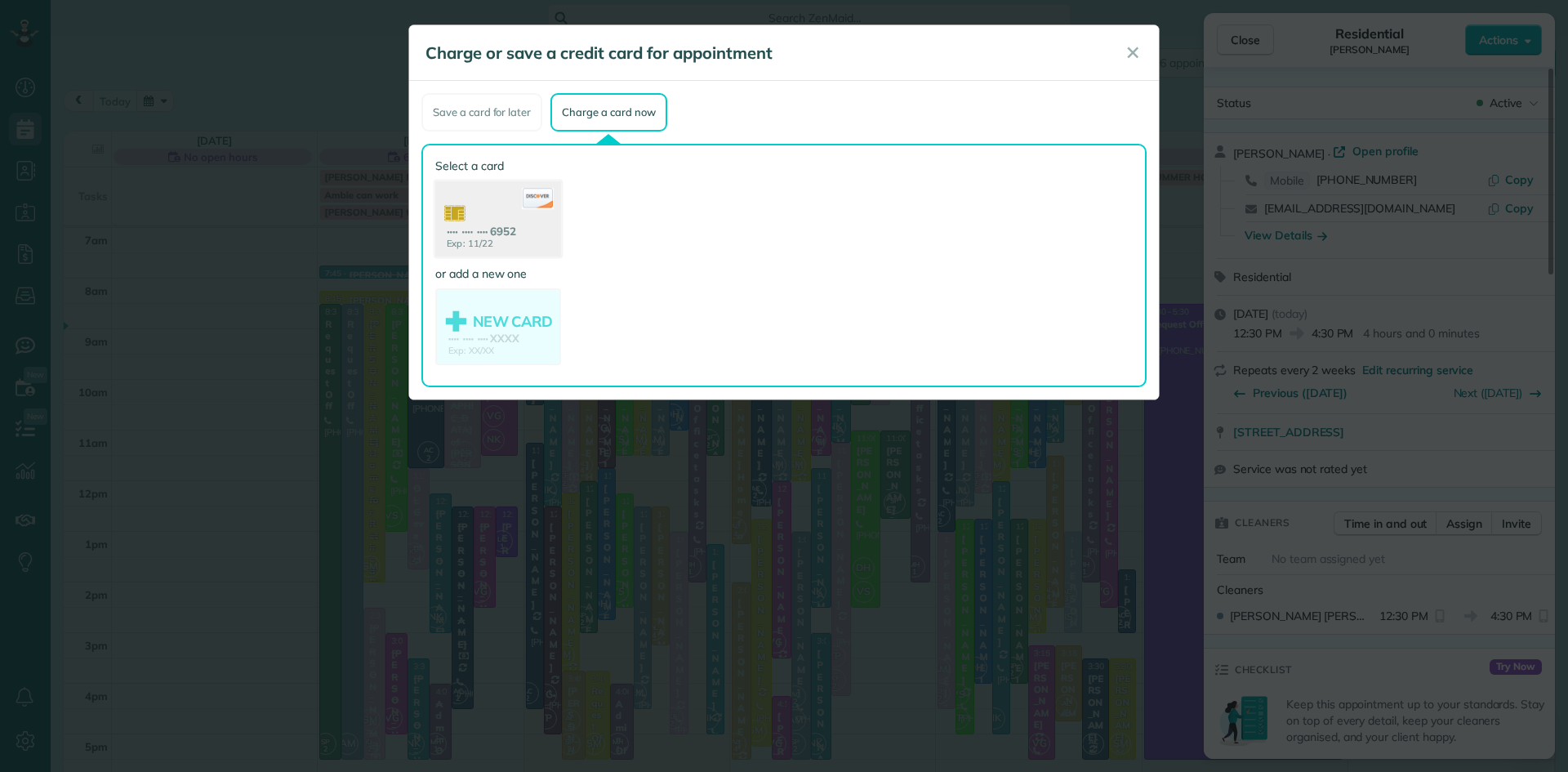 click 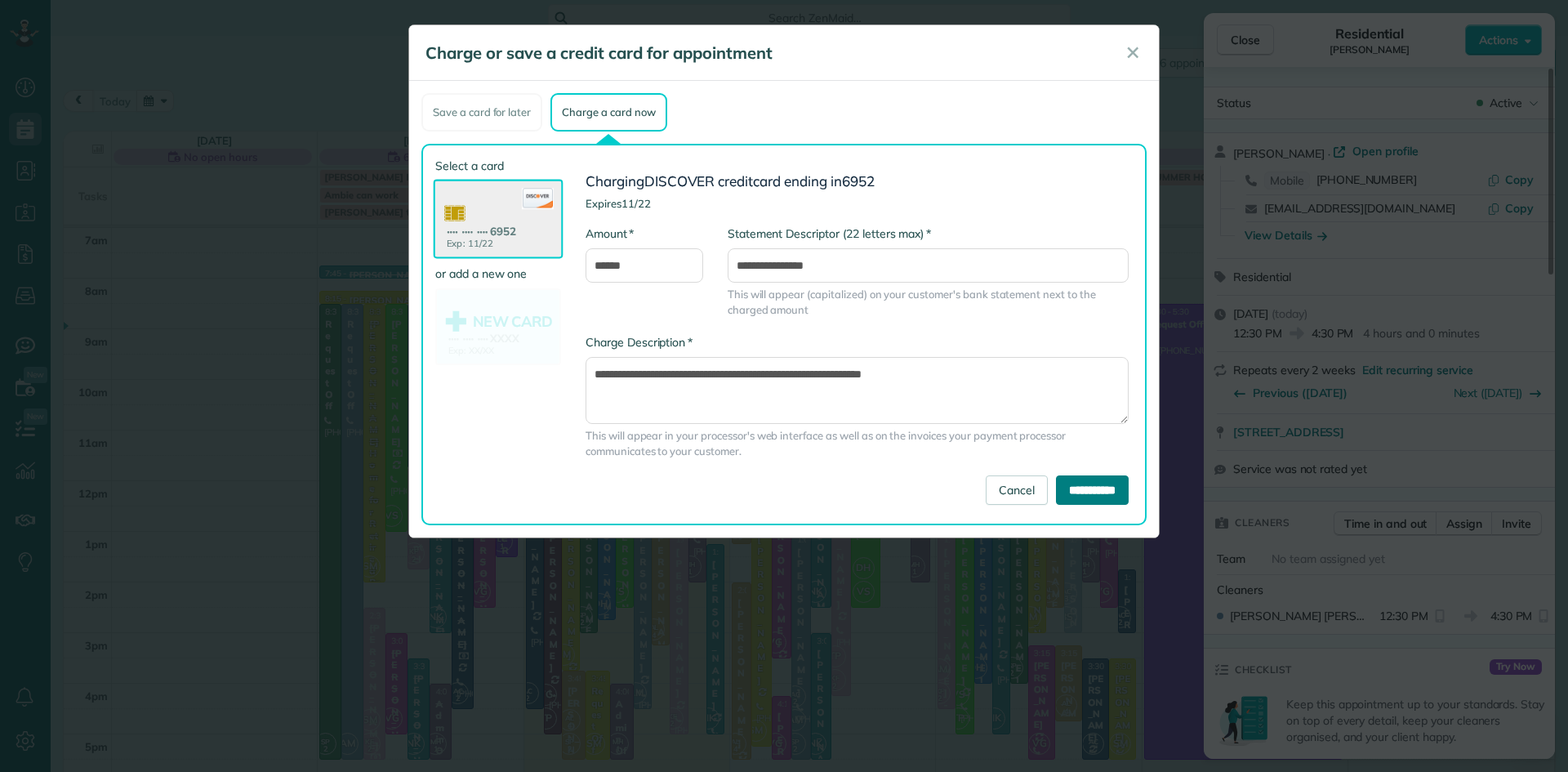 click on "**********" at bounding box center [1092, 490] 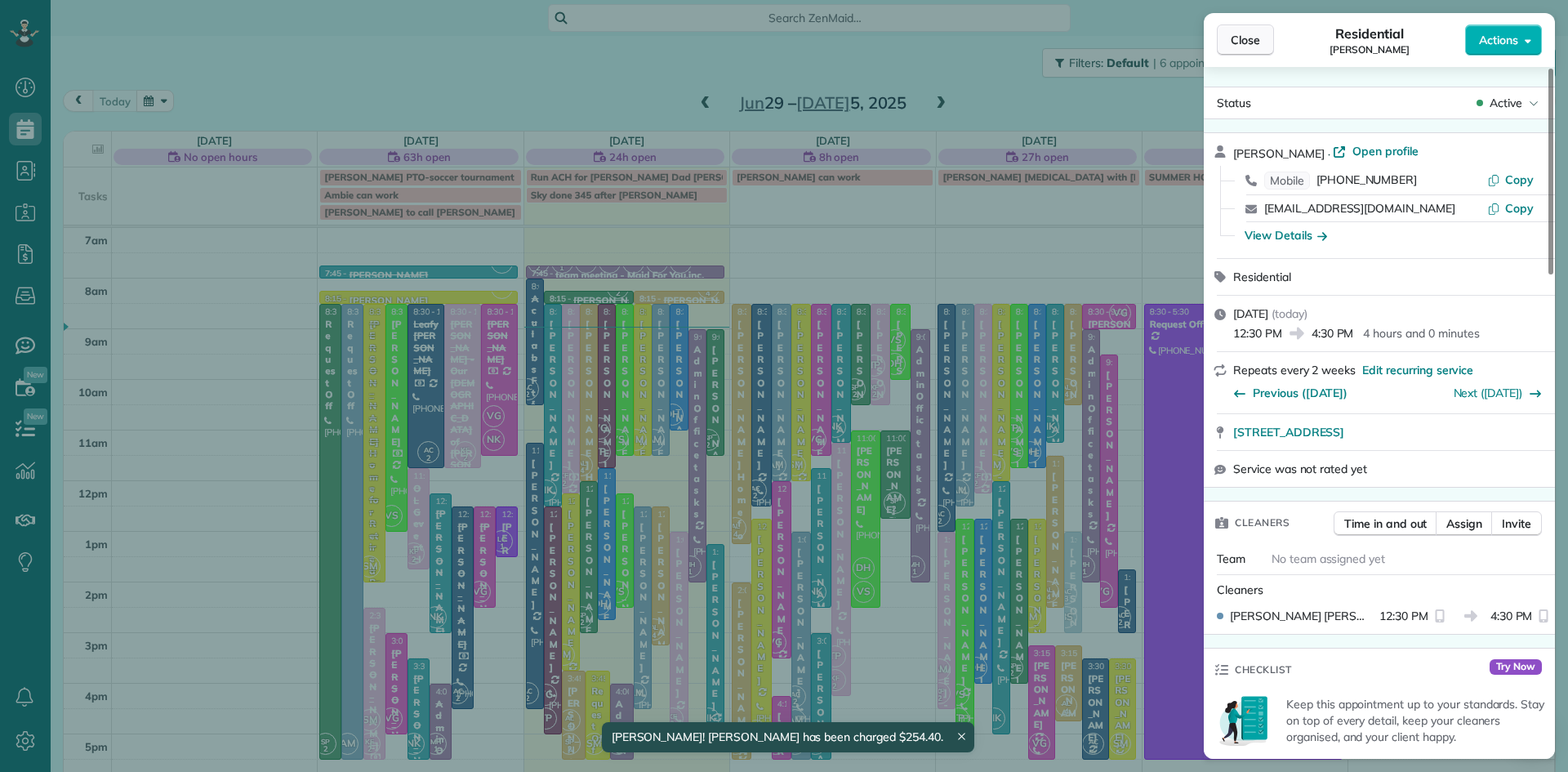 click on "Close" at bounding box center (1245, 40) 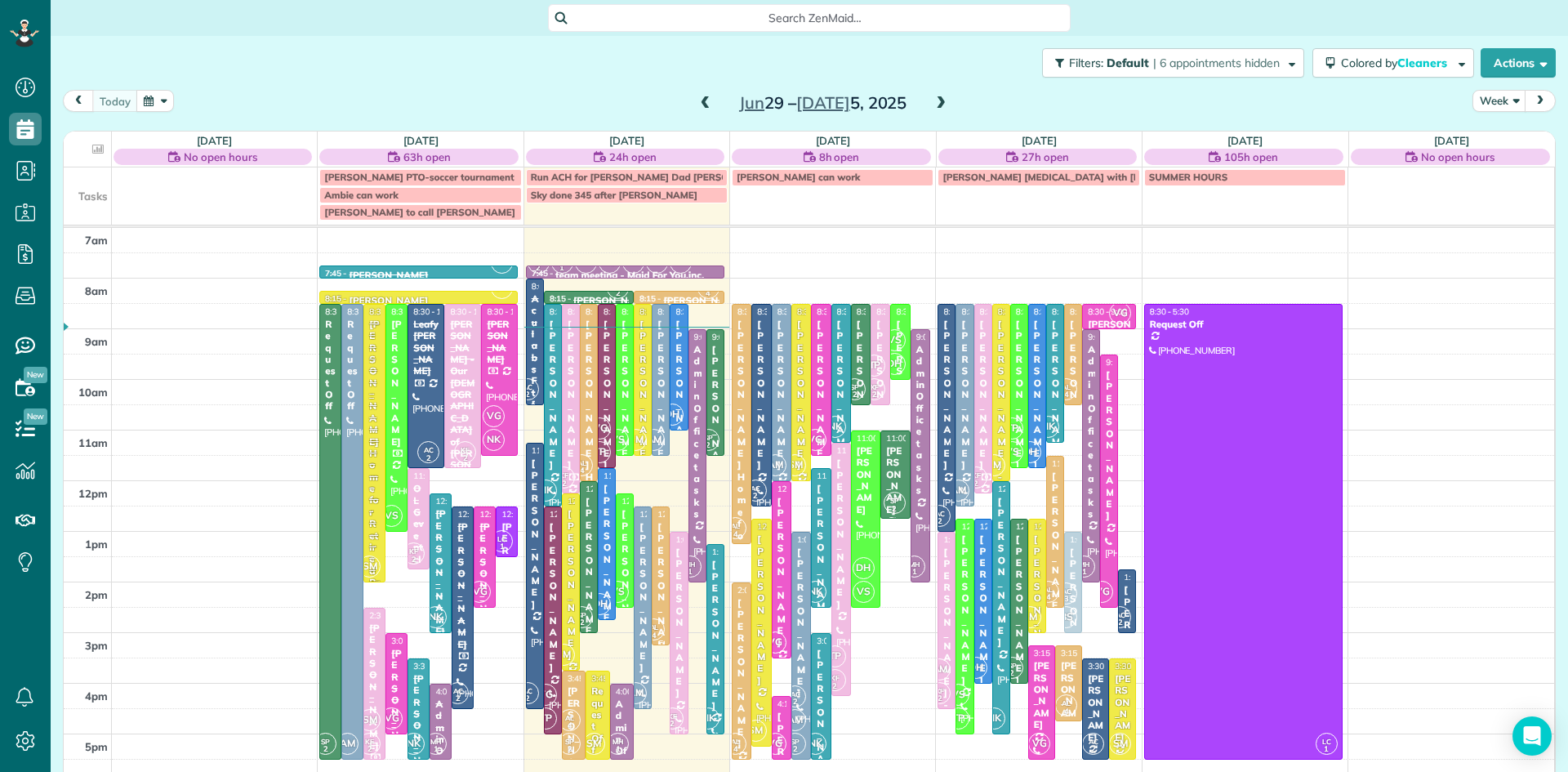 click on "[PERSON_NAME] for [PERSON_NAME]'s Lock Shop" at bounding box center [661, 744] 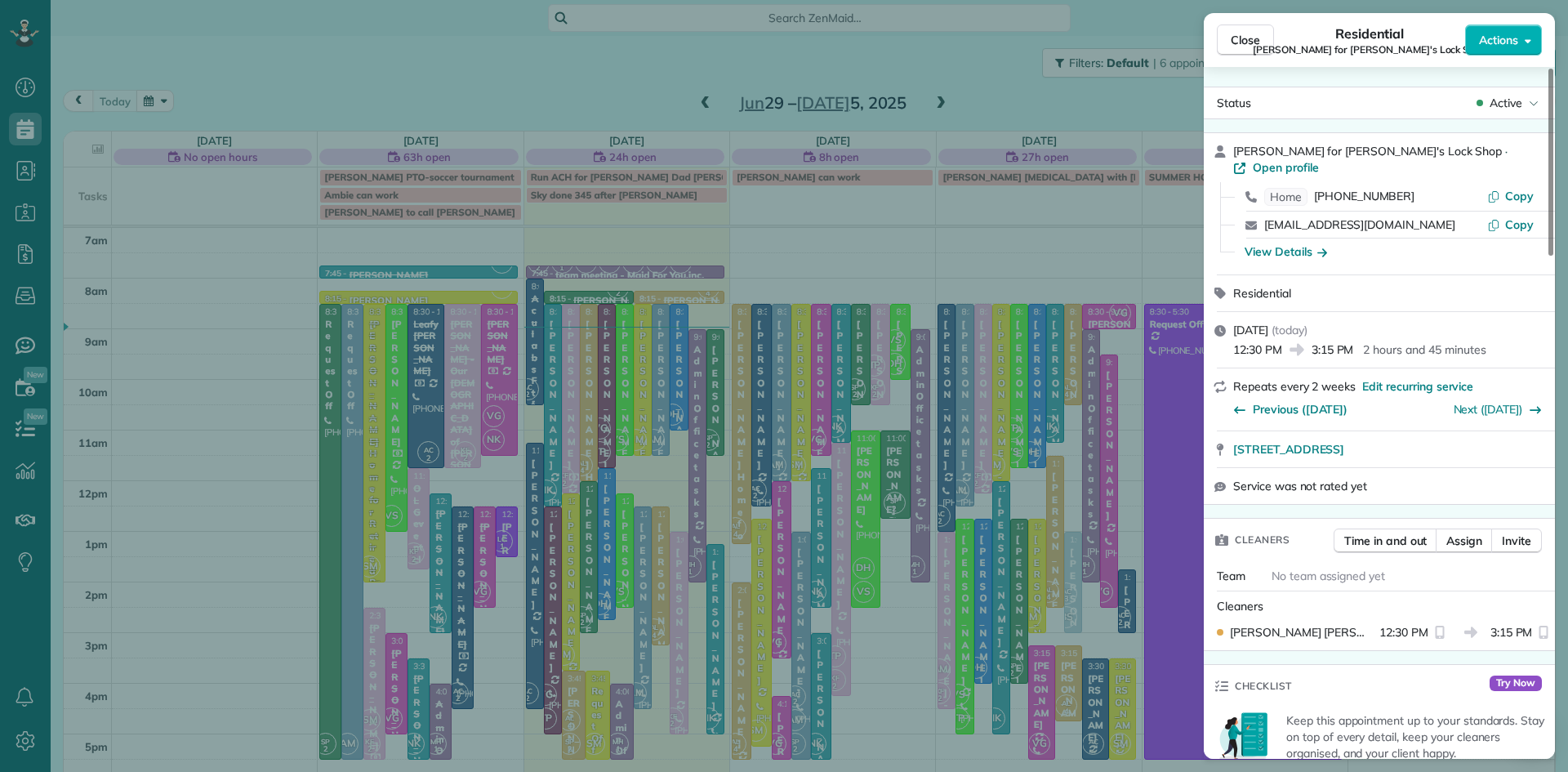 scroll, scrollTop: 671, scrollLeft: 0, axis: vertical 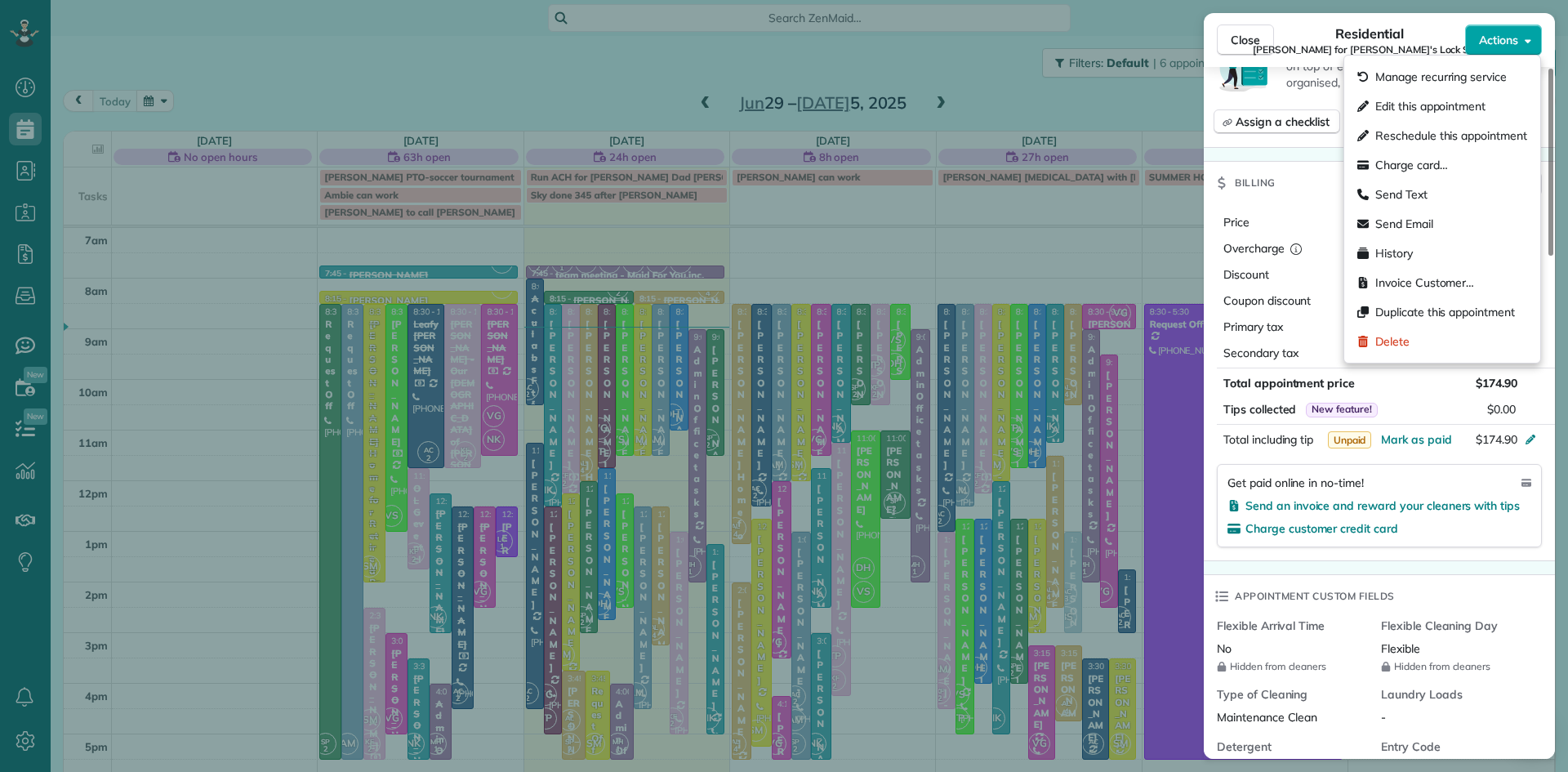 click on "Actions" at bounding box center [1499, 40] 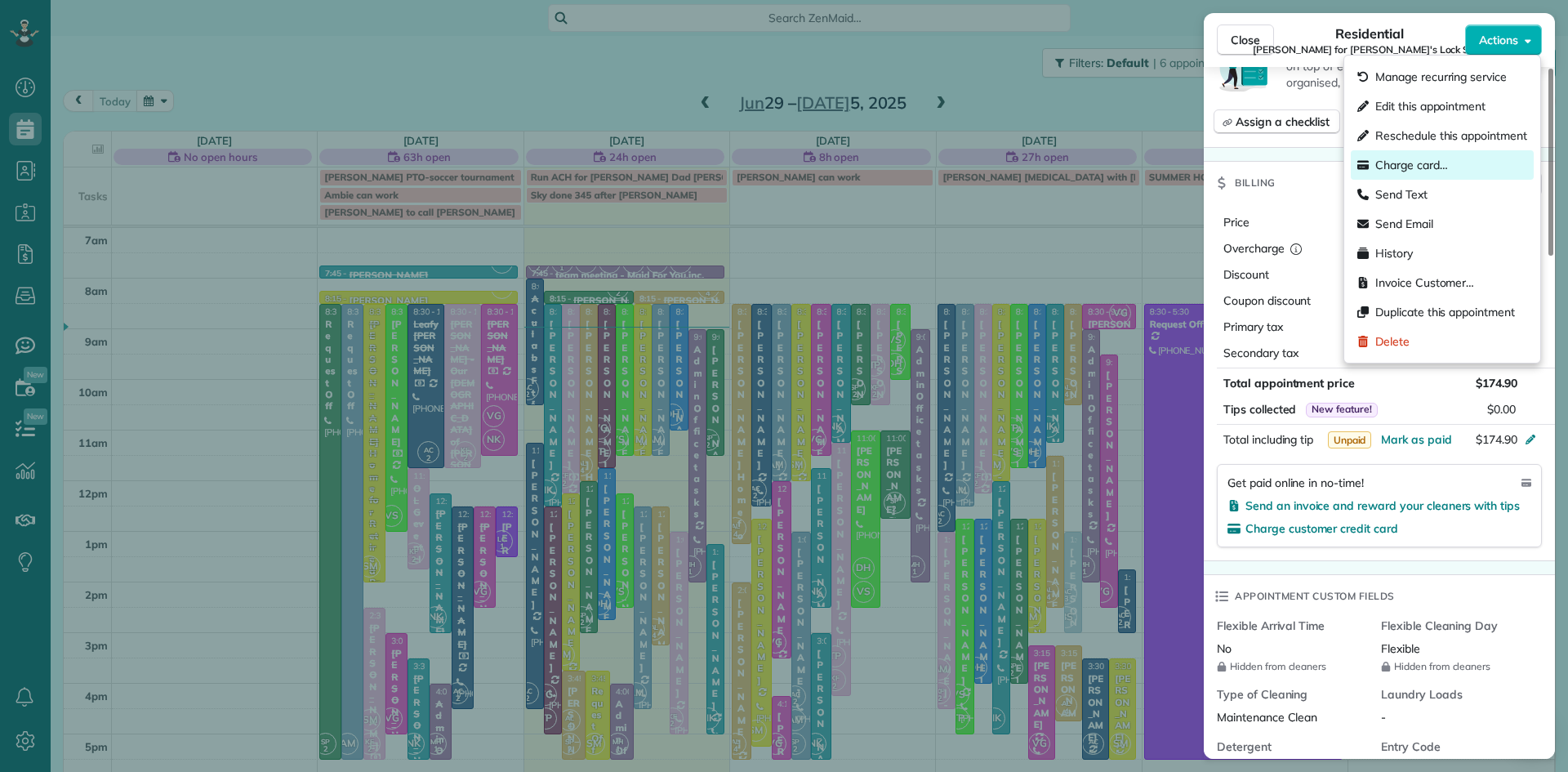 click on "Charge card…" at bounding box center (1411, 165) 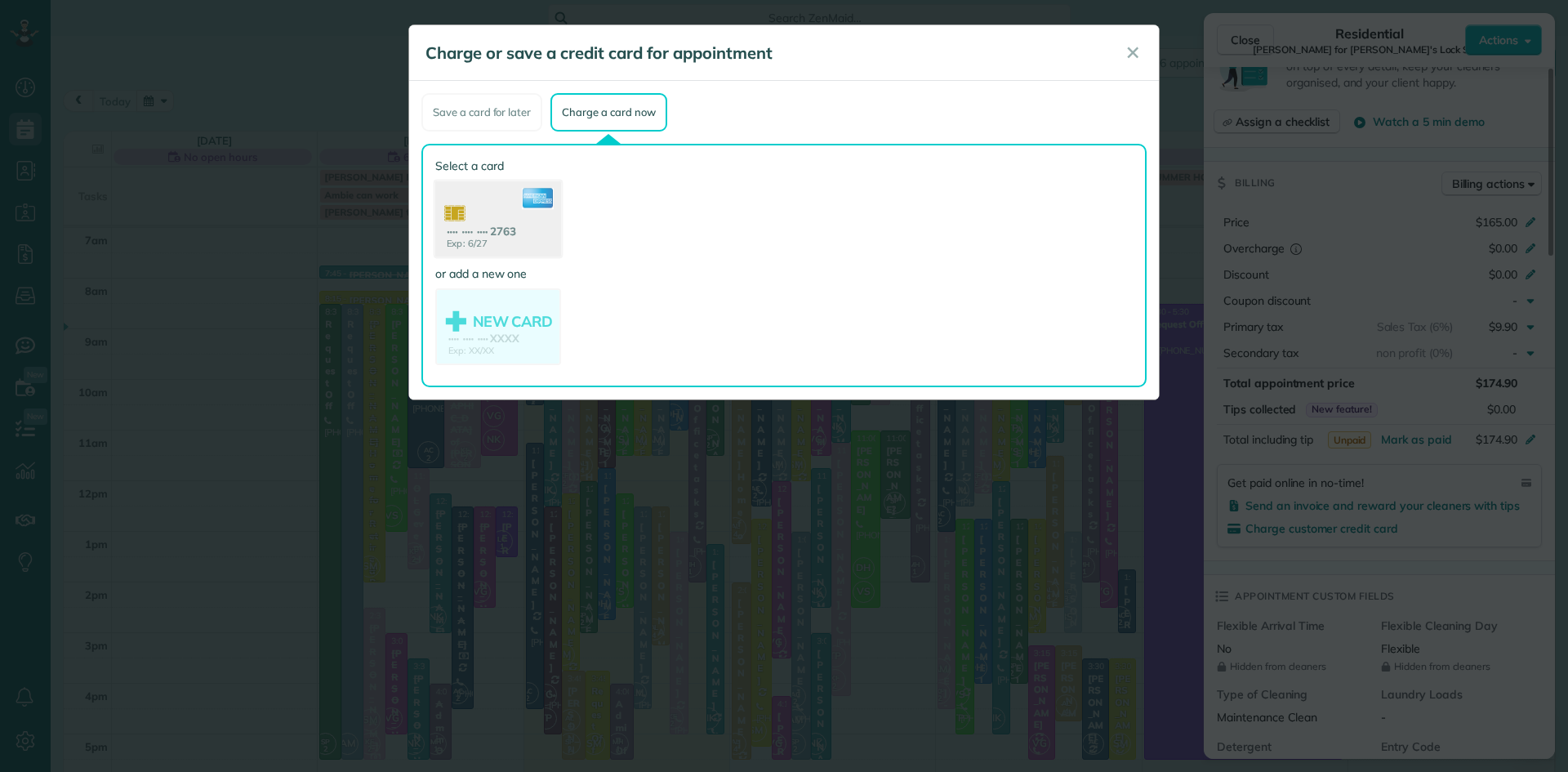 click 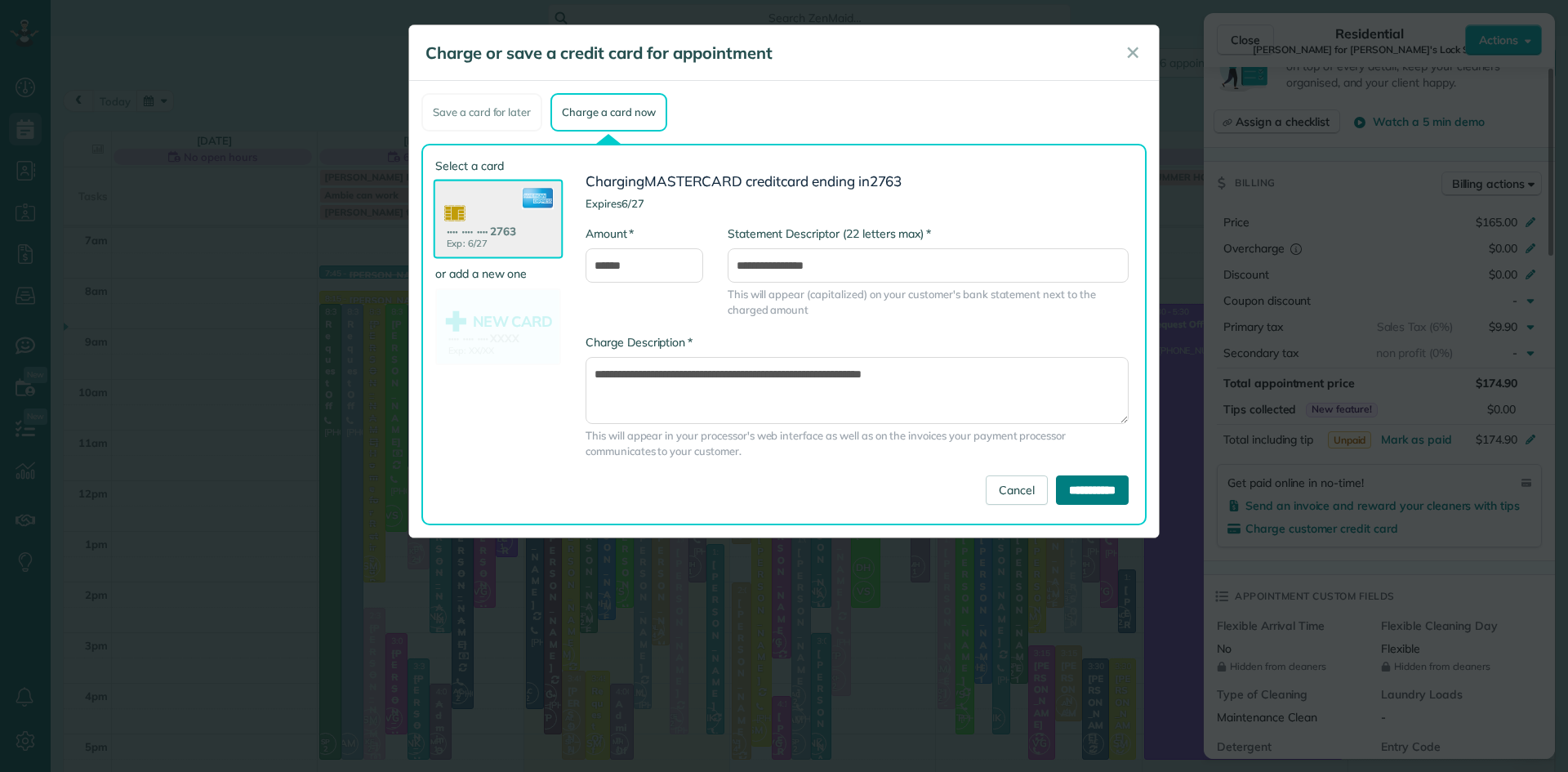 click on "**********" at bounding box center [1092, 490] 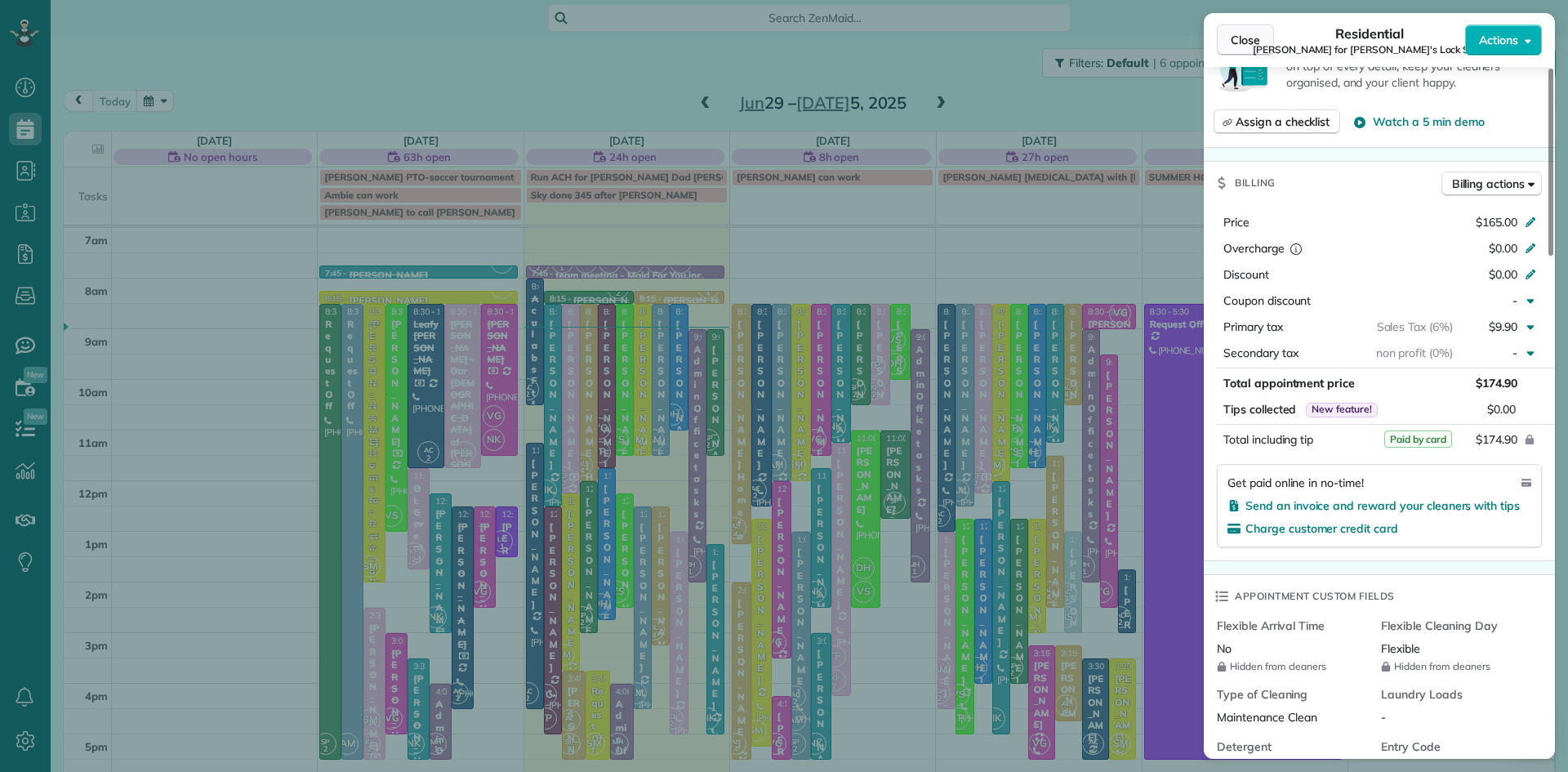 click on "Close" at bounding box center (1245, 40) 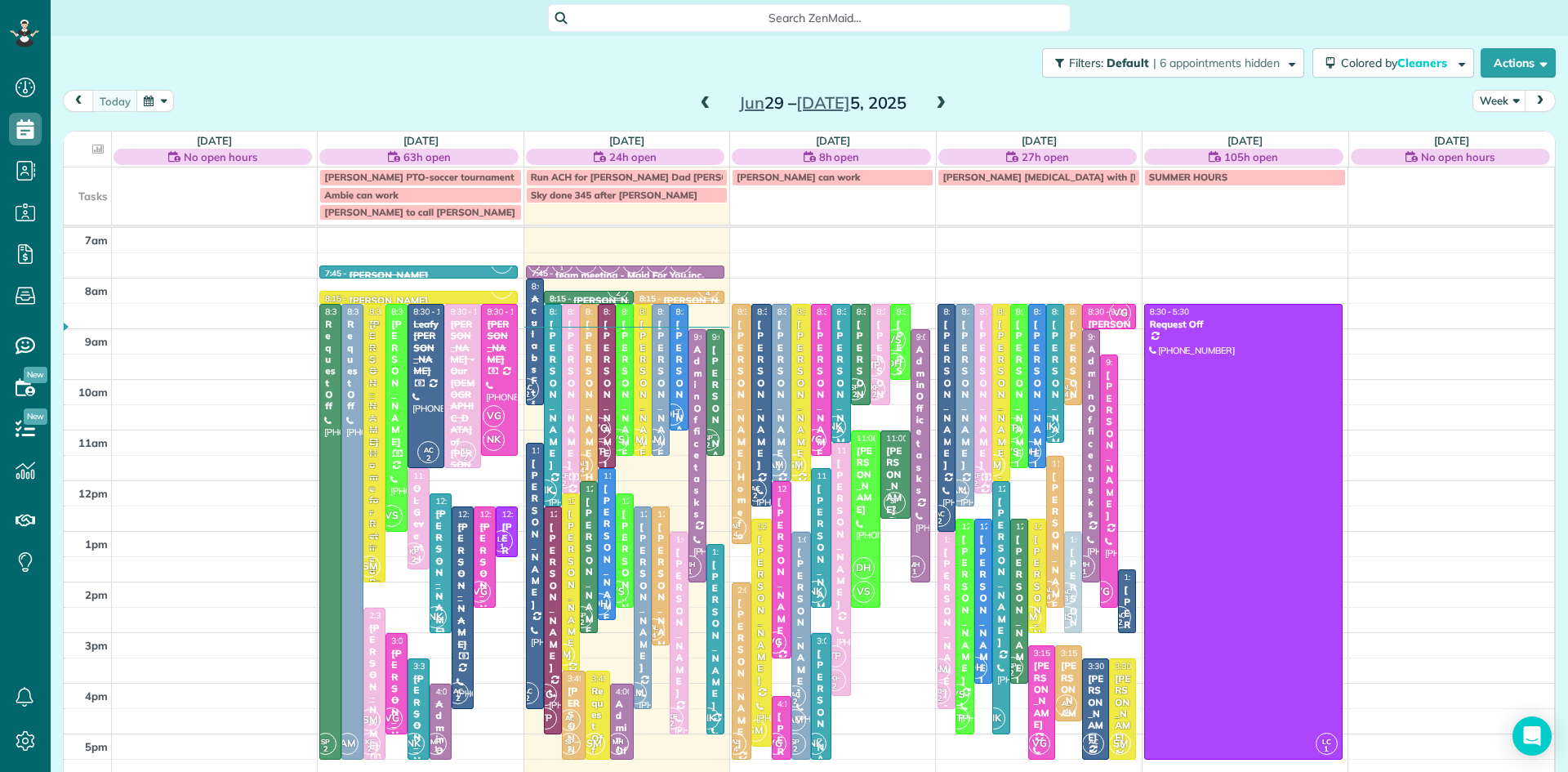 click on "[PERSON_NAME]" at bounding box center (679, 623) 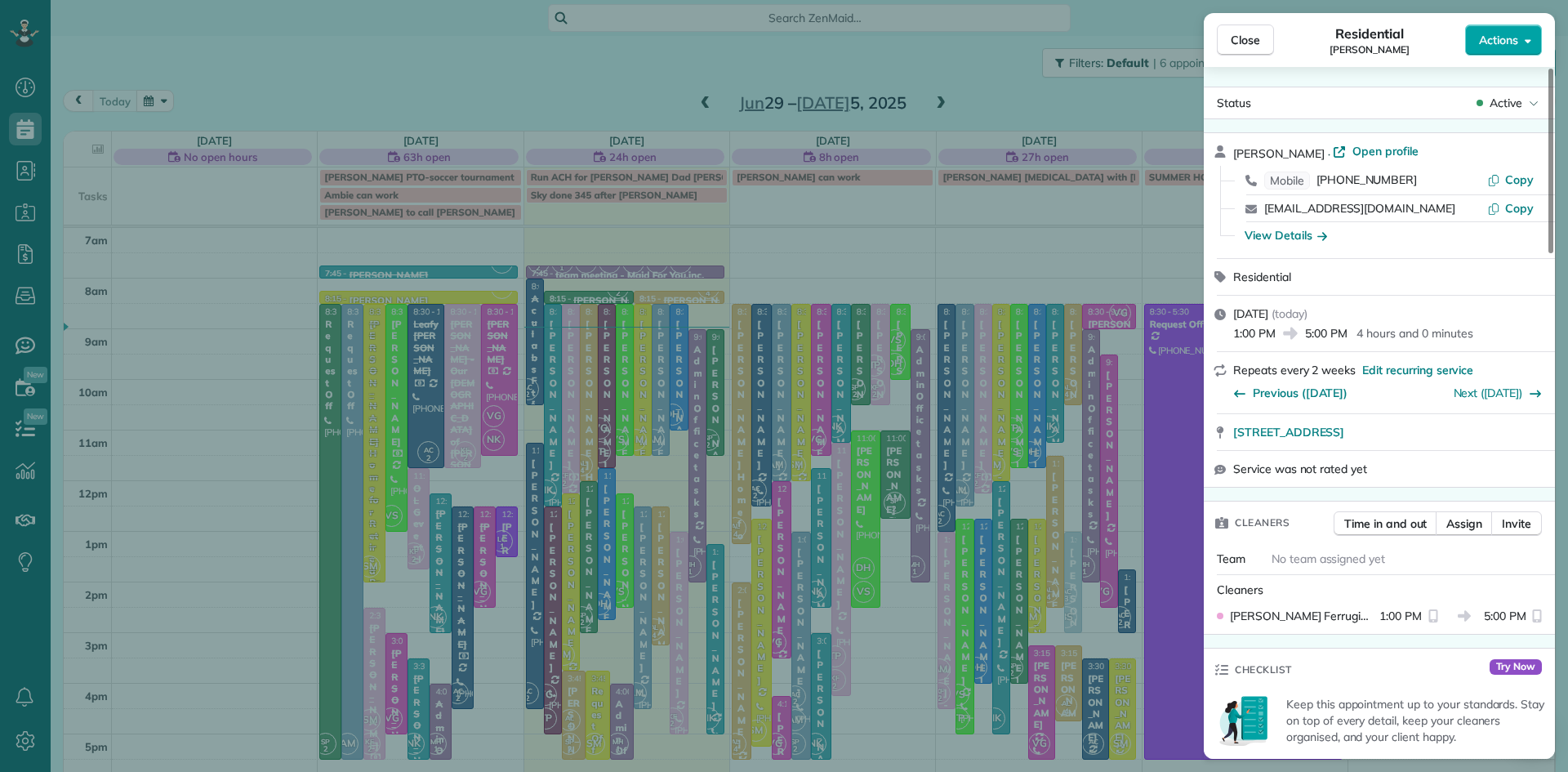 click on "Actions" at bounding box center (1499, 40) 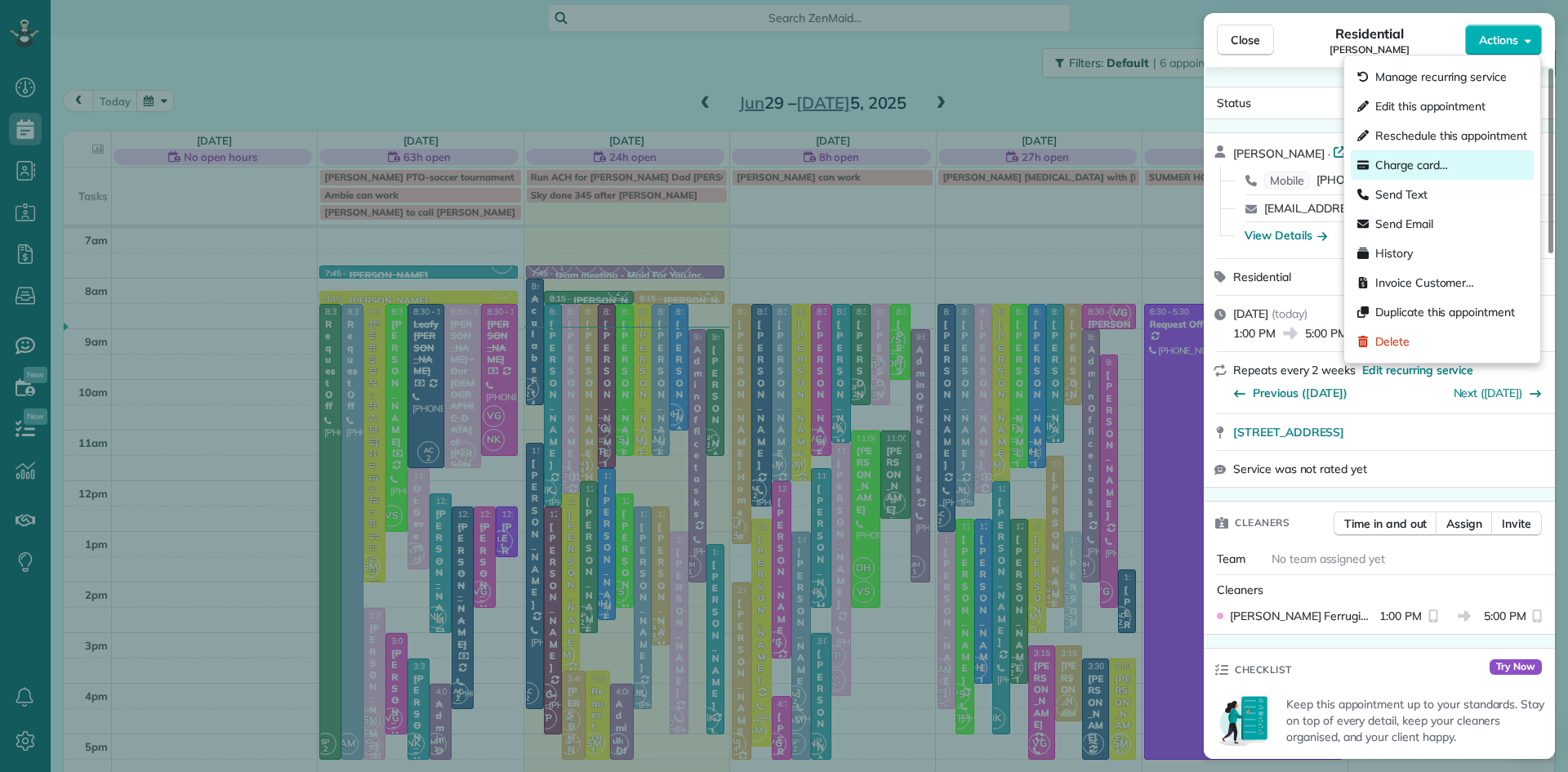 click on "Charge card…" at bounding box center [1442, 165] 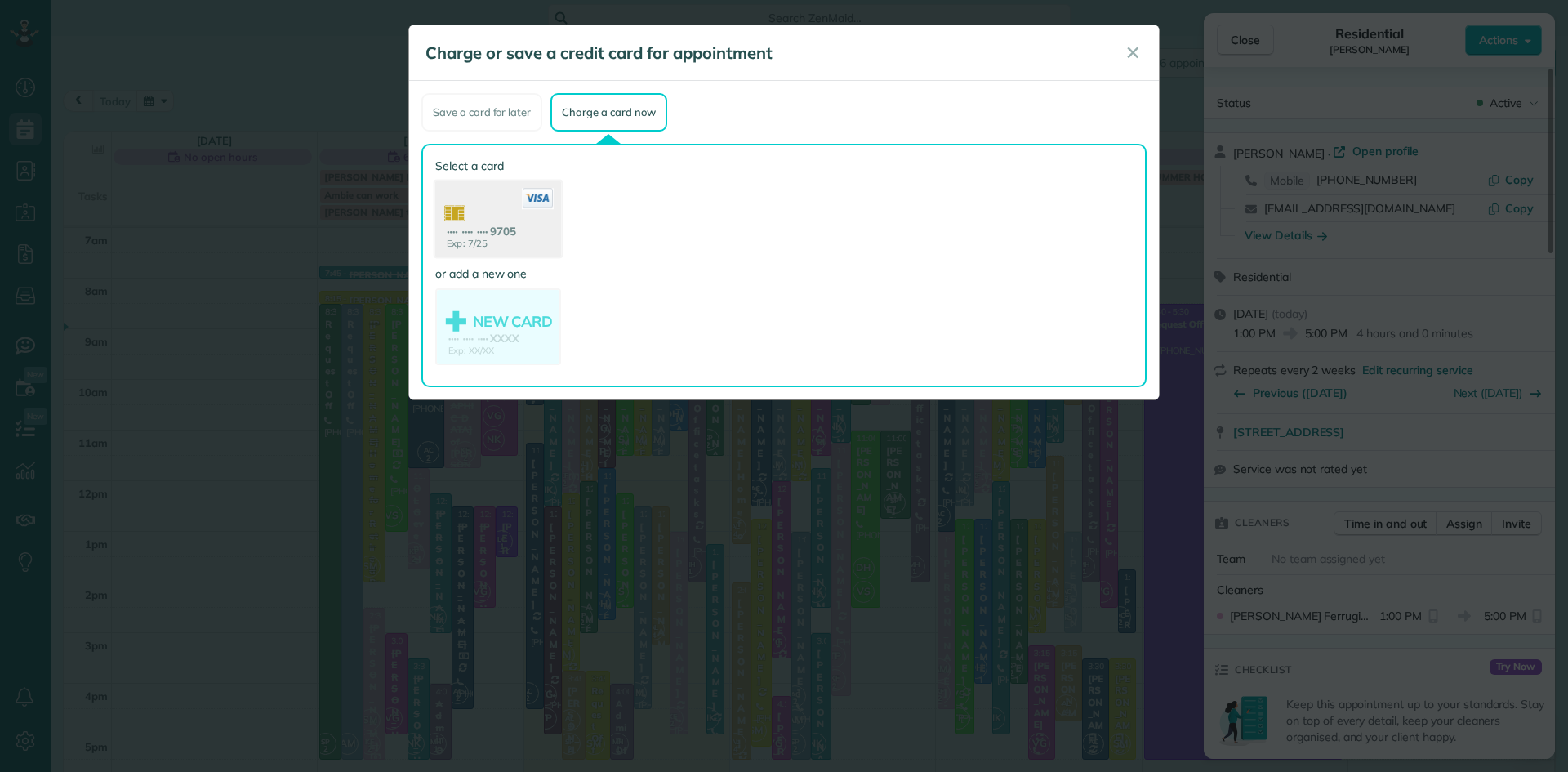 click 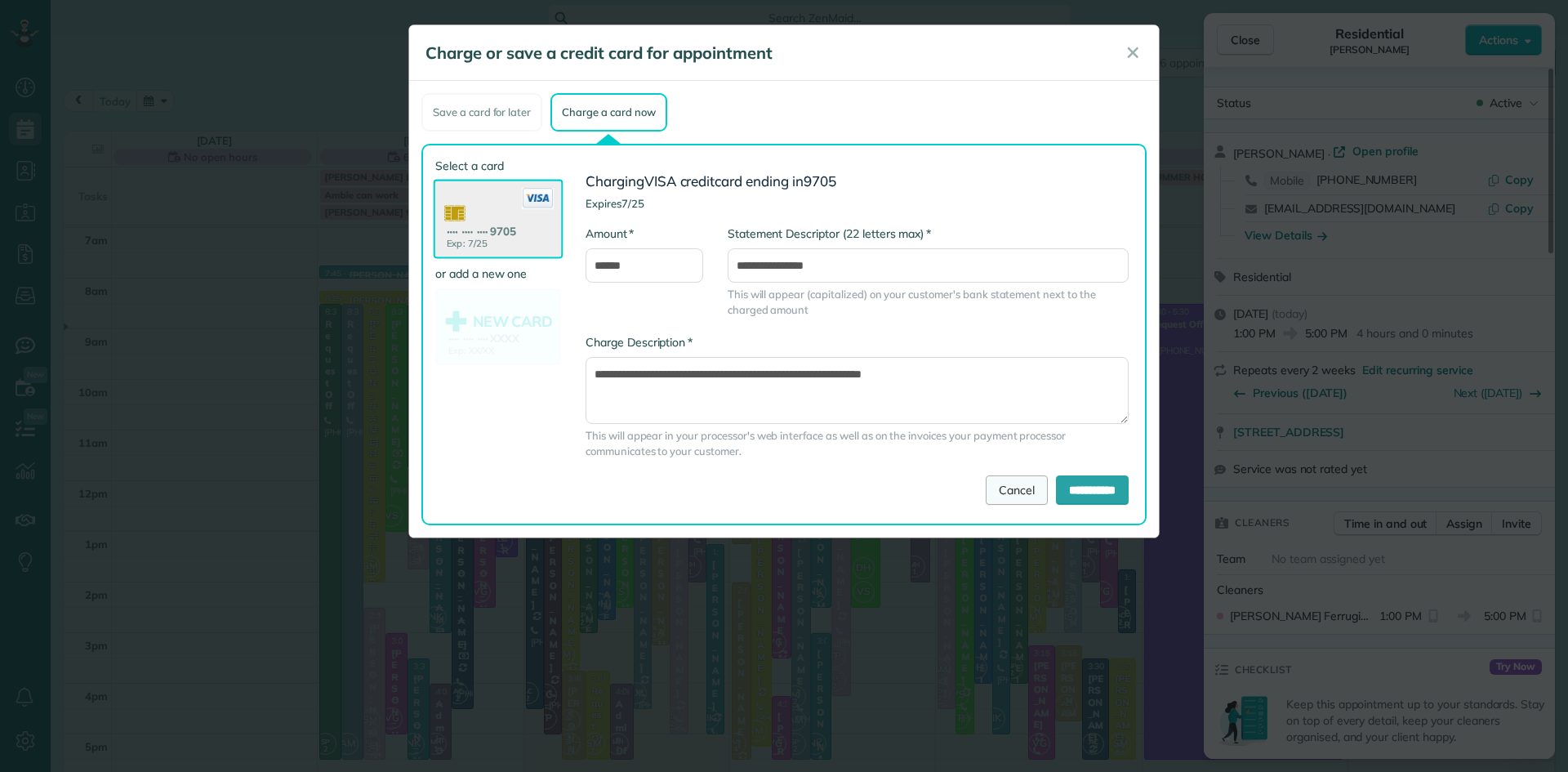 click on "Cancel" at bounding box center [1017, 490] 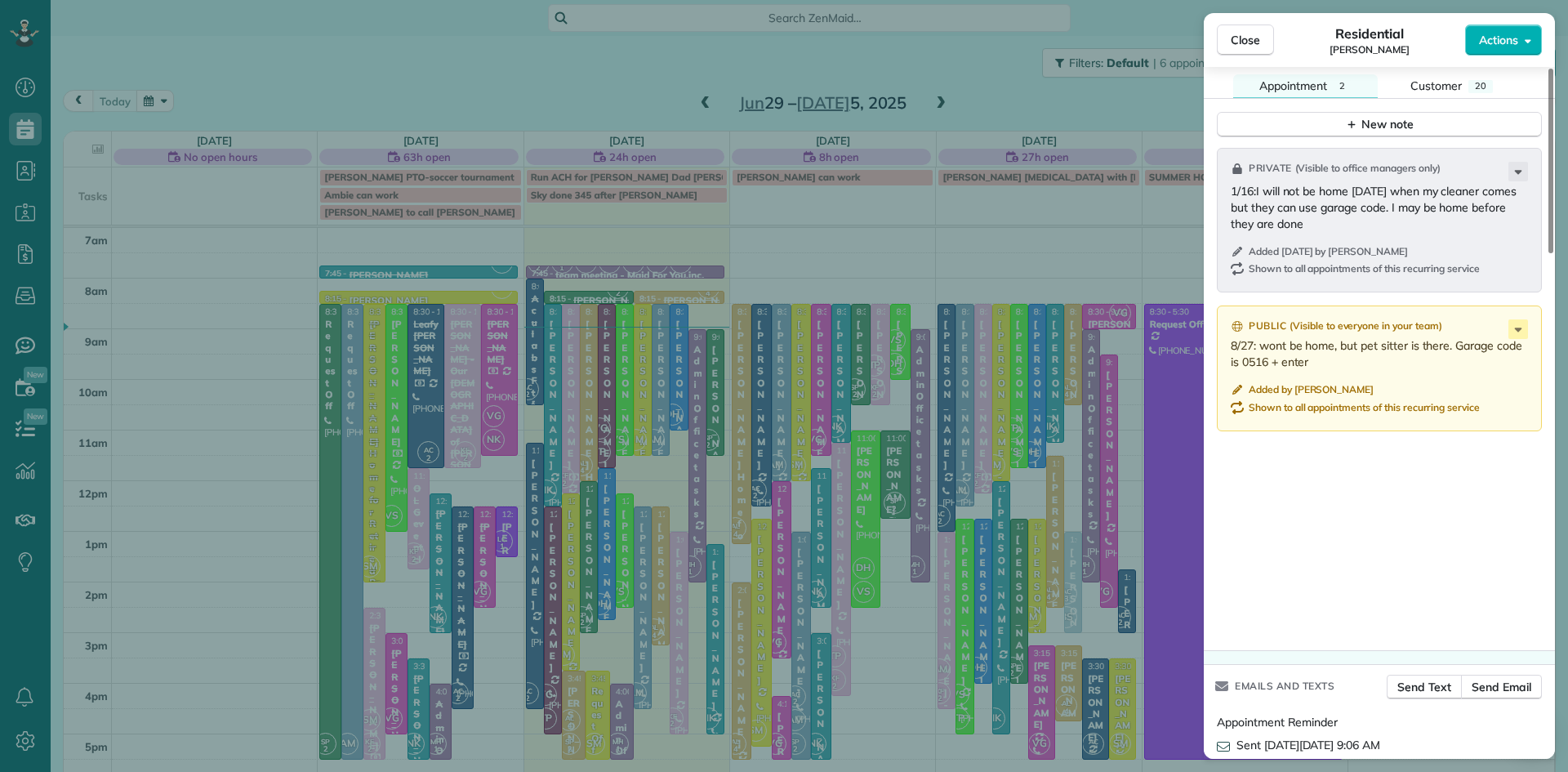 scroll, scrollTop: 1623, scrollLeft: 0, axis: vertical 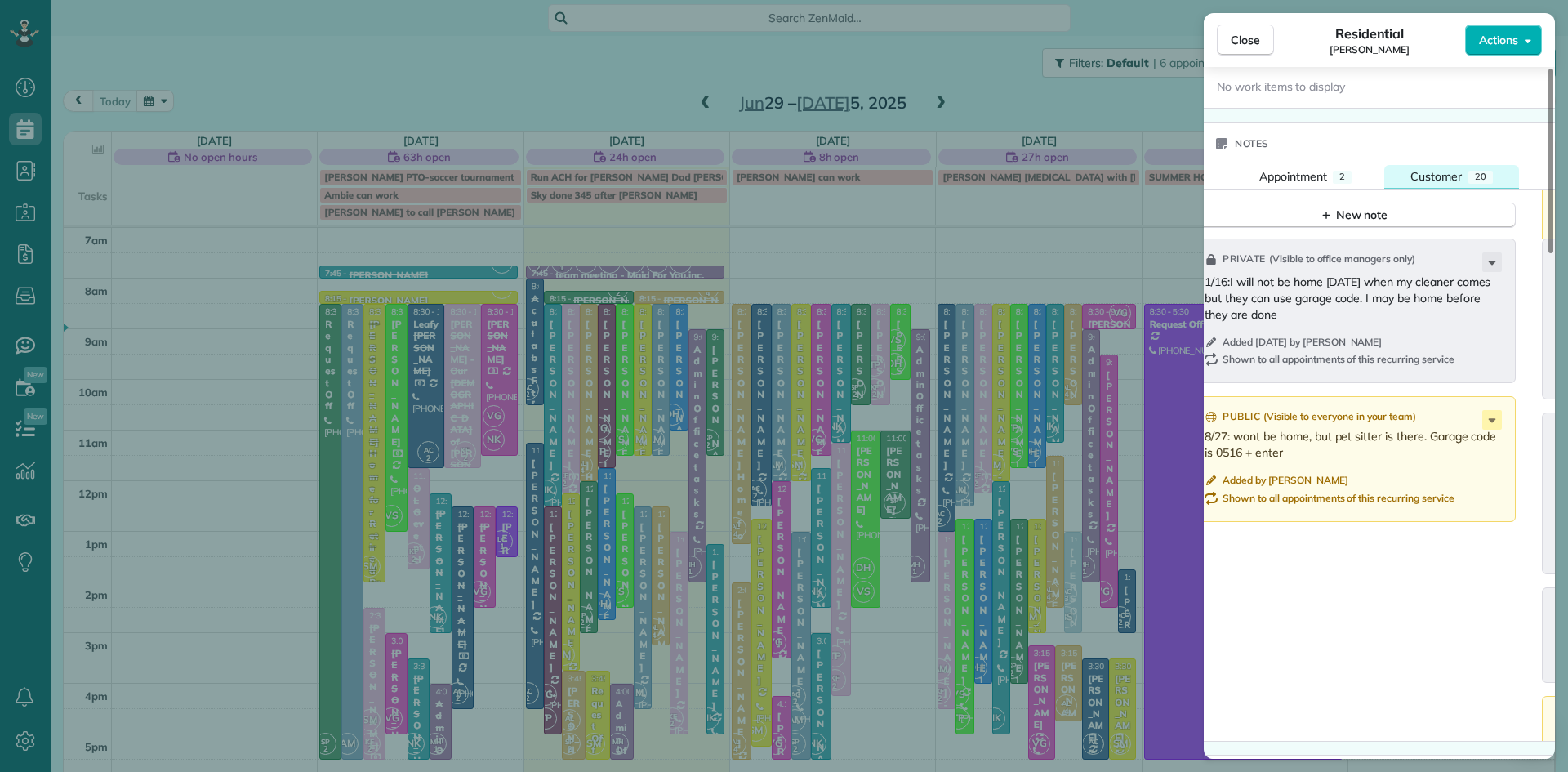 click on "Customer" at bounding box center [1436, 176] 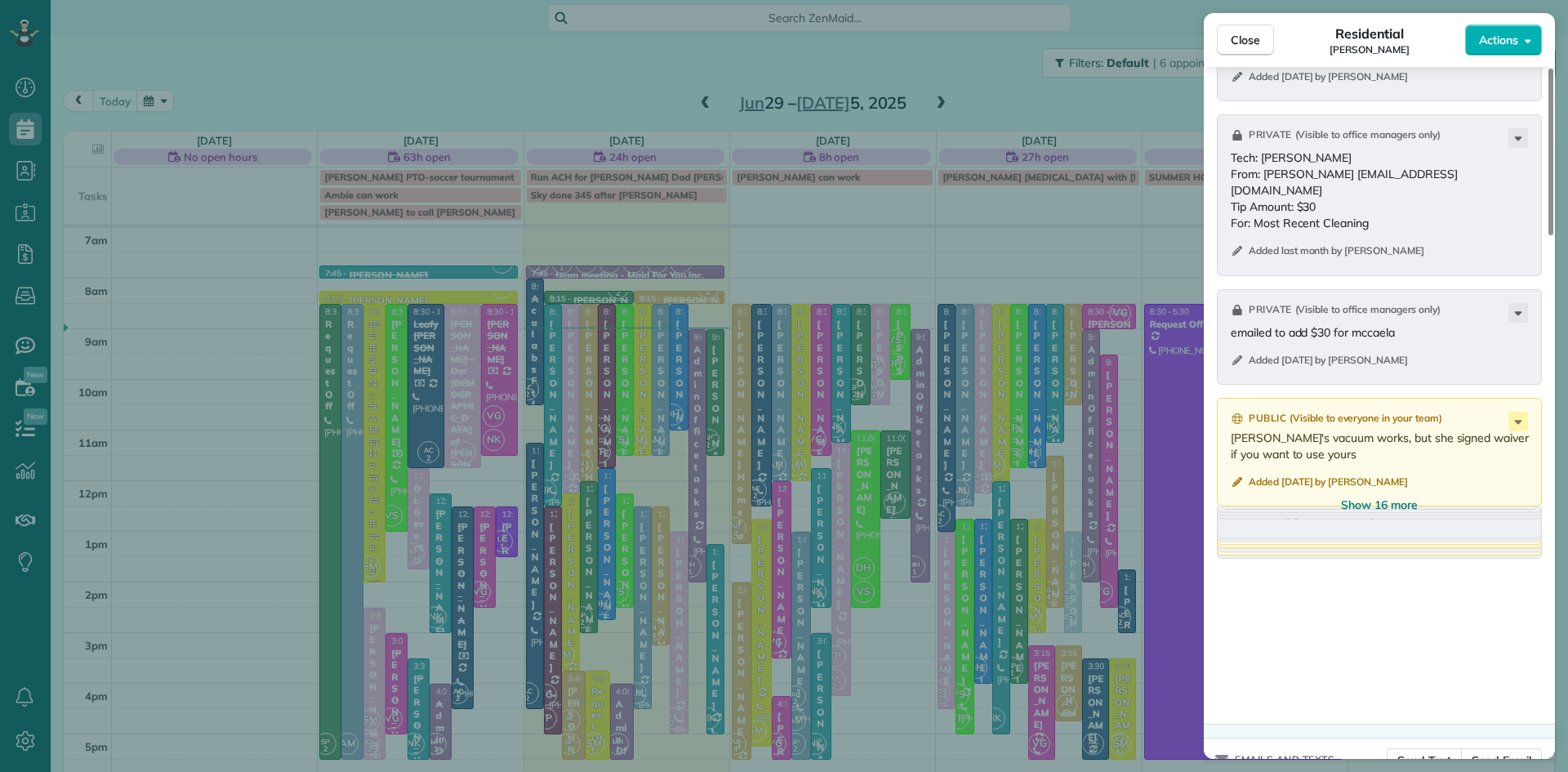 scroll, scrollTop: 1945, scrollLeft: 0, axis: vertical 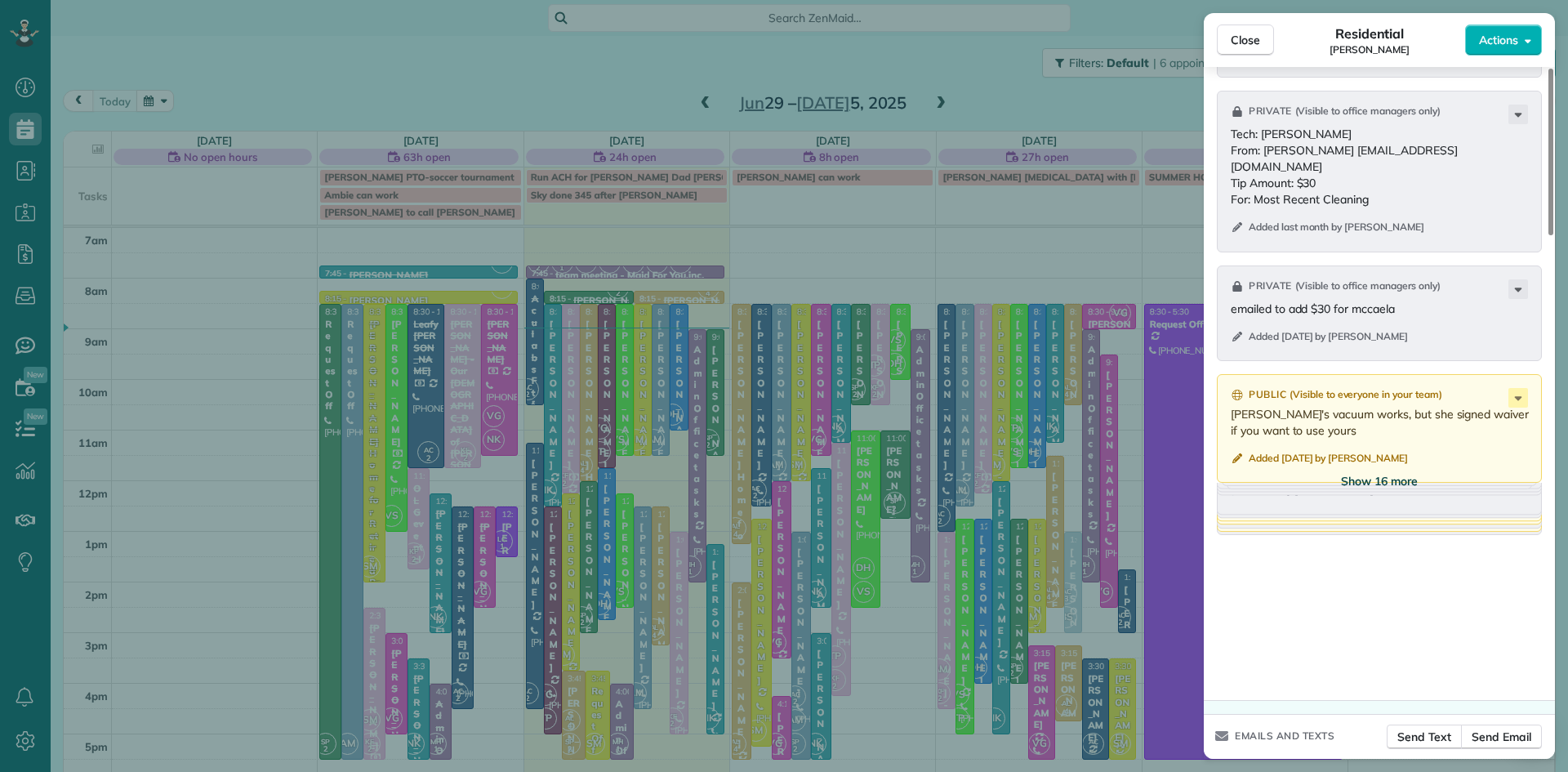 click on "Show 16 more" at bounding box center (1379, 481) 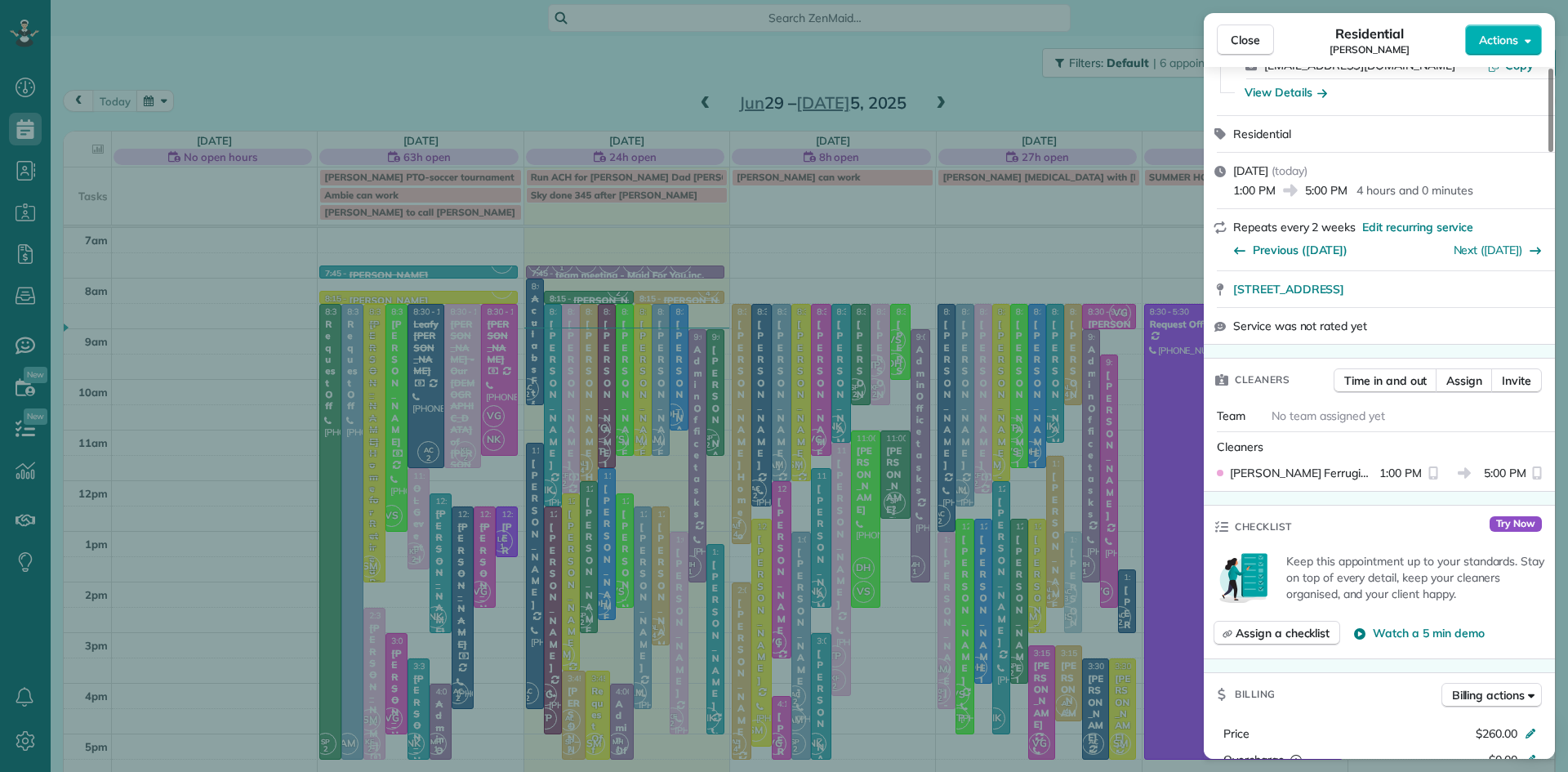 scroll, scrollTop: 0, scrollLeft: 0, axis: both 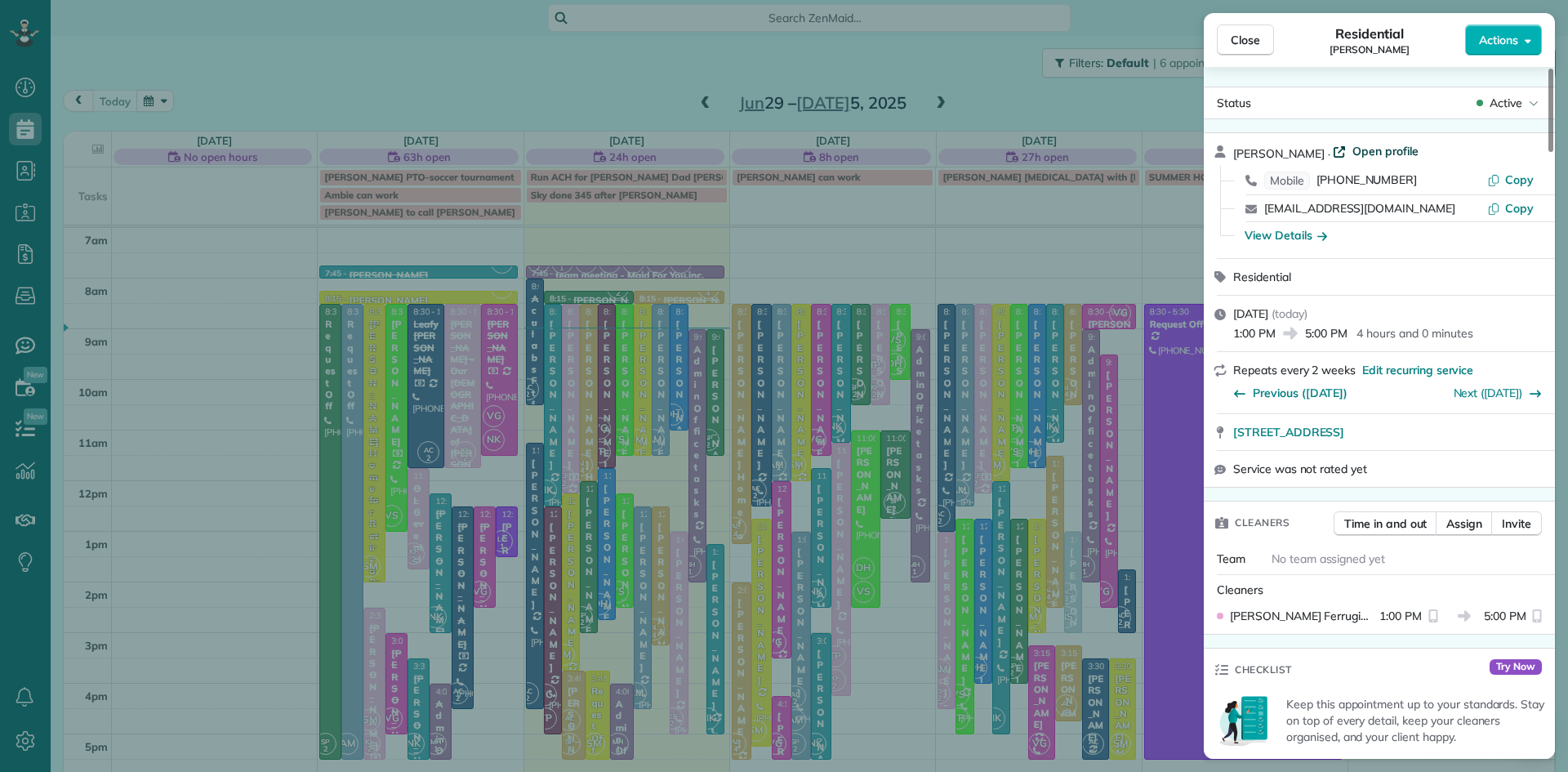 click on "Open profile" at bounding box center [1385, 151] 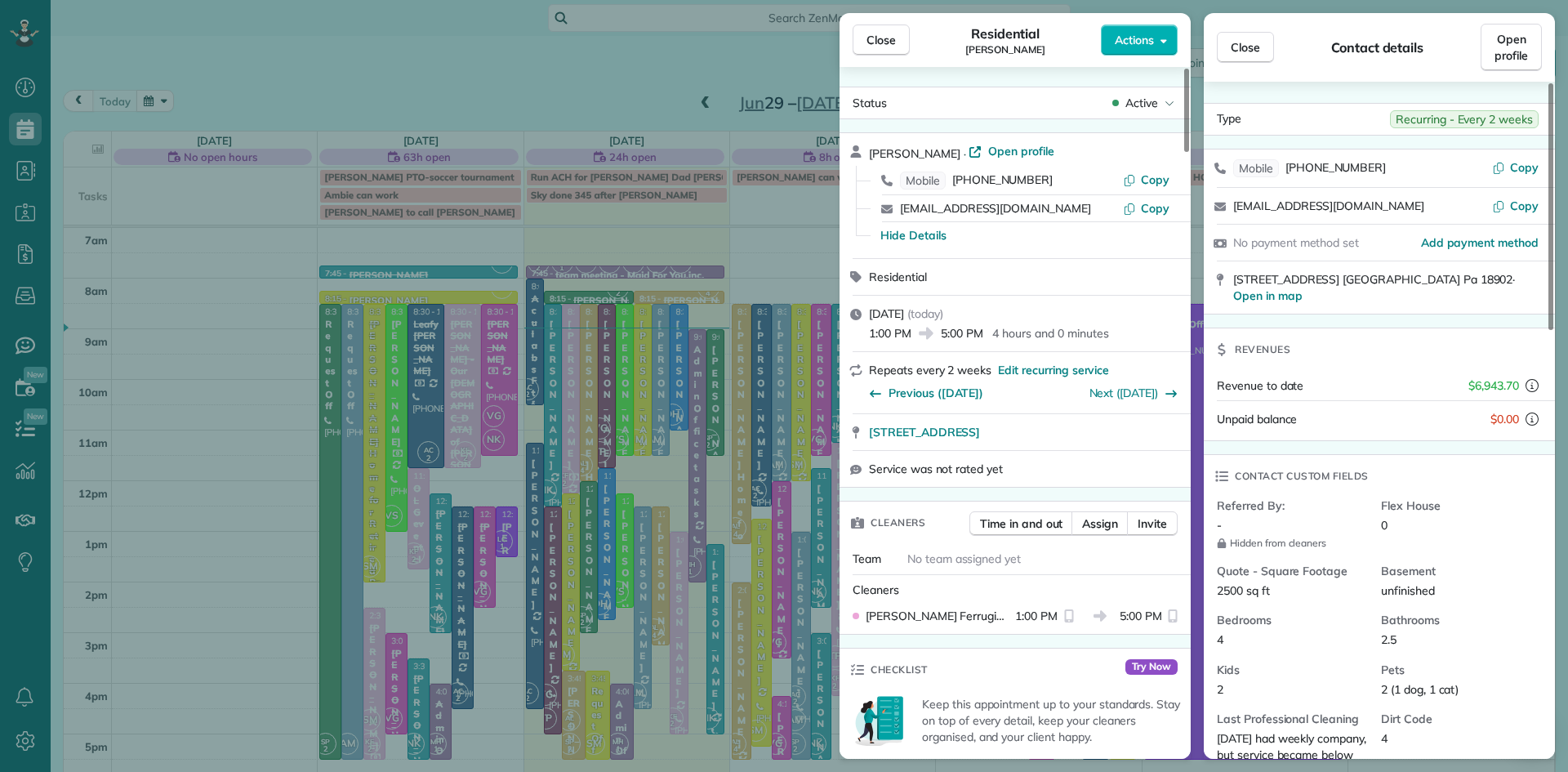 scroll, scrollTop: 859, scrollLeft: 0, axis: vertical 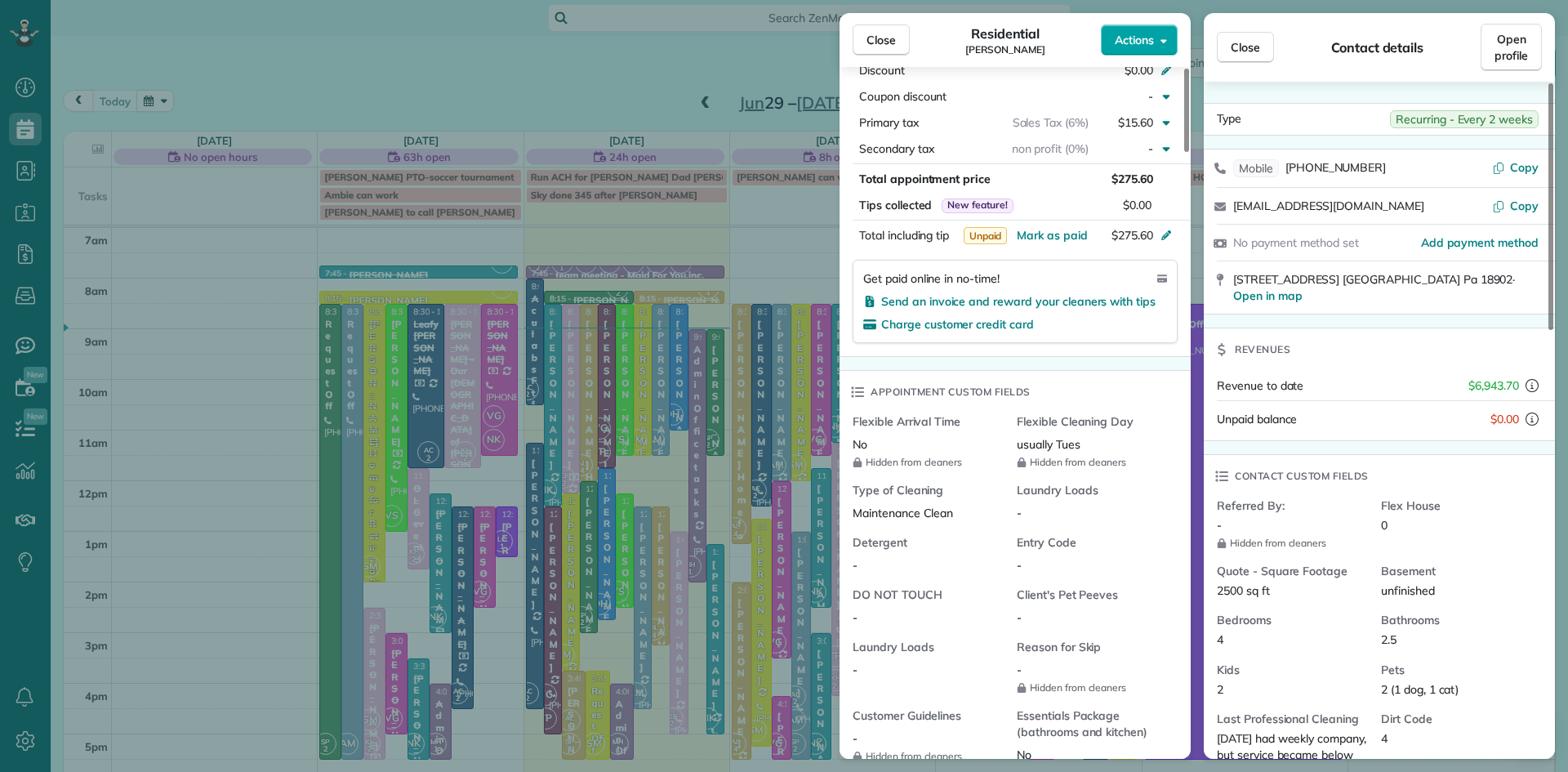 click on "Actions" at bounding box center [1134, 40] 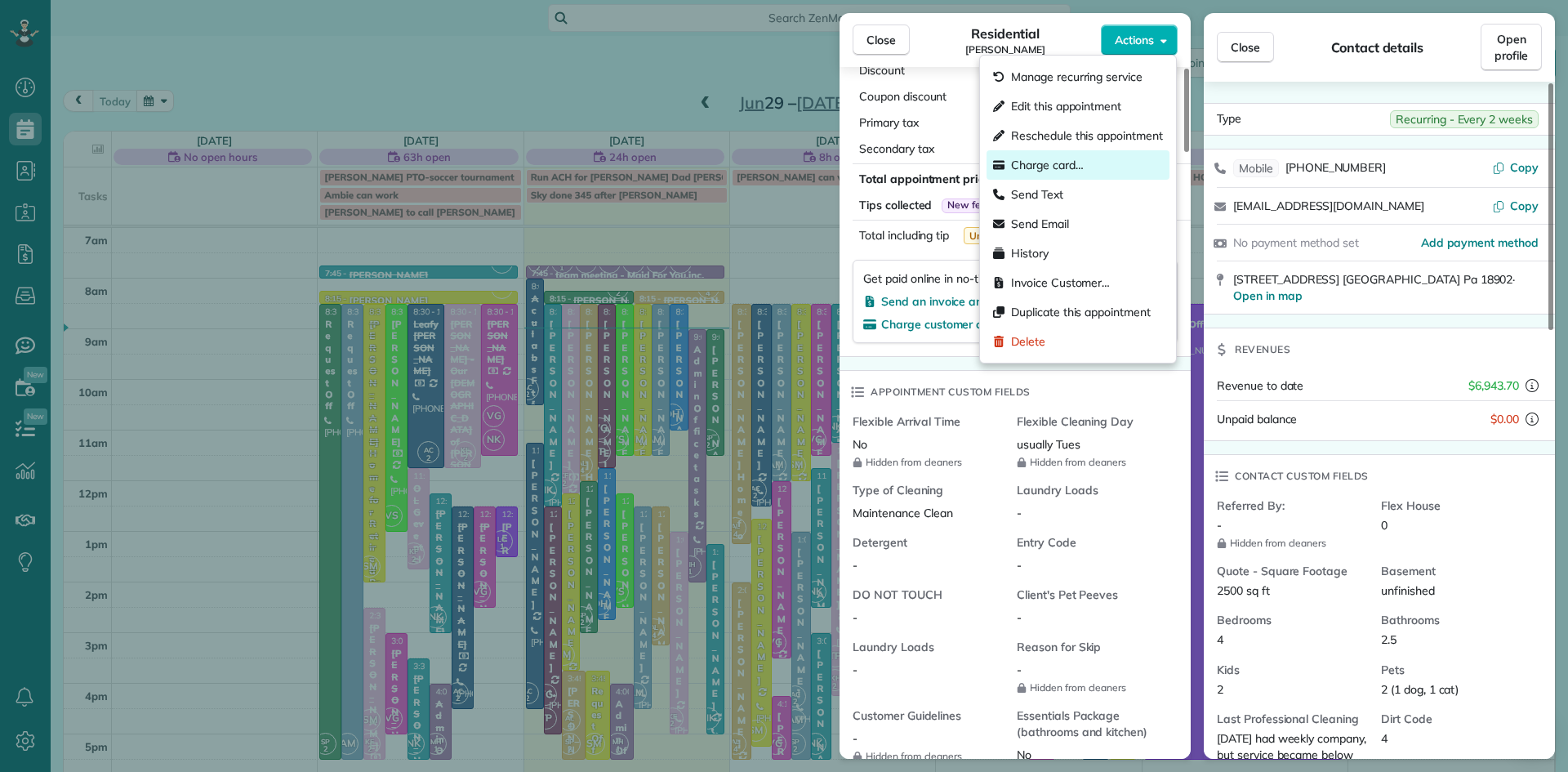 click on "Charge card…" at bounding box center [1047, 165] 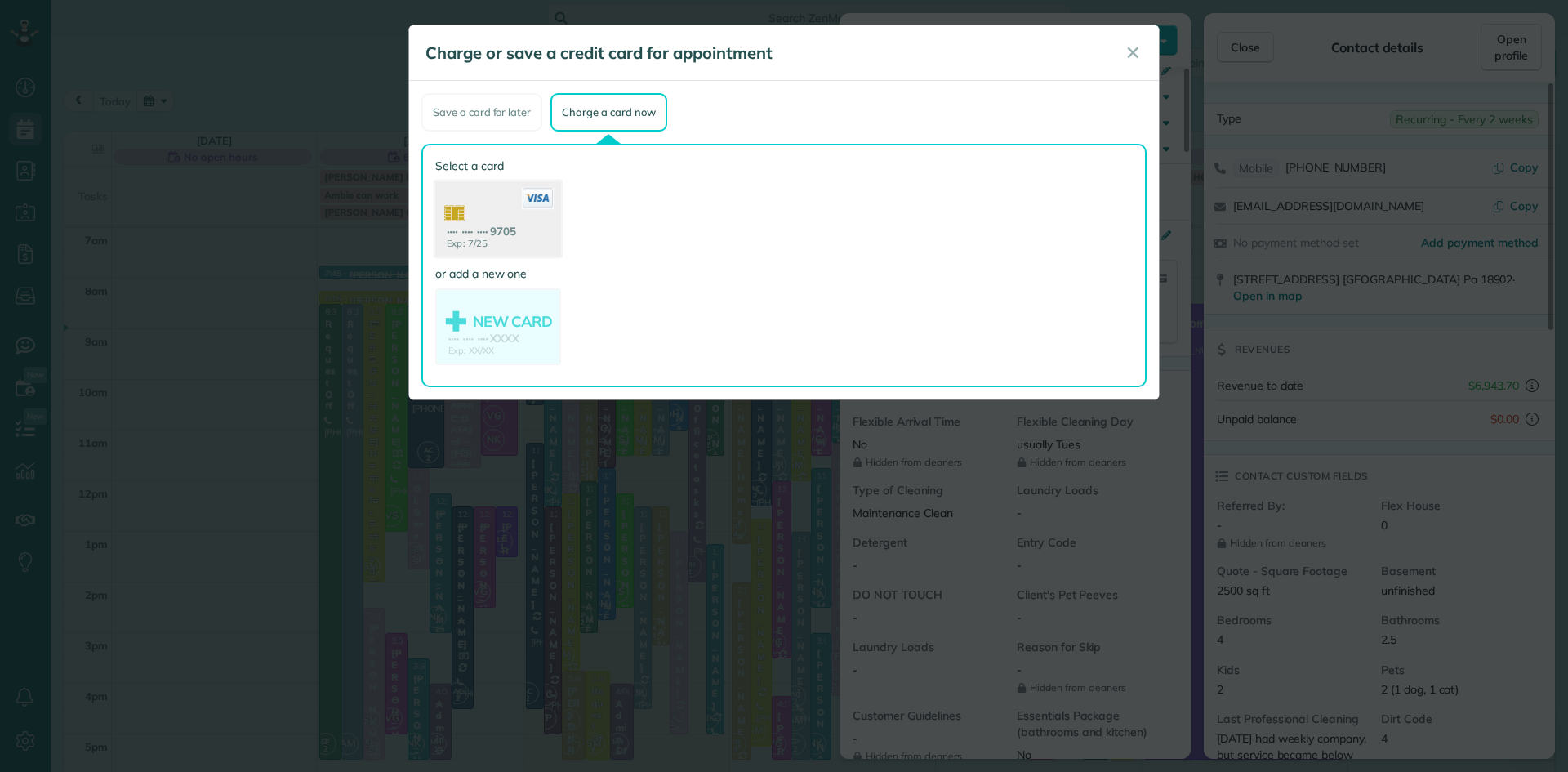 click 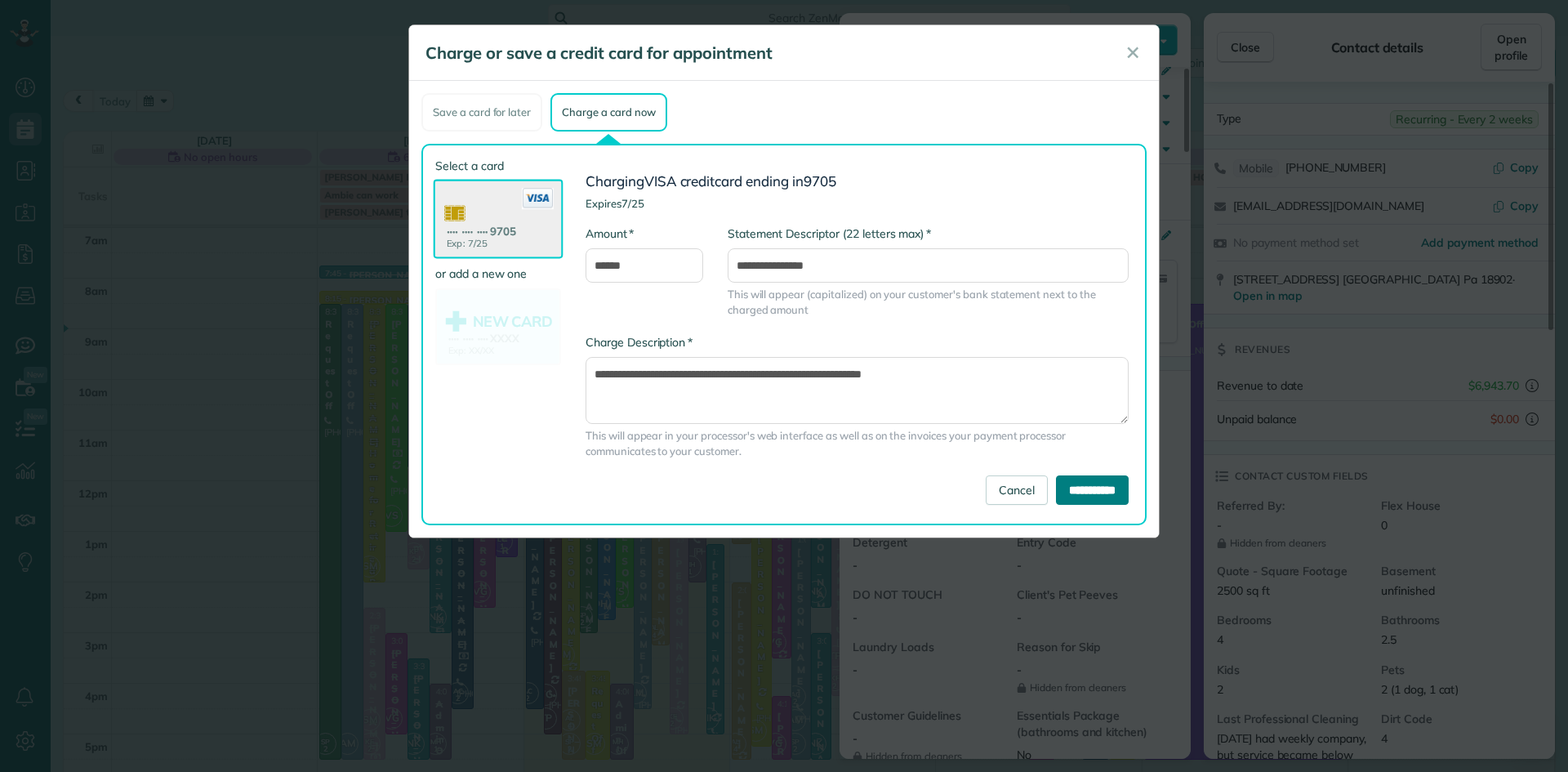 click on "**********" at bounding box center (1092, 490) 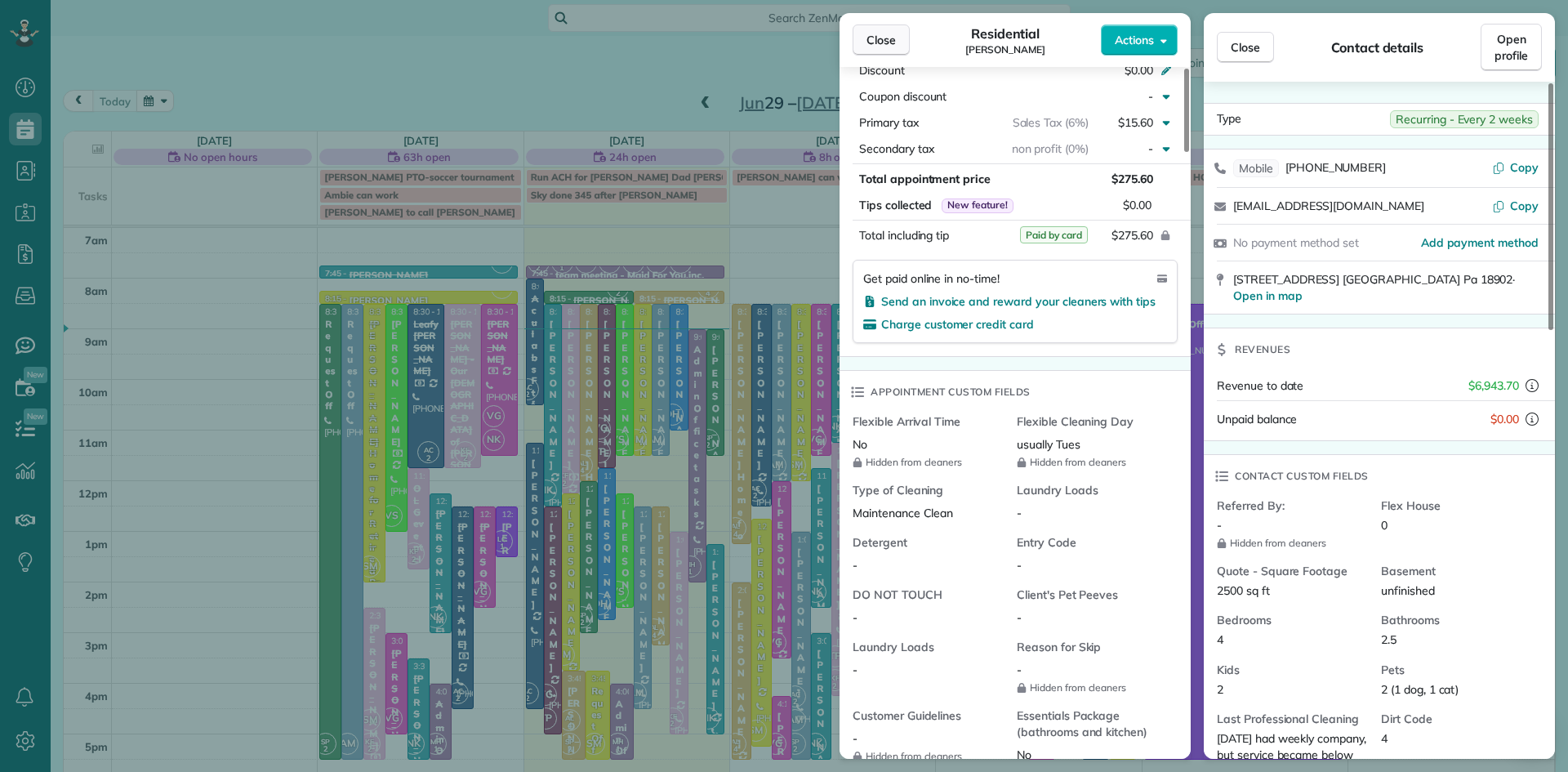 click on "Close" at bounding box center [881, 40] 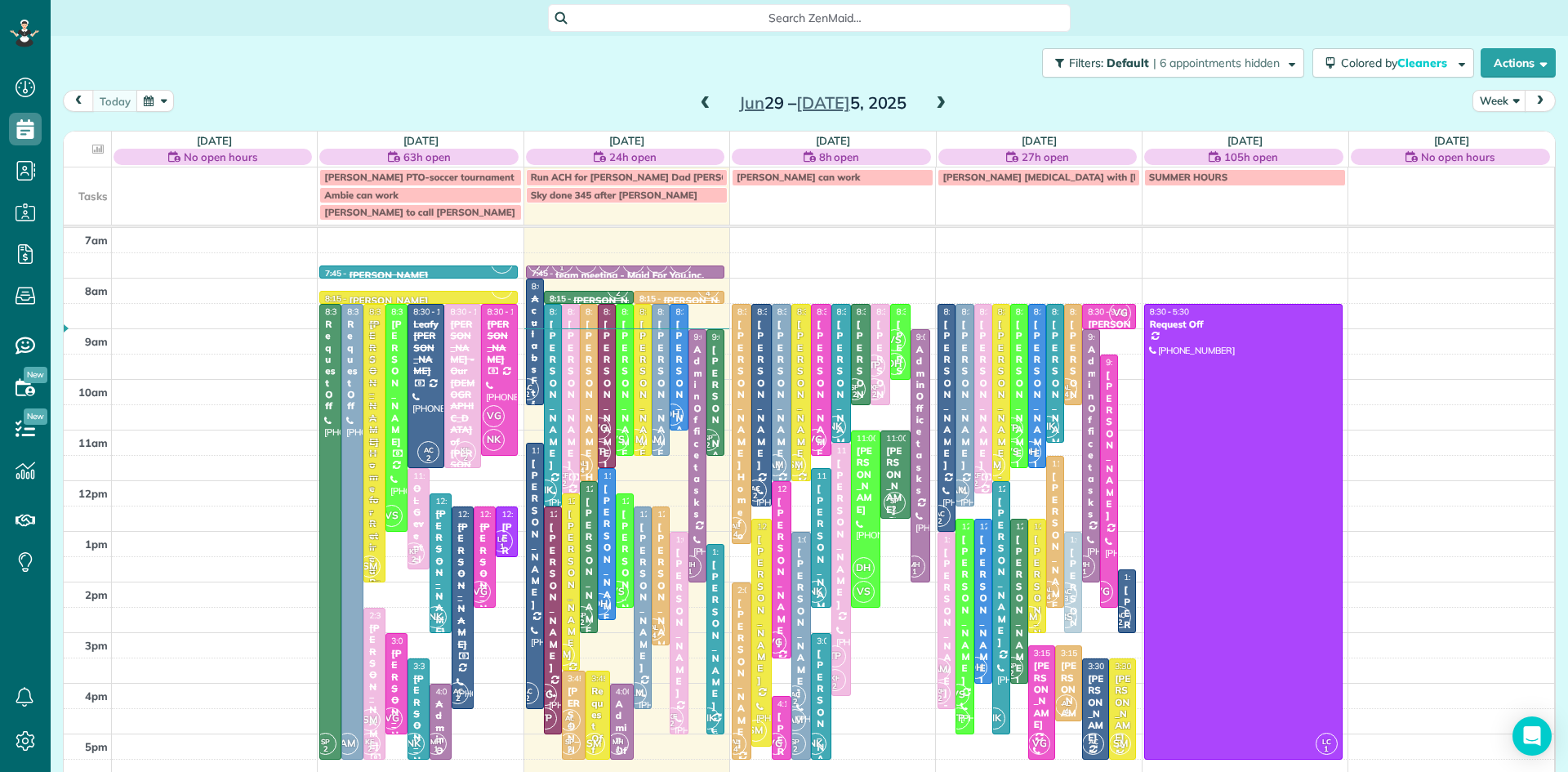 click on "[PERSON_NAME]" at bounding box center (715, 635) 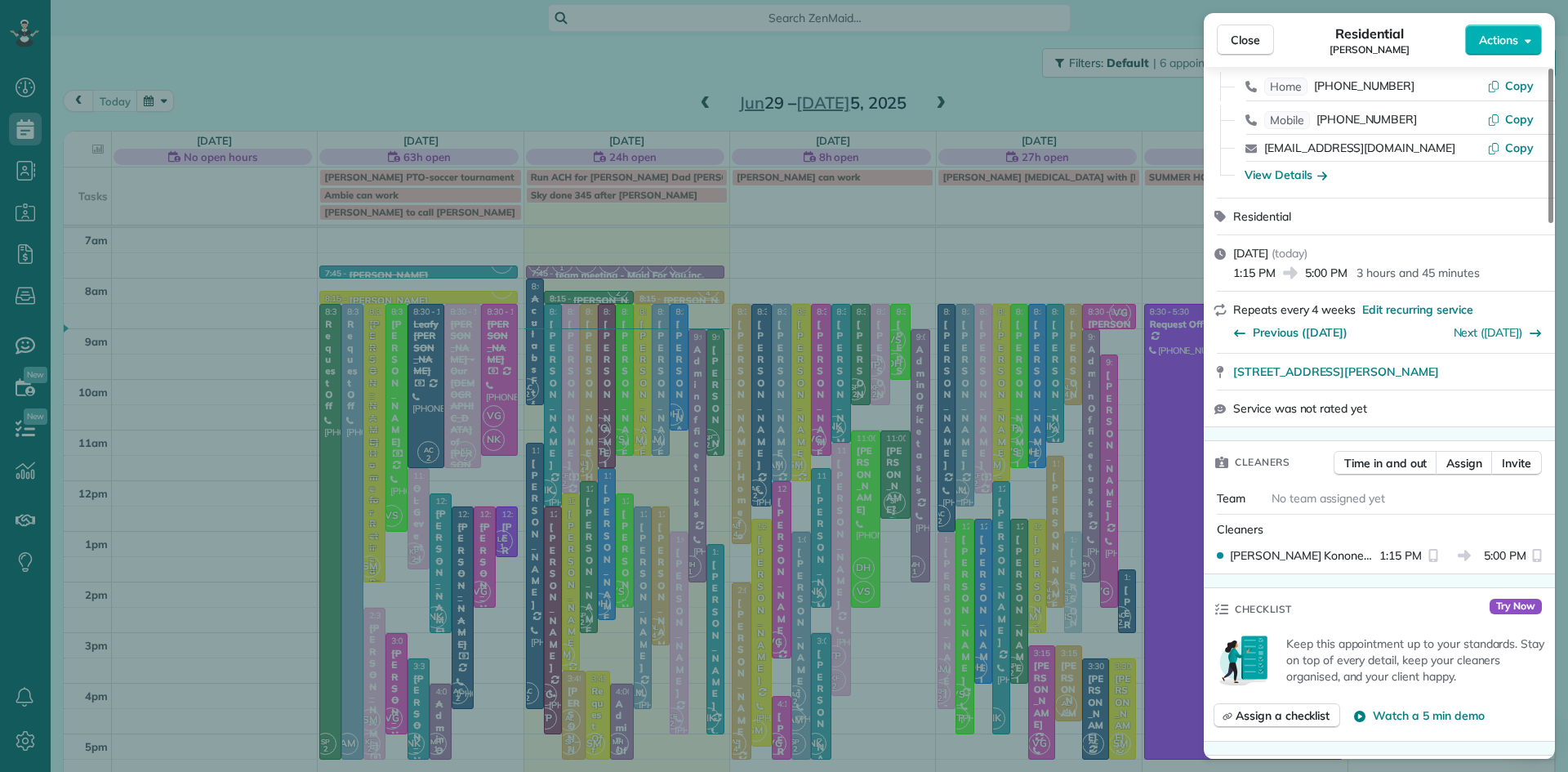 scroll, scrollTop: 0, scrollLeft: 0, axis: both 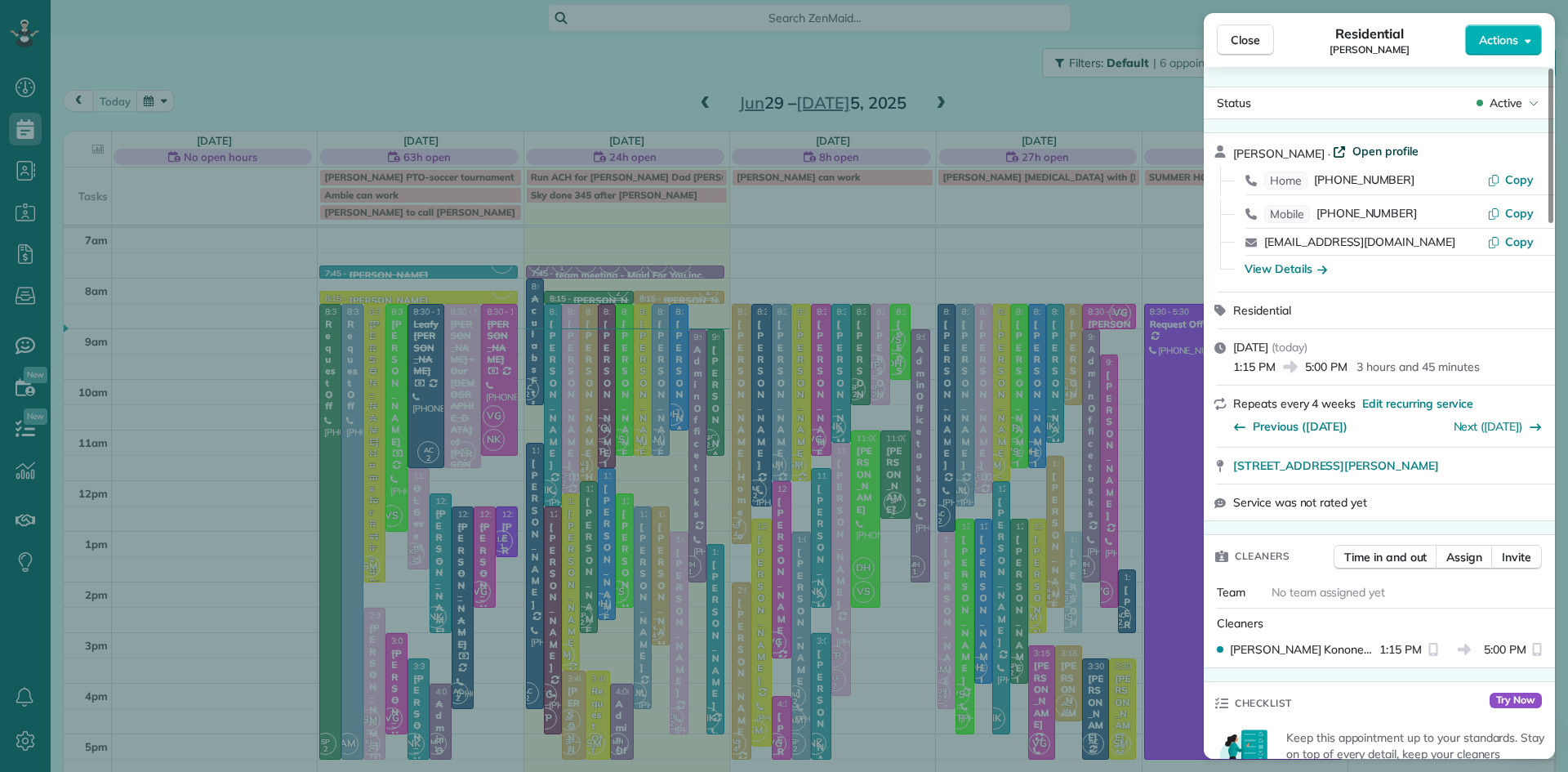 click on "Open profile" at bounding box center [1385, 151] 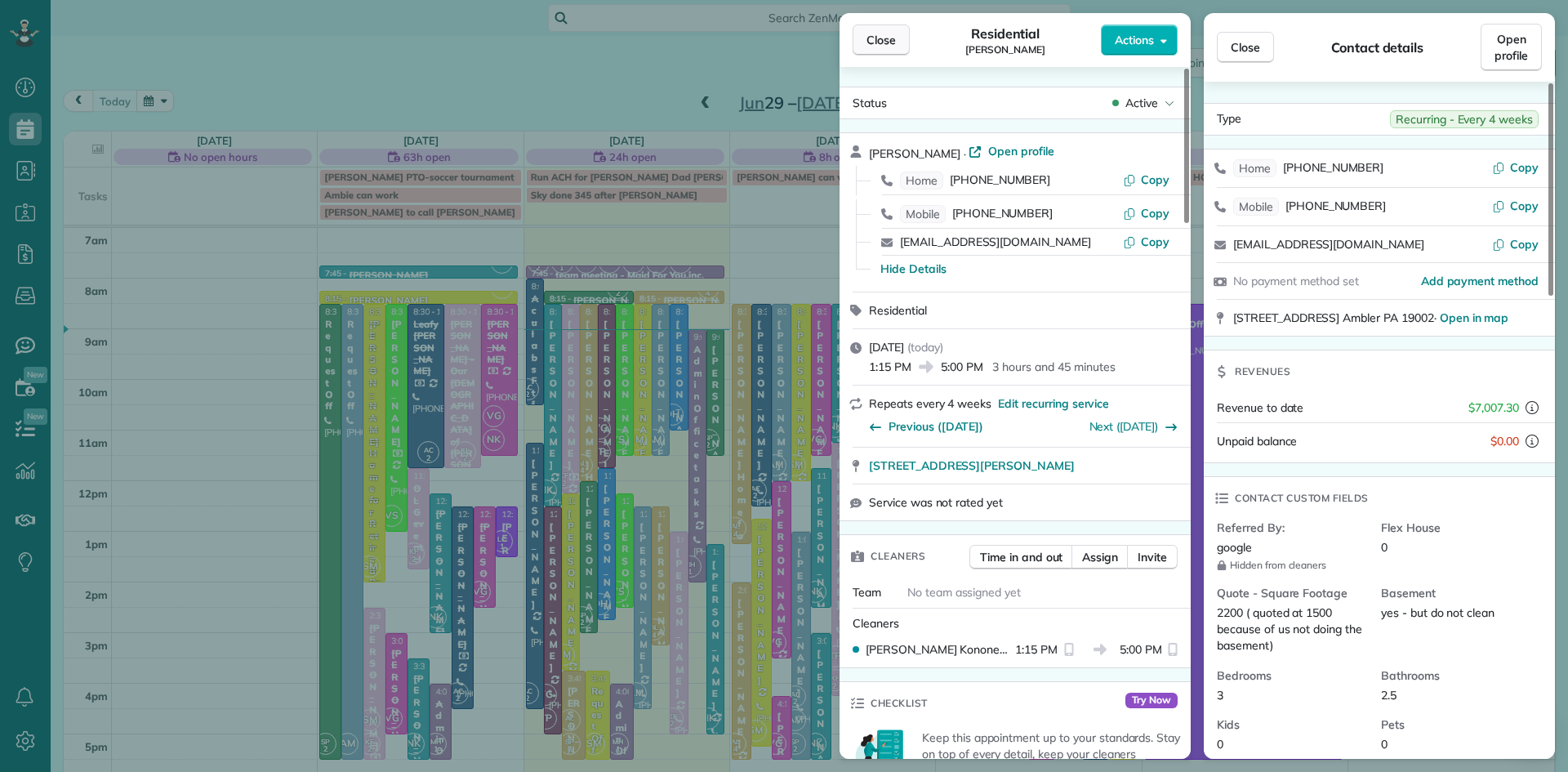 click on "Close" at bounding box center (881, 40) 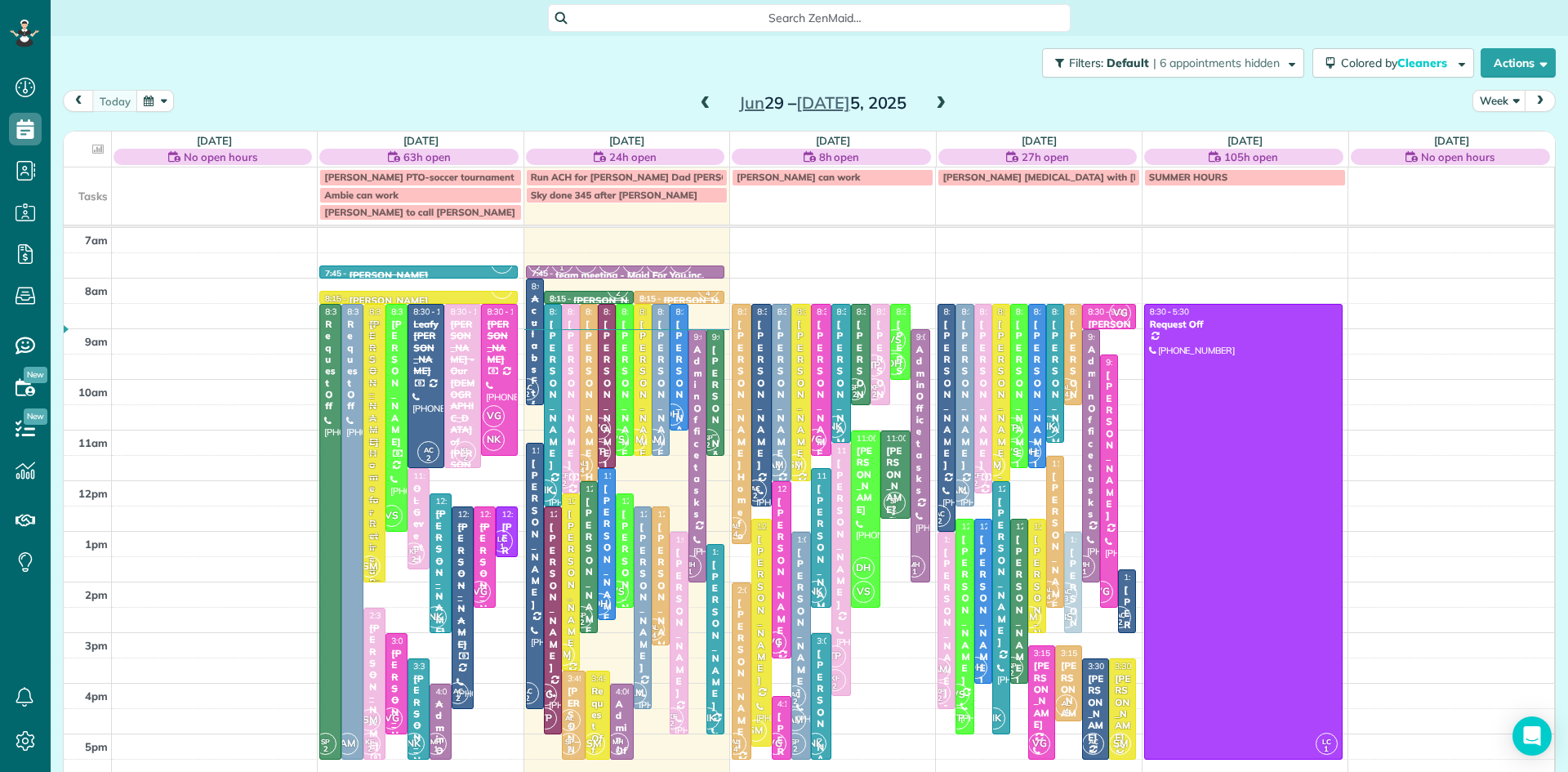 click at bounding box center [715, 392] 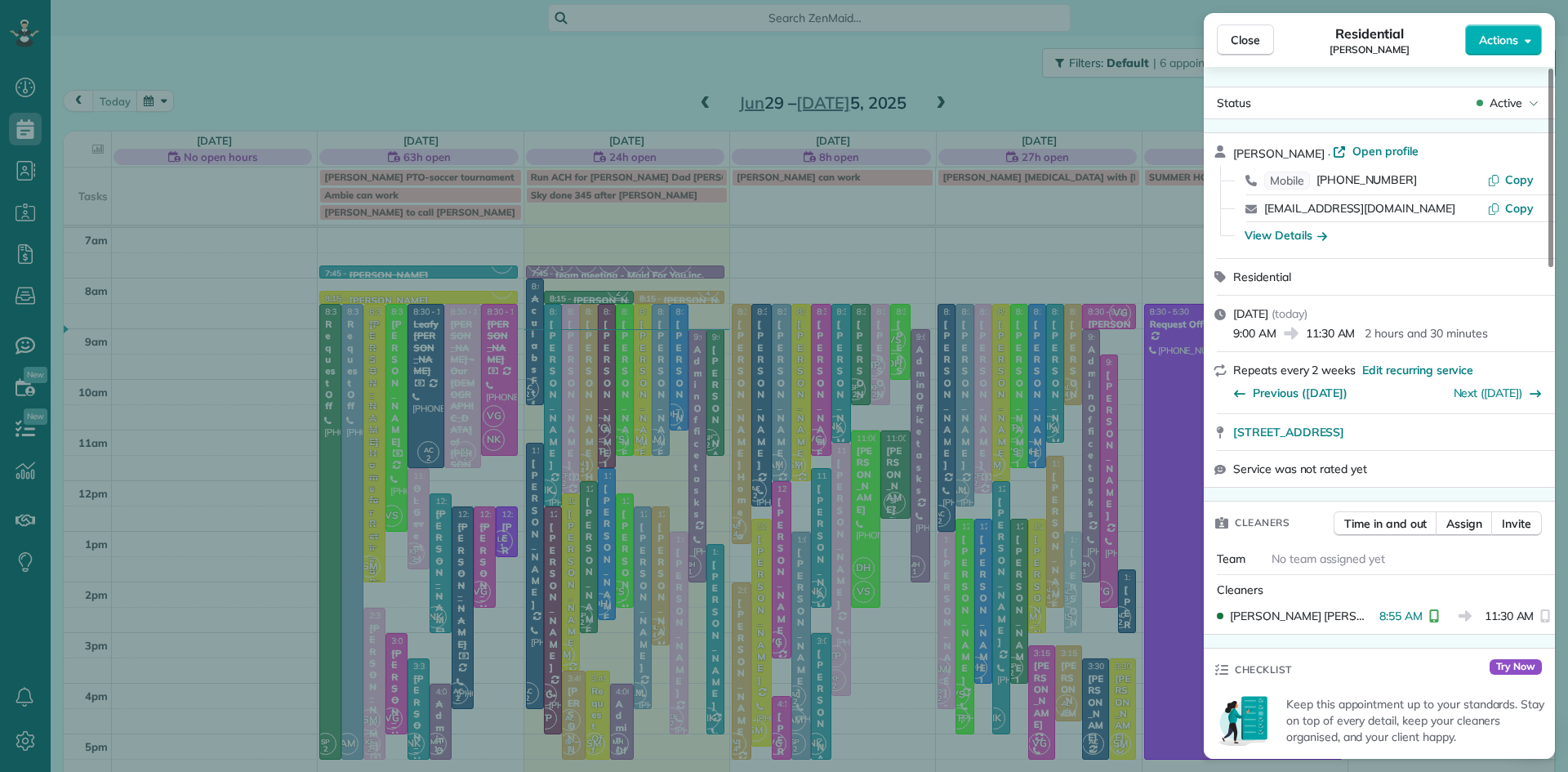 scroll, scrollTop: 8, scrollLeft: 0, axis: vertical 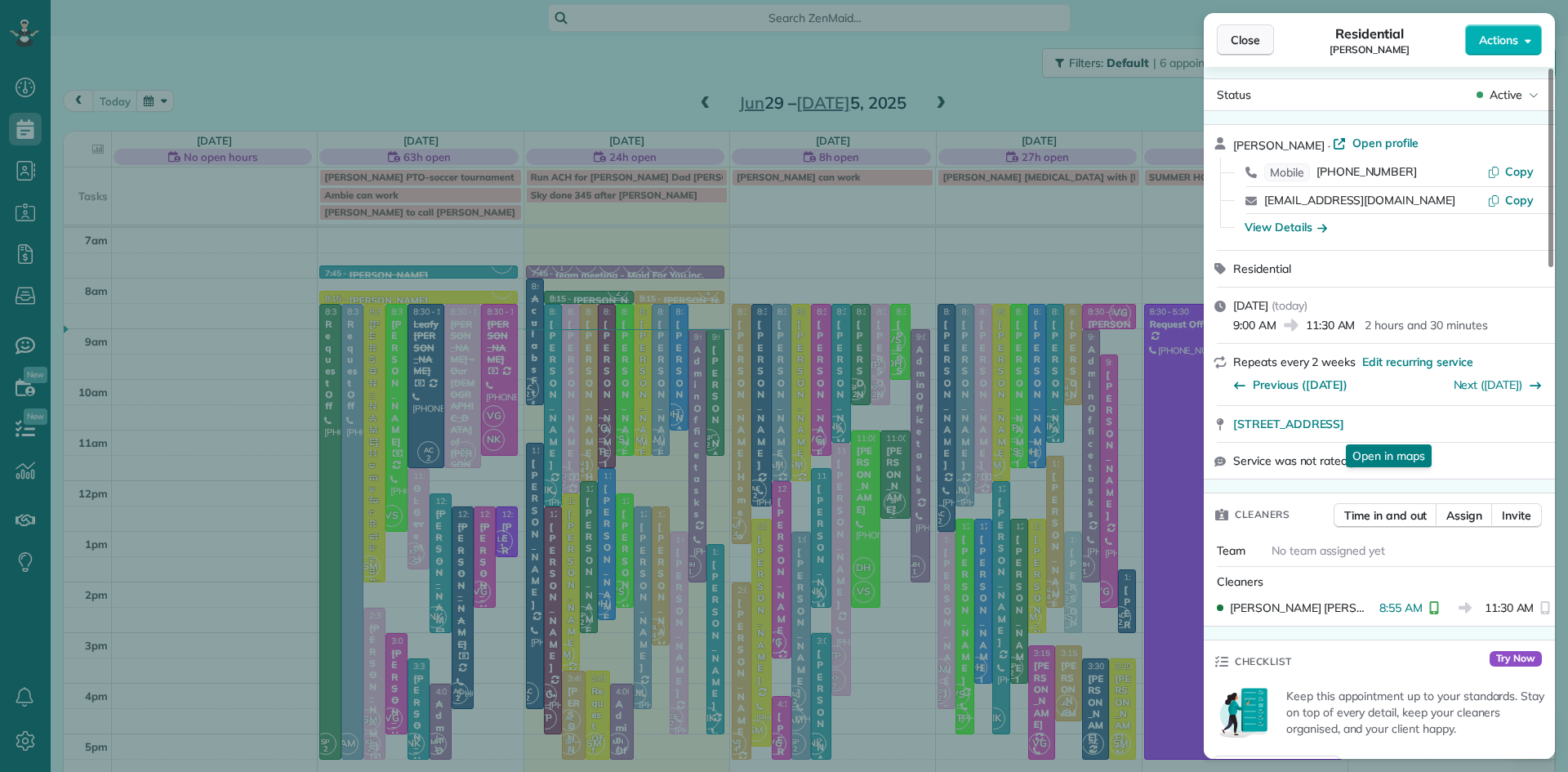 click on "Close" at bounding box center [1245, 40] 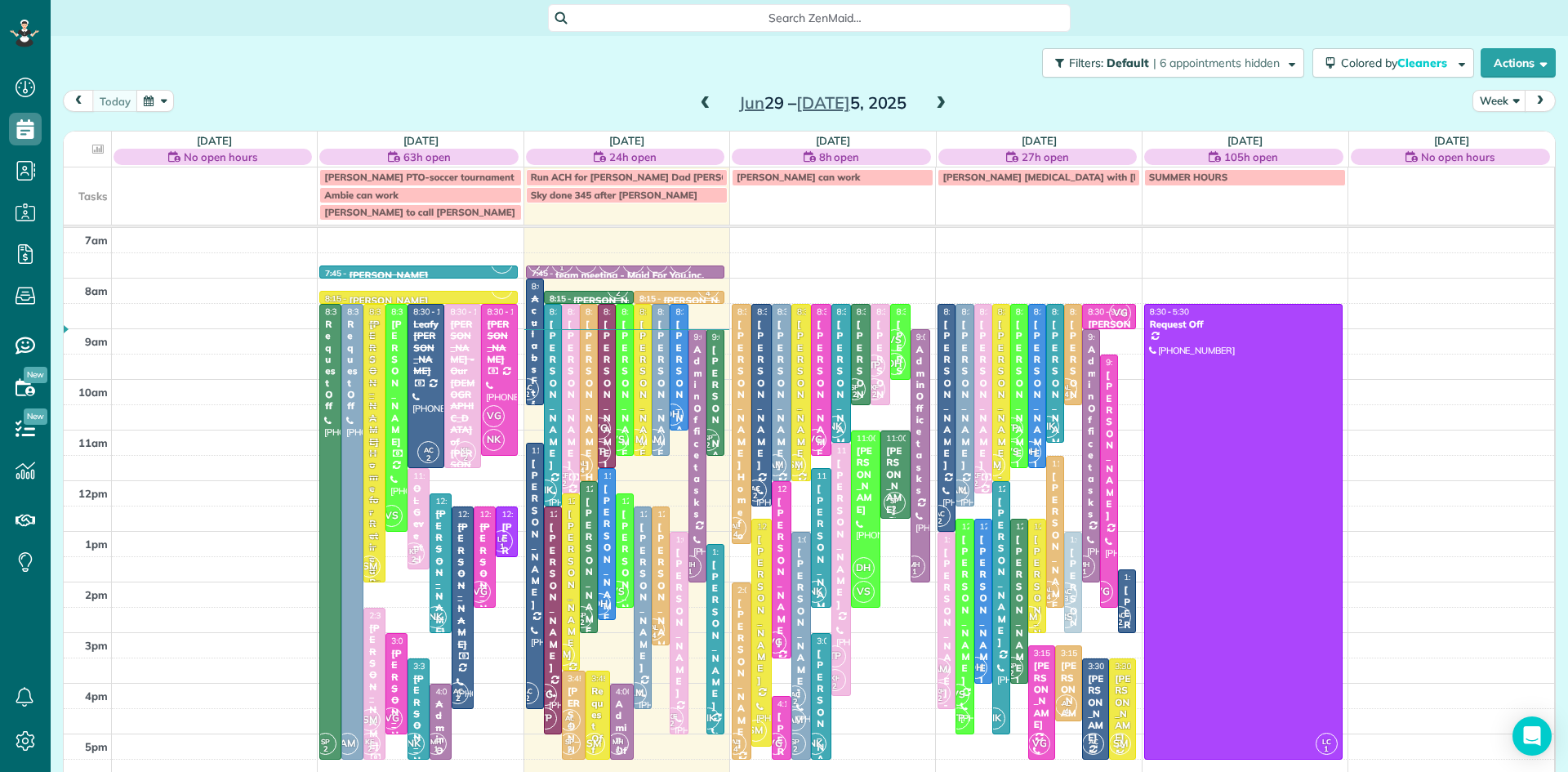 click on "[PERSON_NAME]" at bounding box center [589, 572] 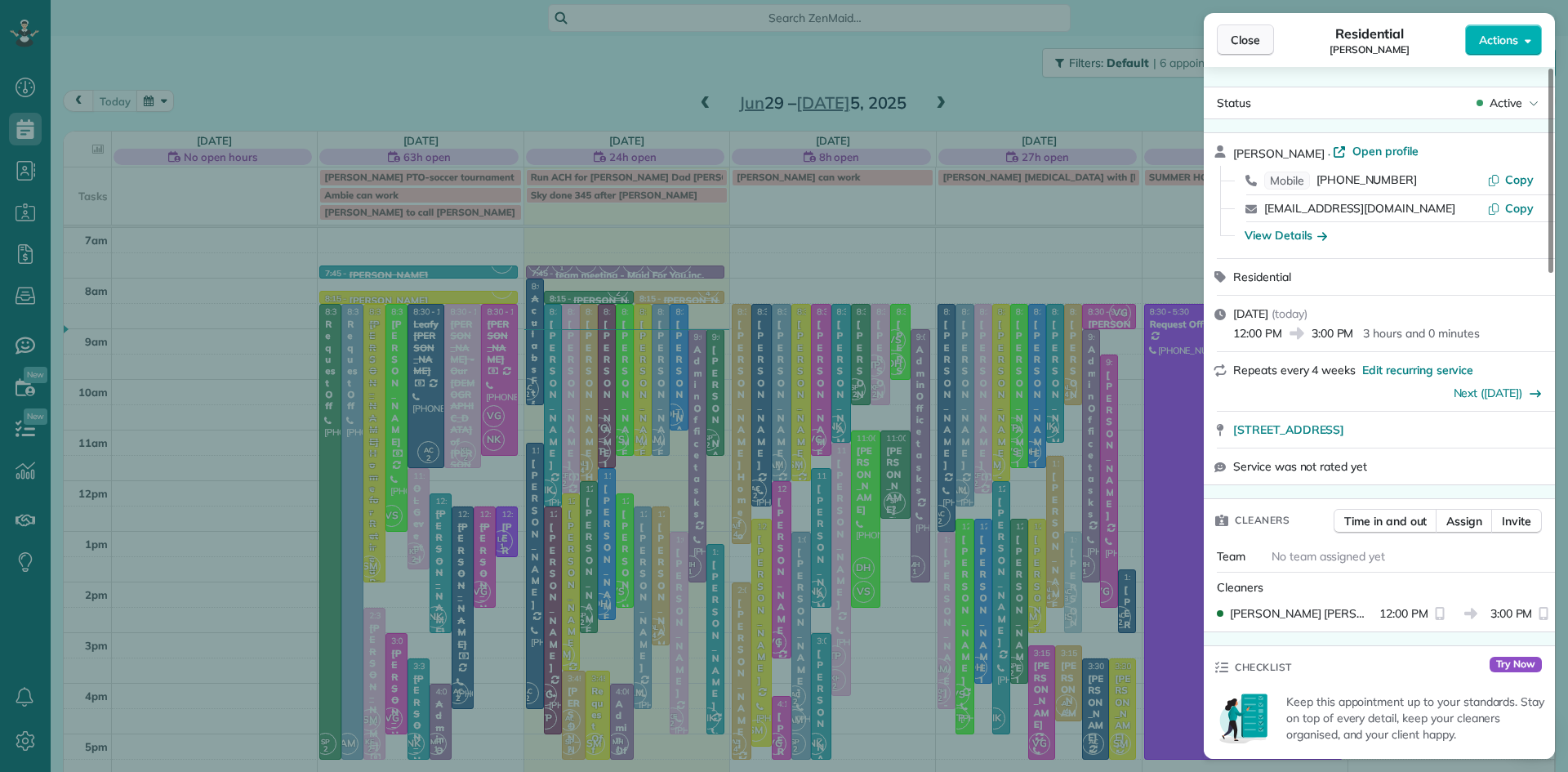 click on "Close" at bounding box center (1245, 40) 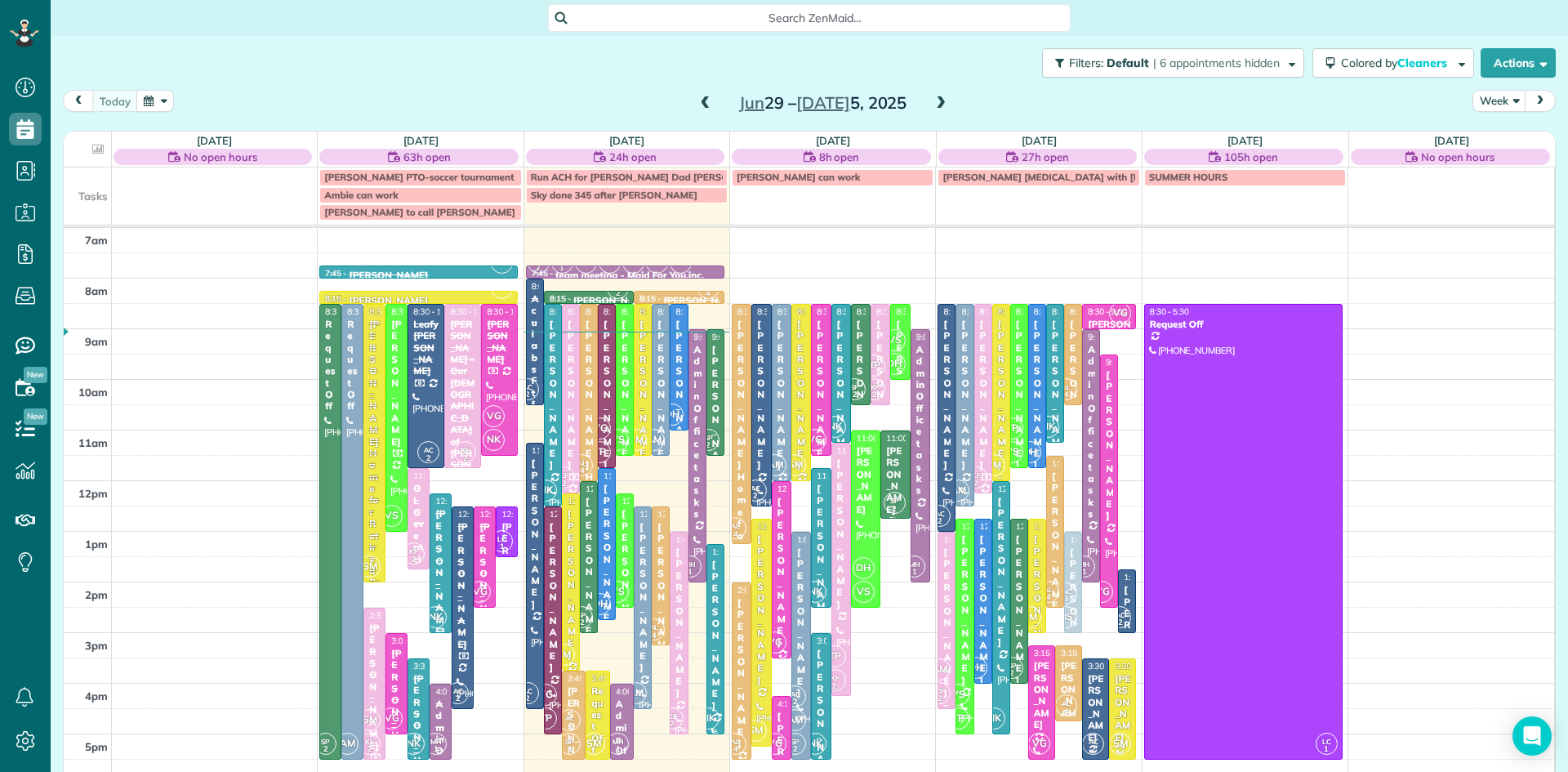 click on "[PERSON_NAME]" at bounding box center (715, 635) 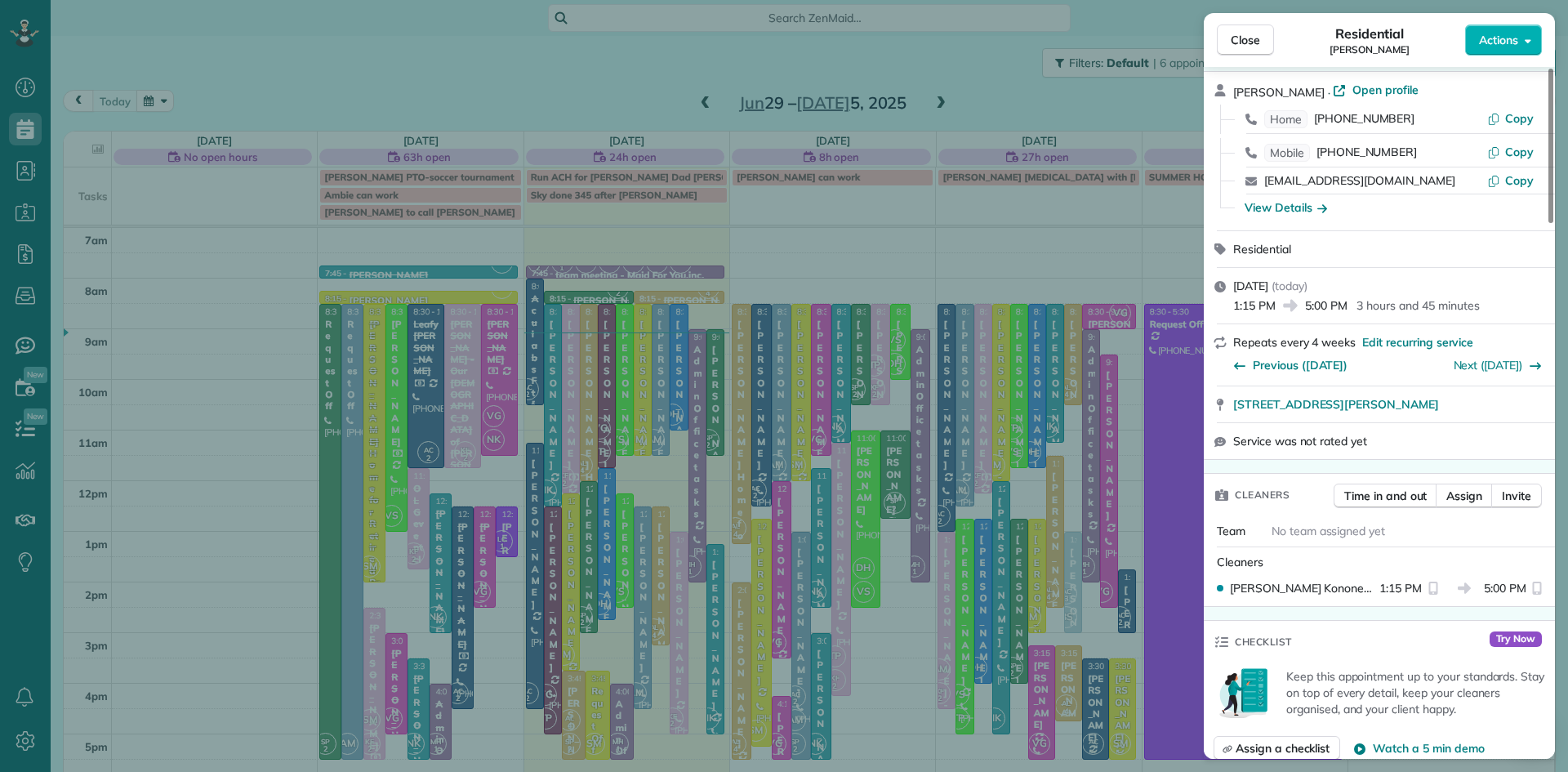 scroll, scrollTop: 0, scrollLeft: 0, axis: both 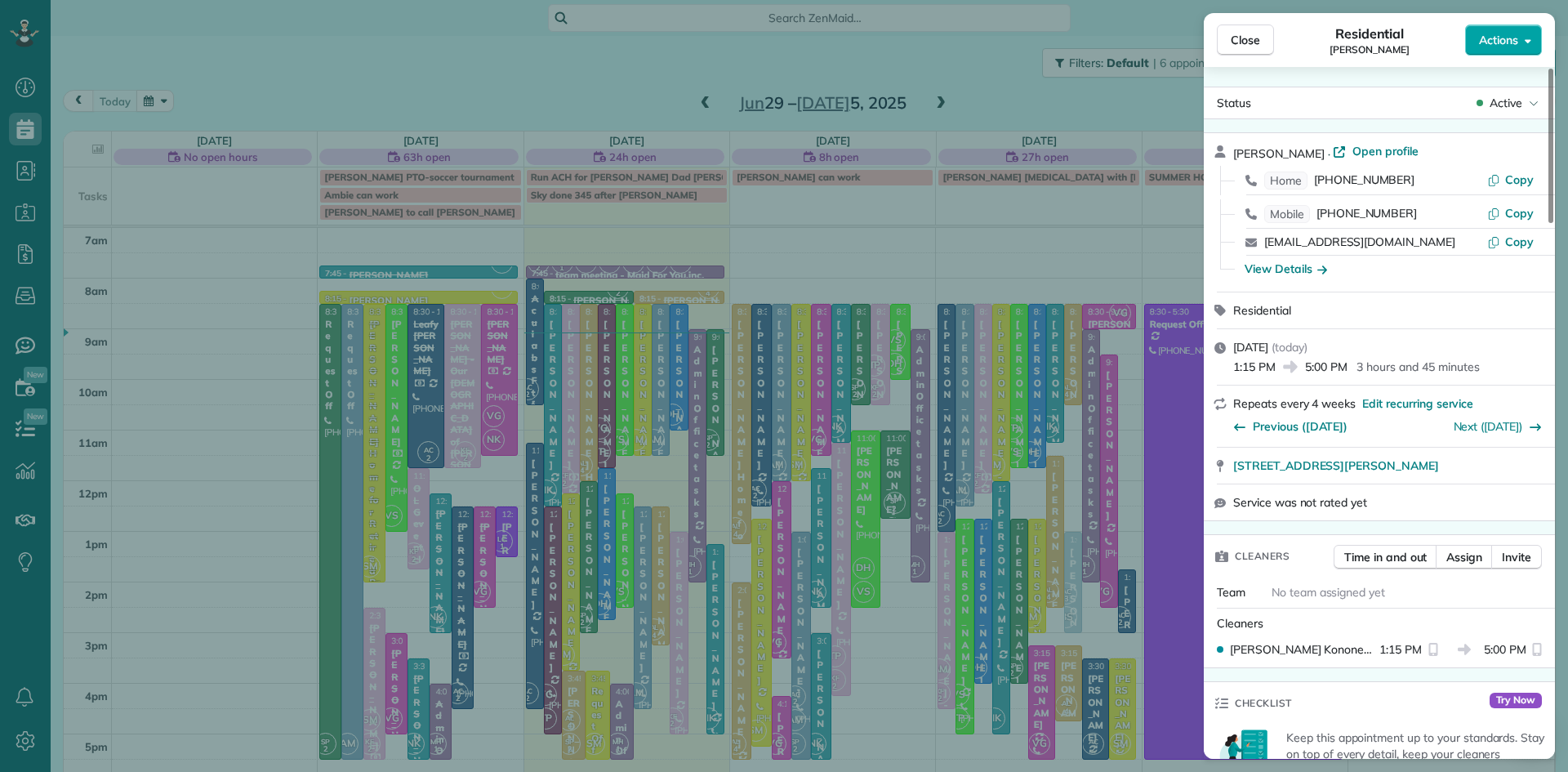 click on "Actions" at bounding box center [1499, 40] 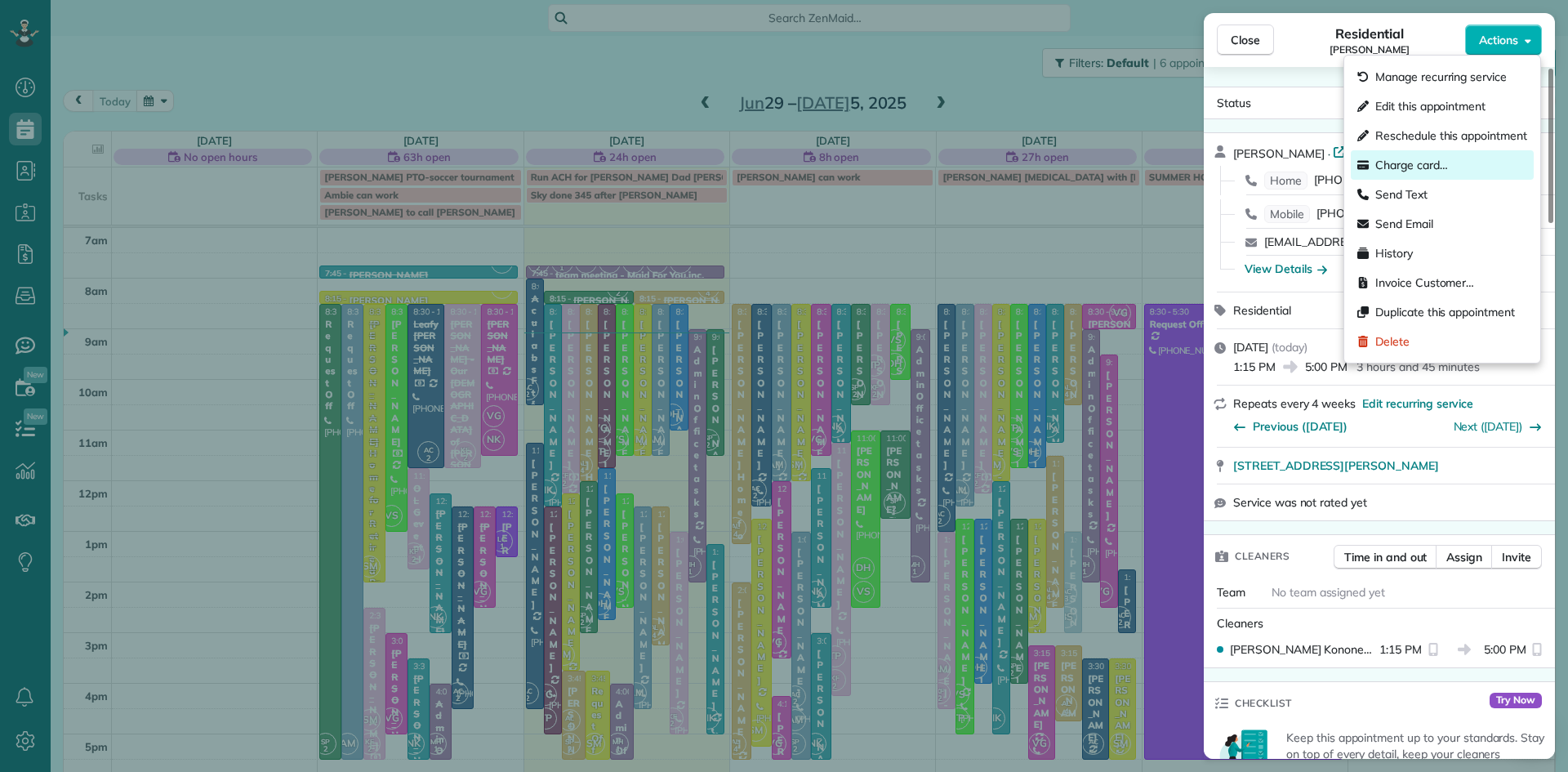 click on "Charge card…" at bounding box center (1411, 165) 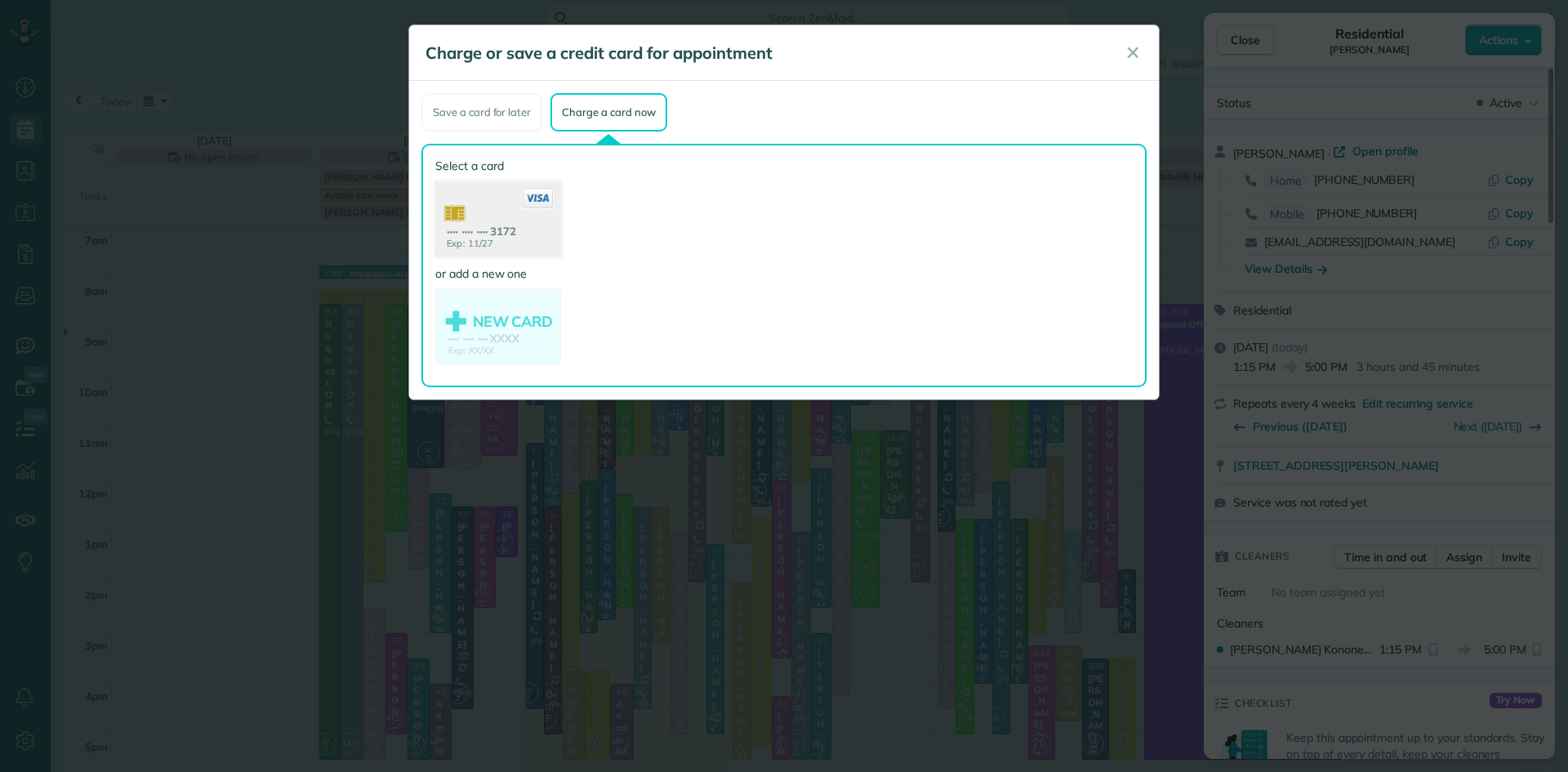 click 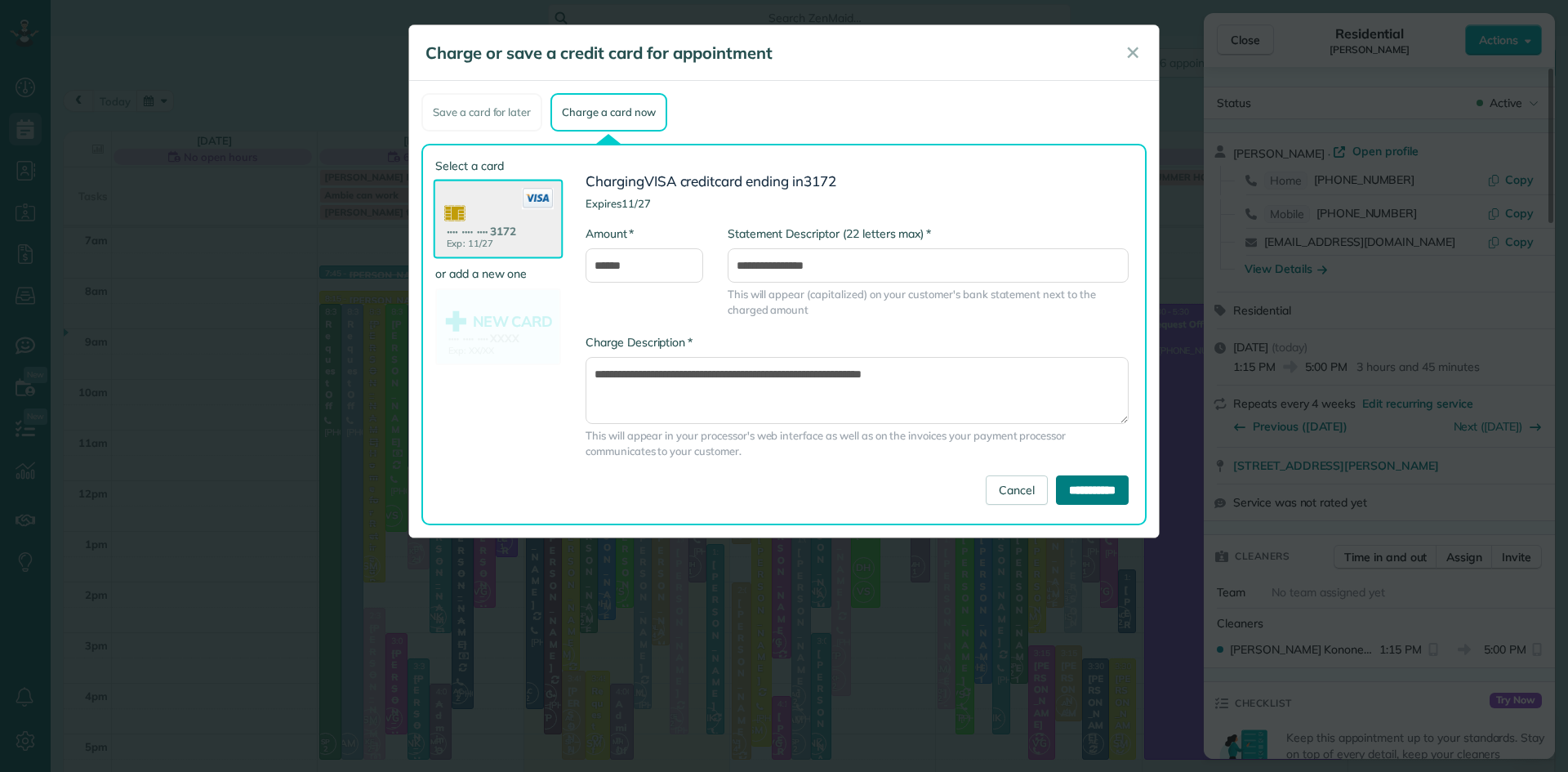 click on "**********" at bounding box center (1092, 490) 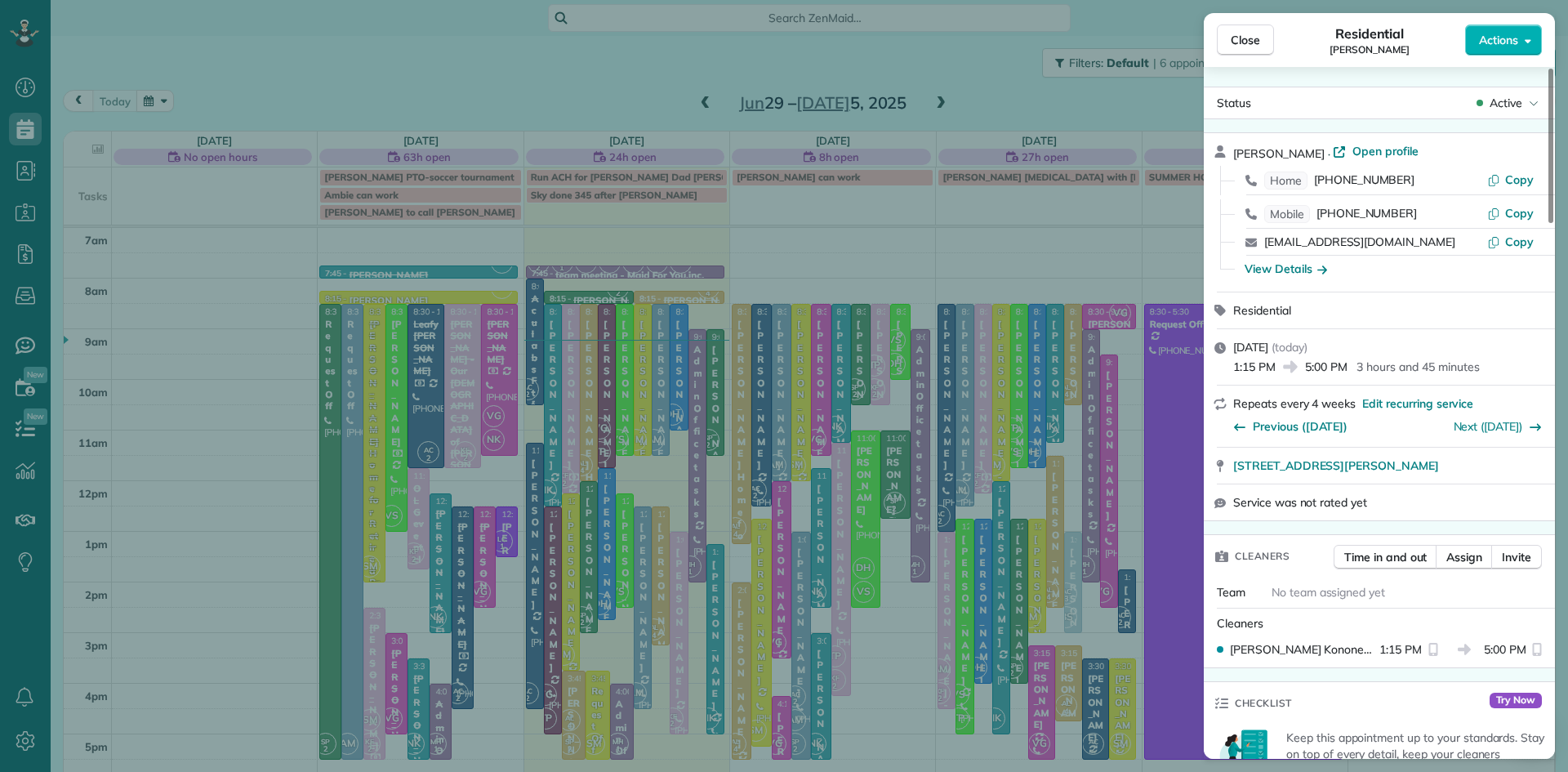 scroll, scrollTop: 520, scrollLeft: 0, axis: vertical 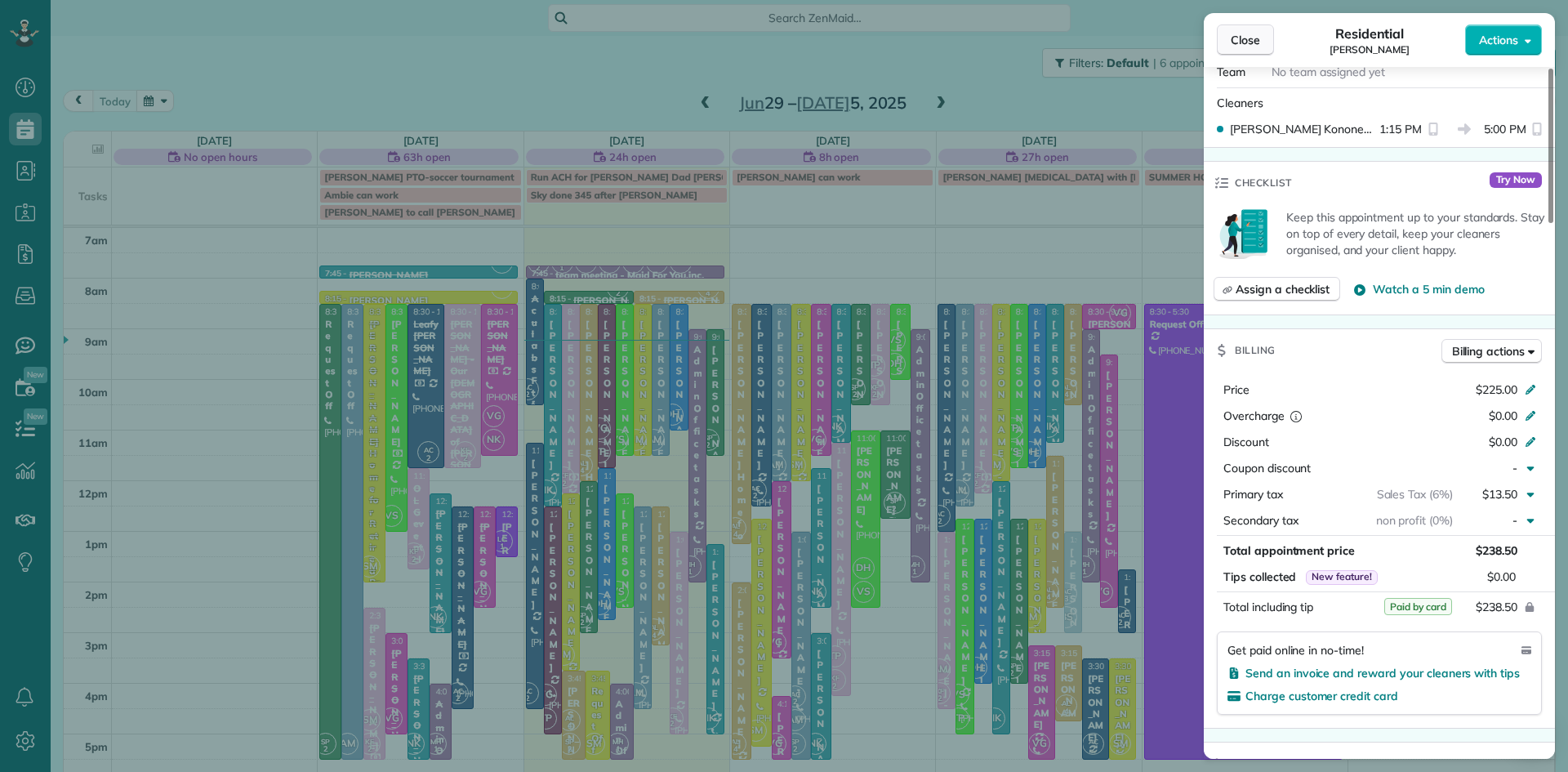 click on "Close" at bounding box center (1245, 40) 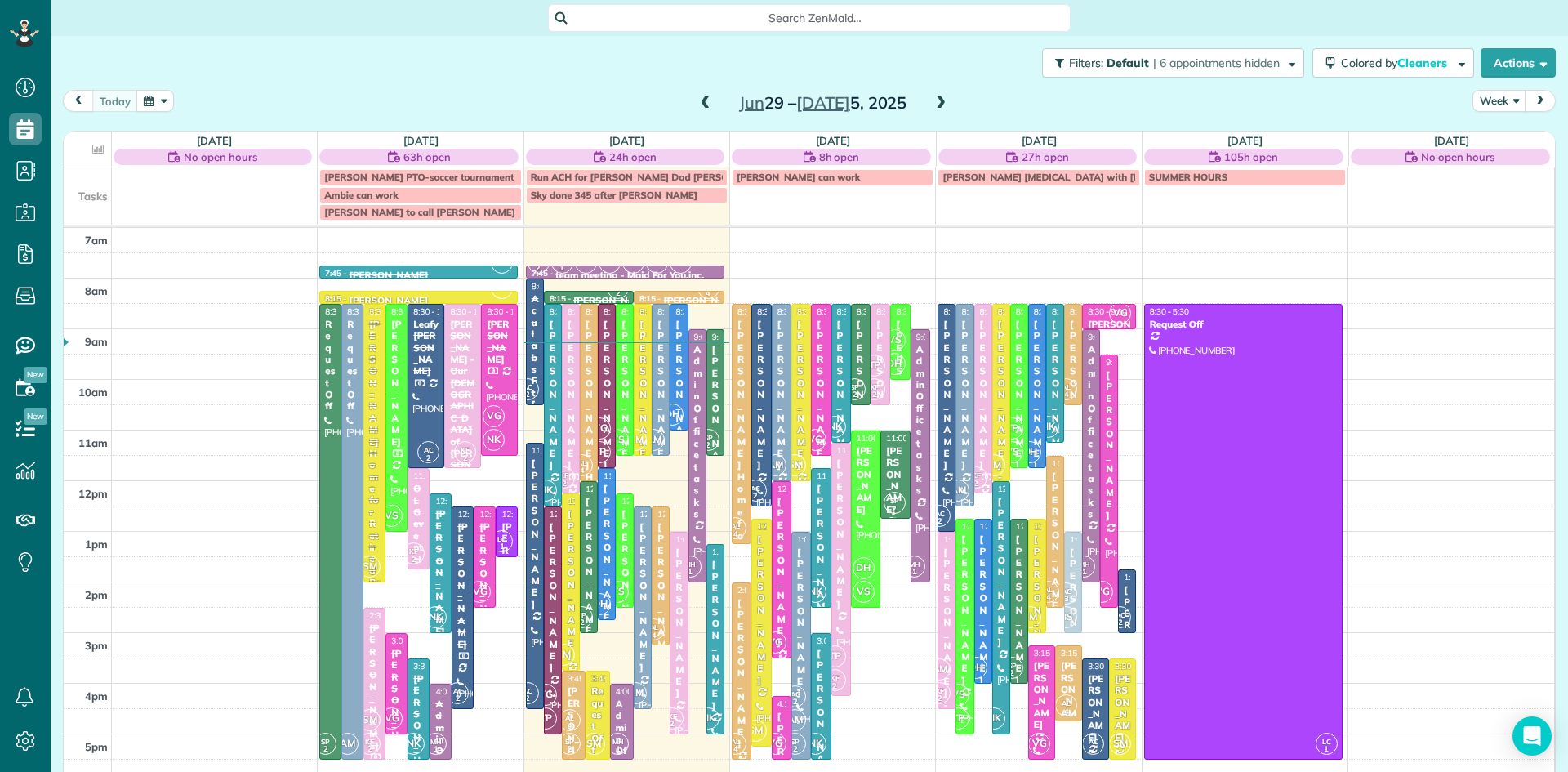 click at bounding box center (941, 104) 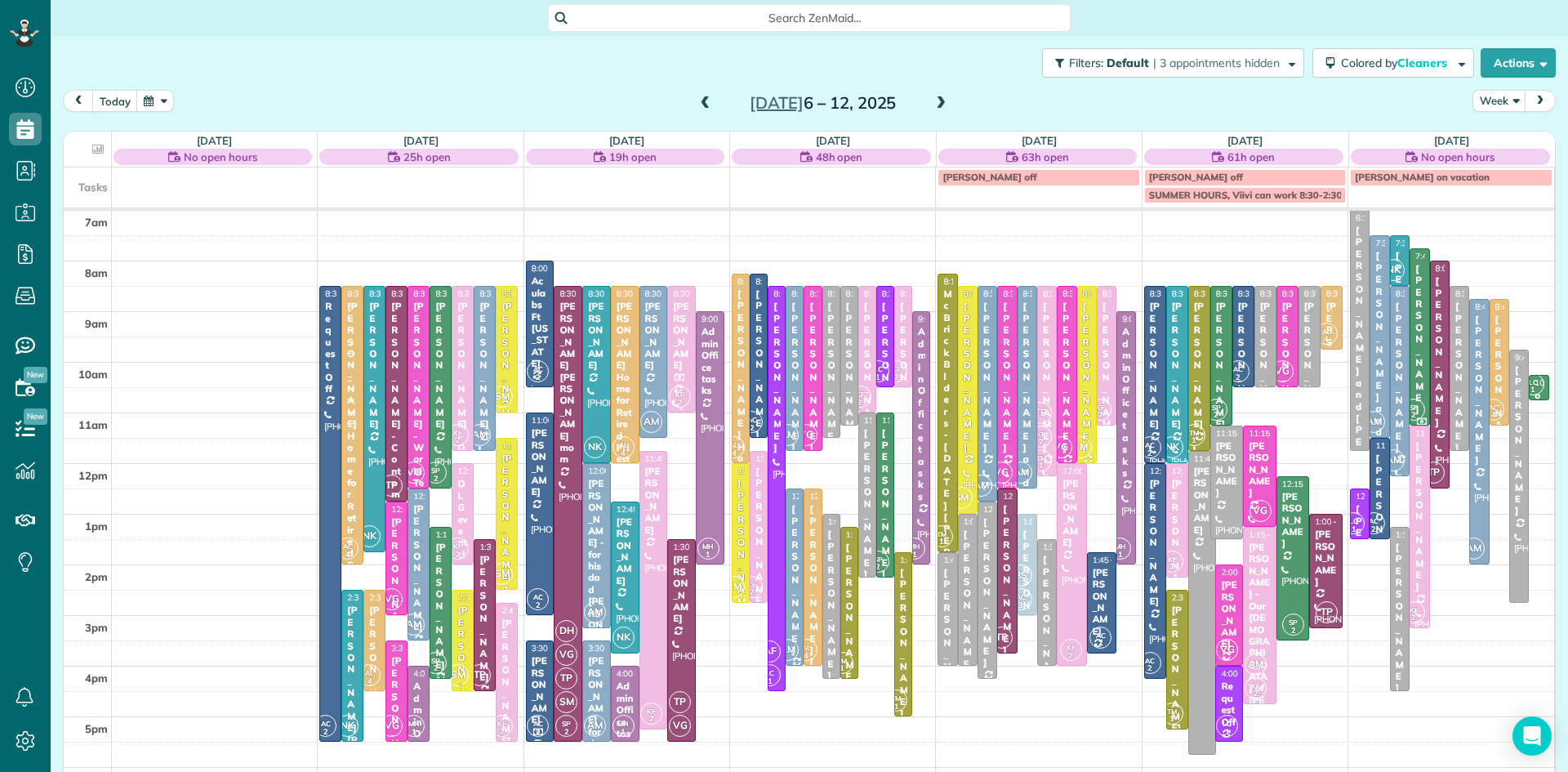 click on "KF 2 8:30 - 11:00 Marsha Fischer (215) 767-7447 7607 Seminole Avenue Elkins Park, PA 19027-3506" at bounding box center (681, 349) 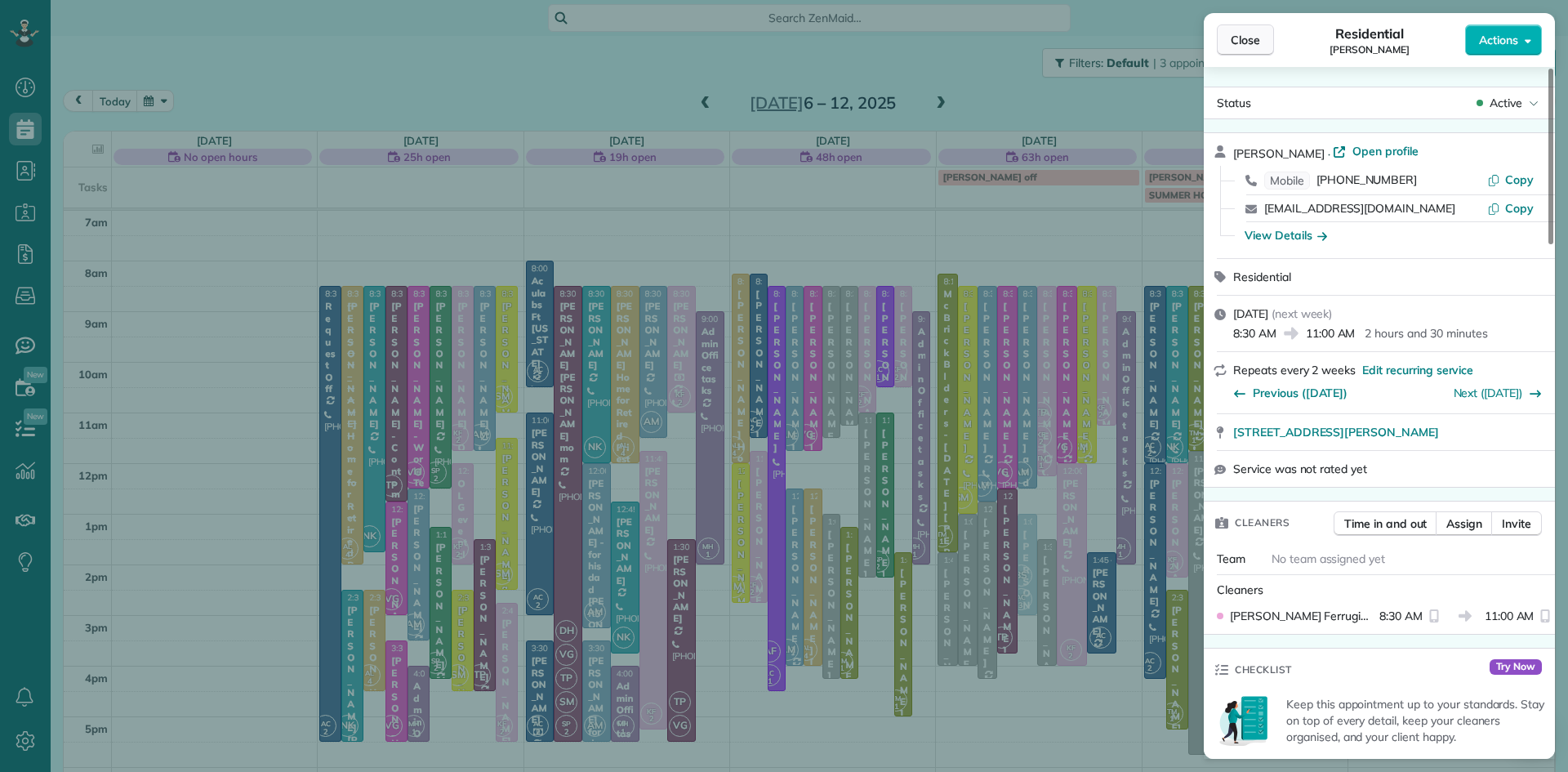 click on "Close" at bounding box center (1245, 40) 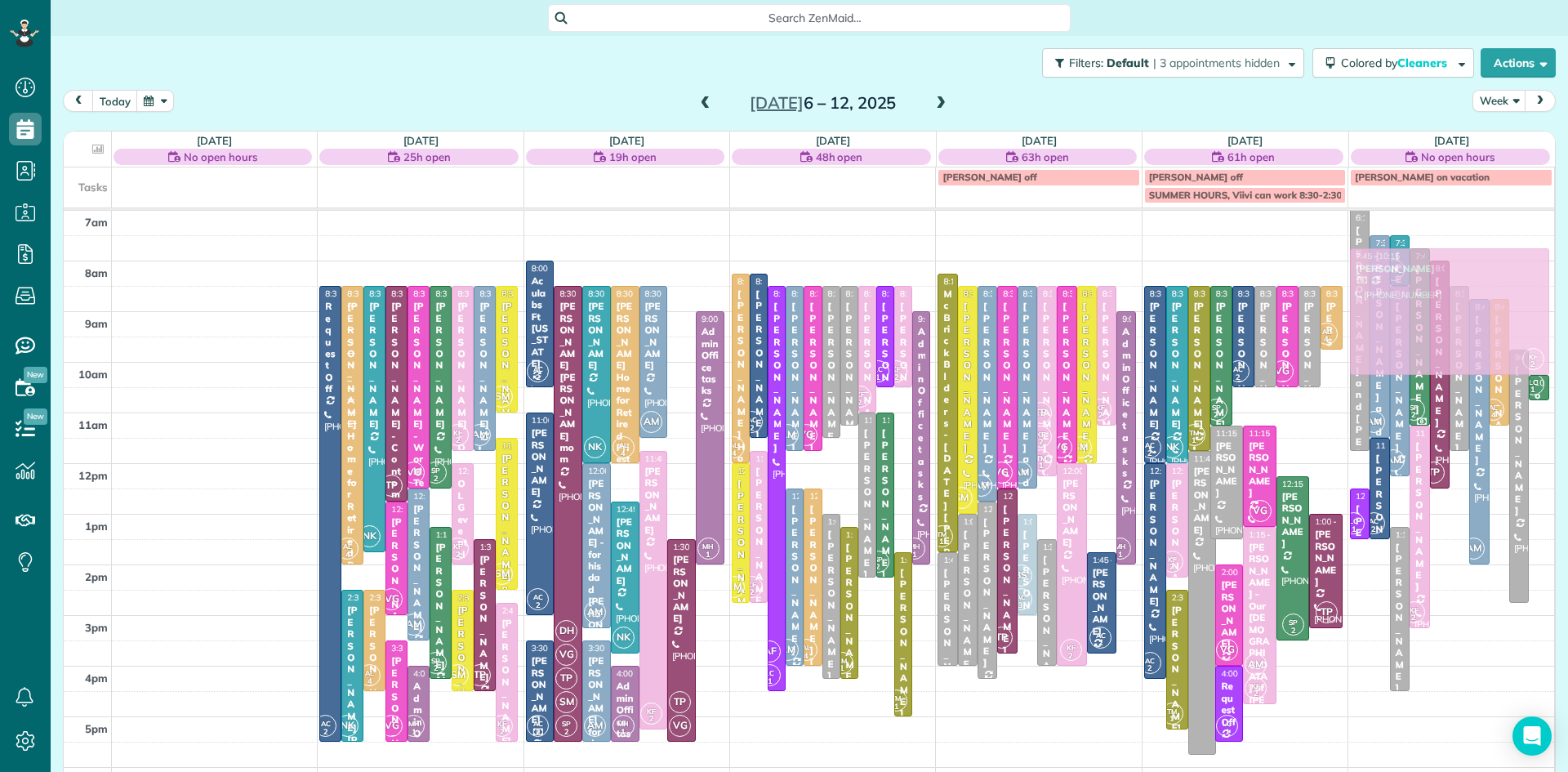 drag, startPoint x: 679, startPoint y: 319, endPoint x: 1401, endPoint y: 287, distance: 722.70879 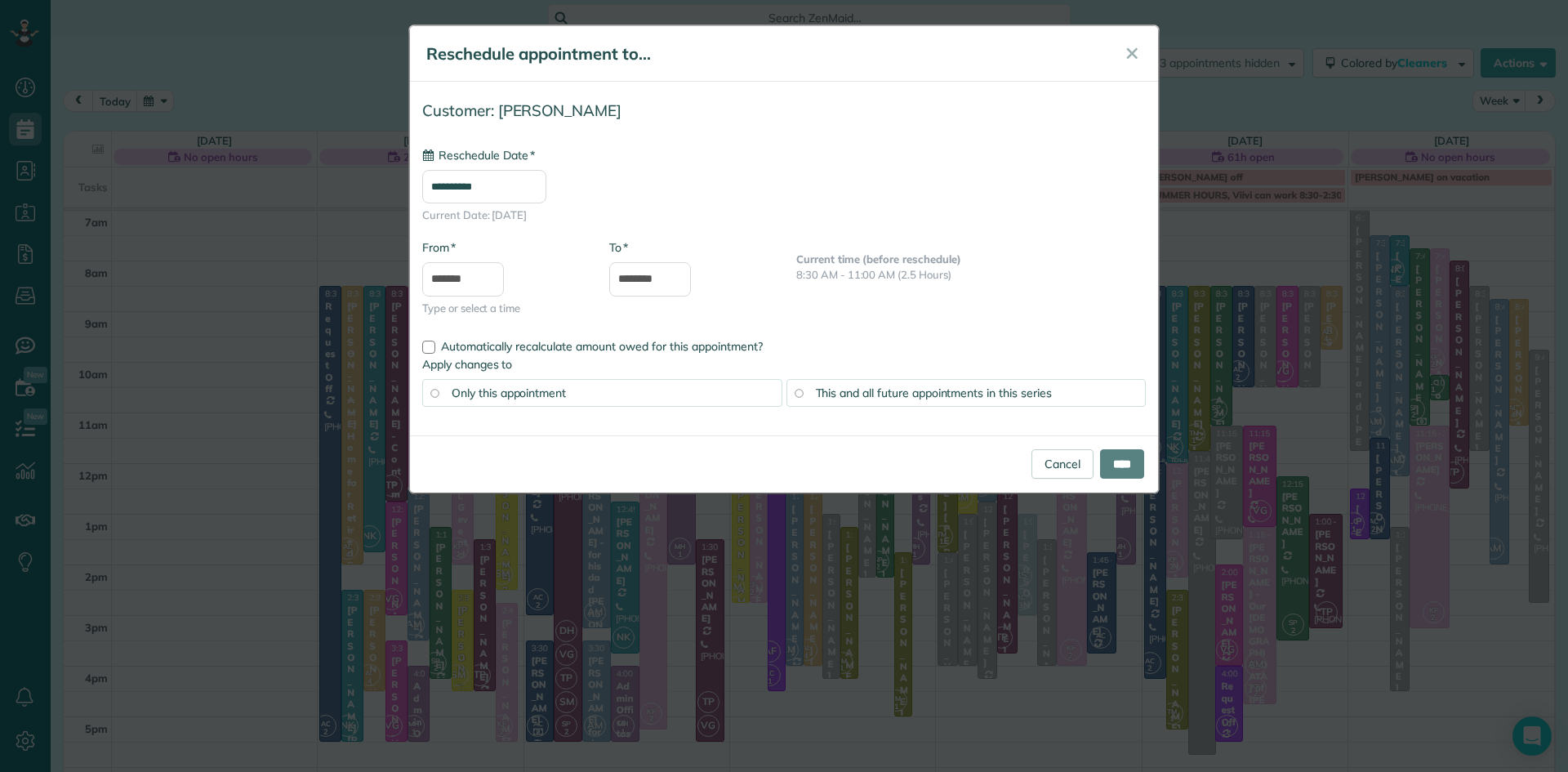 type on "**********" 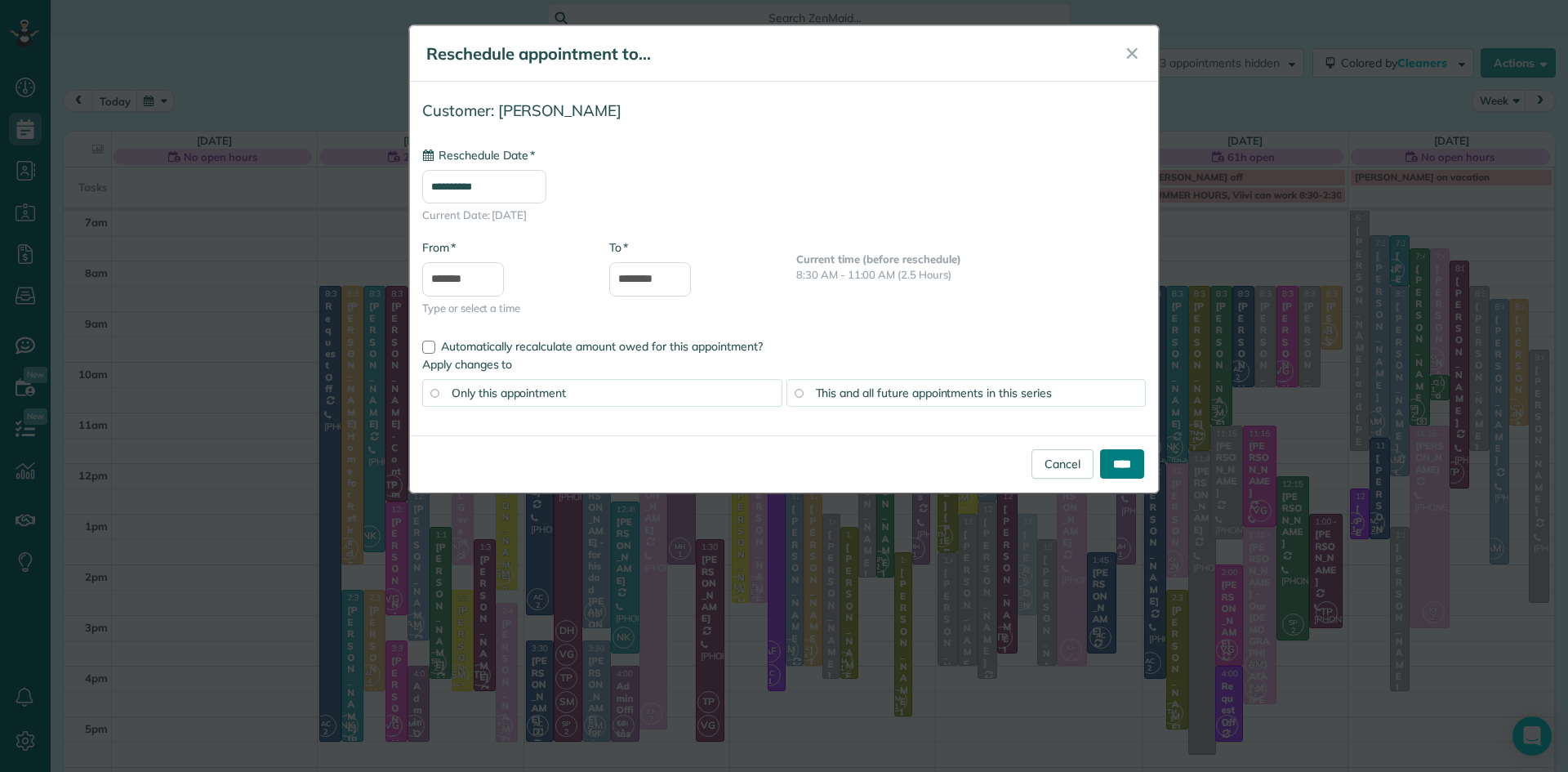 click on "****" at bounding box center (1122, 464) 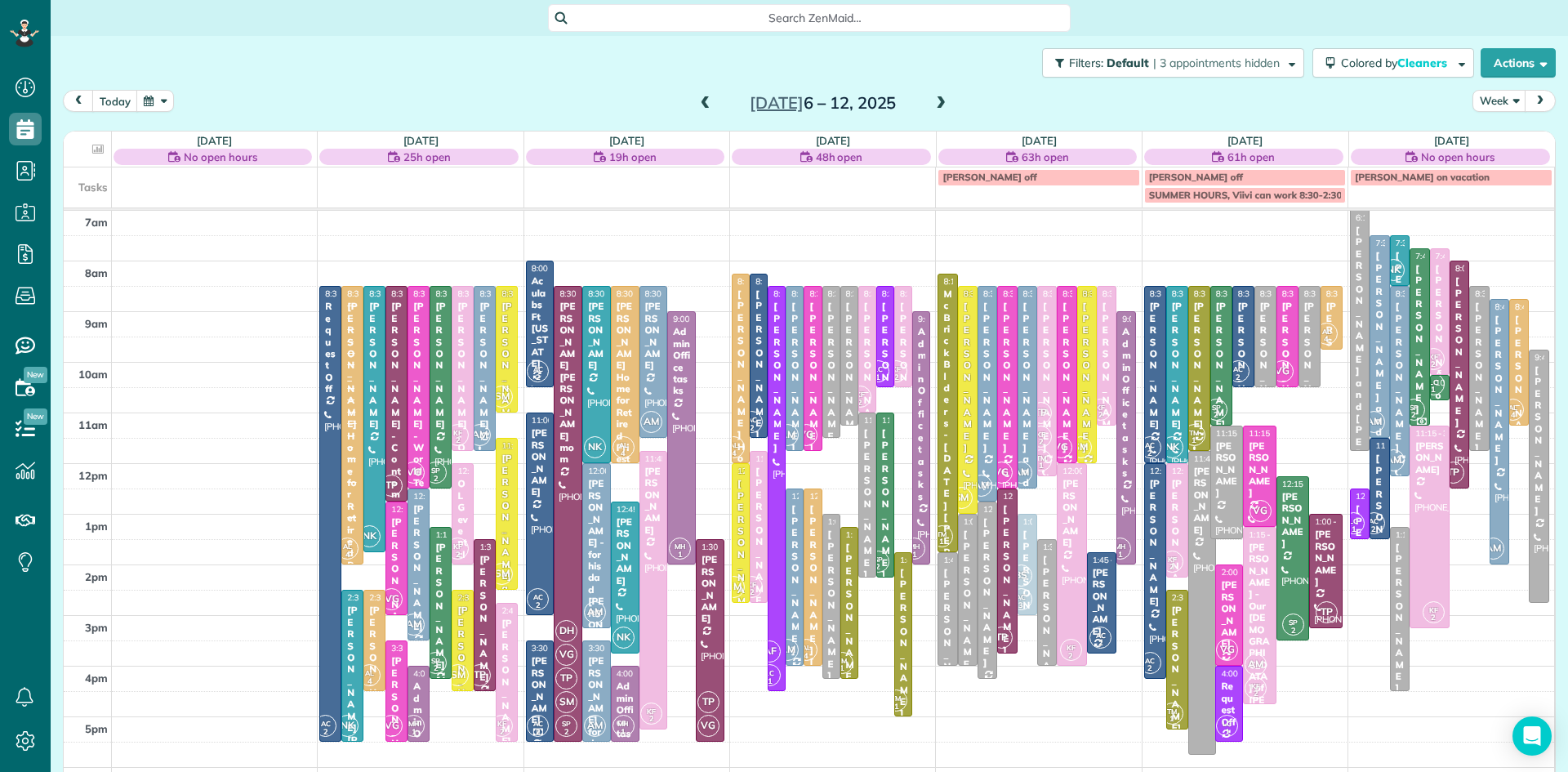 click on "Marsha Fischer" at bounding box center (1440, 339) 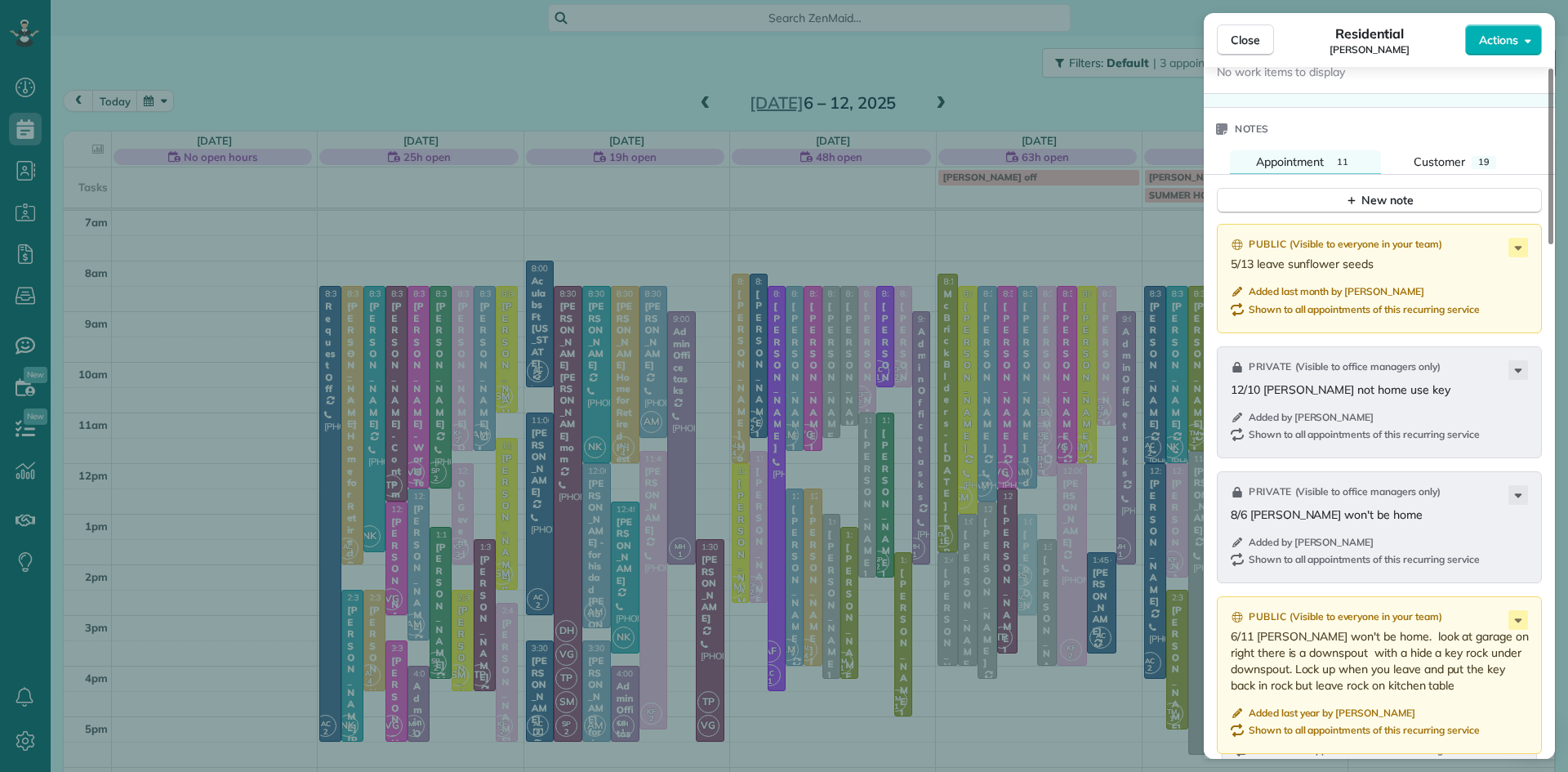 scroll, scrollTop: 1635, scrollLeft: 0, axis: vertical 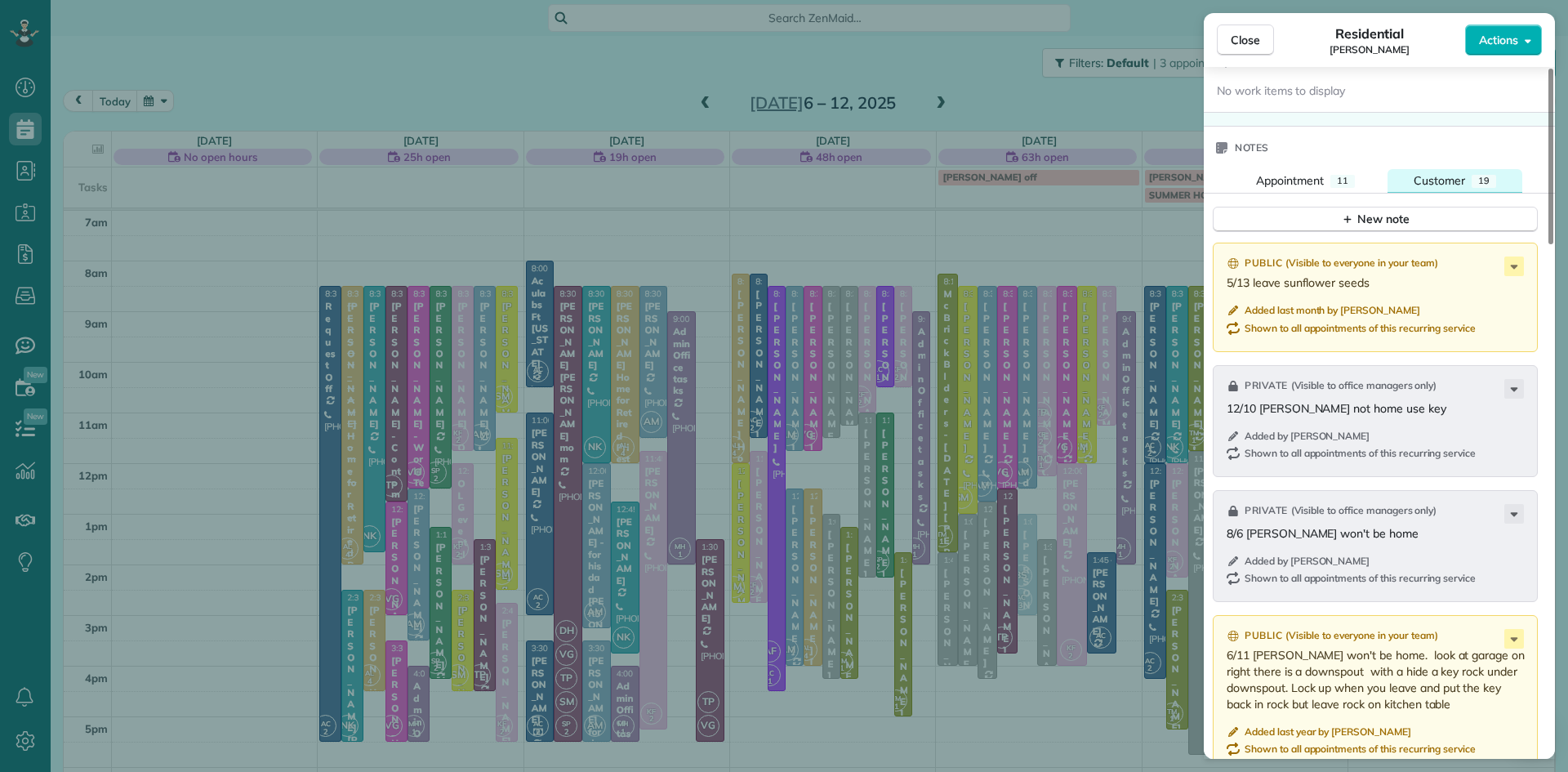 click on "Customer" at bounding box center (1439, 181) 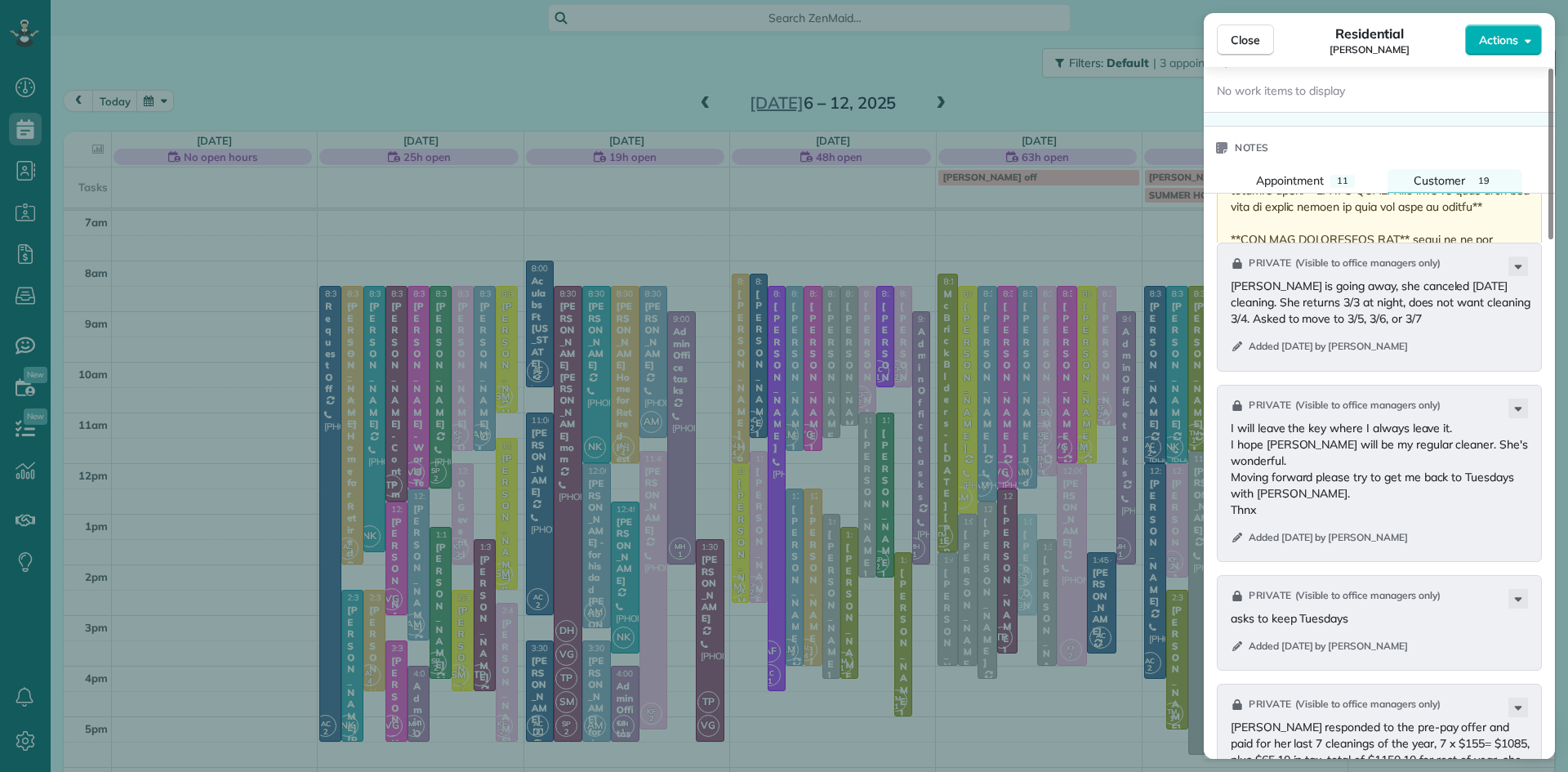 scroll, scrollTop: 2095, scrollLeft: 0, axis: vertical 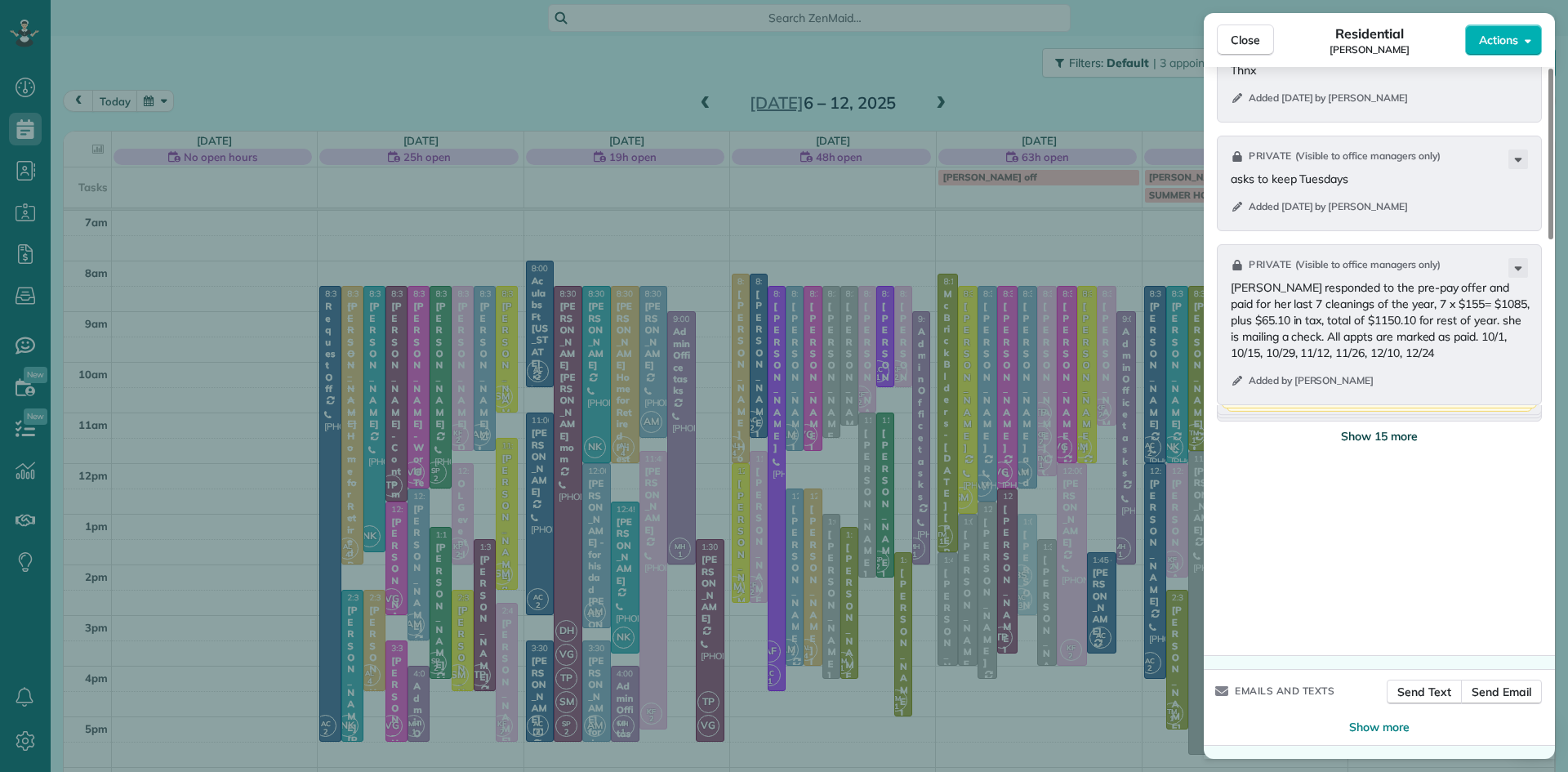 click on "Show 15 more" at bounding box center [1379, 436] 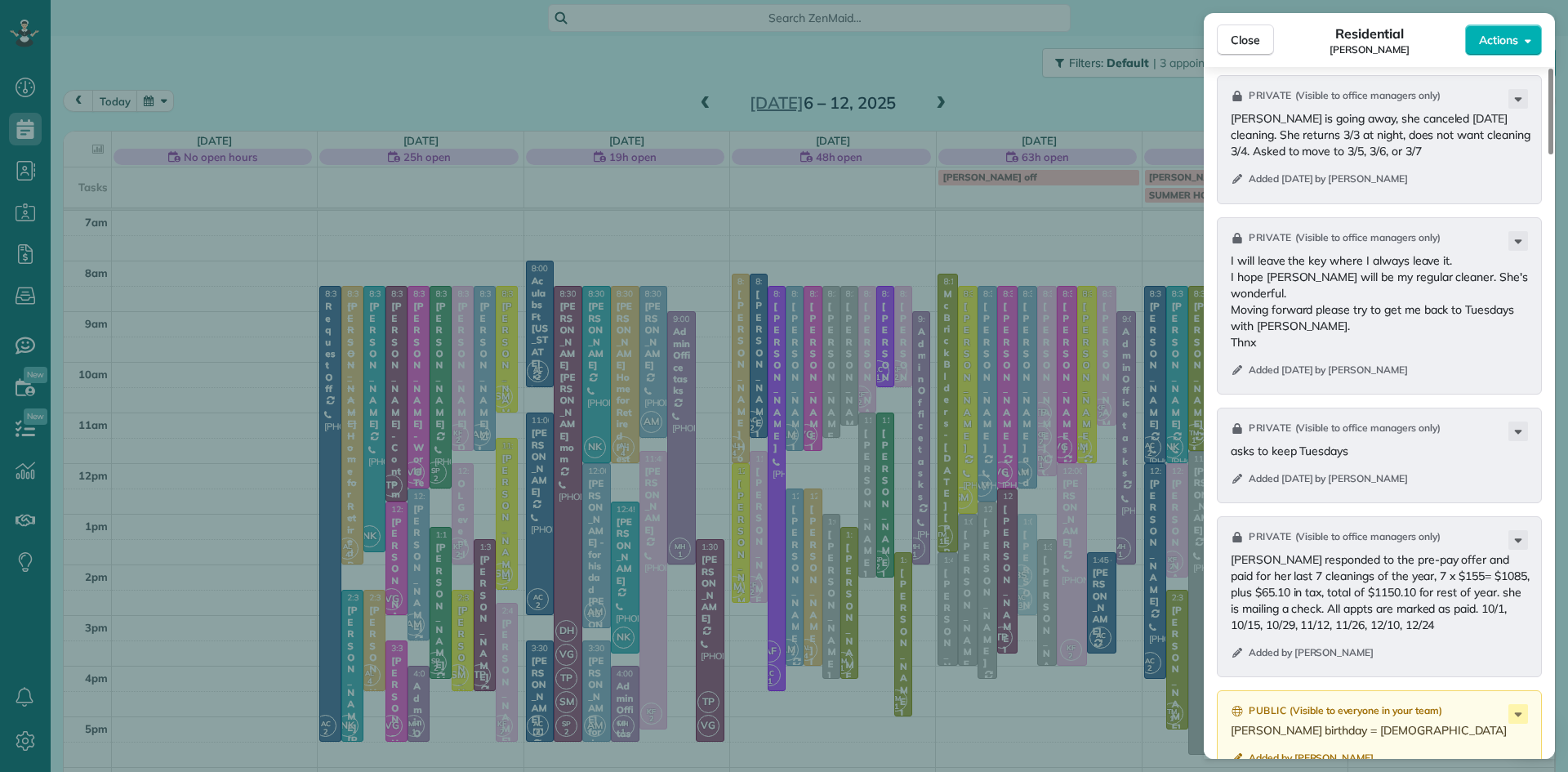 scroll, scrollTop: 1700, scrollLeft: 0, axis: vertical 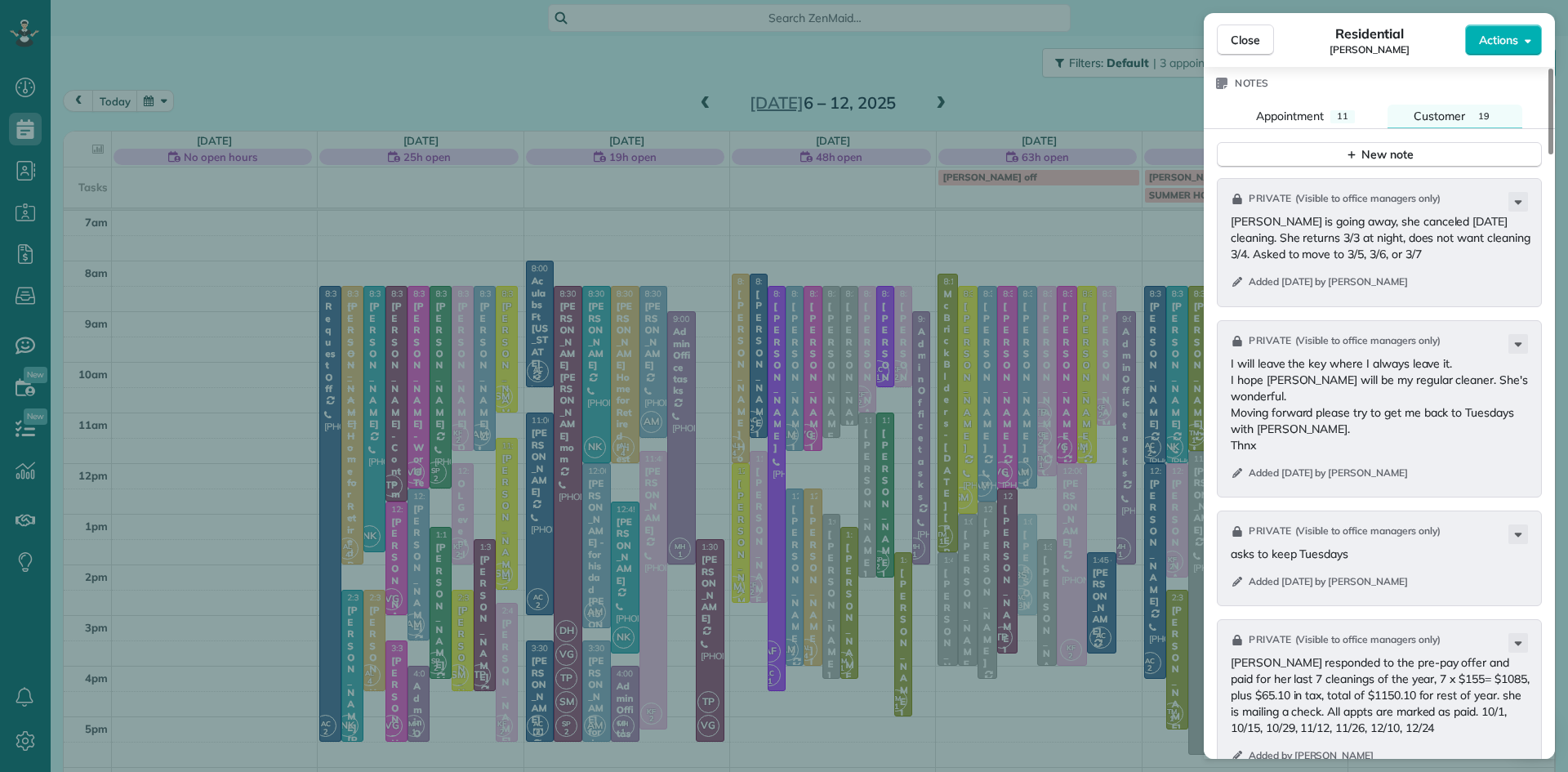 click on "New note" at bounding box center [1379, 149] 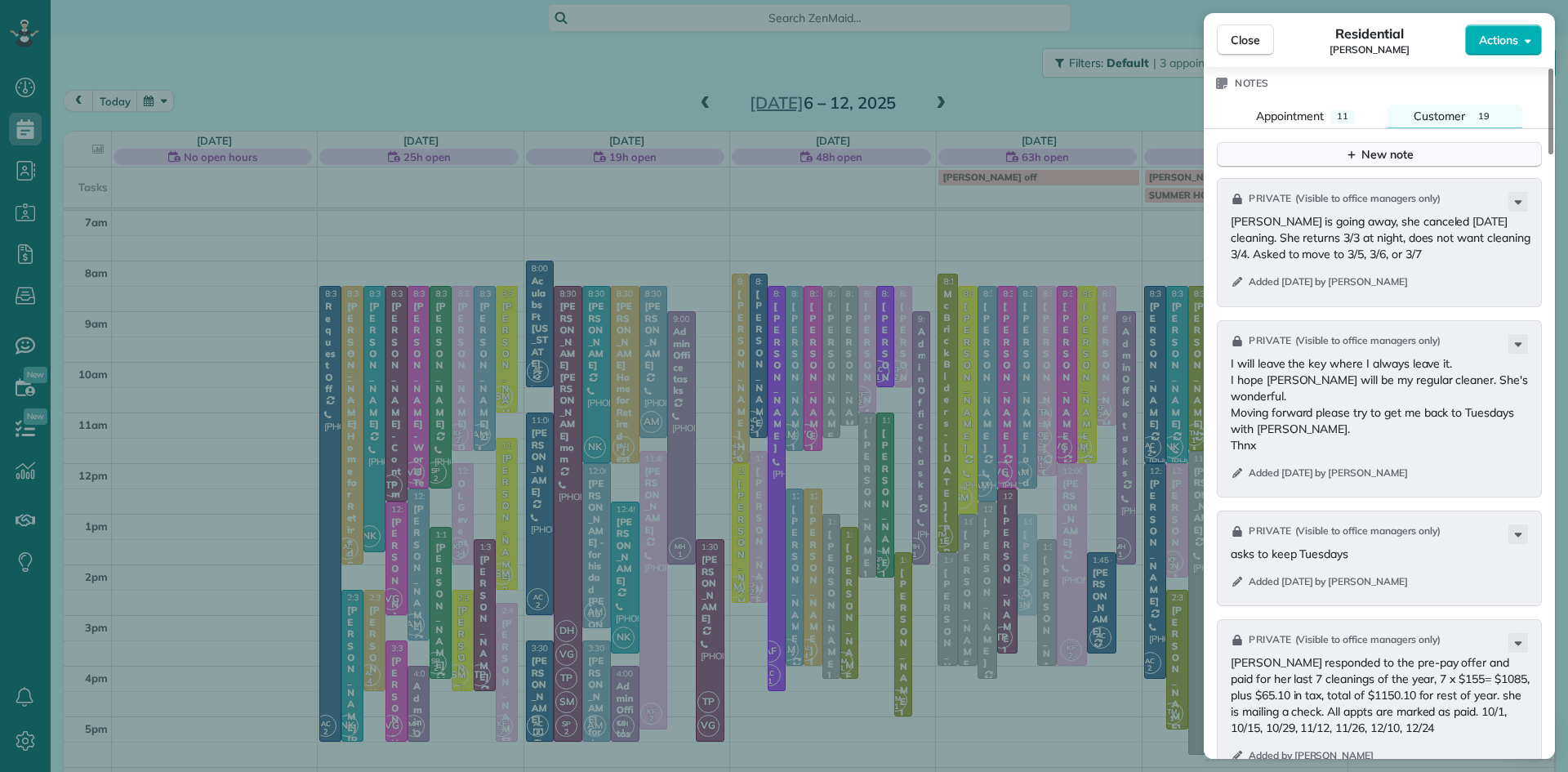 click on "New note" at bounding box center (1379, 154) 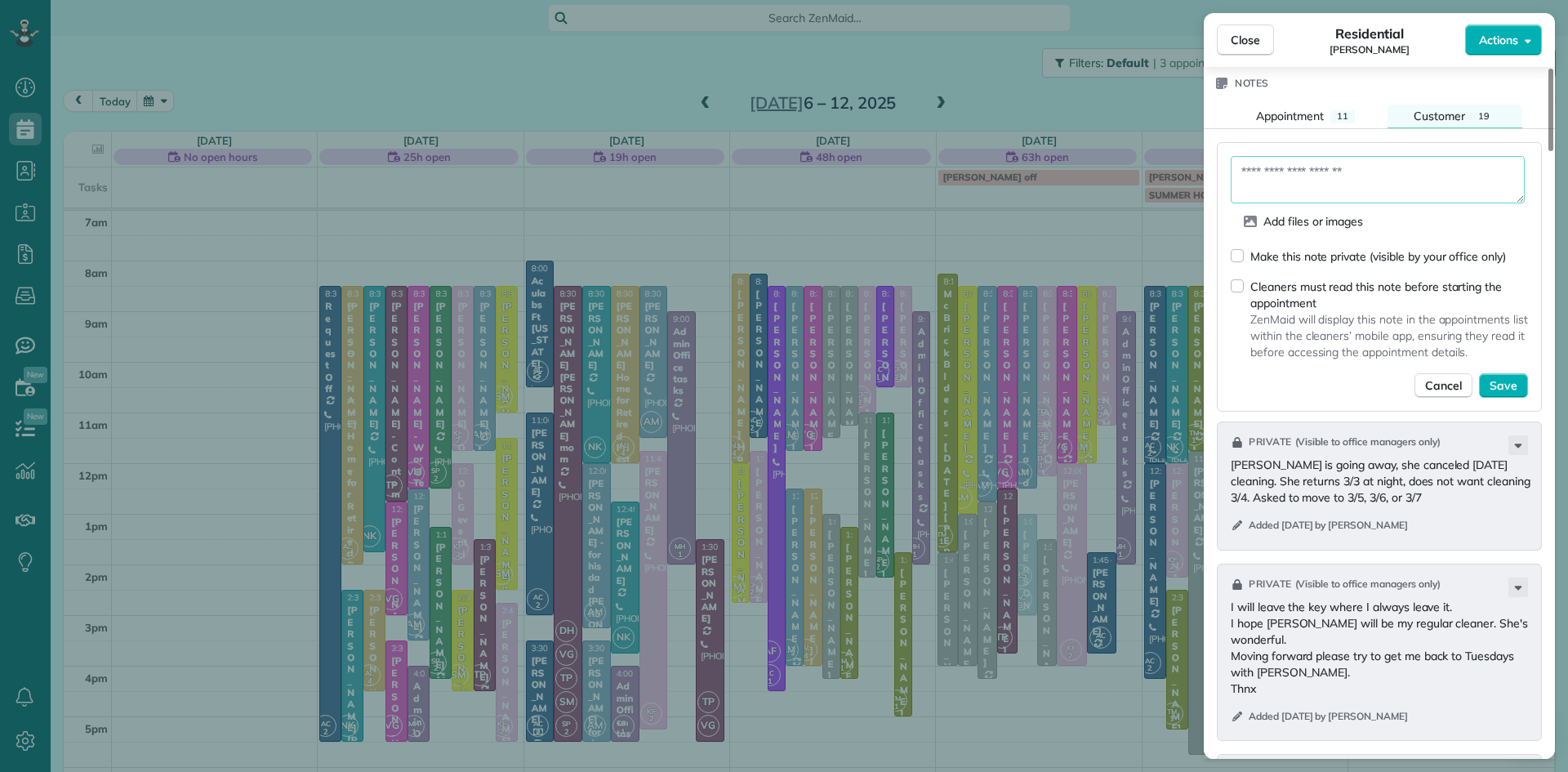 click at bounding box center (1378, 180) 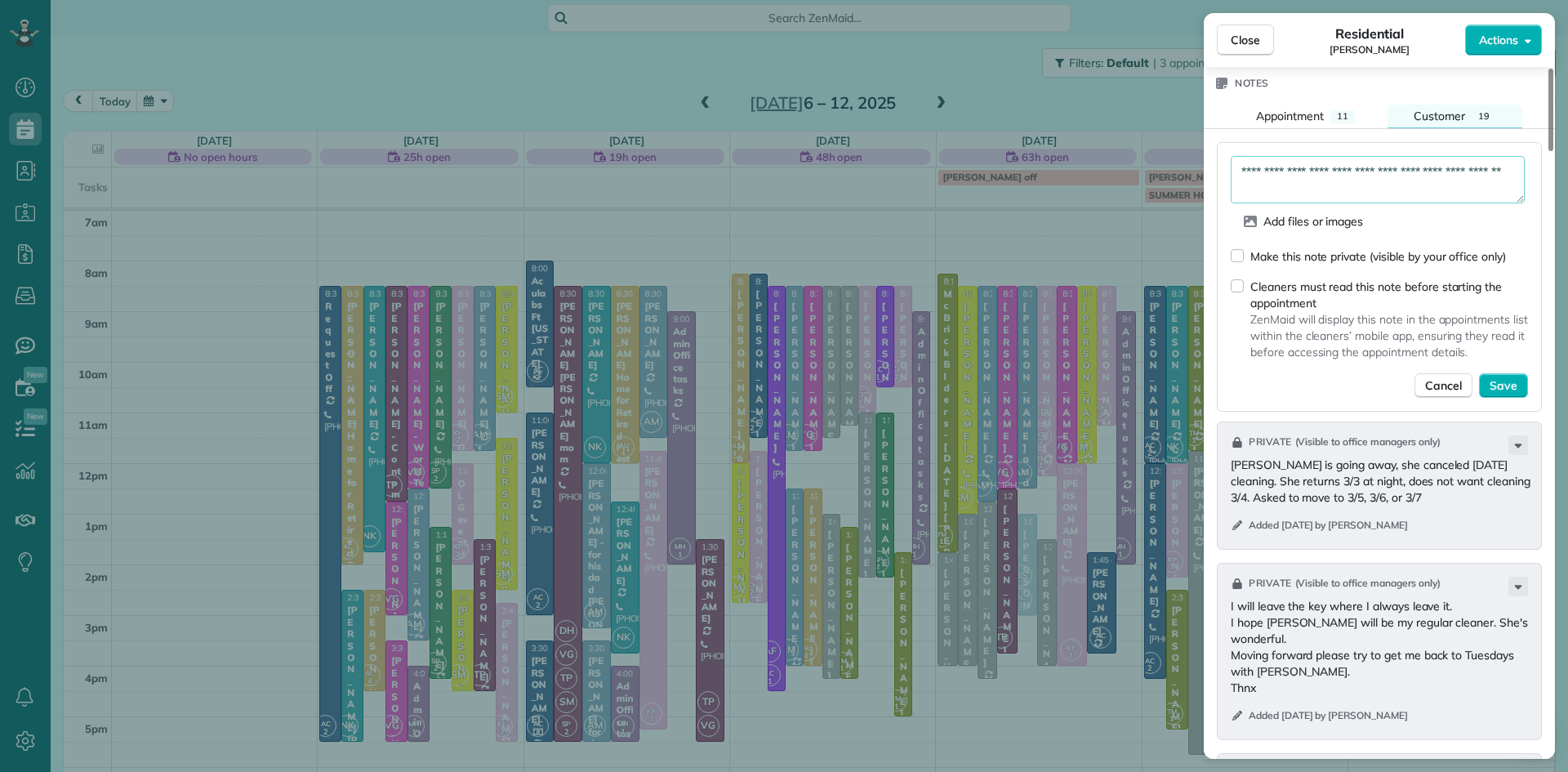 click on "**********" at bounding box center [1378, 180] 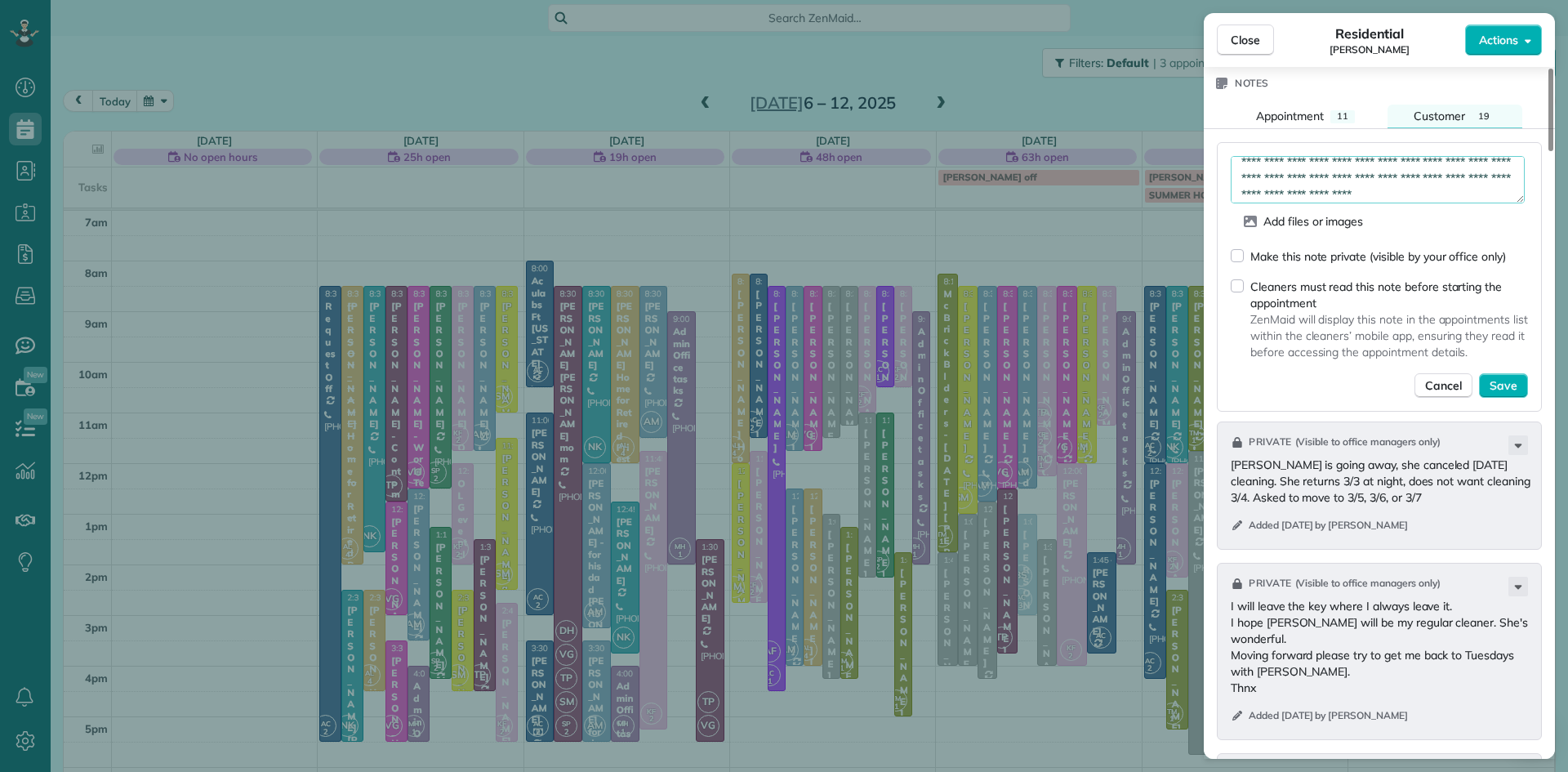 scroll, scrollTop: 26, scrollLeft: 0, axis: vertical 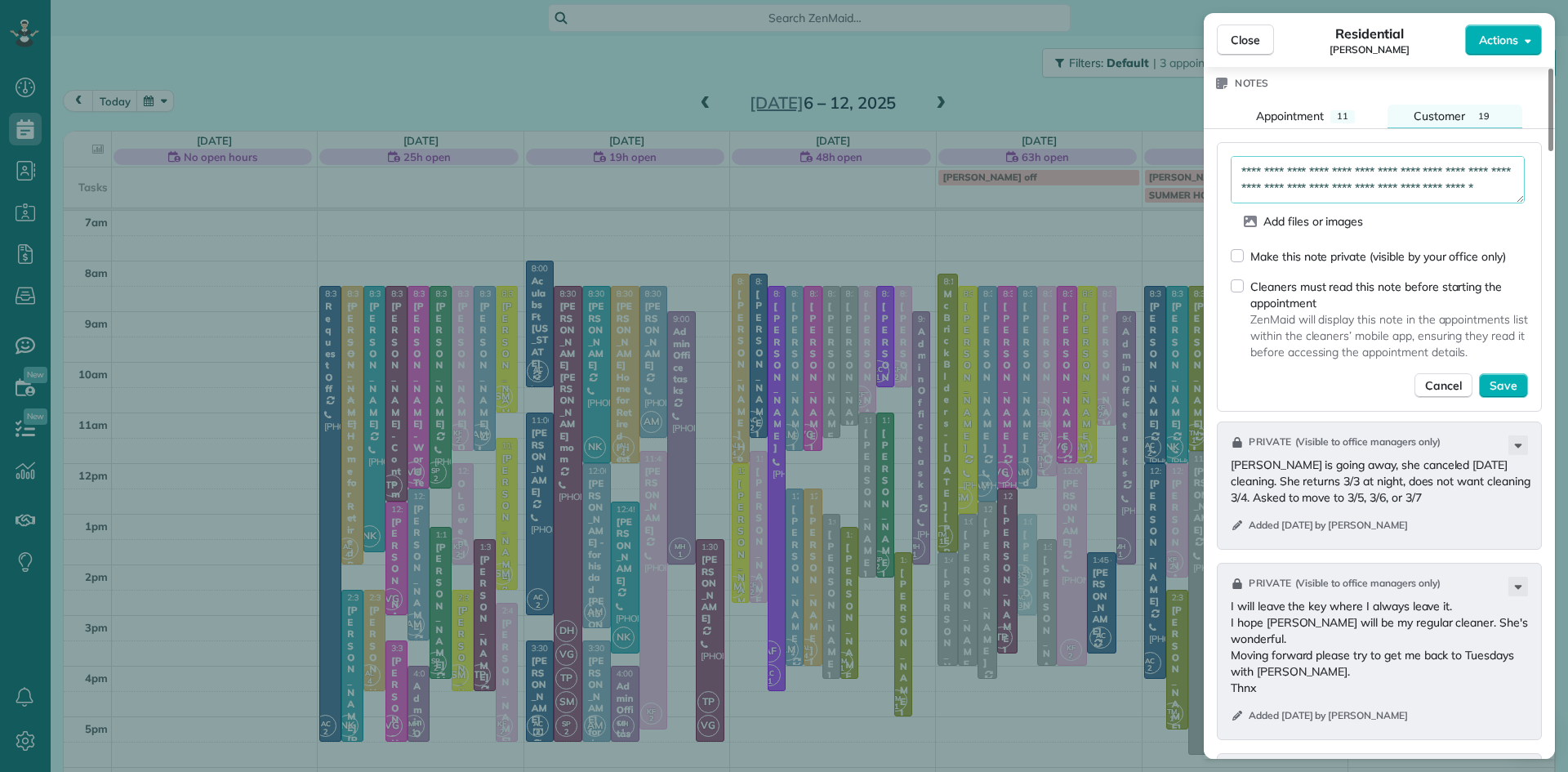 type on "**********" 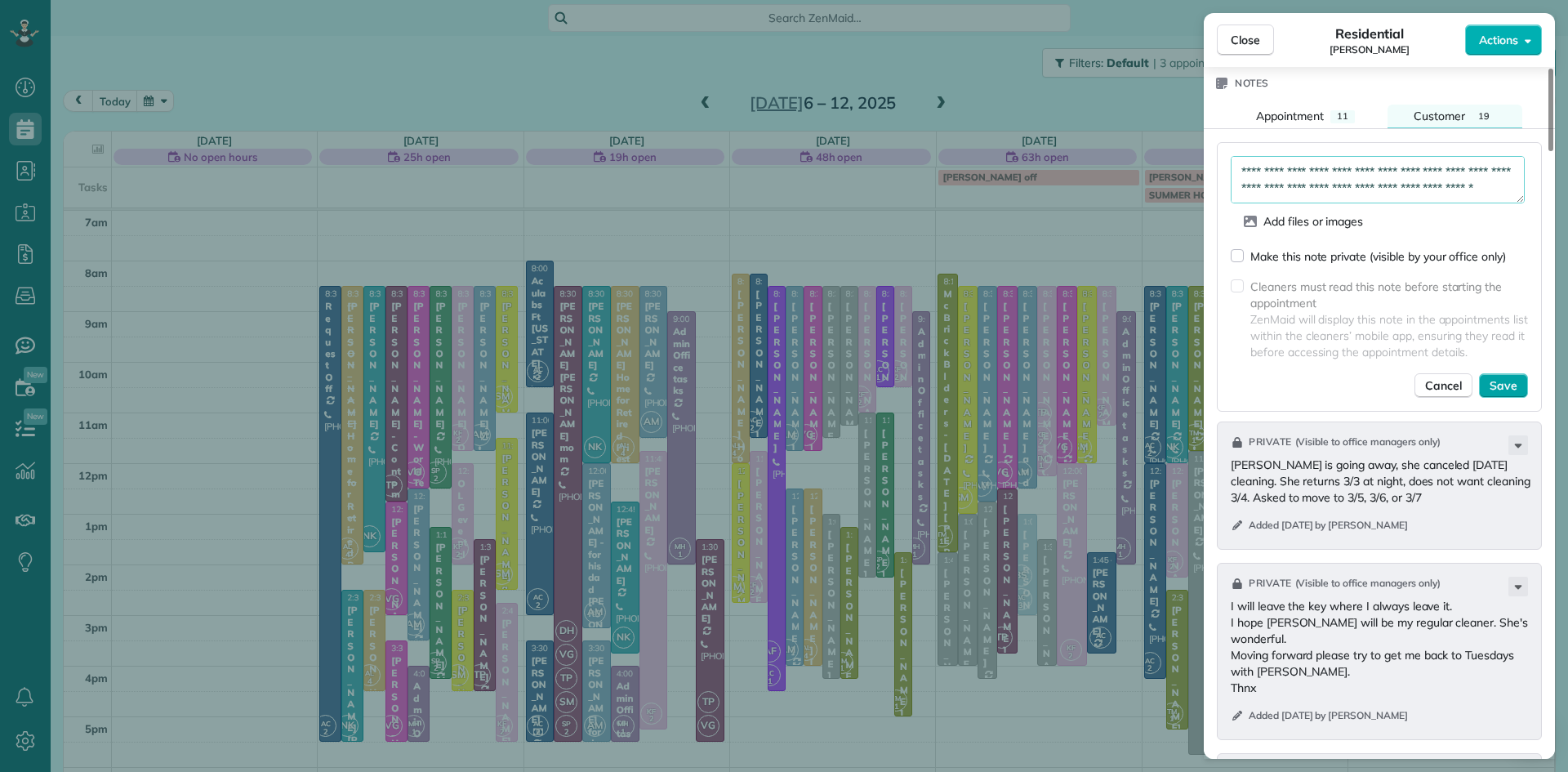 click on "Save" at bounding box center (1503, 386) 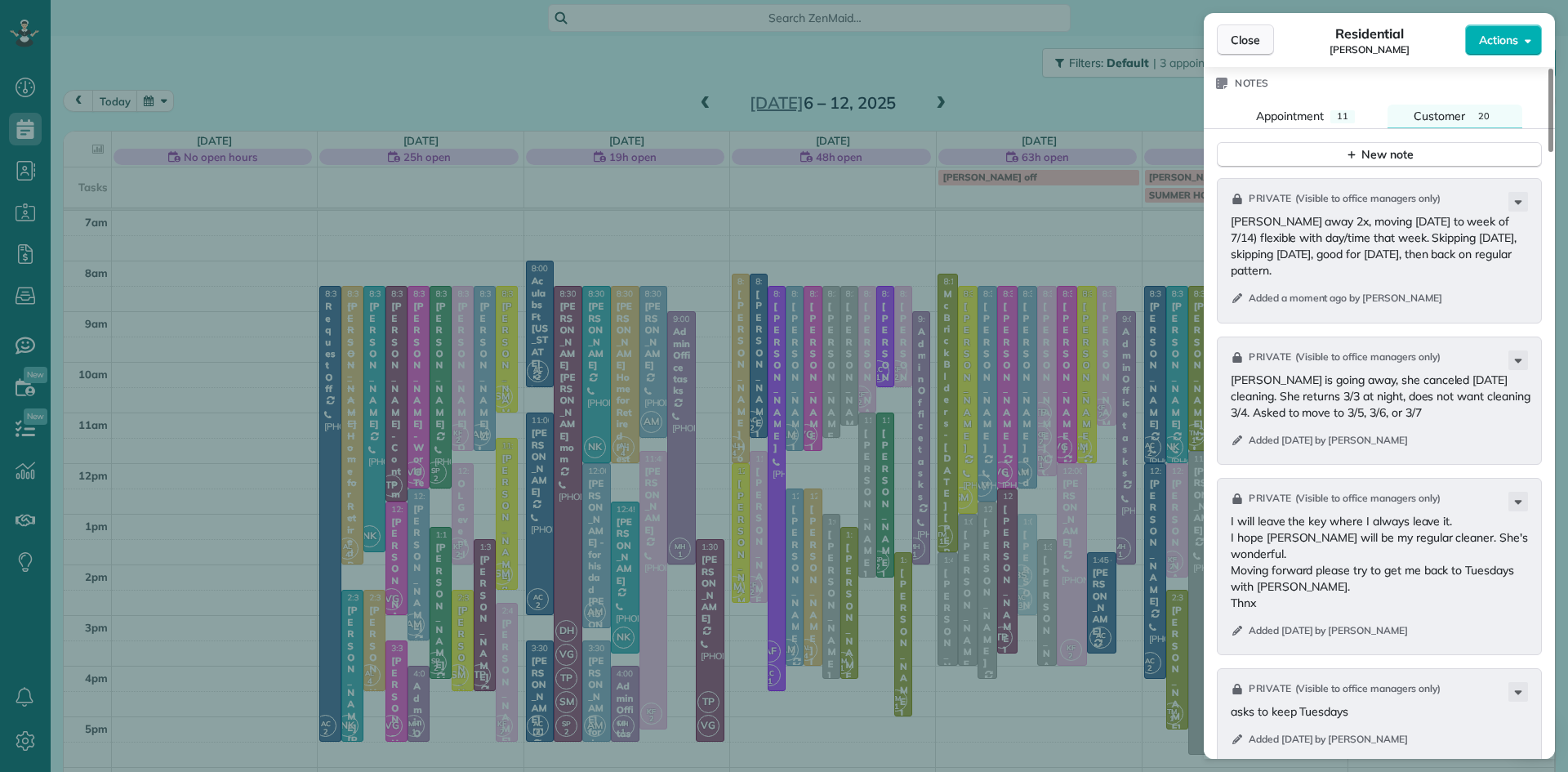 click on "Close" at bounding box center (1245, 40) 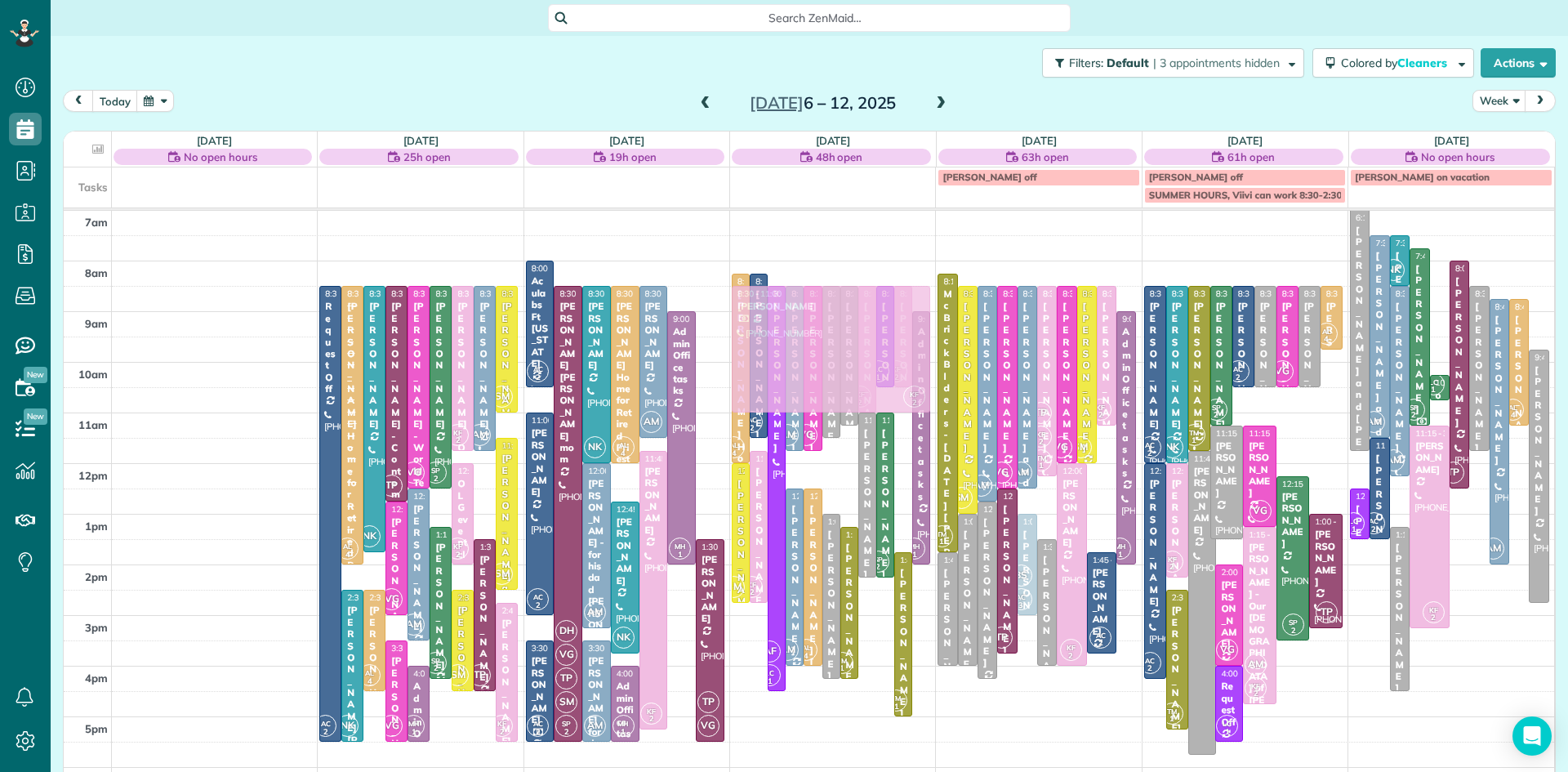 drag, startPoint x: 1443, startPoint y: 327, endPoint x: 906, endPoint y: 365, distance: 538.34283 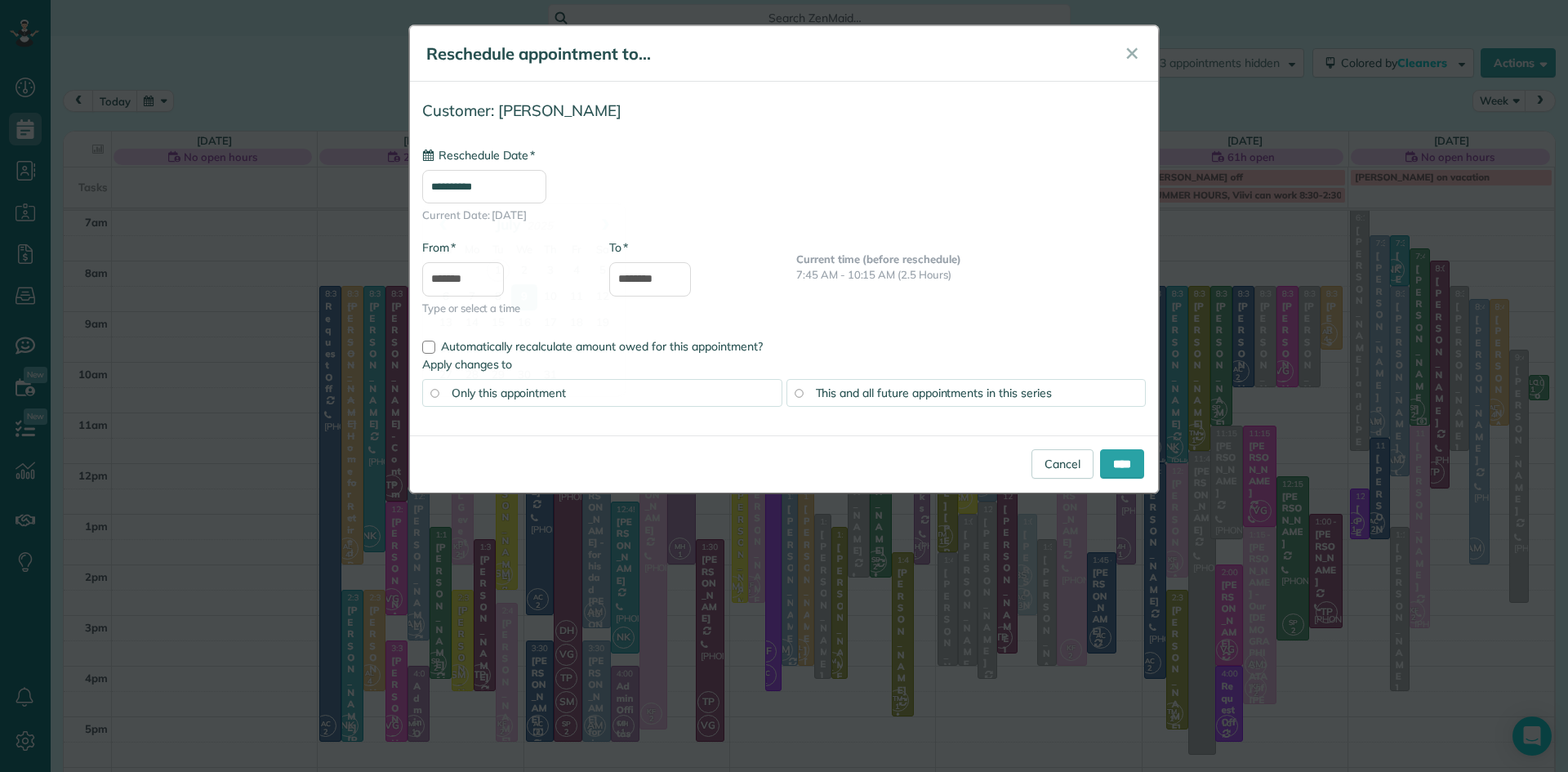 click on "**********" at bounding box center (484, 186) 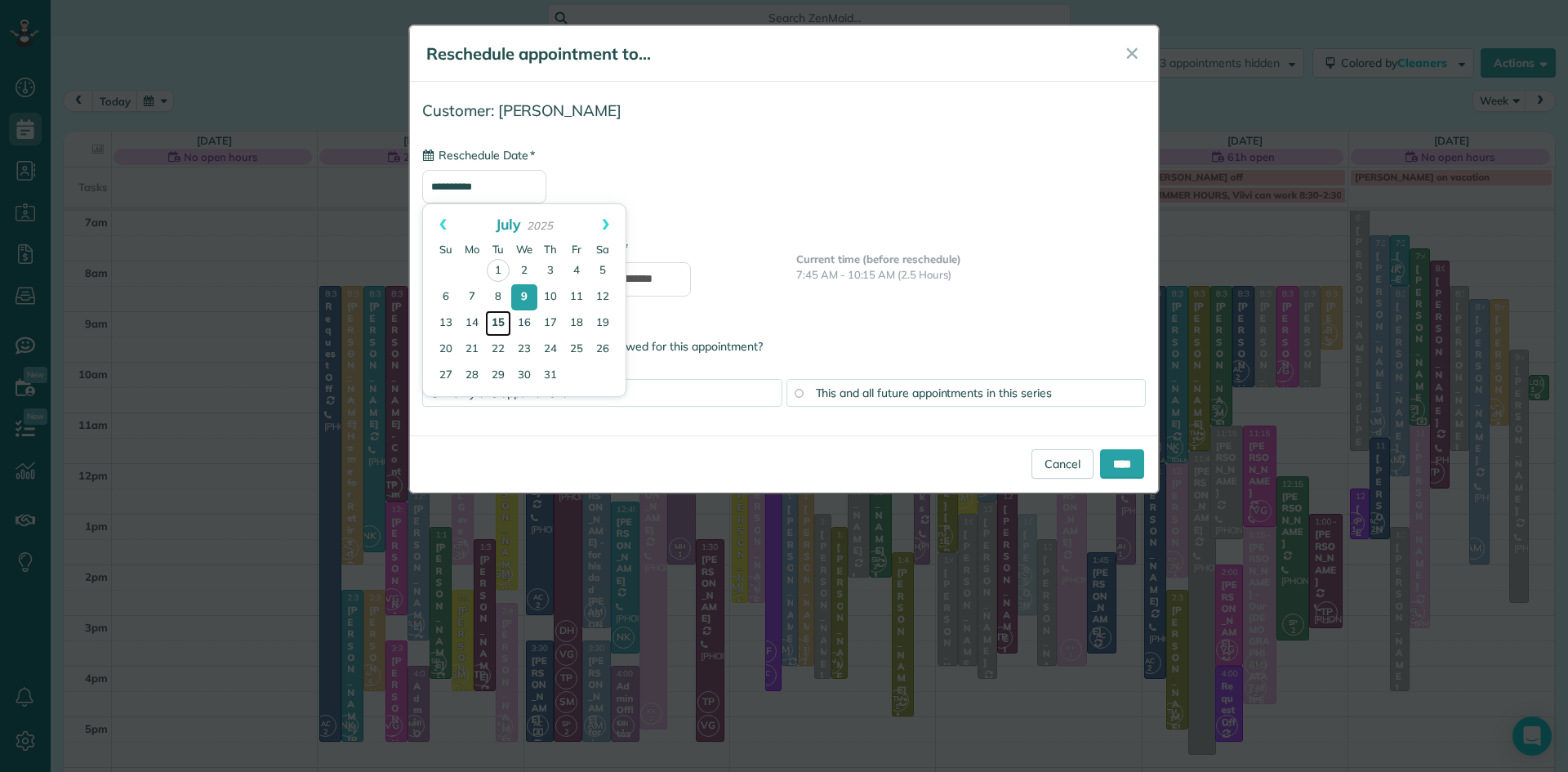 click on "15" at bounding box center [498, 324] 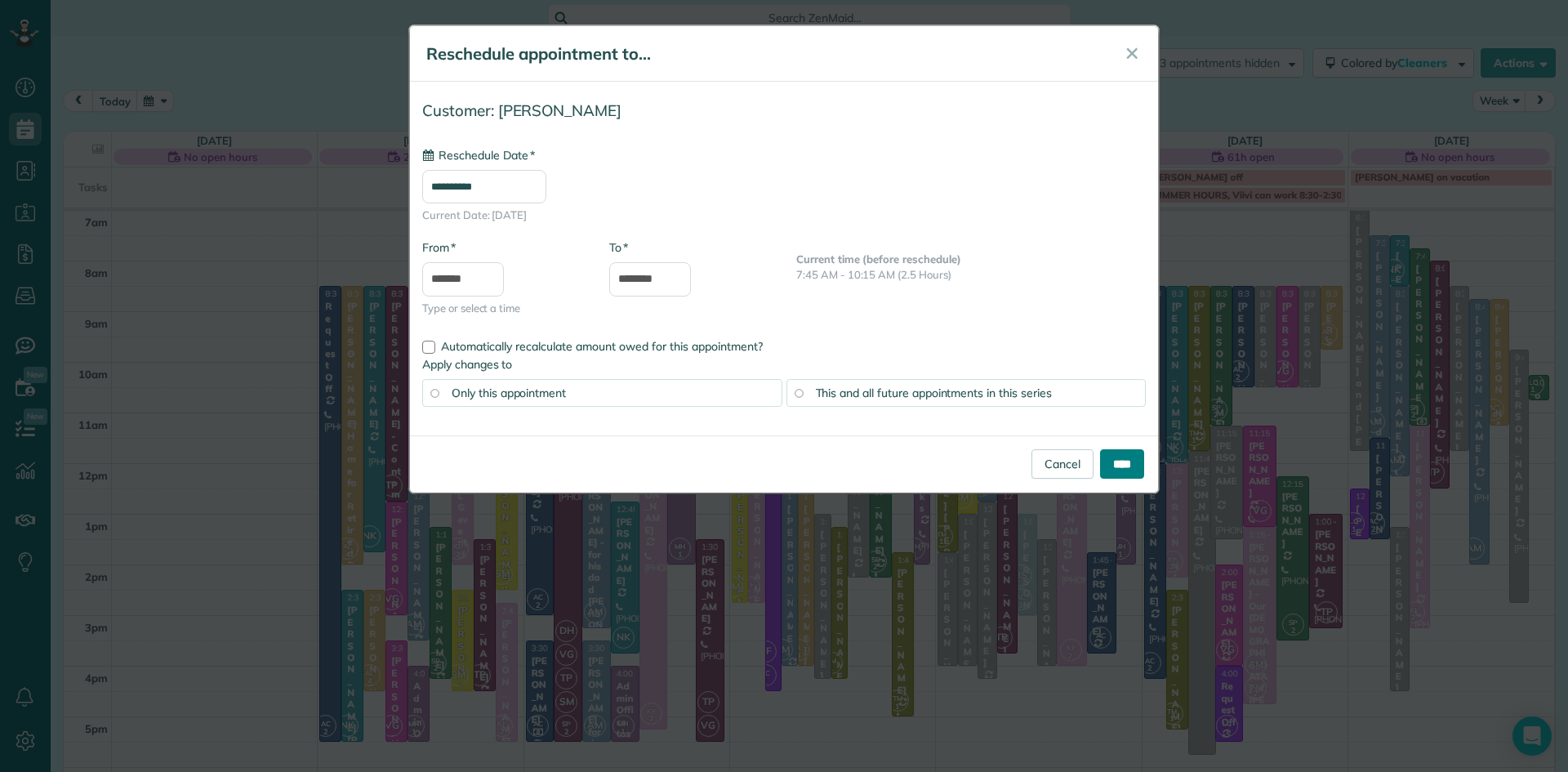 click on "****" at bounding box center (1122, 464) 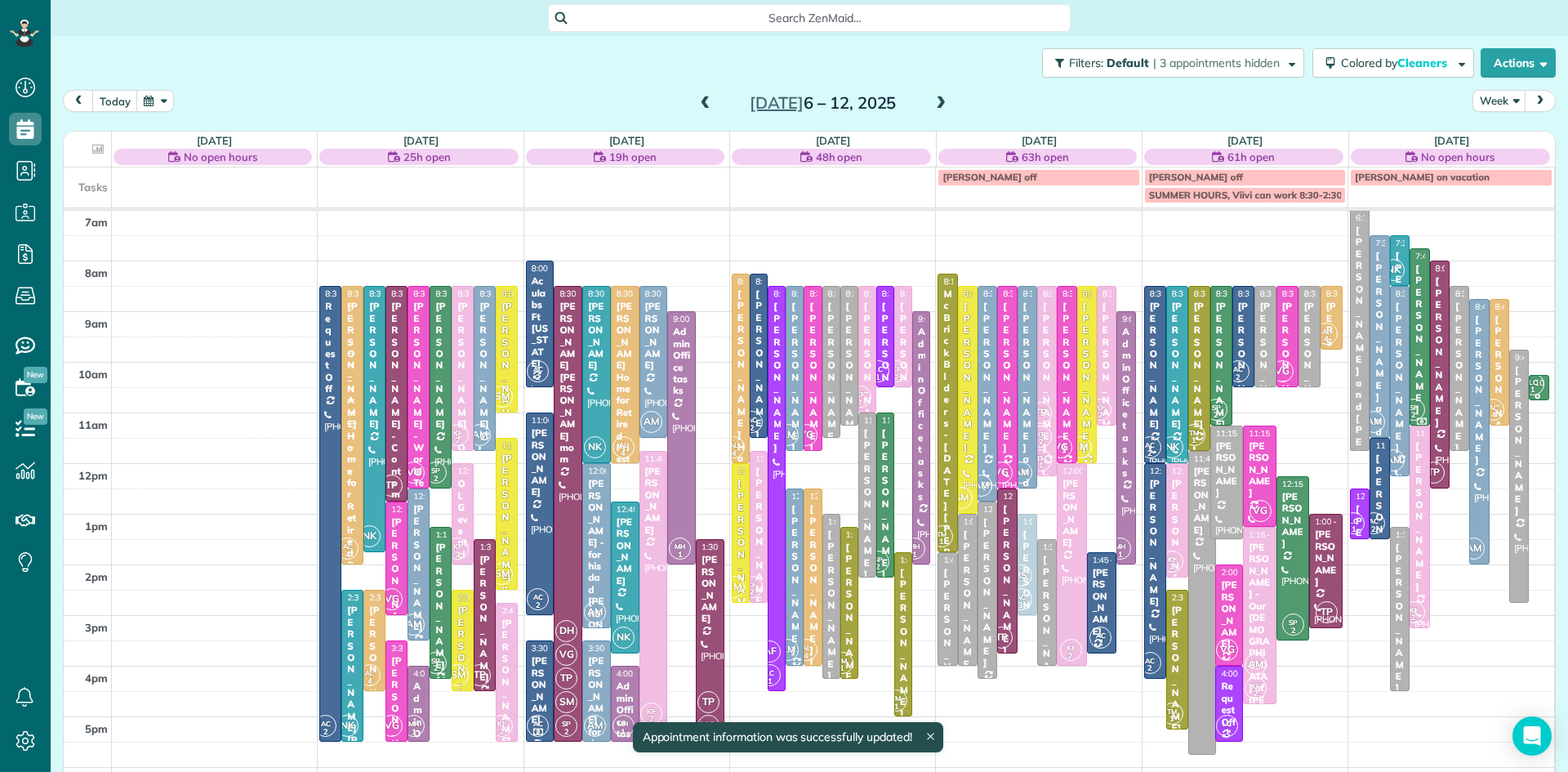 click at bounding box center [941, 104] 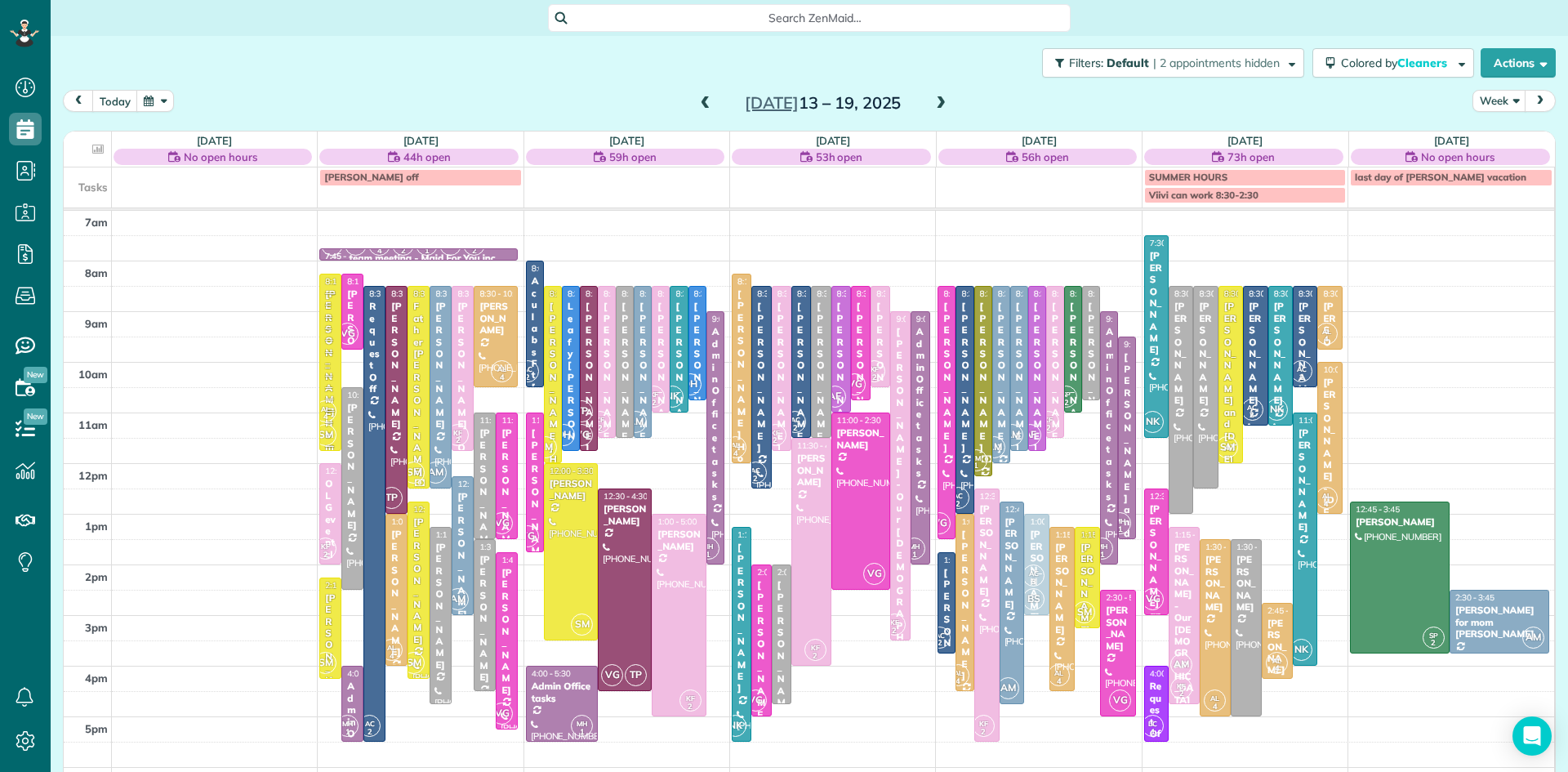 click at bounding box center [941, 104] 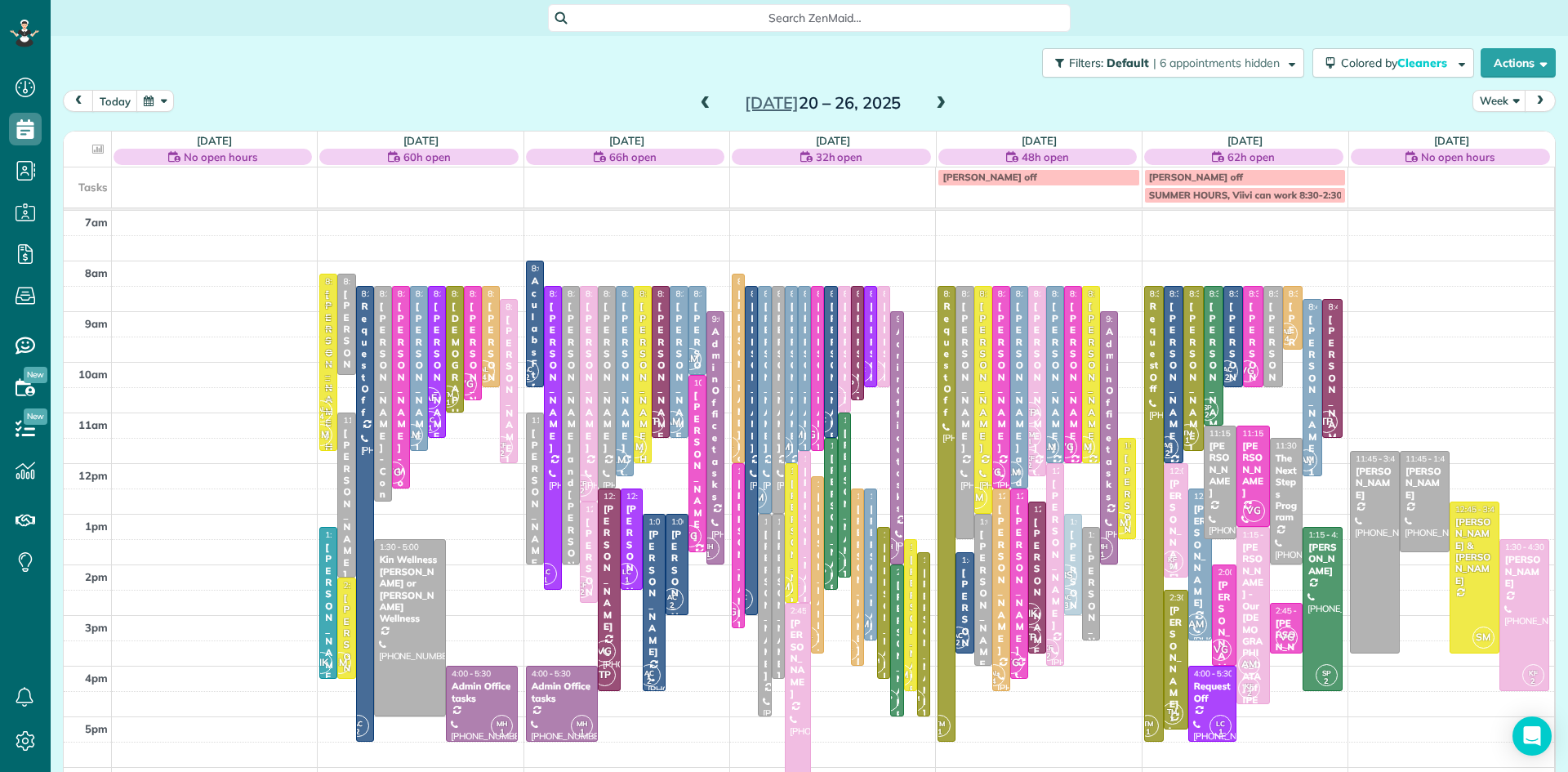 click at bounding box center [941, 104] 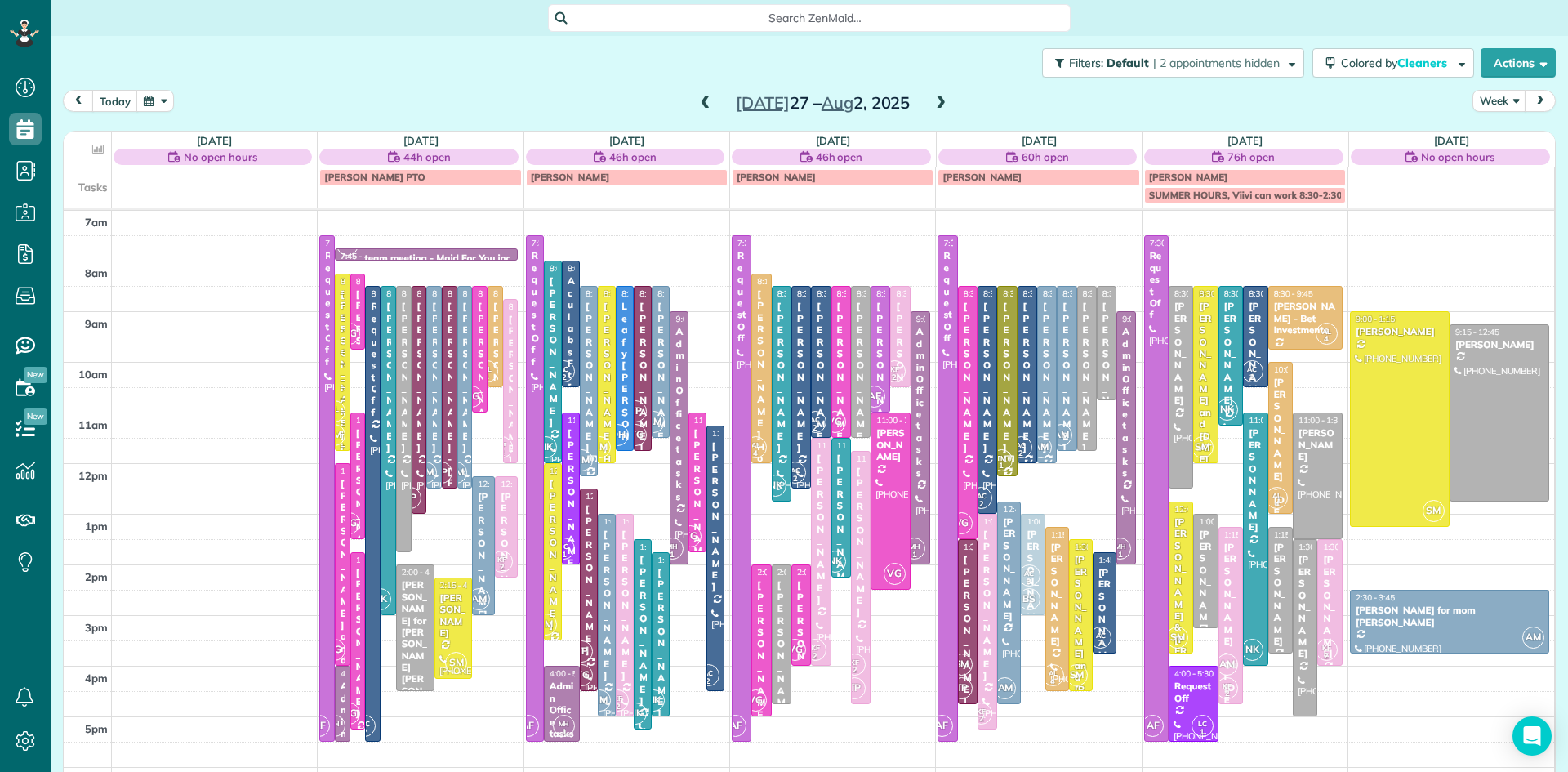 click at bounding box center (941, 104) 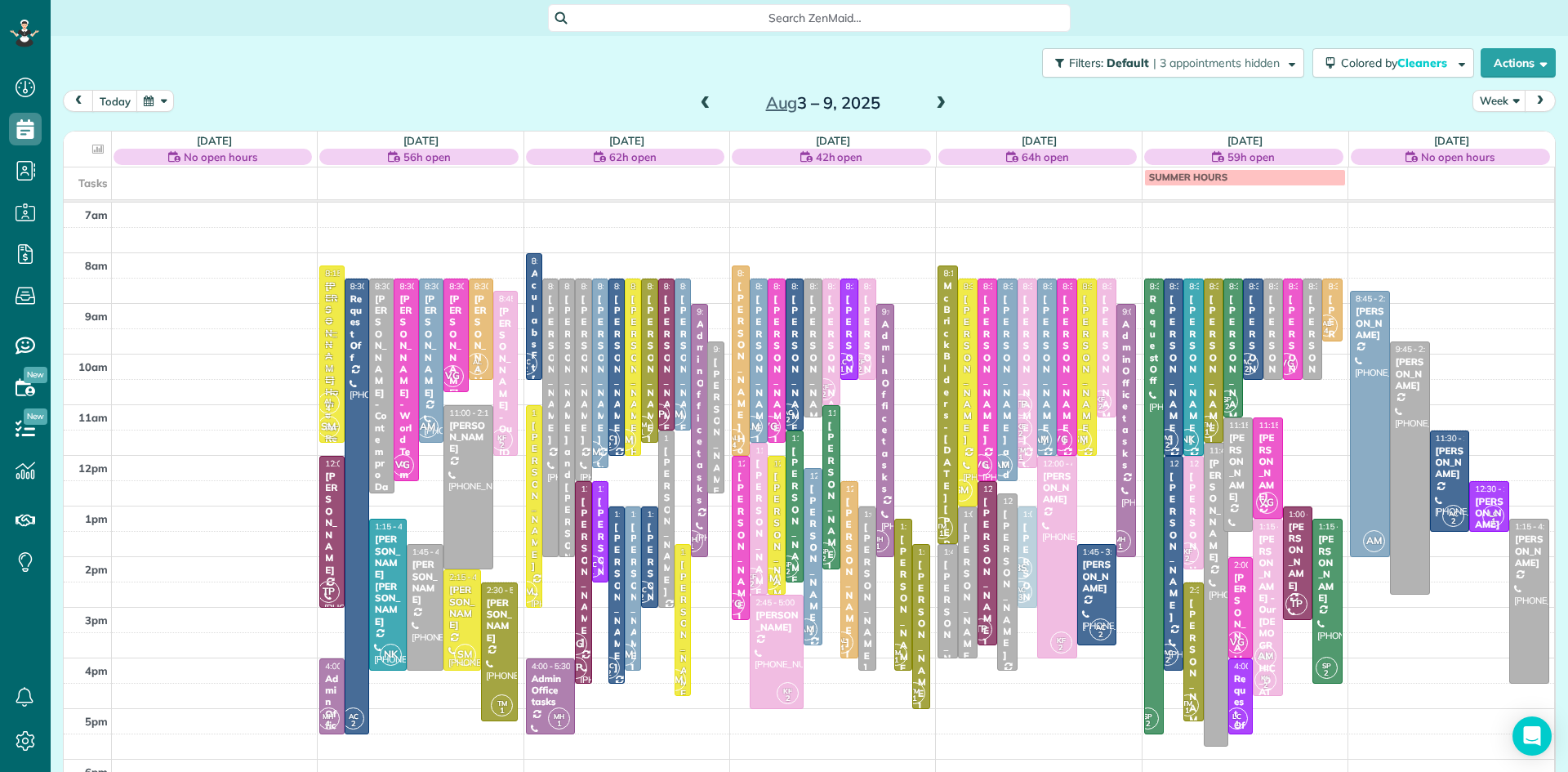 click at bounding box center (941, 104) 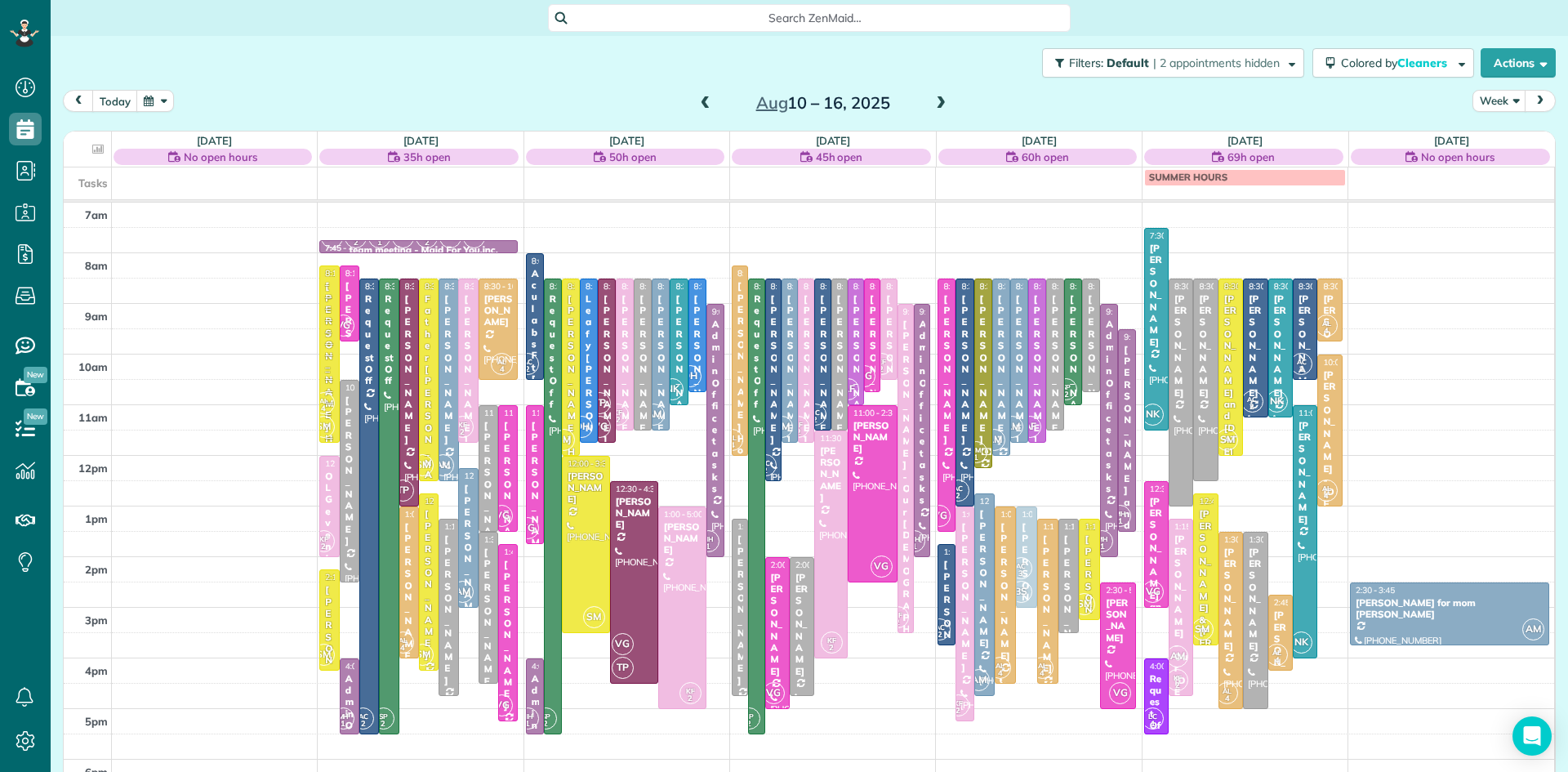 click at bounding box center (941, 104) 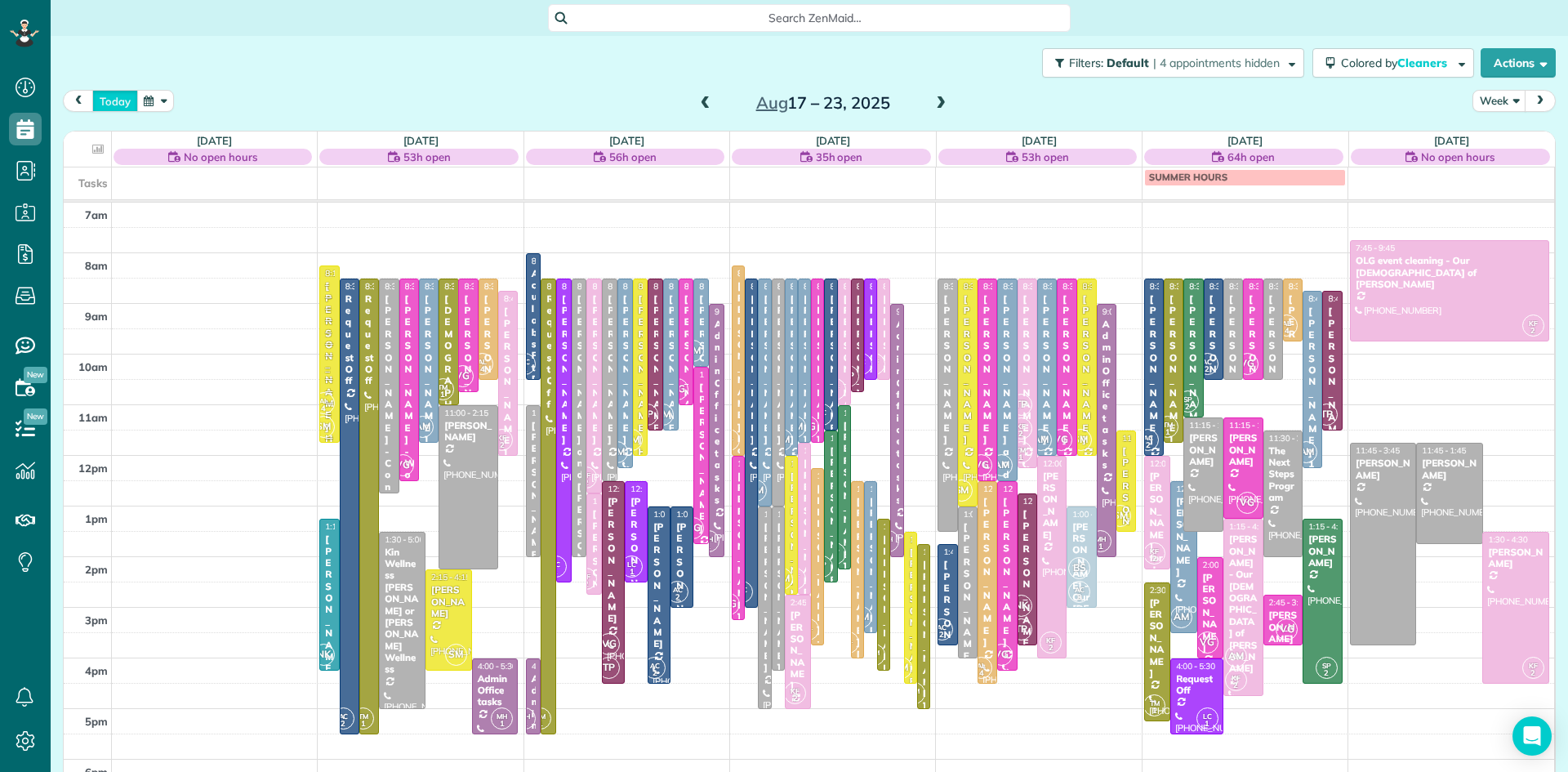 click on "today" at bounding box center [115, 100] 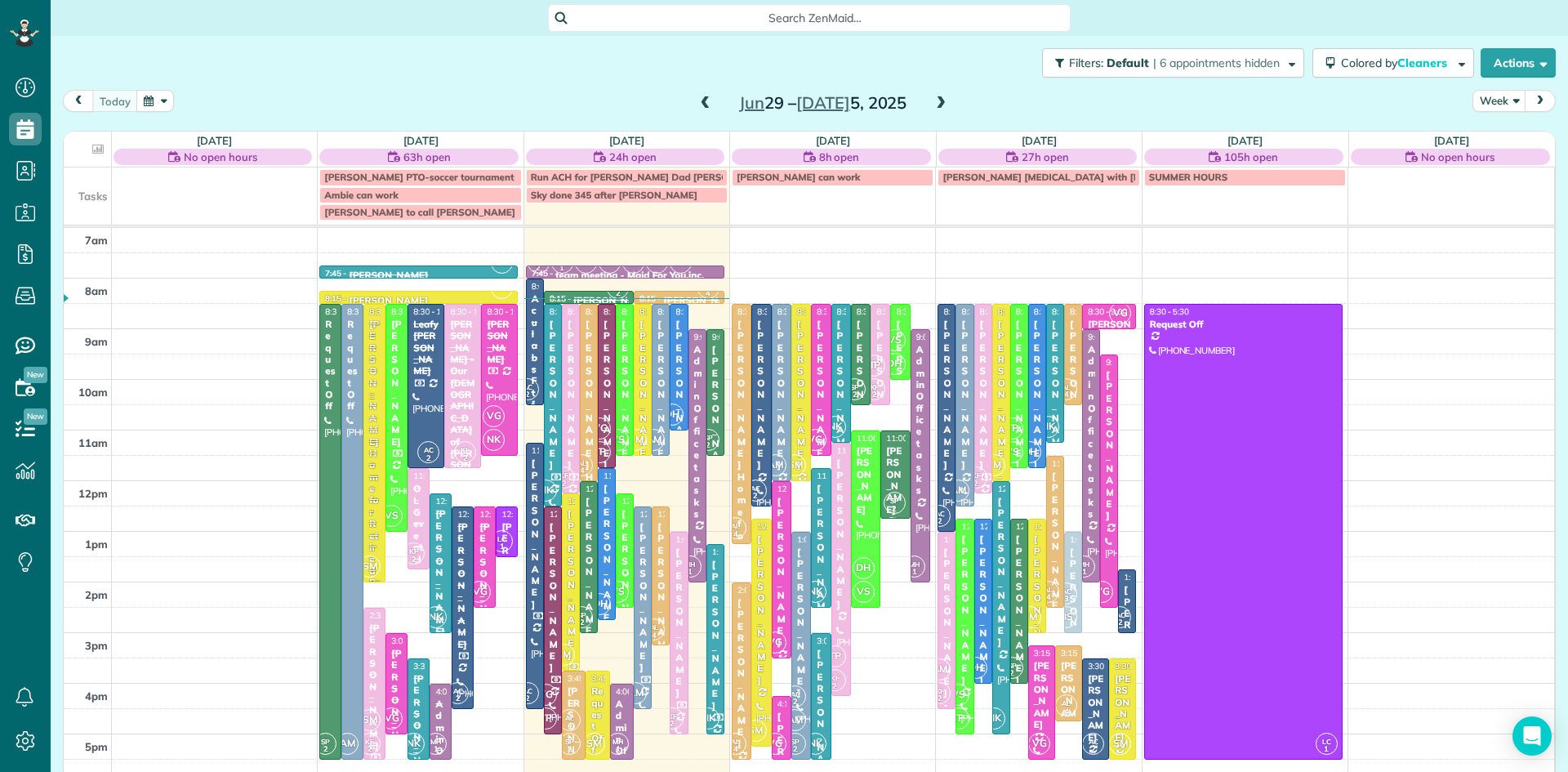 click at bounding box center [941, 104] 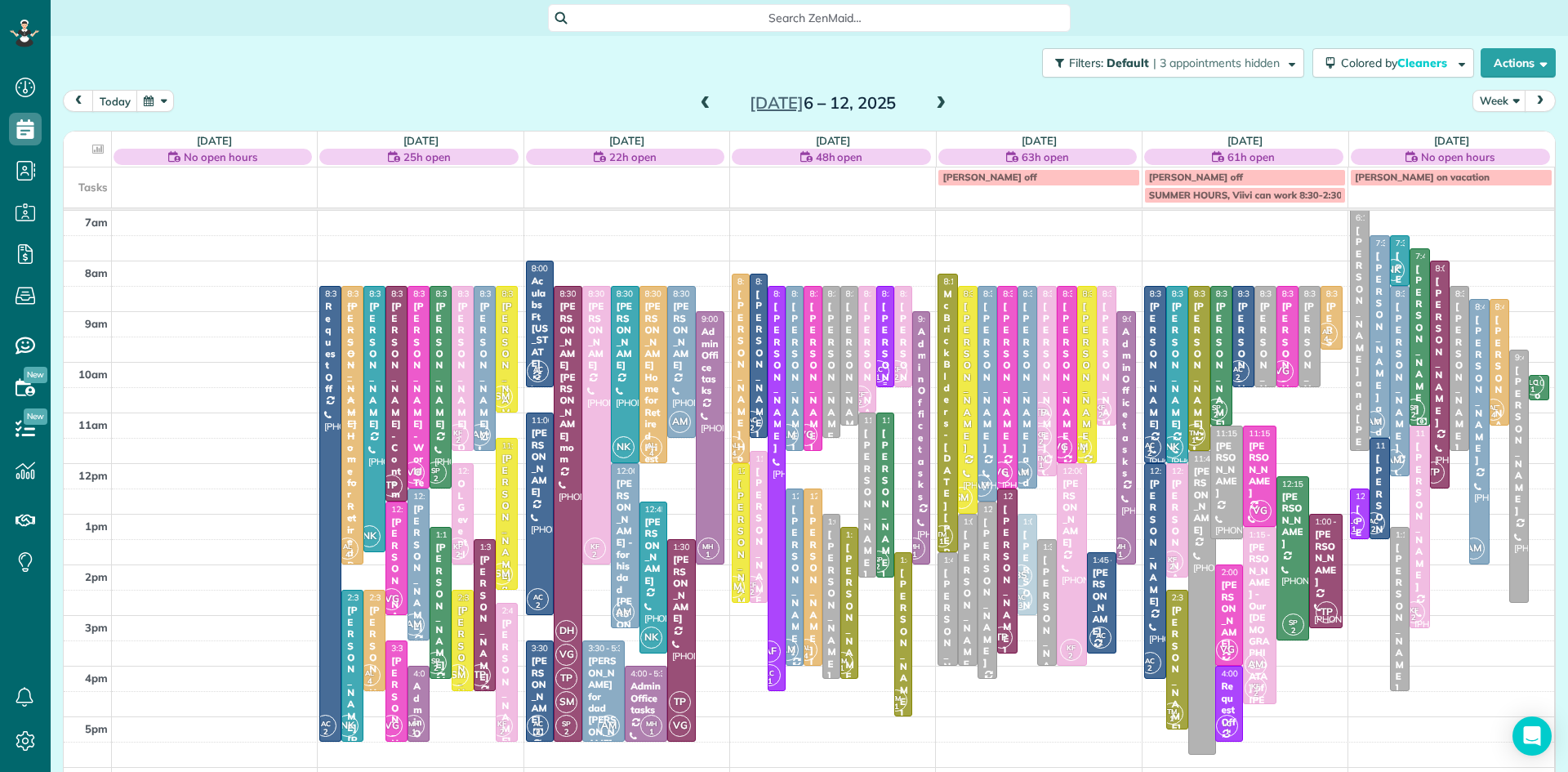click on "[PERSON_NAME]" at bounding box center (885, 377) 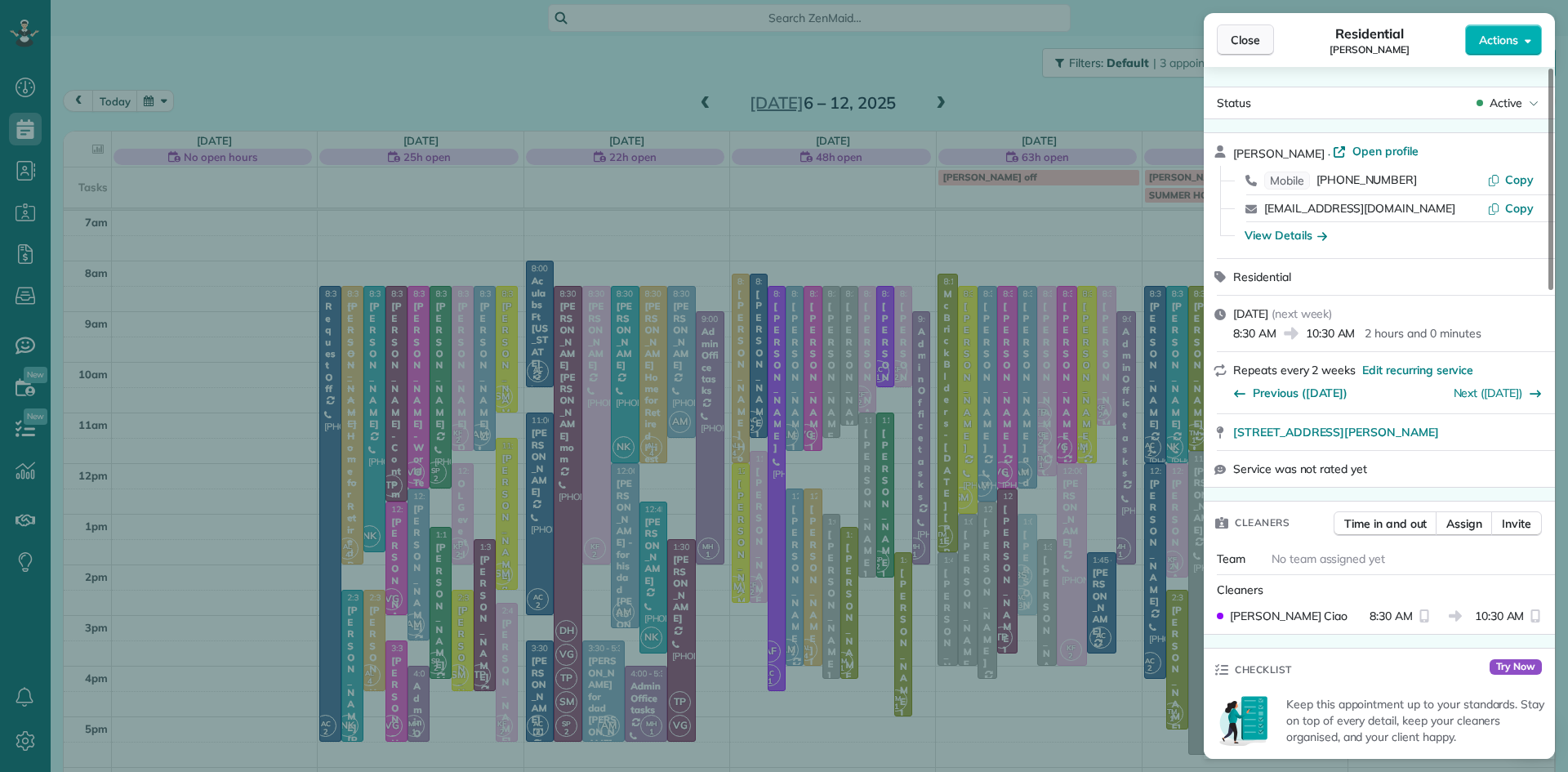 click on "Close" at bounding box center [1245, 40] 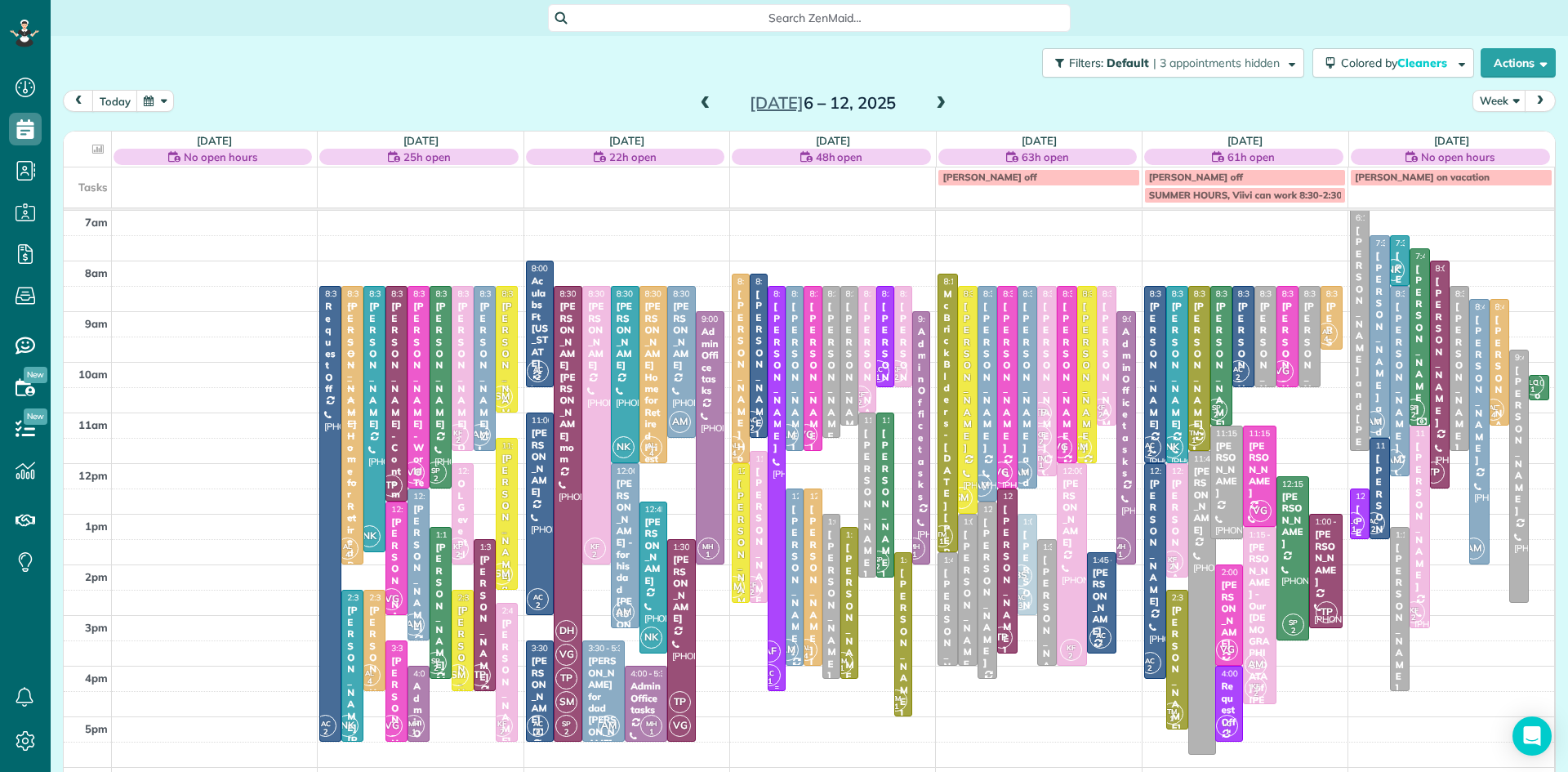 click on "[PERSON_NAME]" at bounding box center (777, 377) 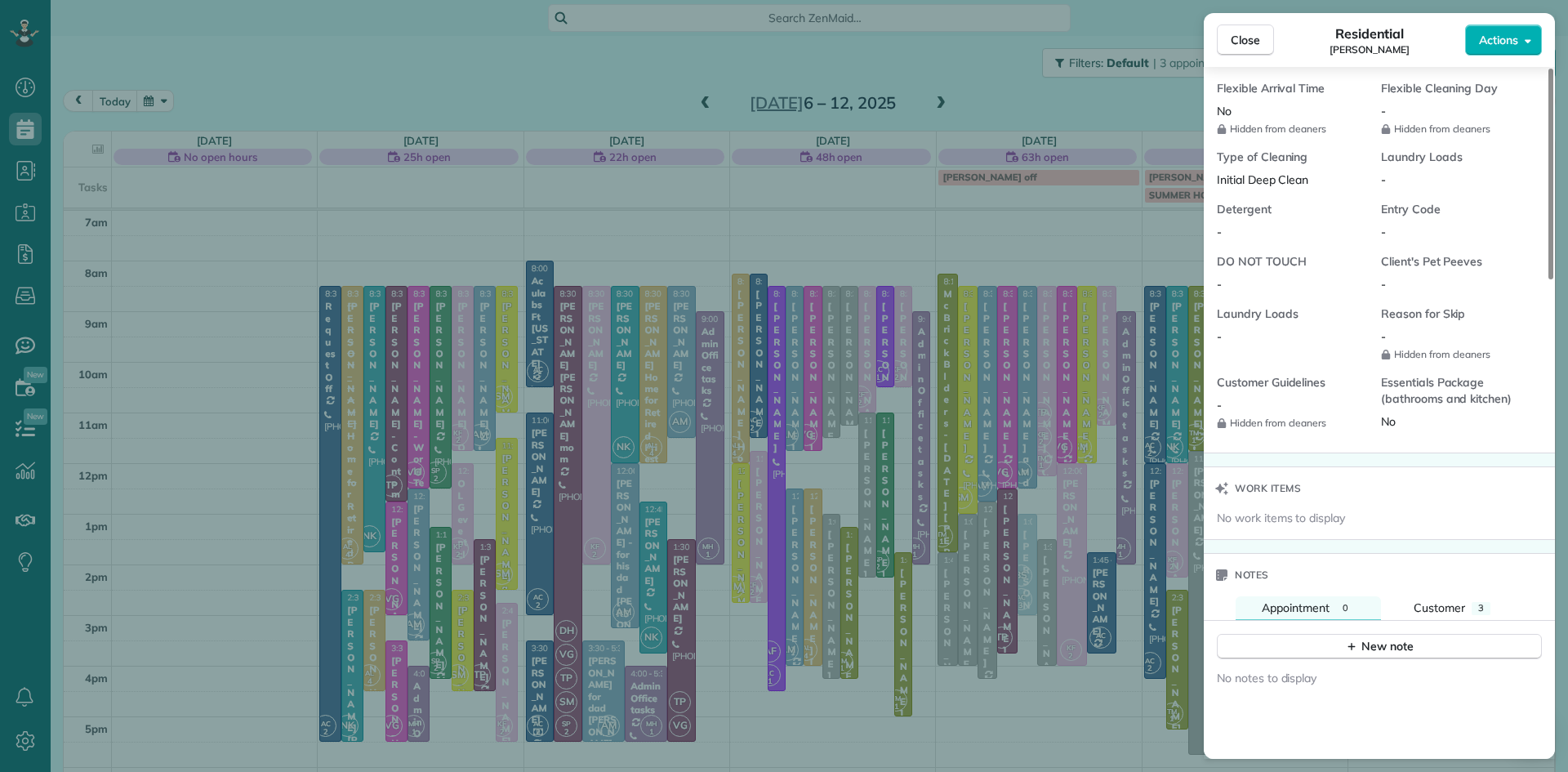 scroll, scrollTop: 1218, scrollLeft: 0, axis: vertical 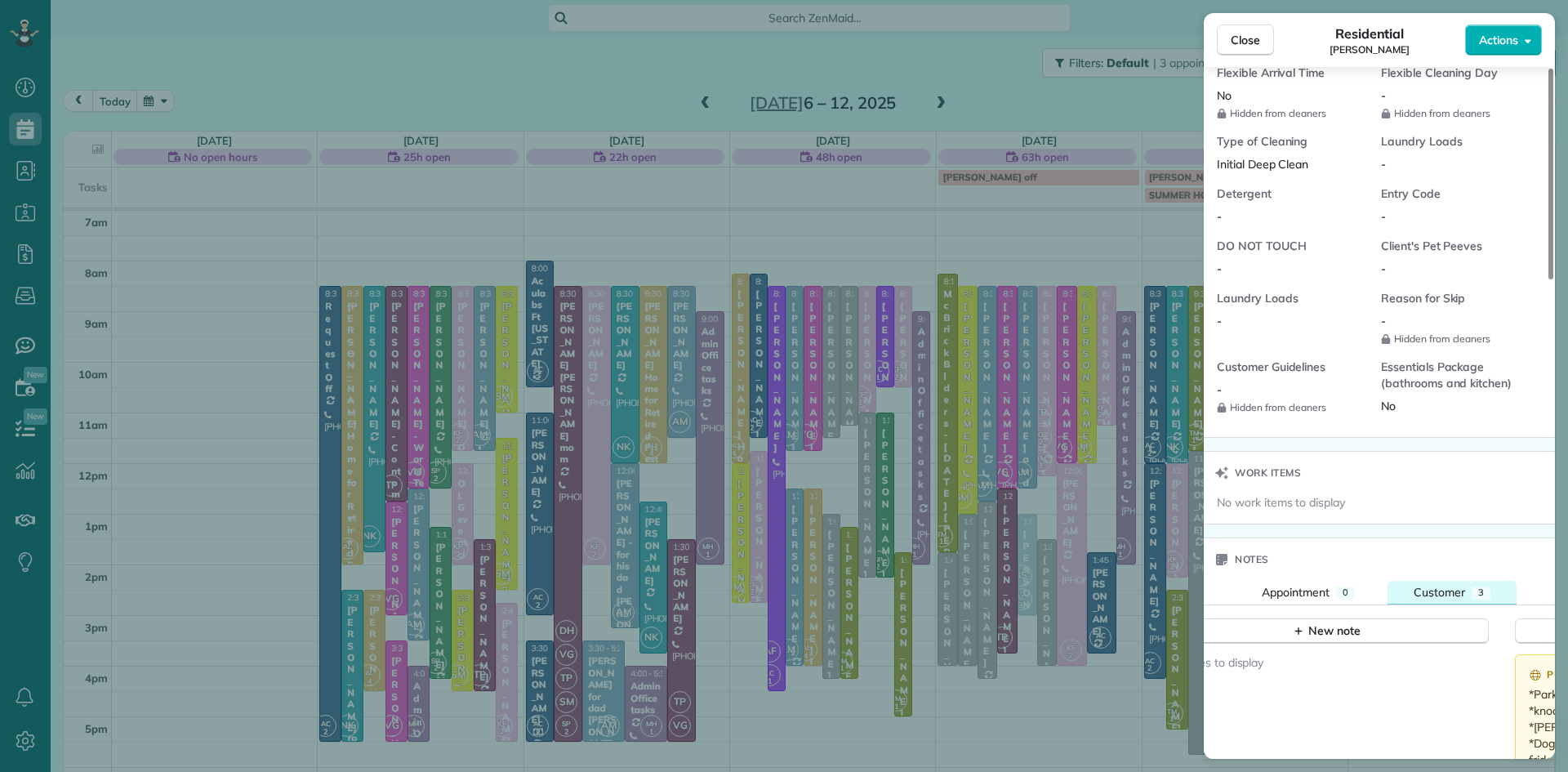 click on "Customer" at bounding box center [1439, 592] 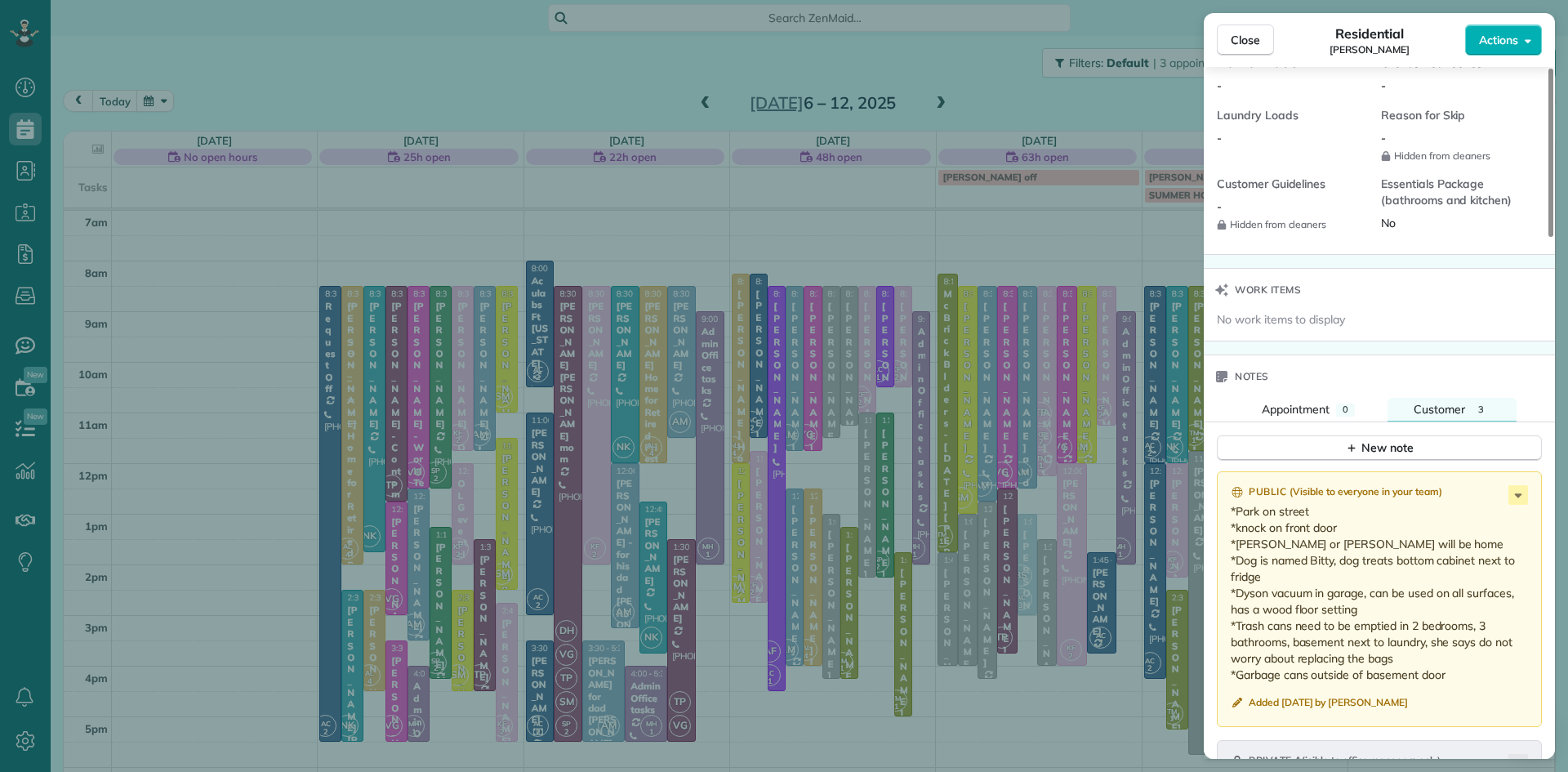 scroll, scrollTop: 1609, scrollLeft: 0, axis: vertical 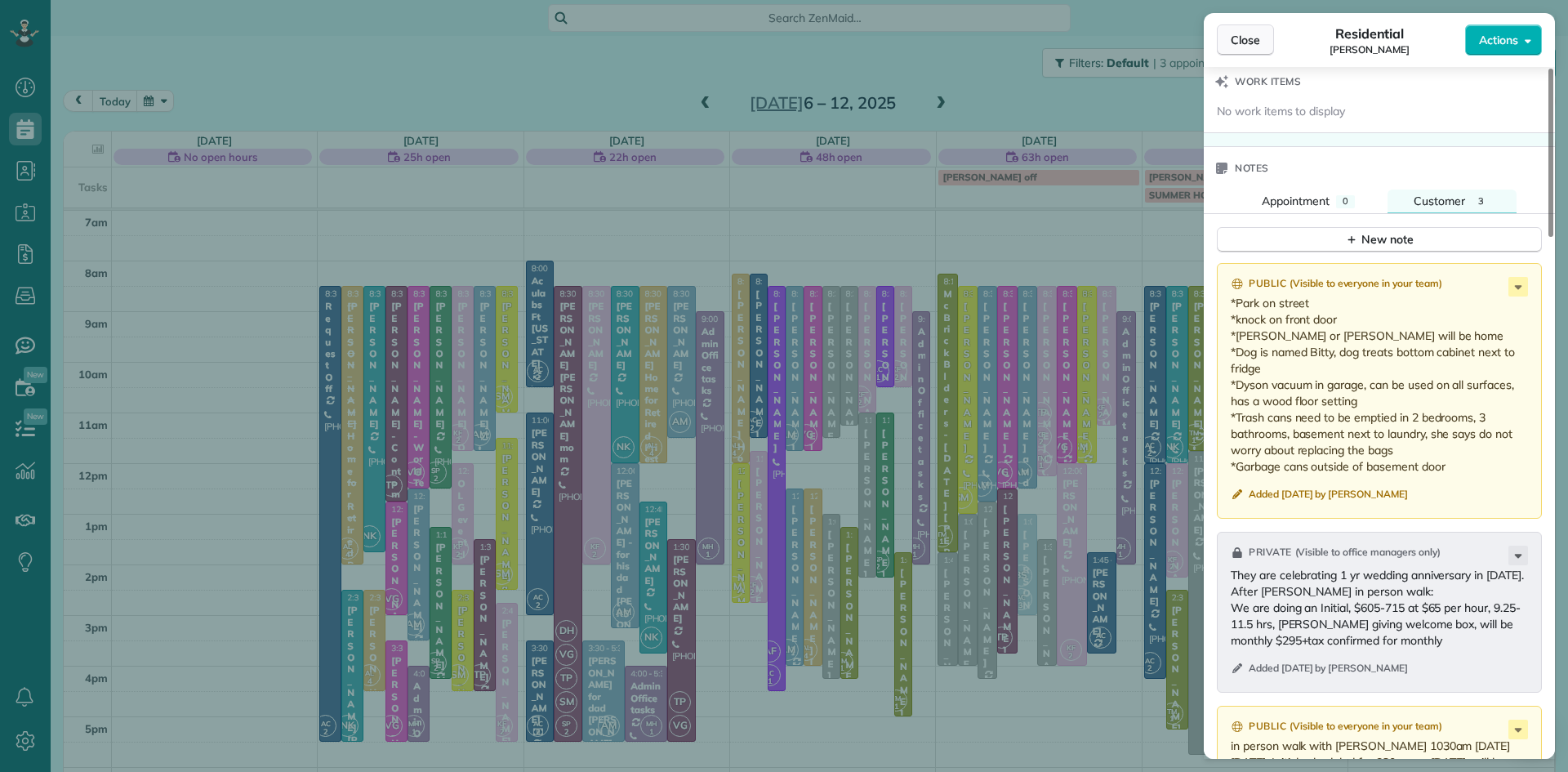 click on "Close" at bounding box center (1245, 40) 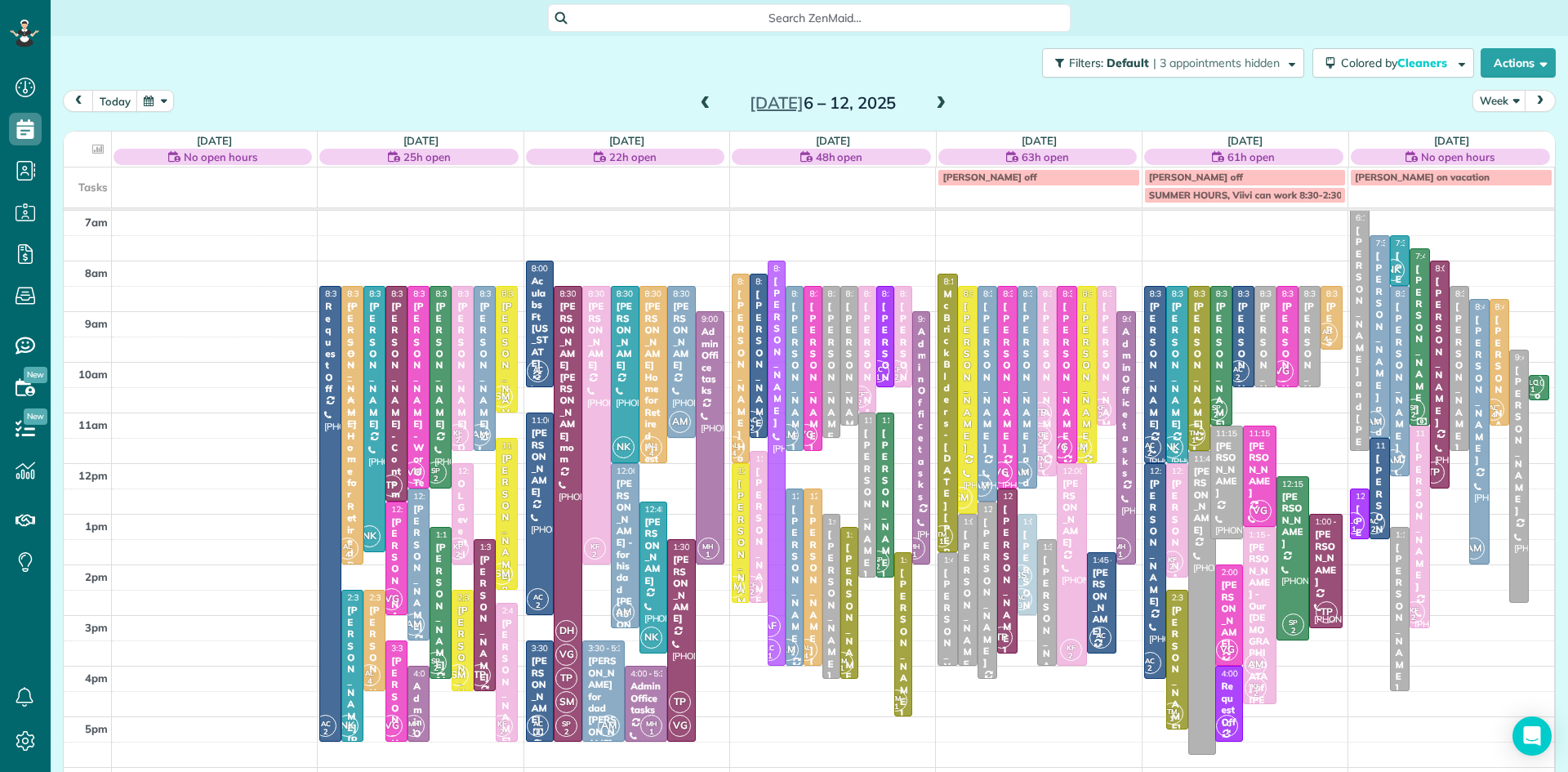 drag, startPoint x: 769, startPoint y: 390, endPoint x: 769, endPoint y: 369, distance: 21 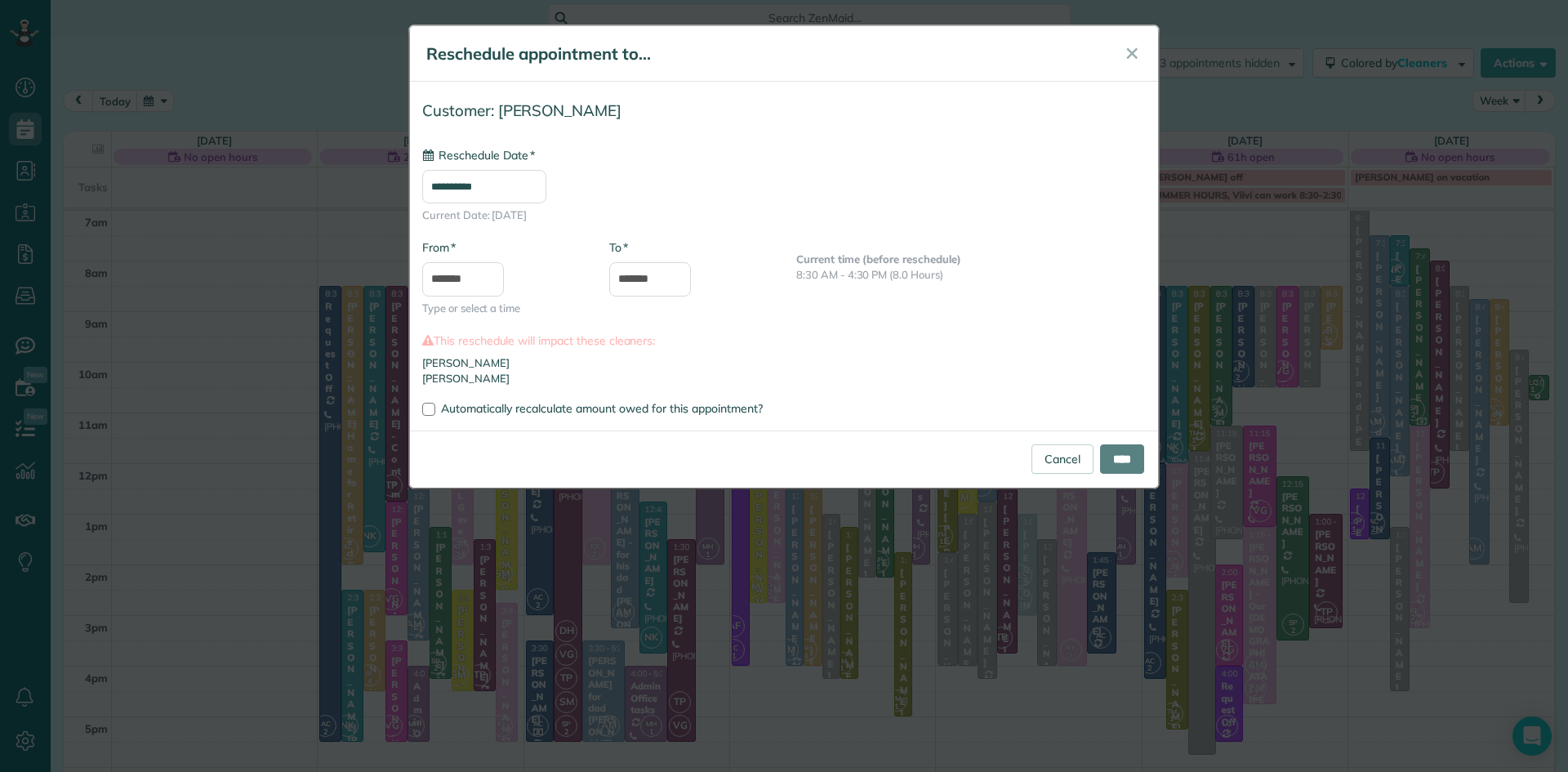 type on "**********" 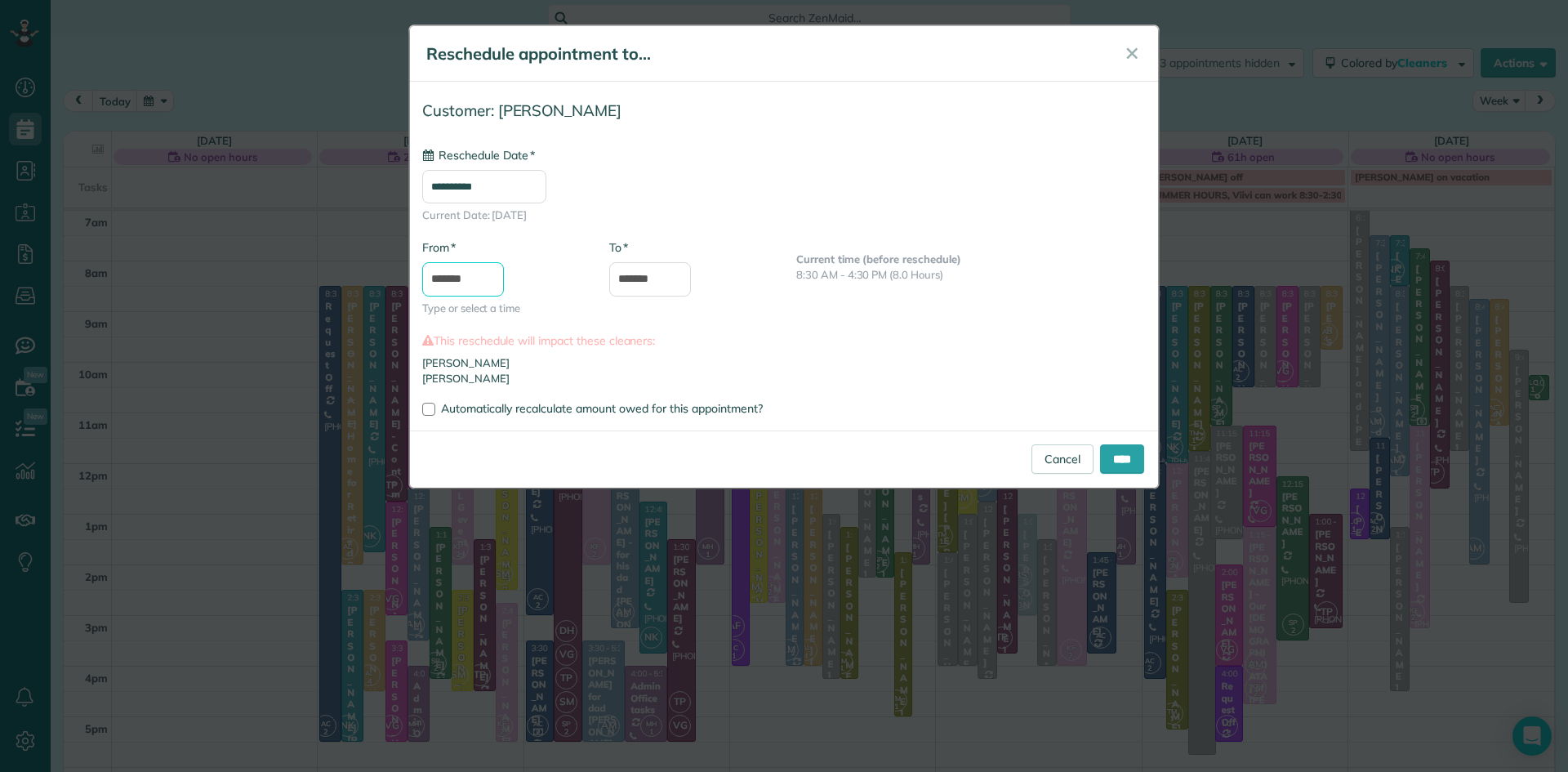 click on "Dashboard
Scheduling
Calendar View
List View
Dispatch View - Weekly scheduling (Beta)" at bounding box center (784, 386) 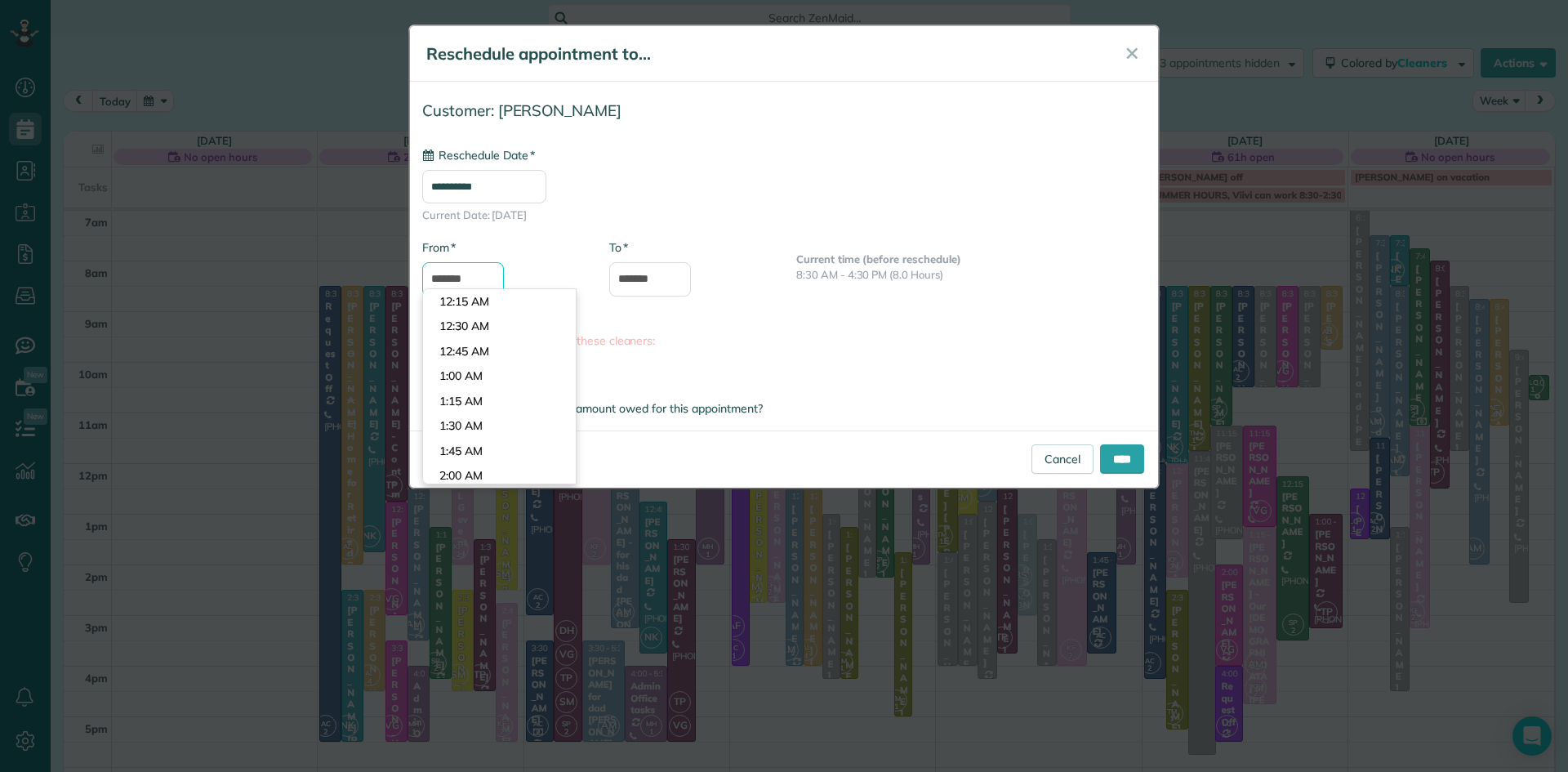 scroll, scrollTop: 748, scrollLeft: 0, axis: vertical 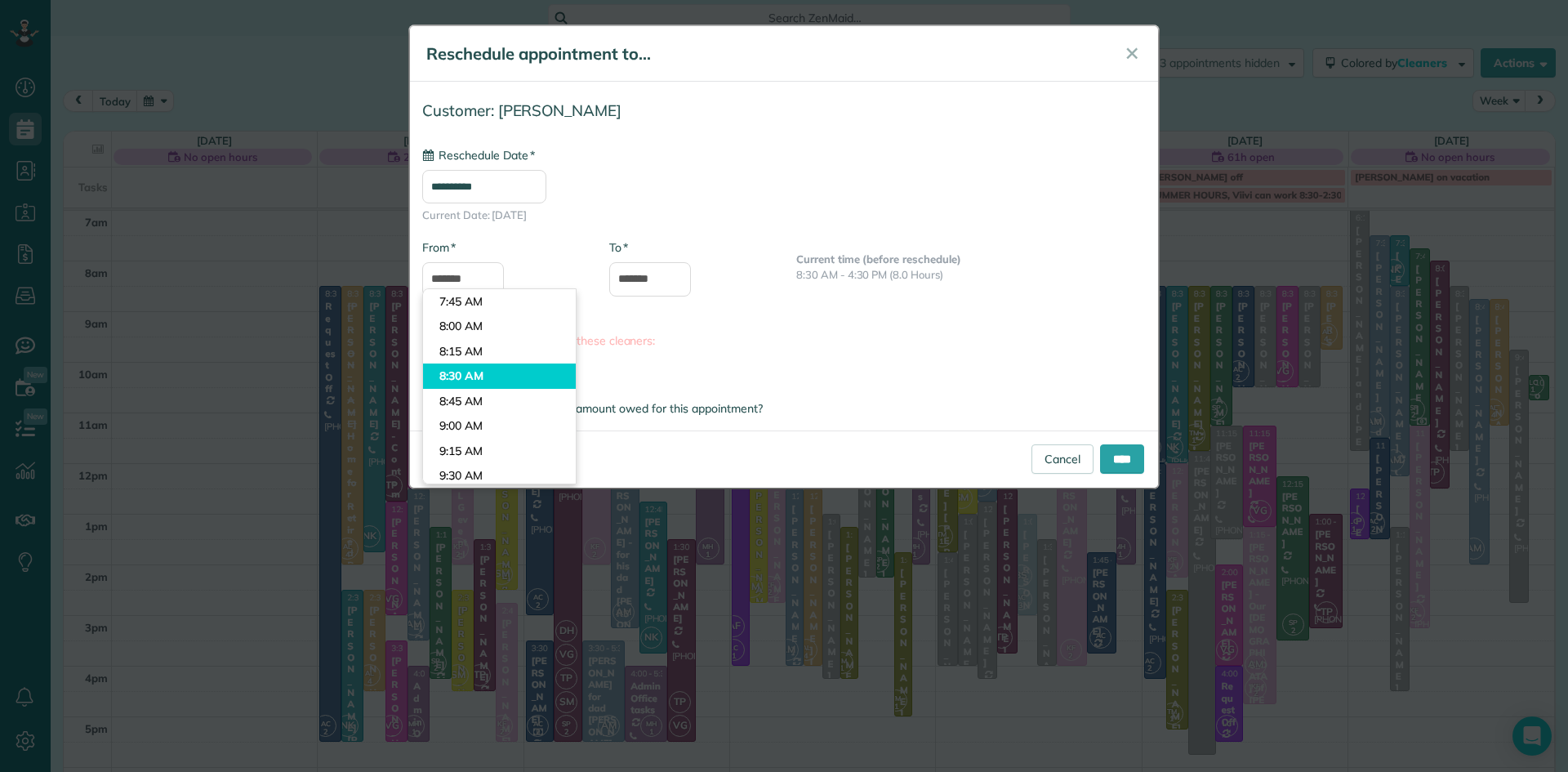 type on "*******" 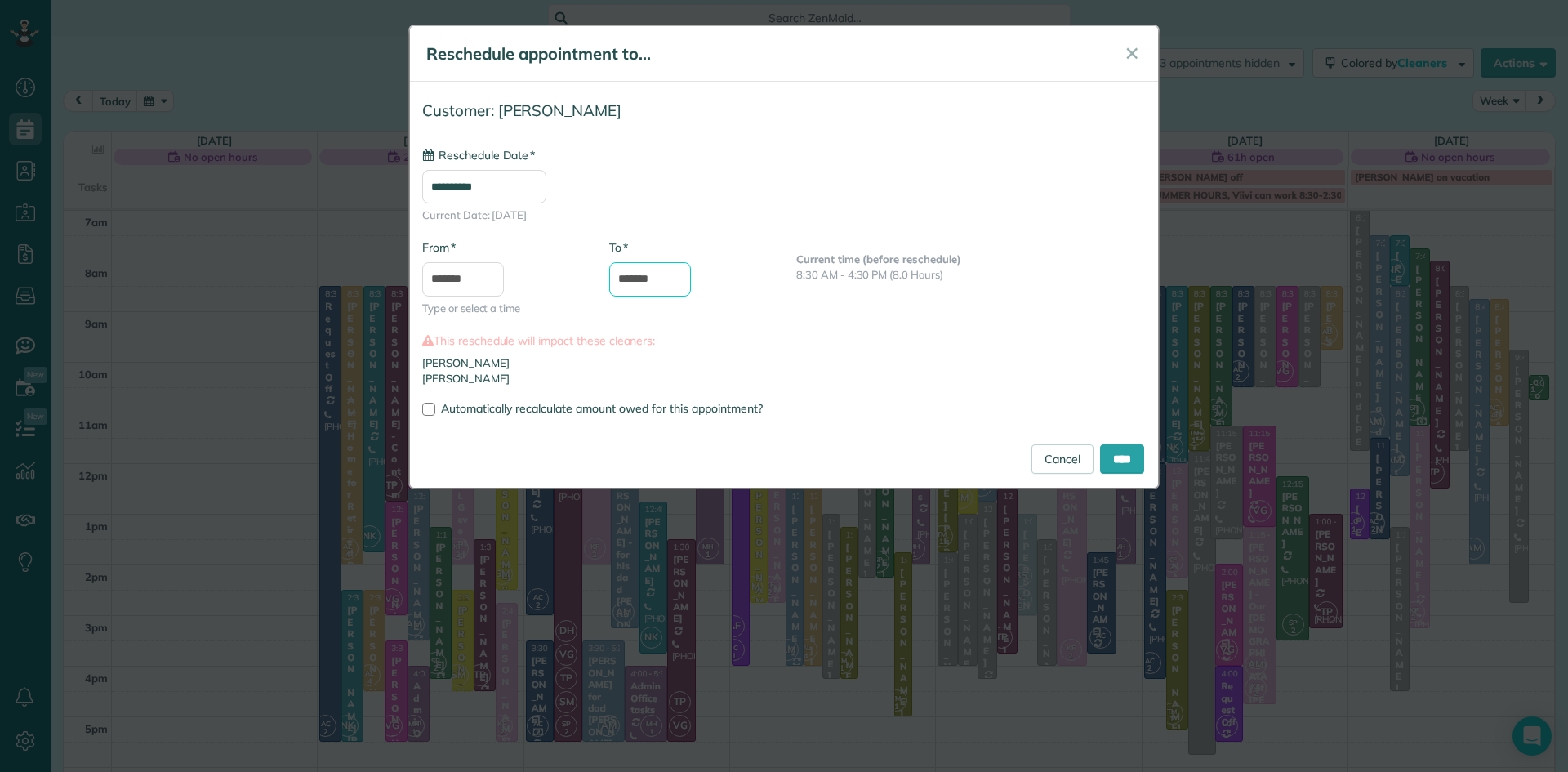 click on "*******" at bounding box center (650, 279) 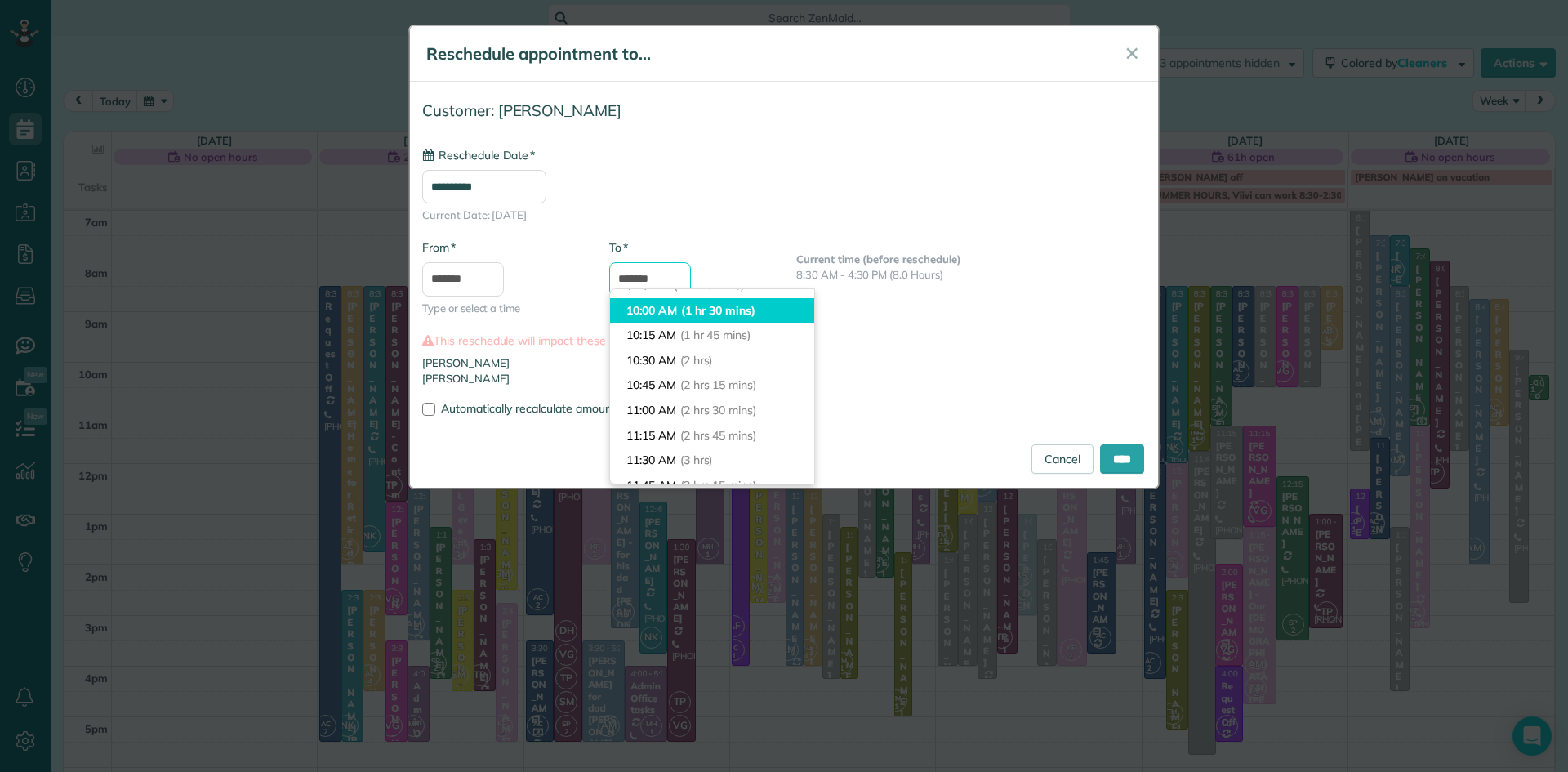 scroll, scrollTop: 154, scrollLeft: 0, axis: vertical 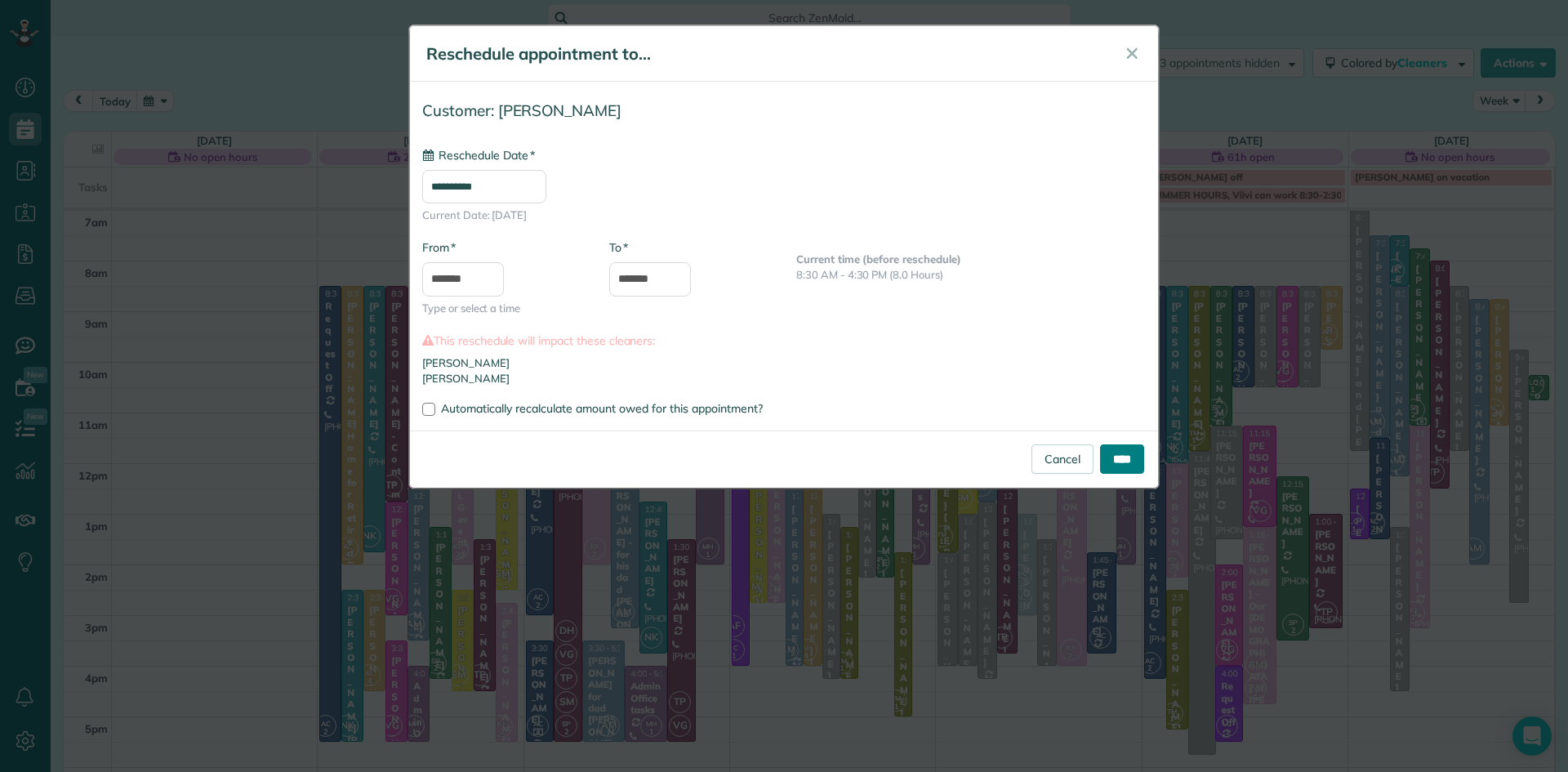 click on "****" at bounding box center [1122, 459] 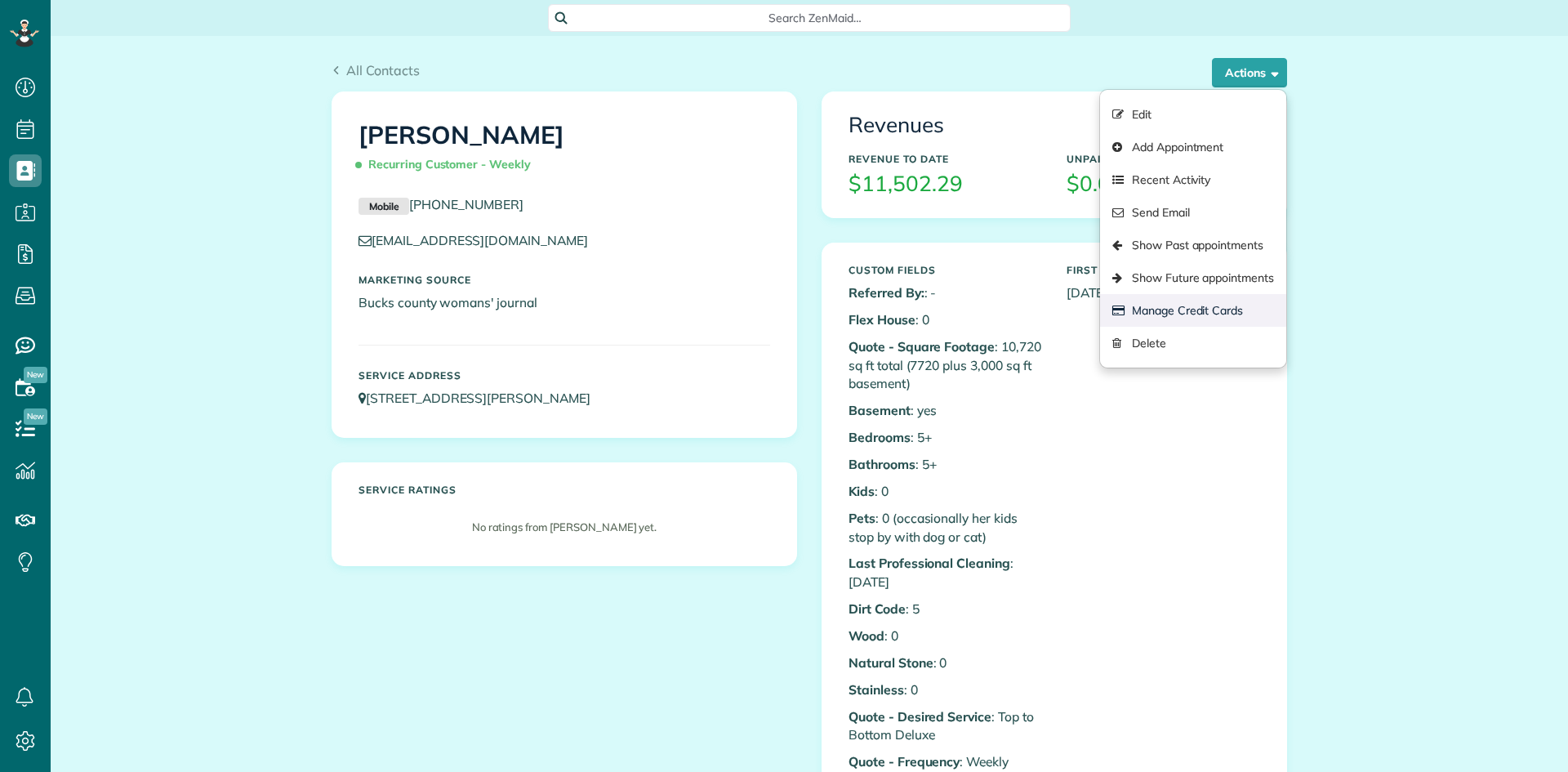 scroll, scrollTop: 0, scrollLeft: 0, axis: both 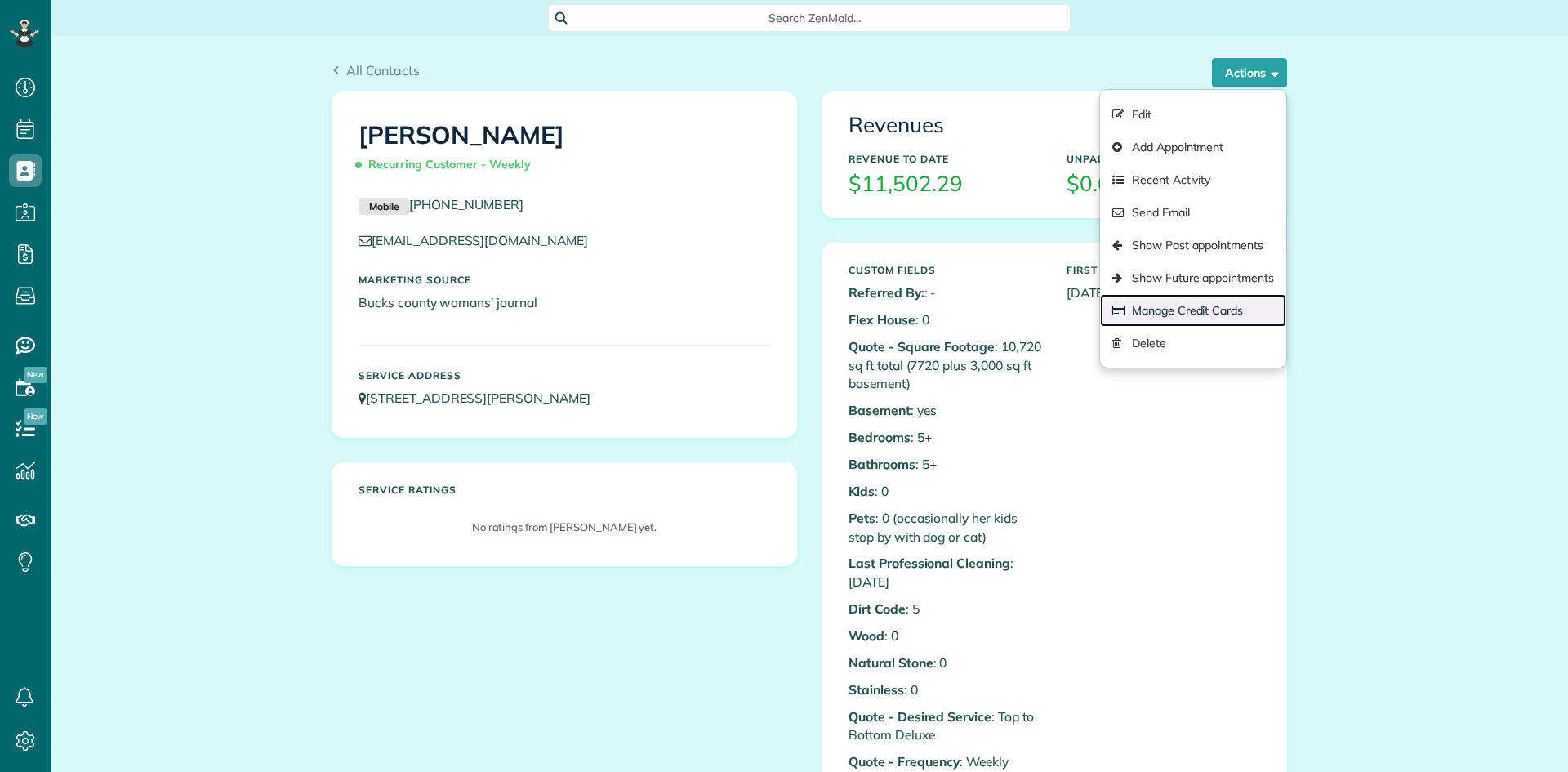click on "Manage Credit Cards" at bounding box center [1193, 310] 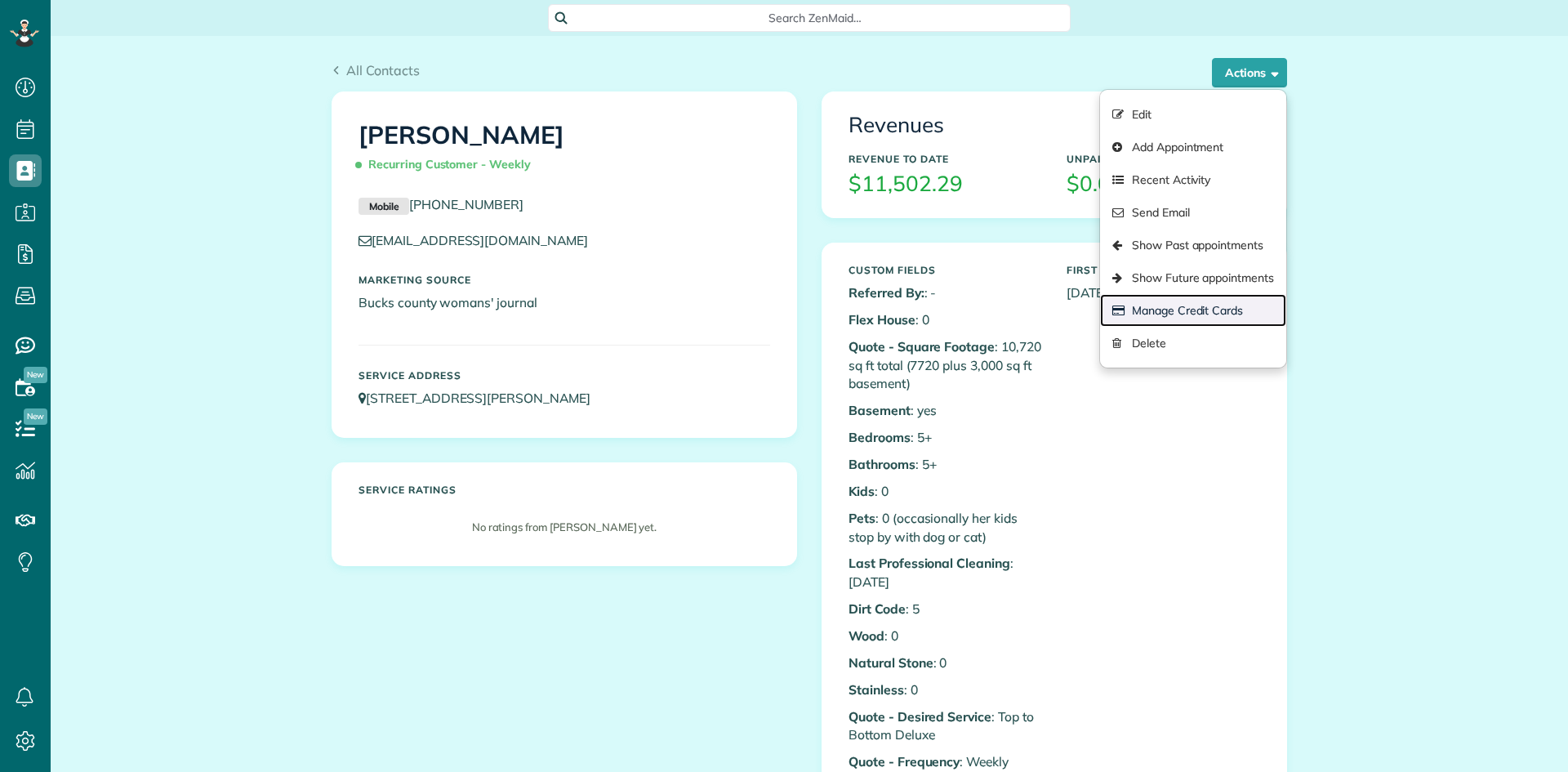 scroll, scrollTop: 772, scrollLeft: 51, axis: both 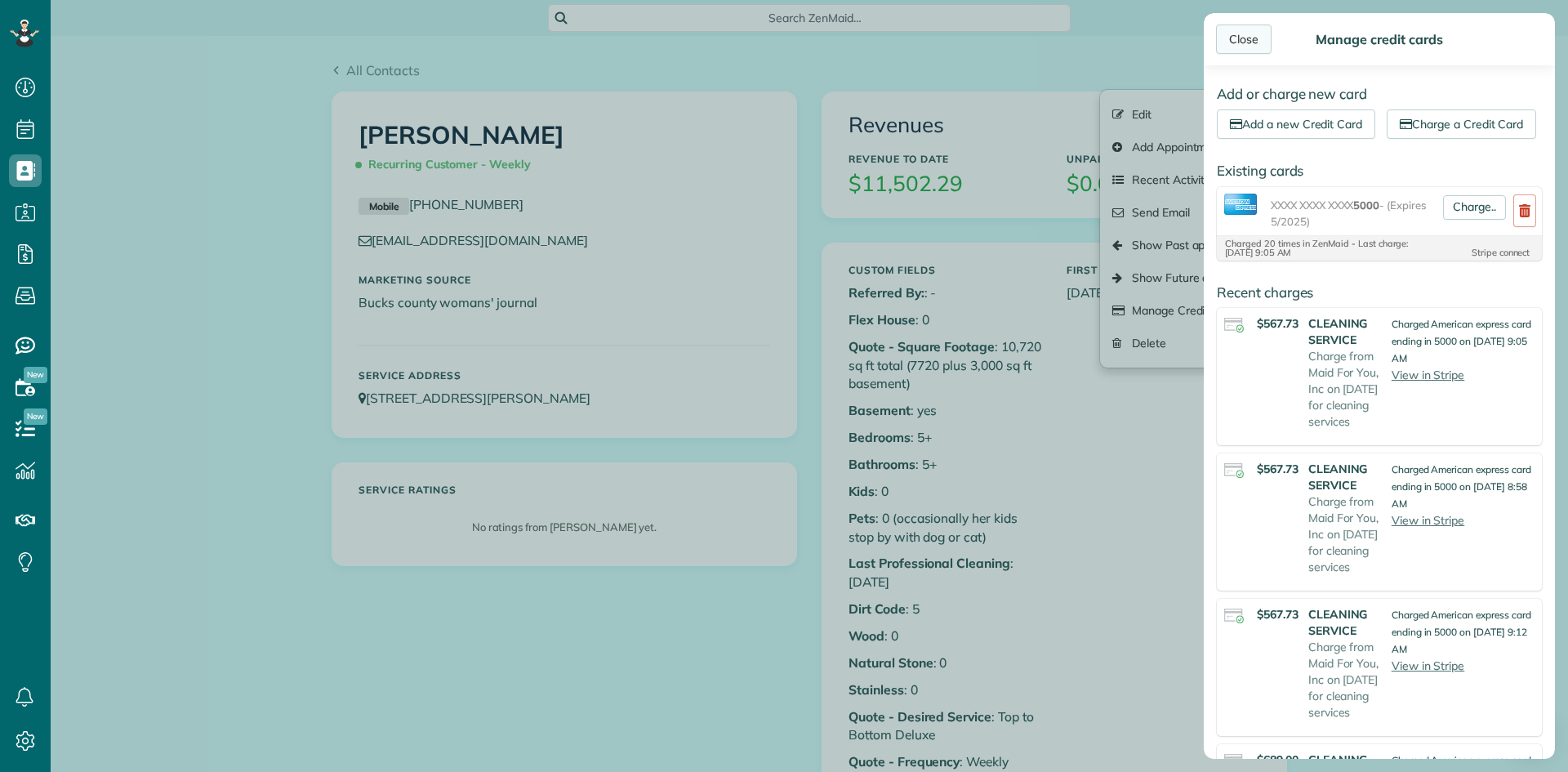 click on "Close" at bounding box center (1244, 39) 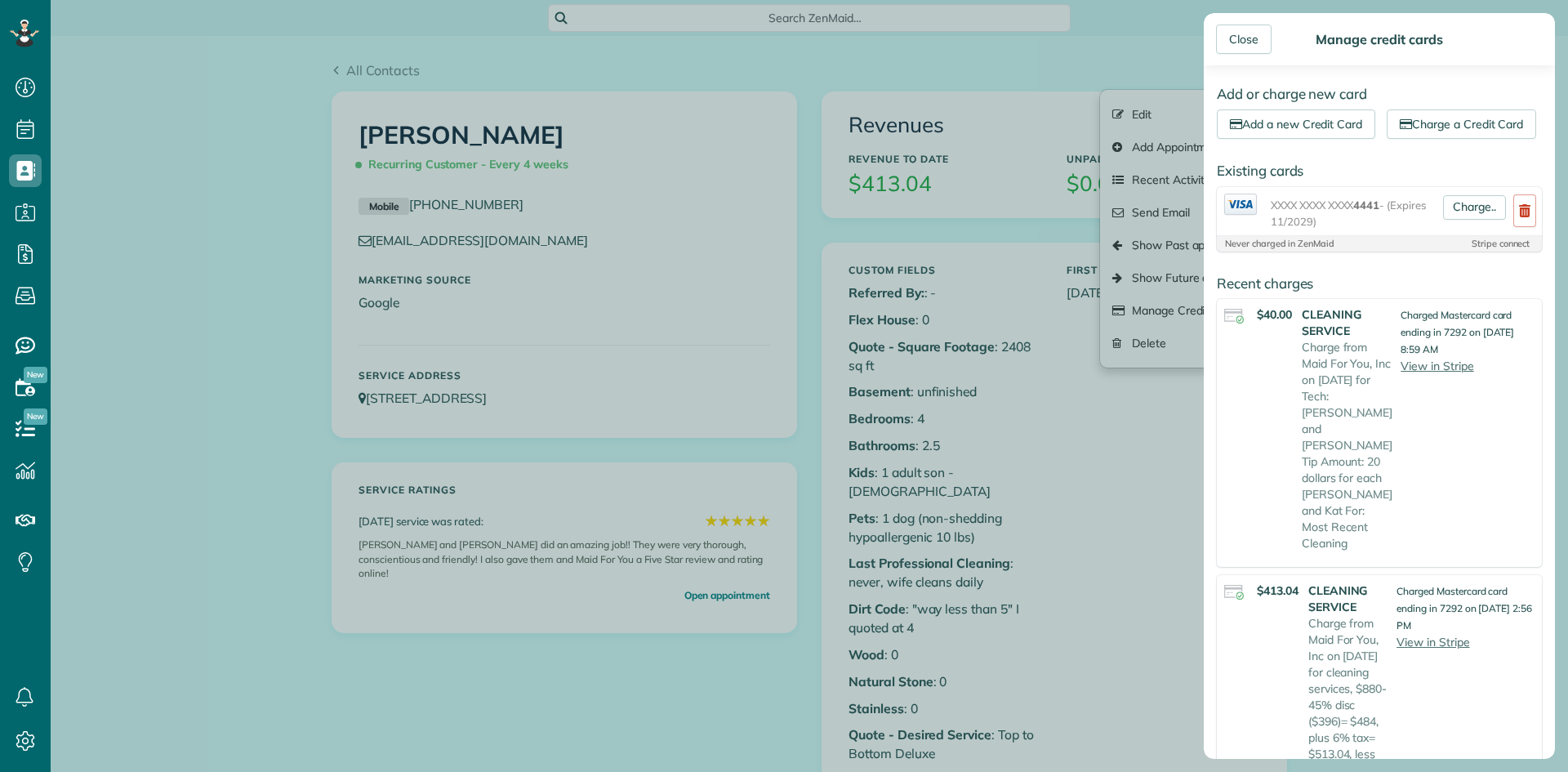 scroll, scrollTop: 0, scrollLeft: 0, axis: both 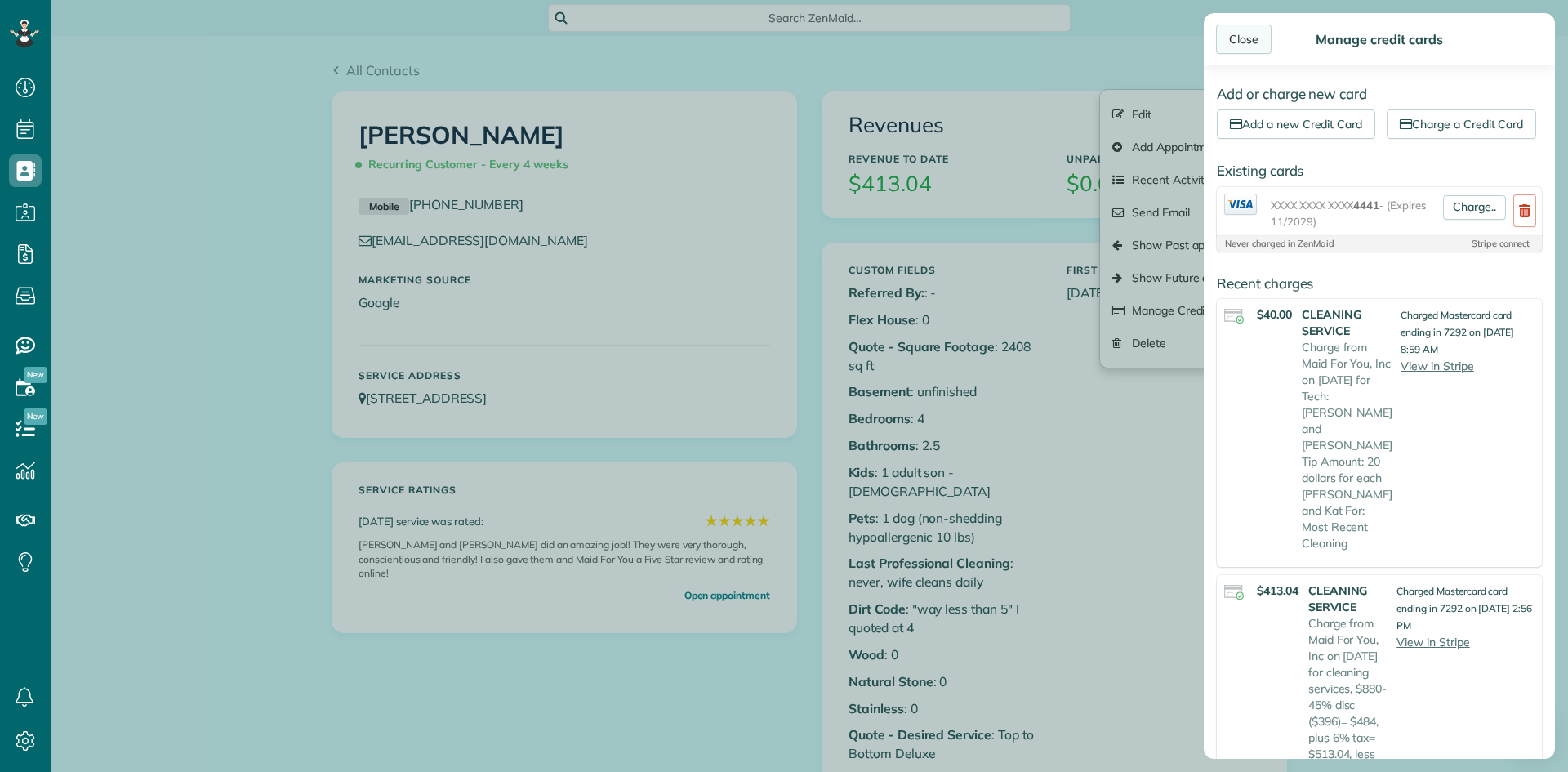 click on "Close" at bounding box center [1244, 39] 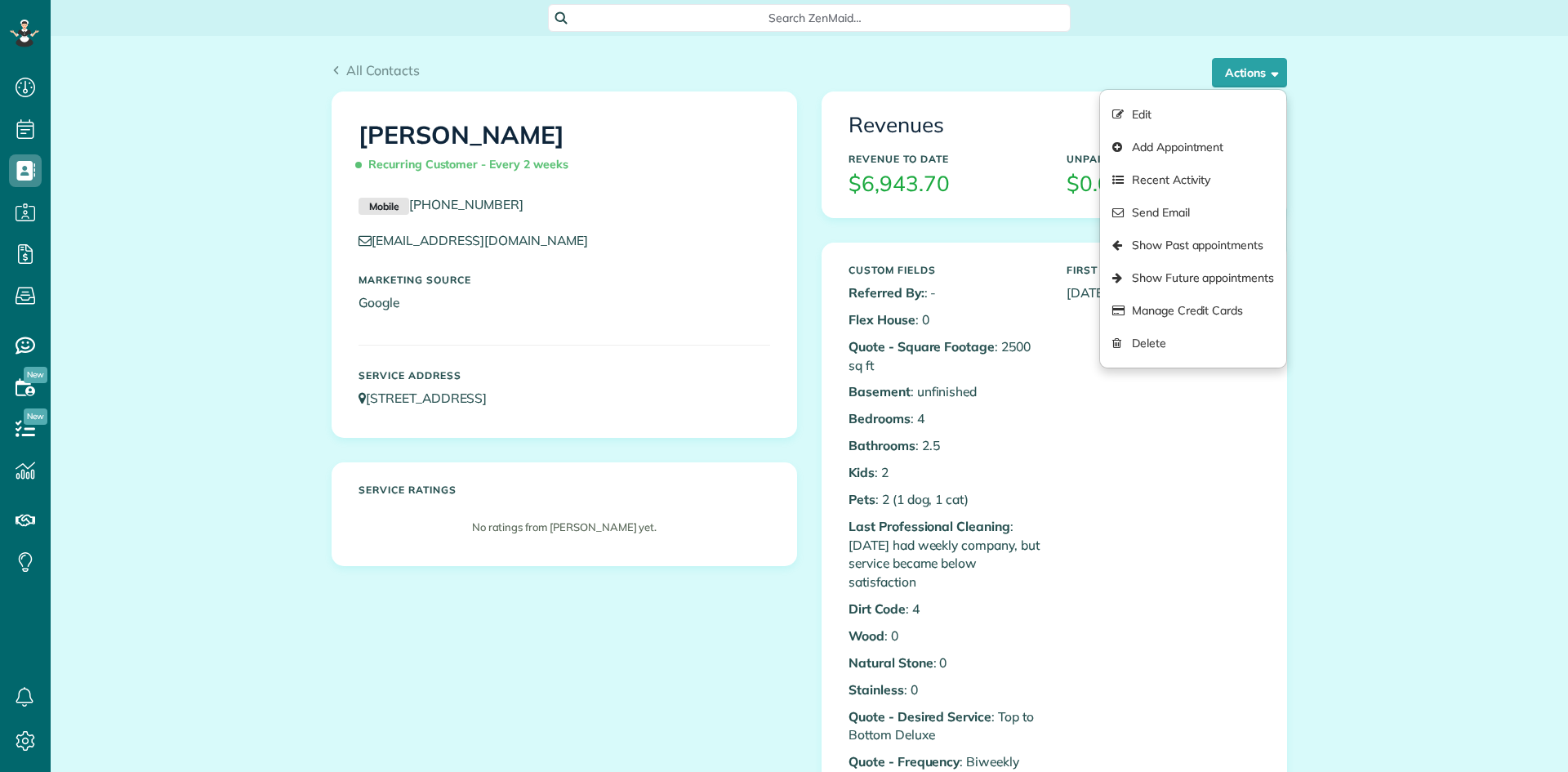 scroll, scrollTop: 0, scrollLeft: 0, axis: both 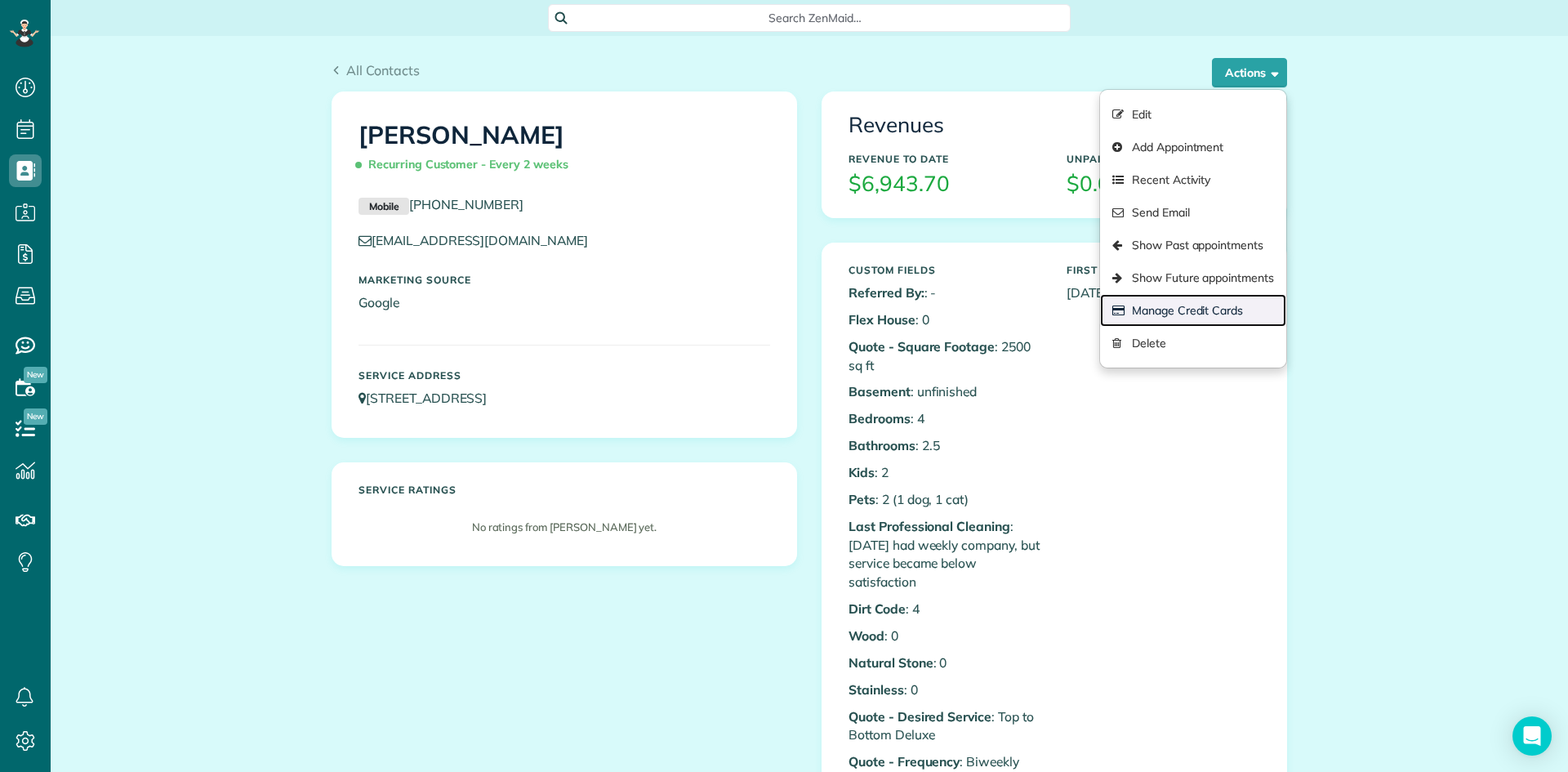 click on "Manage Credit Cards" at bounding box center [1193, 310] 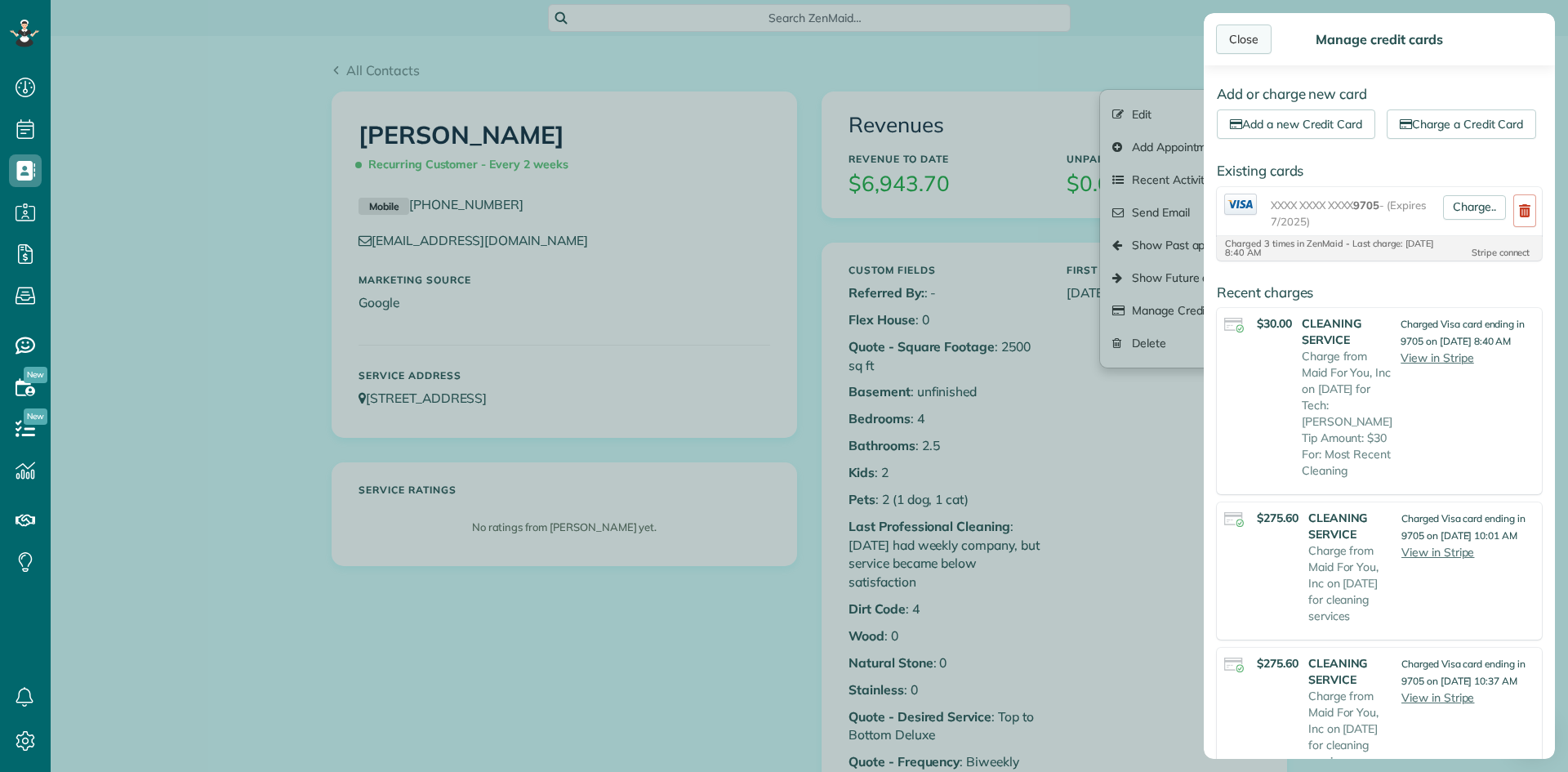 click on "Close" at bounding box center (1244, 39) 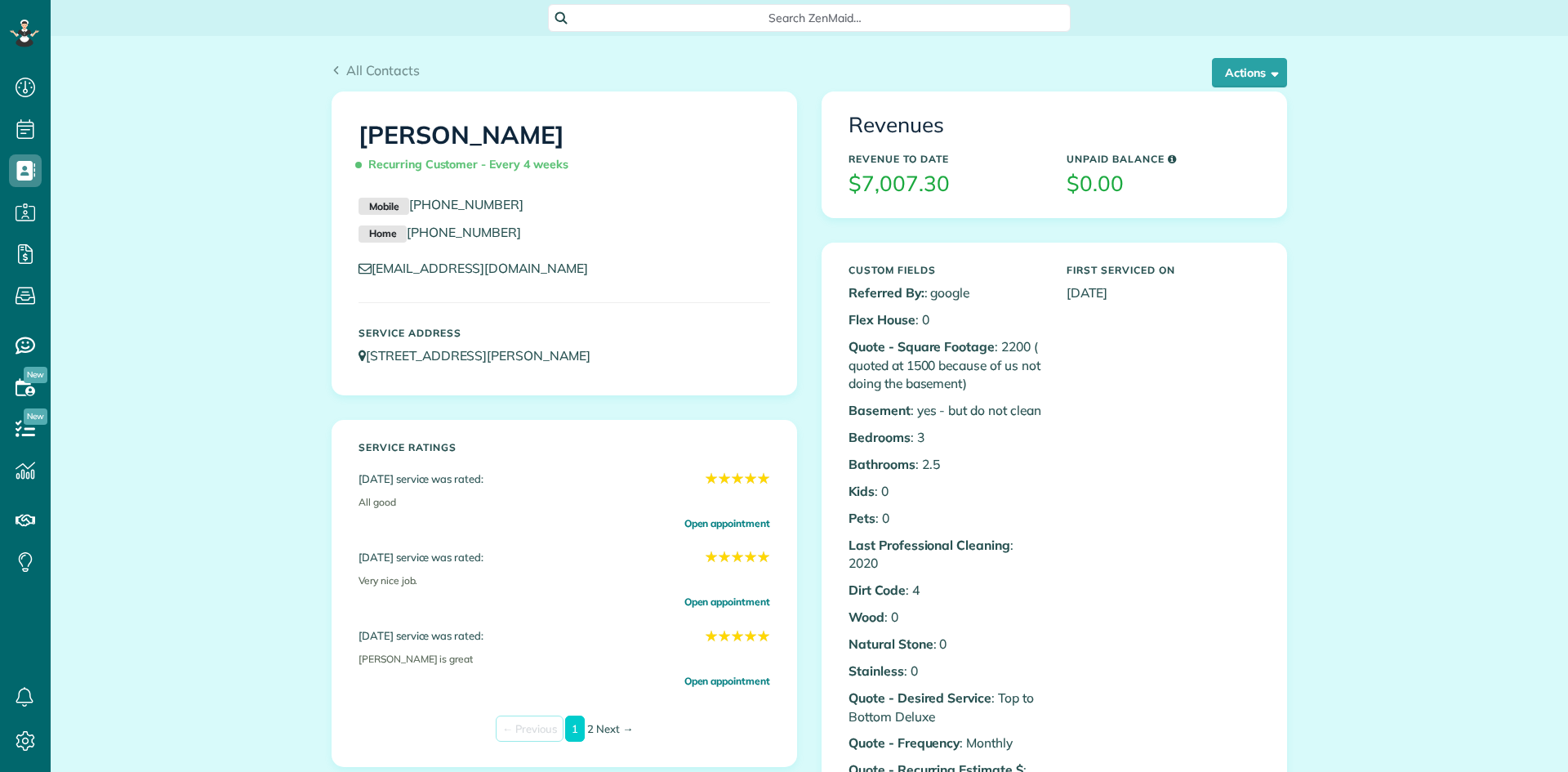 scroll, scrollTop: 0, scrollLeft: 0, axis: both 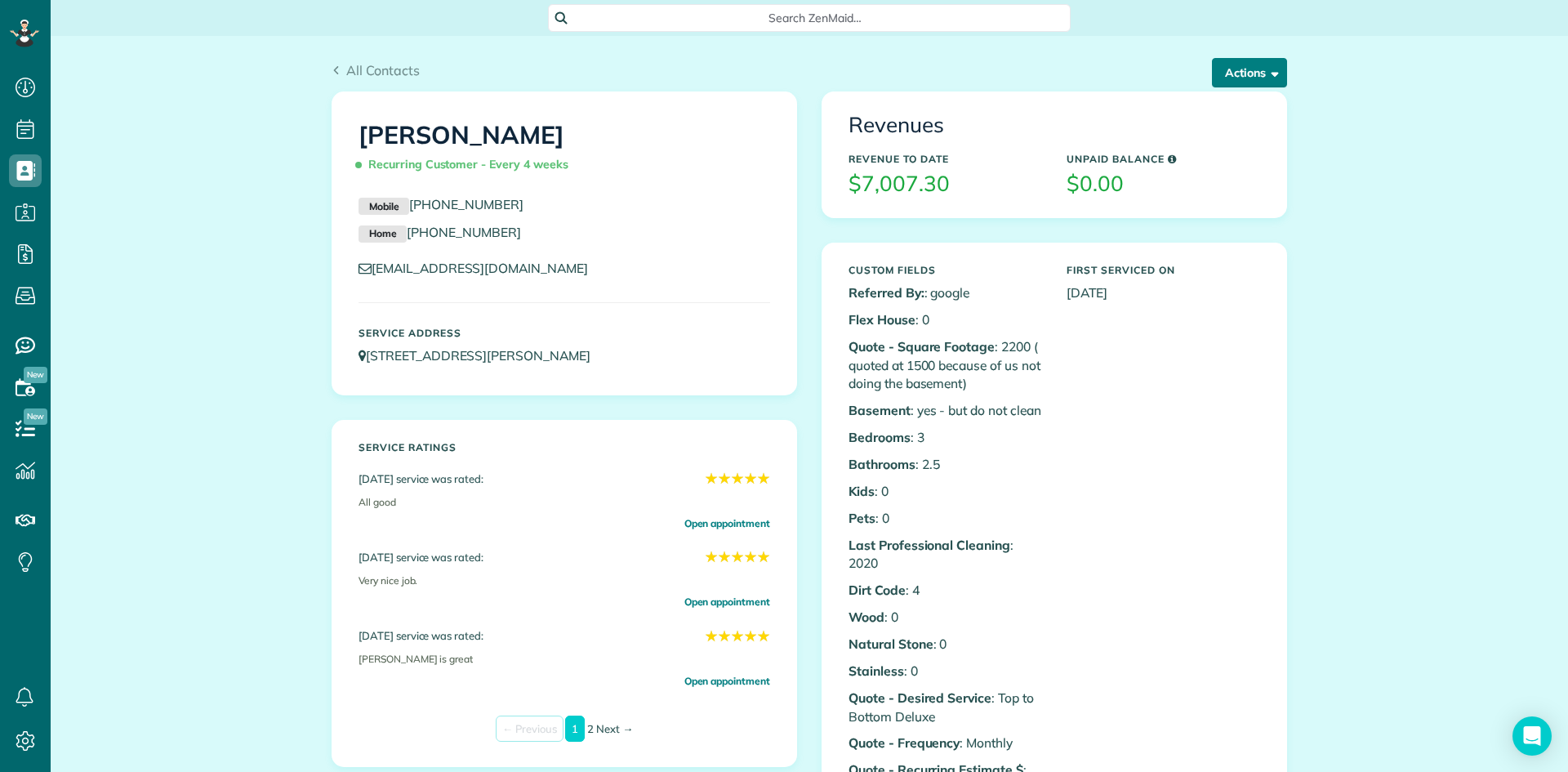 click on "Actions" at bounding box center [1250, 73] 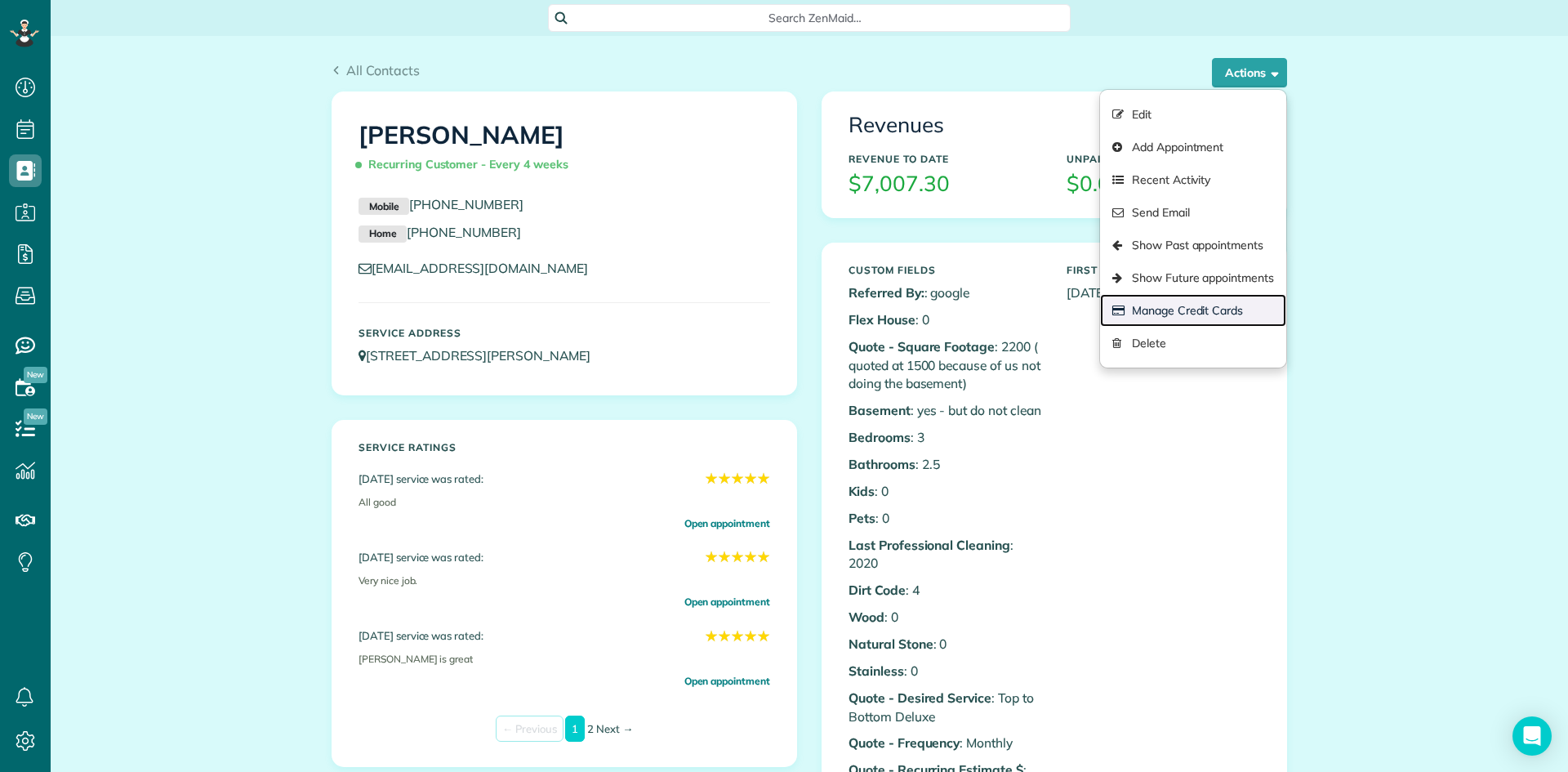 click on "Manage Credit Cards" at bounding box center (1193, 310) 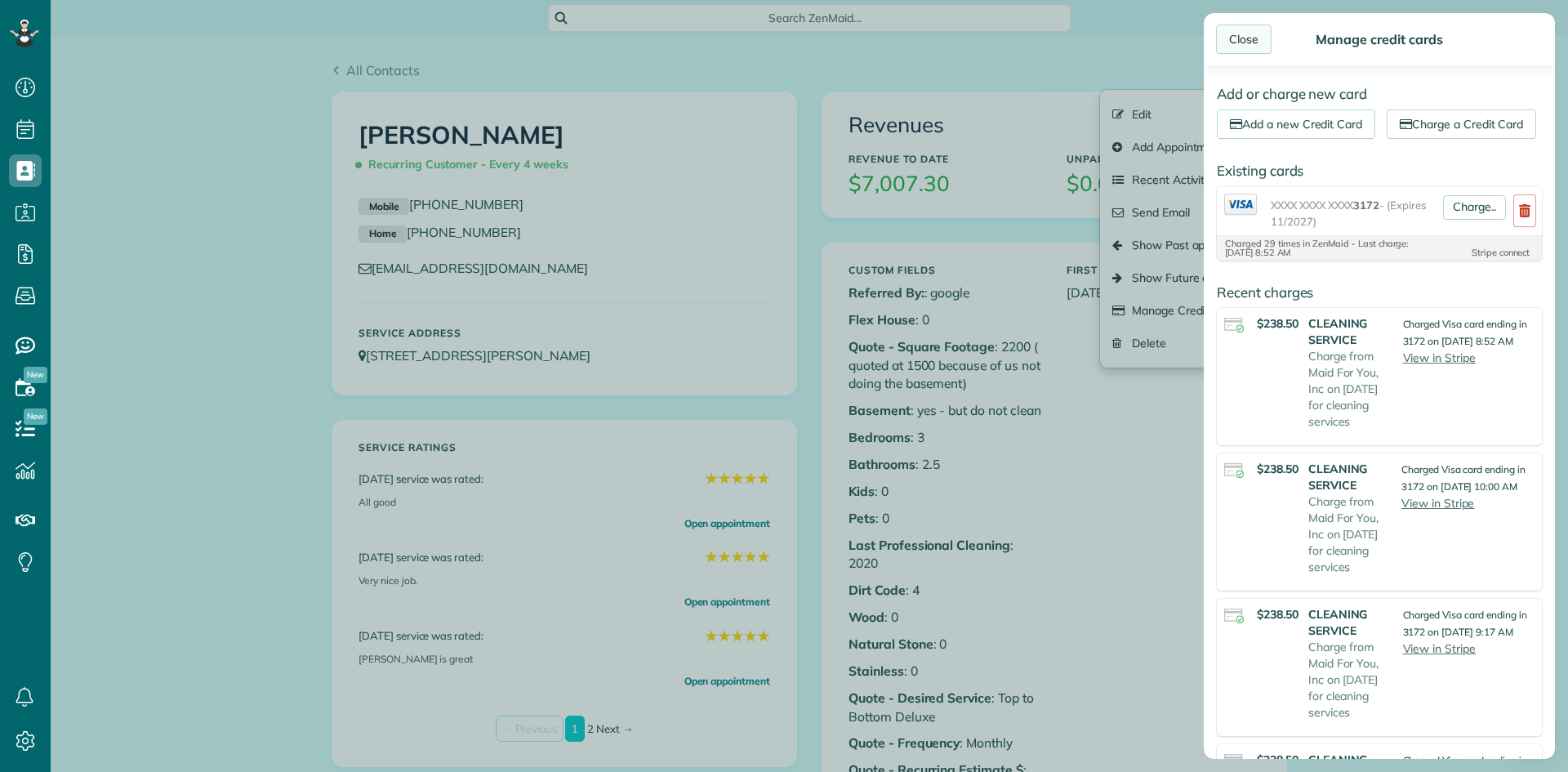 click on "Close" at bounding box center [1244, 39] 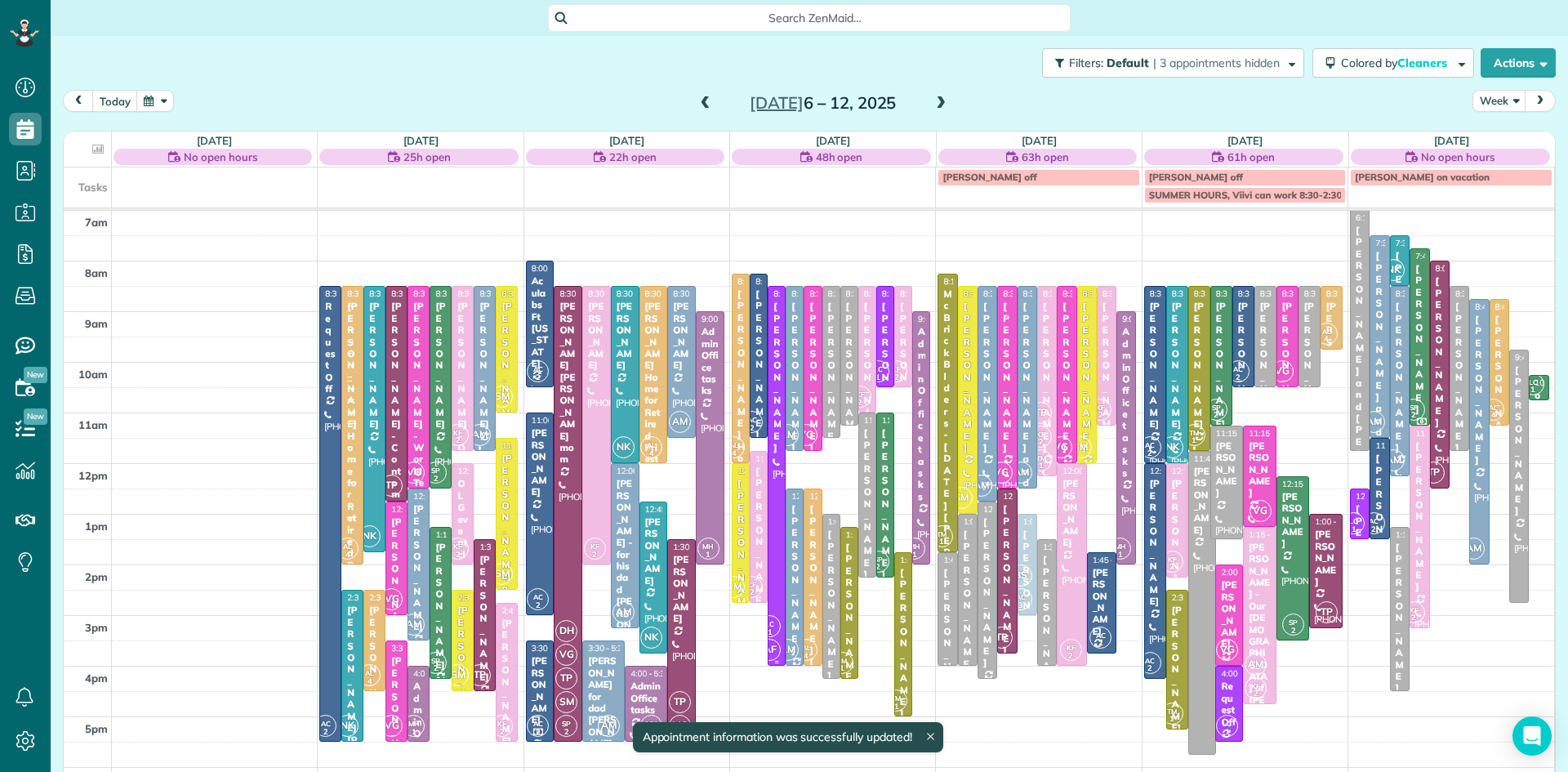 scroll, scrollTop: 0, scrollLeft: 0, axis: both 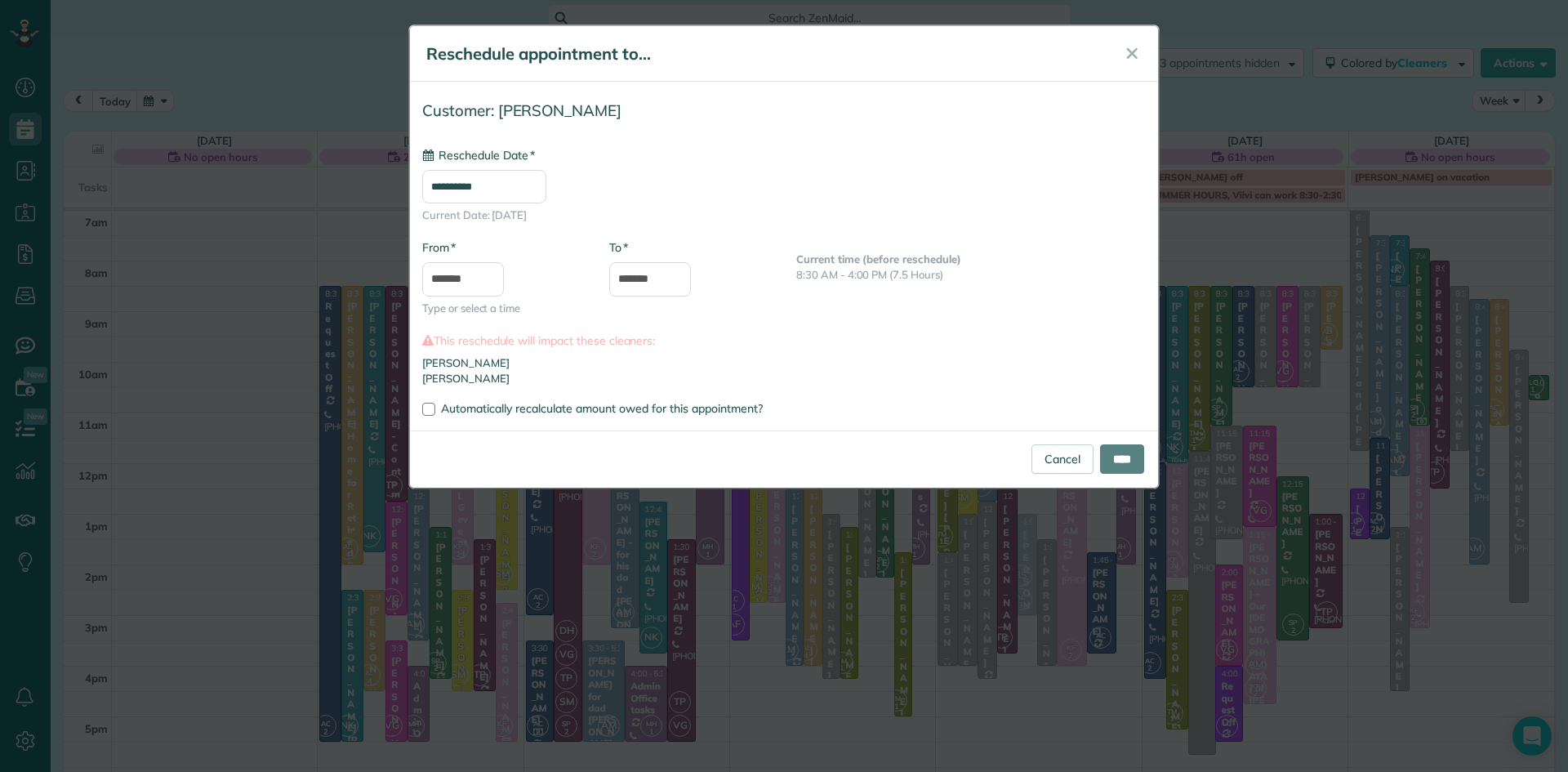 type on "**********" 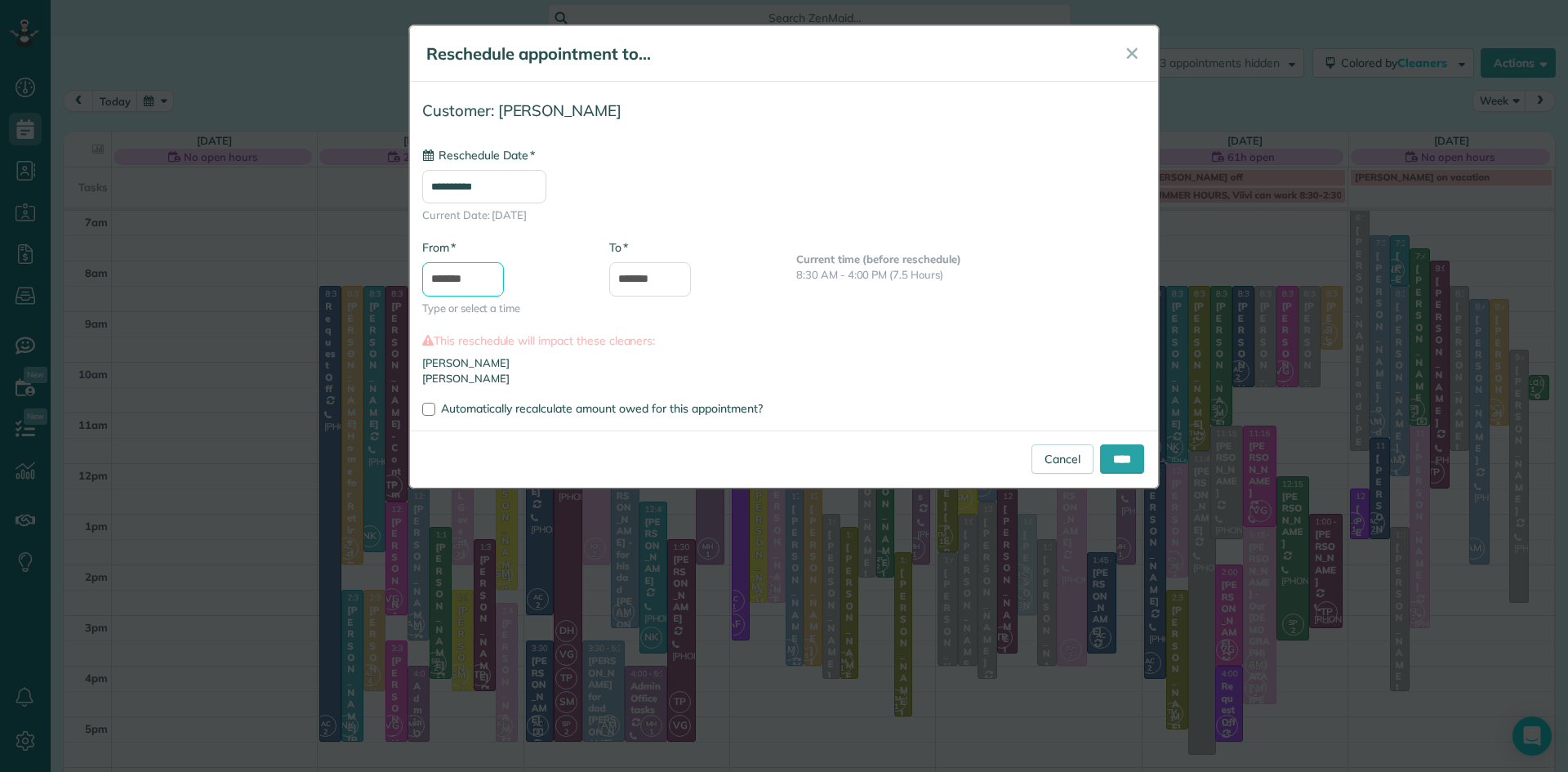 click on "*******" at bounding box center [463, 279] 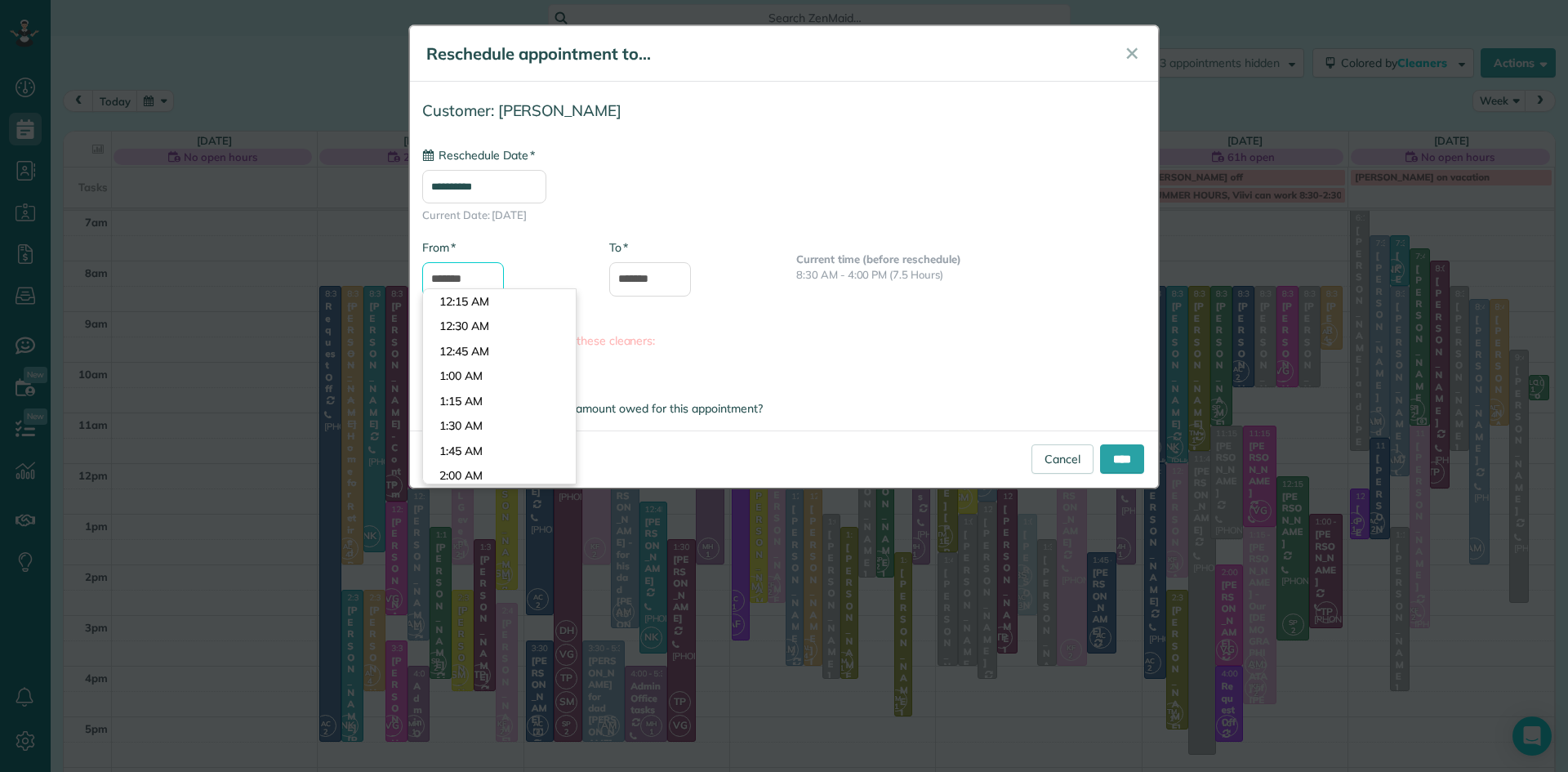 scroll, scrollTop: 748, scrollLeft: 0, axis: vertical 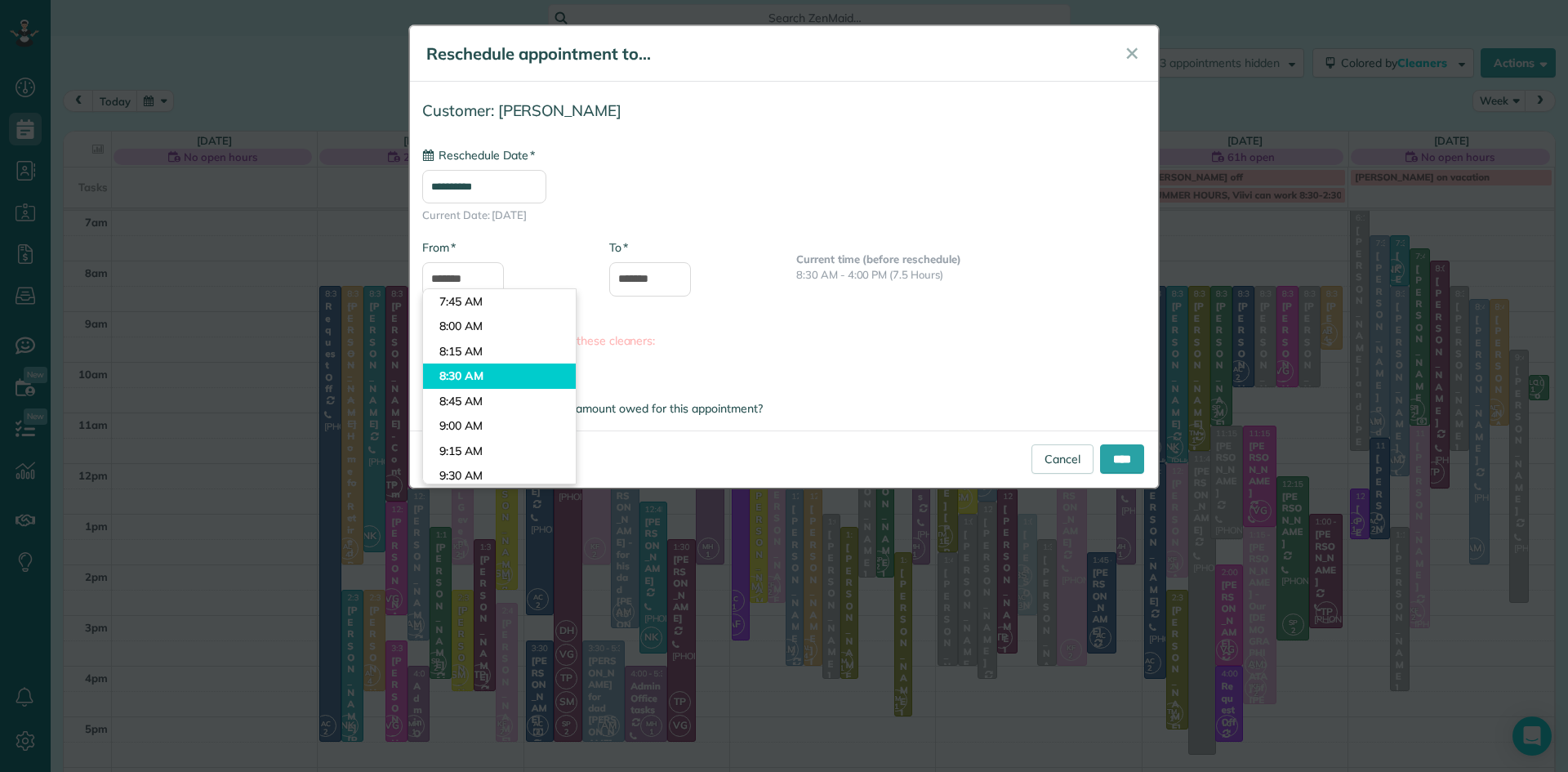 type on "*******" 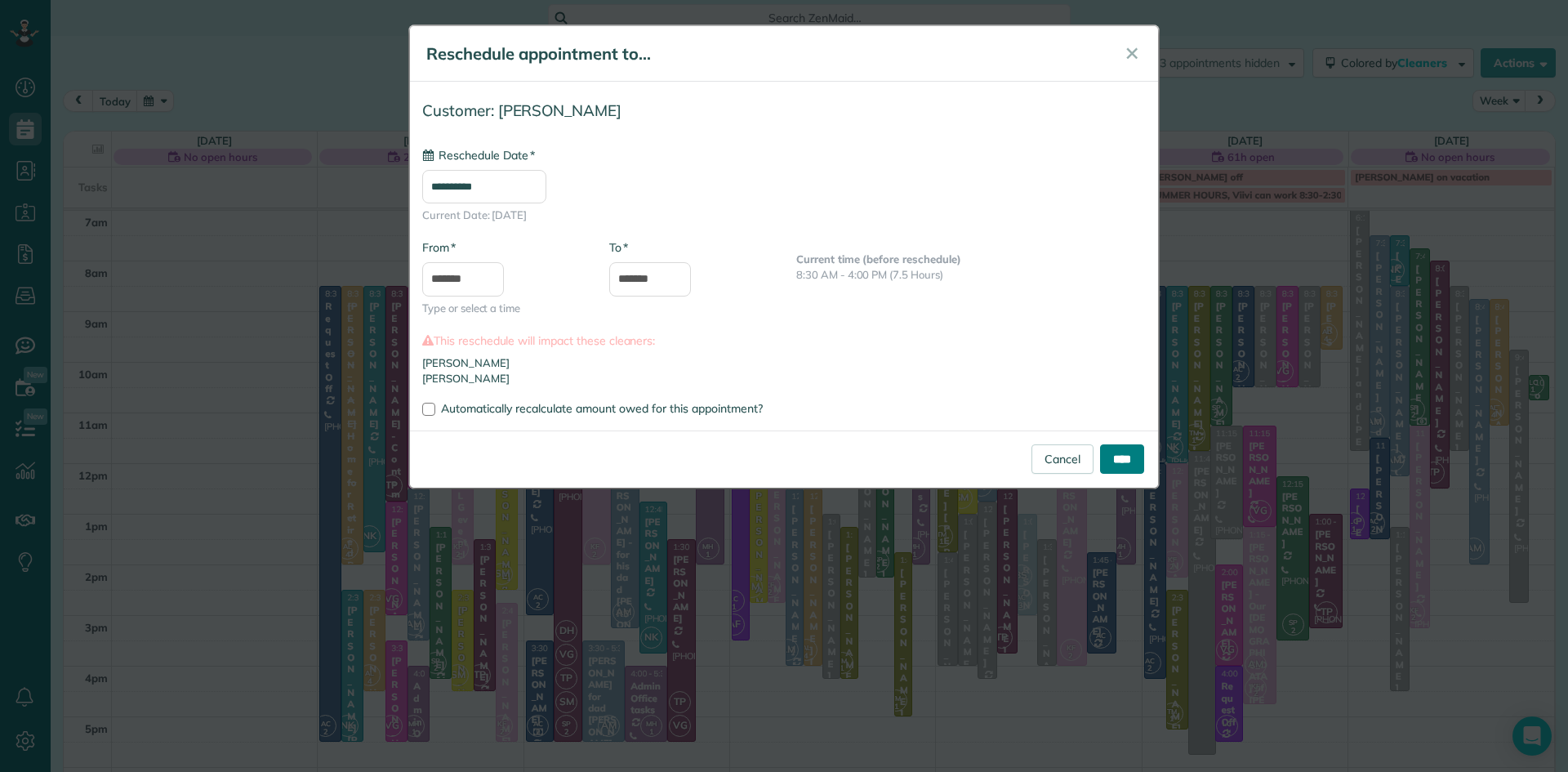 click on "****" at bounding box center (1122, 459) 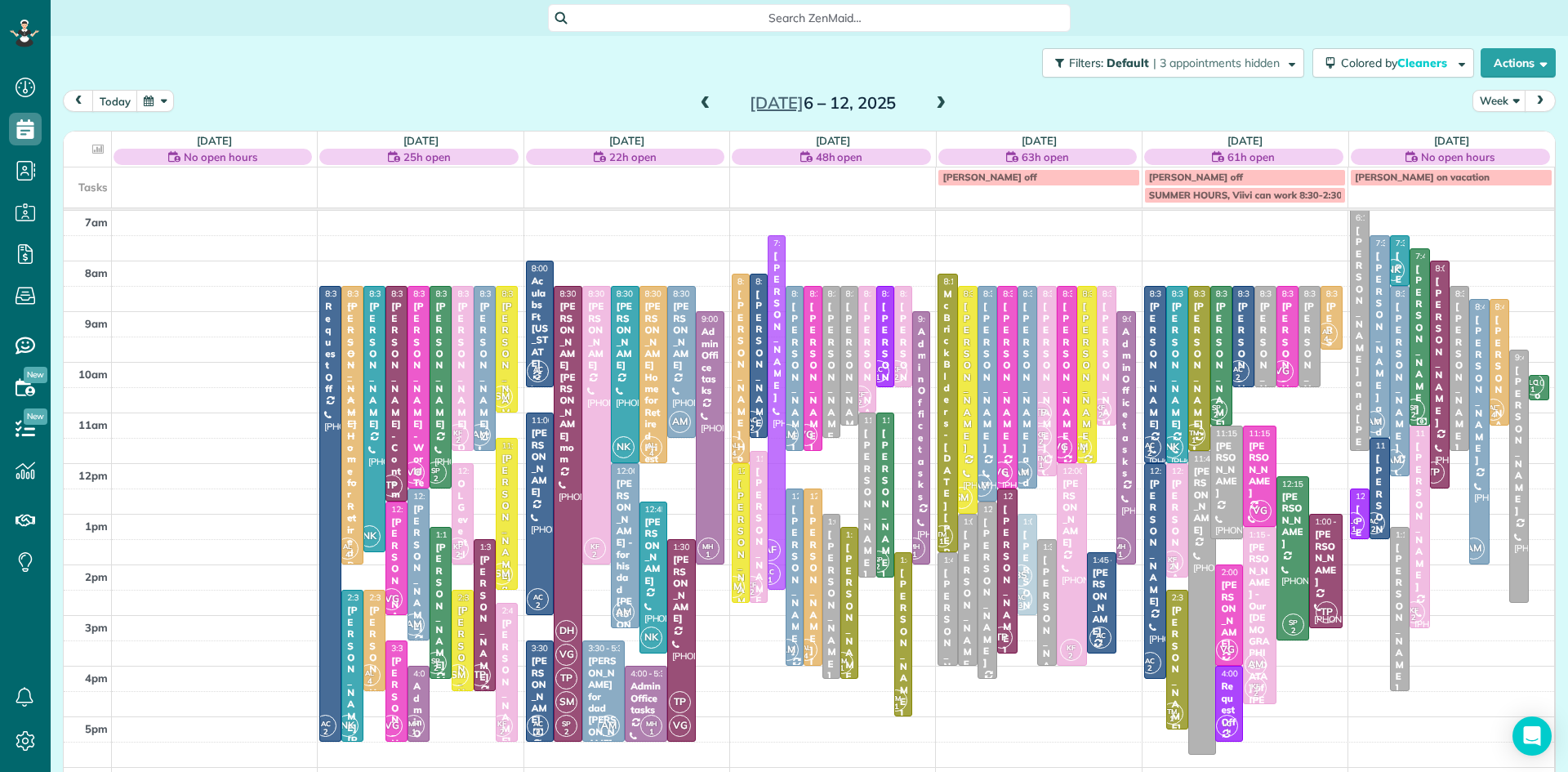 drag, startPoint x: 775, startPoint y: 551, endPoint x: 775, endPoint y: 495, distance: 56 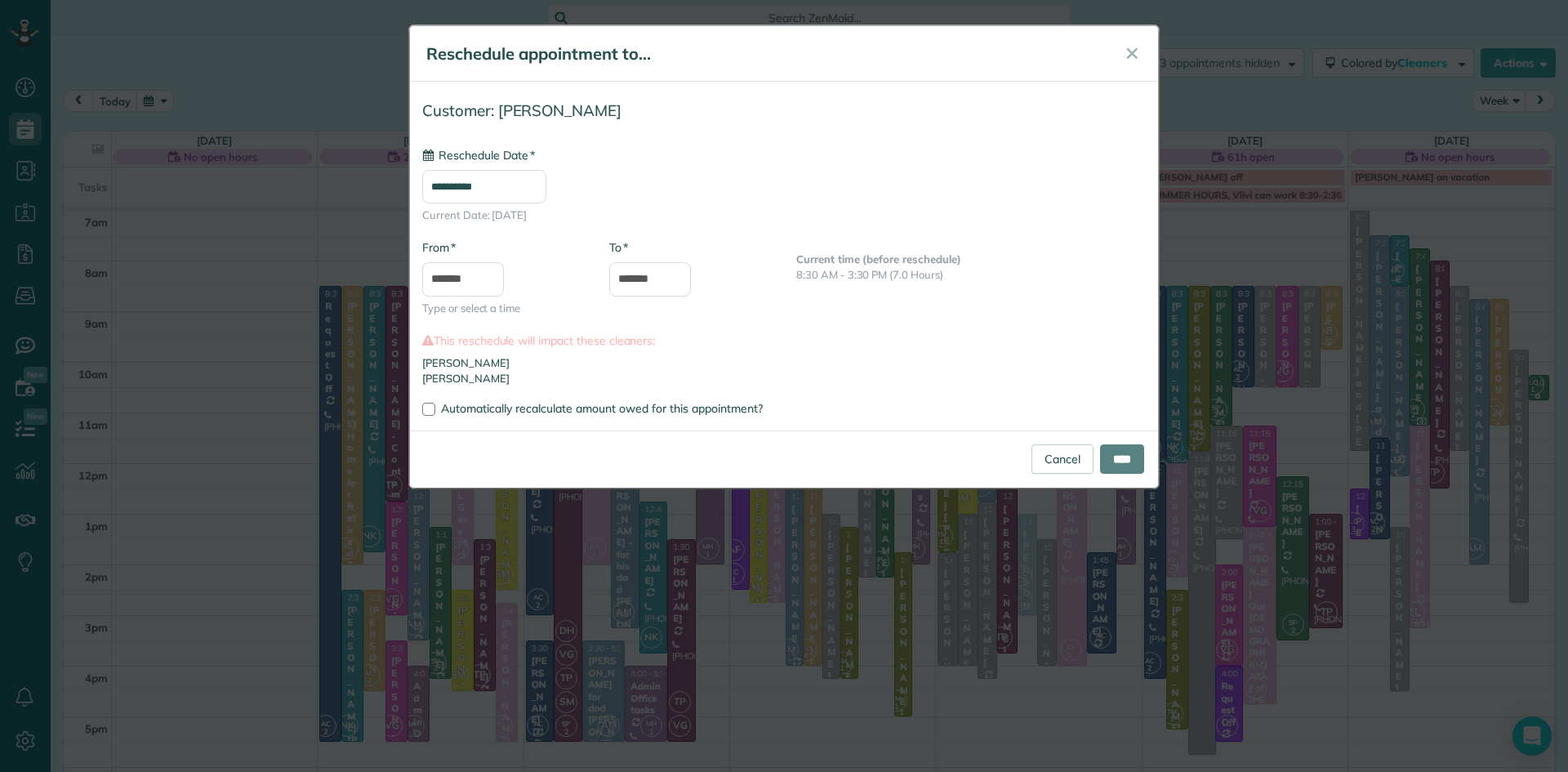 type on "**********" 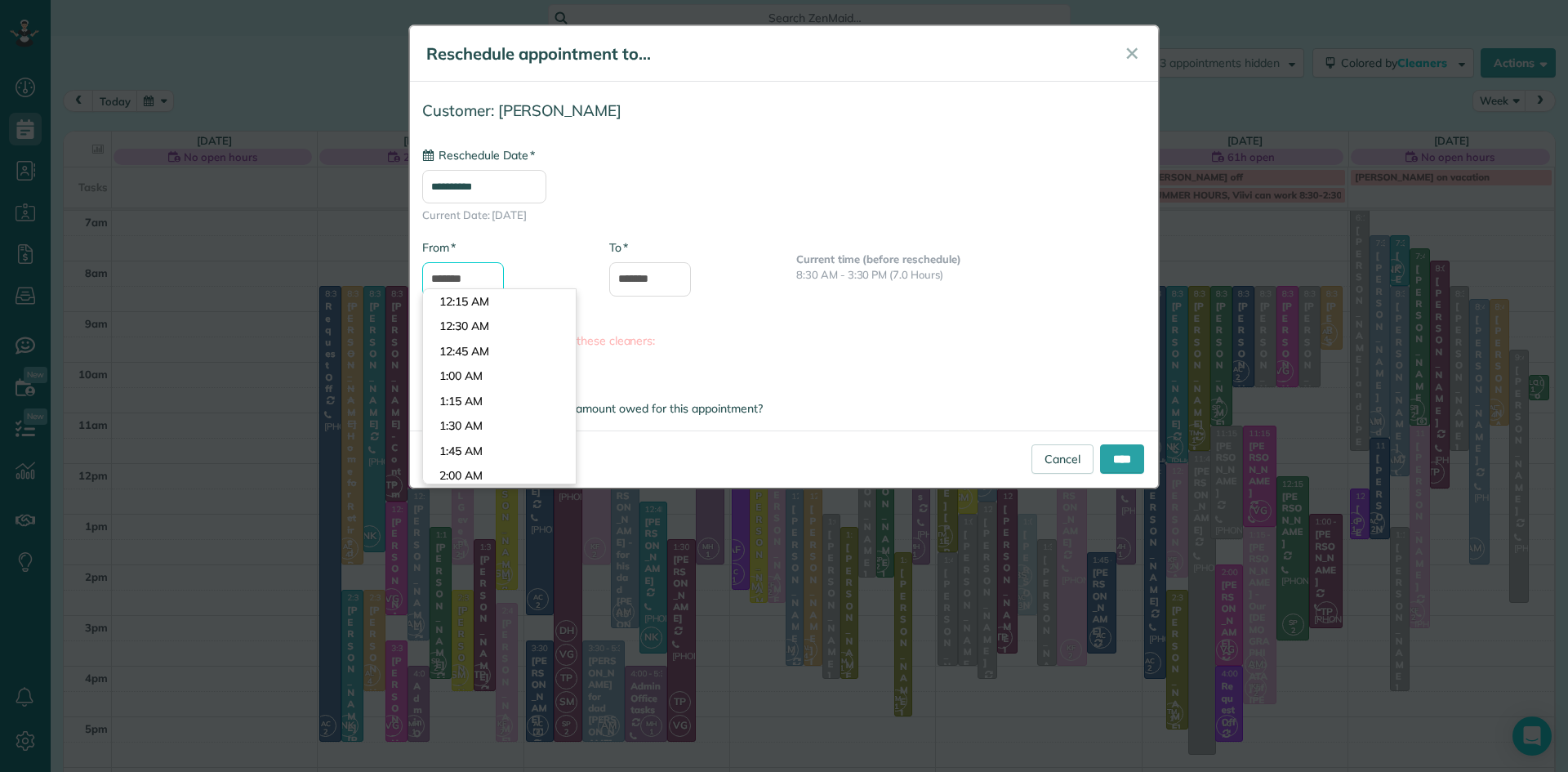 click on "Dashboard
Scheduling
Calendar View
List View
Dispatch View - Weekly scheduling (Beta)" at bounding box center [784, 386] 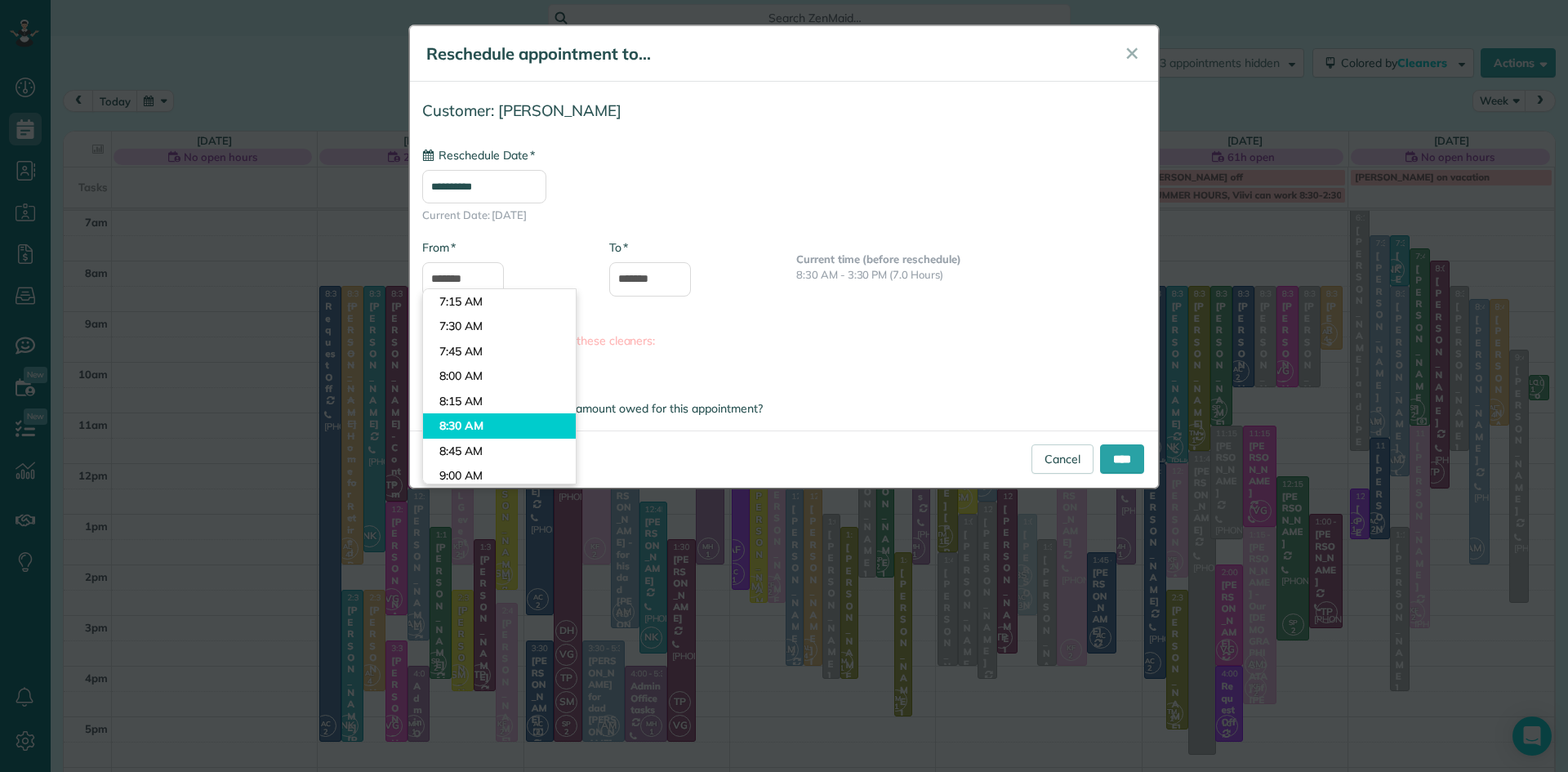 type on "*******" 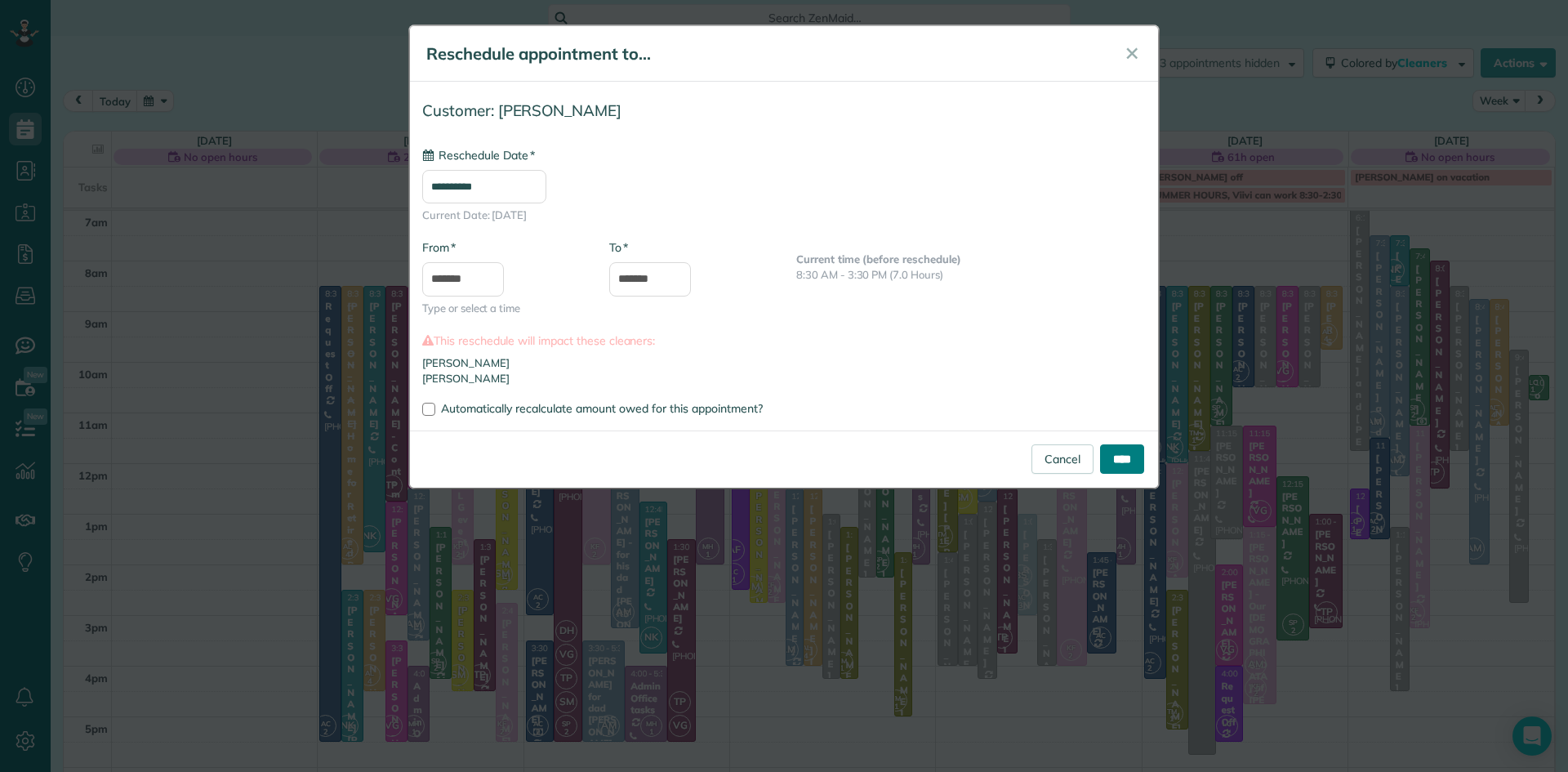 click on "****" at bounding box center (1122, 459) 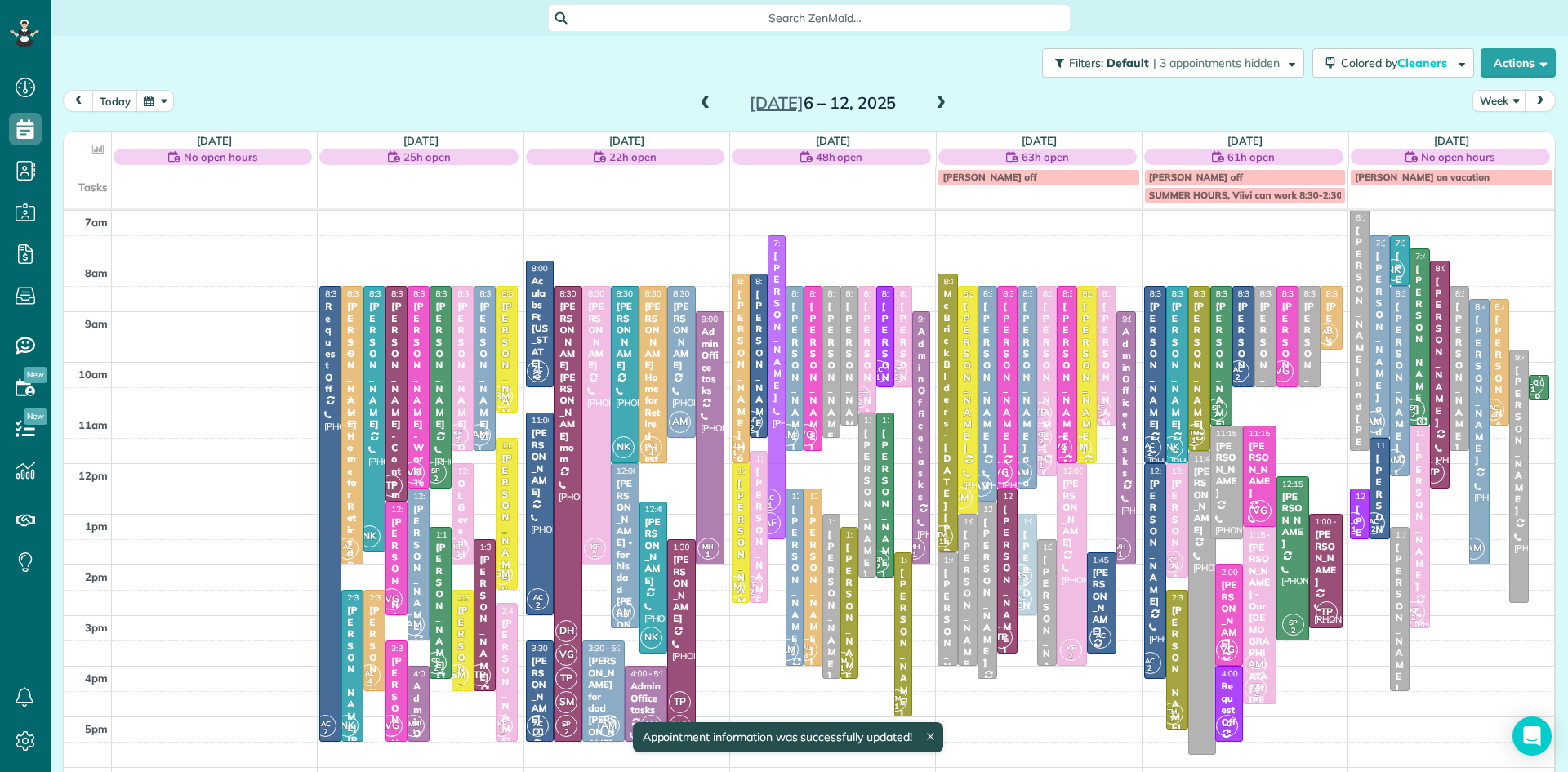 drag, startPoint x: 776, startPoint y: 512, endPoint x: 776, endPoint y: 468, distance: 44 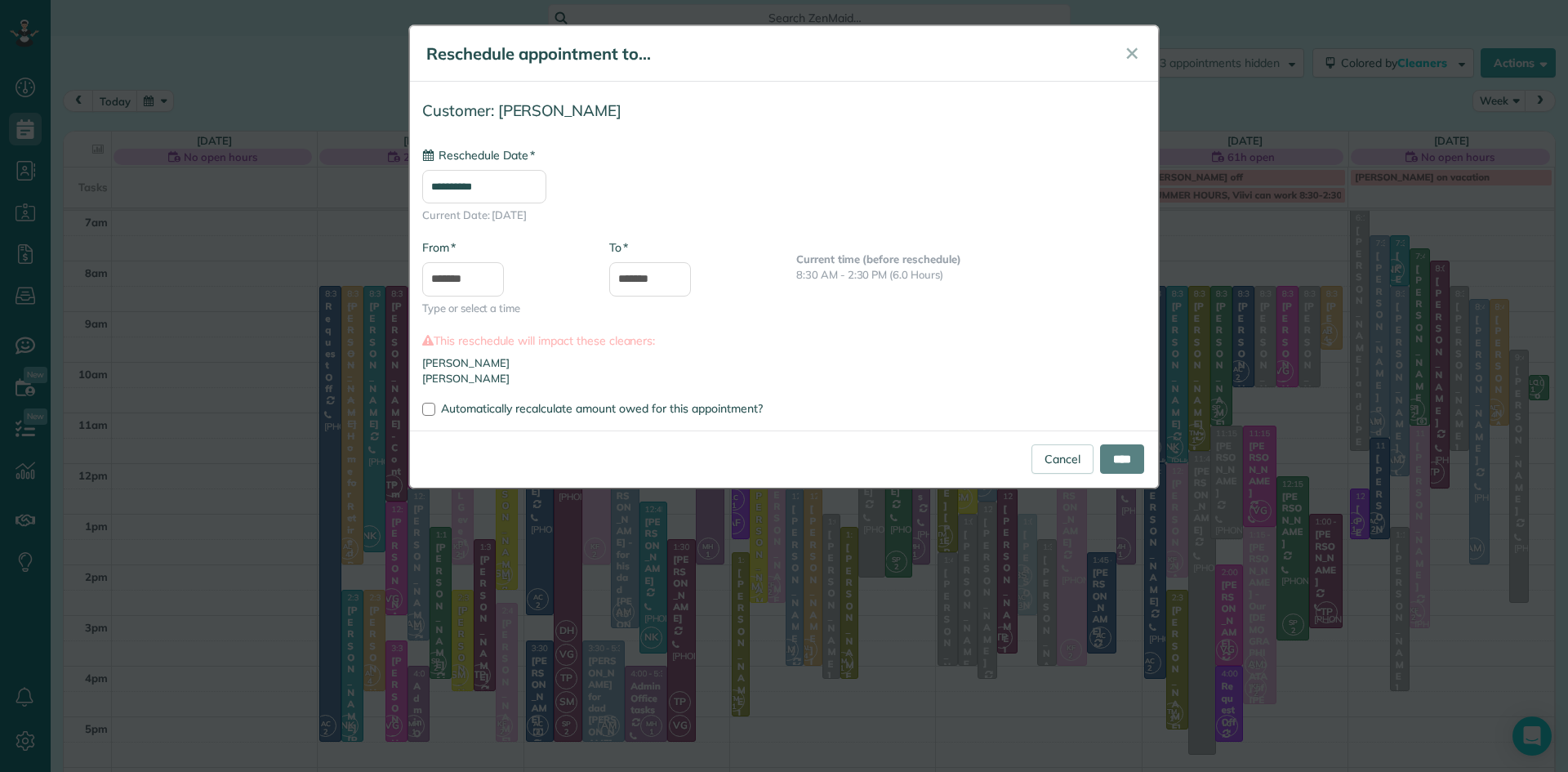type on "**********" 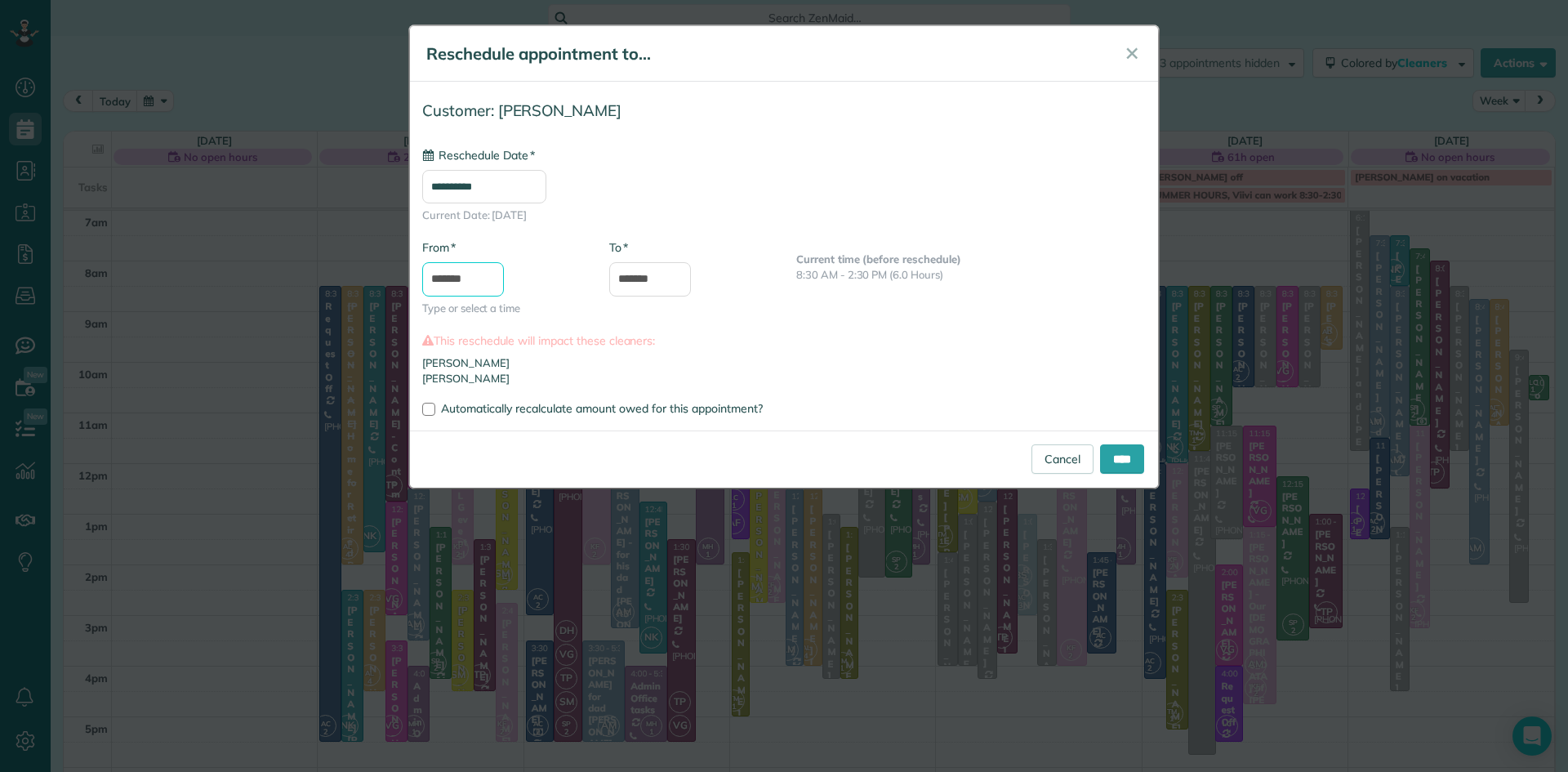 click on "*******" at bounding box center [463, 279] 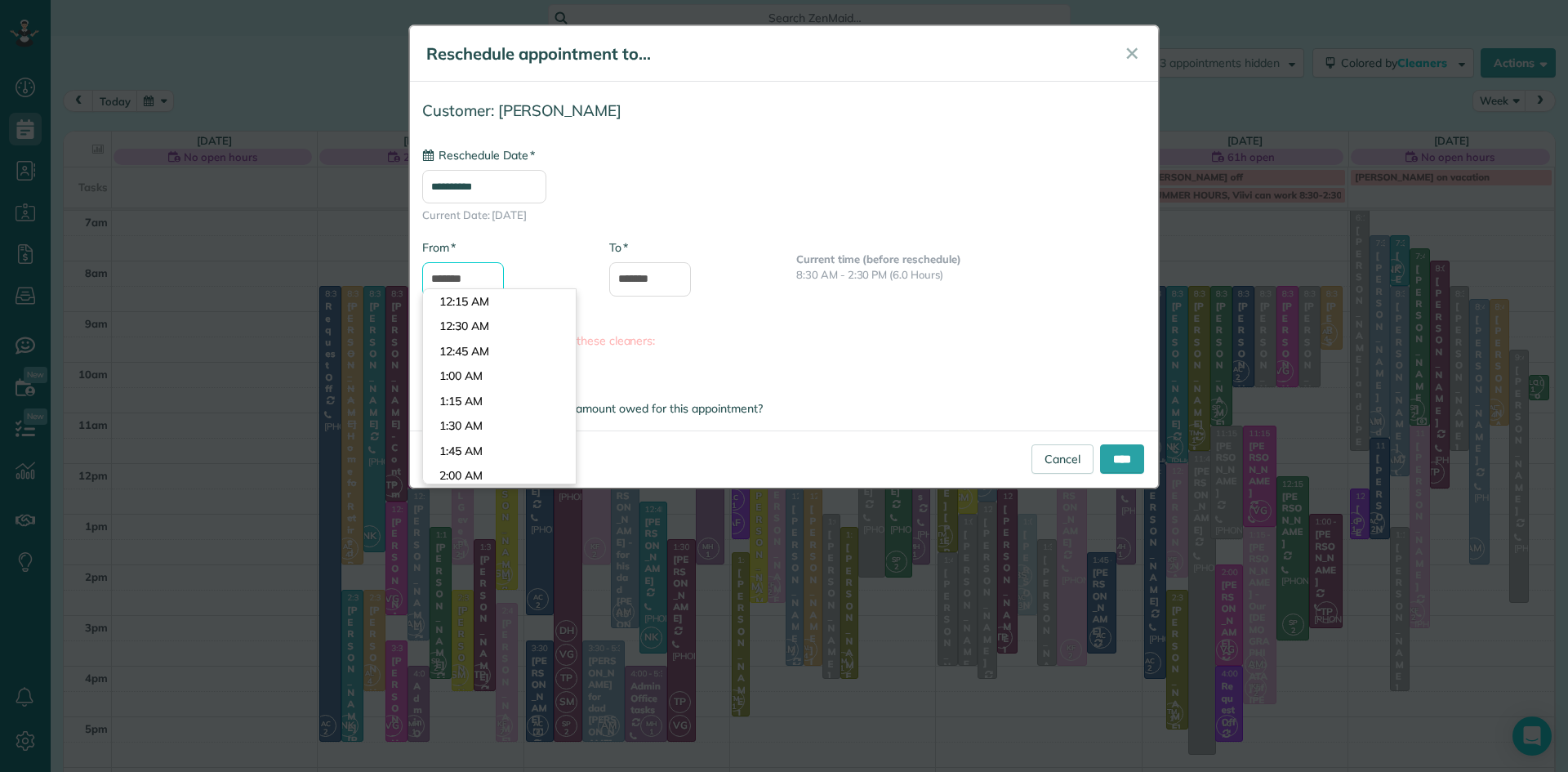 scroll, scrollTop: 698, scrollLeft: 0, axis: vertical 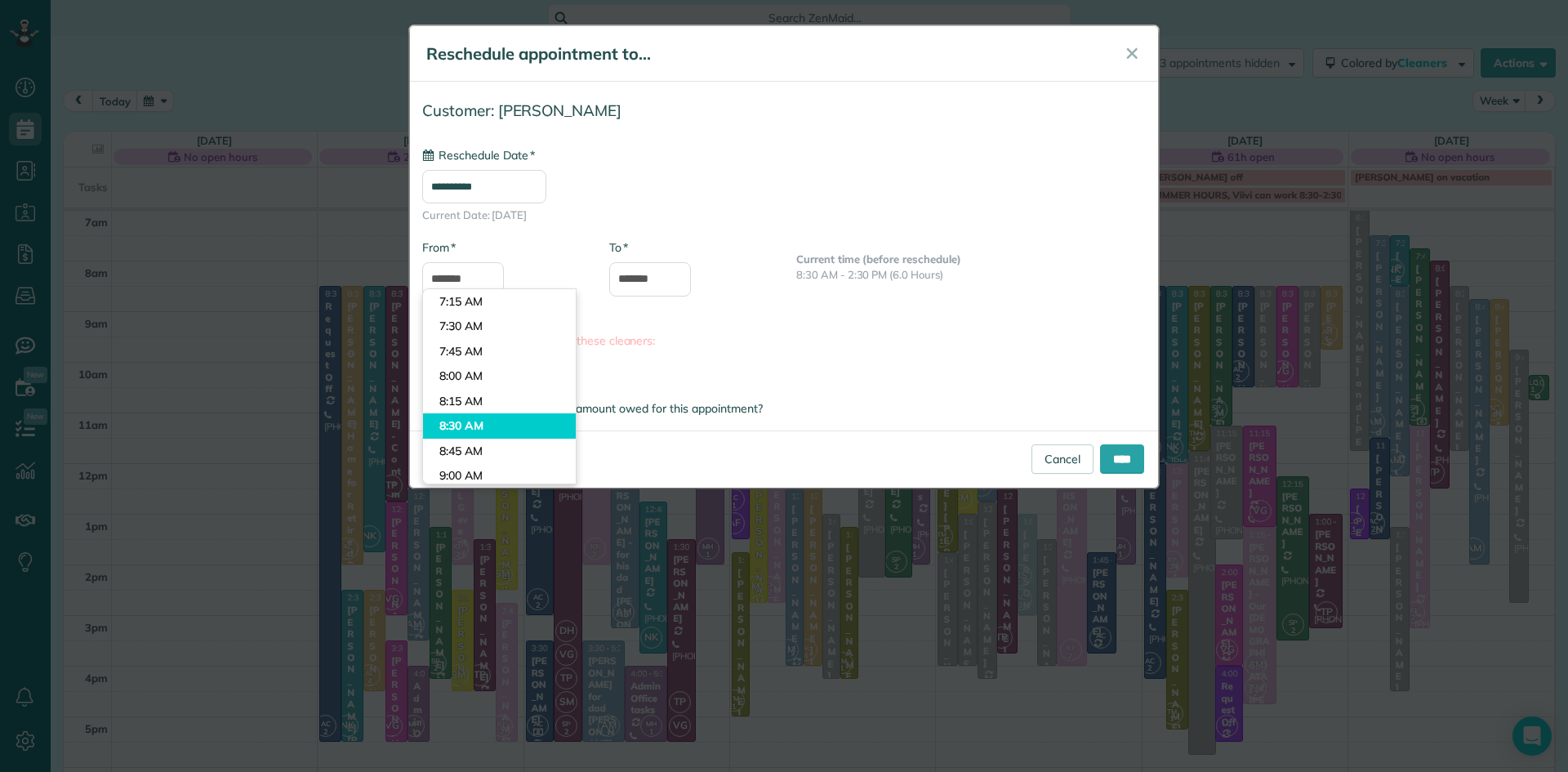 type on "*******" 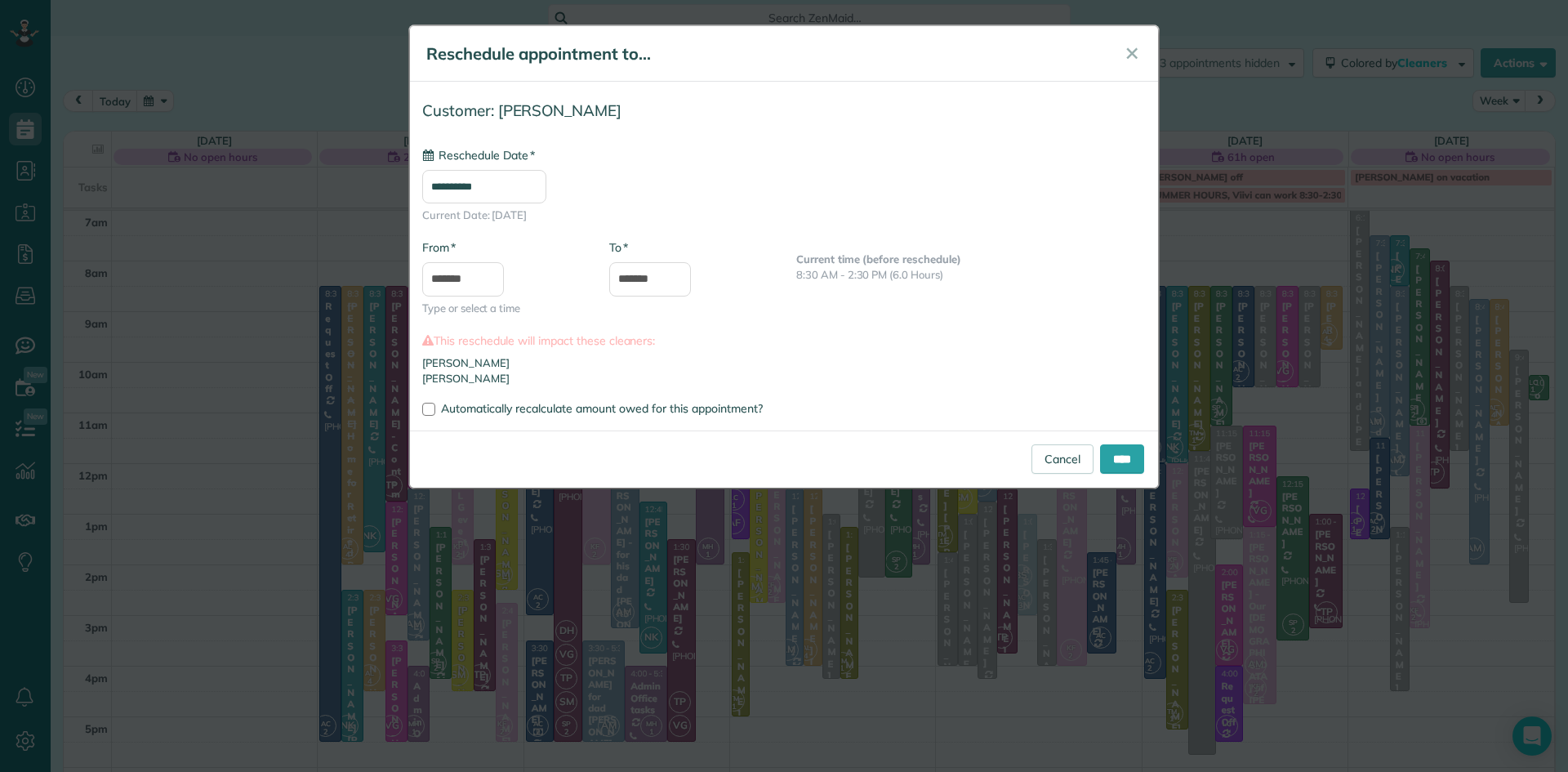 click on "Dashboard
Scheduling
Calendar View
List View
Dispatch View - Weekly scheduling (Beta)" at bounding box center (784, 386) 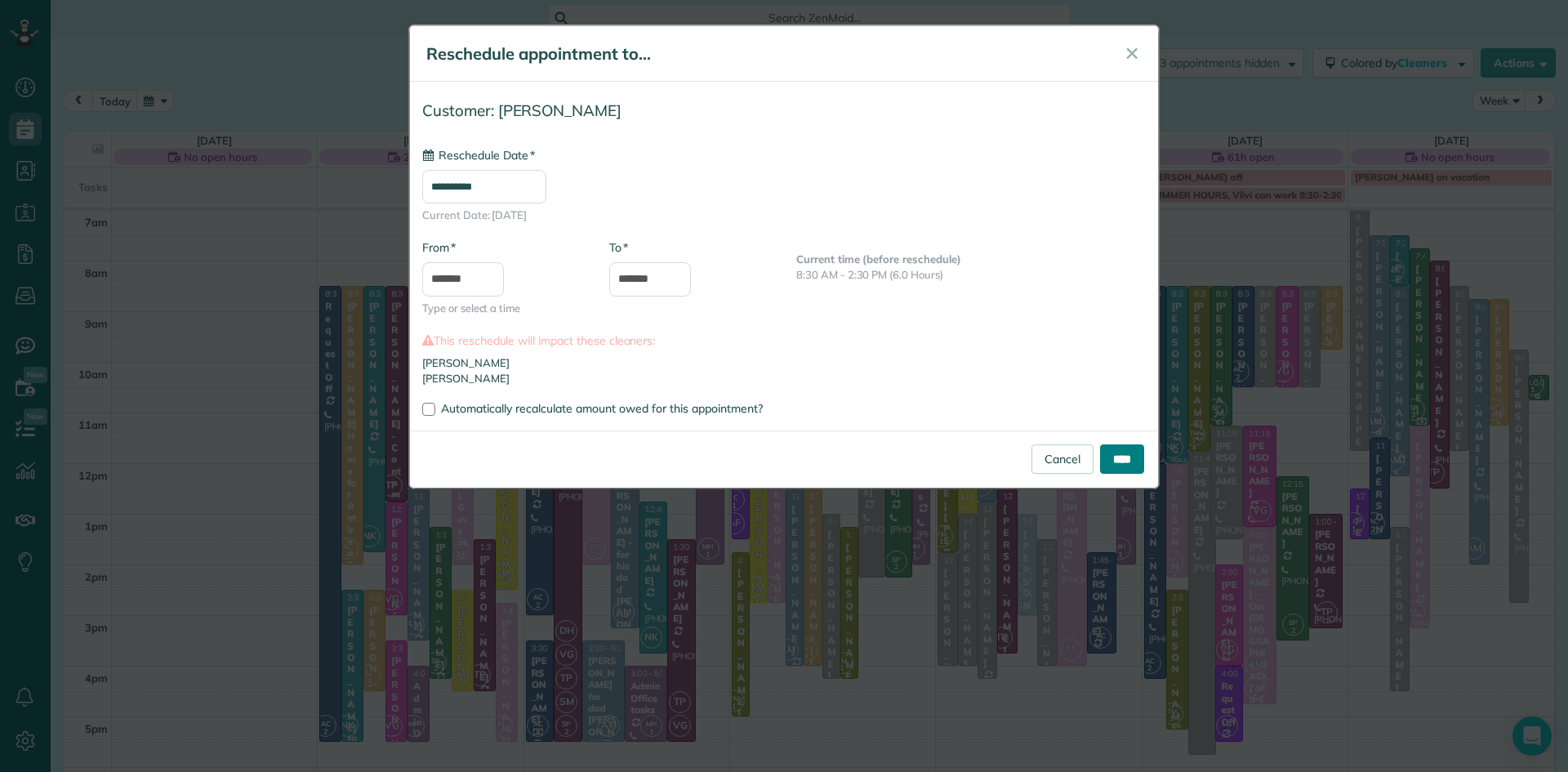 click on "****" at bounding box center (1122, 459) 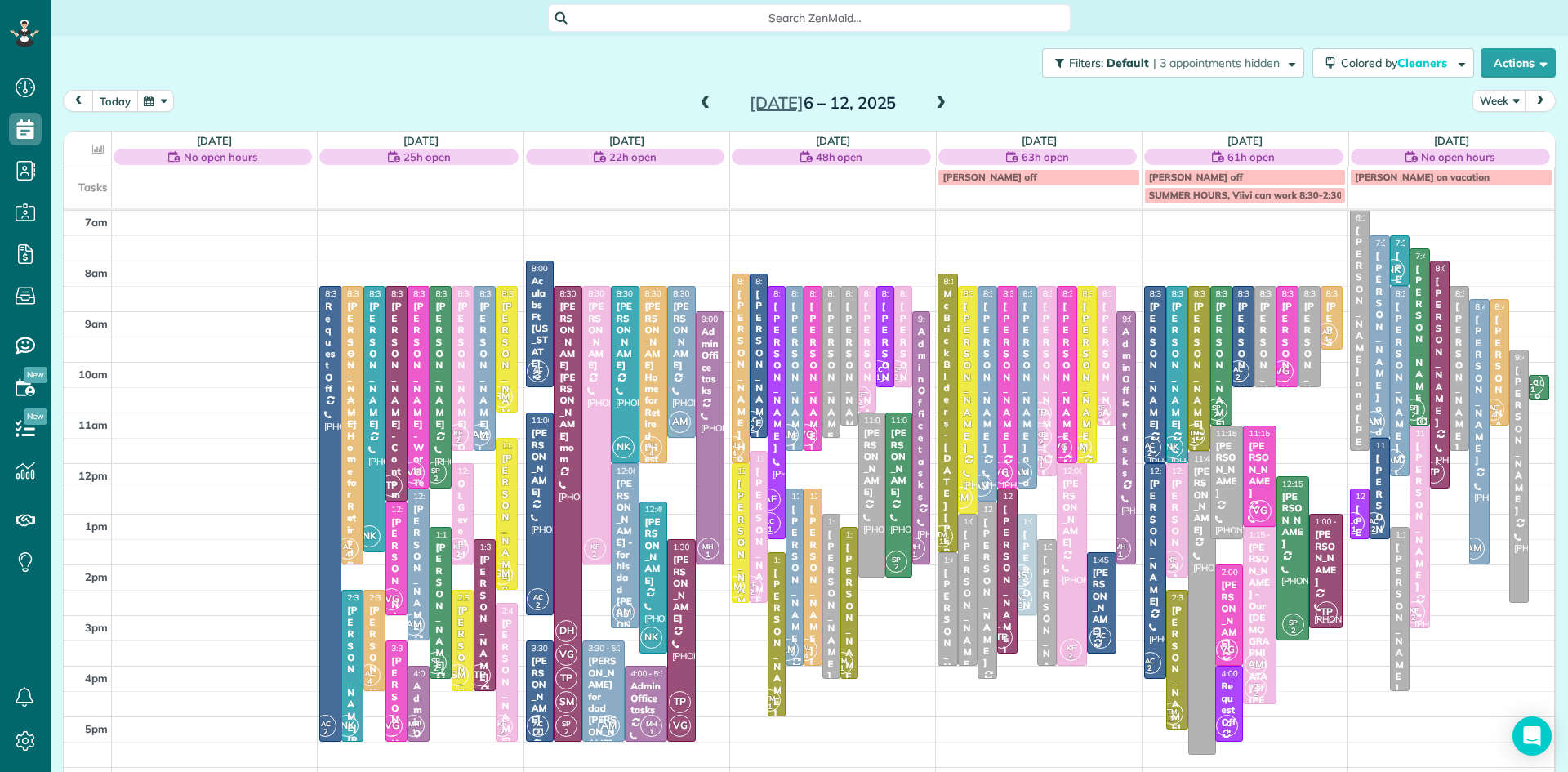 drag, startPoint x: 109, startPoint y: 96, endPoint x: 109, endPoint y: 85, distance: 11 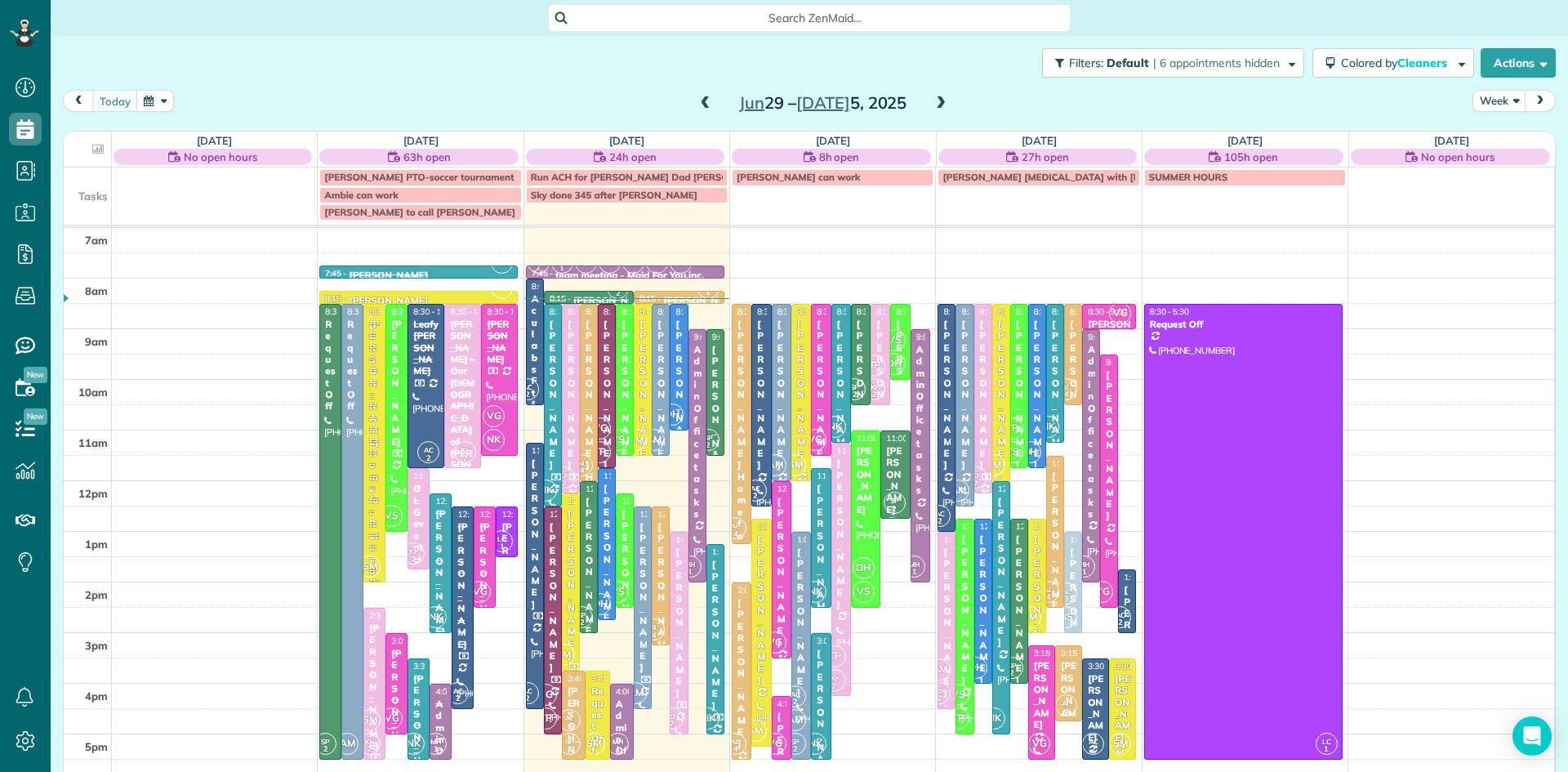 click on "[PERSON_NAME]" at bounding box center (715, 420) 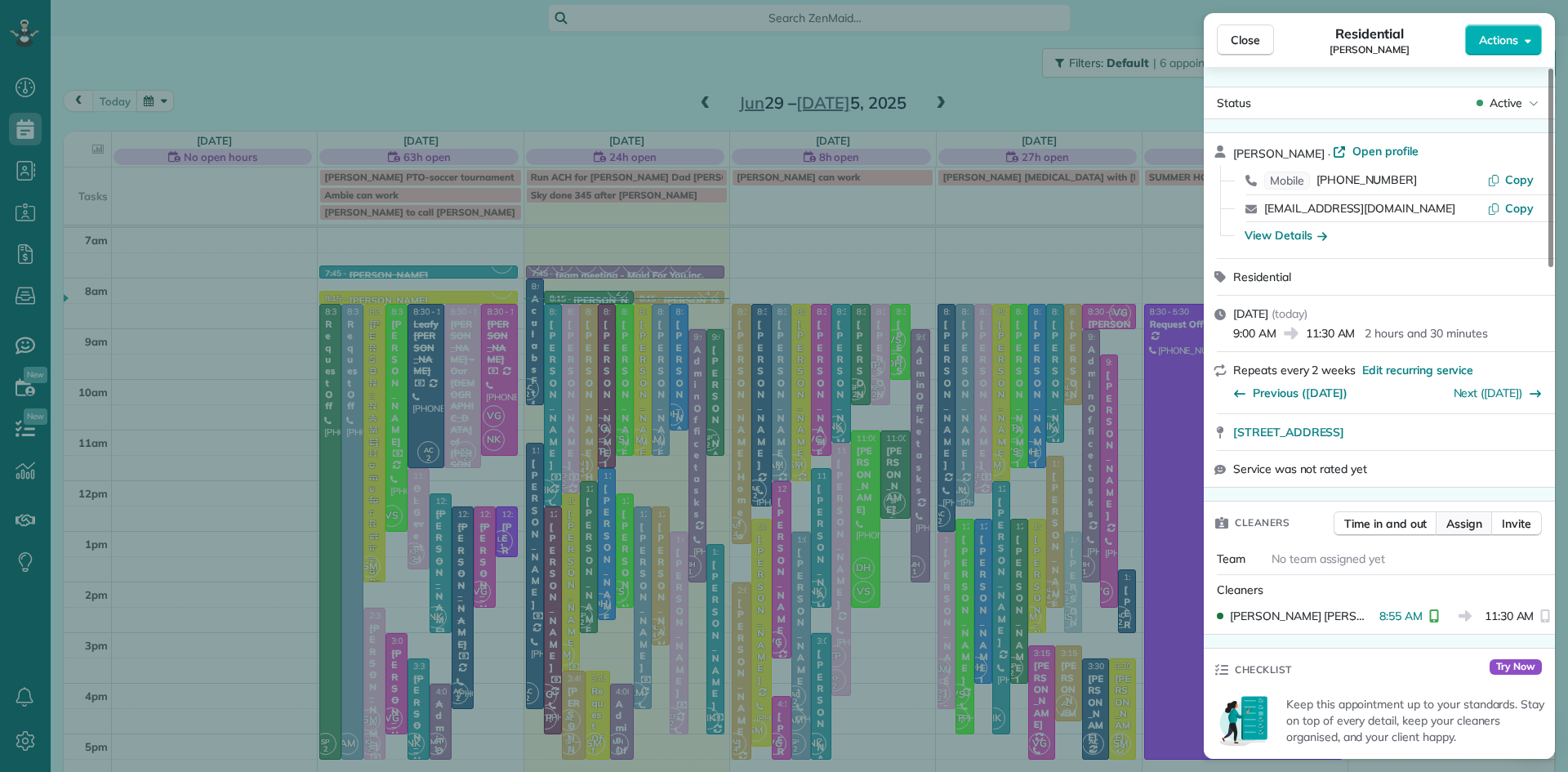 click on "Assign" at bounding box center [1464, 524] 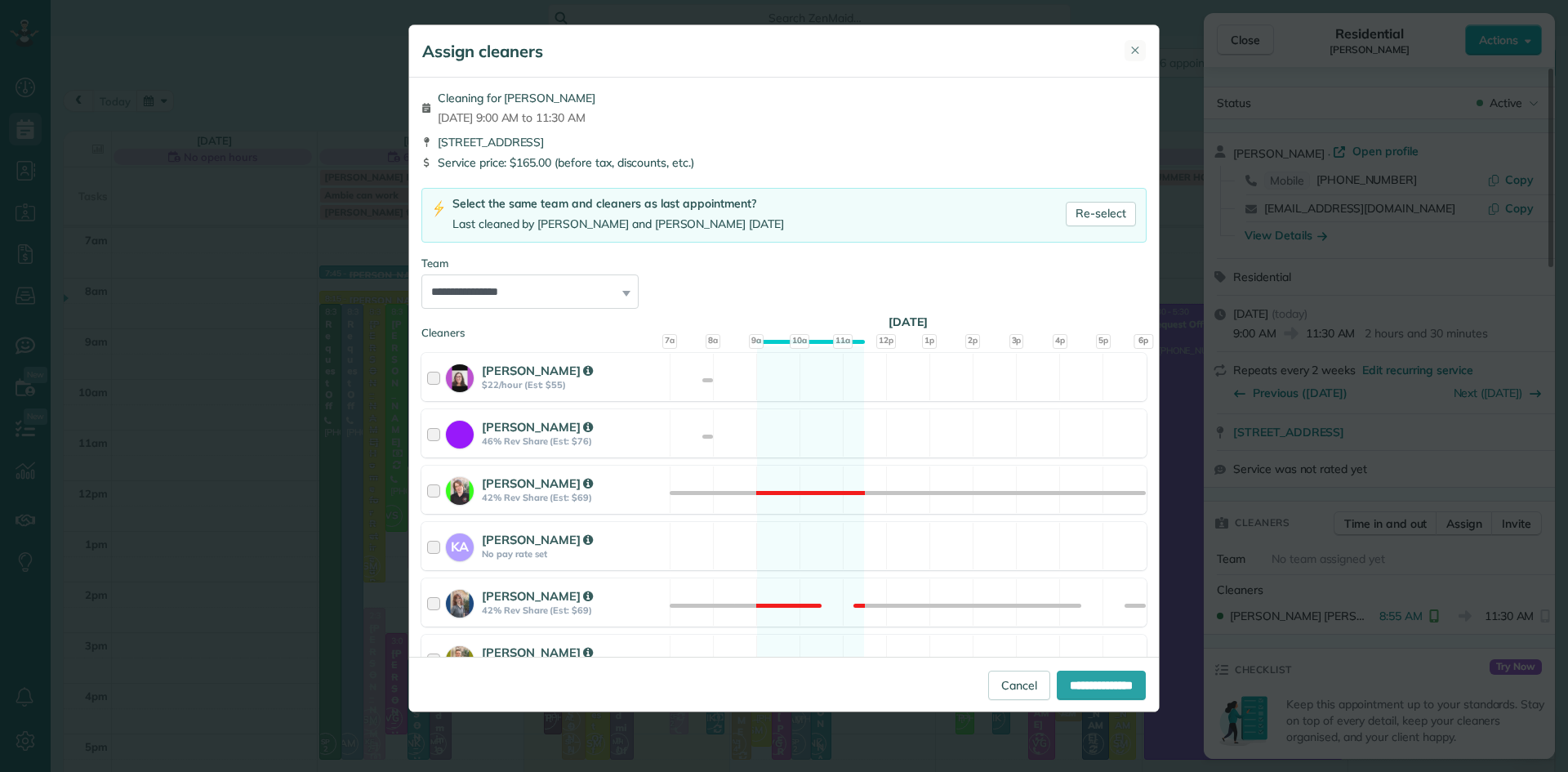 click on "✕" at bounding box center [1135, 51] 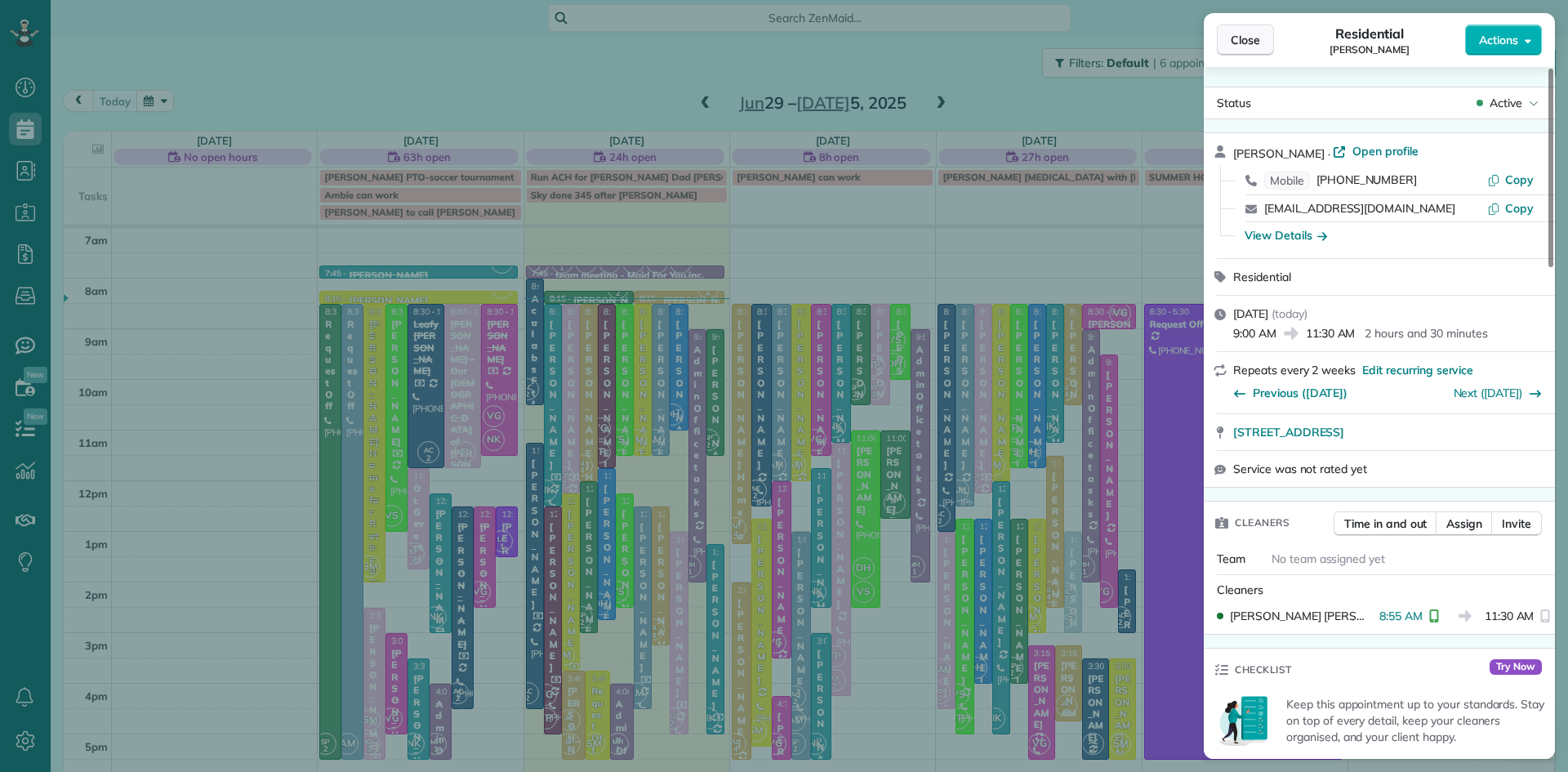 click on "Close" at bounding box center [1245, 40] 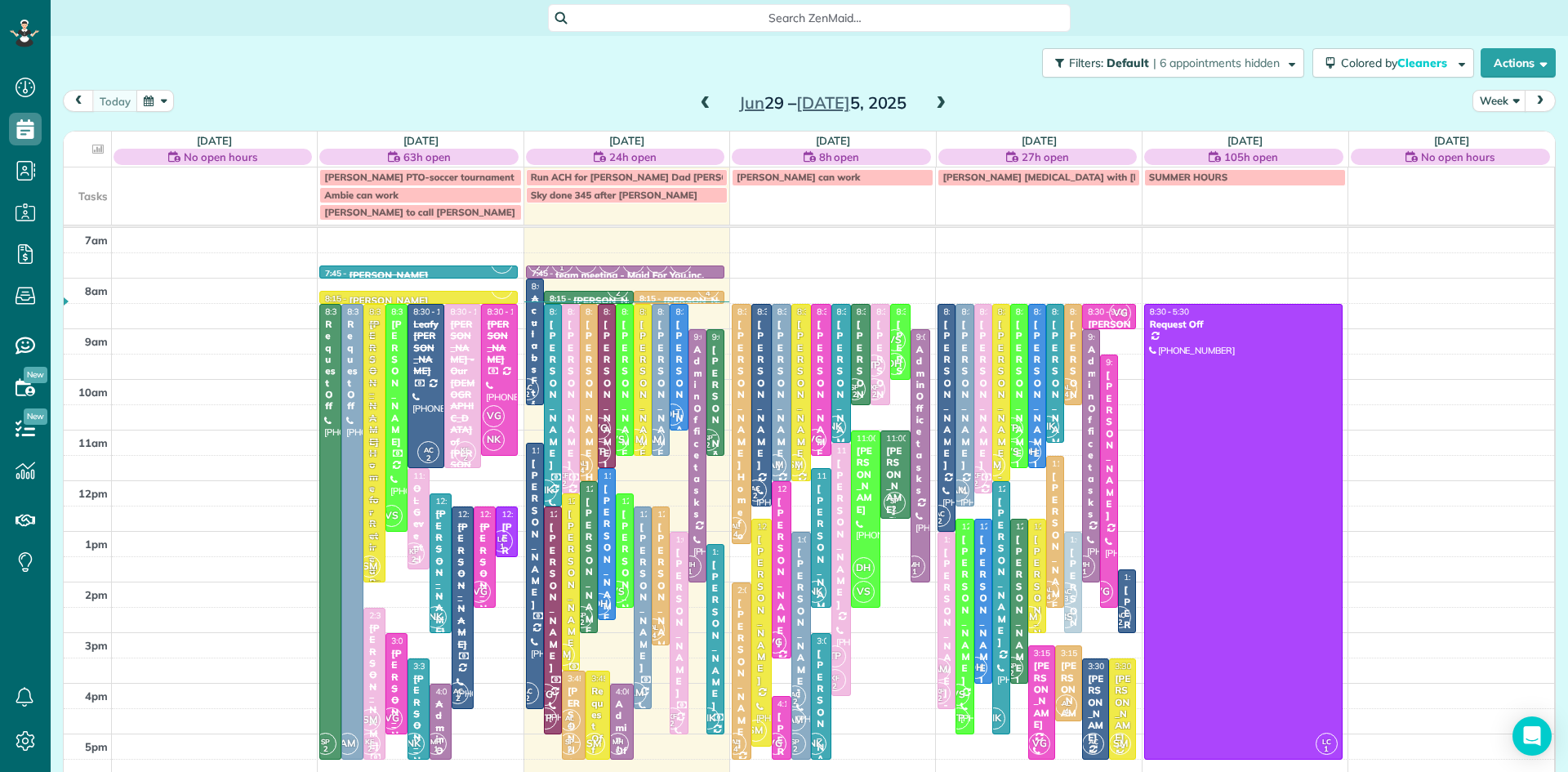 click on "[PERSON_NAME]" at bounding box center [715, 420] 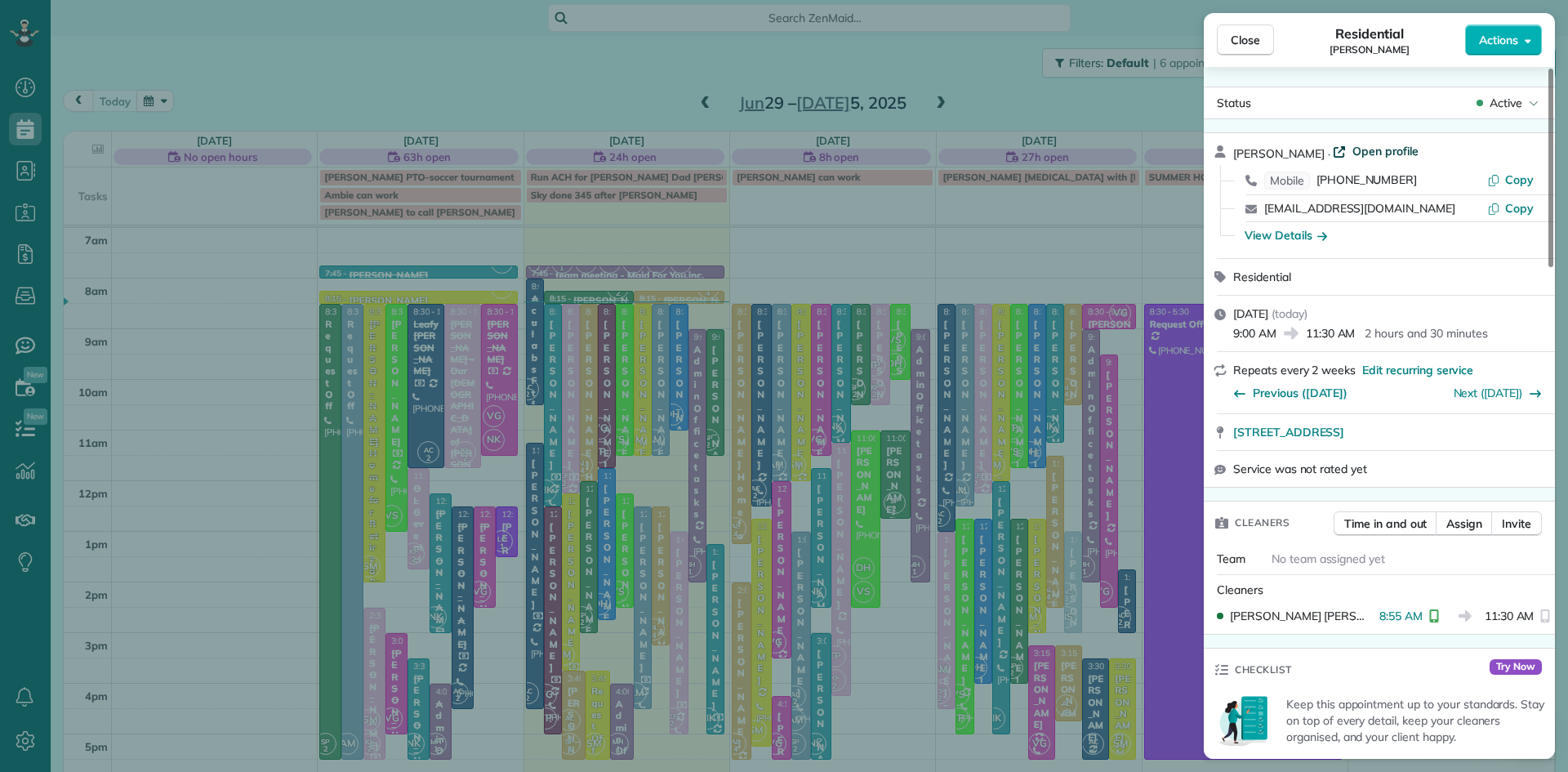 click on "Open profile" at bounding box center [1385, 151] 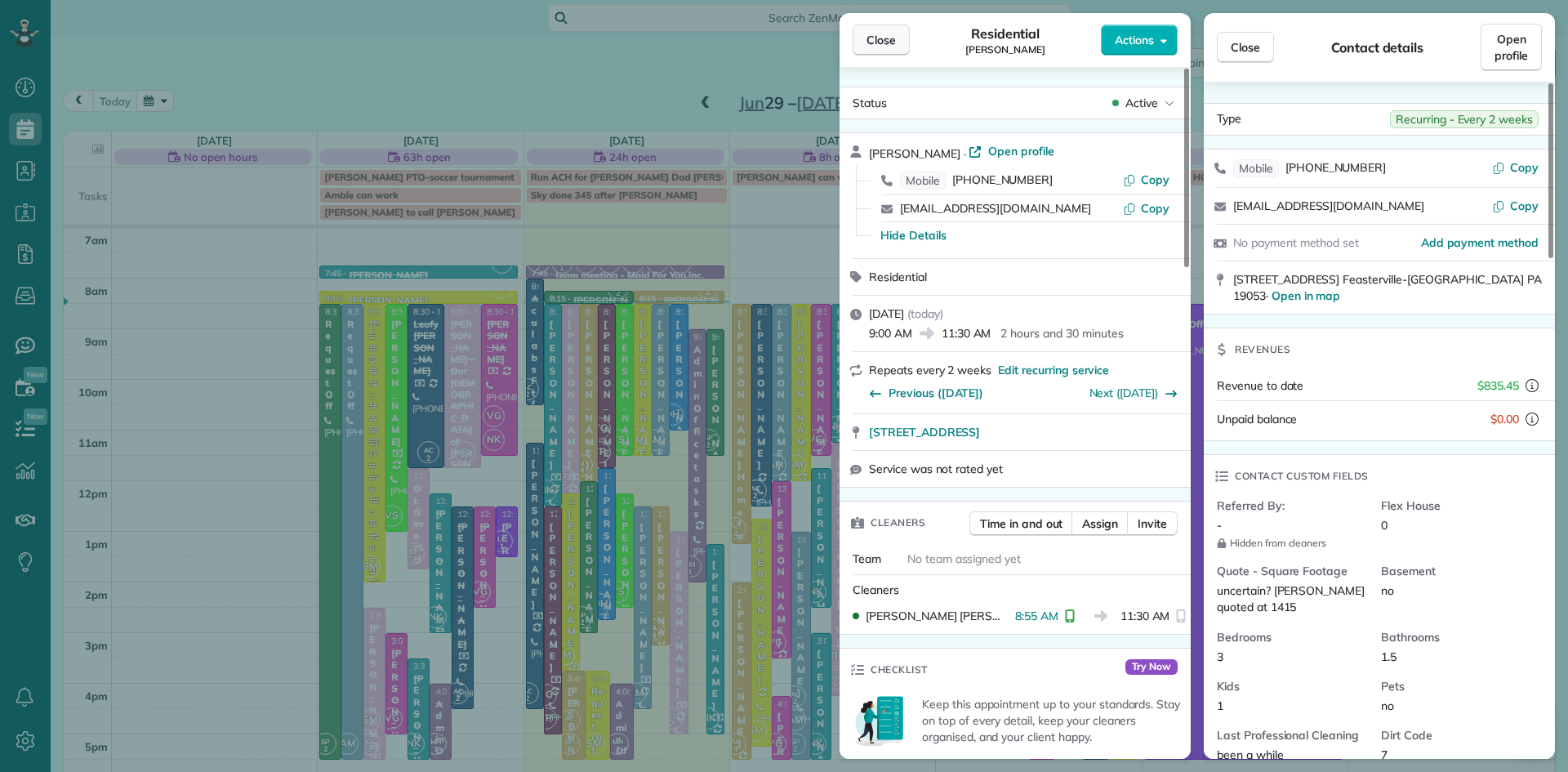 click on "Close" at bounding box center (881, 40) 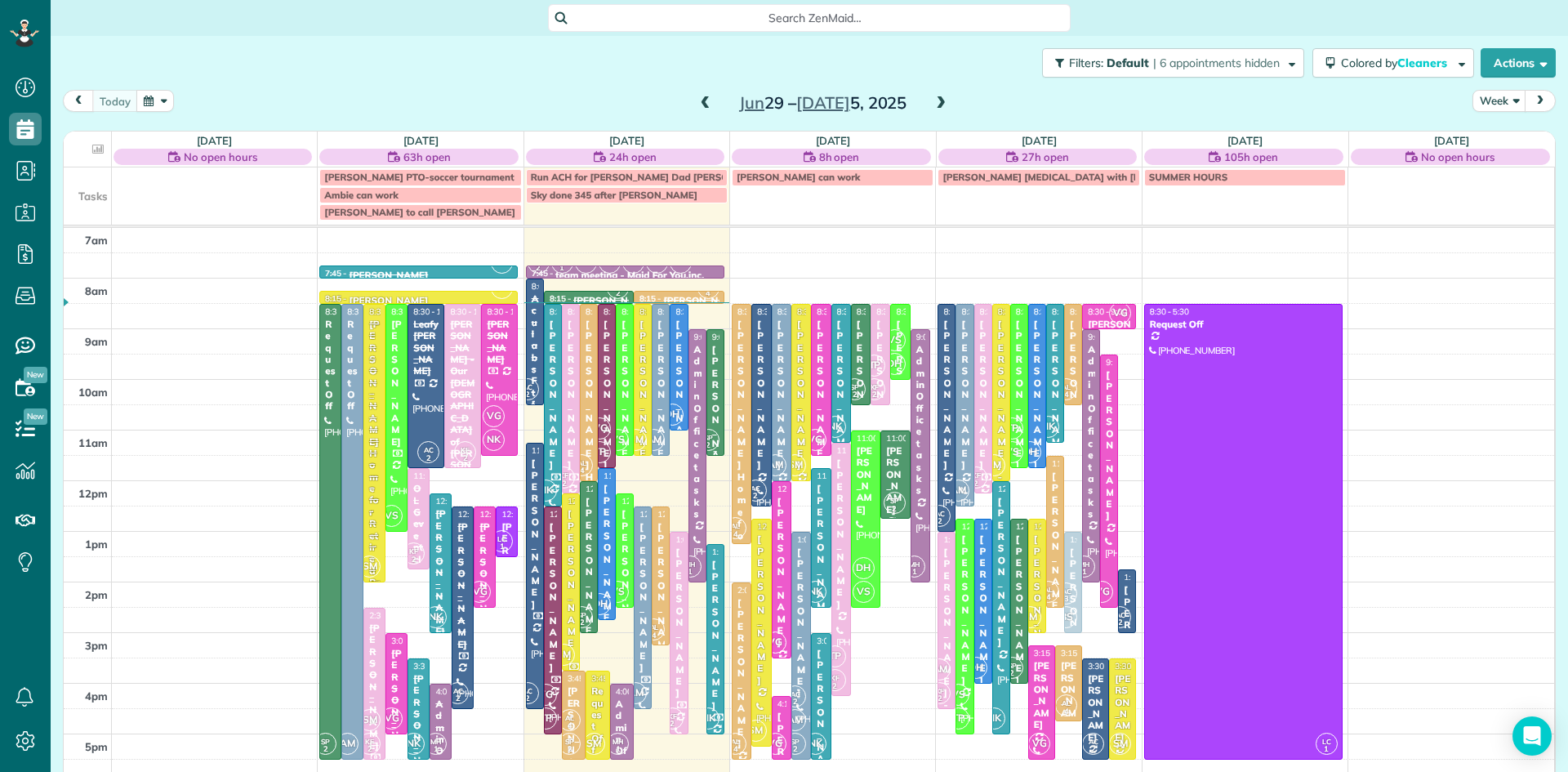 click on "[PERSON_NAME]" at bounding box center (715, 420) 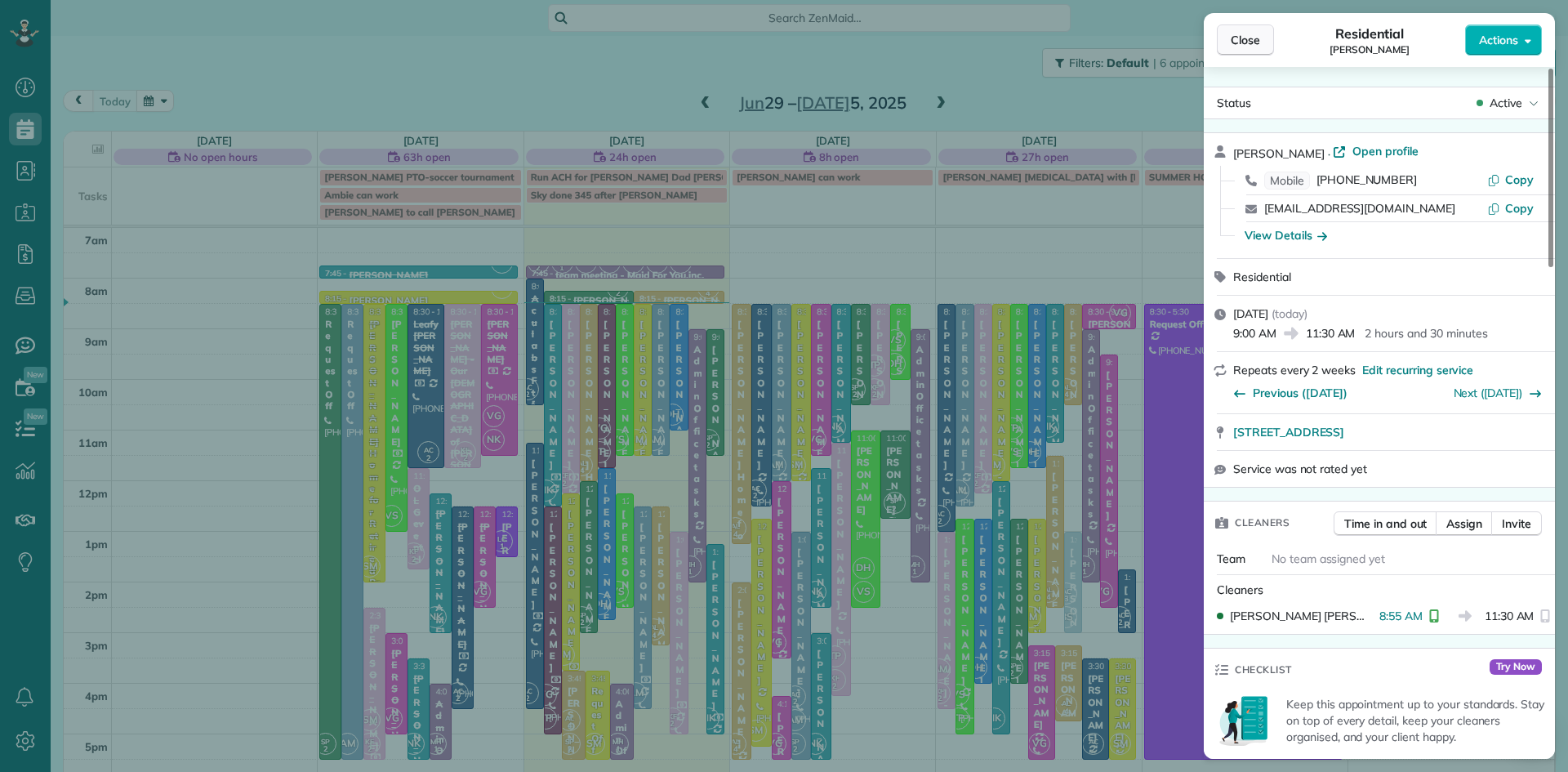 click on "Close" at bounding box center [1245, 40] 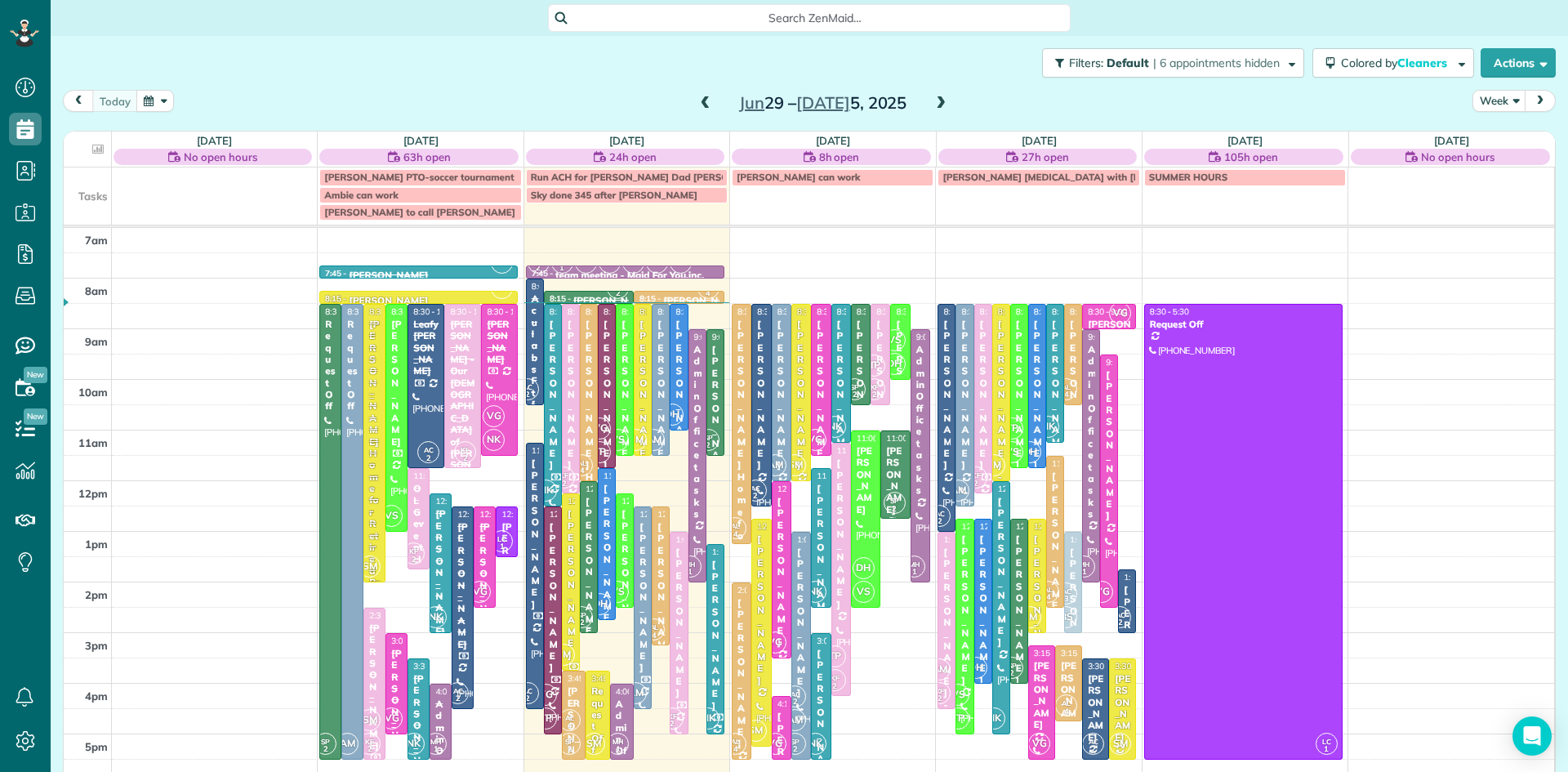 click on "[PERSON_NAME]" at bounding box center (589, 572) 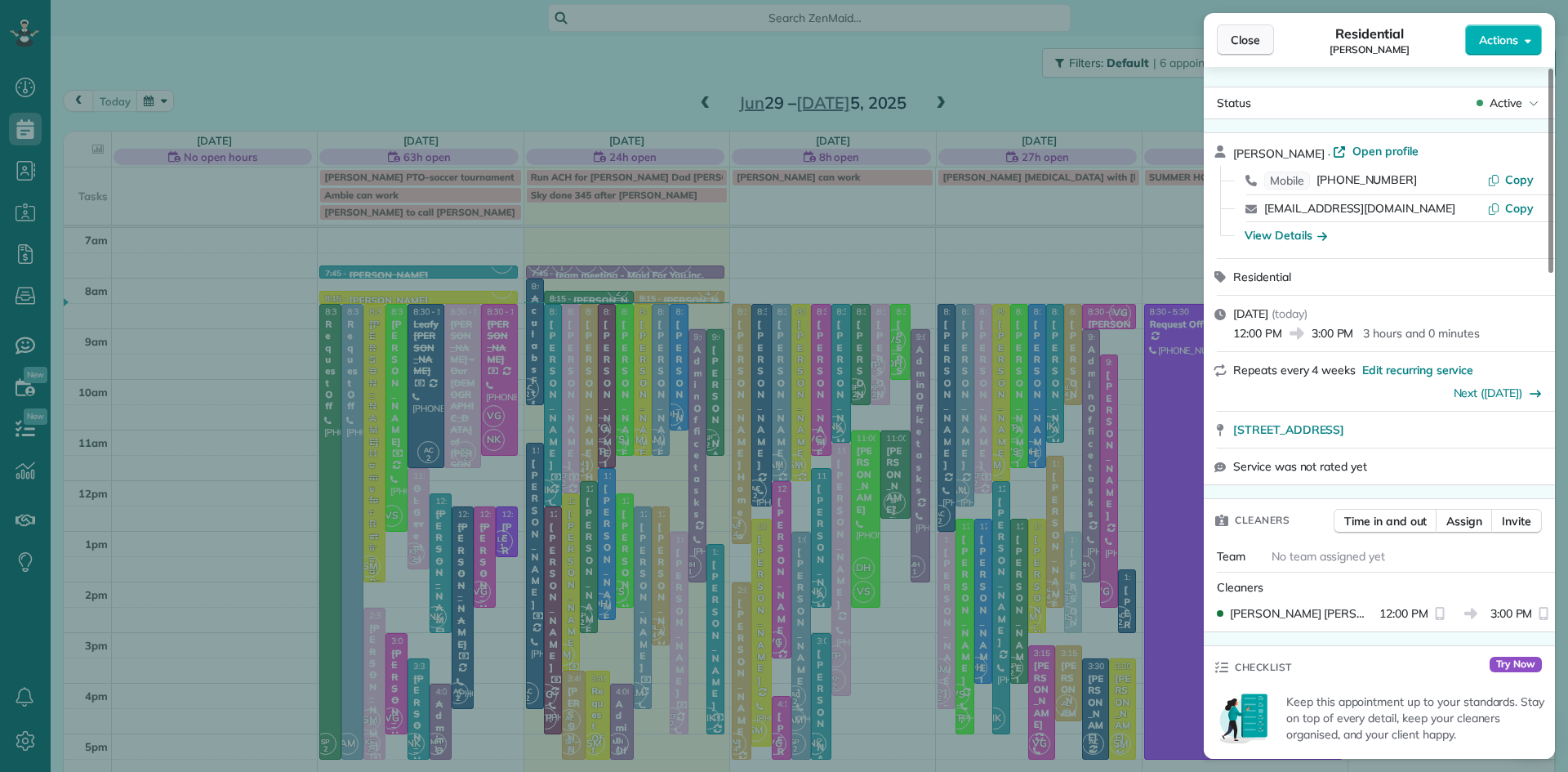 click on "Close" at bounding box center (1245, 40) 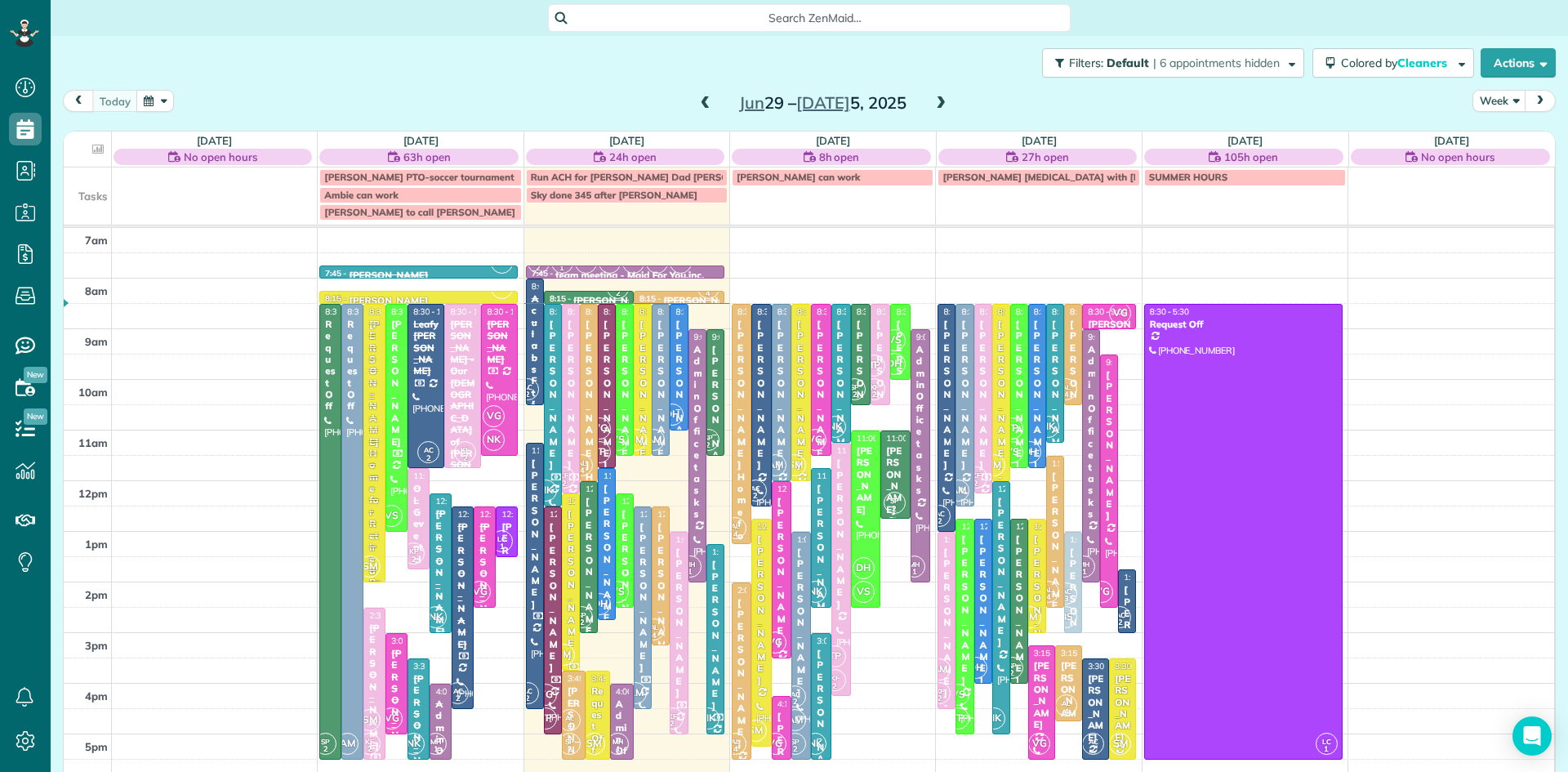 click on "[PERSON_NAME]" at bounding box center [589, 572] 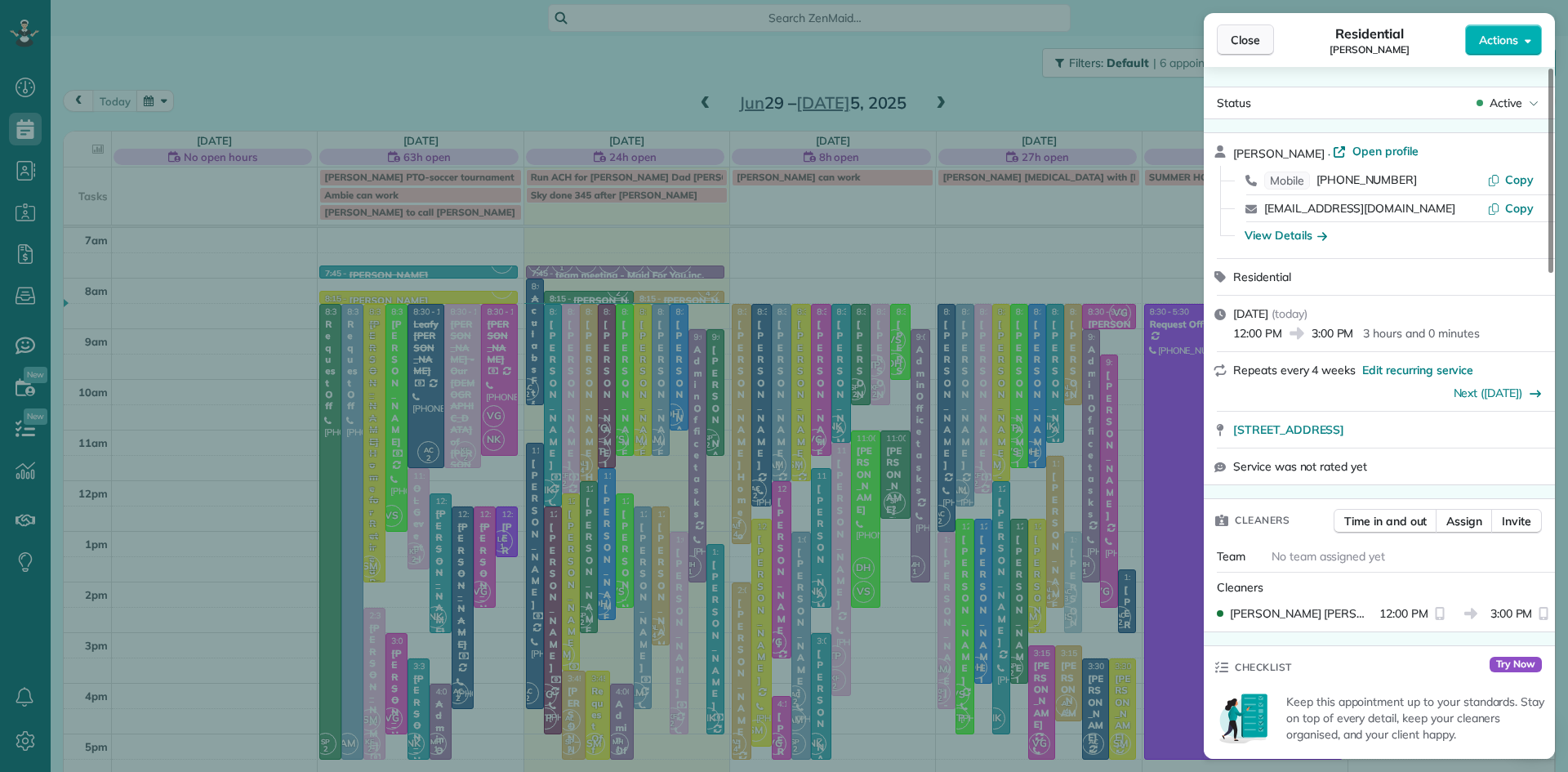 click on "Close" at bounding box center (1245, 40) 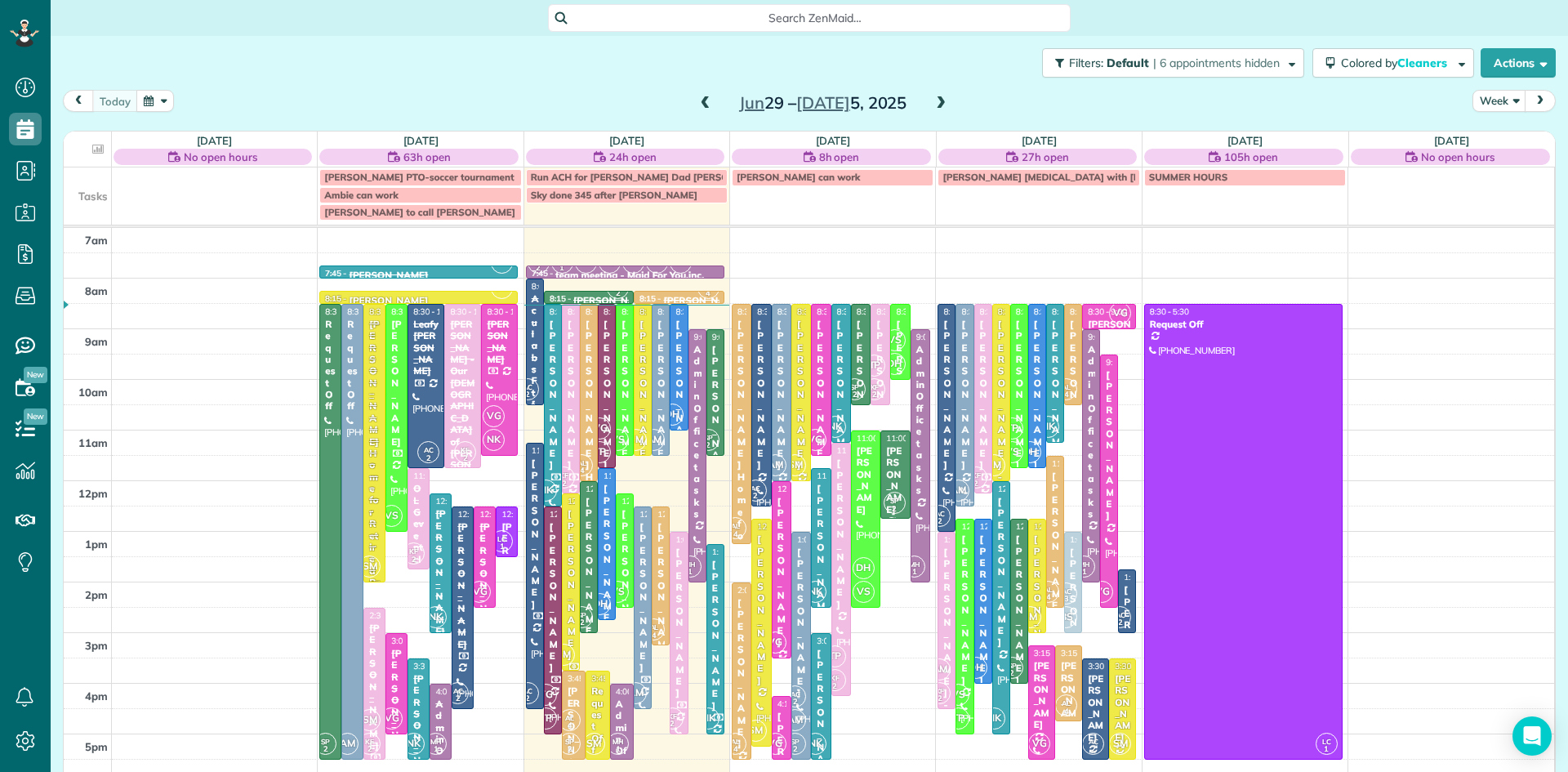 click on "[PERSON_NAME]" at bounding box center [589, 572] 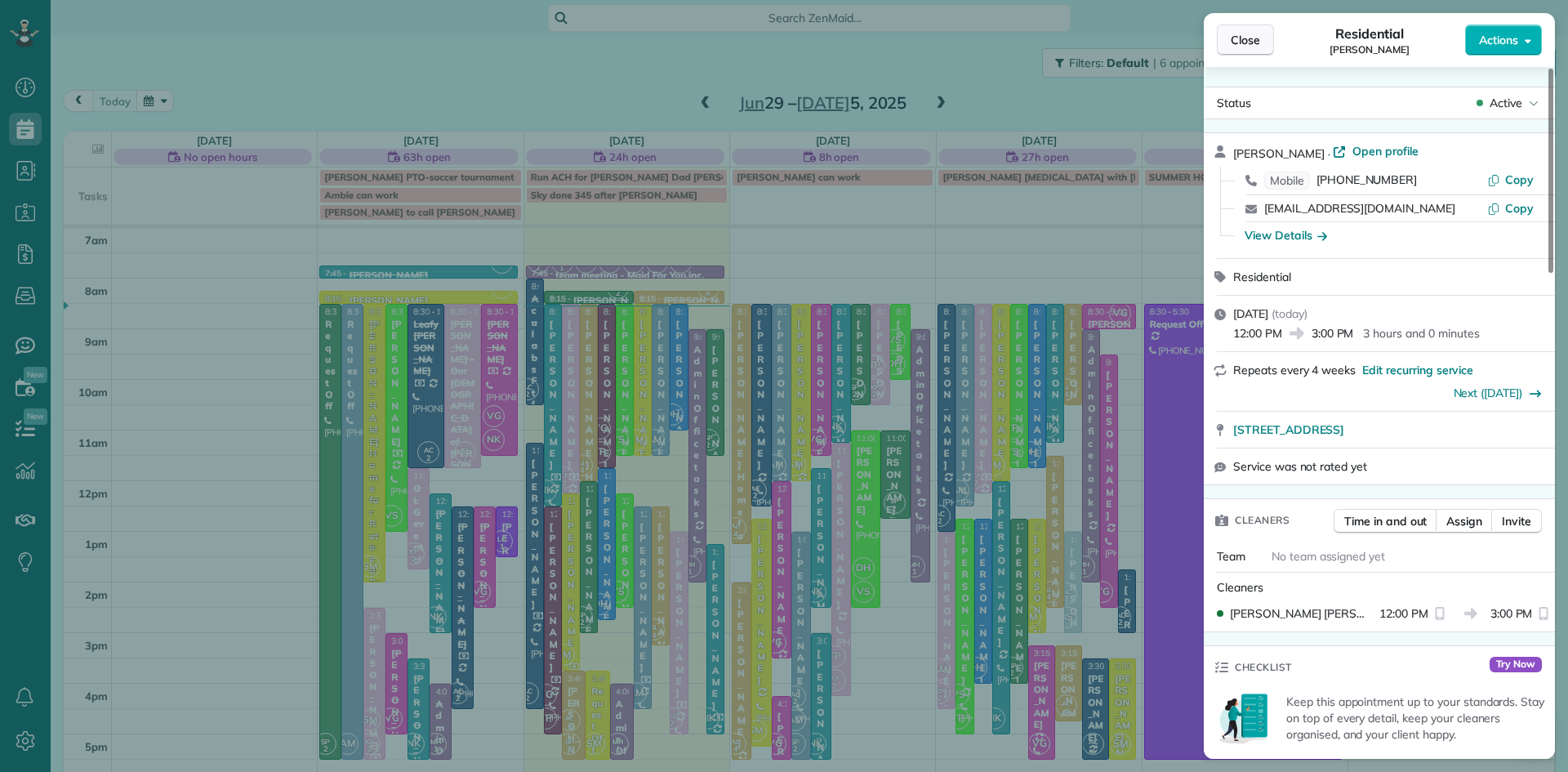 click on "Close" at bounding box center [1245, 40] 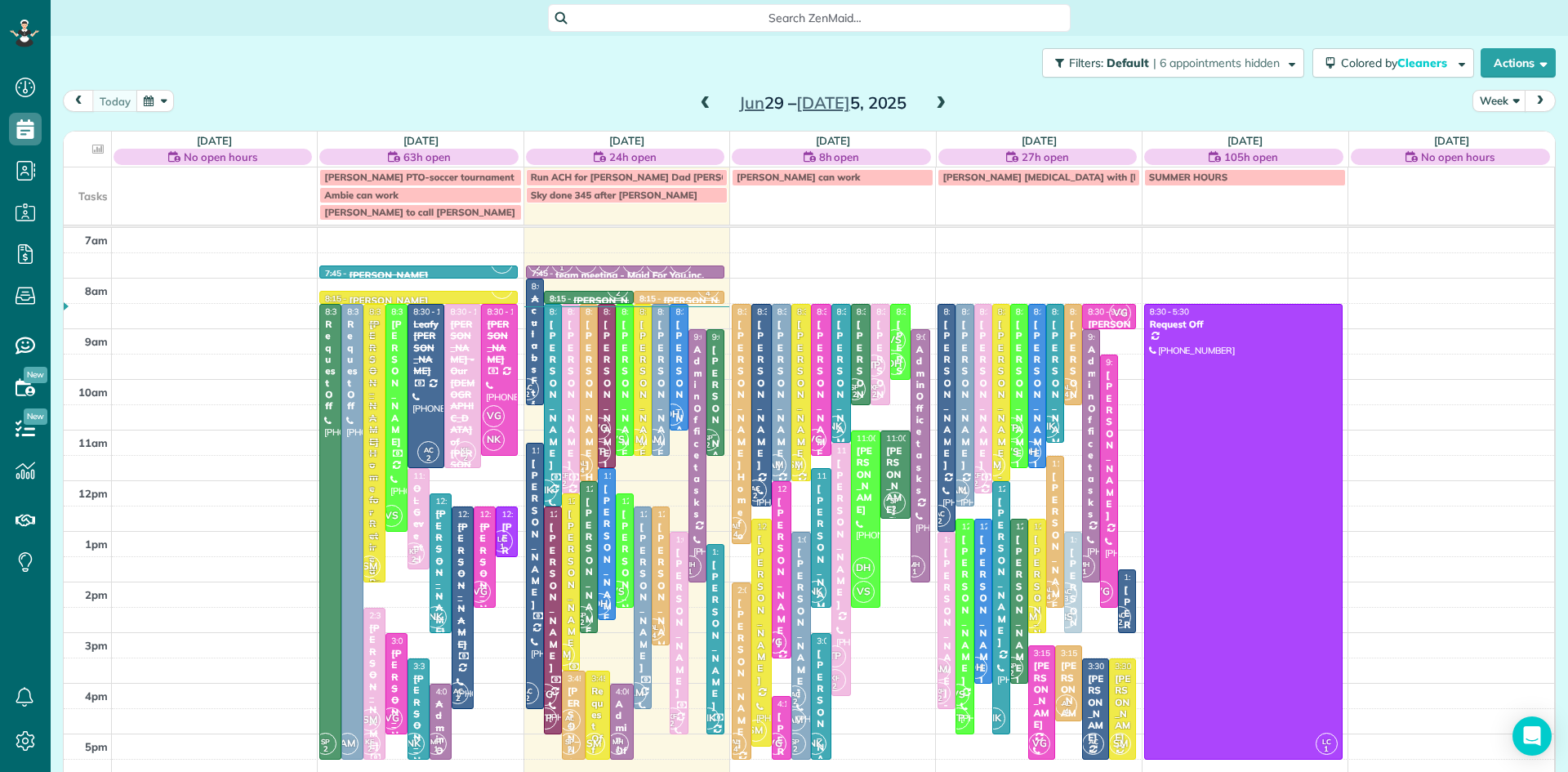 click at bounding box center [589, 557] 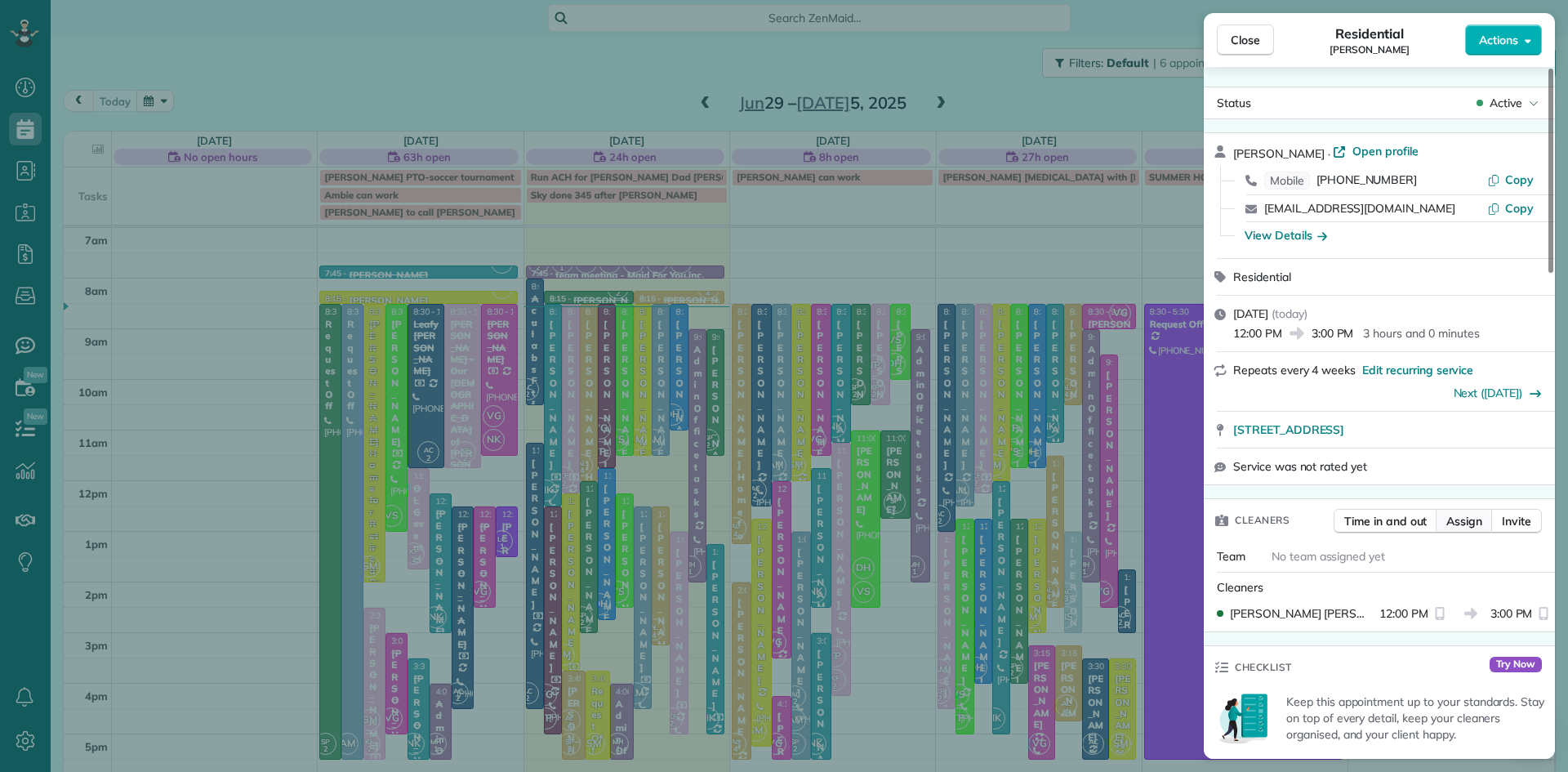 click on "Assign" at bounding box center [1464, 521] 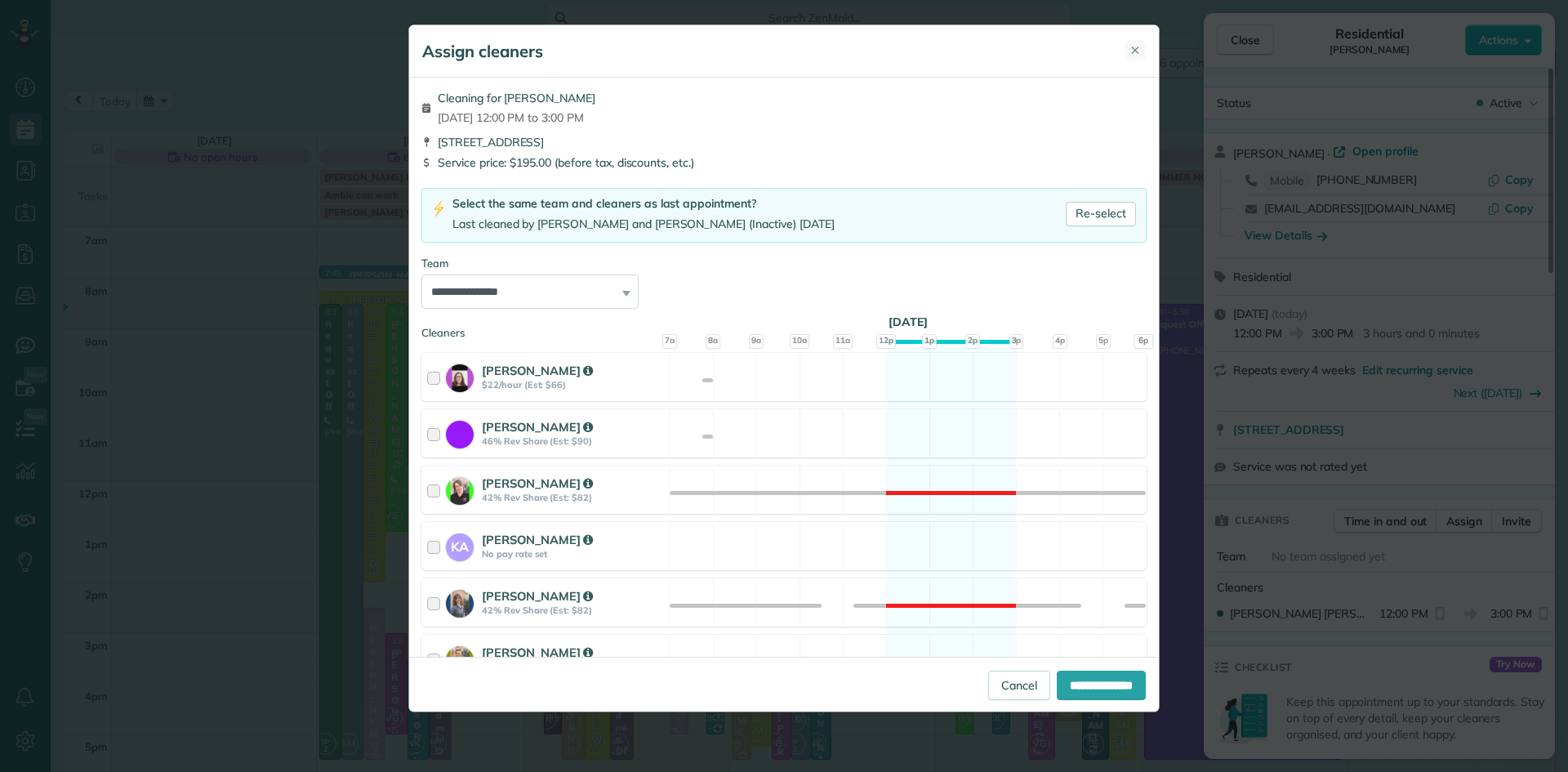click on "✕" at bounding box center (1135, 50) 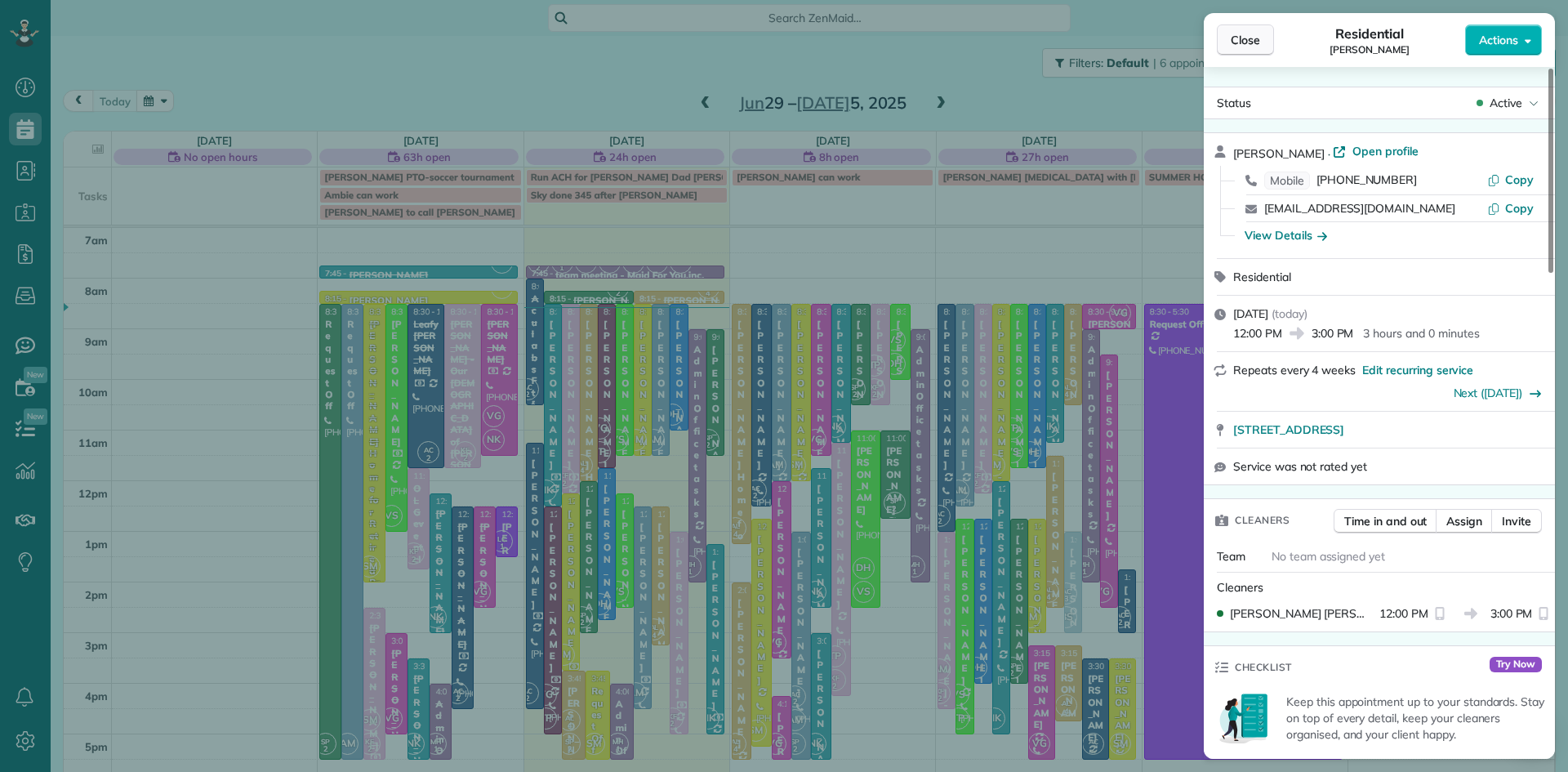 click on "Close" at bounding box center [1245, 40] 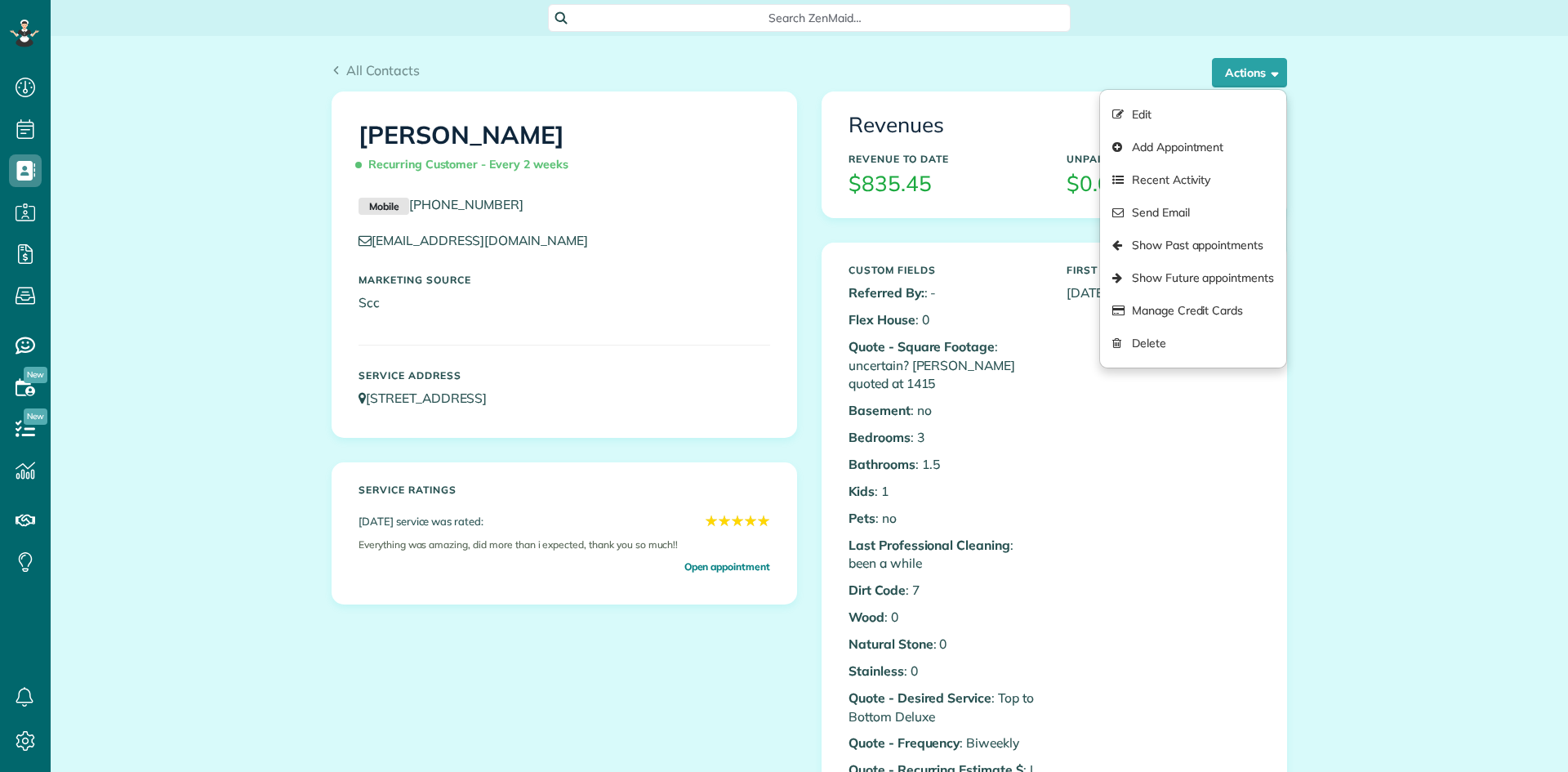 scroll, scrollTop: 0, scrollLeft: 0, axis: both 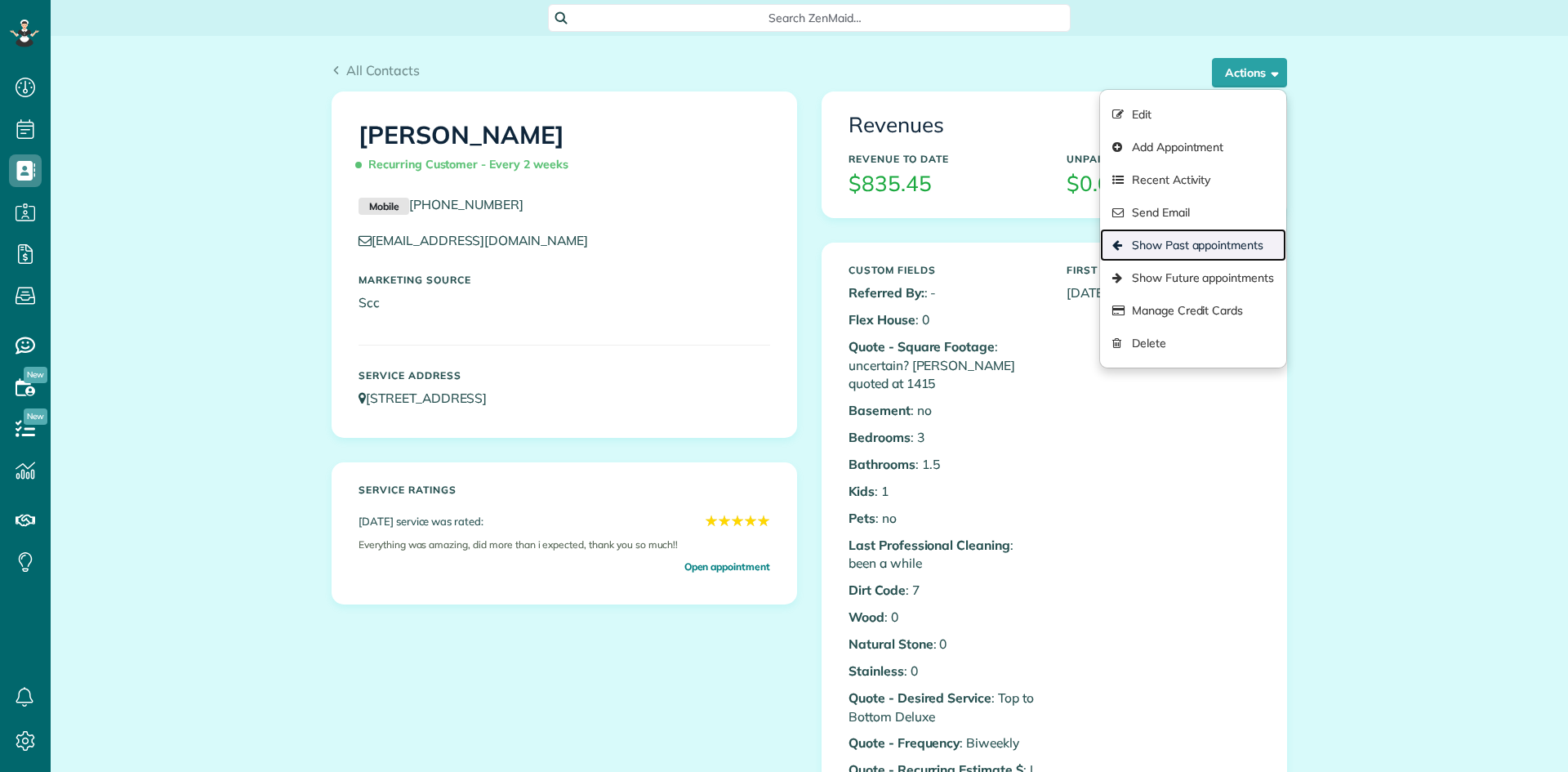 click on "Show Past appointments" at bounding box center (1193, 245) 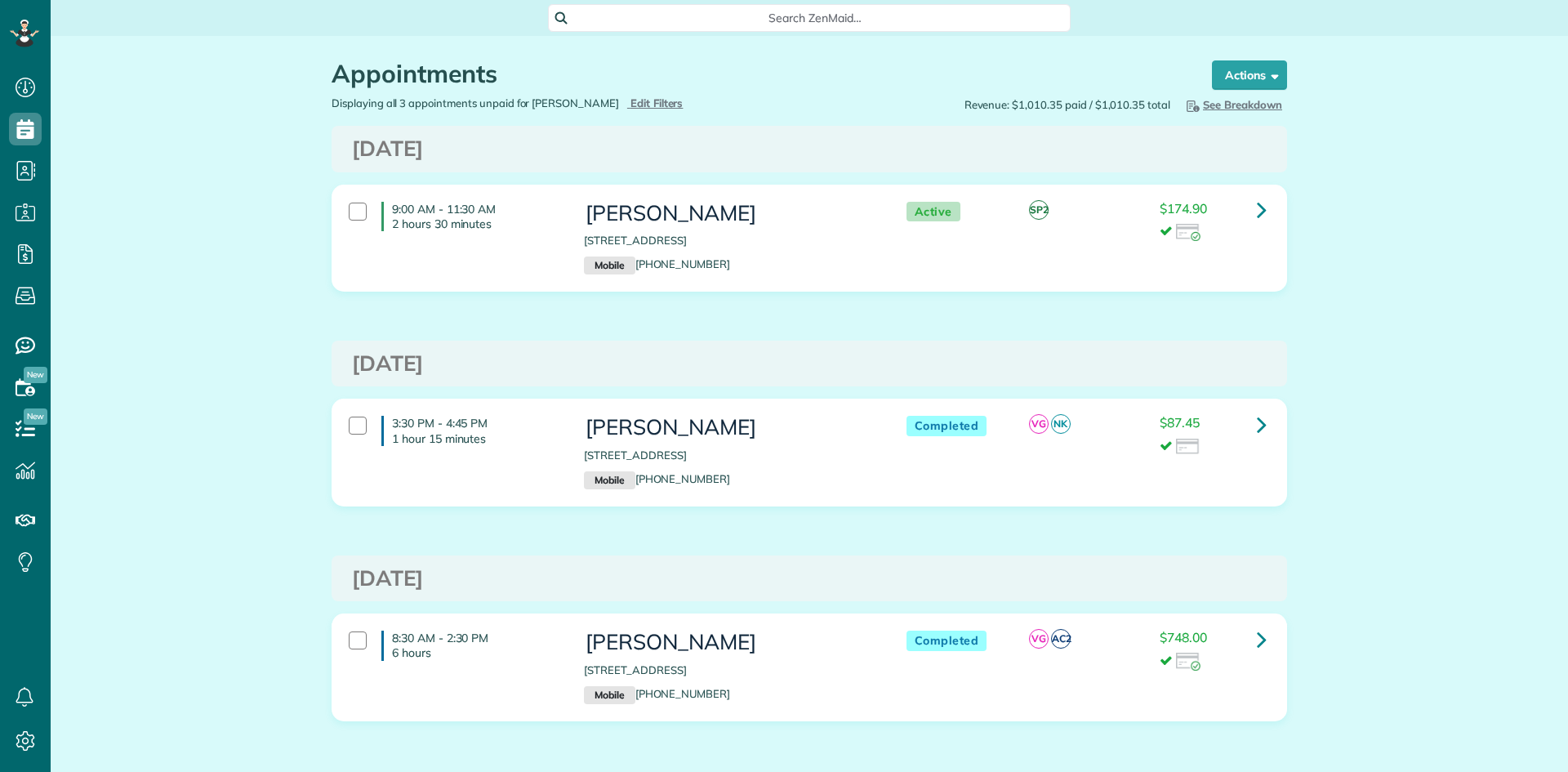 scroll, scrollTop: 0, scrollLeft: 0, axis: both 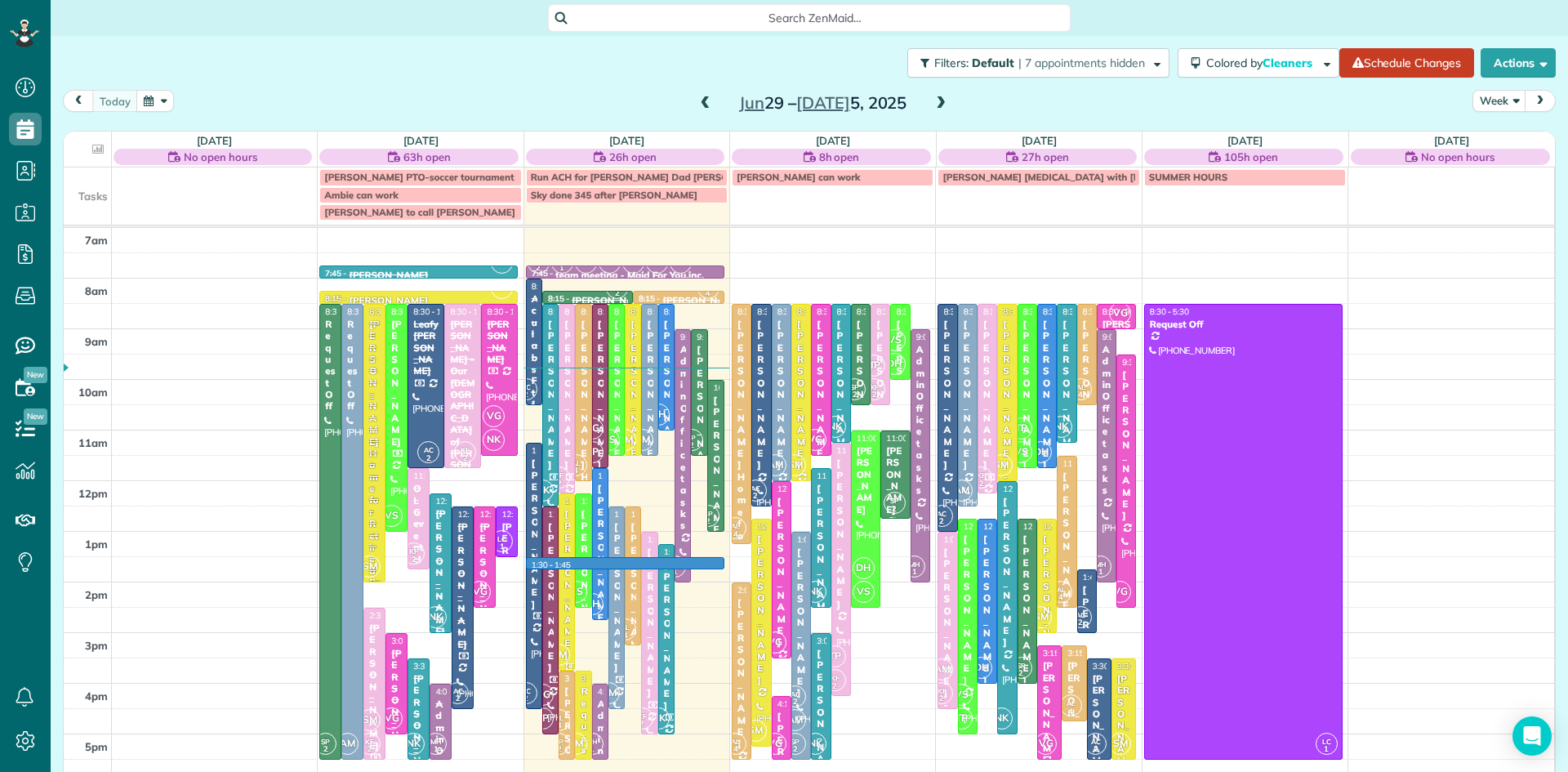 click on "7am 8am 9am 10am 11am 12pm 1pm 2pm 3pm 4pm 5pm 6pm 7pm 8pm NK 7:45 - 8:00 [PERSON_NAME] [PHONE_NUMBER] [STREET_ADDRESS][PERSON_NAME] SM 8:15 - 8:30 [PERSON_NAME] [PHONE_NUMBER] [STREET_ADDRESS][PERSON_NAME] SP 2 8:30 - 5:30 Request Off [PHONE_NUMBER] [STREET_ADDRESS][PERSON_NAME] AM 8:30 - 5:30 Request Off [PHONE_NUMBER] [STREET_ADDRESS][PERSON_NAME] SM 8:30 - 2:00 [PERSON_NAME] Coeli Home for Retired Priests - behind [GEOGRAPHIC_DATA][PERSON_NAME] [PHONE_NUMBER] [STREET_ADDRESS] VS 8:30 - 1:00 [PERSON_NAME] [PHONE_NUMBER] [STREET_ADDRESS] AC 2 8:30 - 11:45 Leafy [PERSON_NAME] [PHONE_NUMBER] [STREET_ADDRESS] KF 2 8:30 - 11:45 [PERSON_NAME] - [GEOGRAPHIC_DATA][DEMOGRAPHIC_DATA][PERSON_NAME] [PHONE_NUMBER] [STREET_ADDRESS] ? VG NK 8:30 - 11:30 [PERSON_NAME] [PHONE_NUMBER] [STREET_ADDRESS][PERSON_NAME] KF 2 11:45 - 1:45 OLG event cleaning - [GEOGRAPHIC_DATA][DEMOGRAPHIC_DATA][PERSON_NAME] [PHONE_NUMBER] [STREET_ADDRESS] NK AC 2 VG 1" at bounding box center [808, 582] 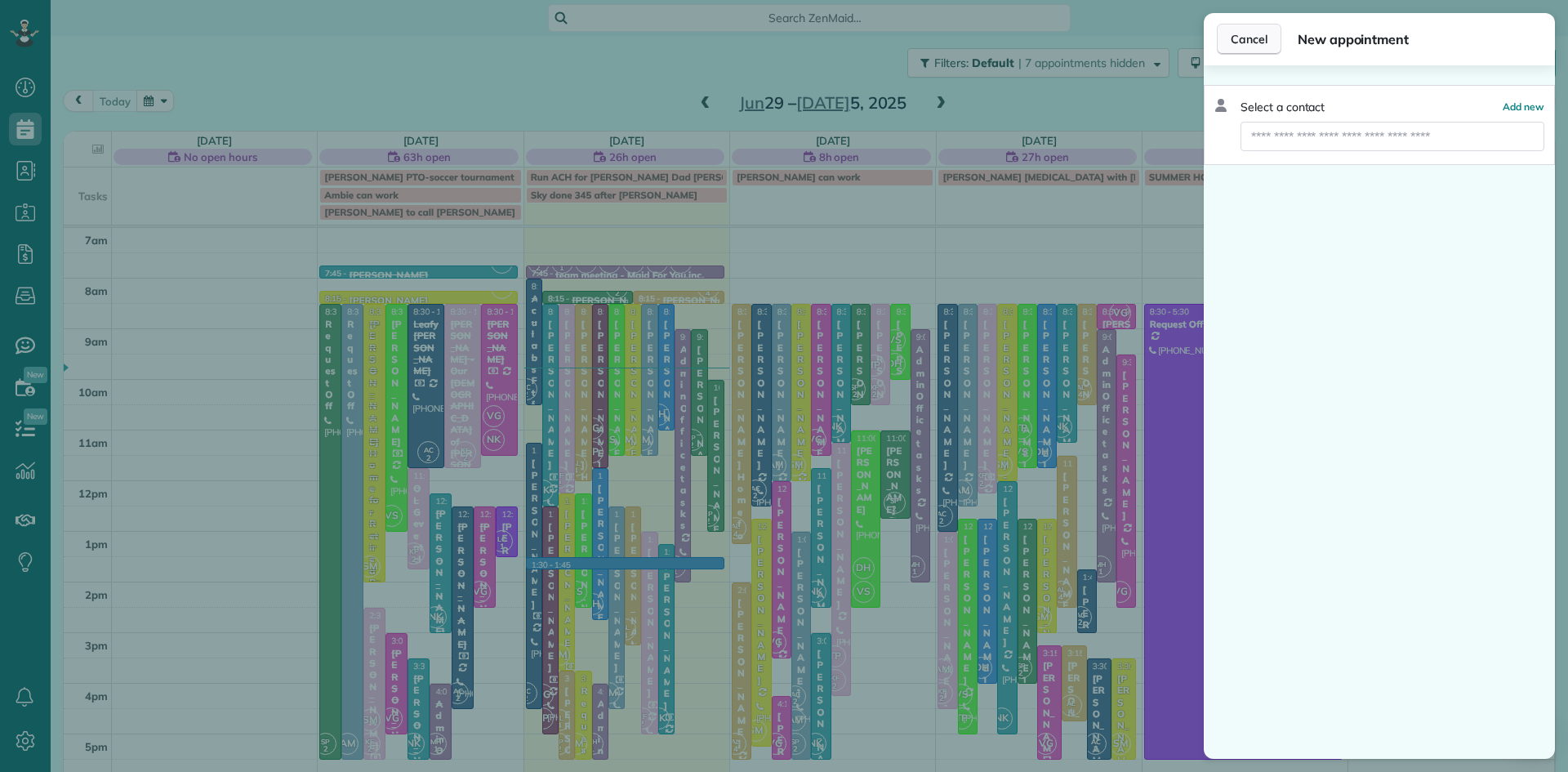 click on "Cancel" at bounding box center [1249, 39] 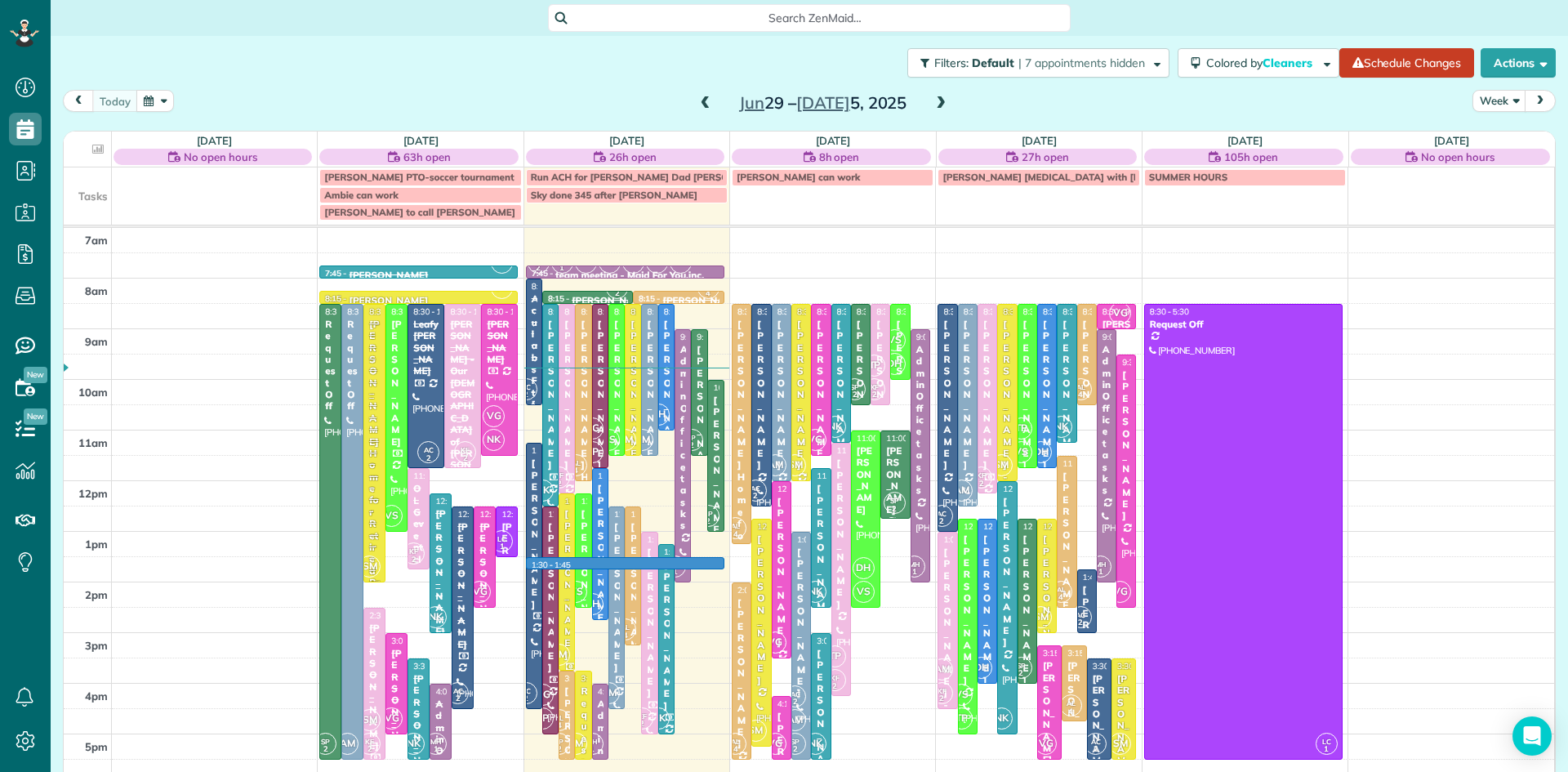 click on "7am 8am 9am 10am 11am 12pm 1pm 2pm 3pm 4pm 5pm 6pm 7pm 8pm NK 7:45 - 8:00 [PERSON_NAME] [PHONE_NUMBER] [STREET_ADDRESS][PERSON_NAME] SM 8:15 - 8:30 [PERSON_NAME] [PHONE_NUMBER] [STREET_ADDRESS][PERSON_NAME] SP 2 8:30 - 5:30 Request Off [PHONE_NUMBER] [STREET_ADDRESS][PERSON_NAME] AM 8:30 - 5:30 Request Off [PHONE_NUMBER] [STREET_ADDRESS][PERSON_NAME] SM 8:30 - 2:00 [PERSON_NAME] Coeli Home for Retired Priests - behind [GEOGRAPHIC_DATA][PERSON_NAME] [PHONE_NUMBER] [STREET_ADDRESS] VS 8:30 - 1:00 [PERSON_NAME] [PHONE_NUMBER] [STREET_ADDRESS] AC 2 8:30 - 11:45 Leafy [PERSON_NAME] [PHONE_NUMBER] [STREET_ADDRESS] KF 2 8:30 - 11:45 [PERSON_NAME] - [GEOGRAPHIC_DATA][DEMOGRAPHIC_DATA][PERSON_NAME] [PHONE_NUMBER] [STREET_ADDRESS] ? VG NK 8:30 - 11:30 [PERSON_NAME] [PHONE_NUMBER] [STREET_ADDRESS][PERSON_NAME] KF 2 11:45 - 1:45 OLG event cleaning - [GEOGRAPHIC_DATA][DEMOGRAPHIC_DATA][PERSON_NAME] [PHONE_NUMBER] [STREET_ADDRESS] NK AC 2 VG 1" at bounding box center (808, 582) 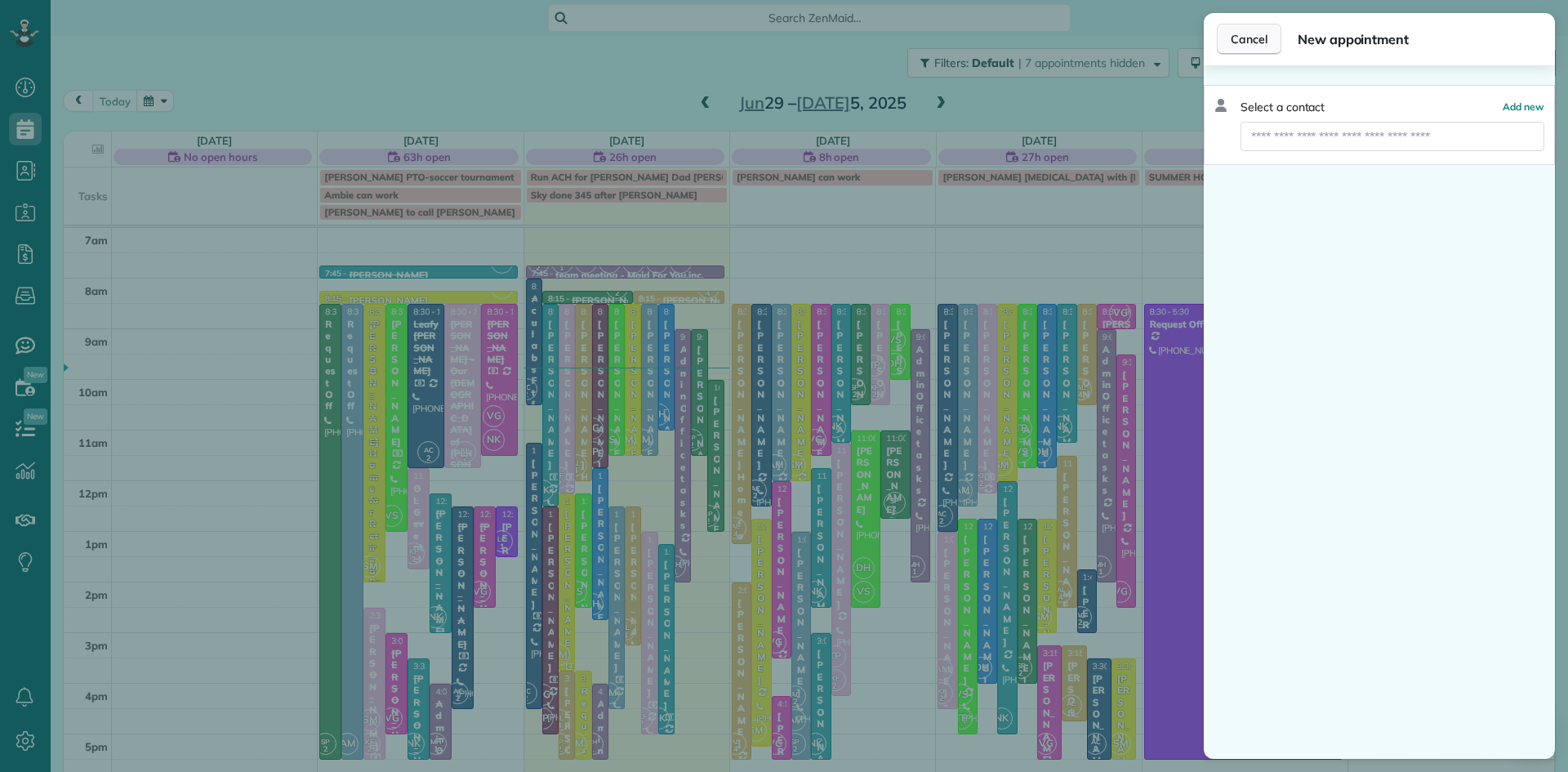 click on "Cancel" at bounding box center (1249, 39) 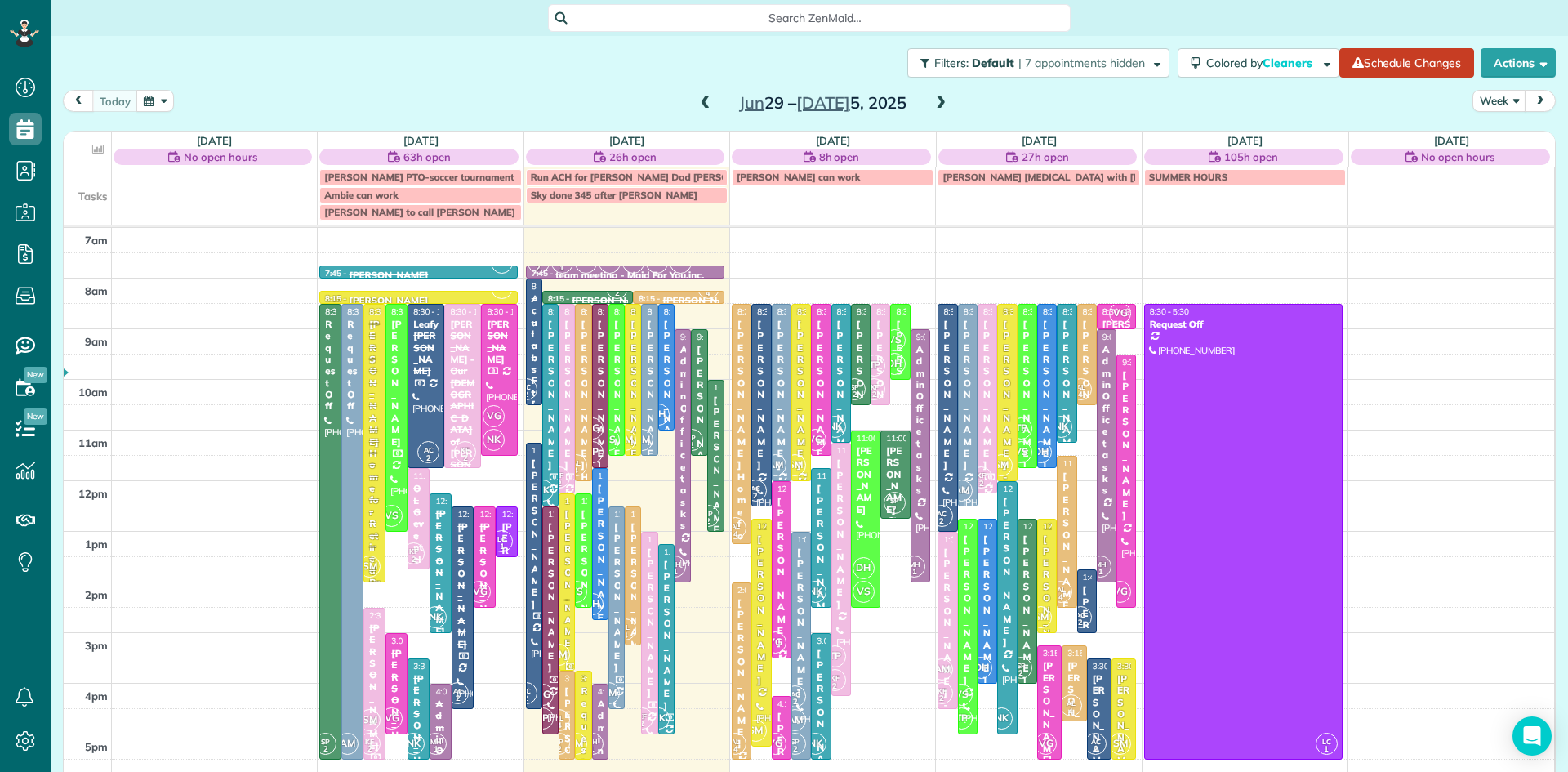 click on "7am 8am 9am 10am 11am 12pm 1pm 2pm 3pm 4pm 5pm 6pm 7pm 8pm NK 7:45 - 8:00 [PERSON_NAME] [PHONE_NUMBER] [STREET_ADDRESS][PERSON_NAME] SM 8:15 - 8:30 [PERSON_NAME] [PHONE_NUMBER] [STREET_ADDRESS][PERSON_NAME] SP 2 8:30 - 5:30 Request Off [PHONE_NUMBER] [STREET_ADDRESS][PERSON_NAME] AM 8:30 - 5:30 Request Off [PHONE_NUMBER] [STREET_ADDRESS][PERSON_NAME] SM 8:30 - 2:00 [PERSON_NAME] Coeli Home for Retired Priests - behind [GEOGRAPHIC_DATA][PERSON_NAME] [PHONE_NUMBER] [STREET_ADDRESS] VS 8:30 - 1:00 [PERSON_NAME] [PHONE_NUMBER] [STREET_ADDRESS] AC 2 8:30 - 11:45 Leafy [PERSON_NAME] [PHONE_NUMBER] [STREET_ADDRESS] KF 2 8:30 - 11:45 [PERSON_NAME] - [GEOGRAPHIC_DATA][DEMOGRAPHIC_DATA][PERSON_NAME] [PHONE_NUMBER] [STREET_ADDRESS] ? VG NK 8:30 - 11:30 [PERSON_NAME] [PHONE_NUMBER] [STREET_ADDRESS][PERSON_NAME] KF 2 11:45 - 1:45 OLG event cleaning - [GEOGRAPHIC_DATA][DEMOGRAPHIC_DATA][PERSON_NAME] [PHONE_NUMBER] [STREET_ADDRESS] NK AC 2 VG 1" at bounding box center [808, 582] 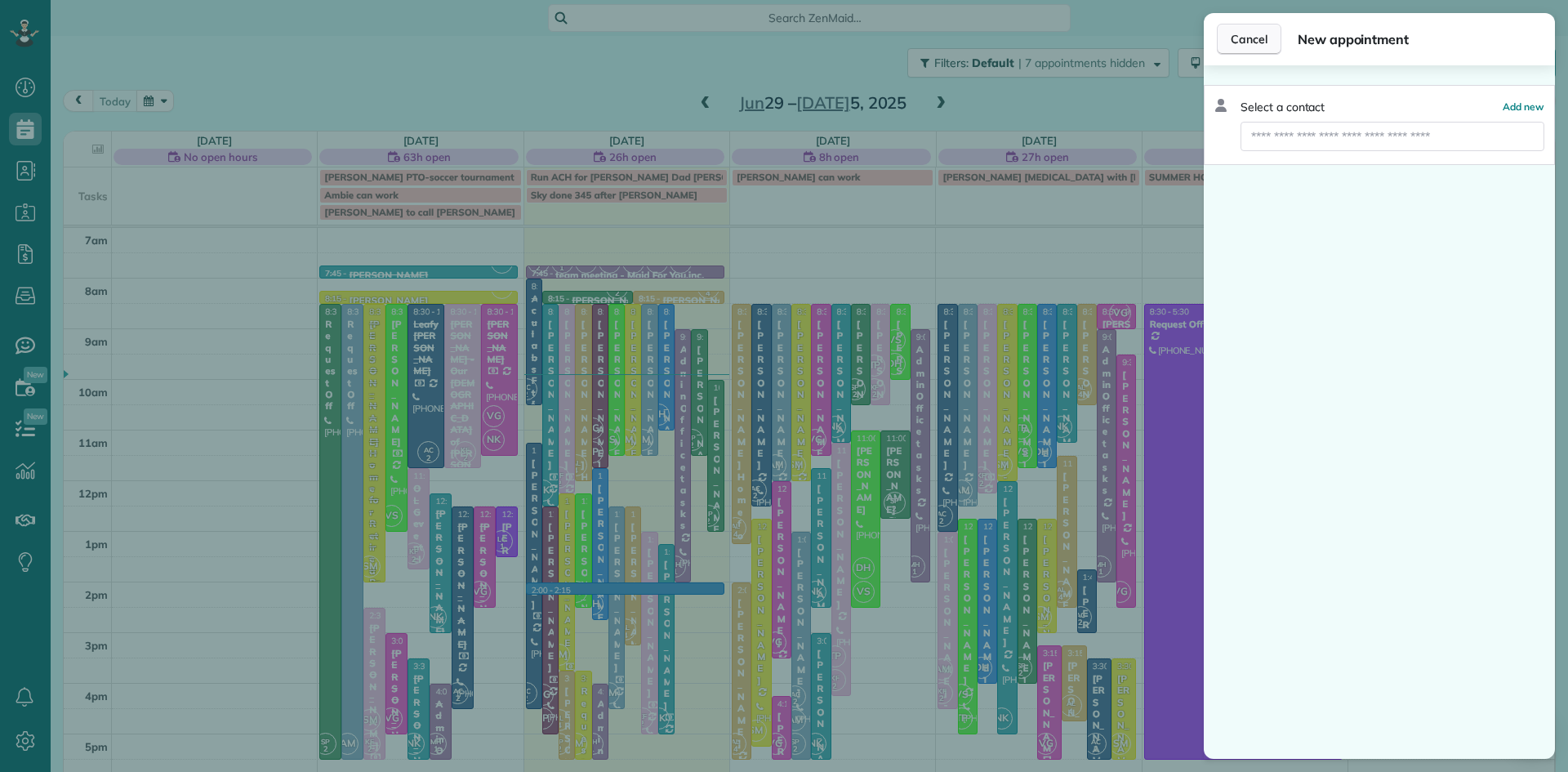 click on "Cancel" at bounding box center [1249, 39] 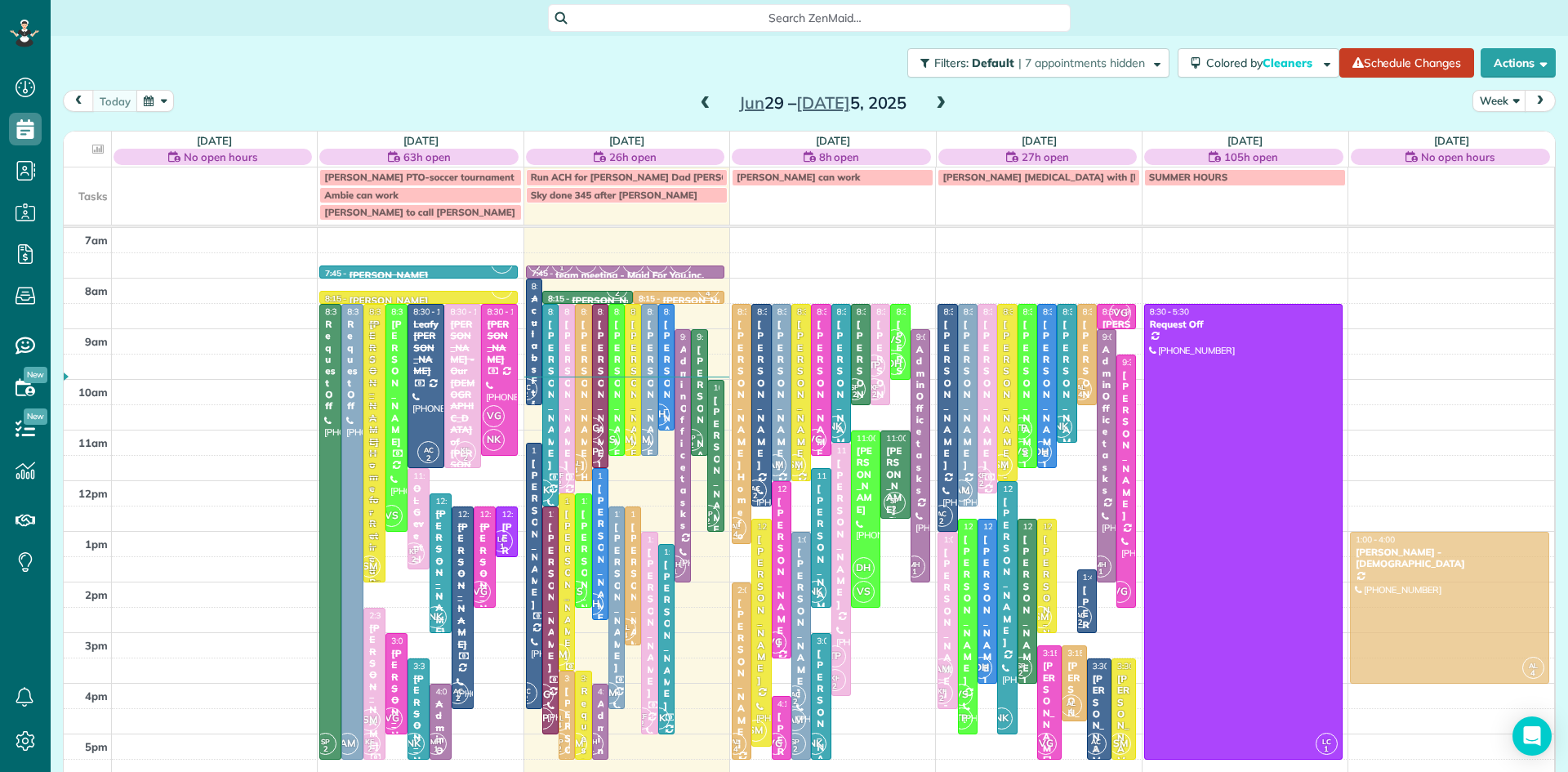 drag, startPoint x: 1069, startPoint y: 502, endPoint x: 1398, endPoint y: 579, distance: 337.8905 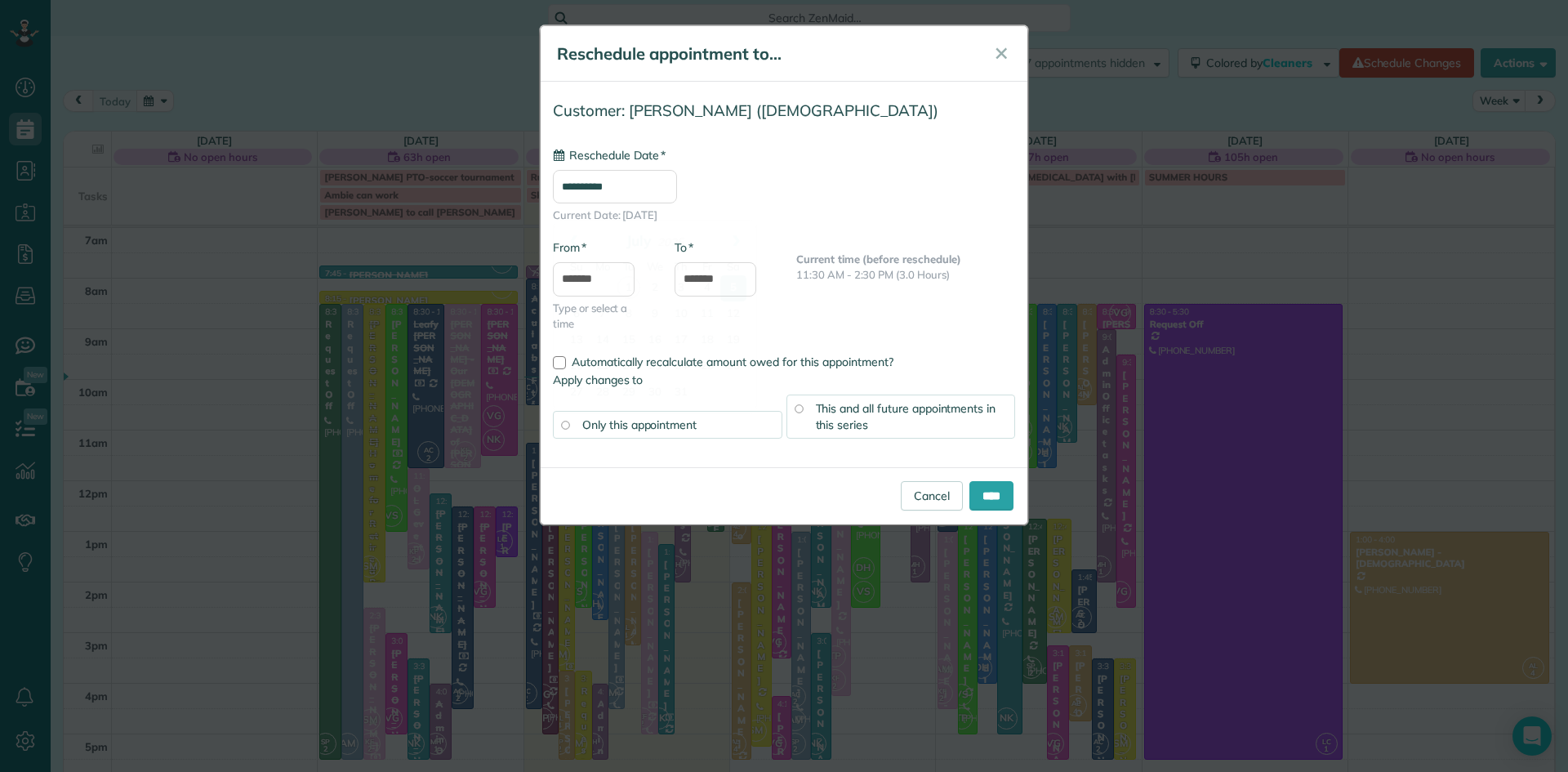 click on "**********" at bounding box center (615, 186) 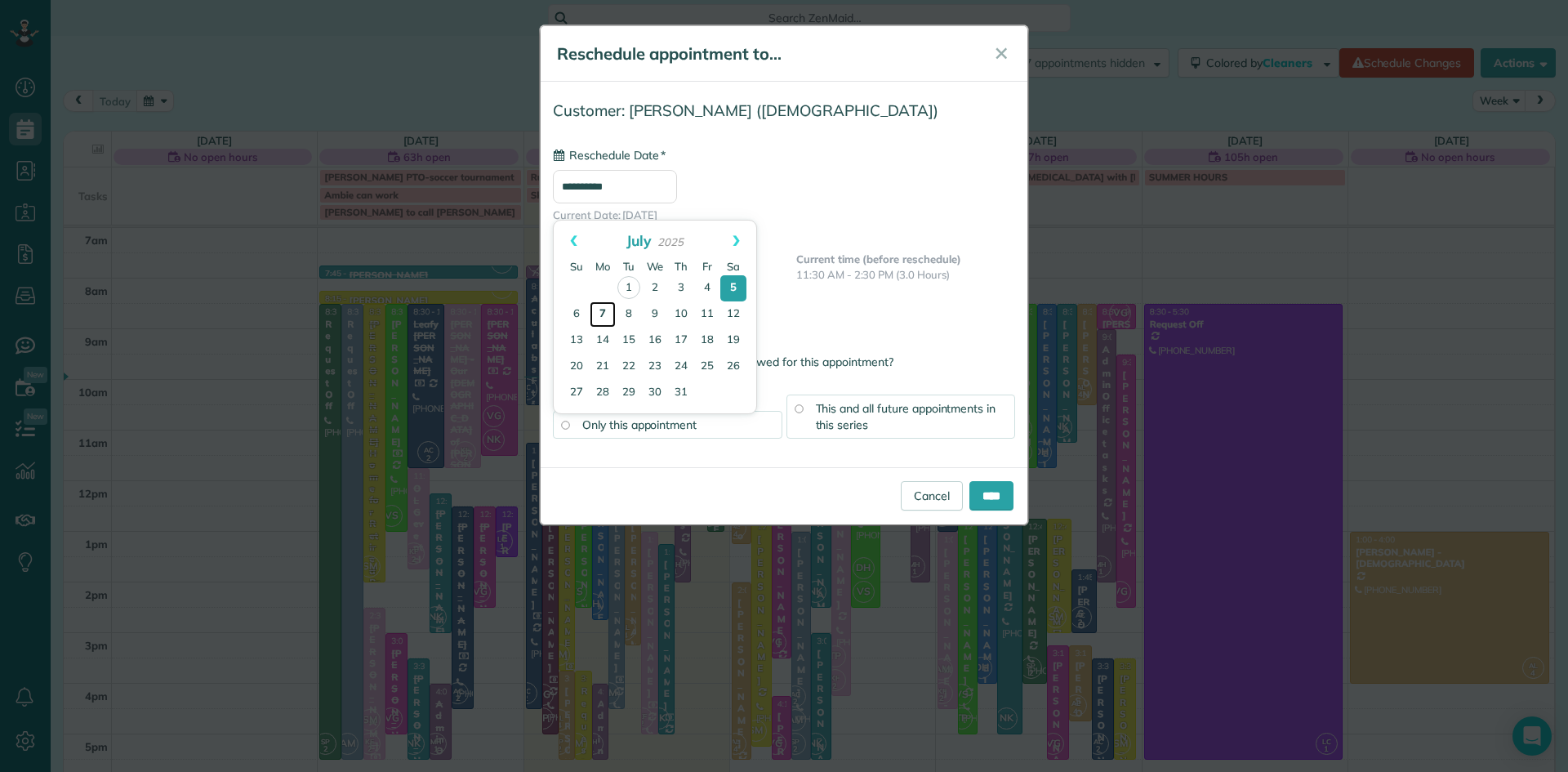 click on "7" at bounding box center [603, 315] 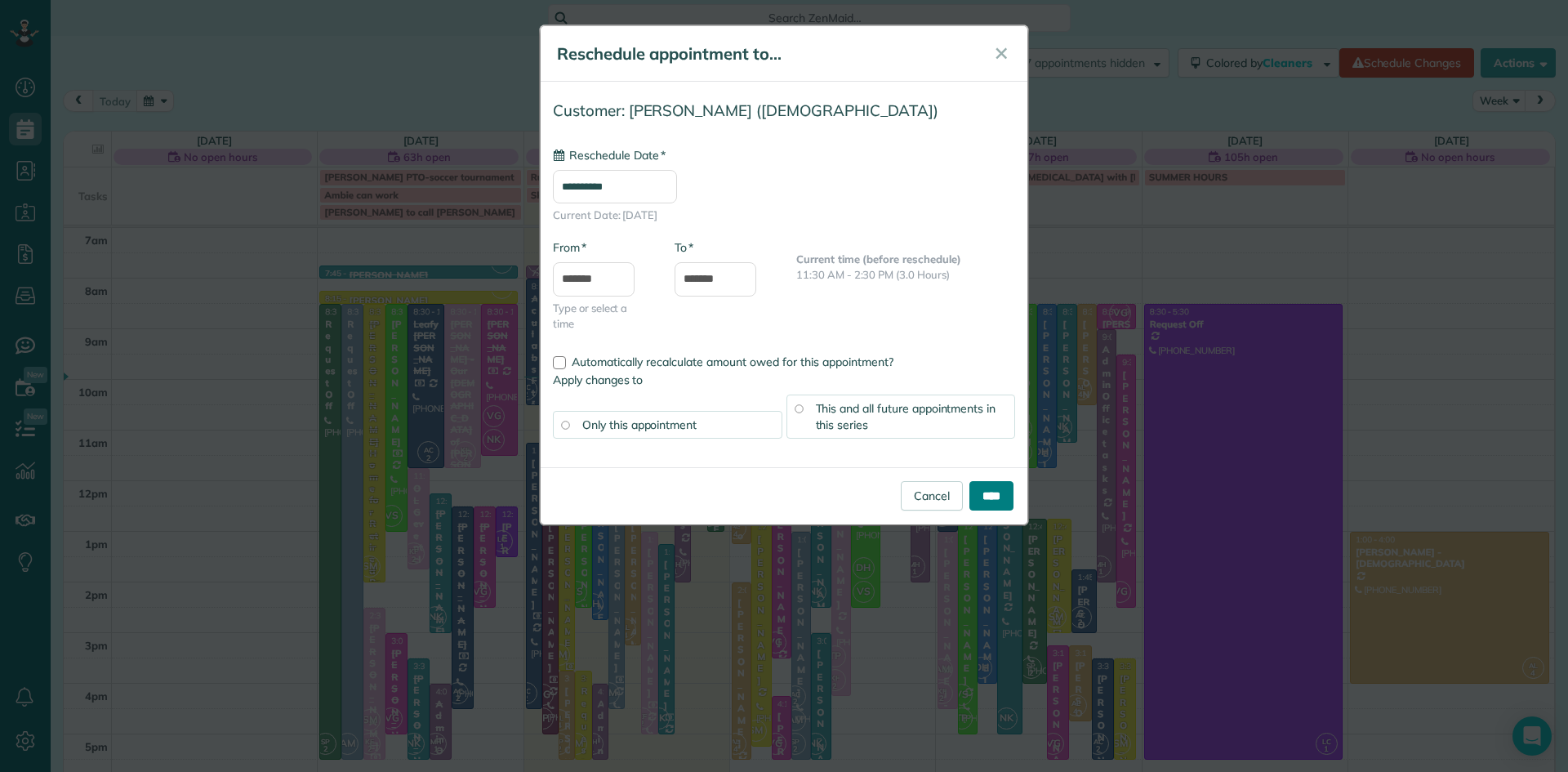 click on "****" at bounding box center (991, 496) 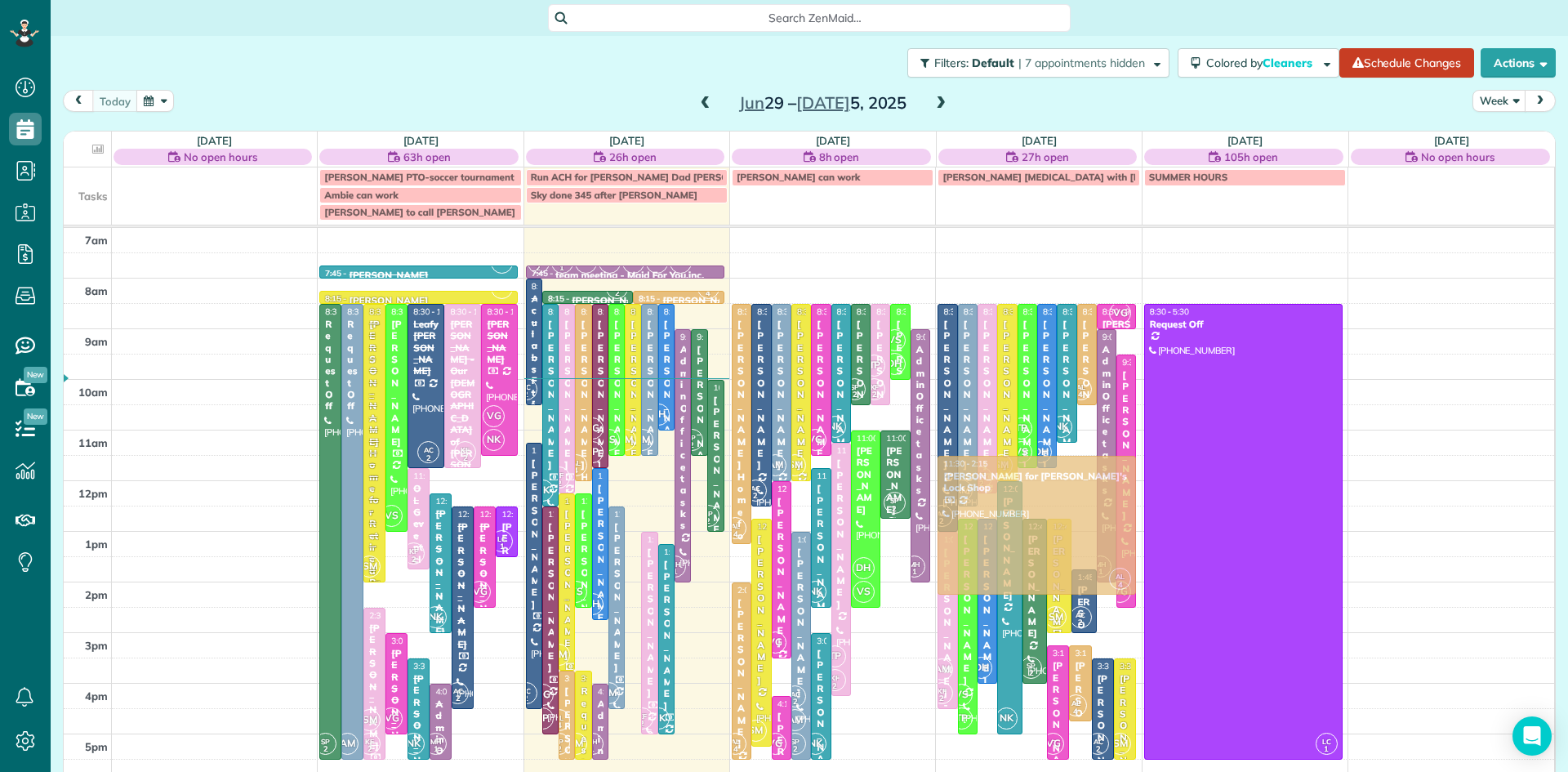 drag, startPoint x: 634, startPoint y: 560, endPoint x: 1031, endPoint y: 505, distance: 400.7917 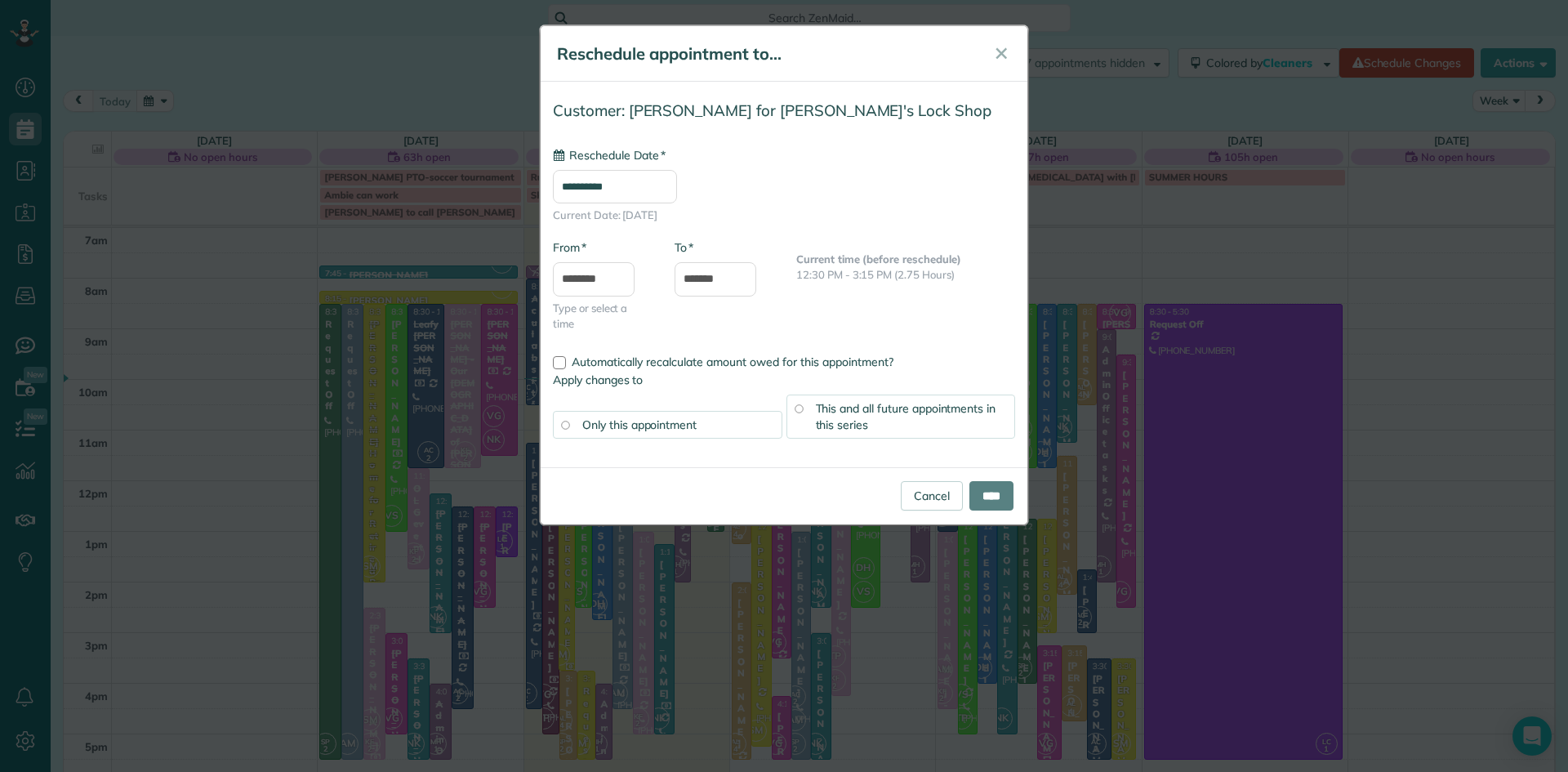 type on "**********" 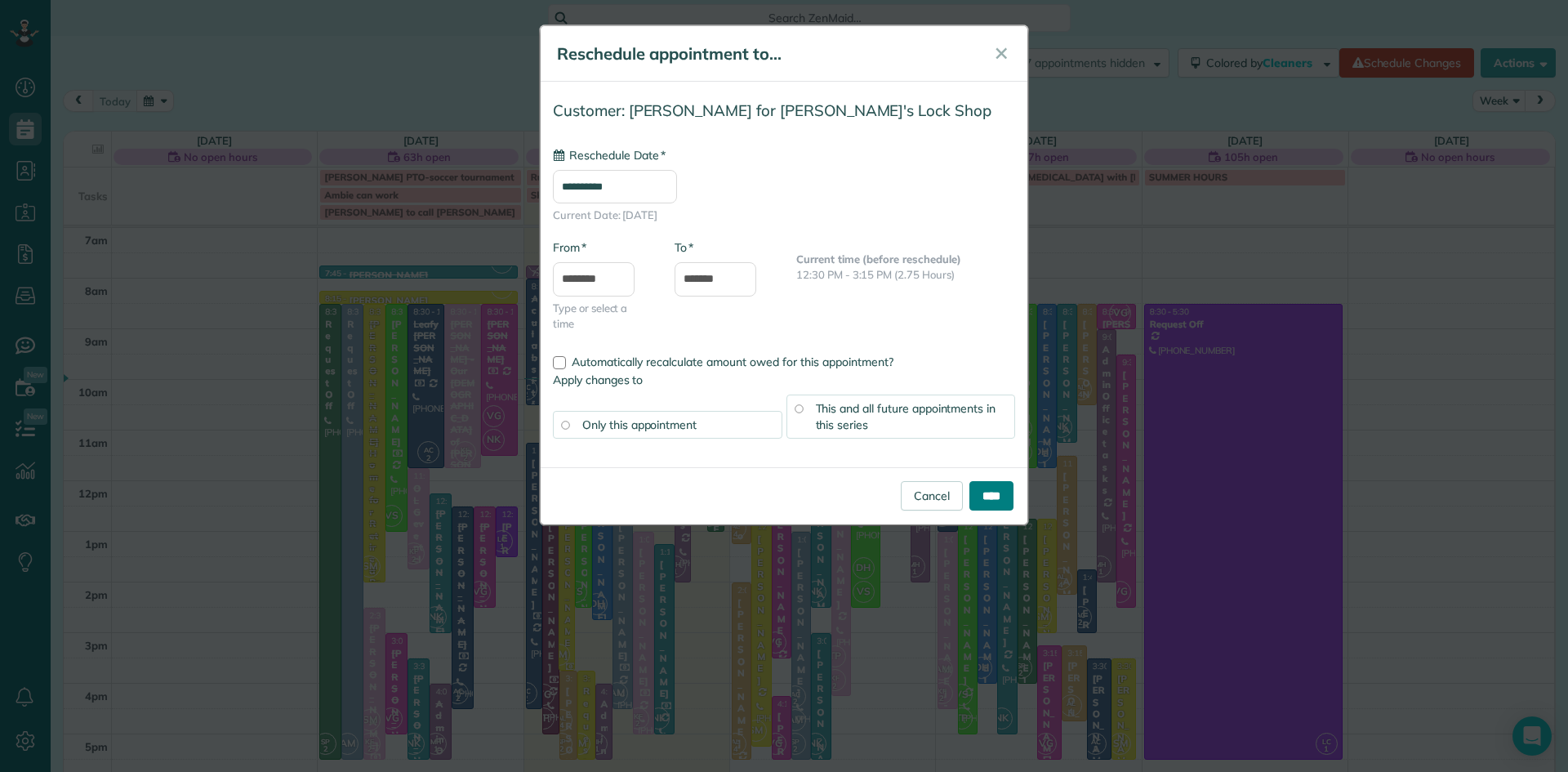 click on "****" at bounding box center [991, 496] 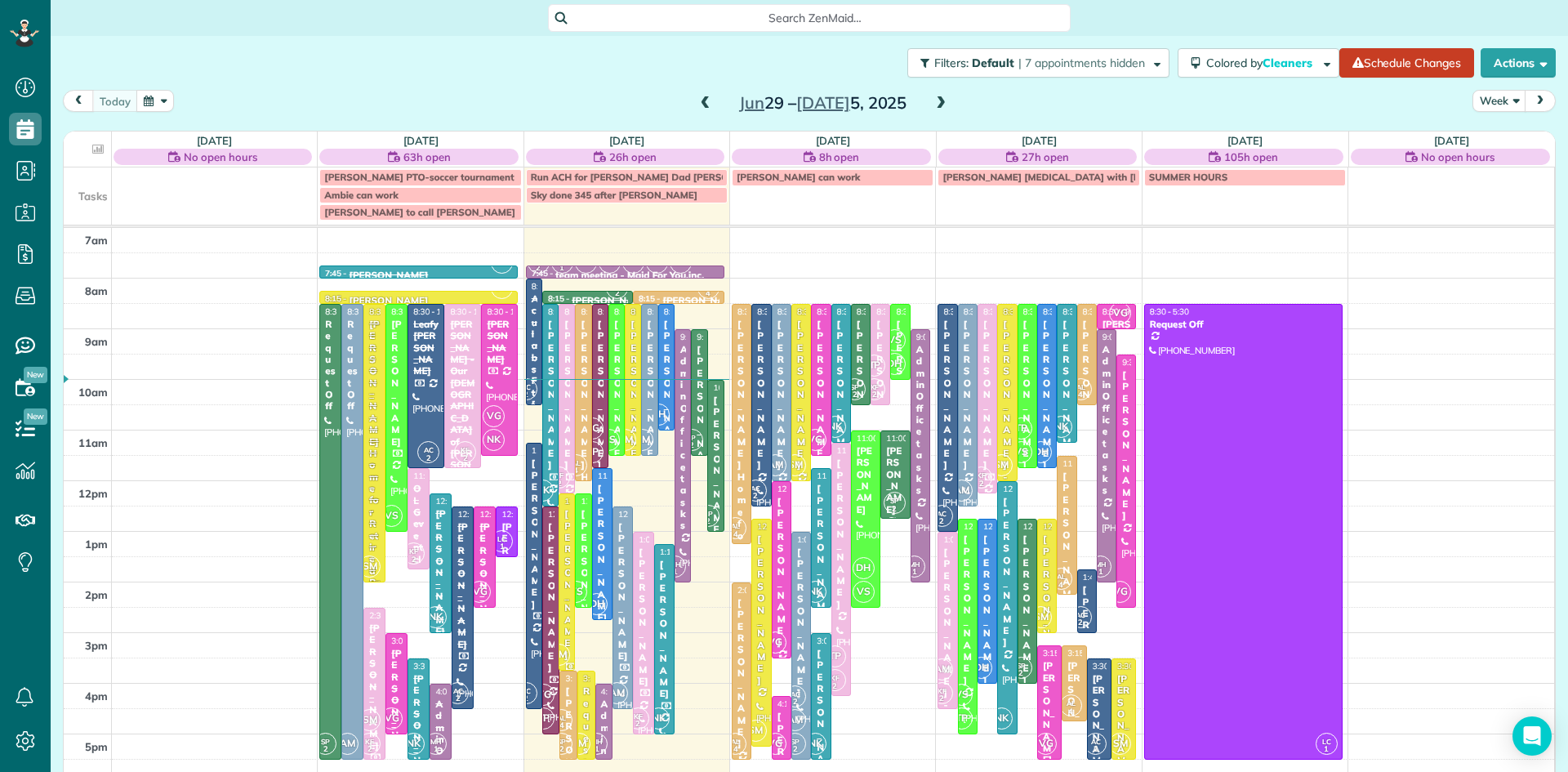 click at bounding box center [941, 104] 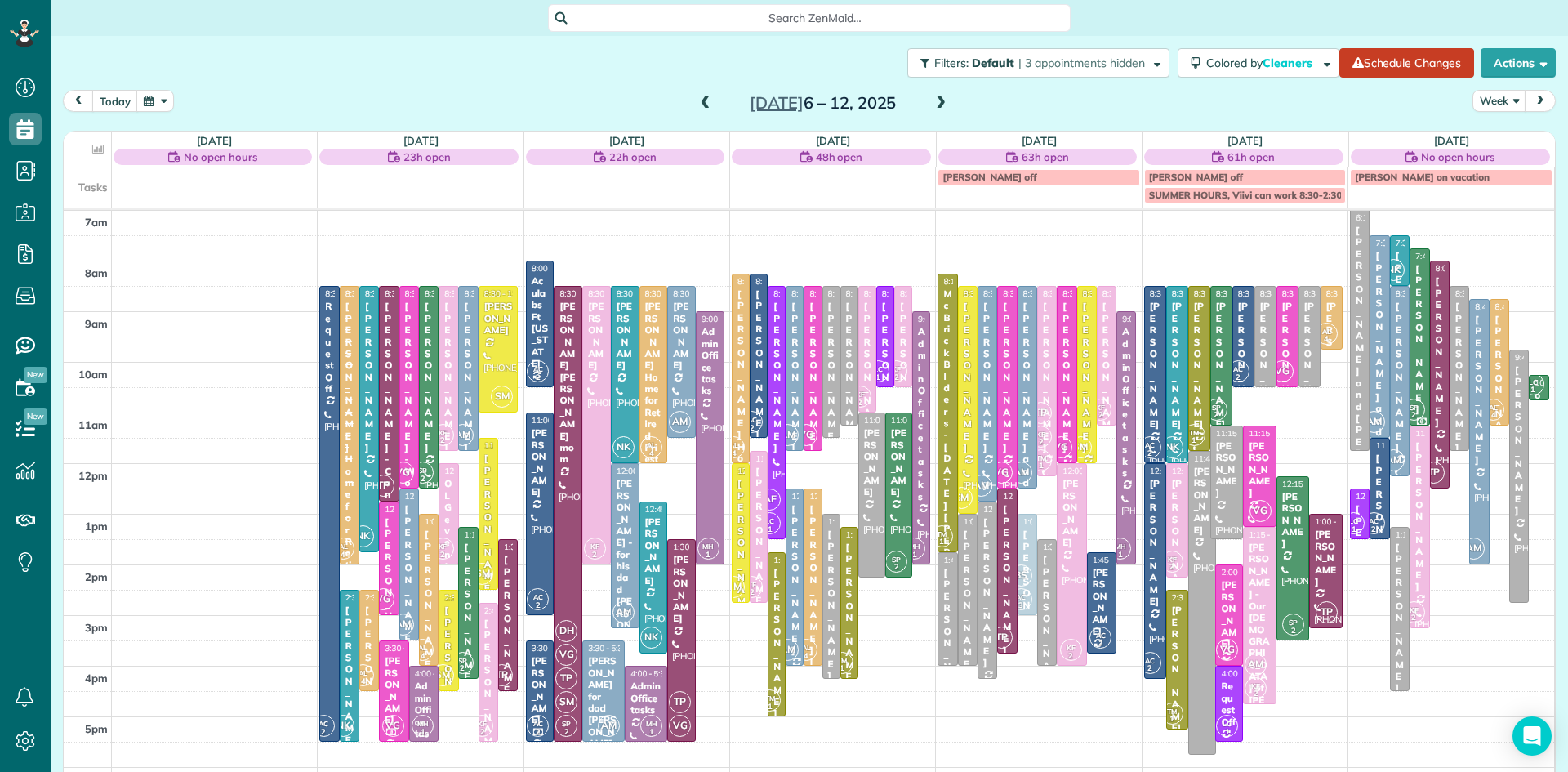 click on "[PERSON_NAME] - [DEMOGRAPHIC_DATA]" at bounding box center (429, 716) 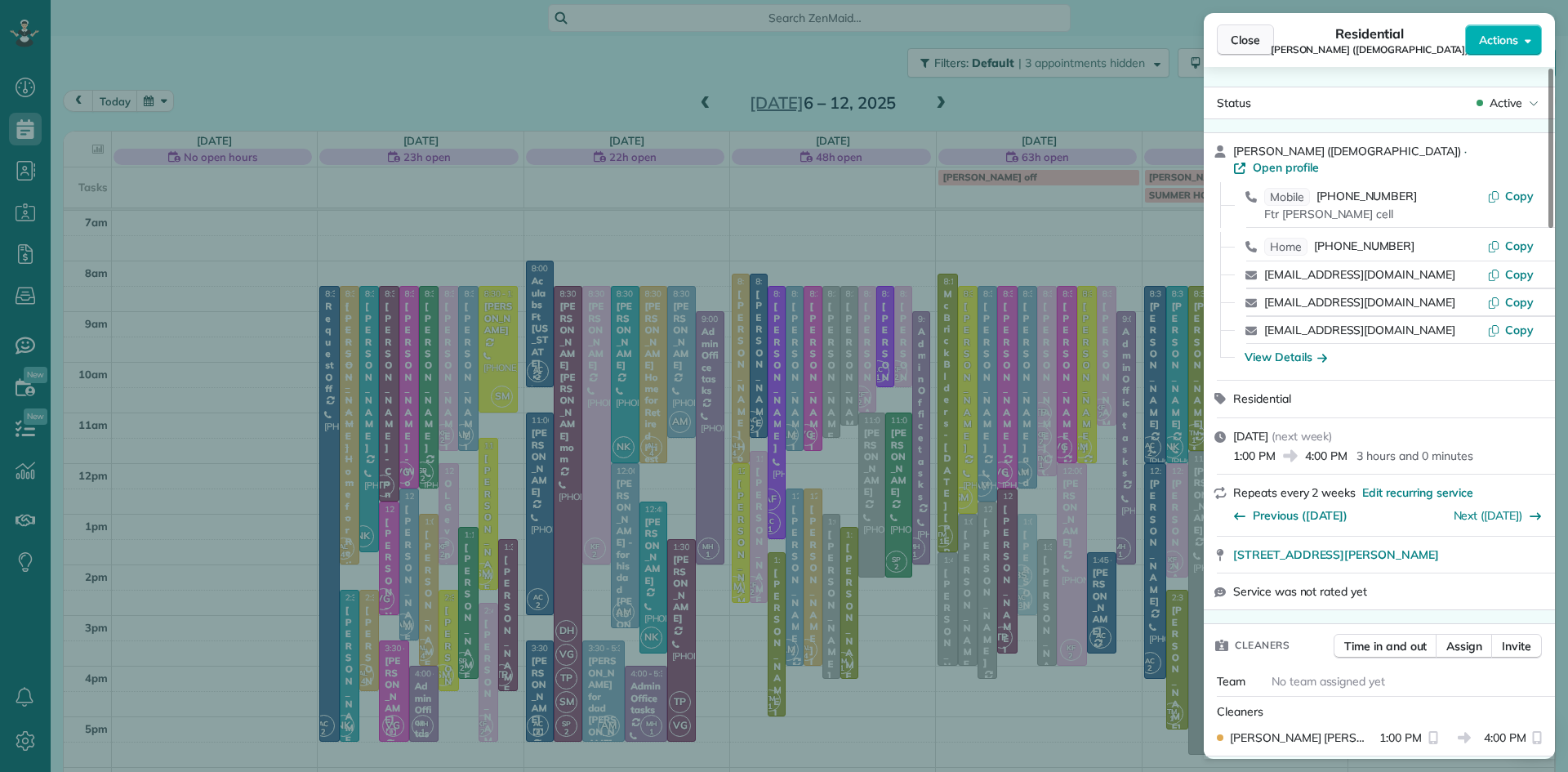 click on "Close" at bounding box center [1245, 40] 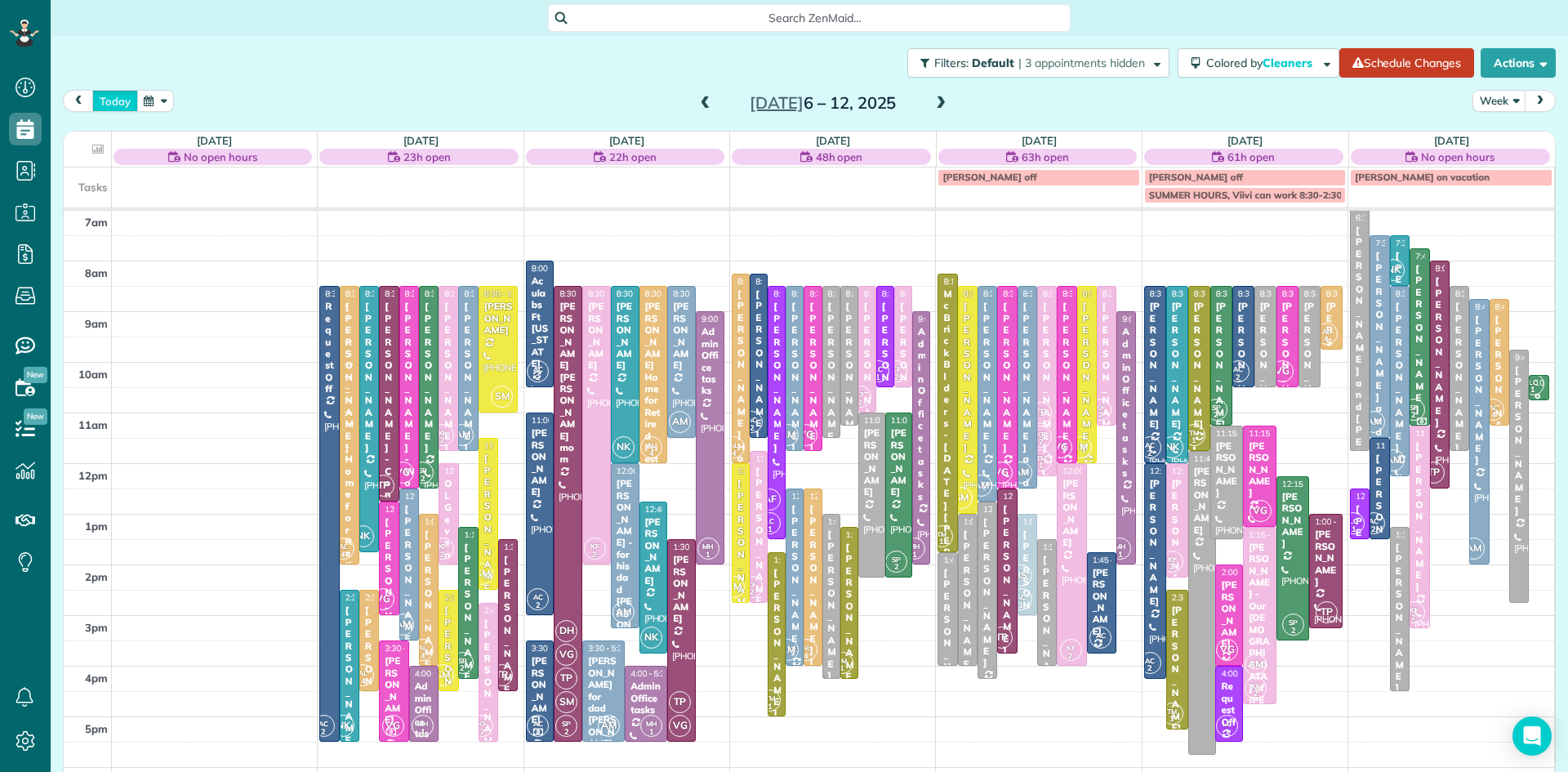 click on "today" at bounding box center [115, 100] 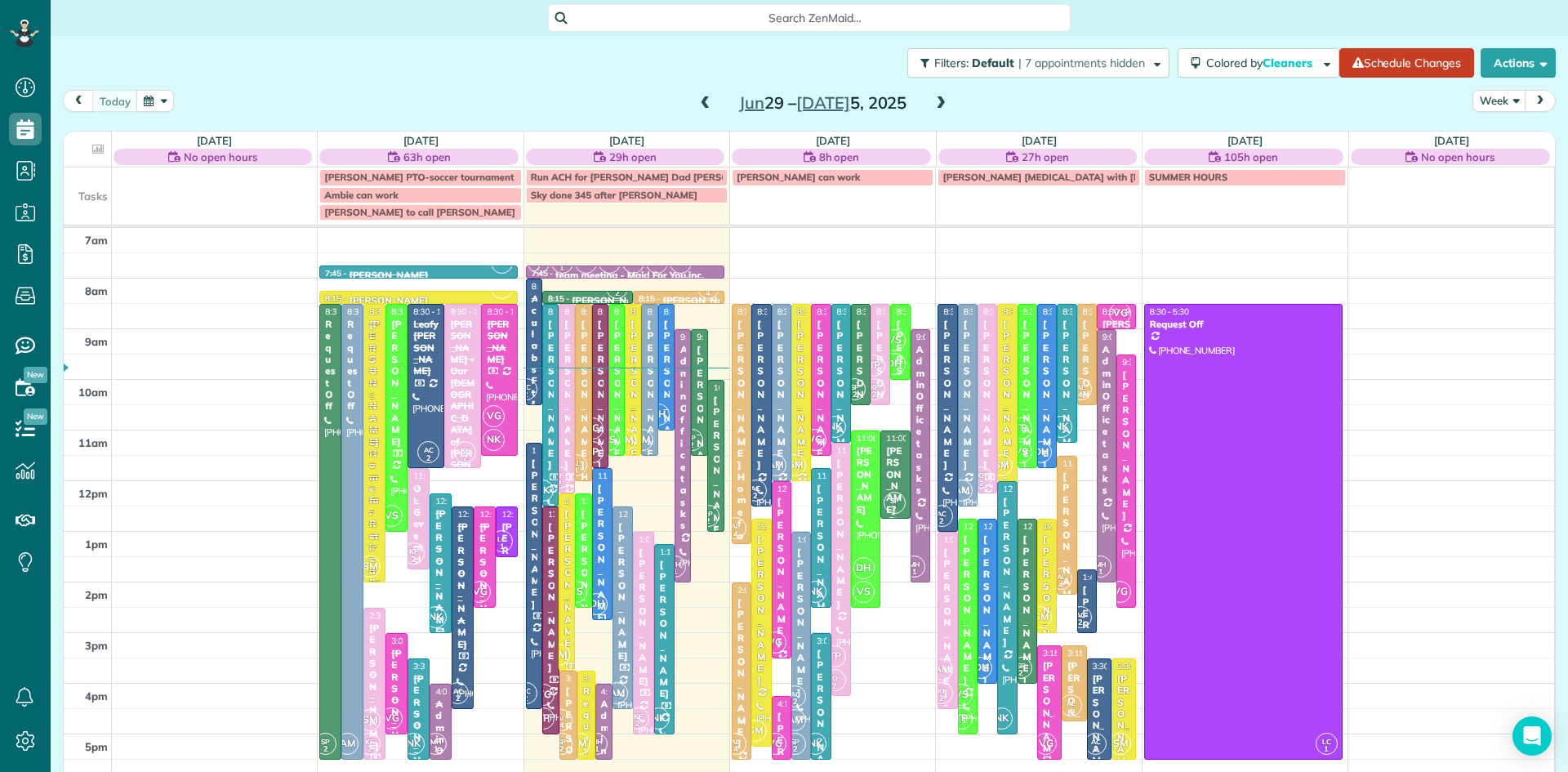 click on "[PERSON_NAME]" at bounding box center [715, 471] 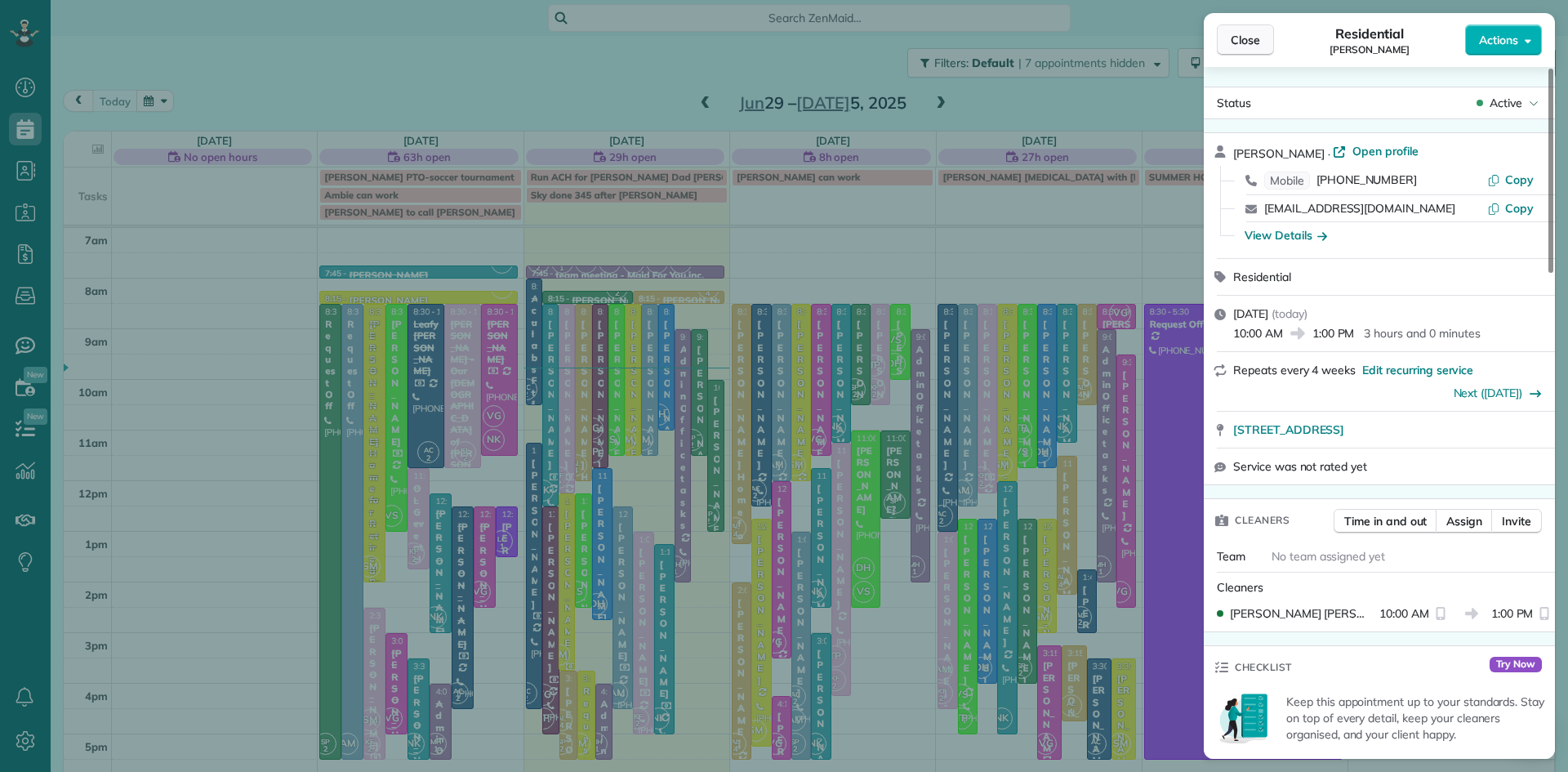 click on "Close" at bounding box center (1245, 40) 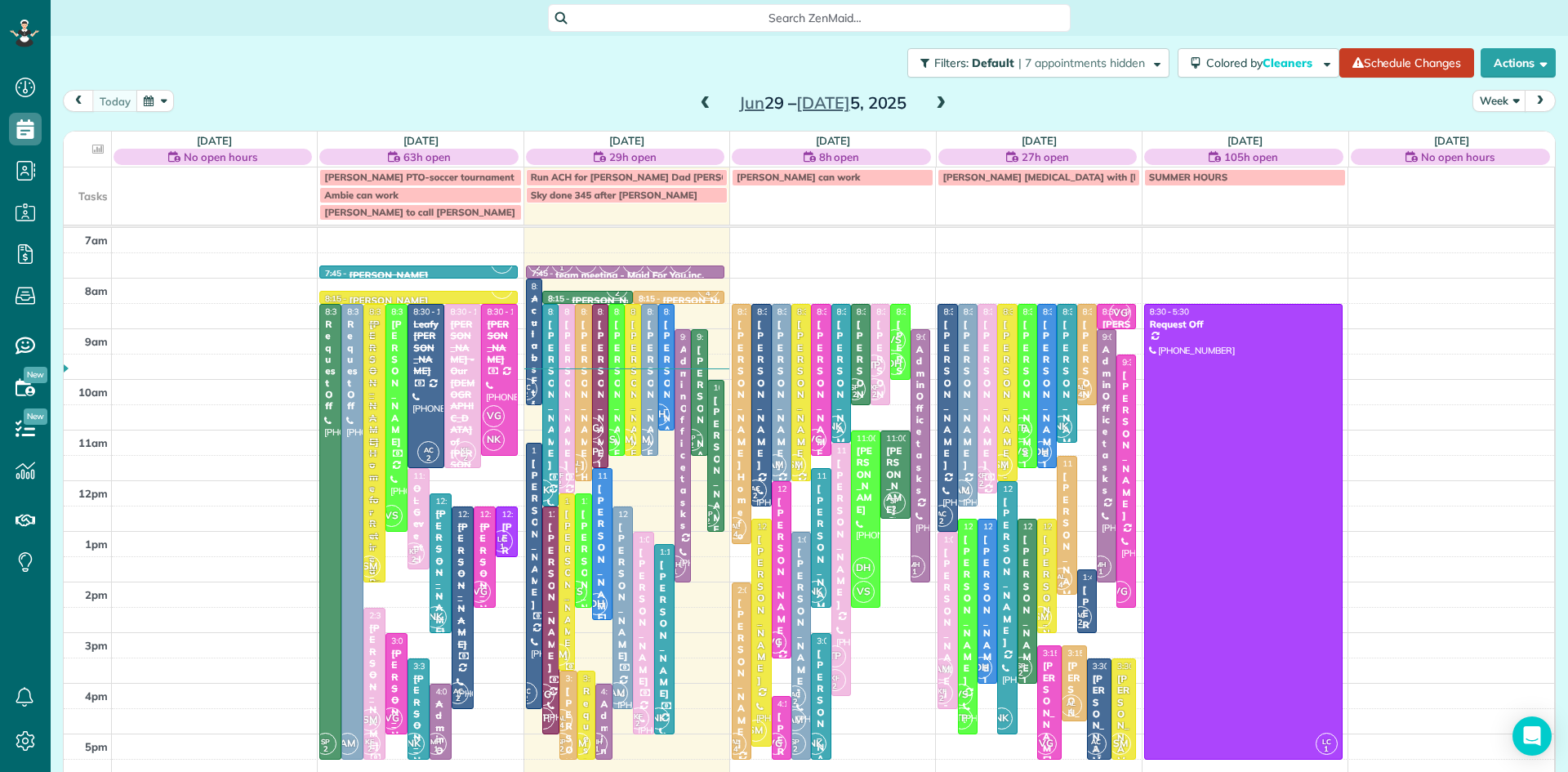 click on "AC 2" at bounding box center (1095, 743) 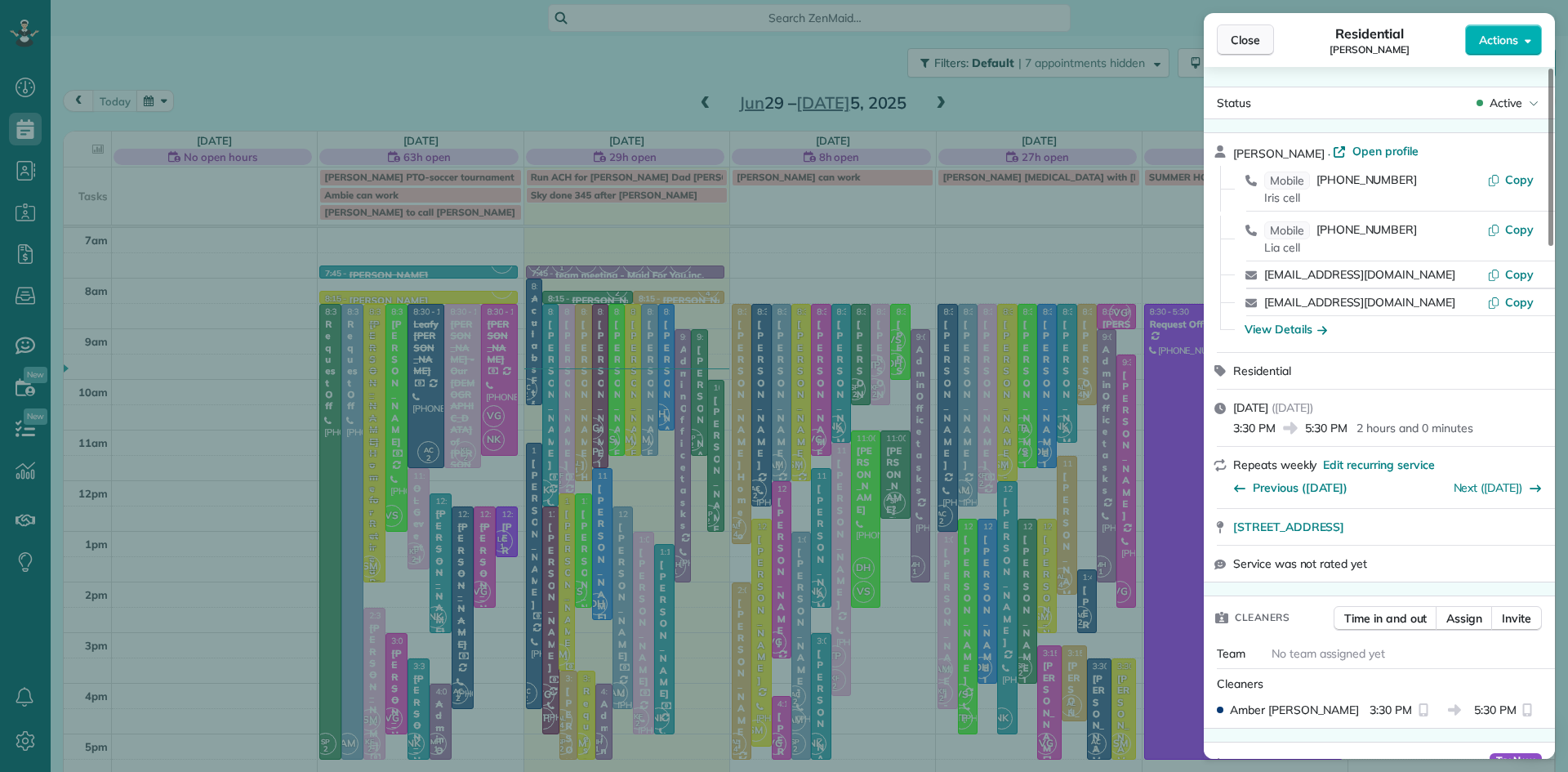 click on "Close" at bounding box center [1245, 40] 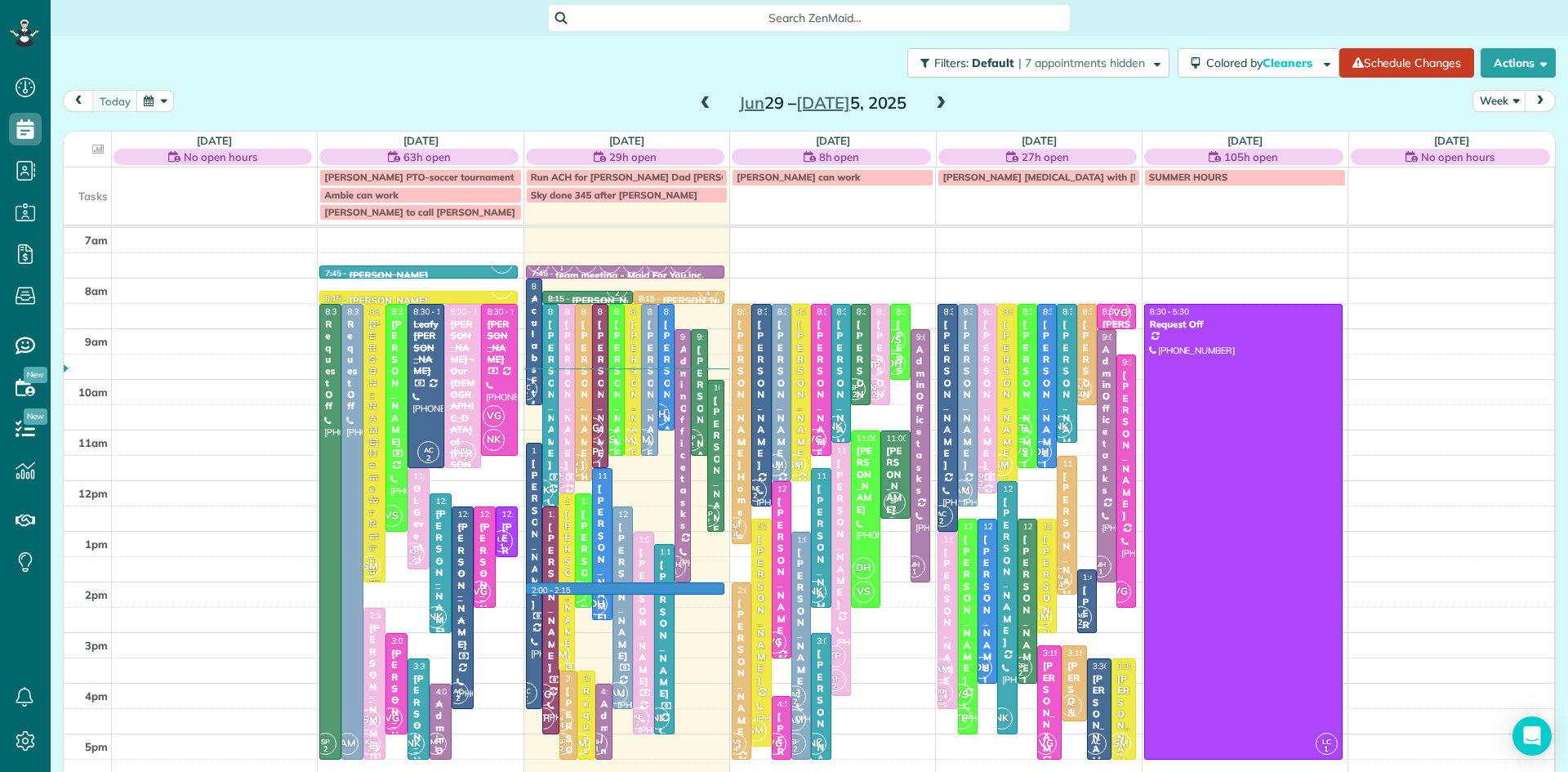 click on "7am 8am 9am 10am 11am 12pm 1pm 2pm 3pm 4pm 5pm 6pm 7pm 8pm NK 7:45 - 8:00 [PERSON_NAME] [PHONE_NUMBER] [STREET_ADDRESS][PERSON_NAME] SM 8:15 - 8:30 [PERSON_NAME] [PHONE_NUMBER] [STREET_ADDRESS][PERSON_NAME] SP 2 8:30 - 5:30 Request Off [PHONE_NUMBER] [STREET_ADDRESS][PERSON_NAME] AM 8:30 - 5:30 Request Off [PHONE_NUMBER] [STREET_ADDRESS][PERSON_NAME] SM 8:30 - 2:00 [PERSON_NAME] Coeli Home for Retired Priests - behind [GEOGRAPHIC_DATA][PERSON_NAME] [PHONE_NUMBER] [STREET_ADDRESS] VS 8:30 - 1:00 [PERSON_NAME] [PHONE_NUMBER] [STREET_ADDRESS] AC 2 8:30 - 11:45 Leafy [PERSON_NAME] [PHONE_NUMBER] [STREET_ADDRESS] KF 2 8:30 - 11:45 [PERSON_NAME] - [GEOGRAPHIC_DATA][DEMOGRAPHIC_DATA][PERSON_NAME] [PHONE_NUMBER] [STREET_ADDRESS] ? VG NK 8:30 - 11:30 [PERSON_NAME] [PHONE_NUMBER] [STREET_ADDRESS][PERSON_NAME] KF 2 11:45 - 1:45 OLG event cleaning - [GEOGRAPHIC_DATA][DEMOGRAPHIC_DATA][PERSON_NAME] [PHONE_NUMBER] [STREET_ADDRESS] NK AC 2 VG 1" at bounding box center (808, 582) 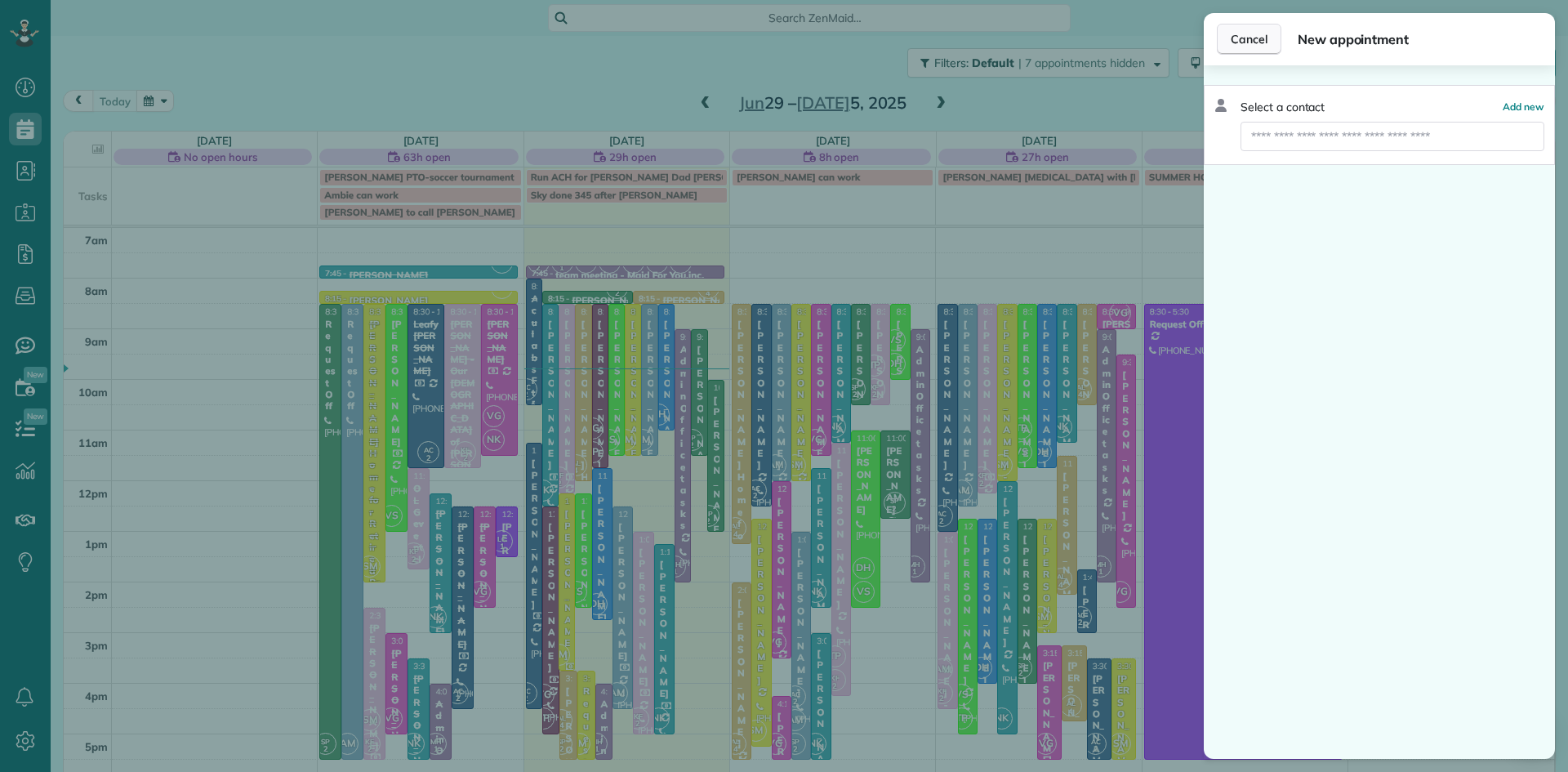 click on "Cancel" at bounding box center (1249, 39) 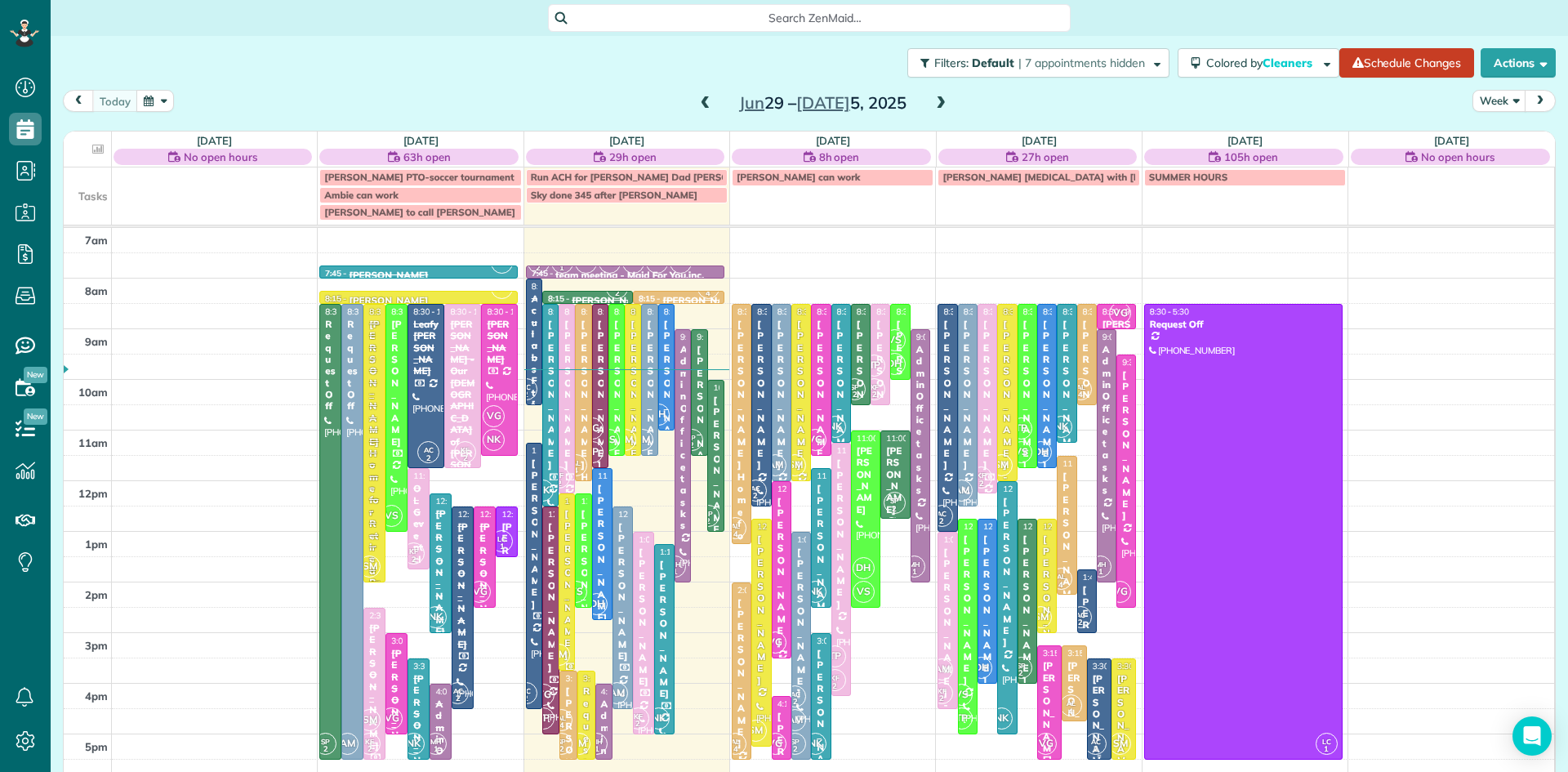 click on "[PERSON_NAME]" at bounding box center (1099, 725) 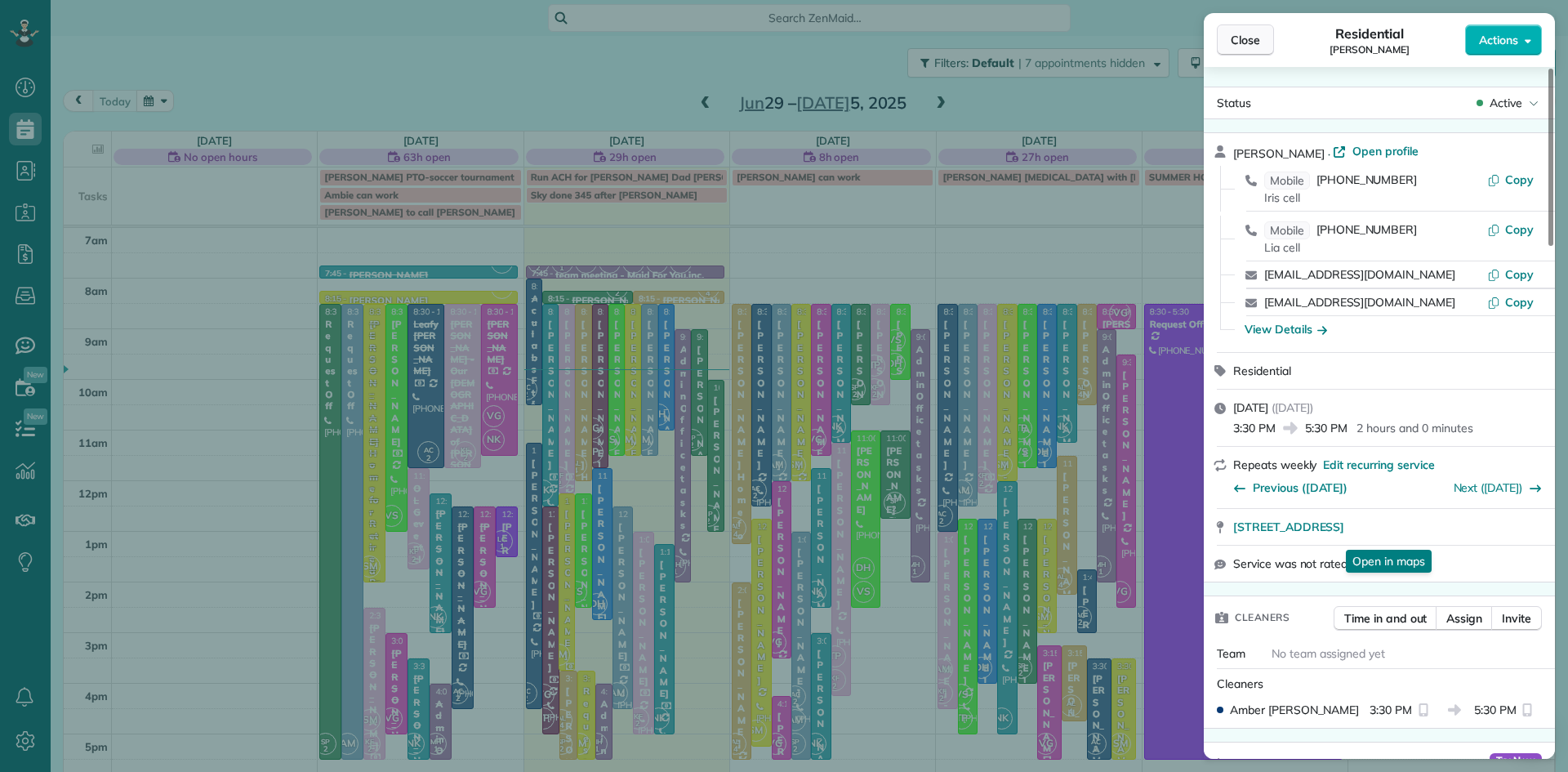 click on "Close" at bounding box center [1245, 40] 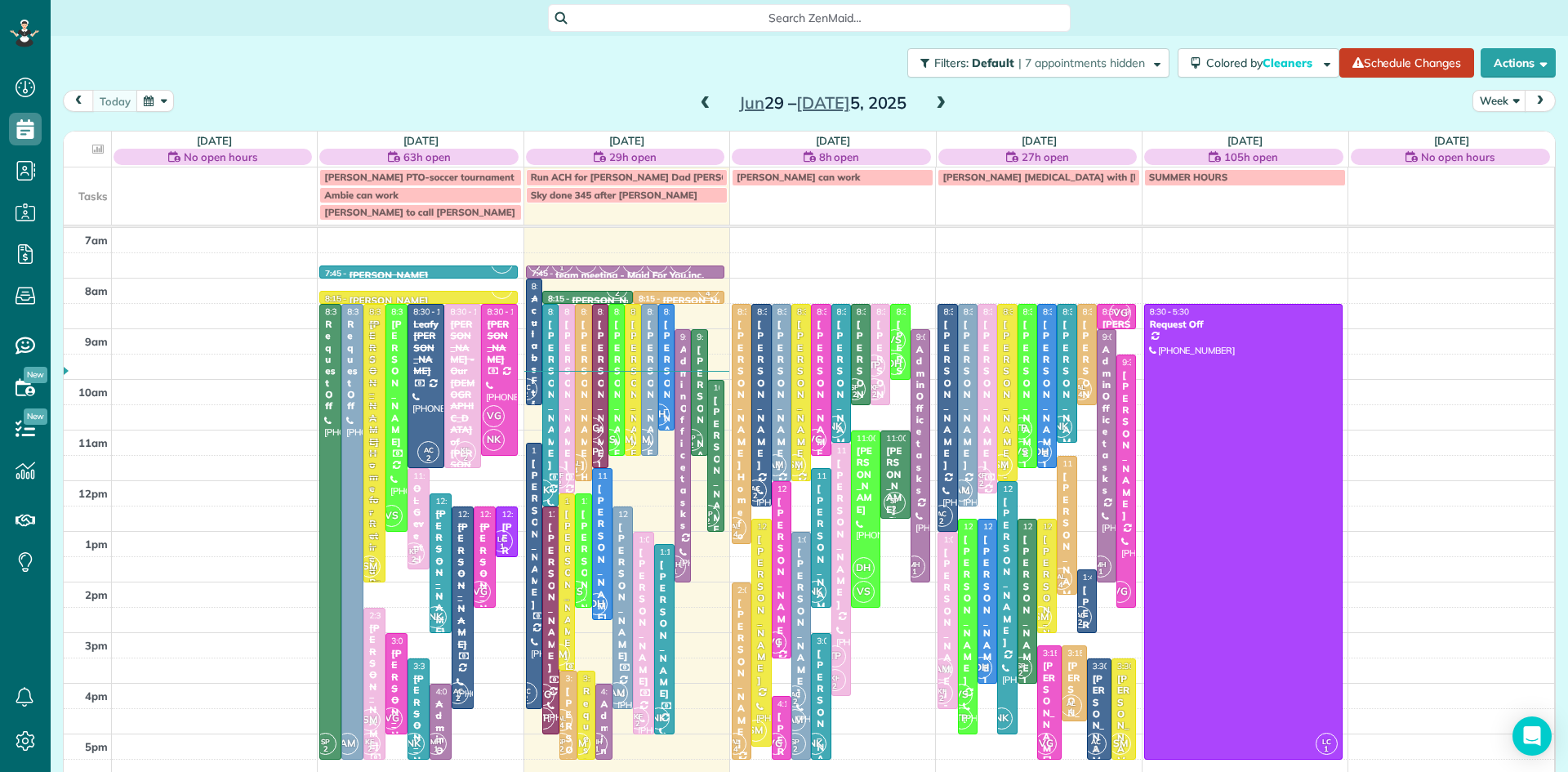 click on "7am 8am 9am 10am 11am 12pm 1pm 2pm 3pm 4pm 5pm 6pm 7pm 8pm NK 7:45 - 8:00 Lisa Ciao (215) 370-7993 1560 Russett Drive Warminster, PA 18974 SM 8:15 - 8:30 Lisa Ciao (215) 370-7993 1560 Russett Drive Warminster, PA 18974 SP 2 8:30 - 5:30 Request Off (215) 370-7993 1560 Russett Drive Warminster, PA 18974 AM 8:30 - 5:30 Request Off (215) 370-7993 1560 Russett Drive Warminster, PA 18974 SM 8:30 - 2:00 Regina Coeli Home for Retired Priests - behind Archbishop Wood (610) 586-8535 685 York Road Warminster, PA 18974 VS 8:30 - 1:00 Susan Moore Smith (610) 324-0789 3219 Indian Walk Road Mechanicsville, PA 18934 AC 2 8:30 - 11:45 Leafy Pollock (215) 237-1537 989 Valley Road Blue Bell, PA 19422 KF 2 8:30 - 11:45 Anthony Mantellino - Our Lady of Guadalupe (267) 247-5374 5194 Cold Spring Creamery Road Doylestown, PA ? VG NK 8:30 - 11:30 Jennifer Kropp (215) 896-8715 212 Harpel Drive Perkasie, PA 18944-3277 KF 2 11:45 - 1:45 OLG event cleaning - Our Lady of Guadalupe (917) 733-9914 5194 Cold Spring Creamery Road NK AC 2 VG 1" at bounding box center [808, 582] 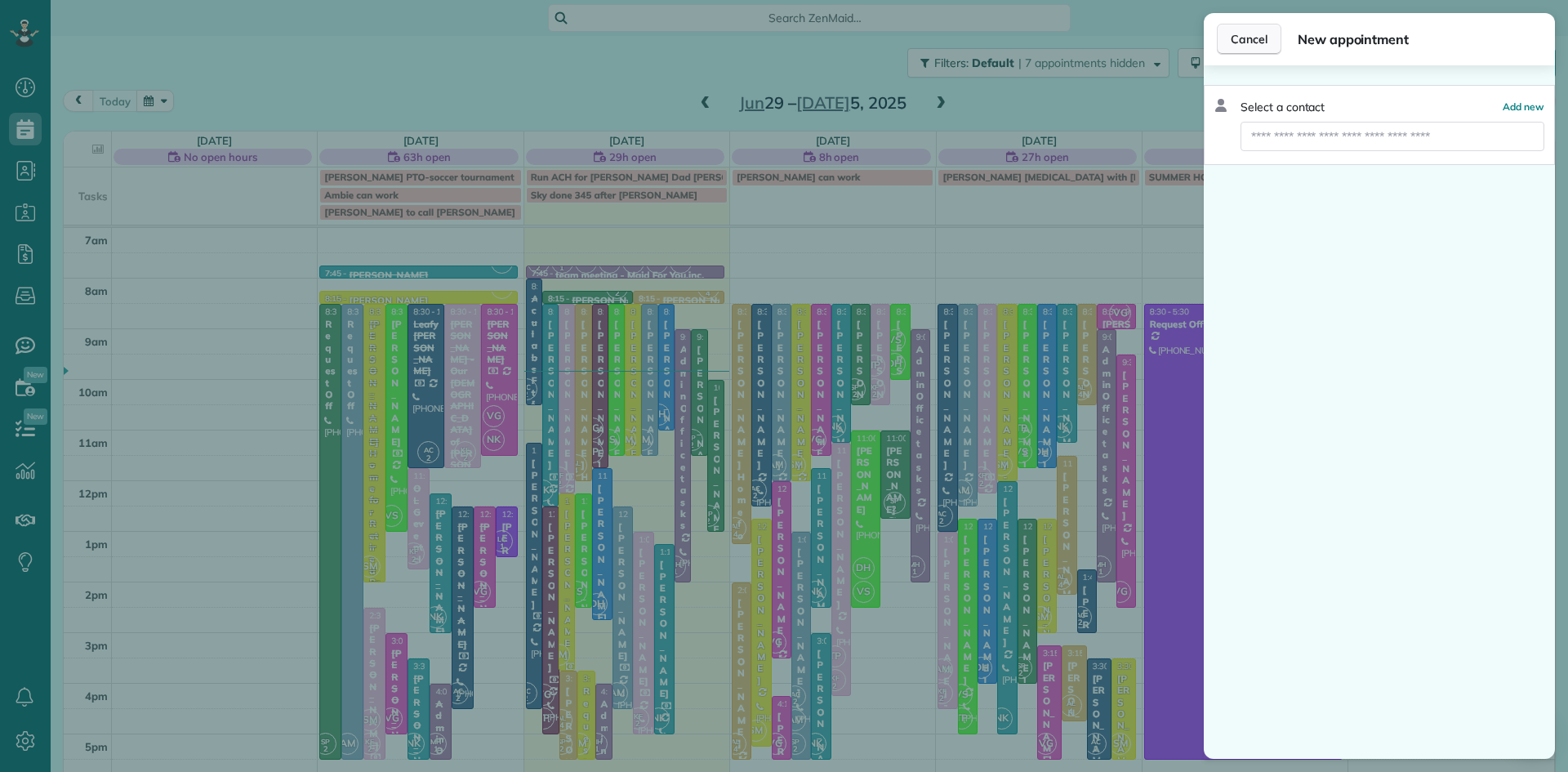 click on "Cancel" at bounding box center [1249, 39] 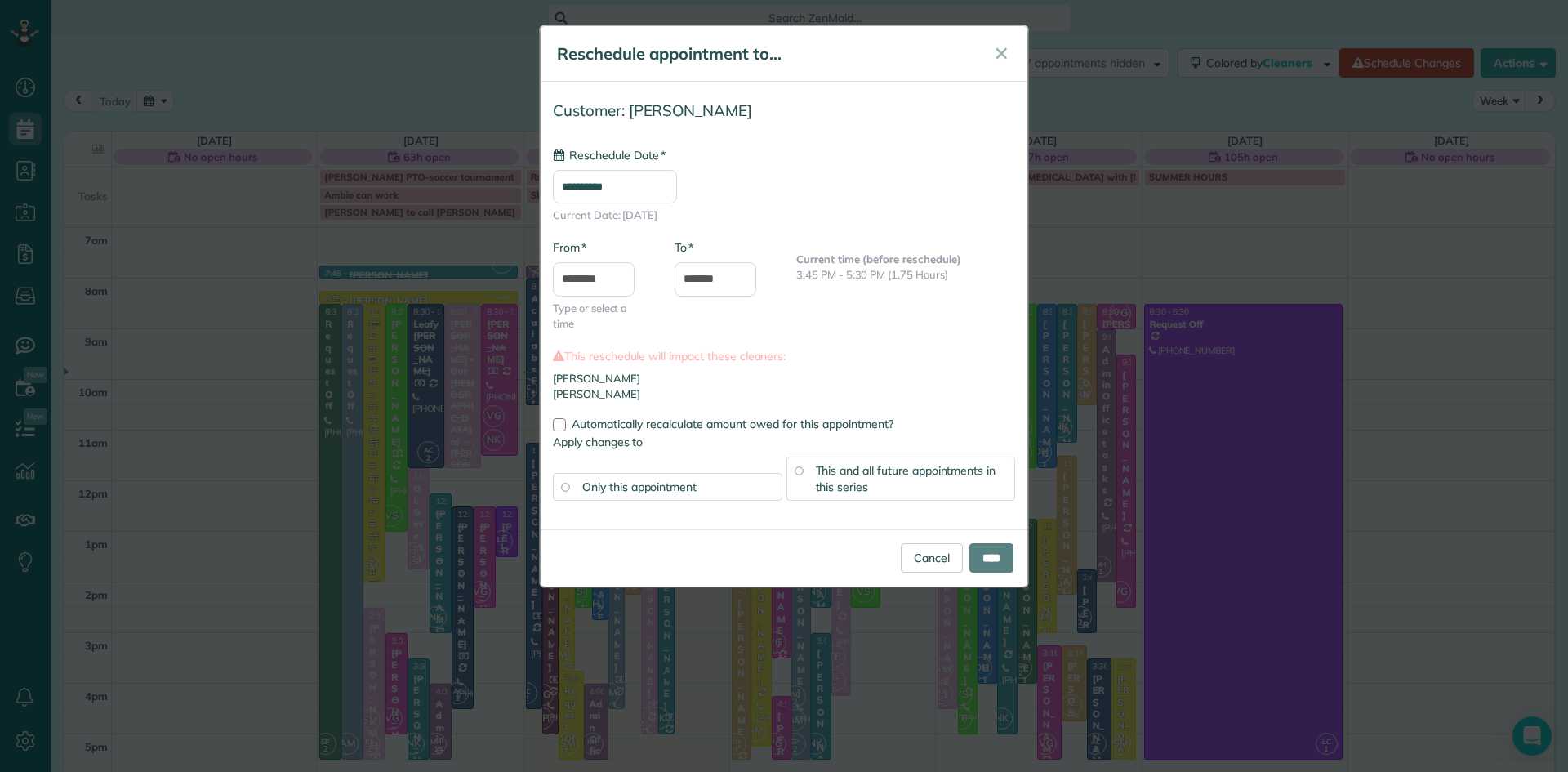 type on "**********" 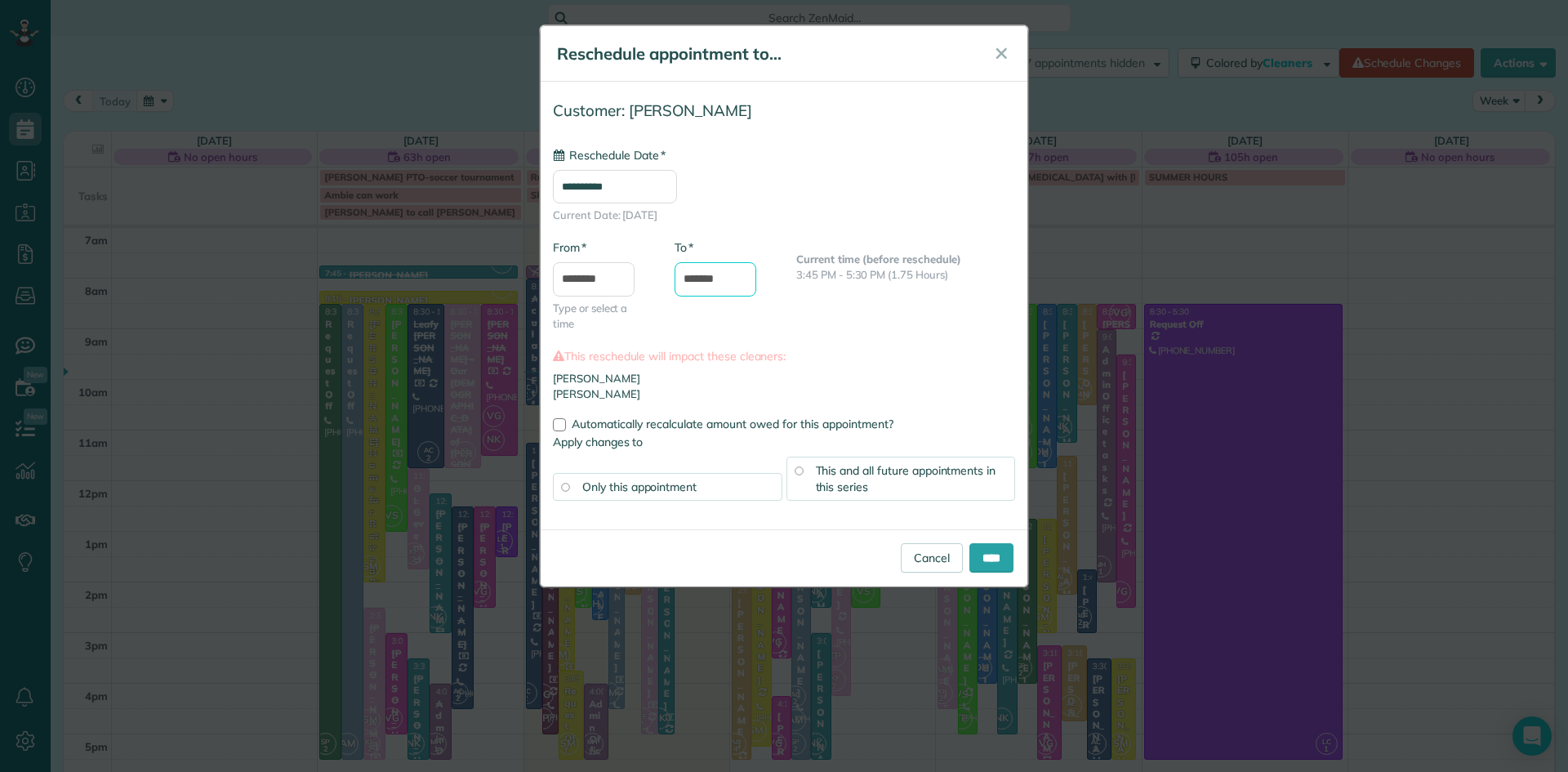 click on "*******" at bounding box center (715, 279) 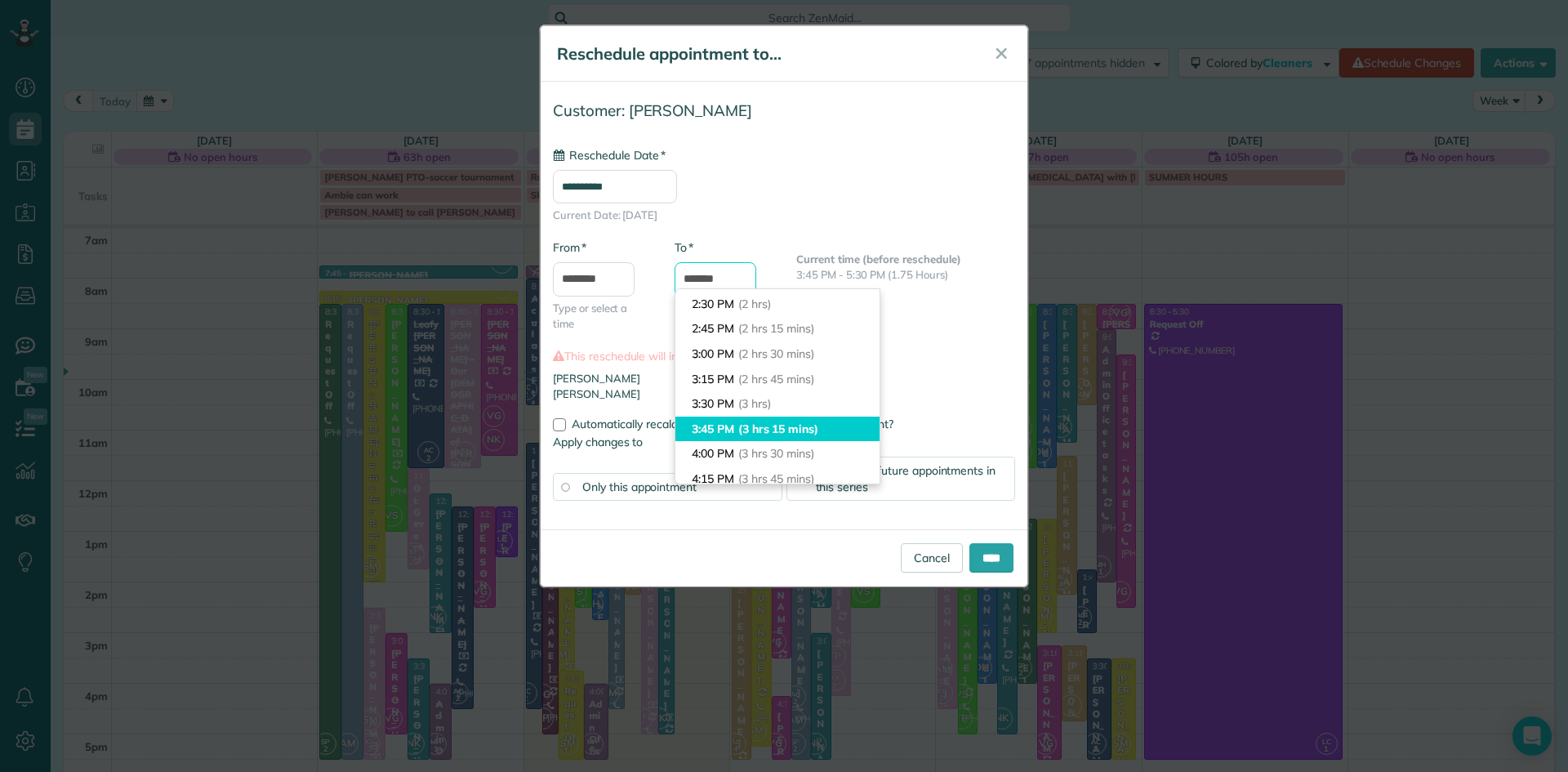 scroll, scrollTop: 207, scrollLeft: 0, axis: vertical 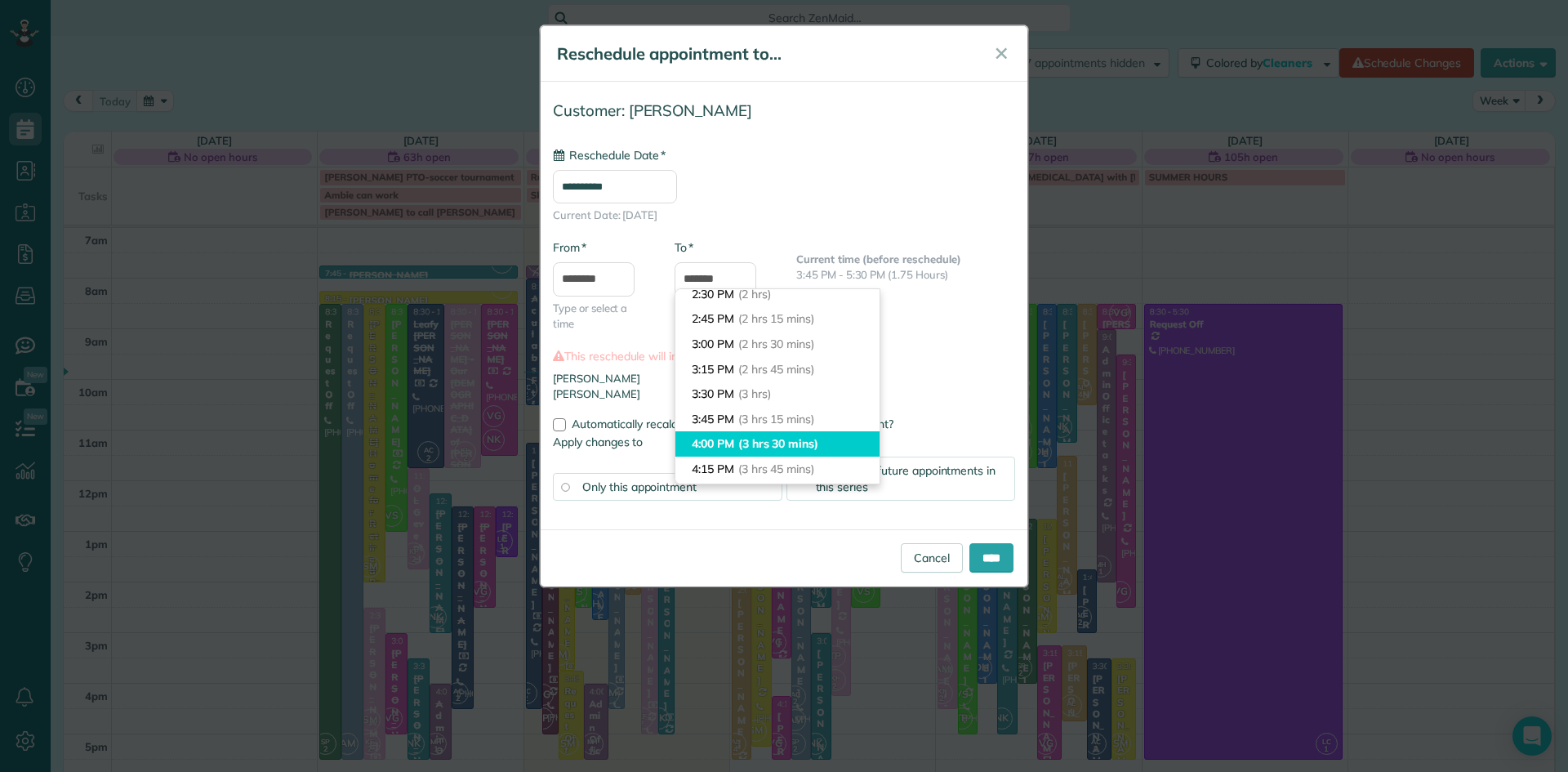 type on "*******" 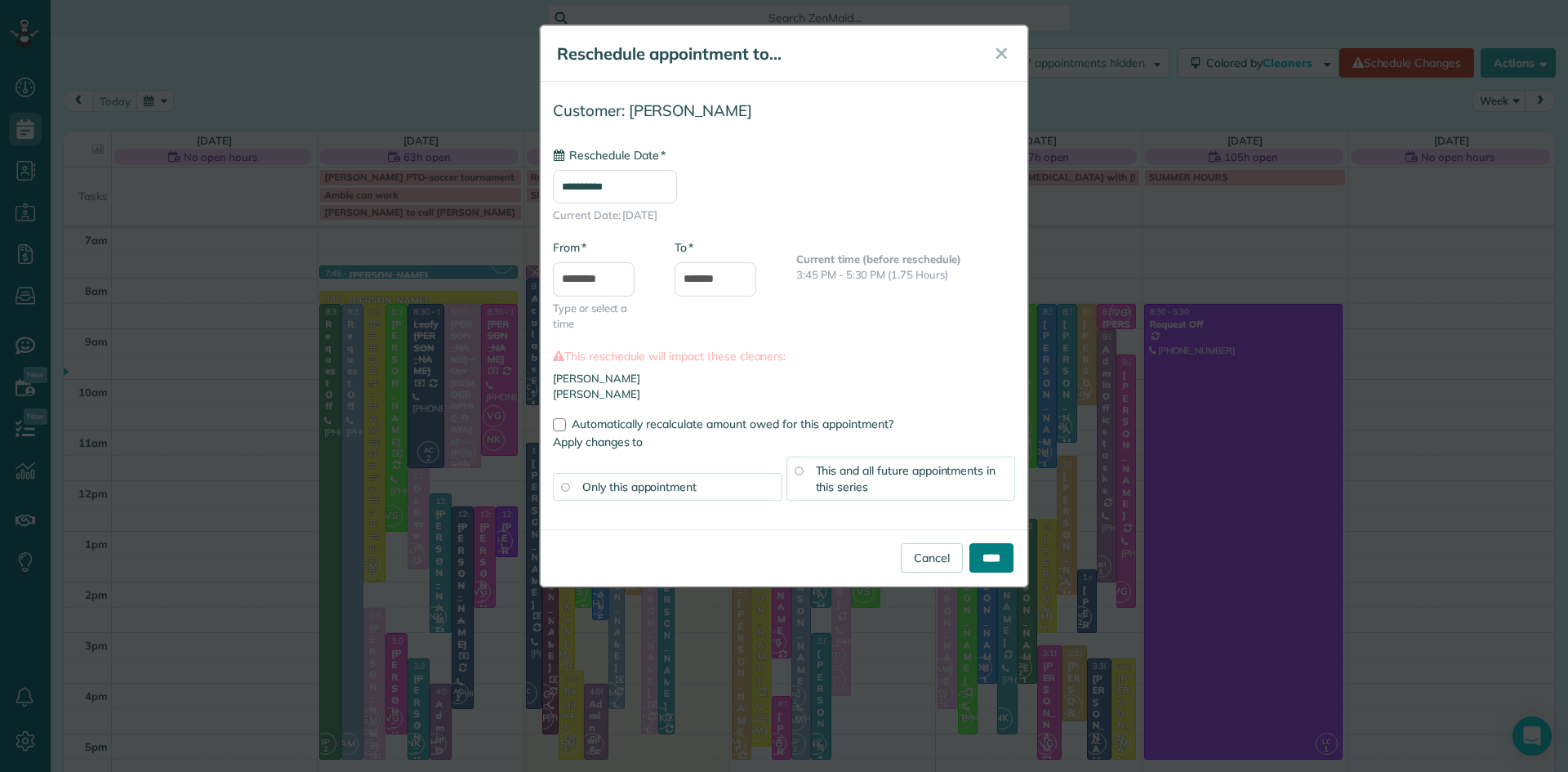 click on "****" at bounding box center (991, 558) 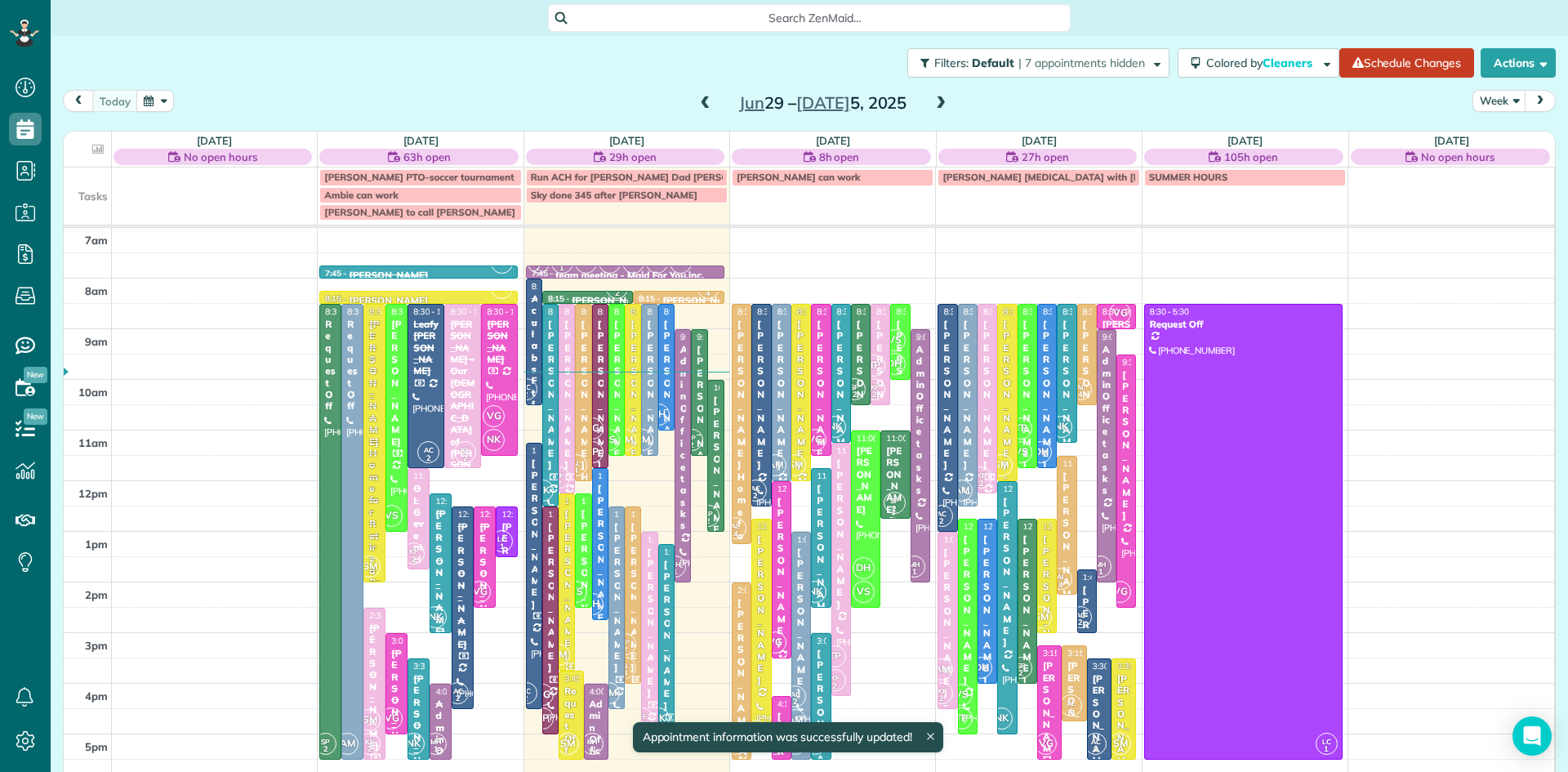 click at bounding box center [633, 595] 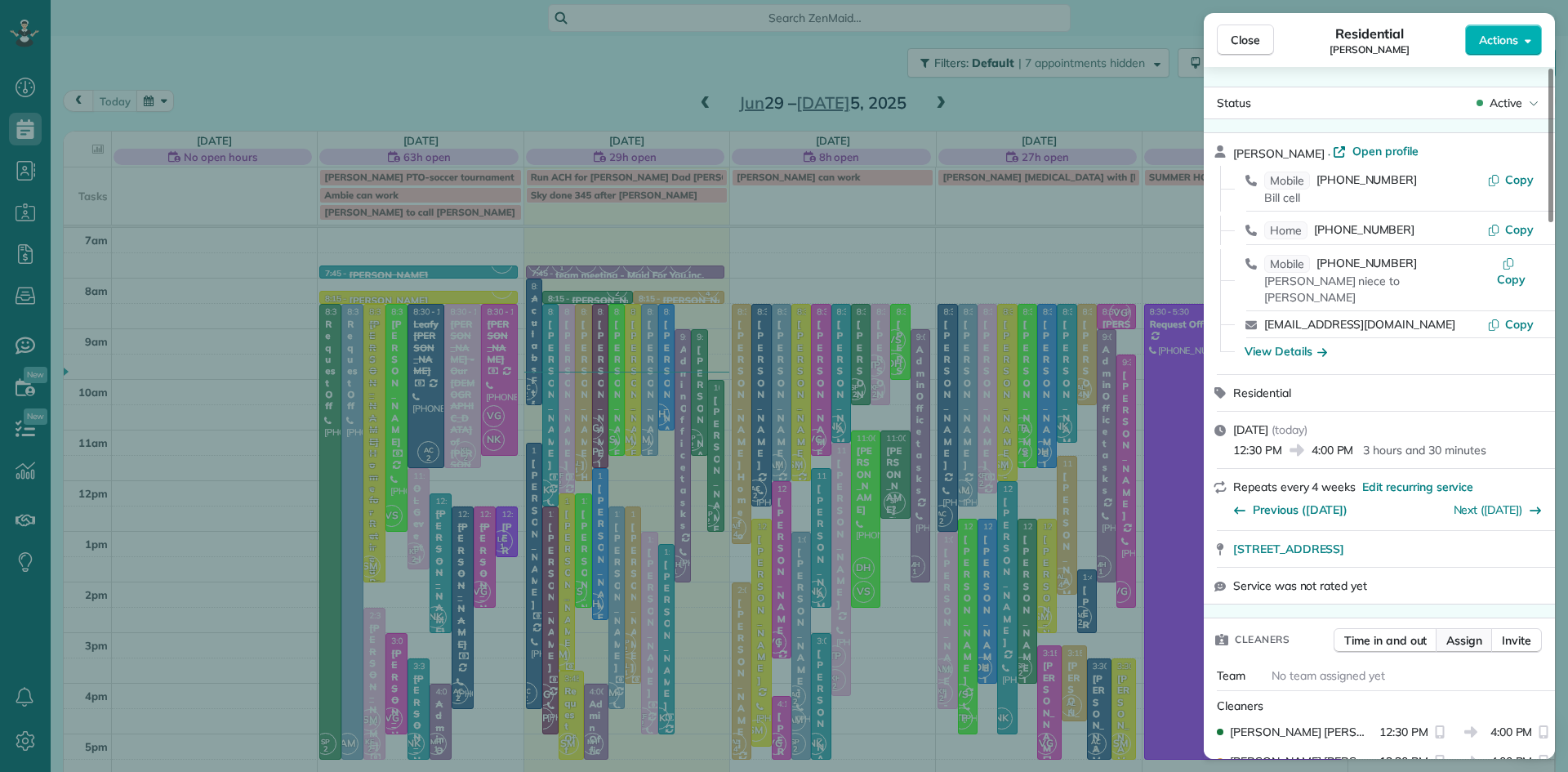 click on "Assign" at bounding box center (1464, 640) 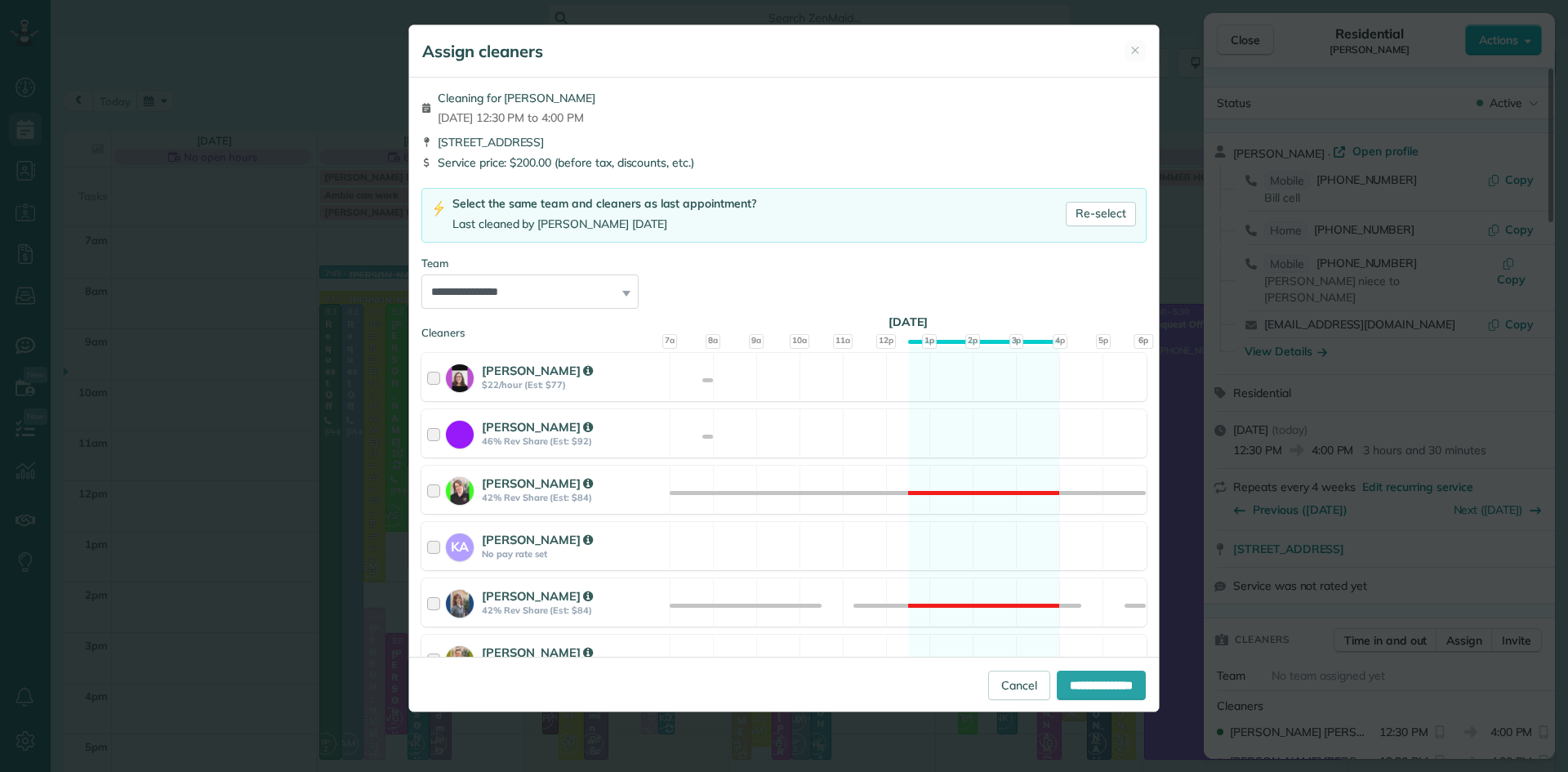 scroll, scrollTop: 890, scrollLeft: 0, axis: vertical 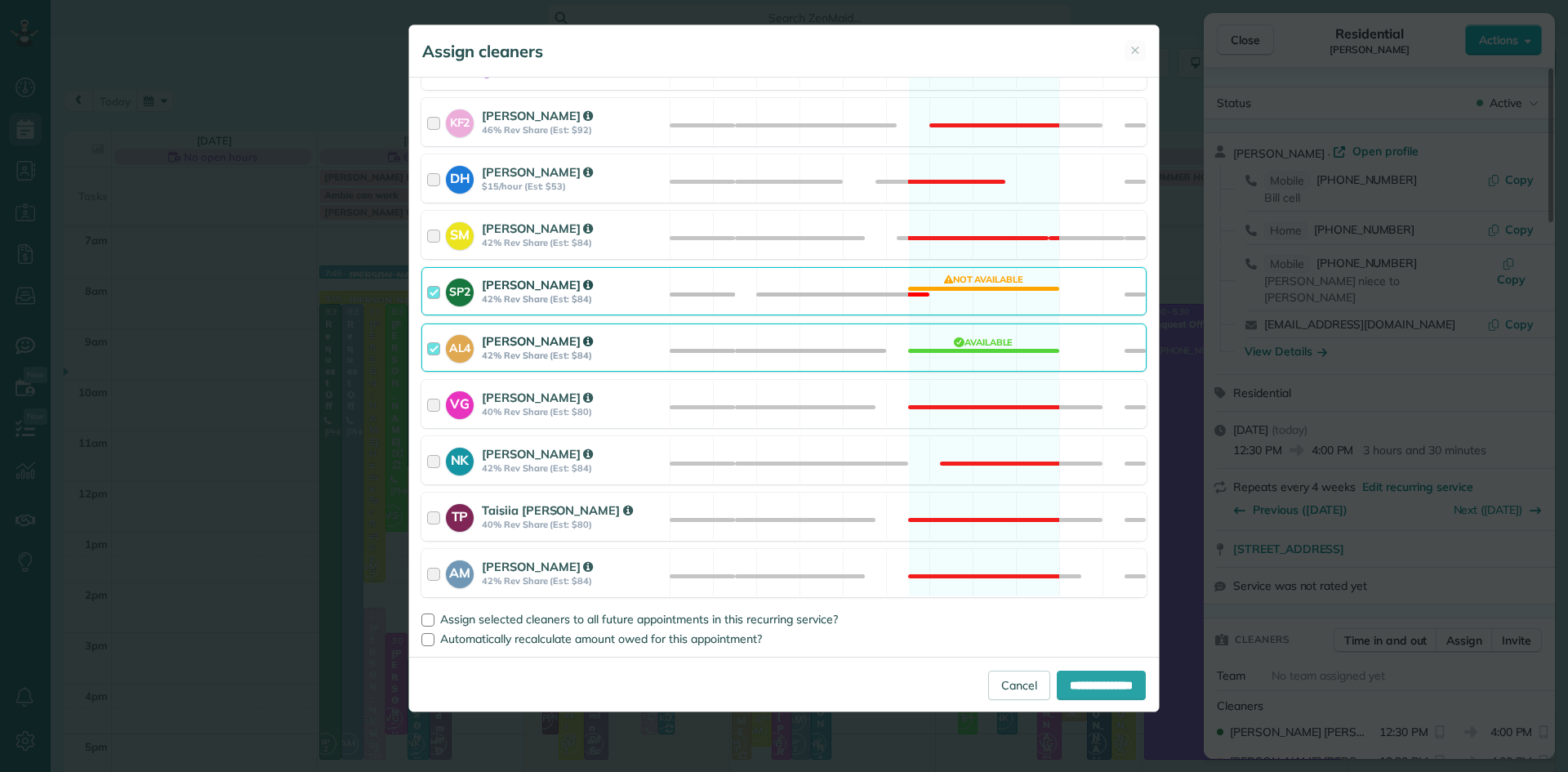click on "Sheri Patterson" at bounding box center [537, 284] 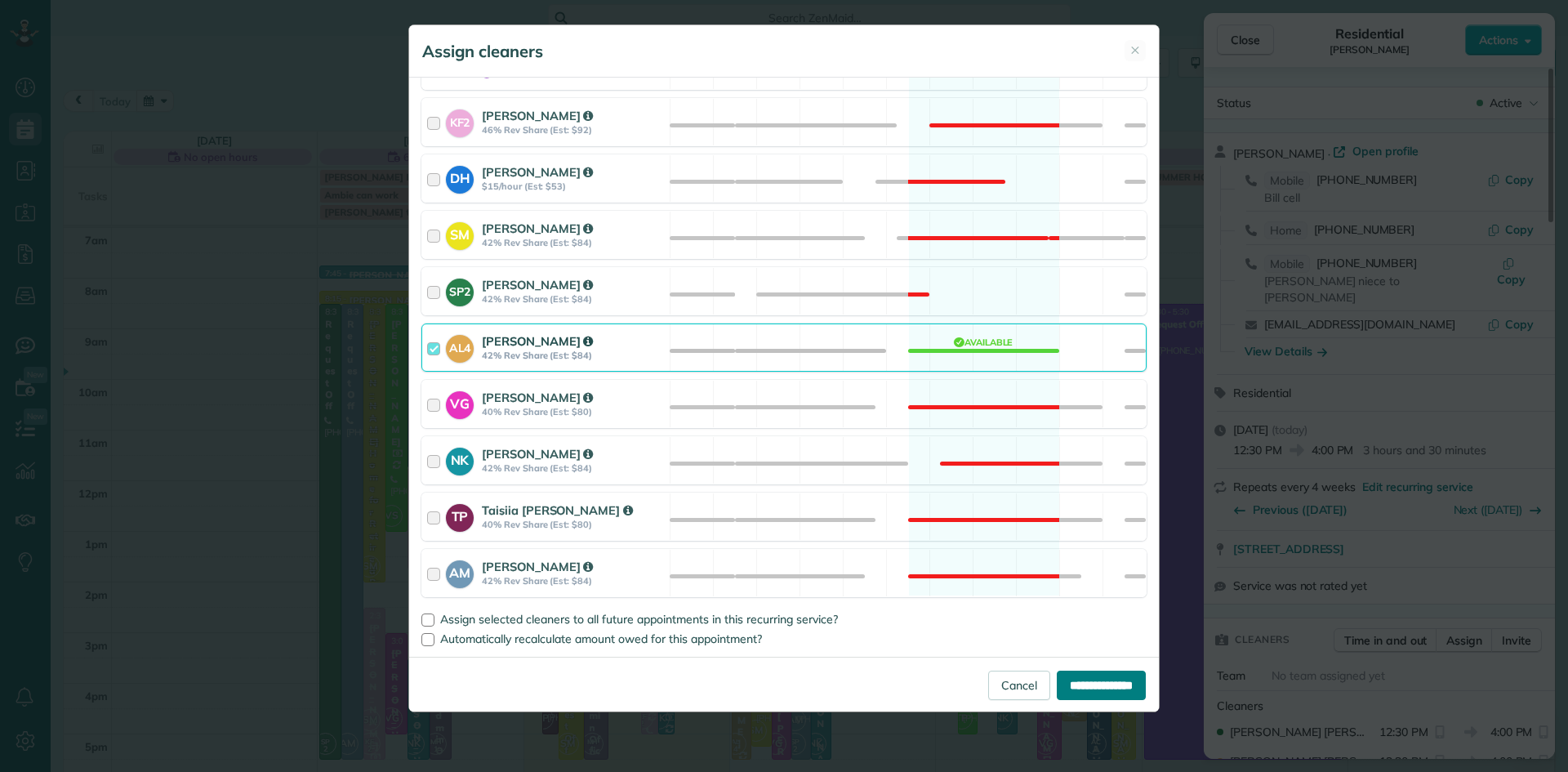 click on "**********" at bounding box center [1101, 685] 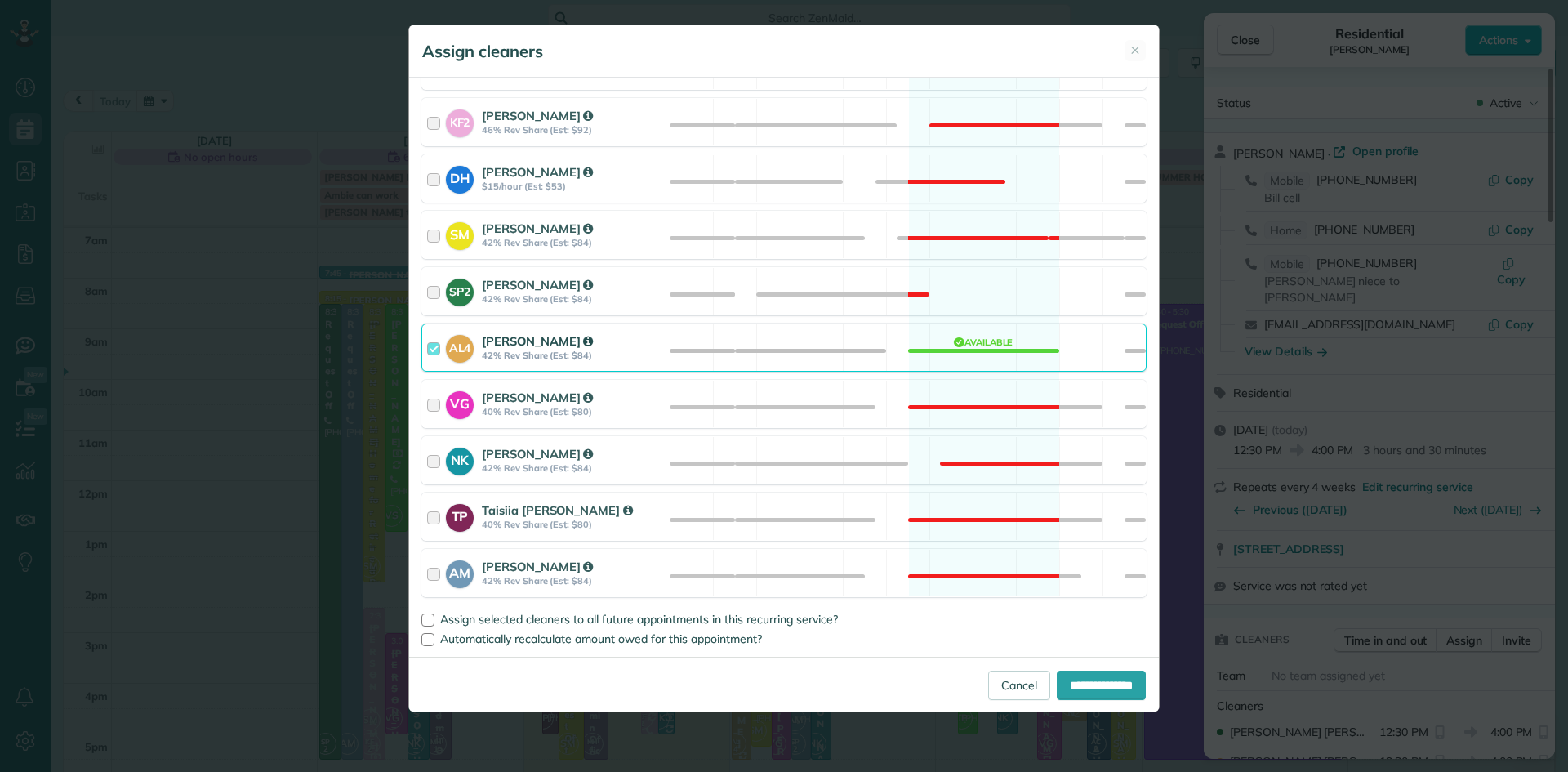 type on "**********" 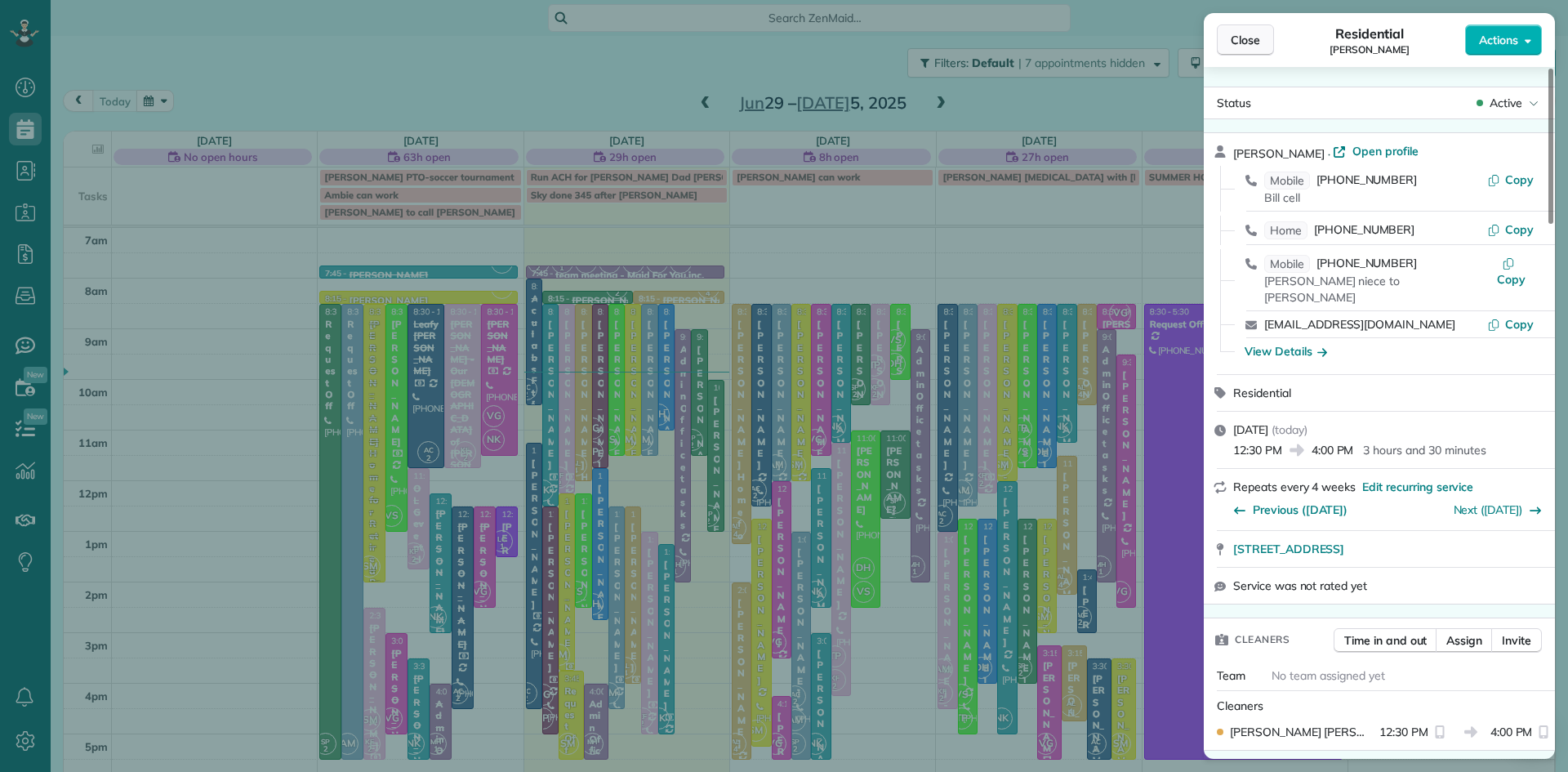click on "Close" at bounding box center (1245, 40) 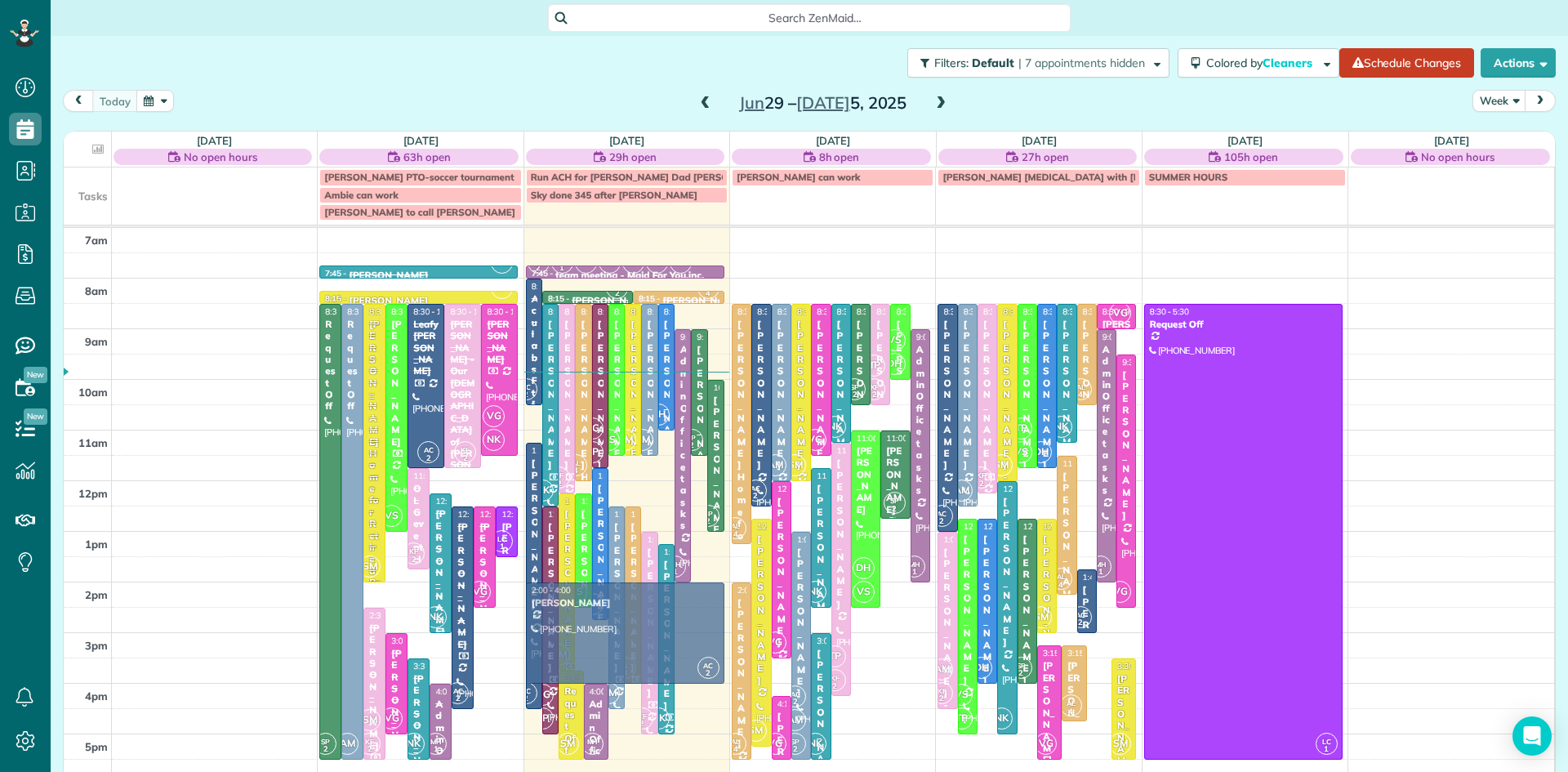 drag, startPoint x: 1101, startPoint y: 724, endPoint x: 721, endPoint y: 653, distance: 386.576 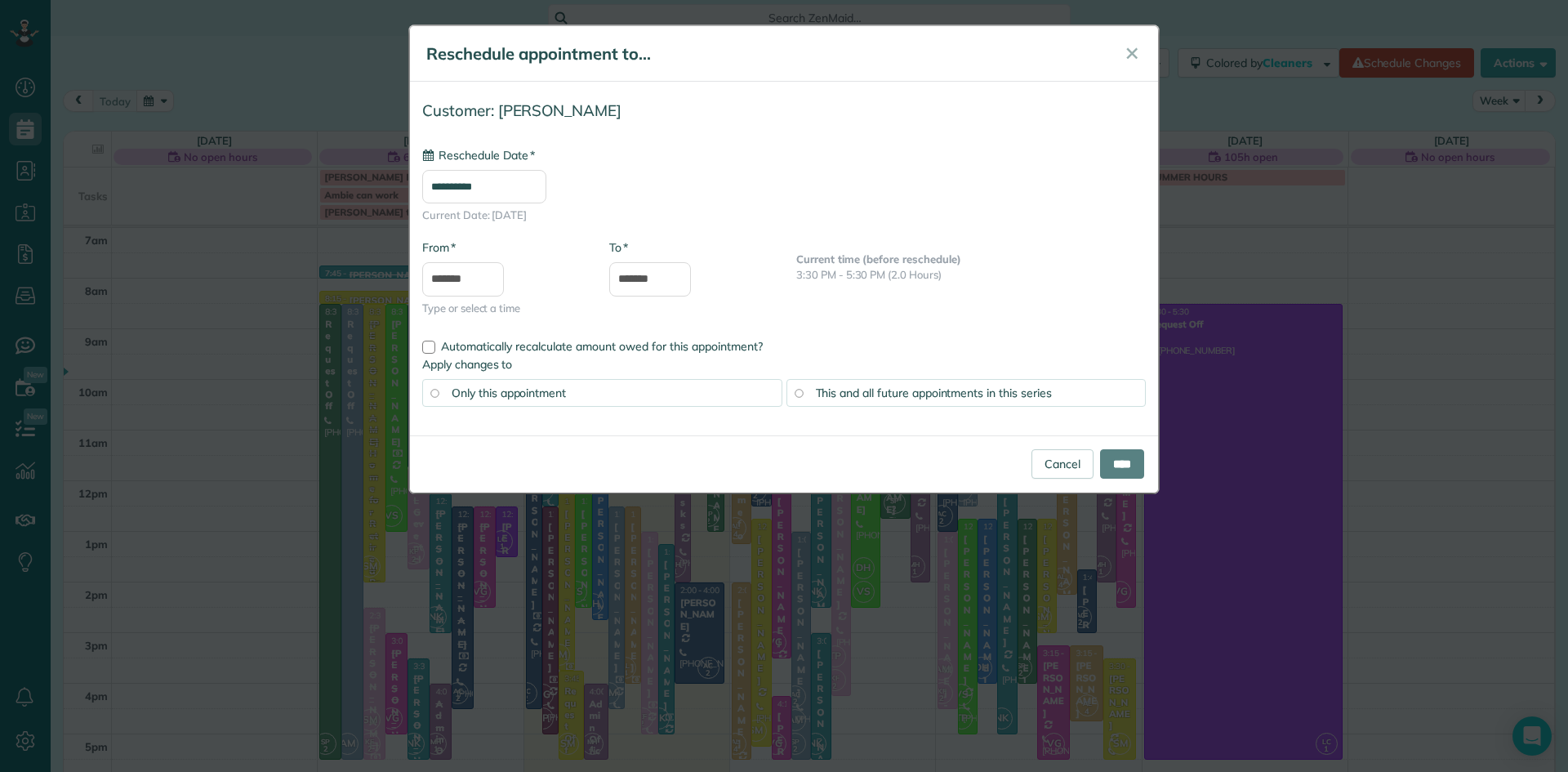 type on "**********" 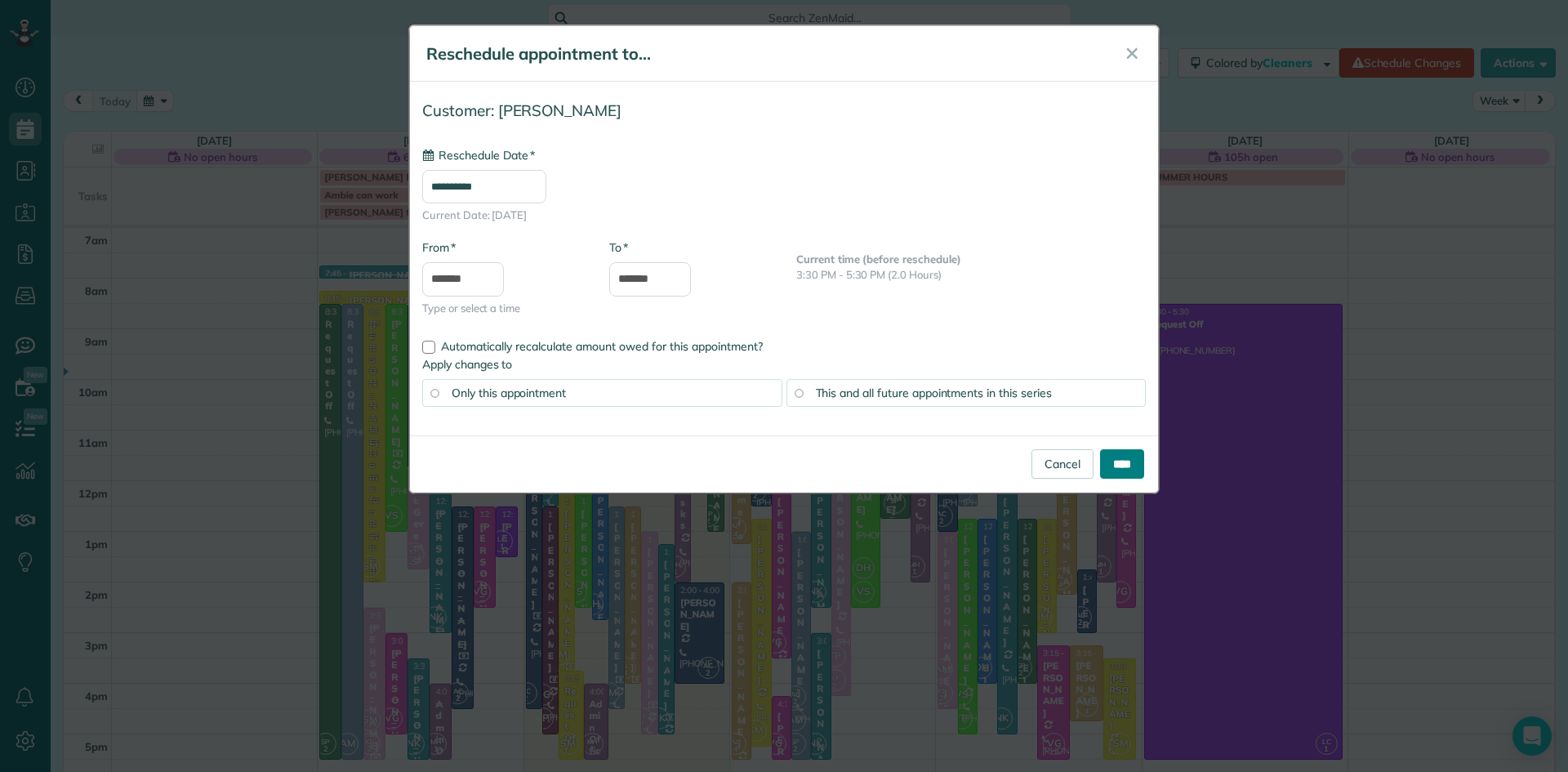 click on "****" at bounding box center [1122, 464] 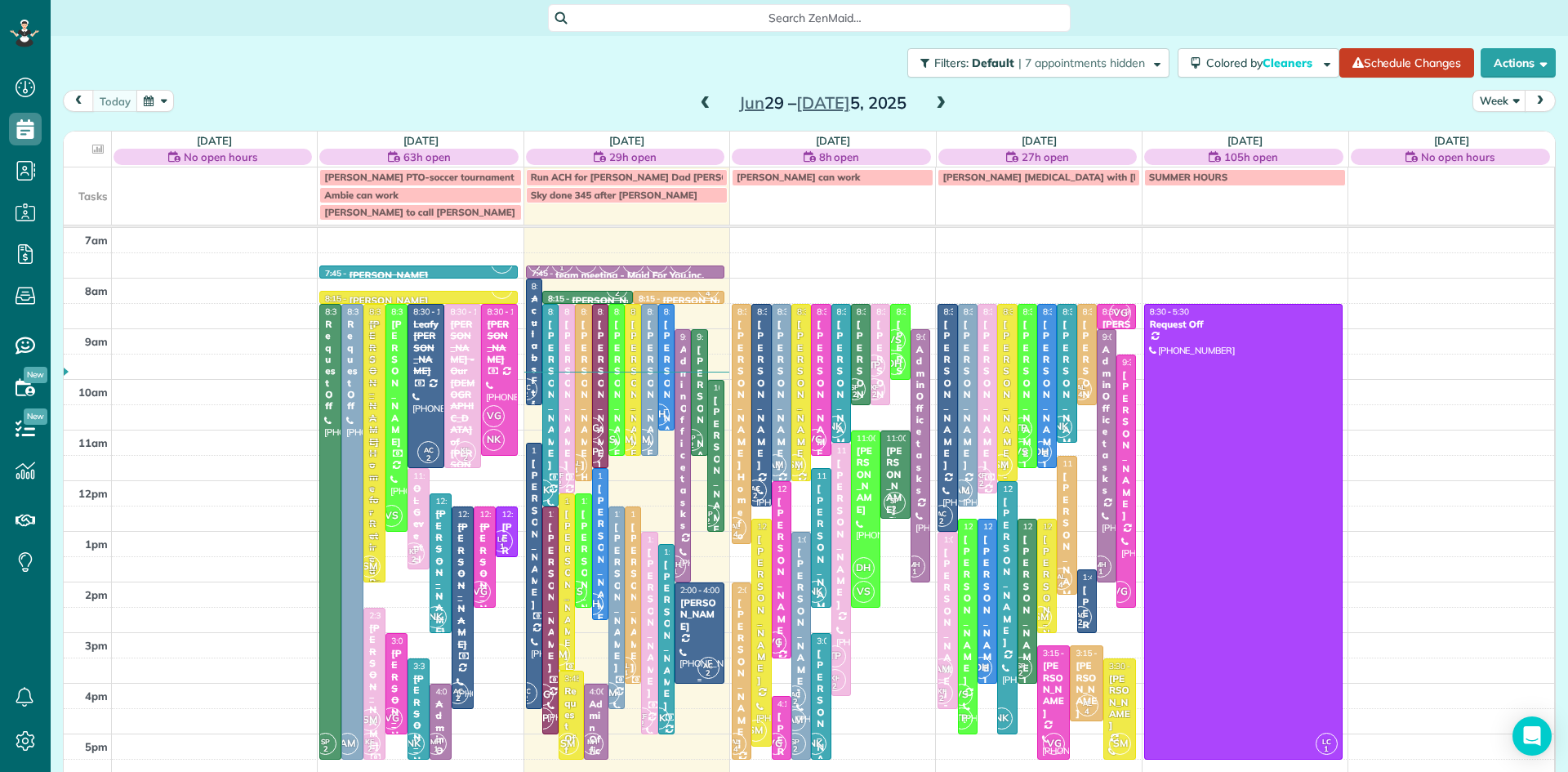 click on "[PERSON_NAME]" at bounding box center [699, 614] 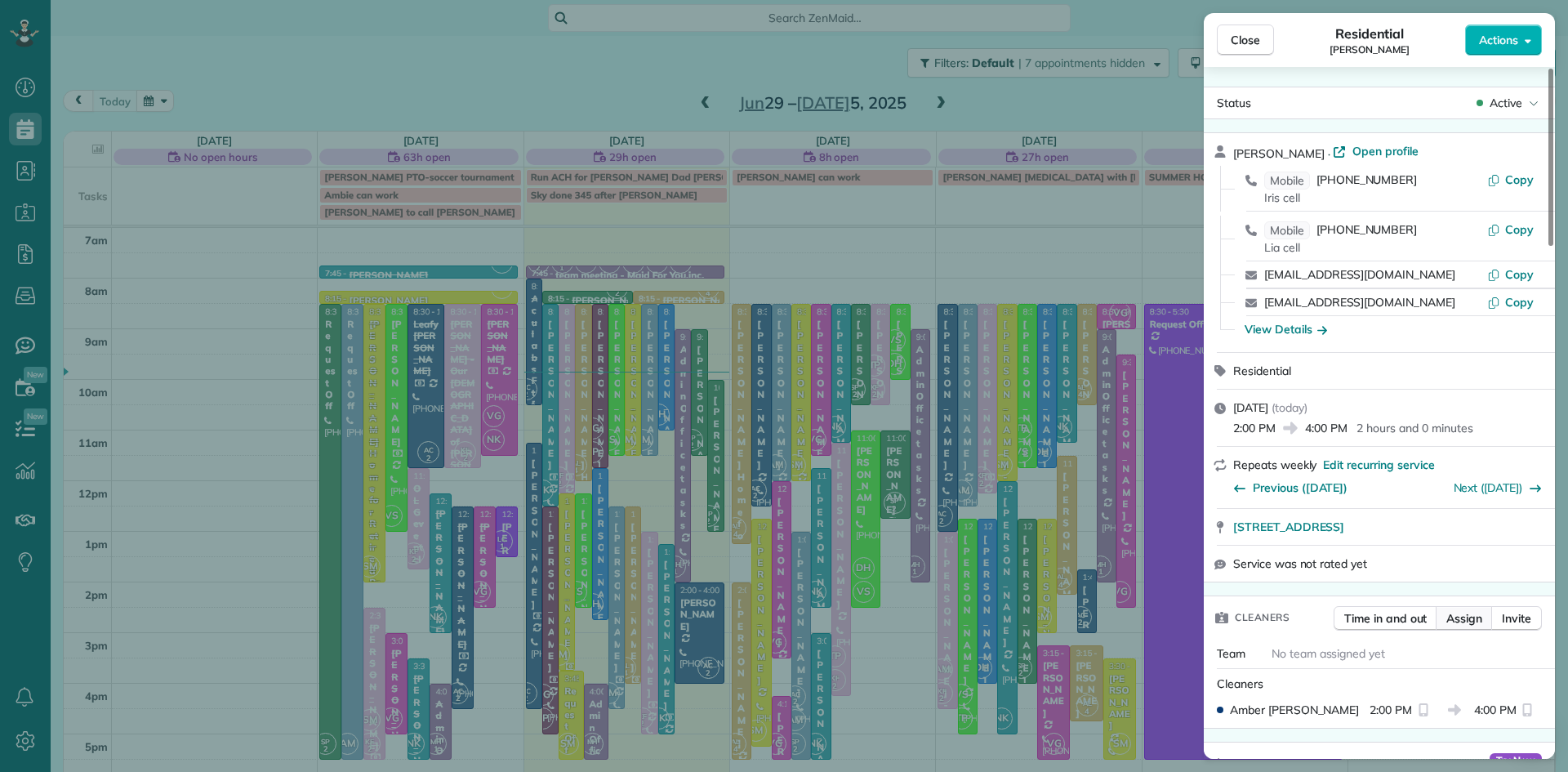 click on "Assign" at bounding box center [1464, 618] 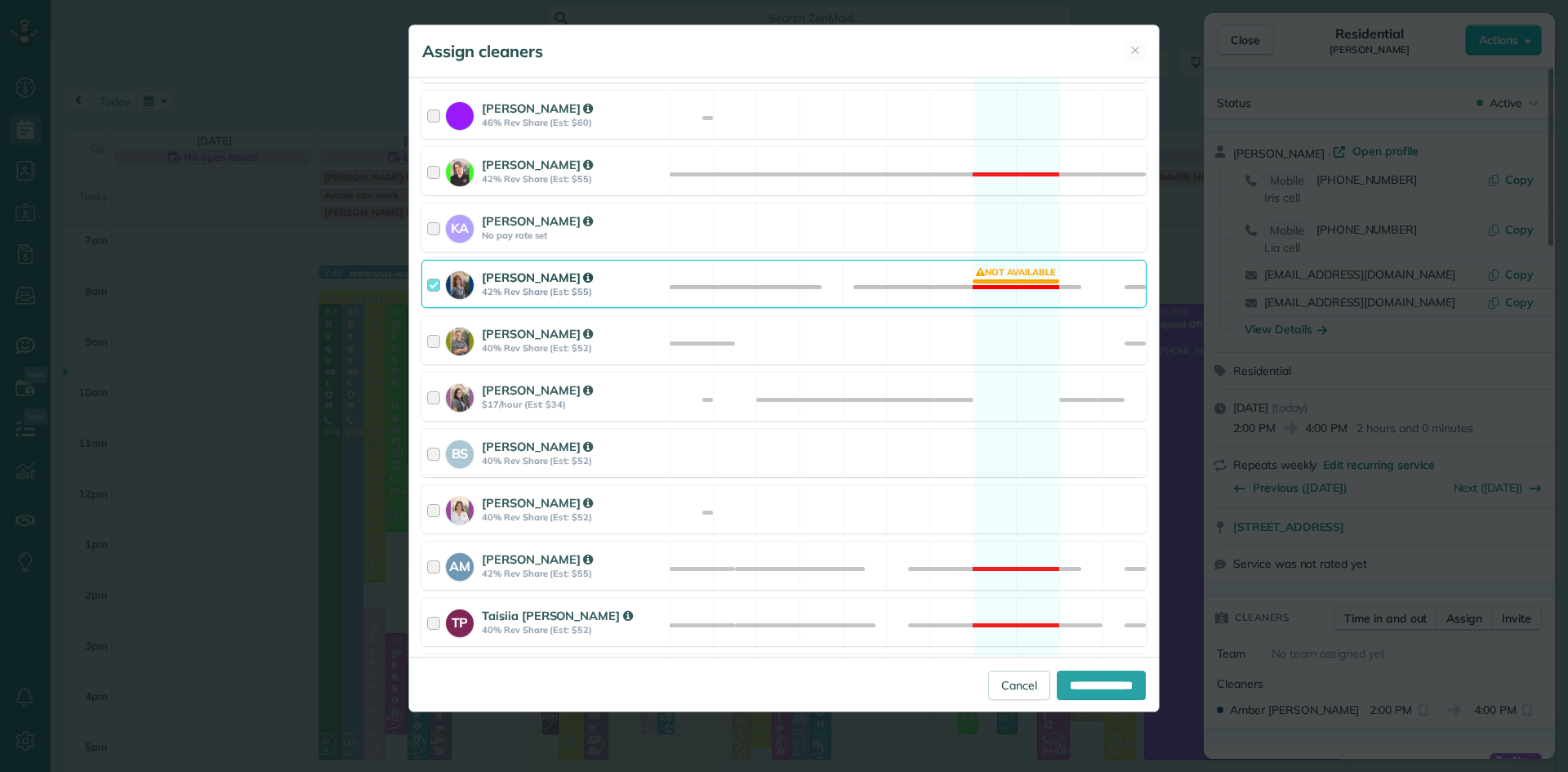 scroll, scrollTop: 0, scrollLeft: 0, axis: both 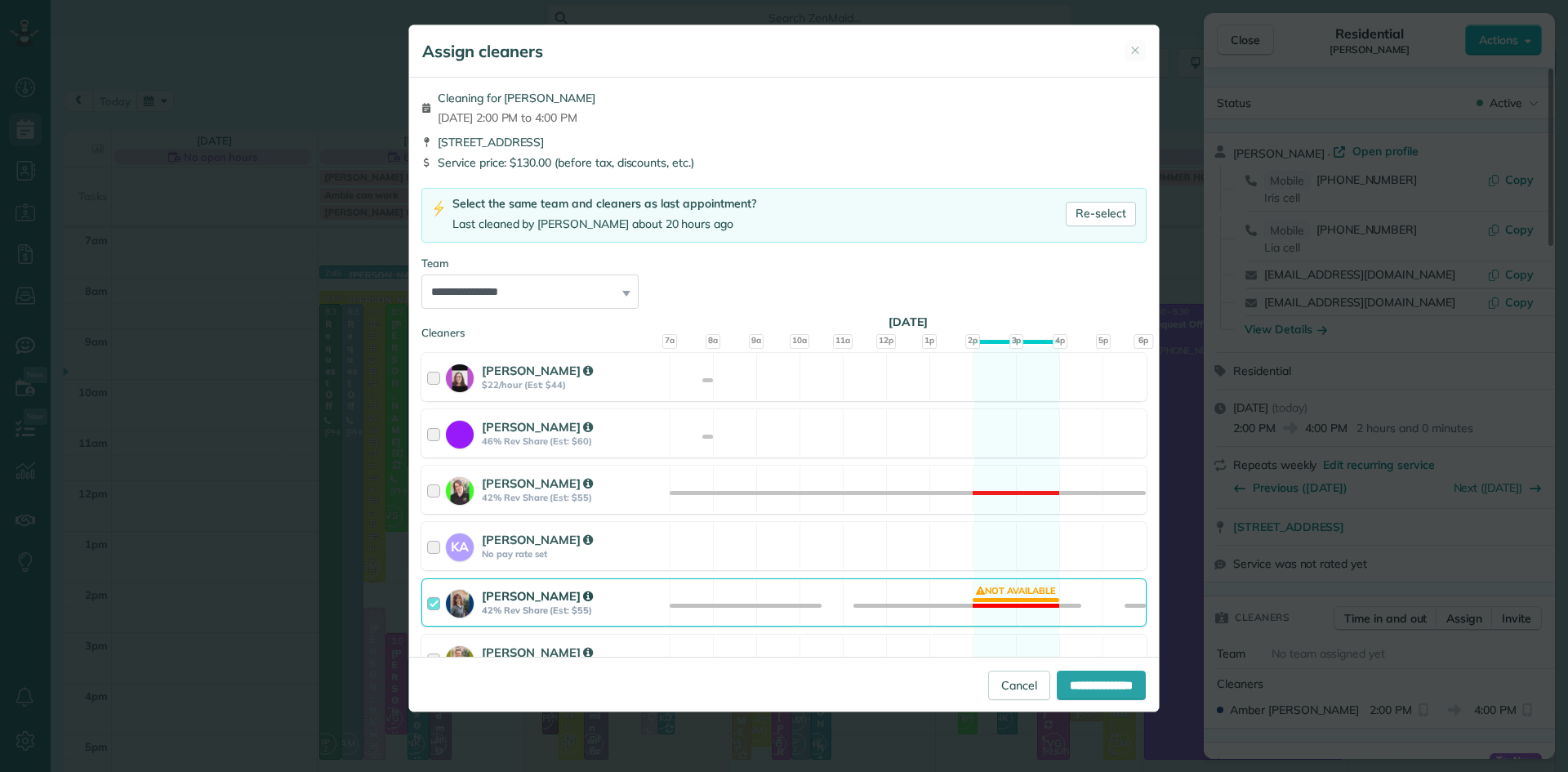 click on "[PERSON_NAME]" at bounding box center (537, 596) 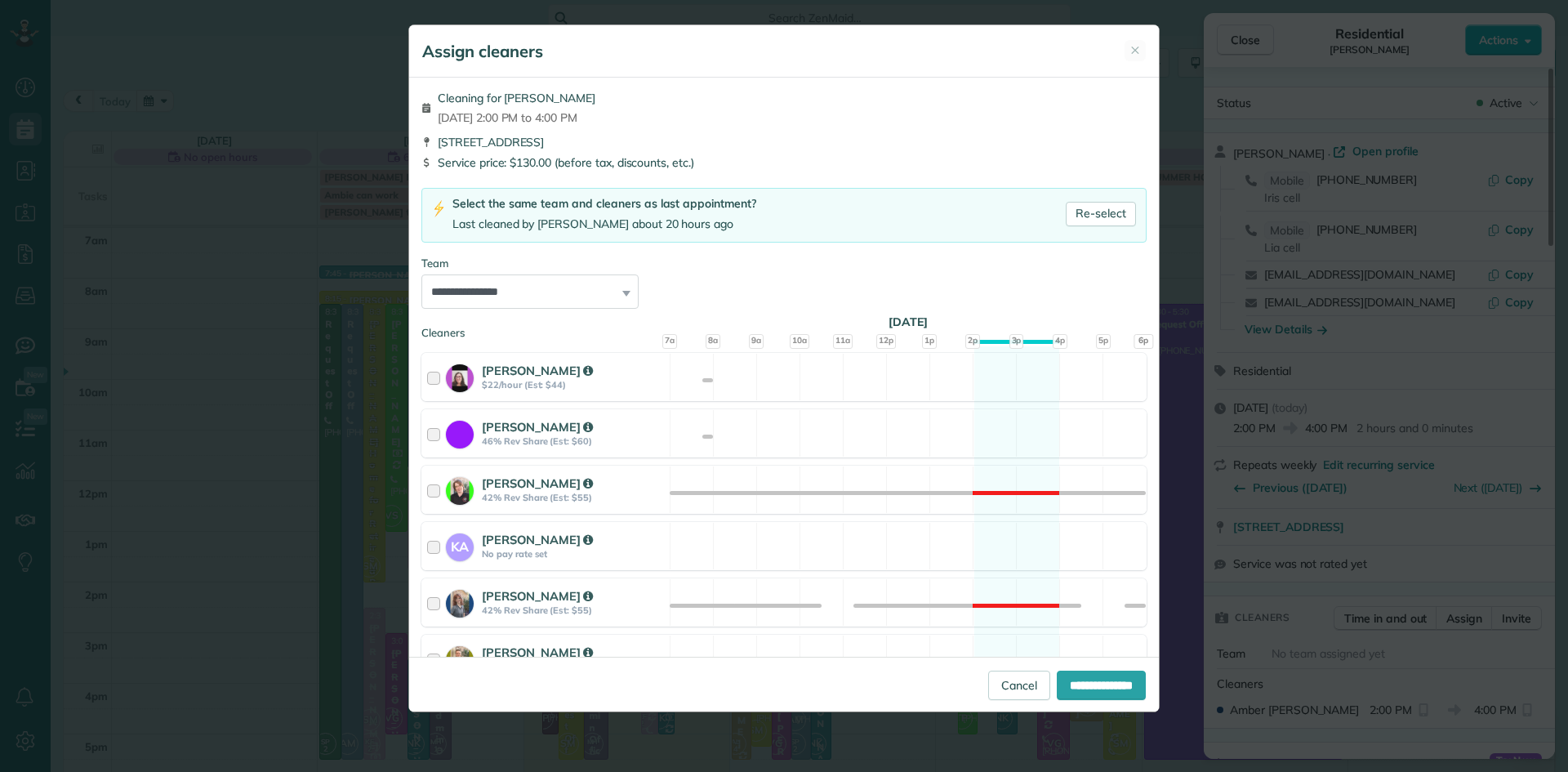 scroll, scrollTop: 729, scrollLeft: 0, axis: vertical 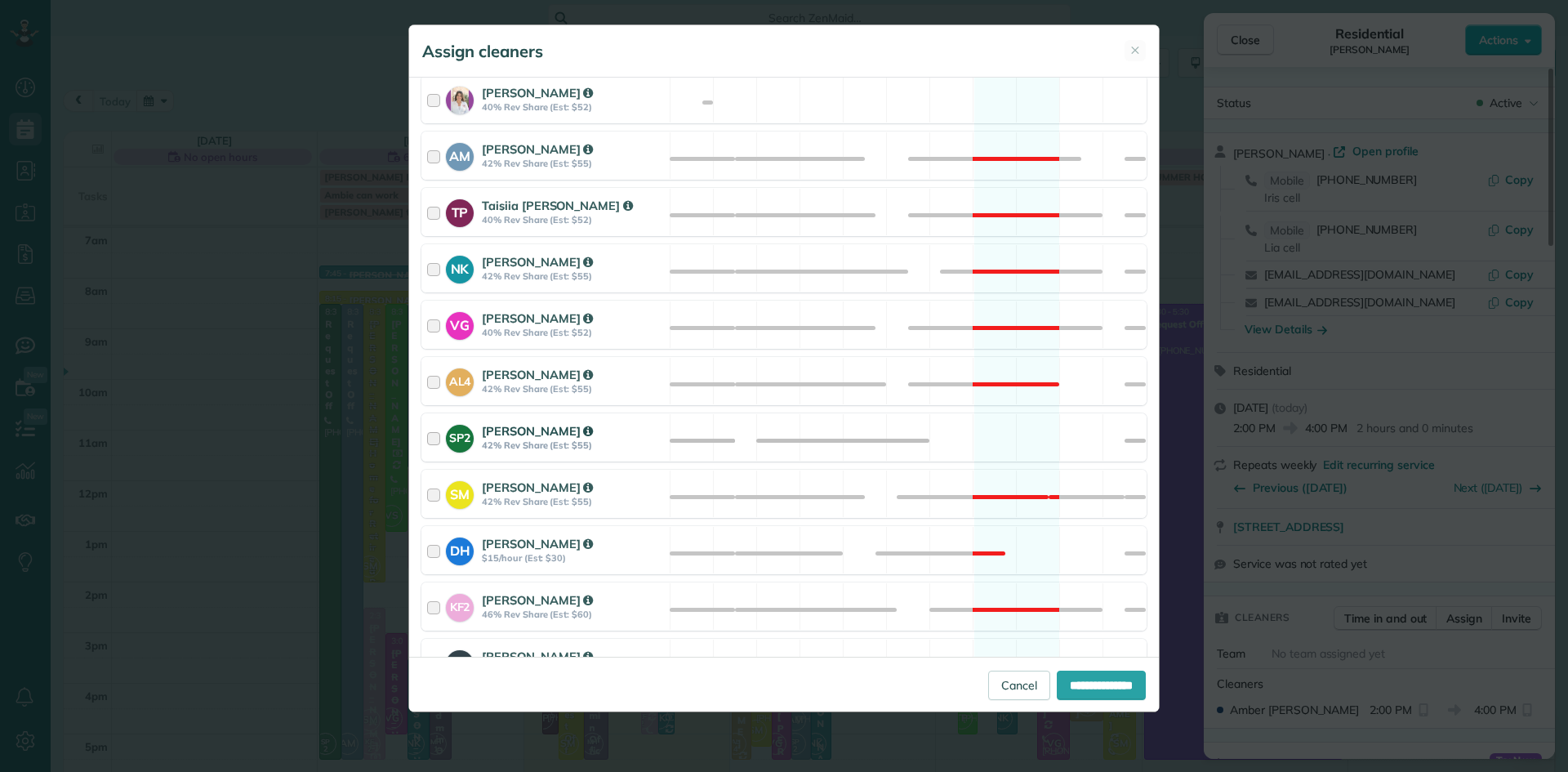 click on "[PERSON_NAME]" at bounding box center (537, 431) 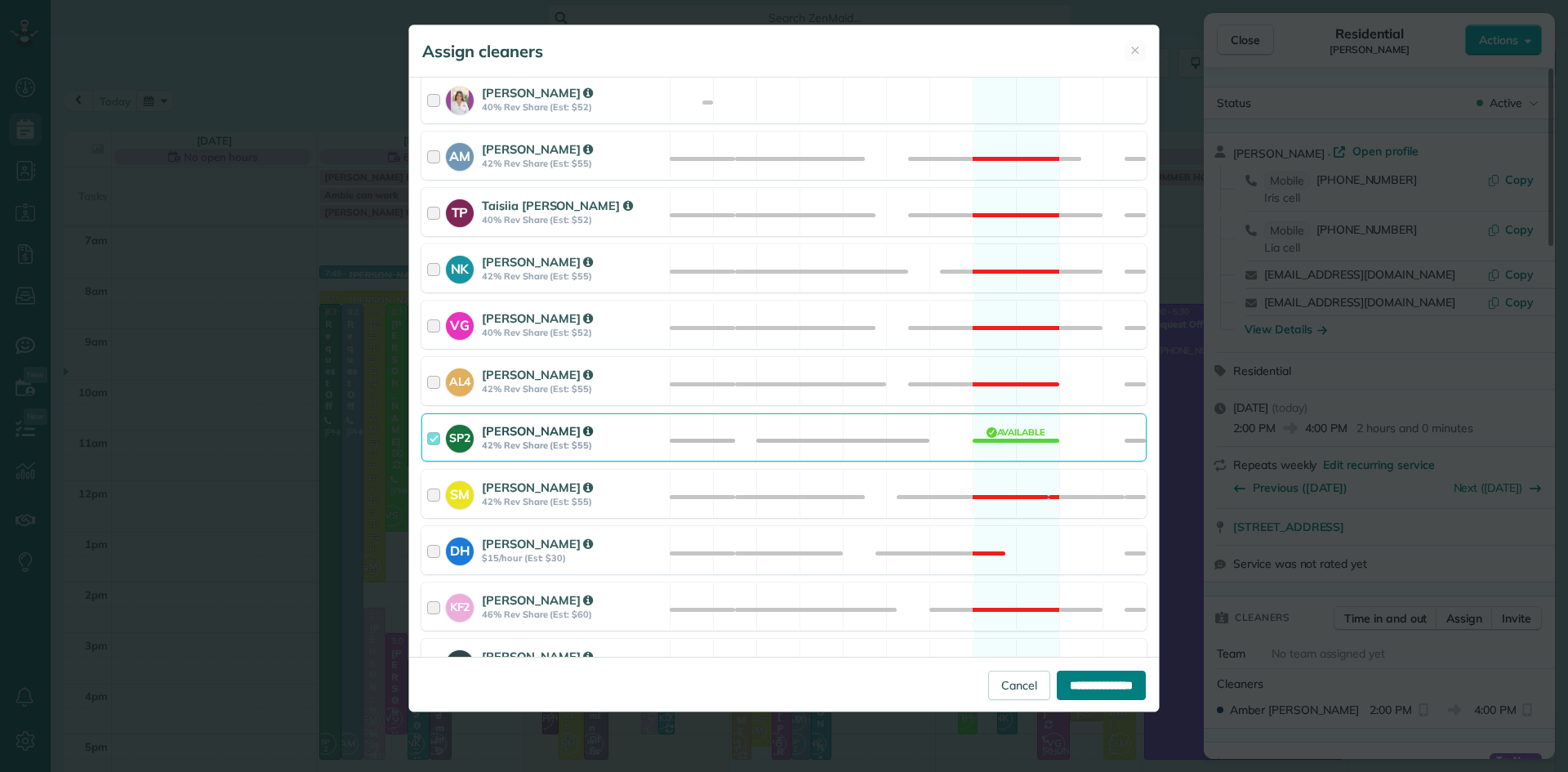 click on "**********" at bounding box center (1101, 685) 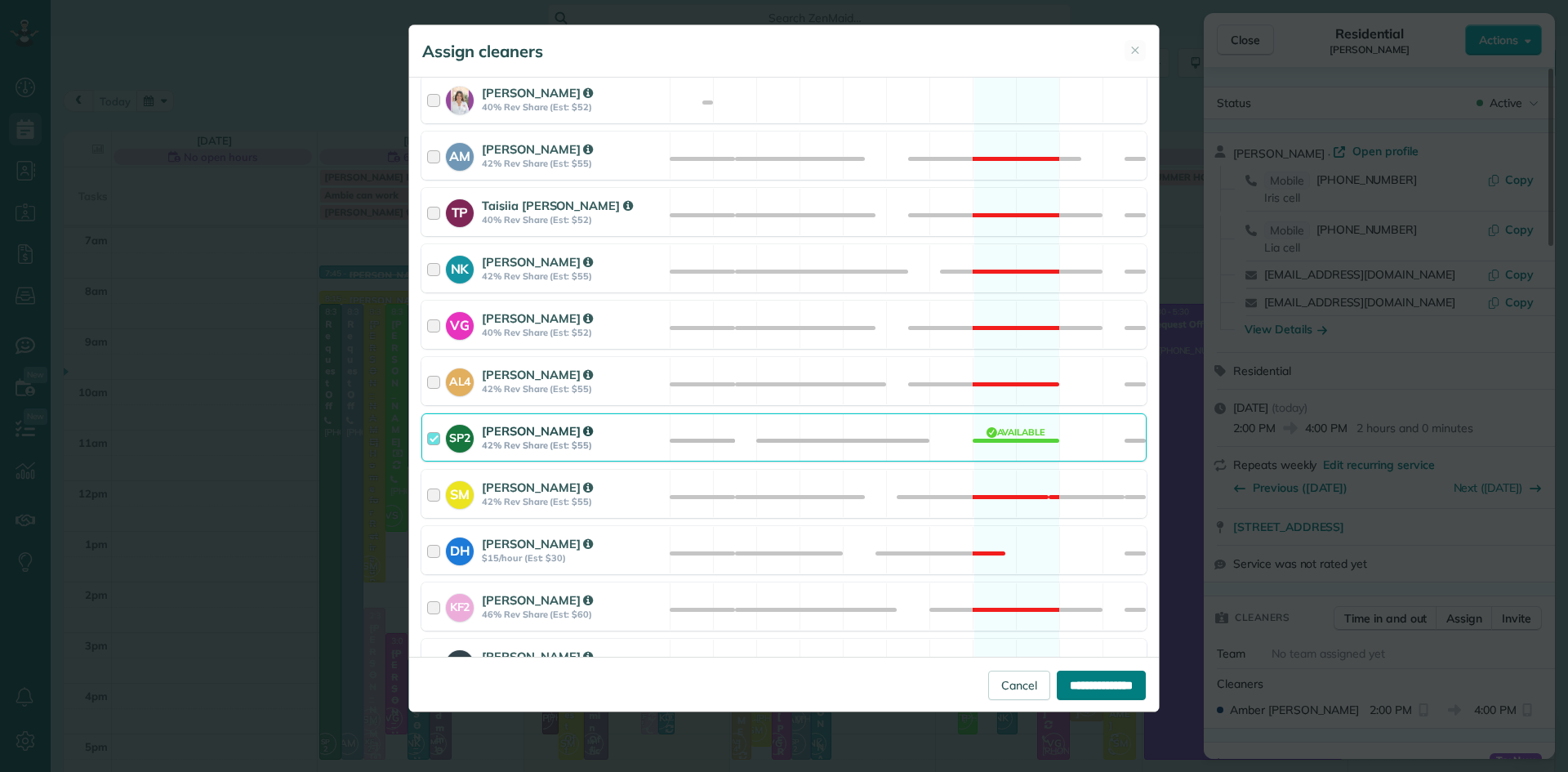 type on "**********" 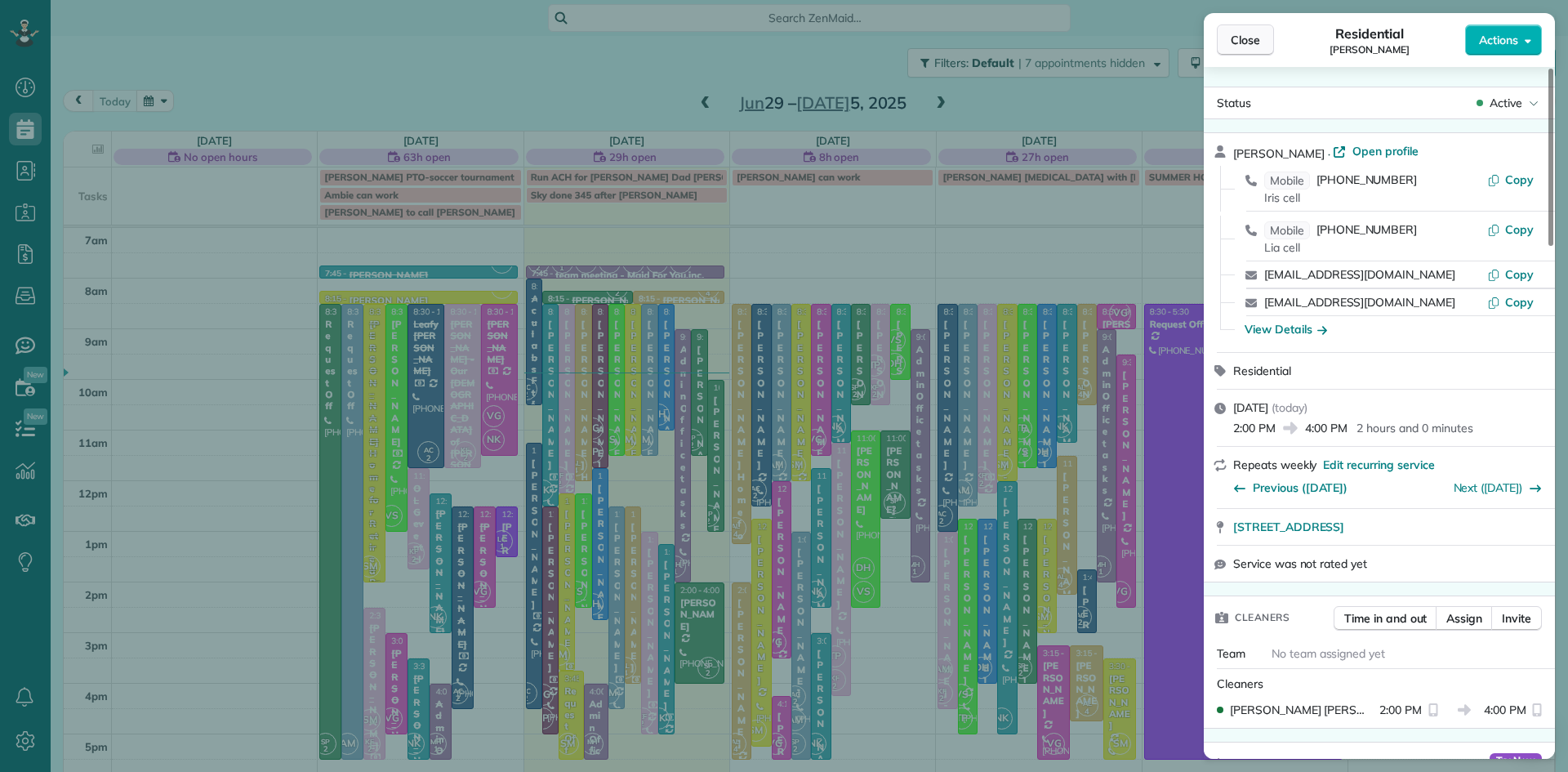 click on "Close" at bounding box center [1245, 40] 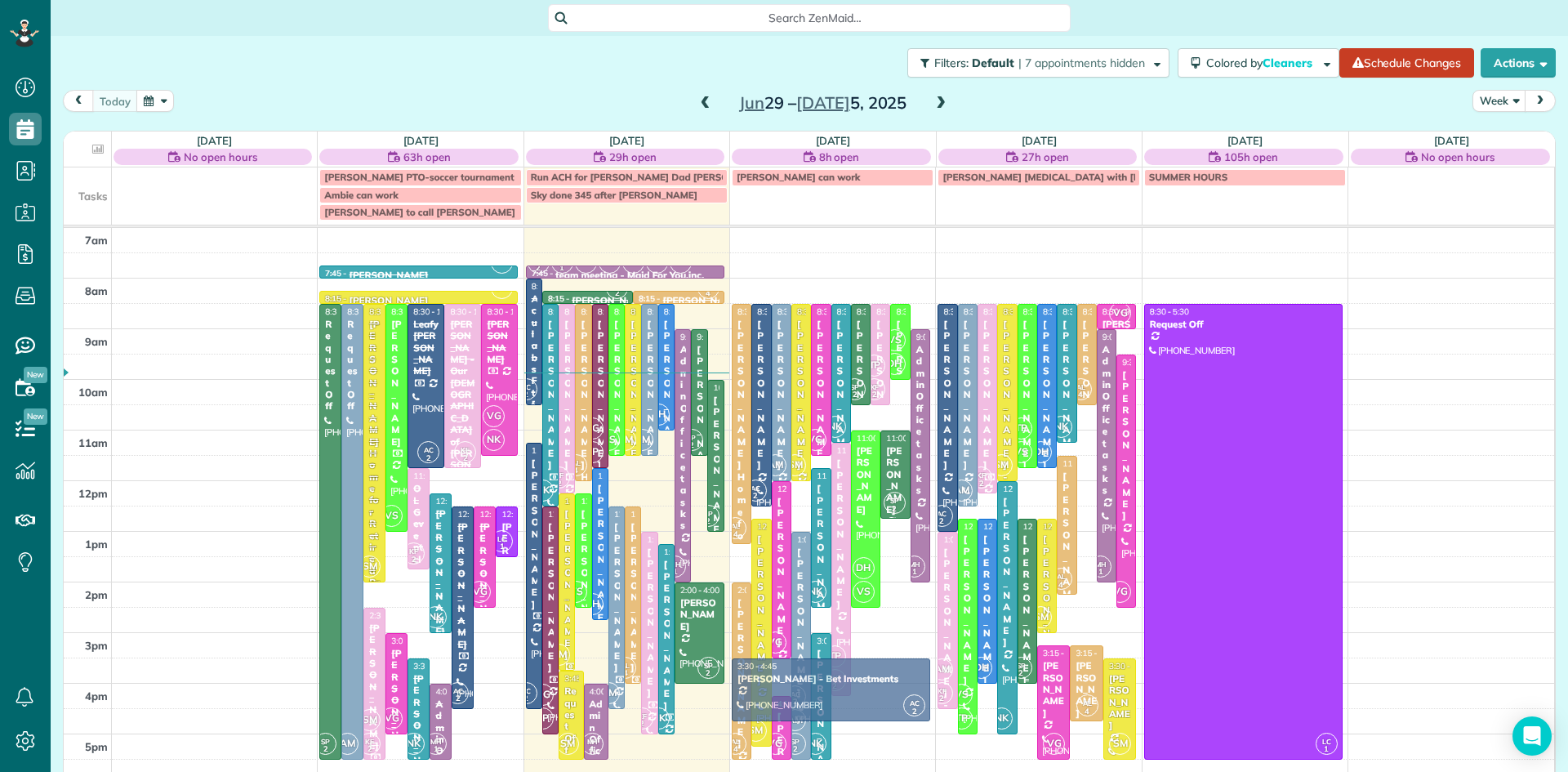 drag, startPoint x: 1089, startPoint y: 597, endPoint x: 910, endPoint y: 691, distance: 202.18061 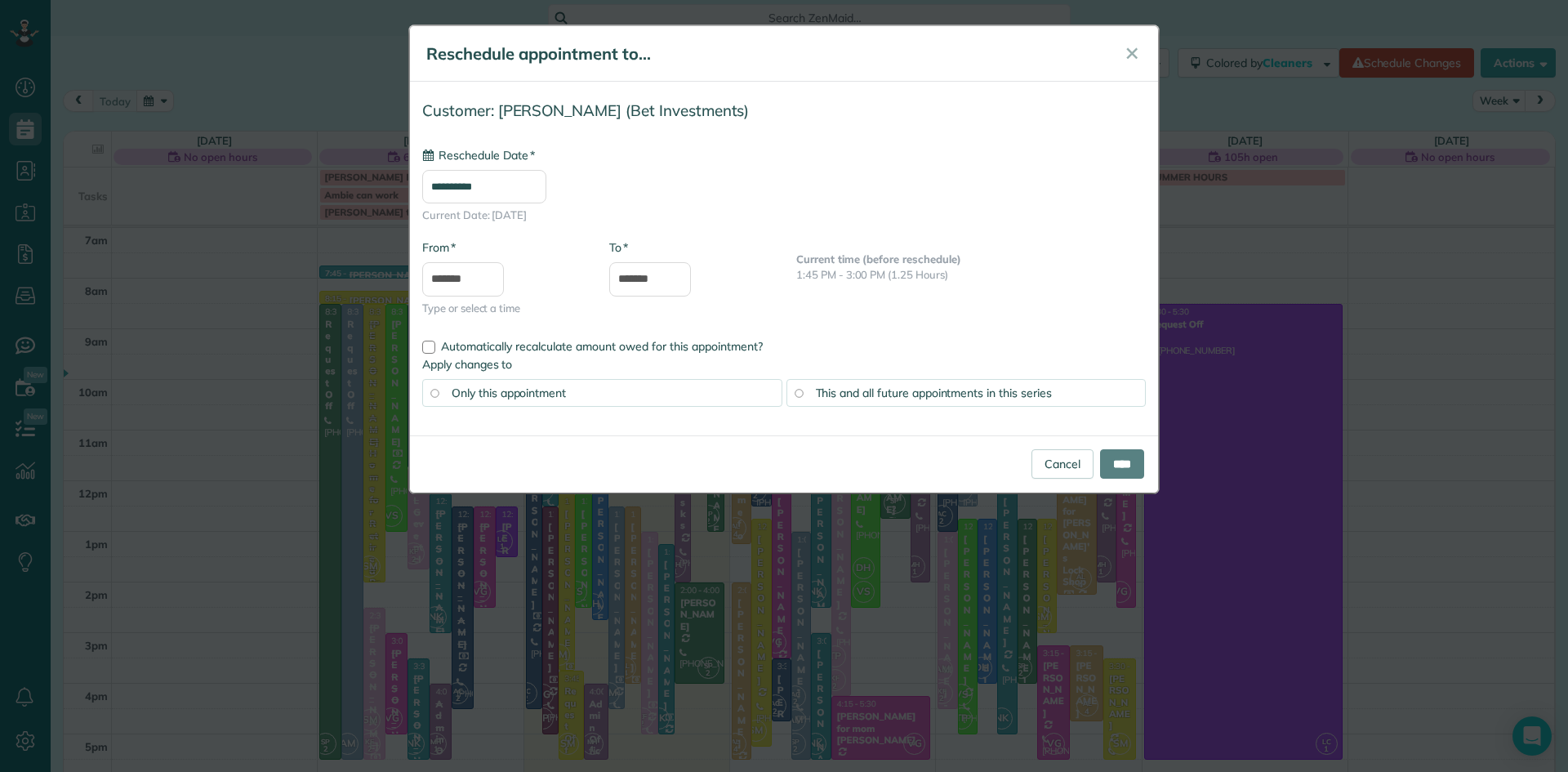 type on "**********" 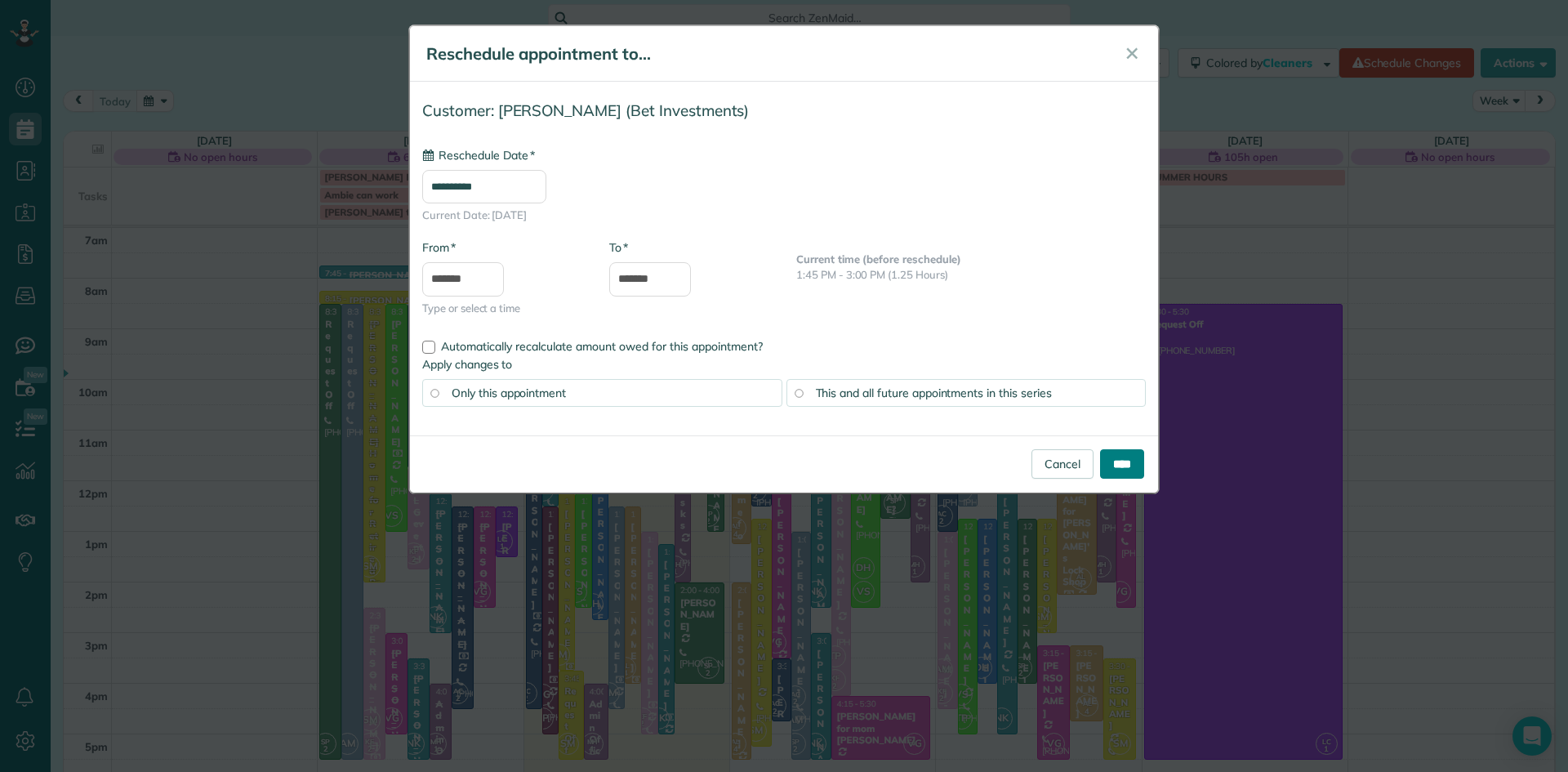 click on "****" at bounding box center [1122, 464] 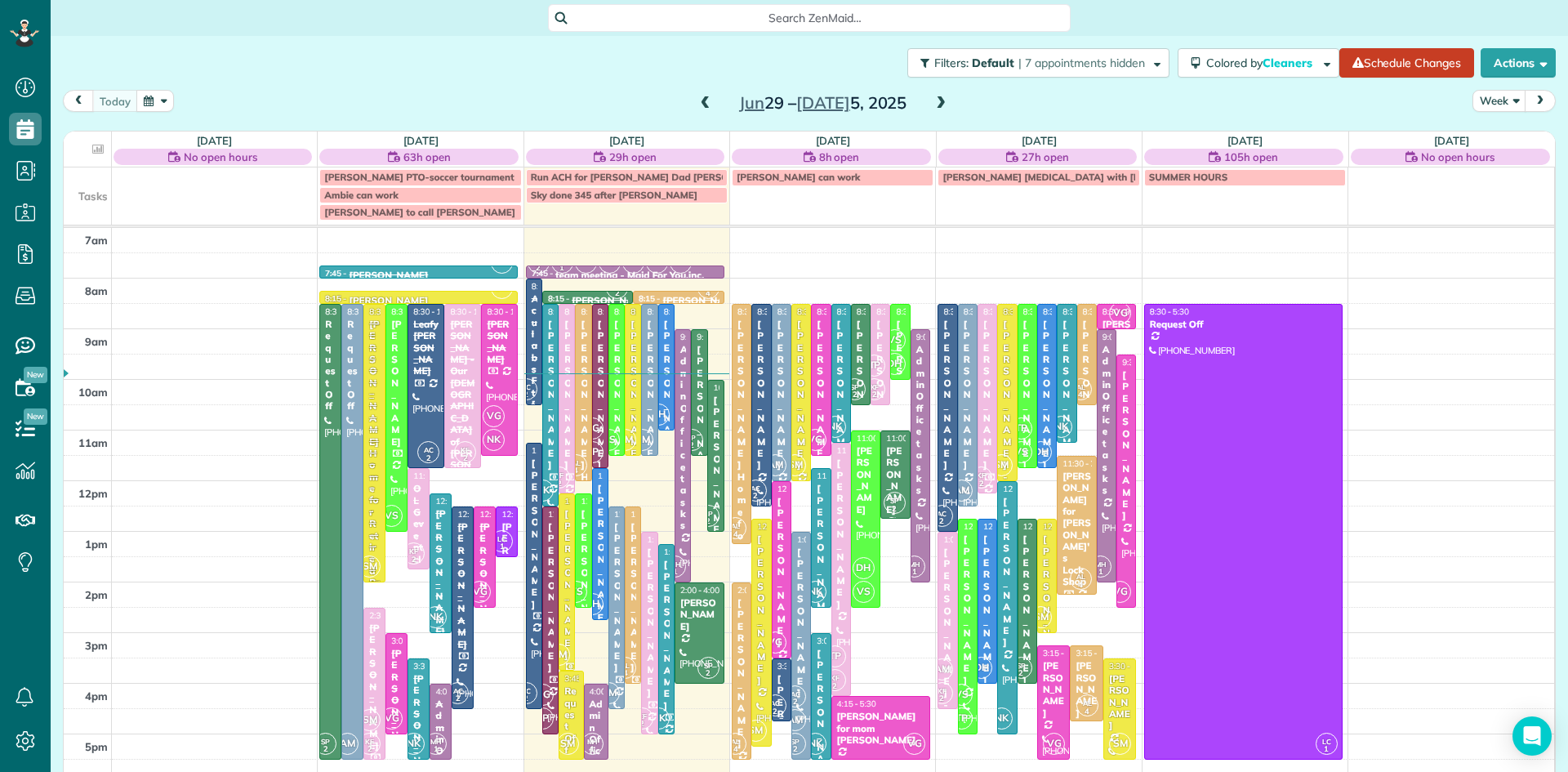 click on "AC 2" at bounding box center [775, 705] 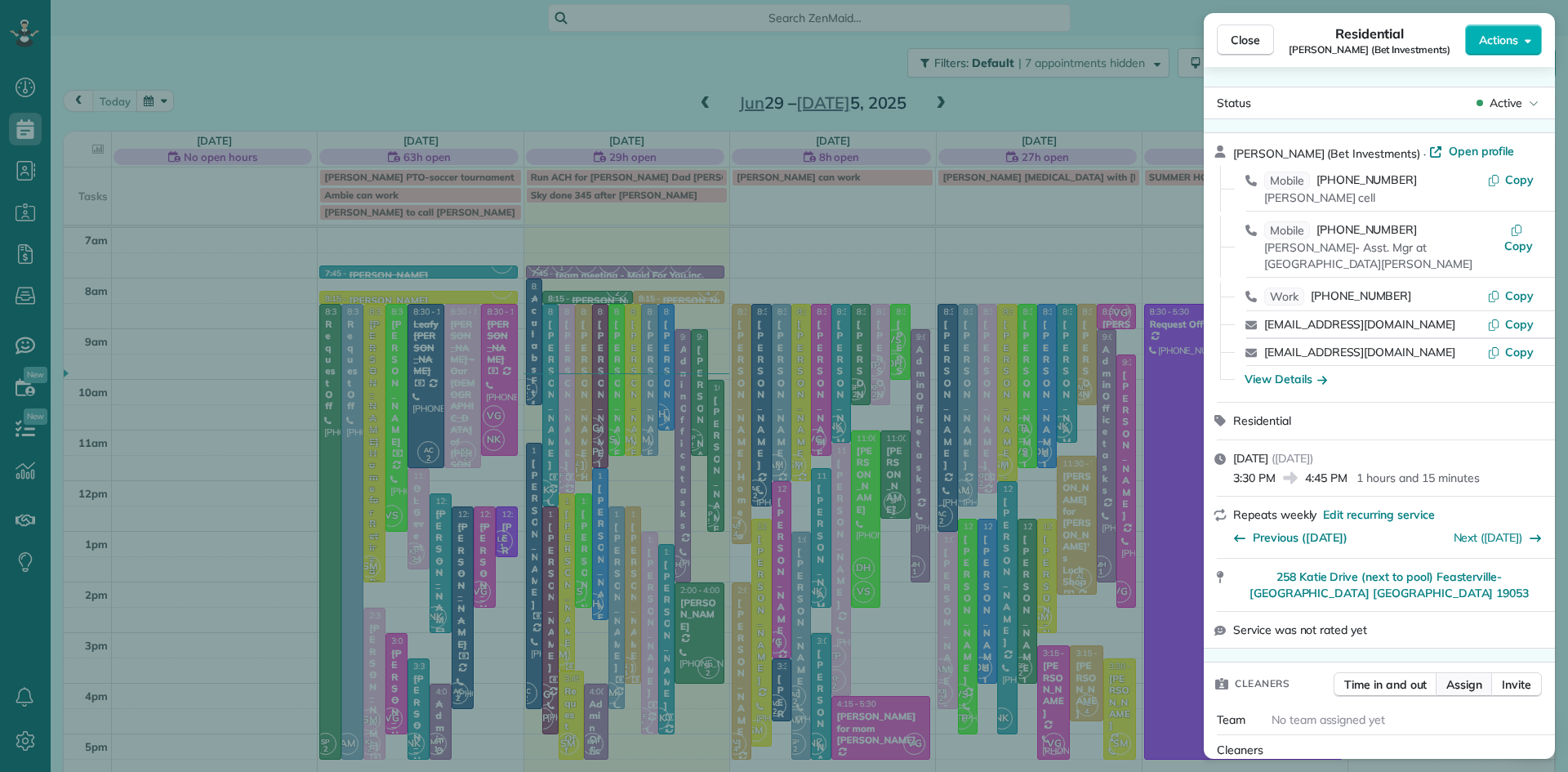 click on "Assign" at bounding box center [1464, 685] 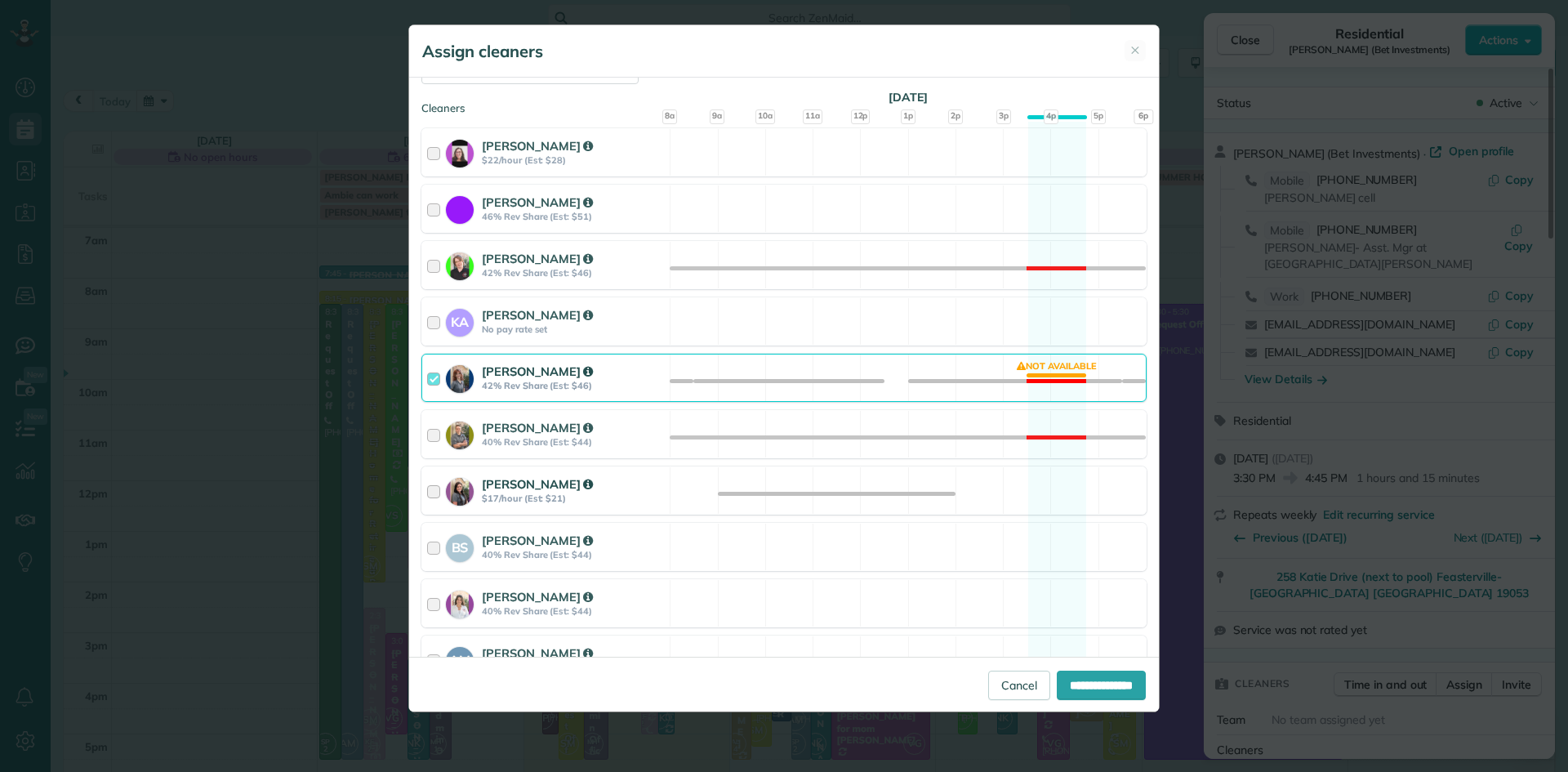 scroll, scrollTop: 266, scrollLeft: 0, axis: vertical 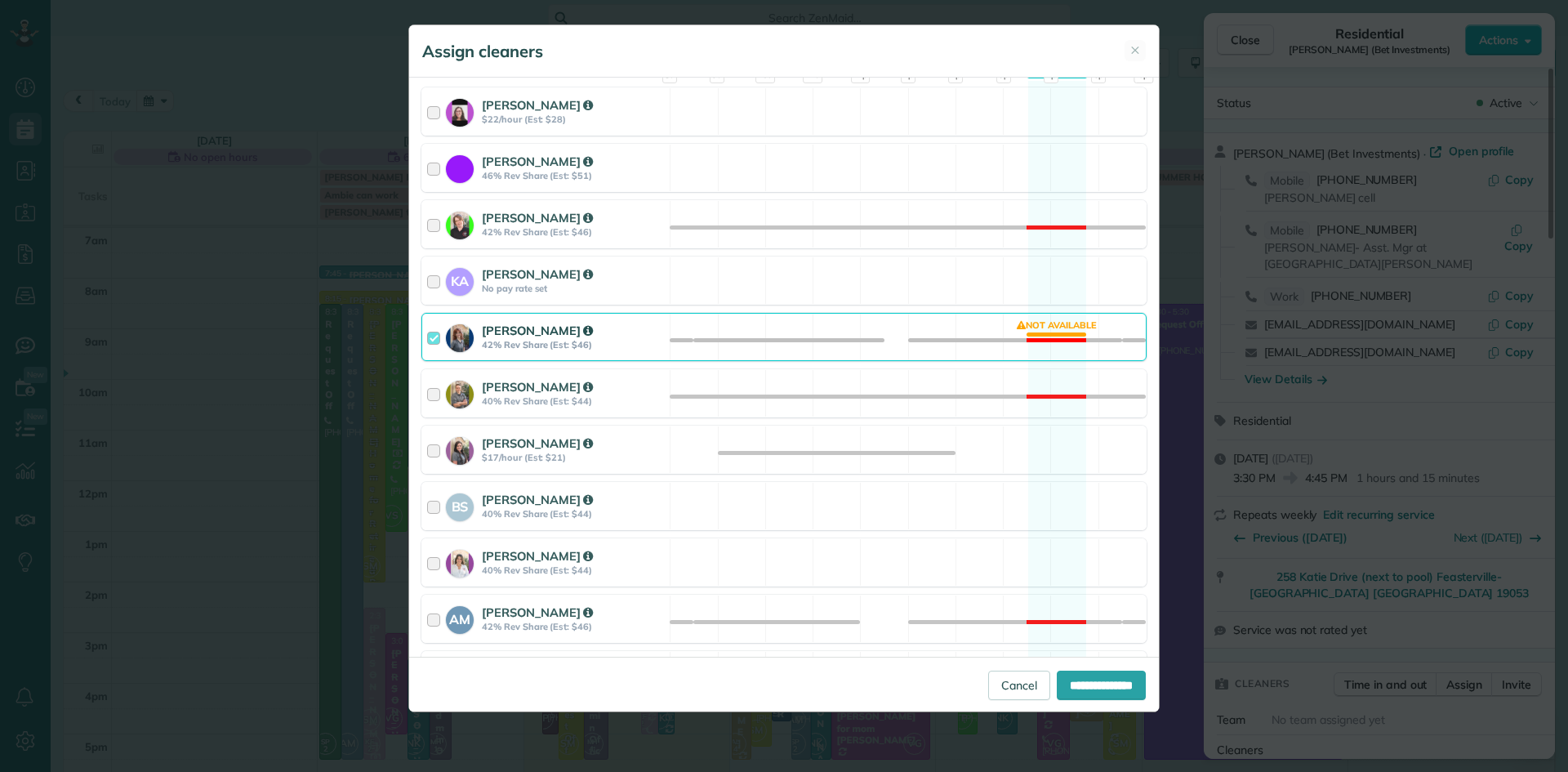 click on "[PERSON_NAME]" at bounding box center (537, 330) 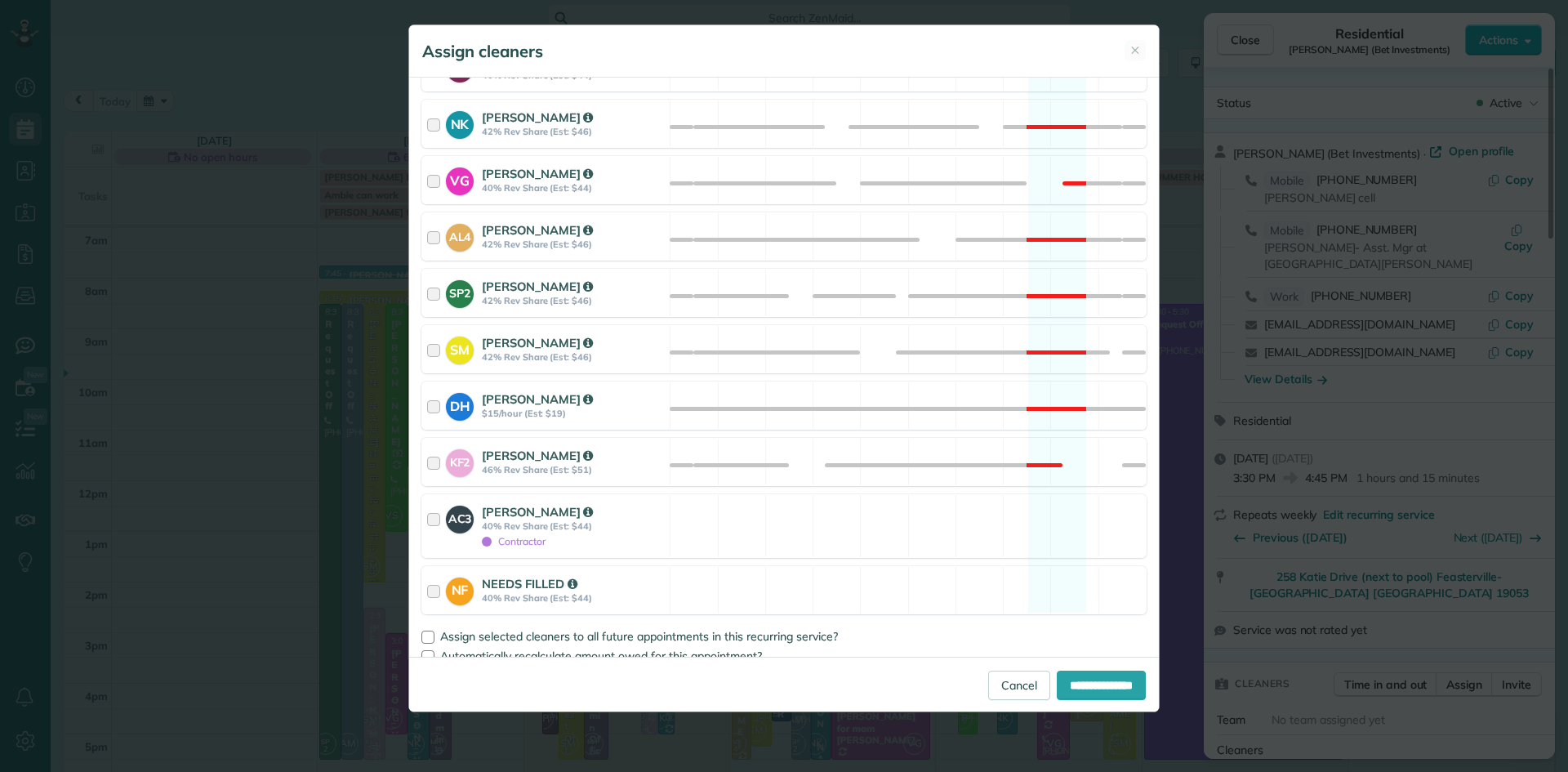 scroll, scrollTop: 890, scrollLeft: 0, axis: vertical 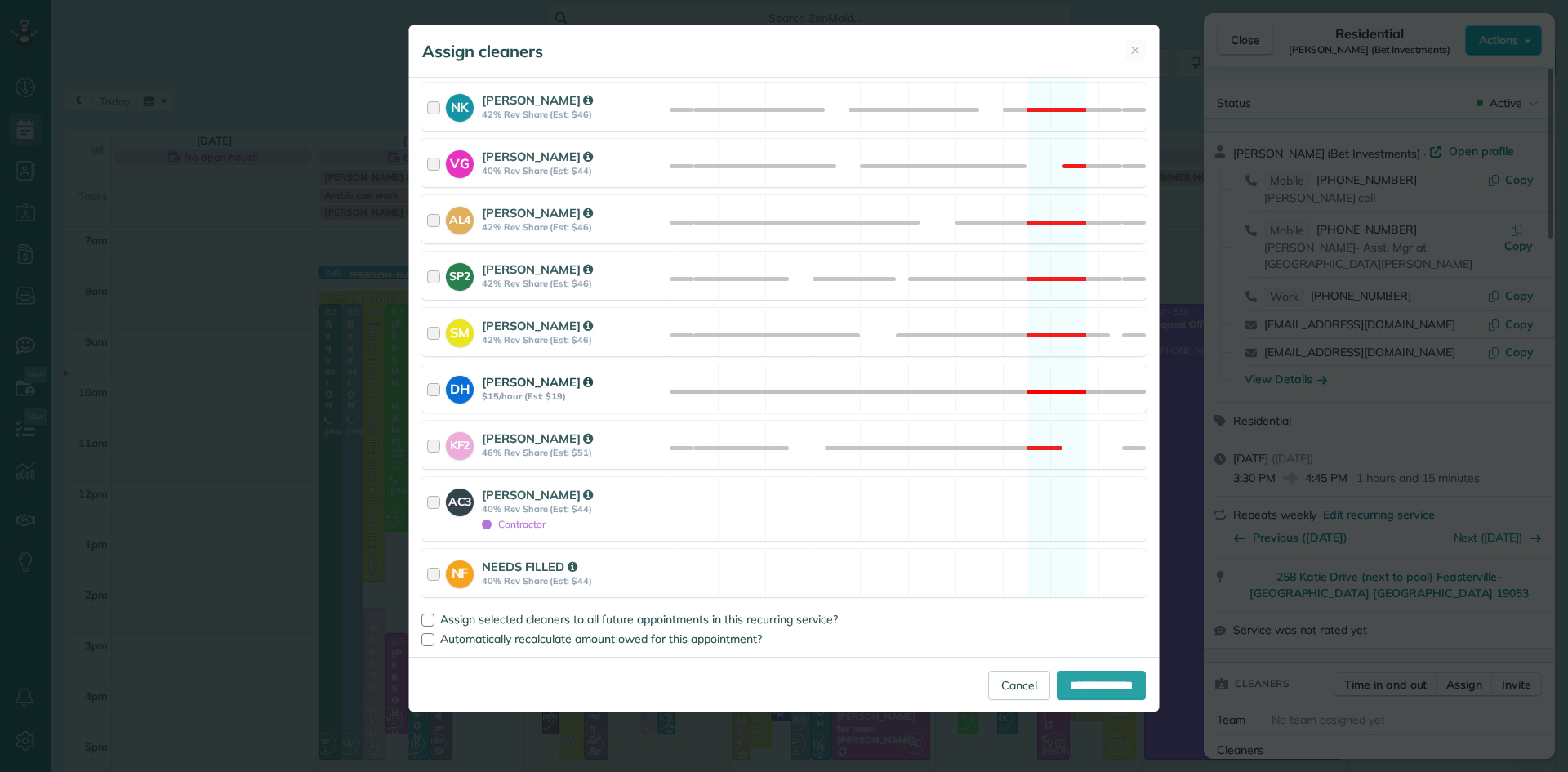 click on "$15/hour (Est: $19)" at bounding box center (573, 396) 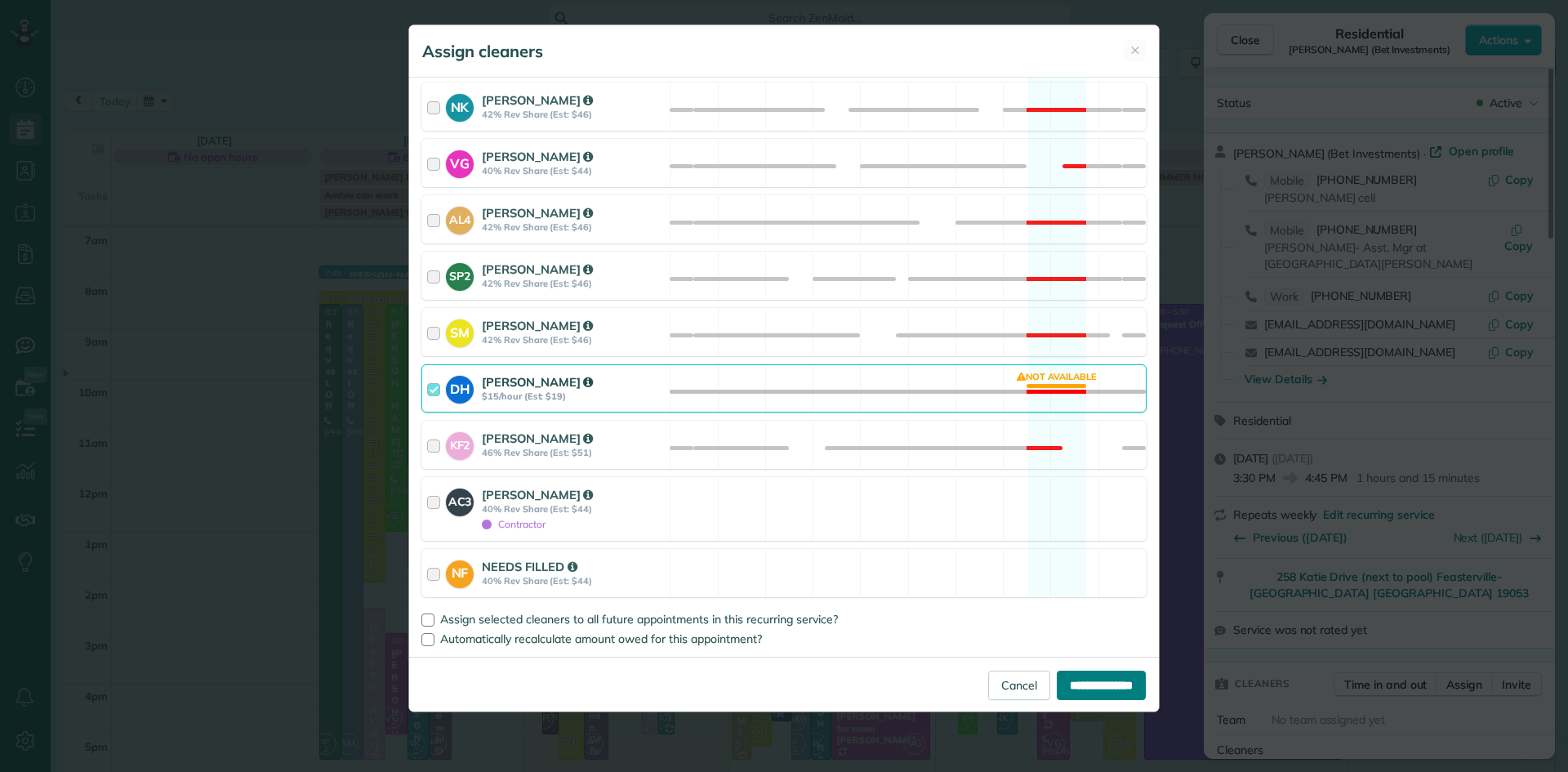 click on "**********" at bounding box center [1101, 685] 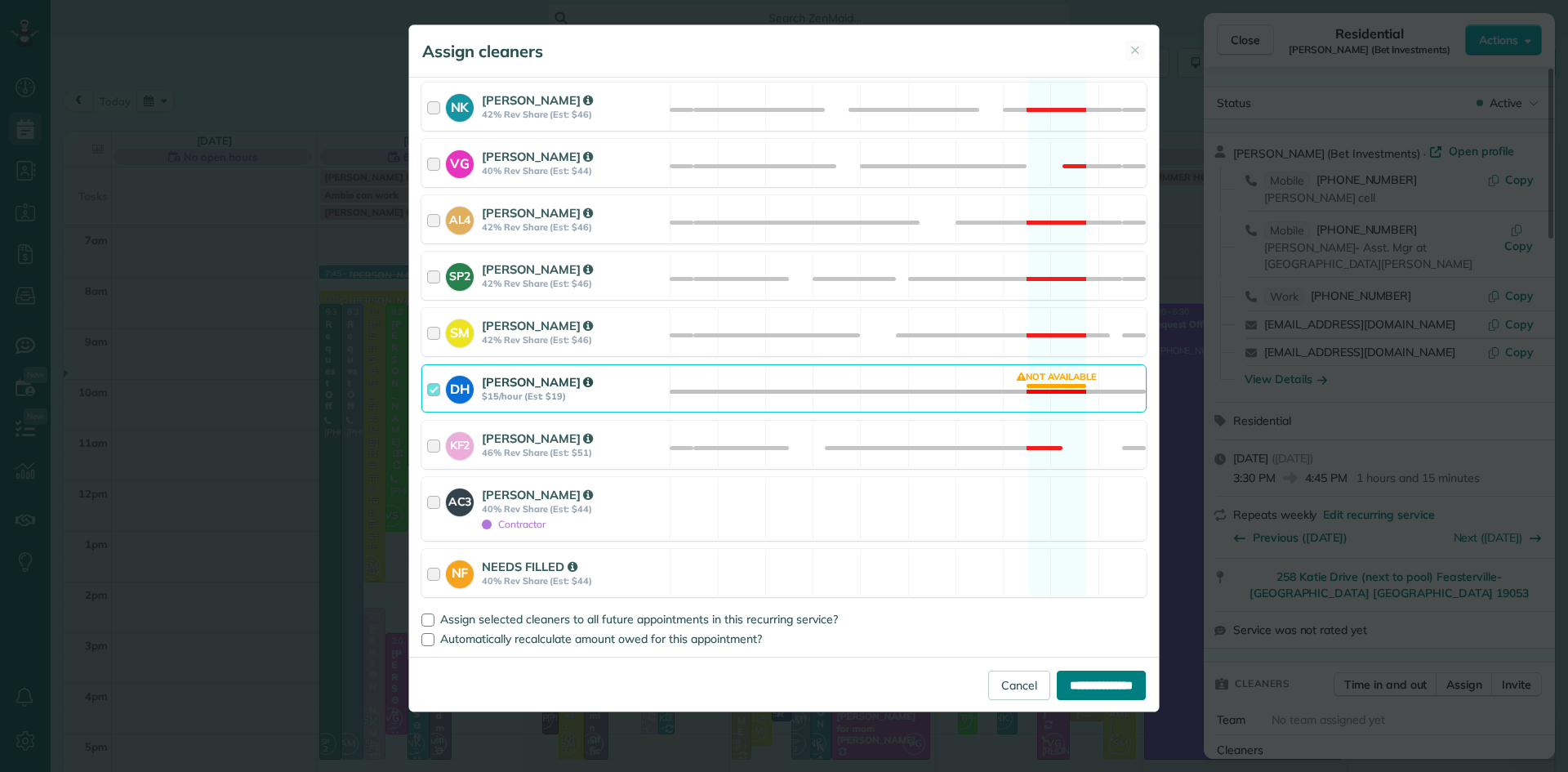 type on "**********" 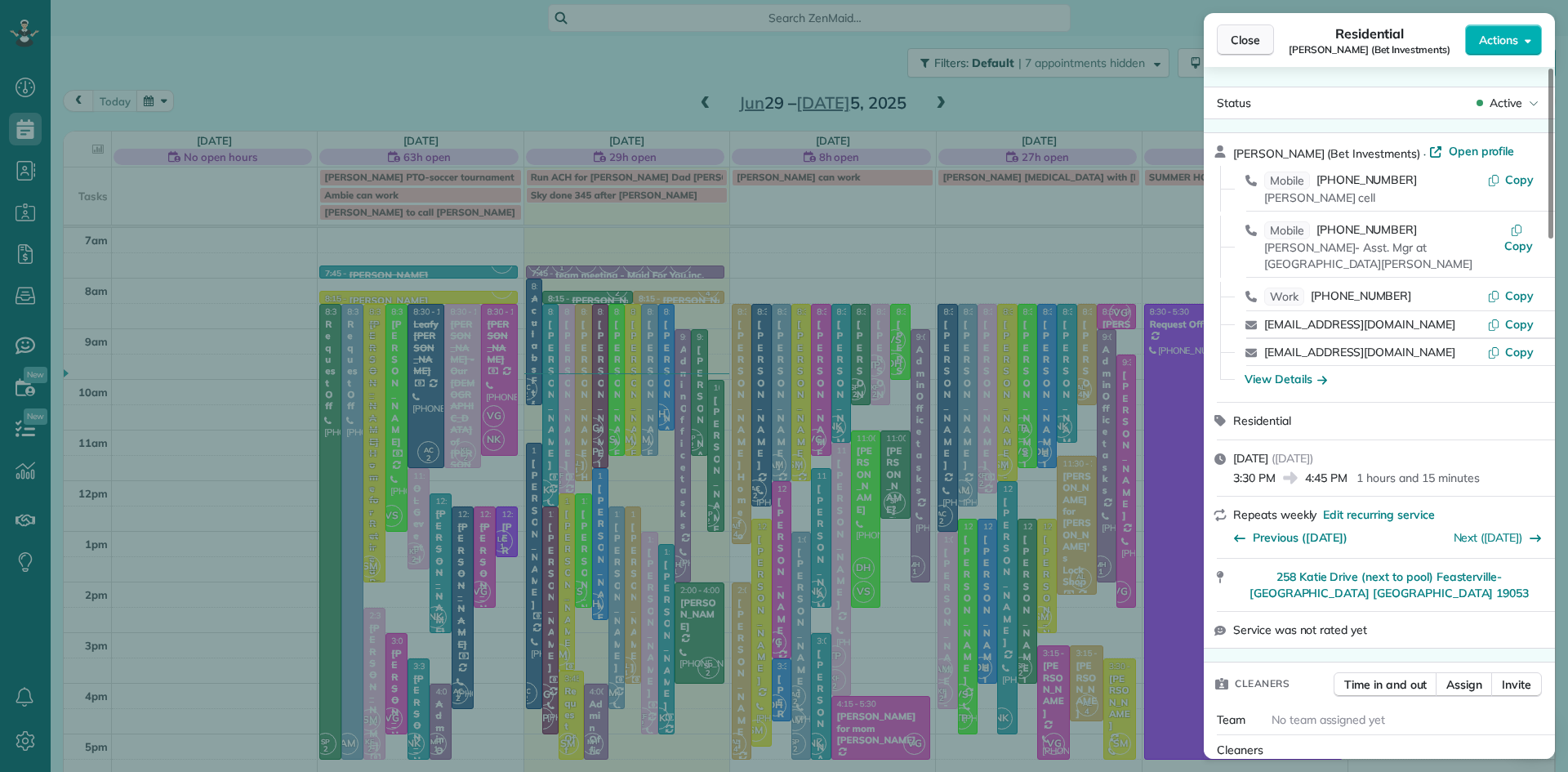 click on "Close" at bounding box center (1245, 40) 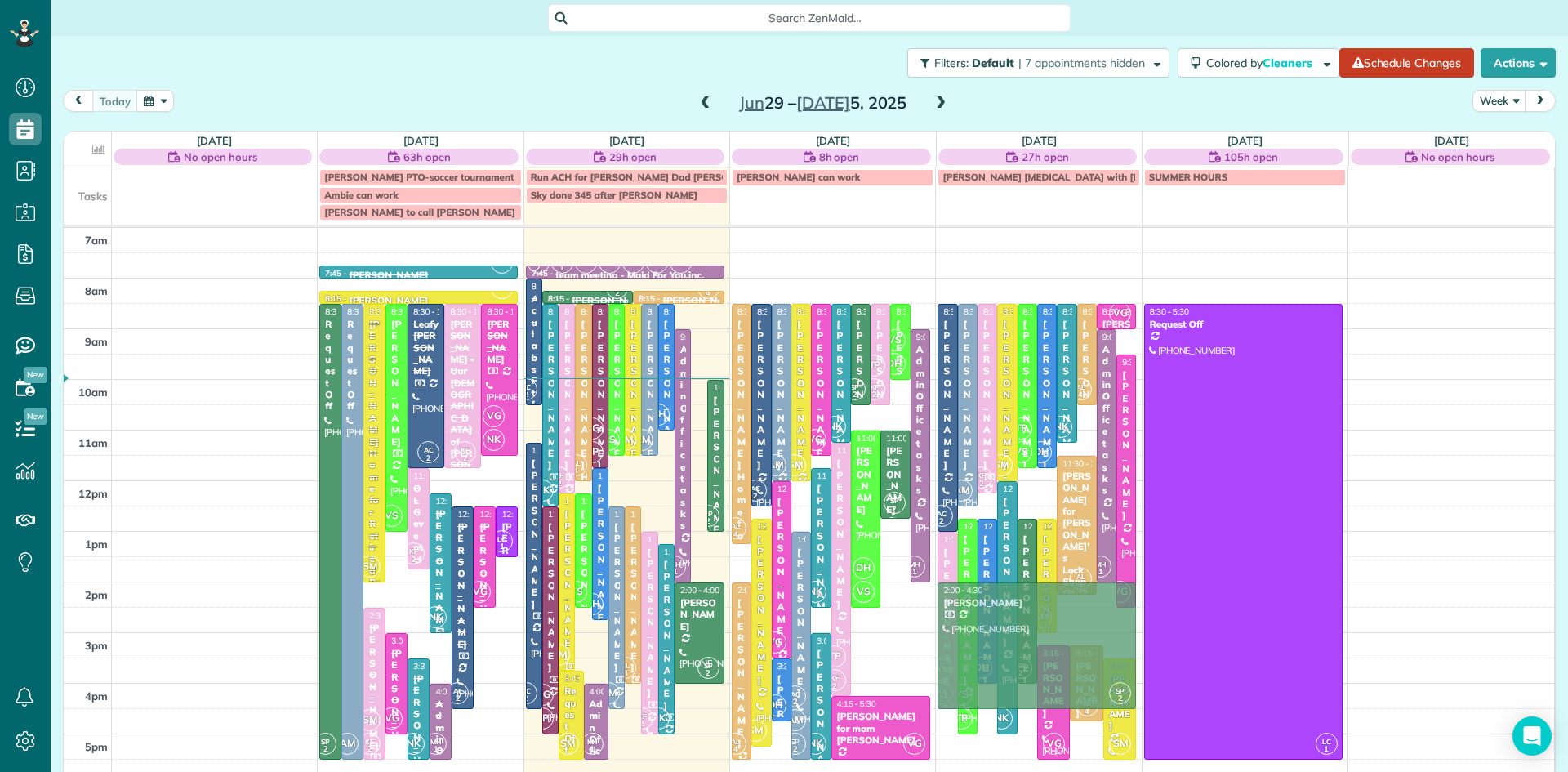 drag, startPoint x: 697, startPoint y: 362, endPoint x: 1003, endPoint y: 620, distance: 400.24992 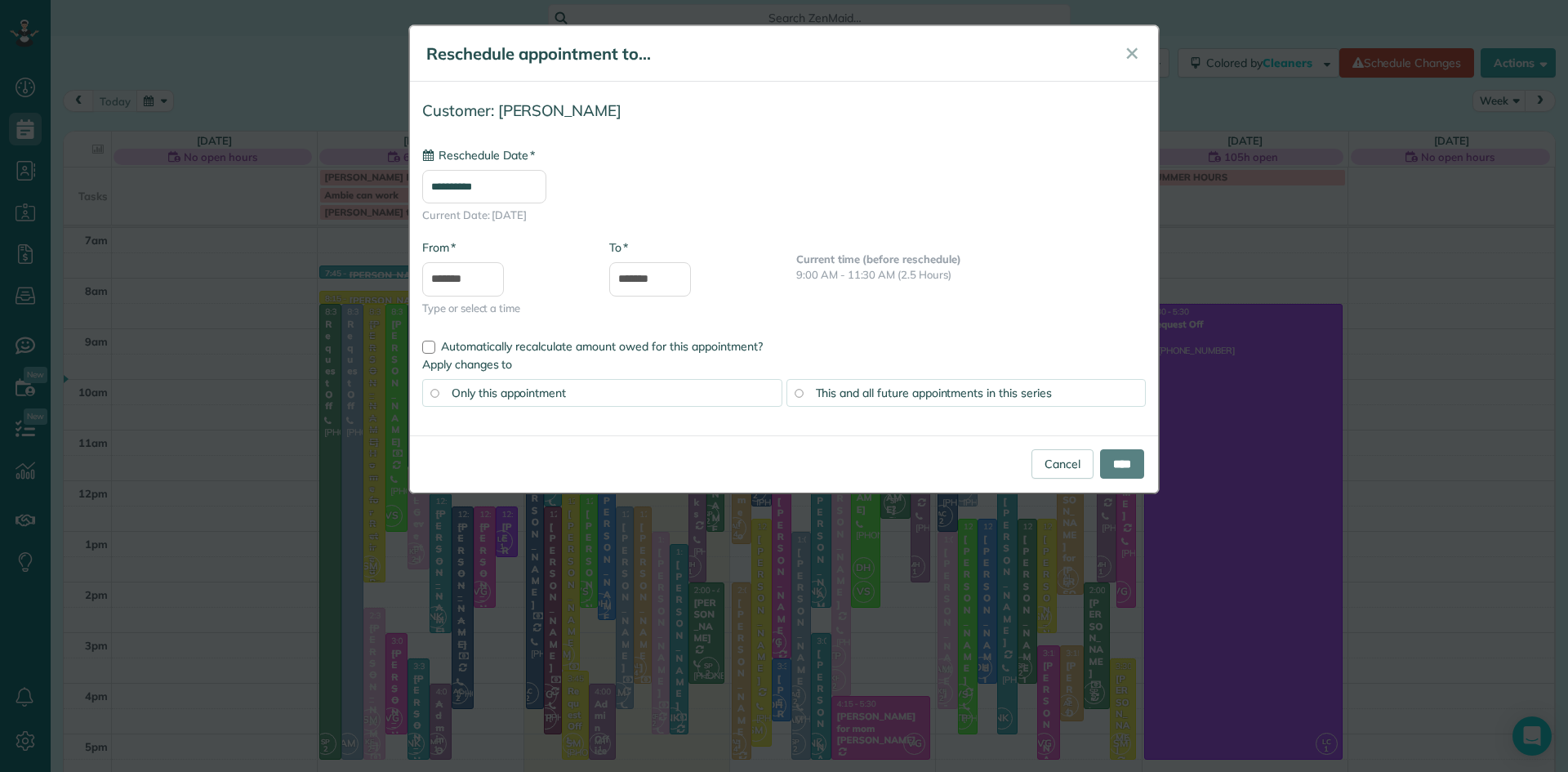 type on "**********" 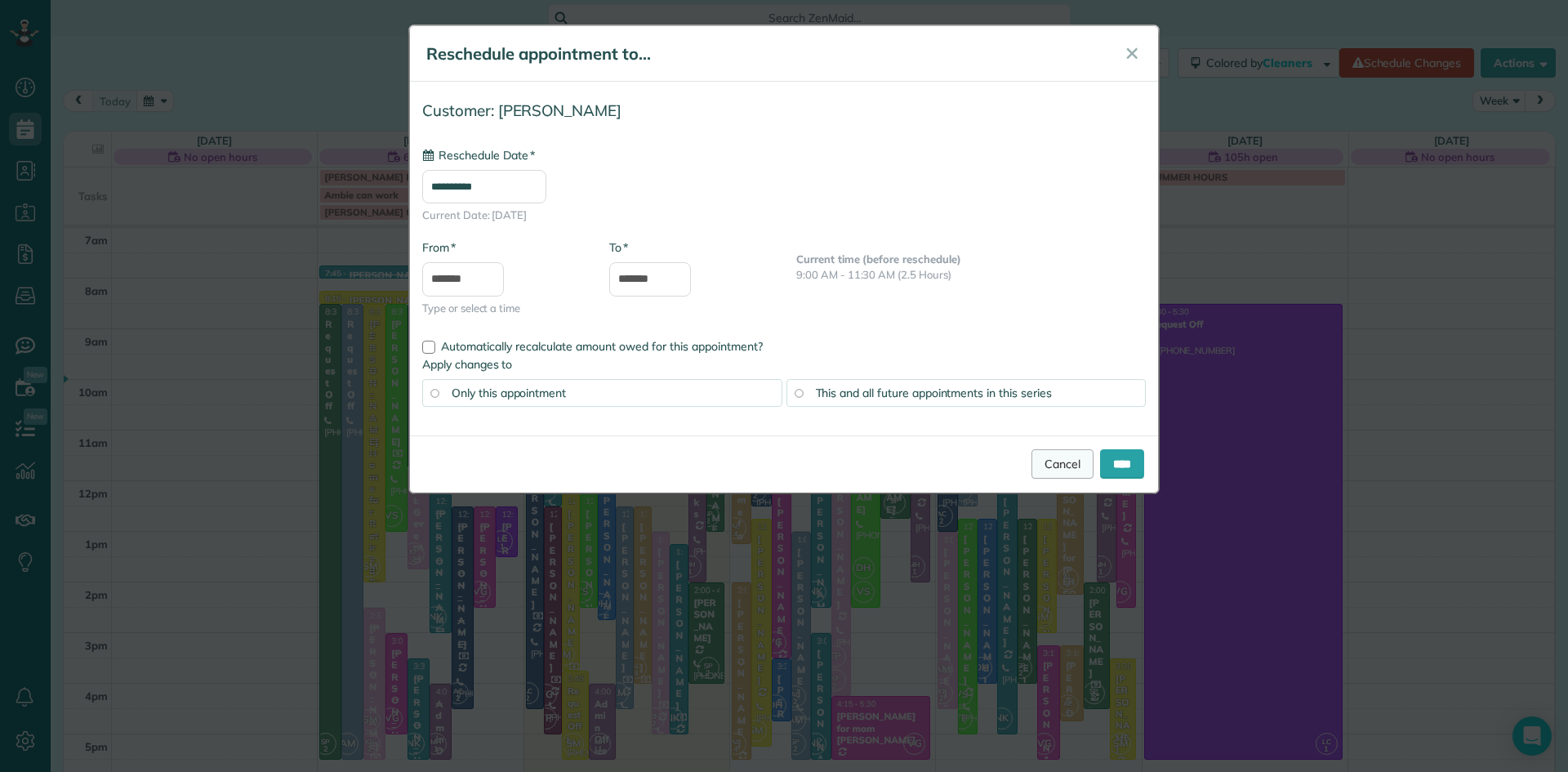 click on "Cancel" at bounding box center (1062, 464) 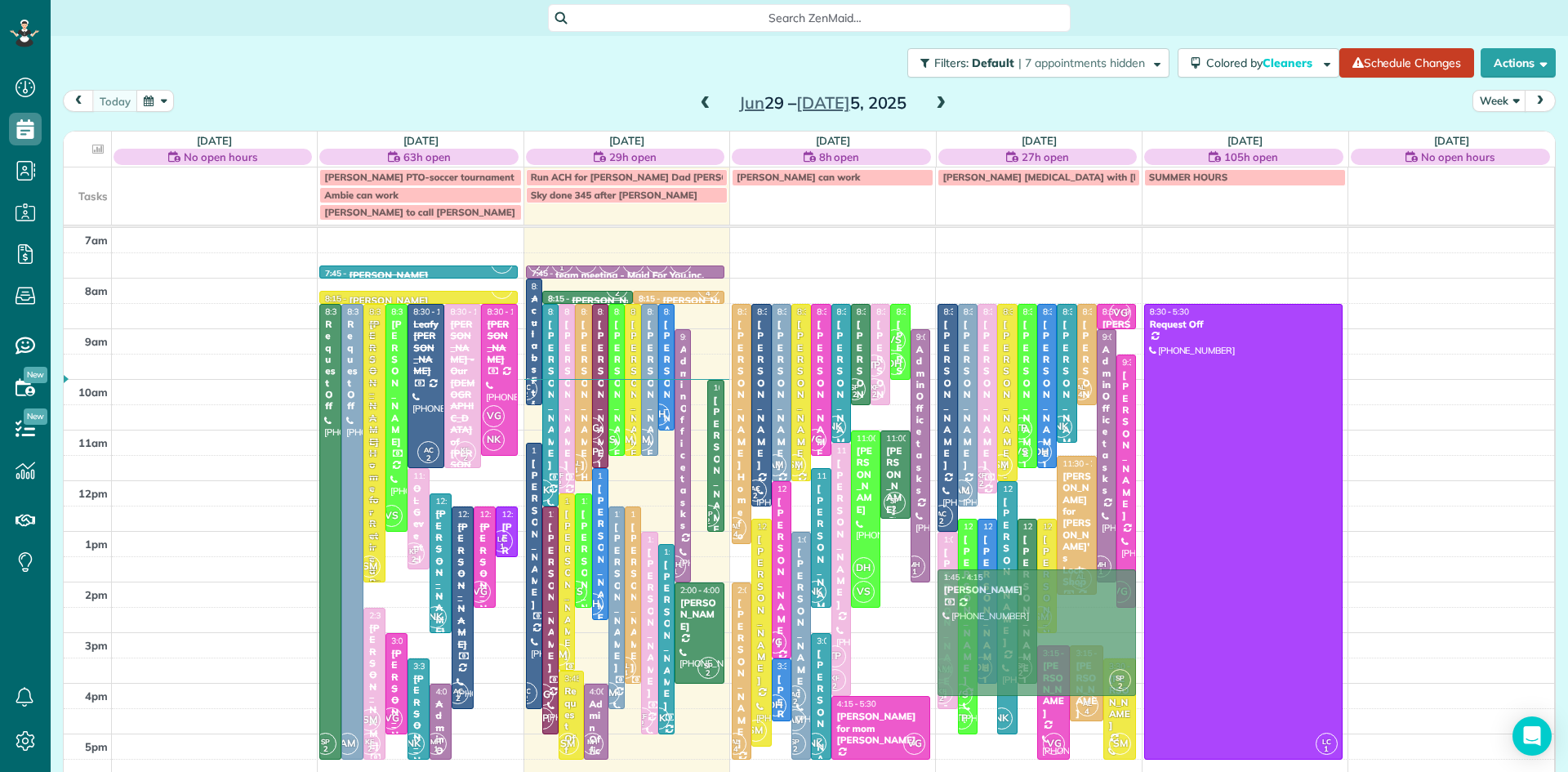 drag, startPoint x: 701, startPoint y: 356, endPoint x: 992, endPoint y: 591, distance: 374.0401 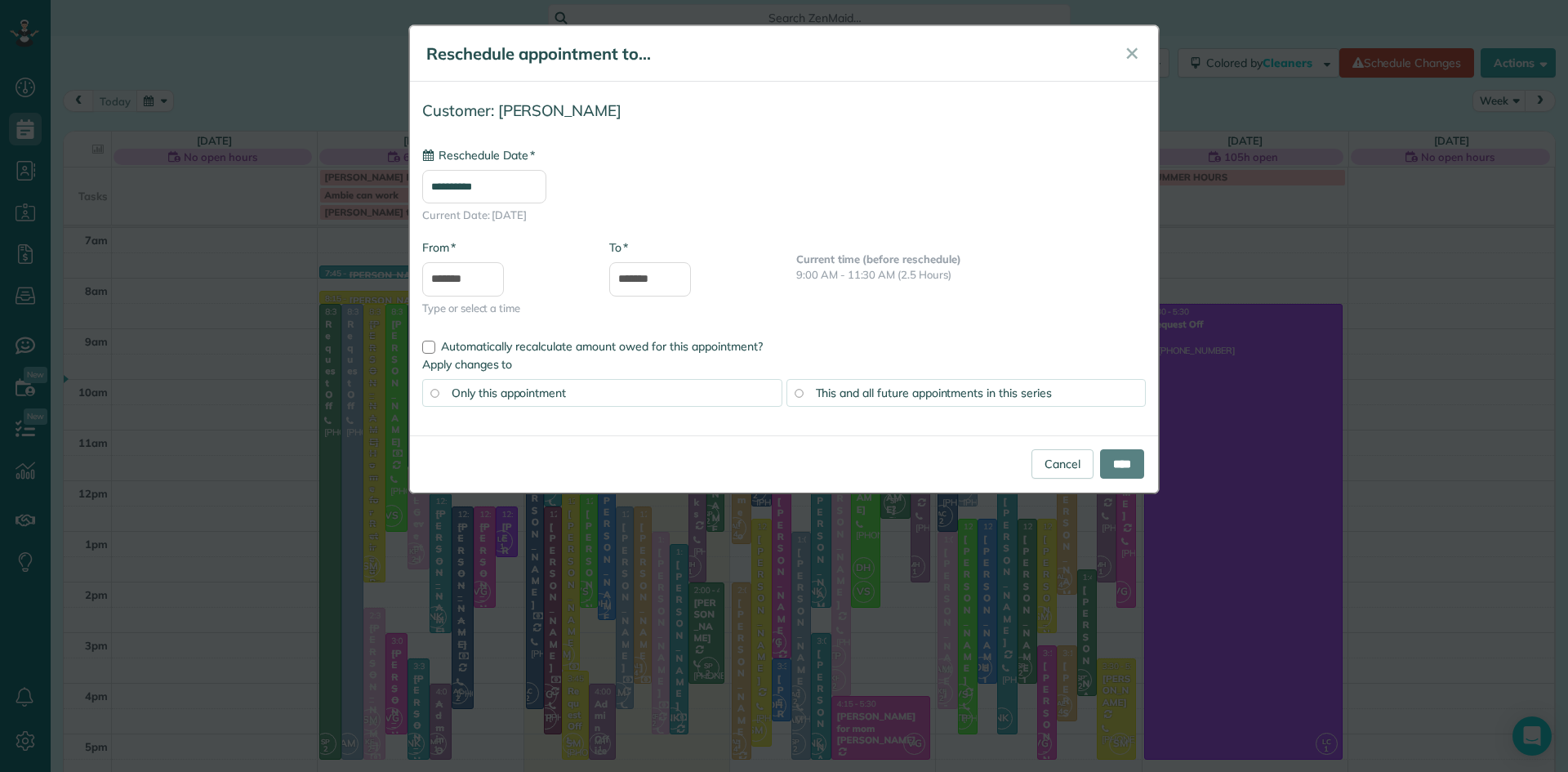 type on "**********" 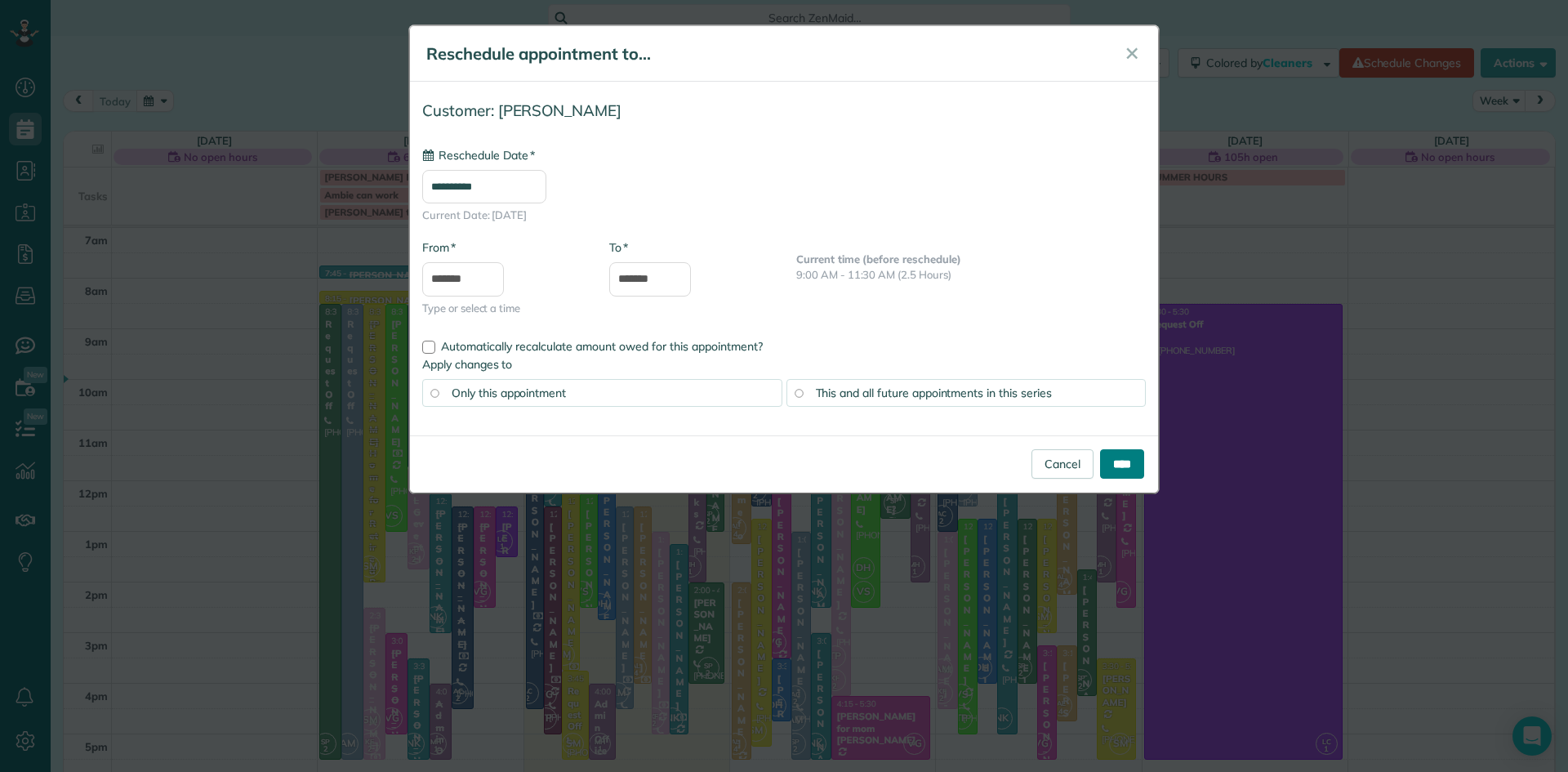 click on "****" at bounding box center [1122, 464] 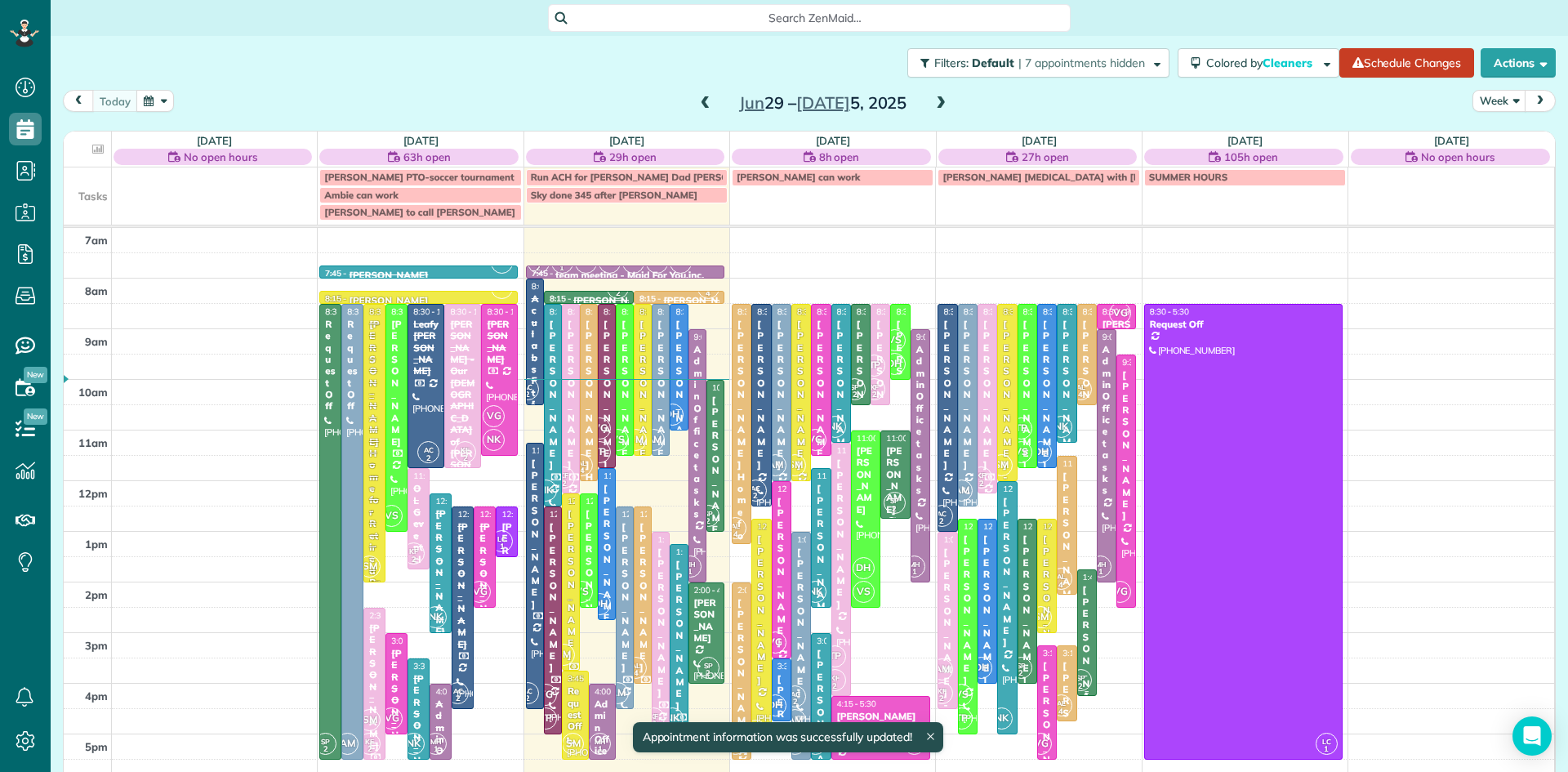 click on "[PERSON_NAME]" at bounding box center (1087, 660) 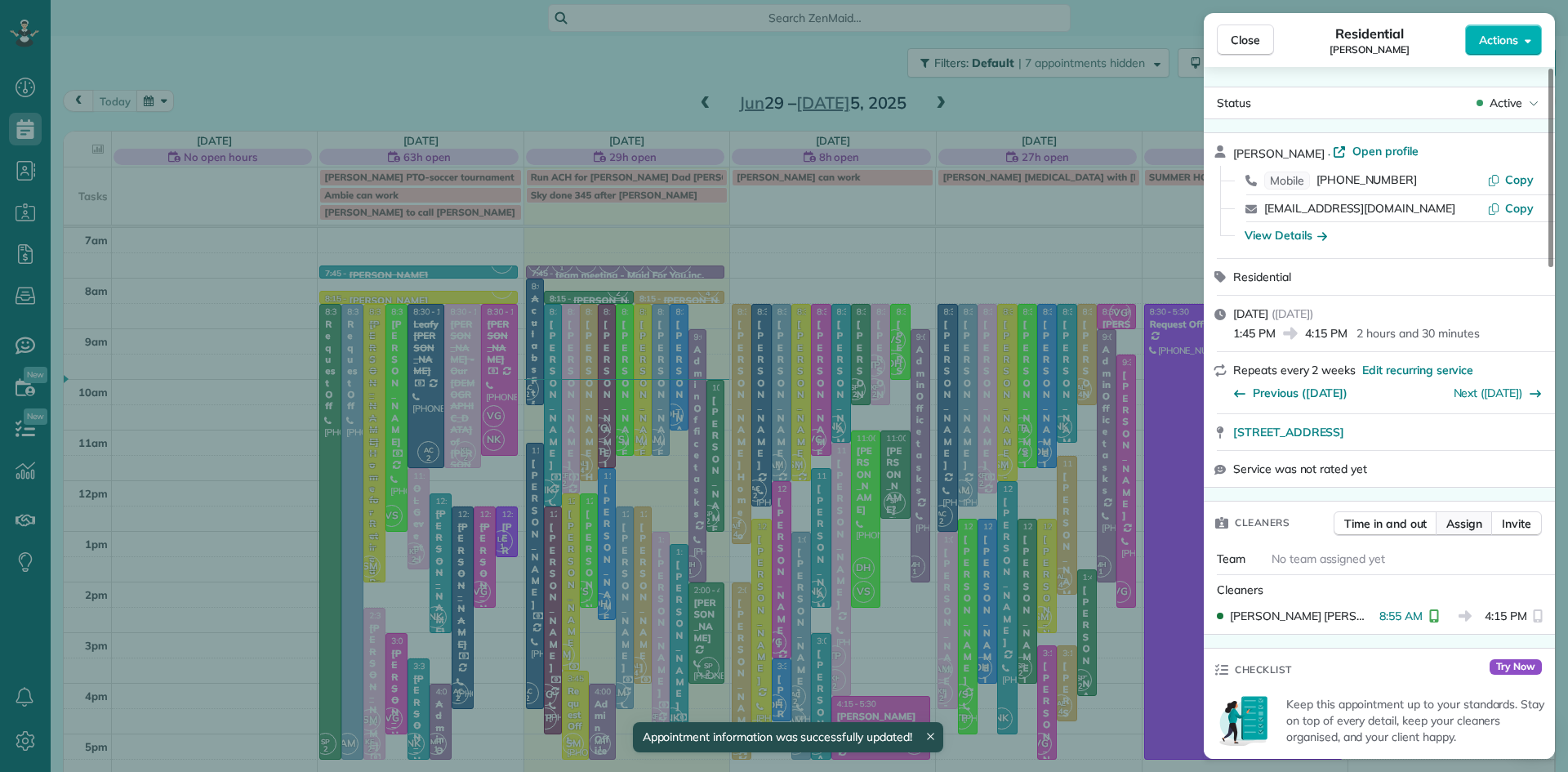click on "Assign" at bounding box center (1464, 524) 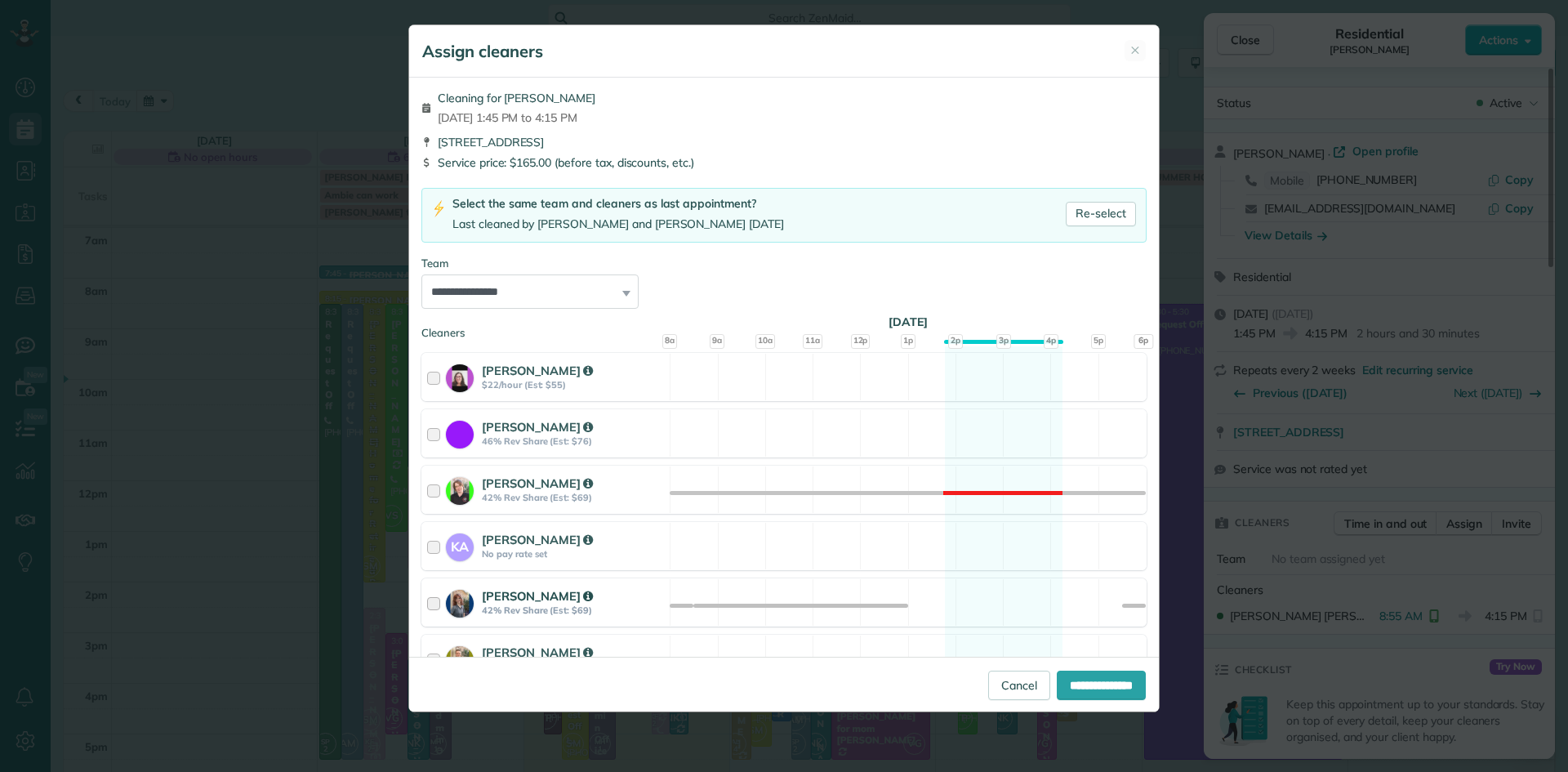 click on "[PERSON_NAME]" at bounding box center (537, 596) 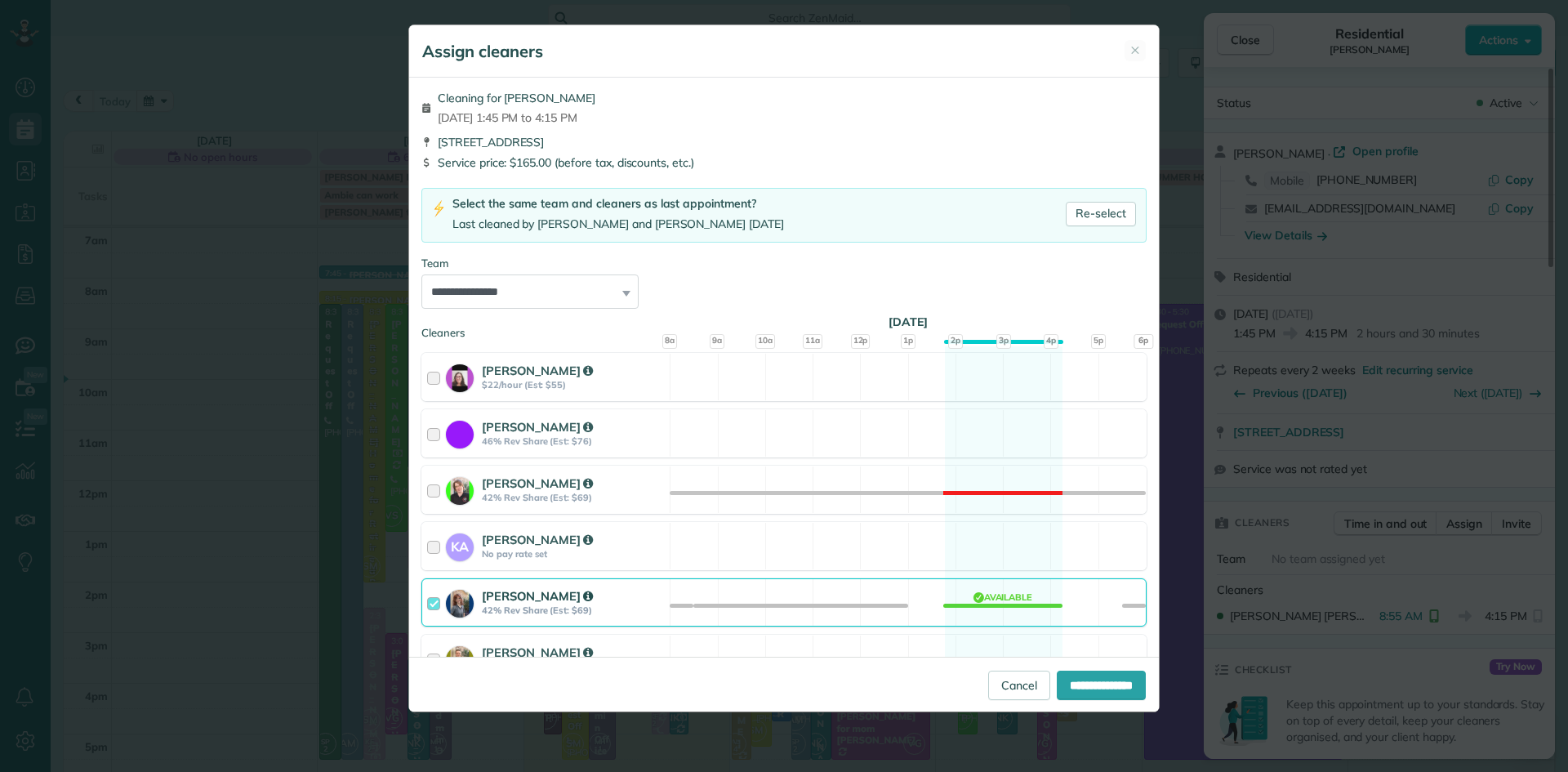 scroll, scrollTop: 520, scrollLeft: 0, axis: vertical 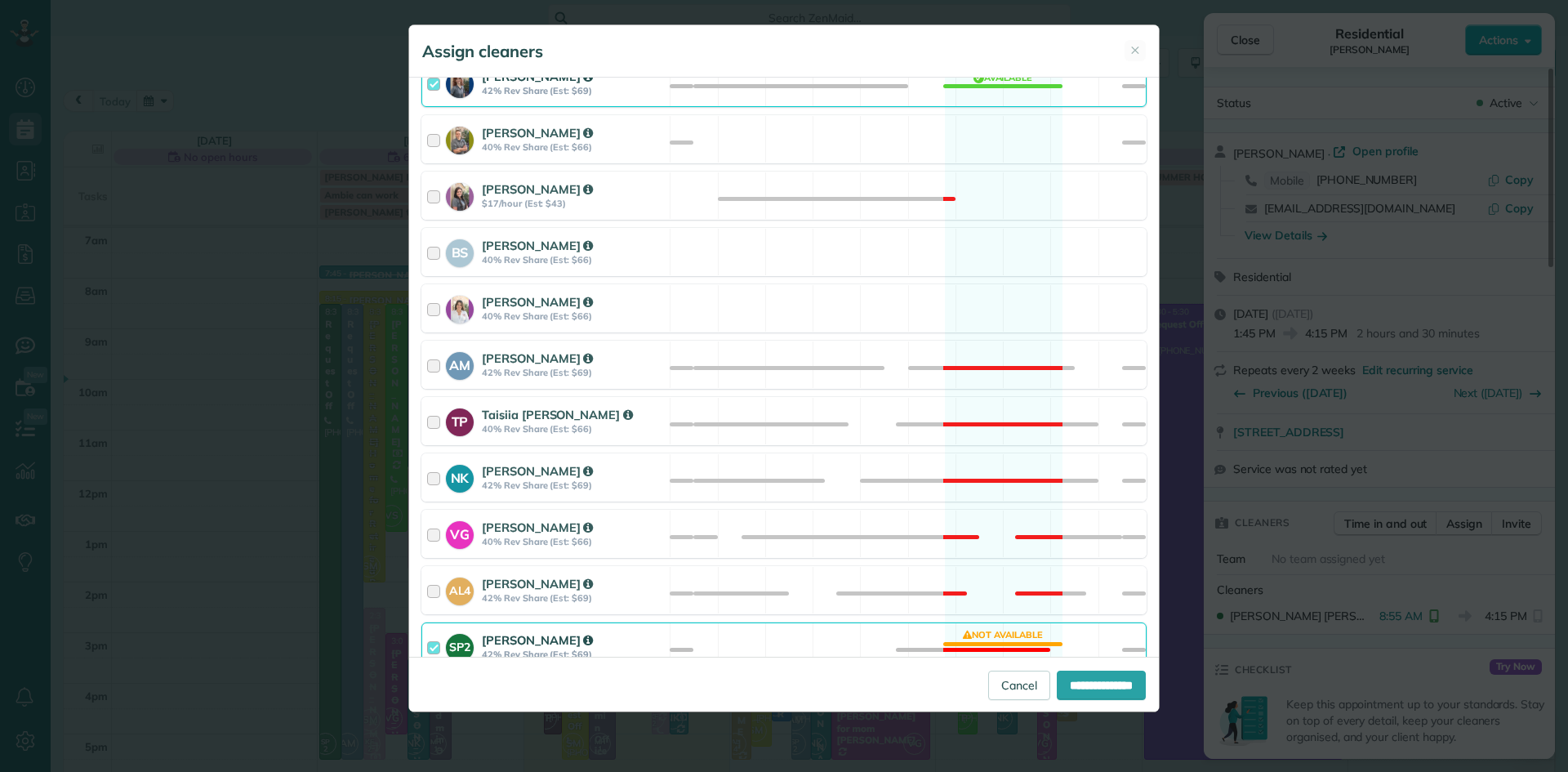 click on "[PERSON_NAME]" at bounding box center (537, 640) 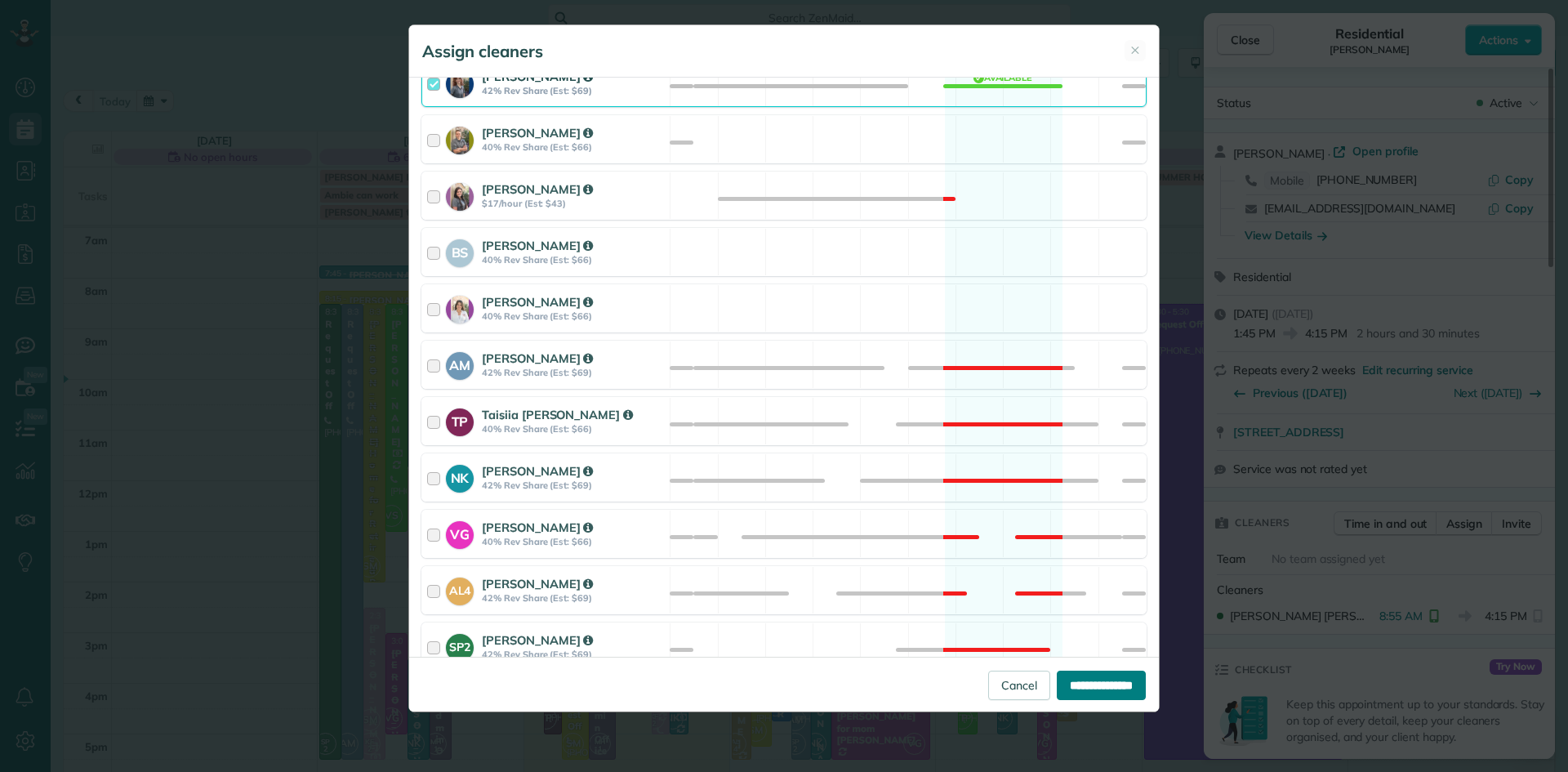 click on "**********" at bounding box center (1101, 685) 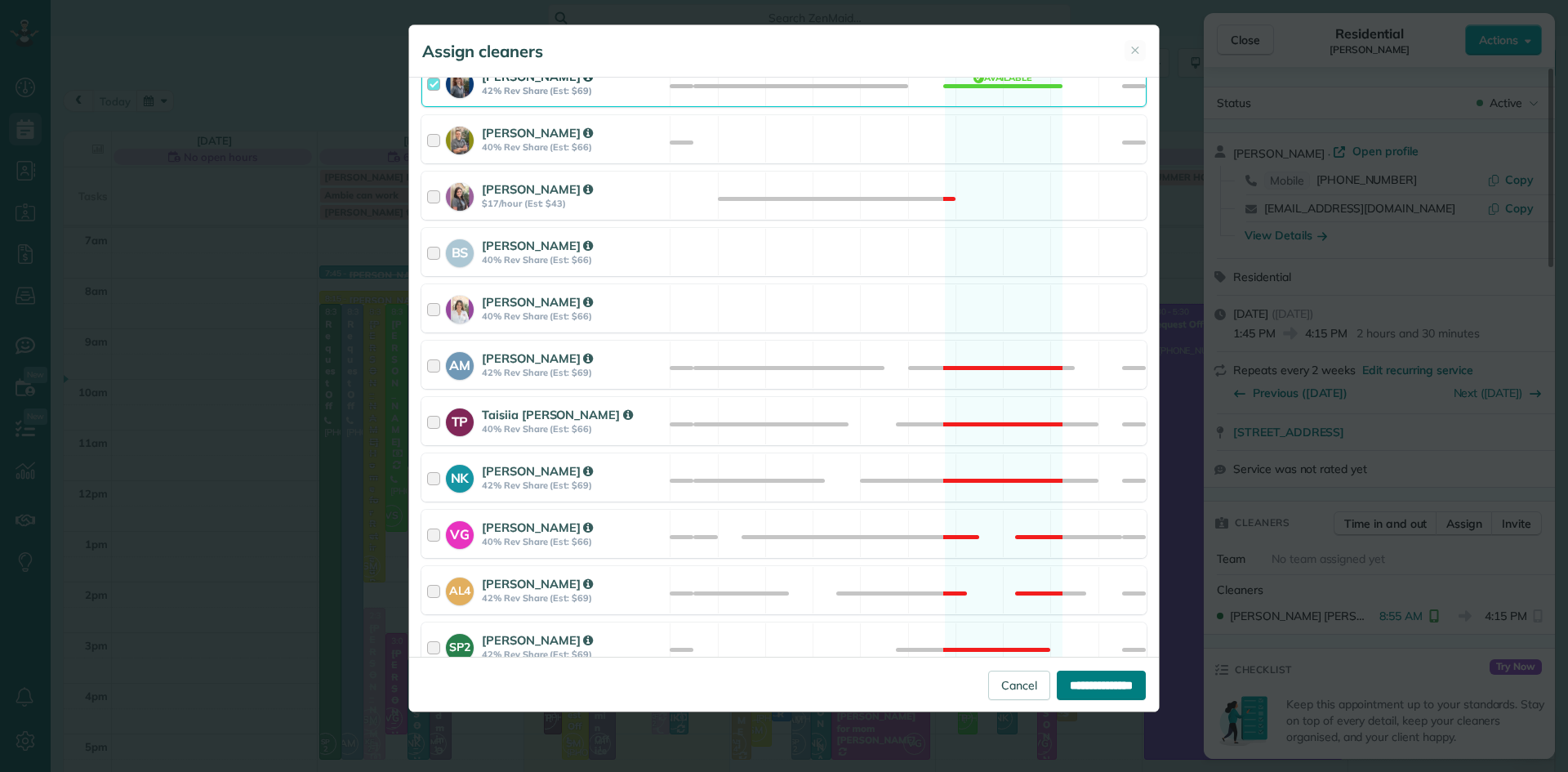 type on "**********" 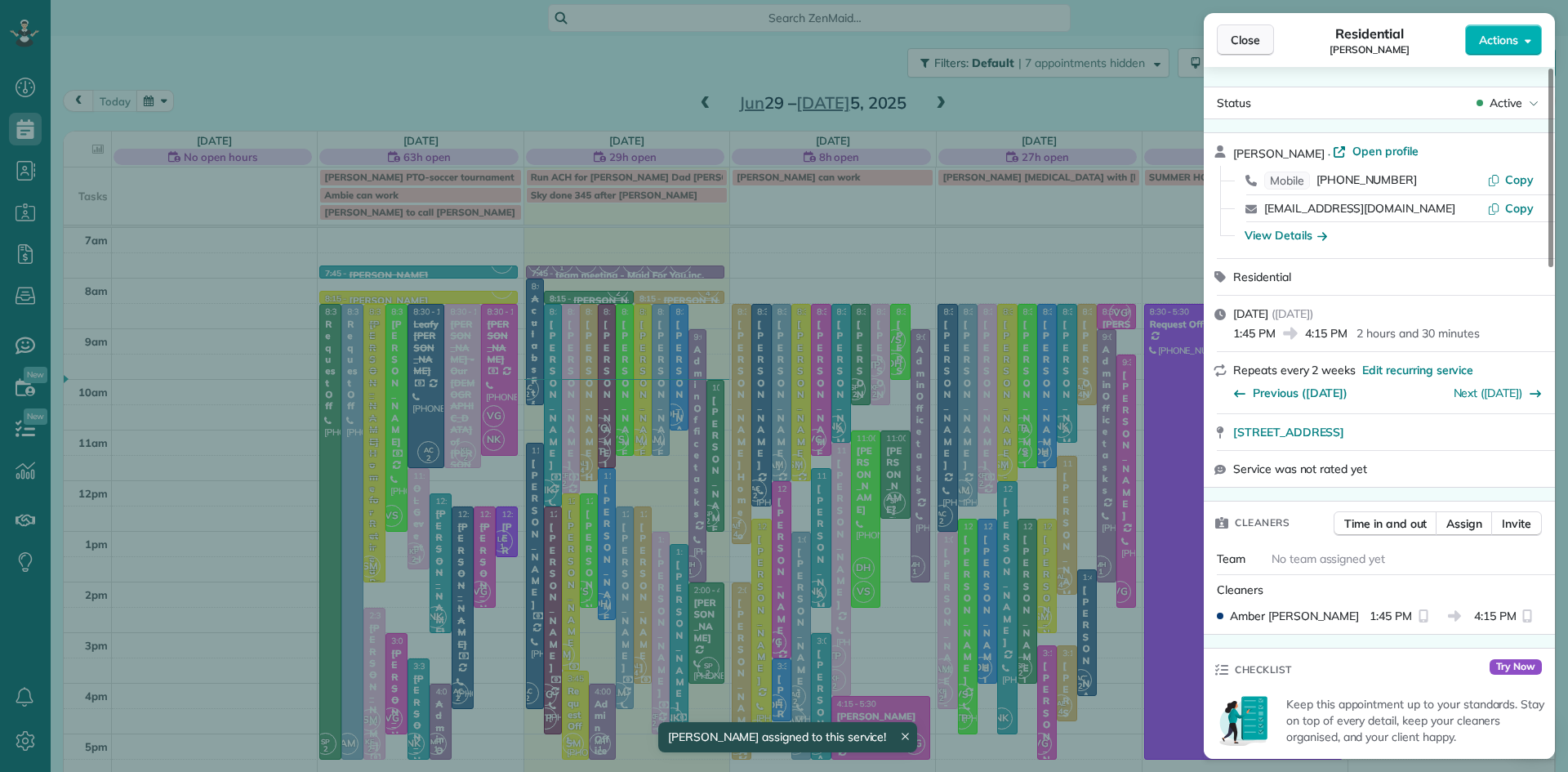 click on "Close" at bounding box center (1245, 40) 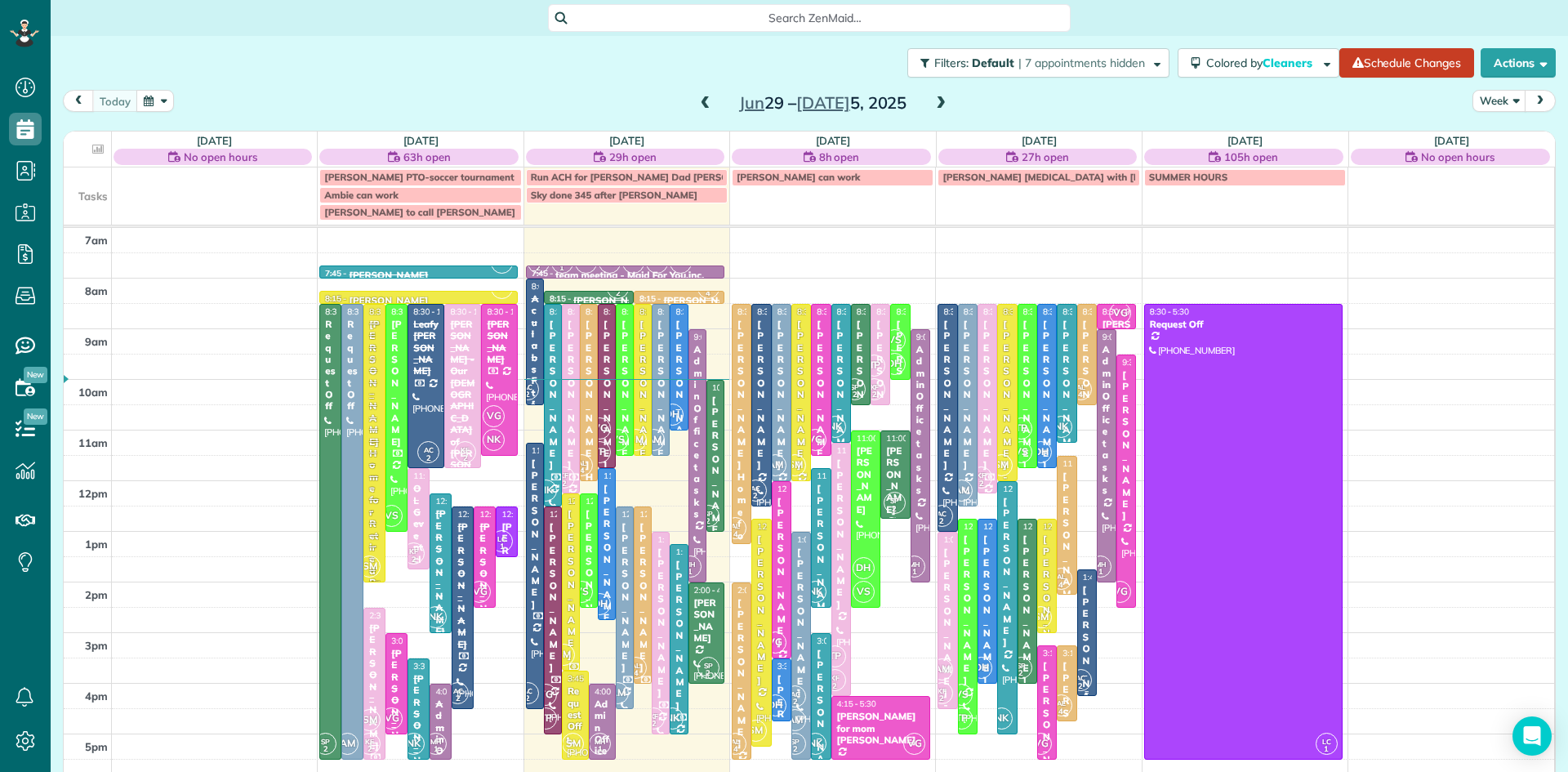 click on "[PERSON_NAME]" at bounding box center (1087, 660) 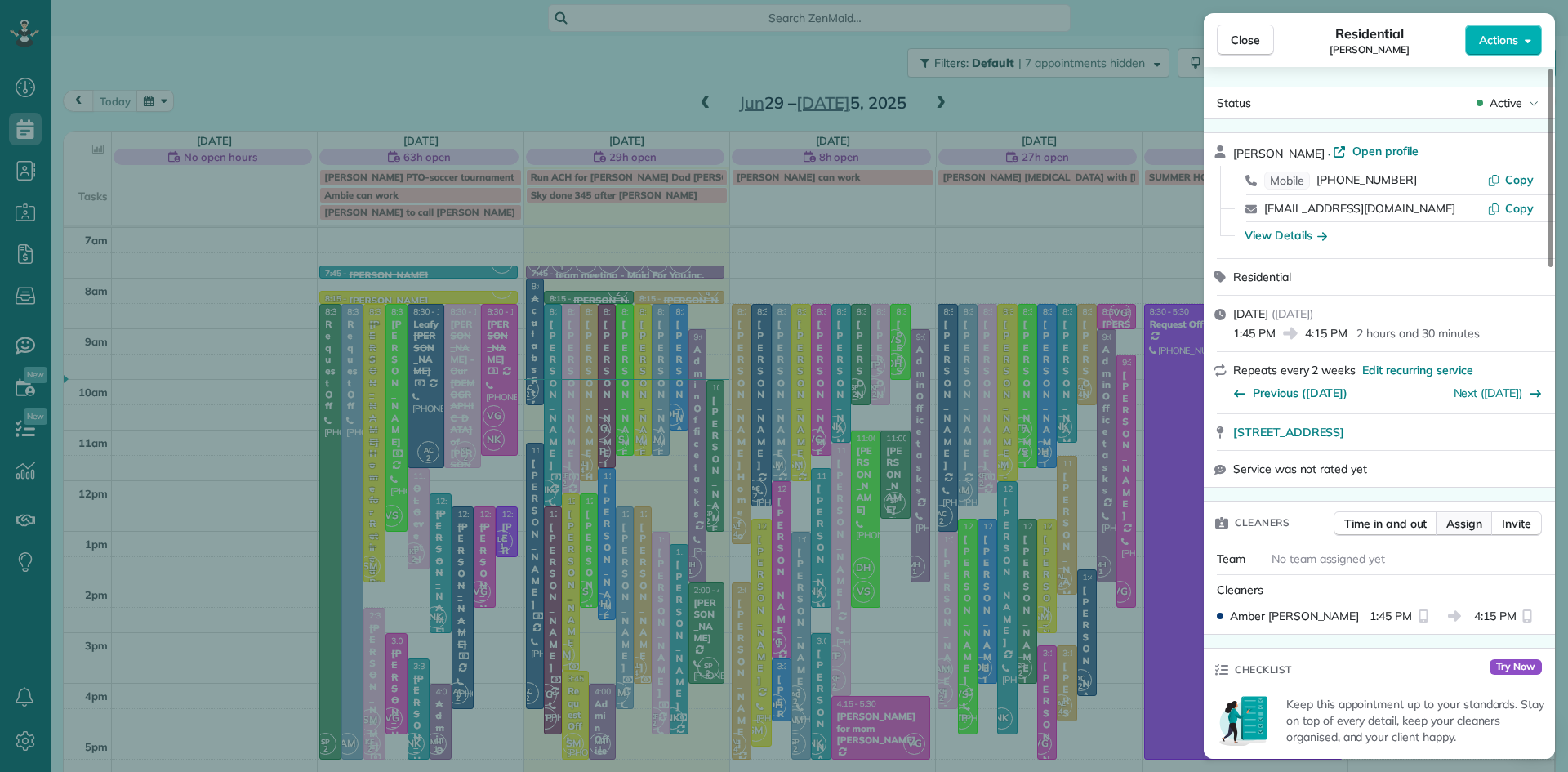 click on "Assign" at bounding box center (1464, 524) 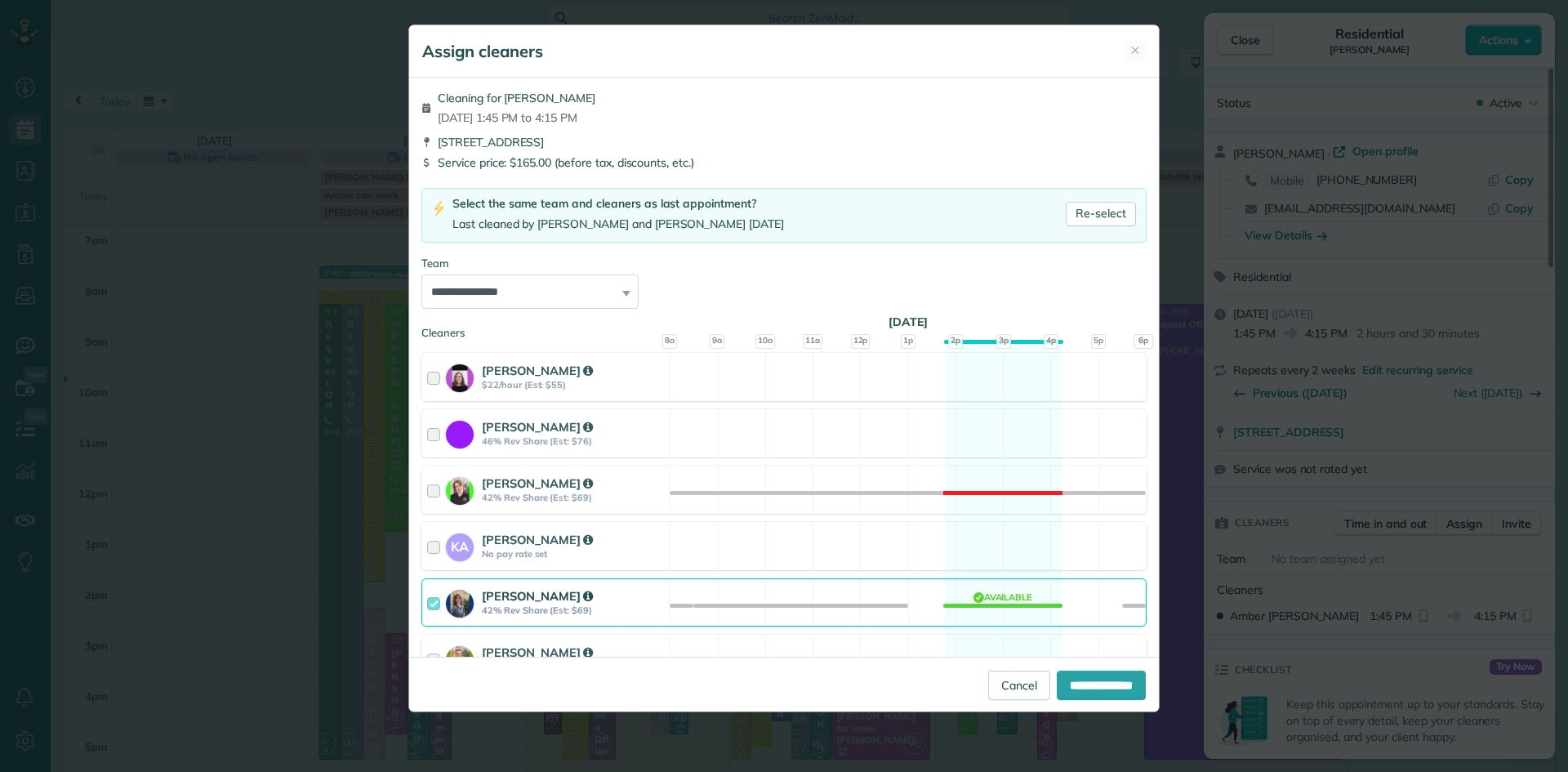 click on "[PERSON_NAME]" at bounding box center [537, 596] 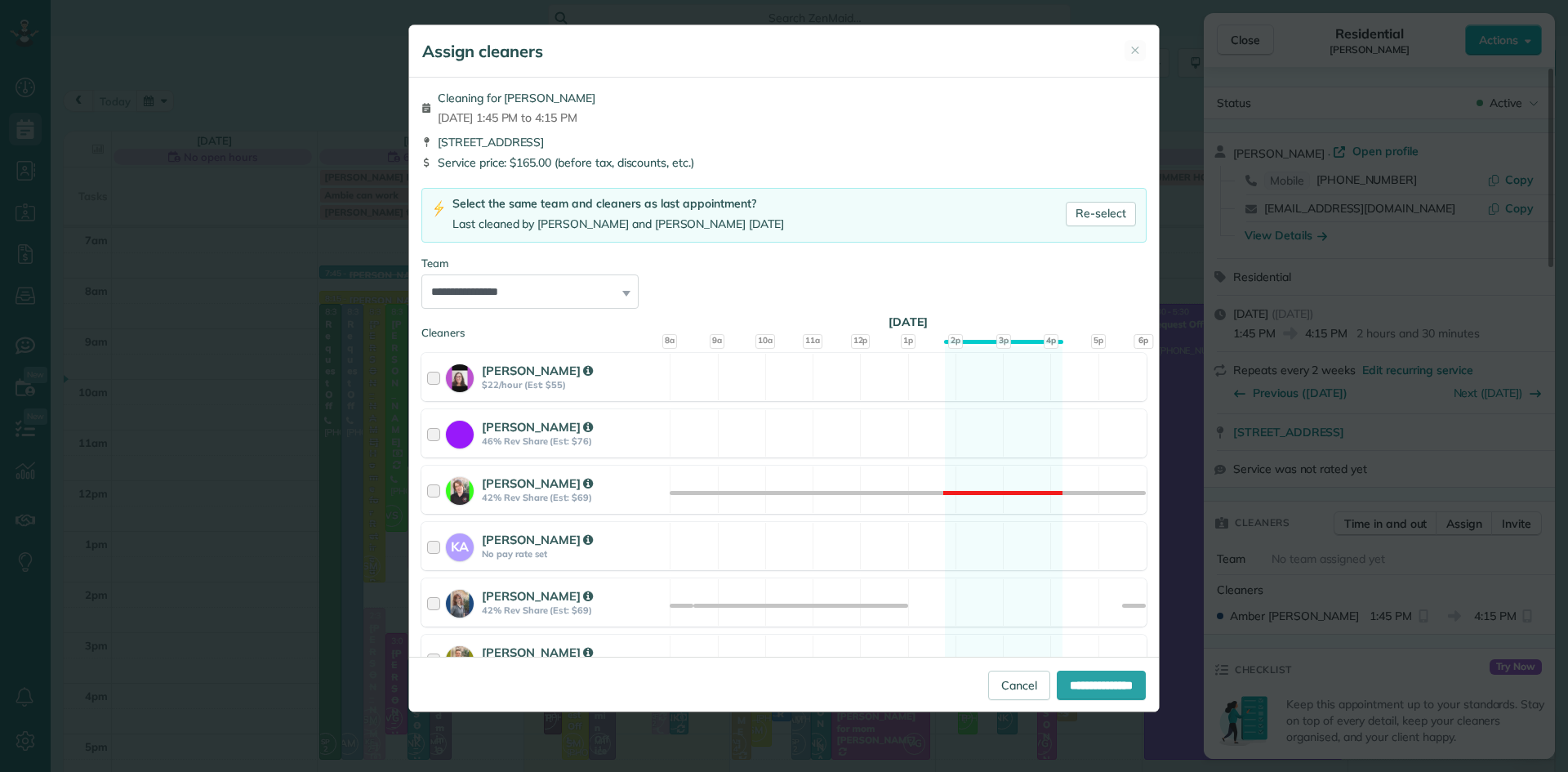 scroll, scrollTop: 890, scrollLeft: 0, axis: vertical 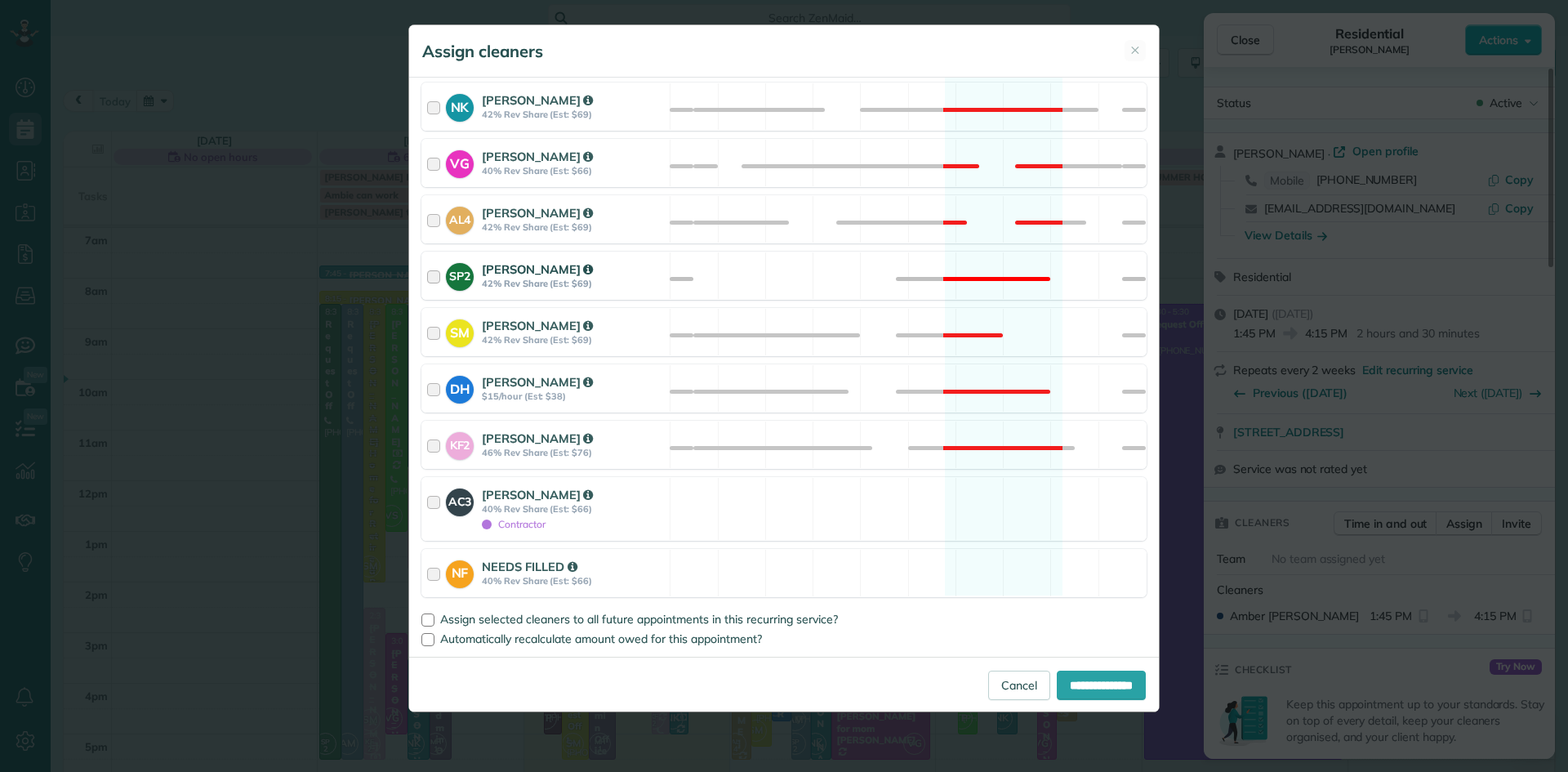click on "[PERSON_NAME]" at bounding box center [537, 269] 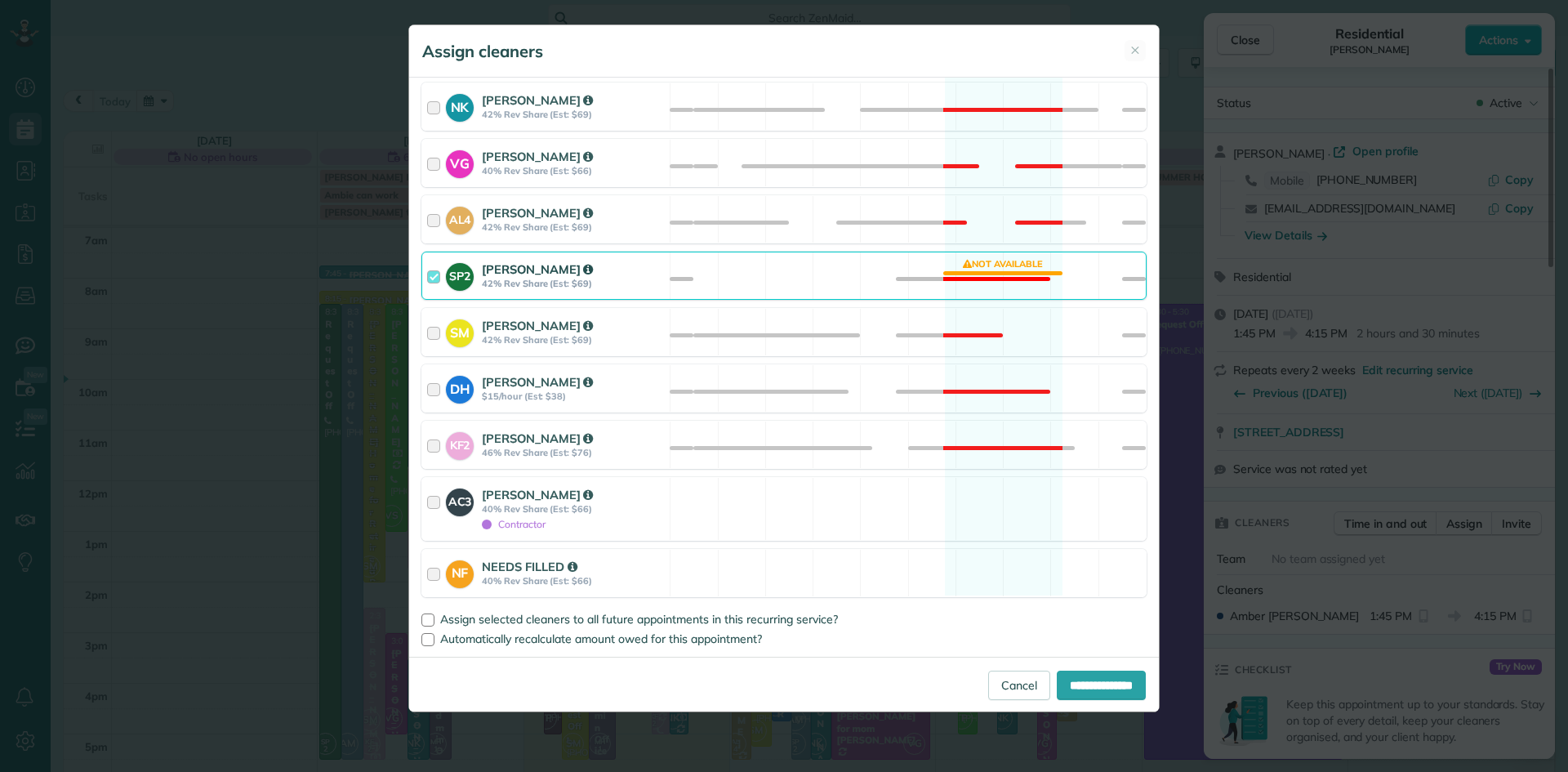 click on "42% Rev Share (Est: $69)" at bounding box center (573, 283) 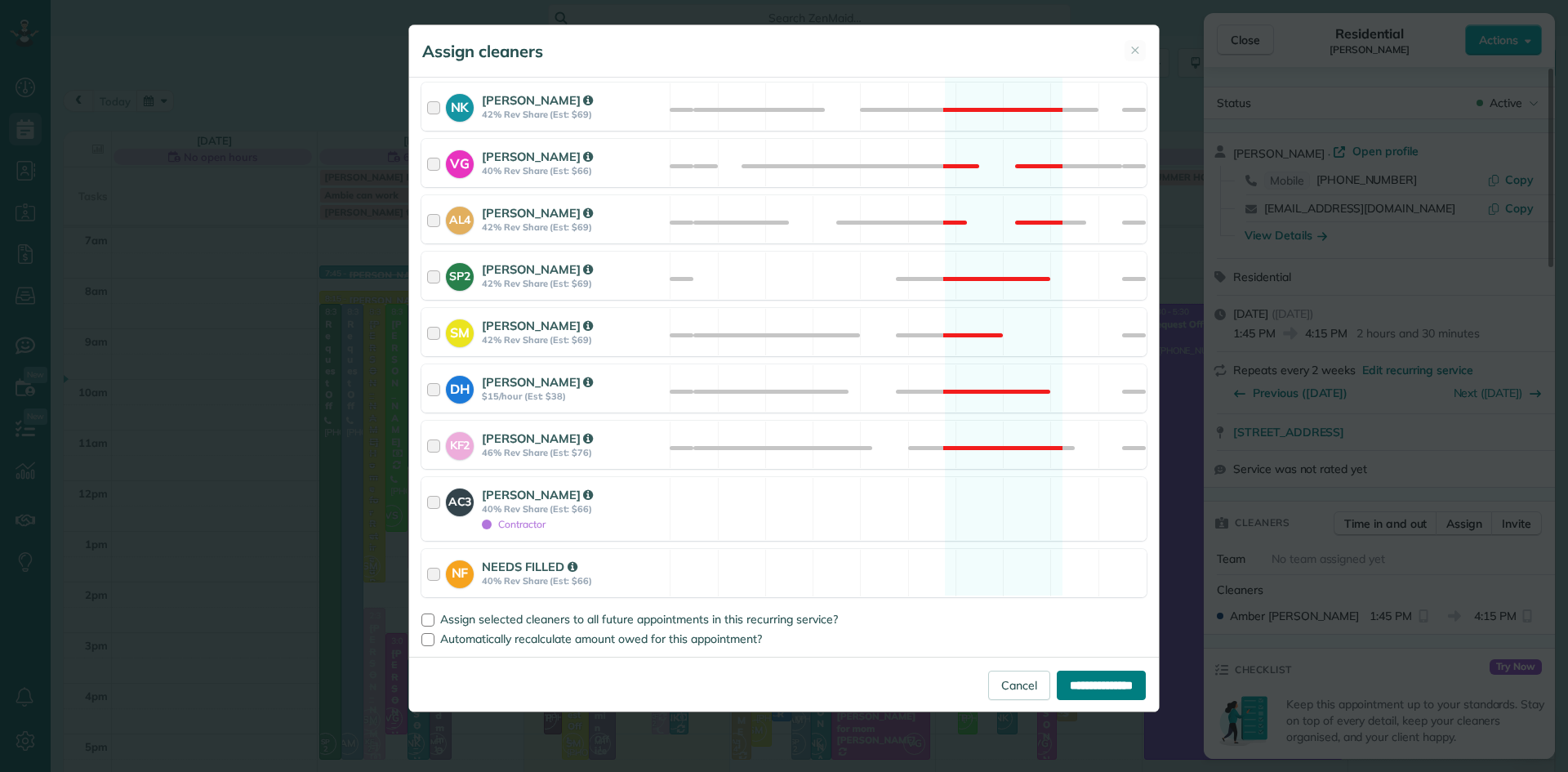 click on "**********" at bounding box center [1101, 685] 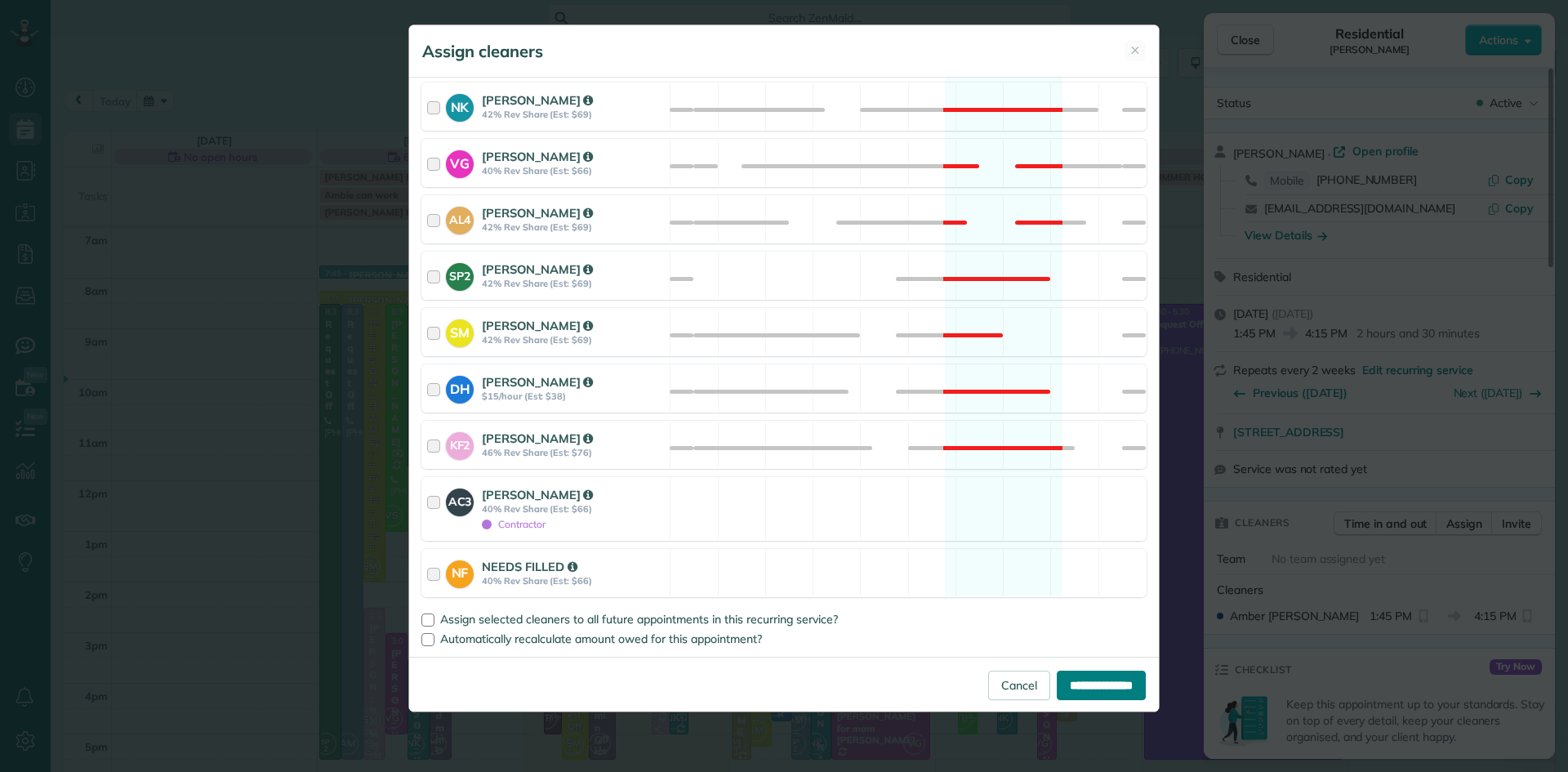 type on "**********" 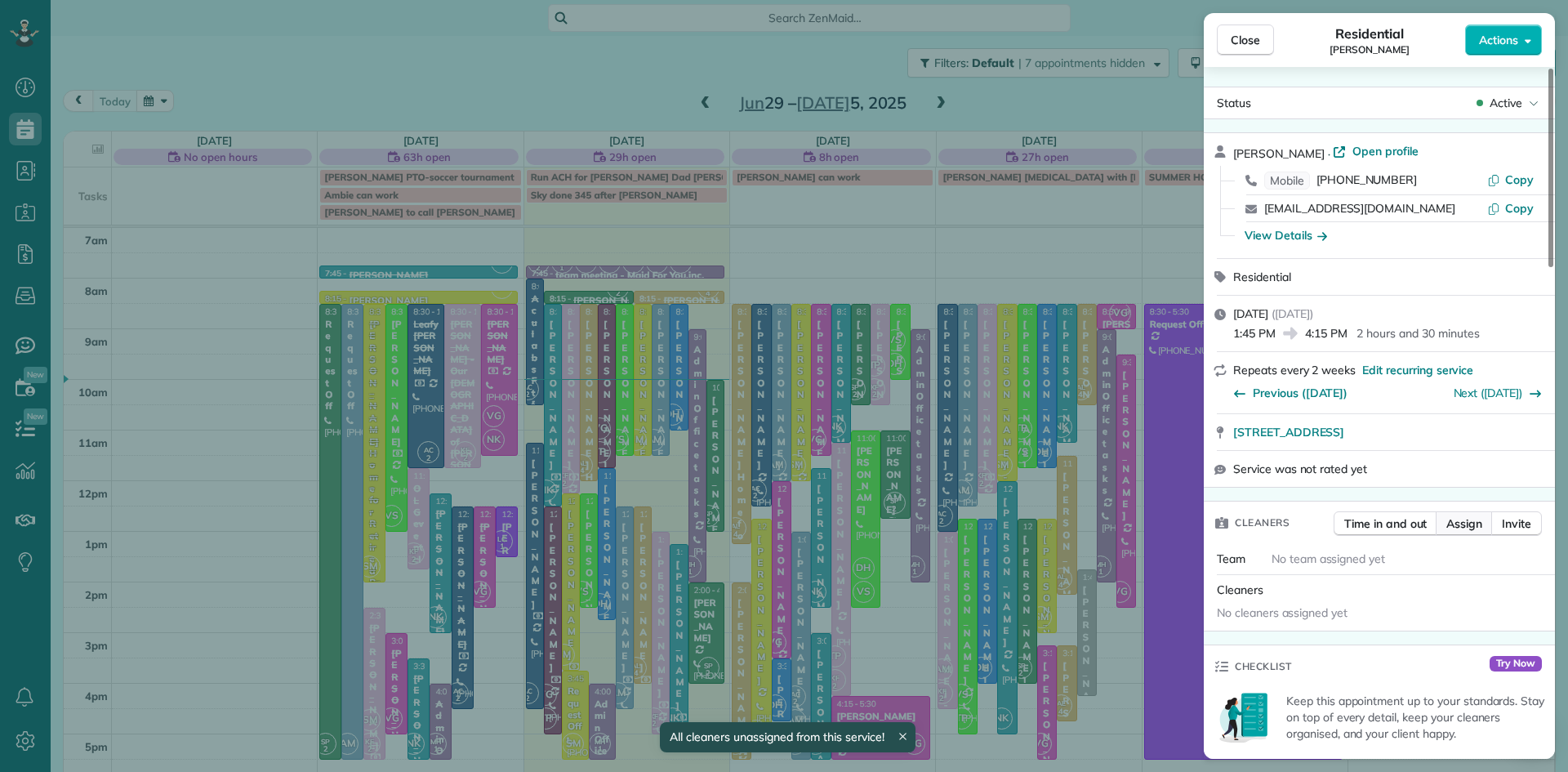 click on "Assign" at bounding box center [1464, 524] 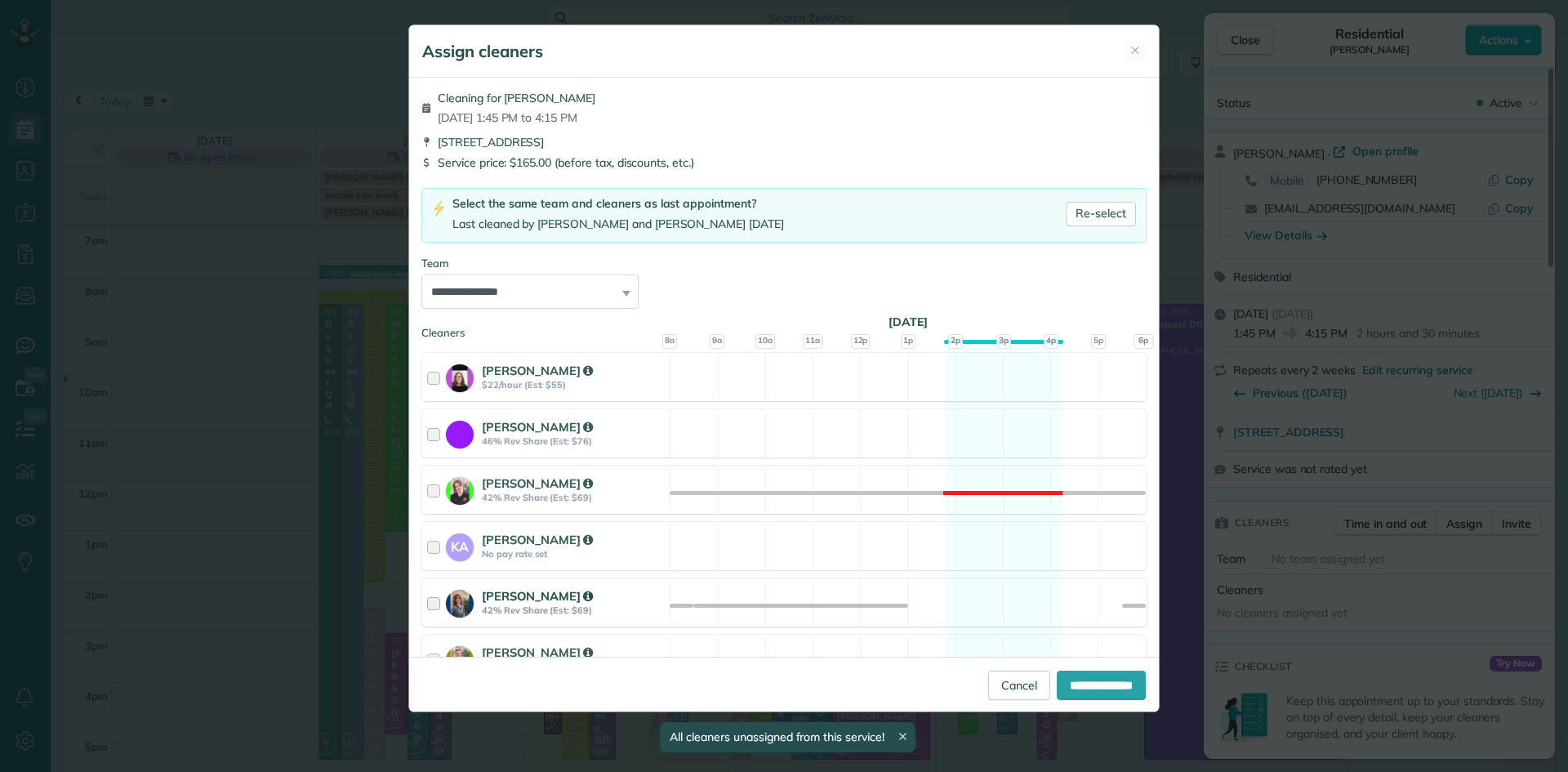 click on "[PERSON_NAME]" at bounding box center [537, 596] 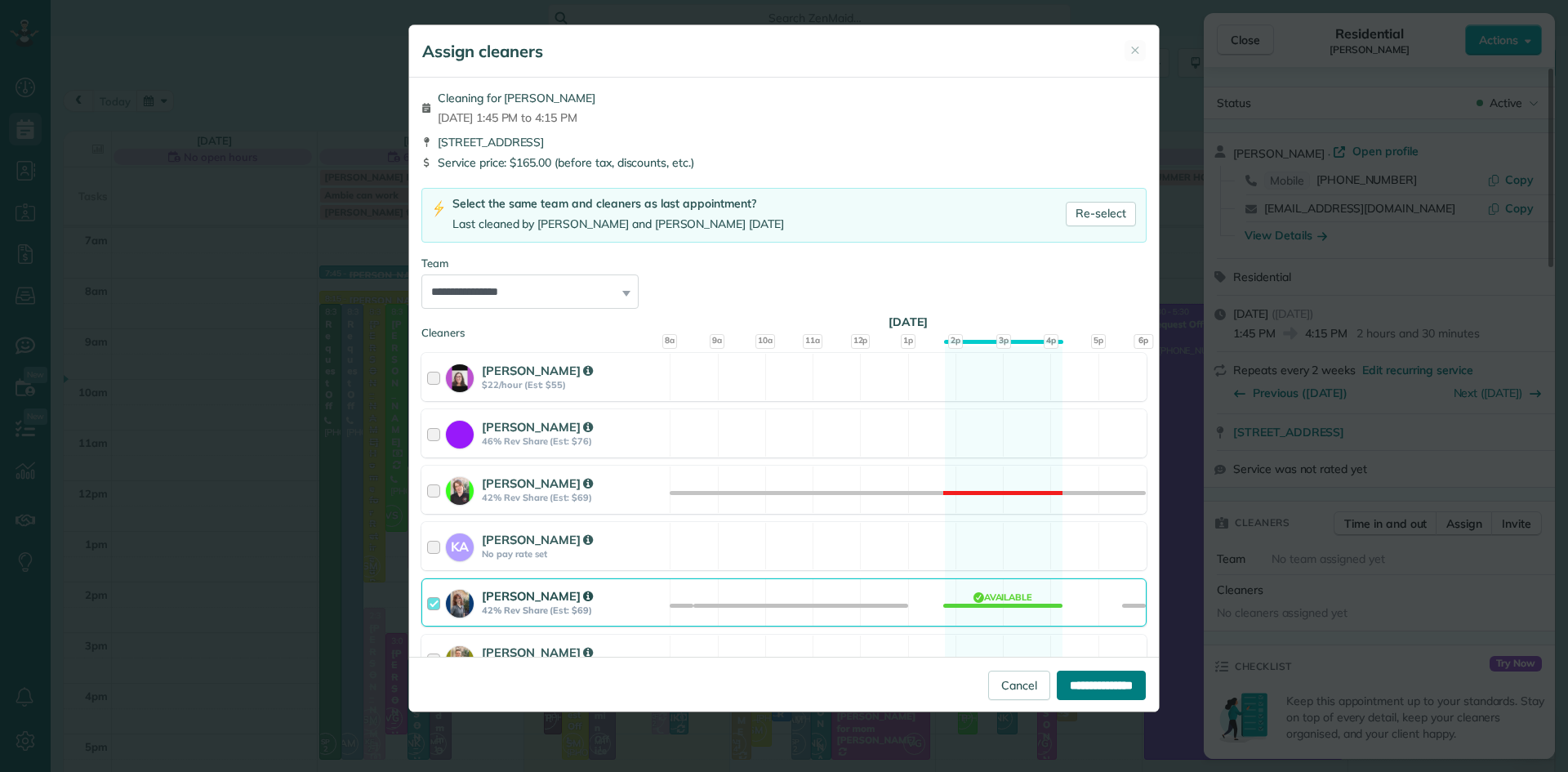 click on "**********" at bounding box center [1101, 685] 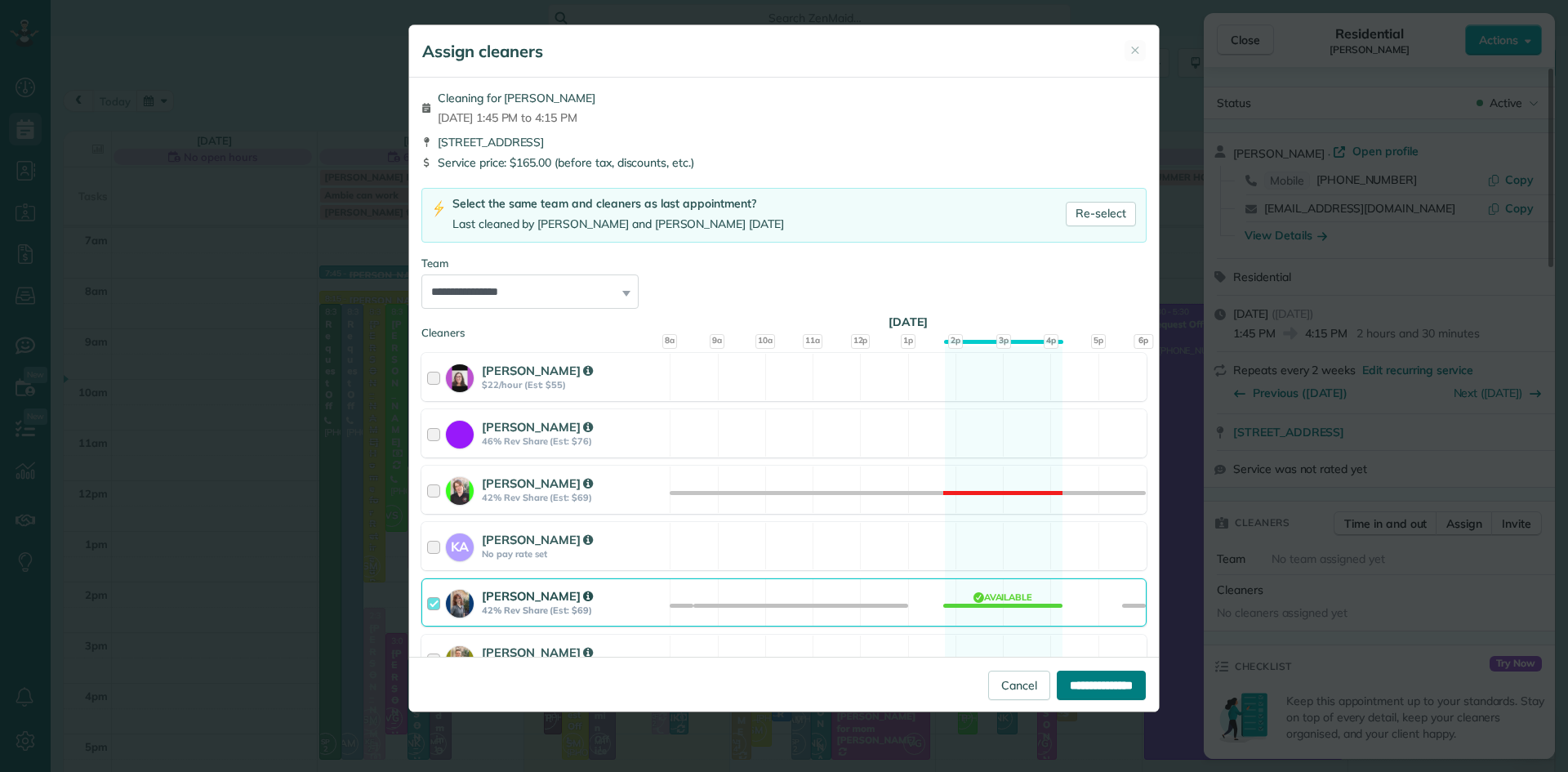 type on "**********" 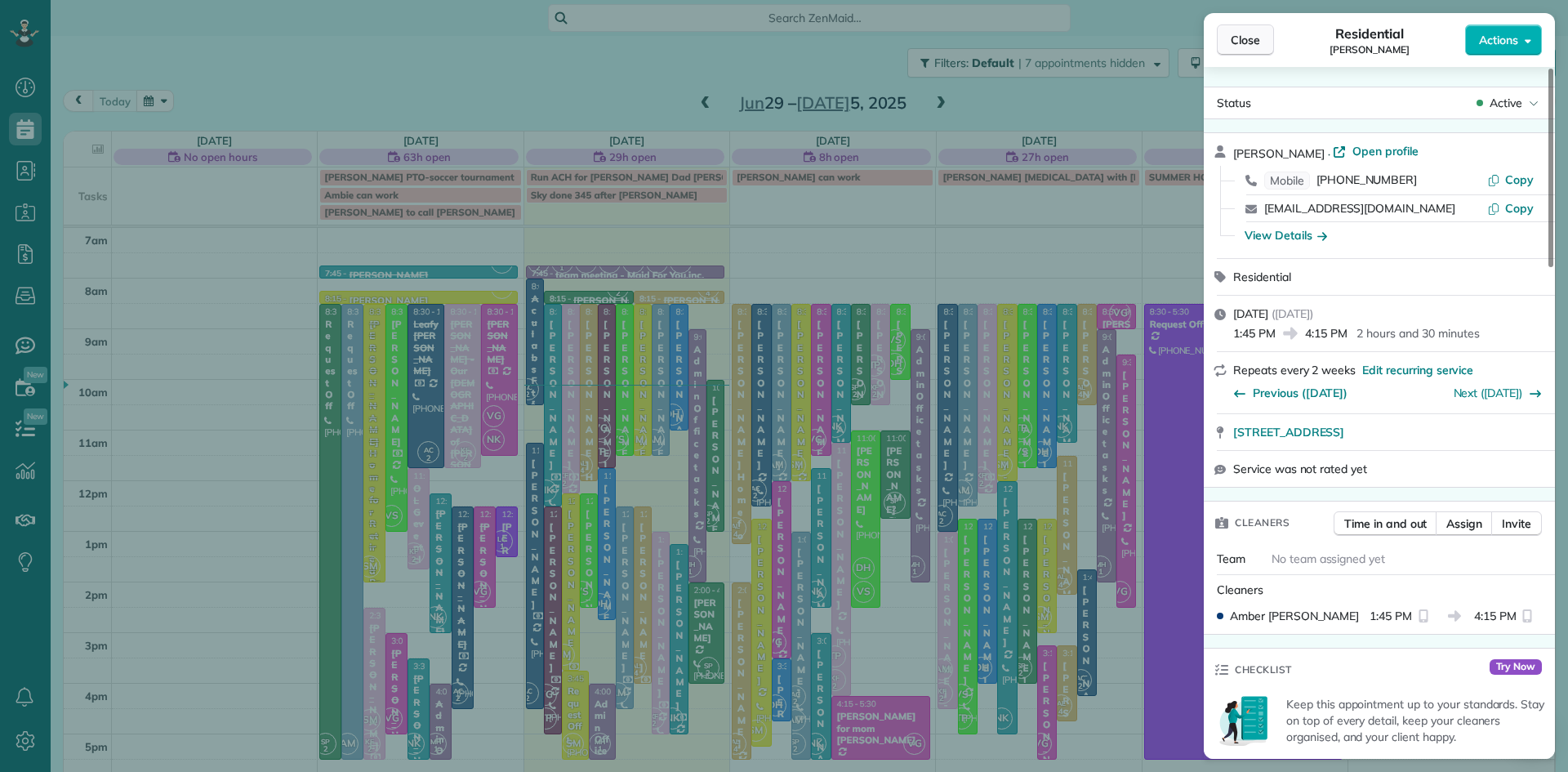 click on "Close" at bounding box center [1245, 40] 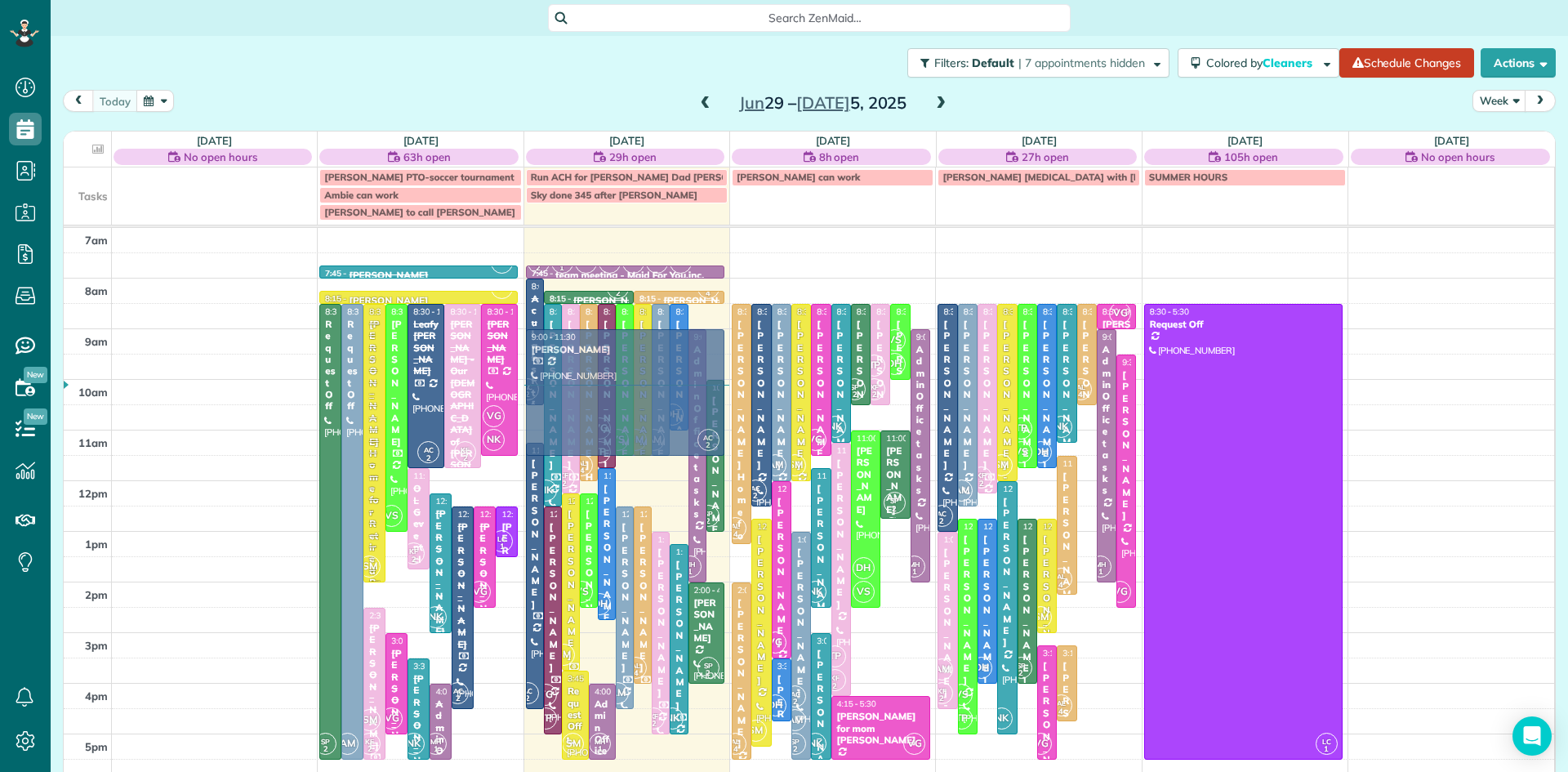 drag, startPoint x: 1083, startPoint y: 620, endPoint x: 683, endPoint y: 382, distance: 465.4503 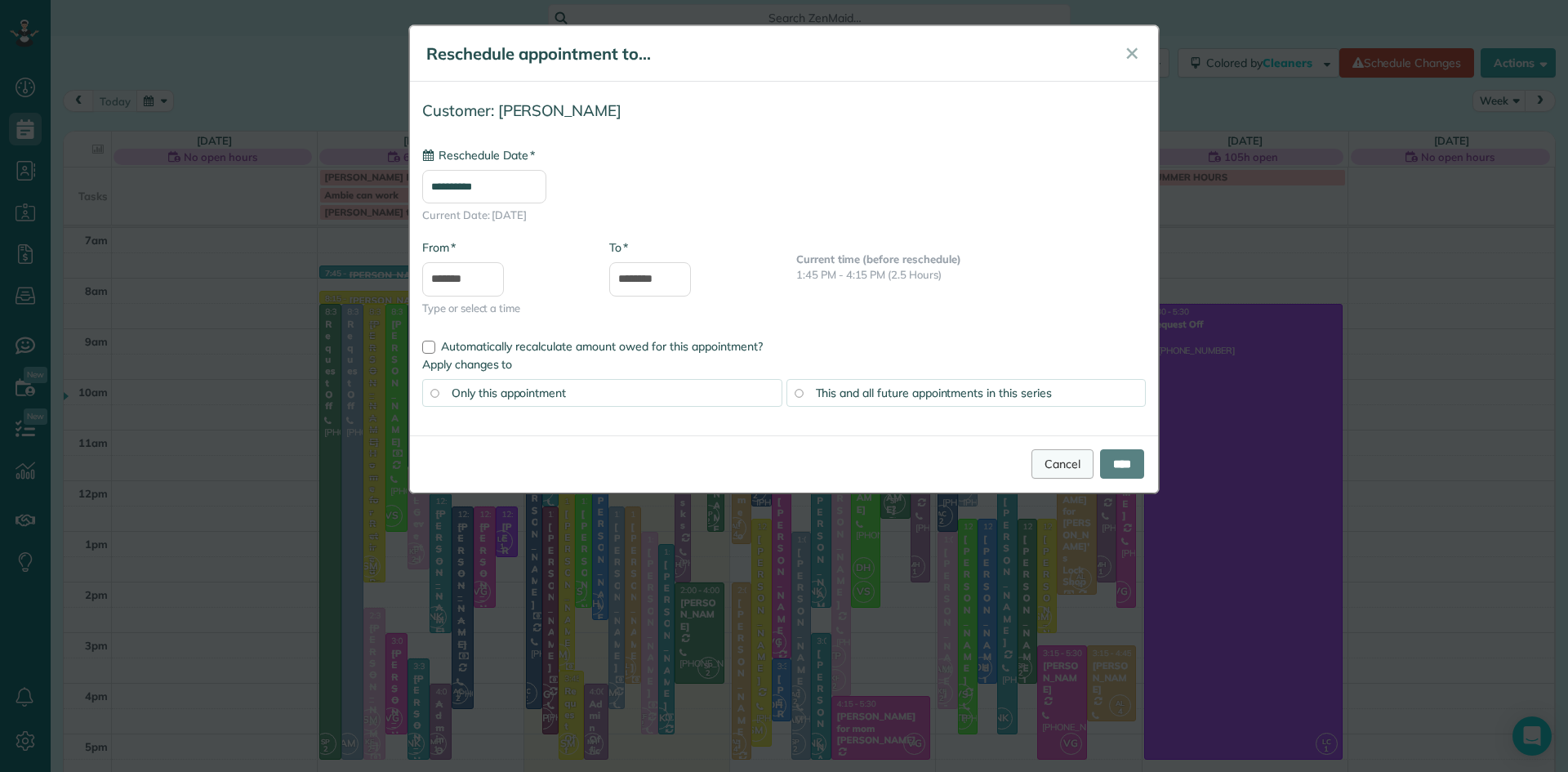 type on "**********" 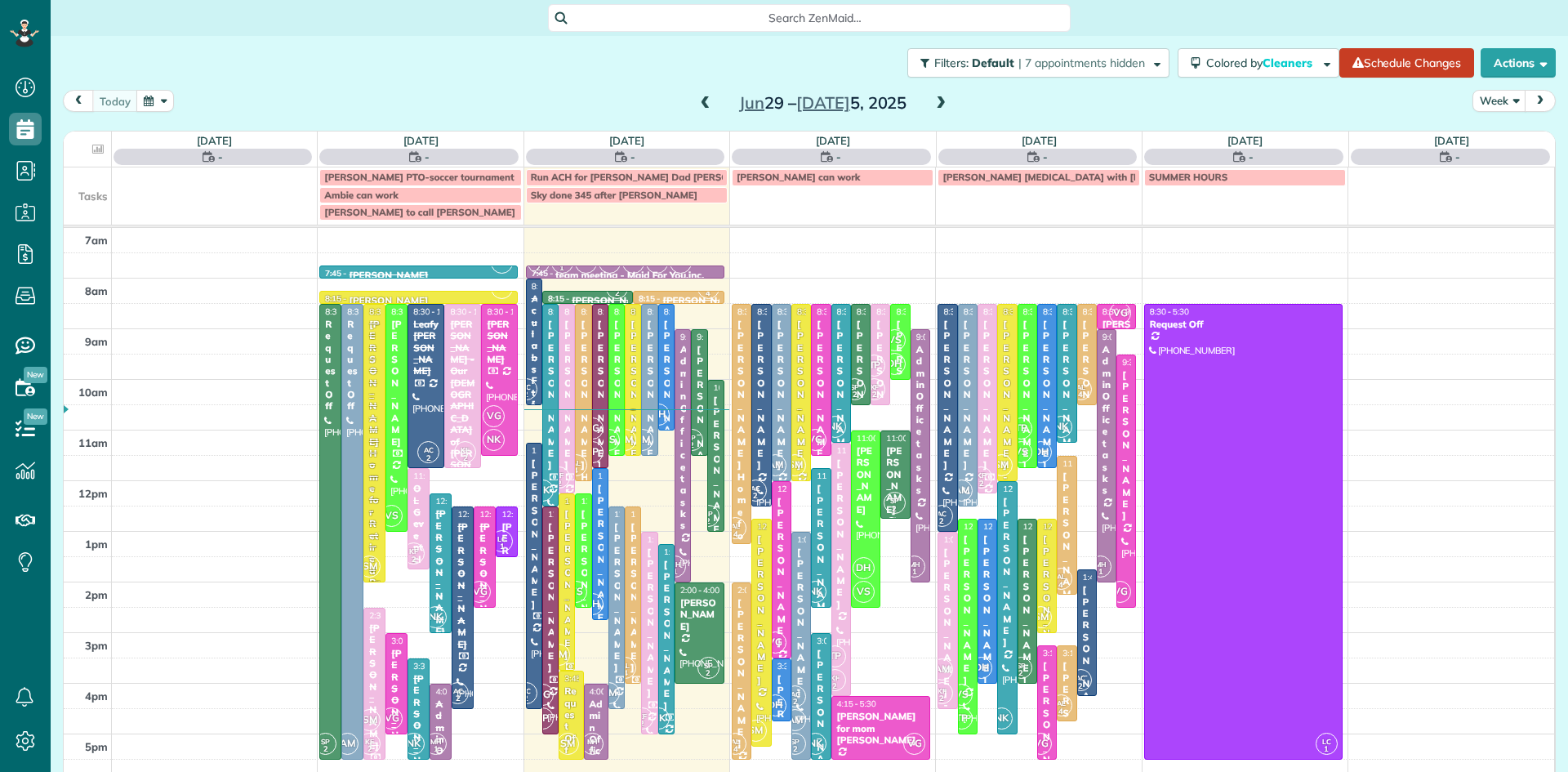 scroll, scrollTop: 0, scrollLeft: 0, axis: both 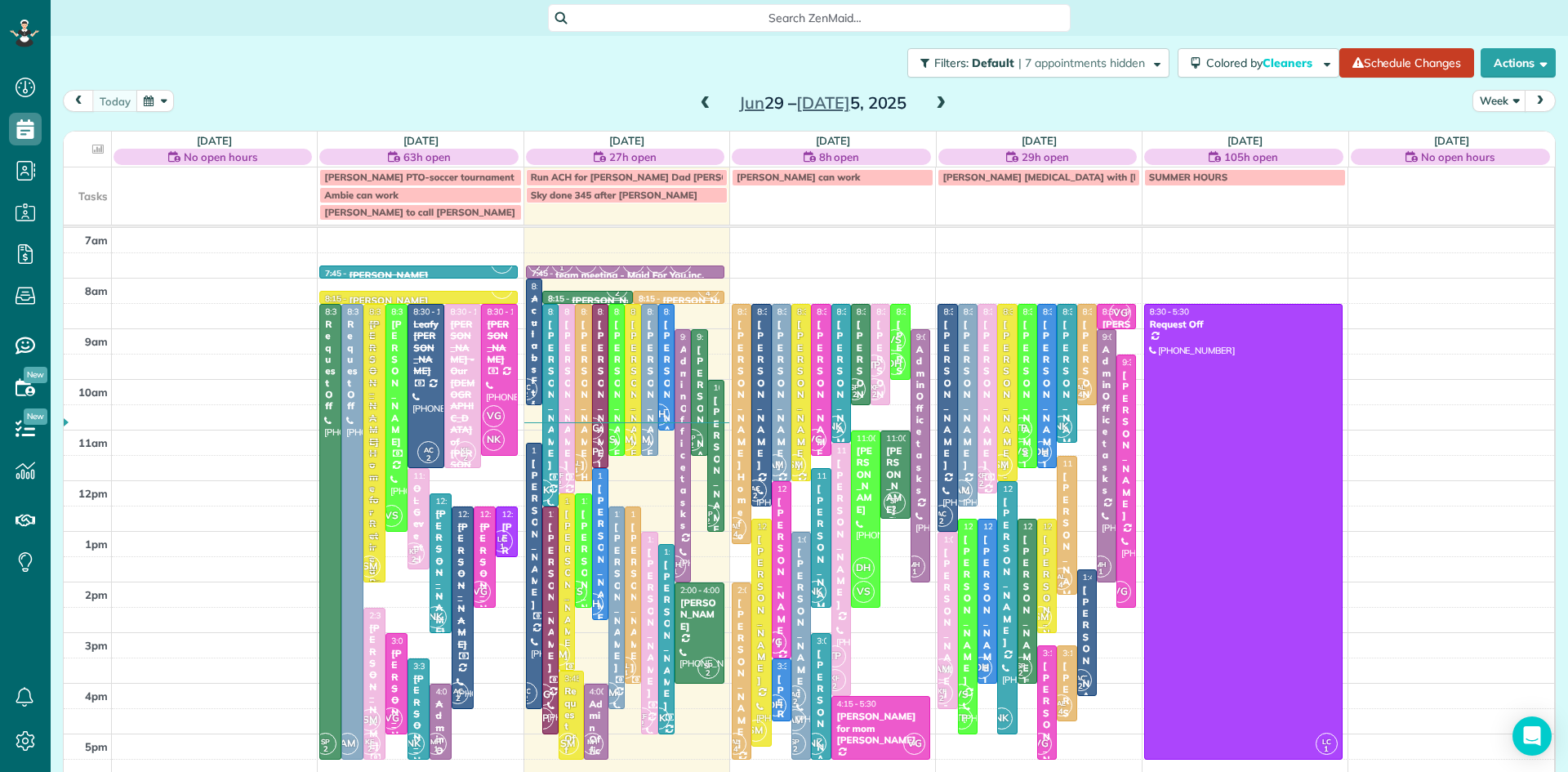 click on "[PERSON_NAME]" at bounding box center [1027, 609] 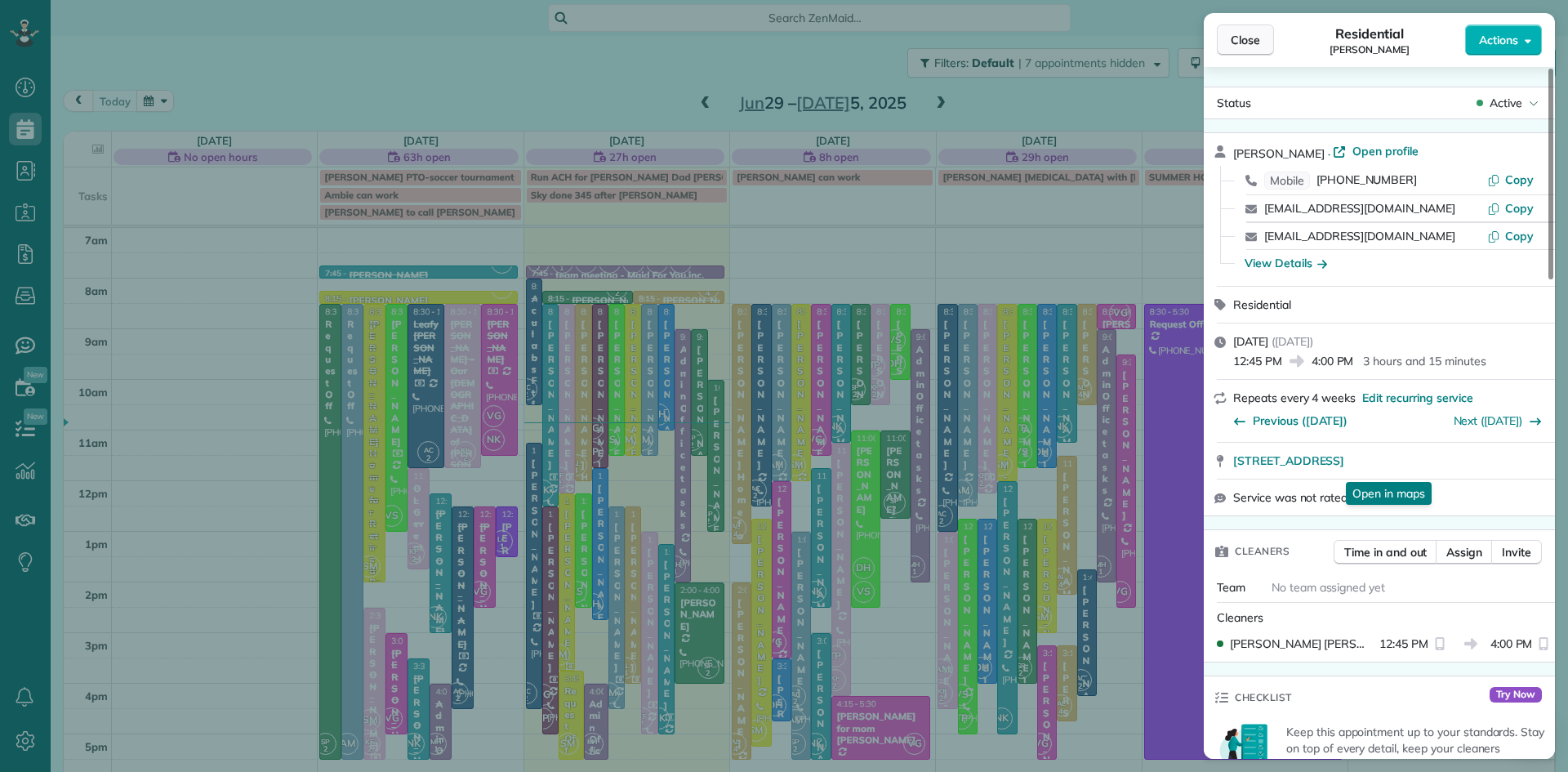 click on "Close" at bounding box center (1245, 40) 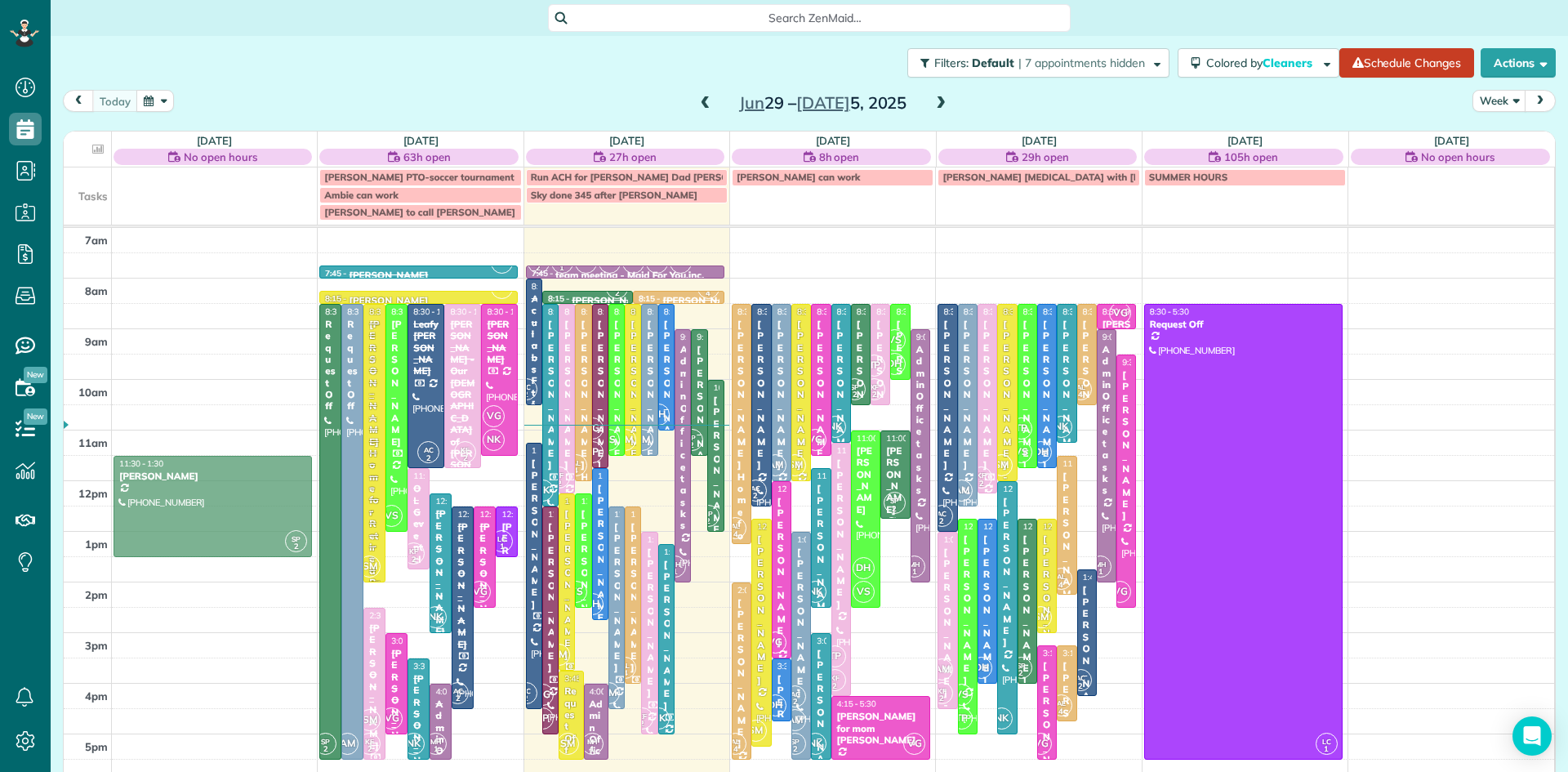 drag, startPoint x: 685, startPoint y: 641, endPoint x: 113, endPoint y: 559, distance: 577.84773 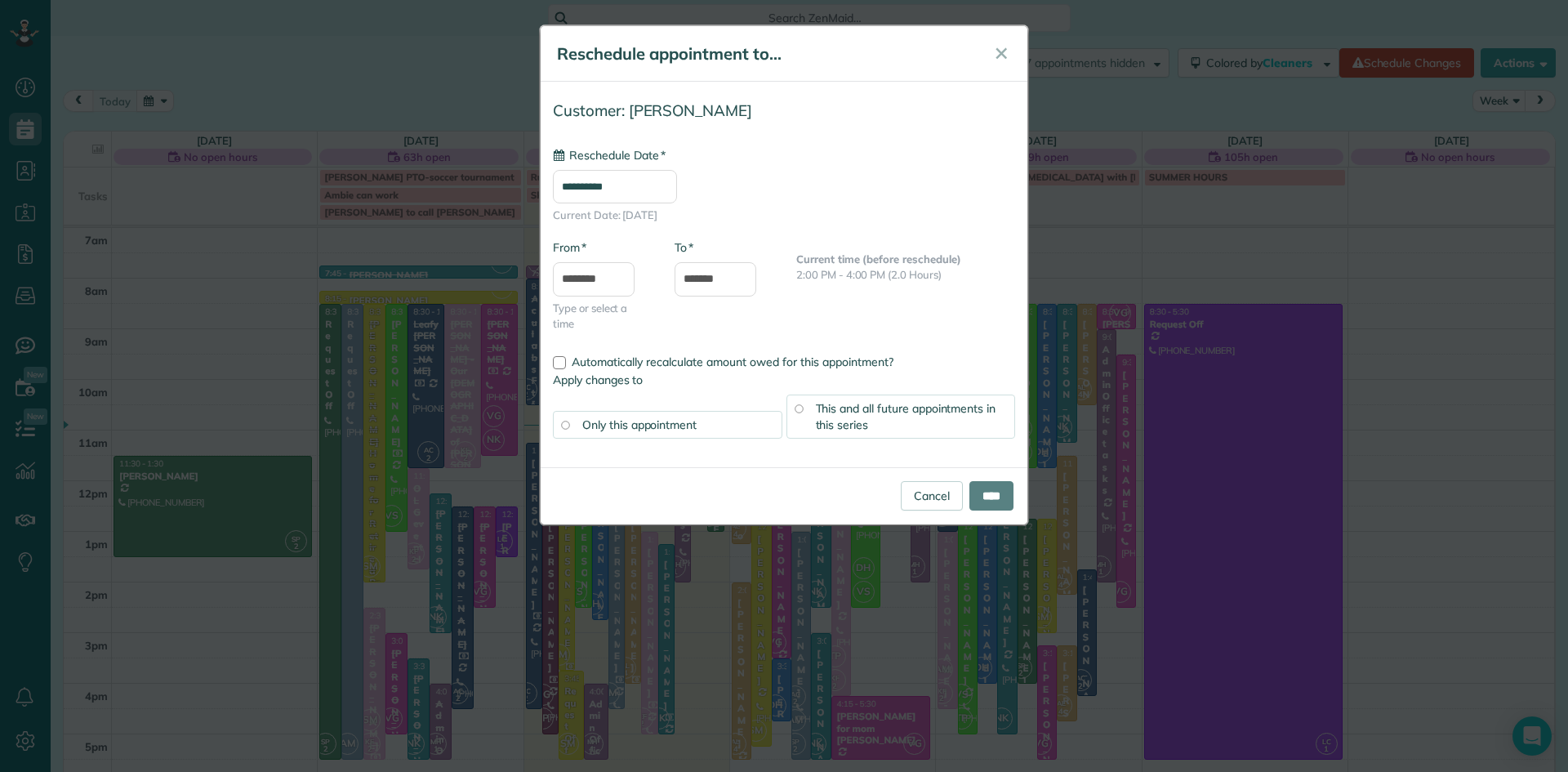 type on "**********" 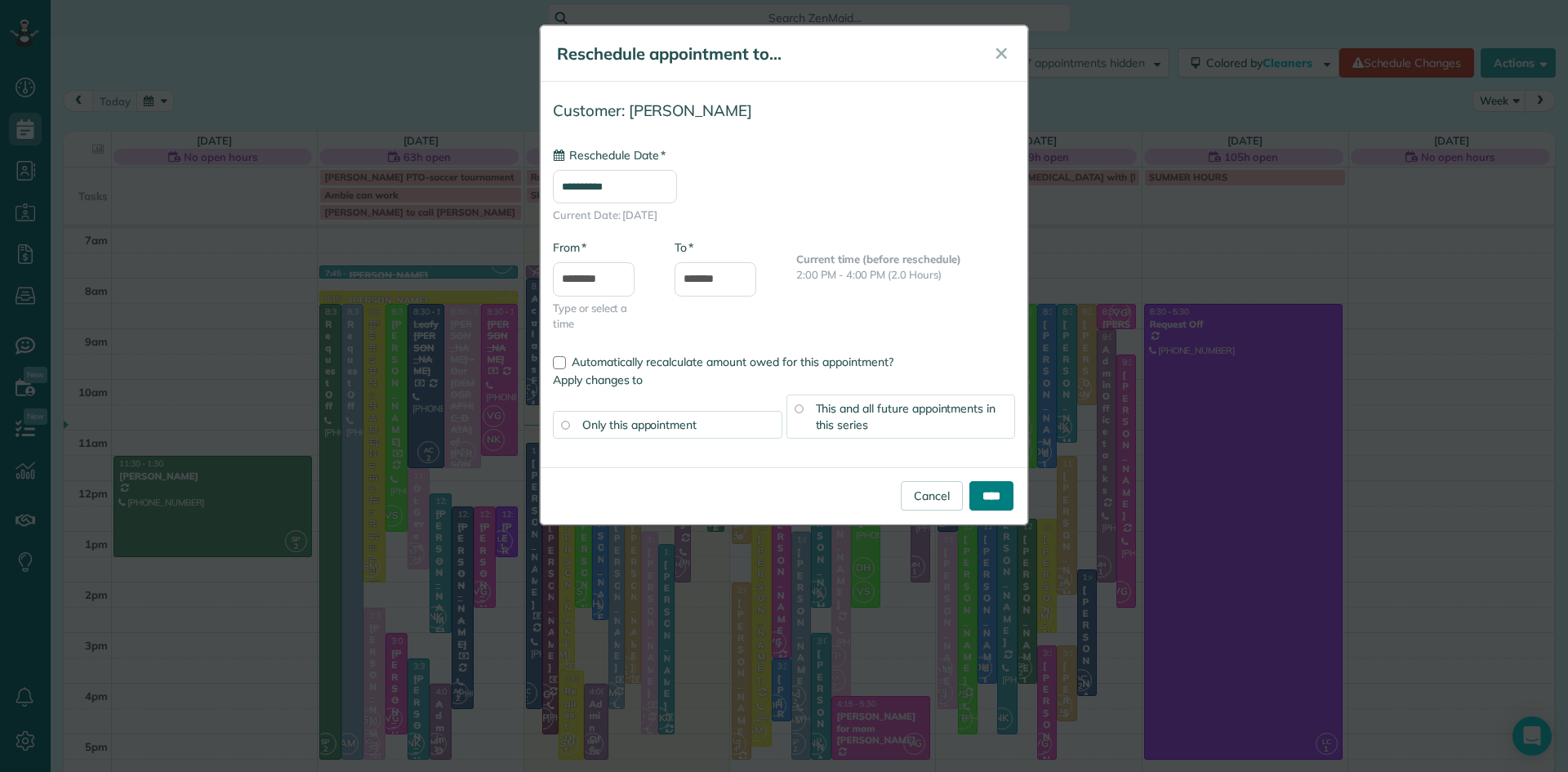 click on "****" at bounding box center (991, 496) 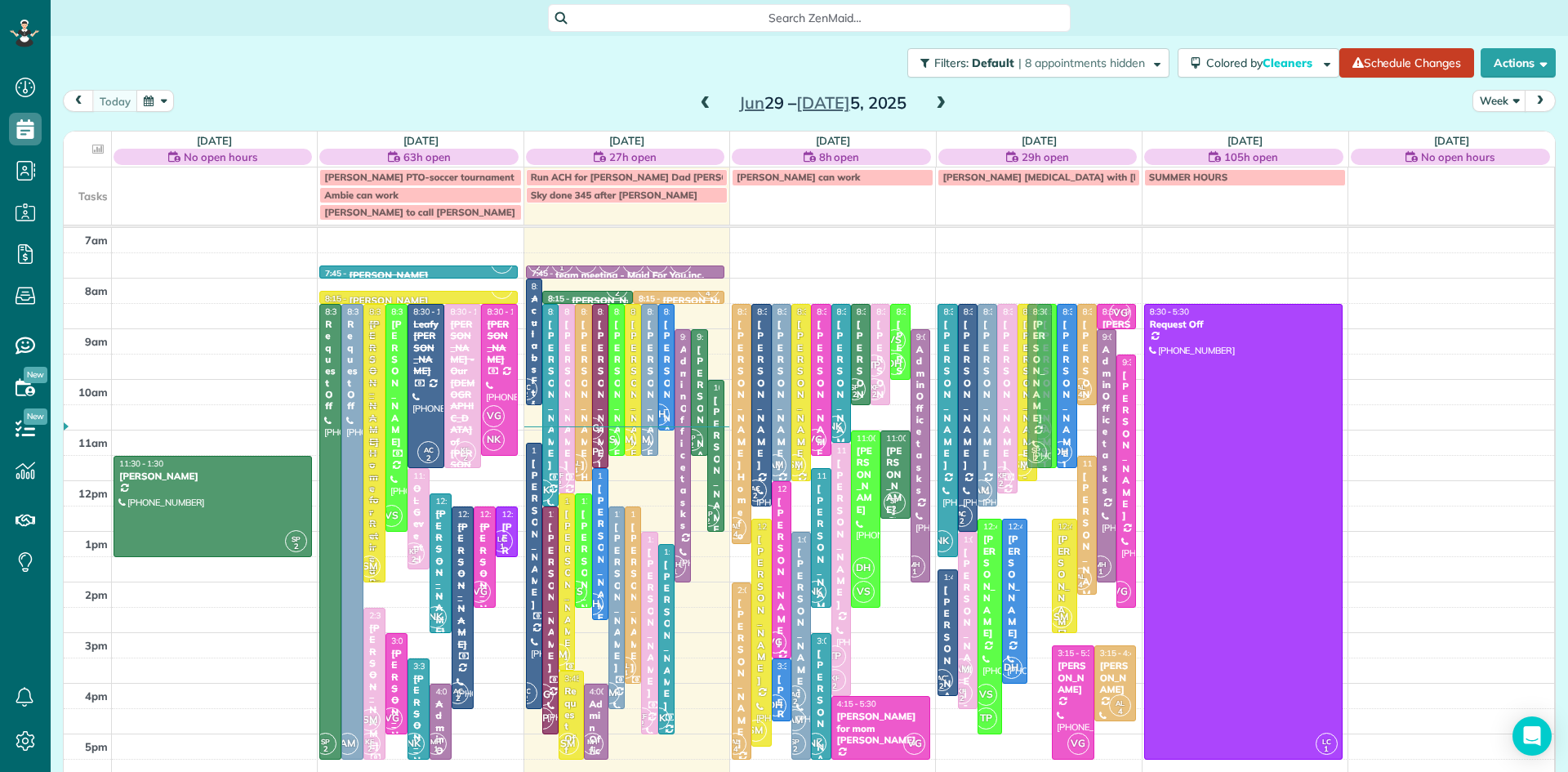 drag, startPoint x: 1035, startPoint y: 588, endPoint x: 991, endPoint y: 376, distance: 216.5179 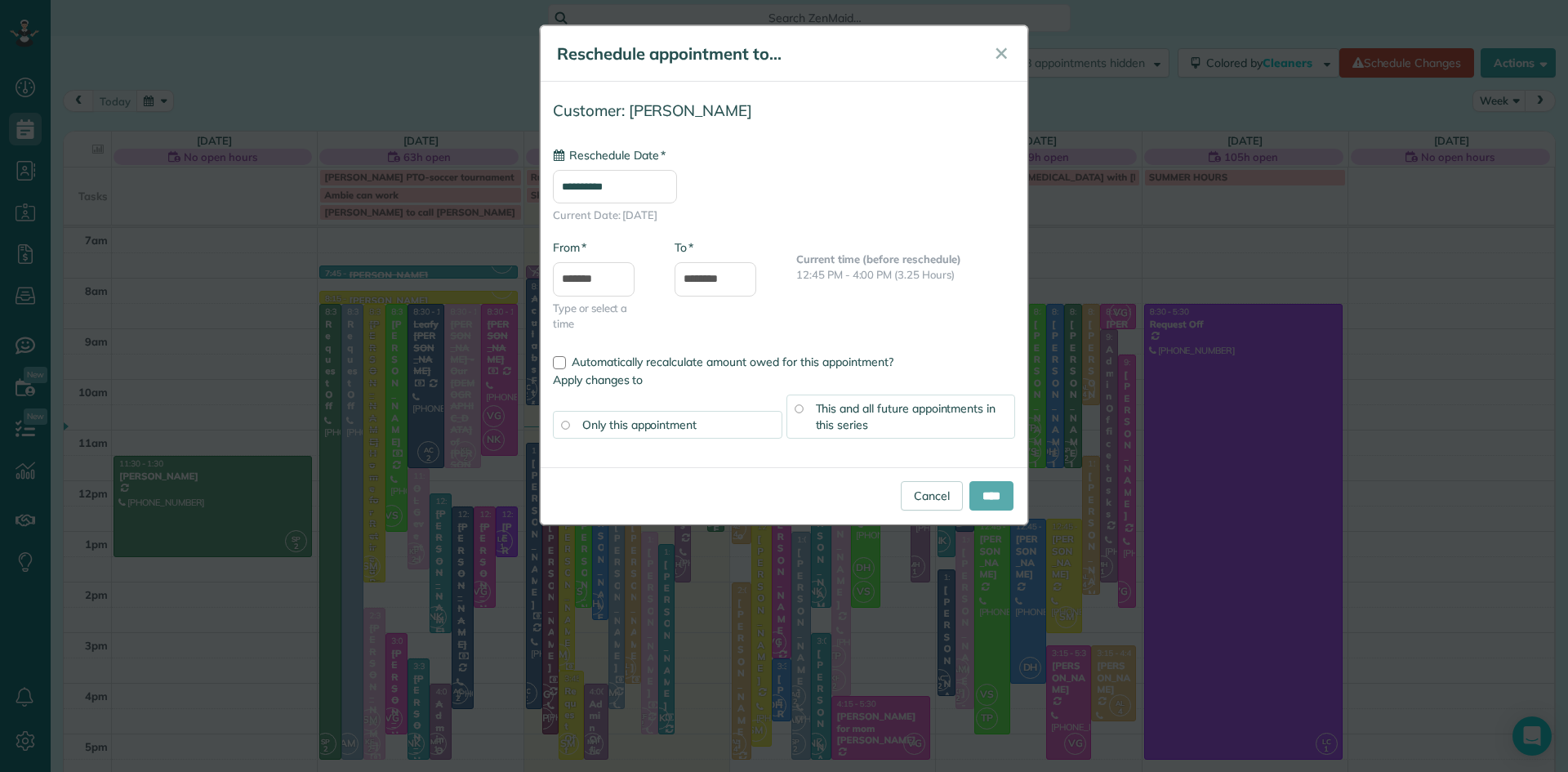 type on "**********" 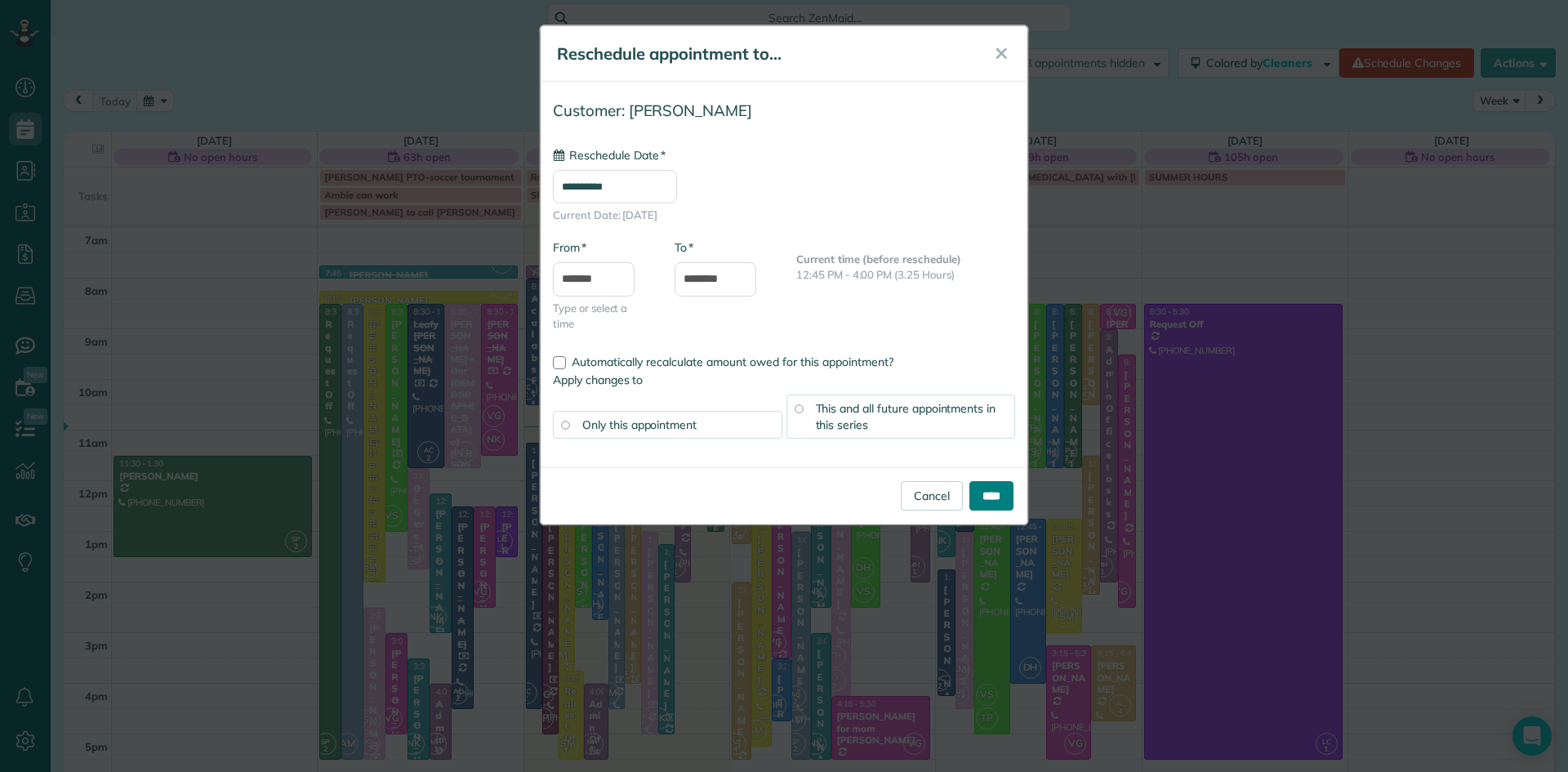 click on "****" at bounding box center [991, 496] 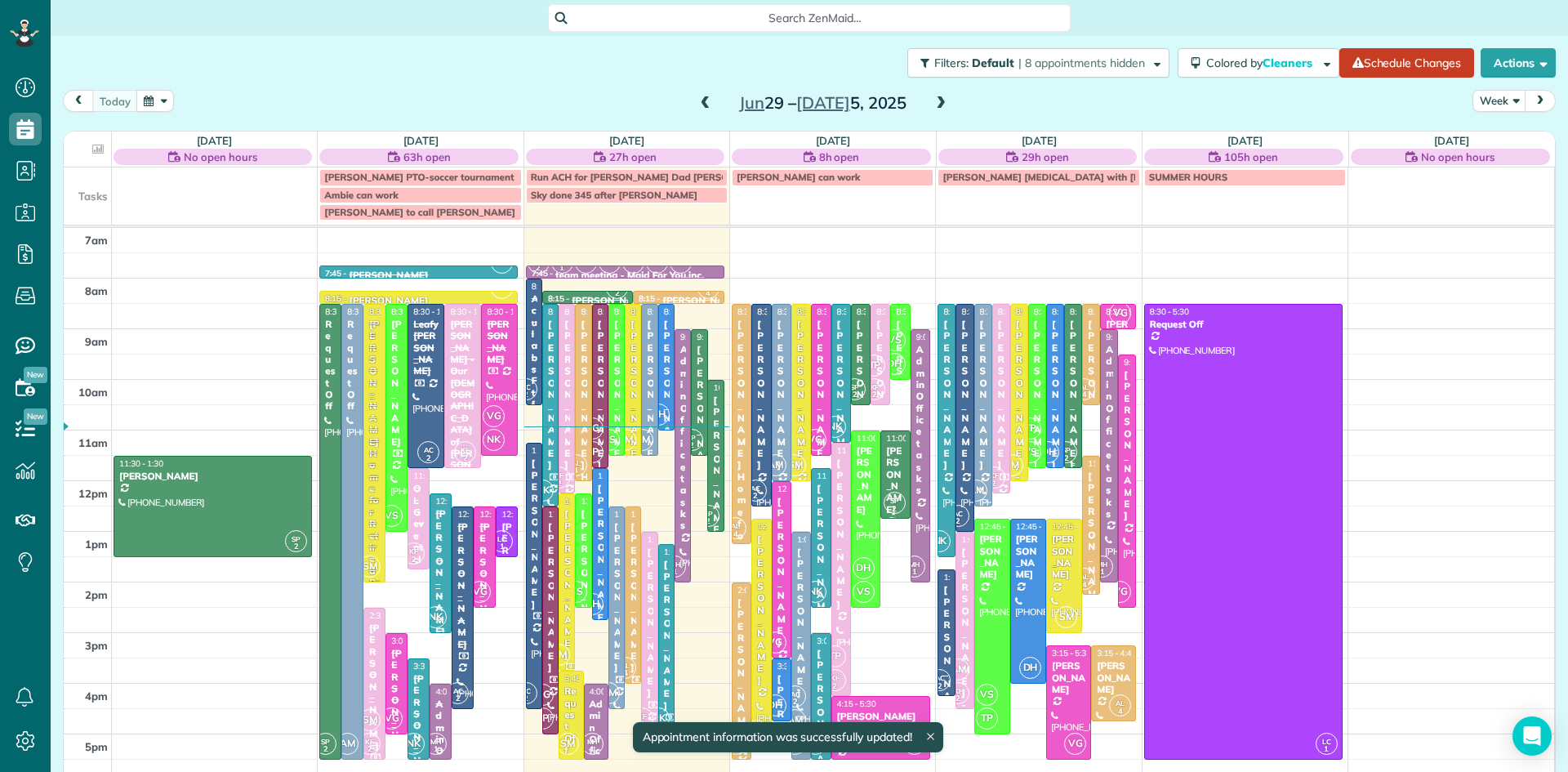 click on "[PERSON_NAME]" at bounding box center [1073, 395] 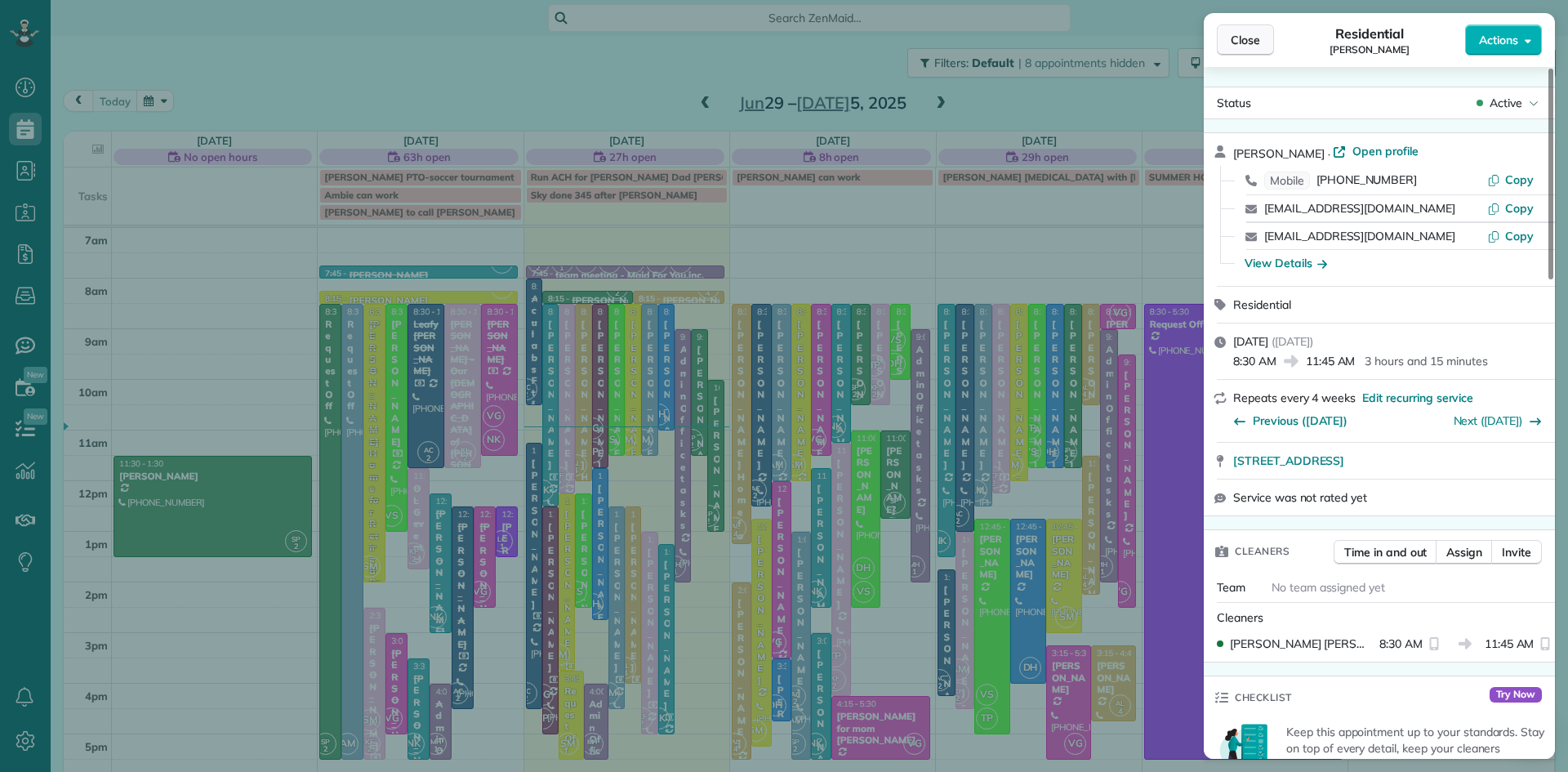 click on "Close" at bounding box center (1245, 40) 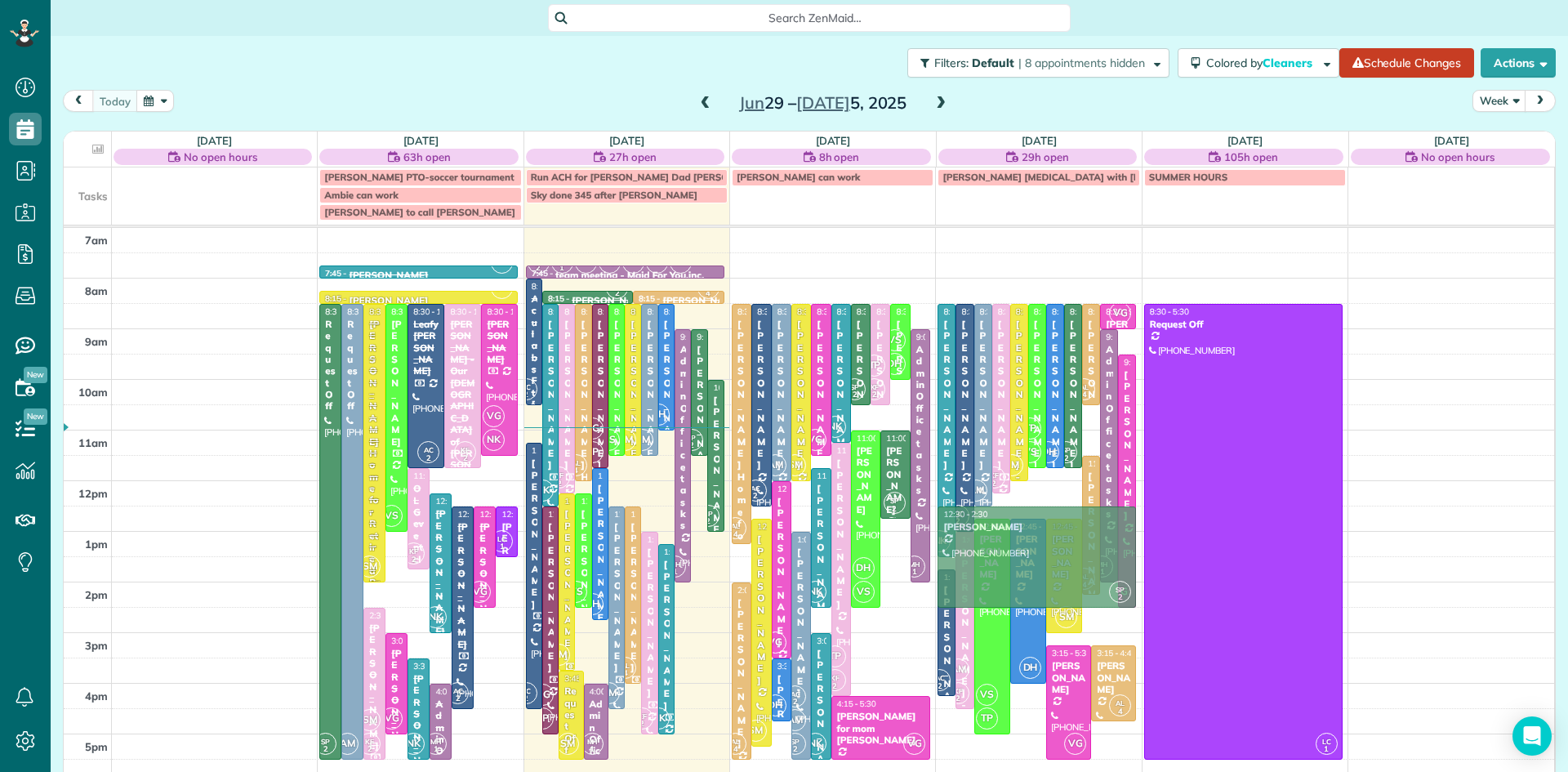 drag, startPoint x: 225, startPoint y: 507, endPoint x: 1047, endPoint y: 577, distance: 824.9752 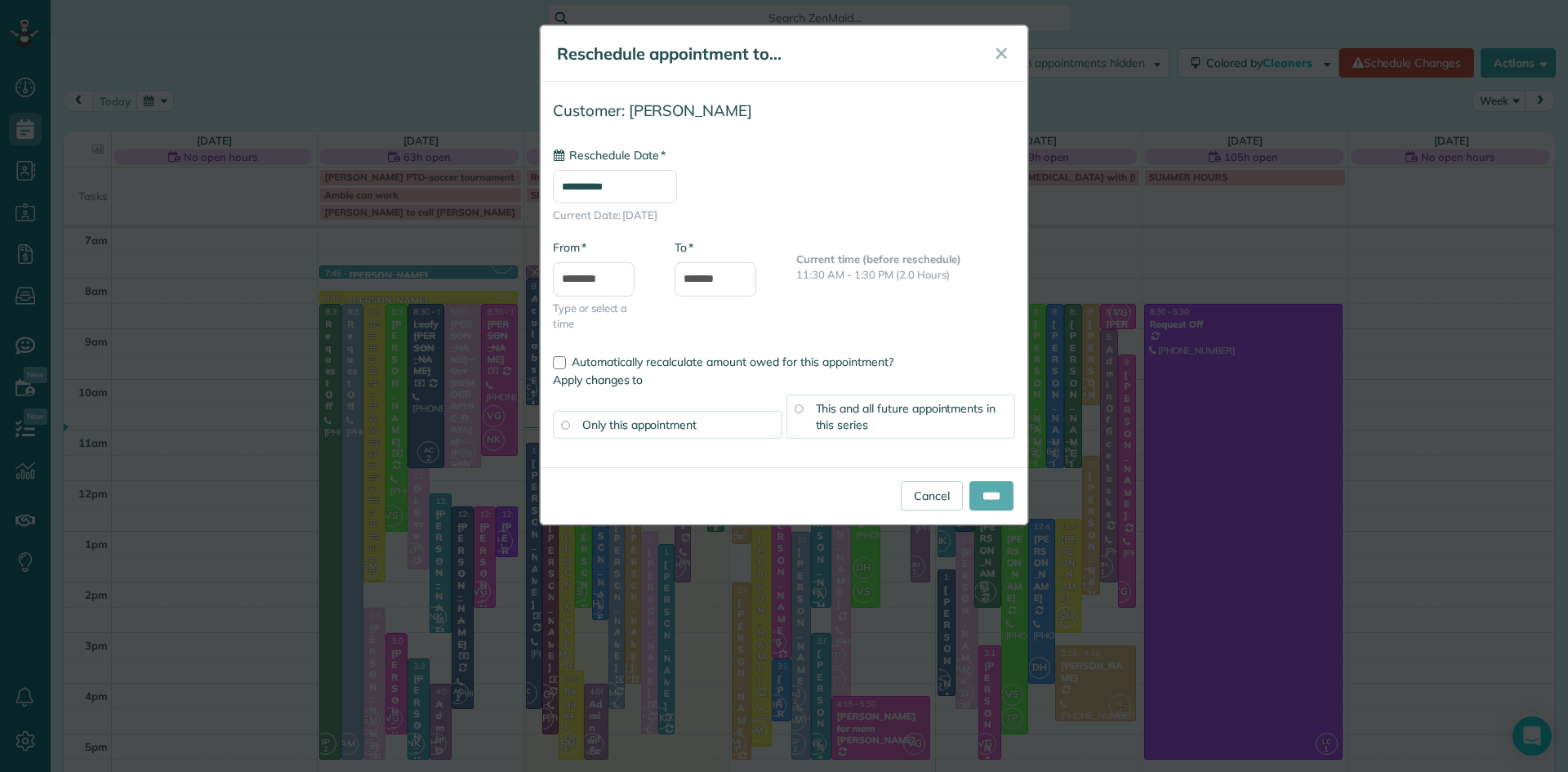 type on "**********" 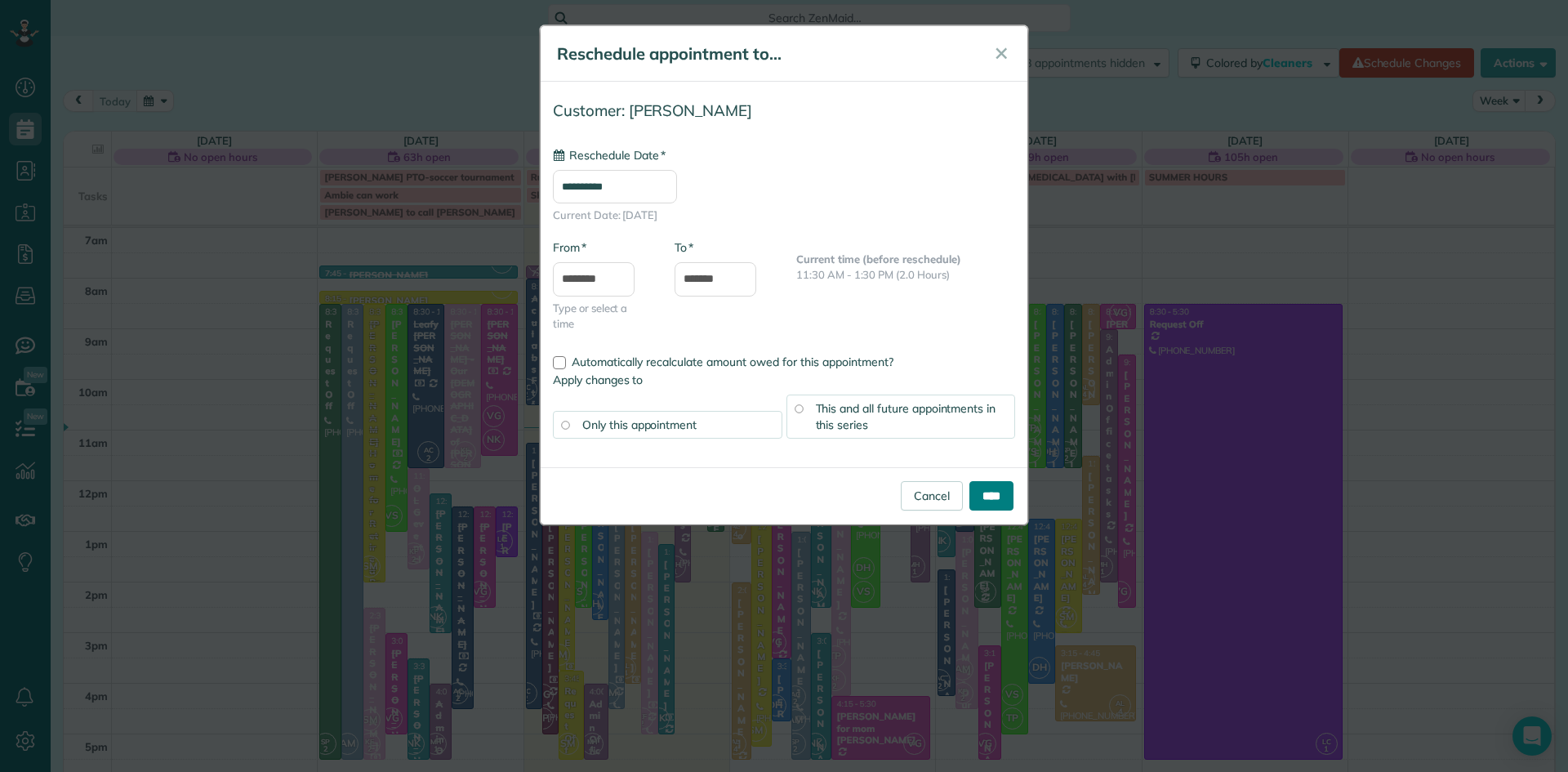 click on "****" at bounding box center [991, 496] 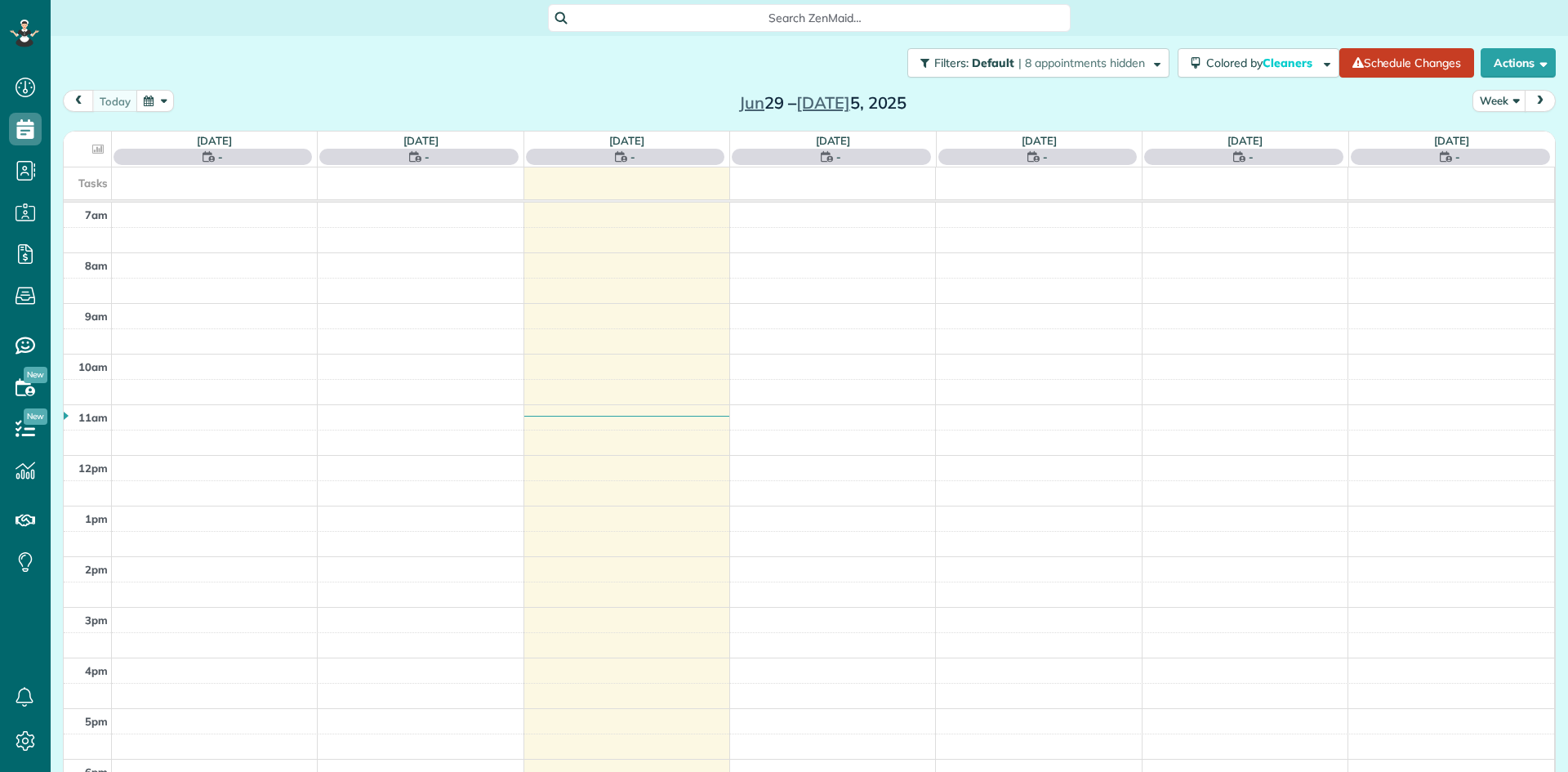scroll, scrollTop: 0, scrollLeft: 0, axis: both 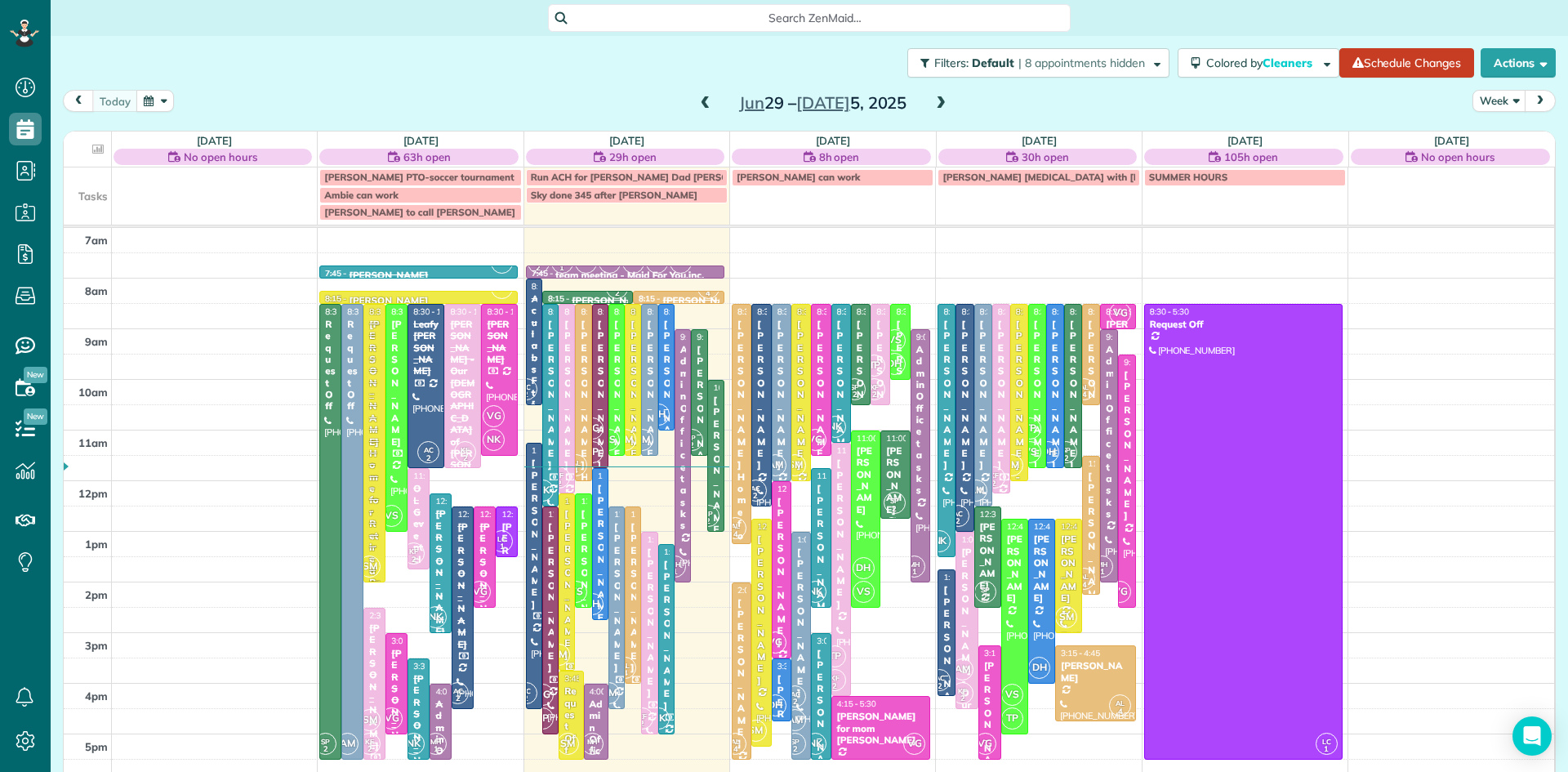 click at bounding box center [617, 380] 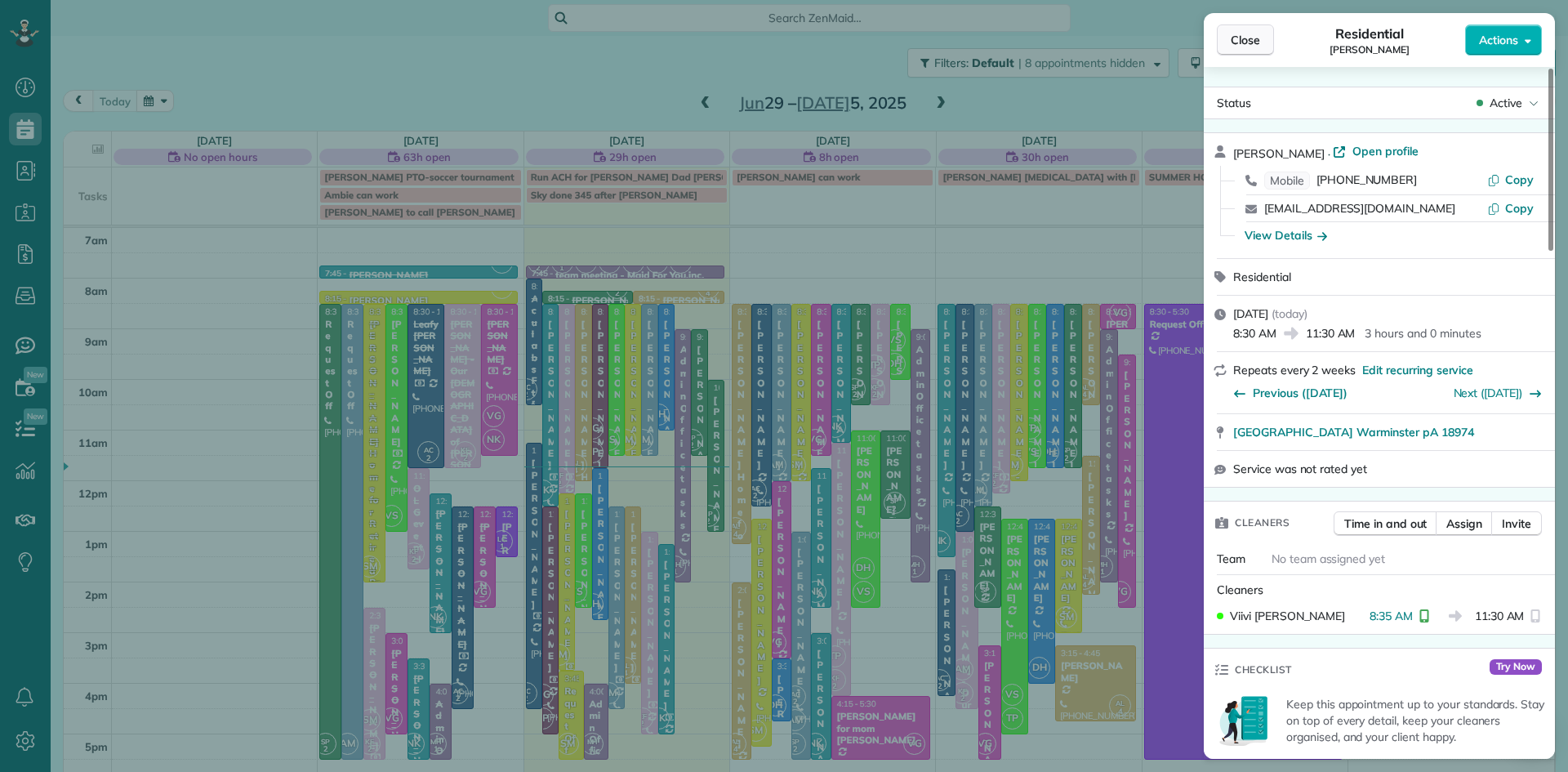 click on "Close" at bounding box center [1245, 40] 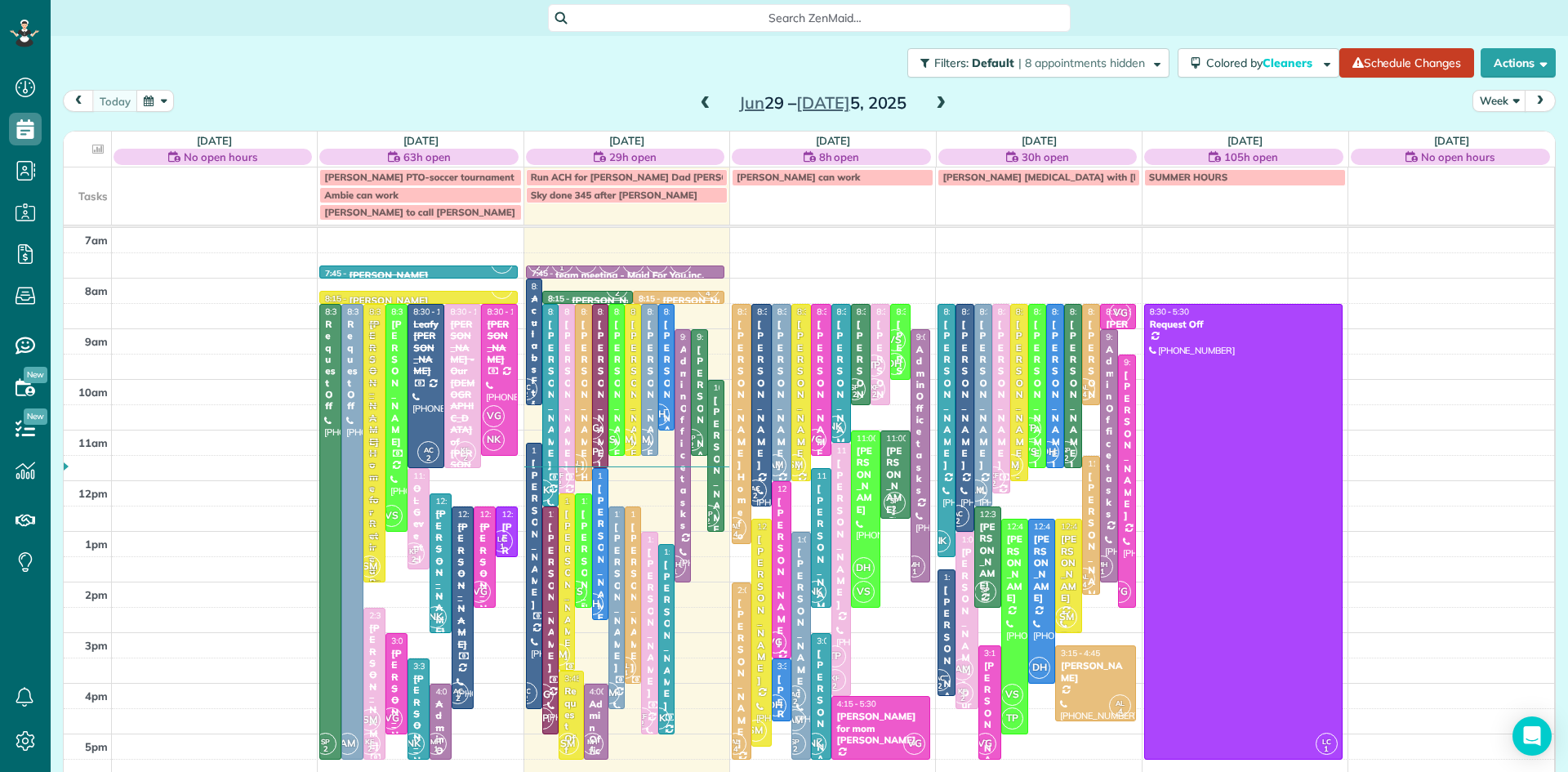 click on "VS" at bounding box center (576, 591) 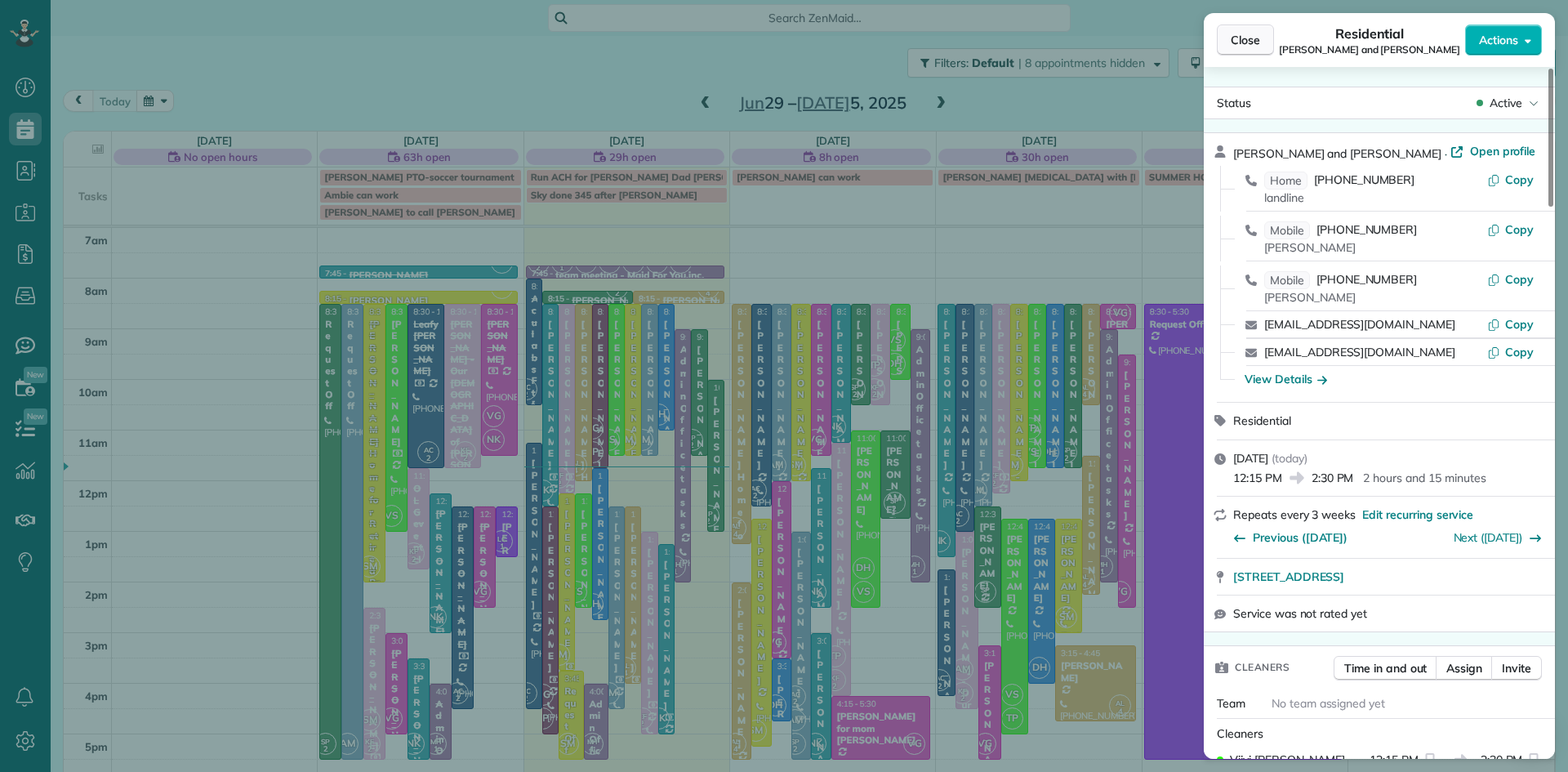 click on "Close" at bounding box center [1245, 40] 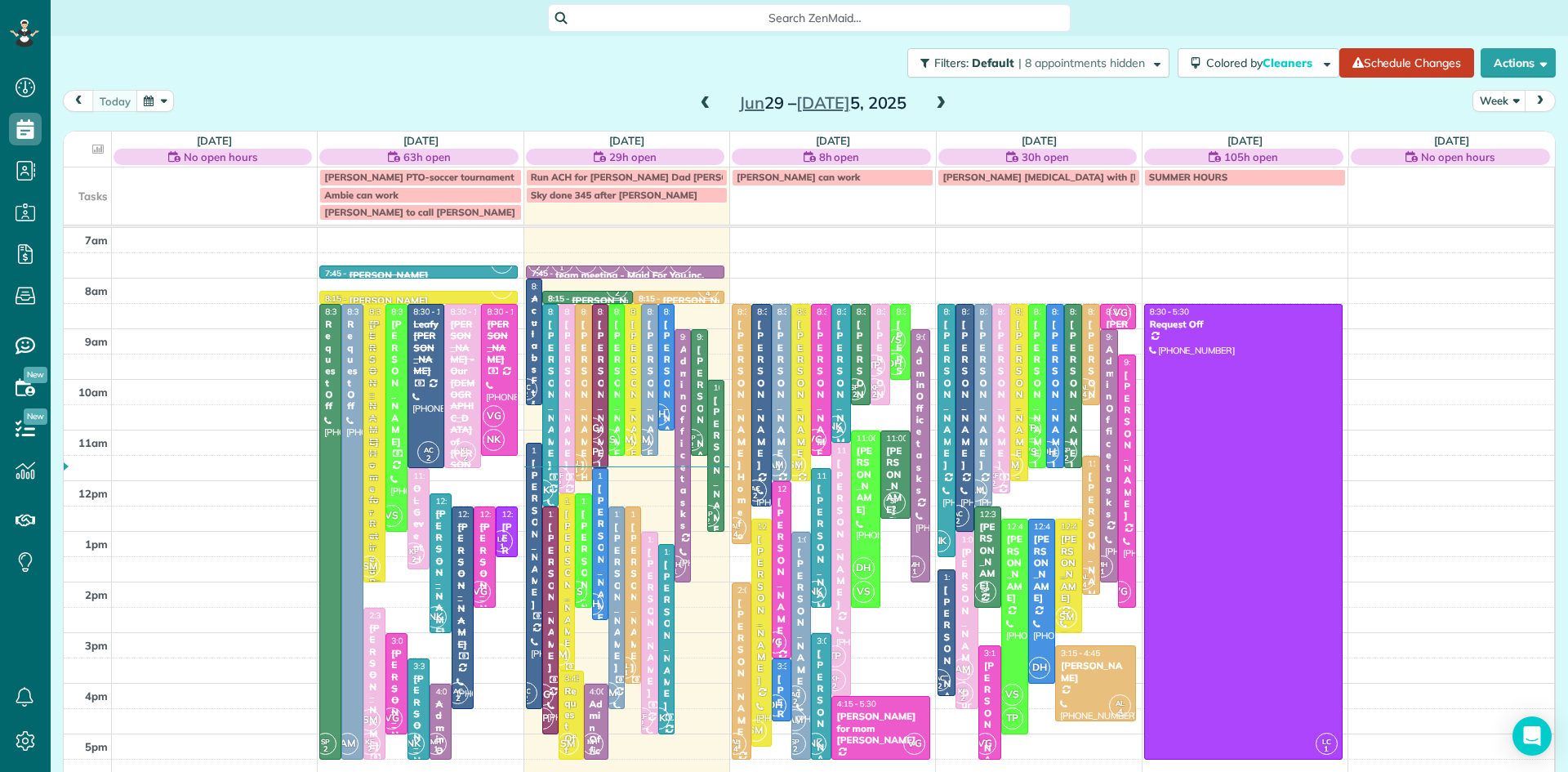 click on "SP 2" at bounding box center [708, 515] 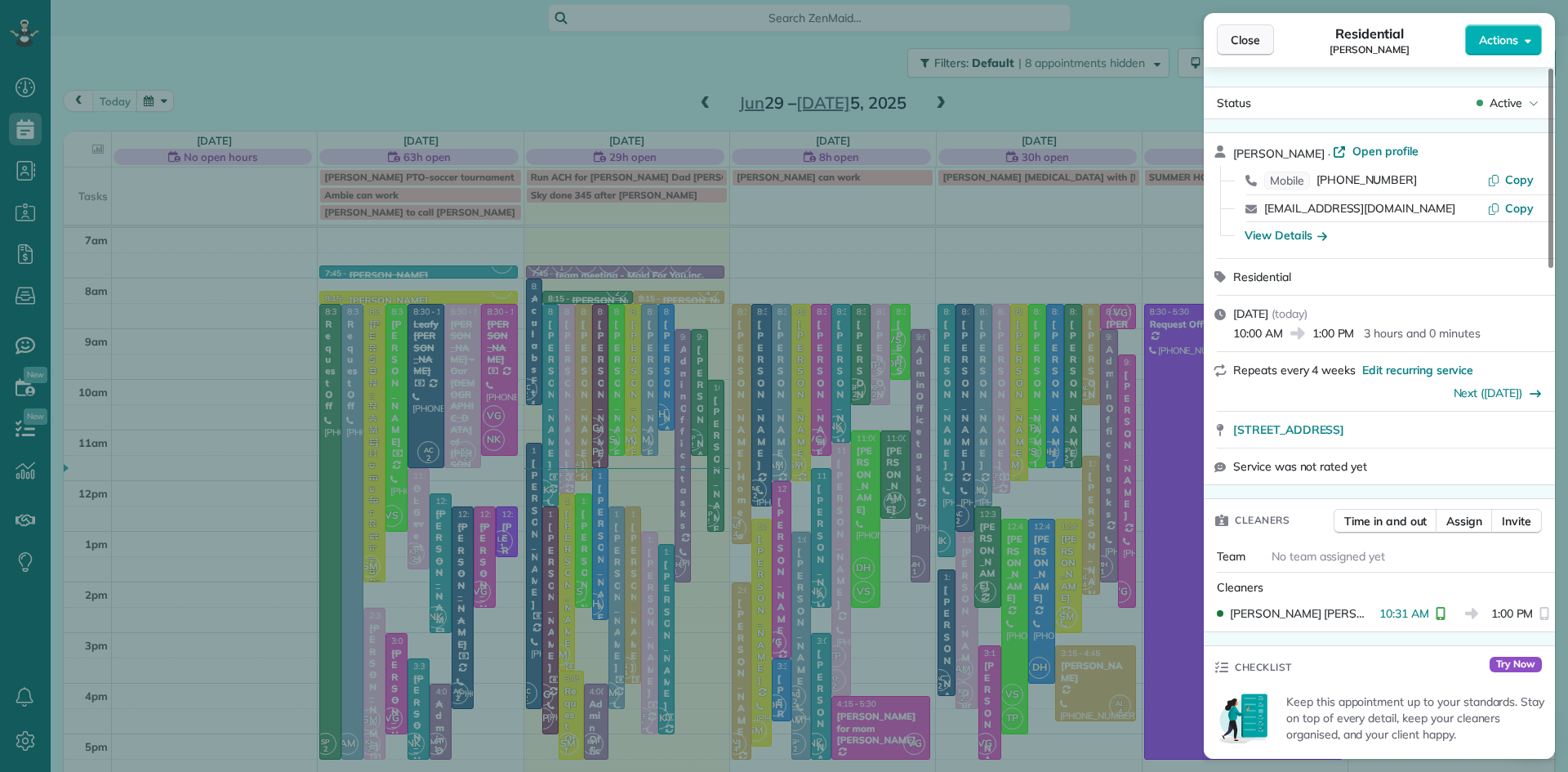 click on "Close" at bounding box center (1245, 40) 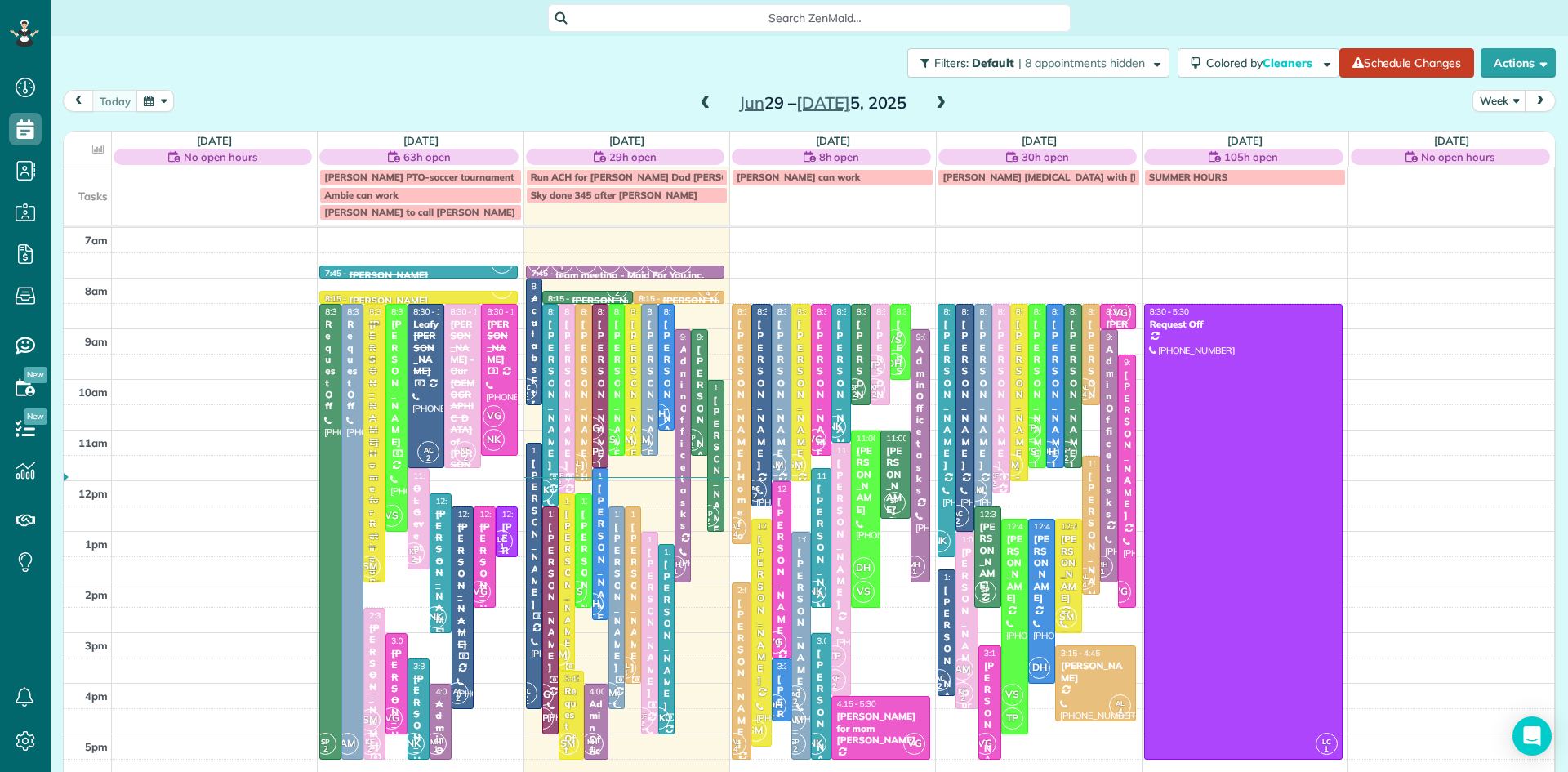 click on "SP 2" at bounding box center [708, 515] 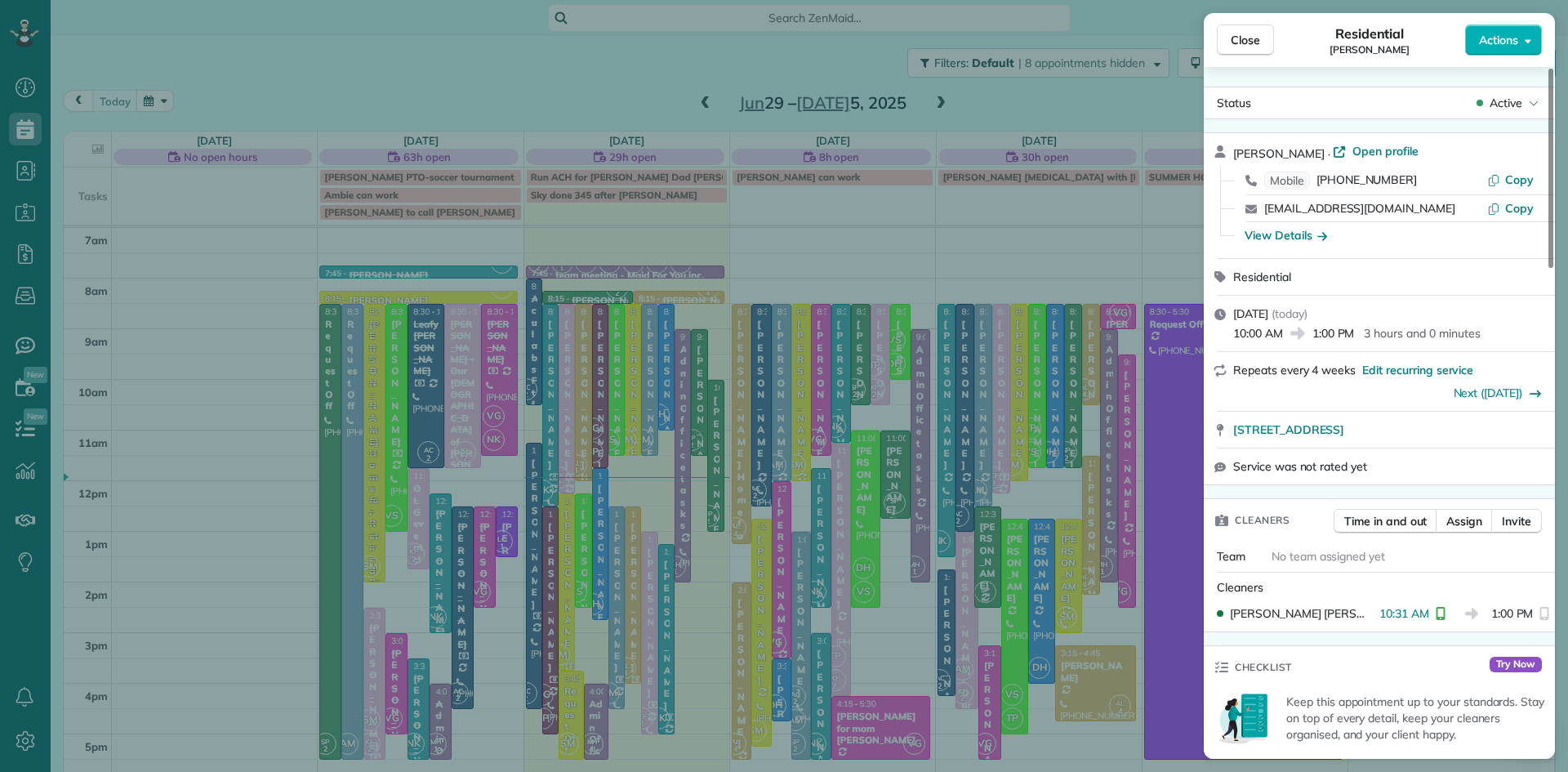 drag, startPoint x: 1236, startPoint y: 42, endPoint x: 1233, endPoint y: 67, distance: 25.179357 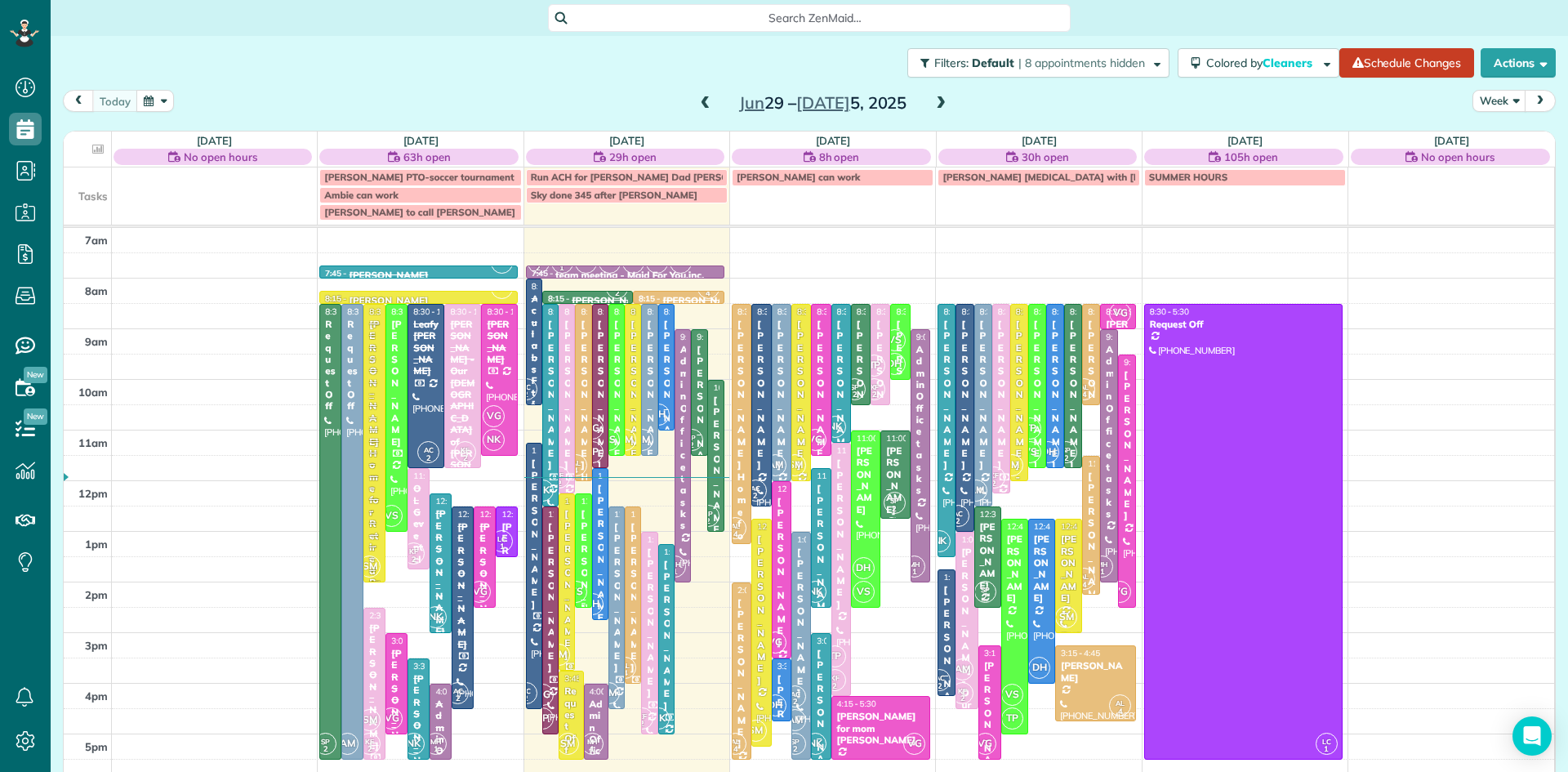 click on "[PERSON_NAME] and [PERSON_NAME]" at bounding box center [583, 678] 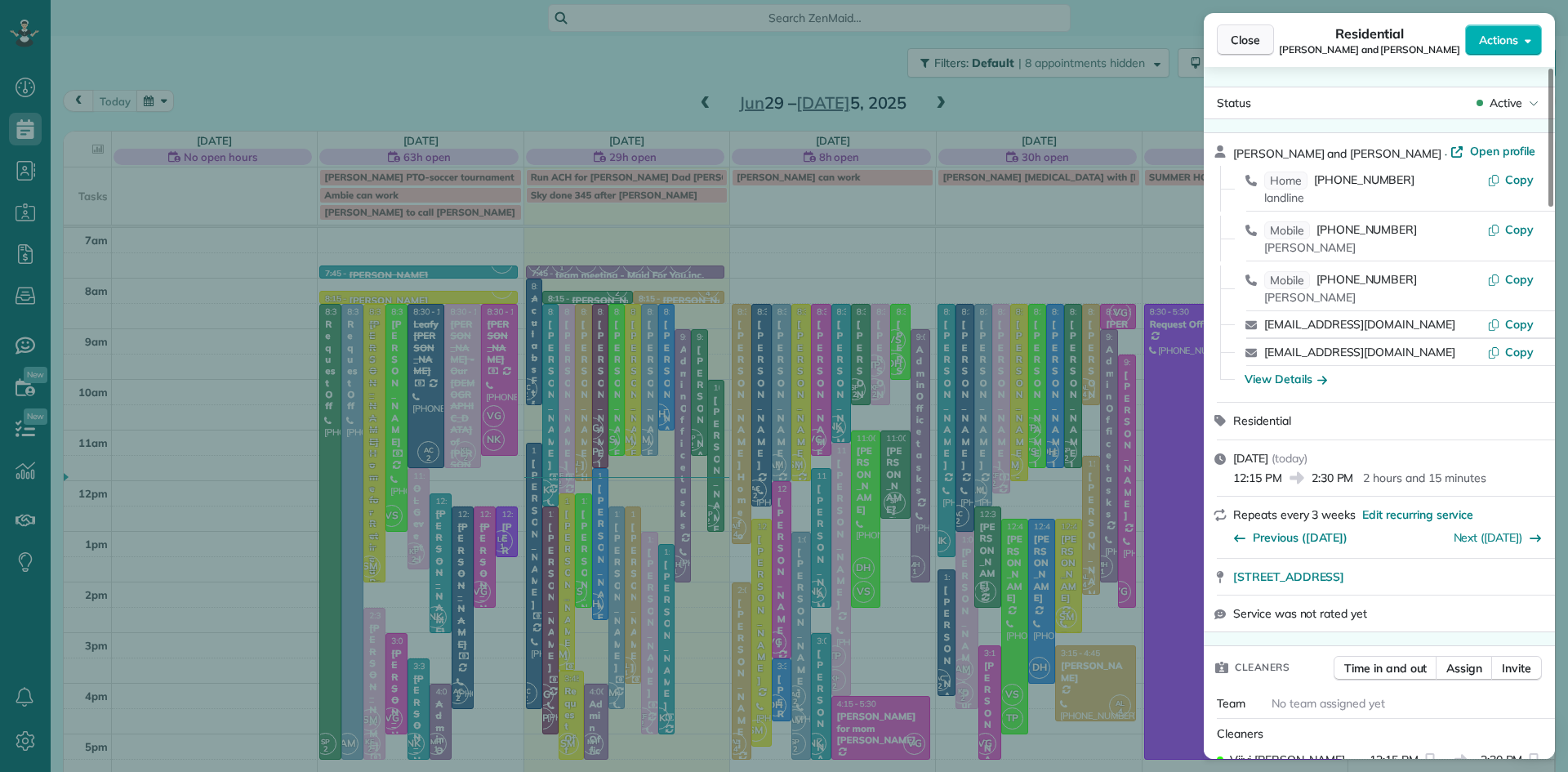 click on "Close" at bounding box center (1245, 40) 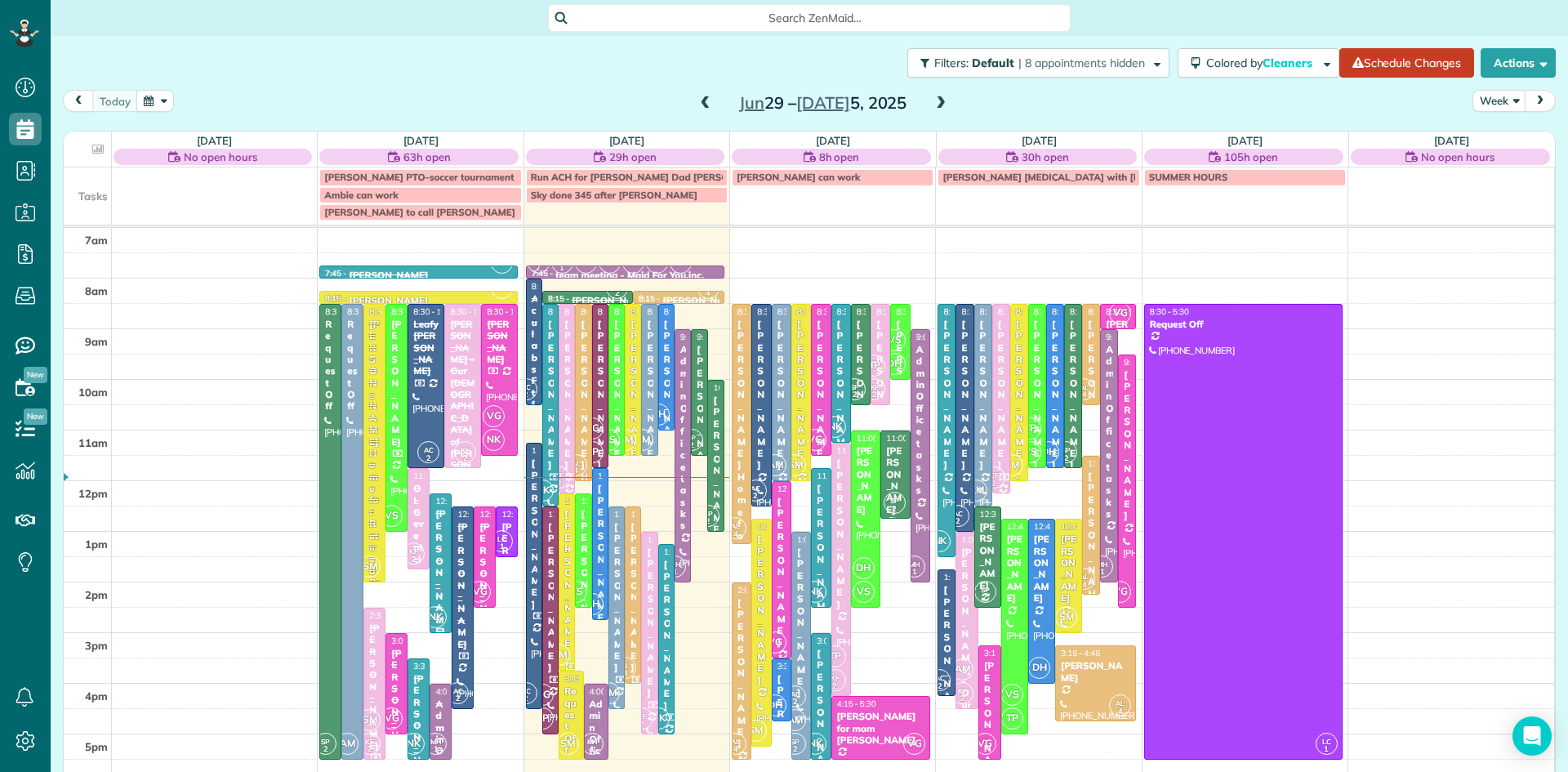 click at bounding box center [617, 380] 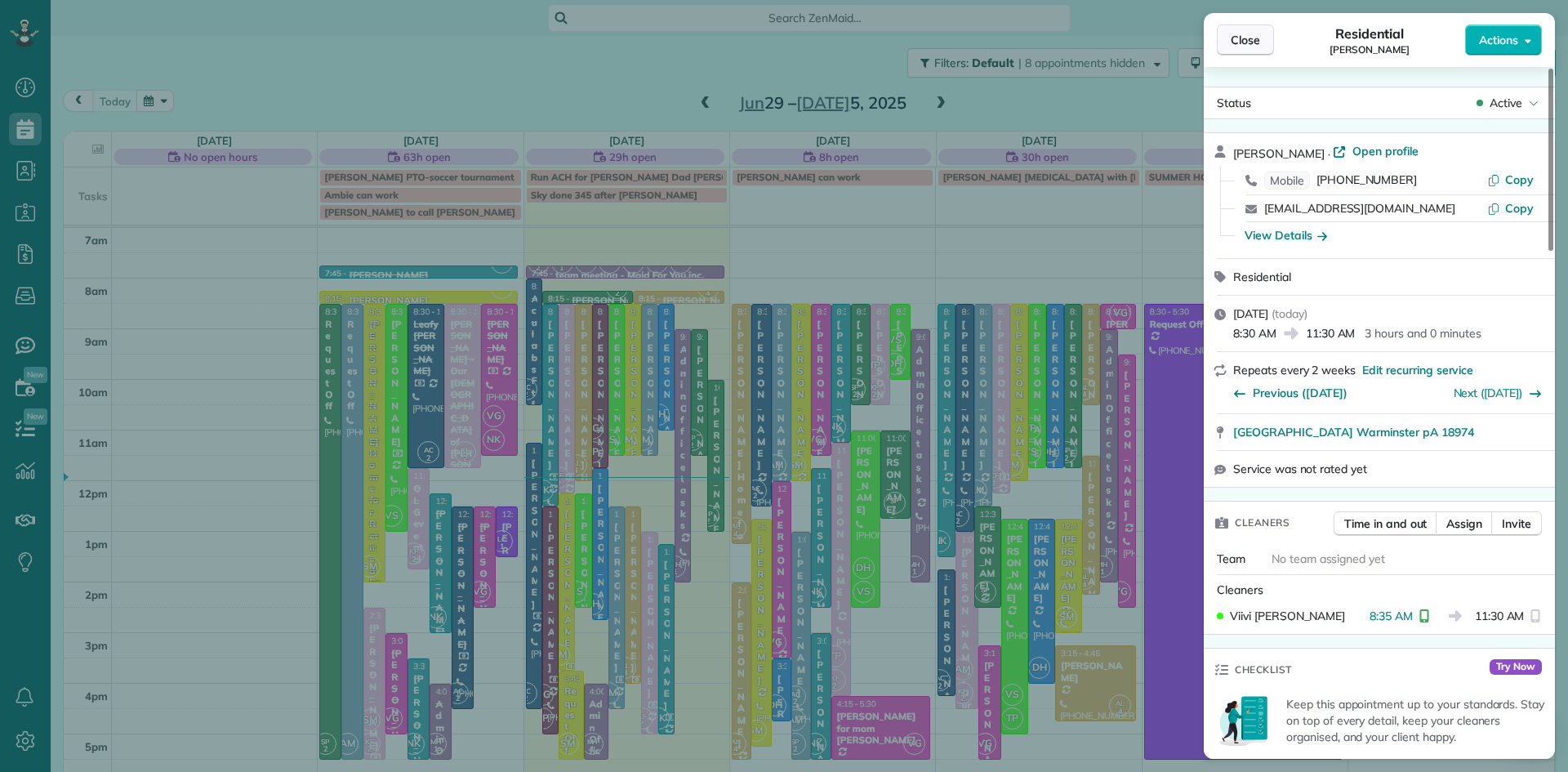 click on "Close" at bounding box center (1245, 40) 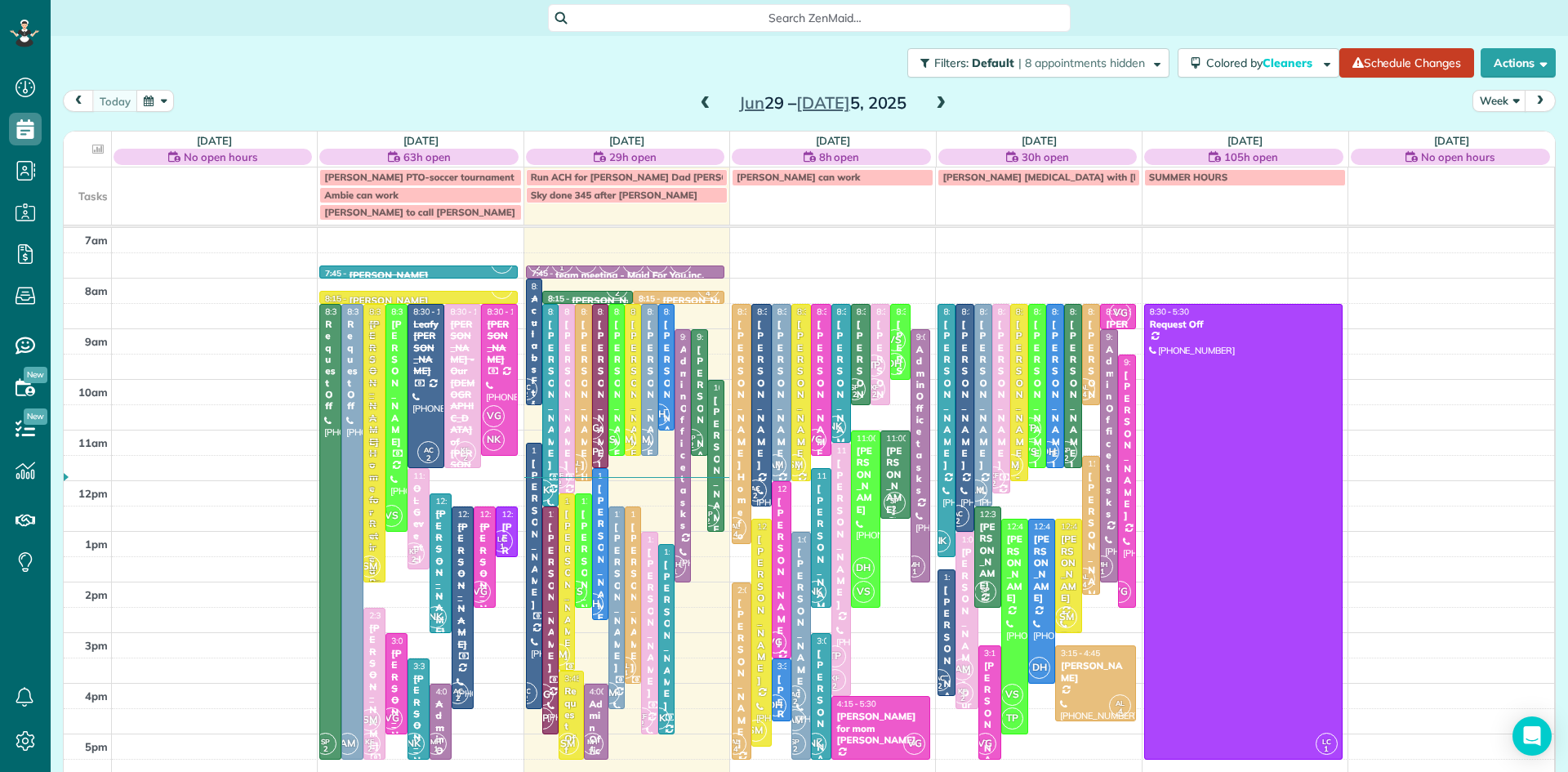click on "[PERSON_NAME]" at bounding box center (617, 395) 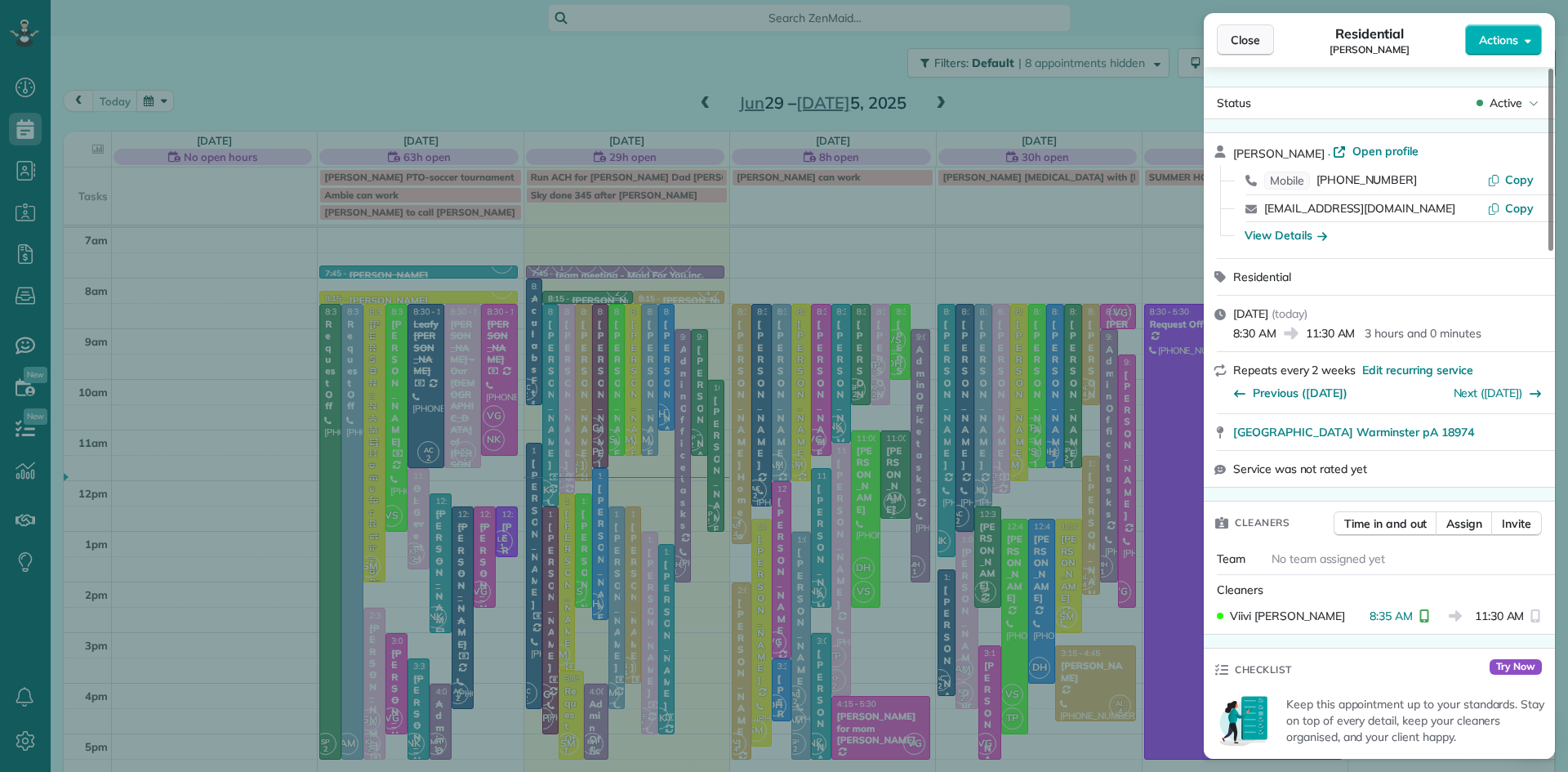 click on "Close" at bounding box center [1245, 40] 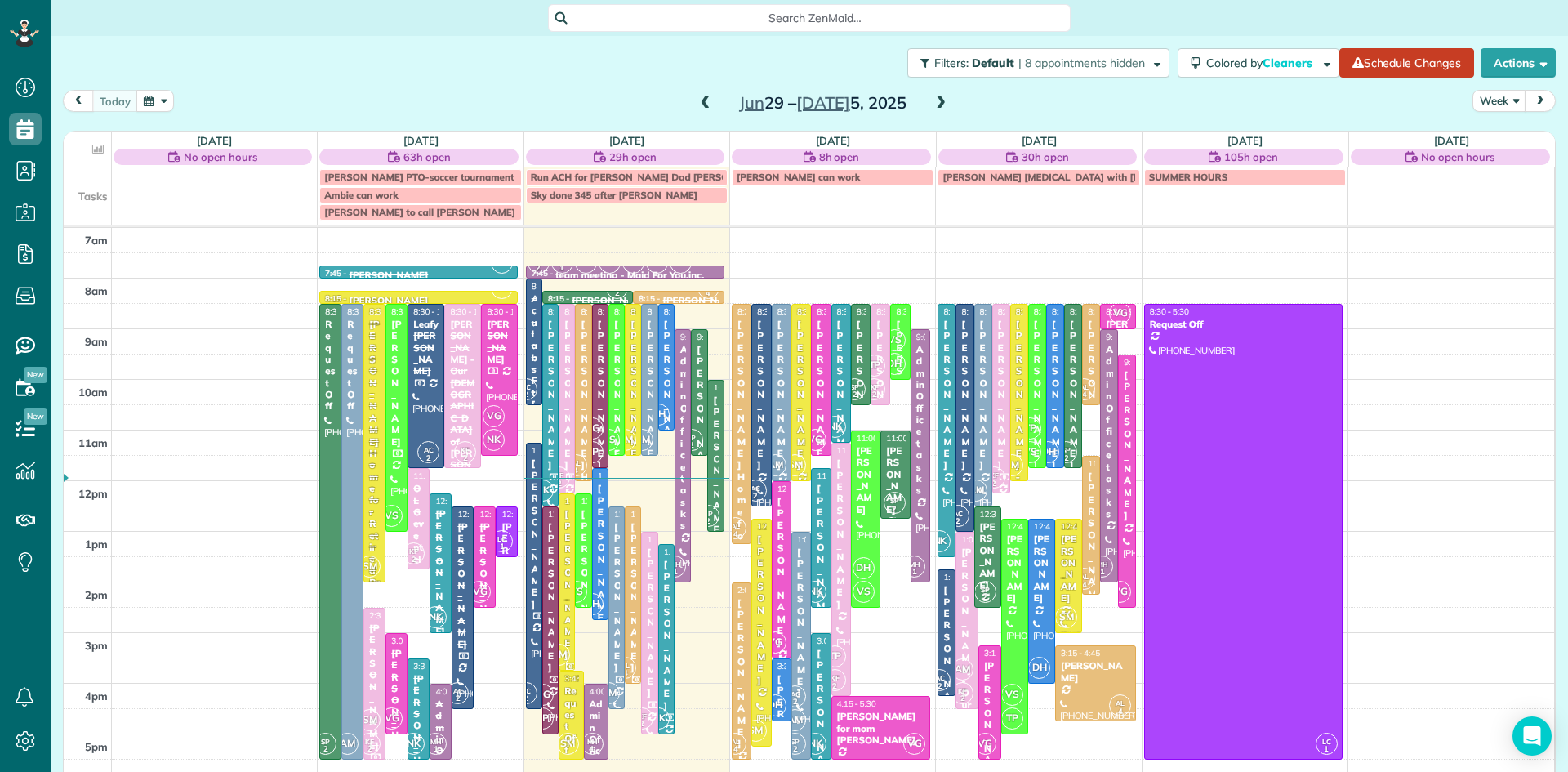click on "[PERSON_NAME]" at bounding box center (617, 395) 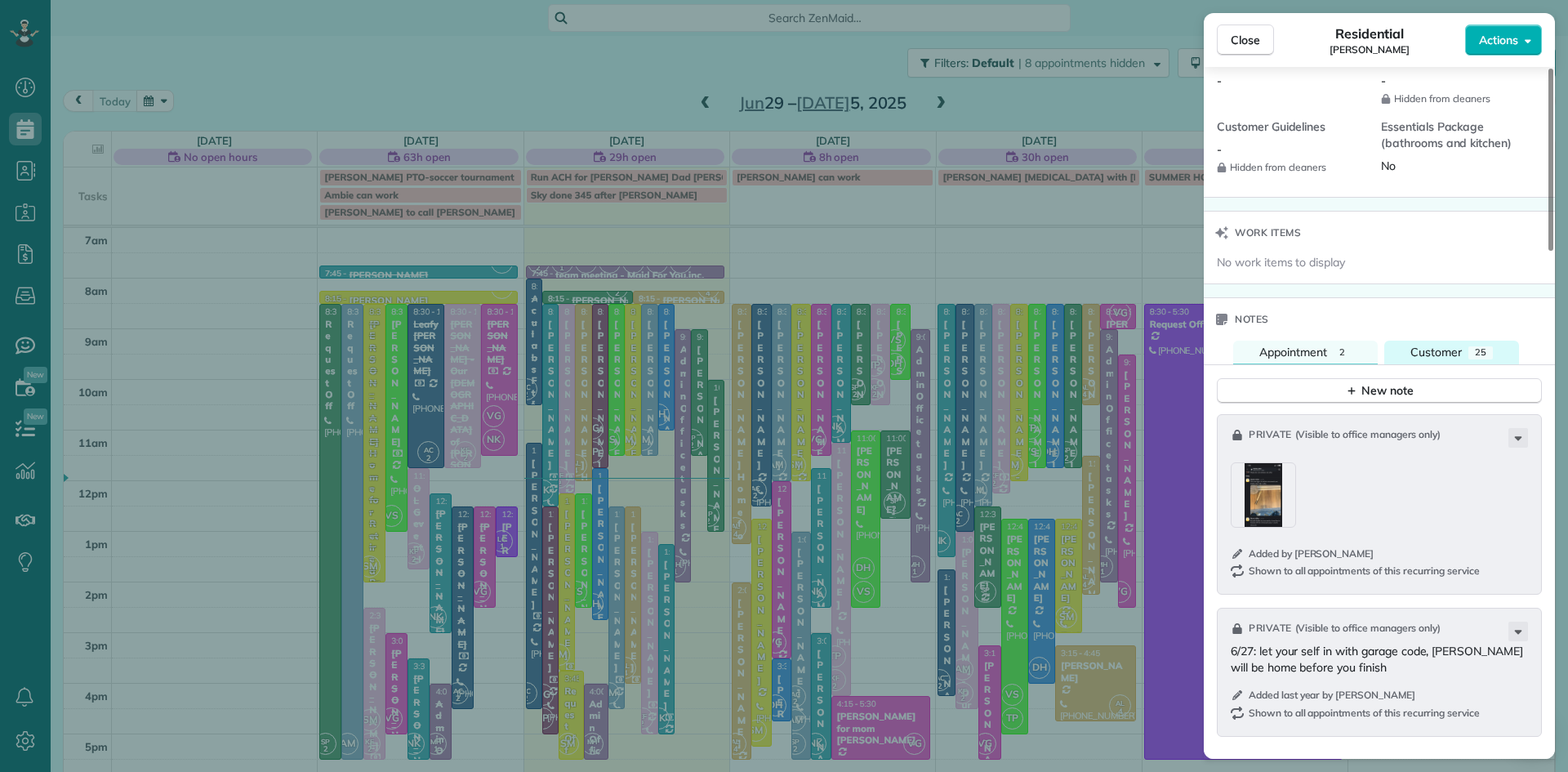 scroll, scrollTop: 1431, scrollLeft: 0, axis: vertical 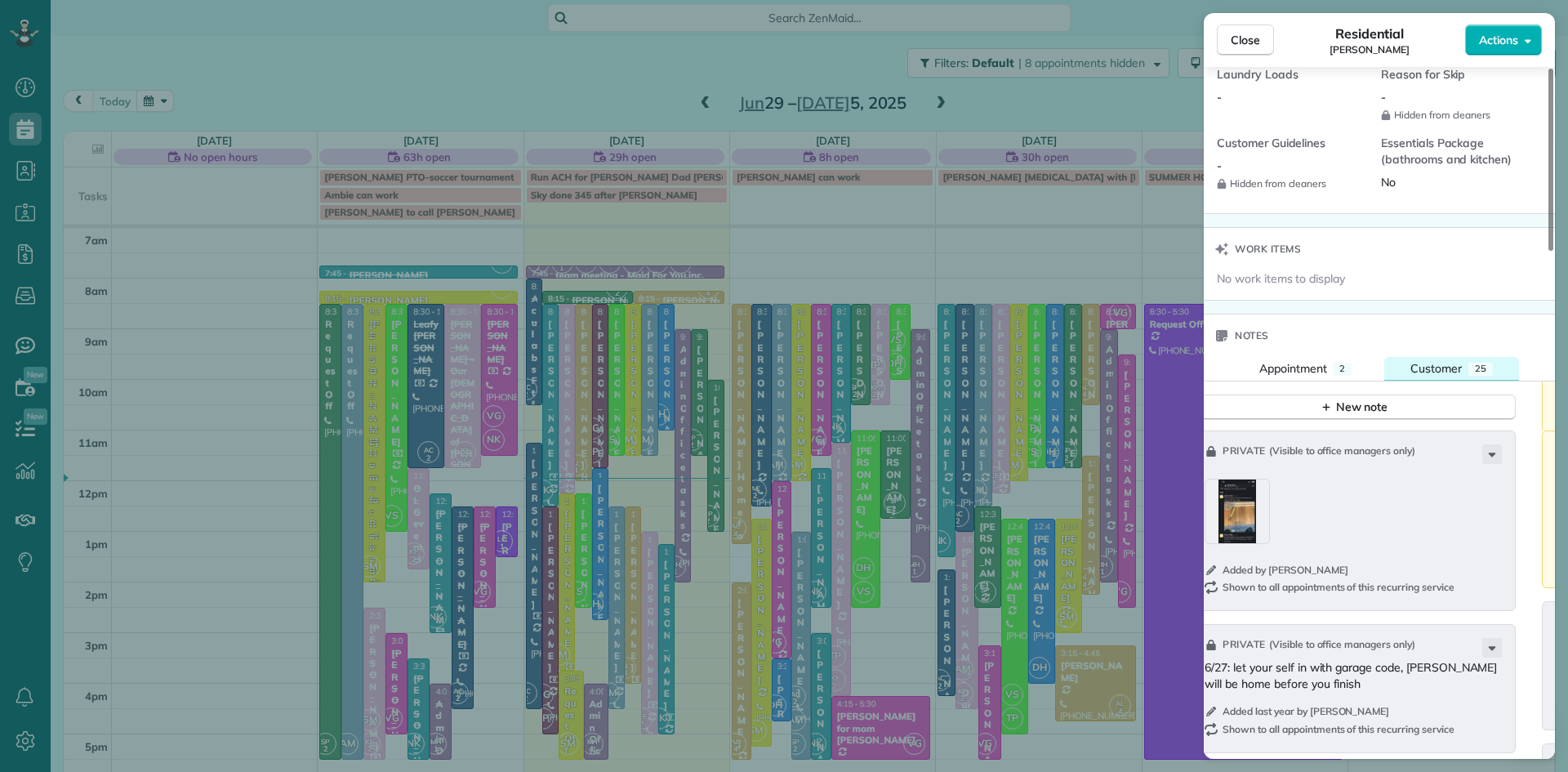 click on "Customer" at bounding box center [1436, 368] 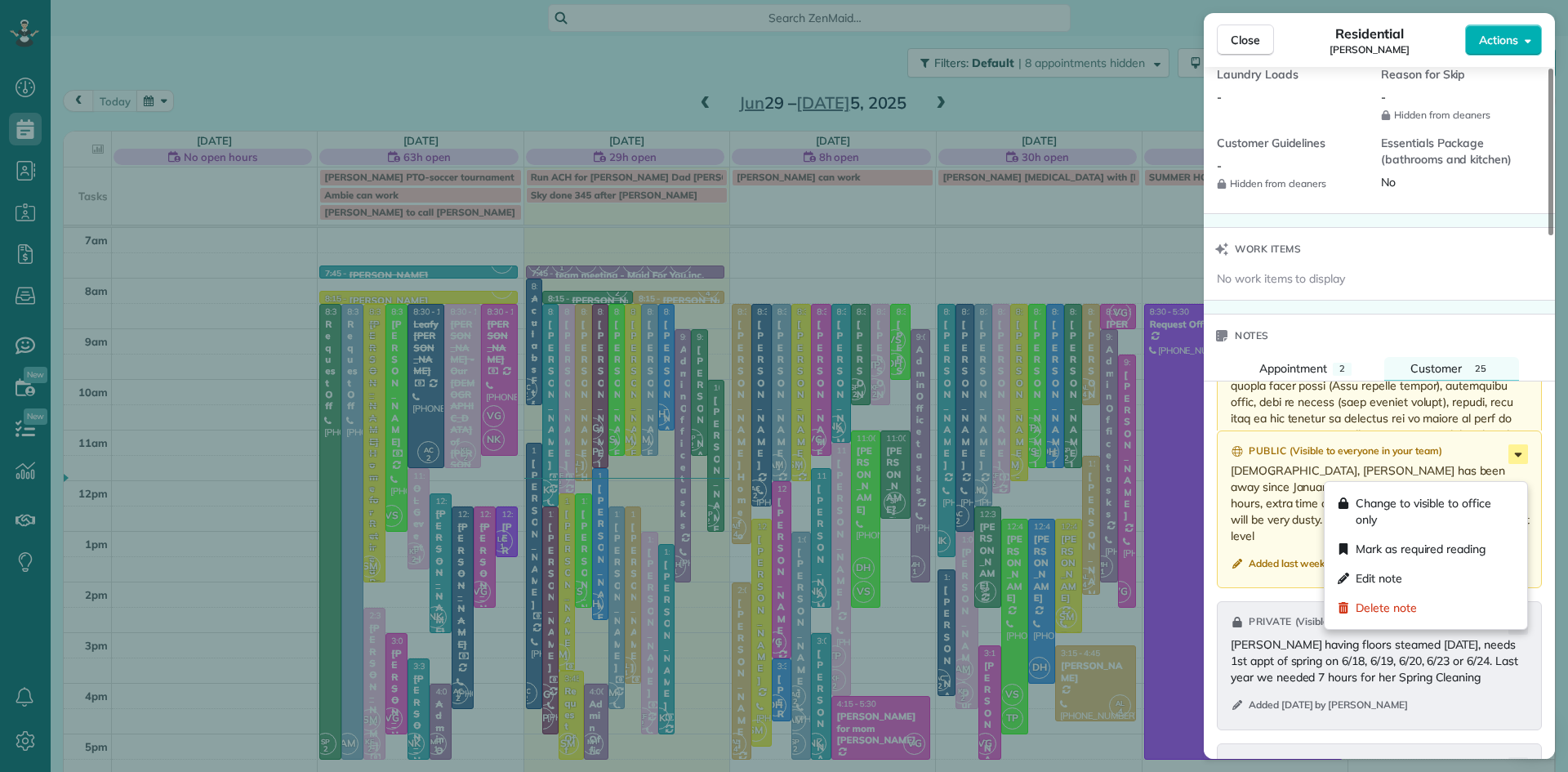 click 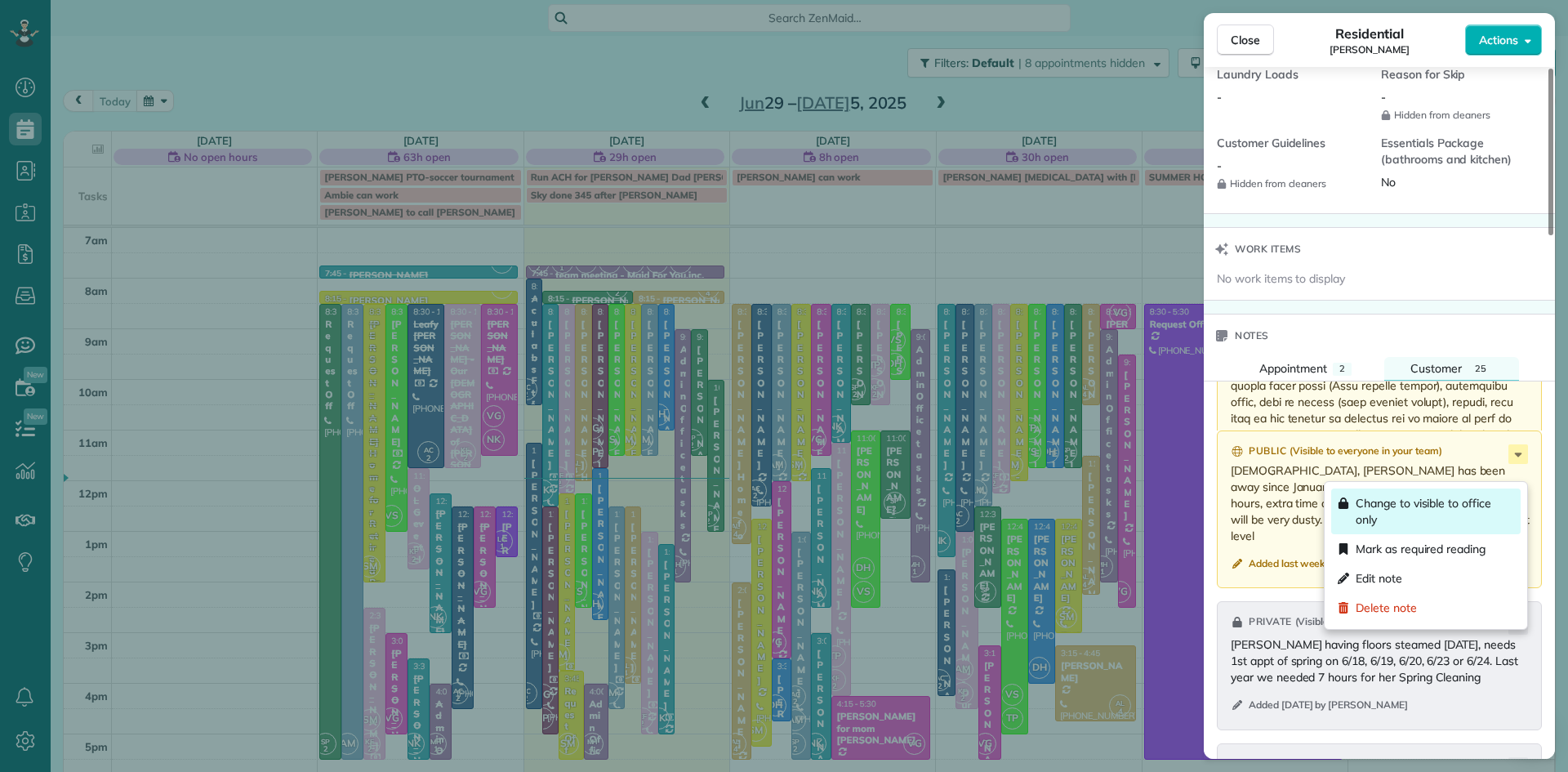 click on "Change to visible to office only" at bounding box center (1435, 511) 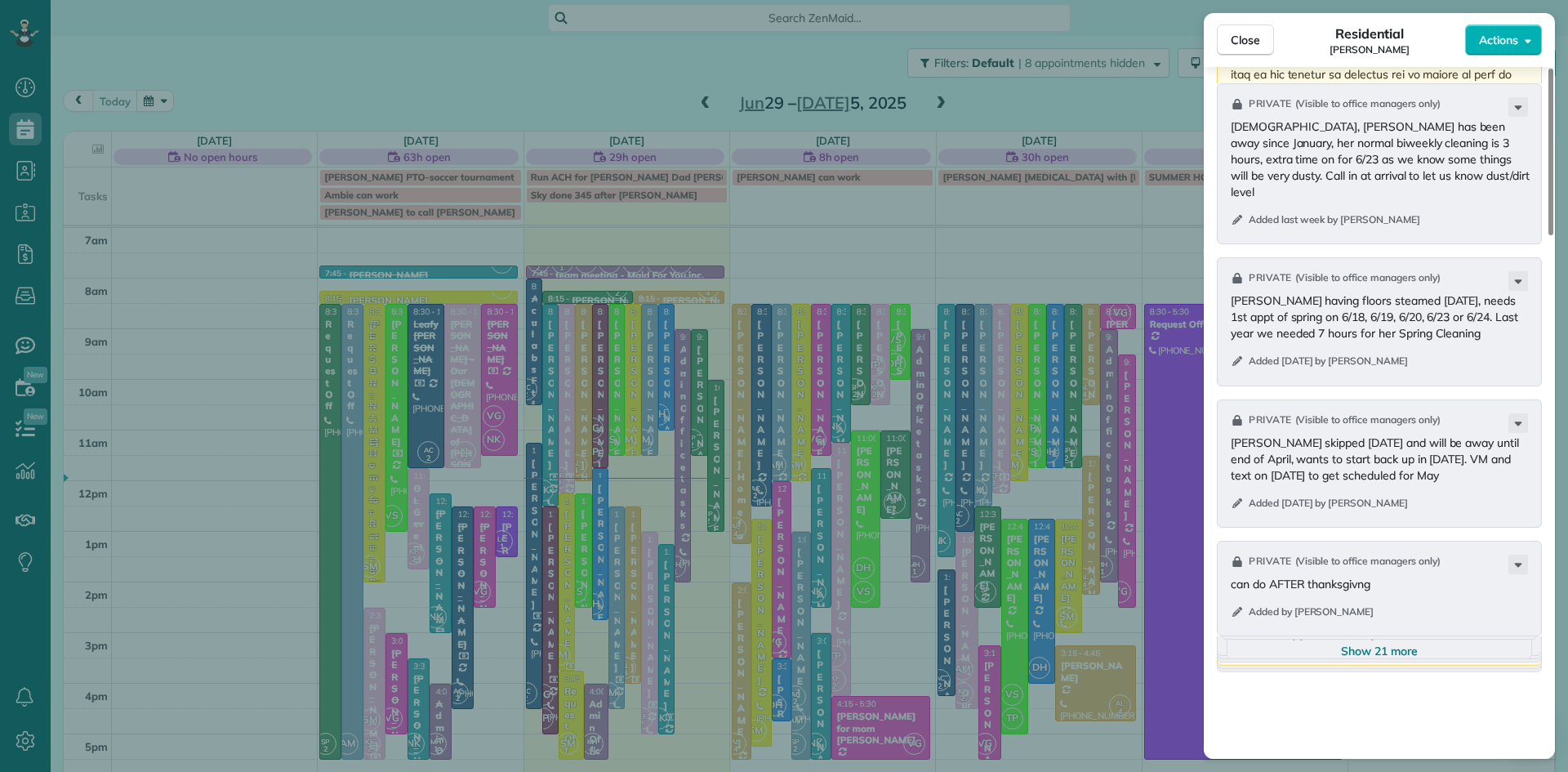 scroll, scrollTop: 1783, scrollLeft: 0, axis: vertical 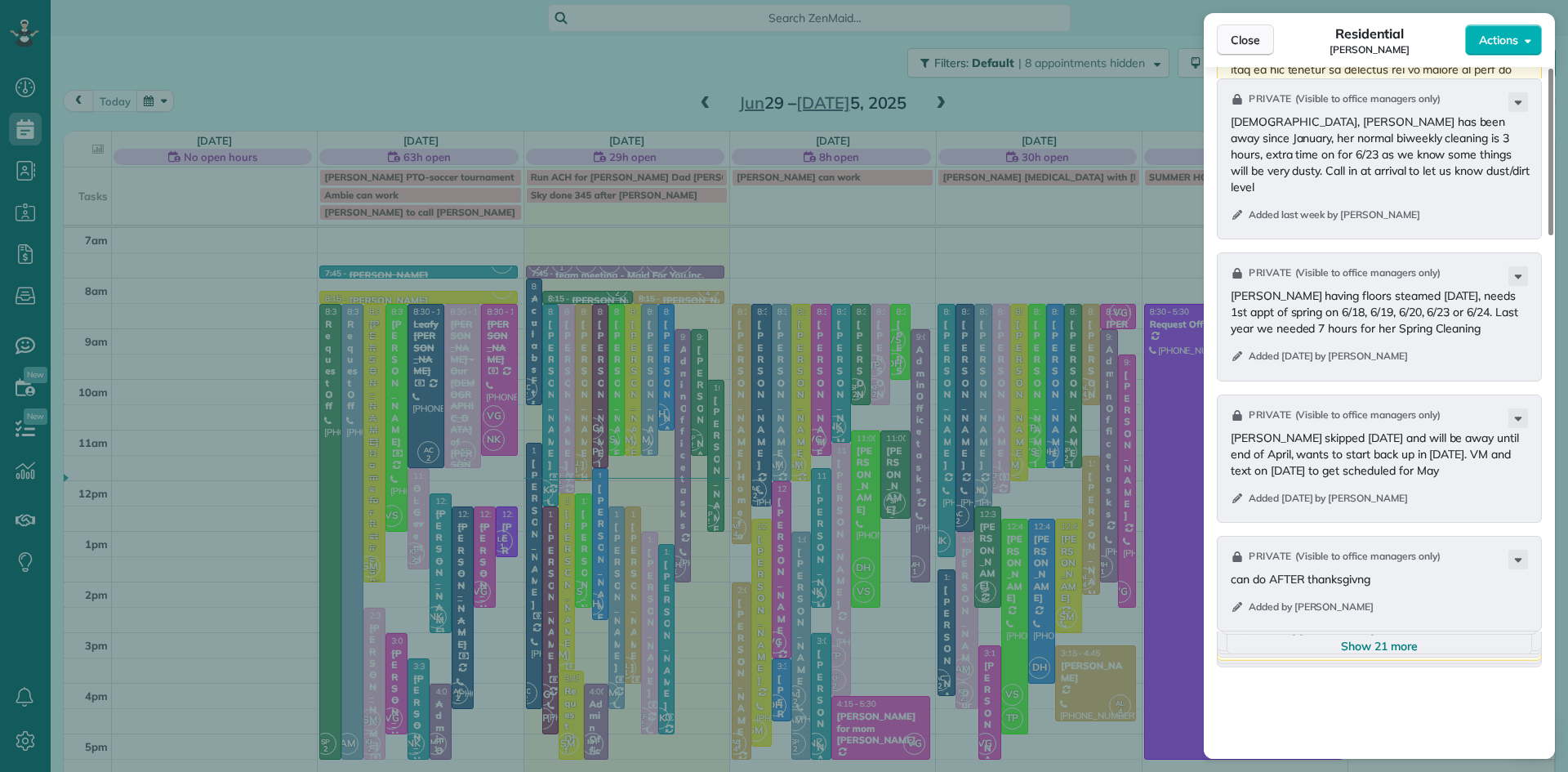 click on "Close" at bounding box center [1245, 40] 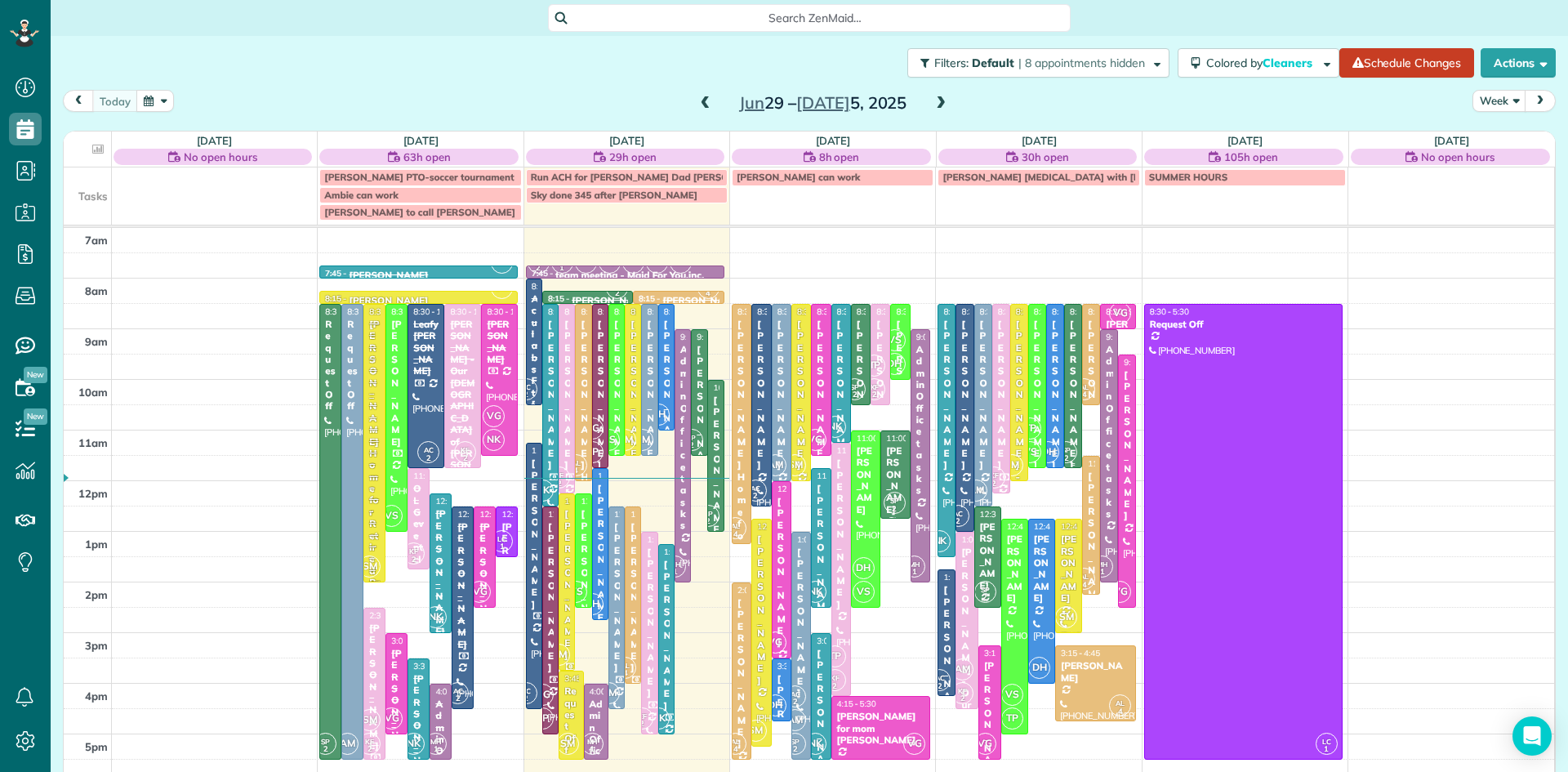 click on "[PERSON_NAME]" at bounding box center (1073, 395) 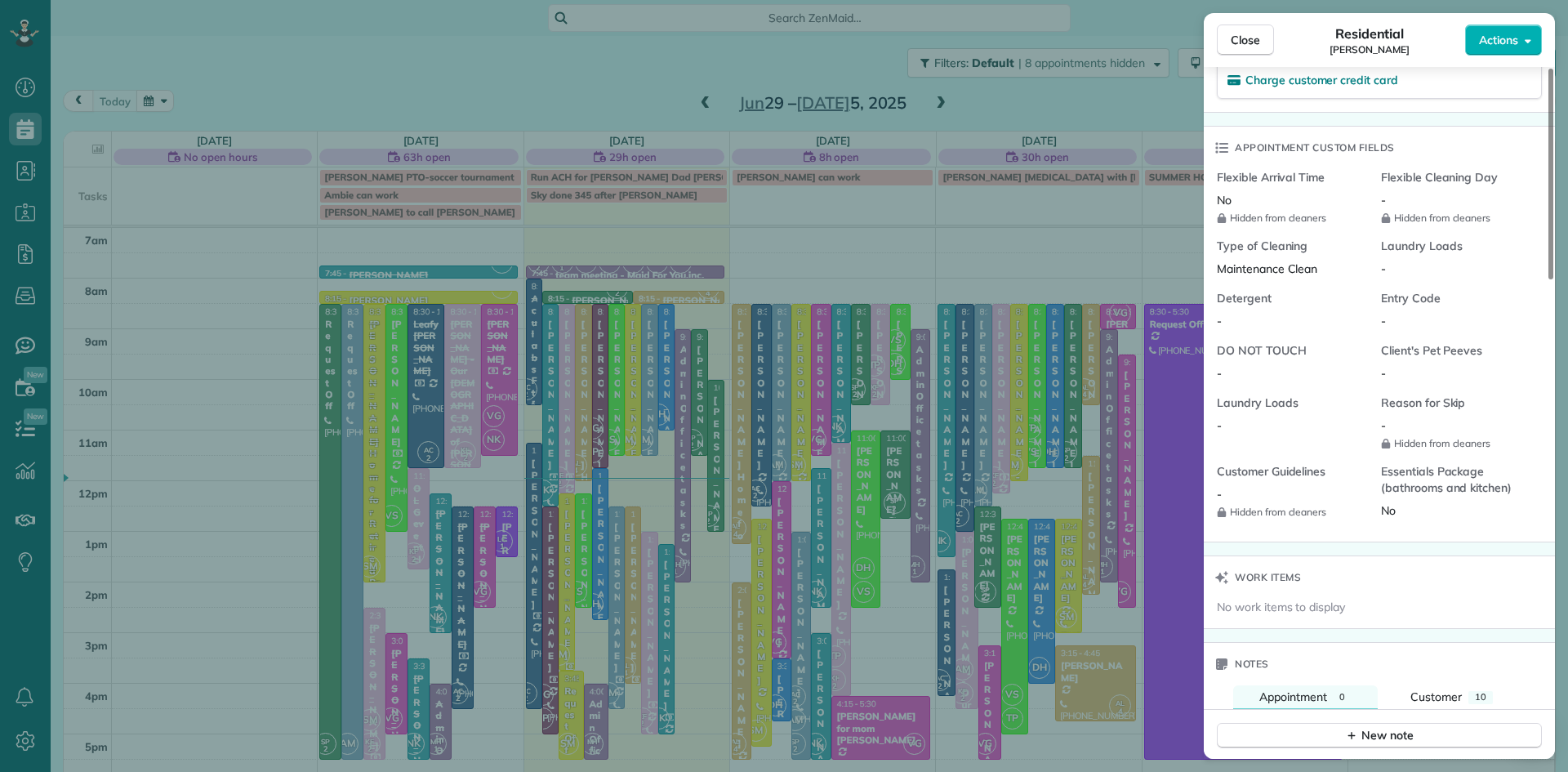 scroll, scrollTop: 1573, scrollLeft: 0, axis: vertical 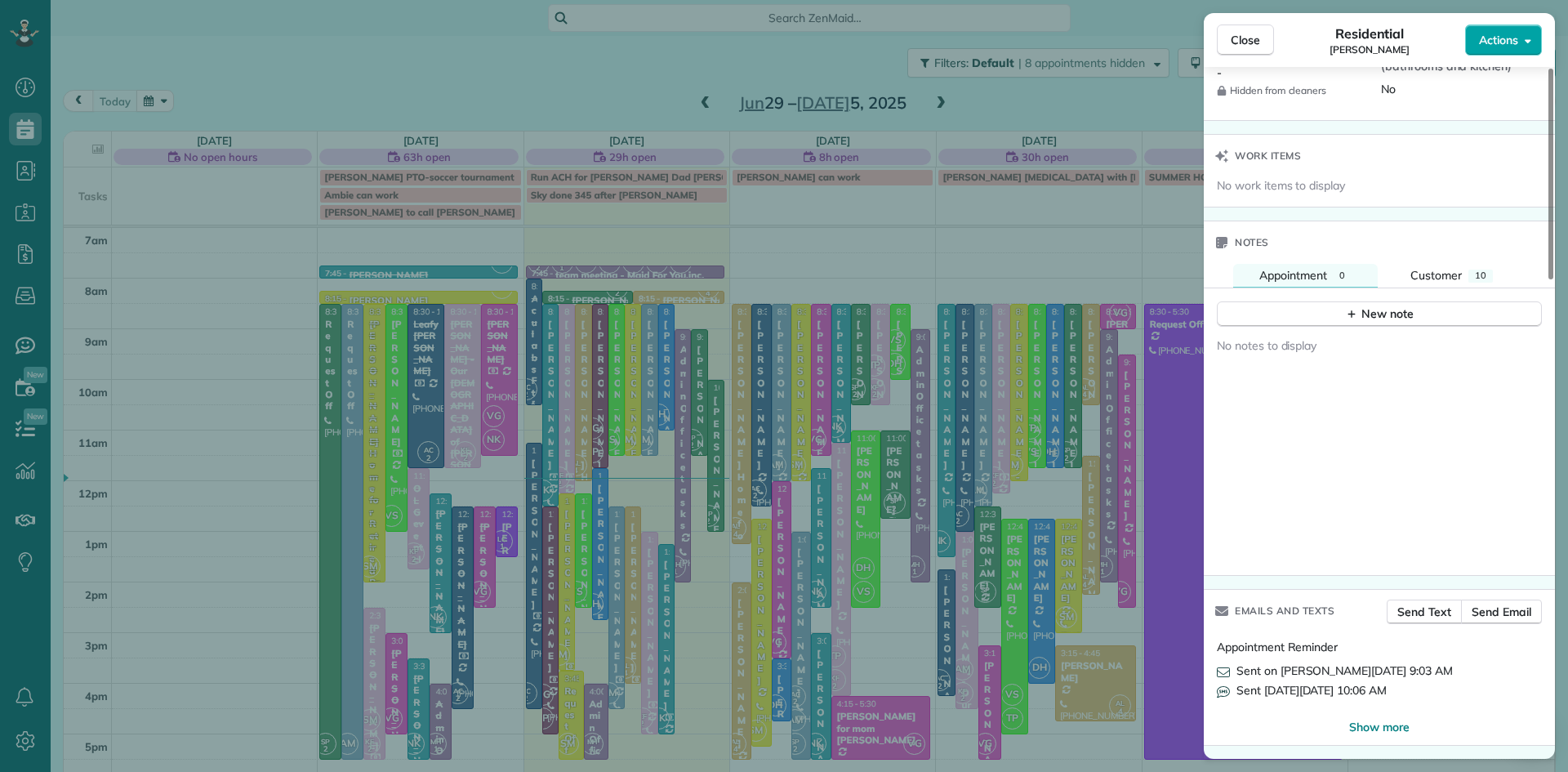 click on "Actions" at bounding box center (1503, 40) 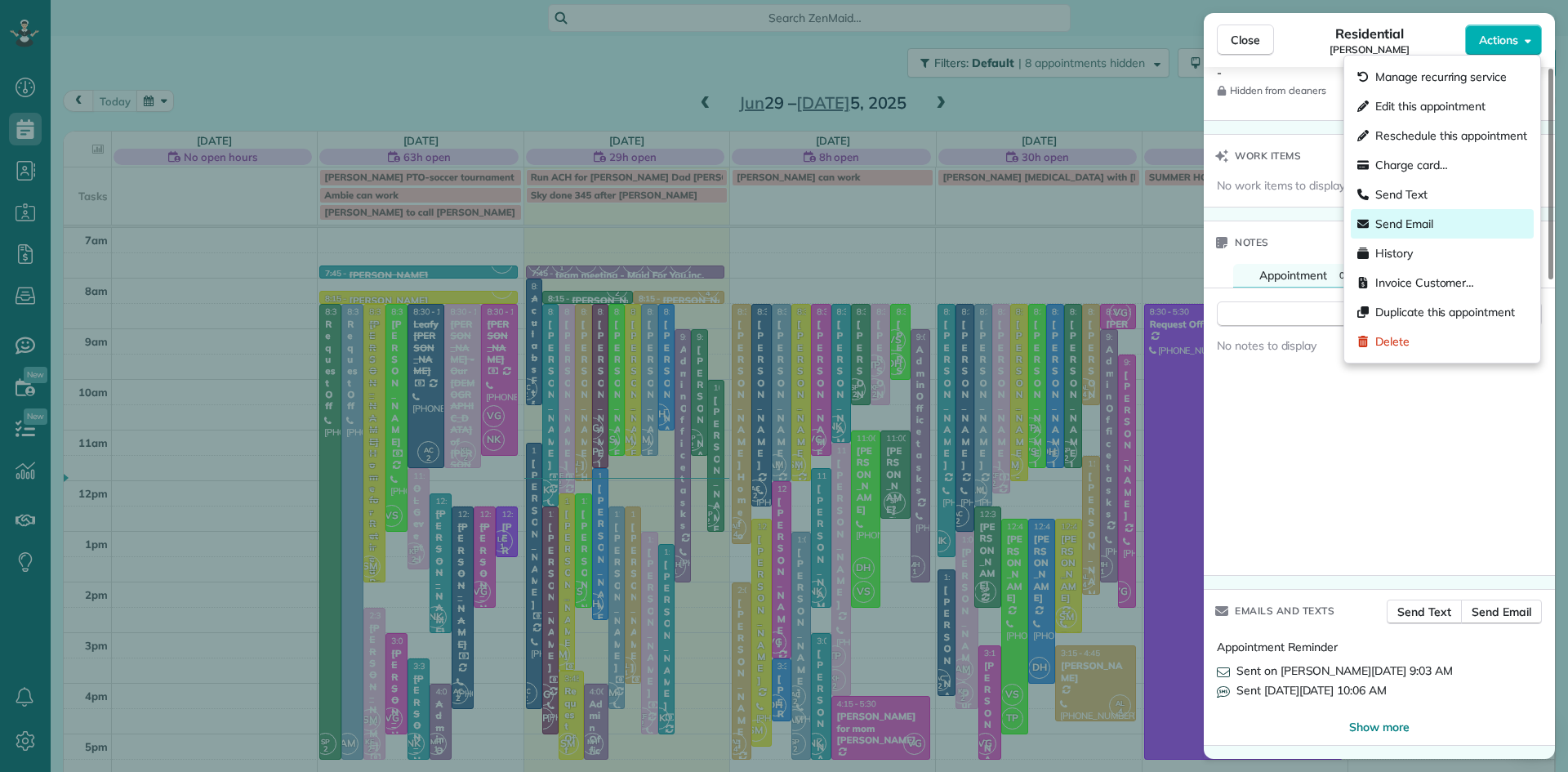 click on "Send Email" at bounding box center (1404, 224) 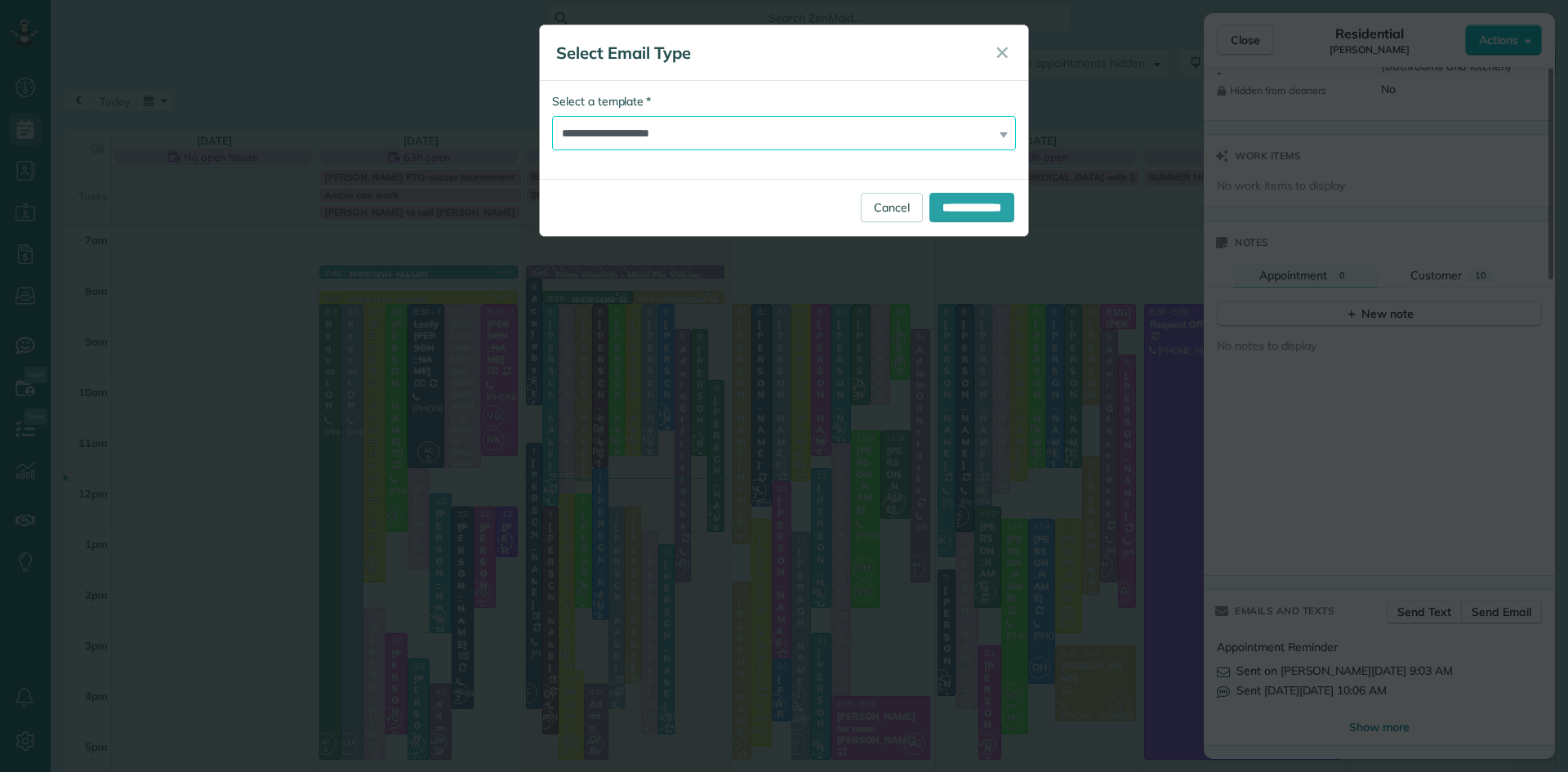 click on "**********" at bounding box center (784, 133) 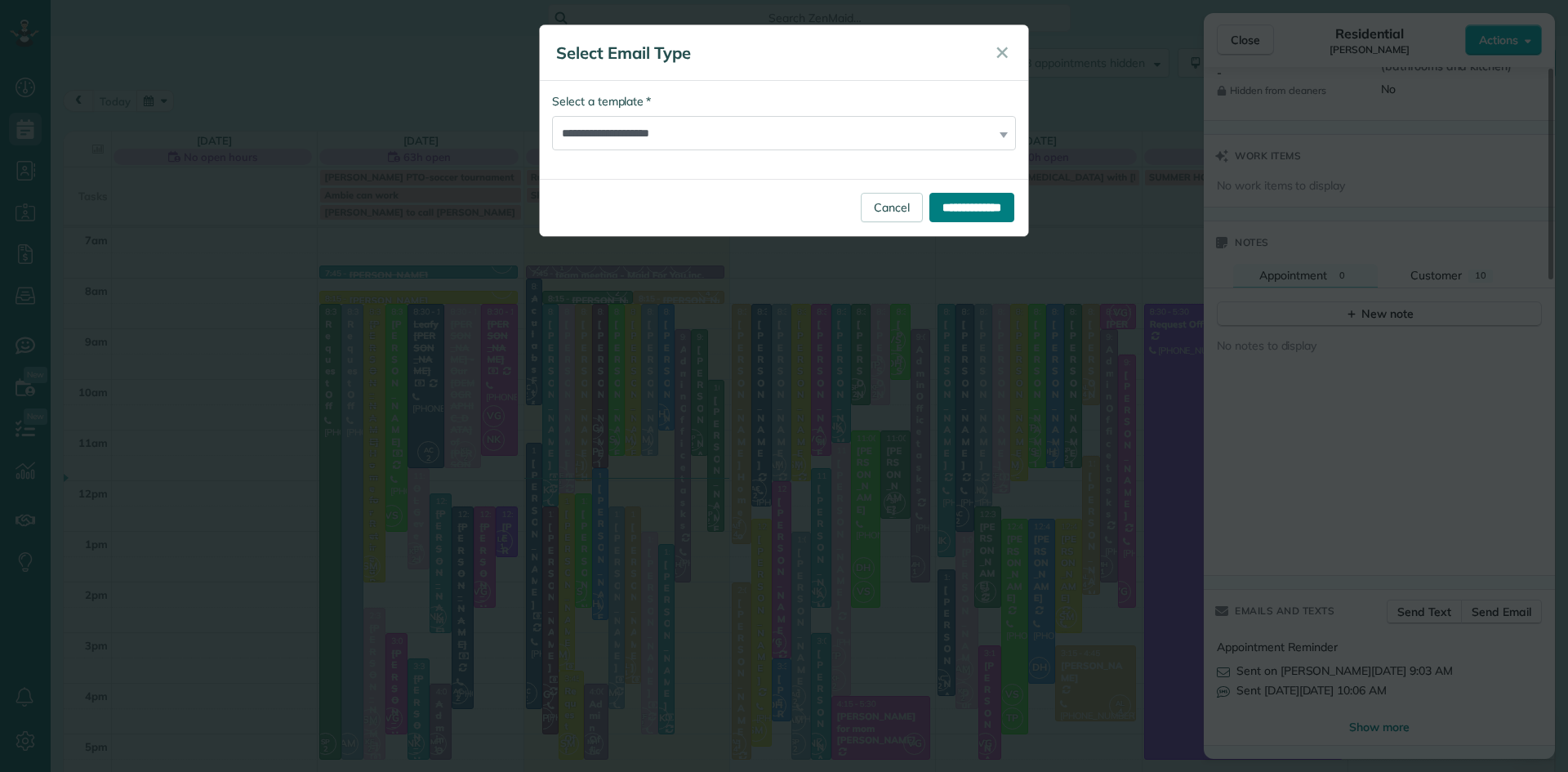 click on "**********" at bounding box center [972, 208] 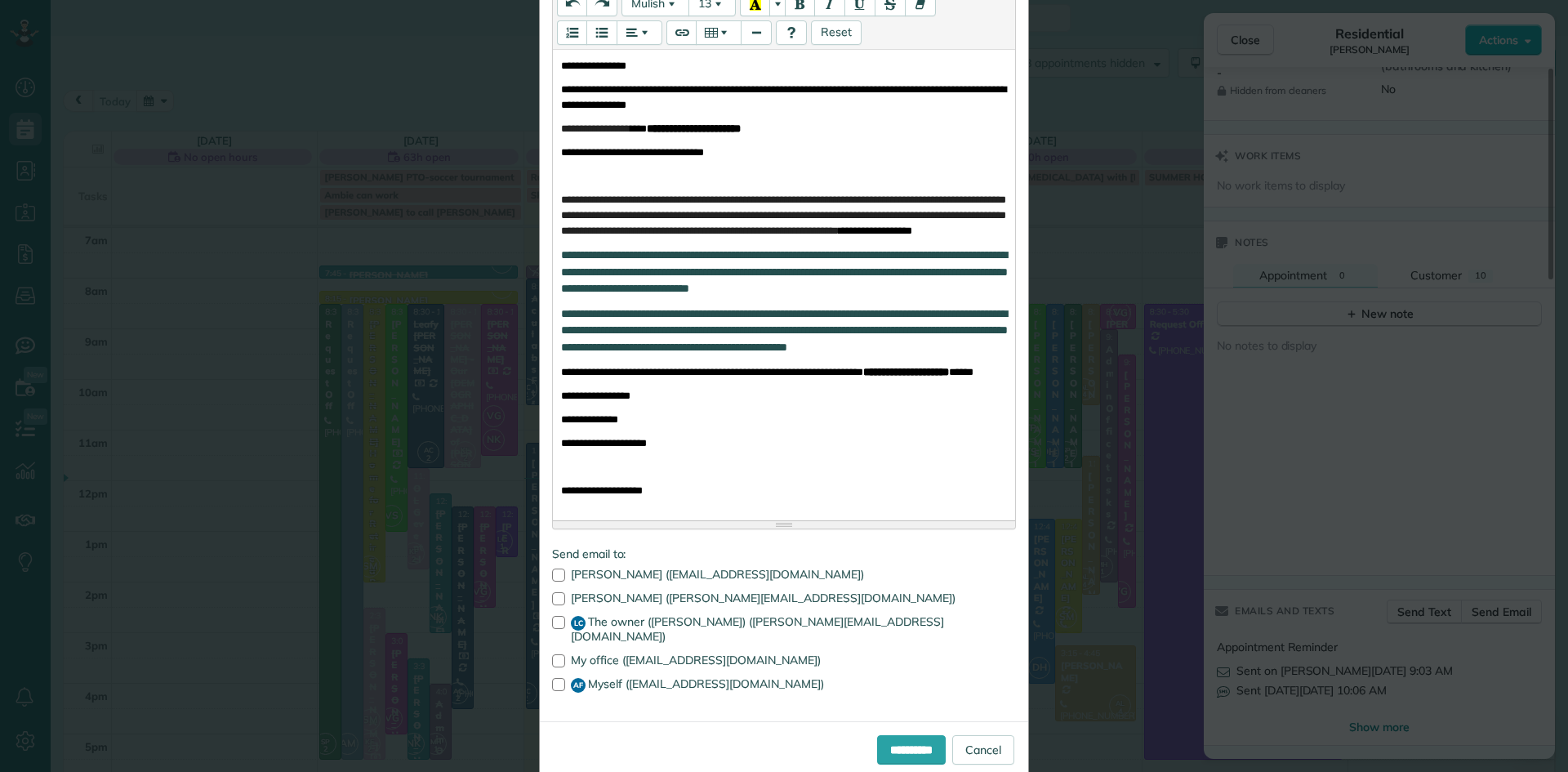 scroll, scrollTop: 368, scrollLeft: 0, axis: vertical 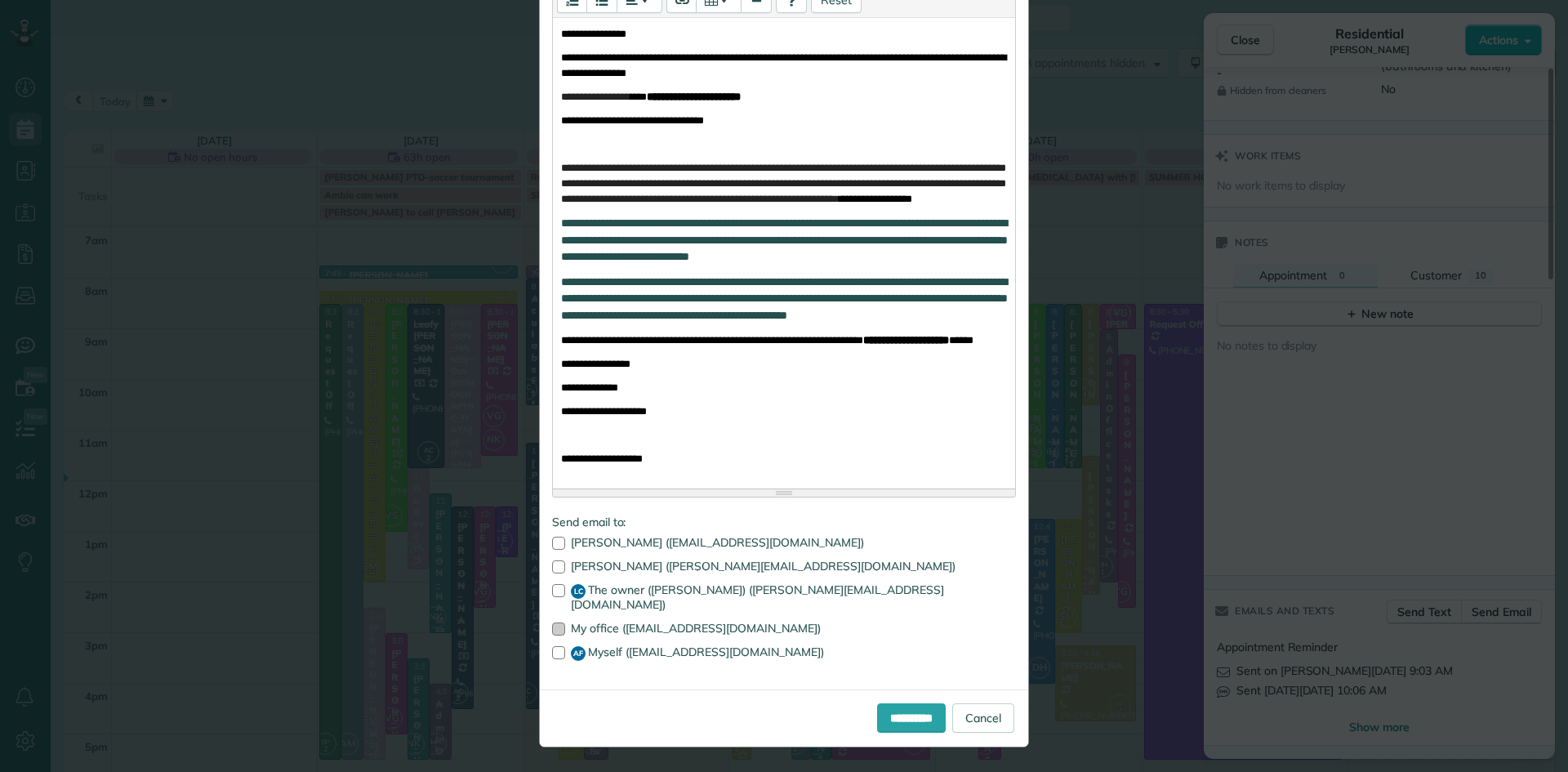 click at bounding box center (559, 629) 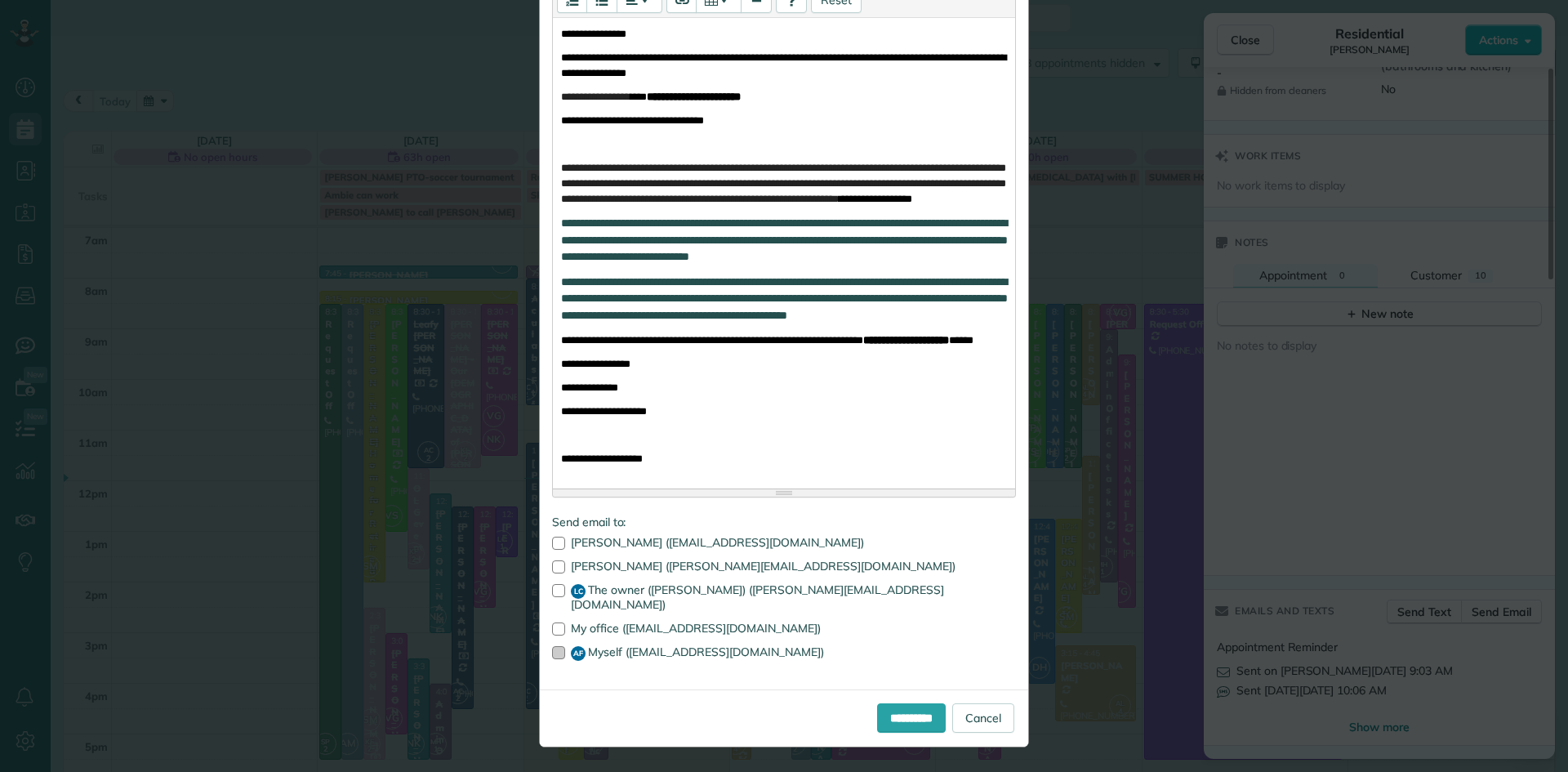 click at bounding box center (559, 653) 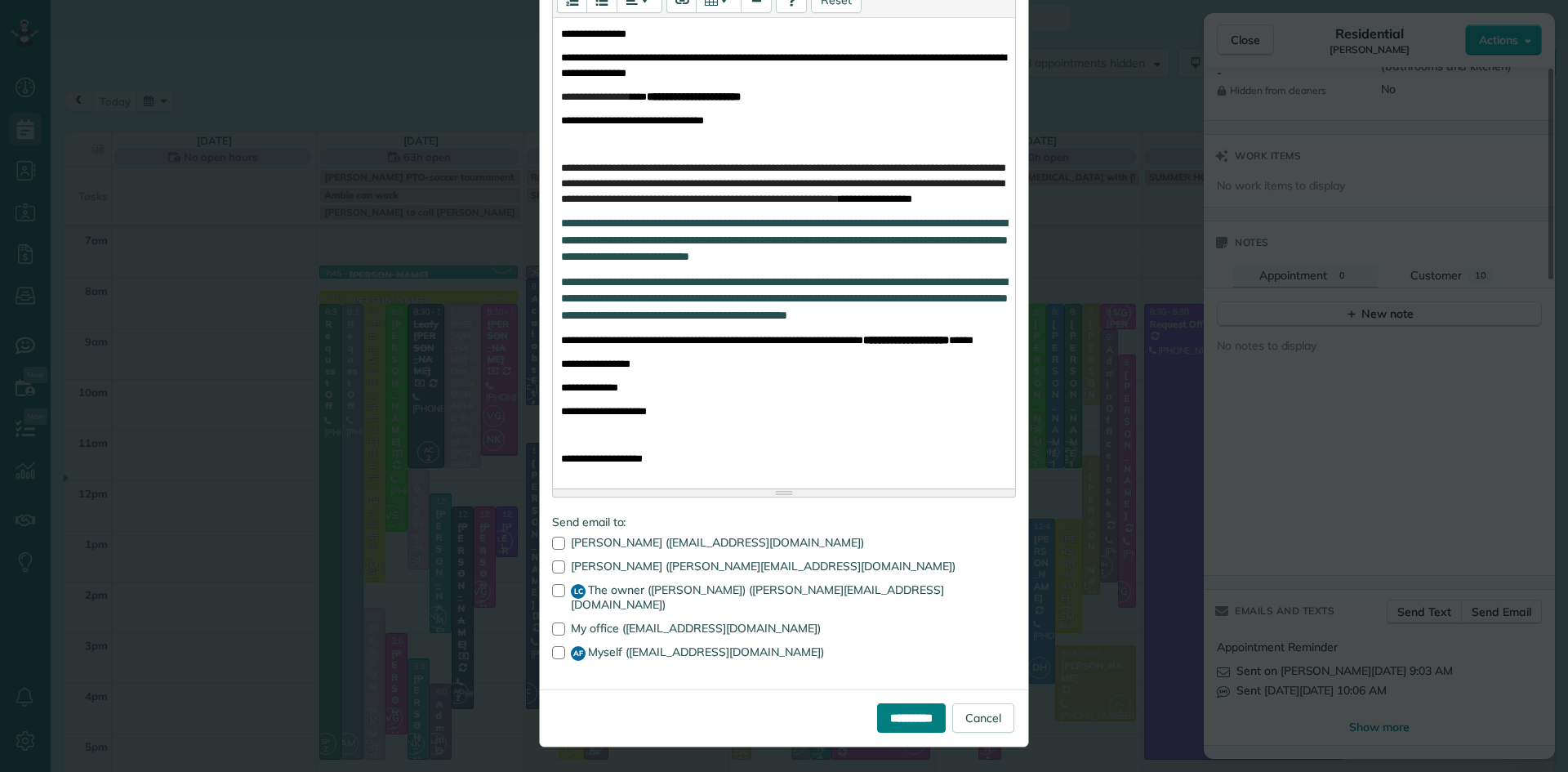 click on "**********" at bounding box center (911, 718) 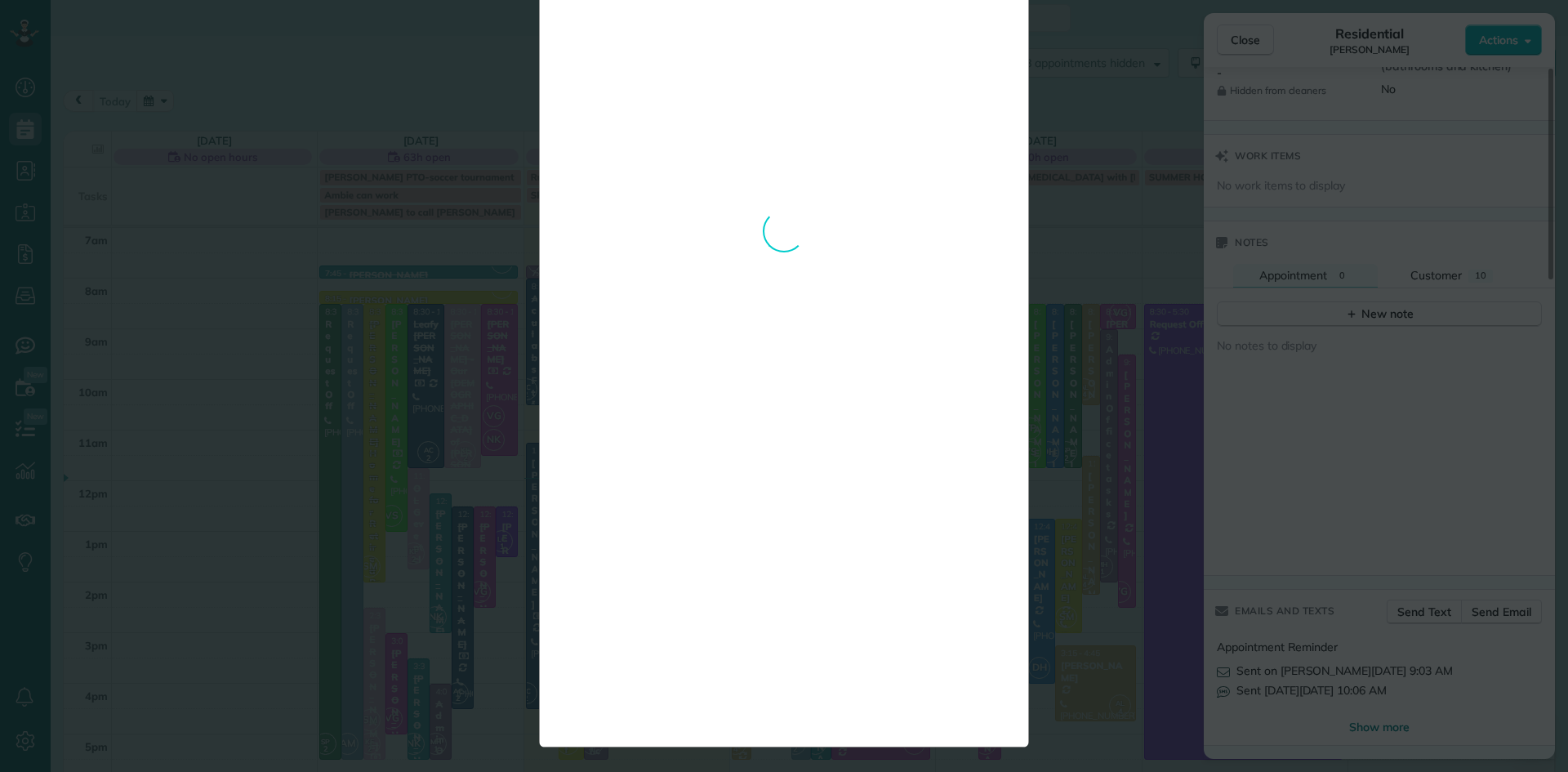 scroll, scrollTop: 0, scrollLeft: 0, axis: both 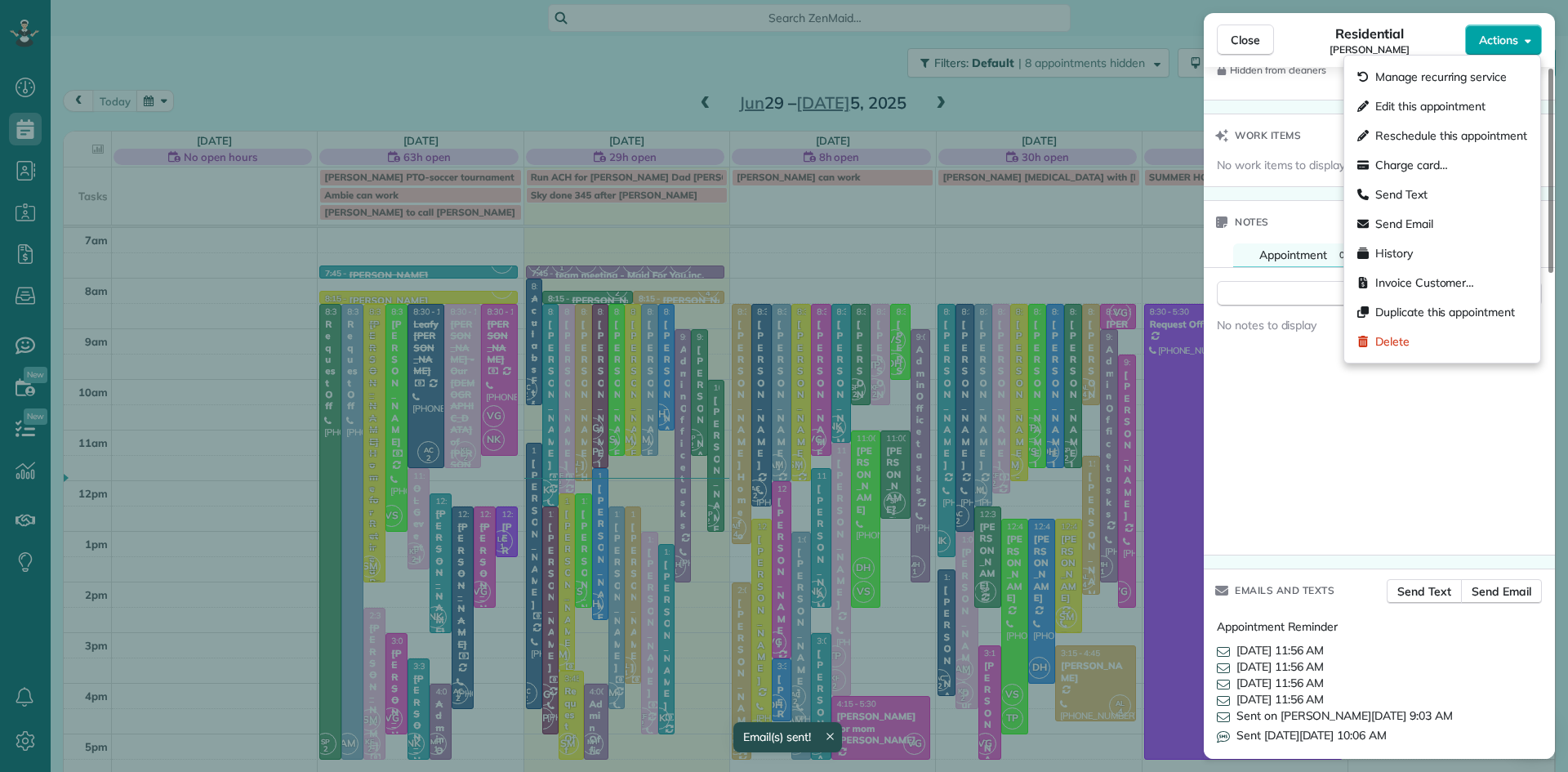 click on "Actions" at bounding box center (1499, 40) 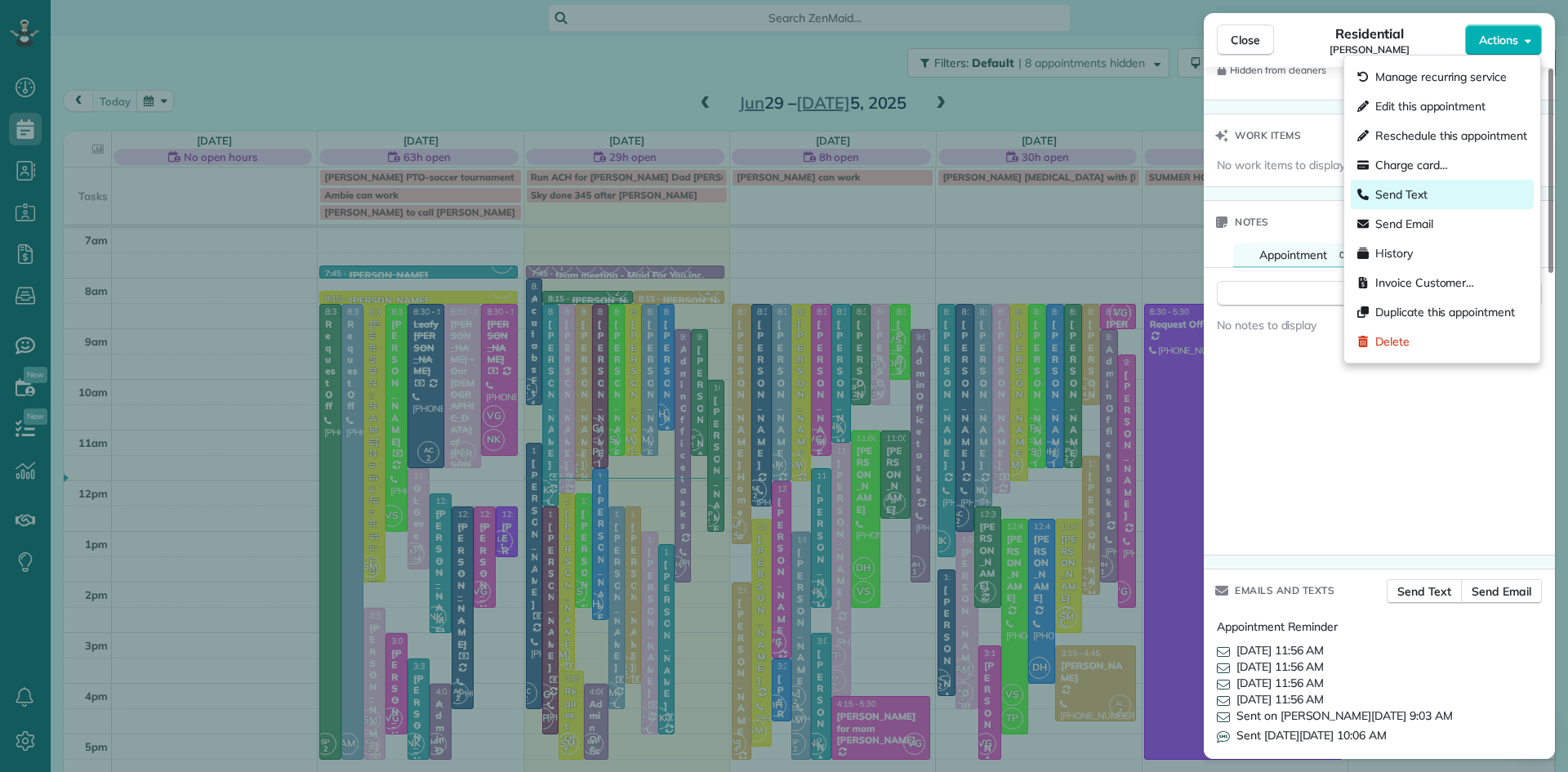 click on "Send Text" at bounding box center [1401, 194] 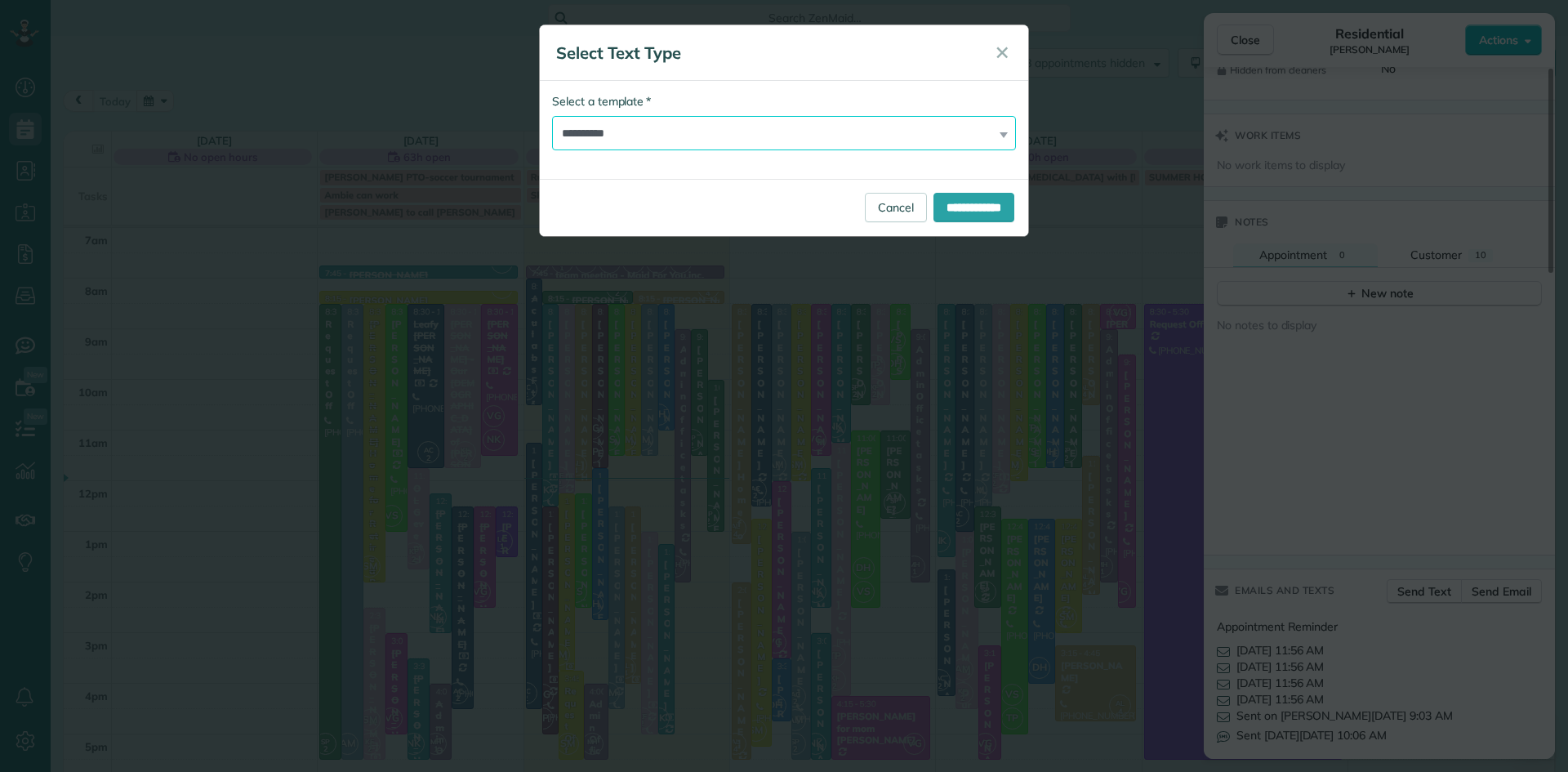 click on "**********" at bounding box center [784, 133] 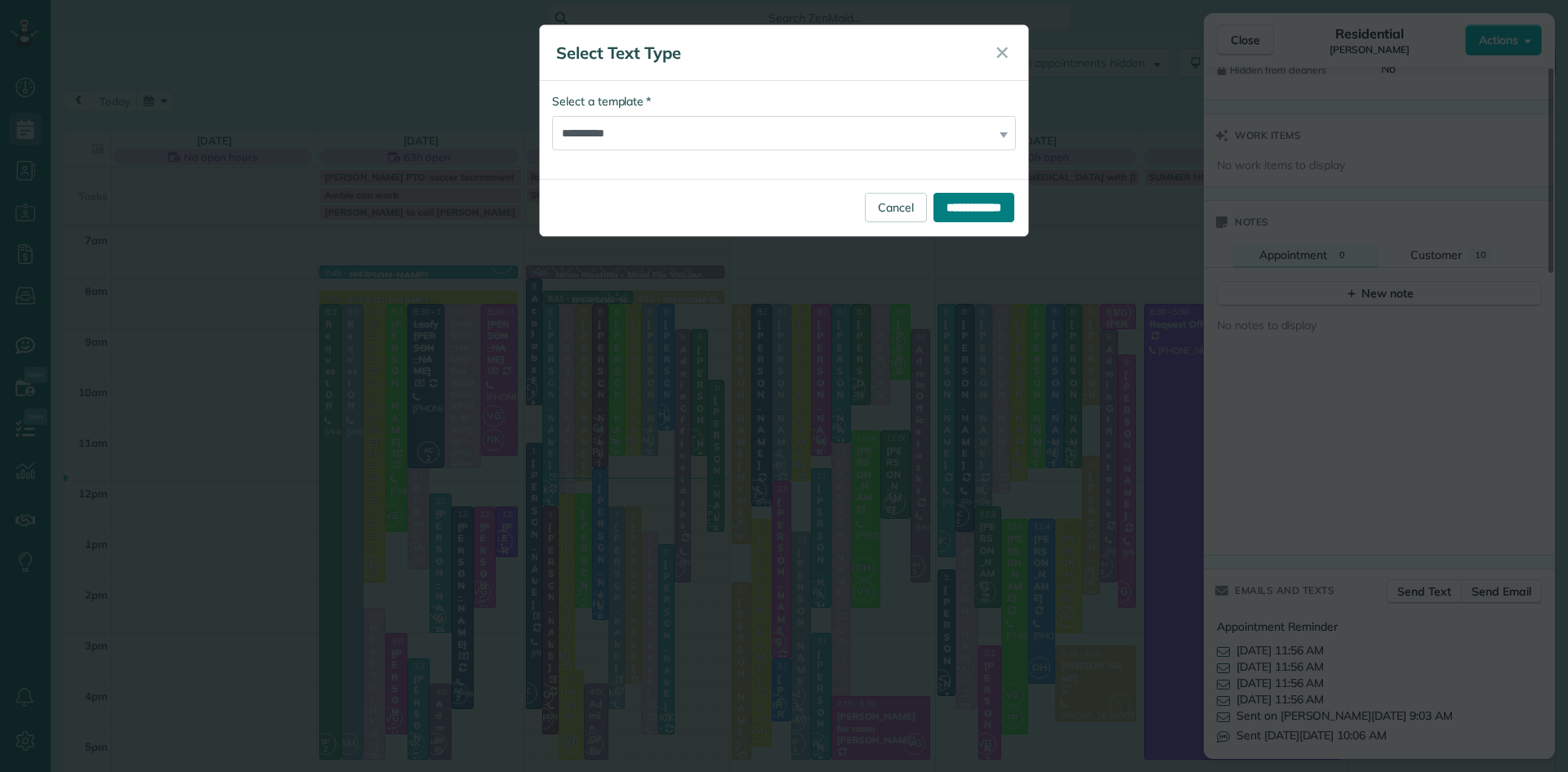 click on "**********" at bounding box center (973, 208) 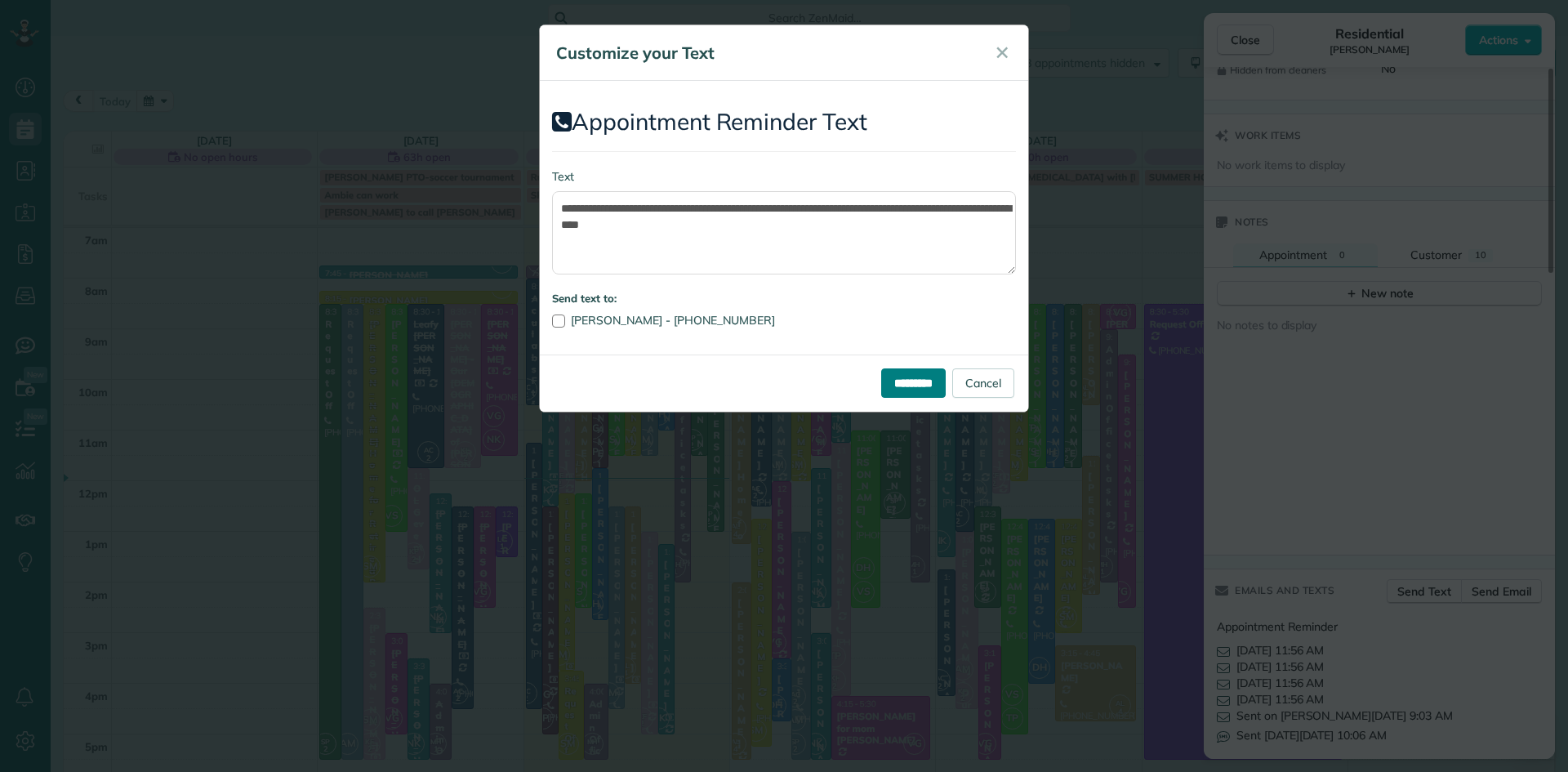 click on "*********" at bounding box center (913, 383) 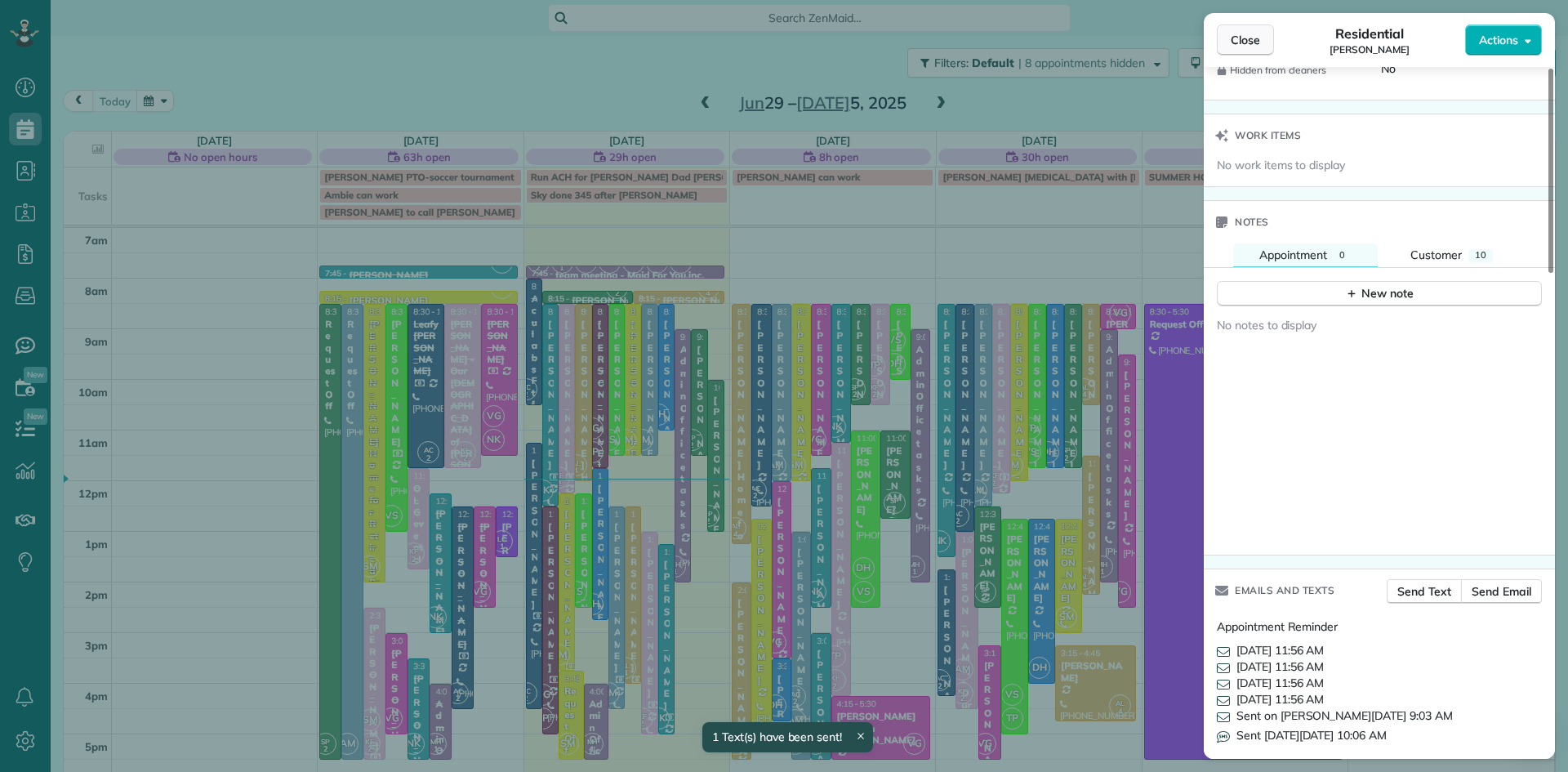 click on "Close" at bounding box center [1245, 40] 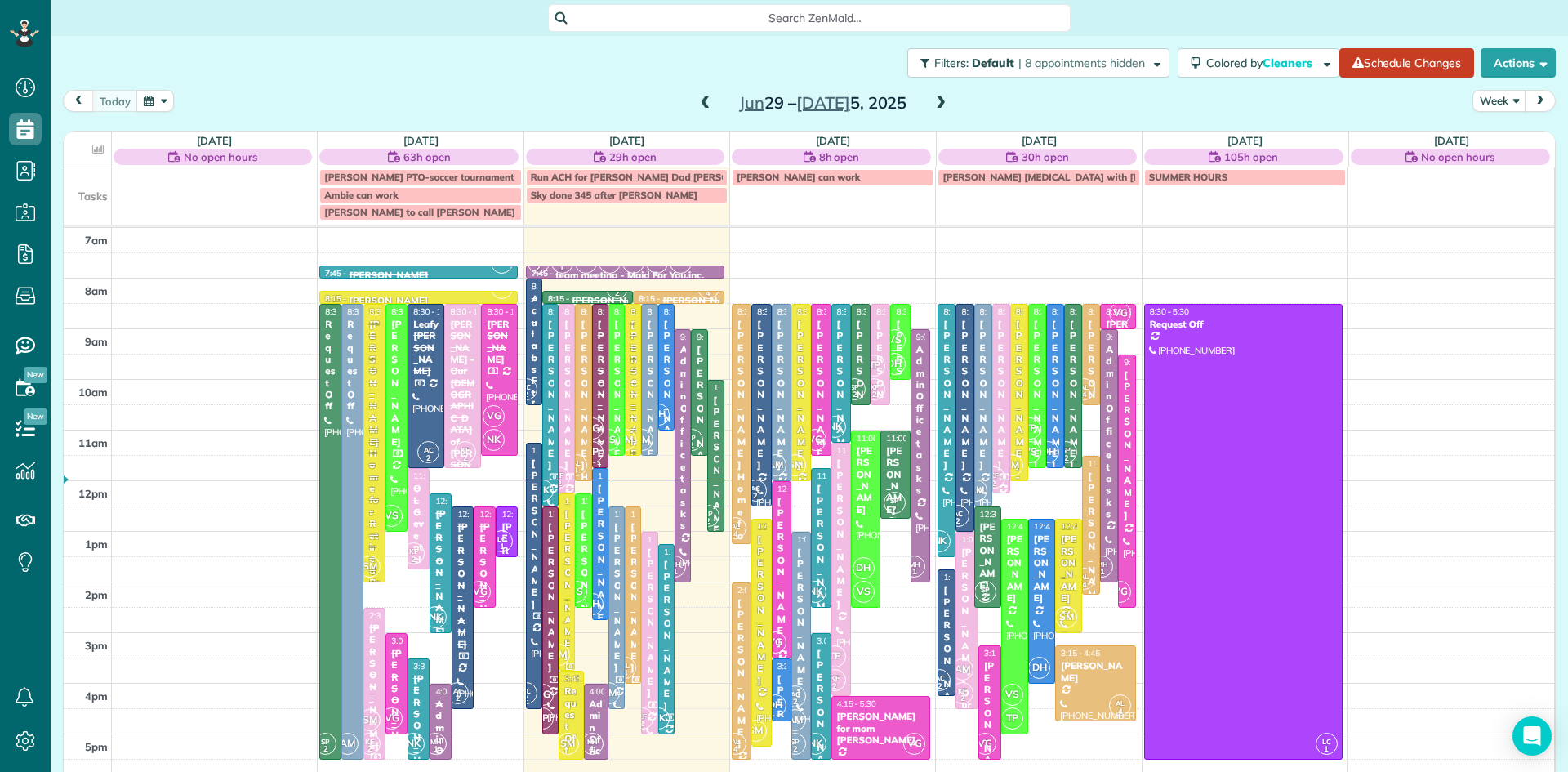 click on "[PERSON_NAME]" at bounding box center (715, 471) 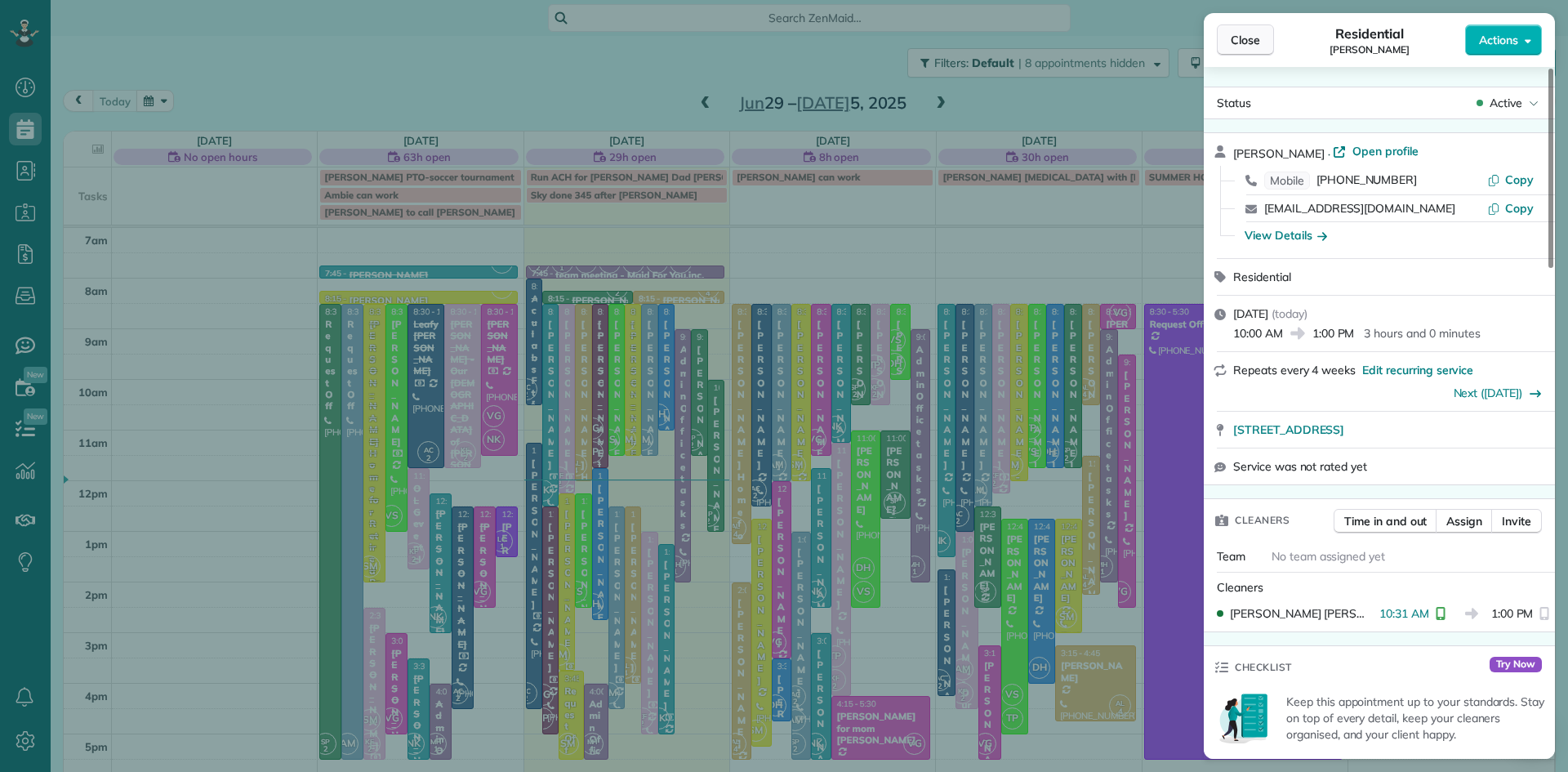 click on "Close" at bounding box center (1245, 40) 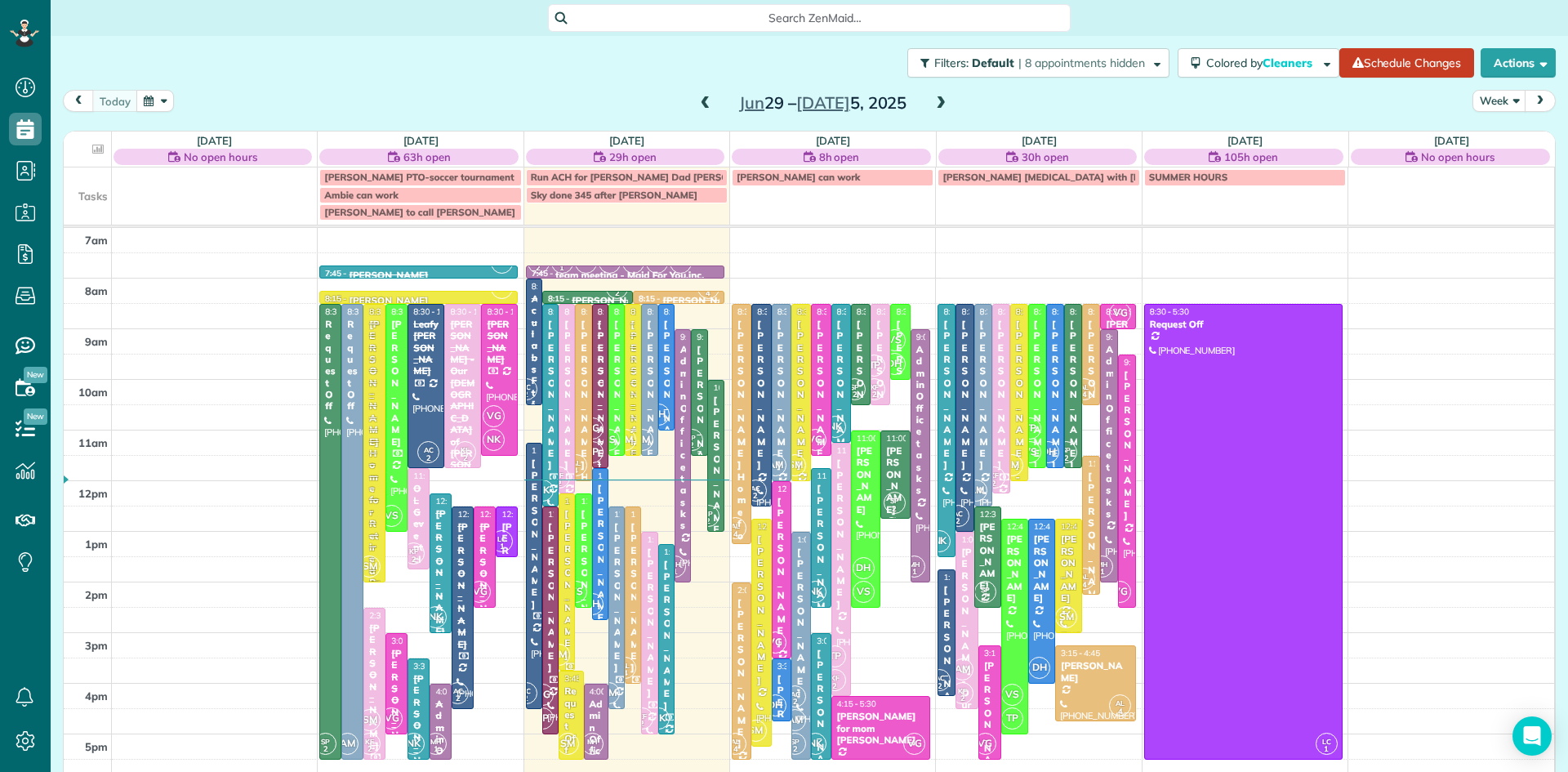 click on "SP 2" at bounding box center [692, 440] 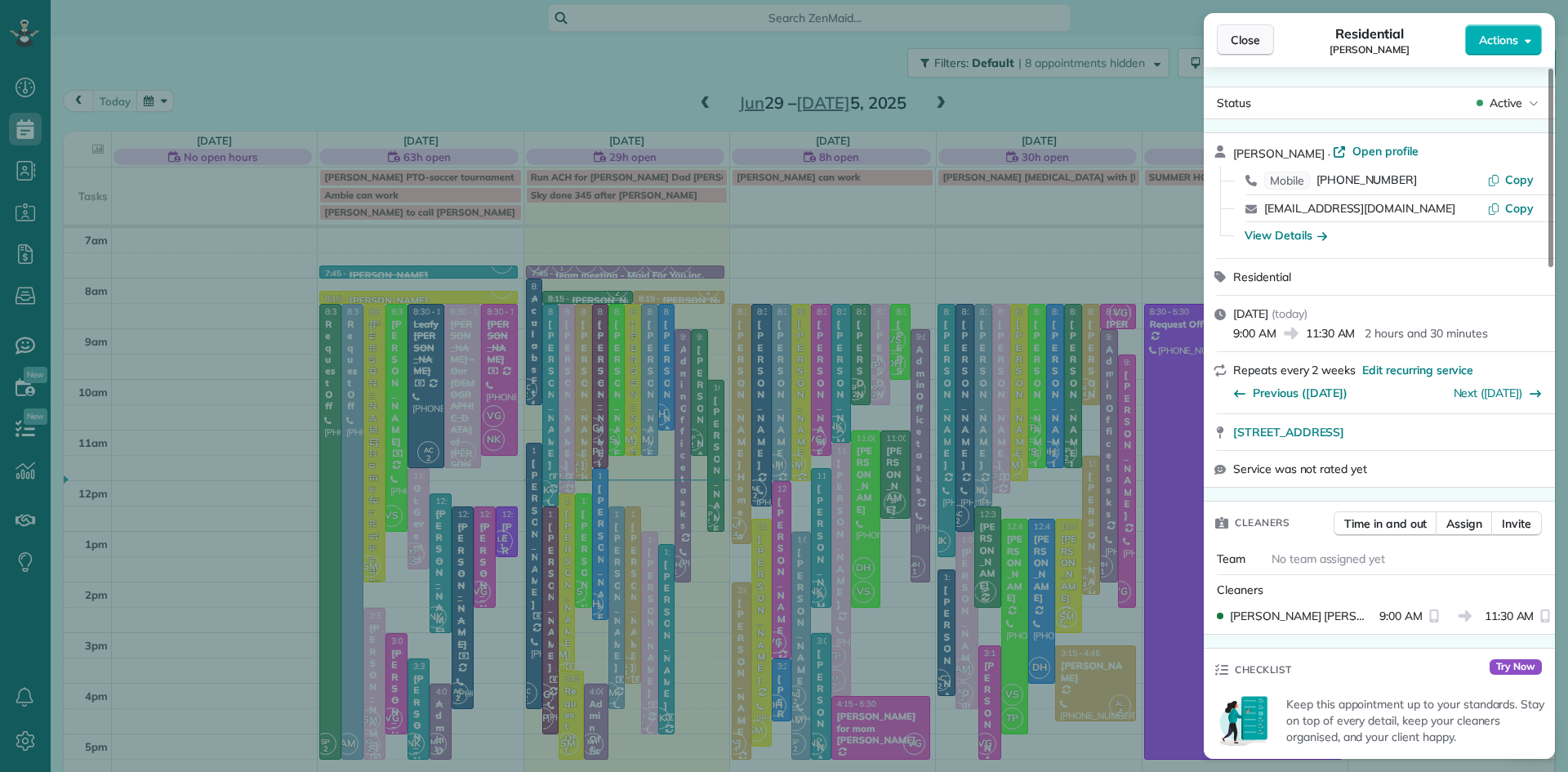 click on "Close" at bounding box center (1245, 40) 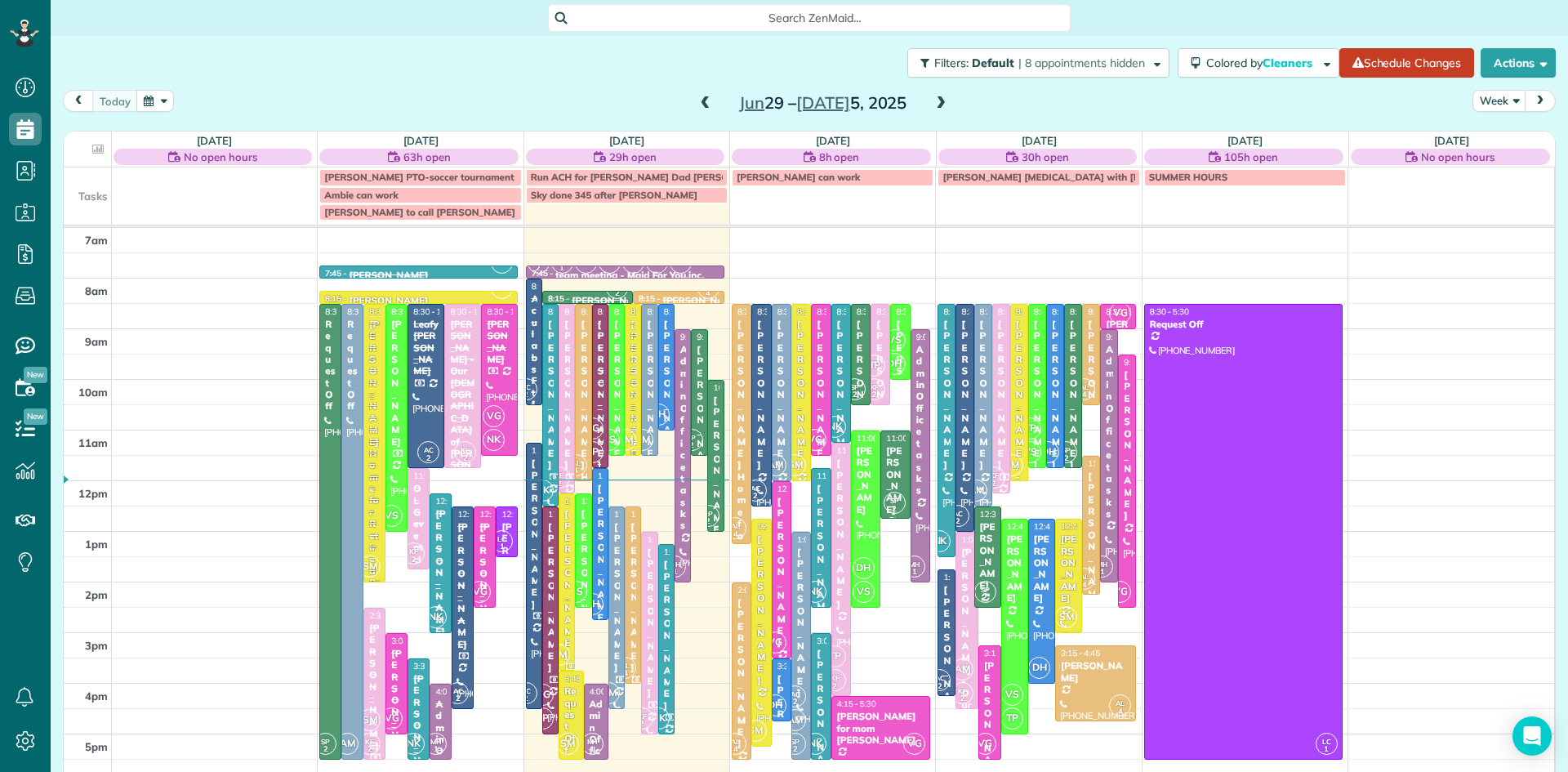 click on "SP 2" at bounding box center [708, 515] 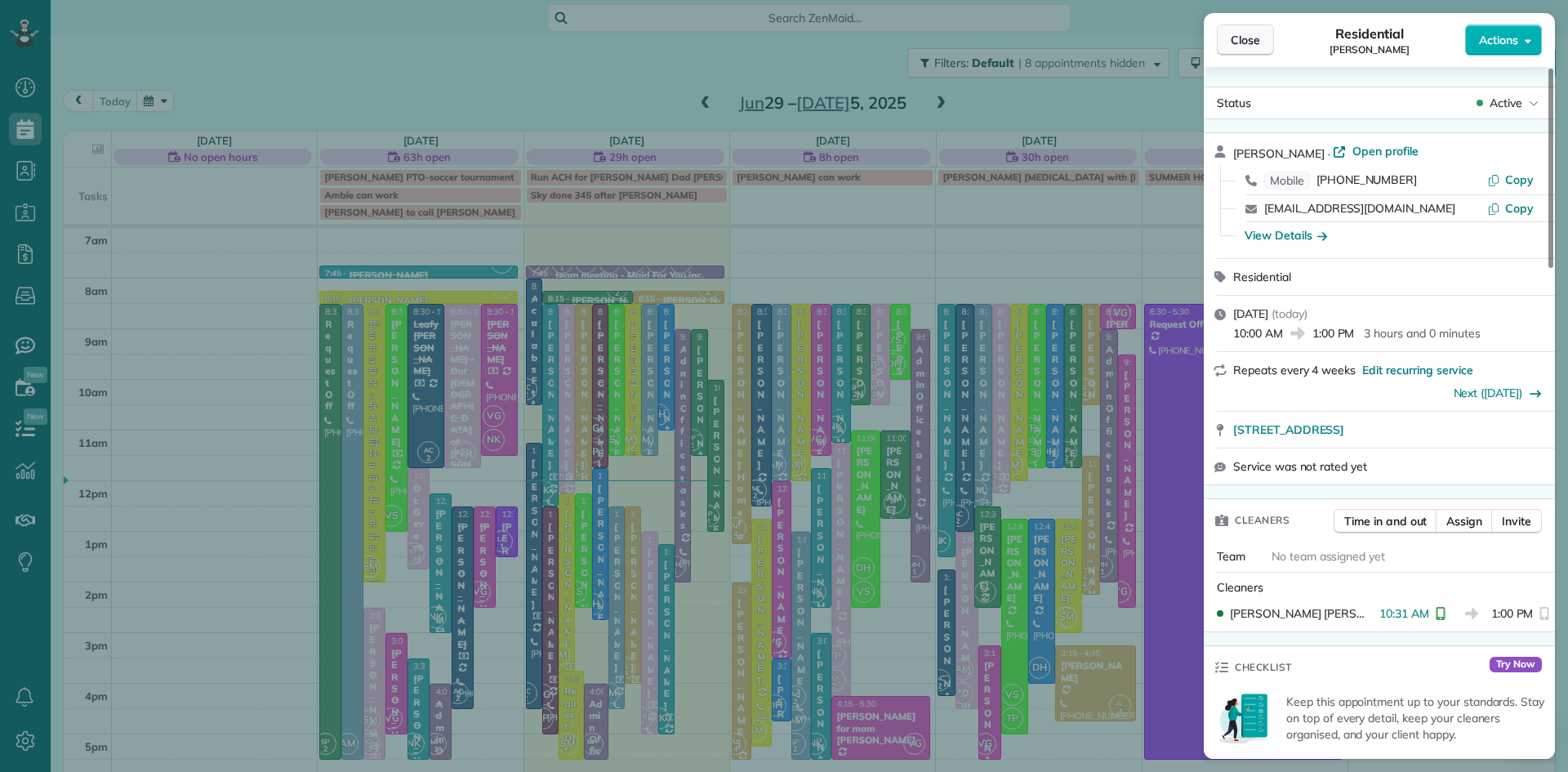 click on "Close" at bounding box center (1245, 40) 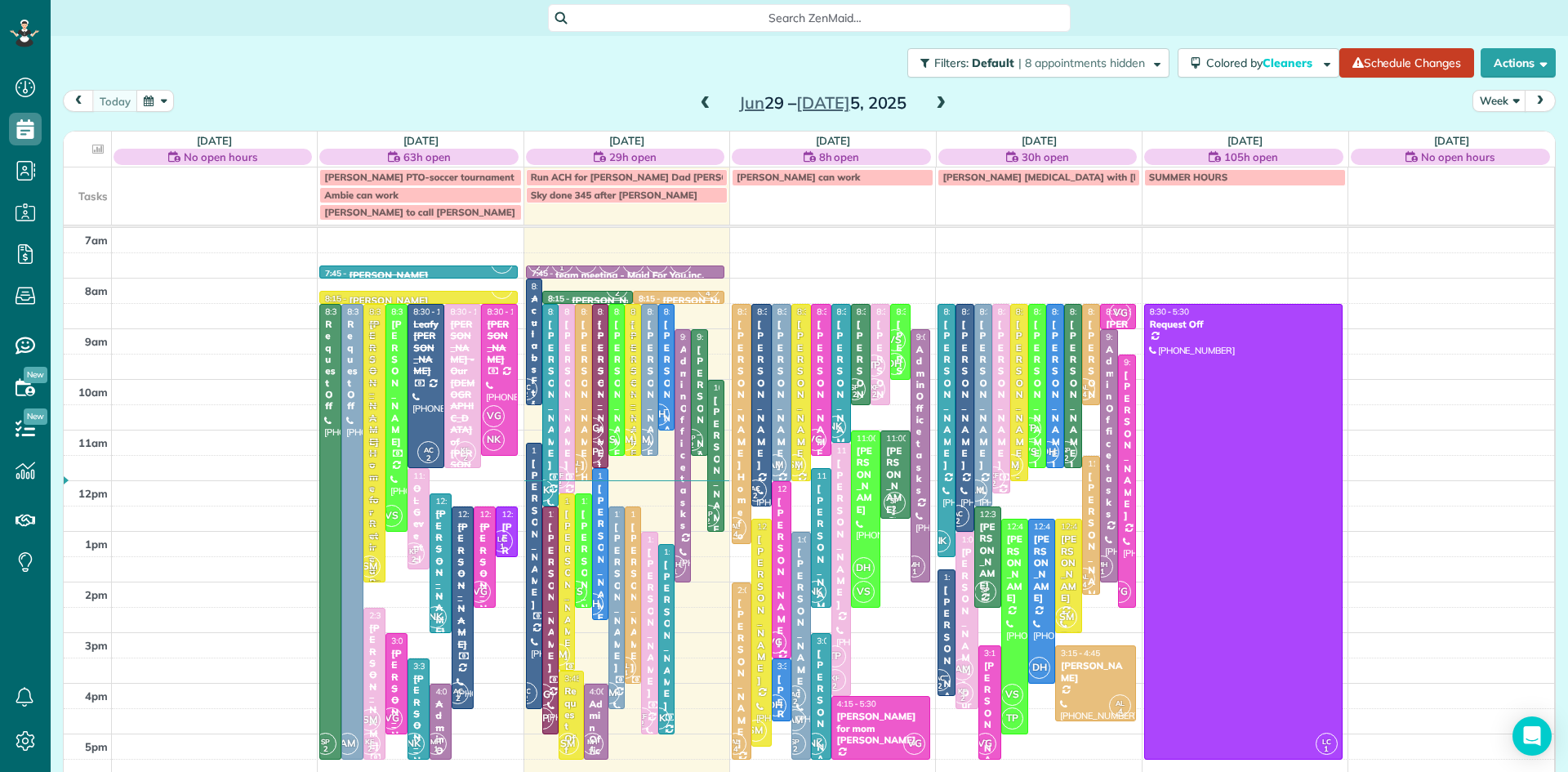 click on "[PERSON_NAME]" at bounding box center (699, 420) 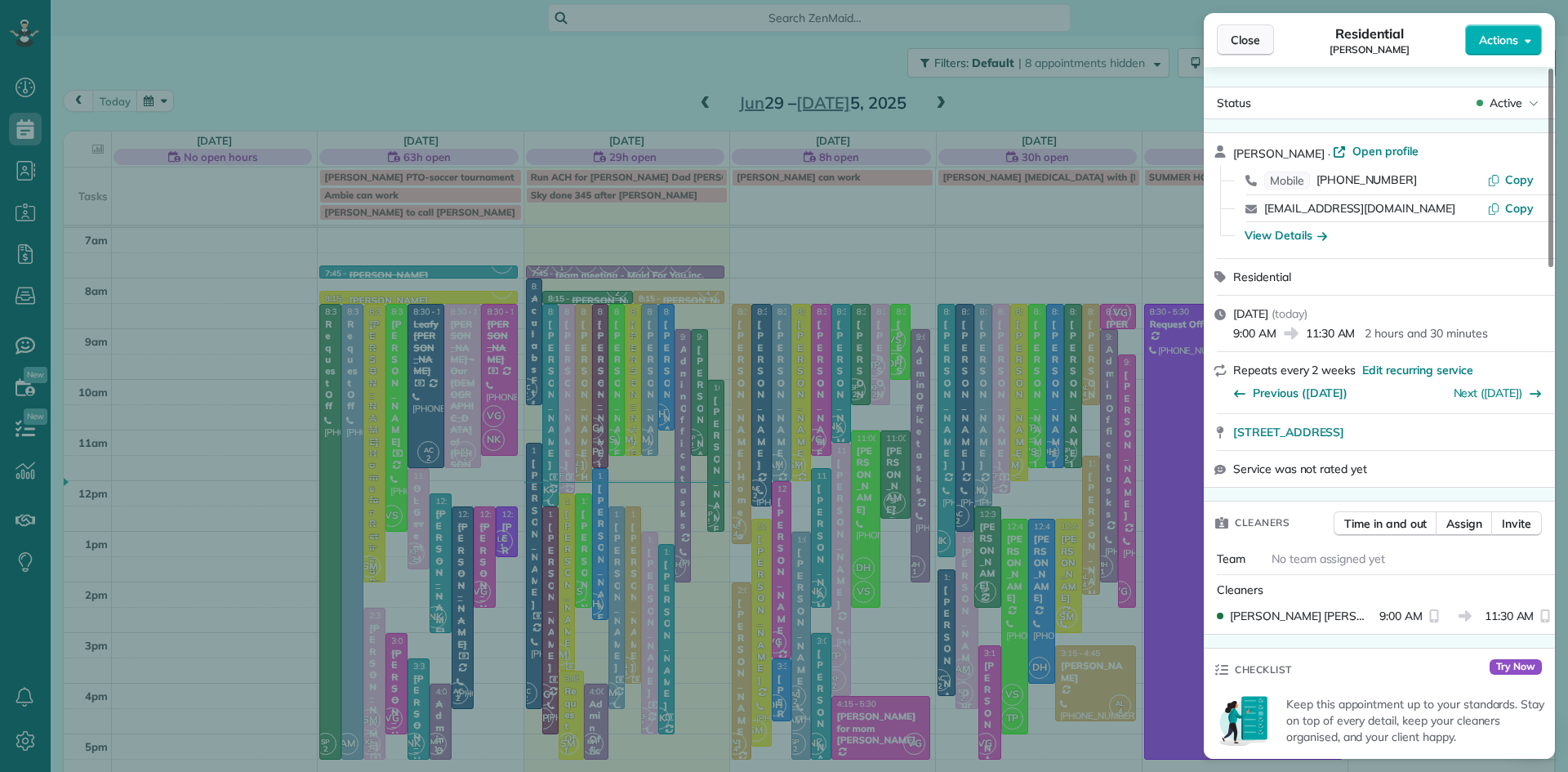 click on "Close" at bounding box center (1245, 40) 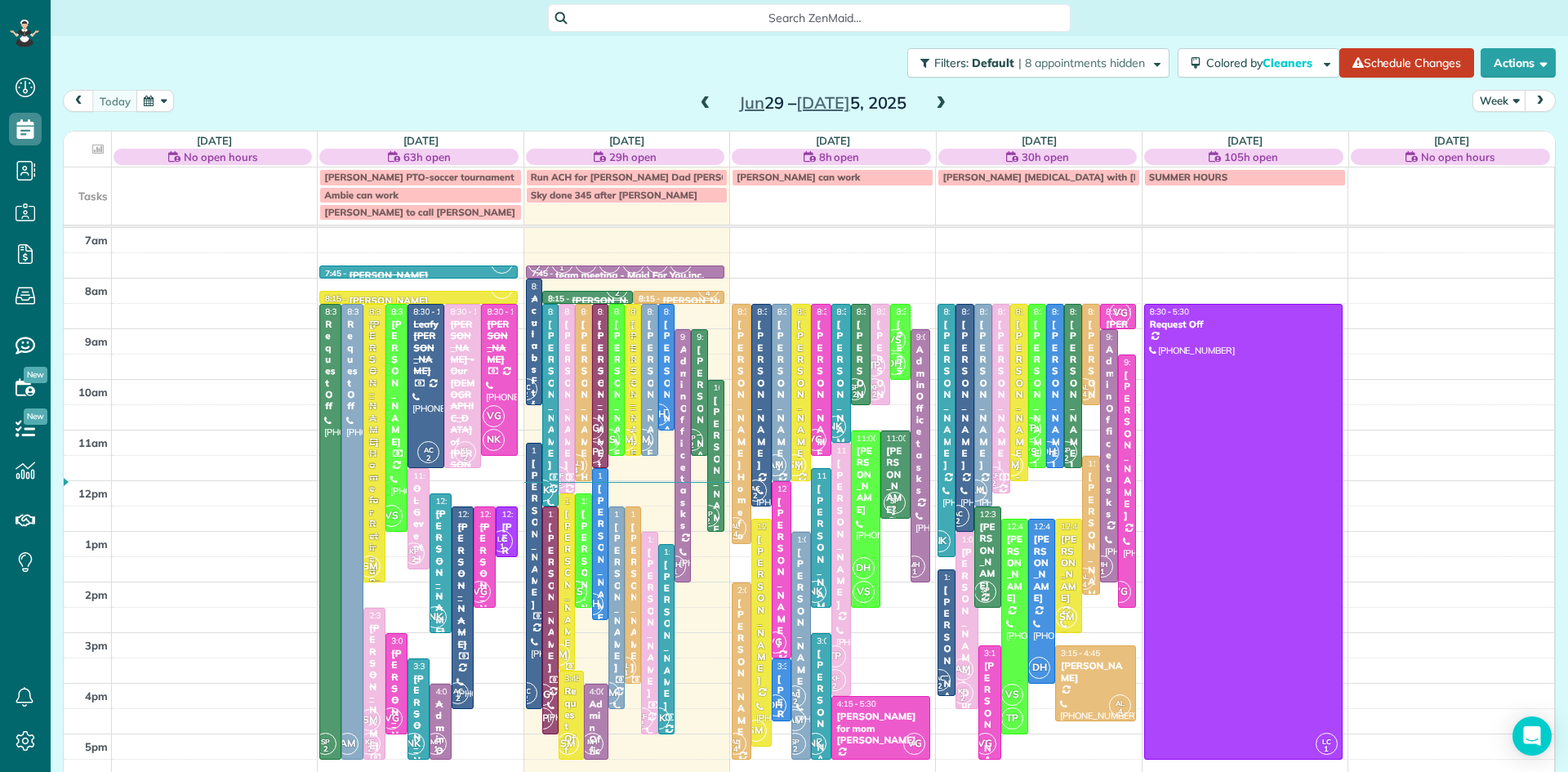 click at bounding box center (941, 104) 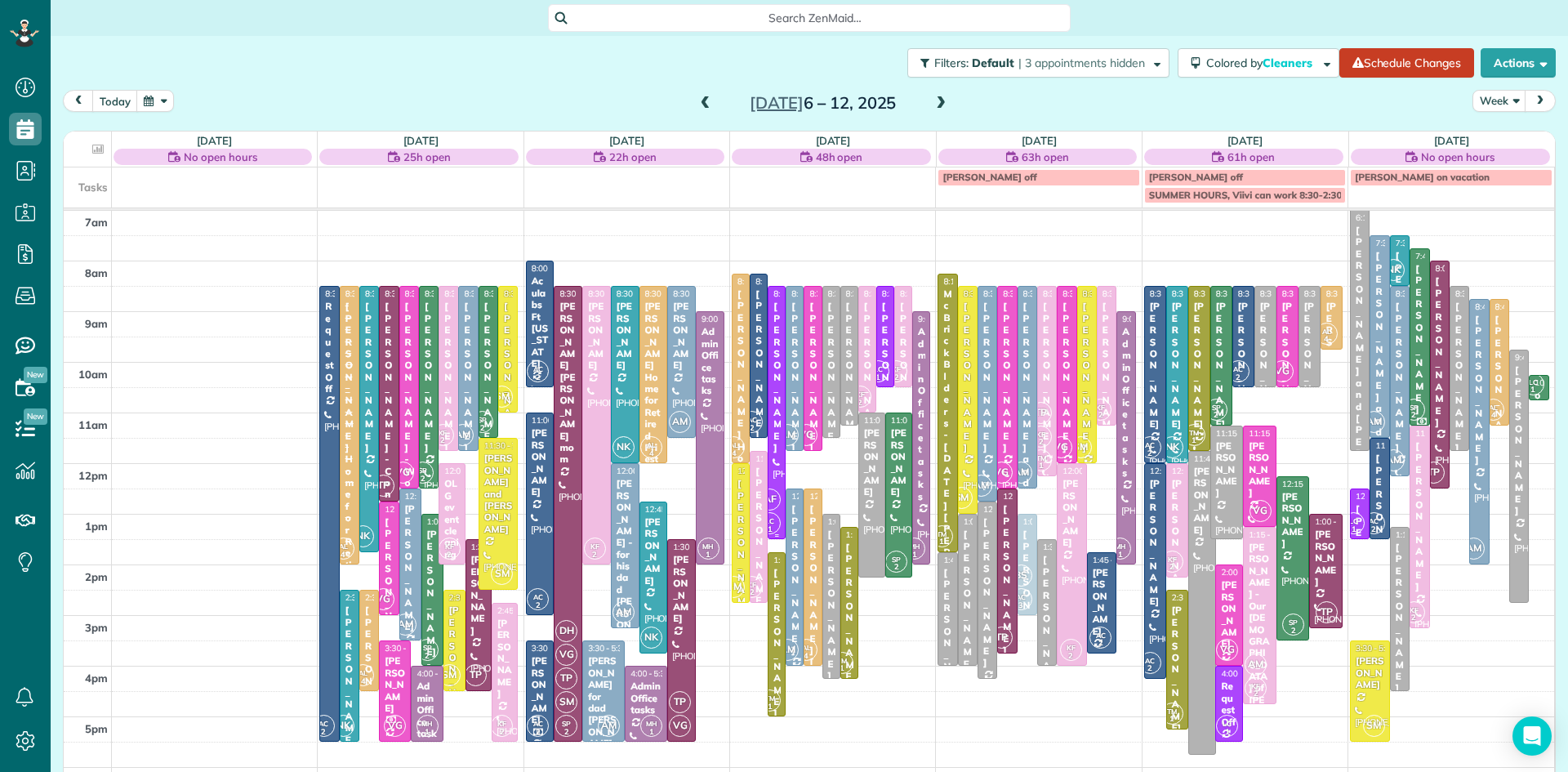 click on "[PERSON_NAME]" at bounding box center [777, 377] 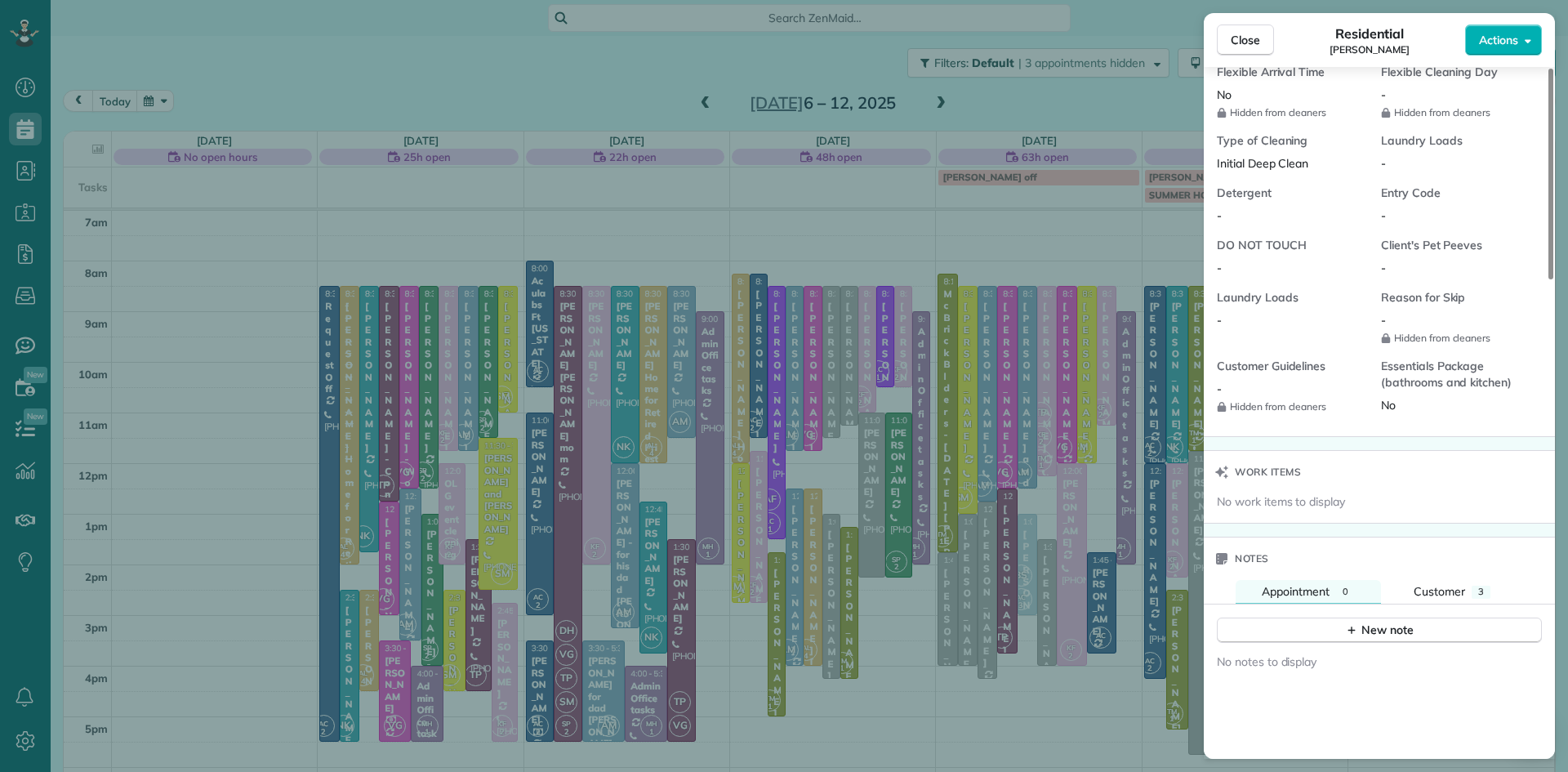 scroll, scrollTop: 1572, scrollLeft: 0, axis: vertical 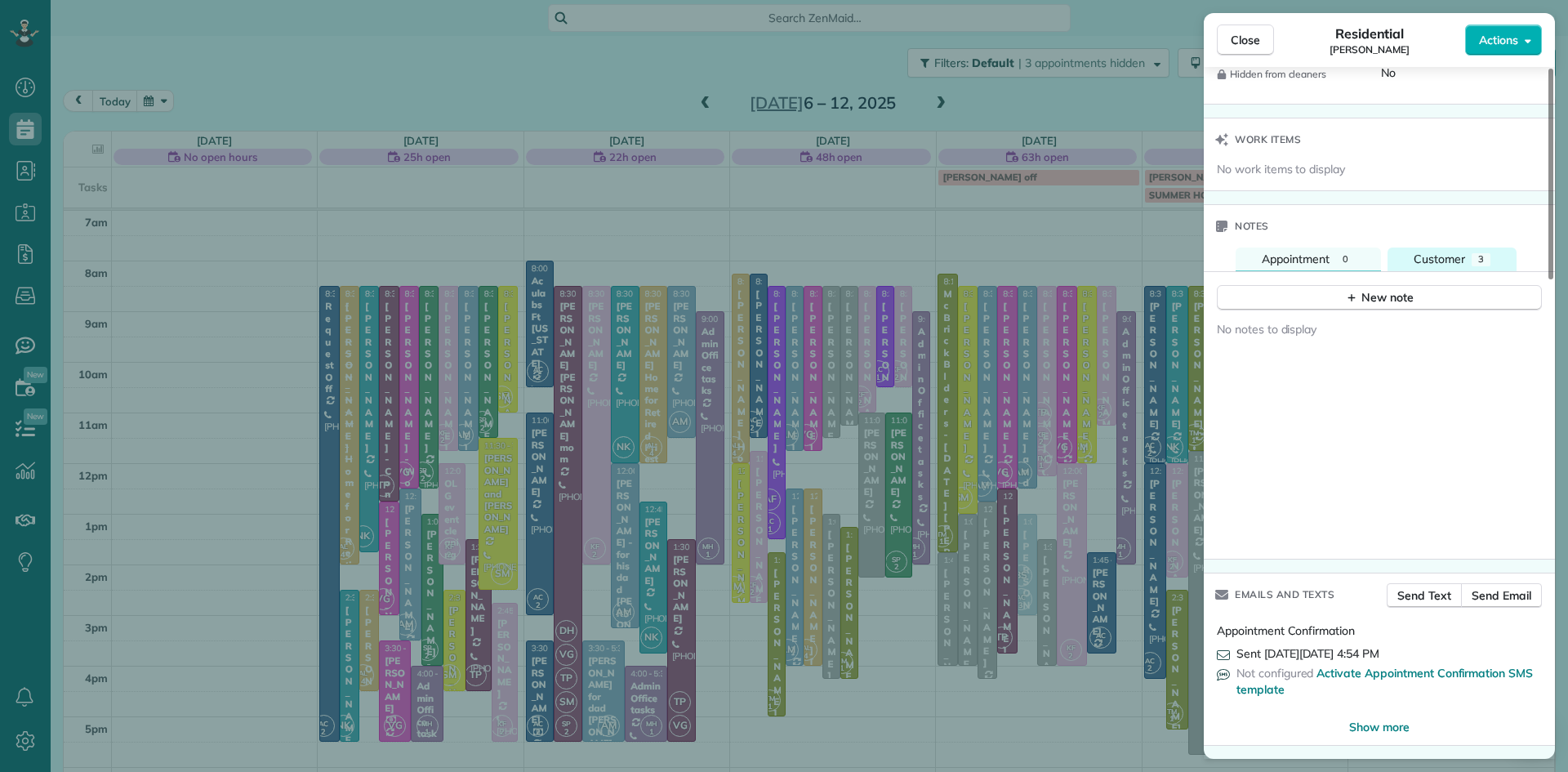 click on "Customer" at bounding box center (1439, 259) 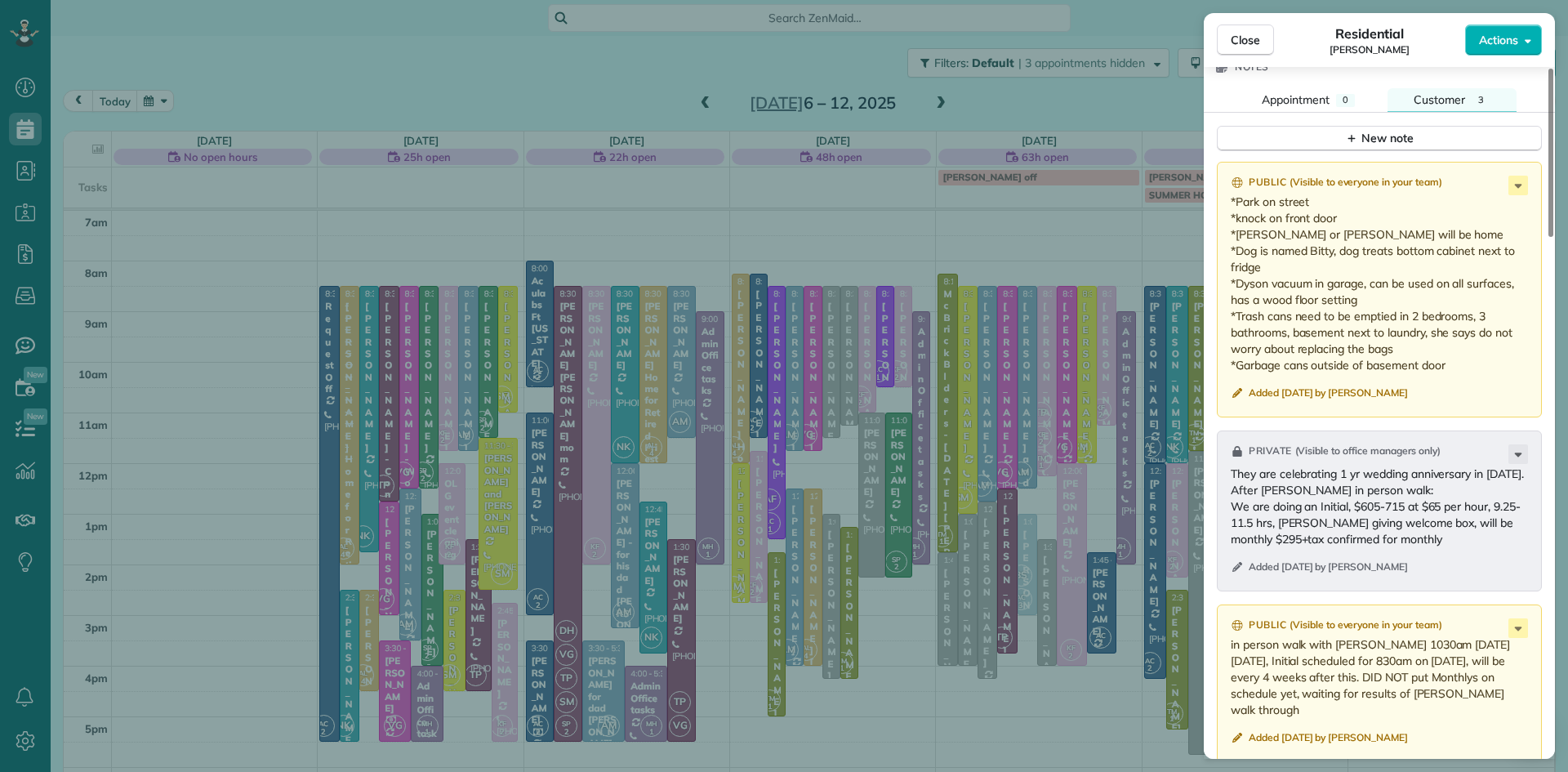 scroll, scrollTop: 1726, scrollLeft: 0, axis: vertical 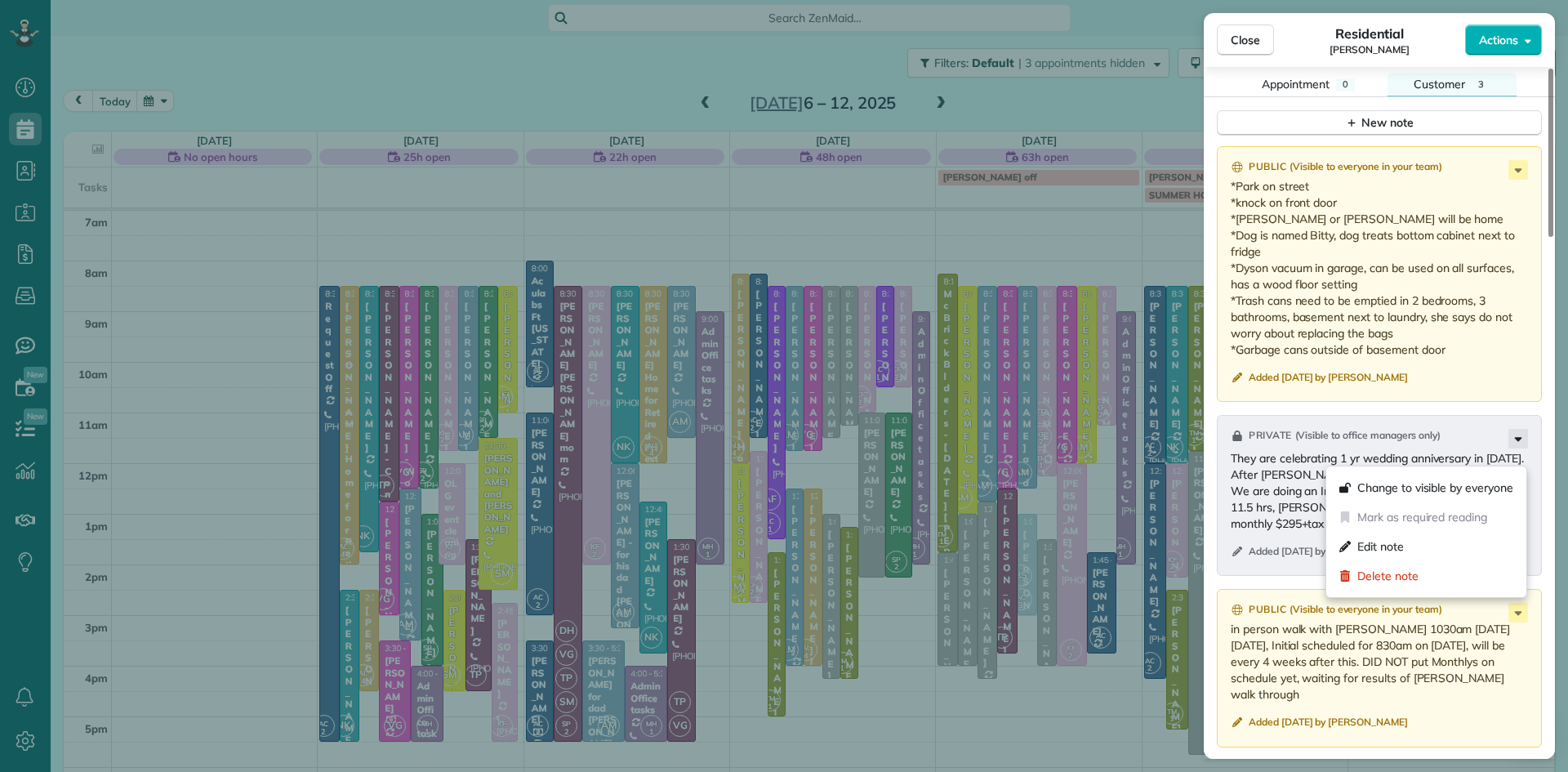 click 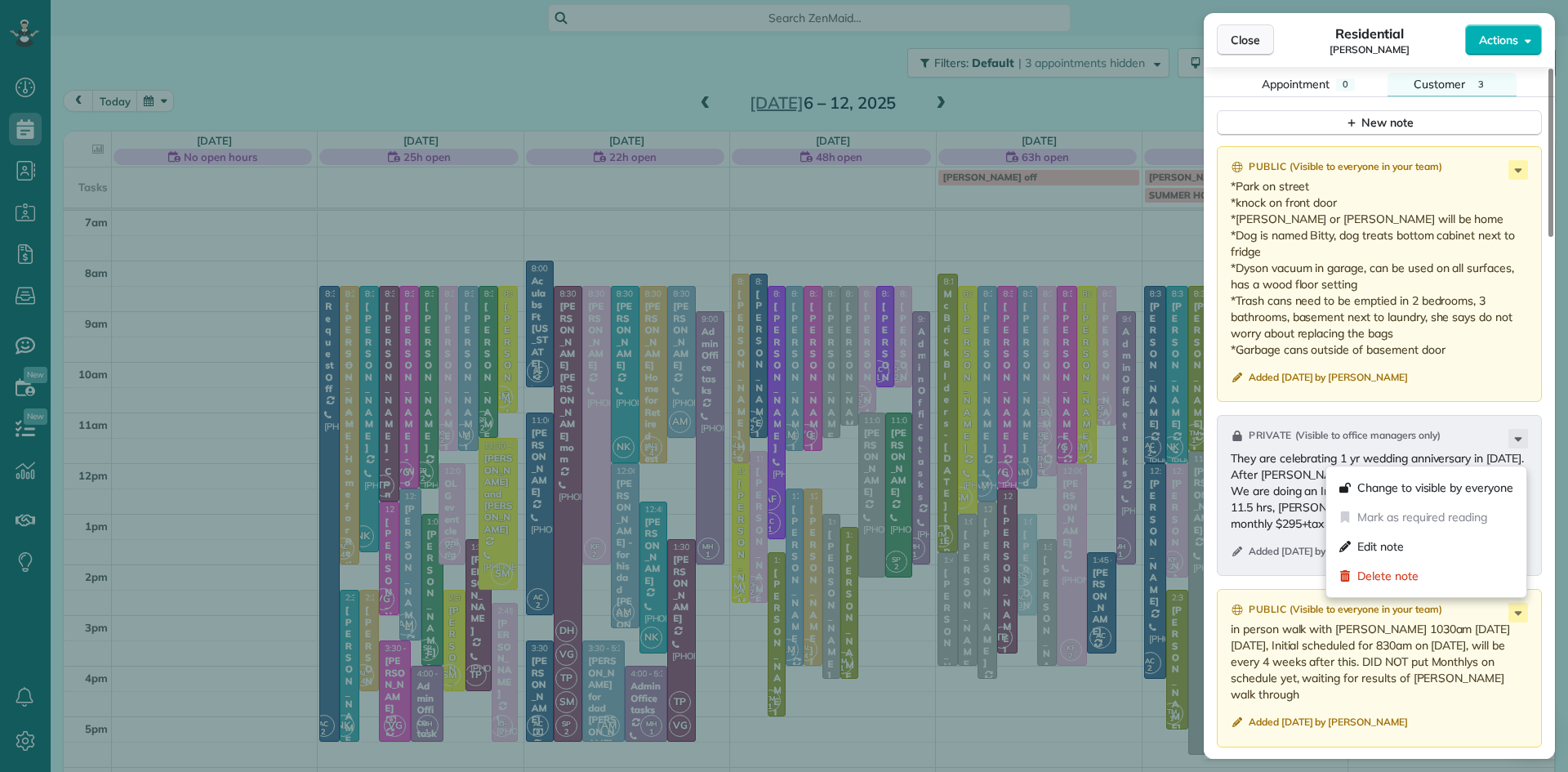 click on "Close" at bounding box center (1245, 40) 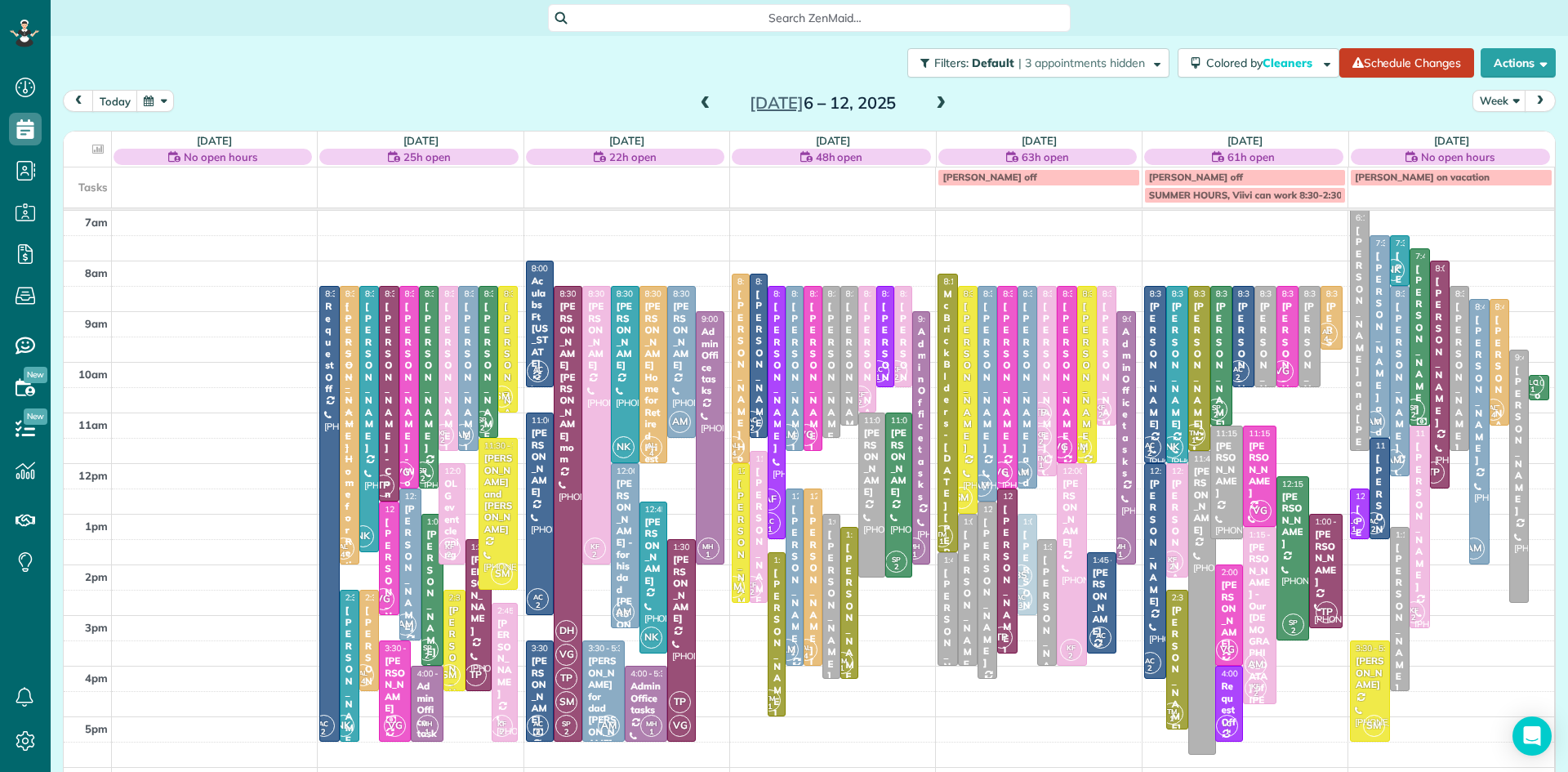 click on "7am 8am 9am 10am 11am 12pm 1pm 2pm 3pm 4pm 5pm 6pm 7pm 8pm AC 2 8:30 - 5:30 Request Off (215) 370-7993 1560 Russett Drive Warminster, PA 18974 AL 4 8:30 - 2:00 Regina Coeli Home for Retired Priests - behind Archbishop Wood (610) 586-8535 685 York Road Warminster, PA 18974 NK 8:30 - 1:45 Amber Kopp (609) 712-0139 16 Crocus Lane Newtown, PA 18940 TP 8:30 - 12:45 Susan McGire - Contempro Dance Theatre (267) 994-8292 612 Lincoln Highway Fairless Hills, PA 19030 VG 8:30 - 12:30 Mark Kuhns - World Team (215) 491-4900 1431 Stuckert Road Warrington, PA 18976 SP 2 8:30 - 12:30 Emma Hertz (267) 934-0325 2069 Country Club Drive Doylestown, PA 18901 KF 2 8:30 - 11:45 Anthony Mantellino - Our Lady of Guadalupe (267) 247-5374 5194 Cold Spring Creamery Road Doylestown, PA ? AM 8:30 - 11:45 Alaina Johnston (848) 702-7171 1500 Laurel Cir Warrington, PA 18976 SP 2 8:30 - 11:30 Megan Coonelly (267) 586-3732 425 Tall Oaks Drive Warminster, PA 18974 SM 8:30 - 11:00 Jeff Rider (215) 983-0787 26 Roundabout Ln Levittown, PA 19055 SM" at bounding box center (808, 564) 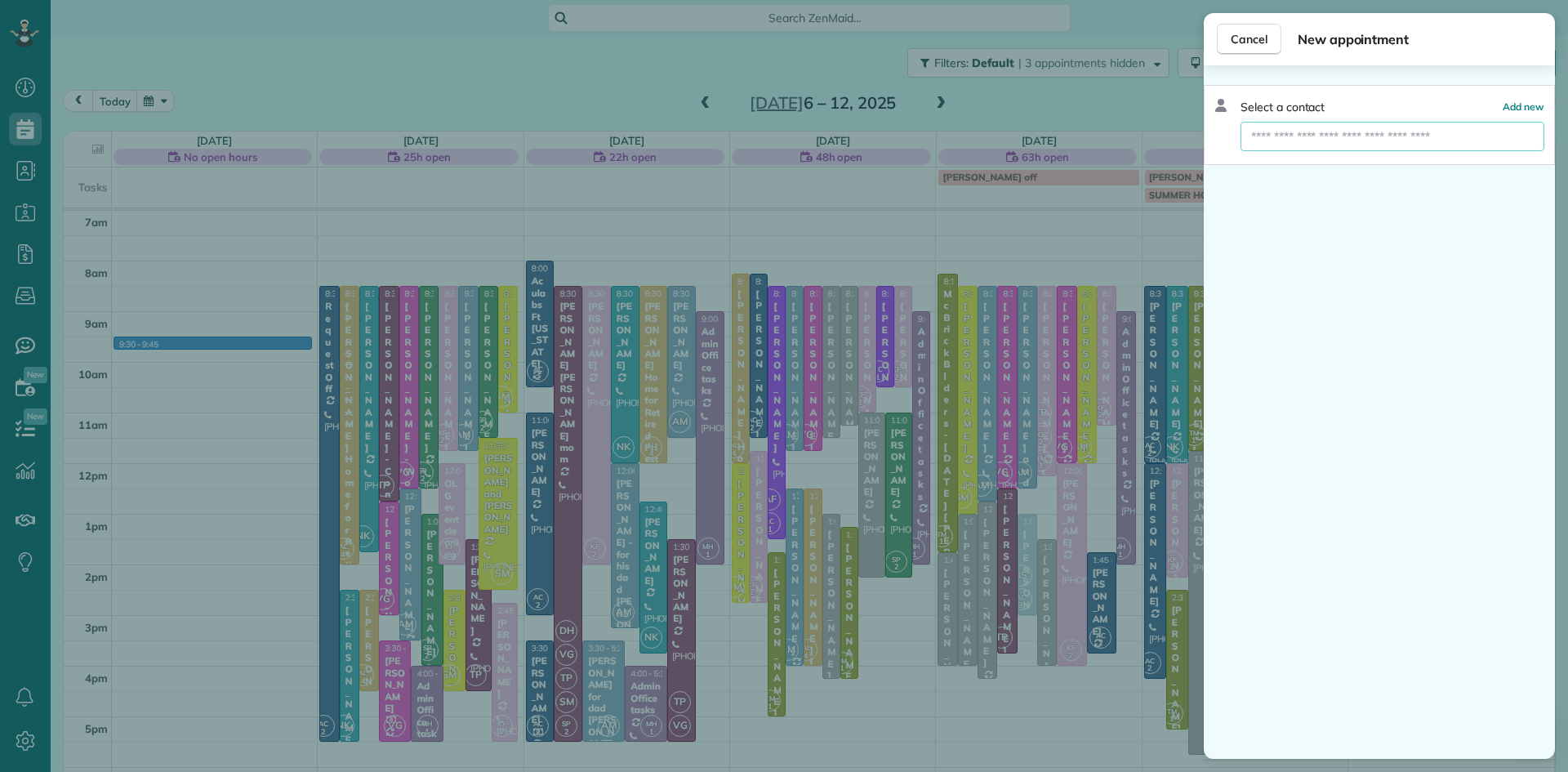 click at bounding box center [1392, 136] 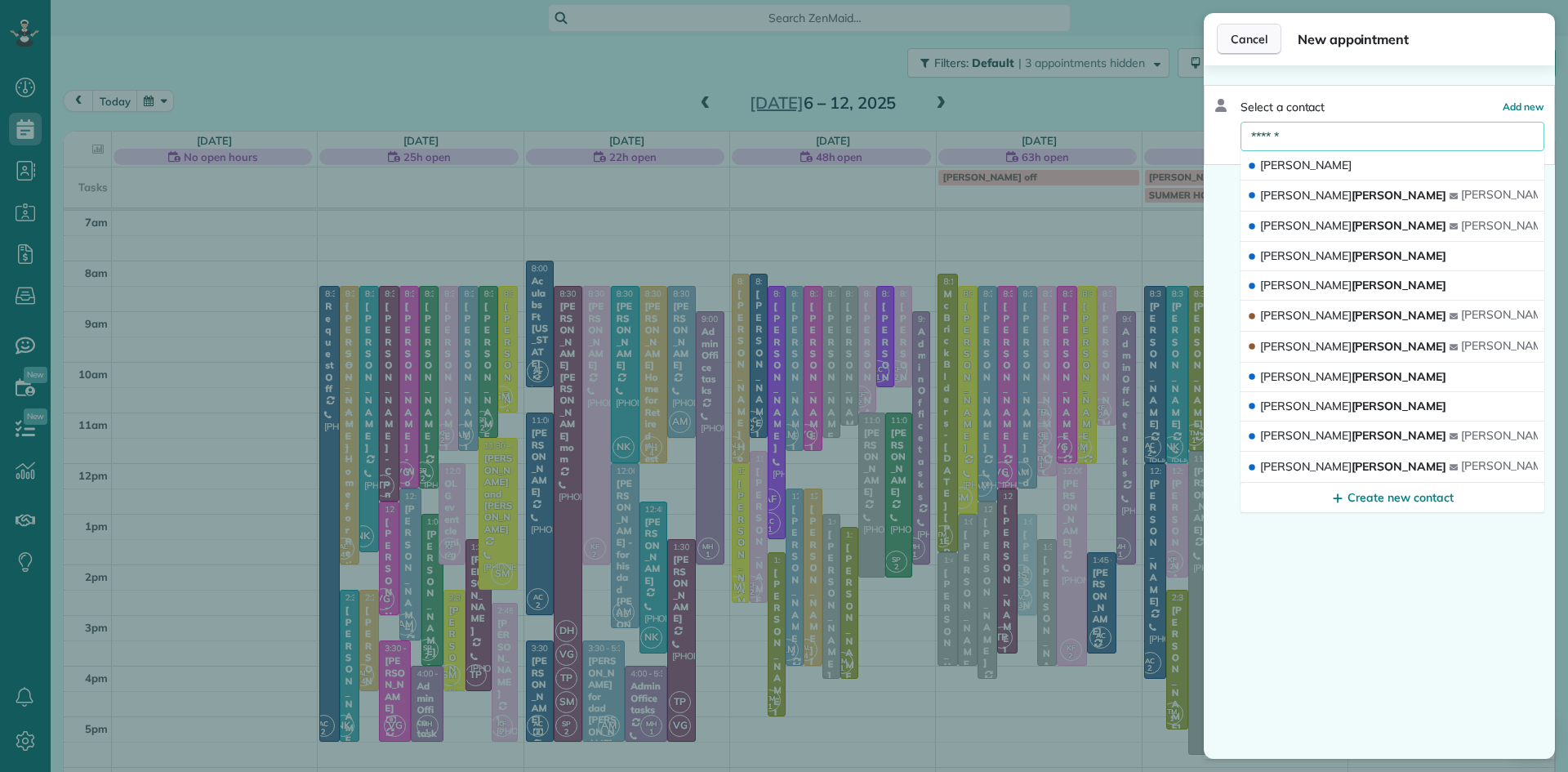 type on "******" 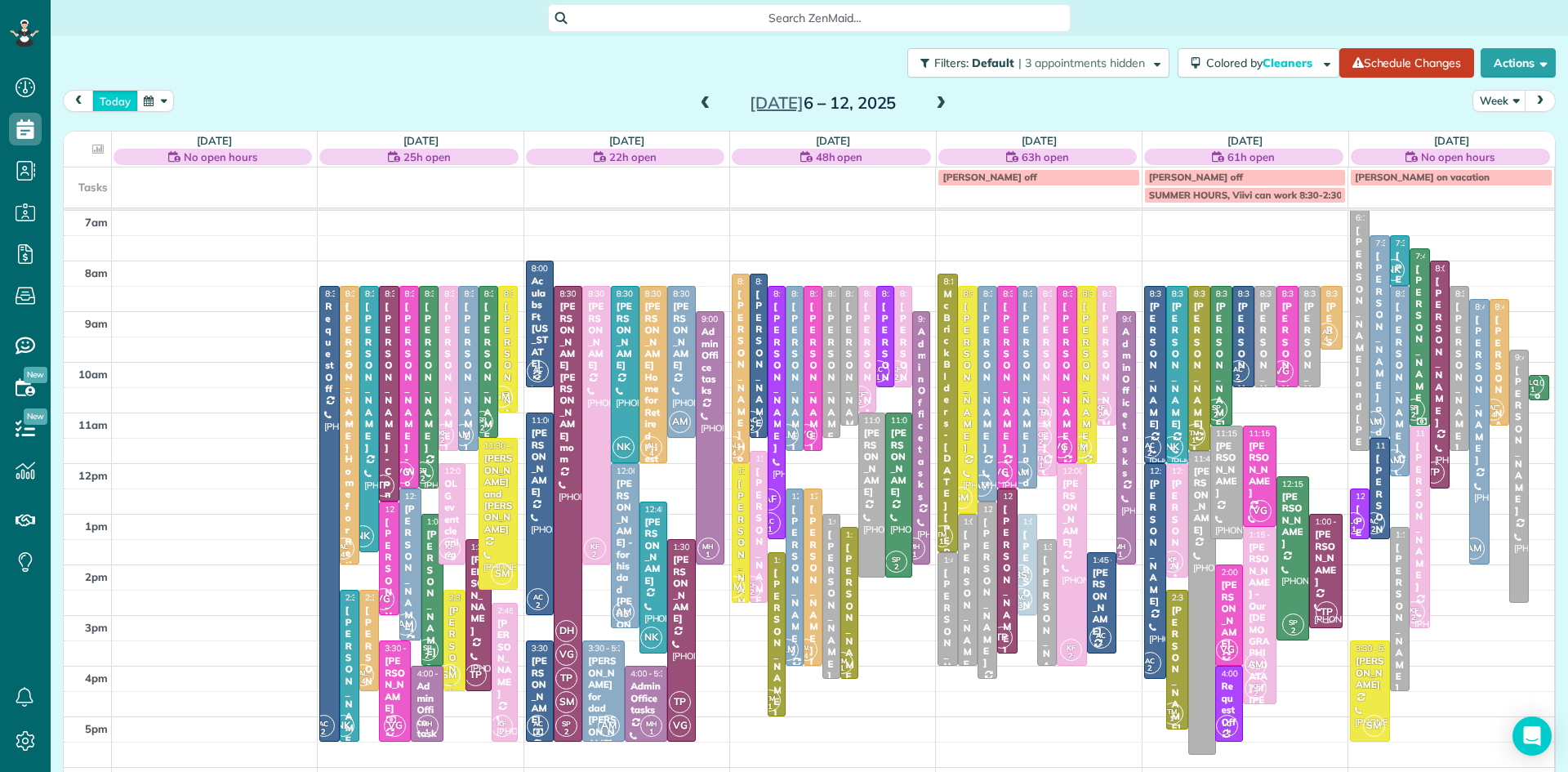 click on "today" at bounding box center (115, 100) 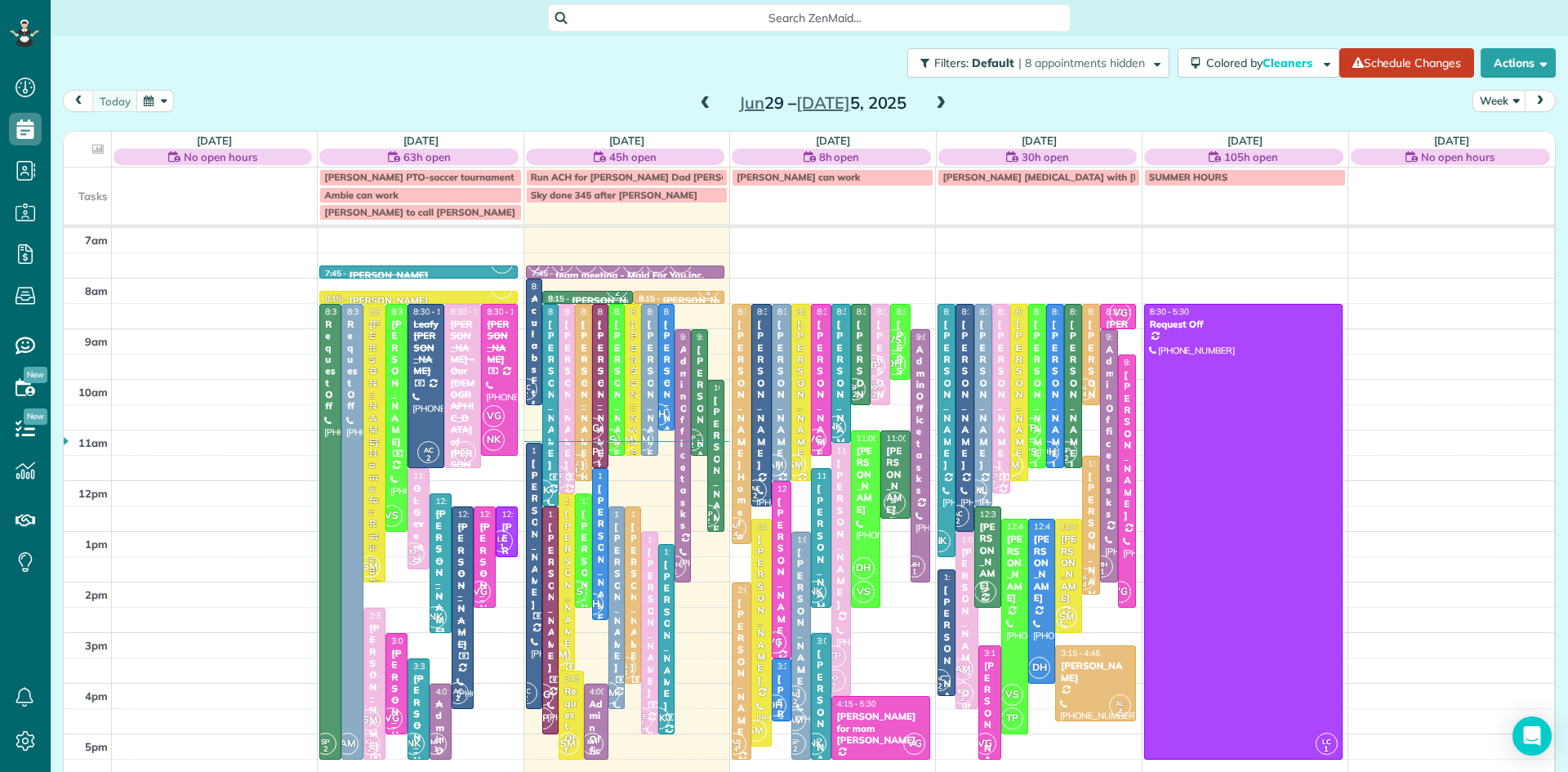 click on "[PERSON_NAME] - Bet Investments" at bounding box center [782, 826] 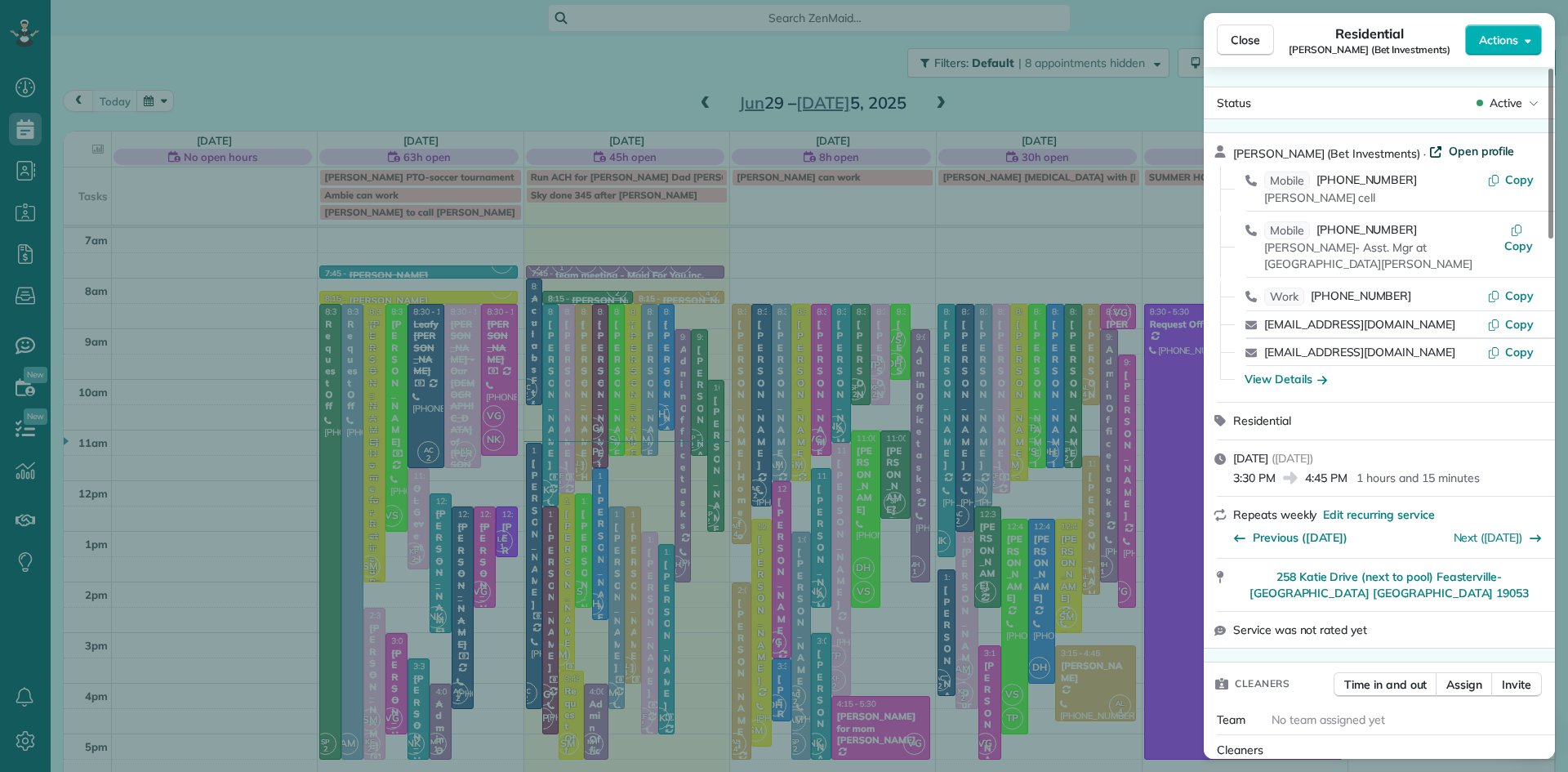 click on "Open profile" at bounding box center [1481, 151] 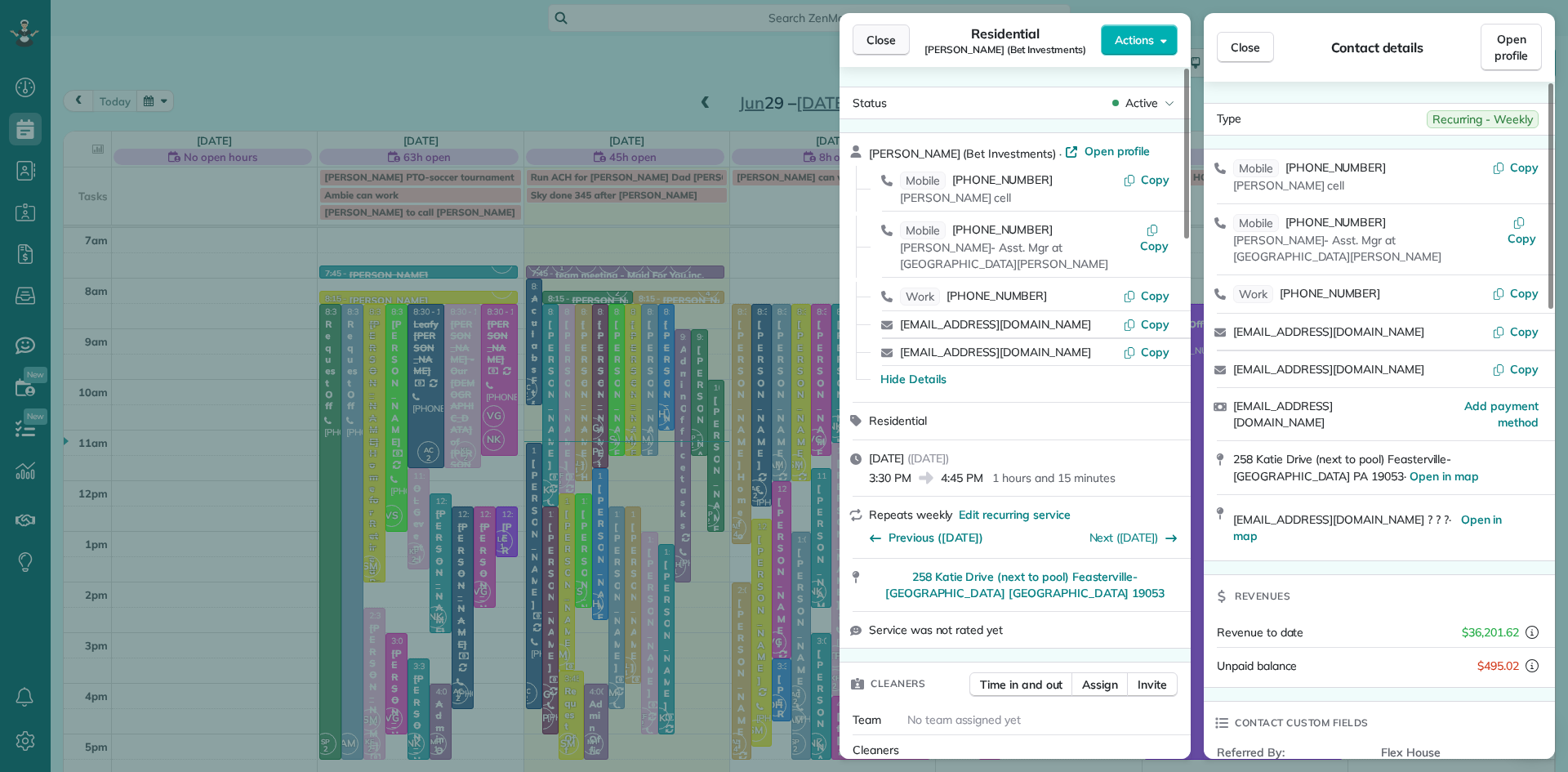 click on "Close" at bounding box center (881, 40) 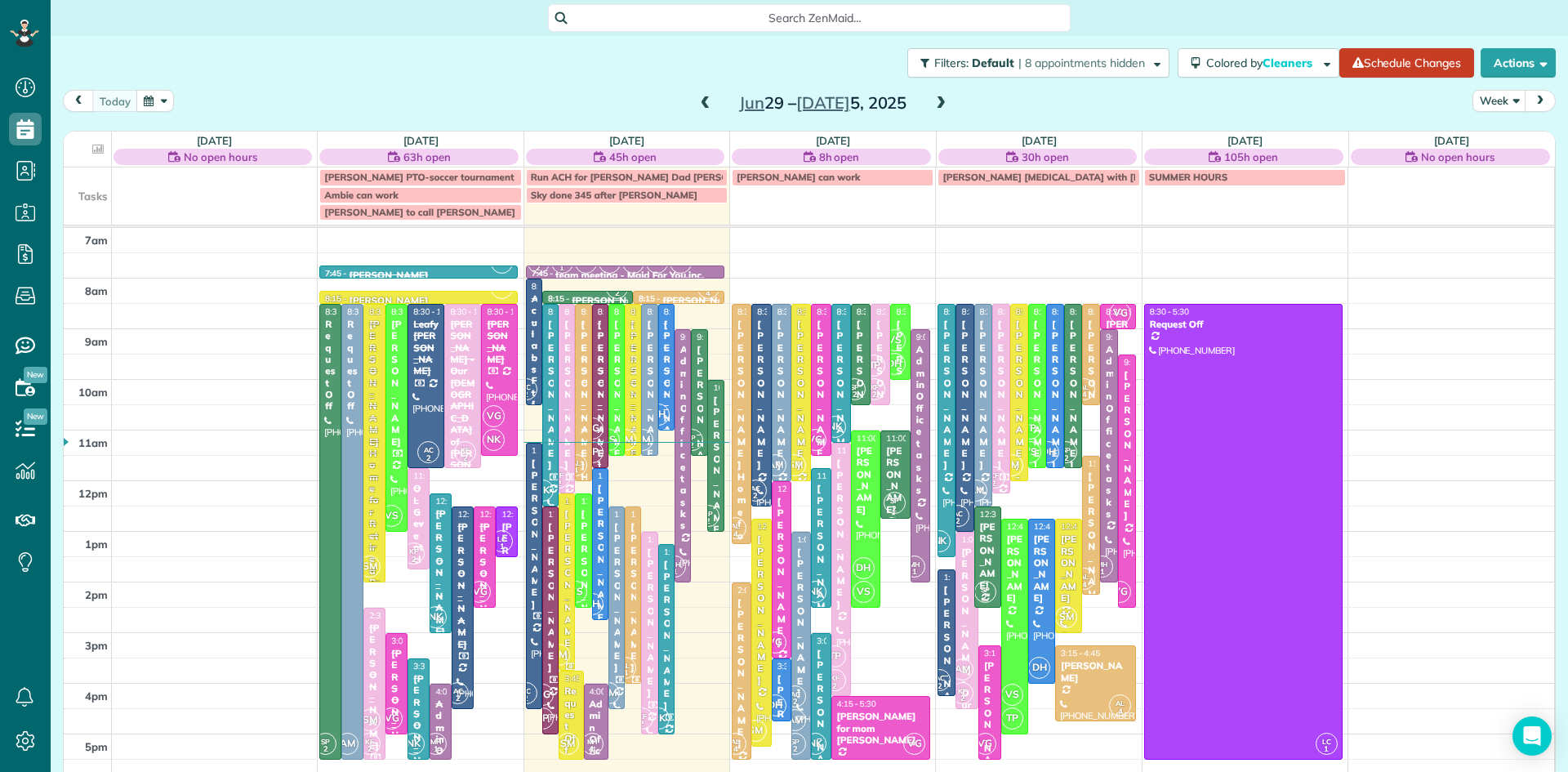 click at bounding box center [155, 100] 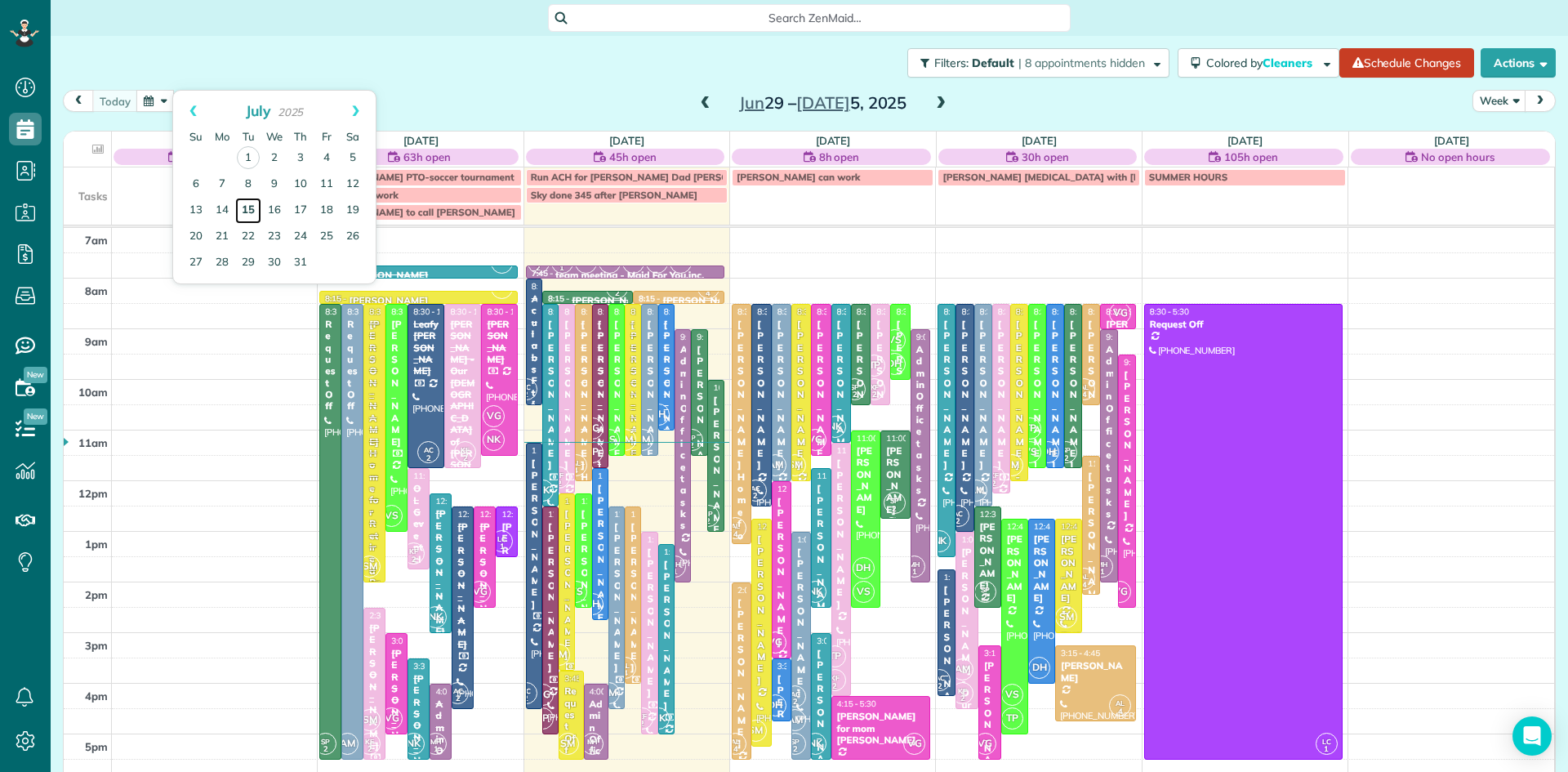 click on "15" at bounding box center (248, 211) 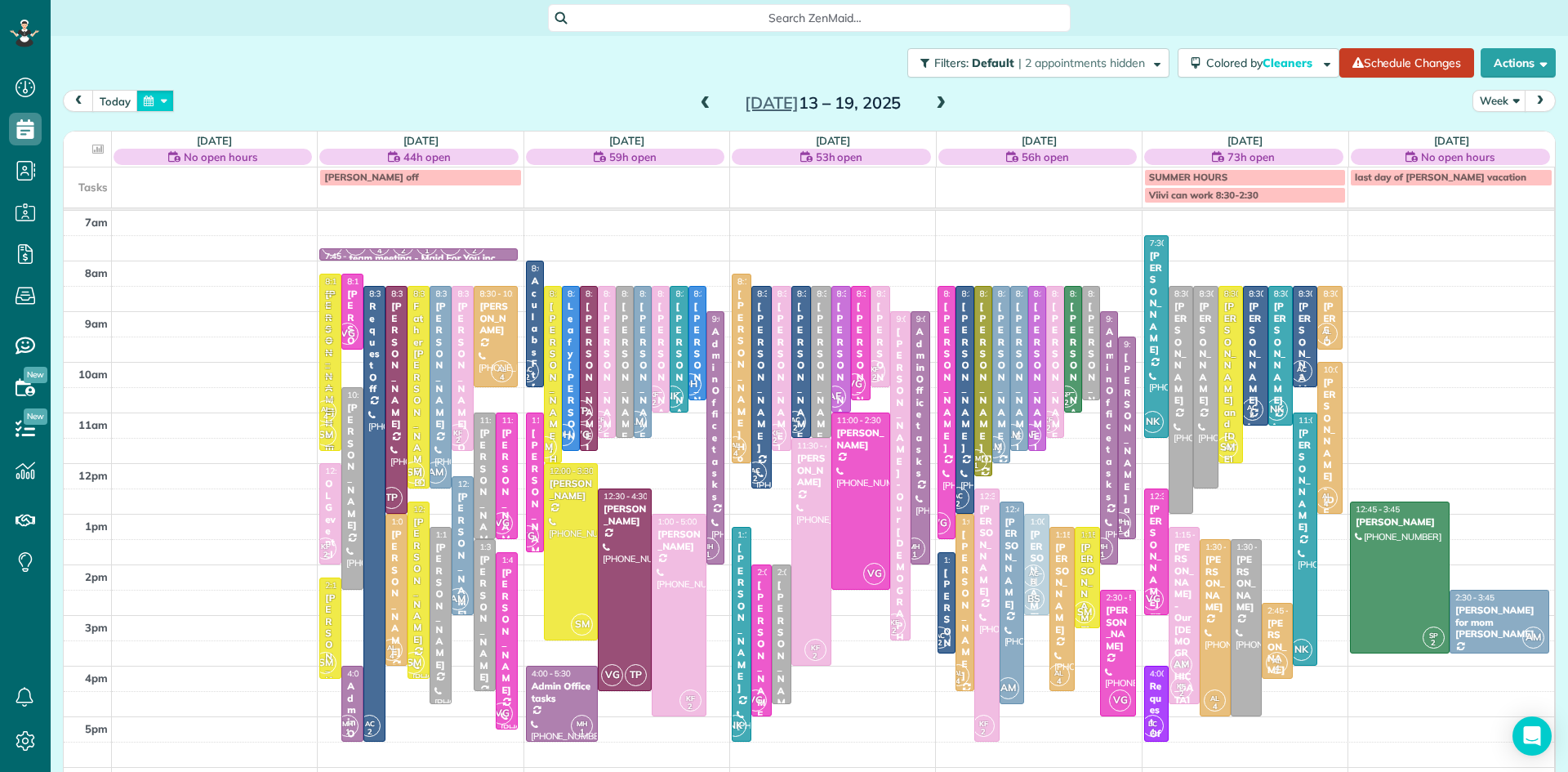 click at bounding box center (155, 100) 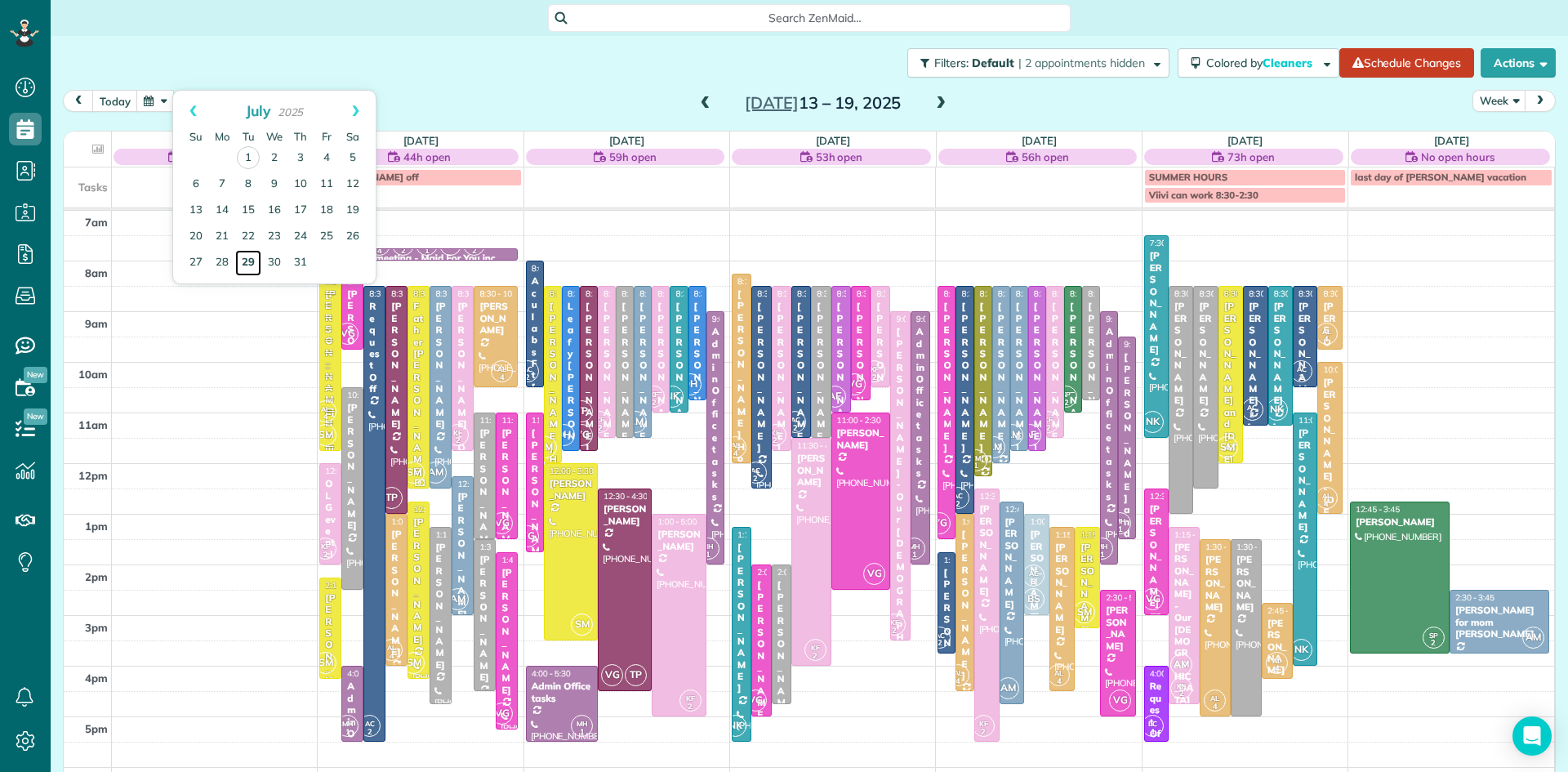 click on "29" at bounding box center (248, 263) 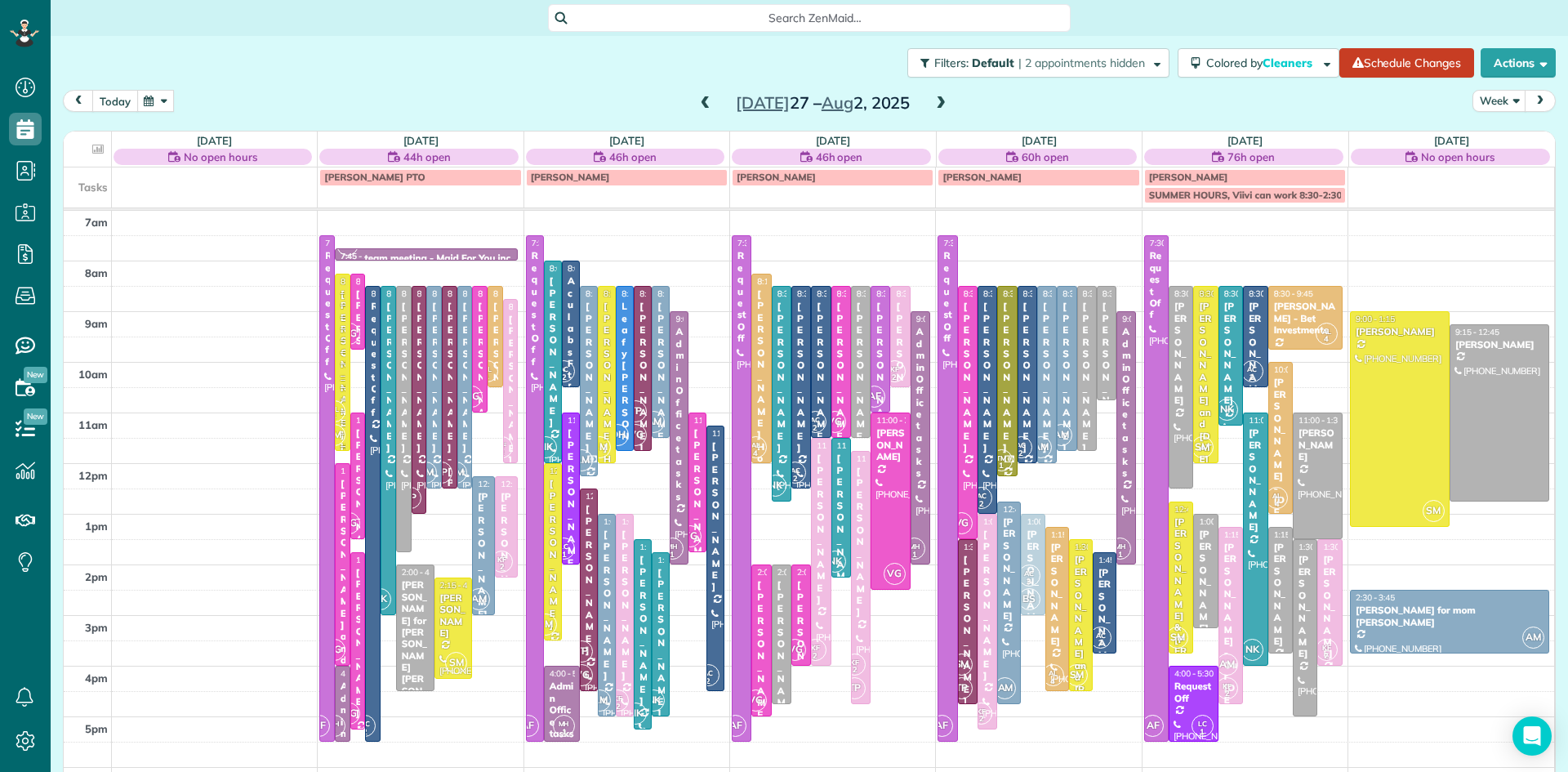 click on "today" at bounding box center [115, 100] 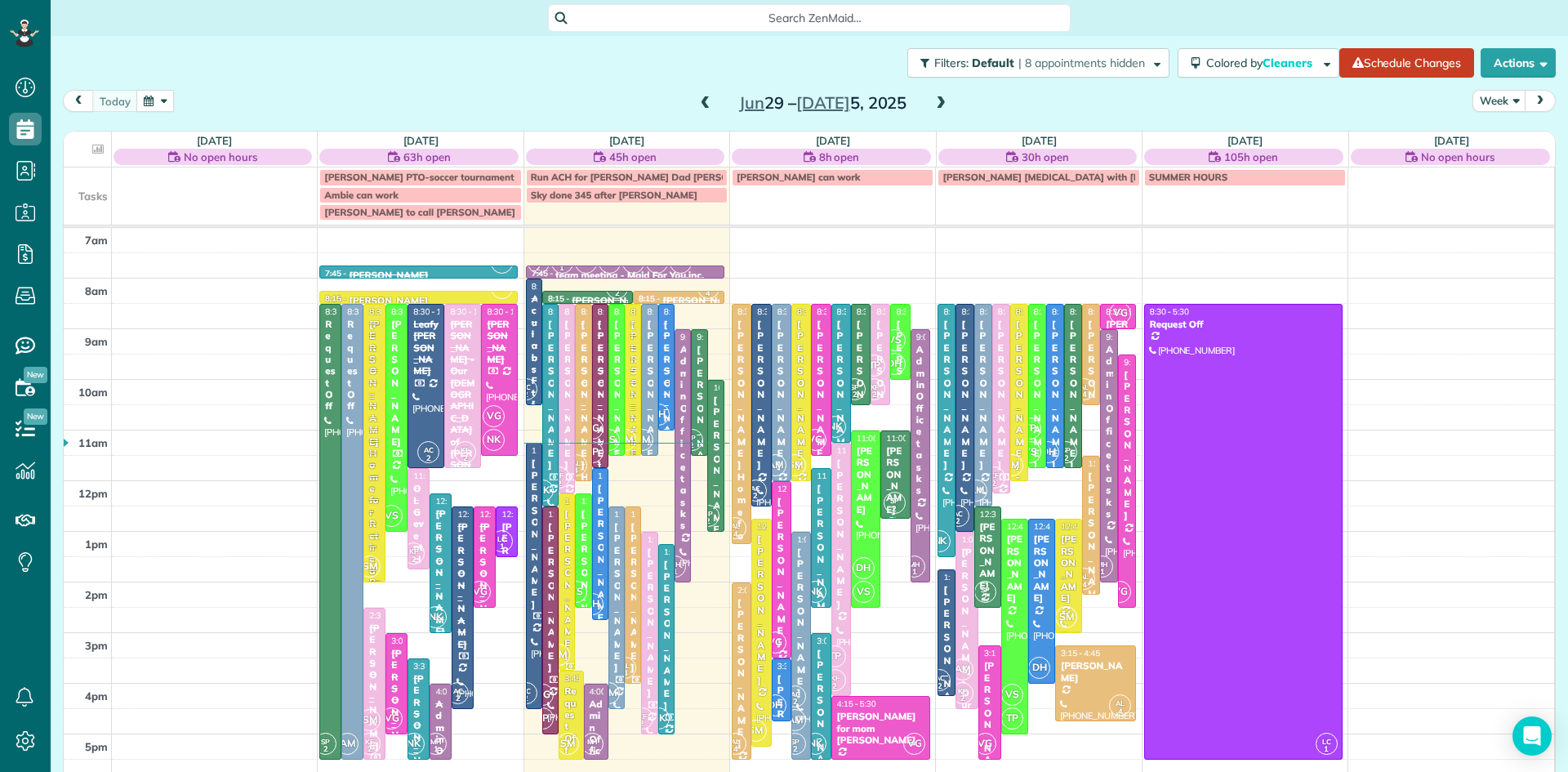 click on "[PERSON_NAME]" at bounding box center (617, 395) 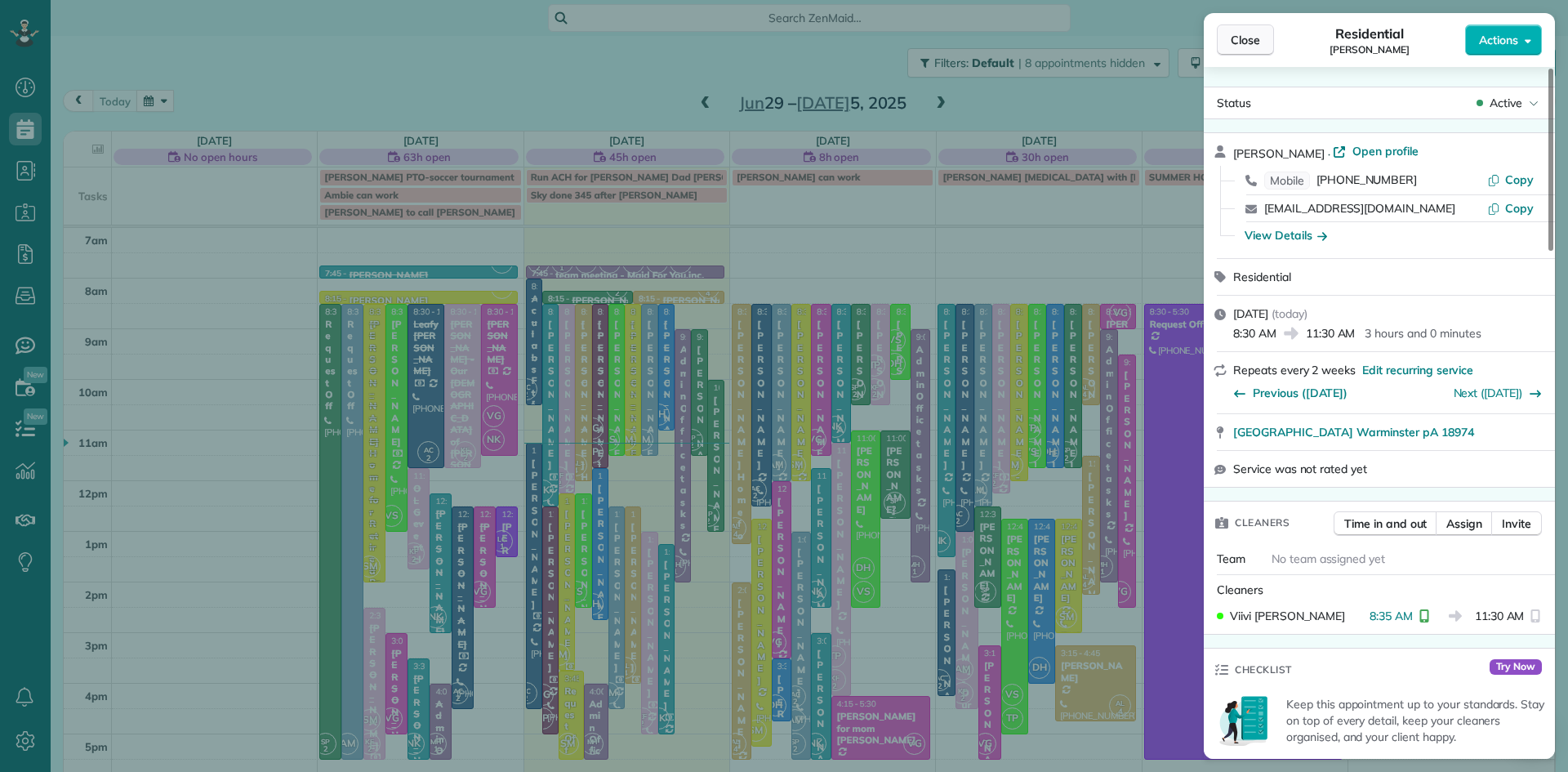 click on "Close" at bounding box center [1245, 40] 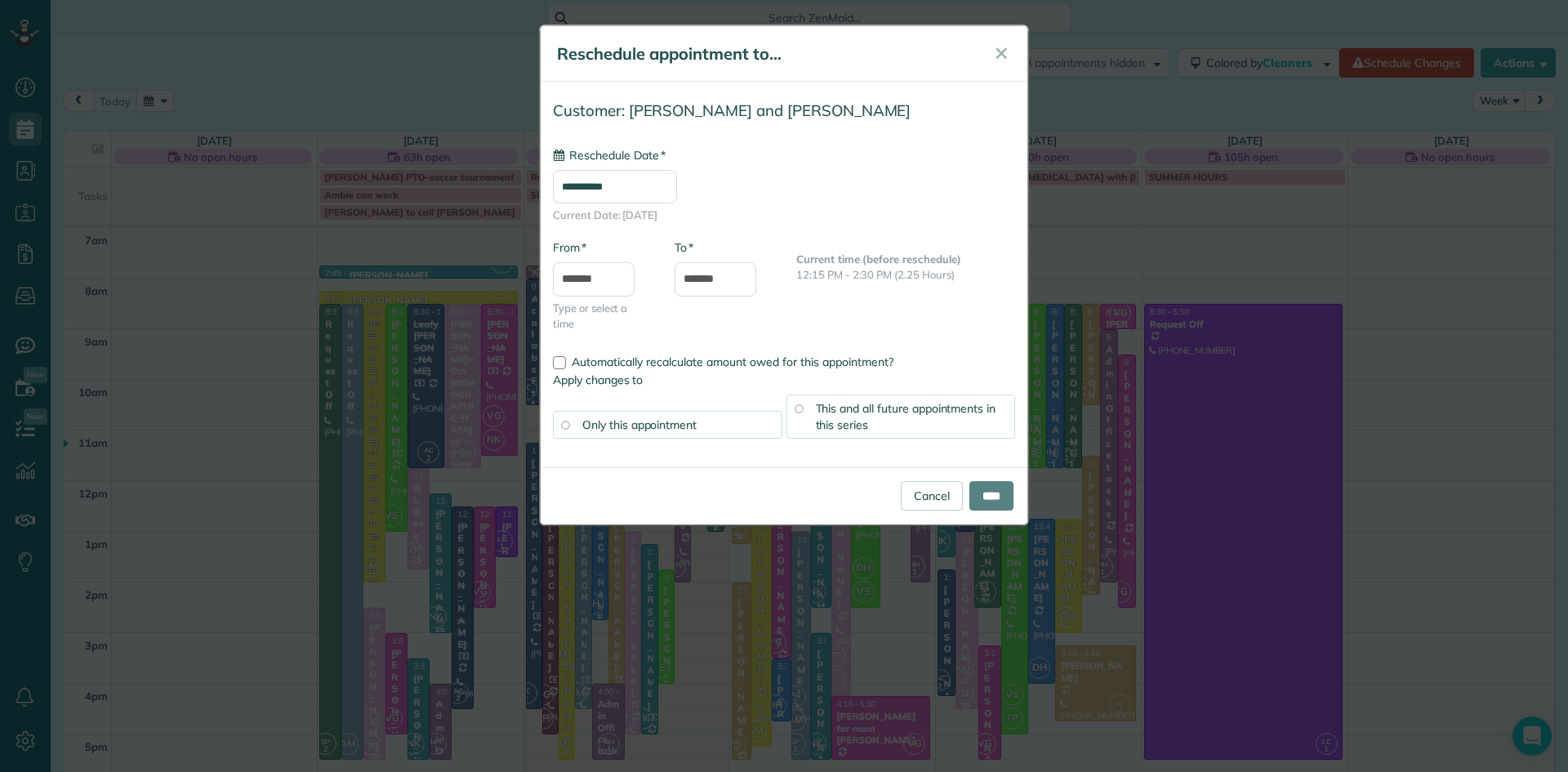 type on "**********" 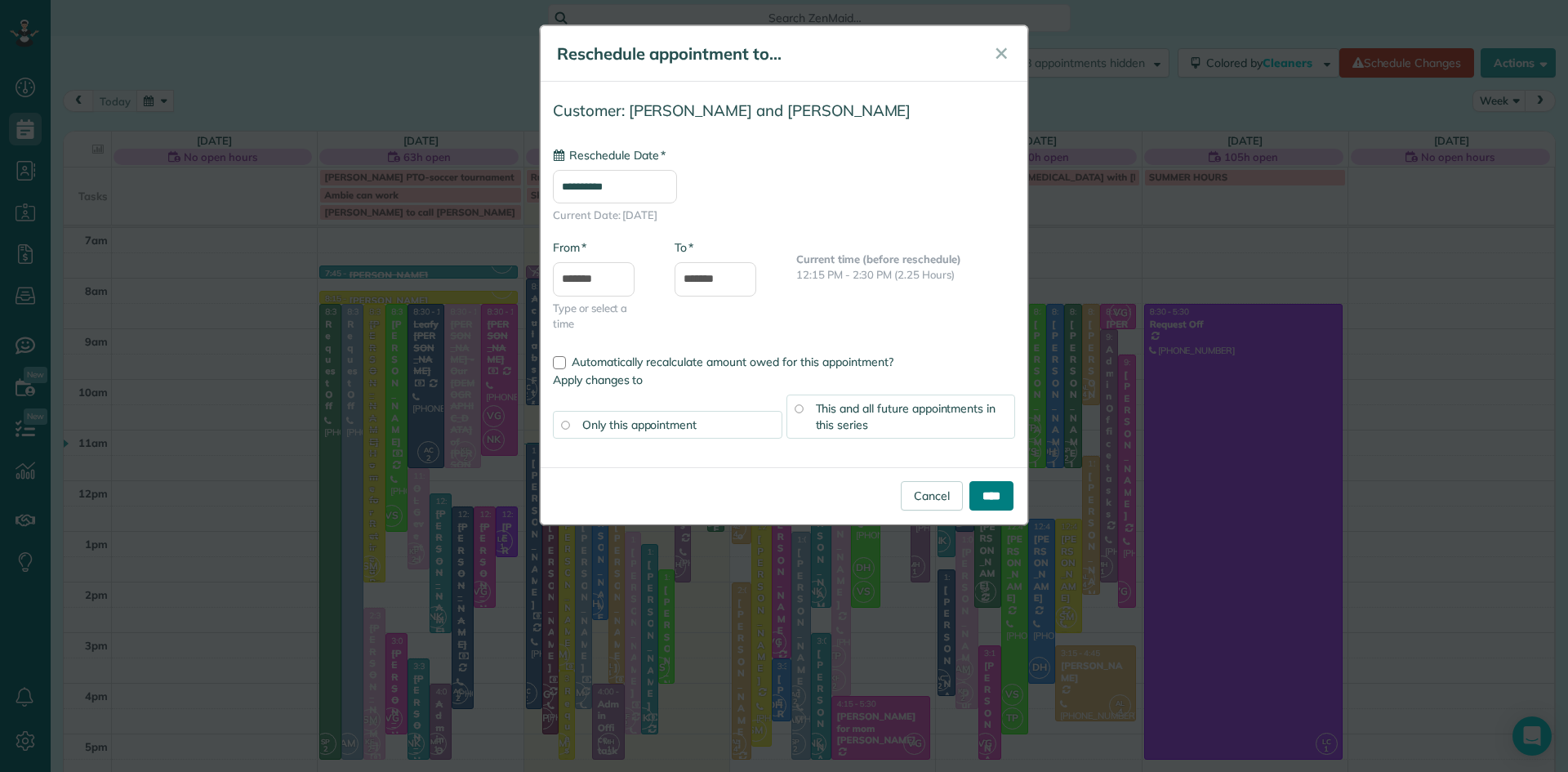 click on "****" at bounding box center (991, 496) 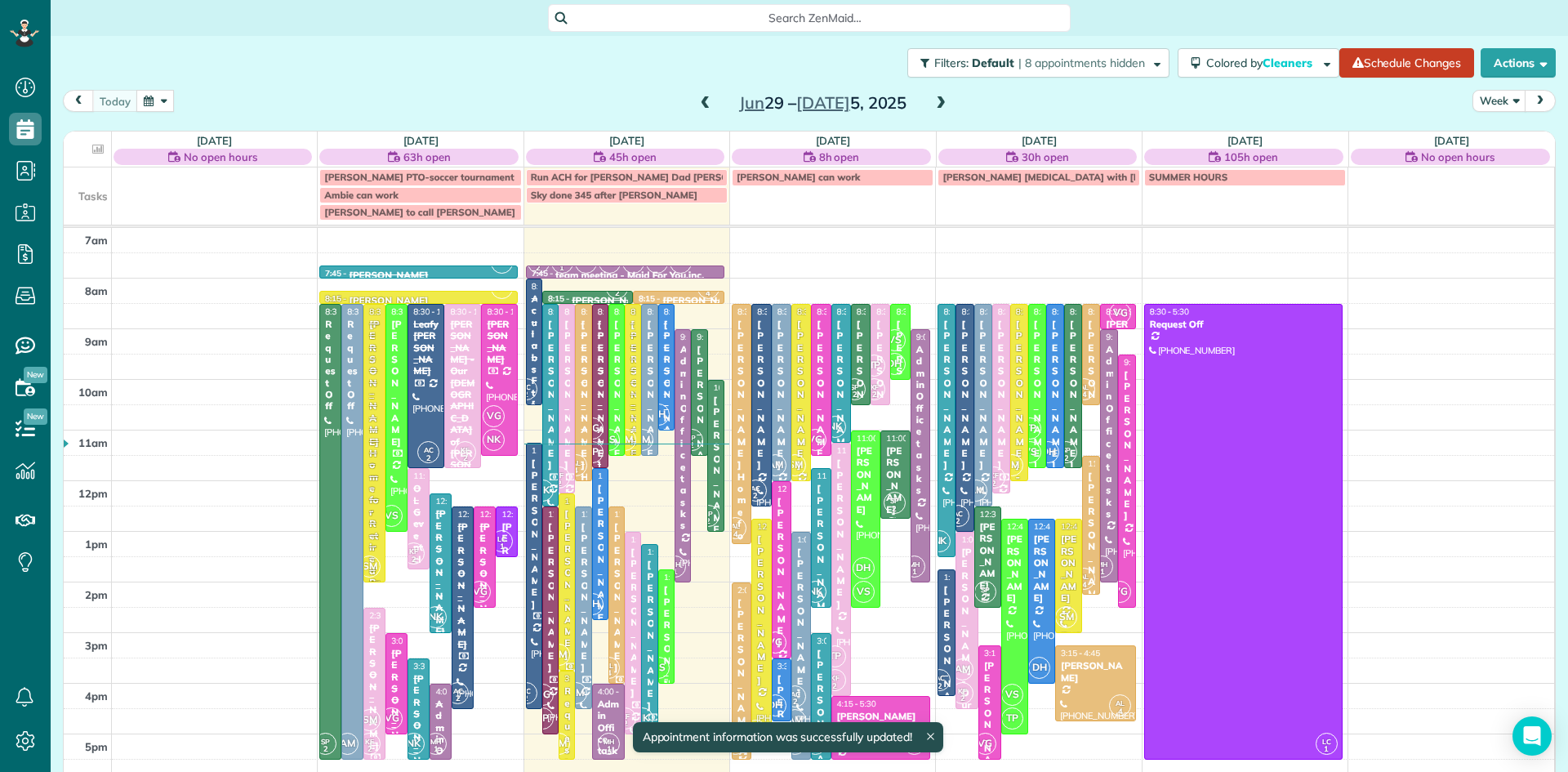 click on "VS" at bounding box center (658, 667) 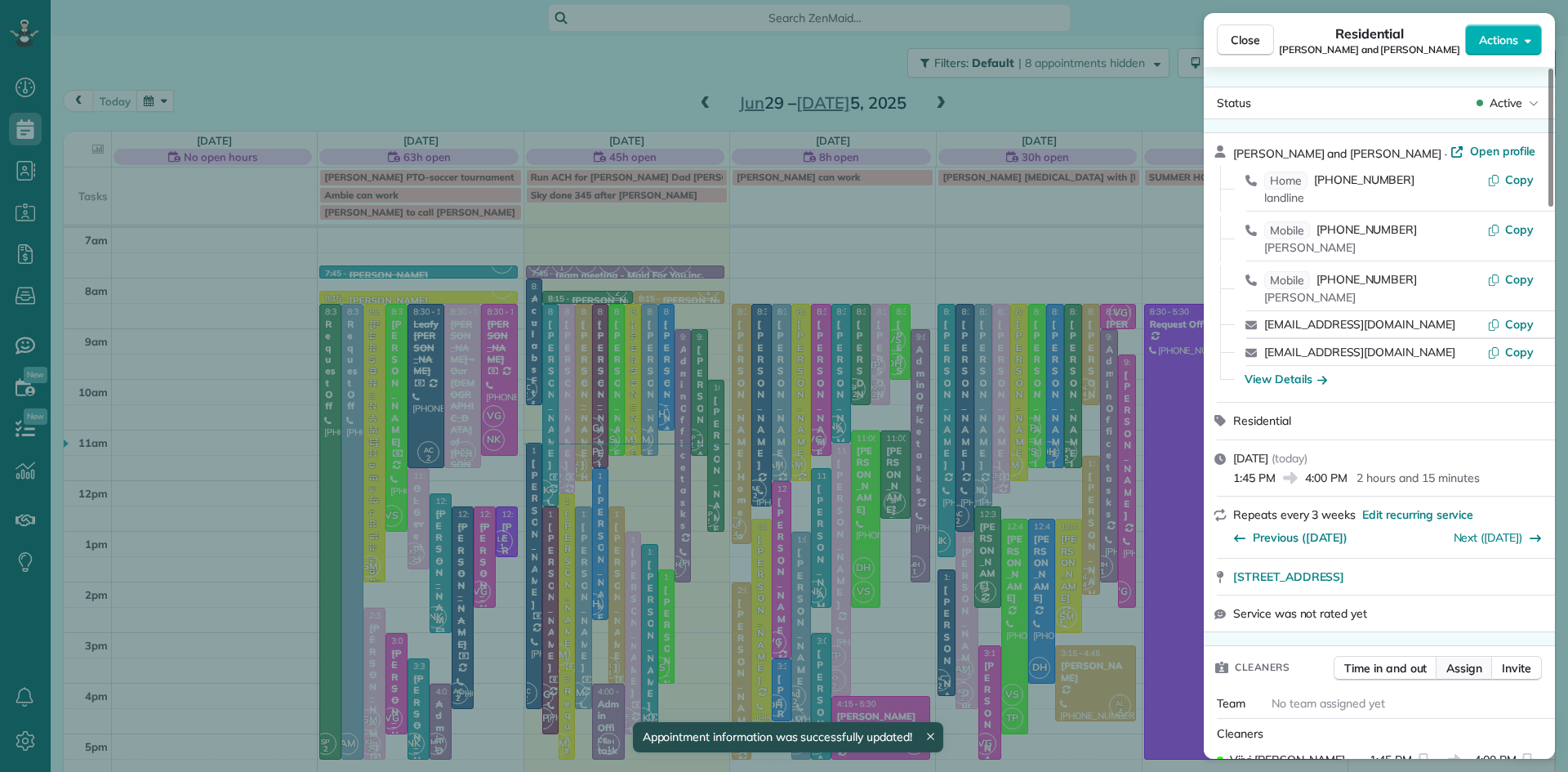 click on "Assign" at bounding box center [1464, 668] 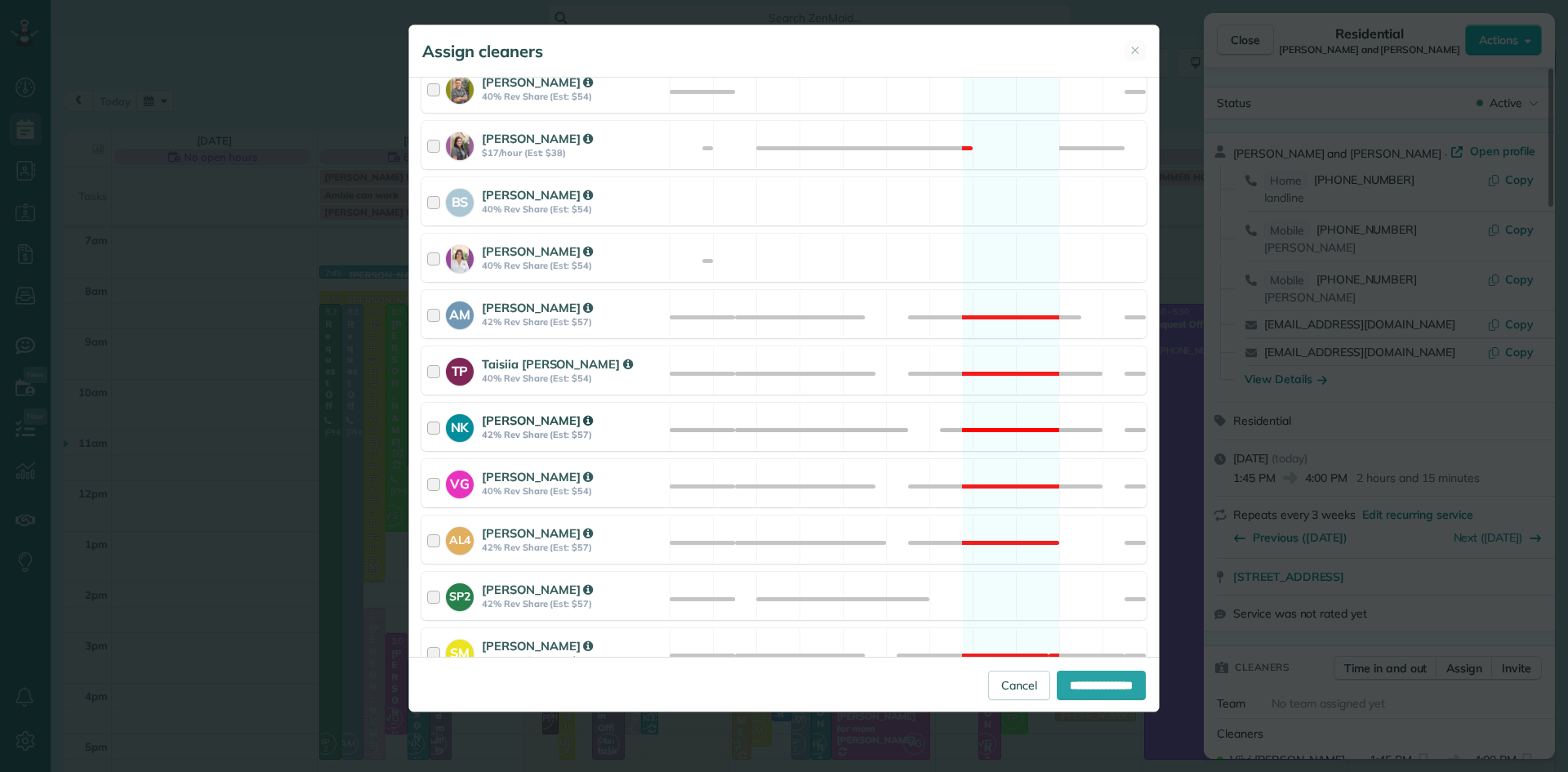 scroll, scrollTop: 655, scrollLeft: 0, axis: vertical 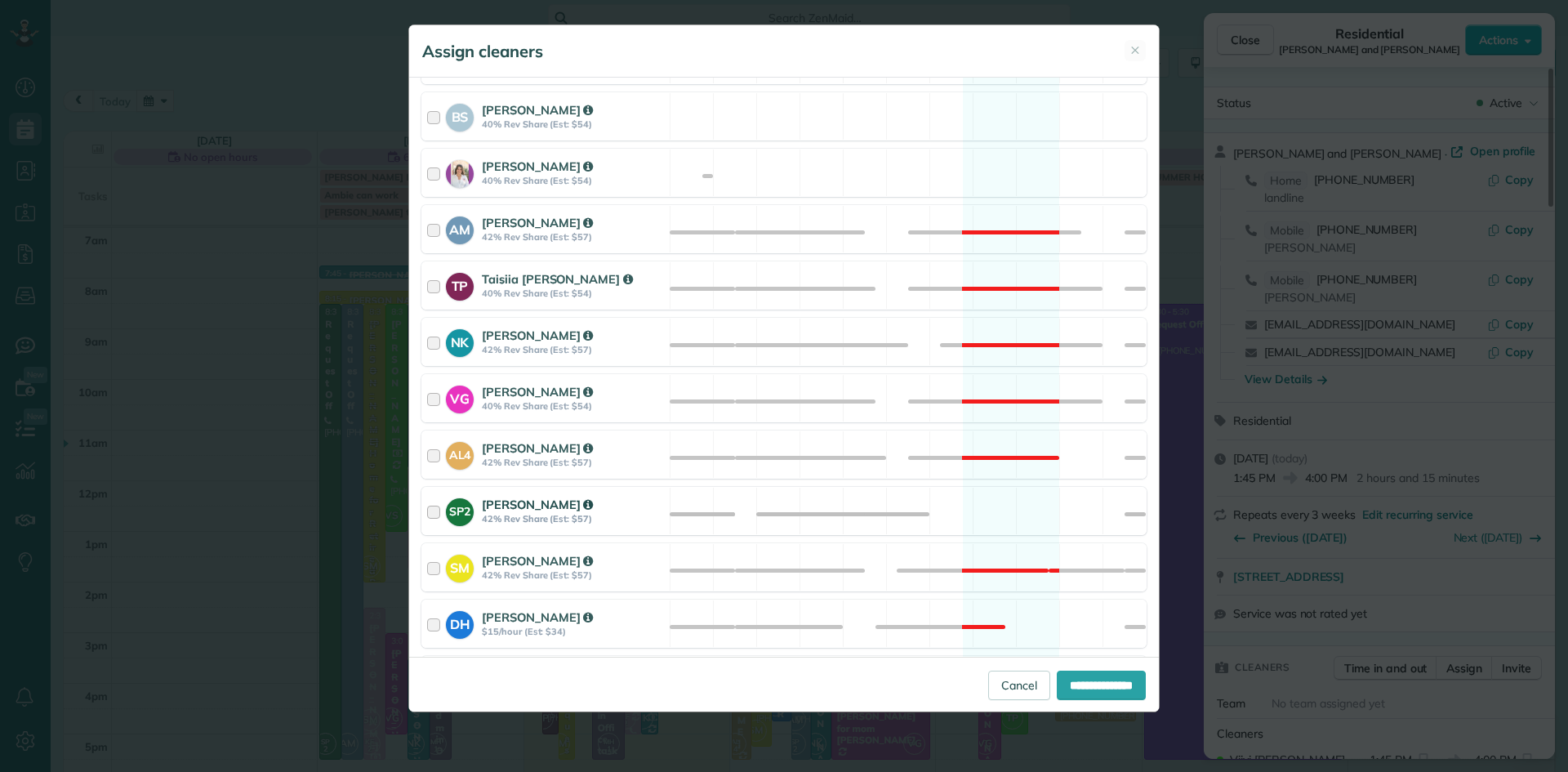 click on "[PERSON_NAME]" at bounding box center (537, 504) 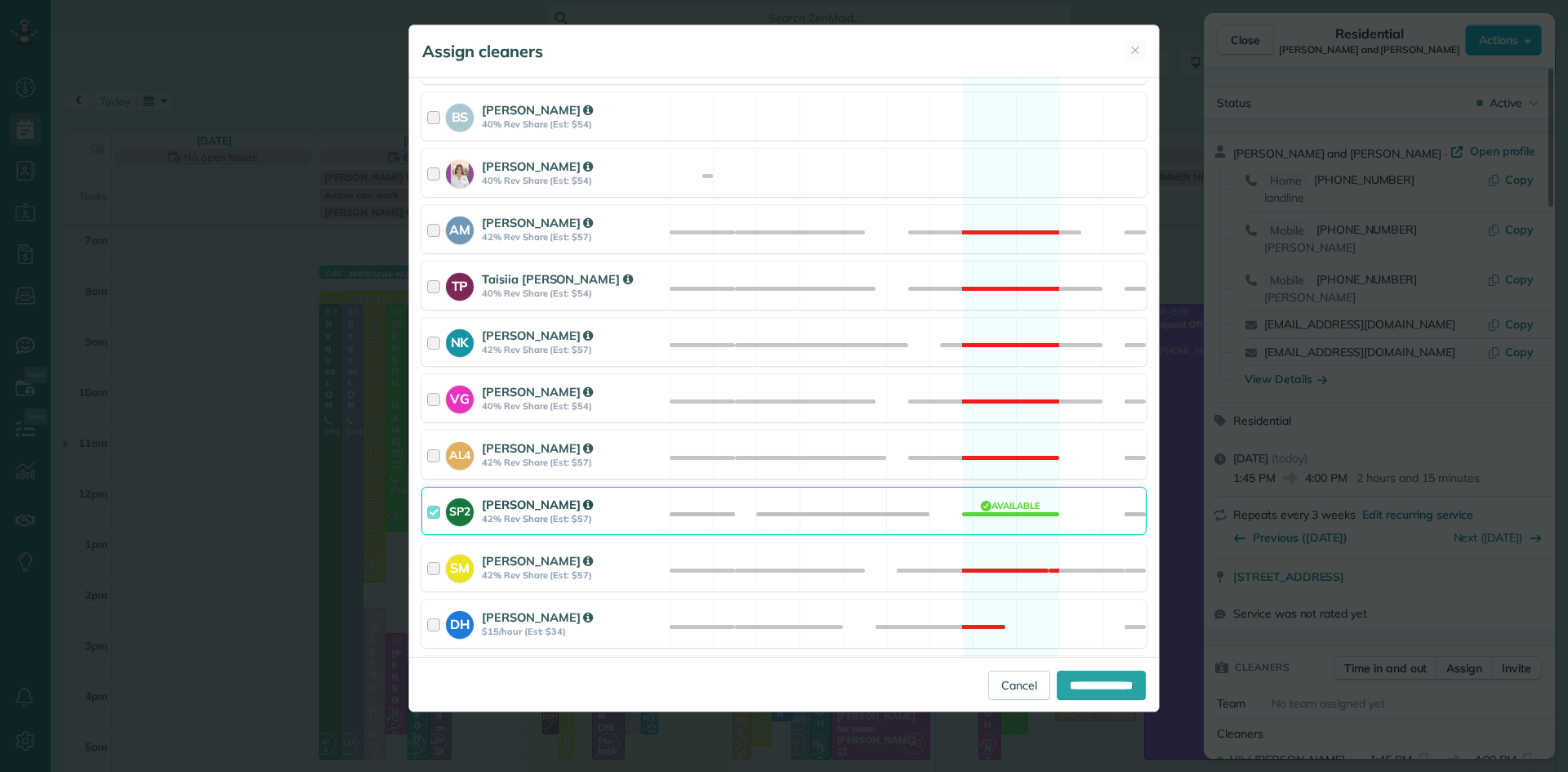 scroll, scrollTop: 0, scrollLeft: 0, axis: both 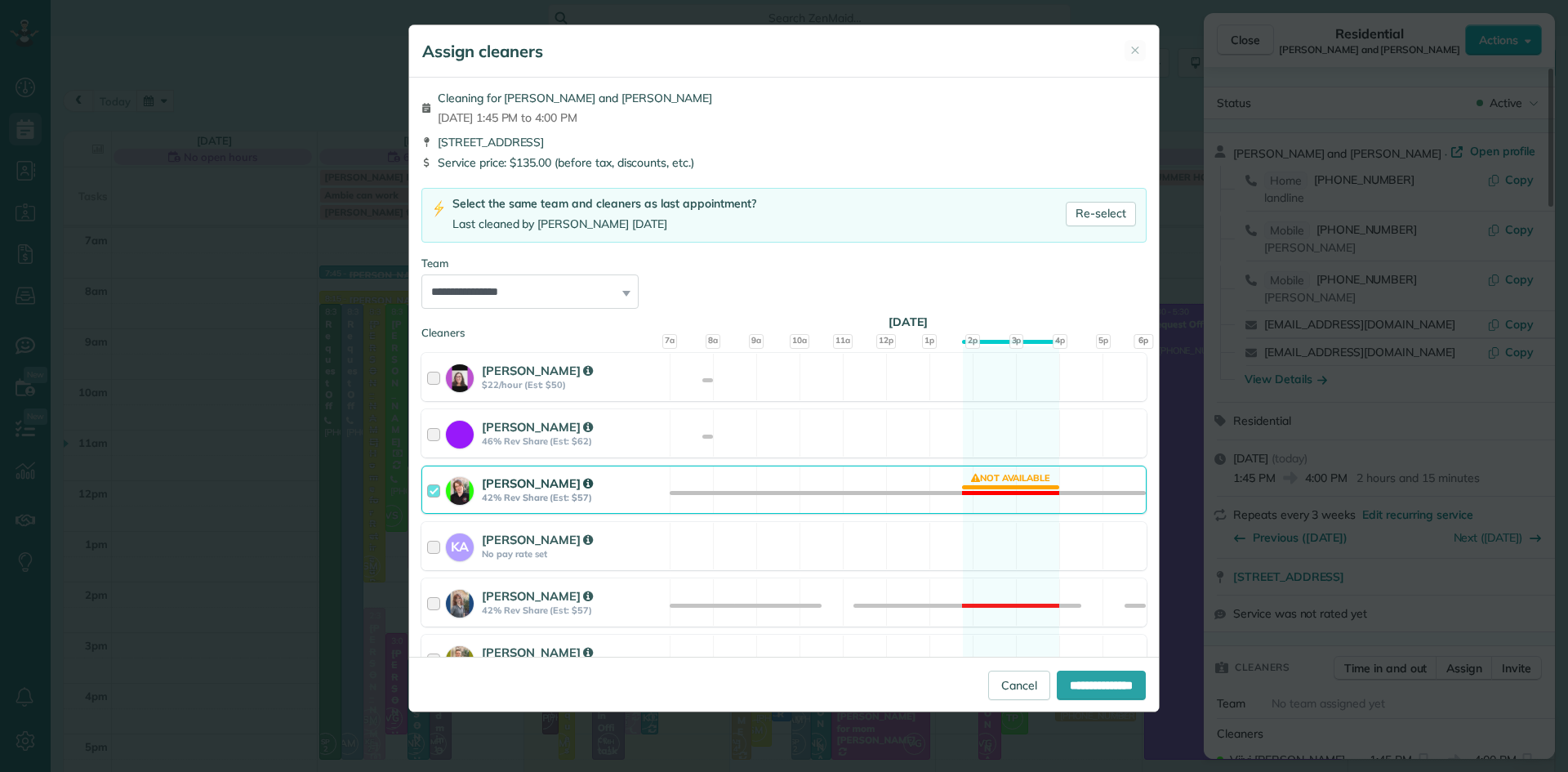 click on "42% Rev Share (Est: $57)" at bounding box center [573, 498] 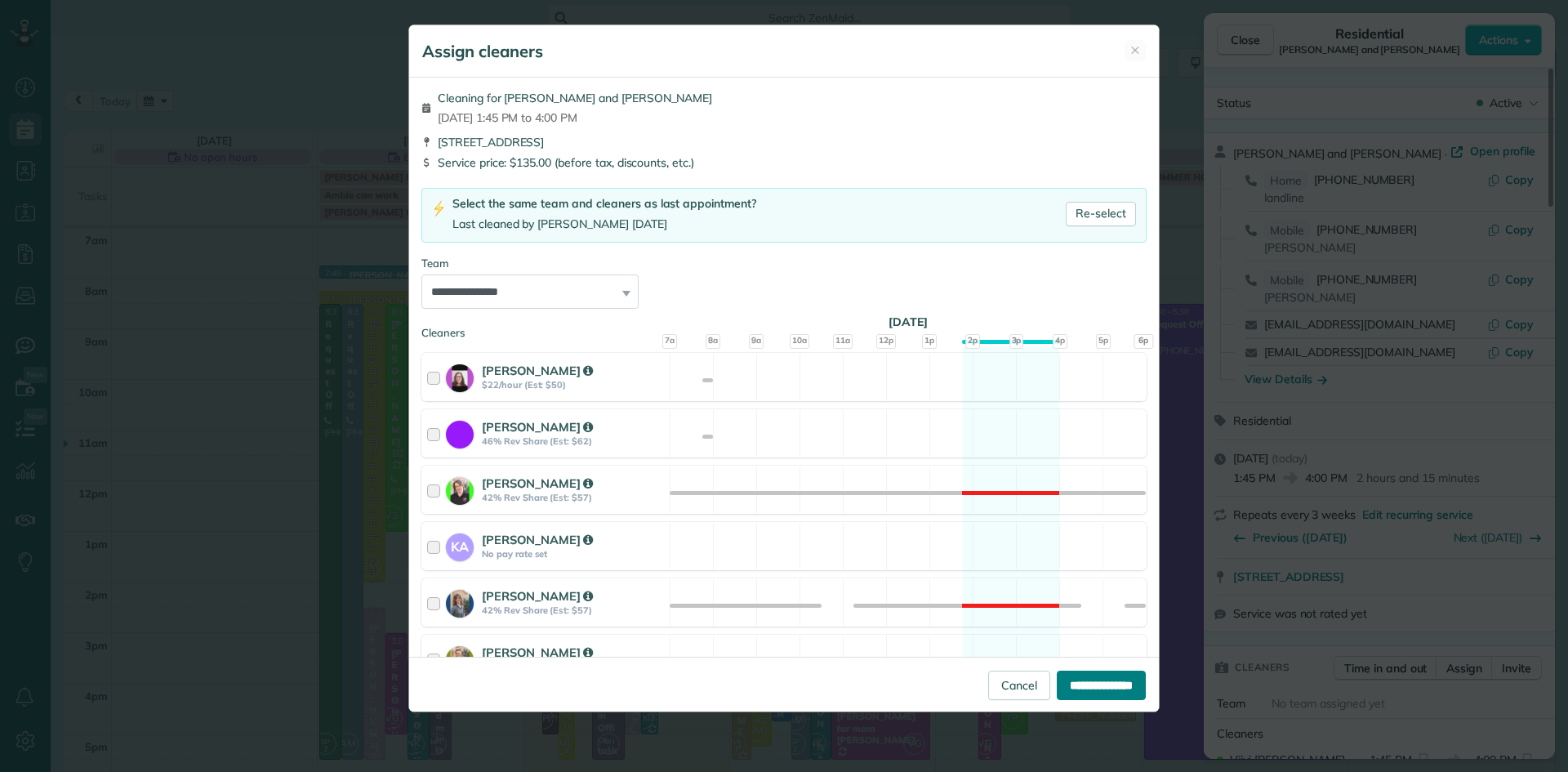 click on "**********" at bounding box center [1101, 685] 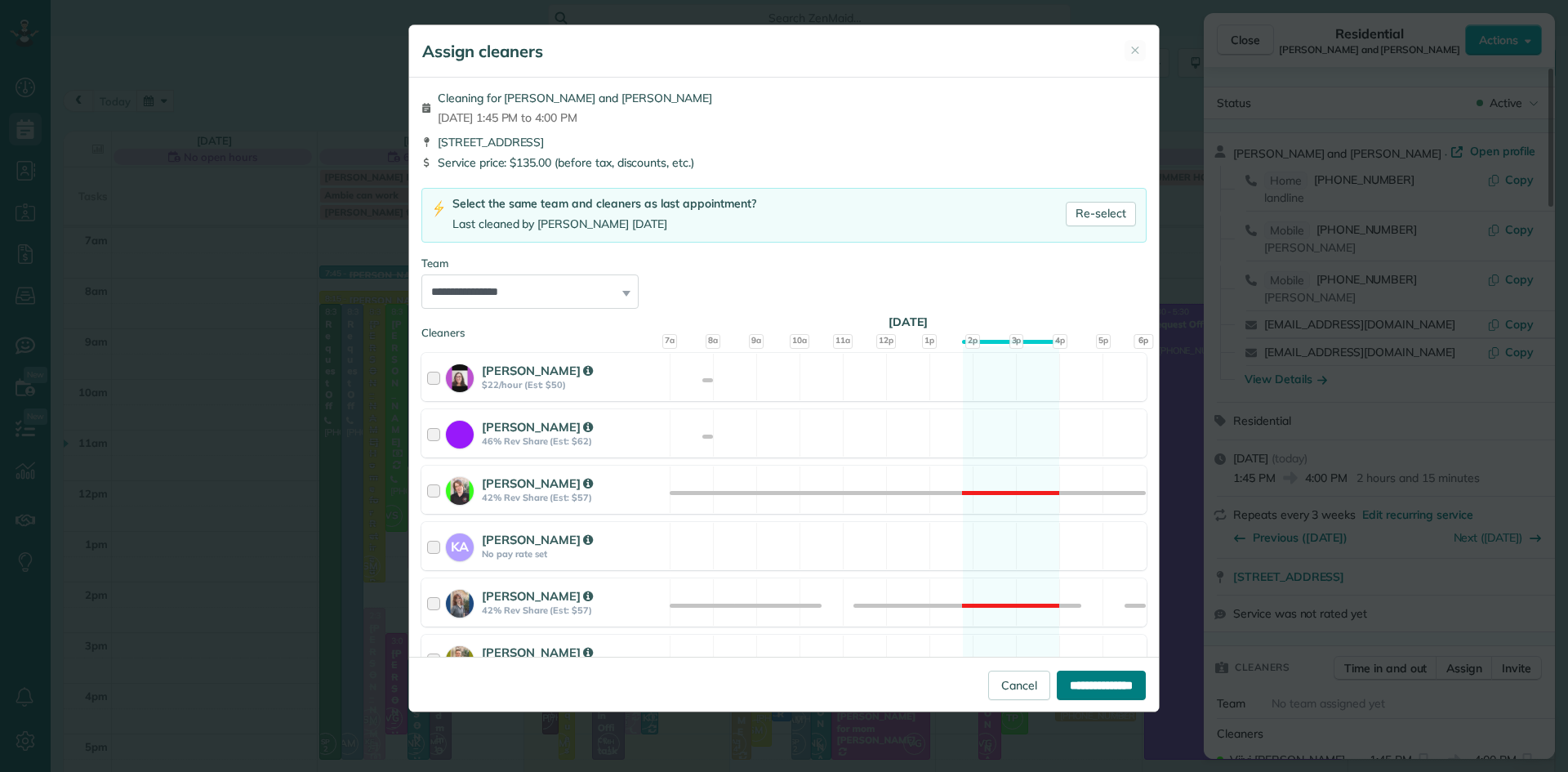 type on "**********" 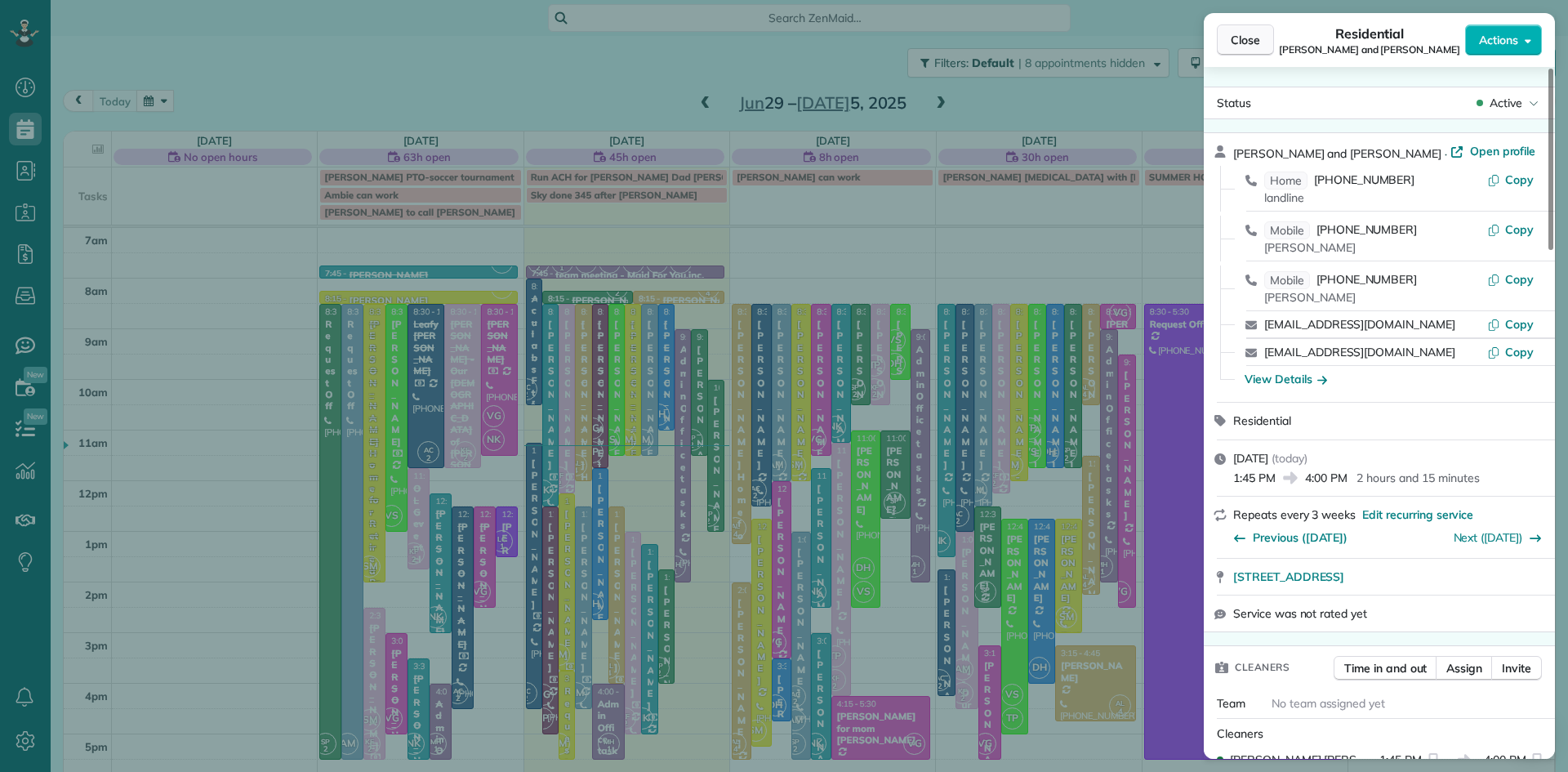 click on "Close" at bounding box center [1245, 40] 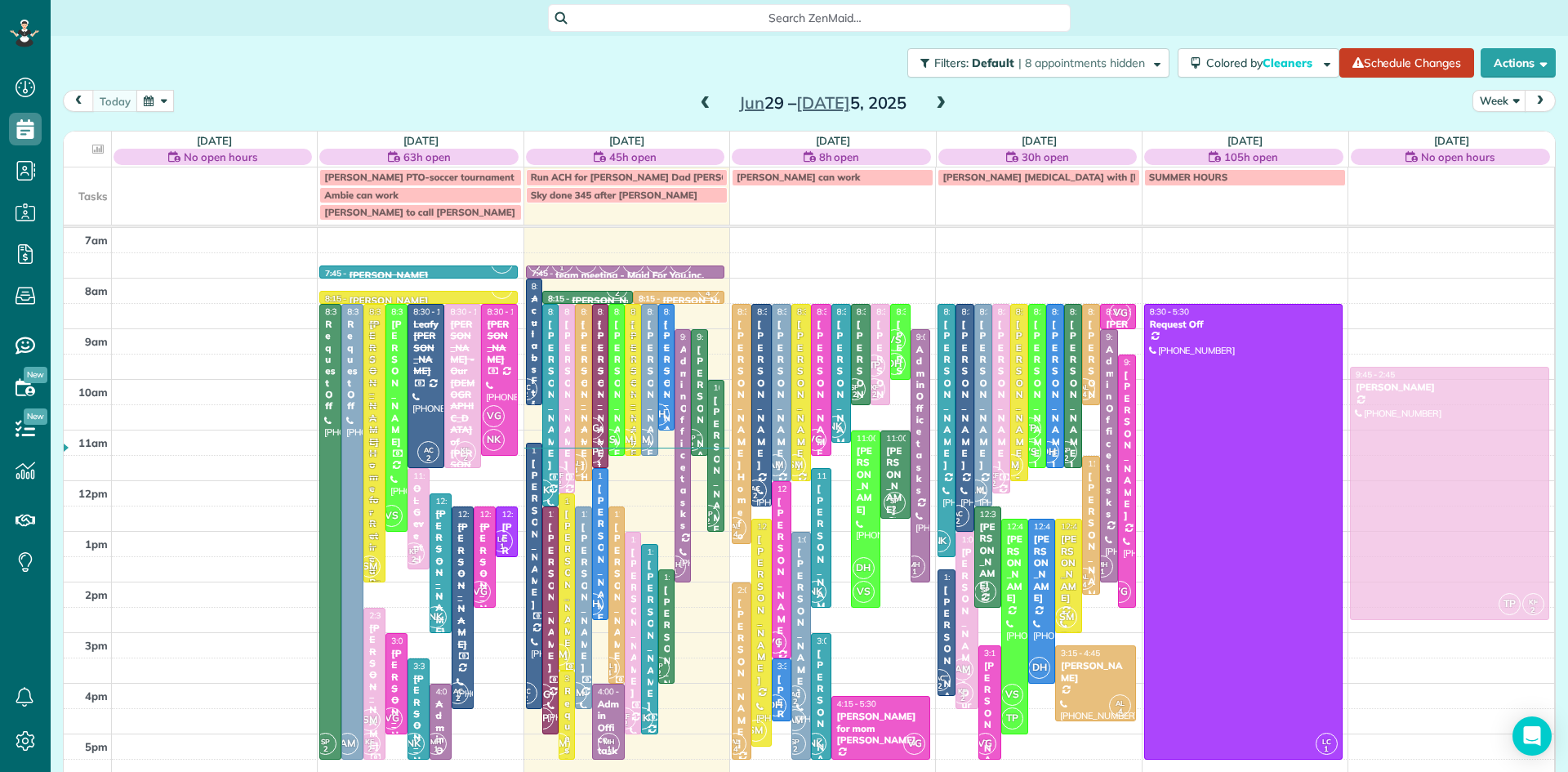 drag, startPoint x: 841, startPoint y: 544, endPoint x: 1432, endPoint y: 466, distance: 596.125 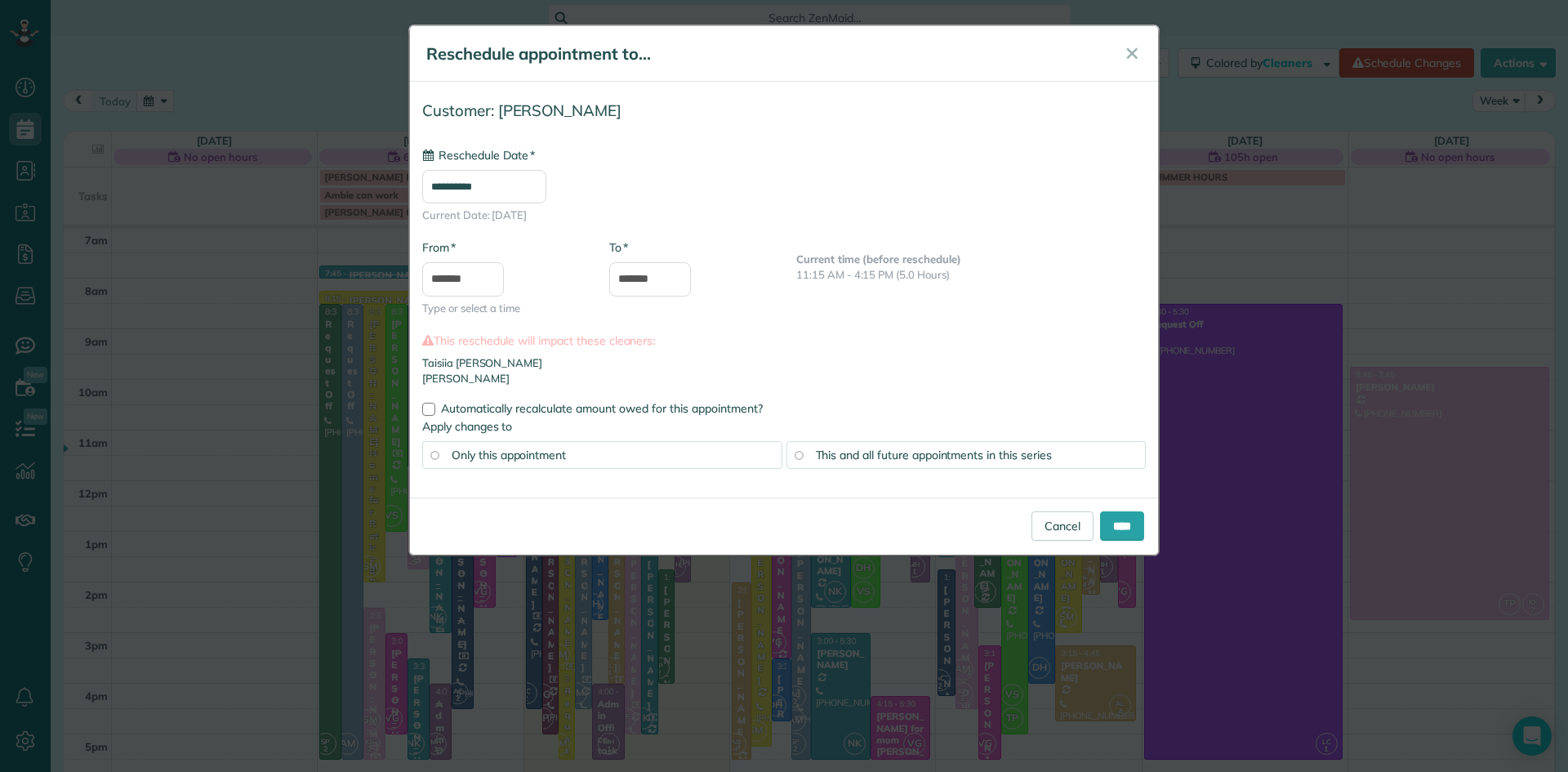 click on "**********" at bounding box center (484, 186) 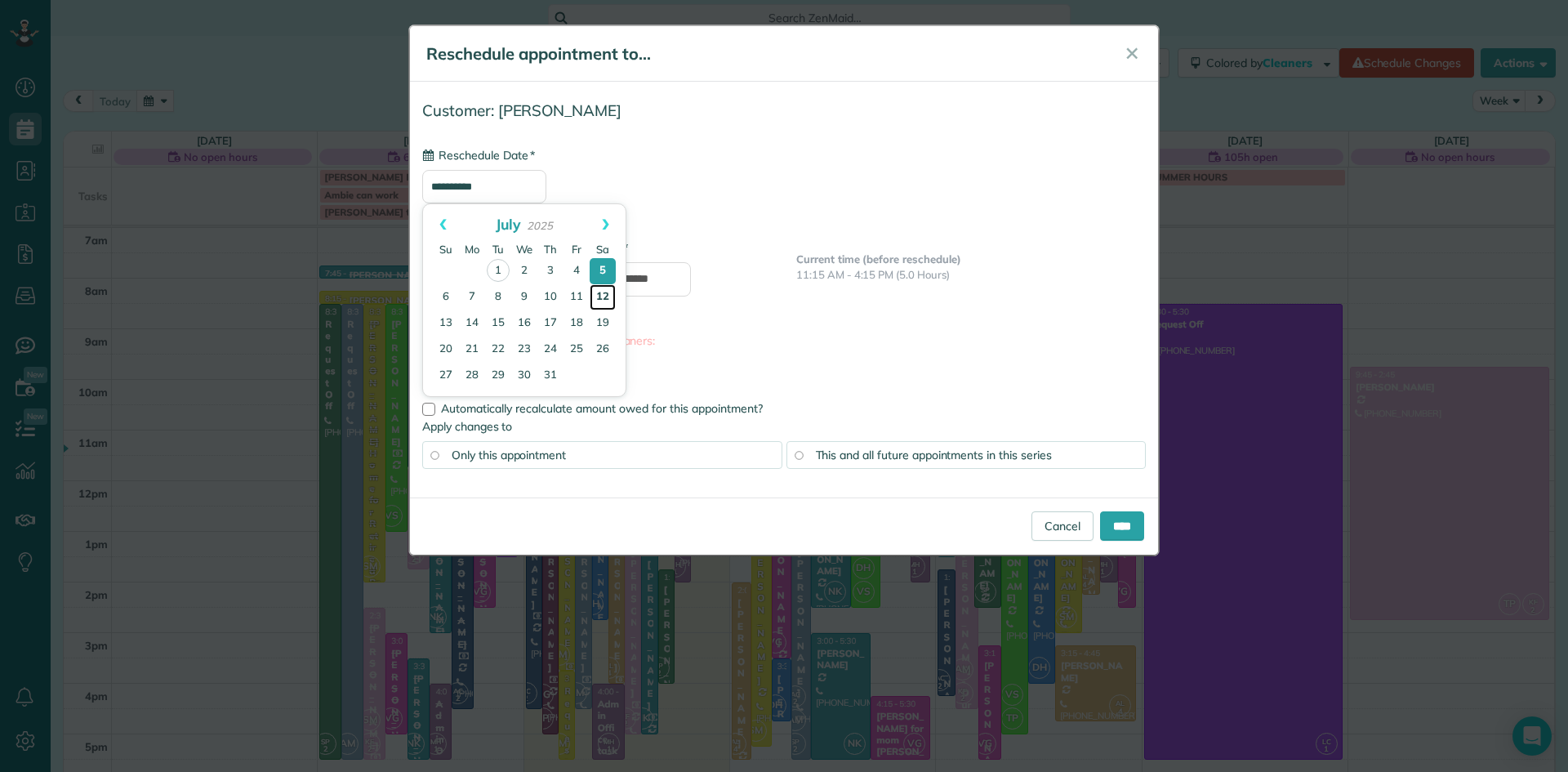 click on "12" at bounding box center [603, 297] 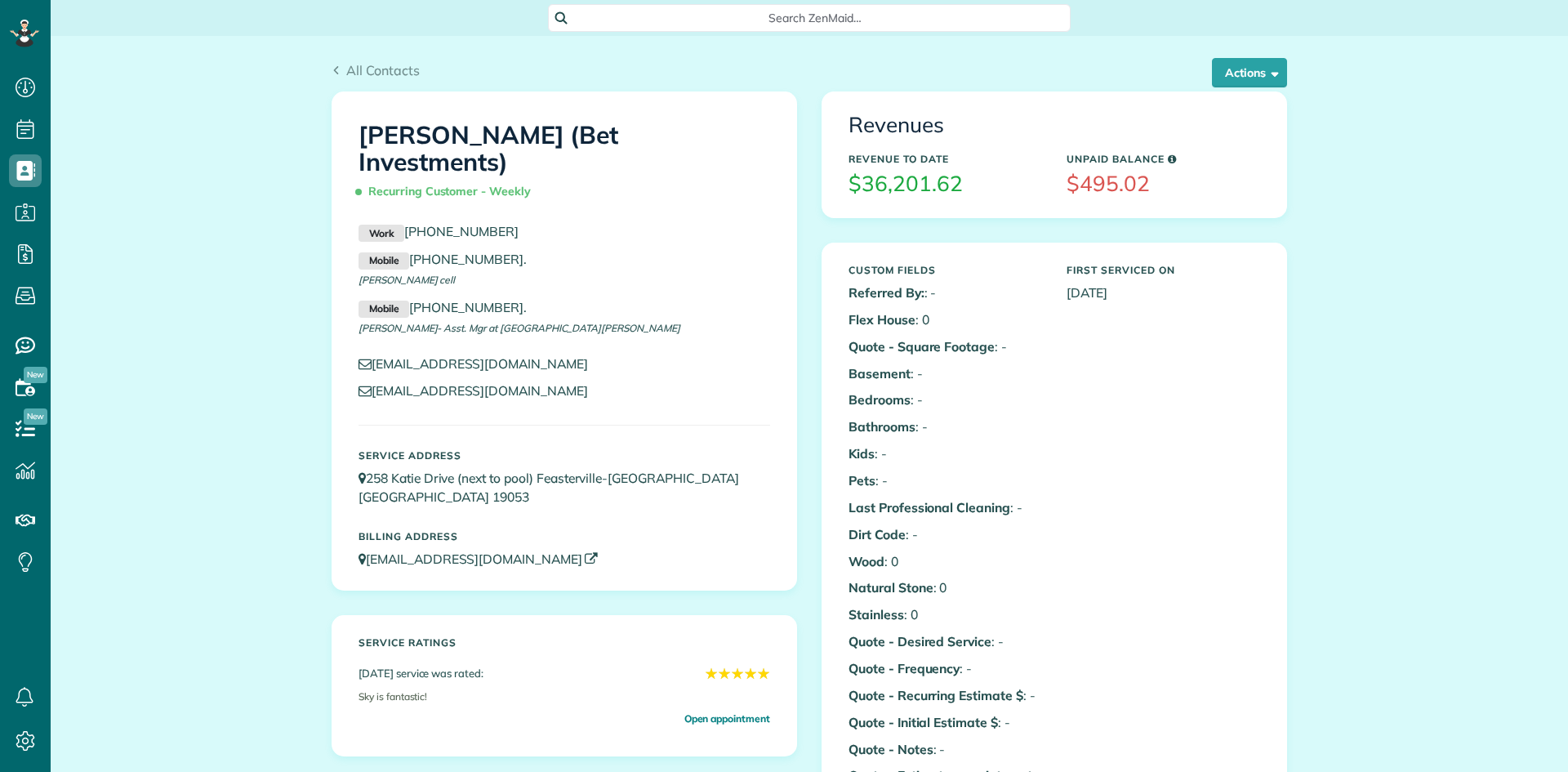 scroll, scrollTop: 0, scrollLeft: 0, axis: both 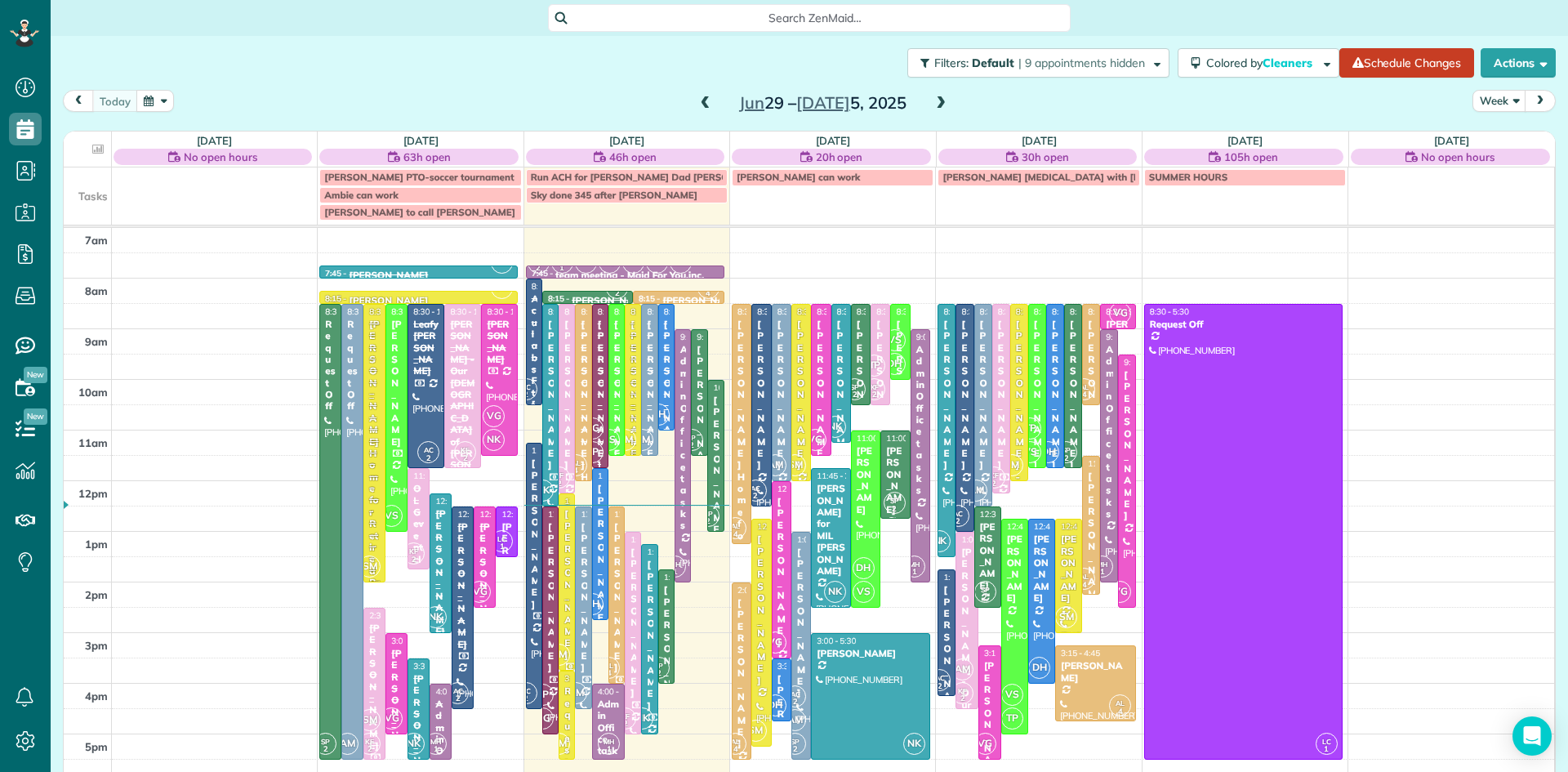 click at bounding box center [617, 380] 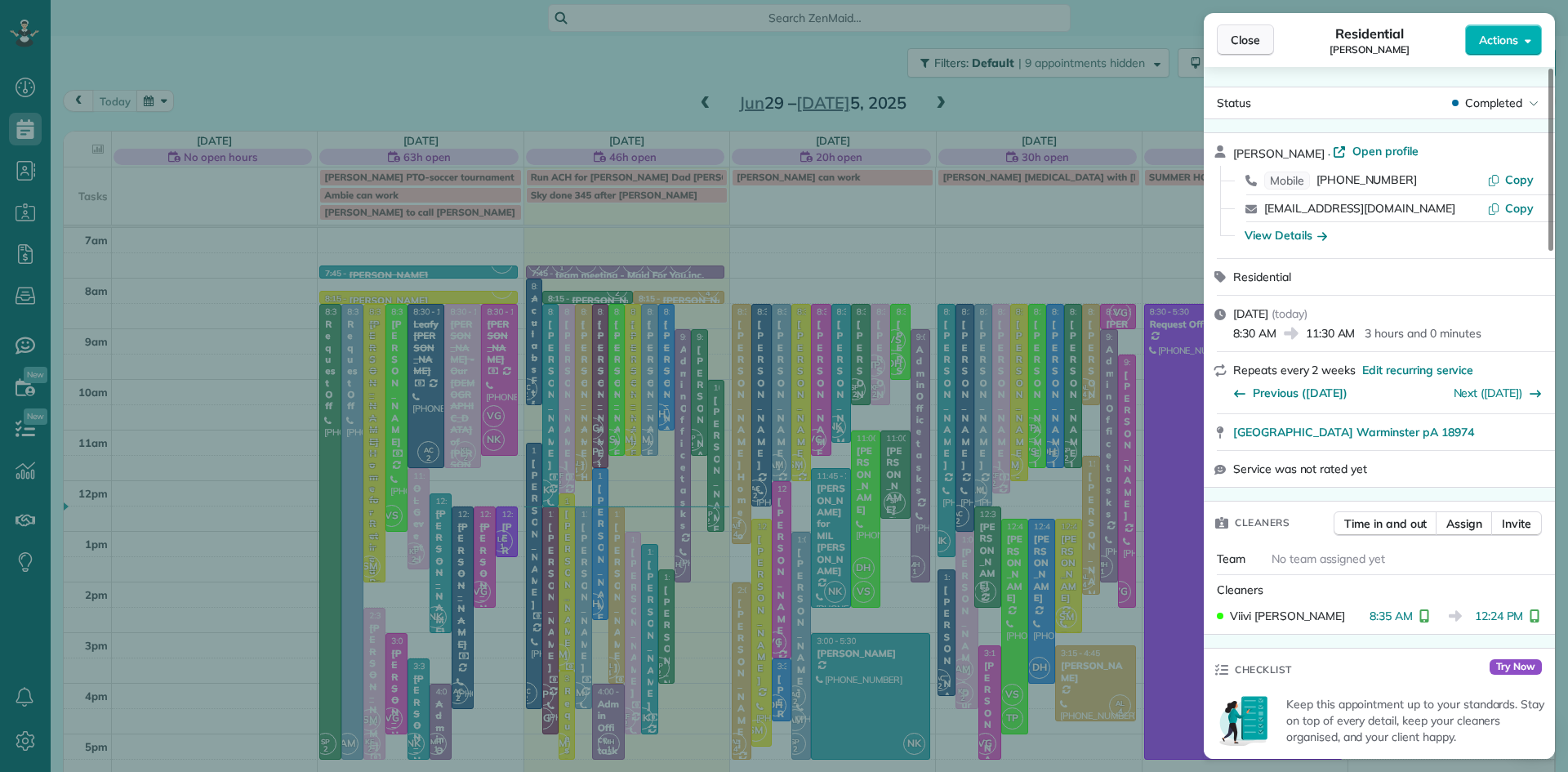 click on "Close" at bounding box center (1245, 40) 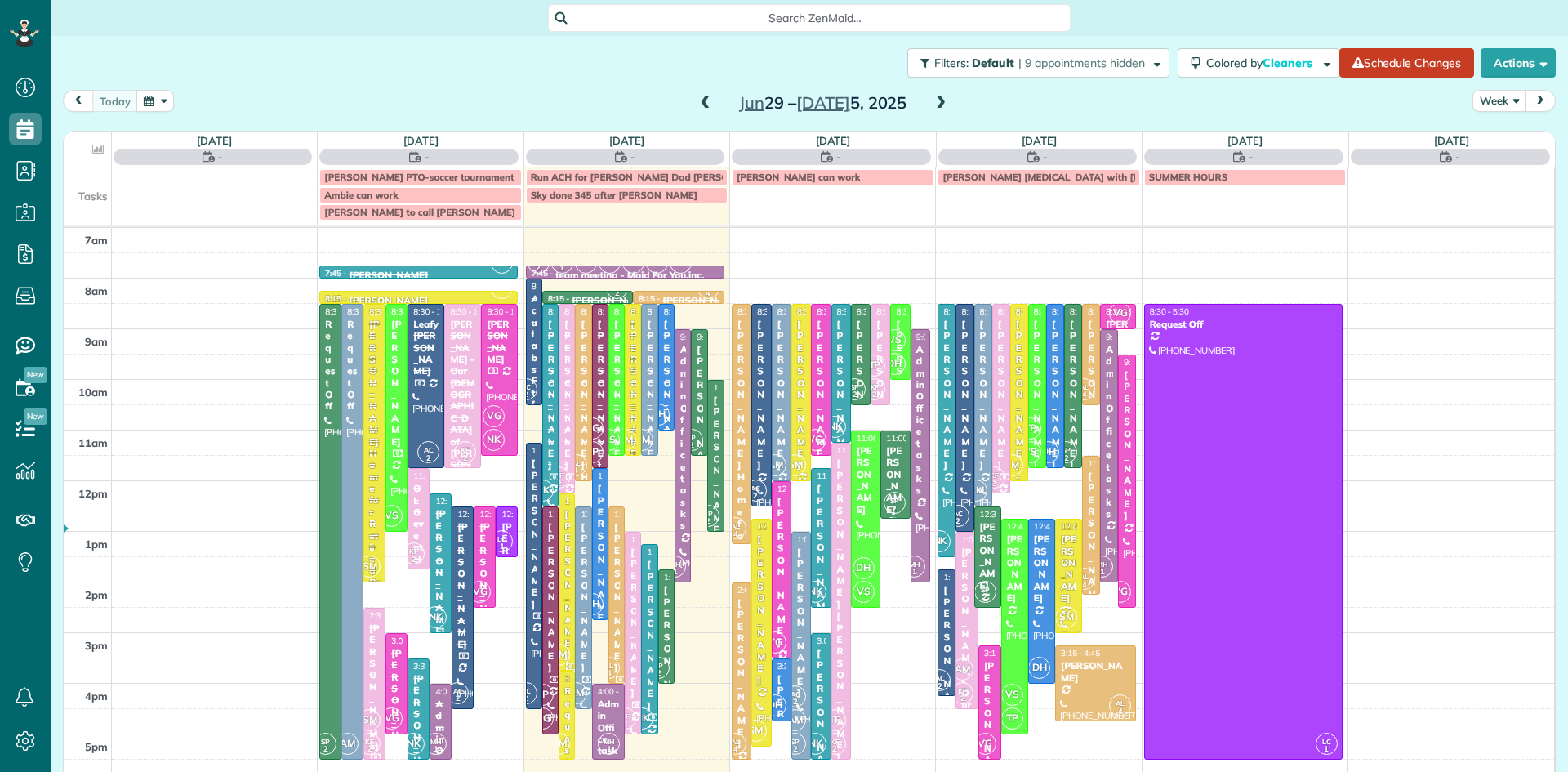 scroll, scrollTop: 0, scrollLeft: 0, axis: both 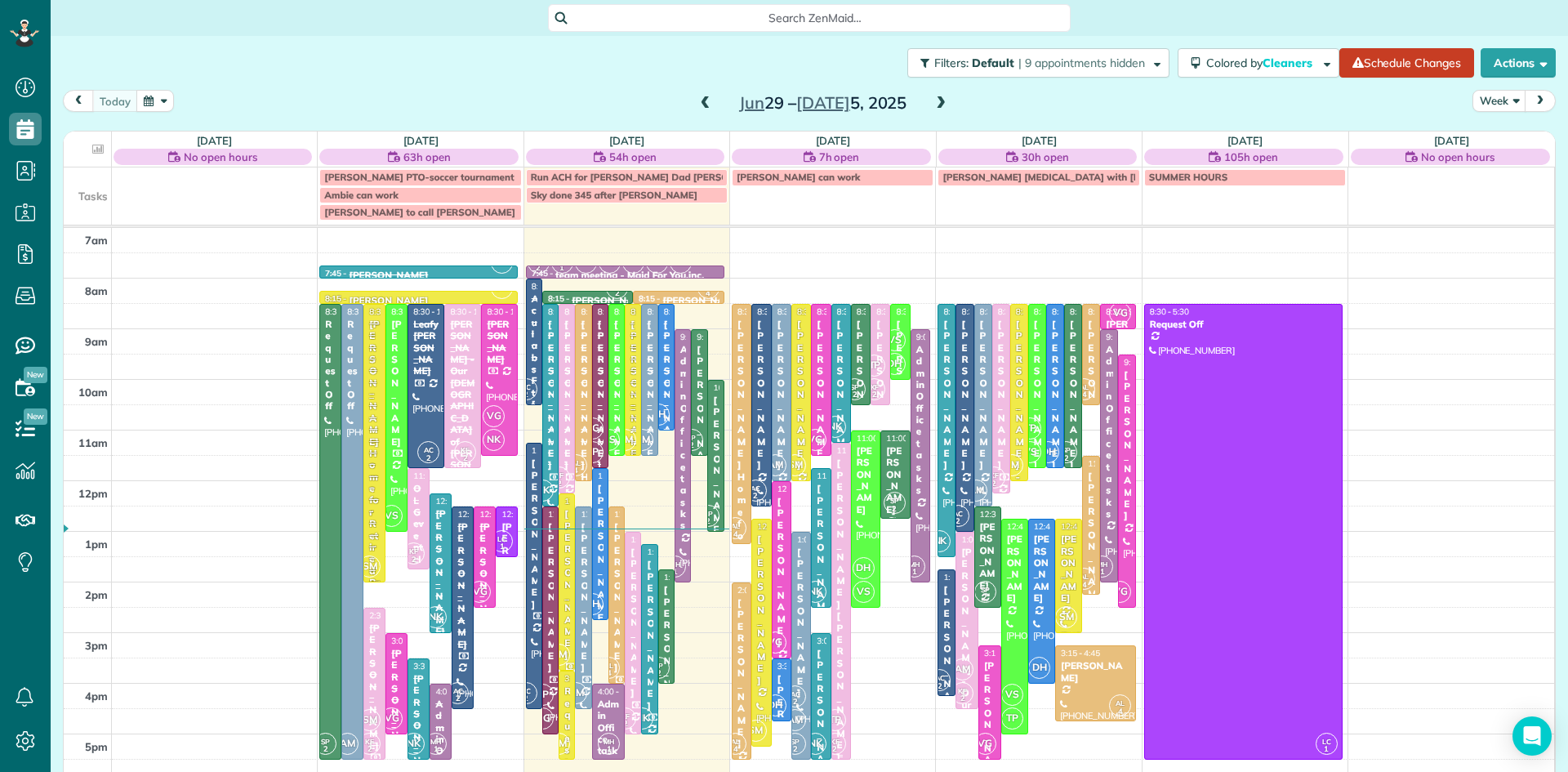 click on "[PERSON_NAME] [PERSON_NAME] mom" at bounding box center (841, 627) 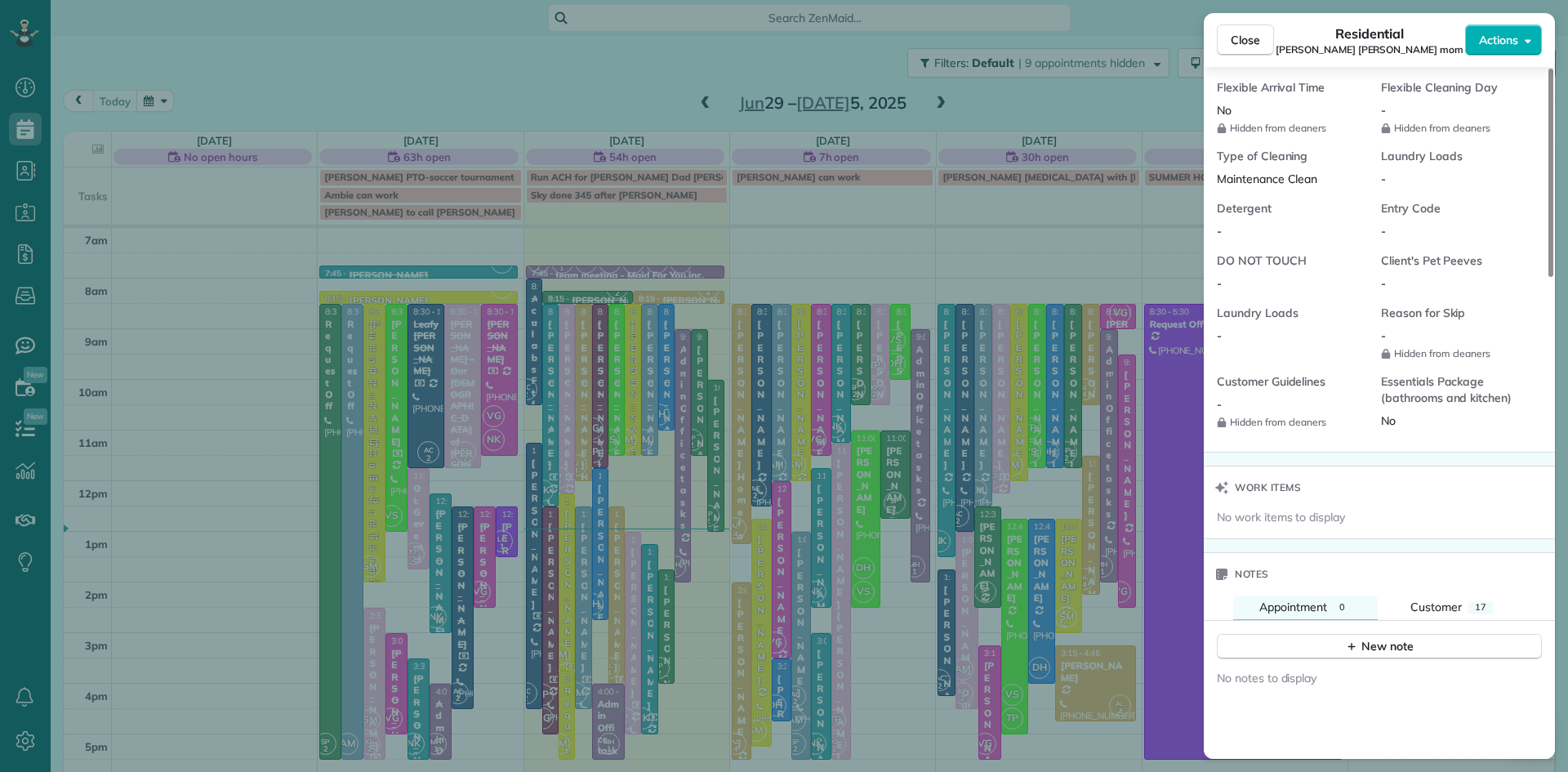 scroll, scrollTop: 1479, scrollLeft: 0, axis: vertical 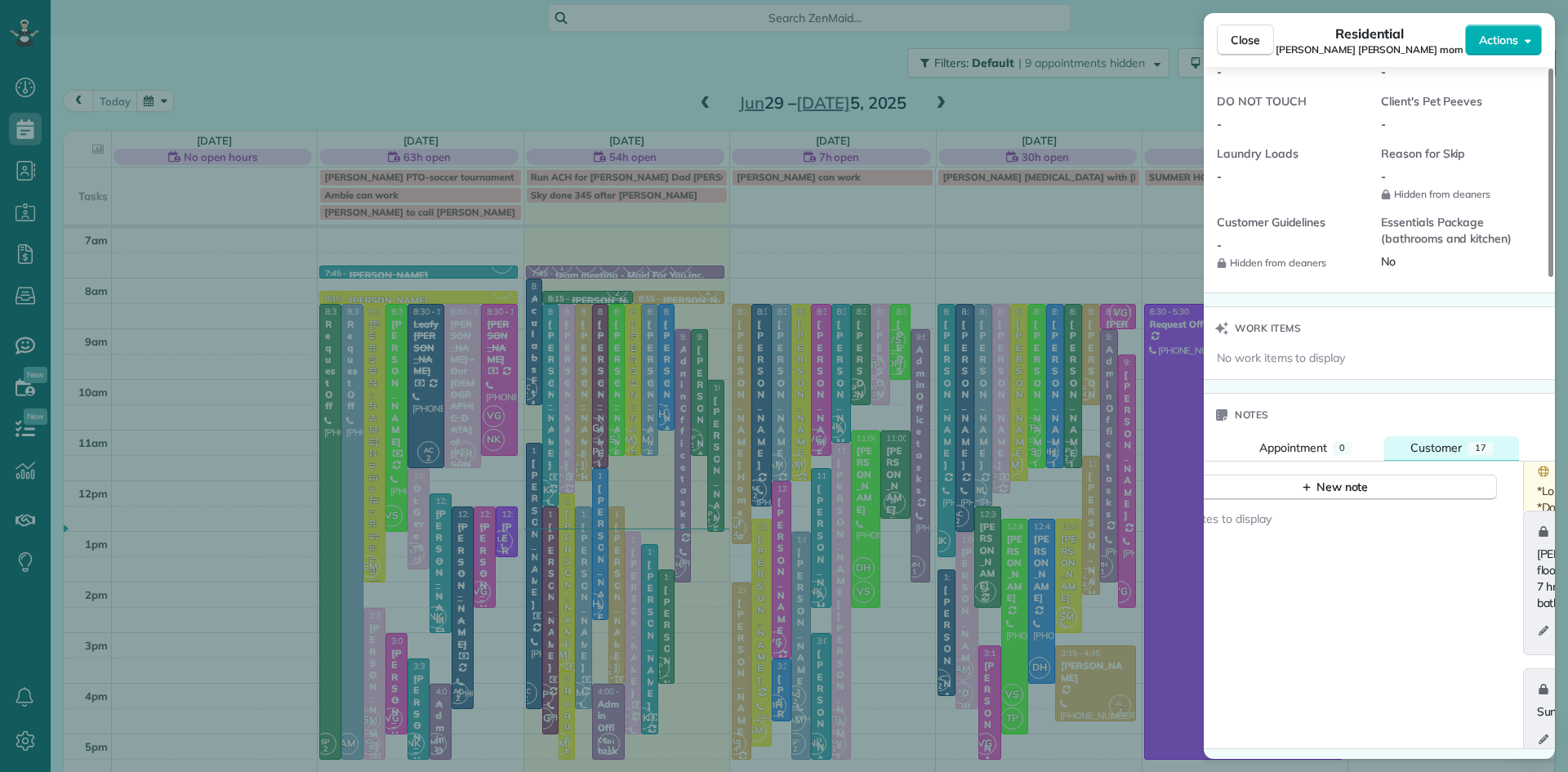 click on "Customer" at bounding box center (1436, 448) 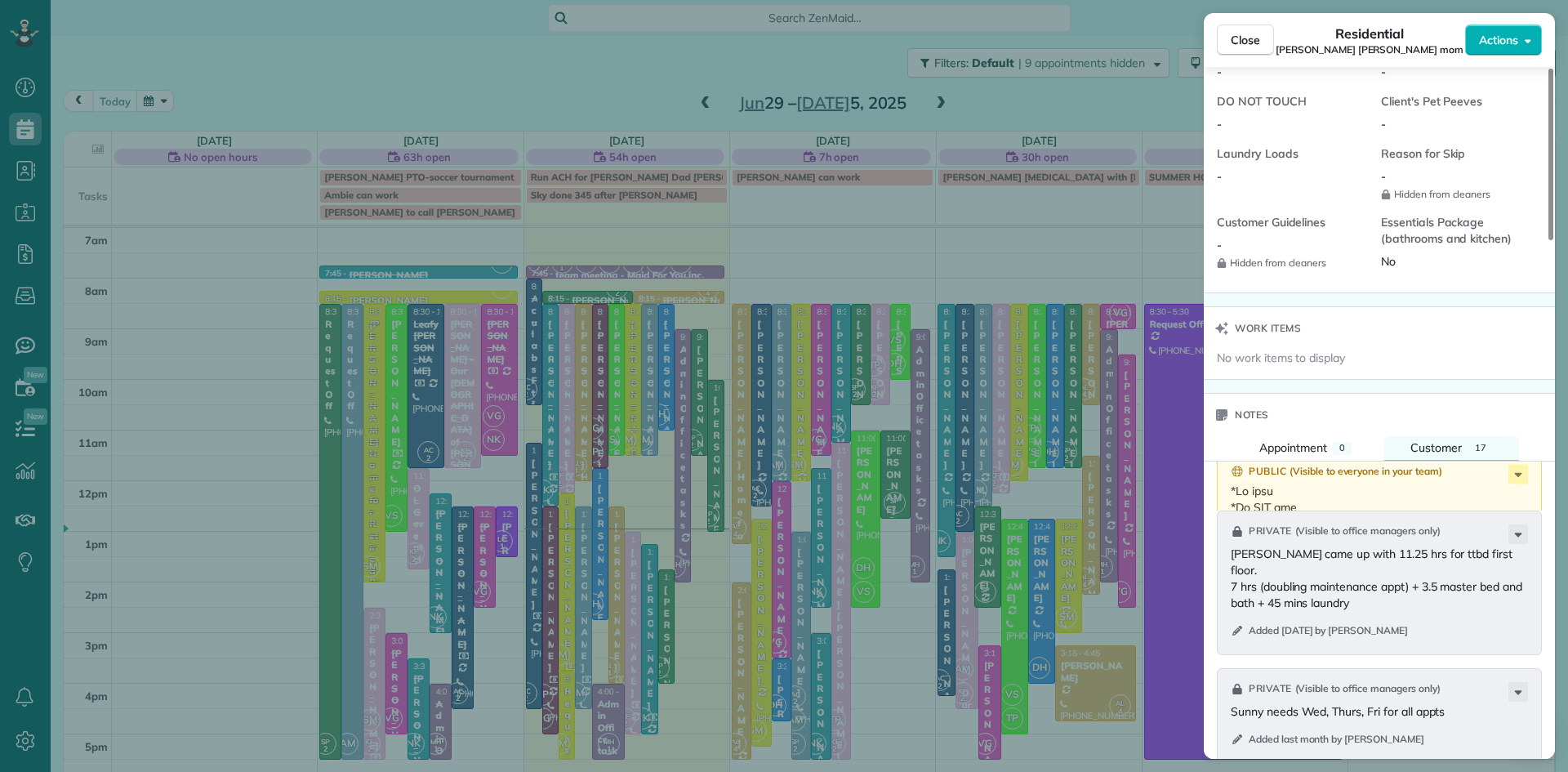 scroll, scrollTop: 1894, scrollLeft: 0, axis: vertical 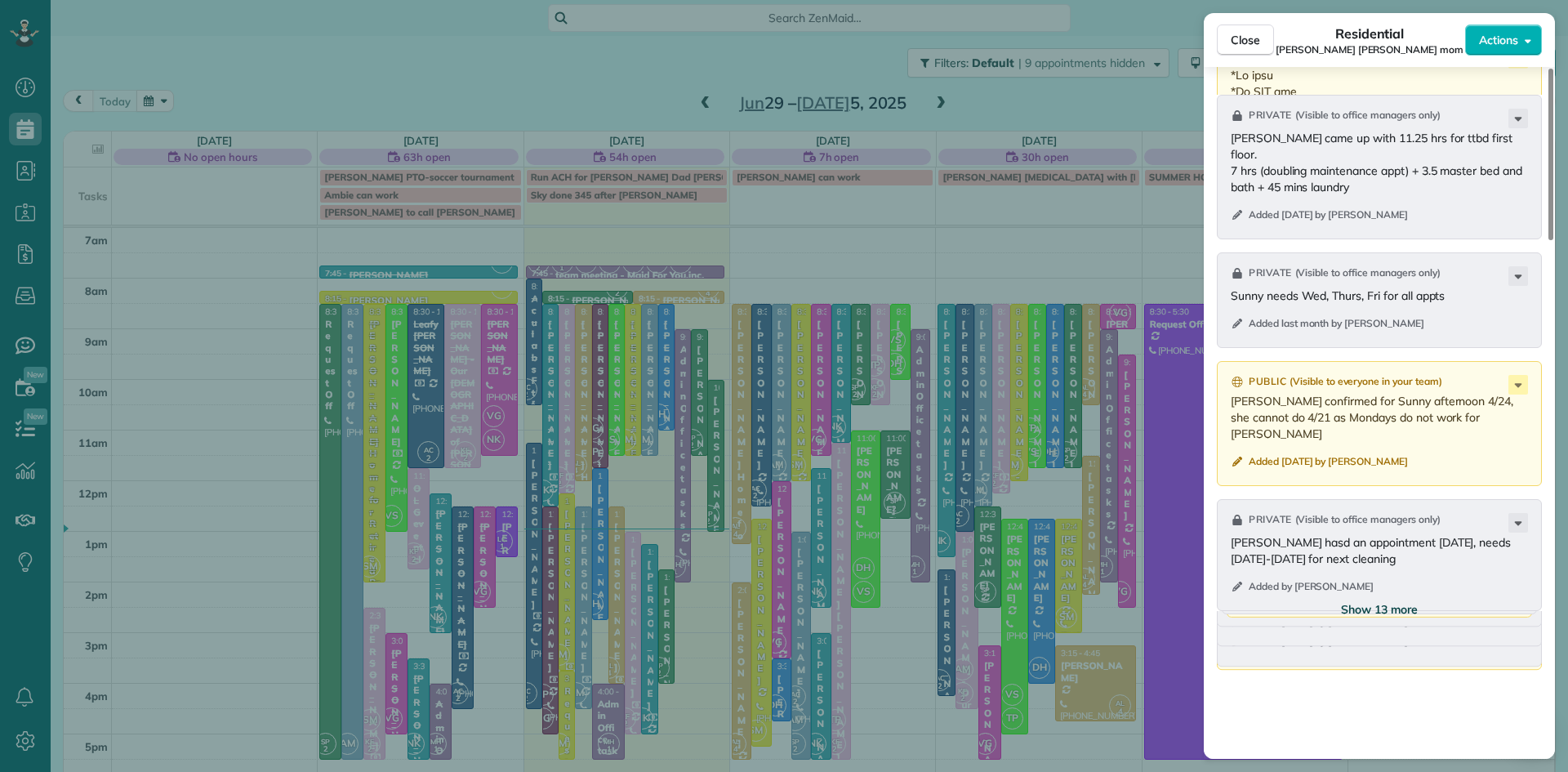 click on "Show 13 more" at bounding box center [1379, 609] 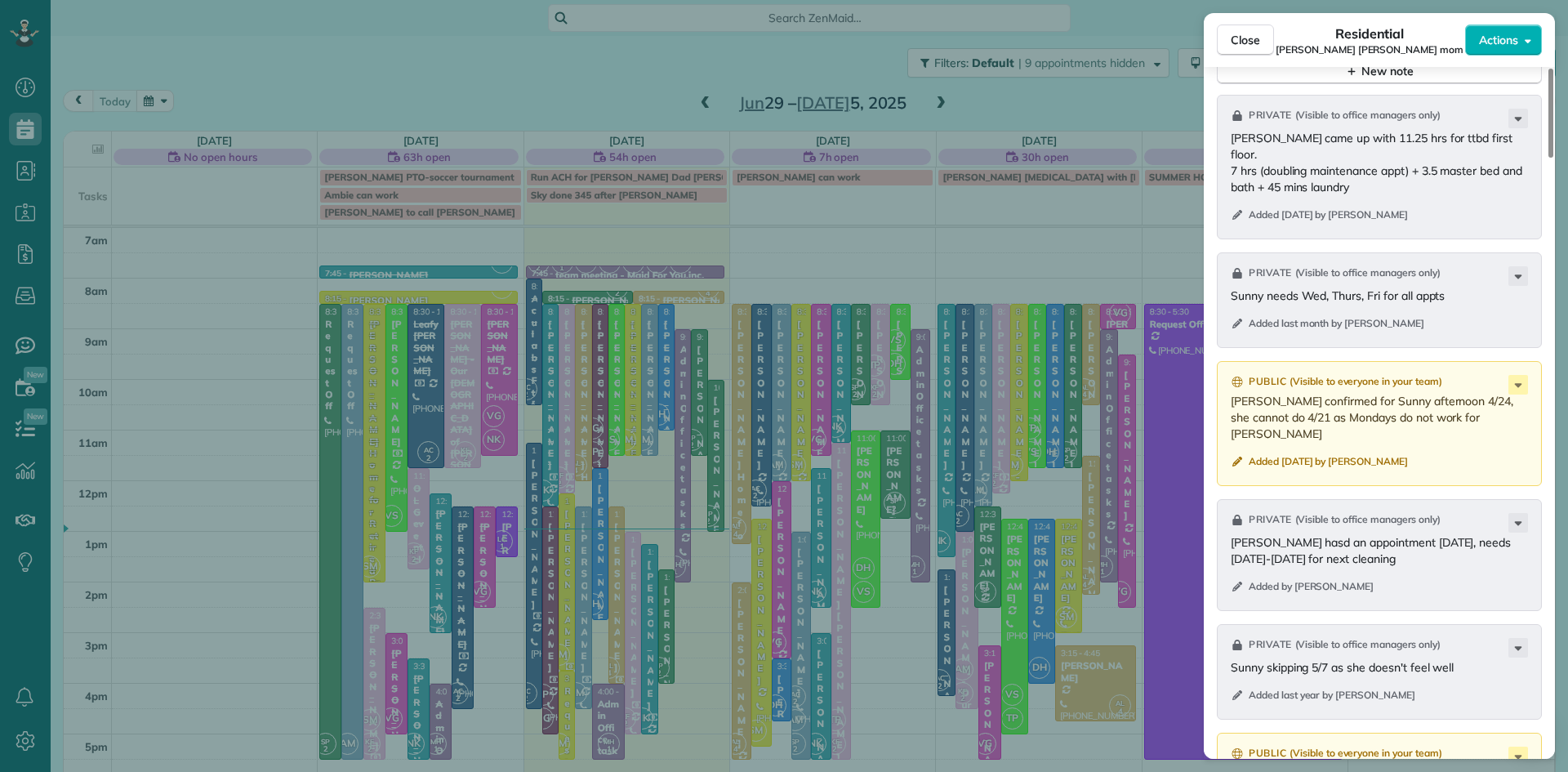 scroll, scrollTop: 1562, scrollLeft: 0, axis: vertical 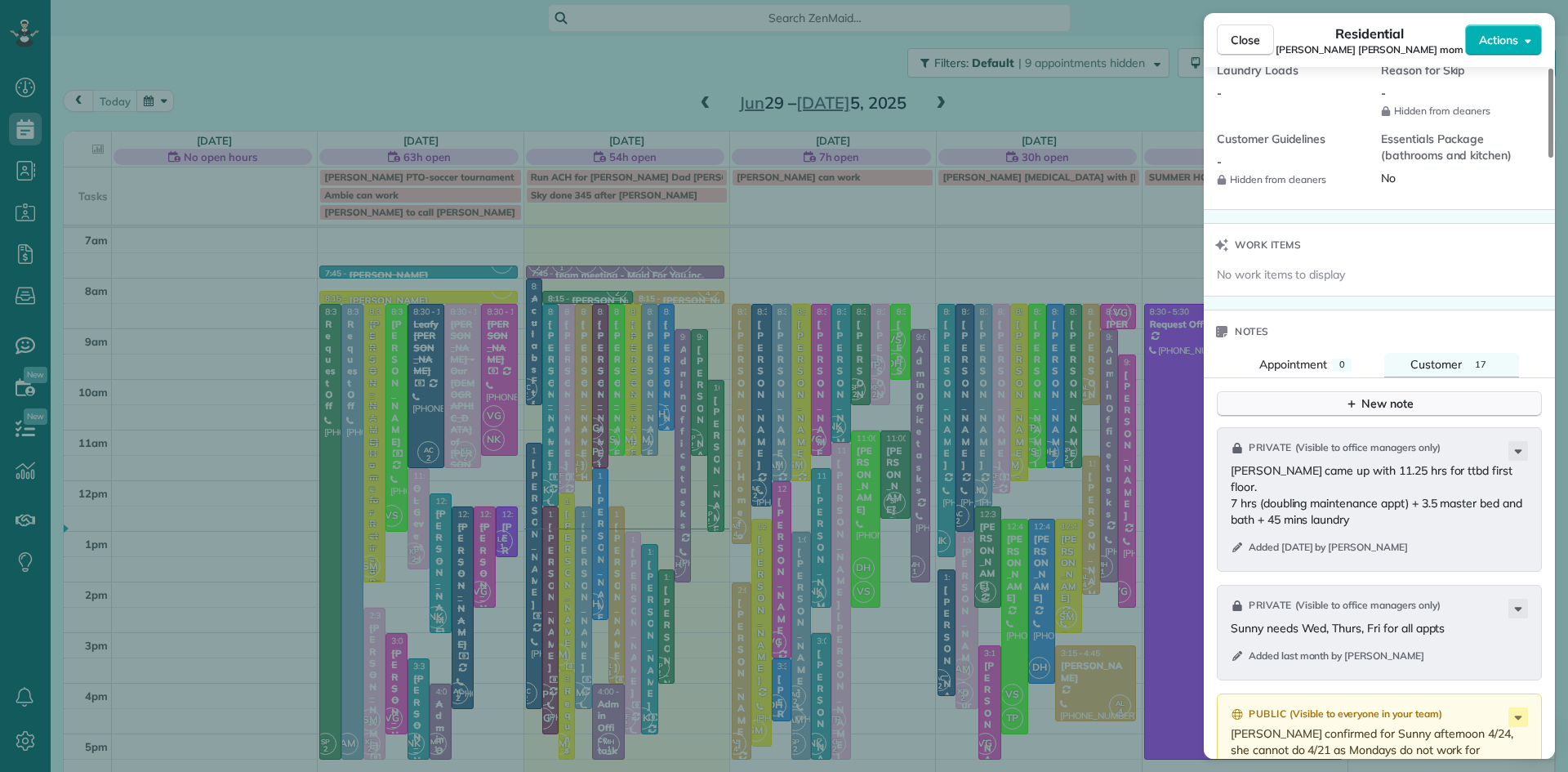 click on "New note" at bounding box center (1379, 404) 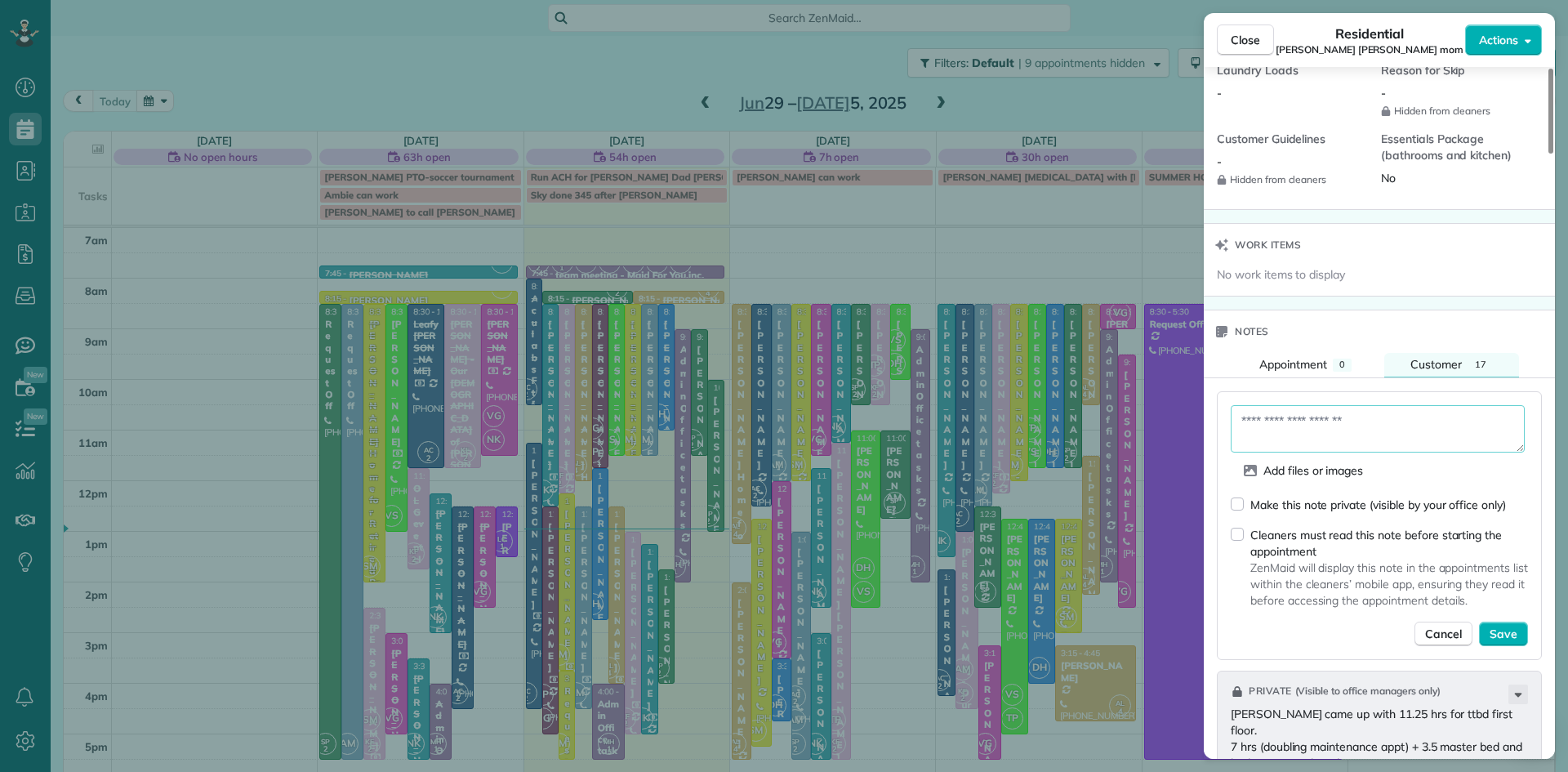 click at bounding box center [1378, 429] 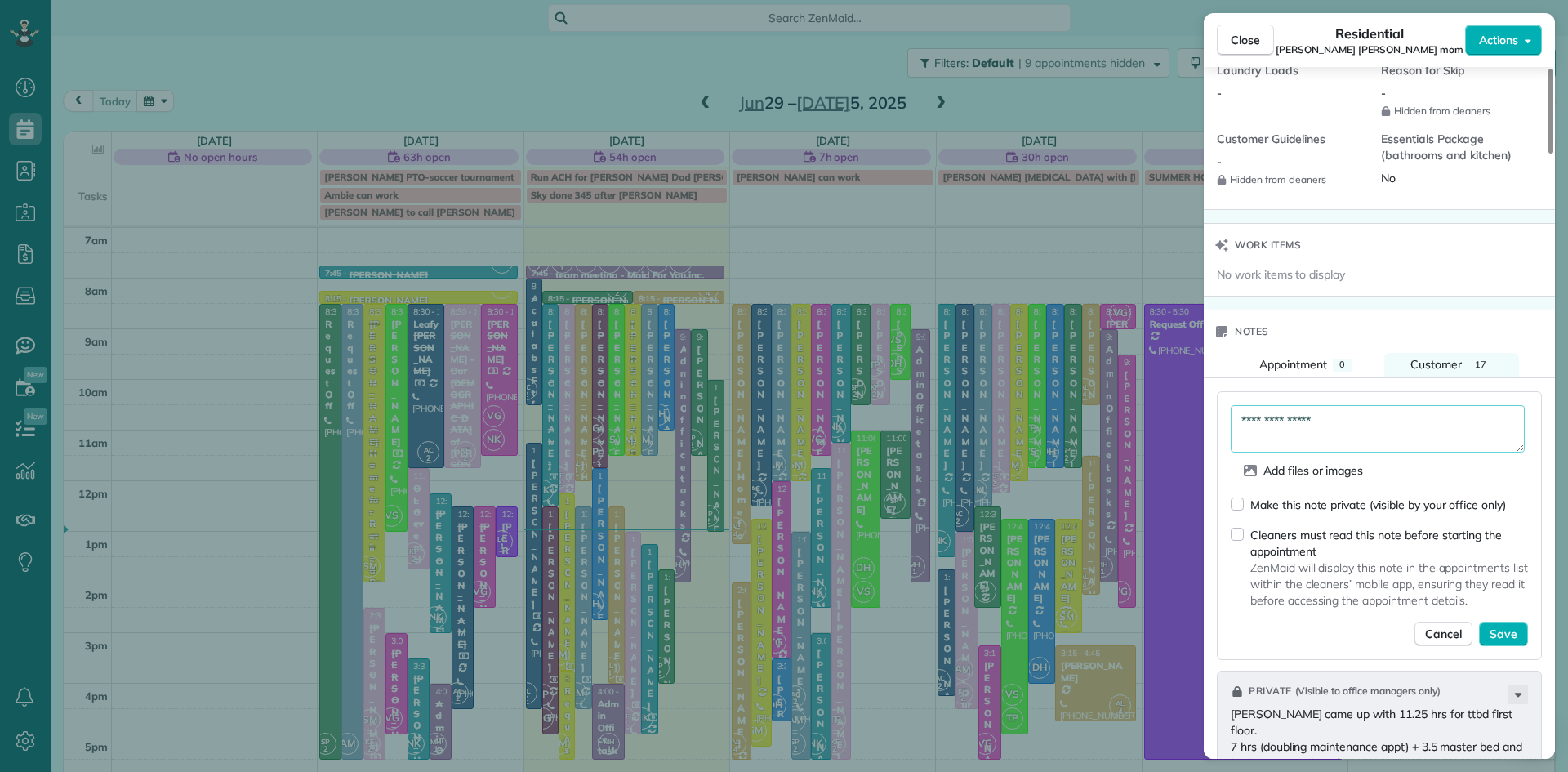 click on "**********" at bounding box center (1378, 429) 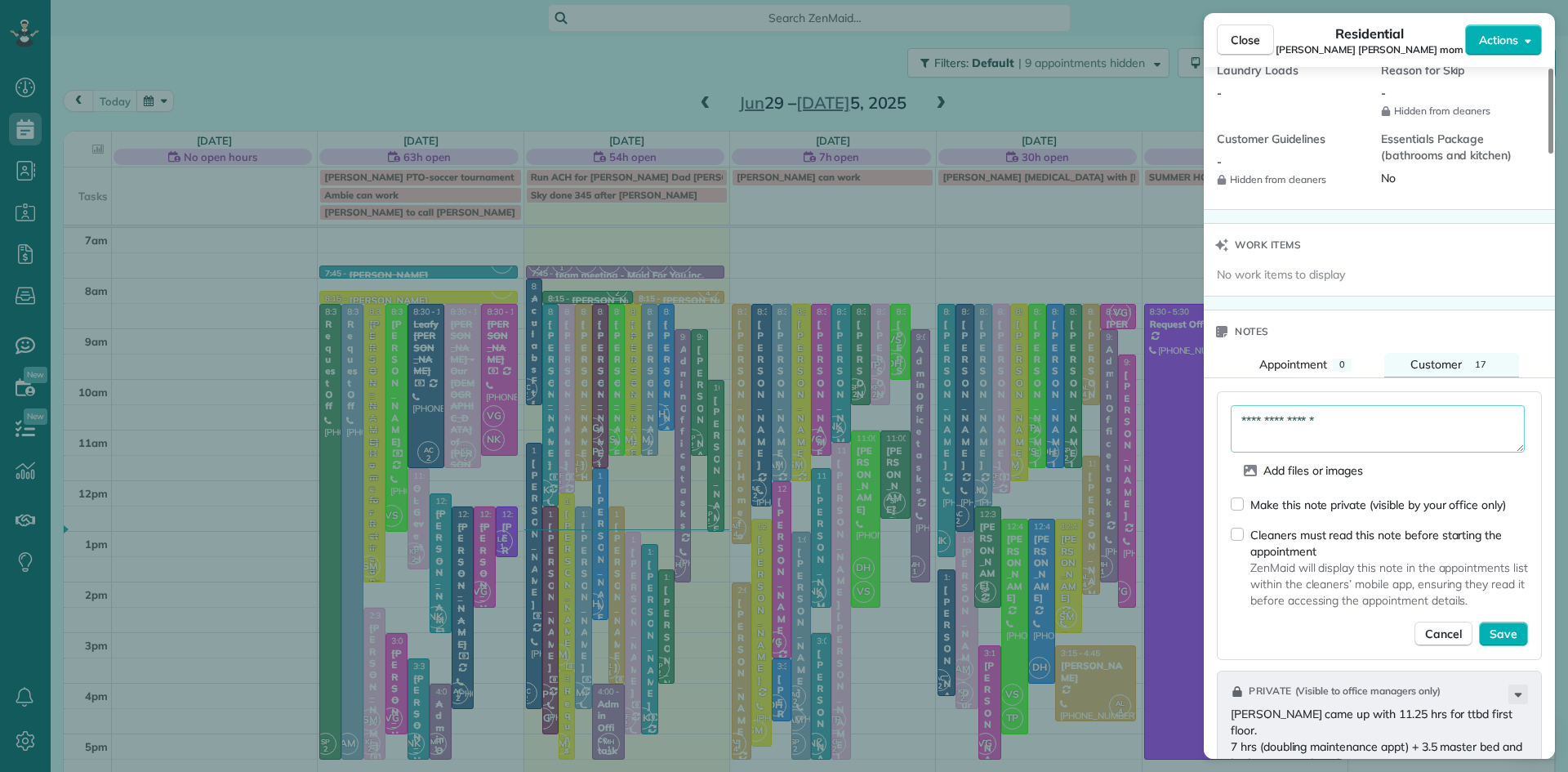 click on "**********" at bounding box center (1378, 429) 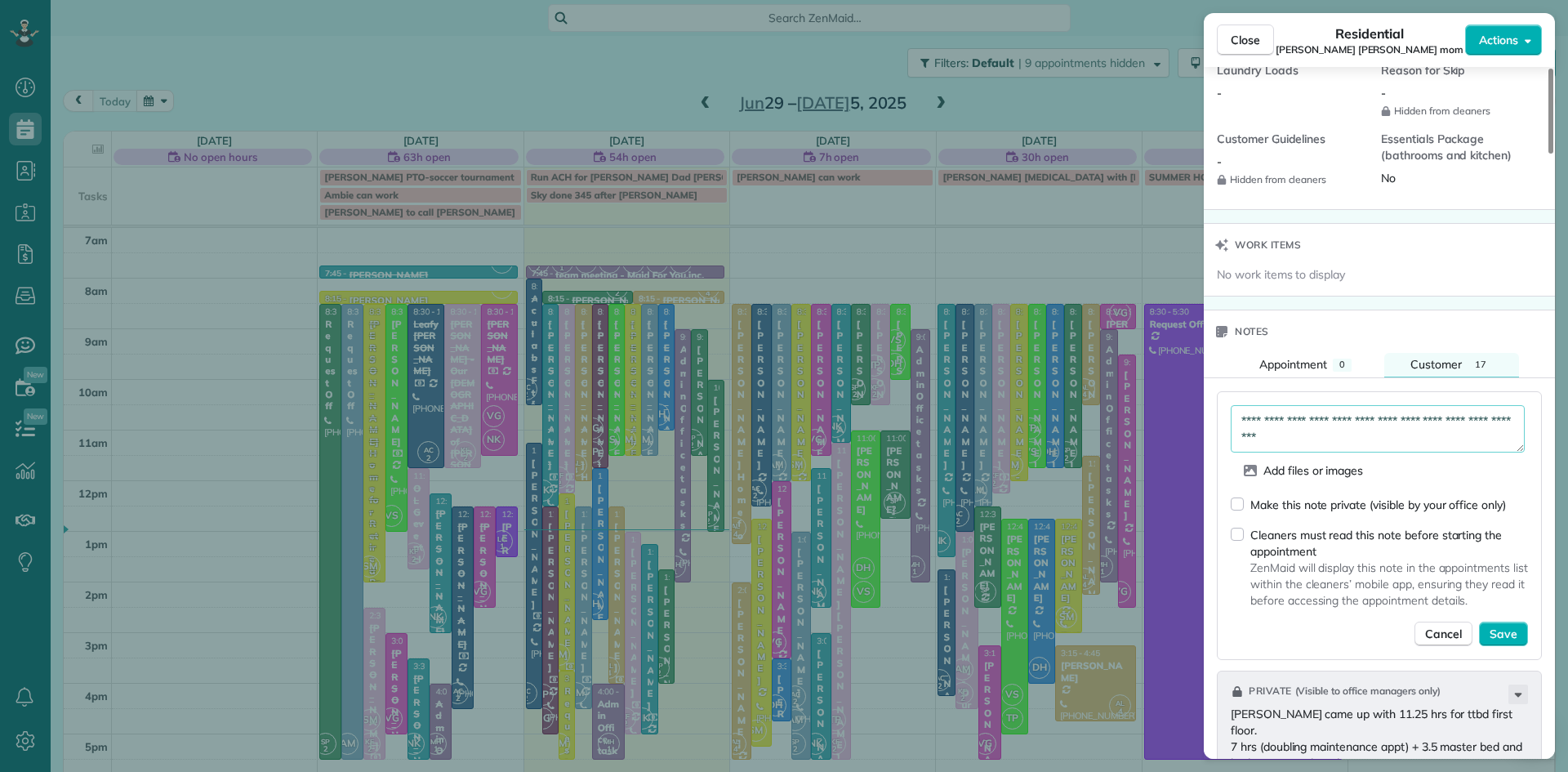 type on "**********" 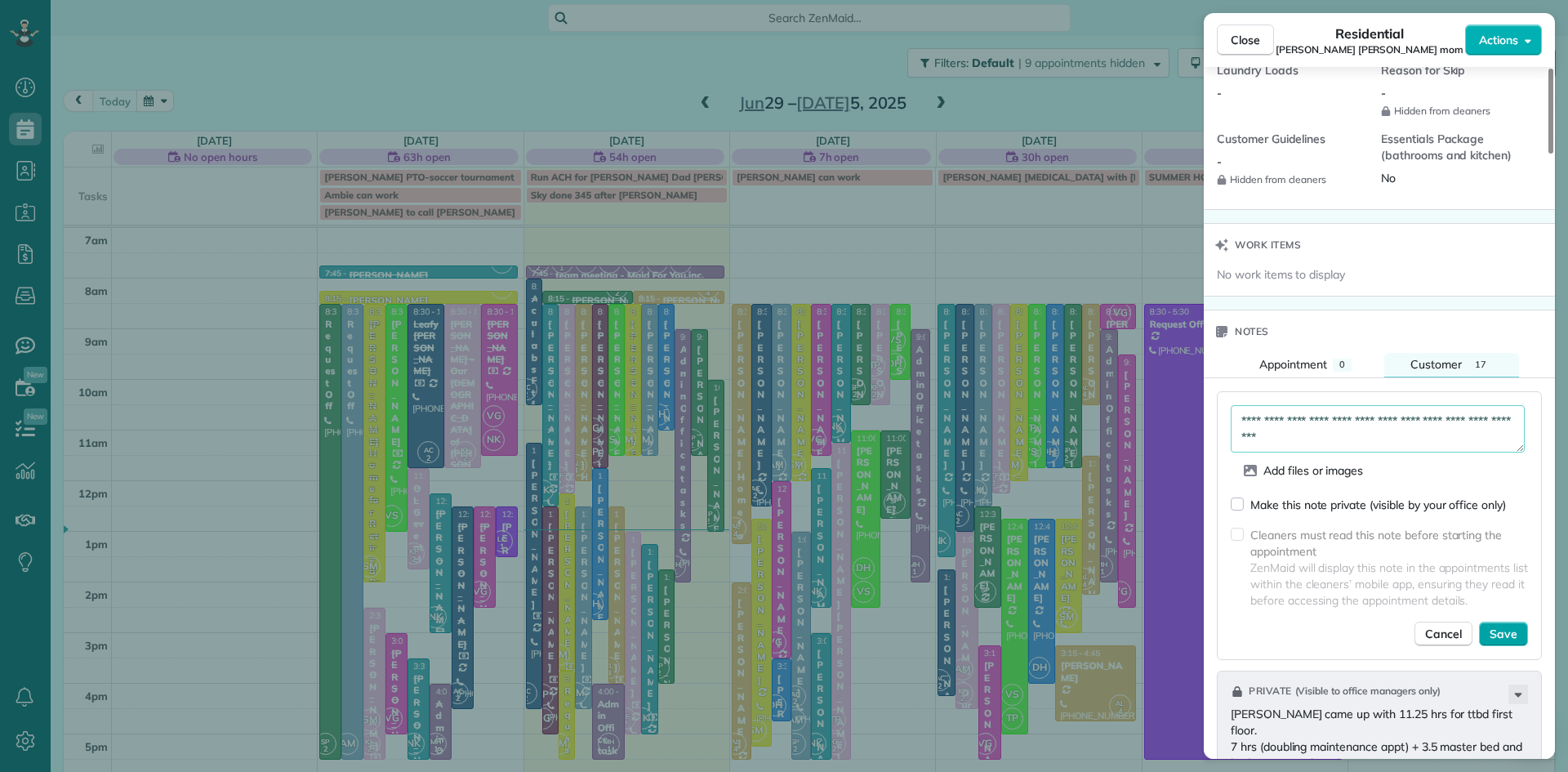 click on "Save" at bounding box center [1503, 634] 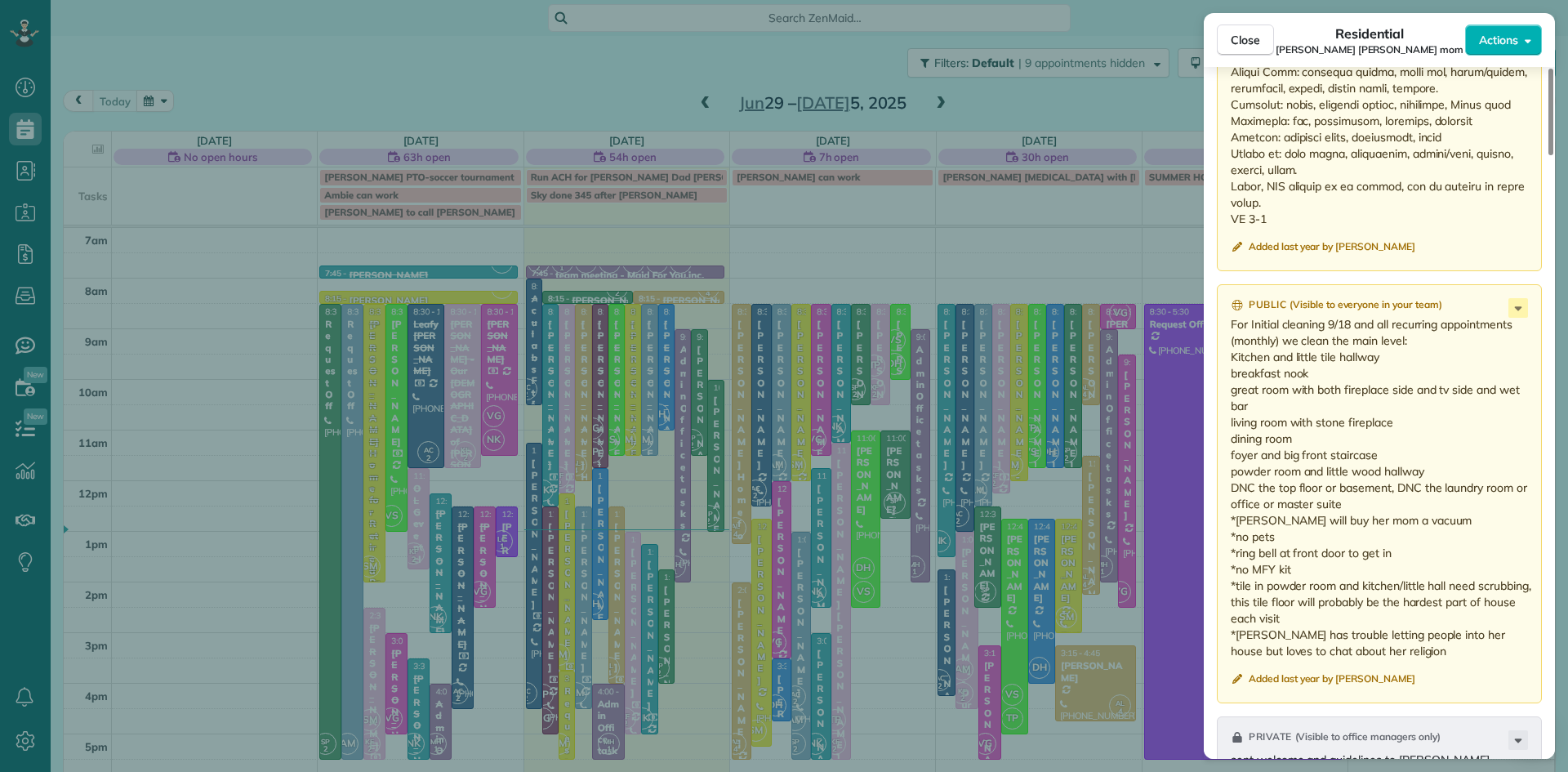 scroll, scrollTop: 4785, scrollLeft: 0, axis: vertical 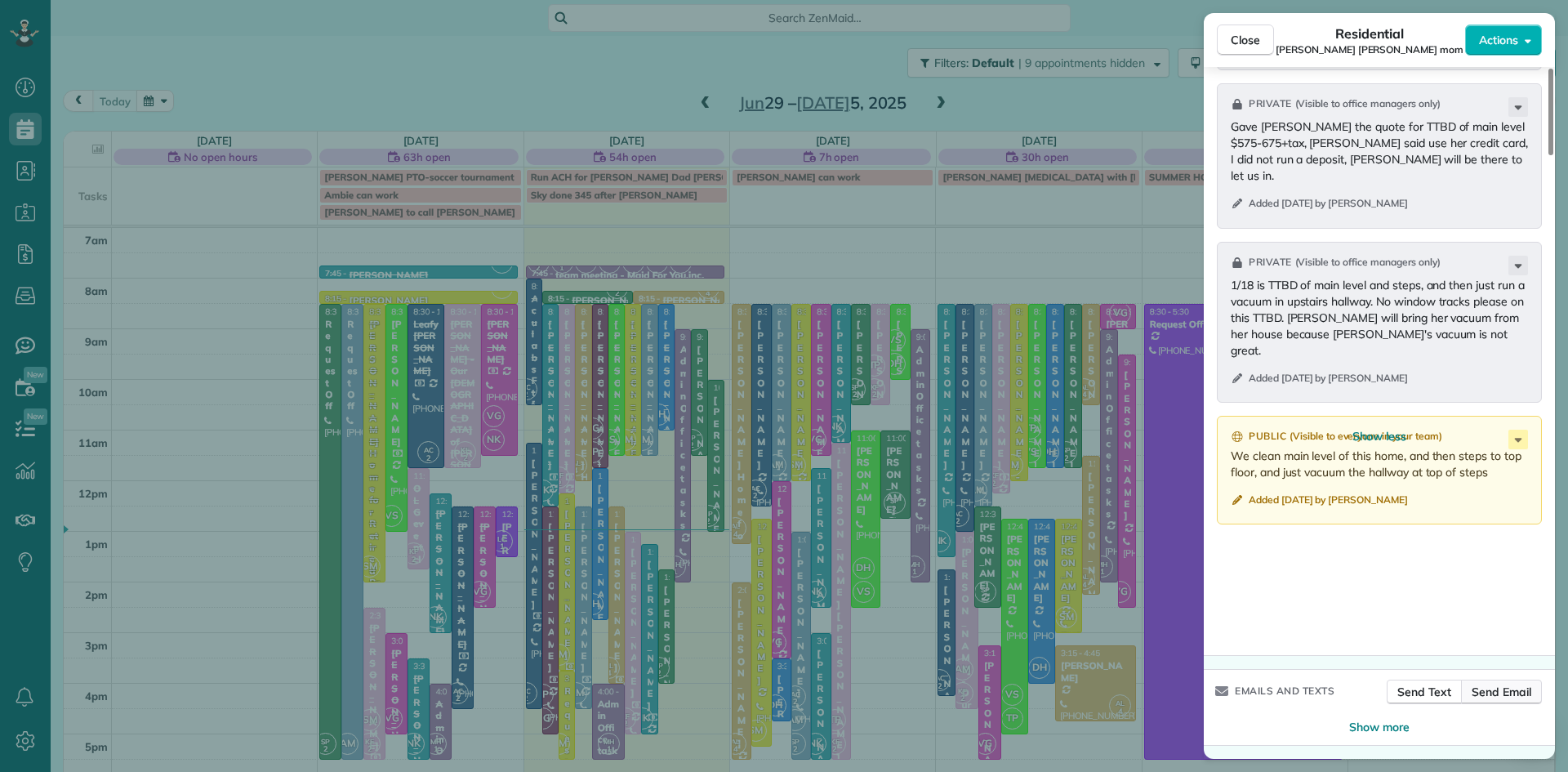 click on "Send Email" at bounding box center [1501, 692] 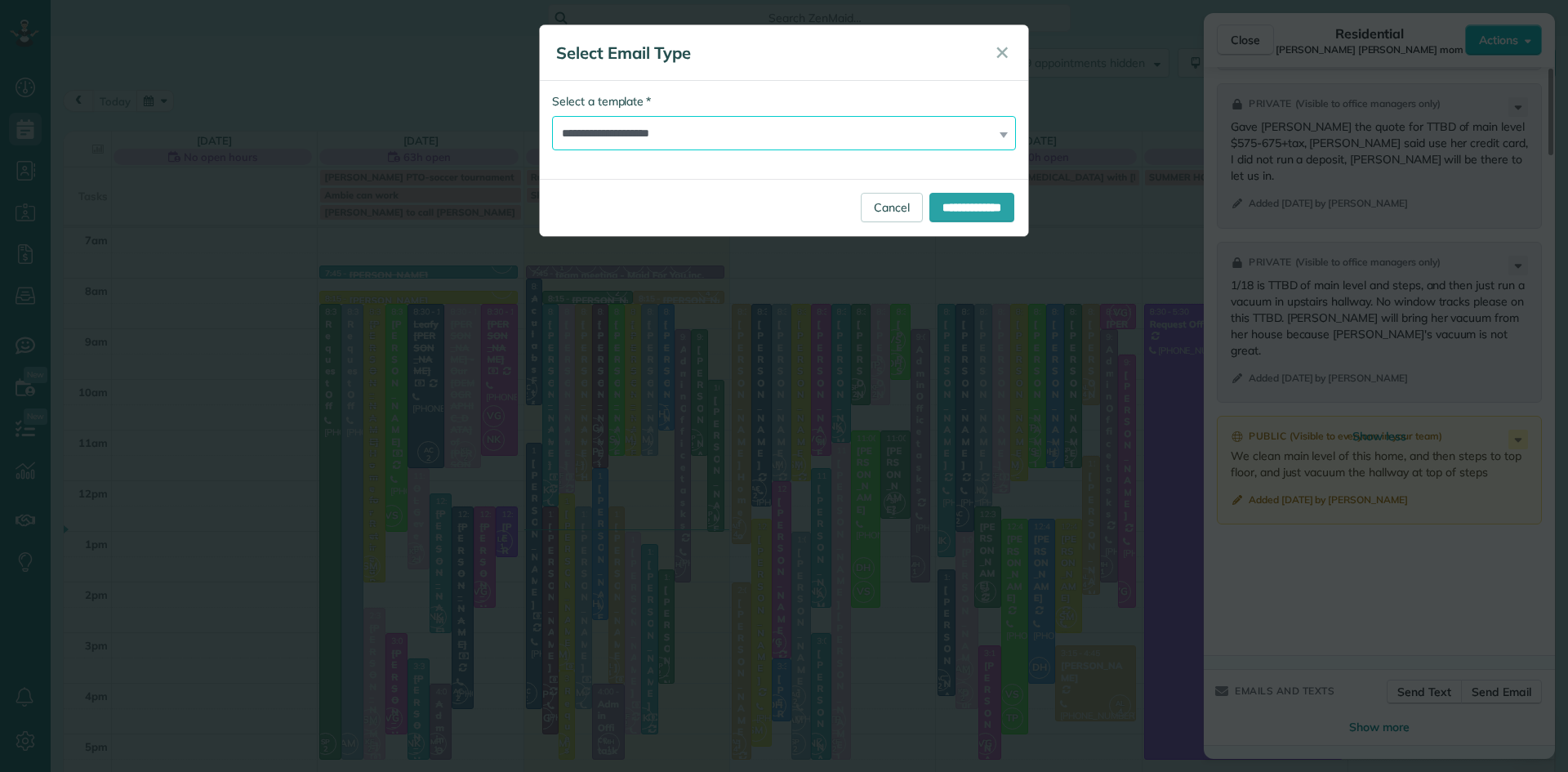 click on "**********" at bounding box center (784, 133) 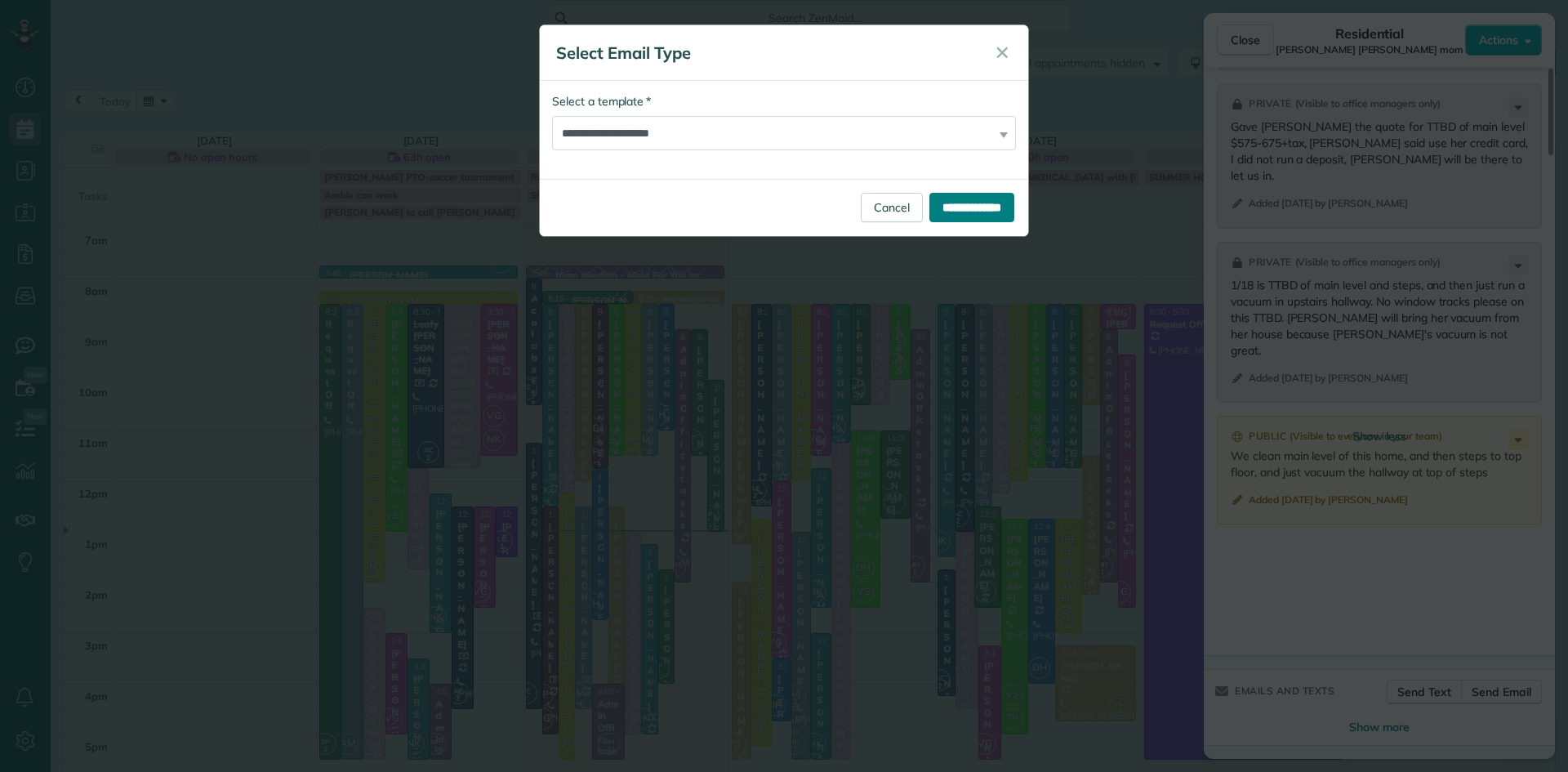 click on "**********" at bounding box center [972, 208] 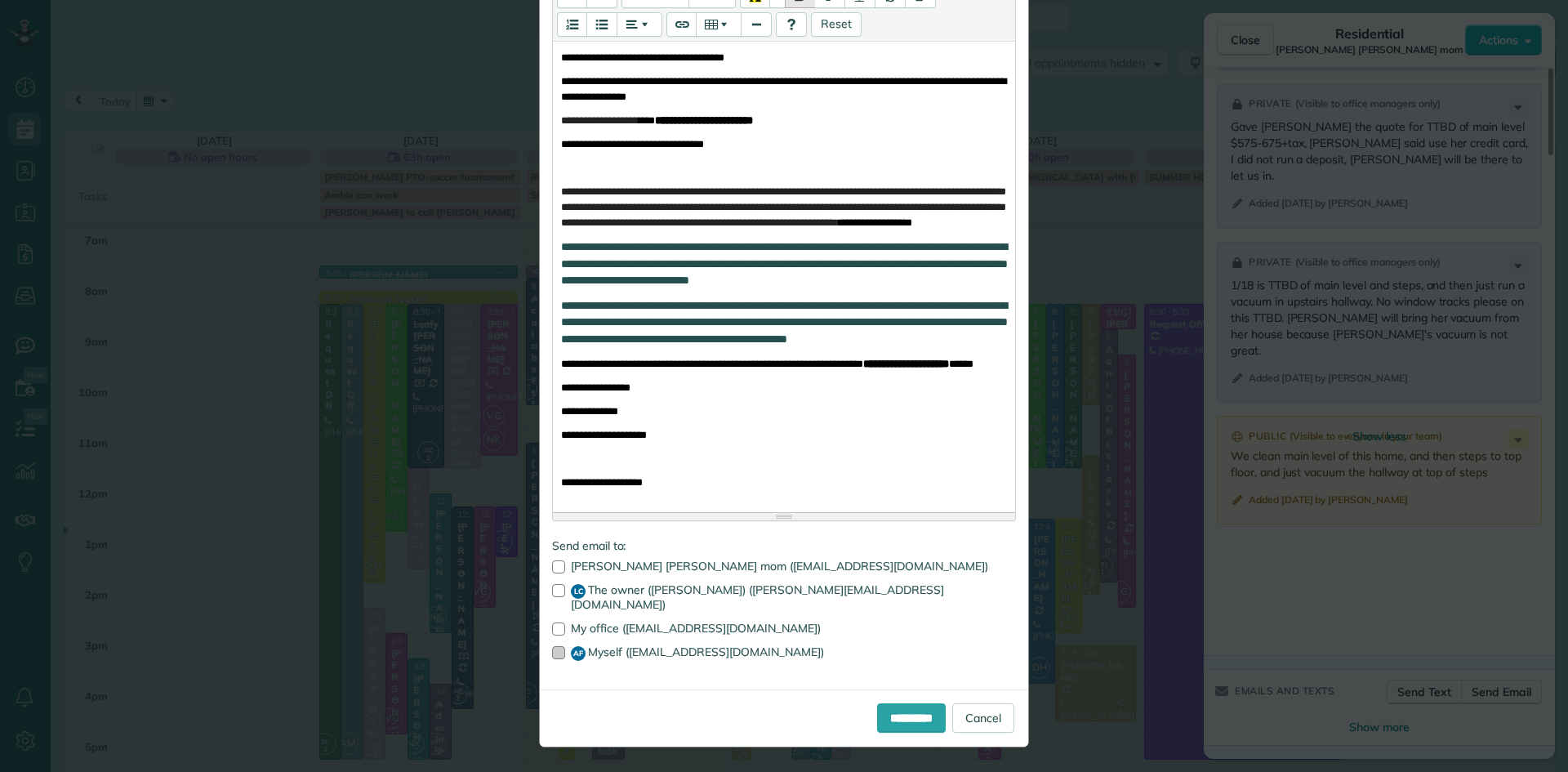 scroll, scrollTop: 344, scrollLeft: 0, axis: vertical 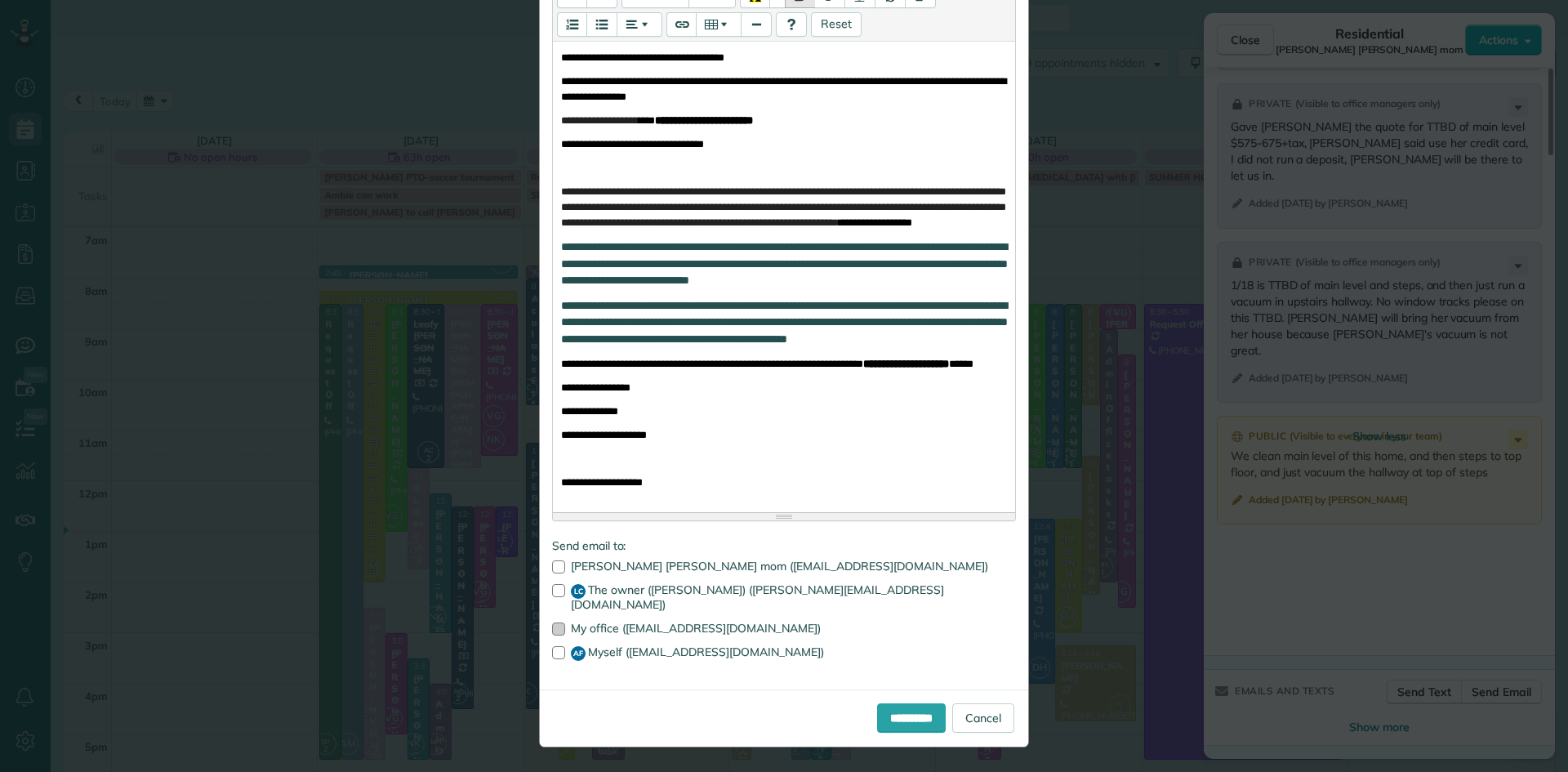 click at bounding box center (559, 629) 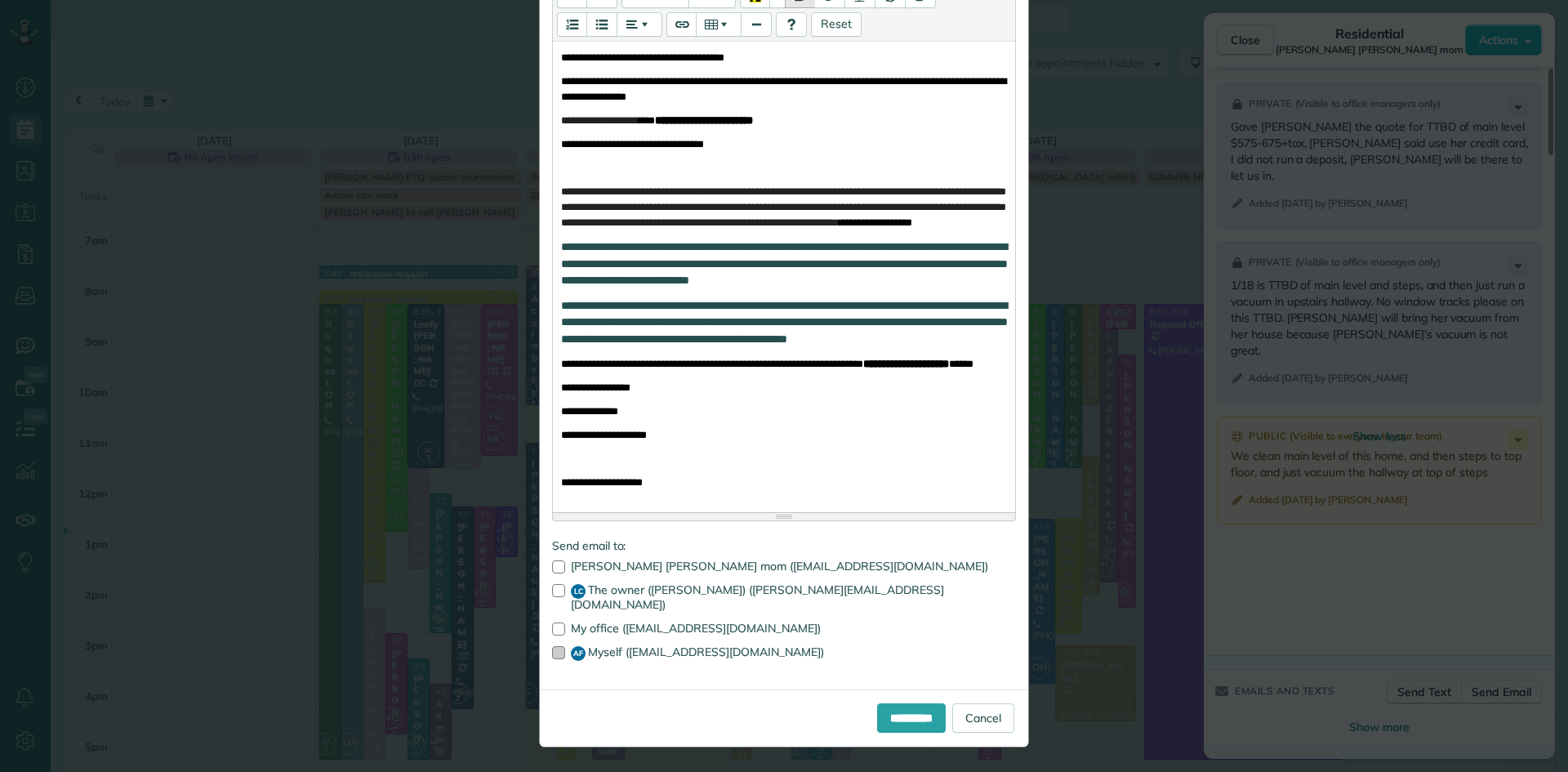 click at bounding box center [559, 653] 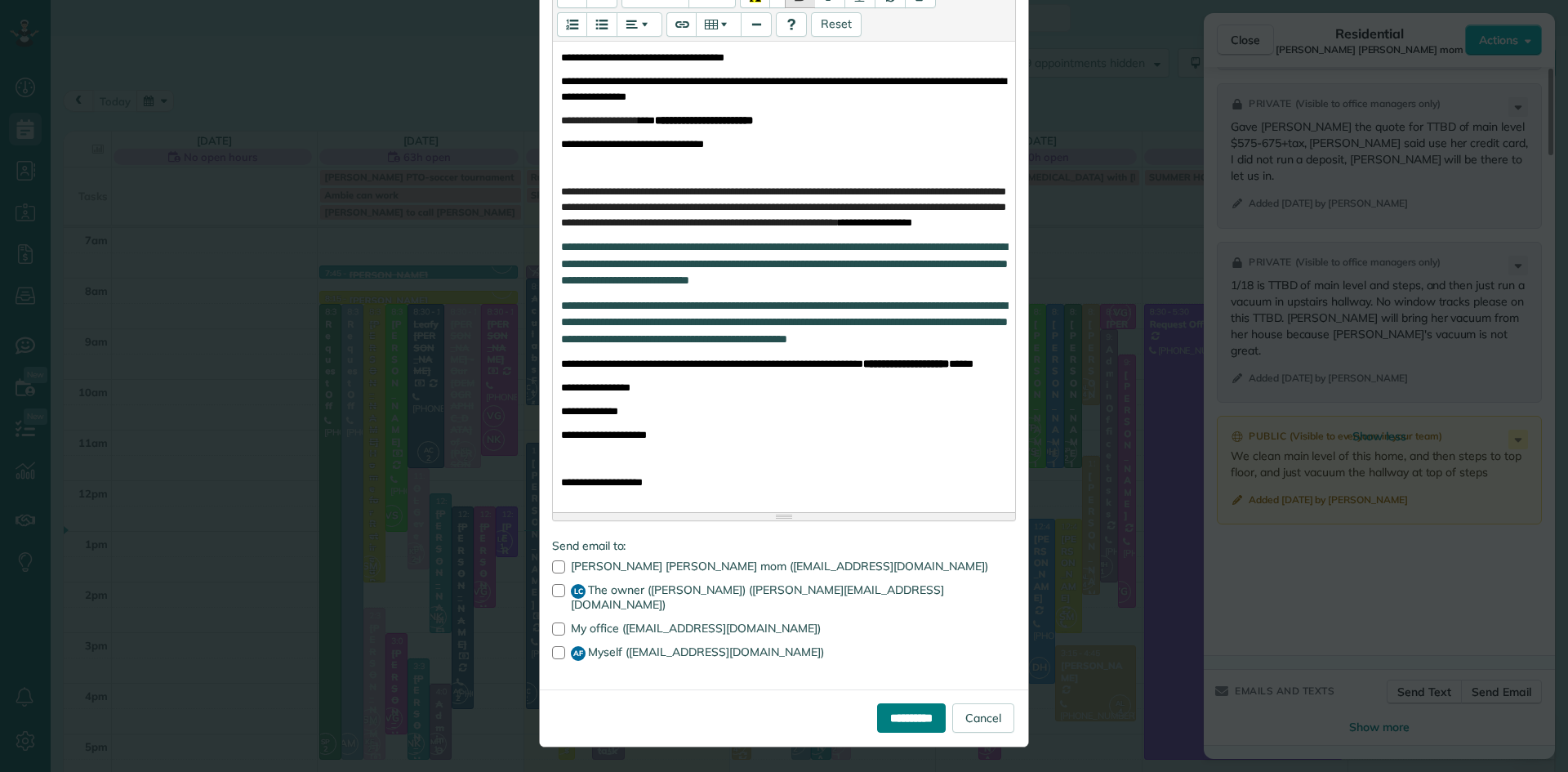 click on "**********" at bounding box center (911, 718) 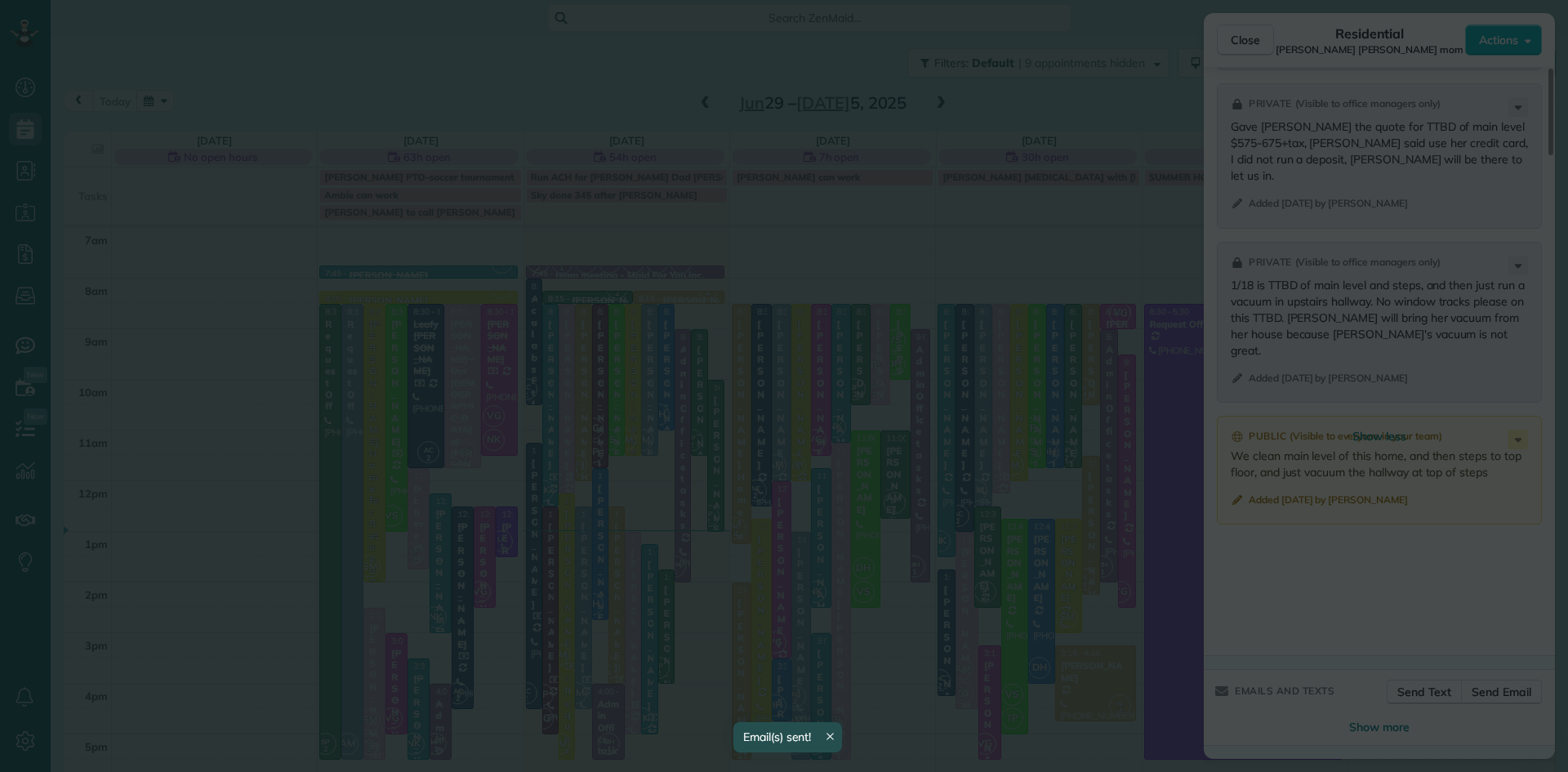 scroll, scrollTop: 0, scrollLeft: 0, axis: both 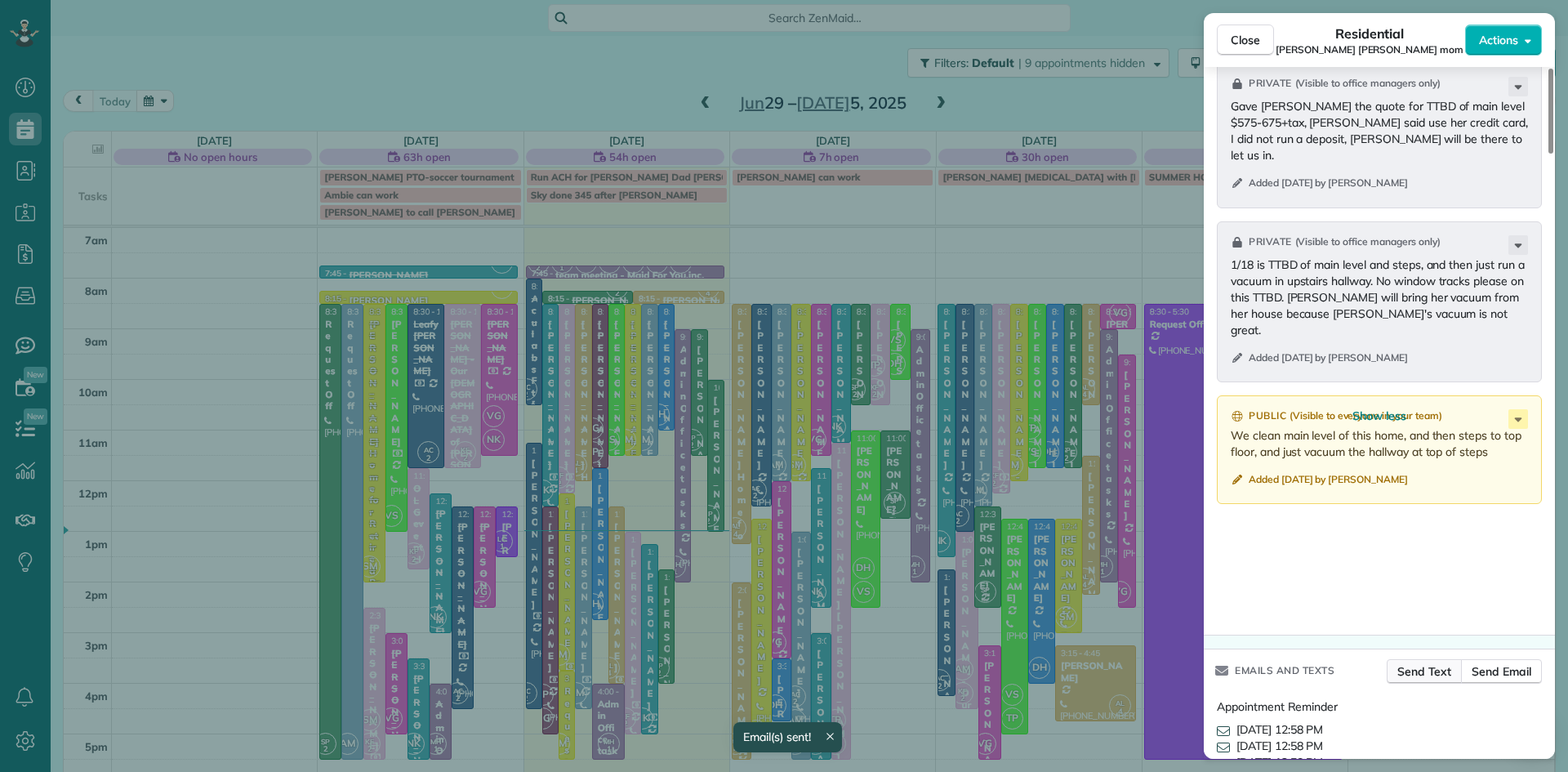 click on "Send Text" at bounding box center (1424, 672) 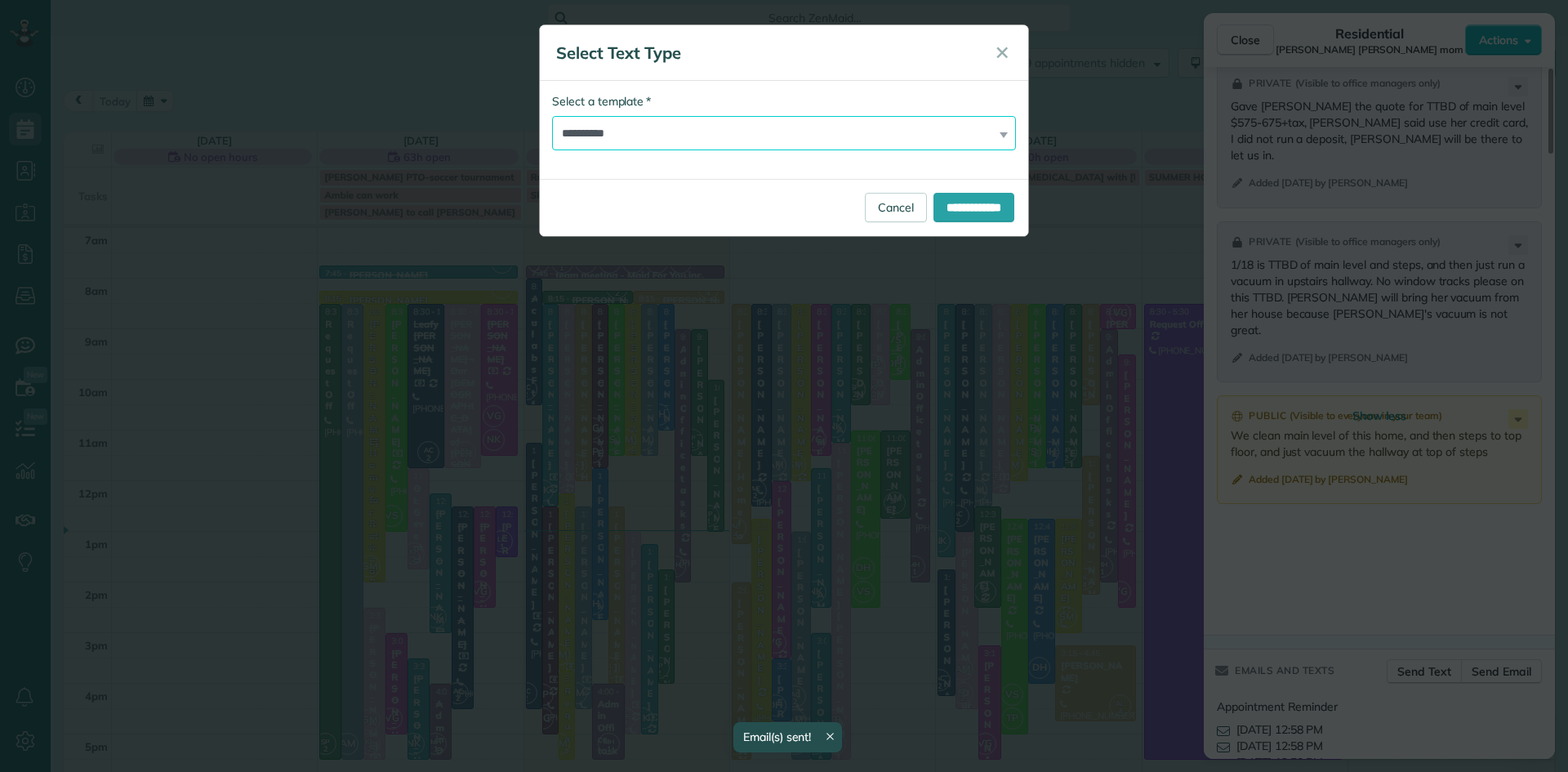 click on "**********" at bounding box center (784, 133) 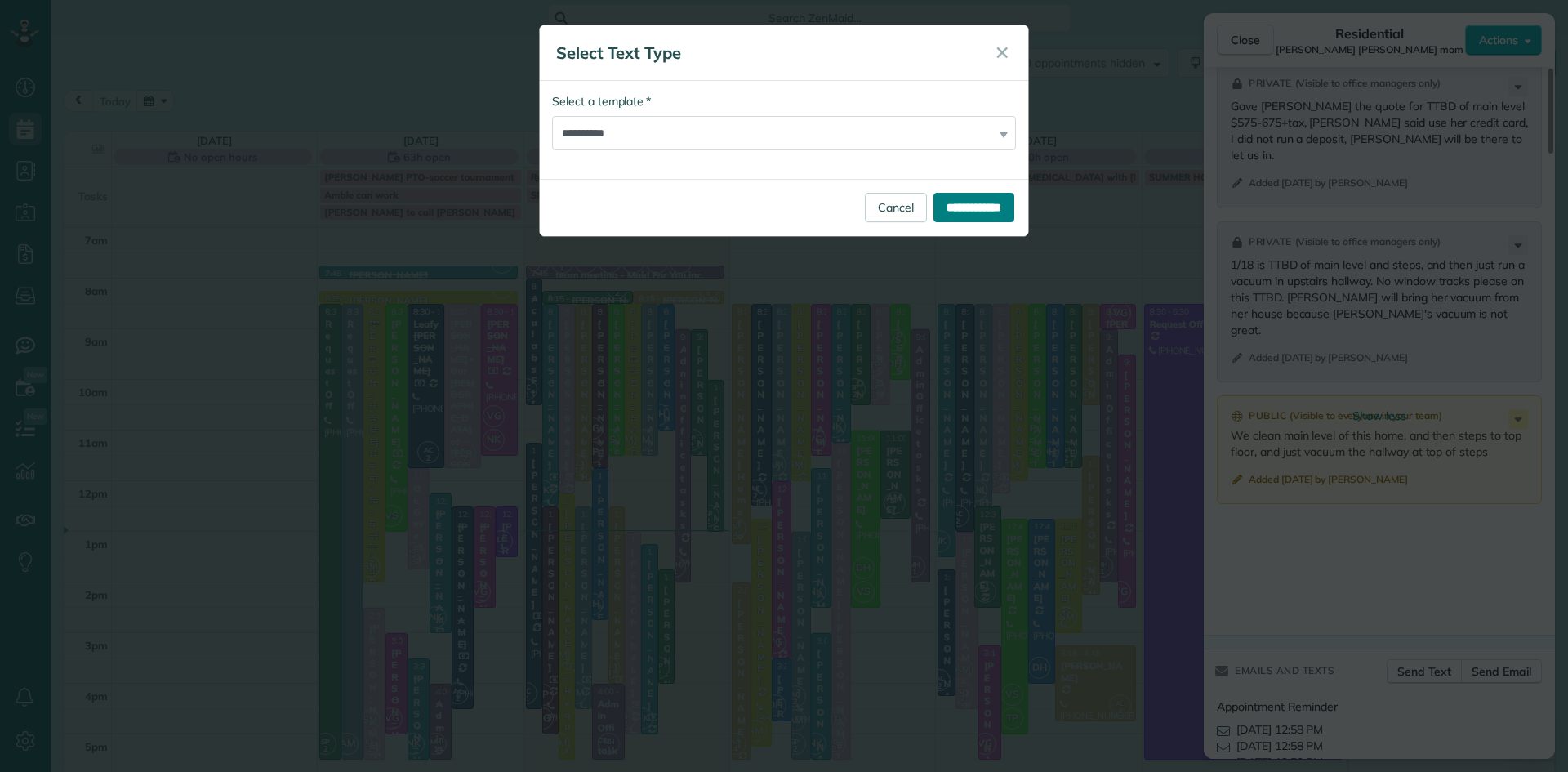 click on "**********" at bounding box center [973, 208] 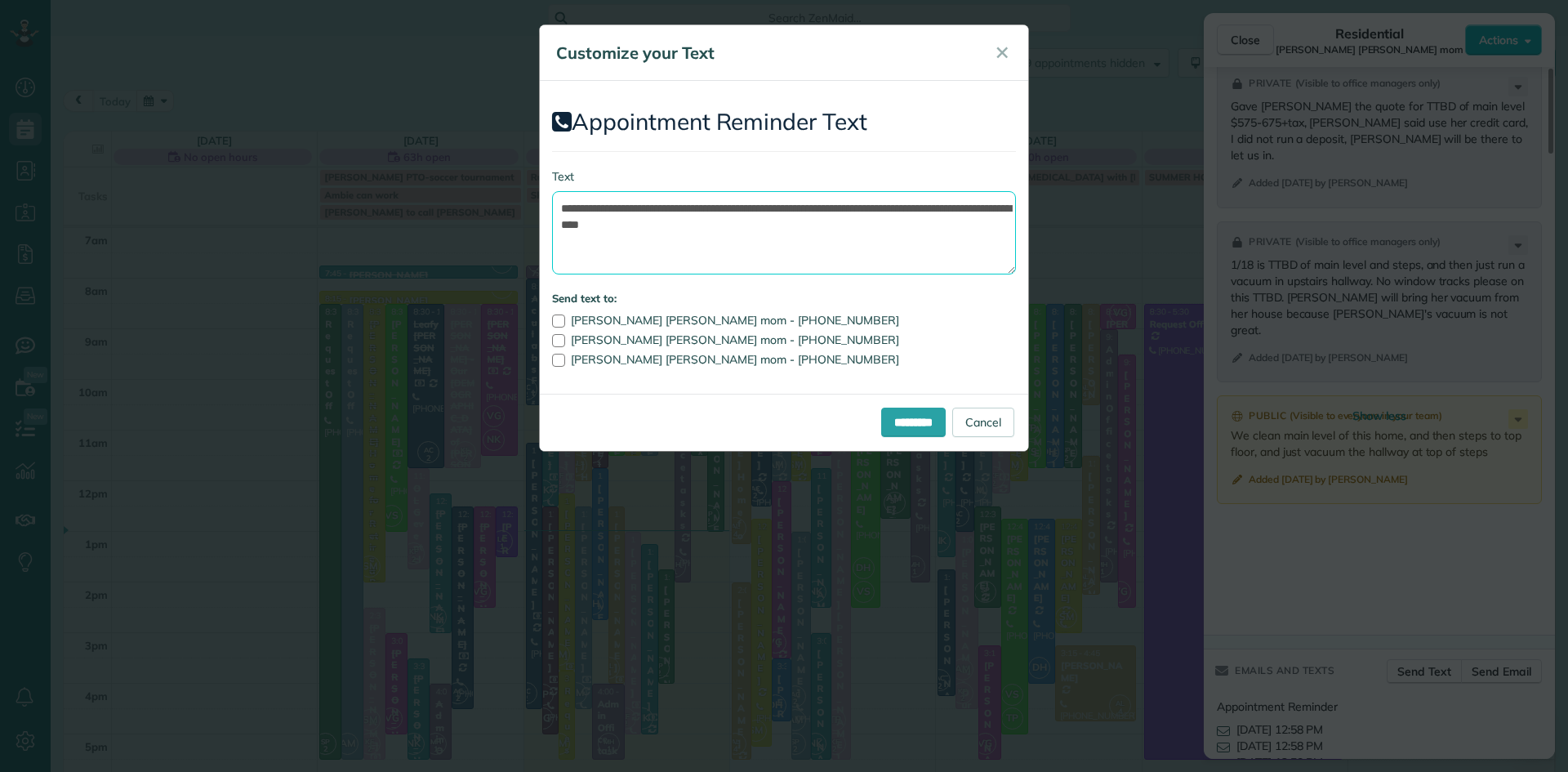 click on "**********" at bounding box center (784, 233) 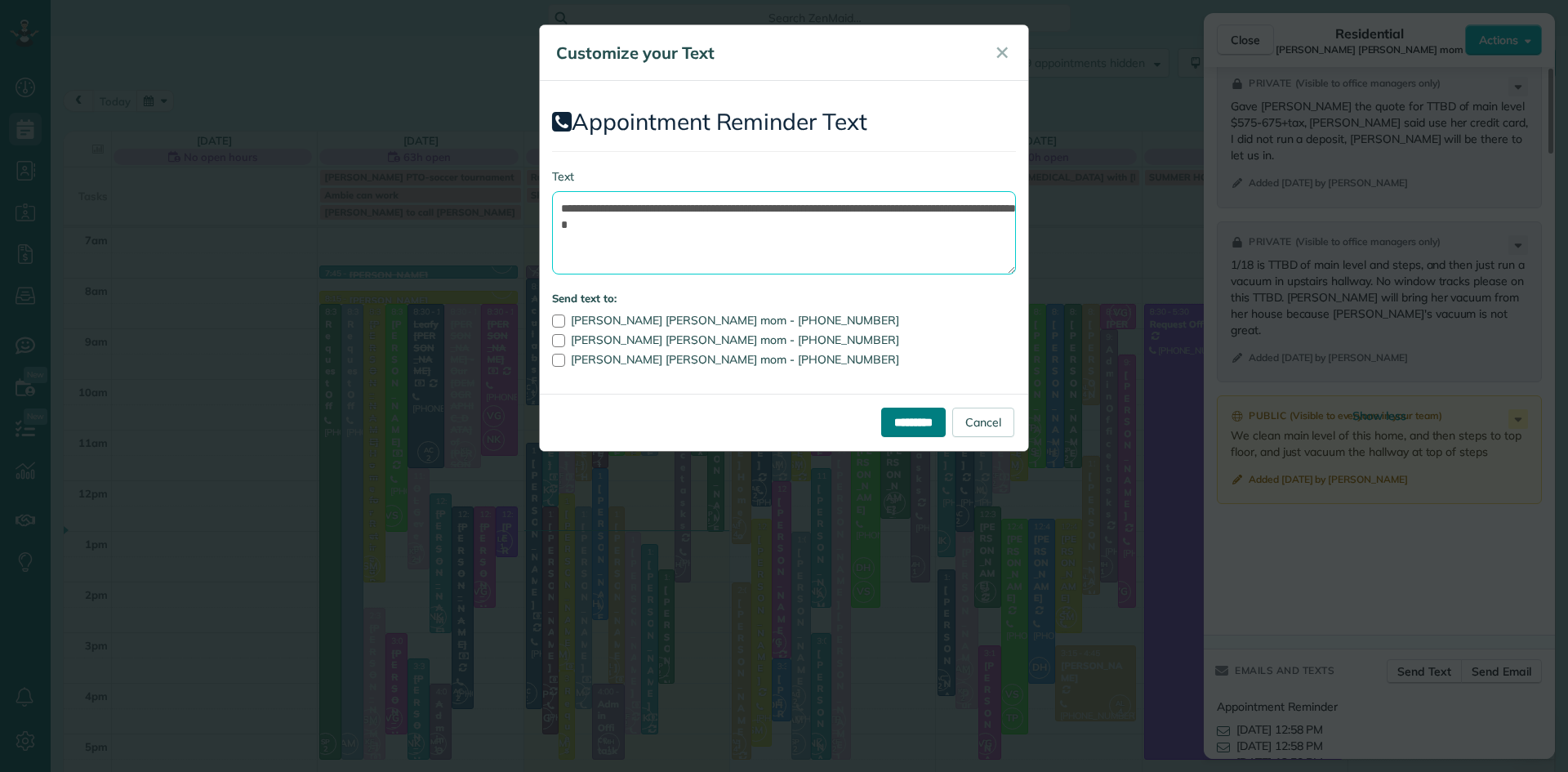 type on "**********" 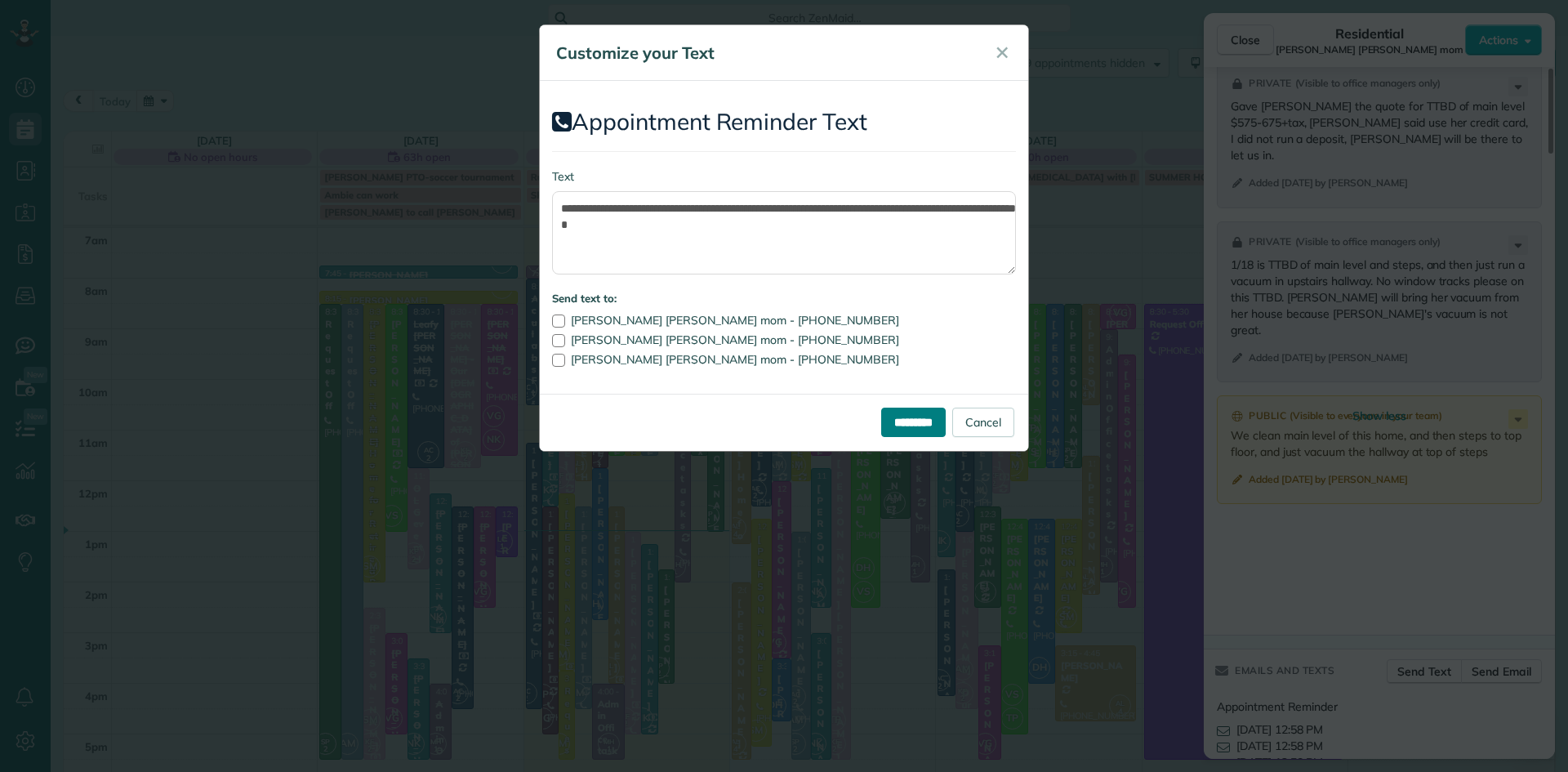 click on "*********" at bounding box center [913, 422] 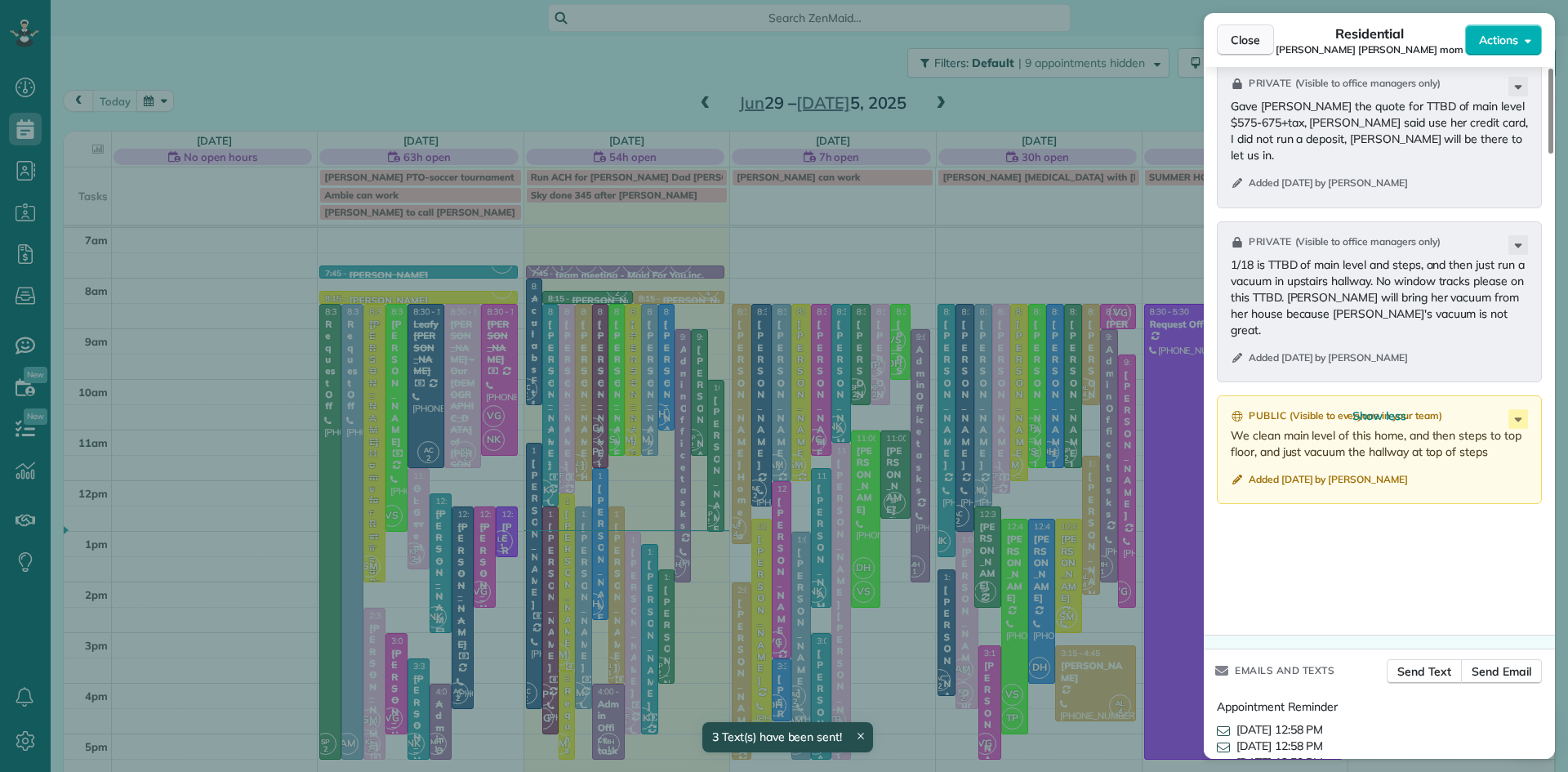 click on "Close" at bounding box center [1245, 40] 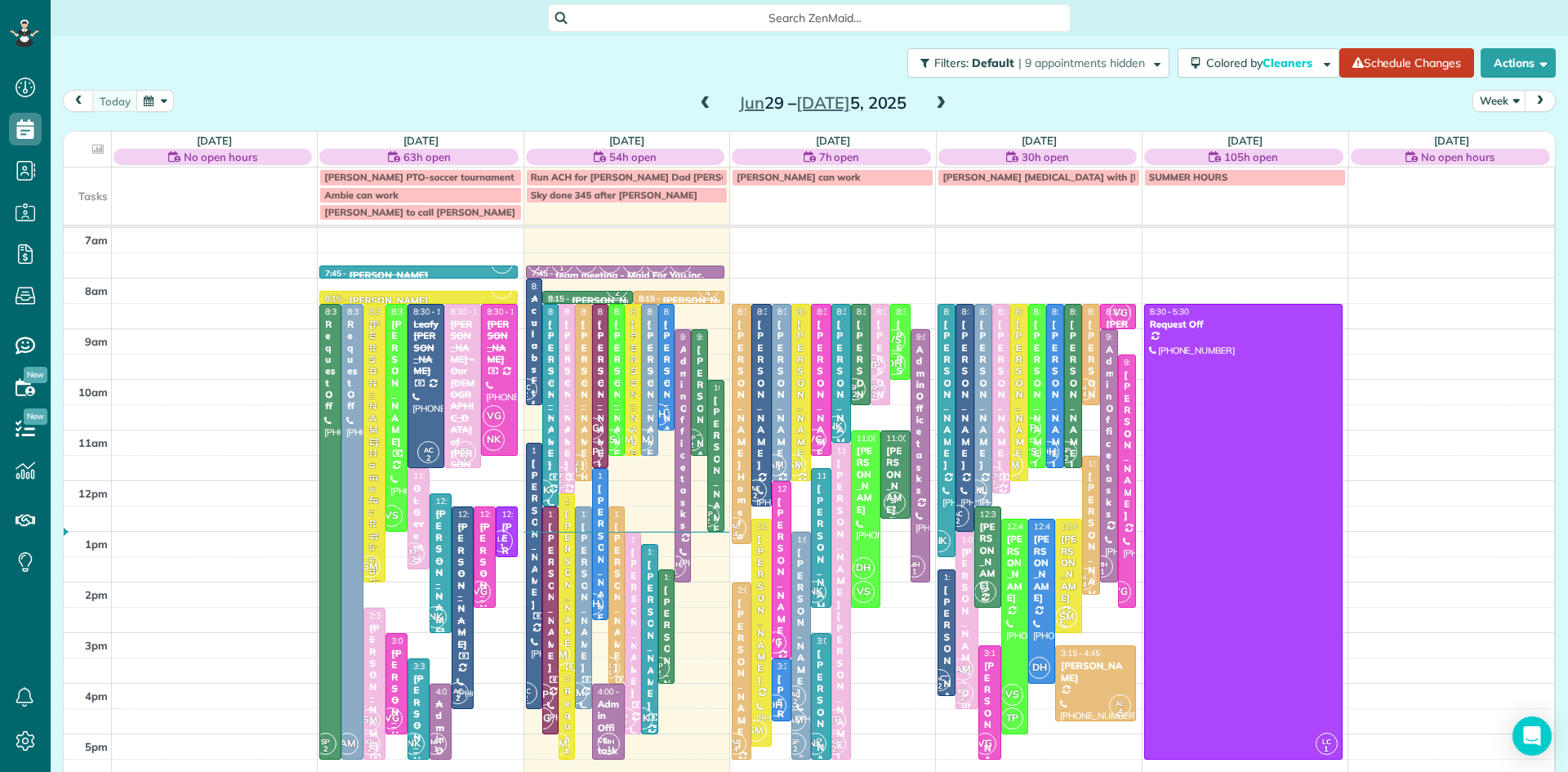 click on "[PERSON_NAME]" at bounding box center [801, 623] 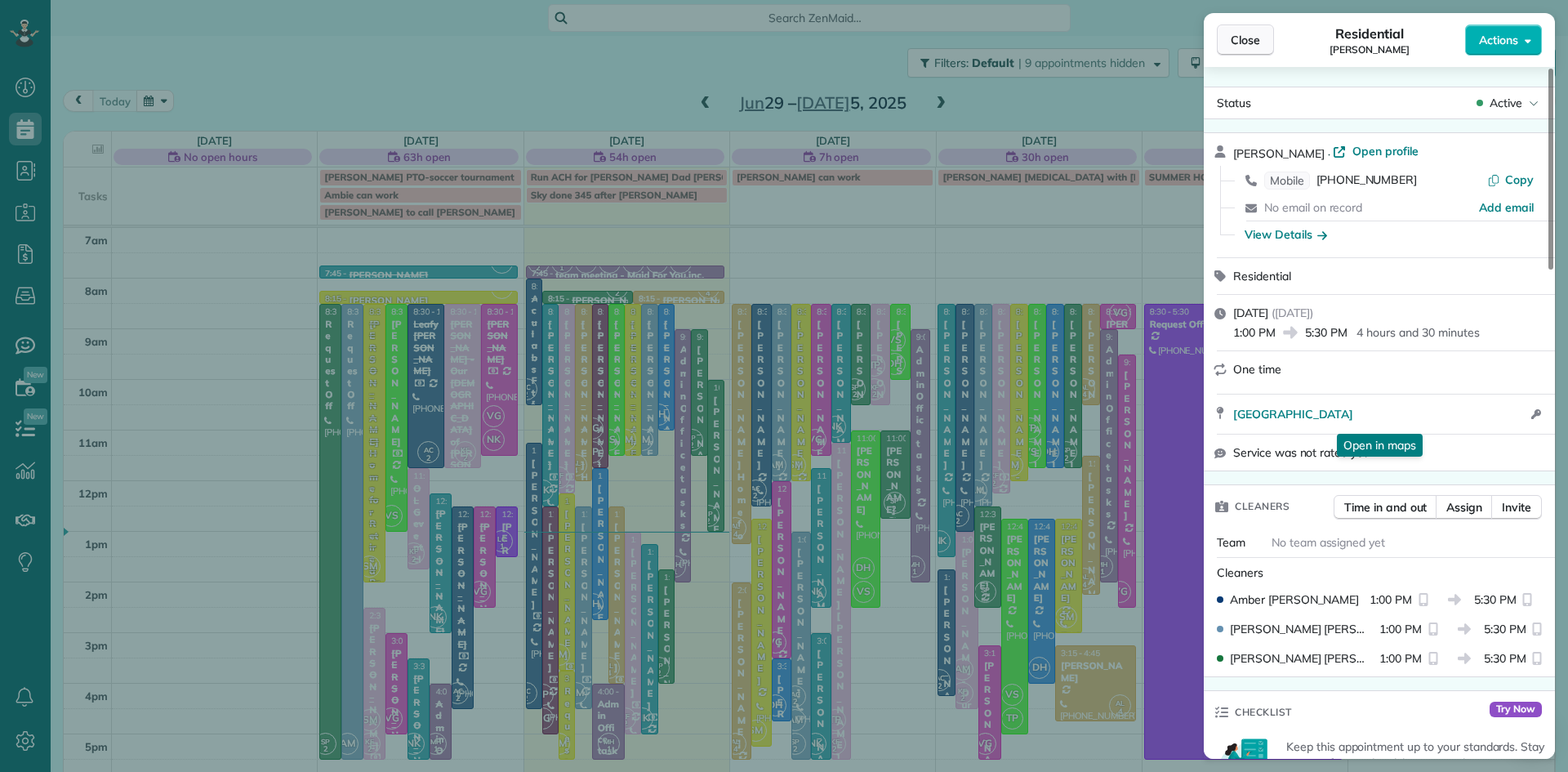 click on "Close" at bounding box center [1245, 40] 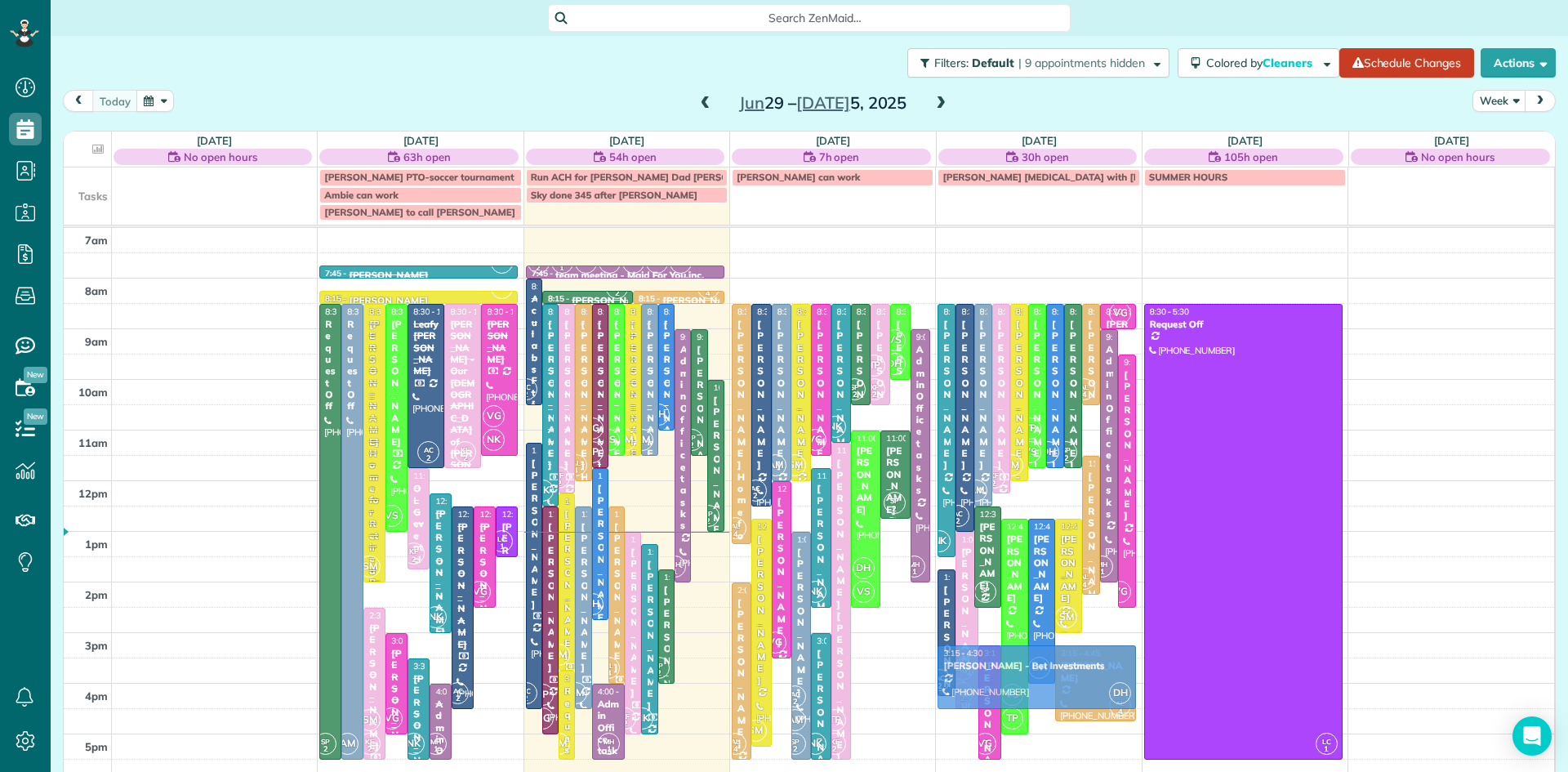 drag, startPoint x: 779, startPoint y: 693, endPoint x: 1002, endPoint y: 674, distance: 223.80795 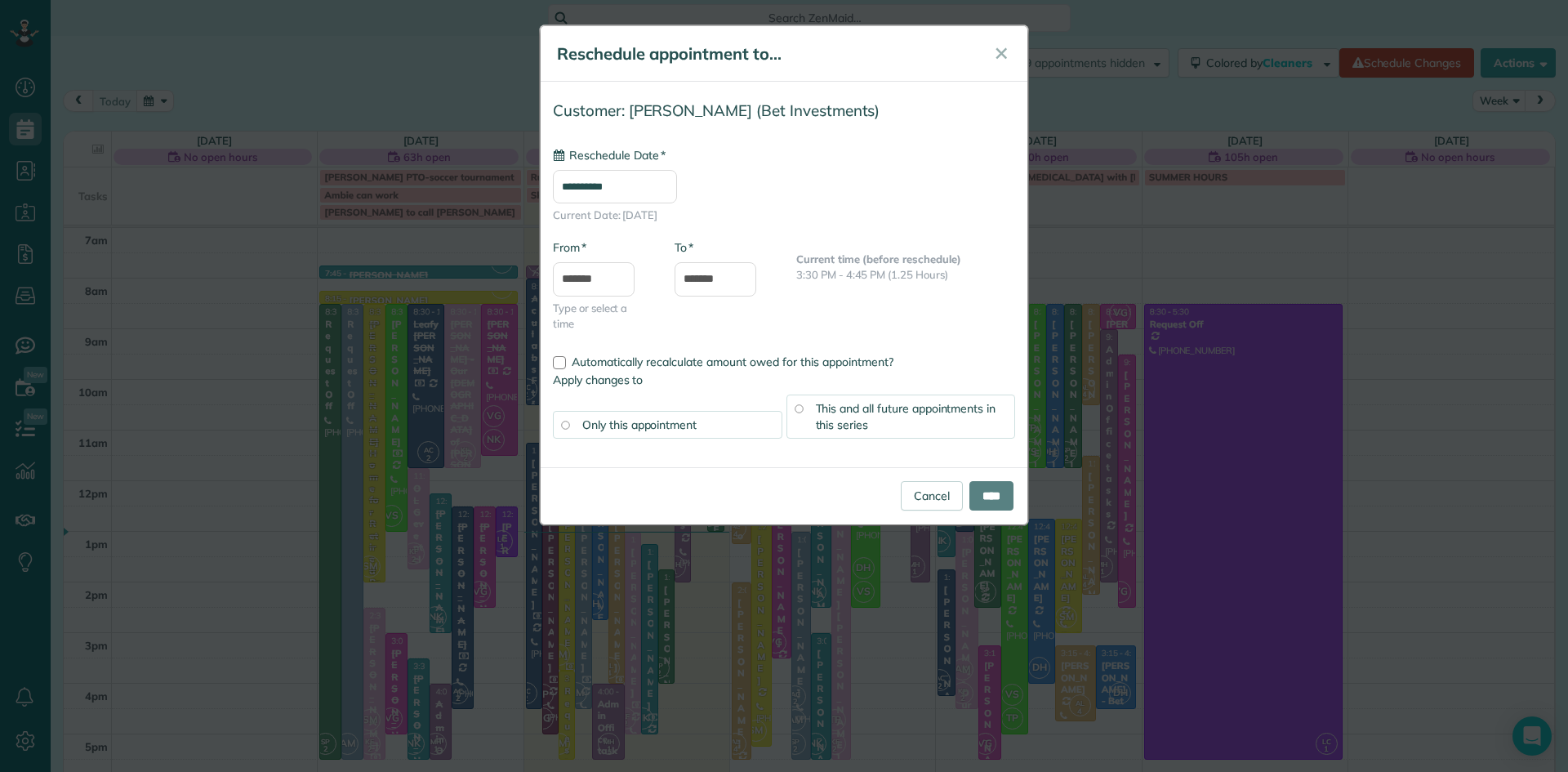 type on "**********" 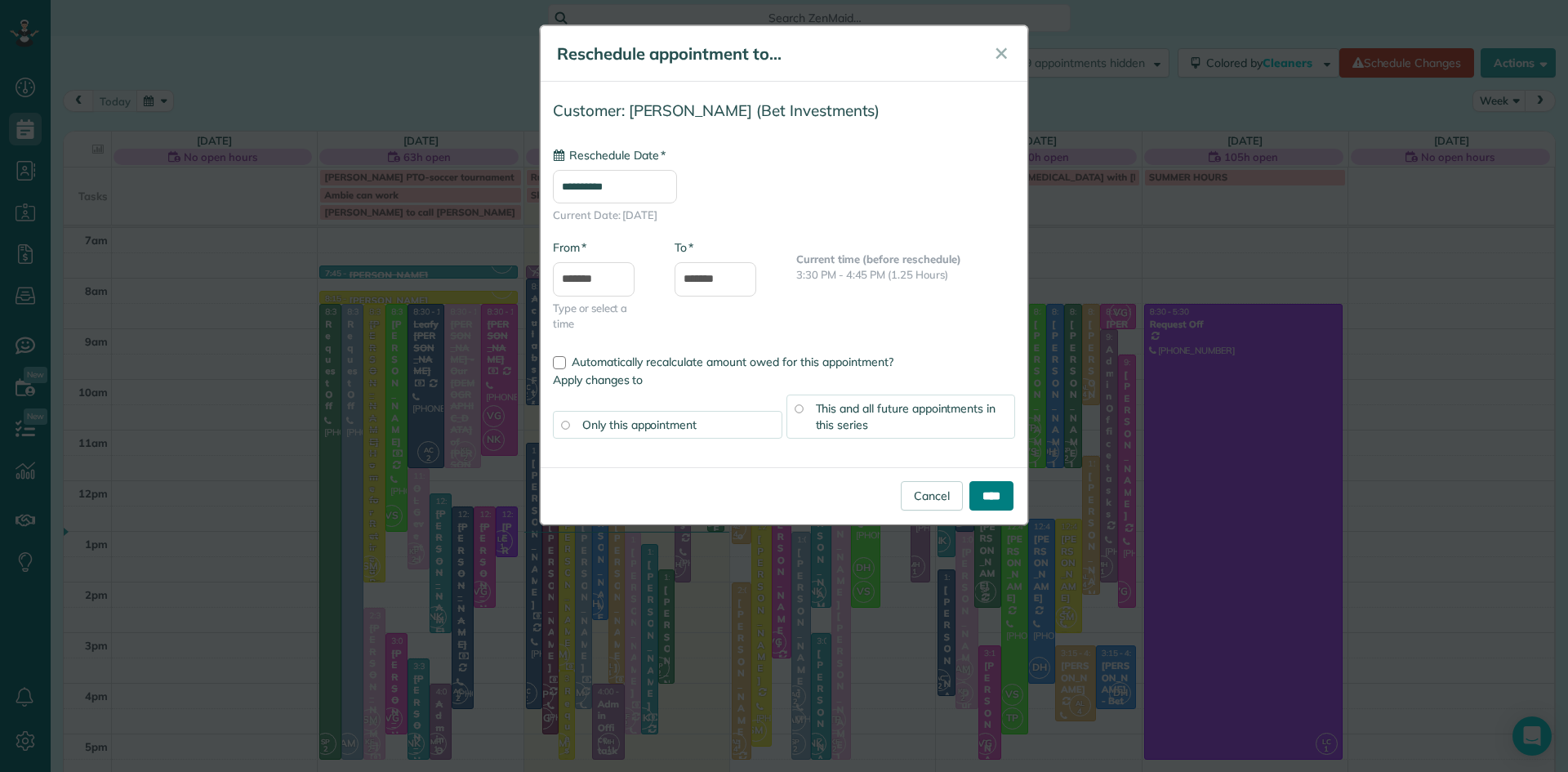 click on "****" at bounding box center [991, 496] 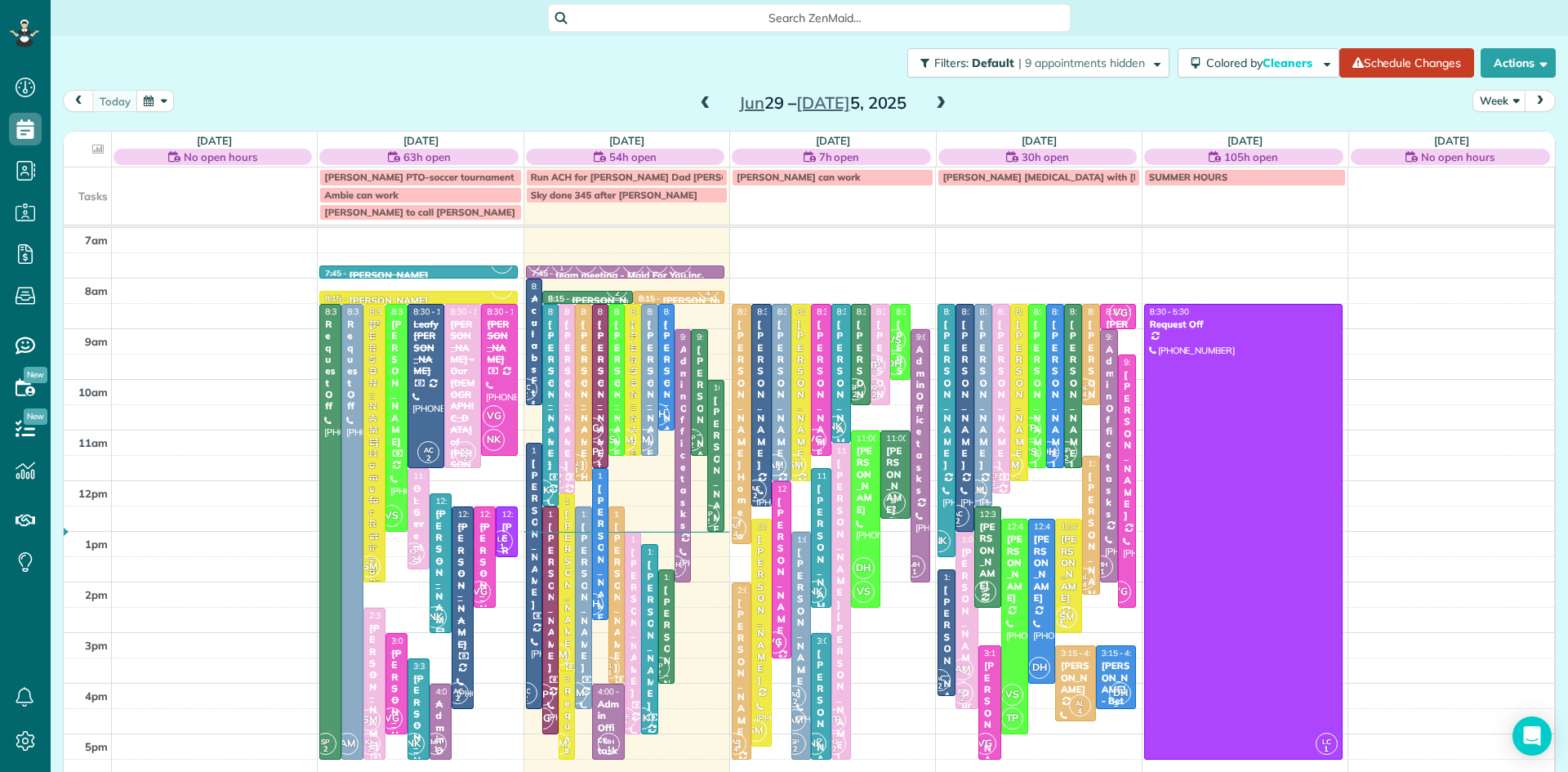click on "[PERSON_NAME] - Bet Investments" at bounding box center [1116, 695] 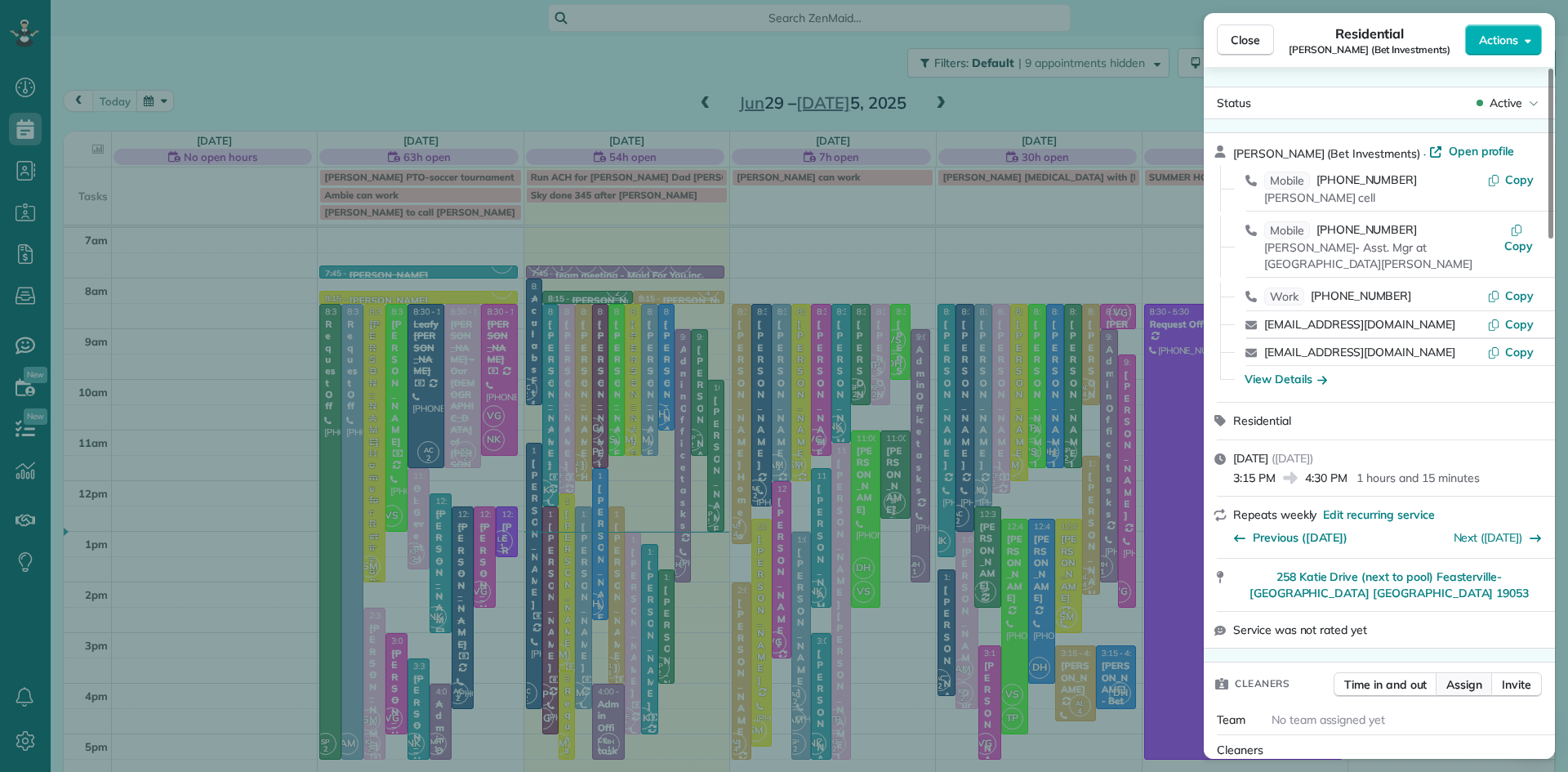 click on "Assign" at bounding box center (1464, 685) 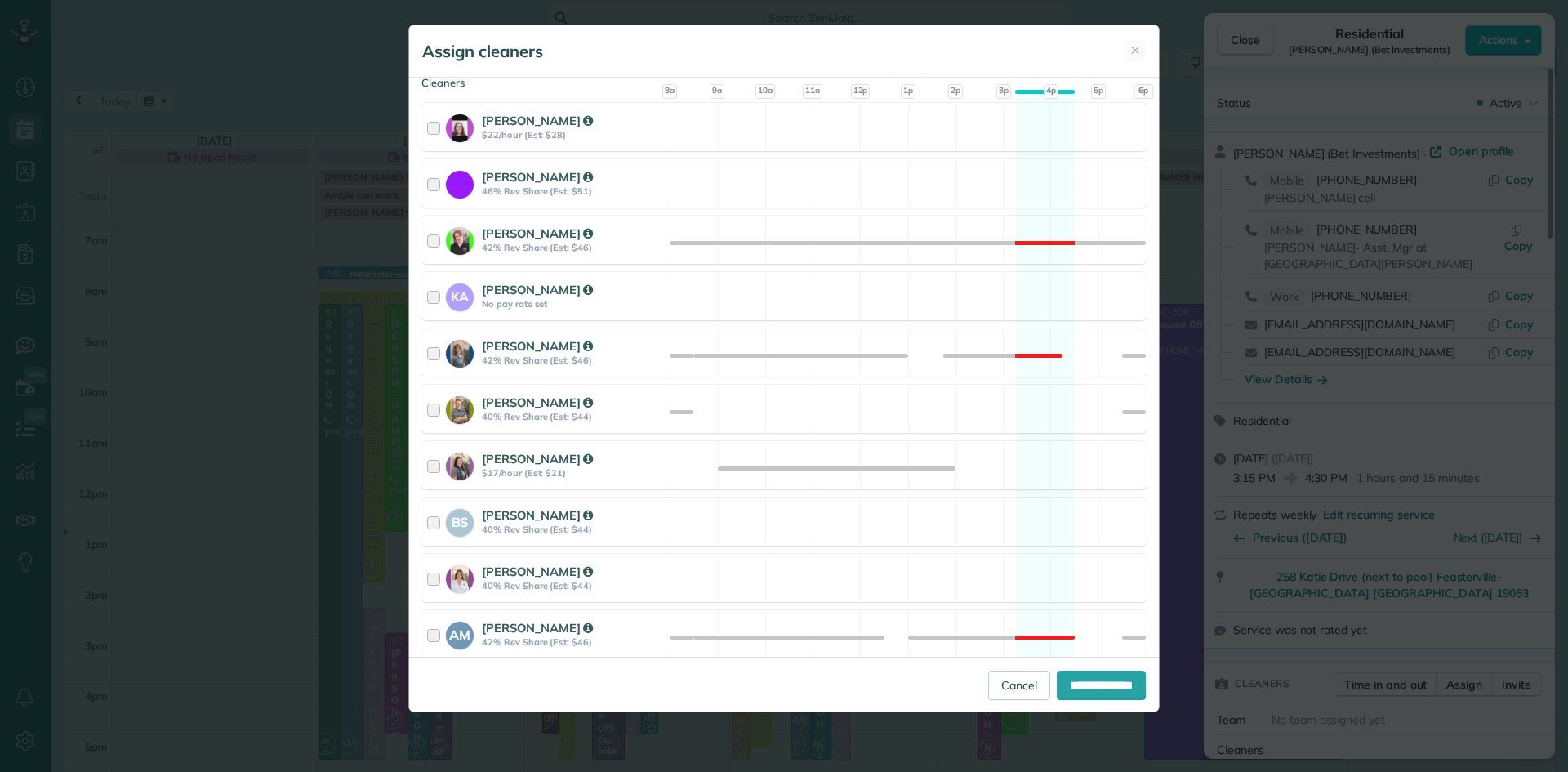 scroll, scrollTop: 890, scrollLeft: 0, axis: vertical 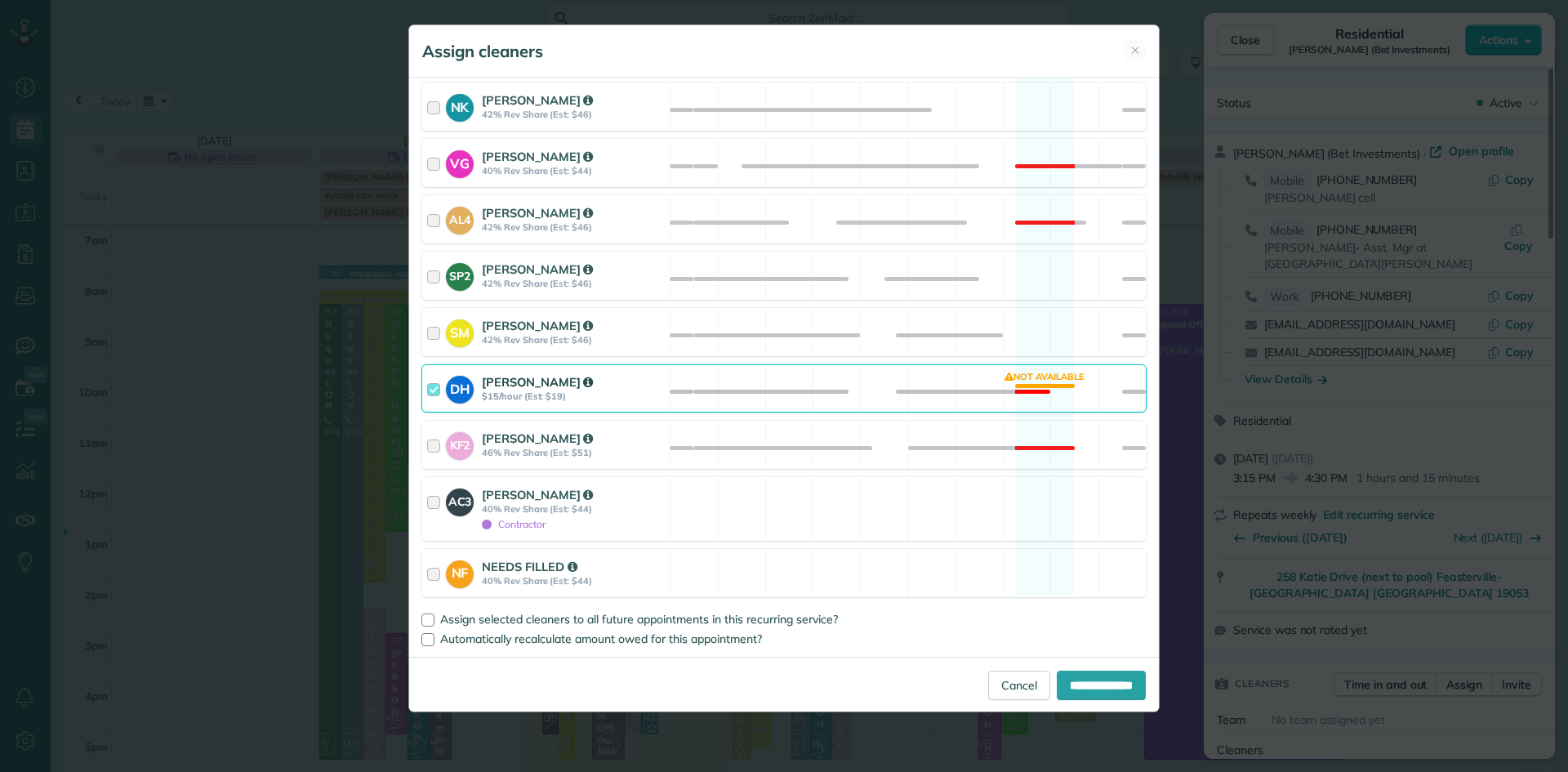 click on "[PERSON_NAME]" at bounding box center (537, 382) 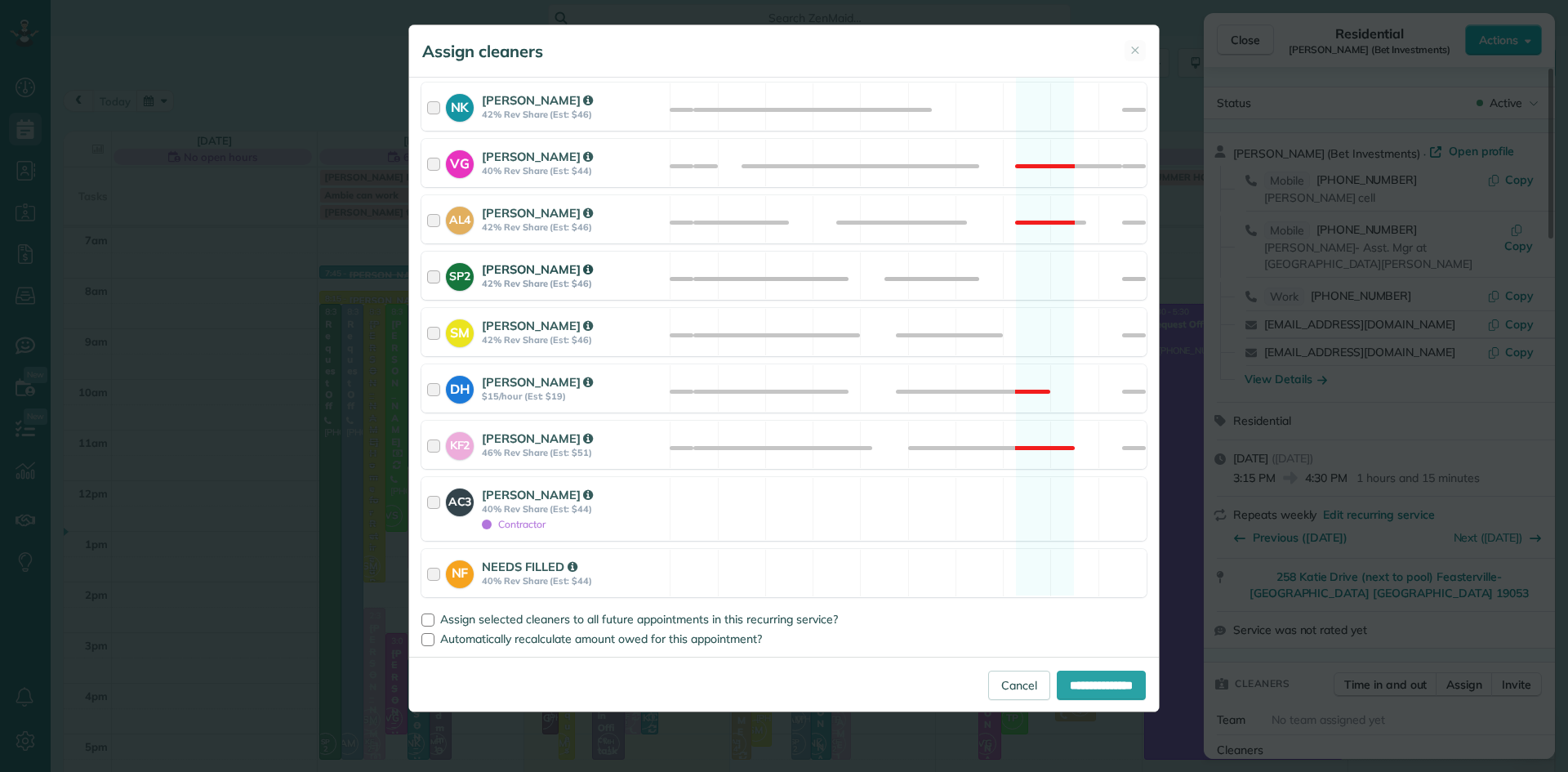 click on "[PERSON_NAME]" at bounding box center (537, 269) 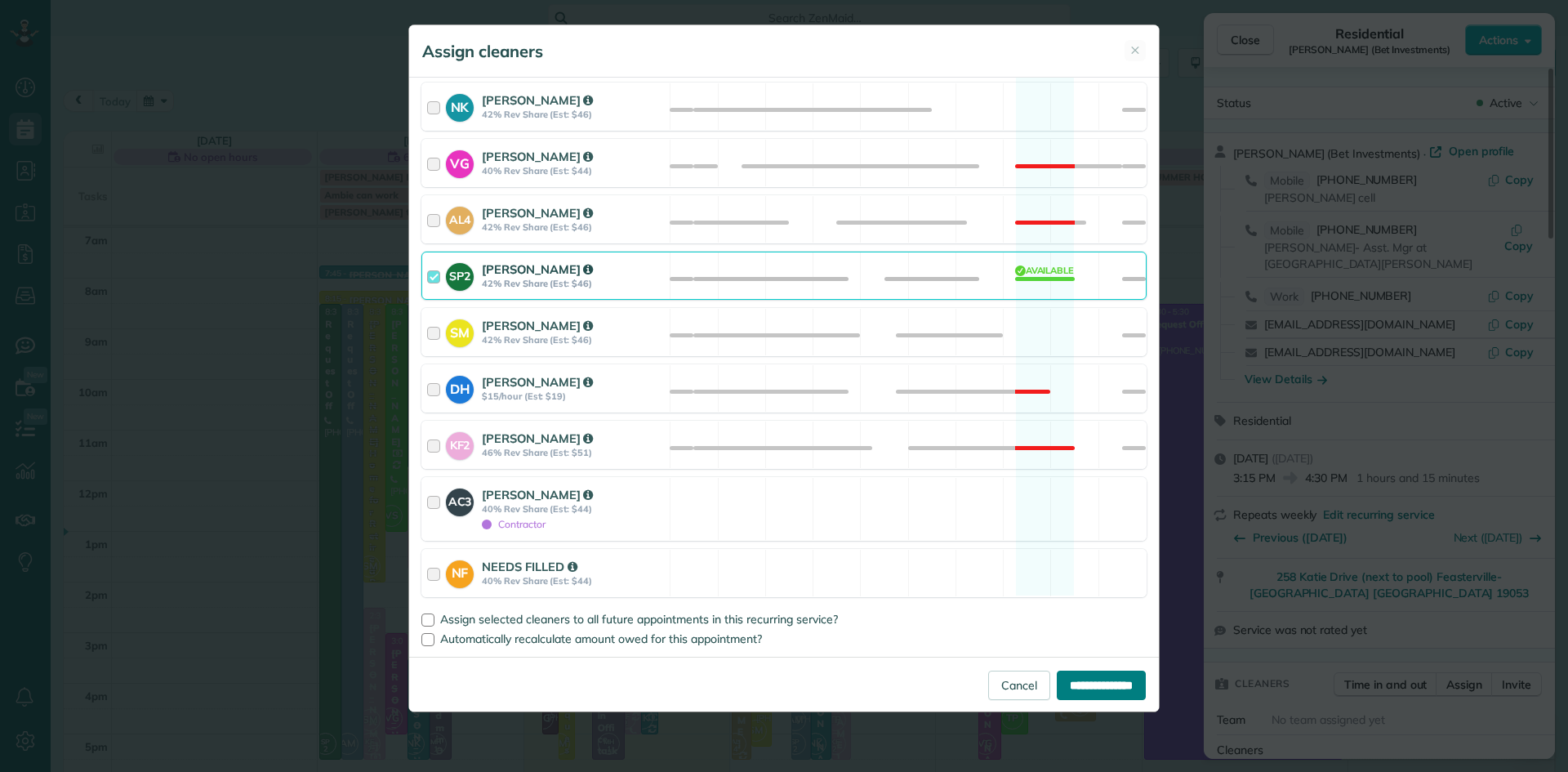 click on "**********" at bounding box center [1101, 685] 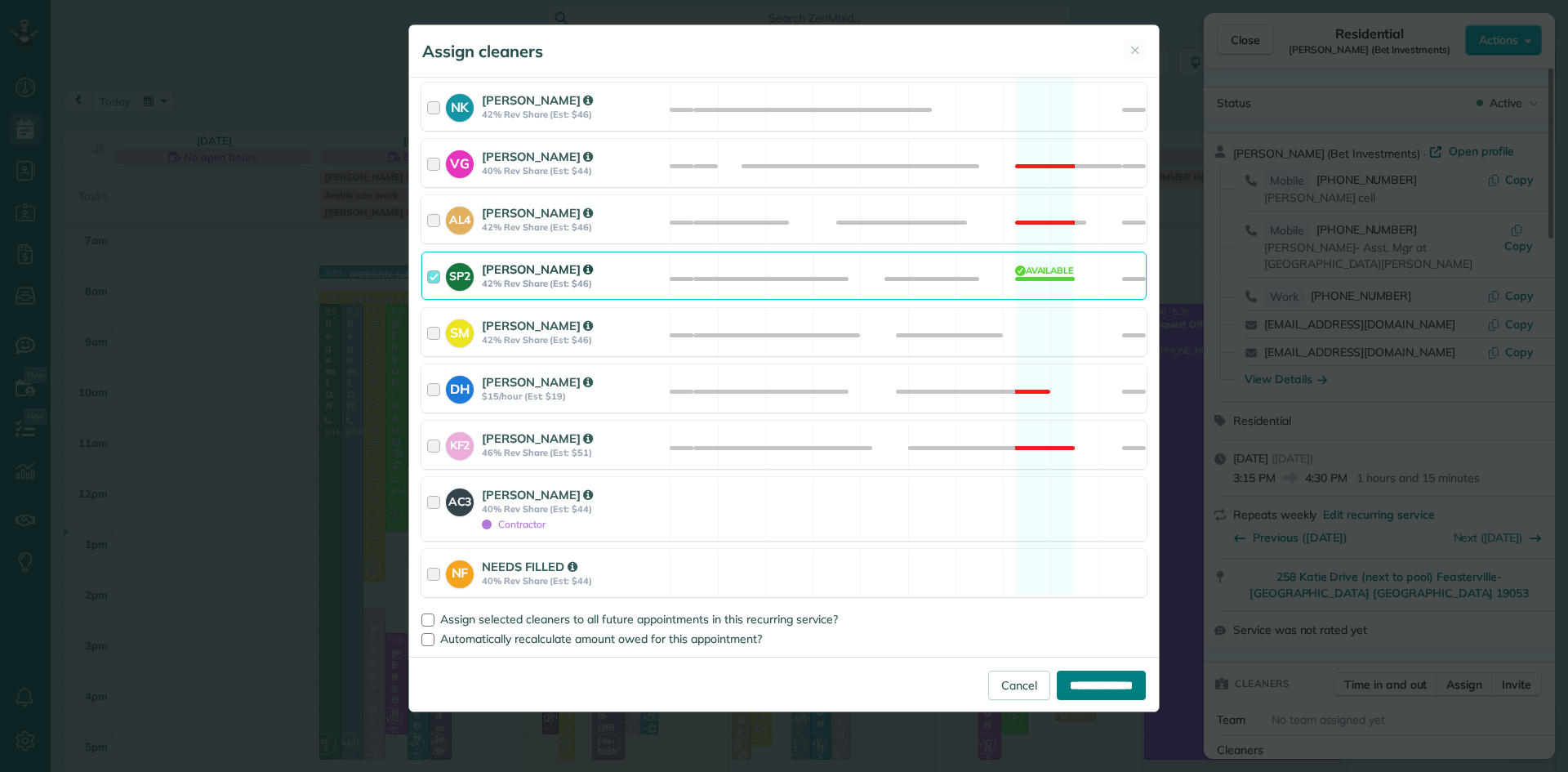 type on "**********" 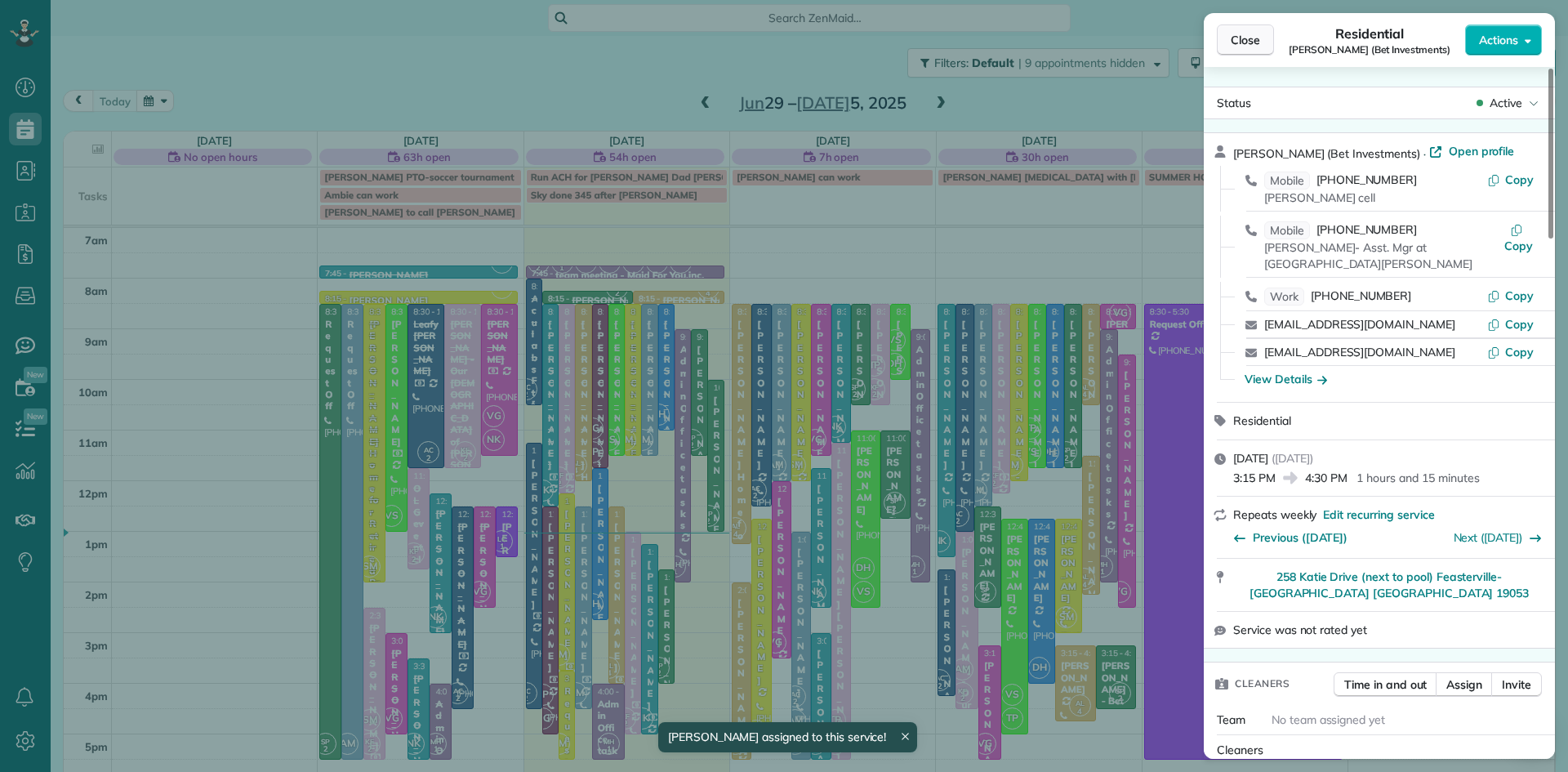 click on "Close" at bounding box center [1245, 40] 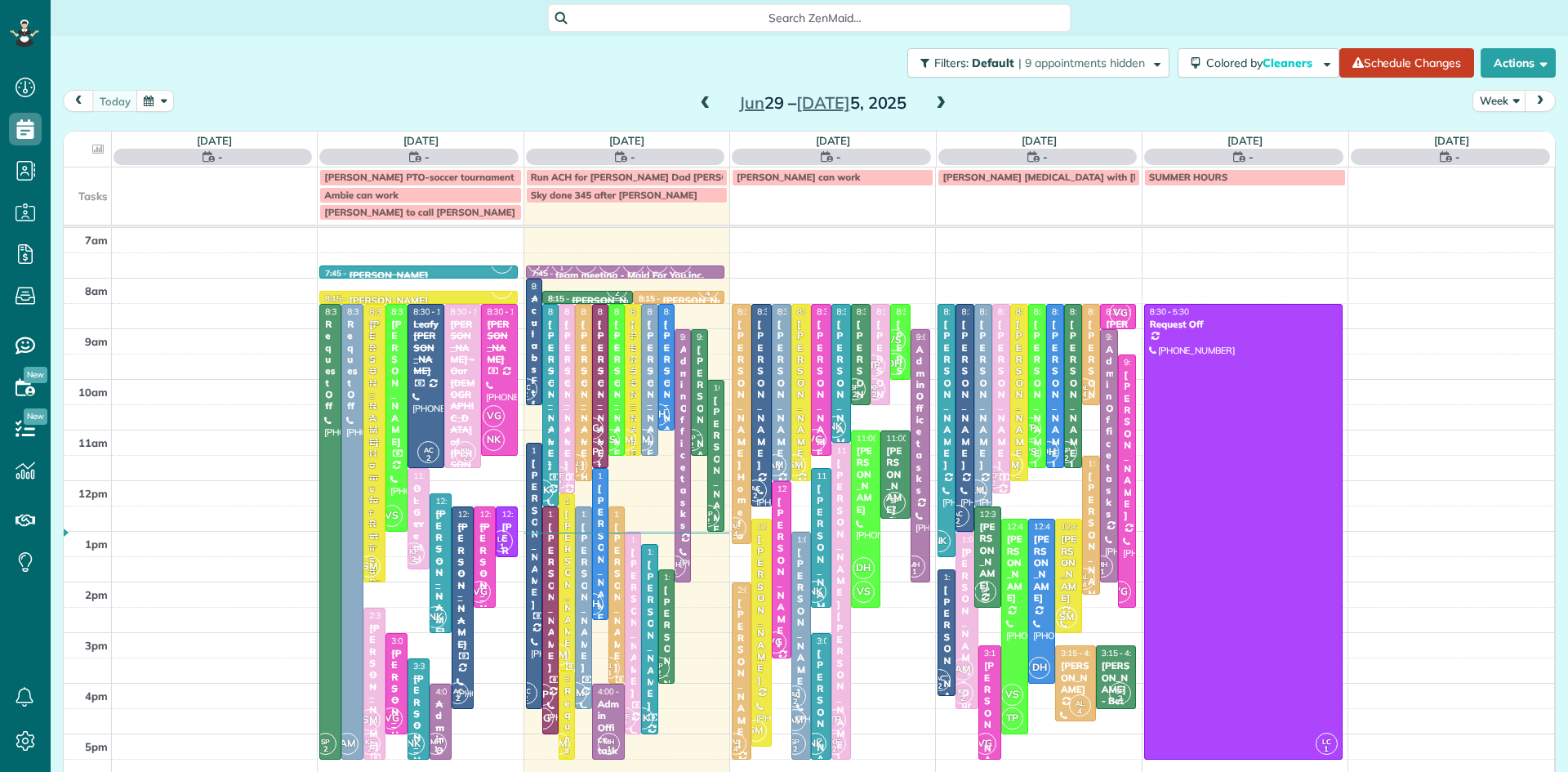 scroll, scrollTop: 0, scrollLeft: 0, axis: both 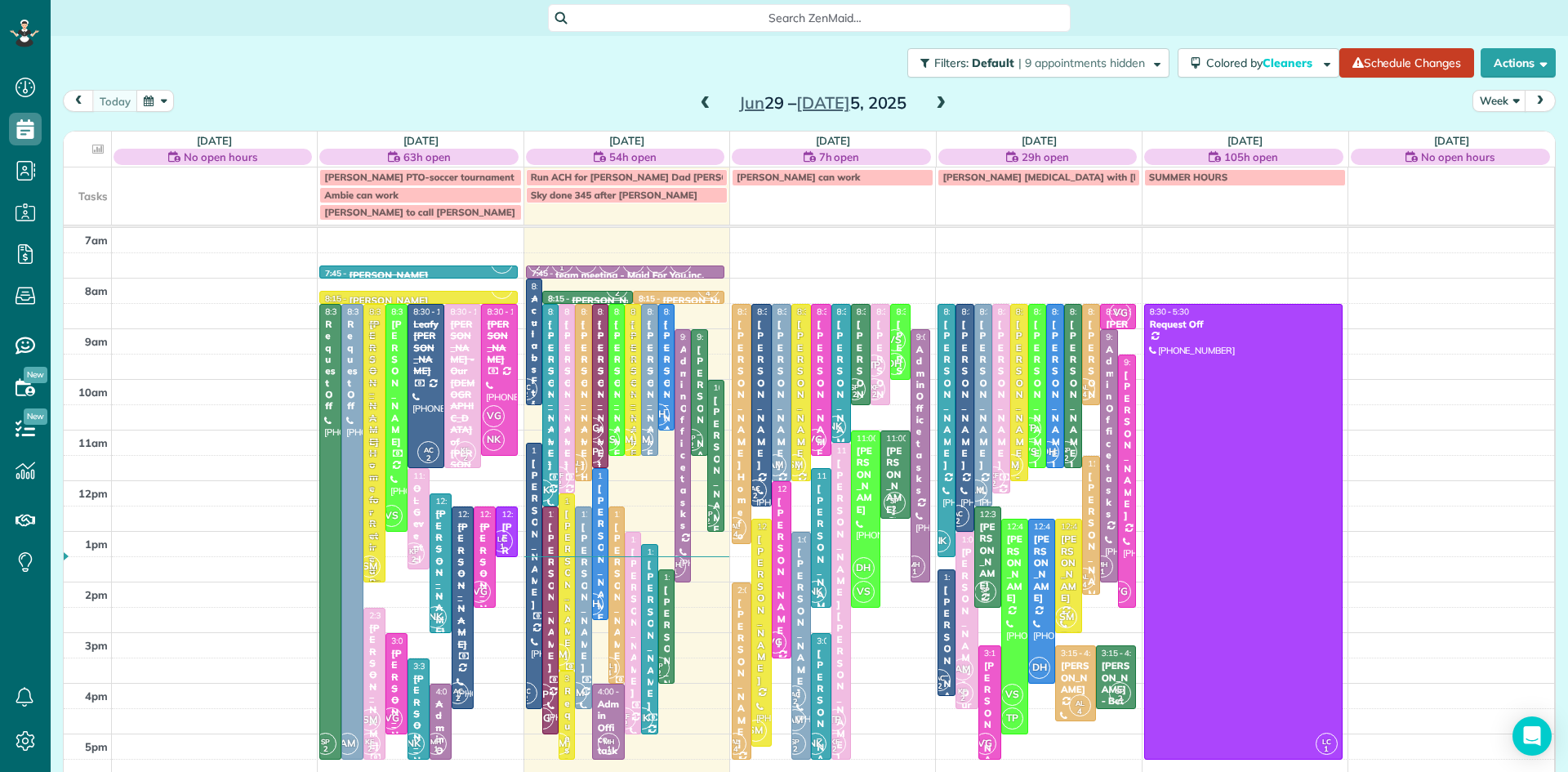 click on "7am 8am 9am 10am 11am 12pm 1pm 2pm 3pm 4pm 5pm 6pm 7pm 8pm NK 7:45 - 8:00 [PERSON_NAME] [PHONE_NUMBER] [STREET_ADDRESS][PERSON_NAME] SM 8:15 - 8:30 [PERSON_NAME] [PHONE_NUMBER] [STREET_ADDRESS][PERSON_NAME] SP 2 8:30 - 5:30 Request Off [PHONE_NUMBER] [STREET_ADDRESS][PERSON_NAME] AM 8:30 - 5:30 Request Off [PHONE_NUMBER] [STREET_ADDRESS][PERSON_NAME] SM 8:30 - 2:00 [PERSON_NAME] Coeli Home for Retired Priests - behind [GEOGRAPHIC_DATA][PERSON_NAME] [PHONE_NUMBER] [STREET_ADDRESS] VS 8:30 - 1:00 [PERSON_NAME] [PHONE_NUMBER] [STREET_ADDRESS] AC 2 8:30 - 11:45 Leafy [PERSON_NAME] [PHONE_NUMBER] [STREET_ADDRESS] KF 2 8:30 - 11:45 [PERSON_NAME] - [GEOGRAPHIC_DATA][DEMOGRAPHIC_DATA][PERSON_NAME] [PHONE_NUMBER] [STREET_ADDRESS] ? VG NK 8:30 - 11:30 [PERSON_NAME] [PHONE_NUMBER] [STREET_ADDRESS][PERSON_NAME] KF 2 11:45 - 1:45 OLG event cleaning - [GEOGRAPHIC_DATA][DEMOGRAPHIC_DATA][PERSON_NAME] [PHONE_NUMBER] [STREET_ADDRESS] NK AC 2 VG 1" at bounding box center (808, 582) 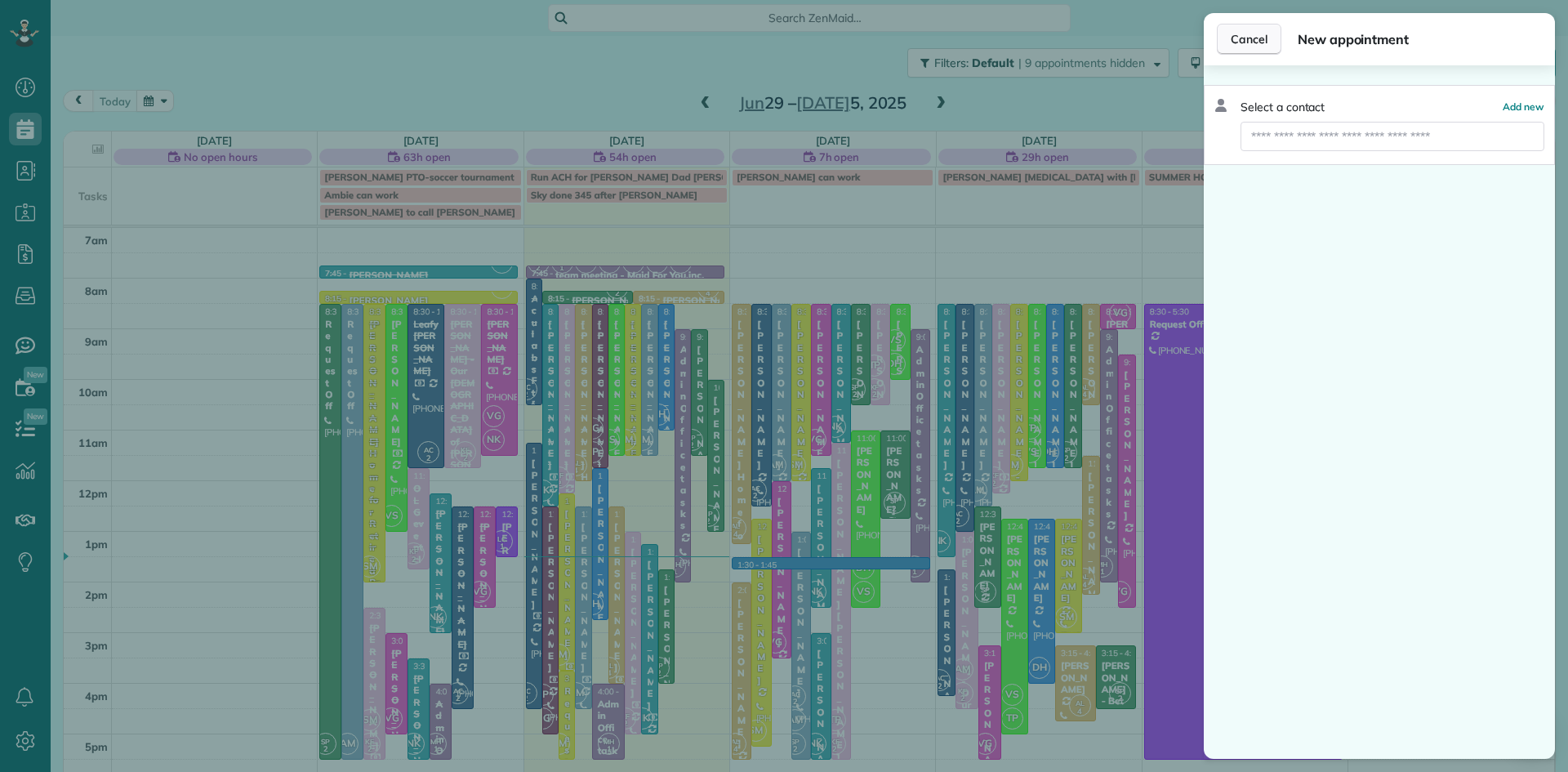 click on "Cancel" at bounding box center [1249, 39] 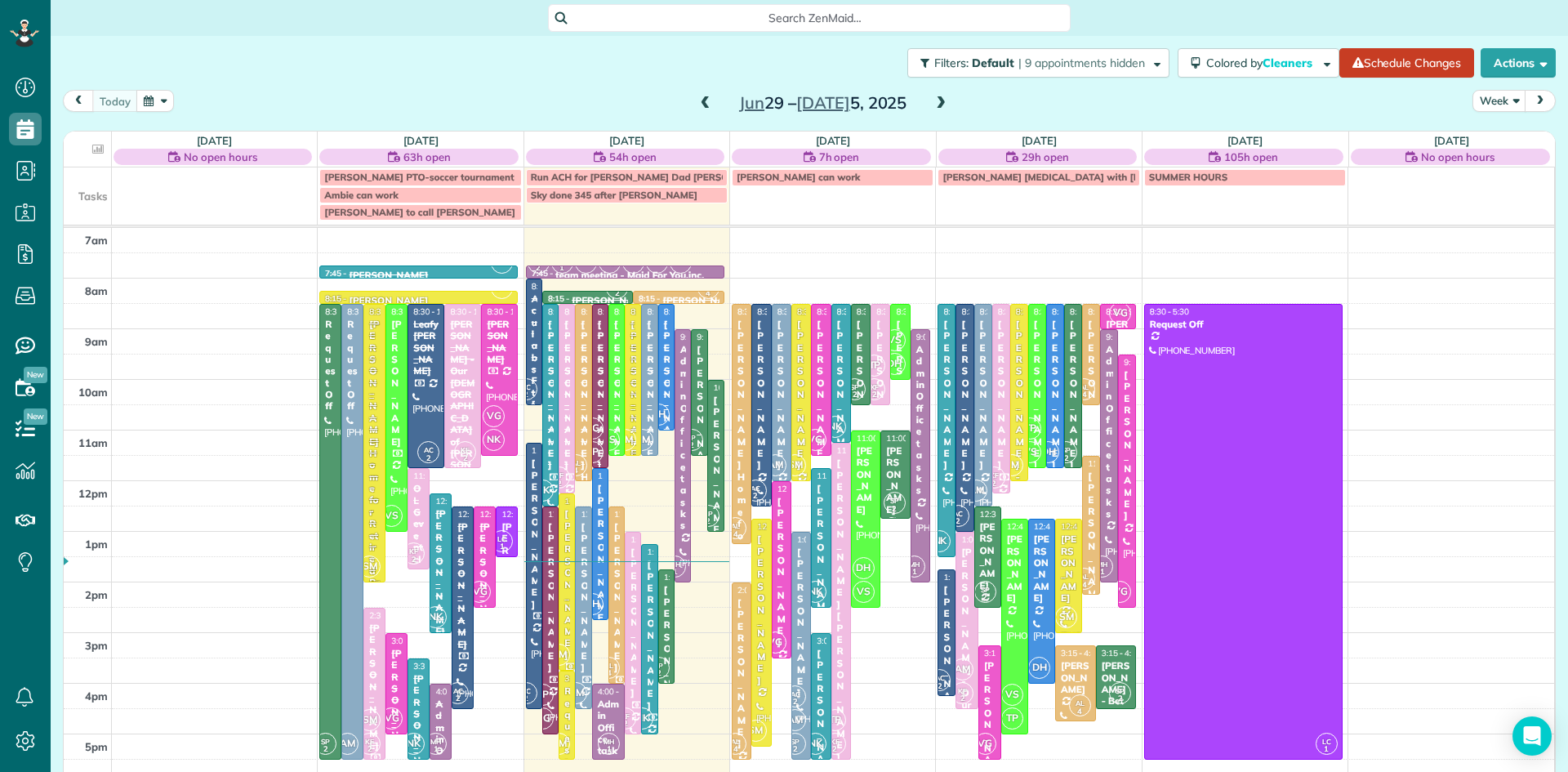 click at bounding box center (941, 104) 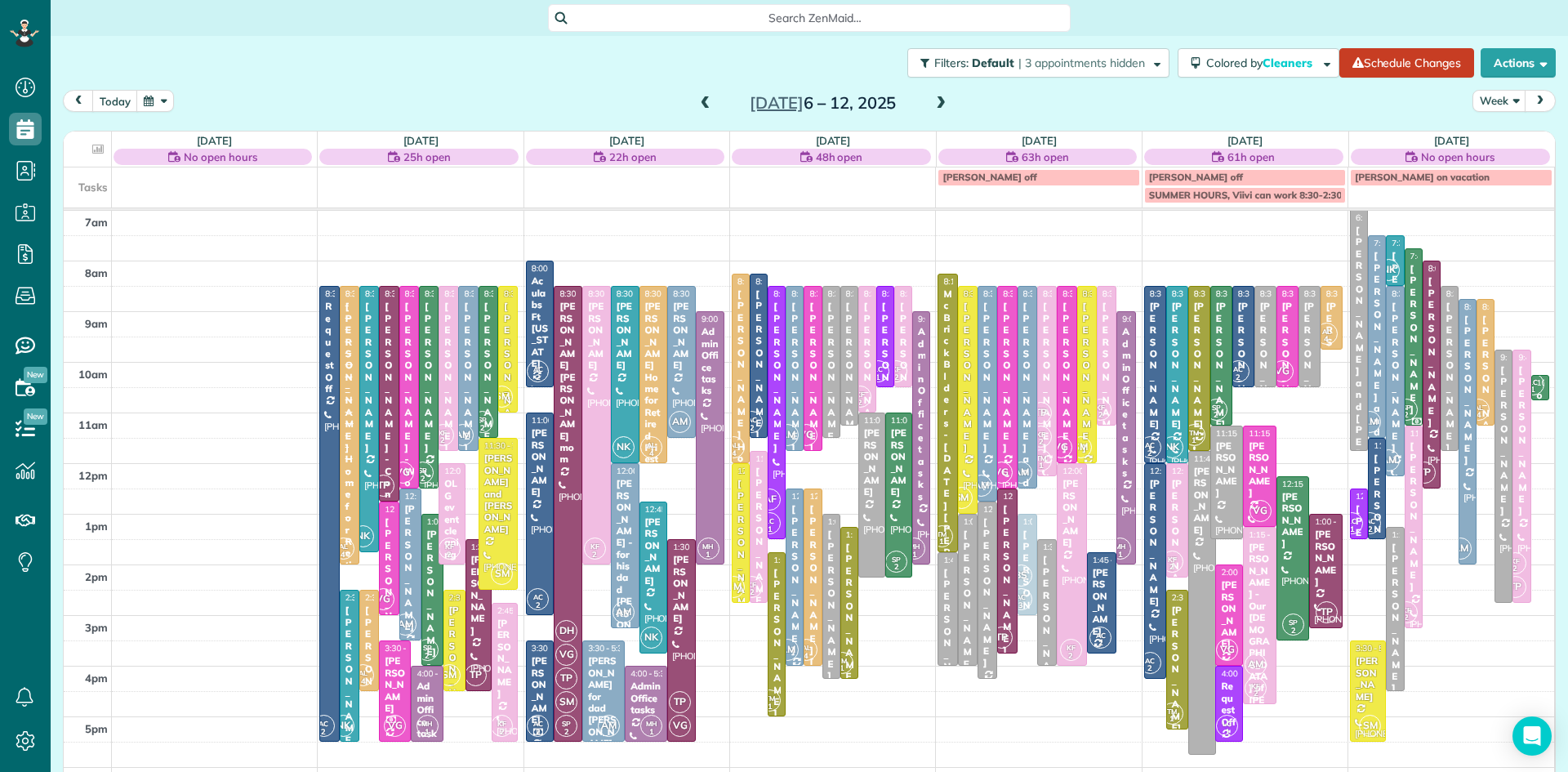 click at bounding box center (626, 185) 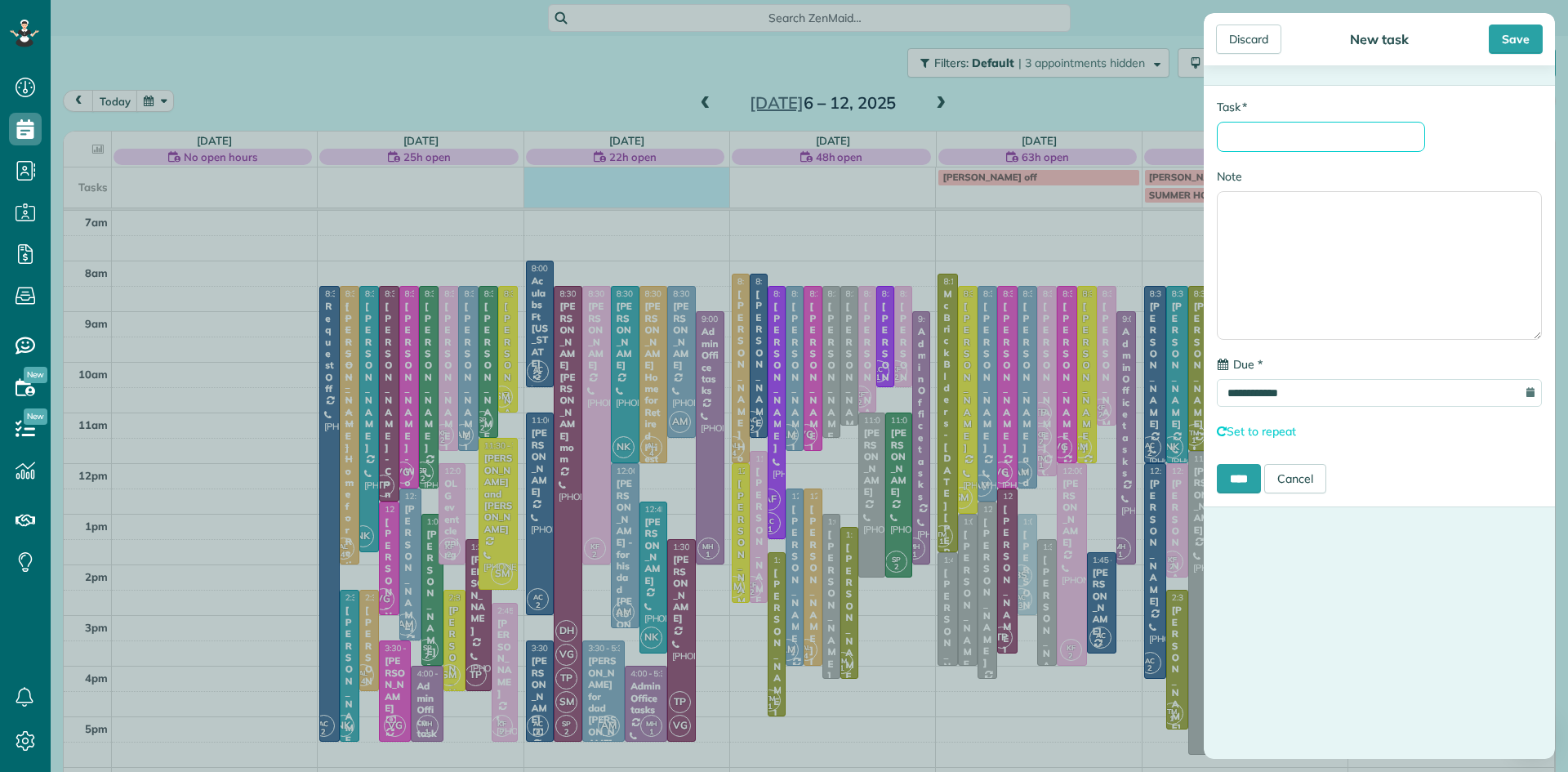 click on "*  Task" at bounding box center [1321, 136] 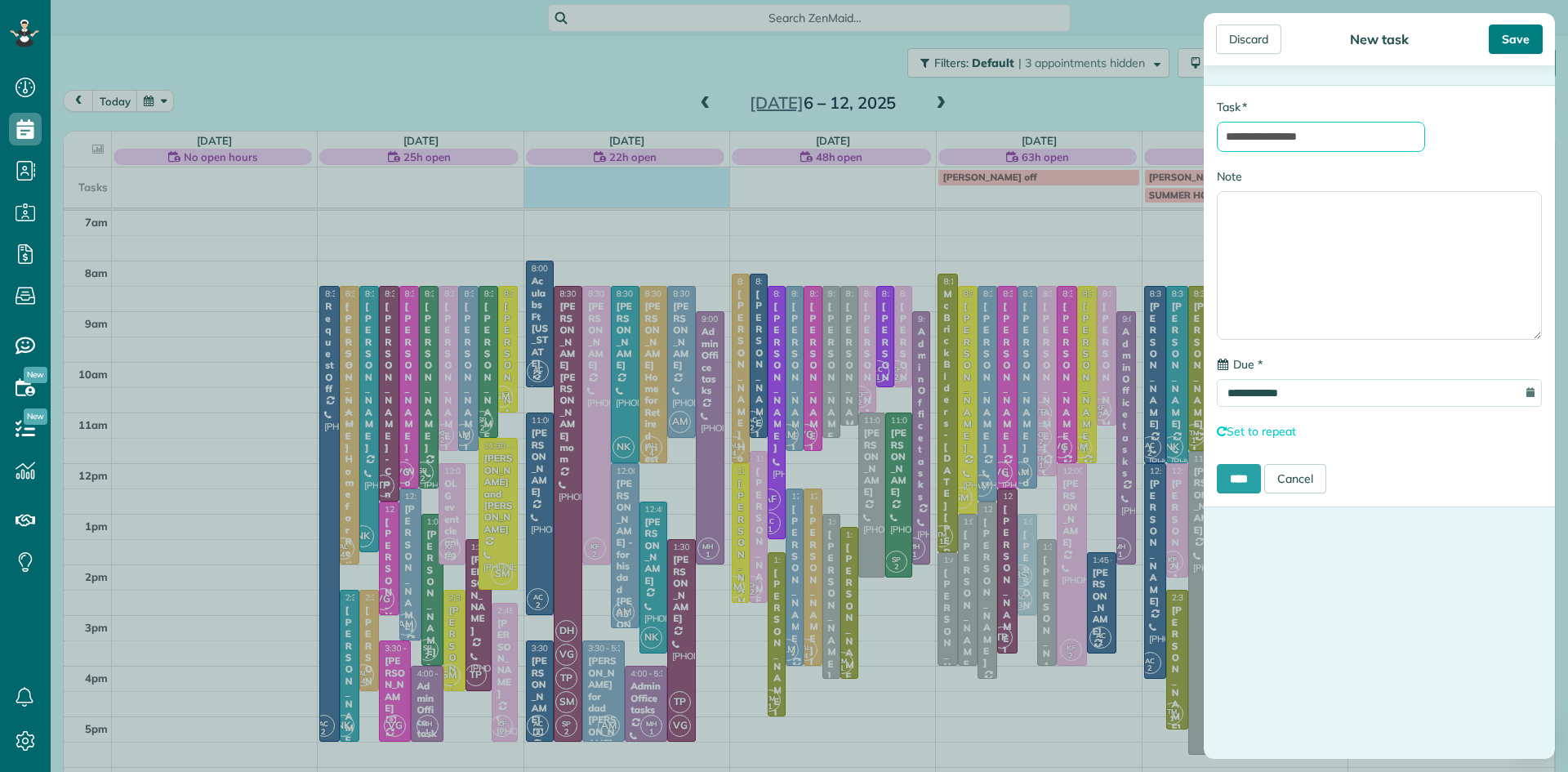 type on "**********" 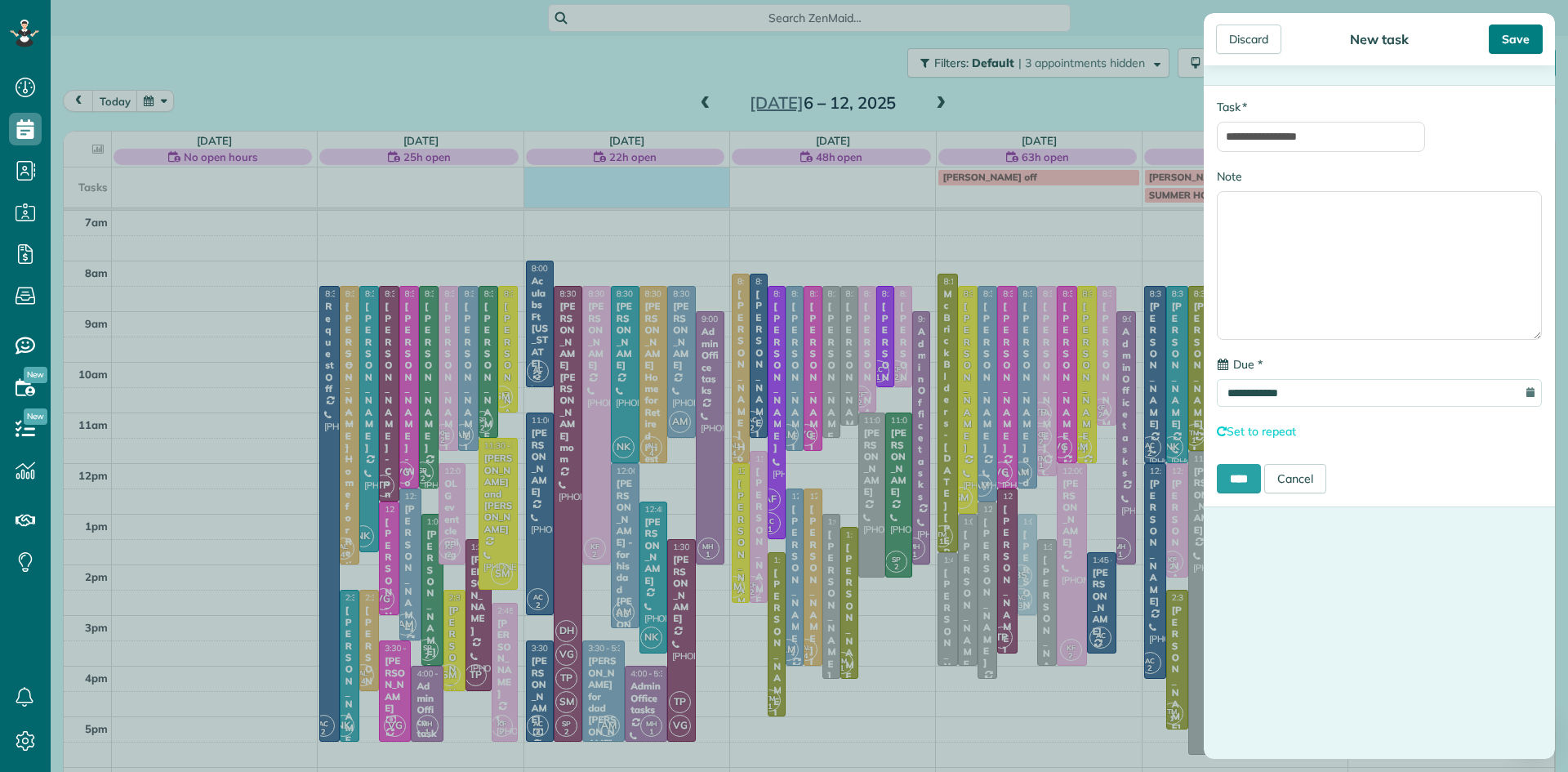 click on "Save" at bounding box center [1516, 39] 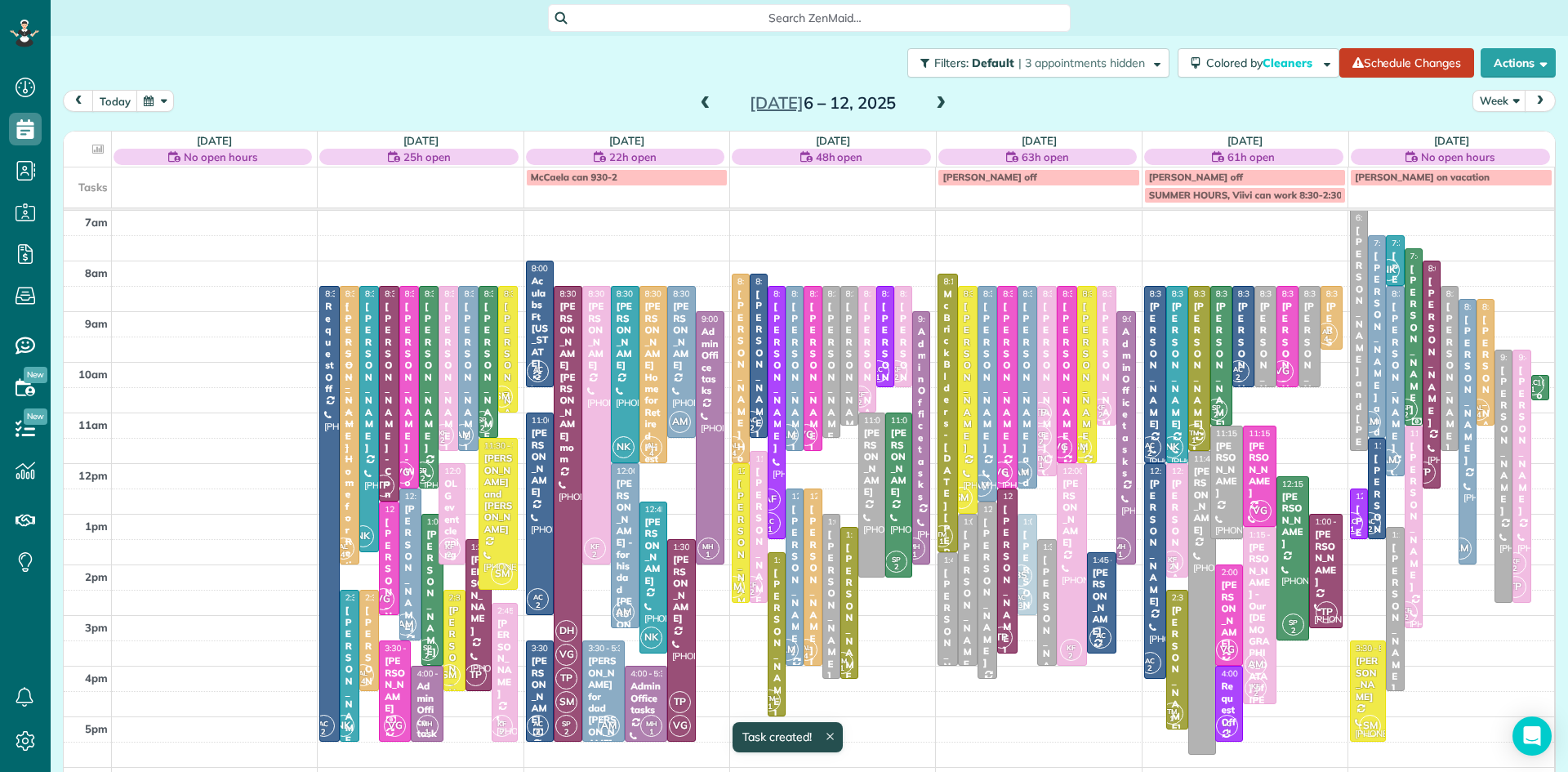 click on "McCaela can 930-2" at bounding box center [626, 177] 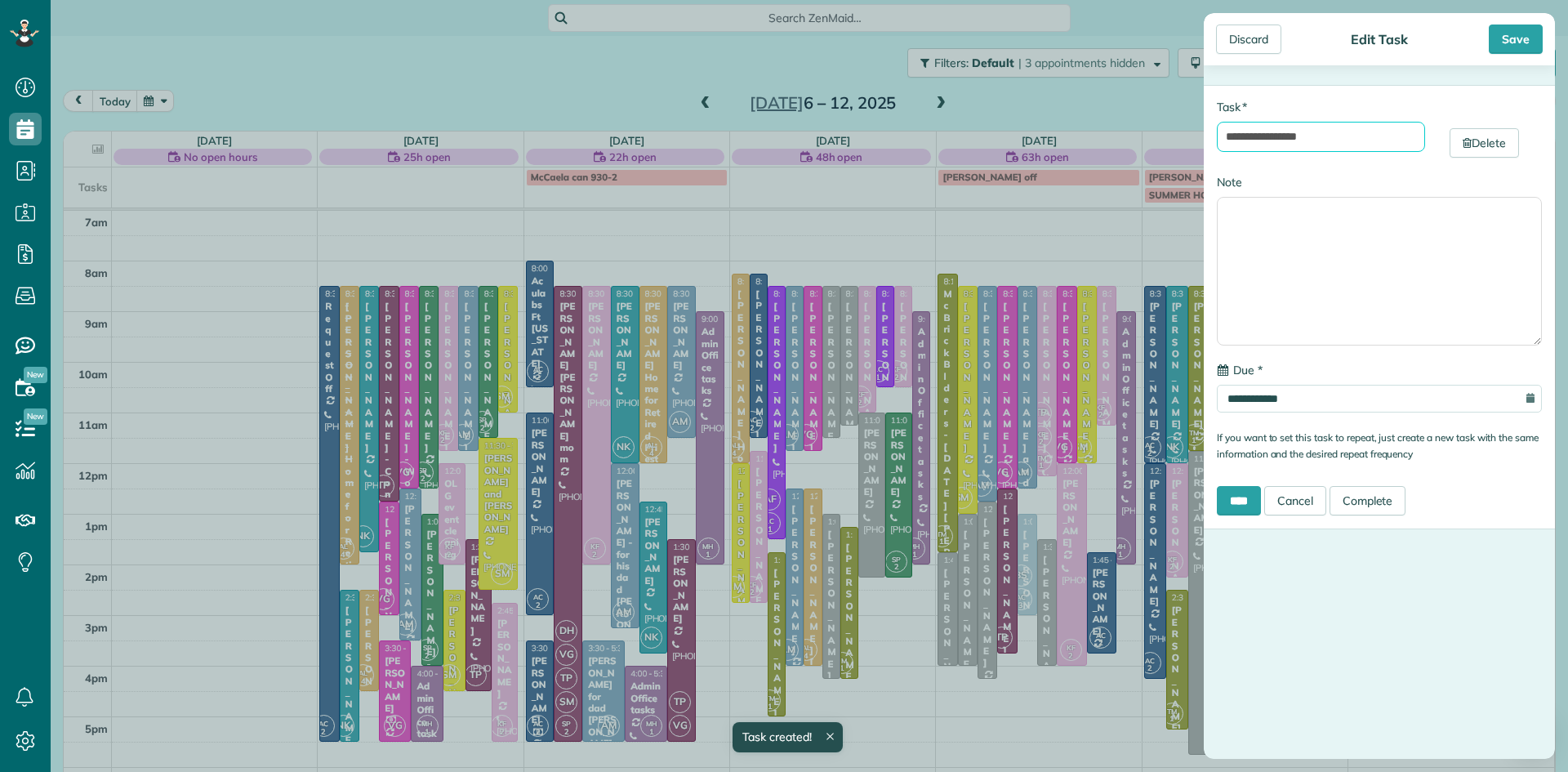 click on "**********" at bounding box center [1321, 136] 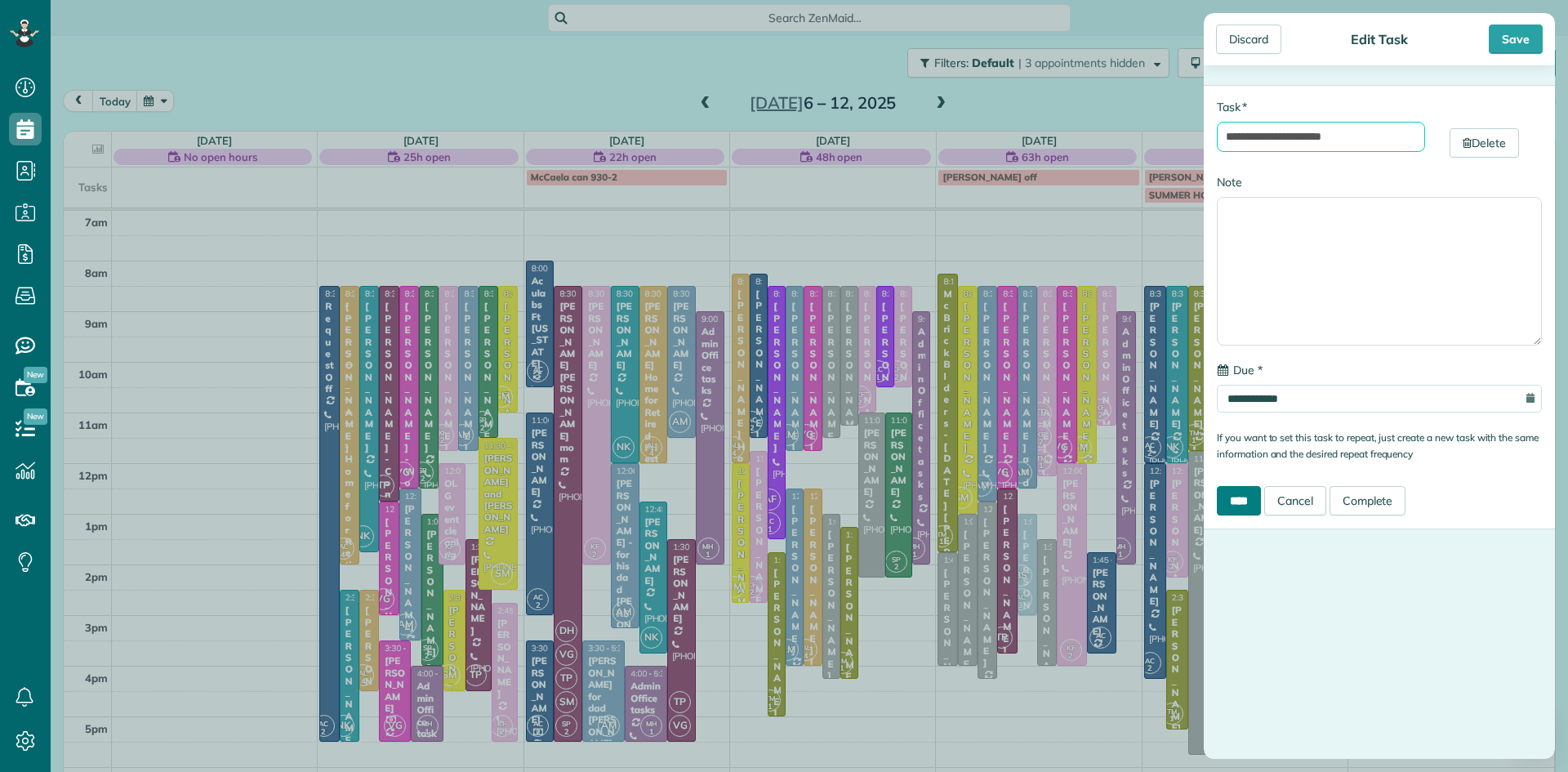 type on "**********" 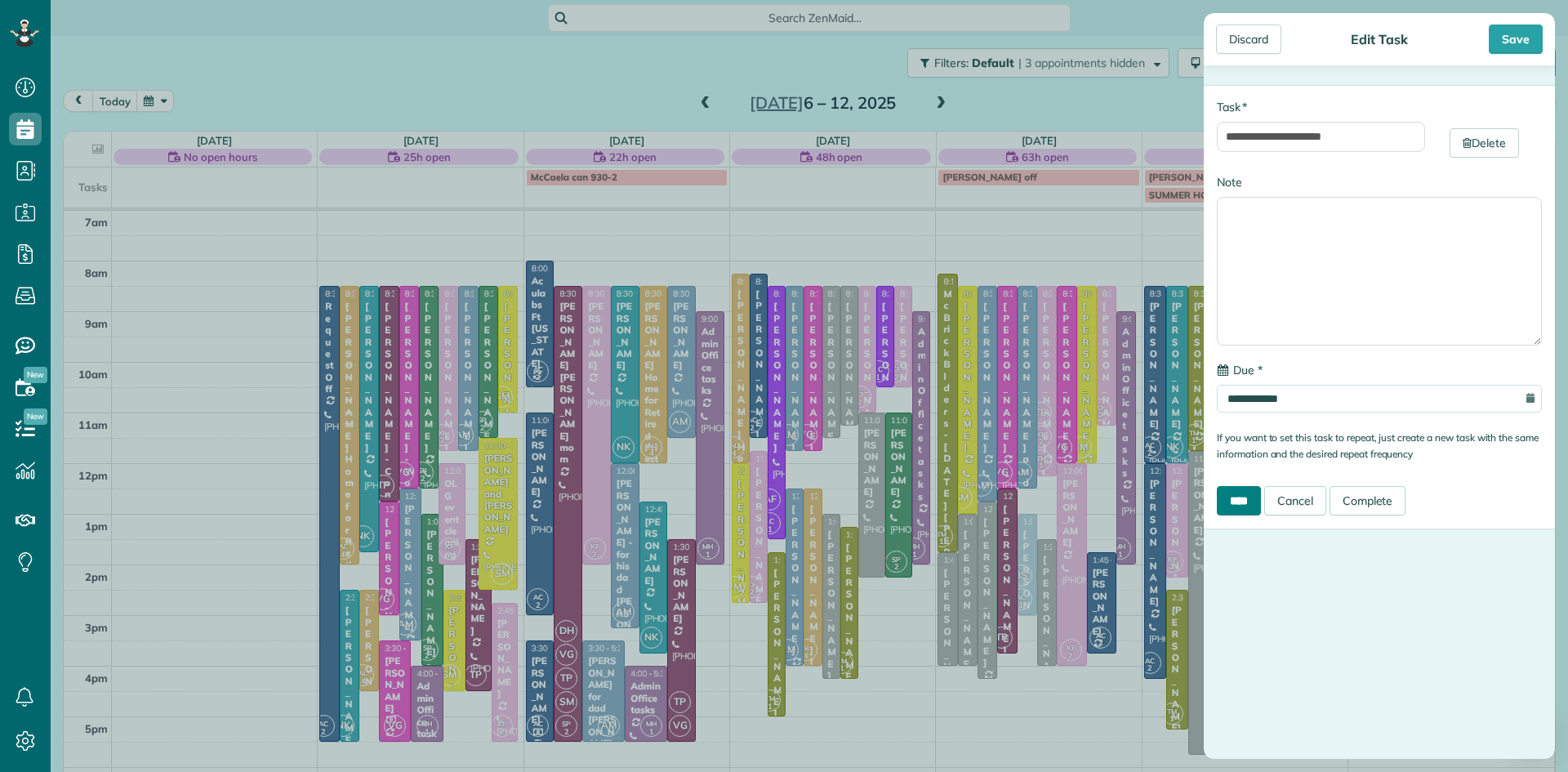 click on "****" at bounding box center [1239, 501] 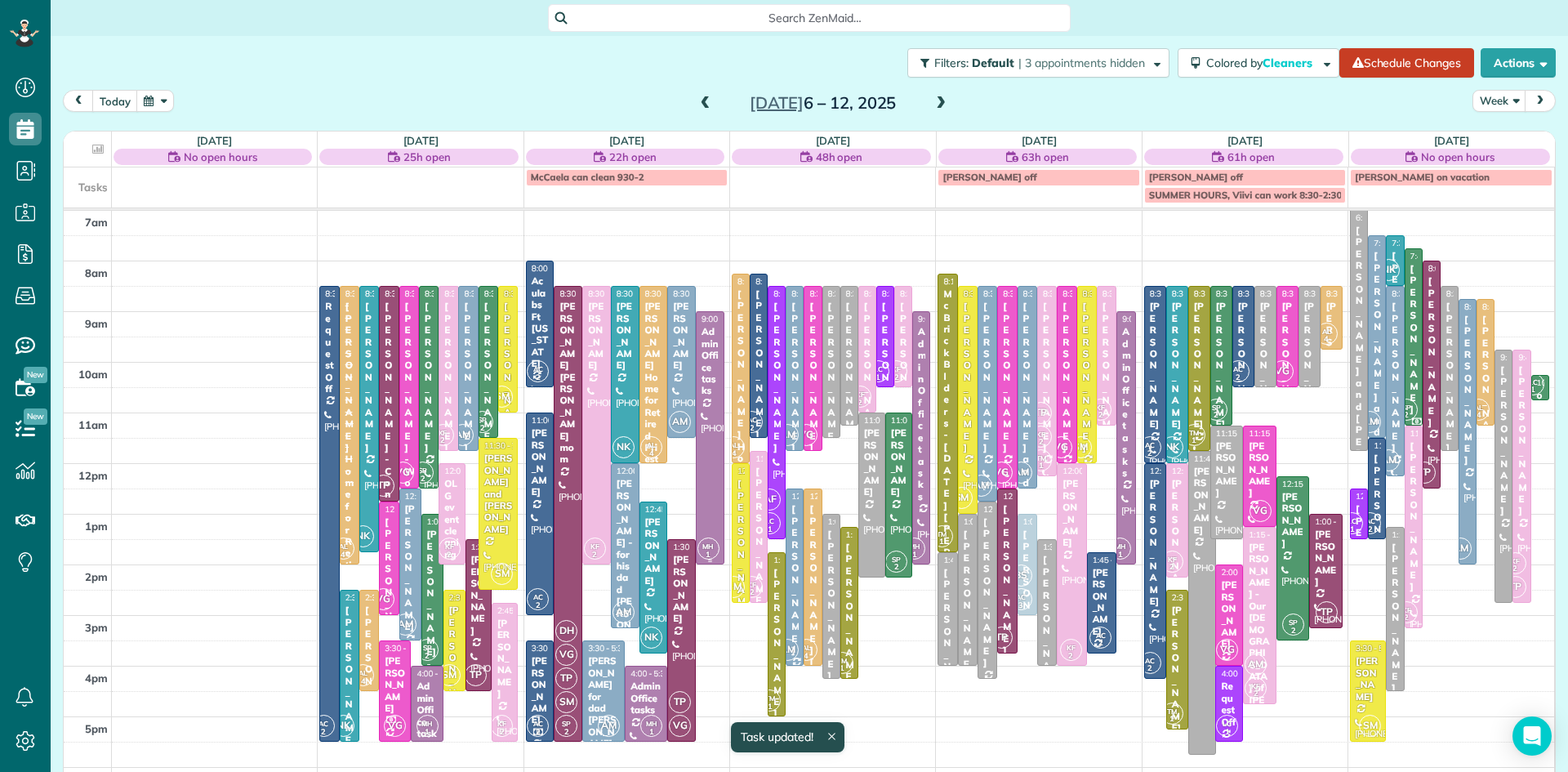 click at bounding box center [710, 438] 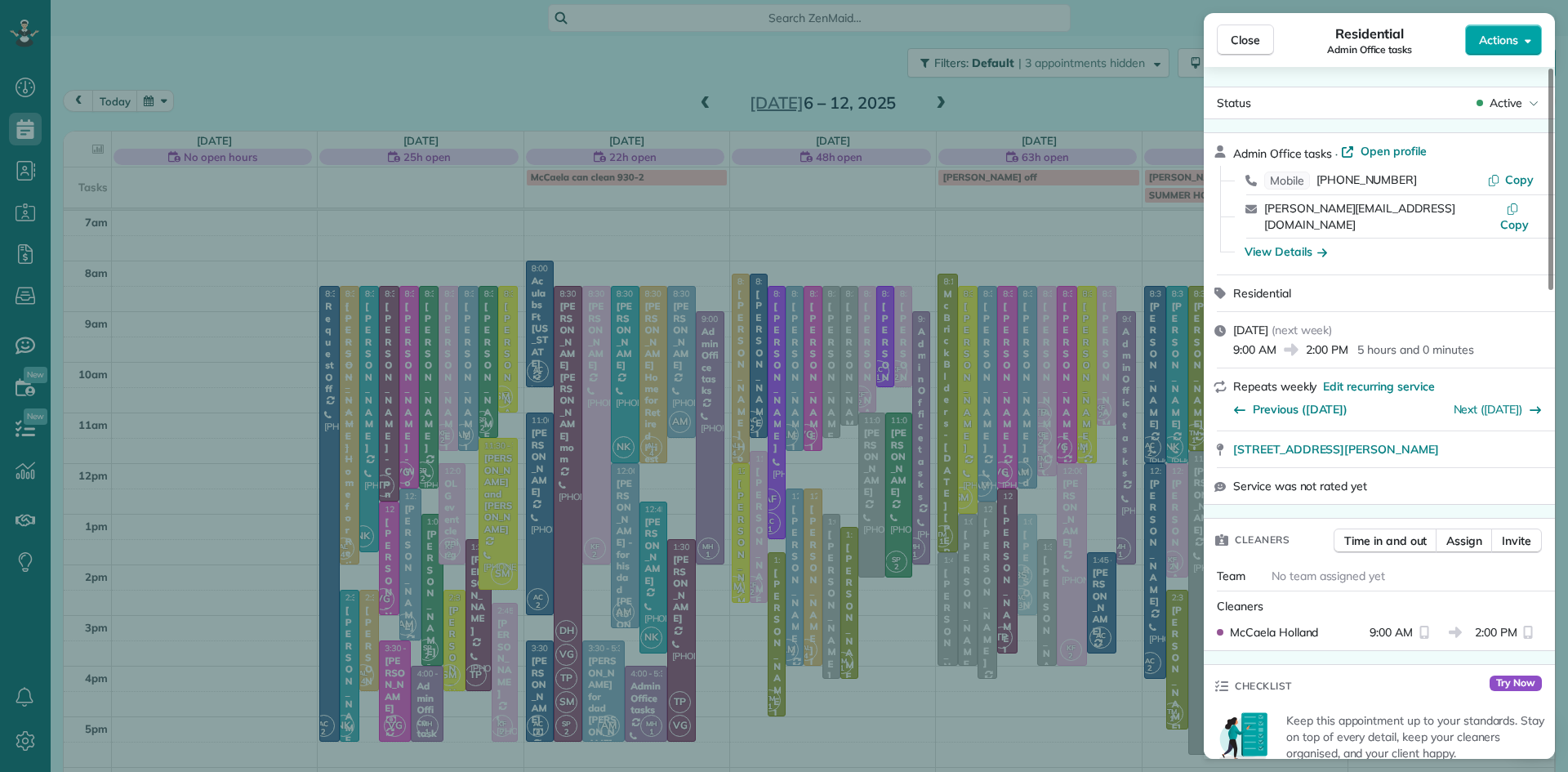 click on "Actions" at bounding box center [1499, 40] 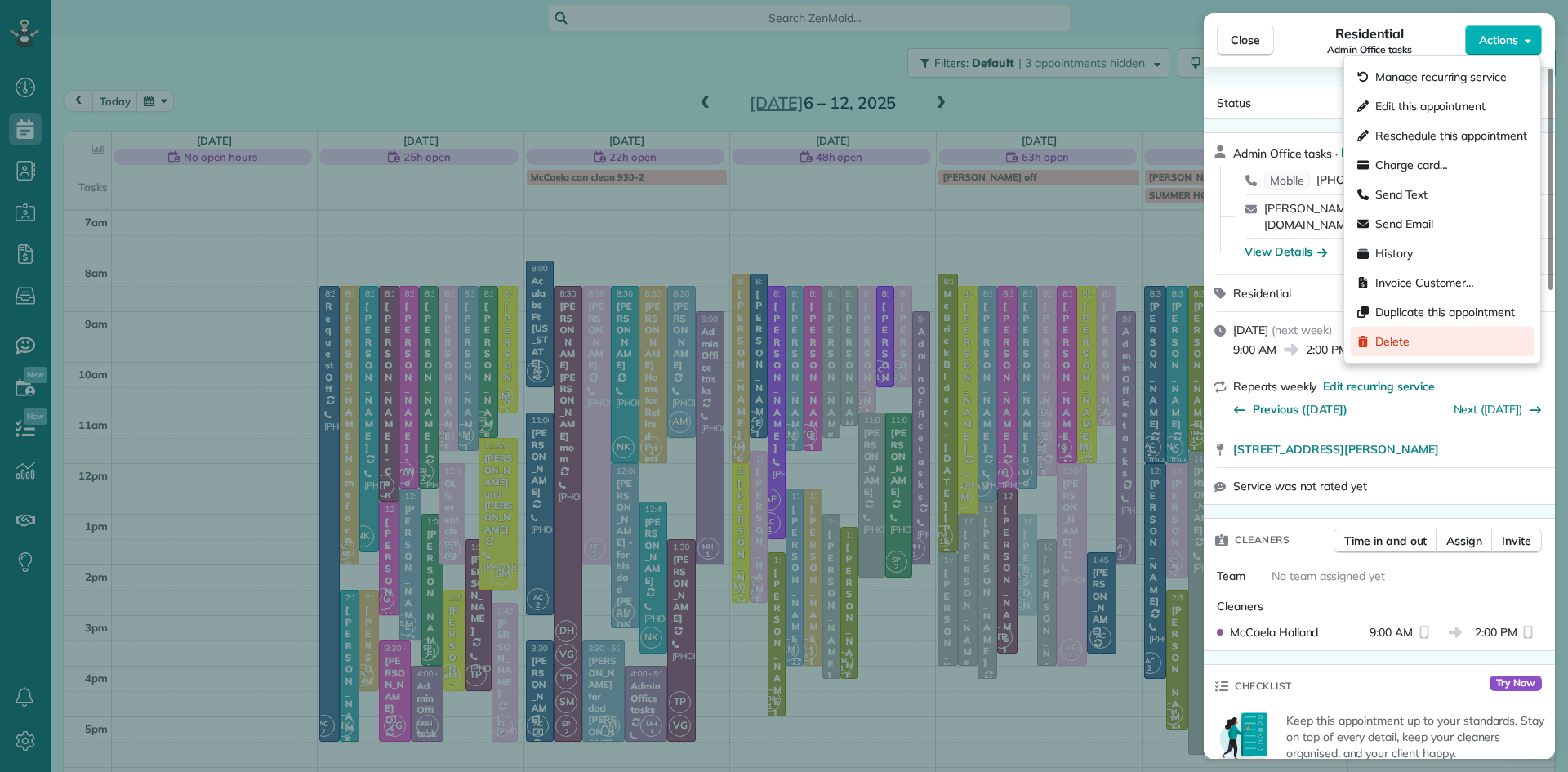 click on "Delete" at bounding box center [1392, 341] 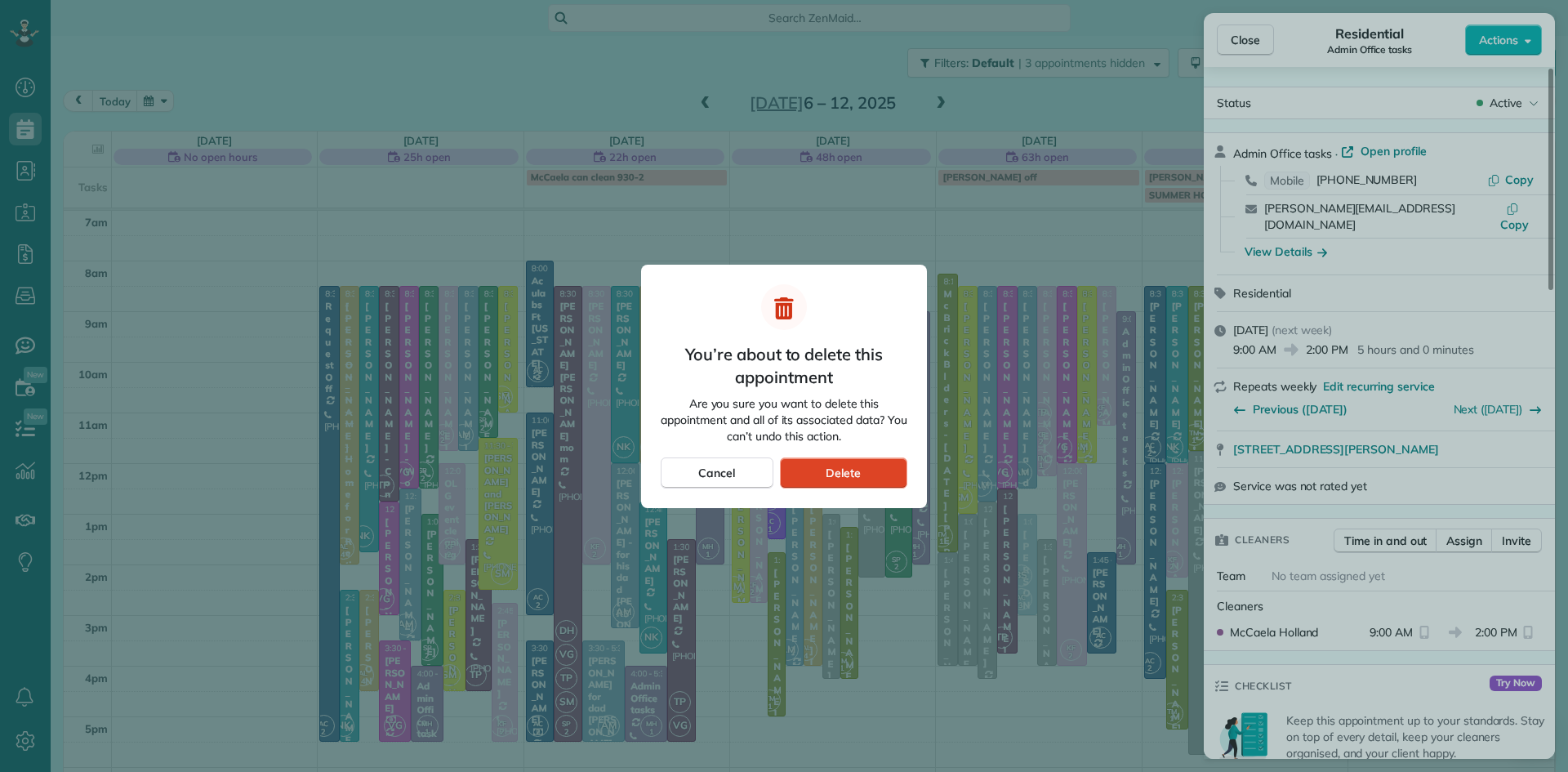 click on "Delete" at bounding box center (843, 473) 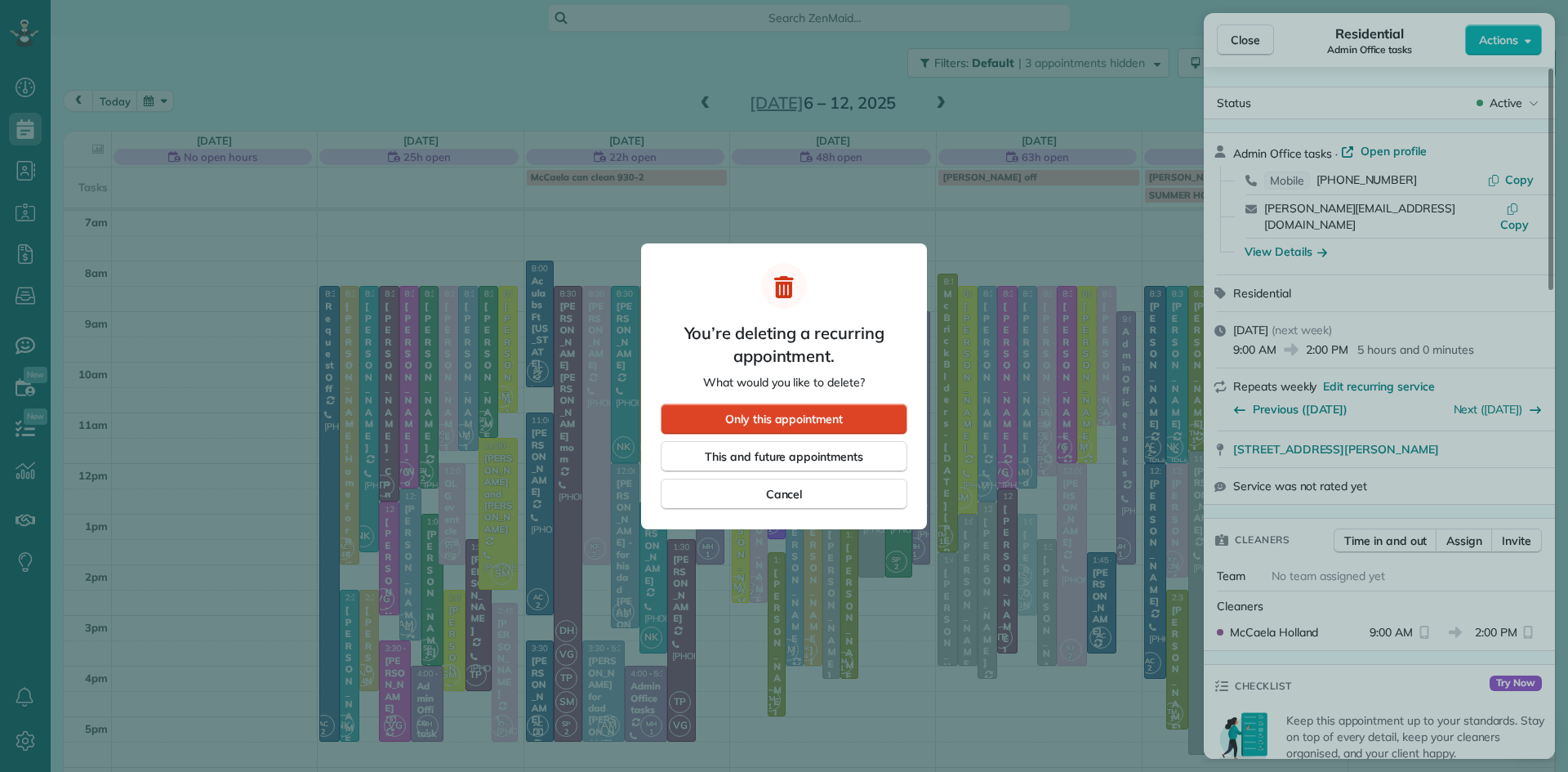 click on "Only this appointment" at bounding box center (784, 419) 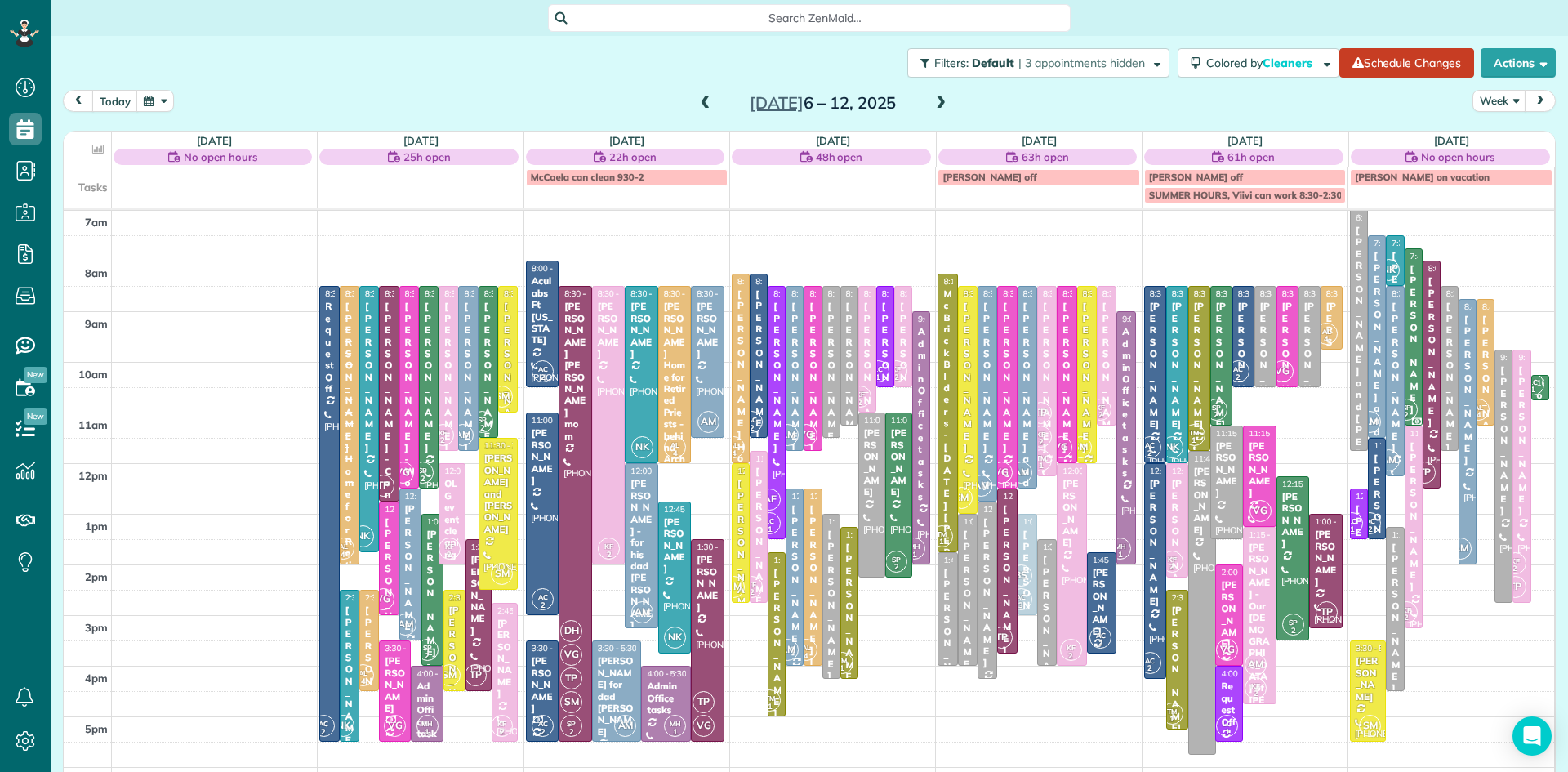 click on "[PERSON_NAME] off" at bounding box center (1245, 177) 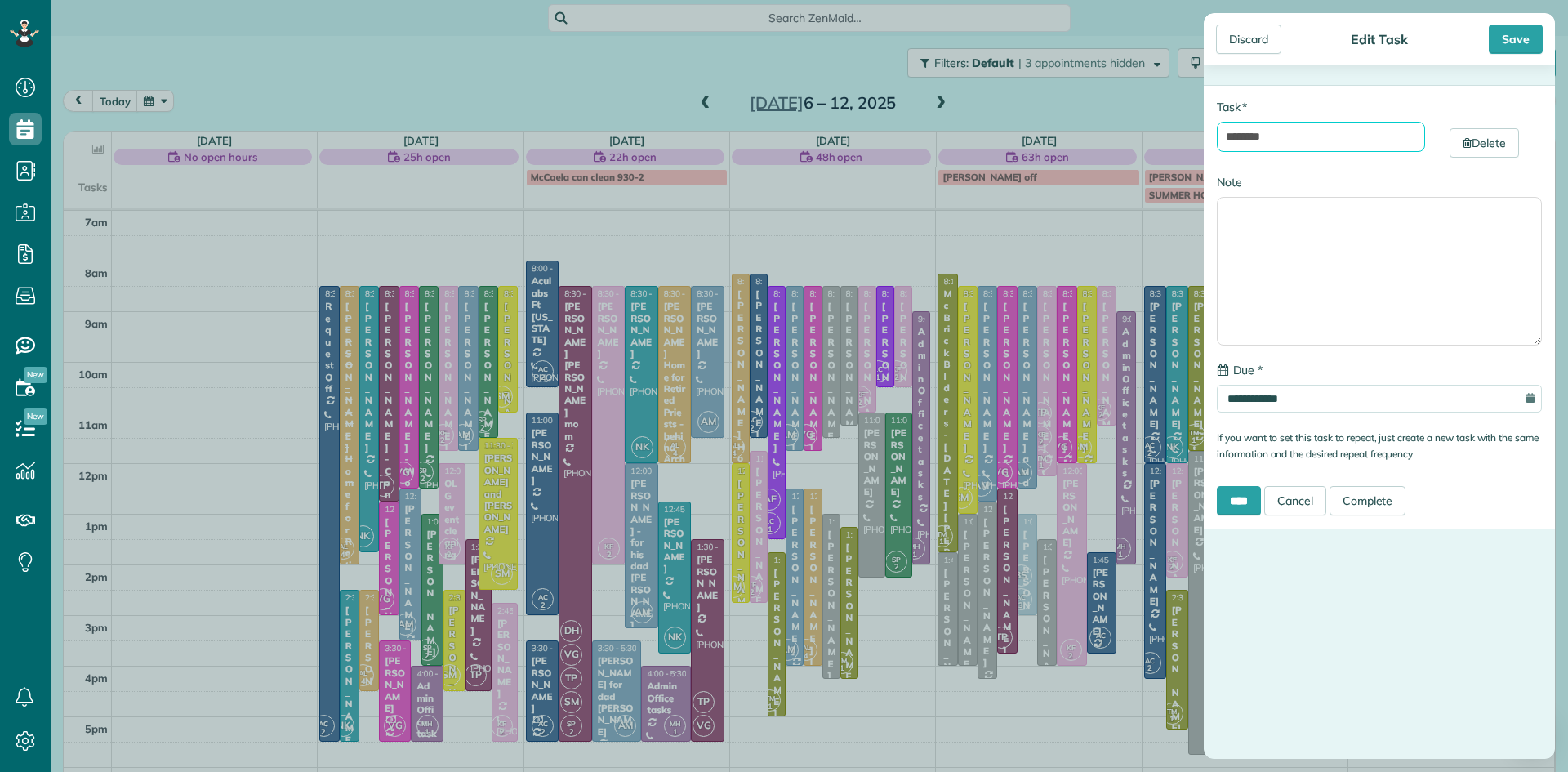 click on "********" at bounding box center (1321, 136) 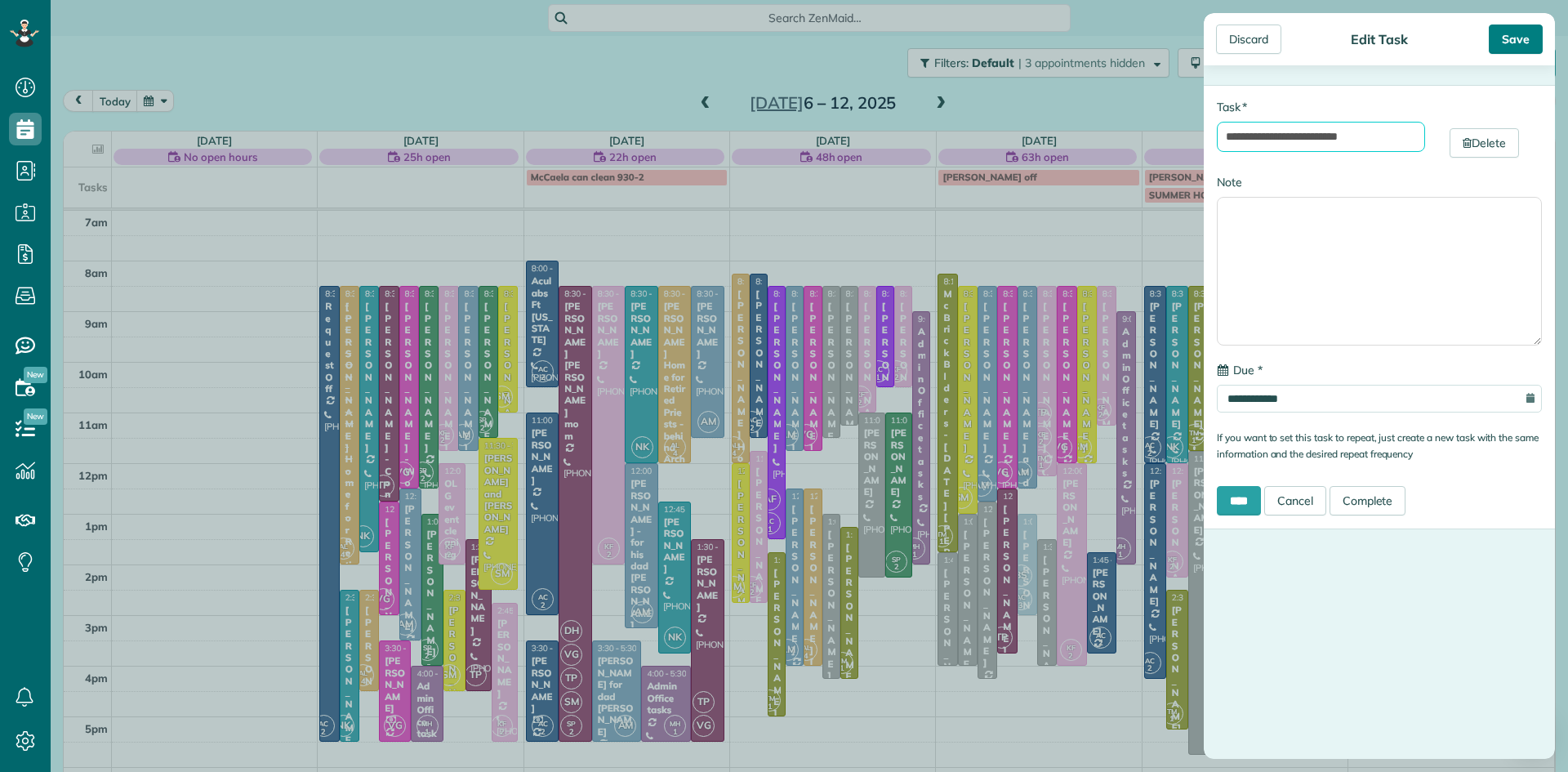 type on "**********" 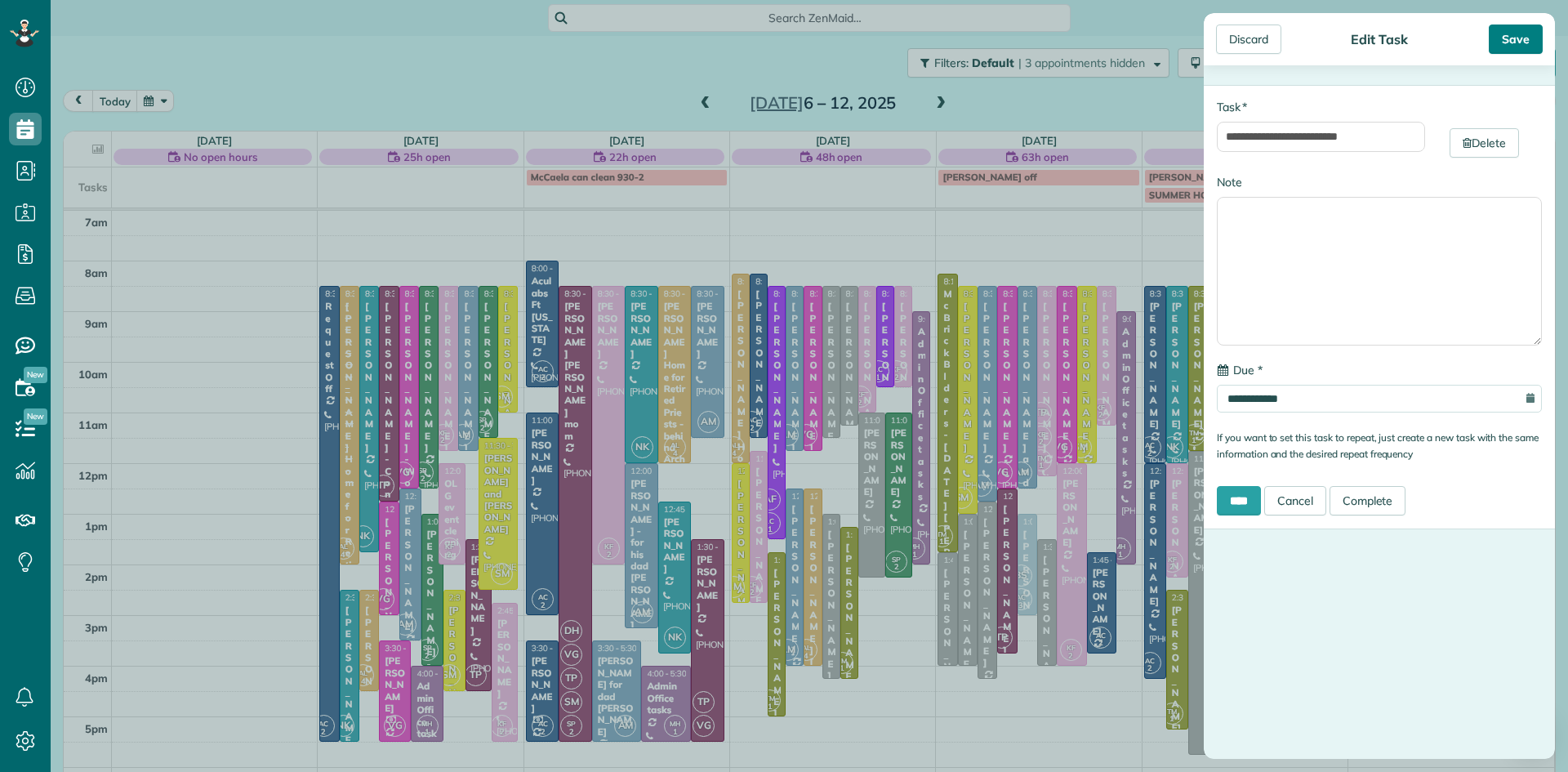 click on "Save" at bounding box center [1516, 39] 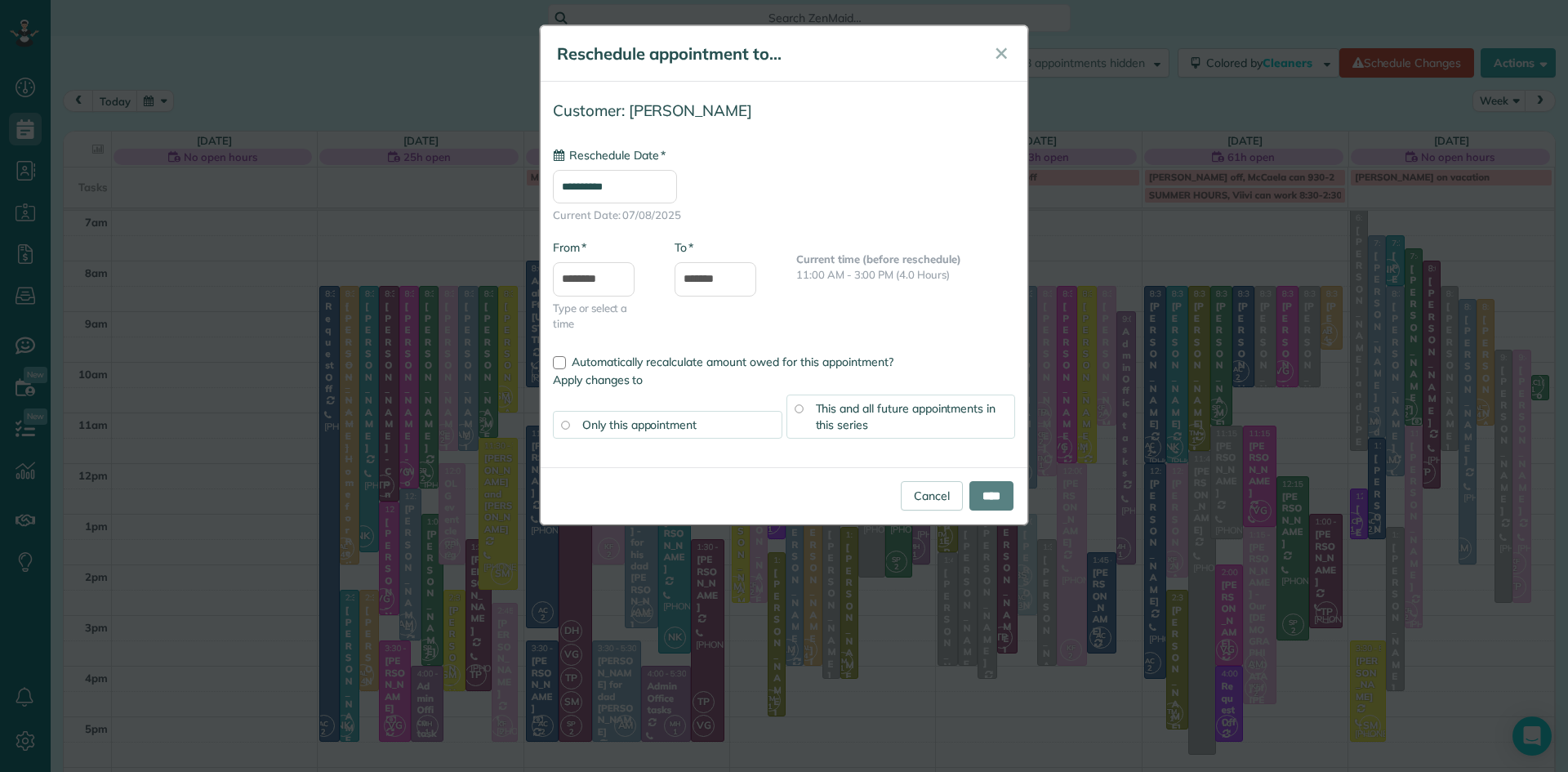 type on "**********" 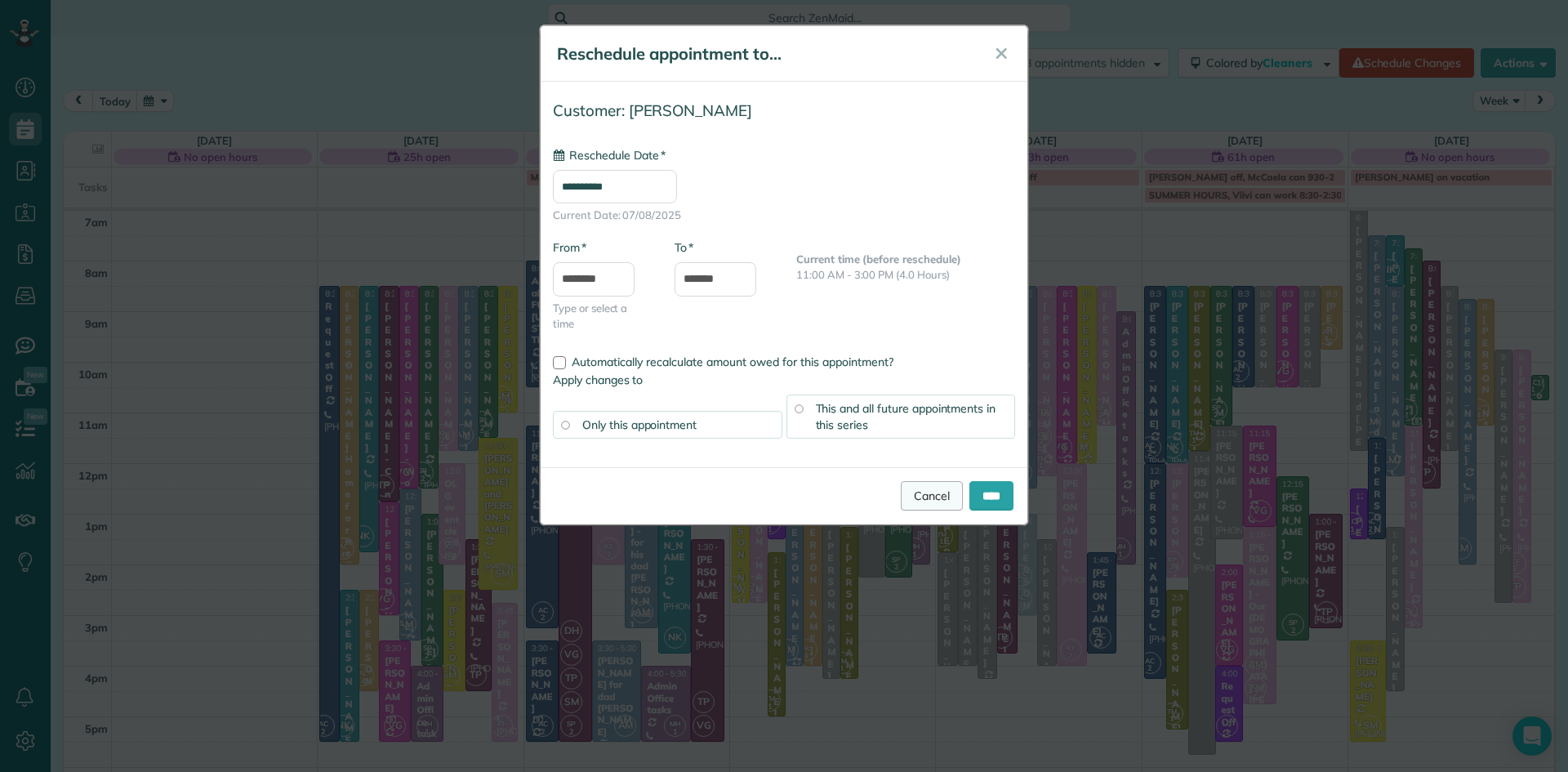 click on "Cancel" at bounding box center [932, 496] 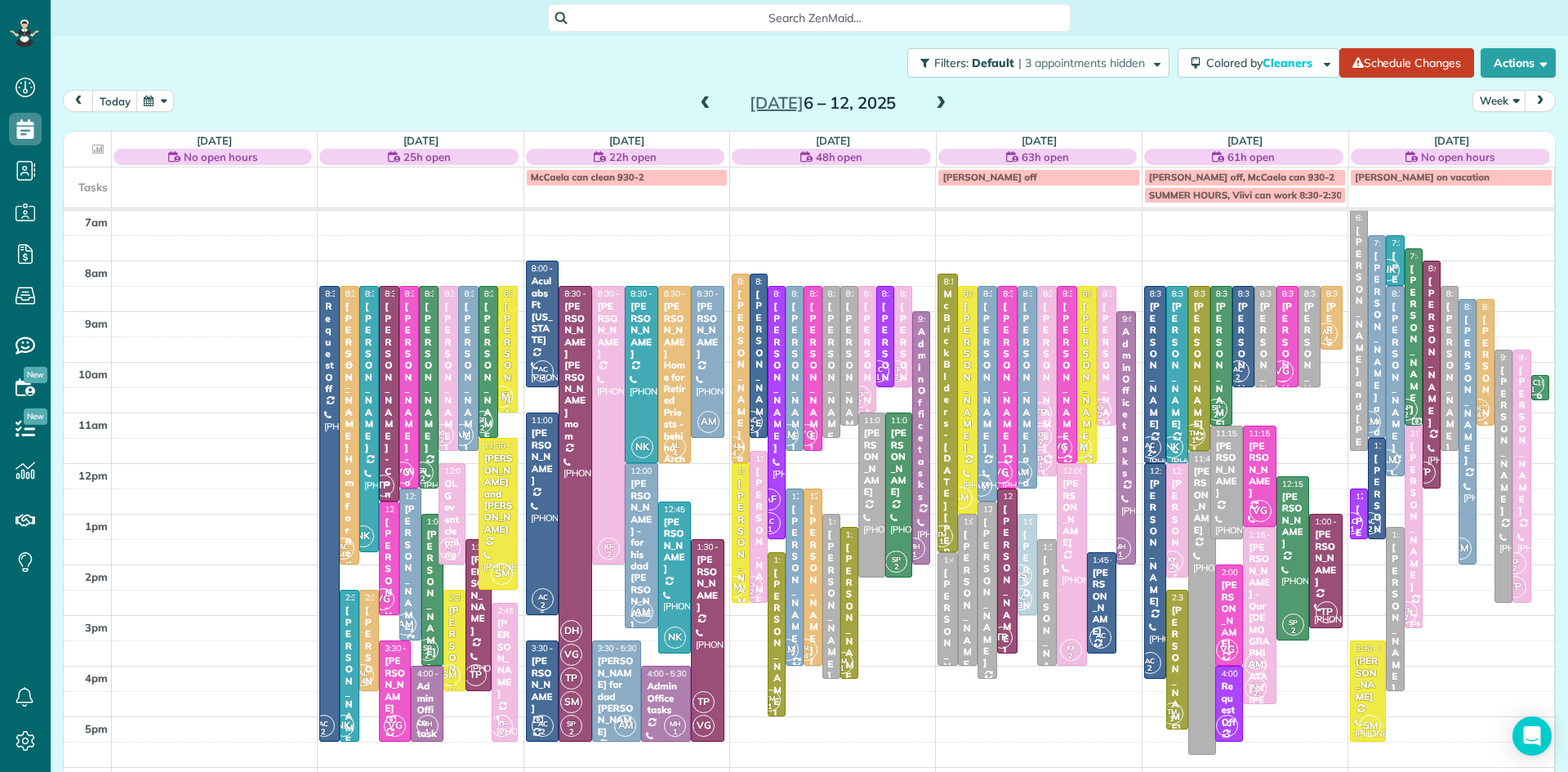 click at bounding box center [542, 514] 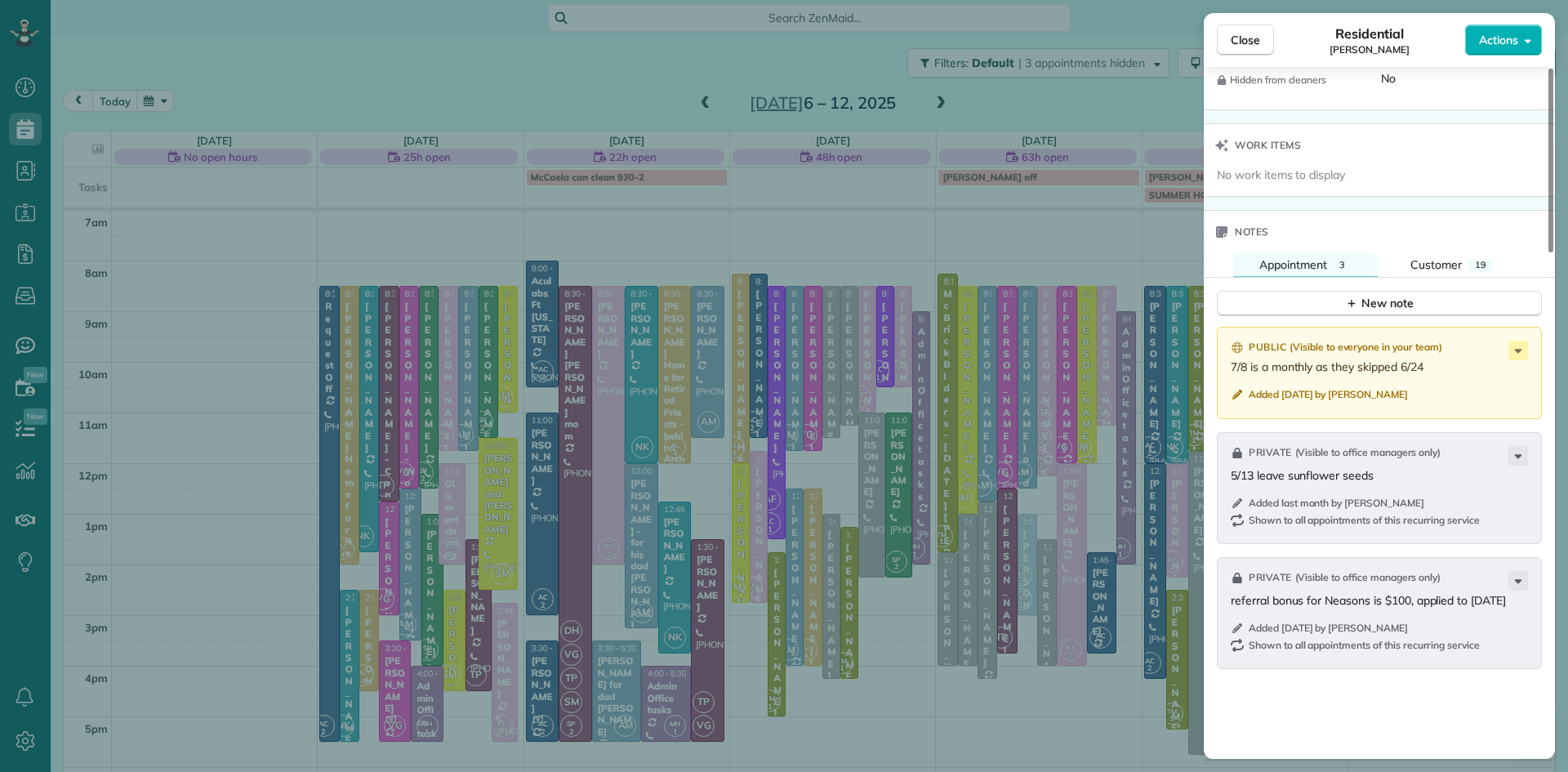 scroll, scrollTop: 1537, scrollLeft: 0, axis: vertical 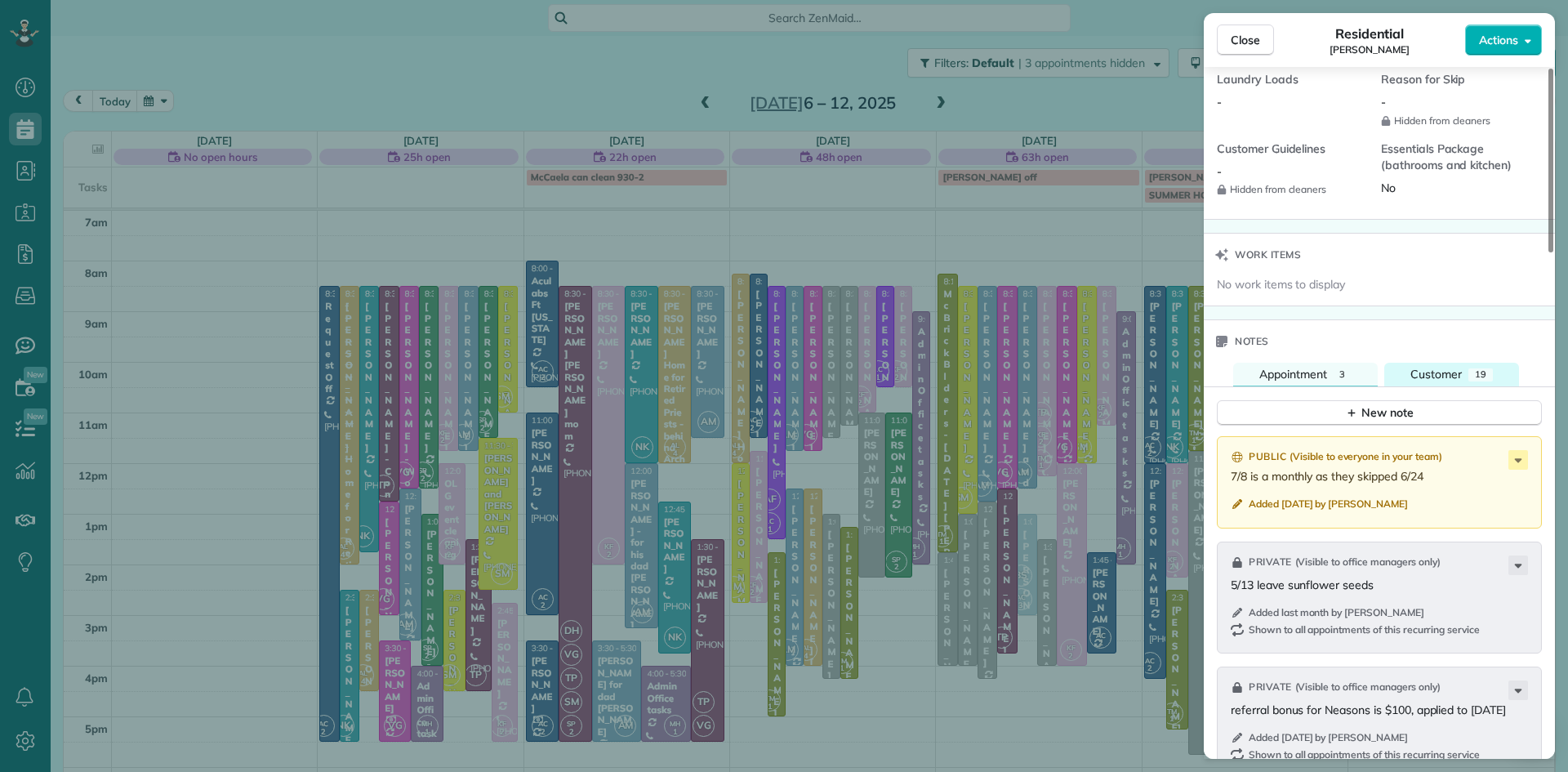 click on "Customer" at bounding box center [1436, 374] 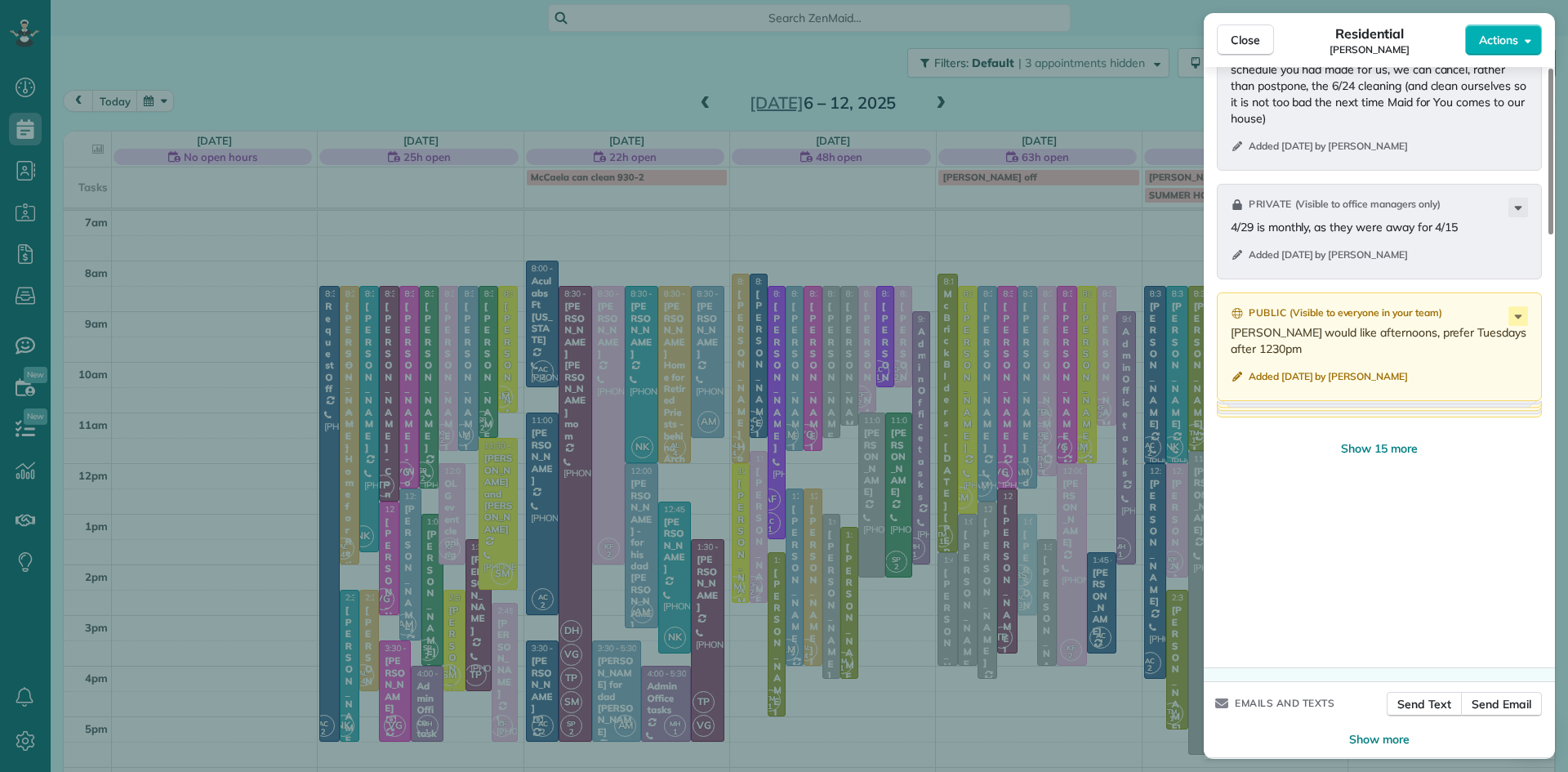 scroll, scrollTop: 2188, scrollLeft: 0, axis: vertical 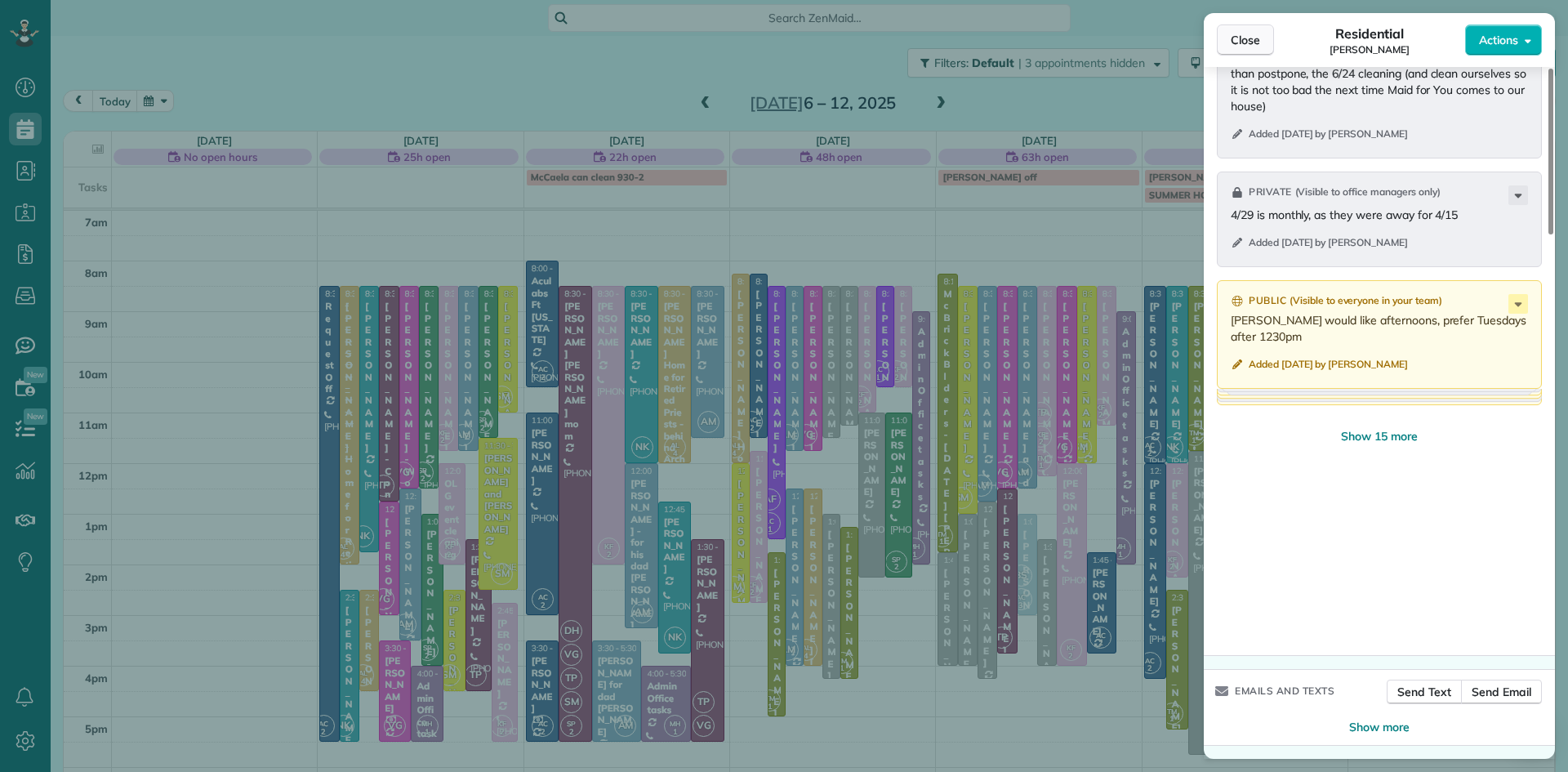 click on "Close" at bounding box center (1245, 40) 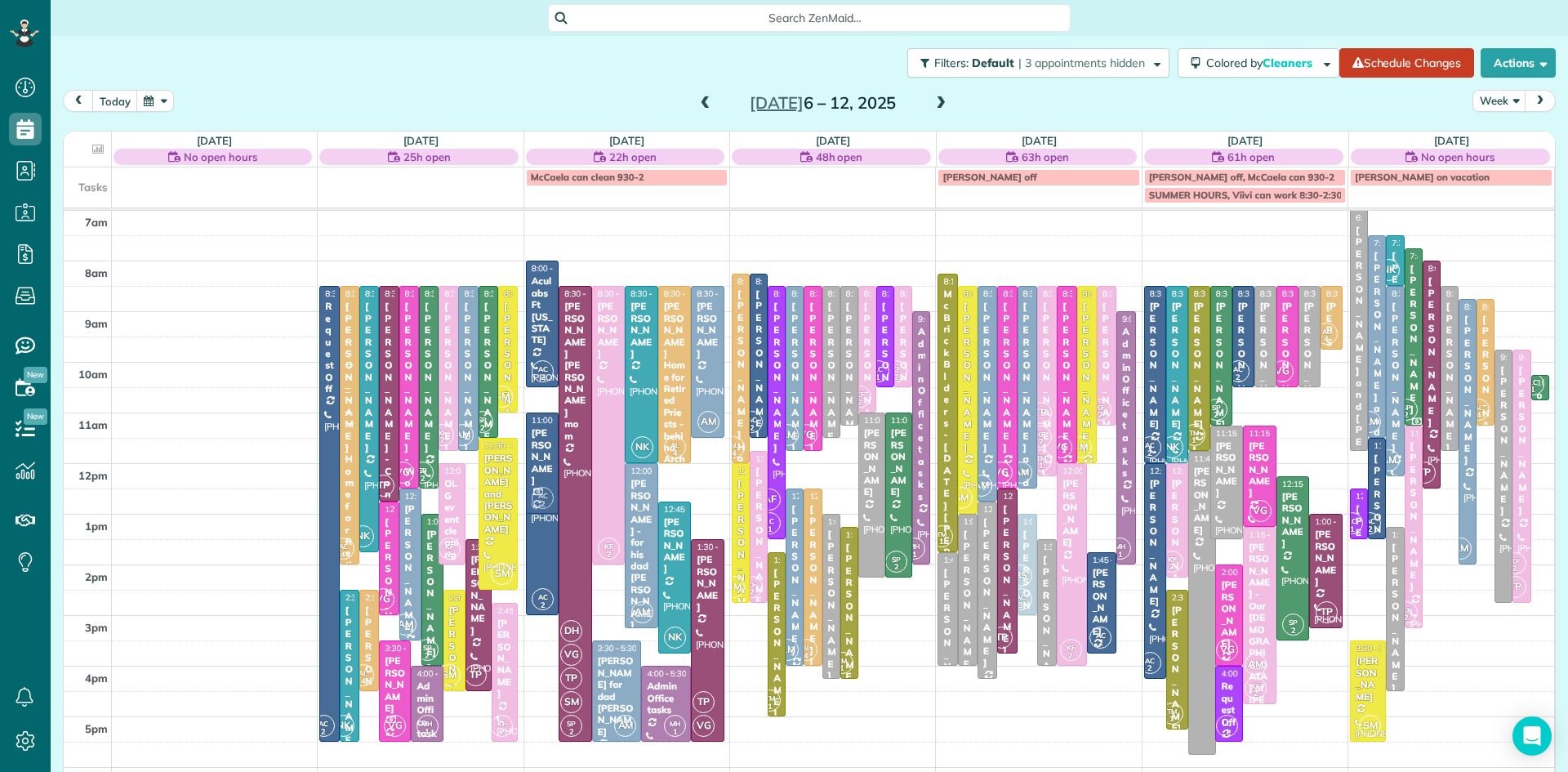 drag, startPoint x: 542, startPoint y: 682, endPoint x: 539, endPoint y: 450, distance: 232.0194 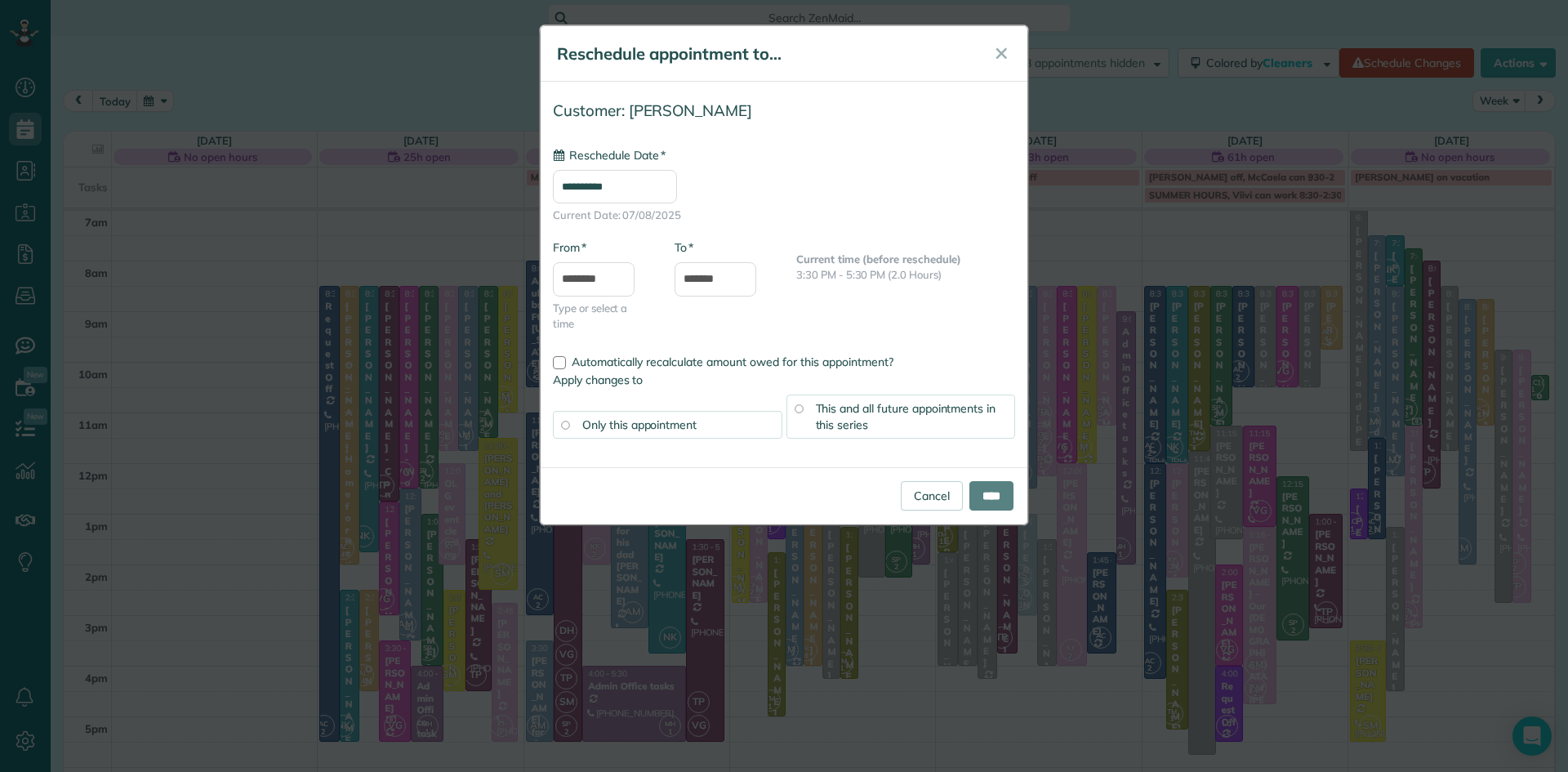 type on "**********" 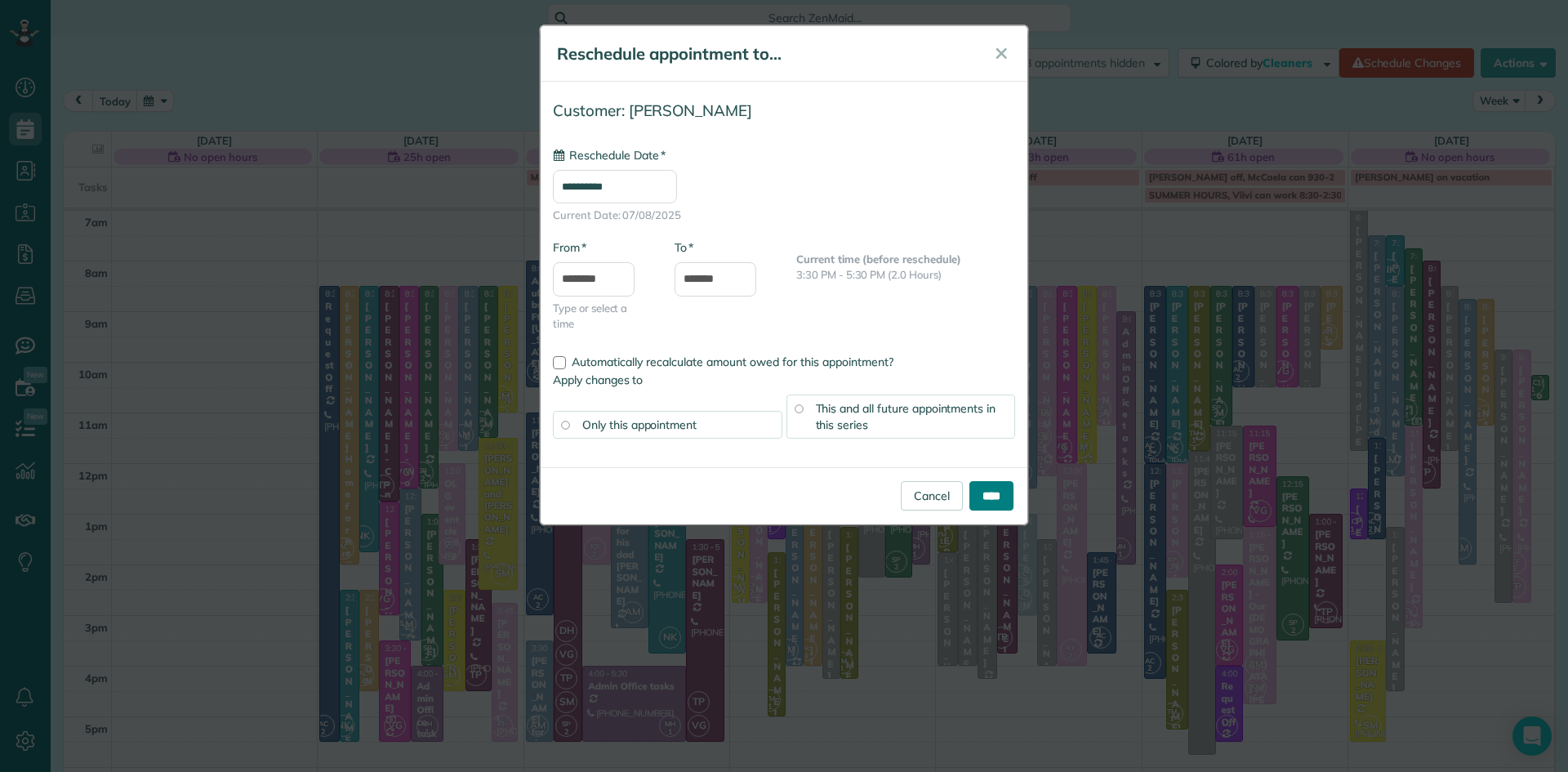 click on "****" at bounding box center [991, 496] 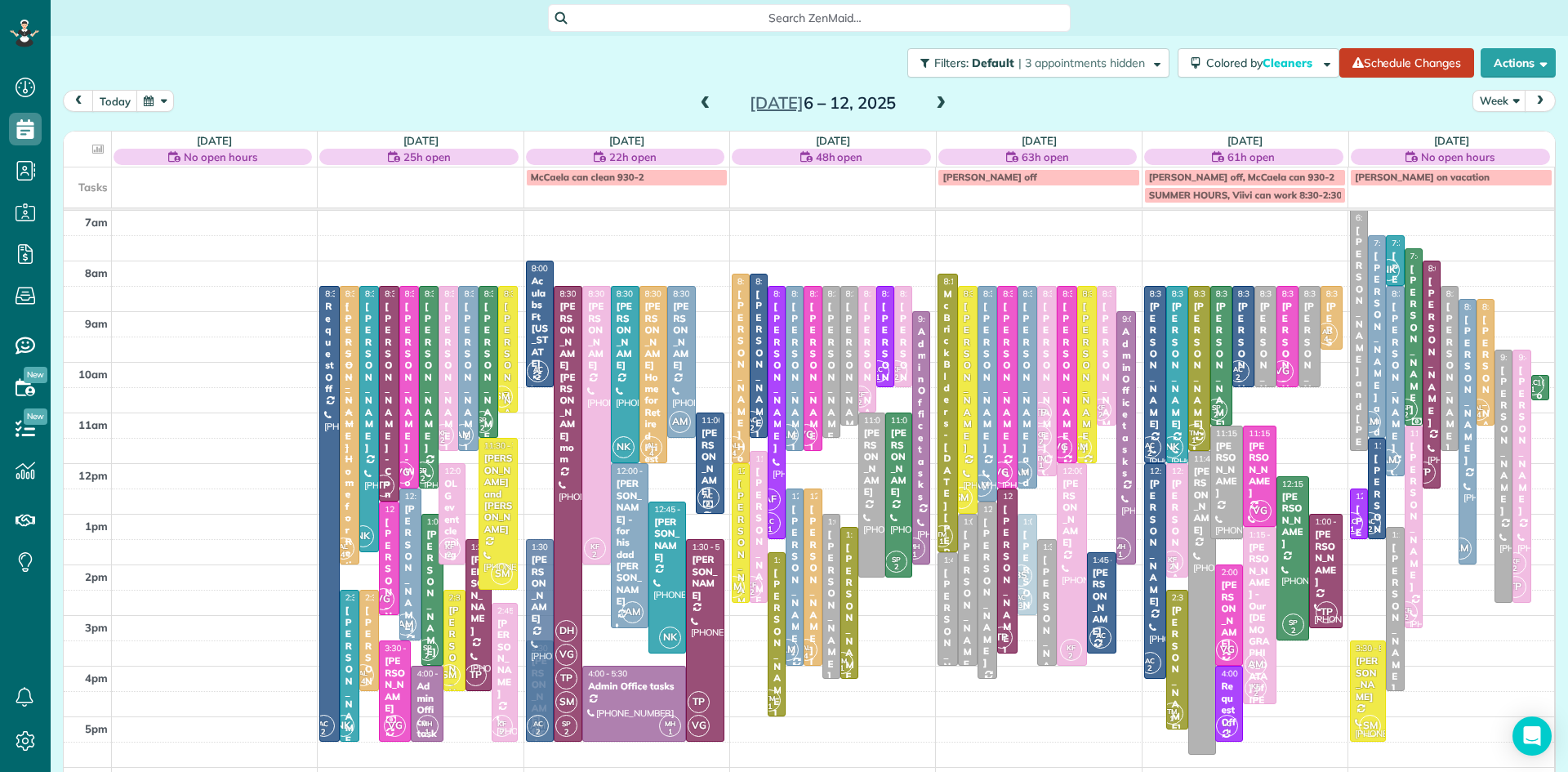 drag, startPoint x: 538, startPoint y: 456, endPoint x: 529, endPoint y: 582, distance: 126.32102 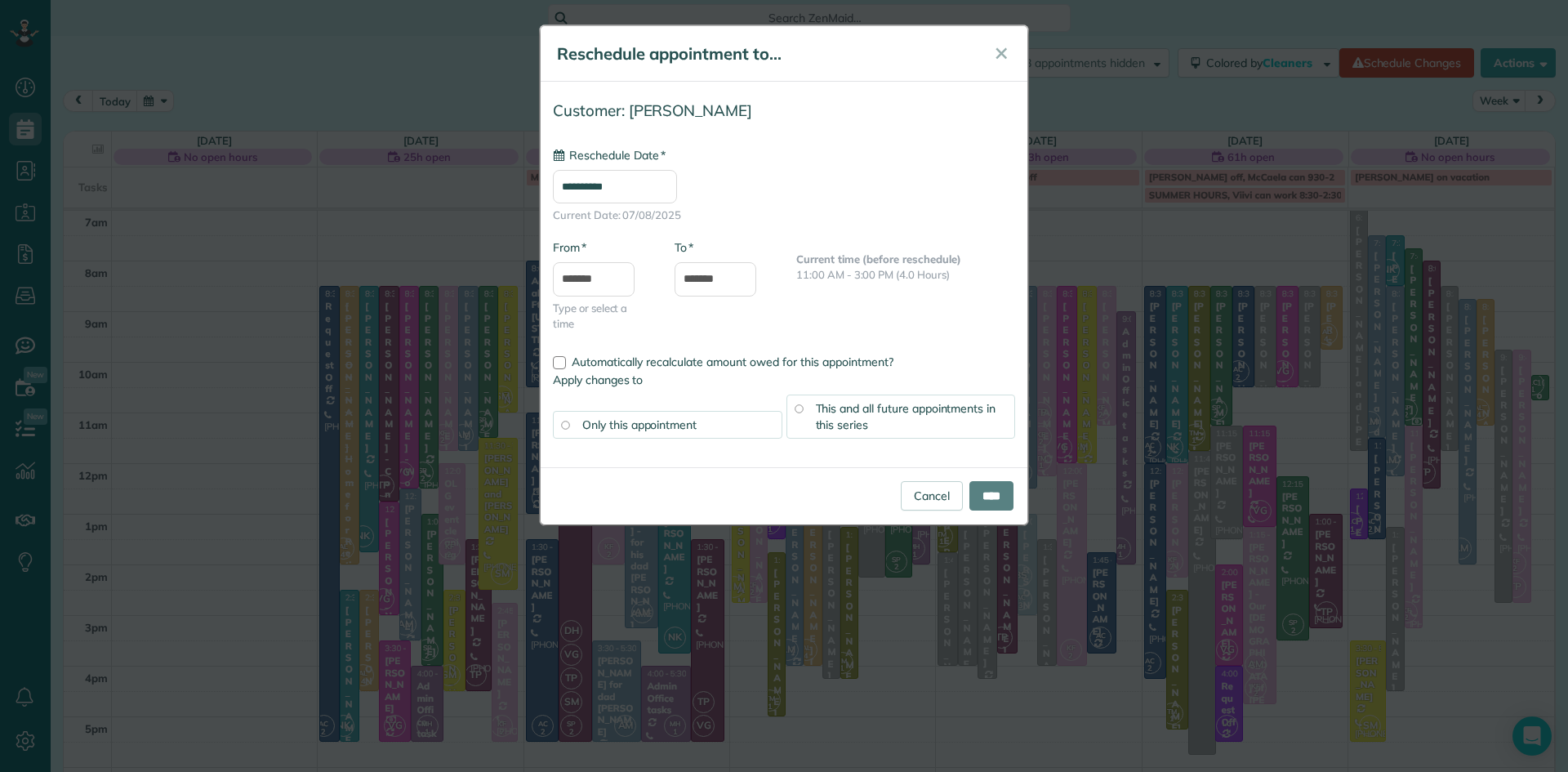 type on "**********" 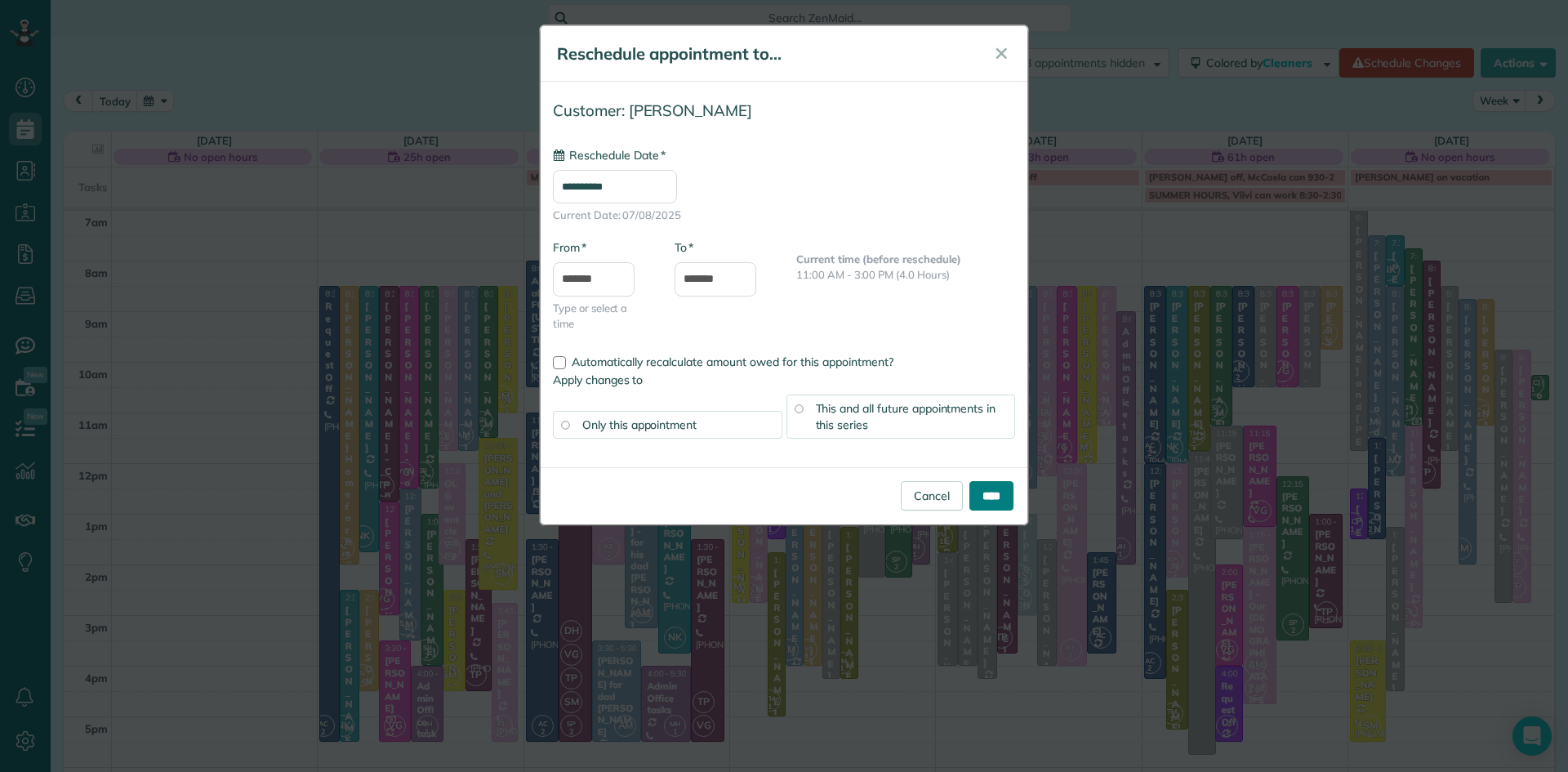 click on "****" at bounding box center [991, 496] 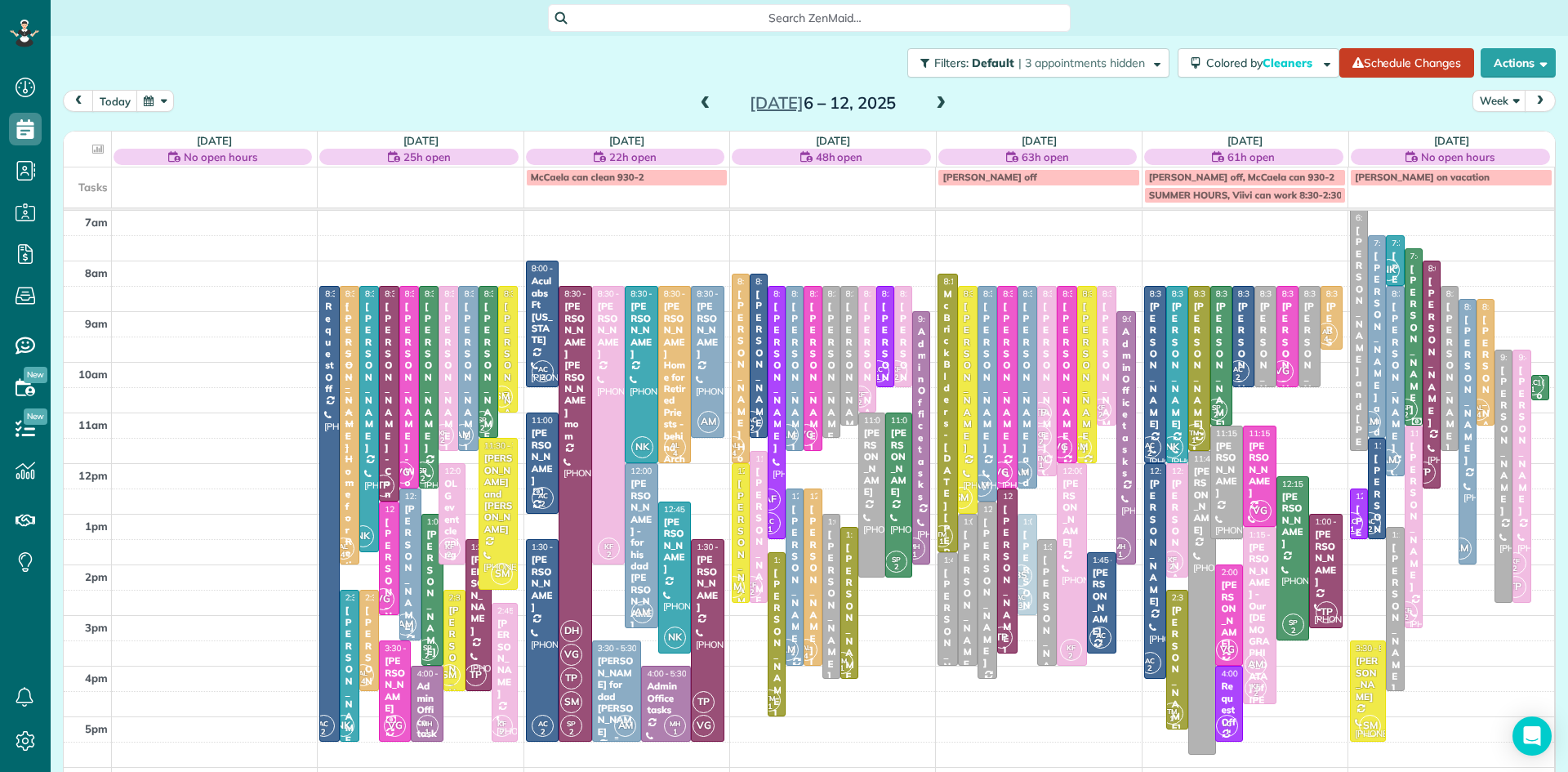 click on "[PERSON_NAME] for dad [PERSON_NAME]" at bounding box center [617, 696] 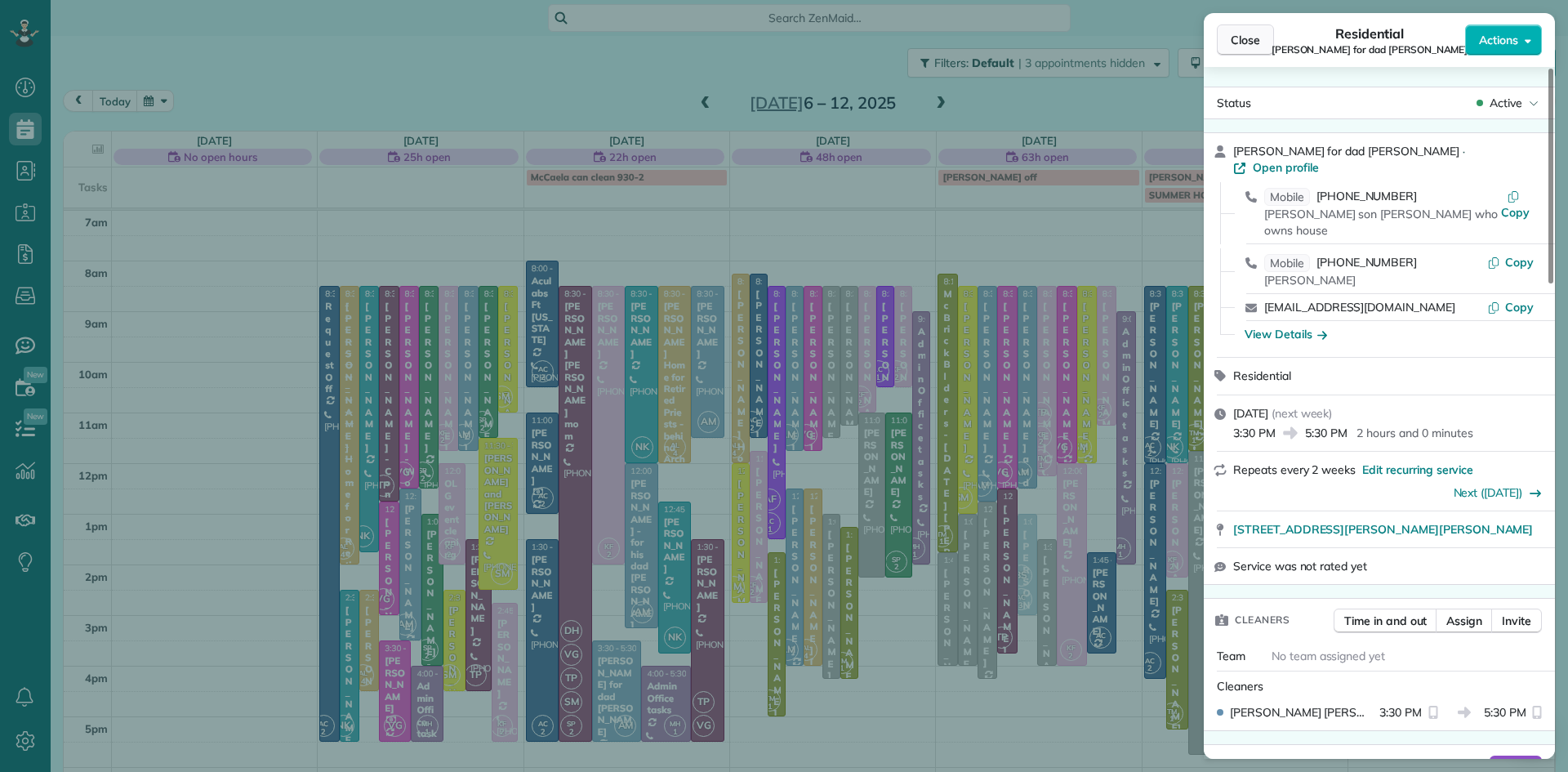 click on "Close" at bounding box center [1245, 40] 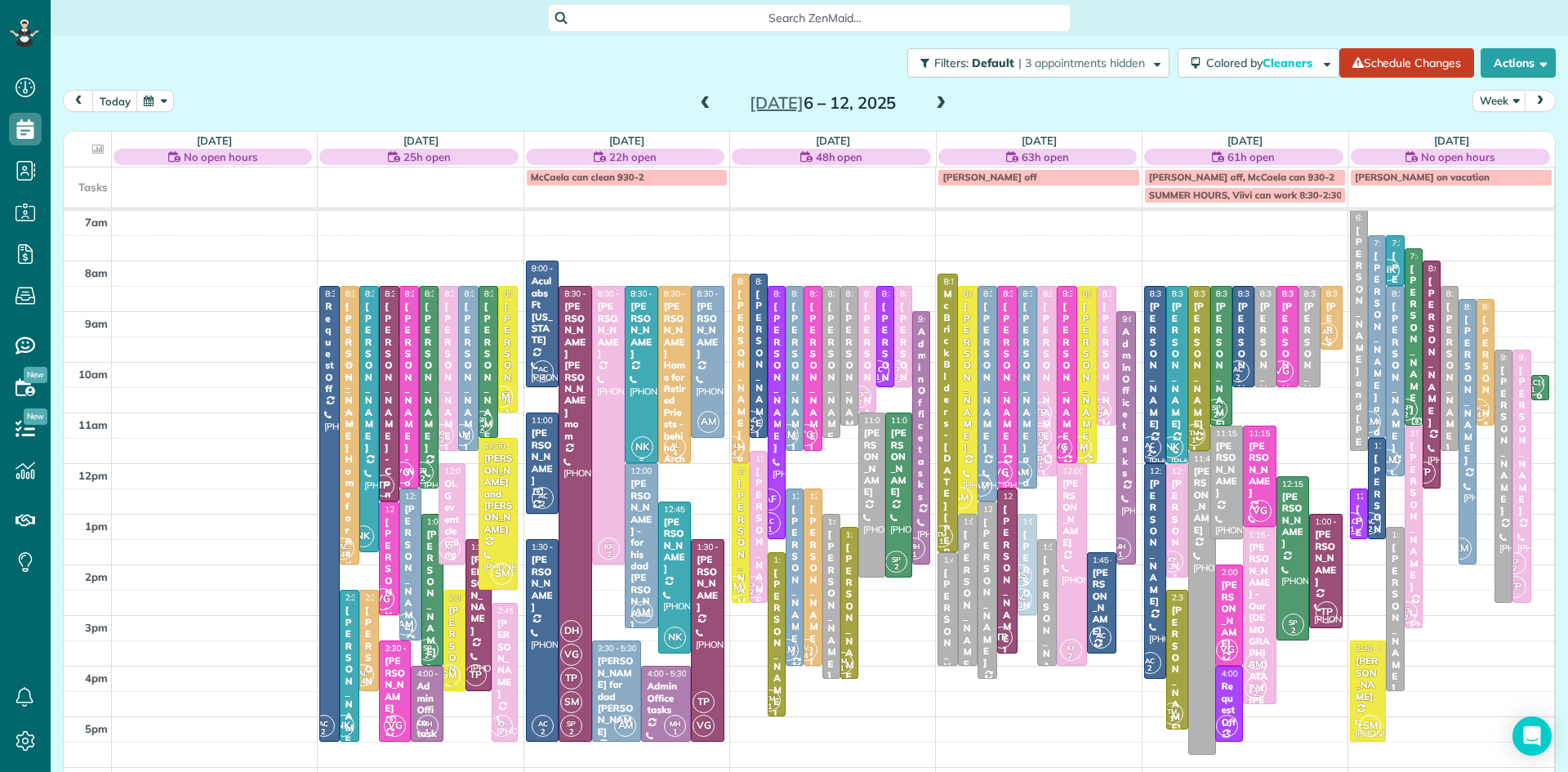 click at bounding box center [641, 374] 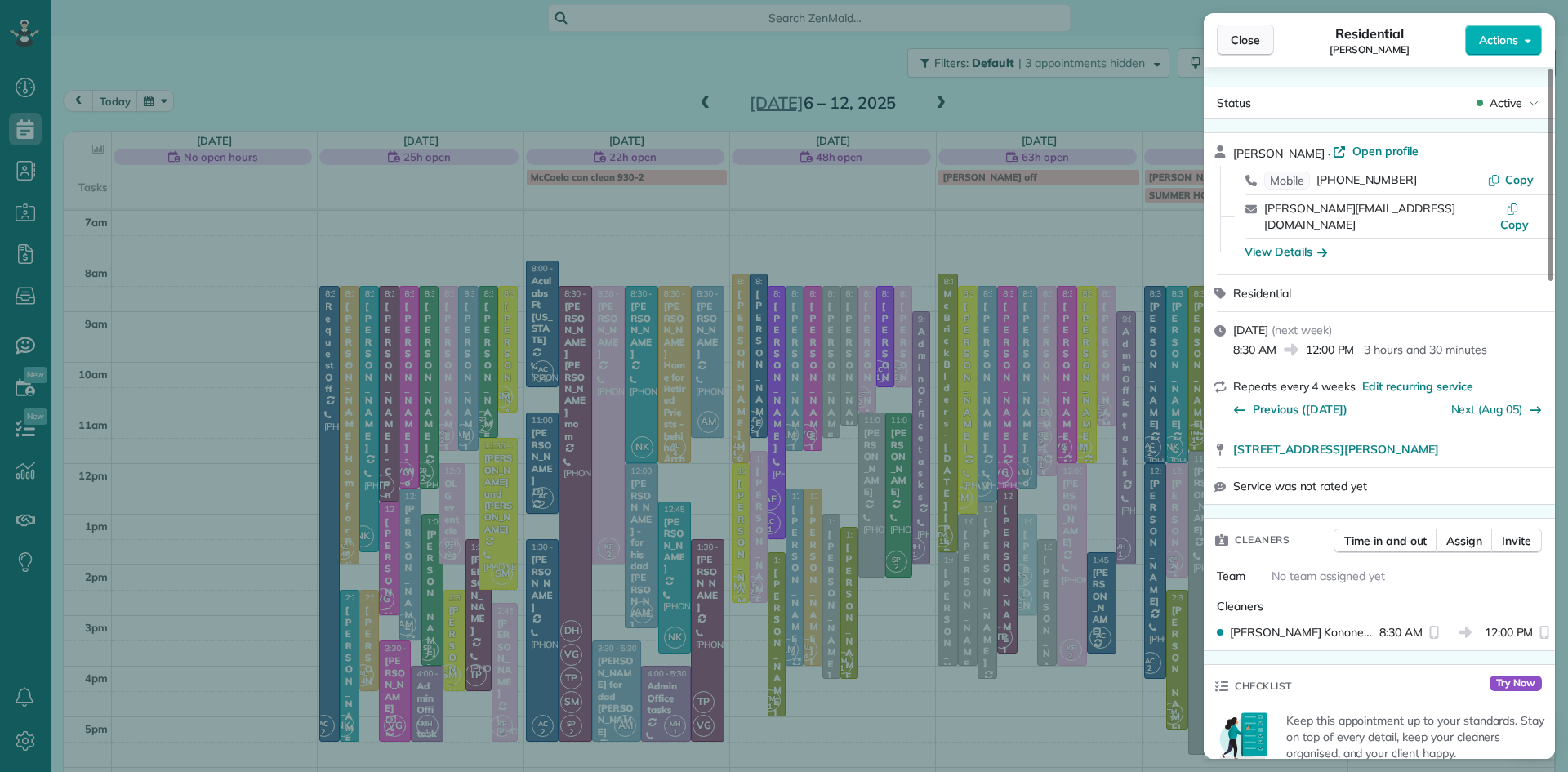 click on "Close" at bounding box center [1245, 40] 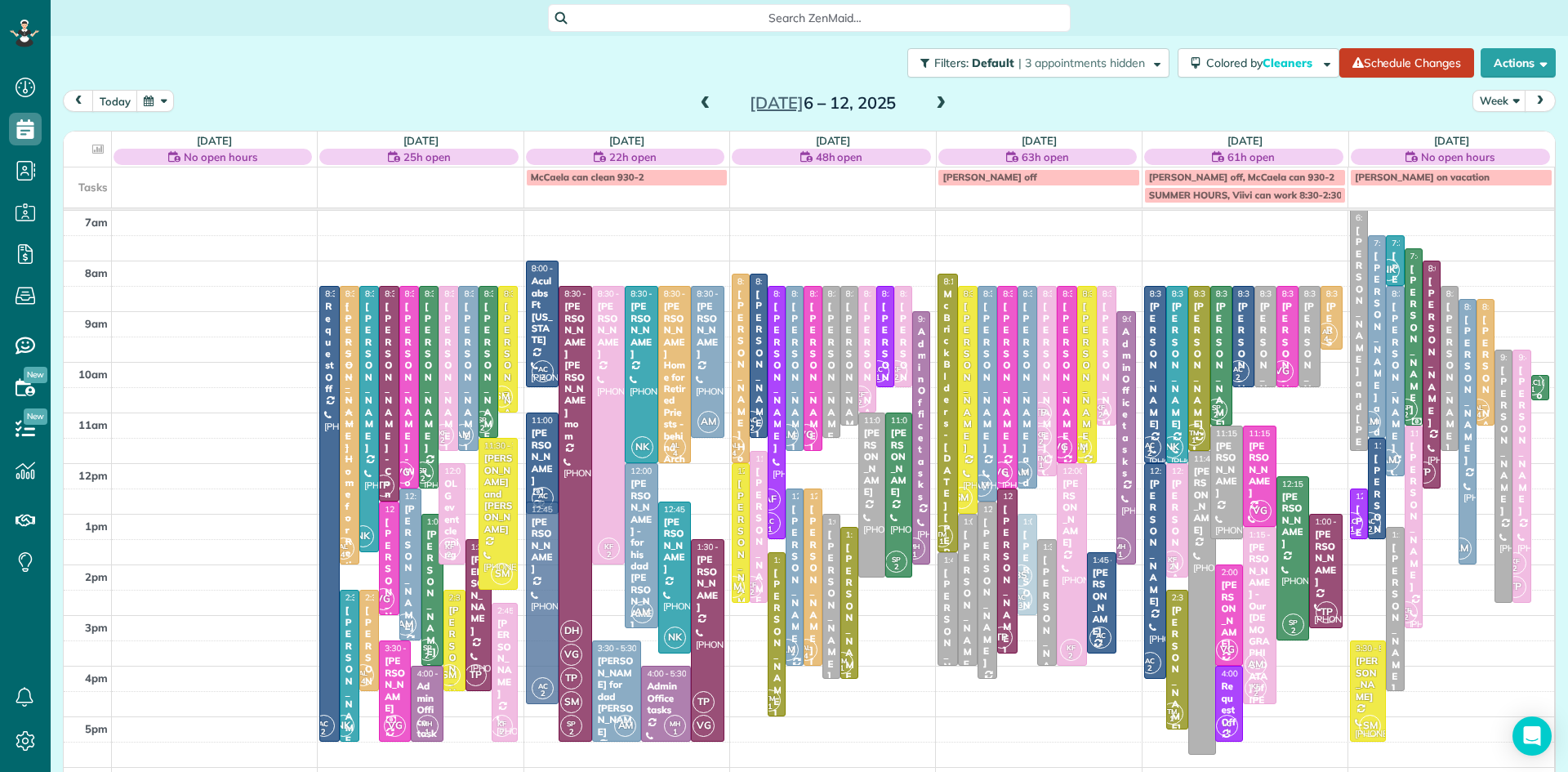 drag, startPoint x: 547, startPoint y: 582, endPoint x: 555, endPoint y: 550, distance: 32.984845 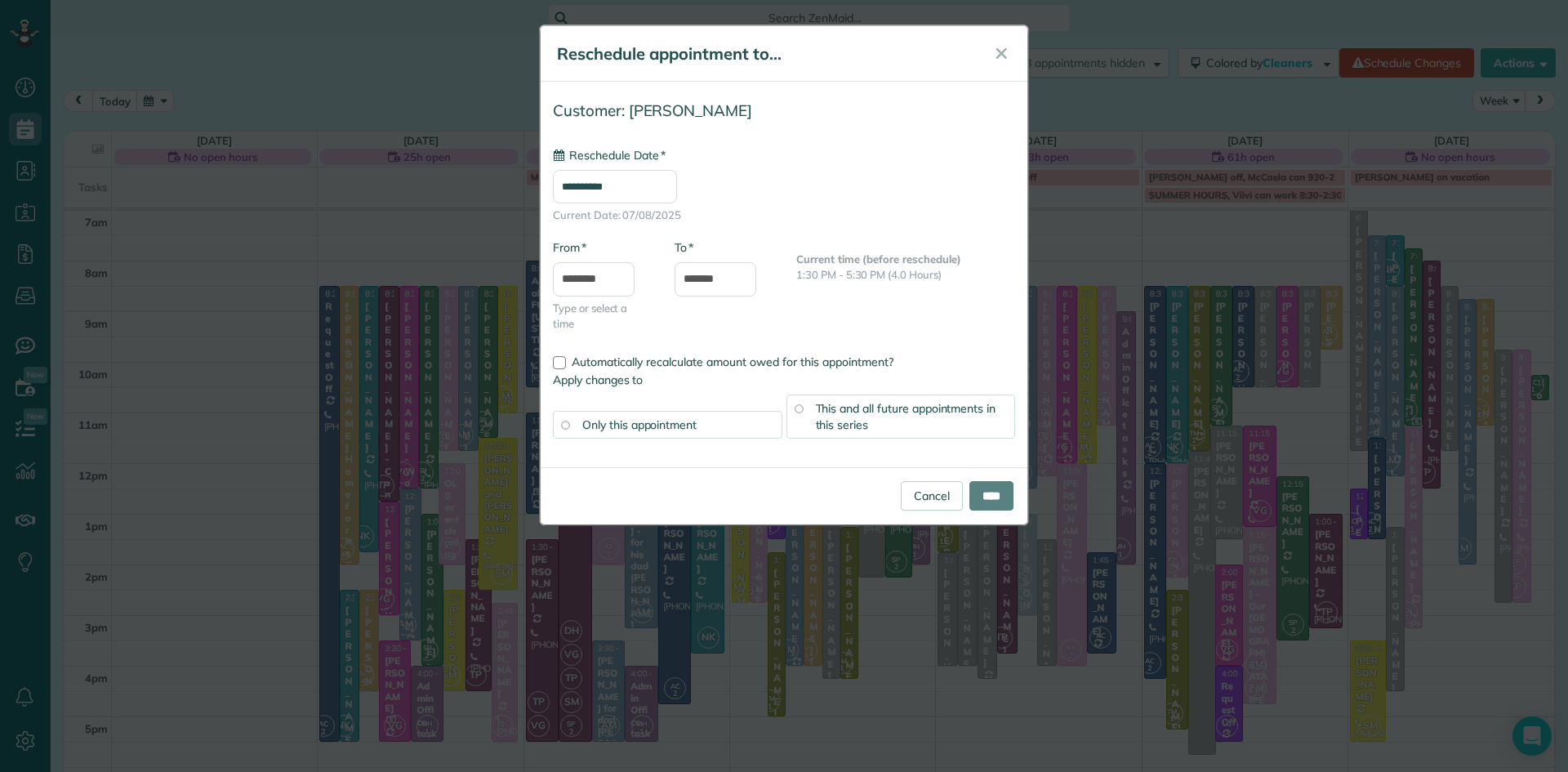 type on "**********" 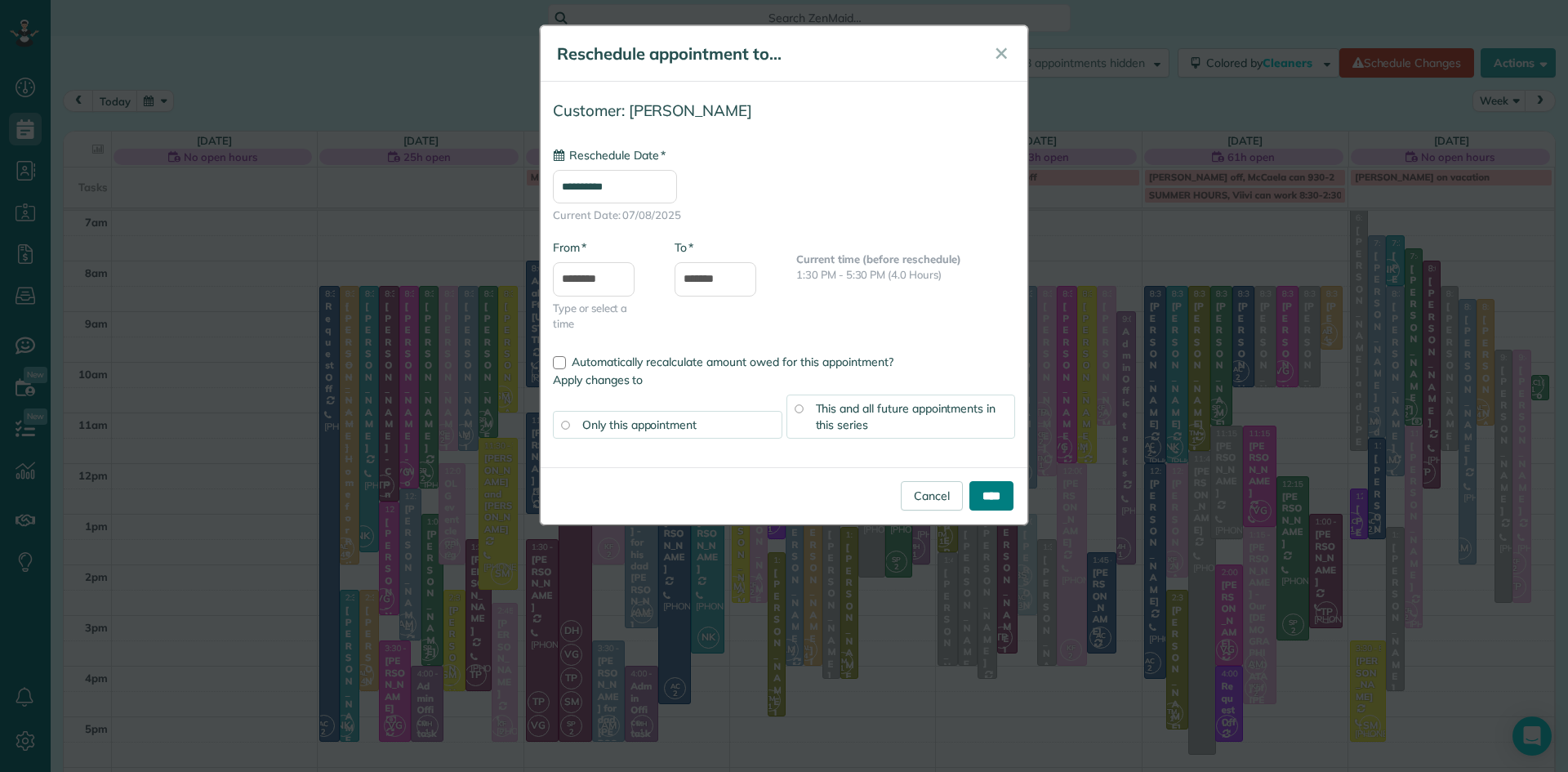 click on "****" at bounding box center [991, 496] 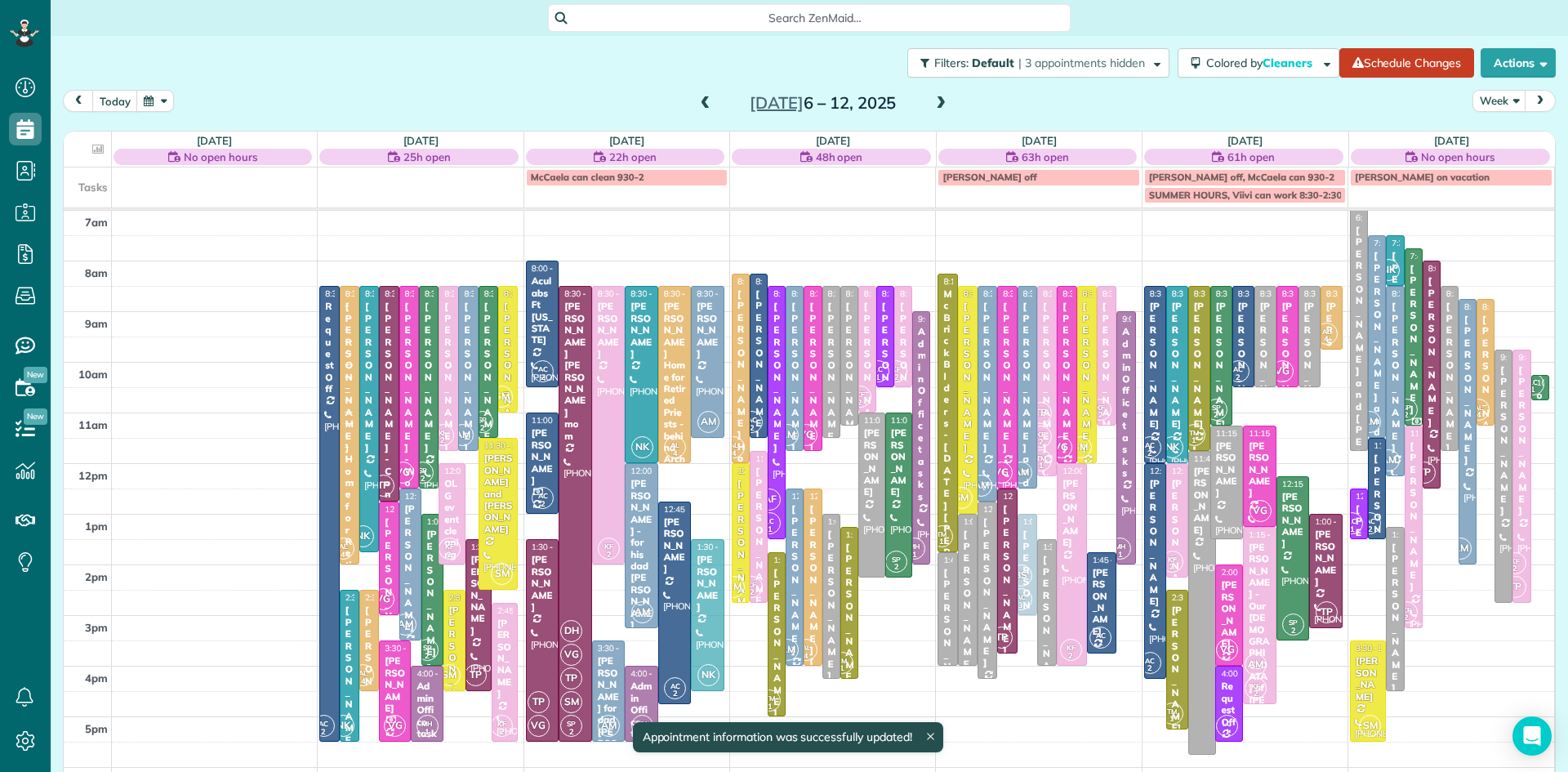 drag, startPoint x: 714, startPoint y: 577, endPoint x: 707, endPoint y: 621, distance: 44.553339 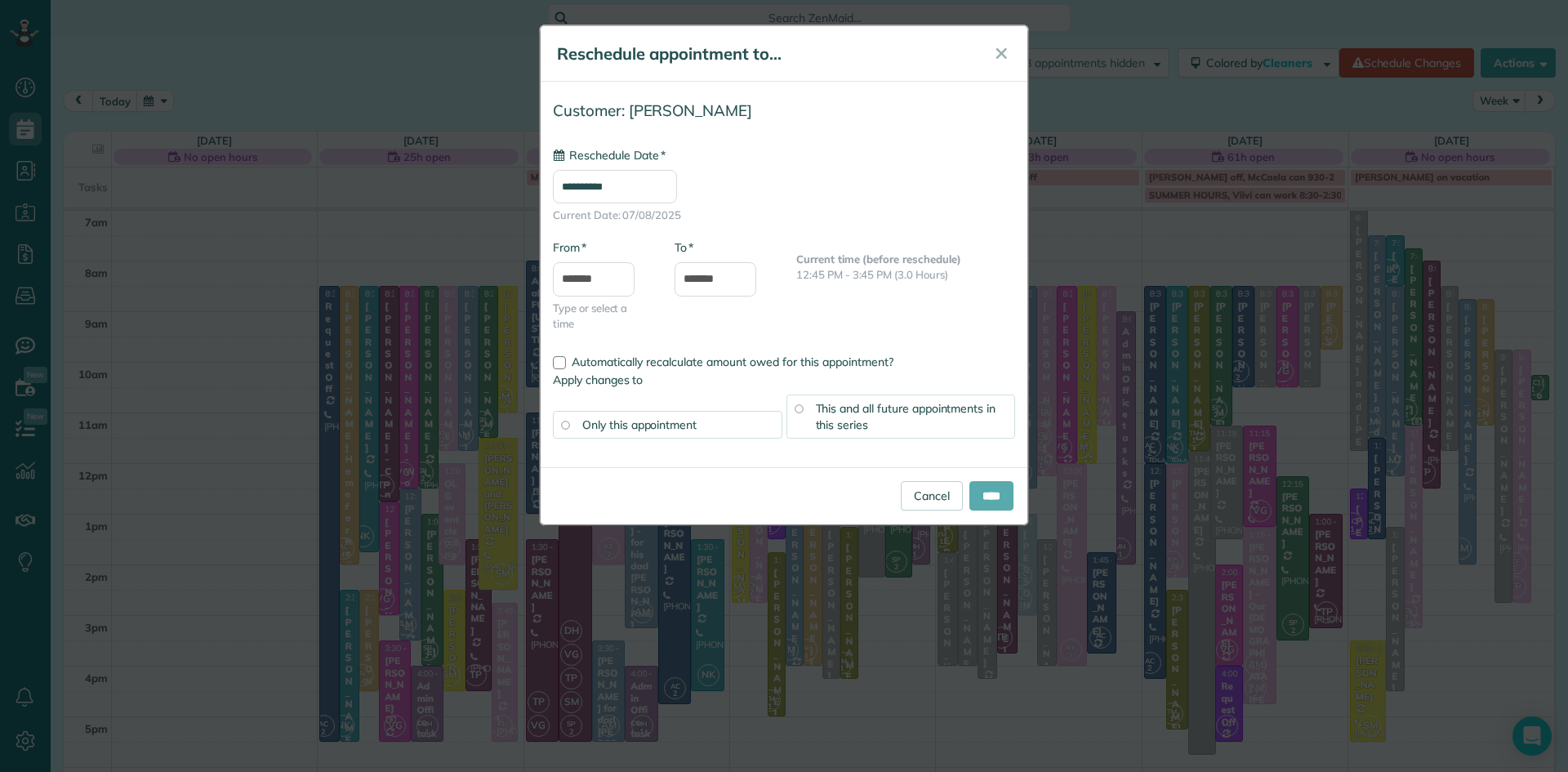 type on "**********" 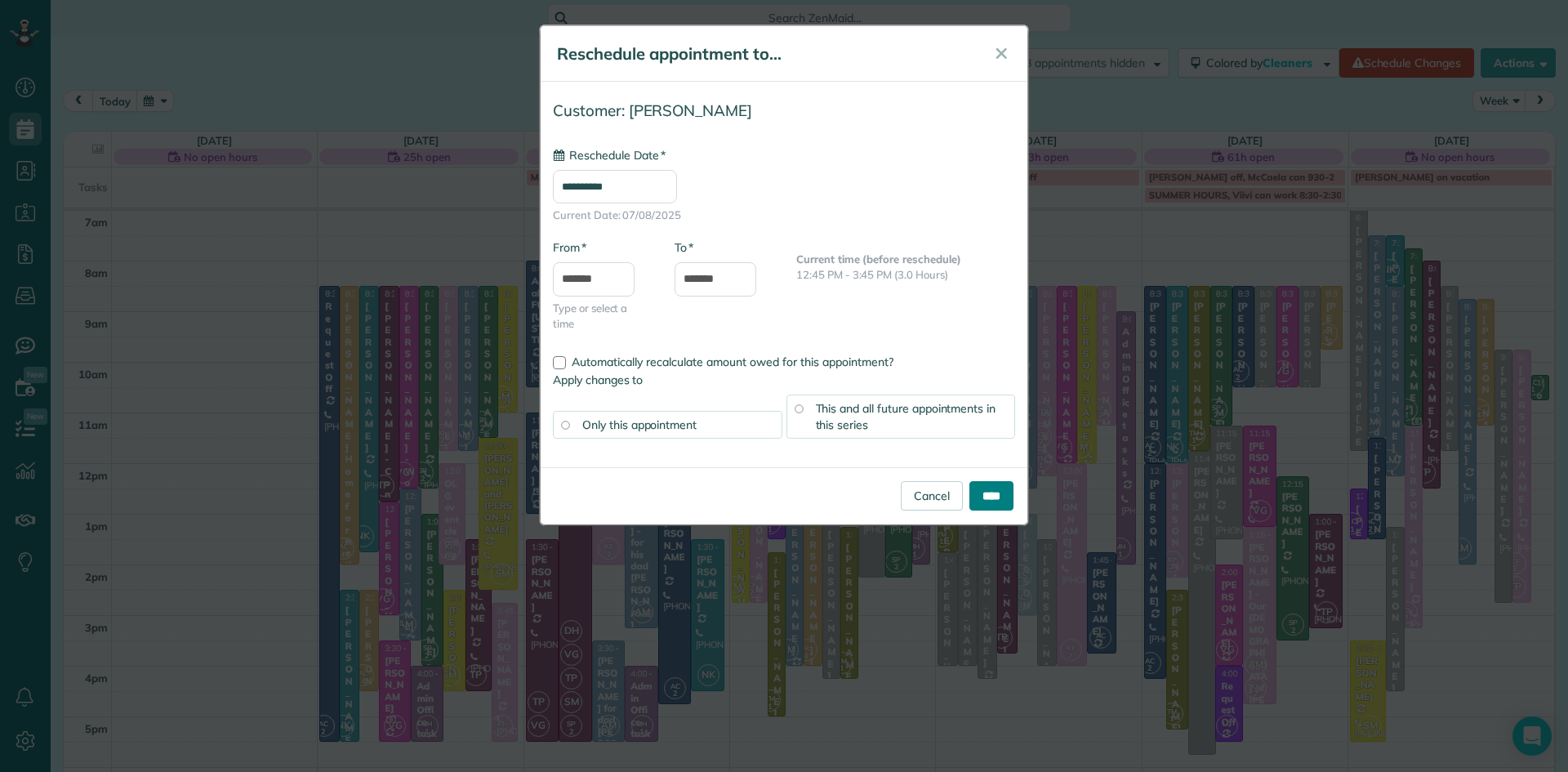 click on "****" at bounding box center (991, 496) 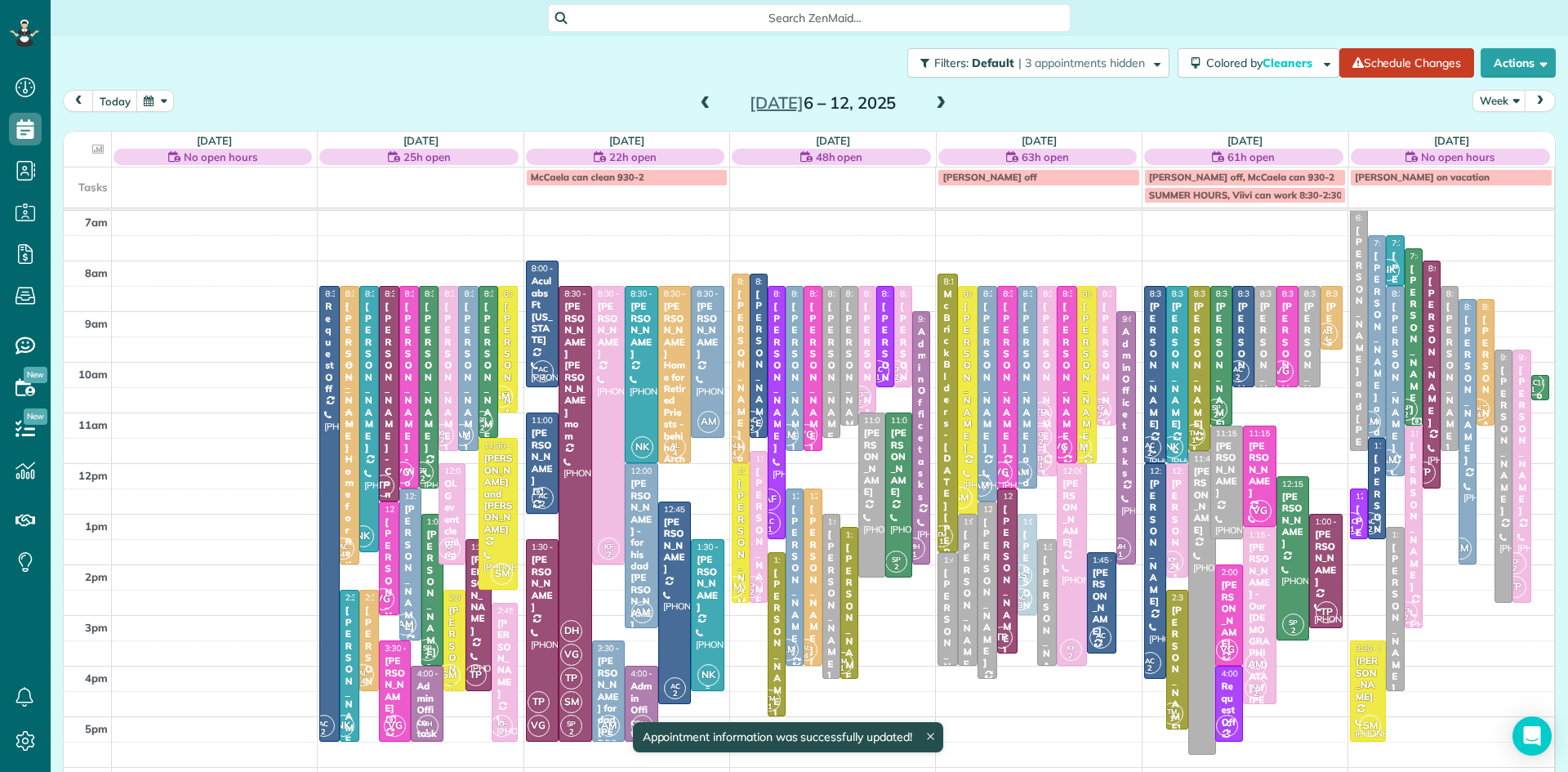 click at bounding box center (707, 615) 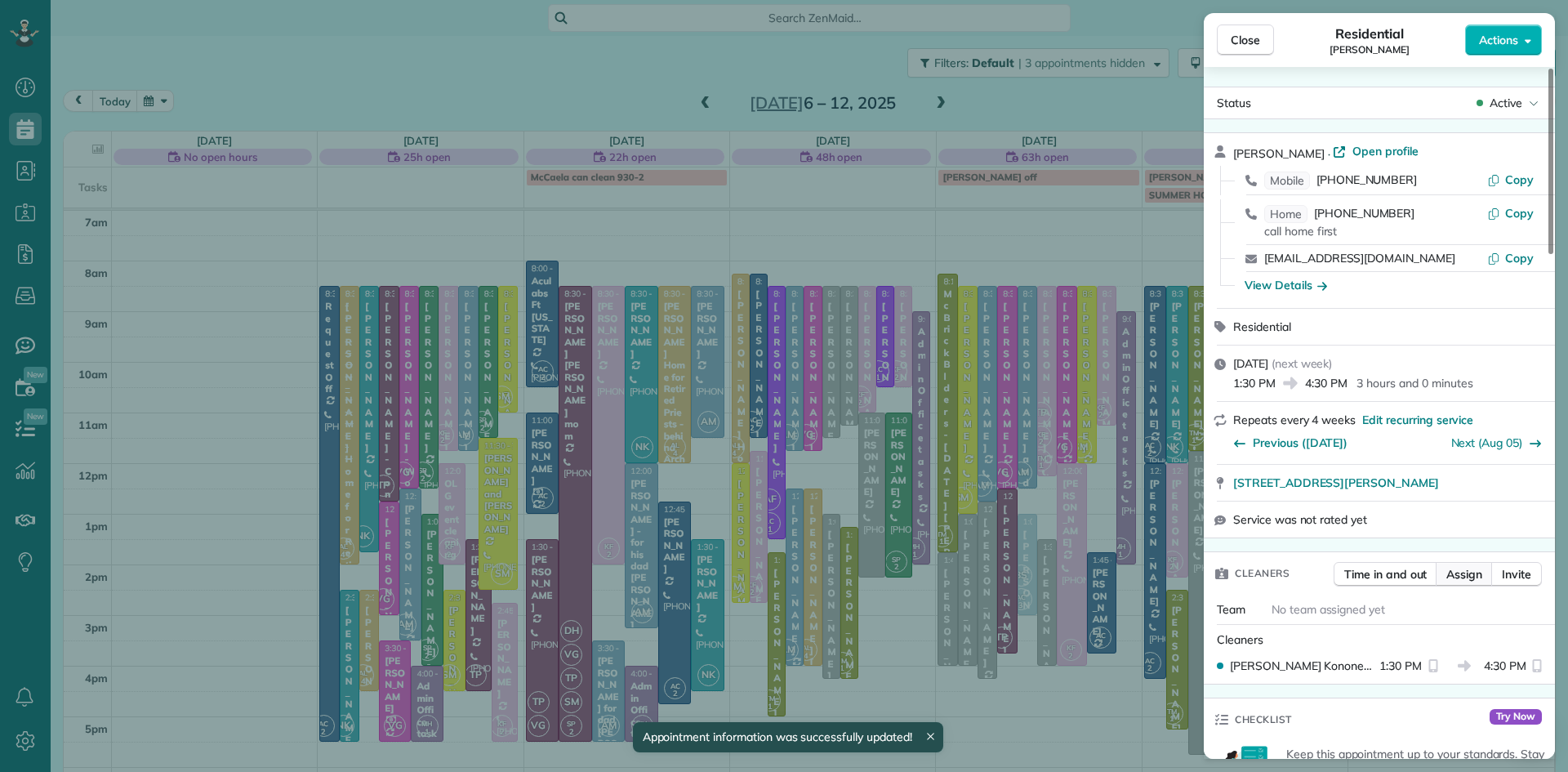 click on "Assign" at bounding box center (1464, 574) 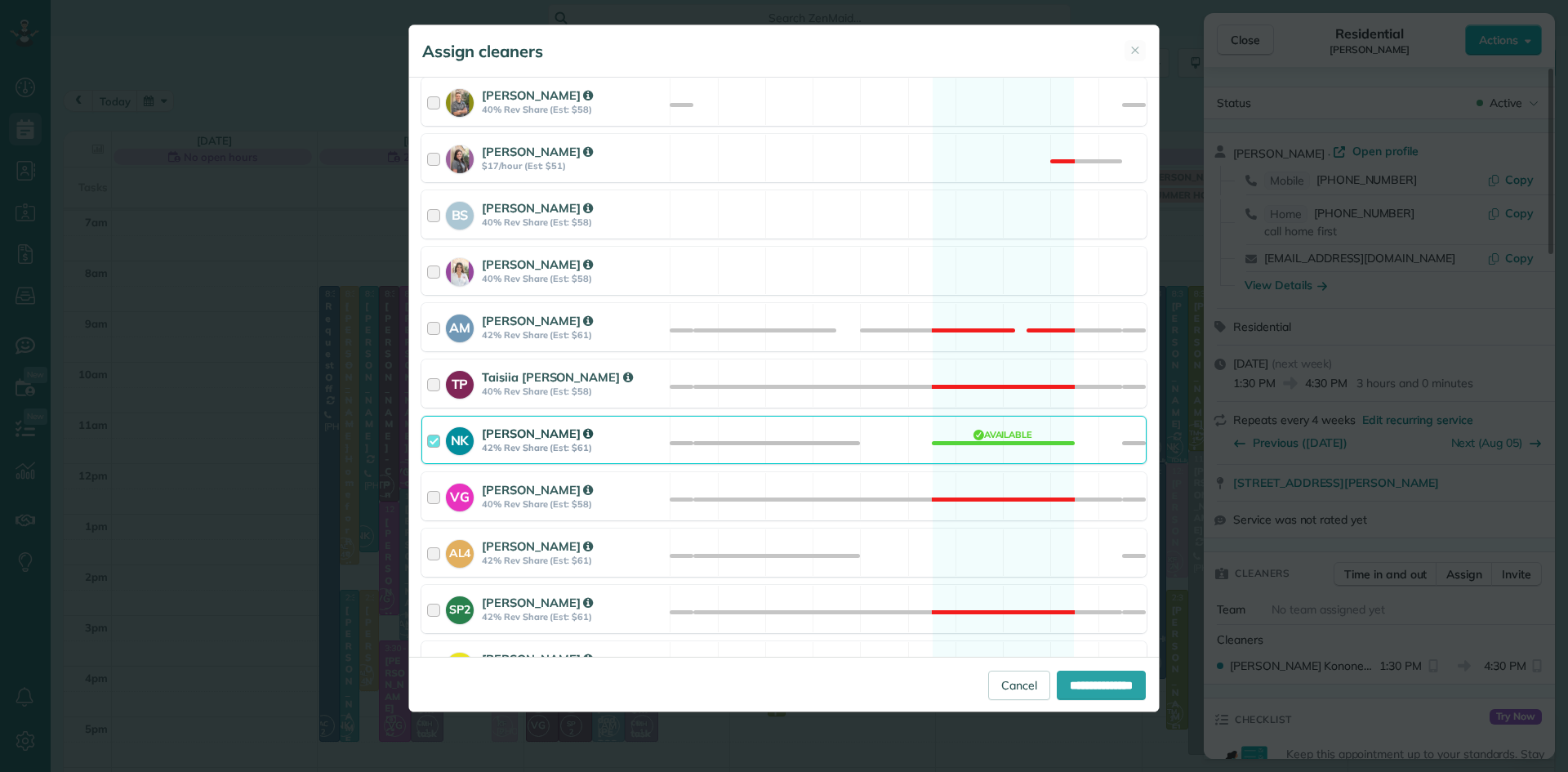 scroll, scrollTop: 874, scrollLeft: 0, axis: vertical 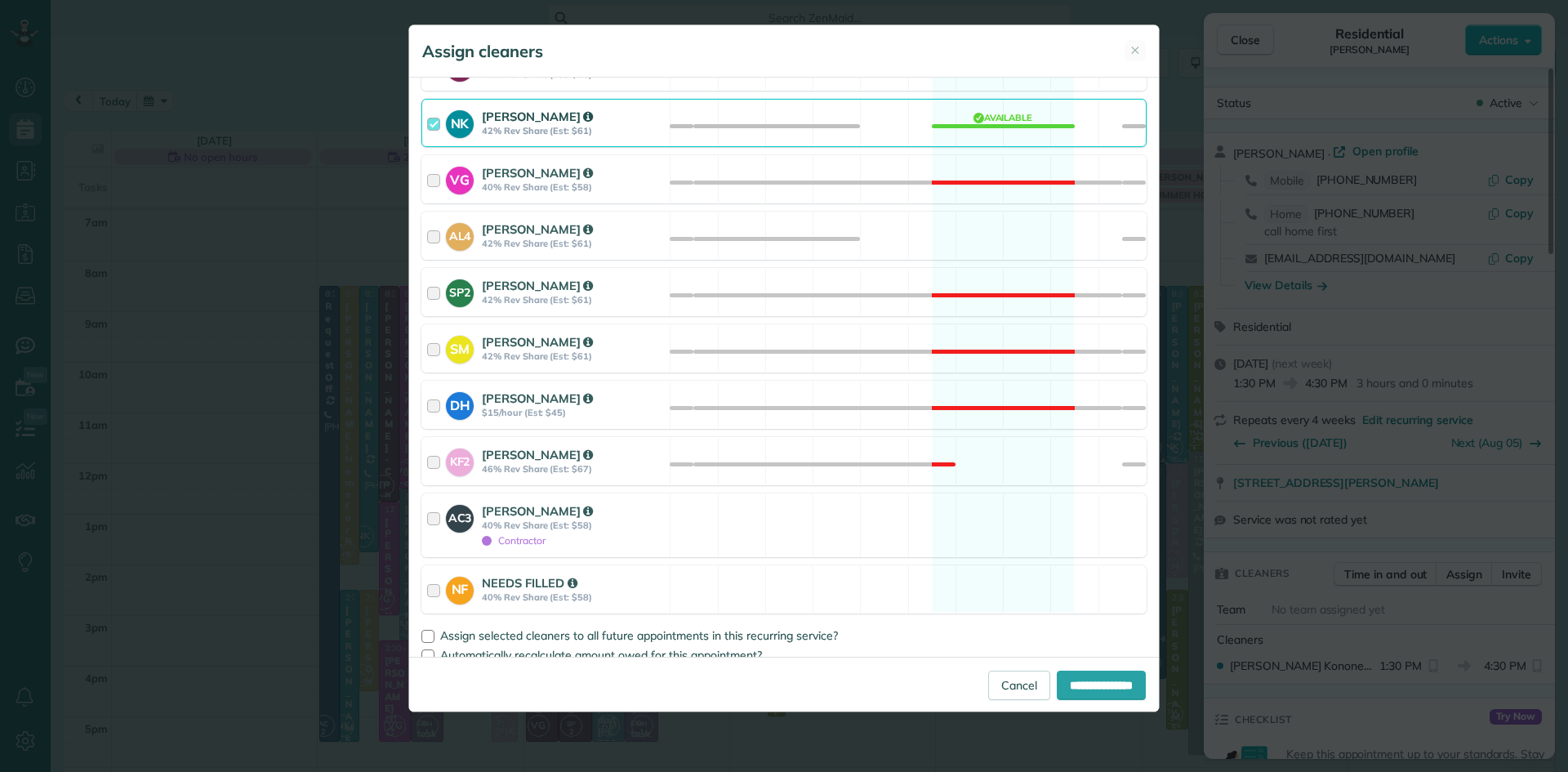 click on "[PERSON_NAME]" at bounding box center [537, 116] 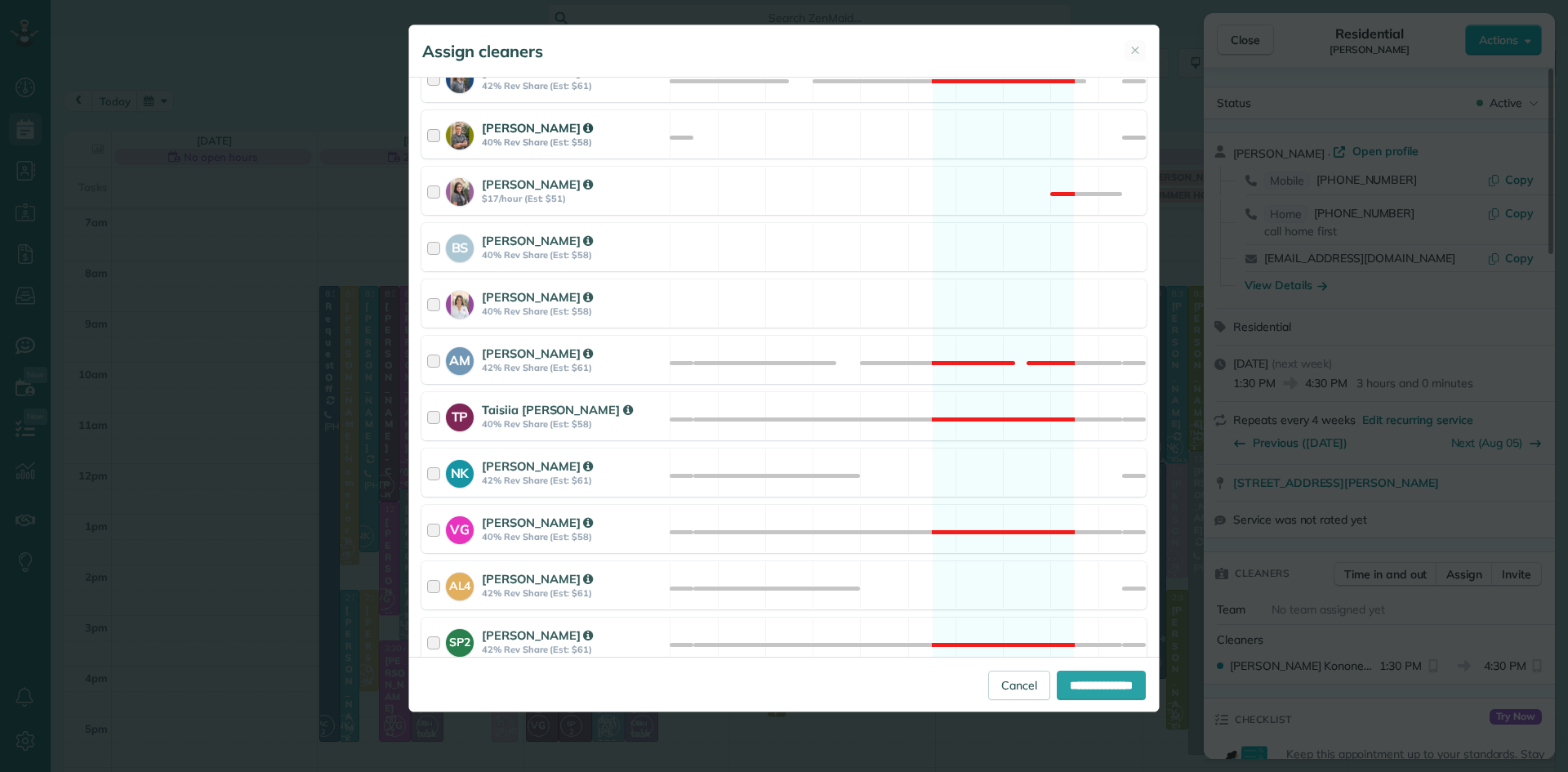 scroll, scrollTop: 495, scrollLeft: 0, axis: vertical 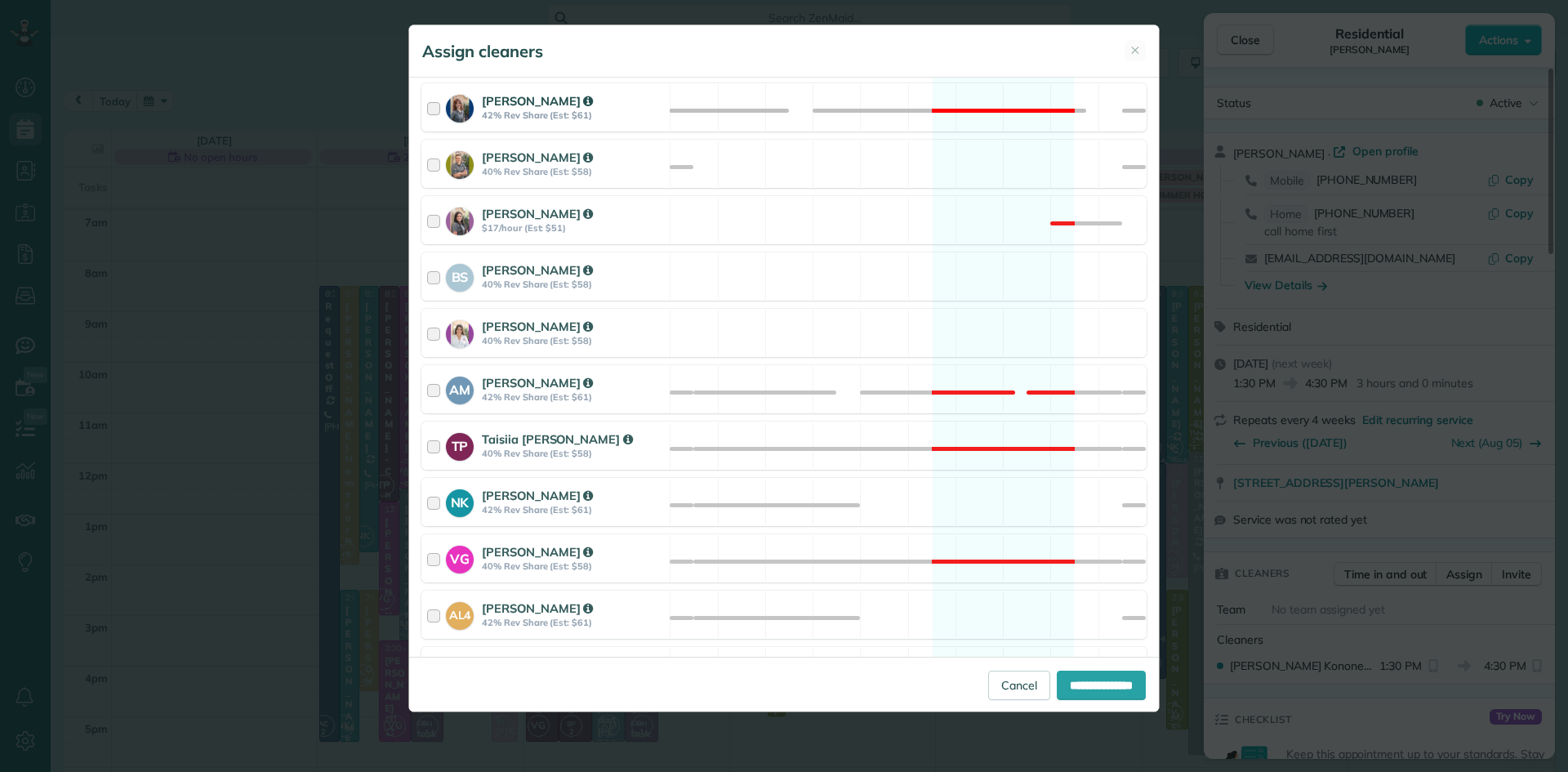 click on "42% Rev Share (Est: $61)" at bounding box center (573, 115) 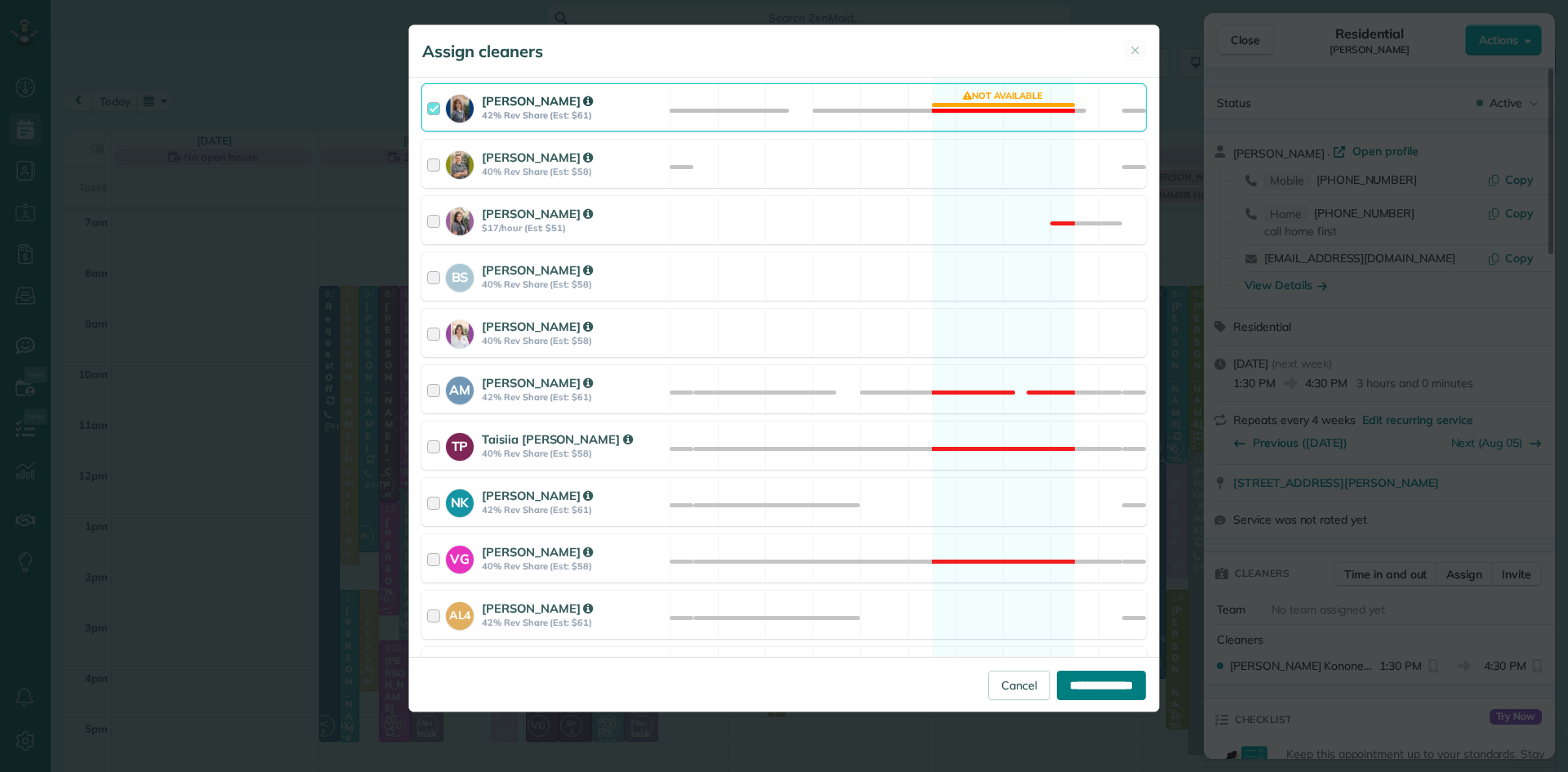 click on "**********" at bounding box center [1101, 685] 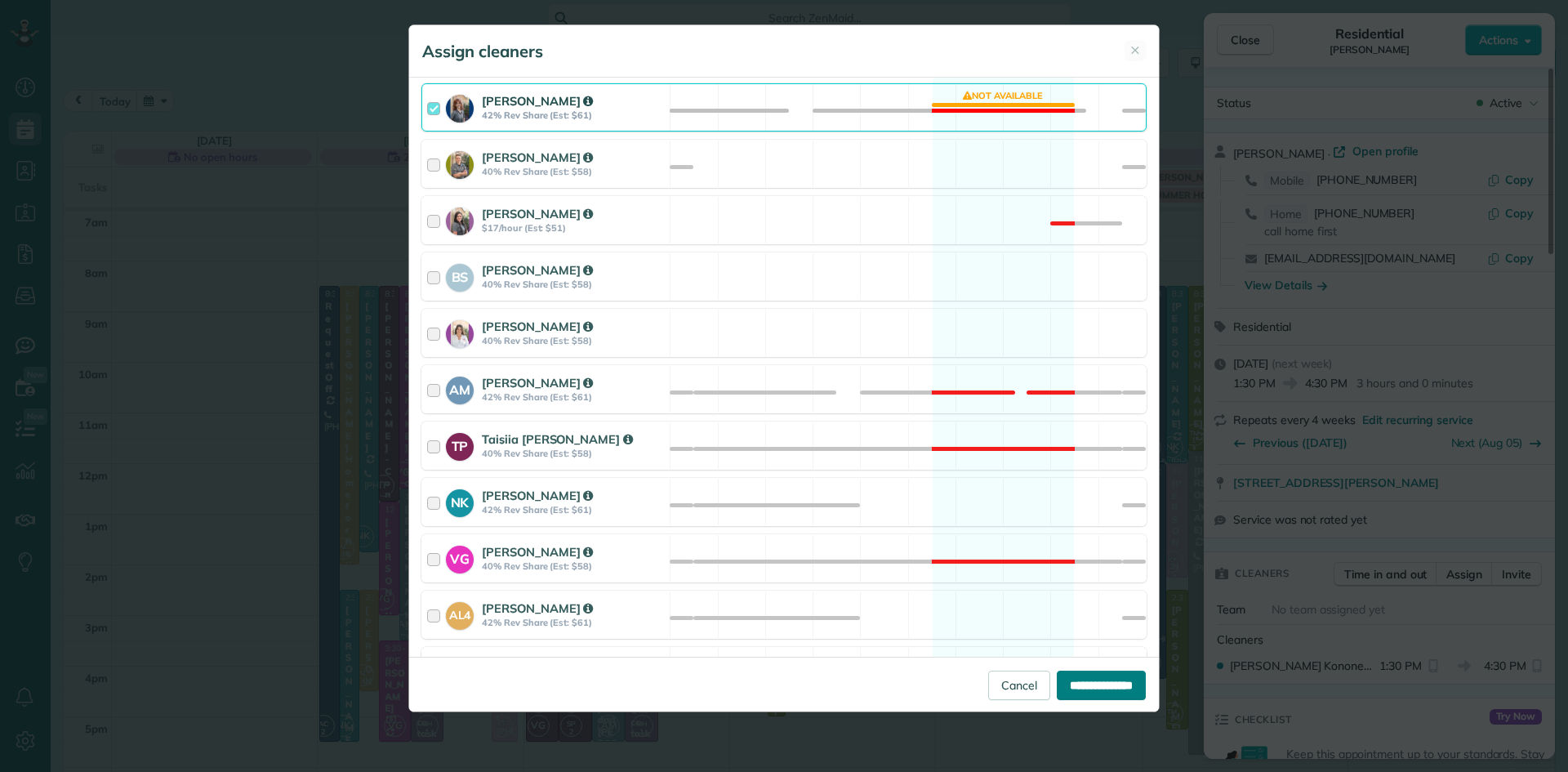 type on "**********" 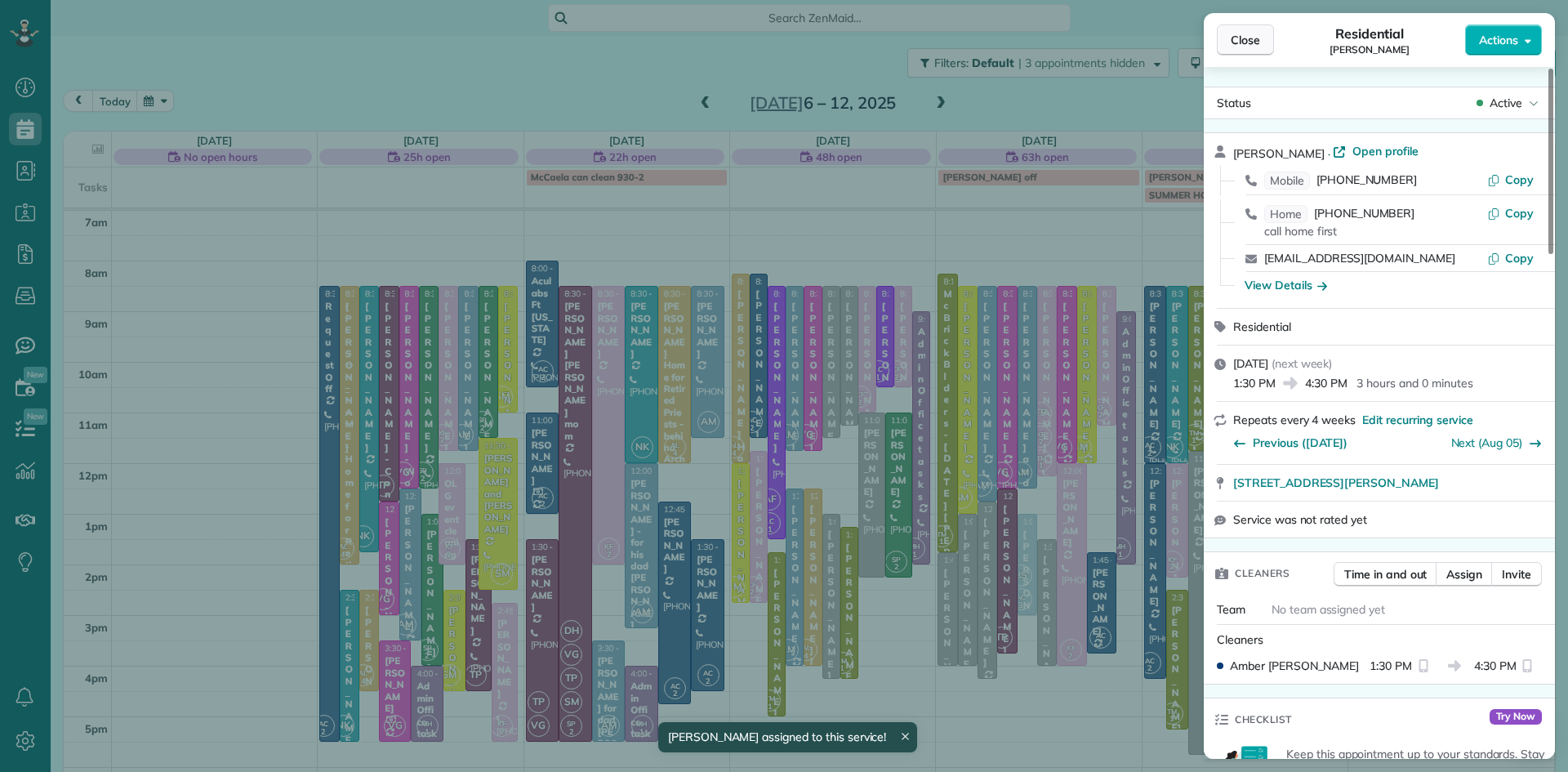 click on "Close" at bounding box center [1245, 40] 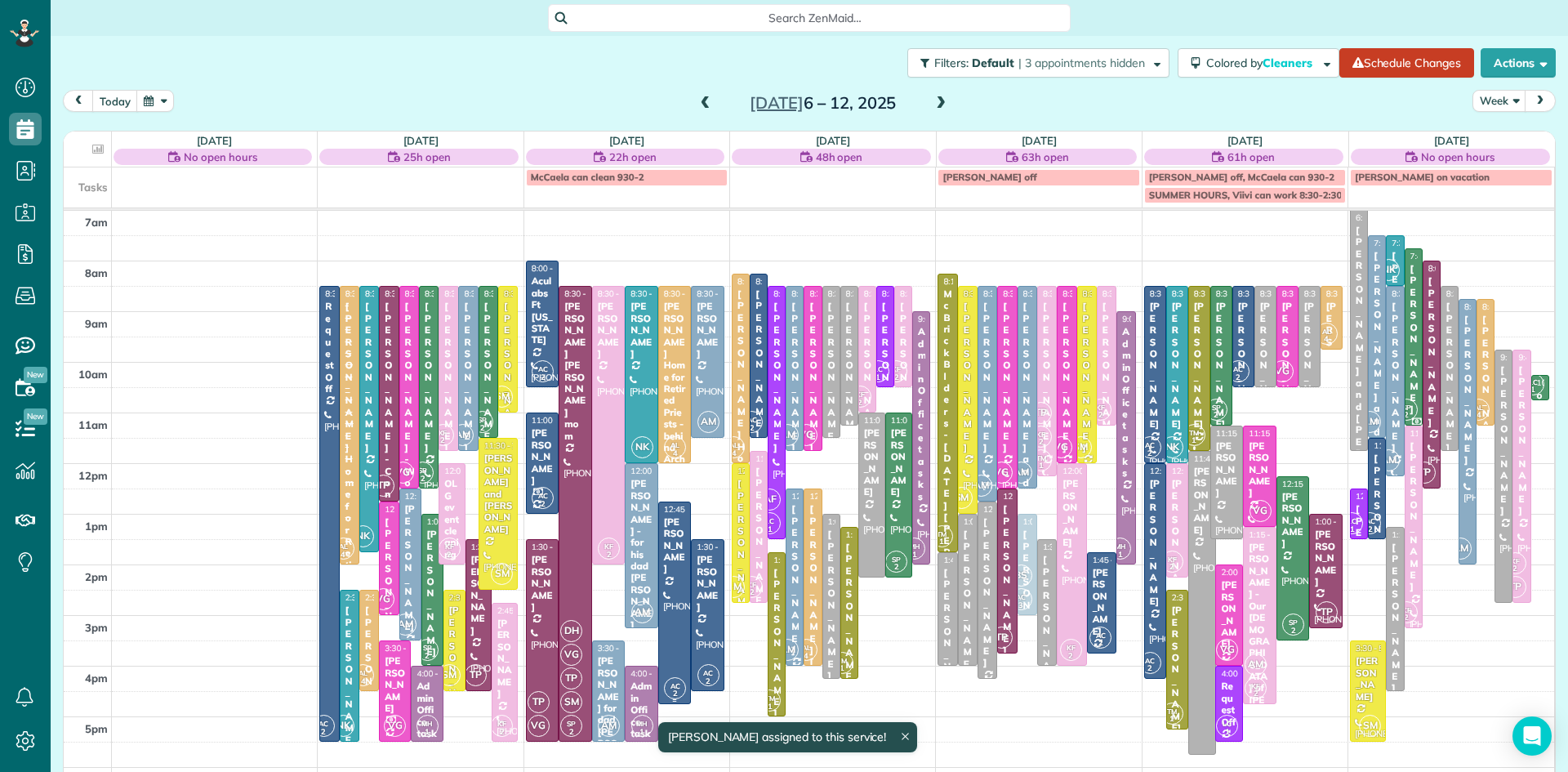 click at bounding box center [675, 603] 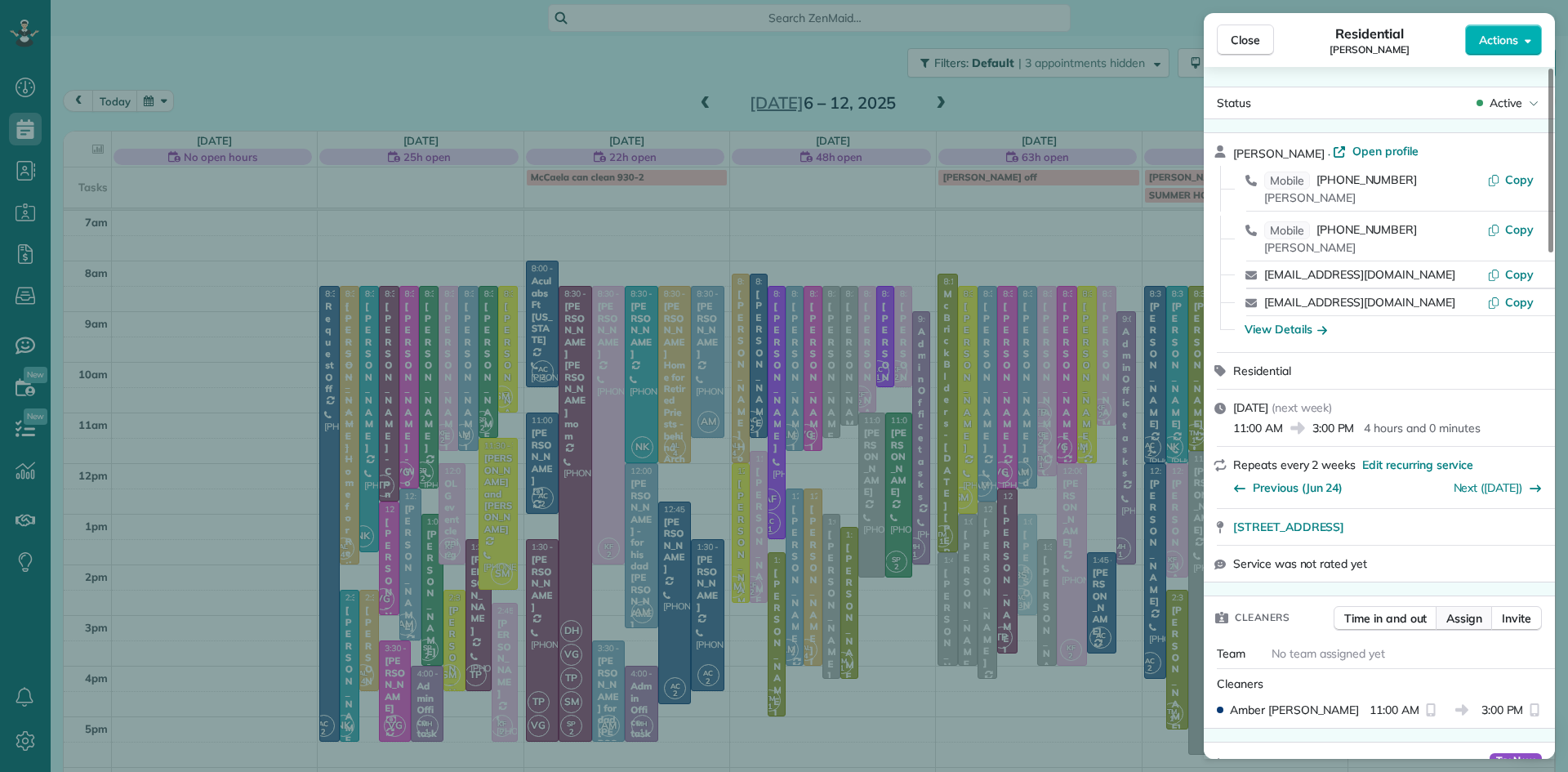 click on "Assign" at bounding box center [1464, 618] 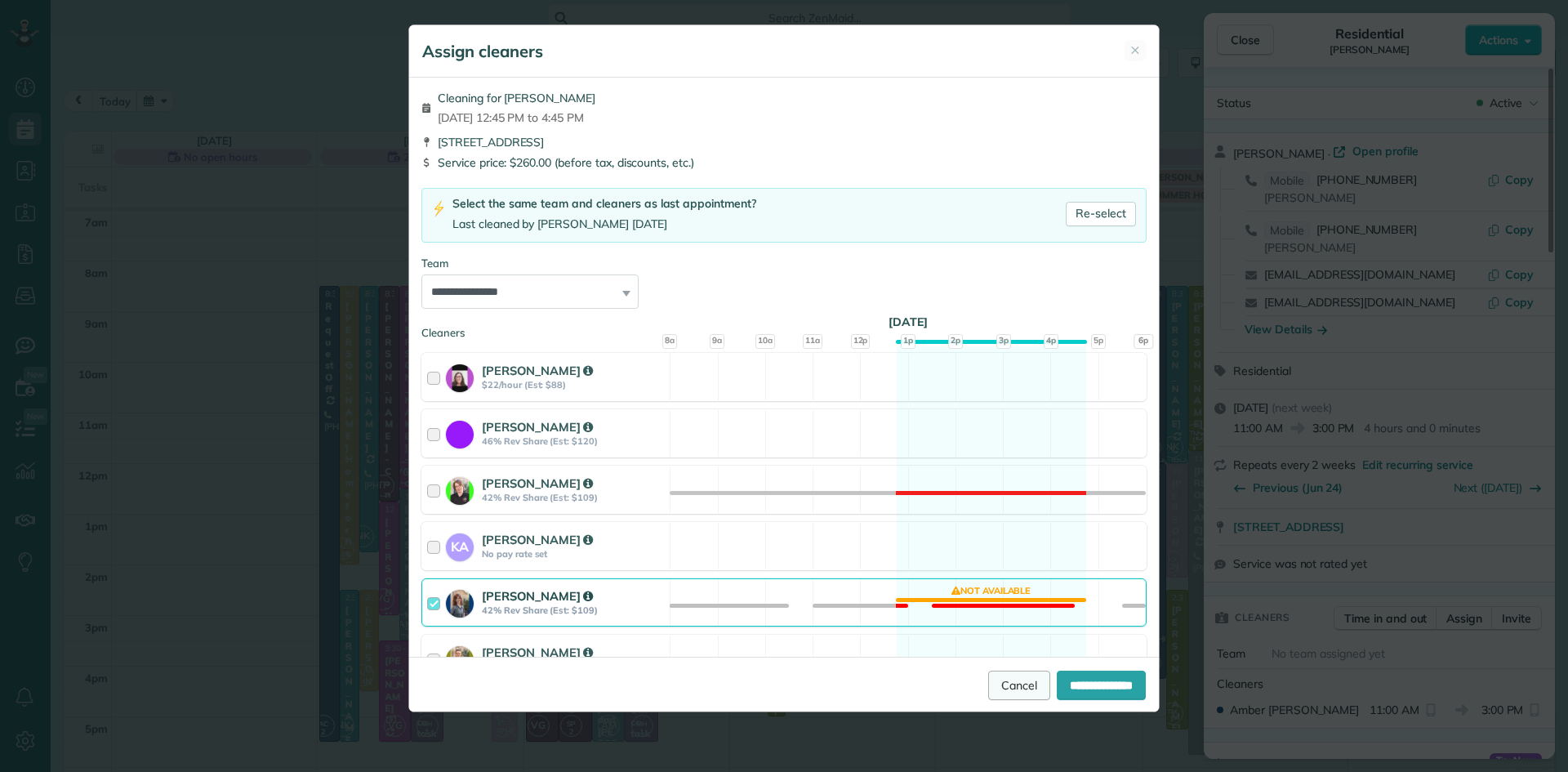 click on "Cancel" at bounding box center (1019, 685) 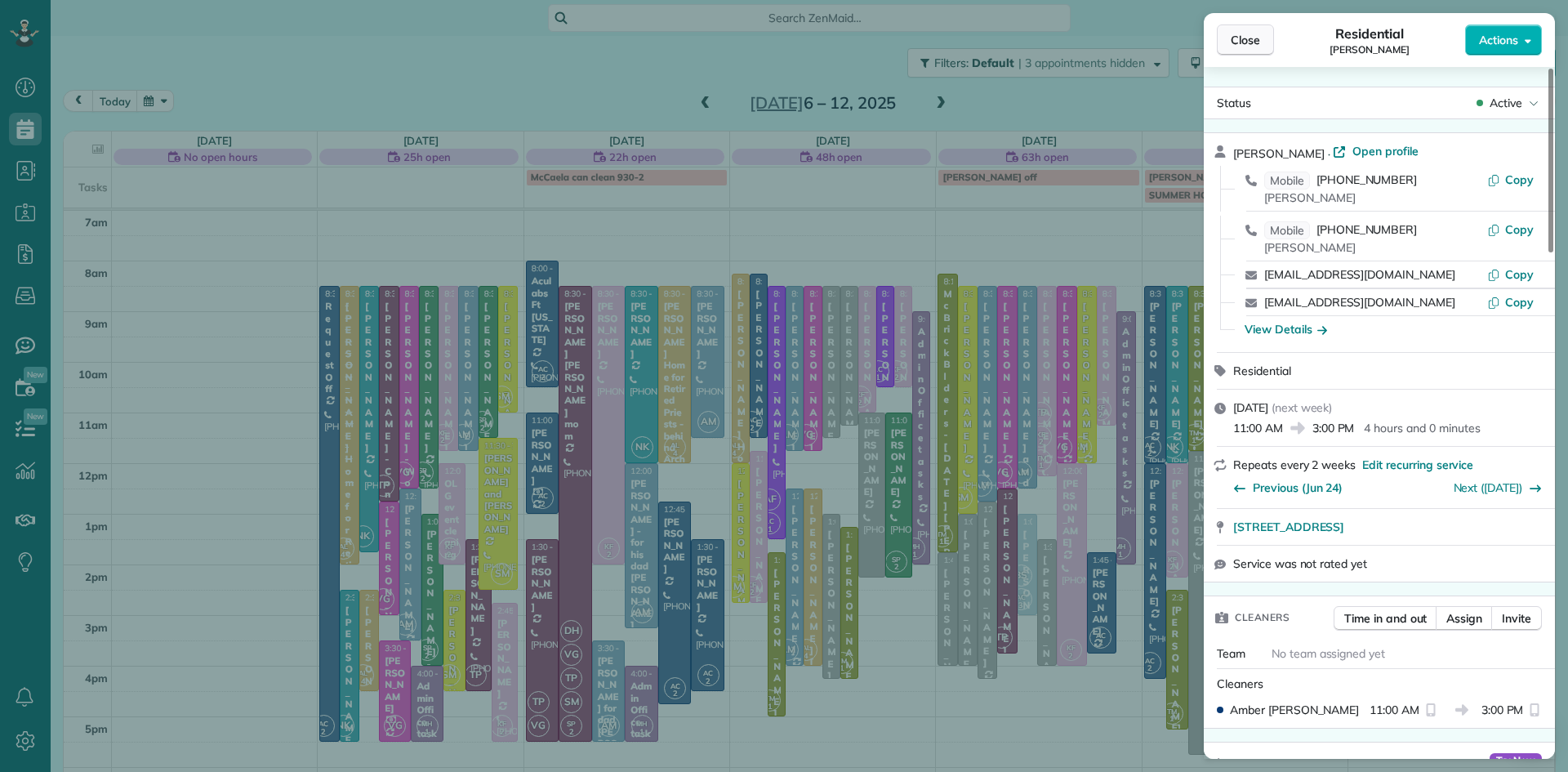 click on "Close" at bounding box center (1245, 40) 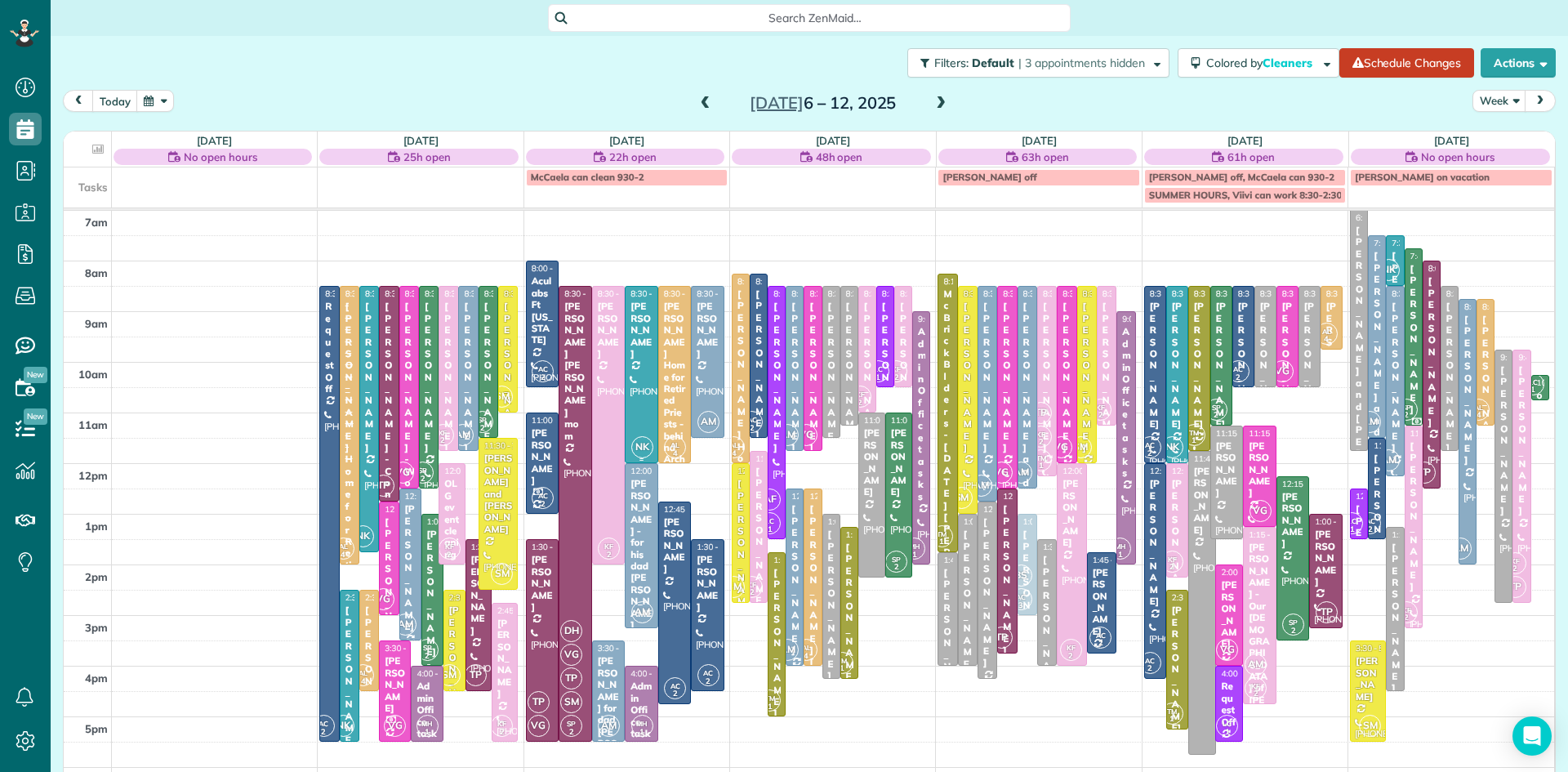 click at bounding box center (641, 374) 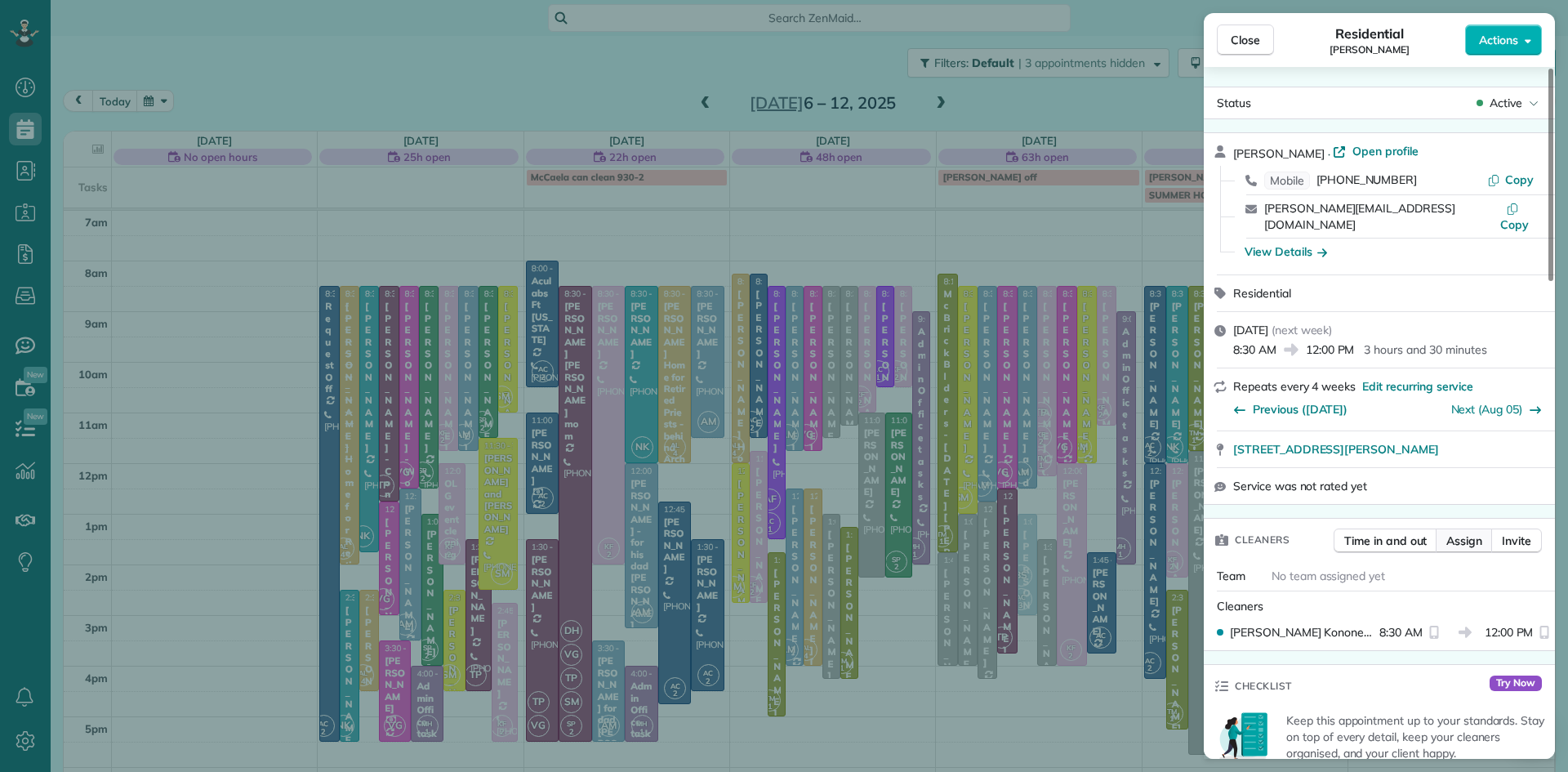 click on "Assign" at bounding box center [1464, 541] 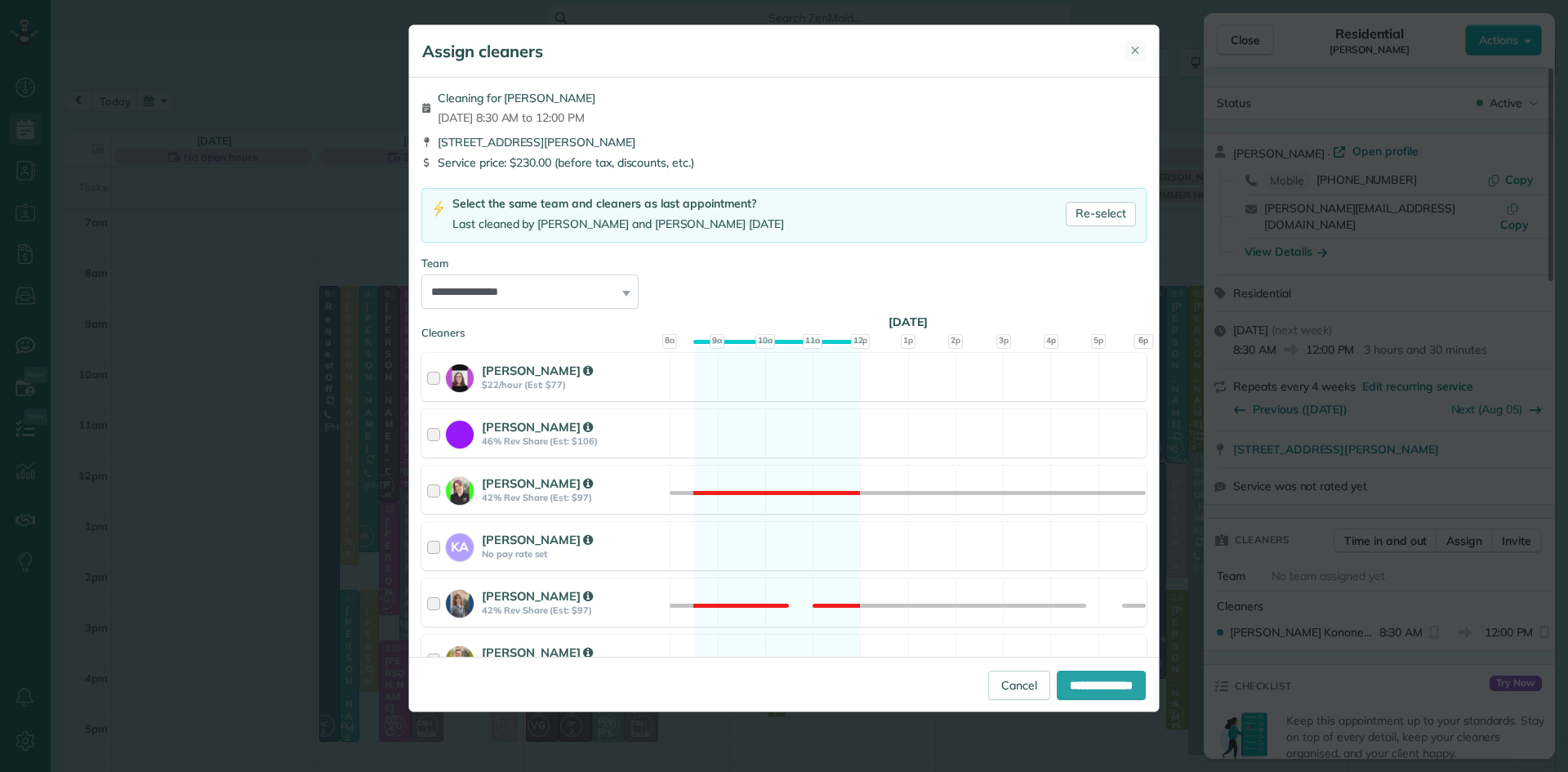 click on "✕" at bounding box center [1135, 50] 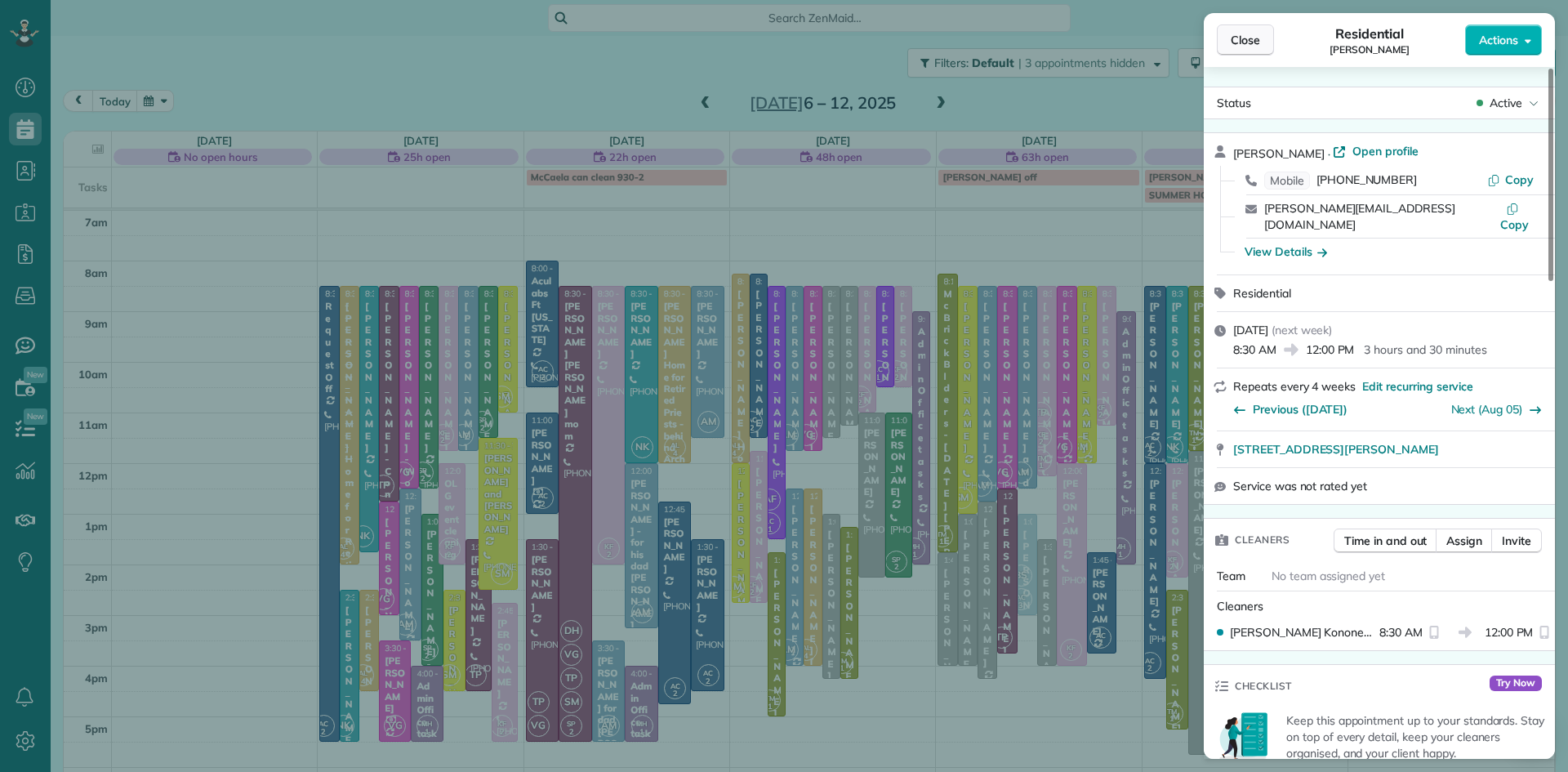click on "Close" at bounding box center [1245, 40] 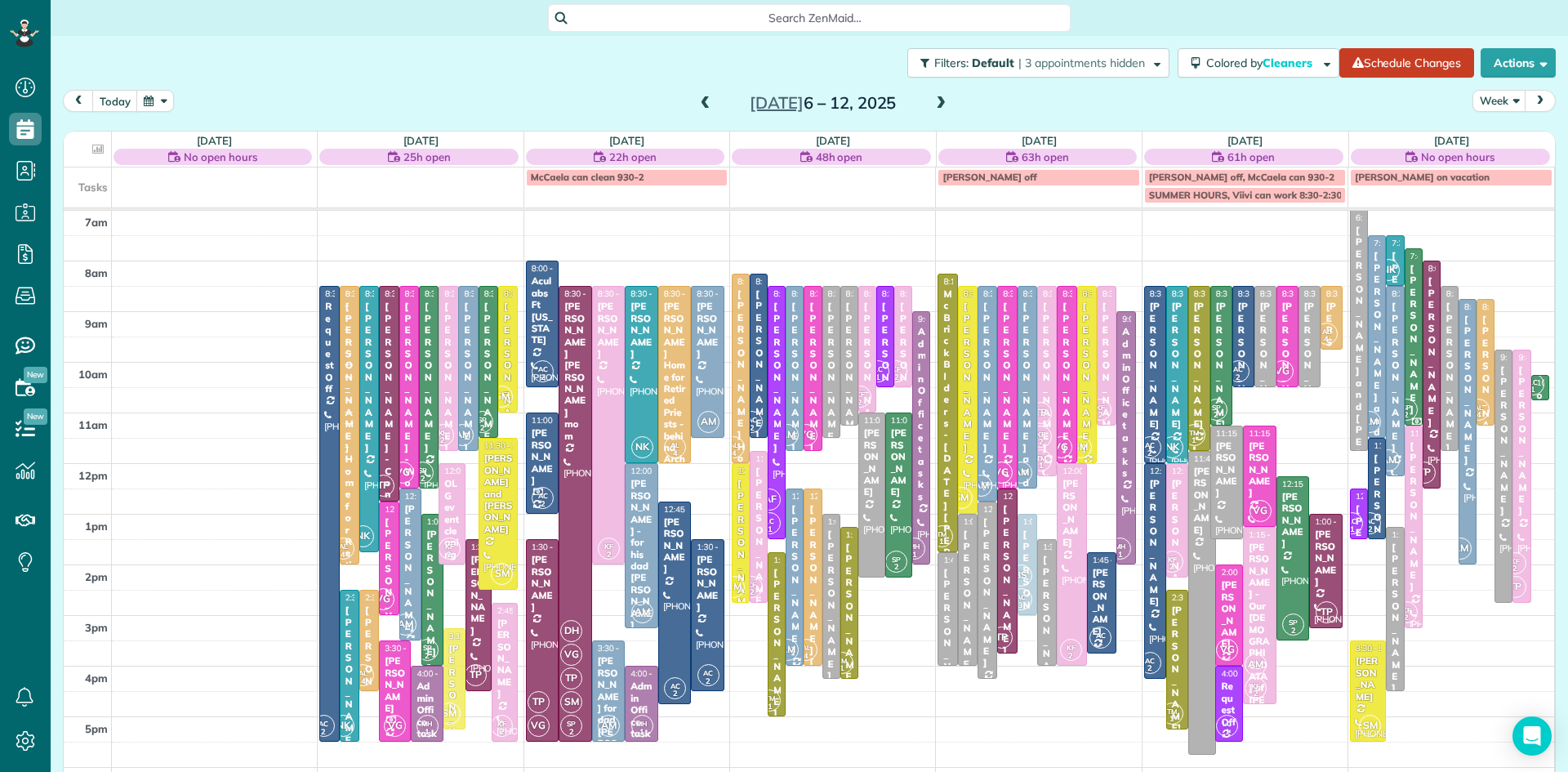 drag, startPoint x: 448, startPoint y: 631, endPoint x: 449, endPoint y: 663, distance: 32.015621 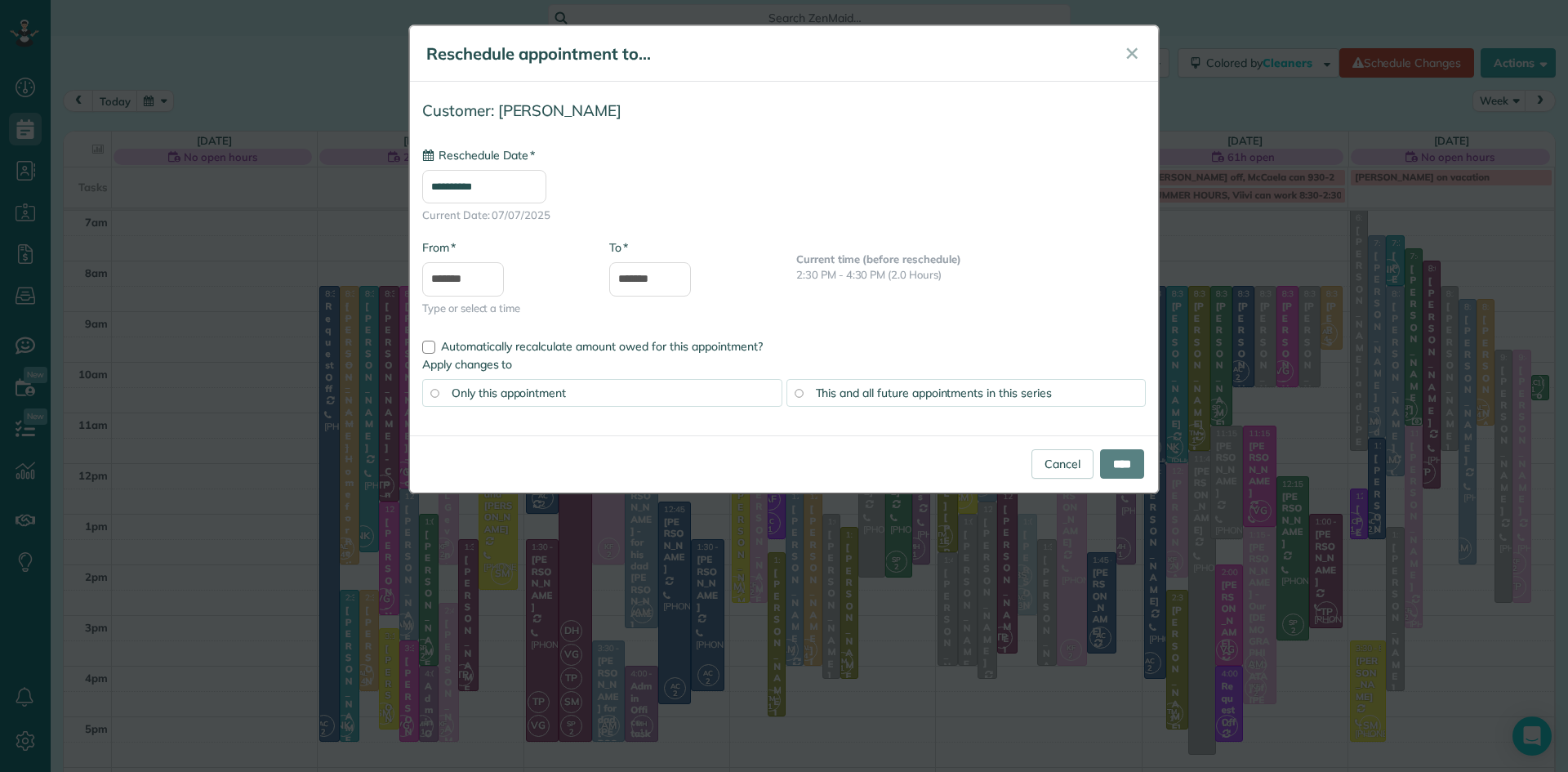 type on "**********" 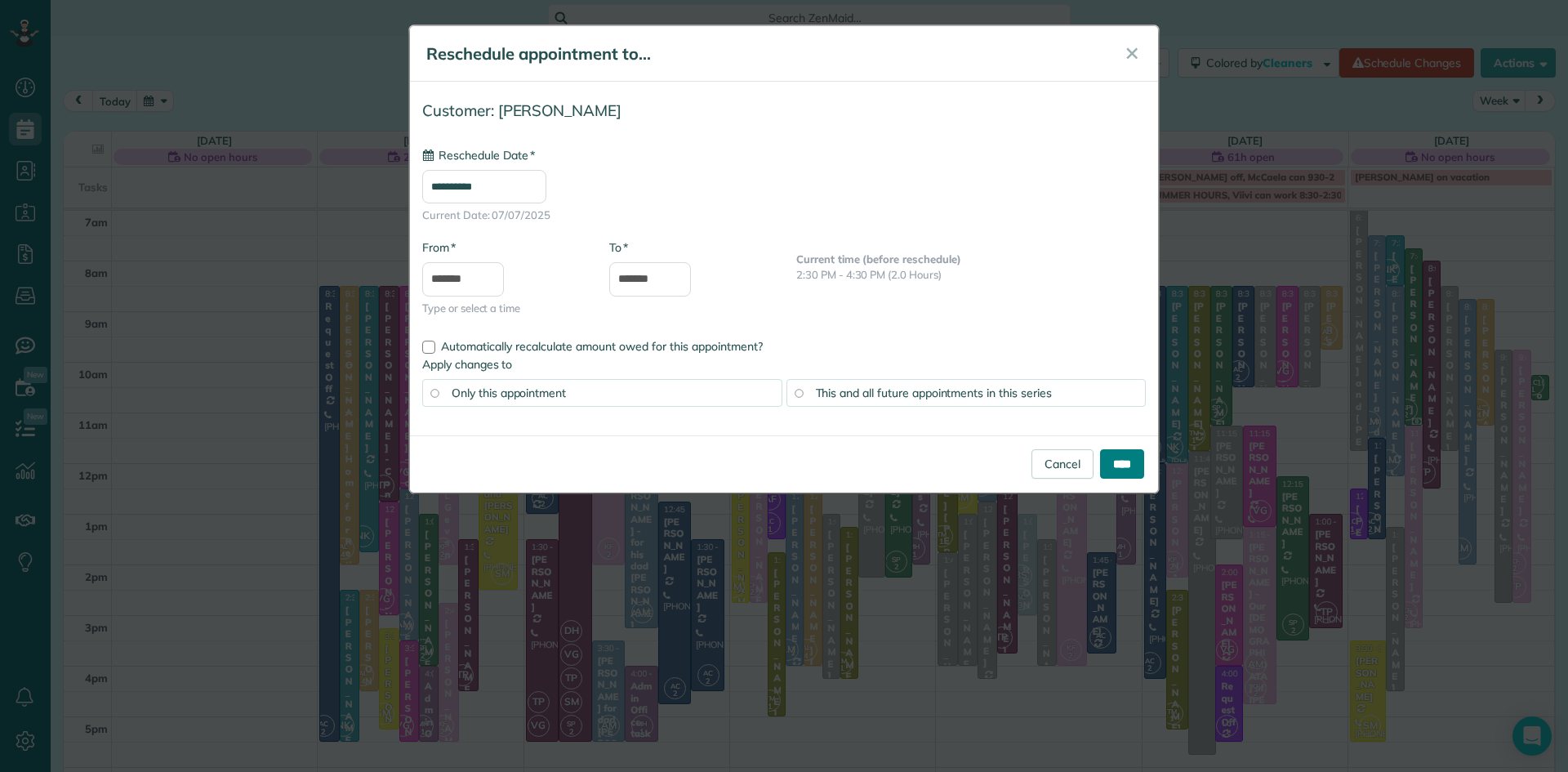 click on "****" at bounding box center (1122, 464) 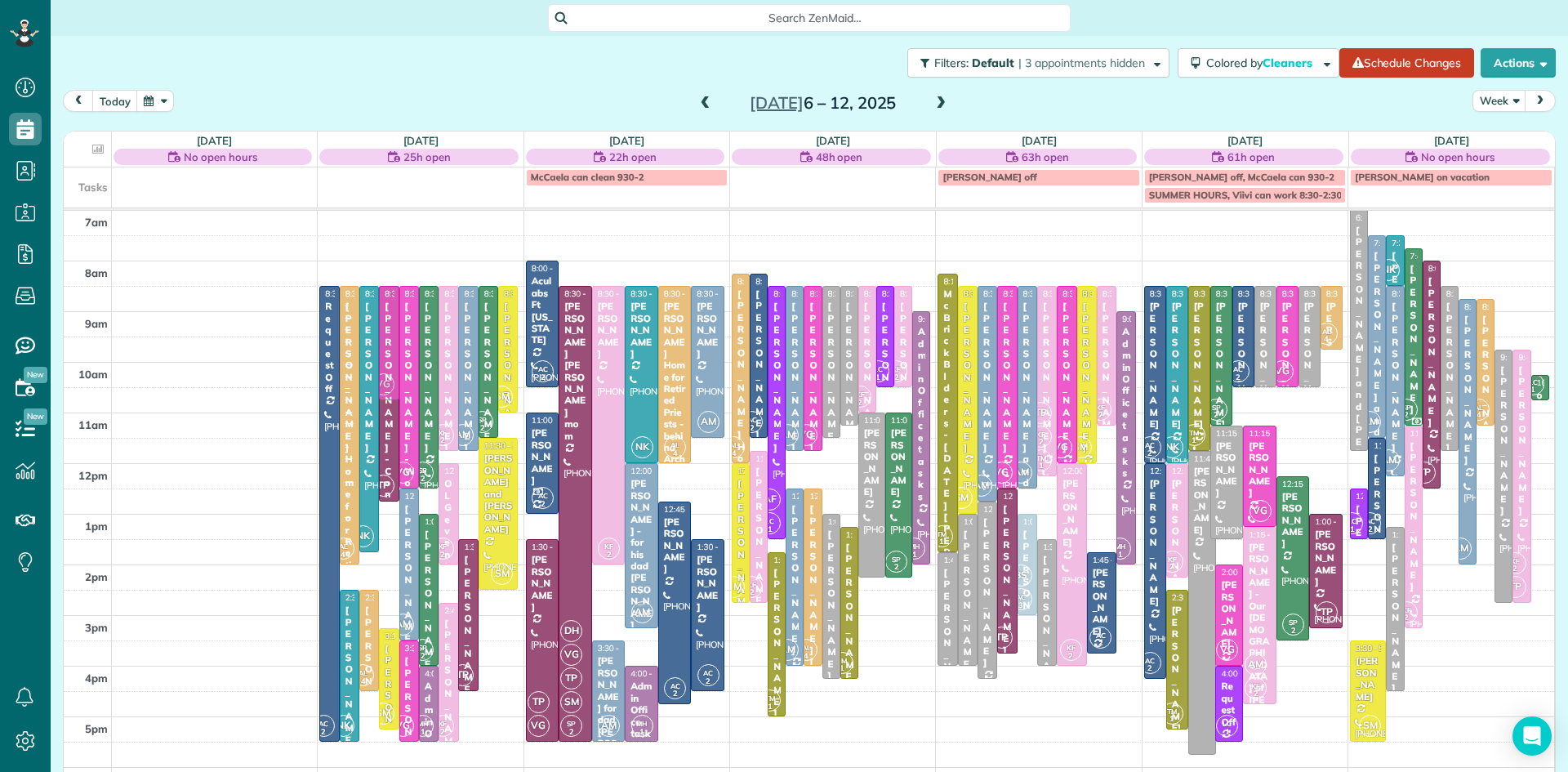 drag, startPoint x: 388, startPoint y: 549, endPoint x: 388, endPoint y: 332, distance: 217 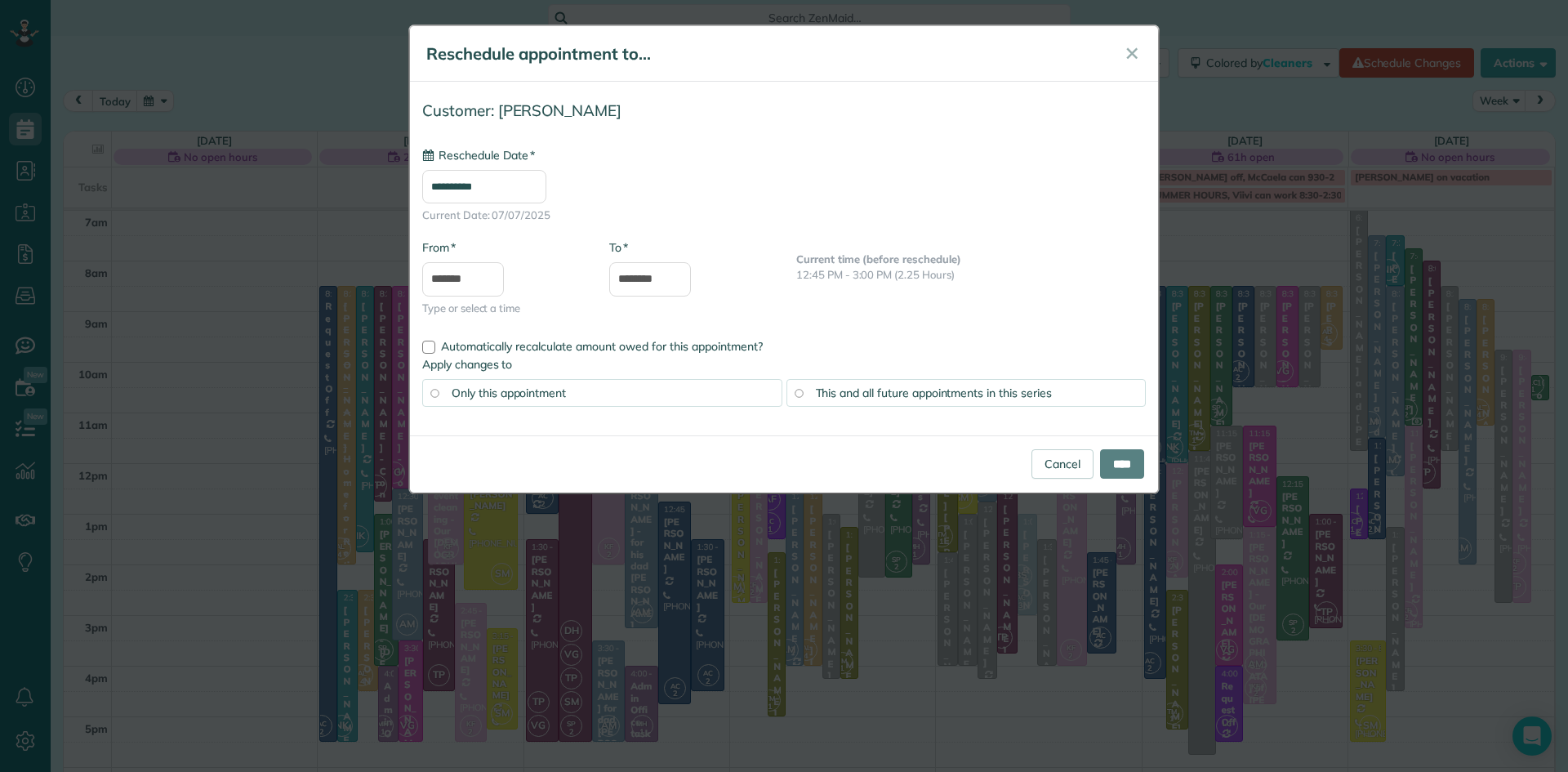 type on "**********" 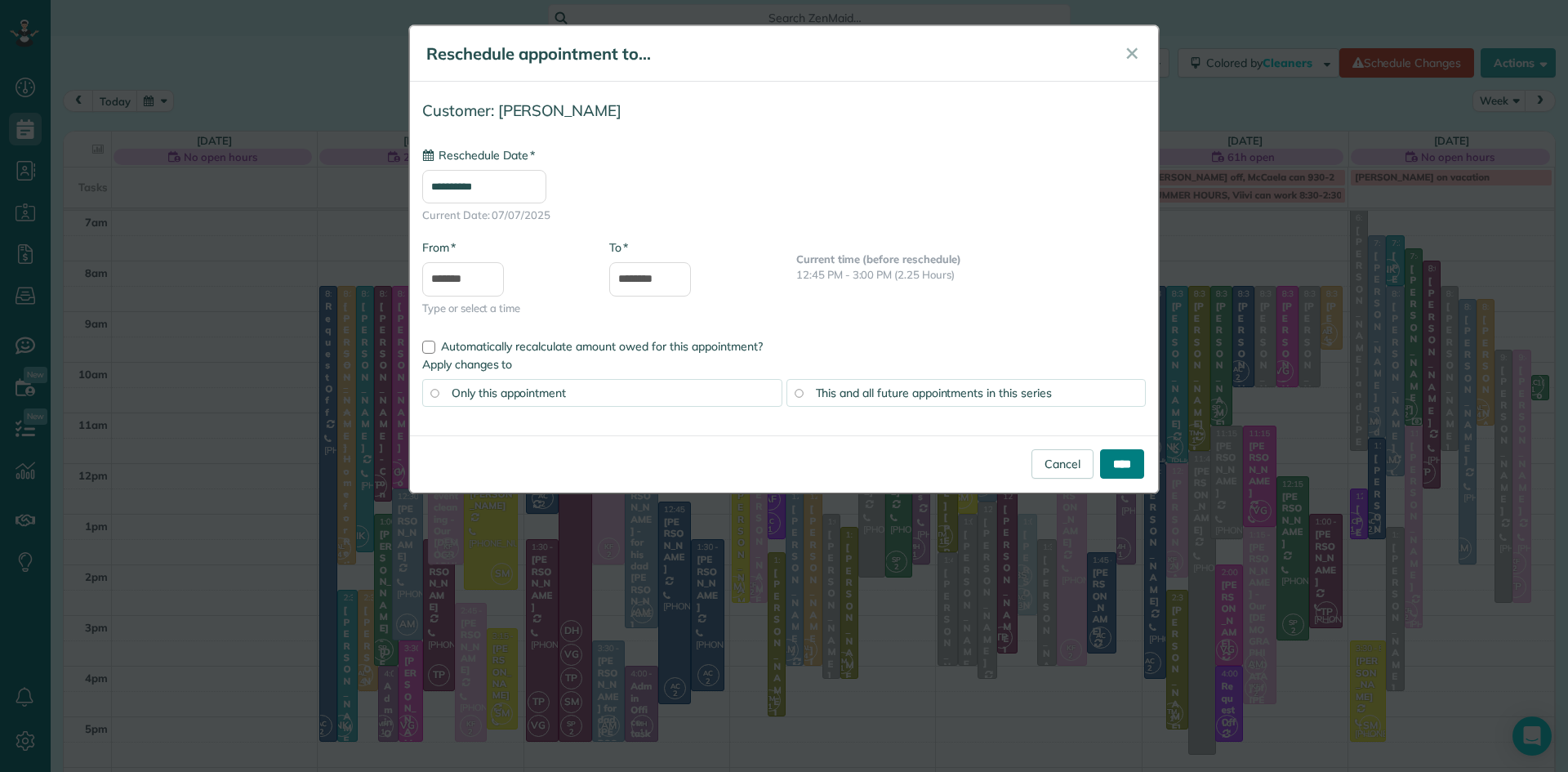 click on "****" at bounding box center [1122, 464] 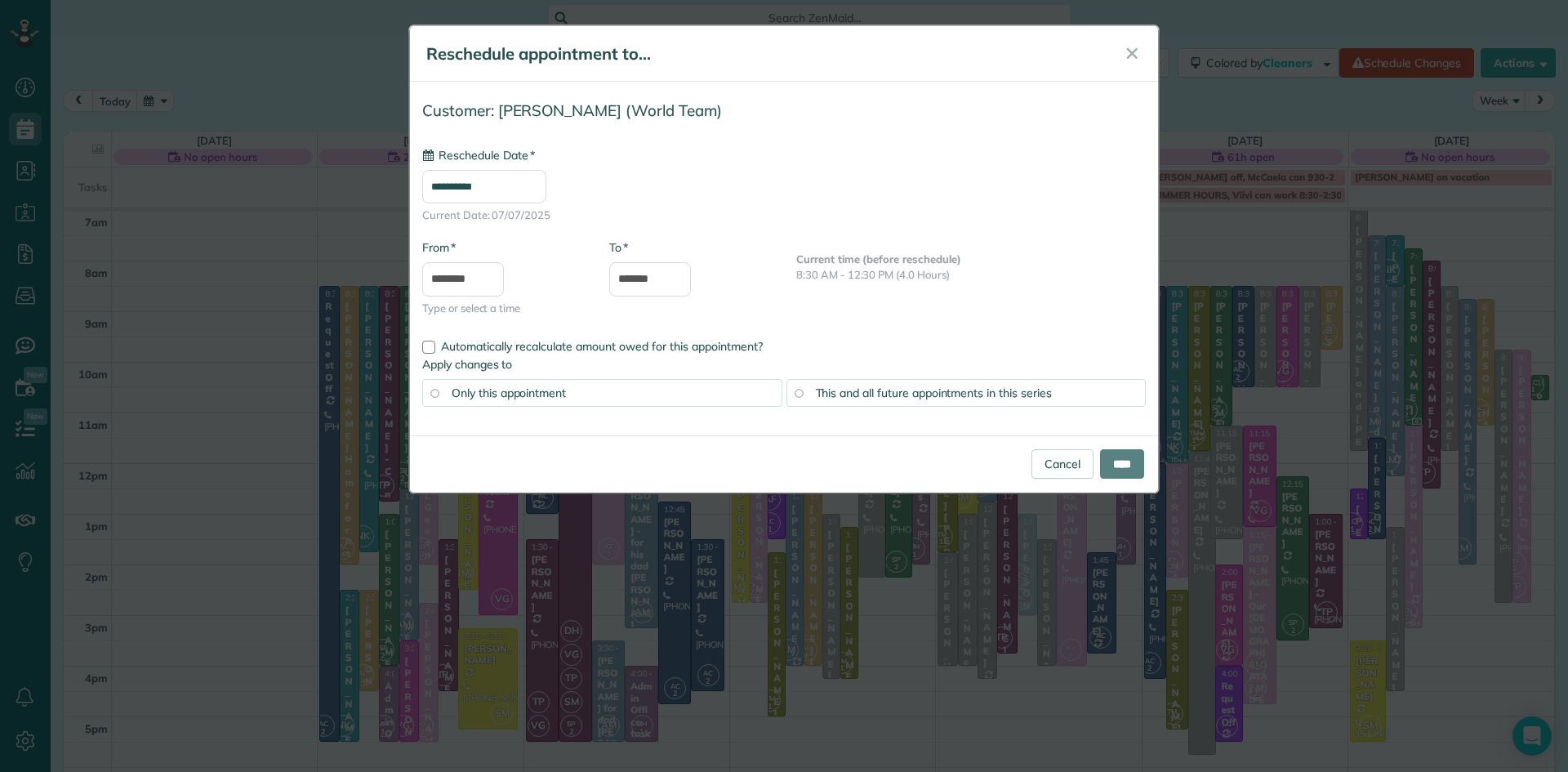 type on "**********" 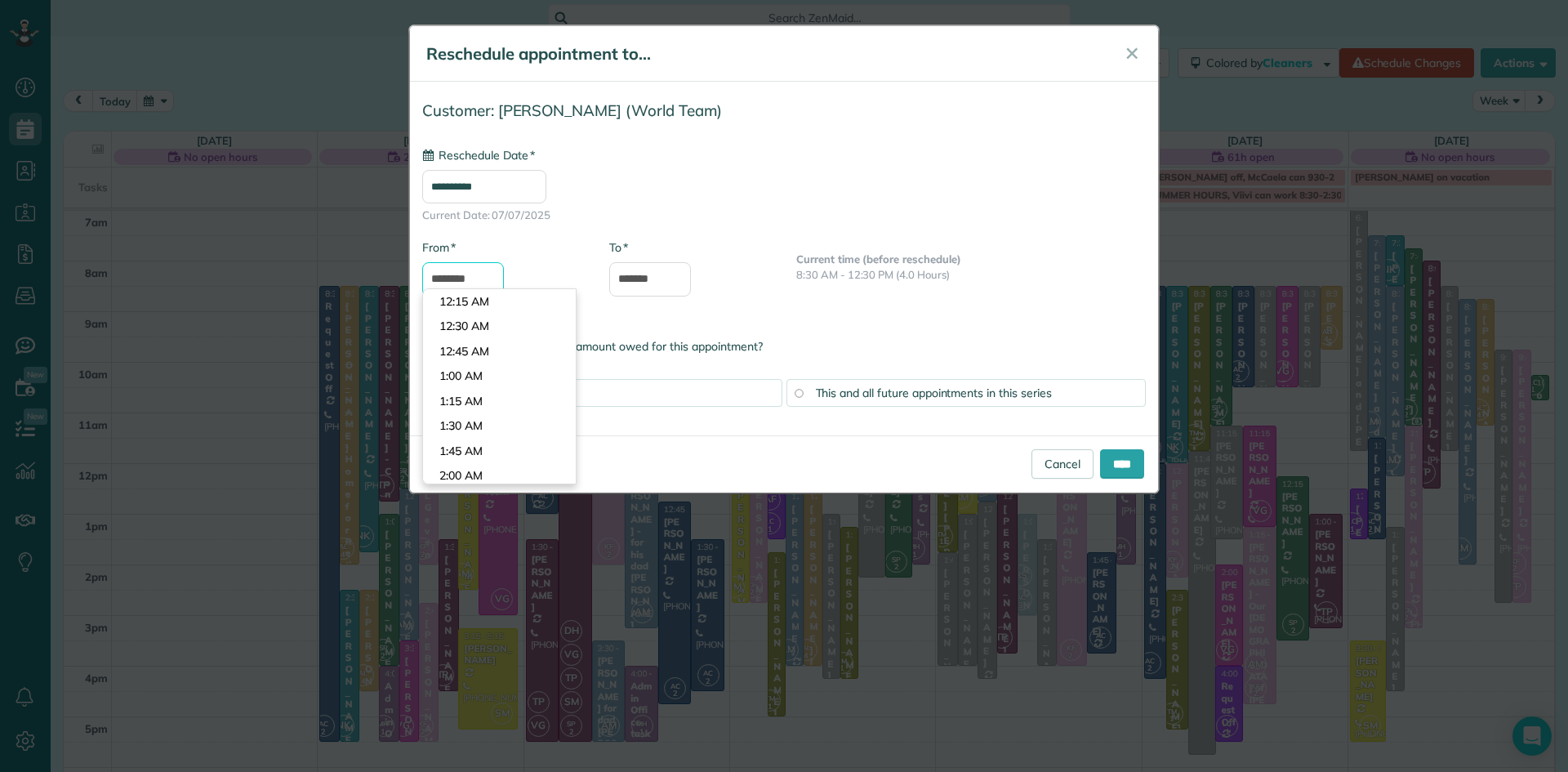 click on "********" at bounding box center (463, 279) 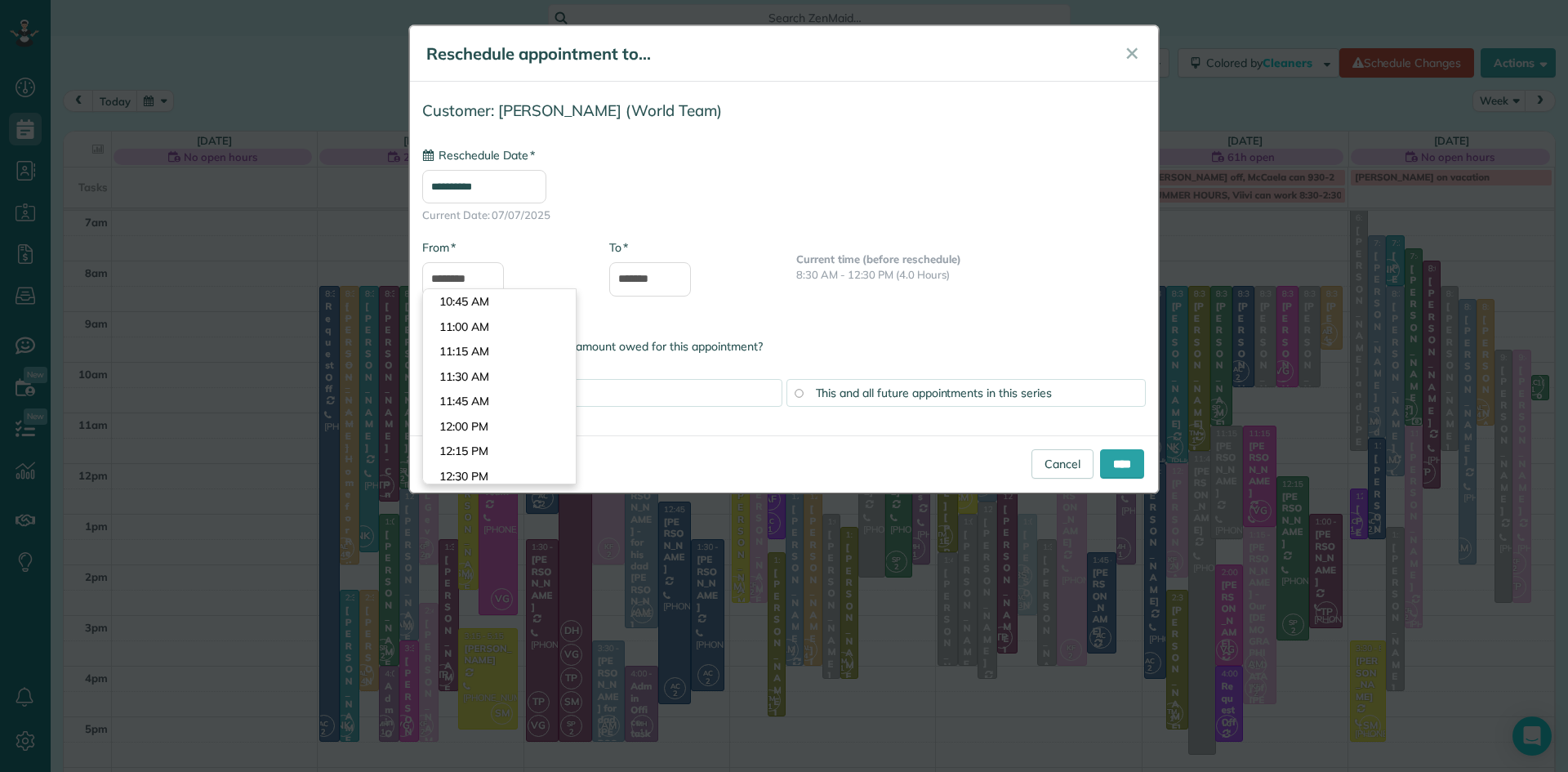 type on "********" 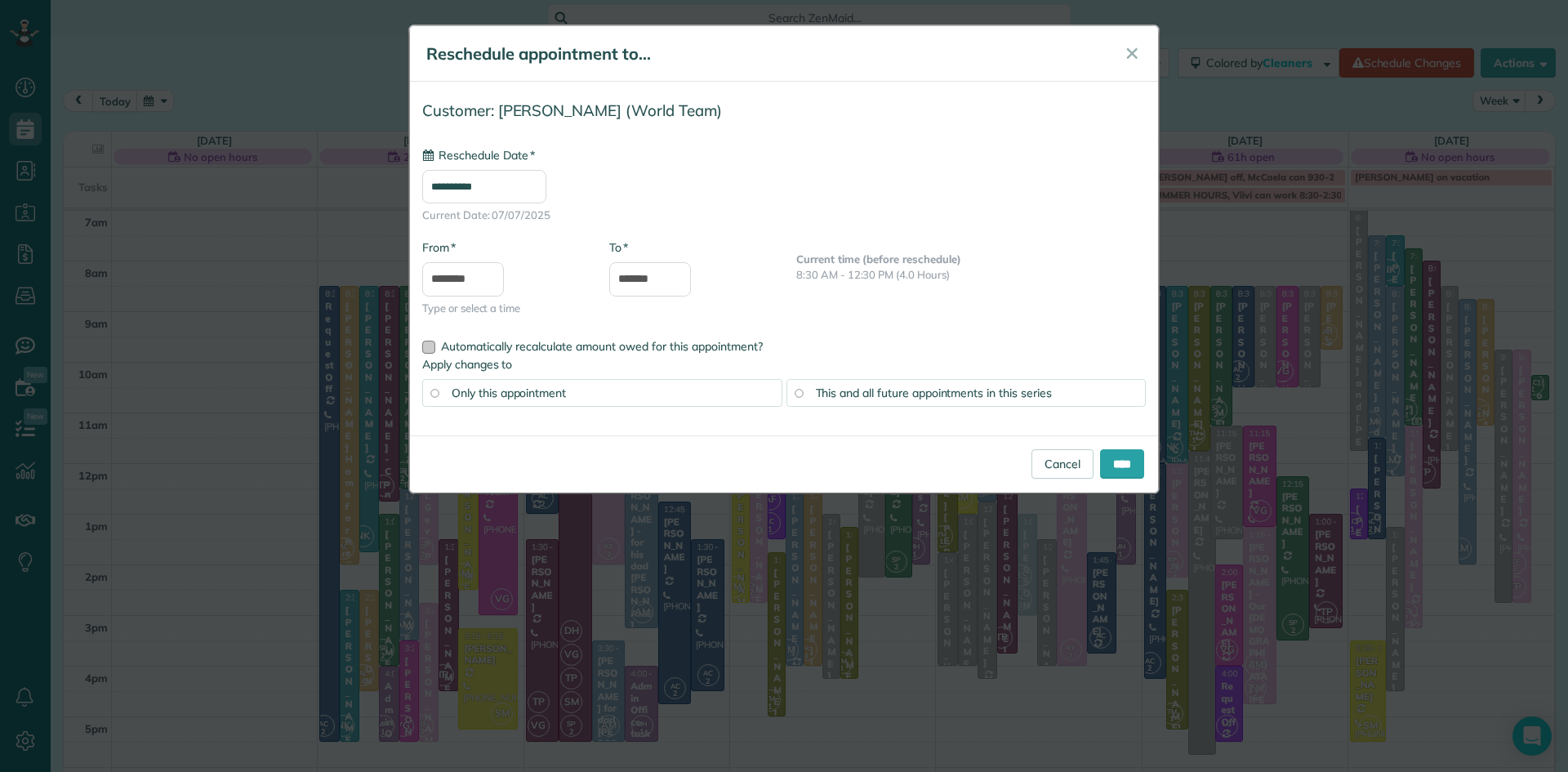 click on "Dashboard
Scheduling
Calendar View
List View
Dispatch View - Weekly scheduling (Beta)" at bounding box center [784, 386] 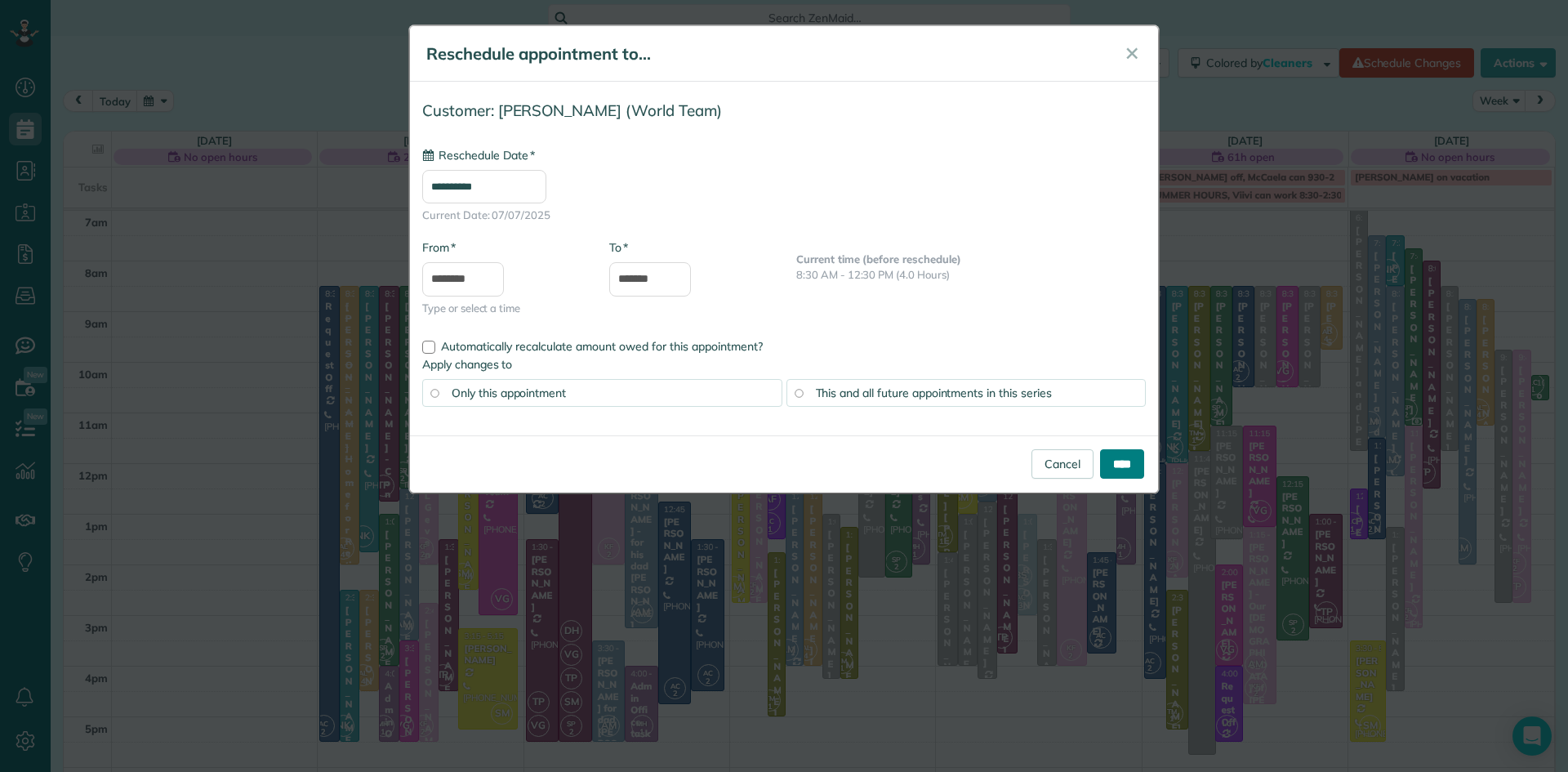 click on "****" at bounding box center [1122, 464] 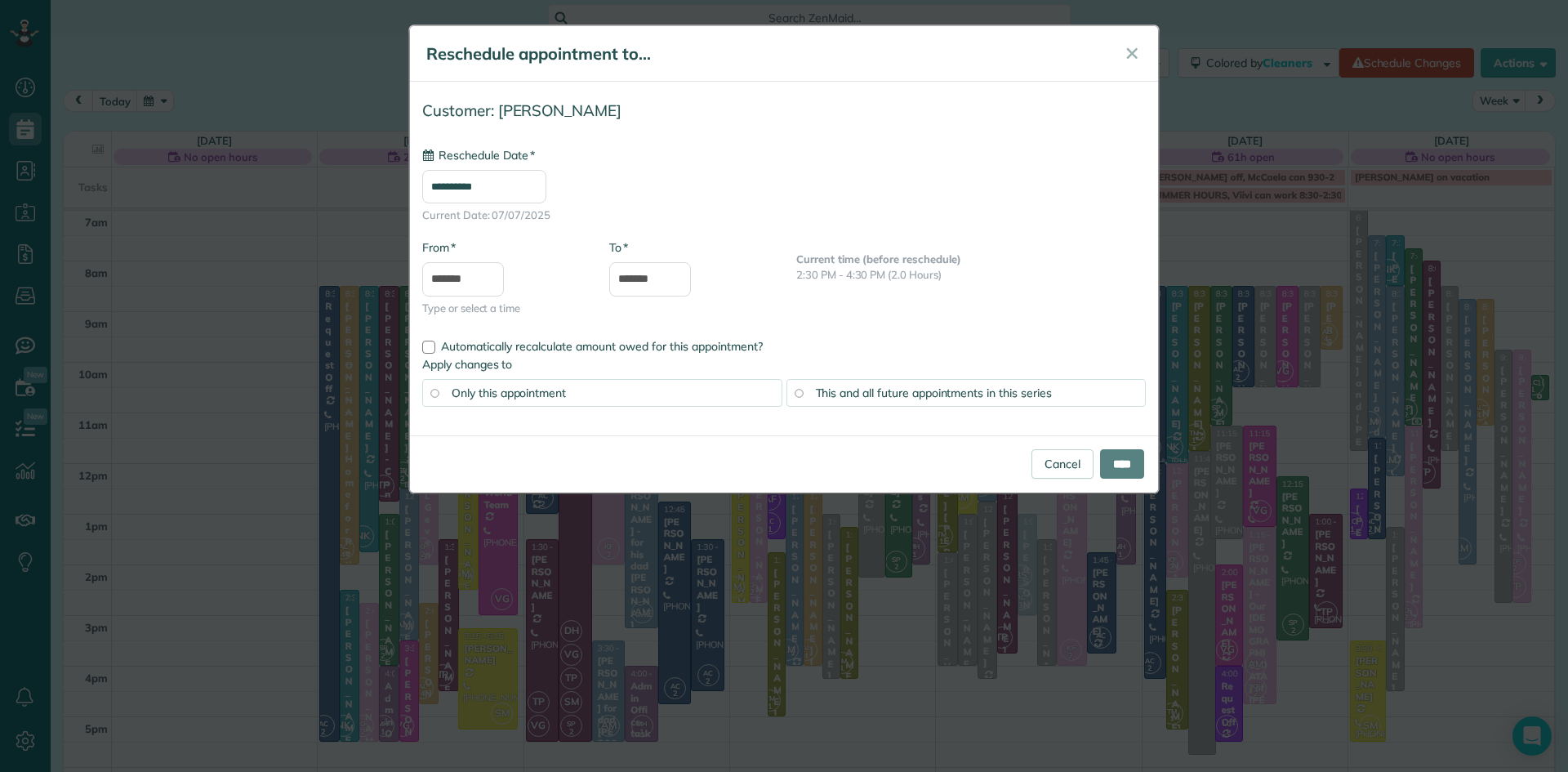 type on "**********" 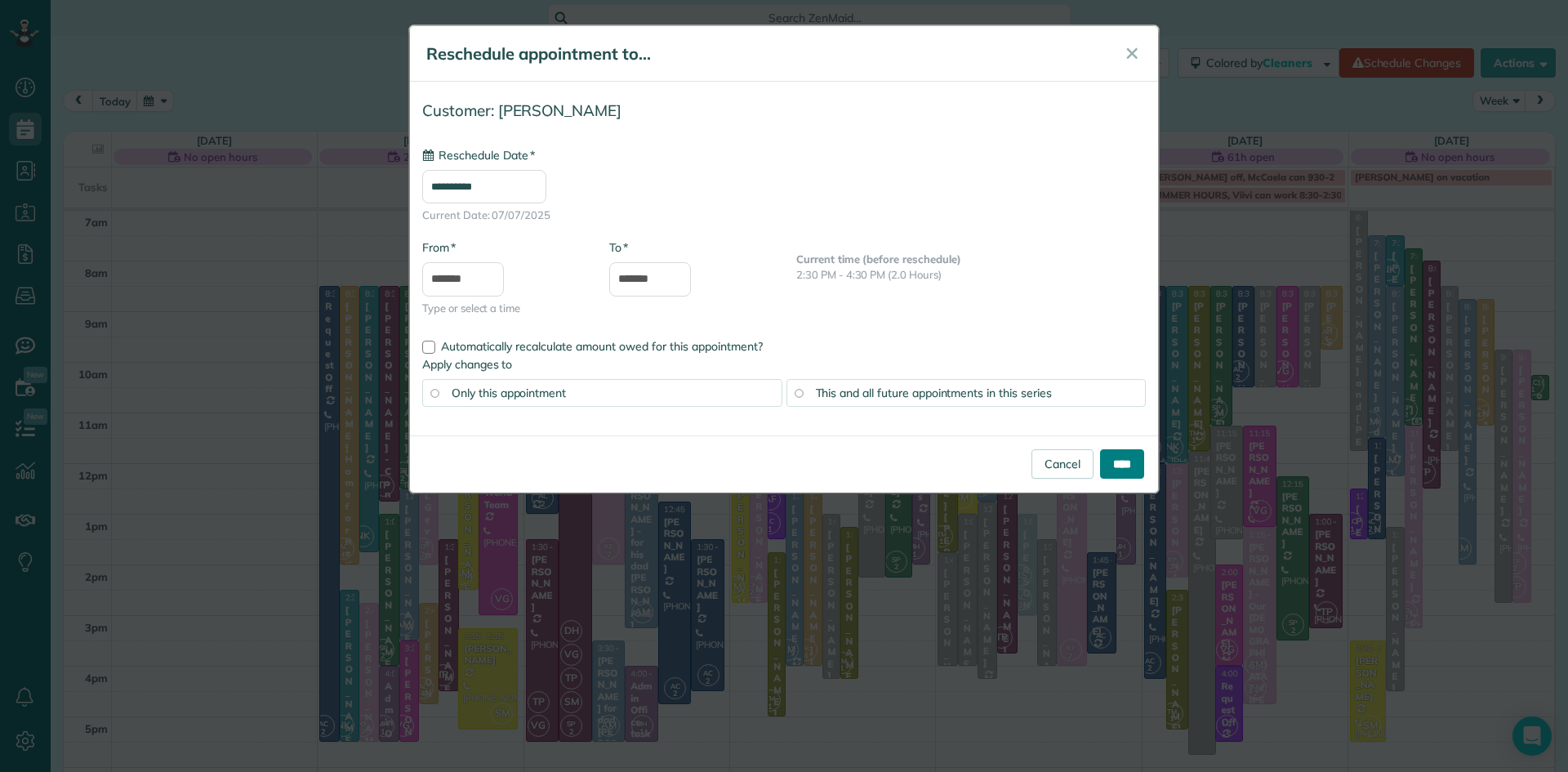 click on "****" at bounding box center (1122, 464) 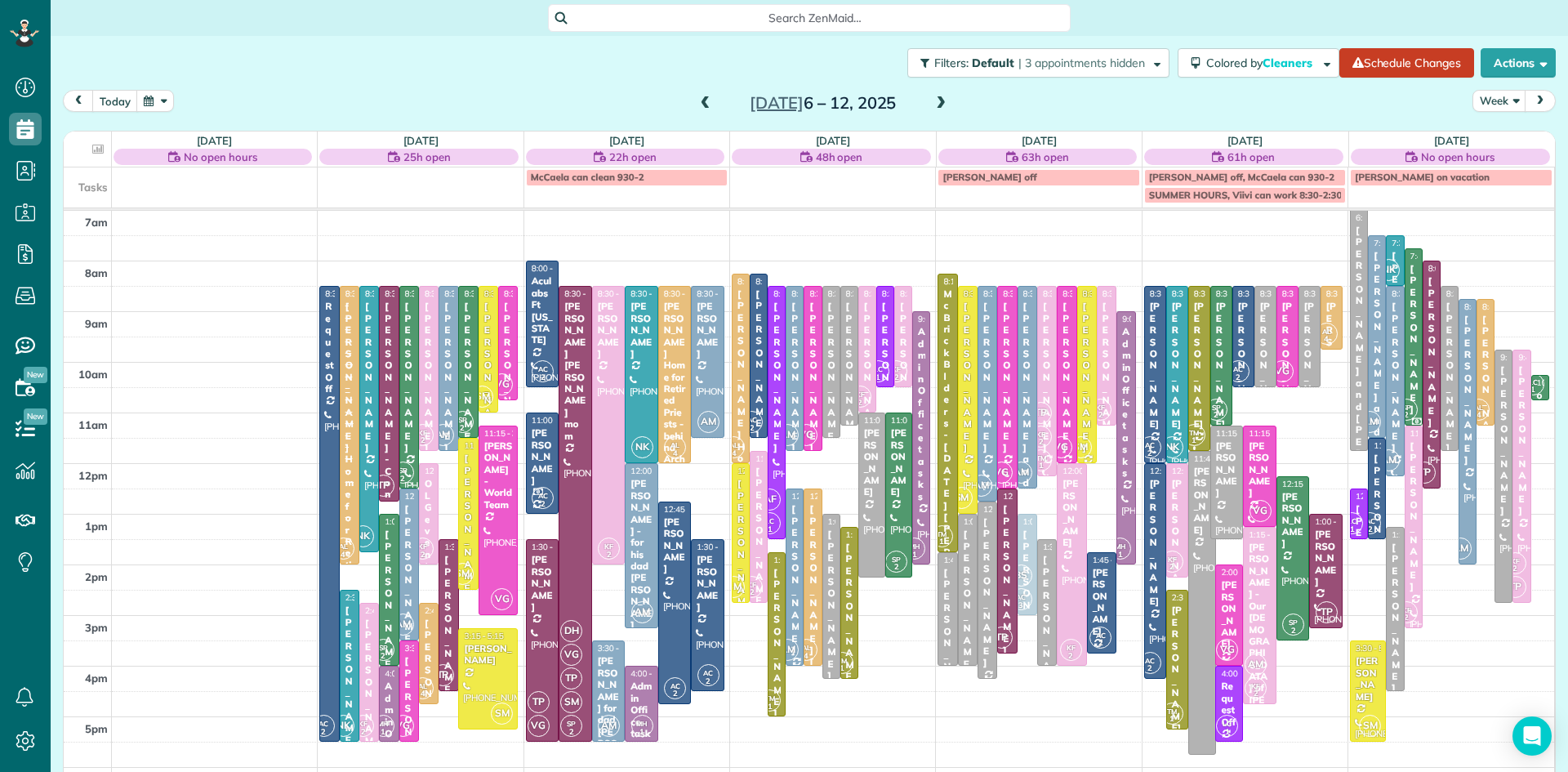 click on "[PERSON_NAME]" at bounding box center (468, 377) 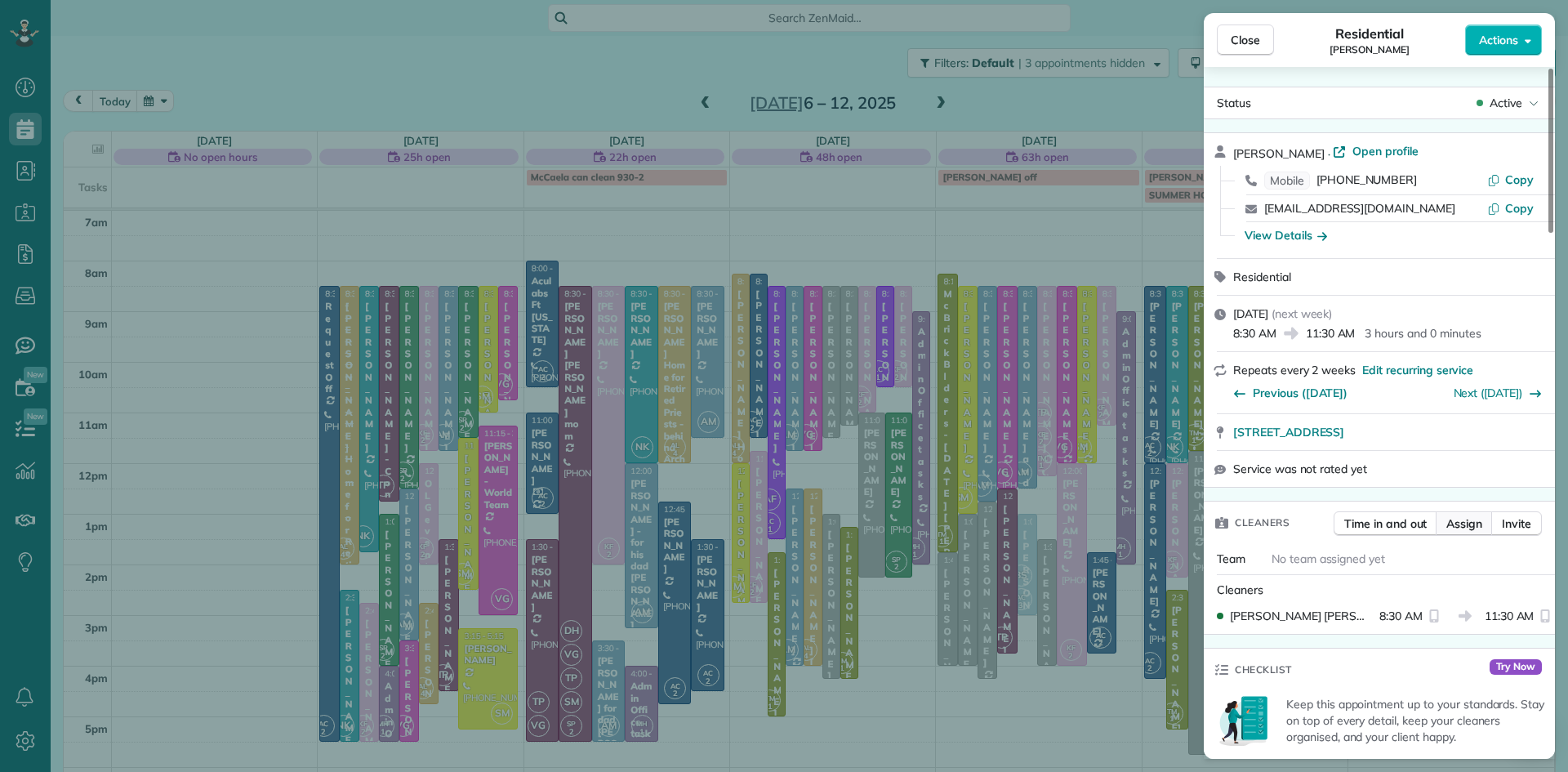 click on "Assign" at bounding box center [1464, 524] 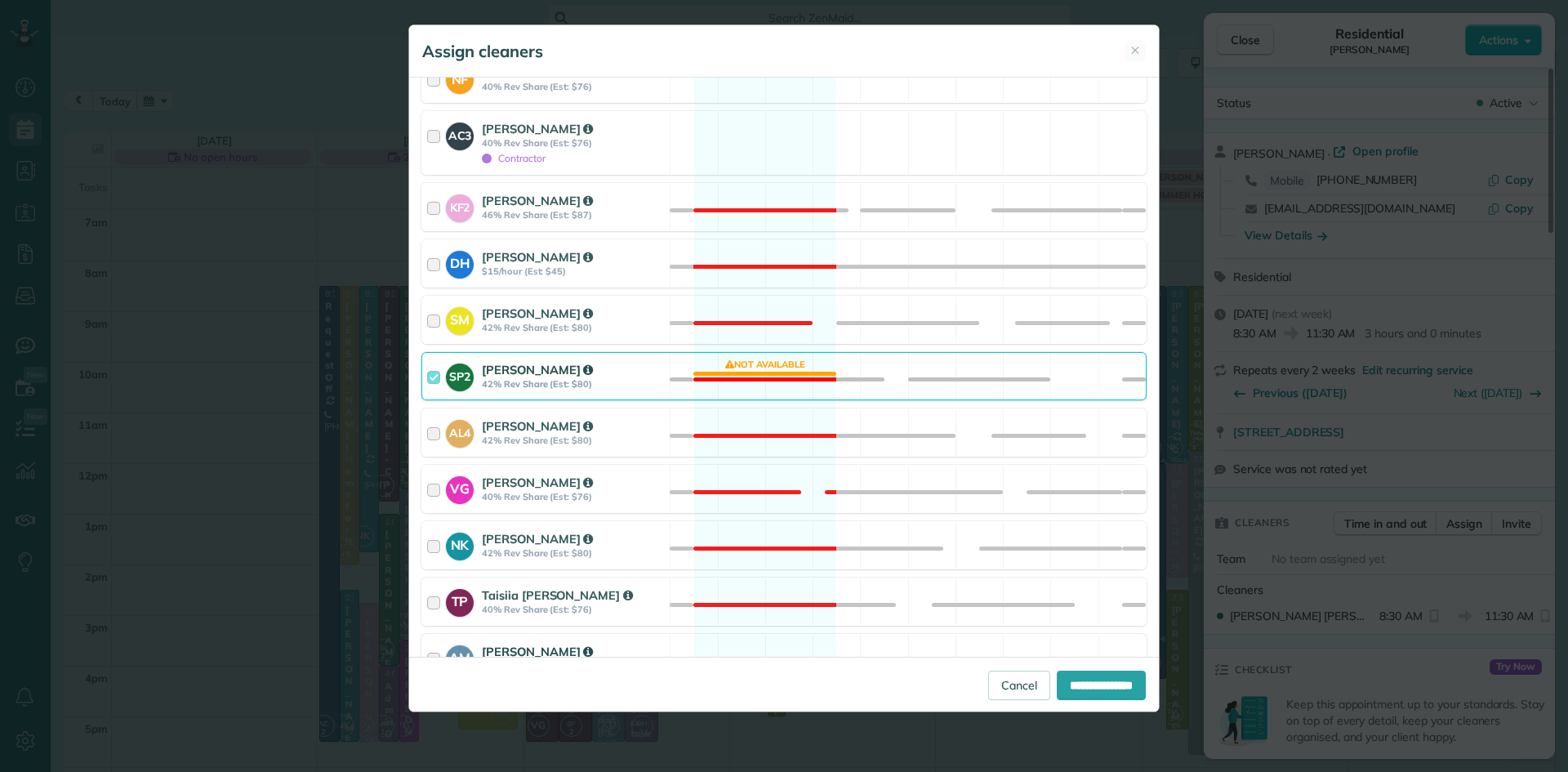 scroll, scrollTop: 890, scrollLeft: 0, axis: vertical 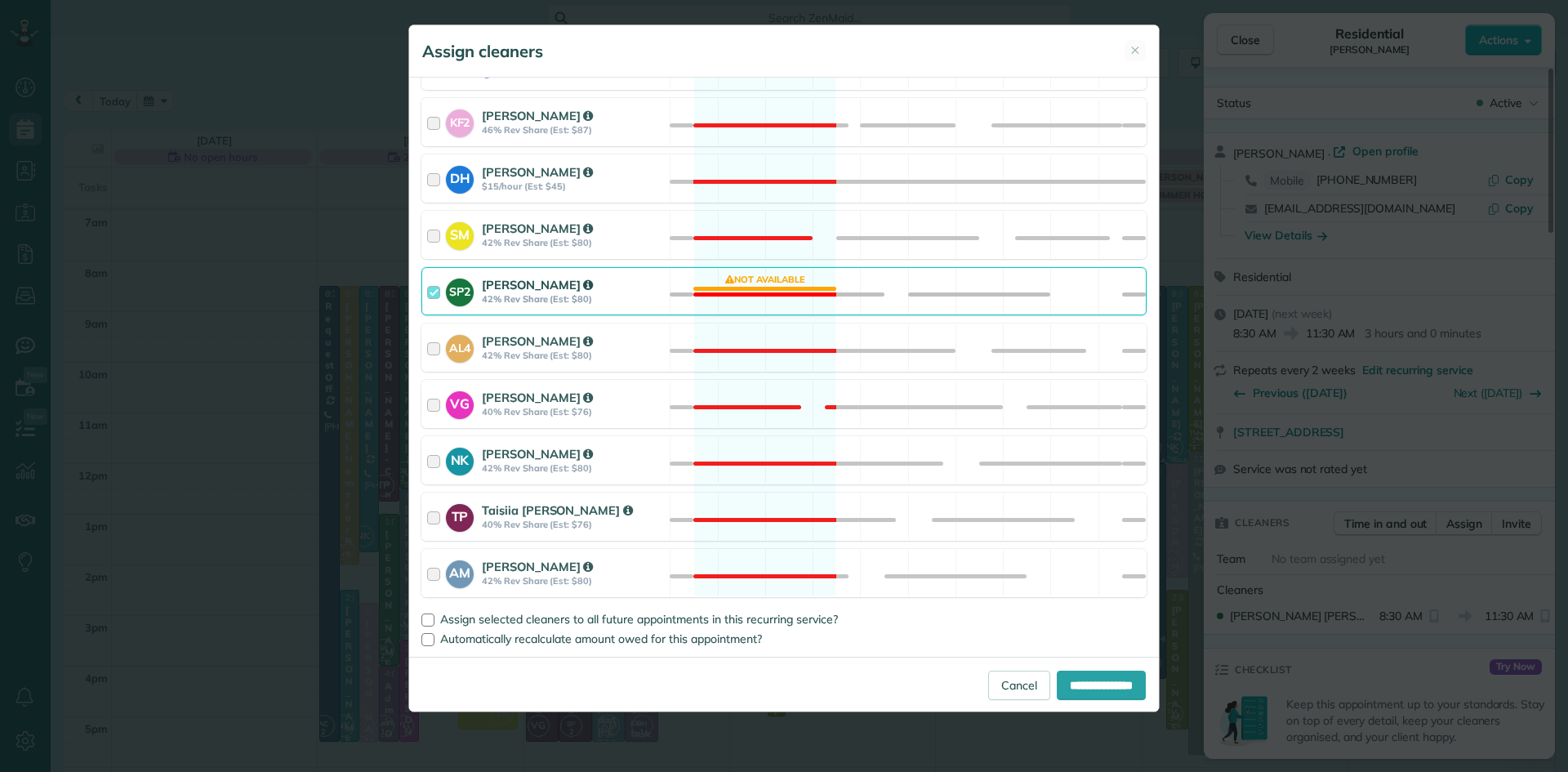 click on "42% Rev Share (Est: $80)" at bounding box center (573, 299) 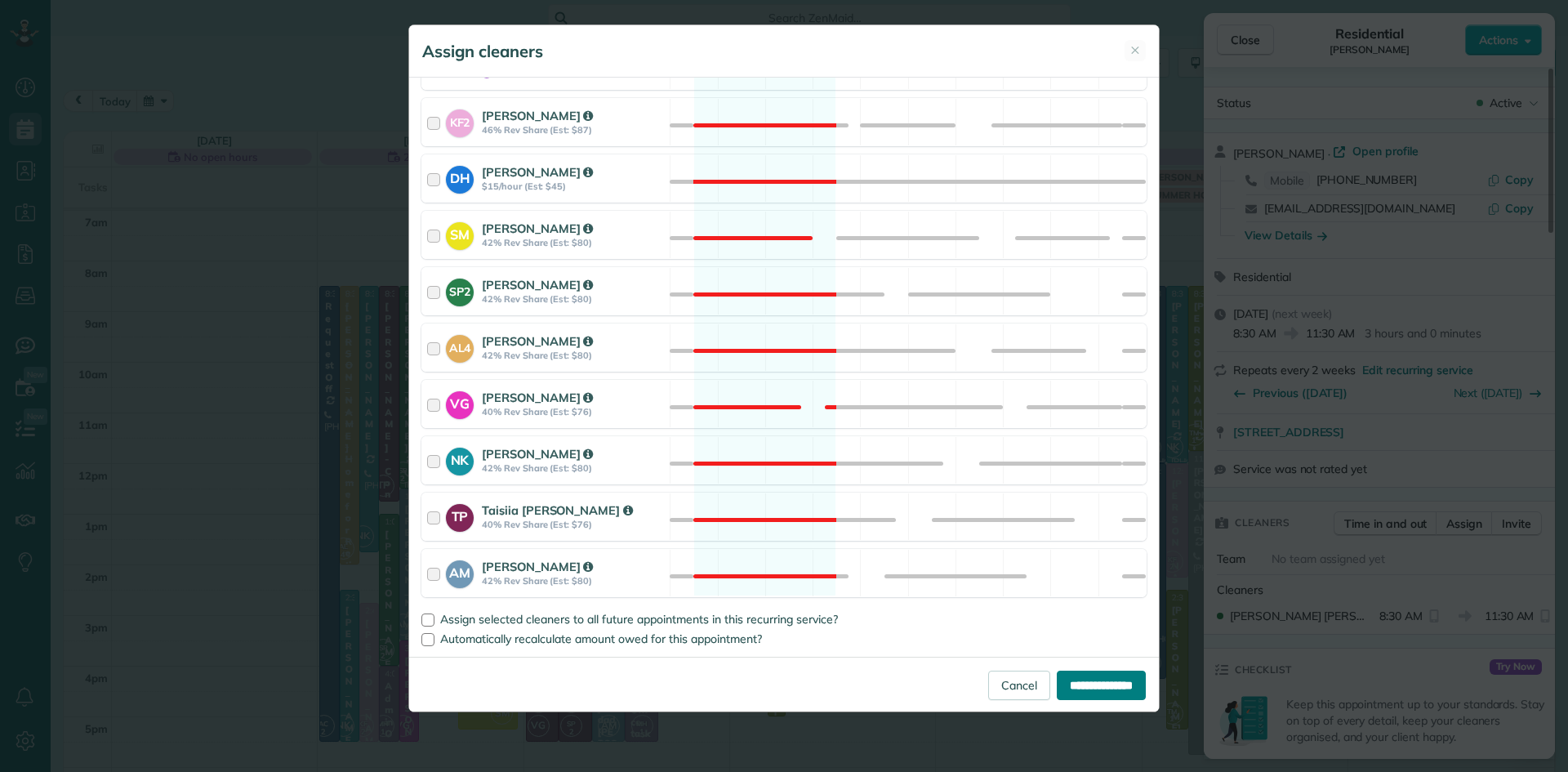 click on "**********" at bounding box center [1101, 685] 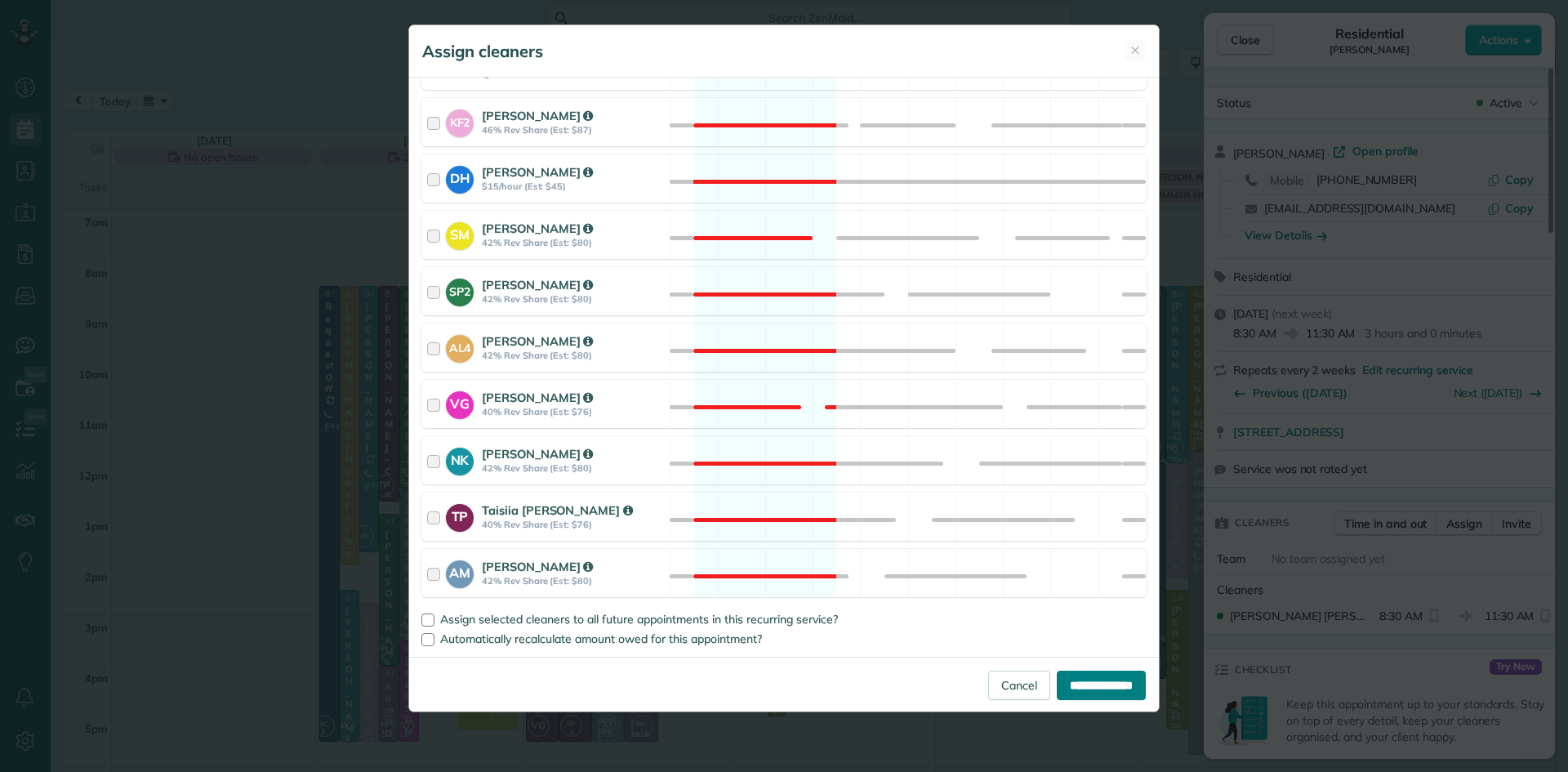 type on "**********" 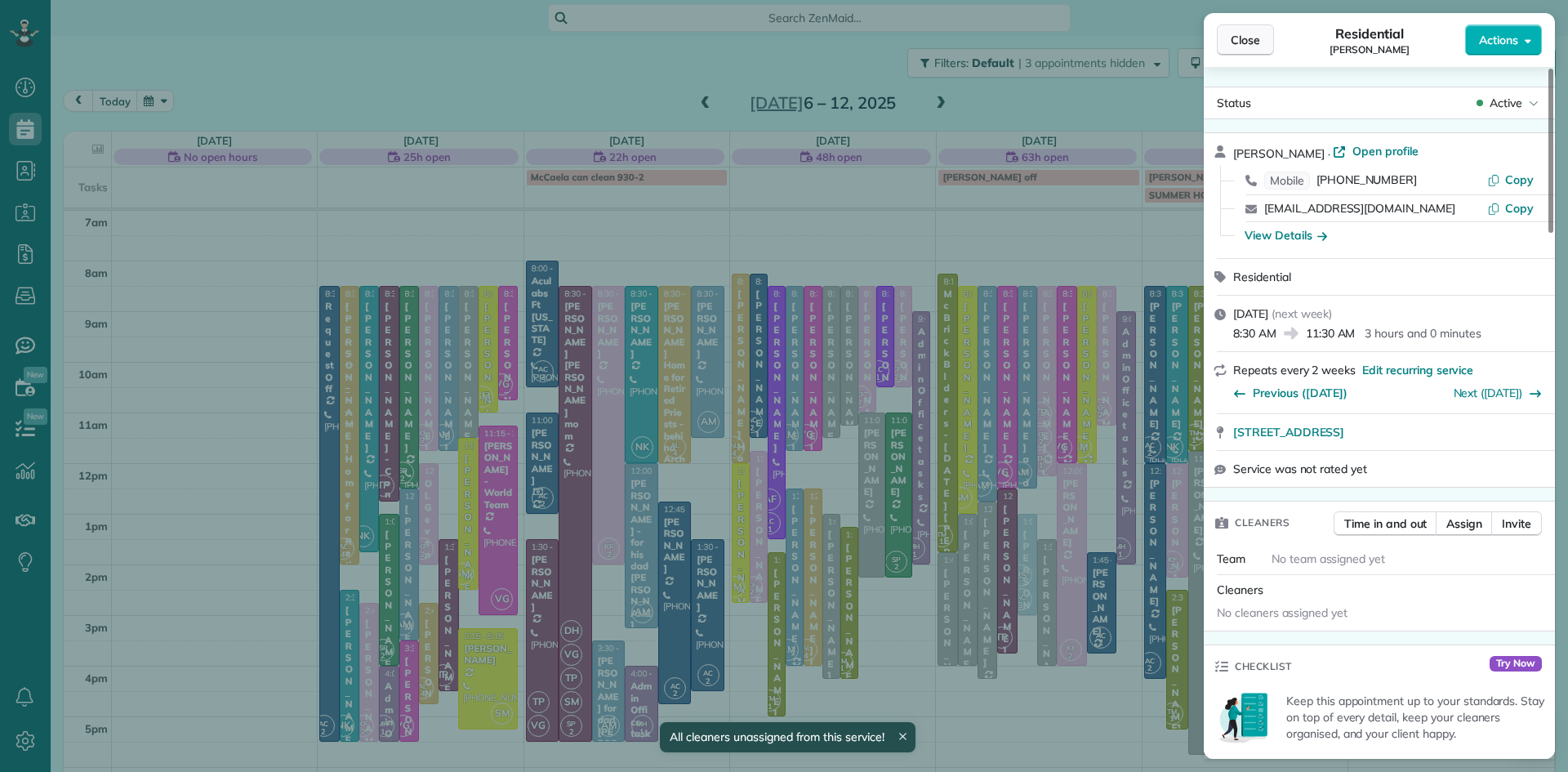 click on "Close" at bounding box center (1245, 40) 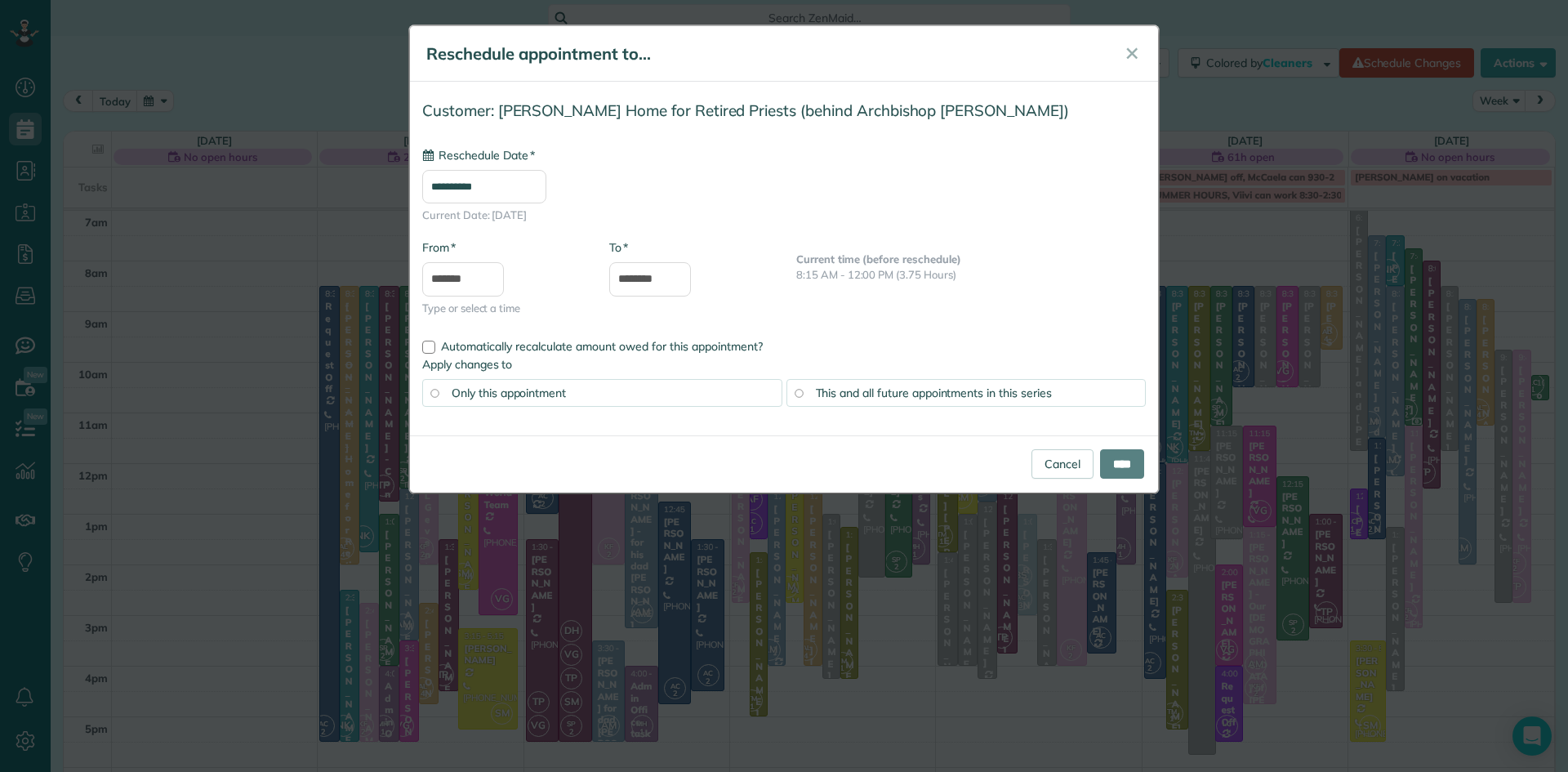 type on "**********" 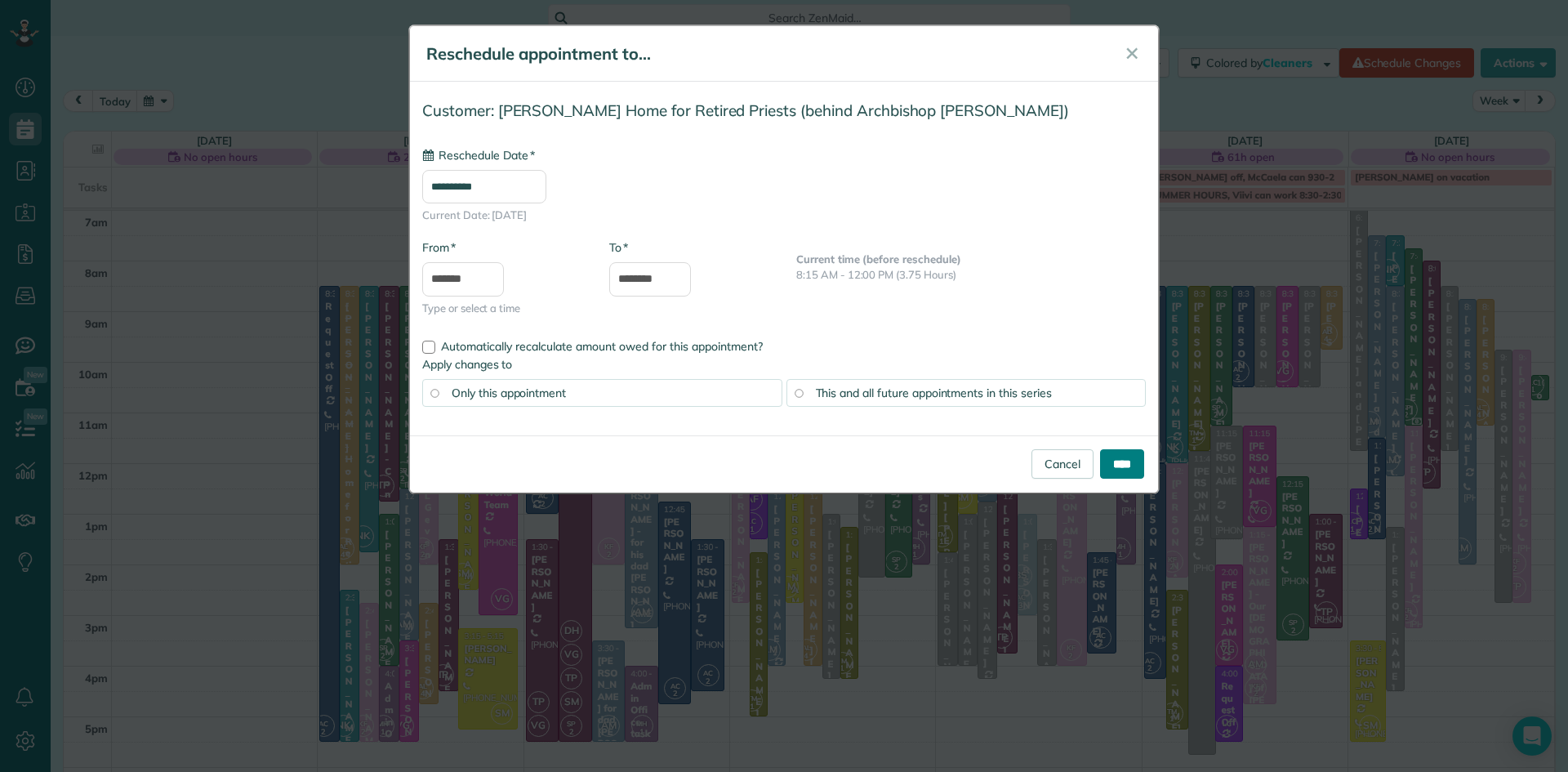 click on "****" at bounding box center [1122, 464] 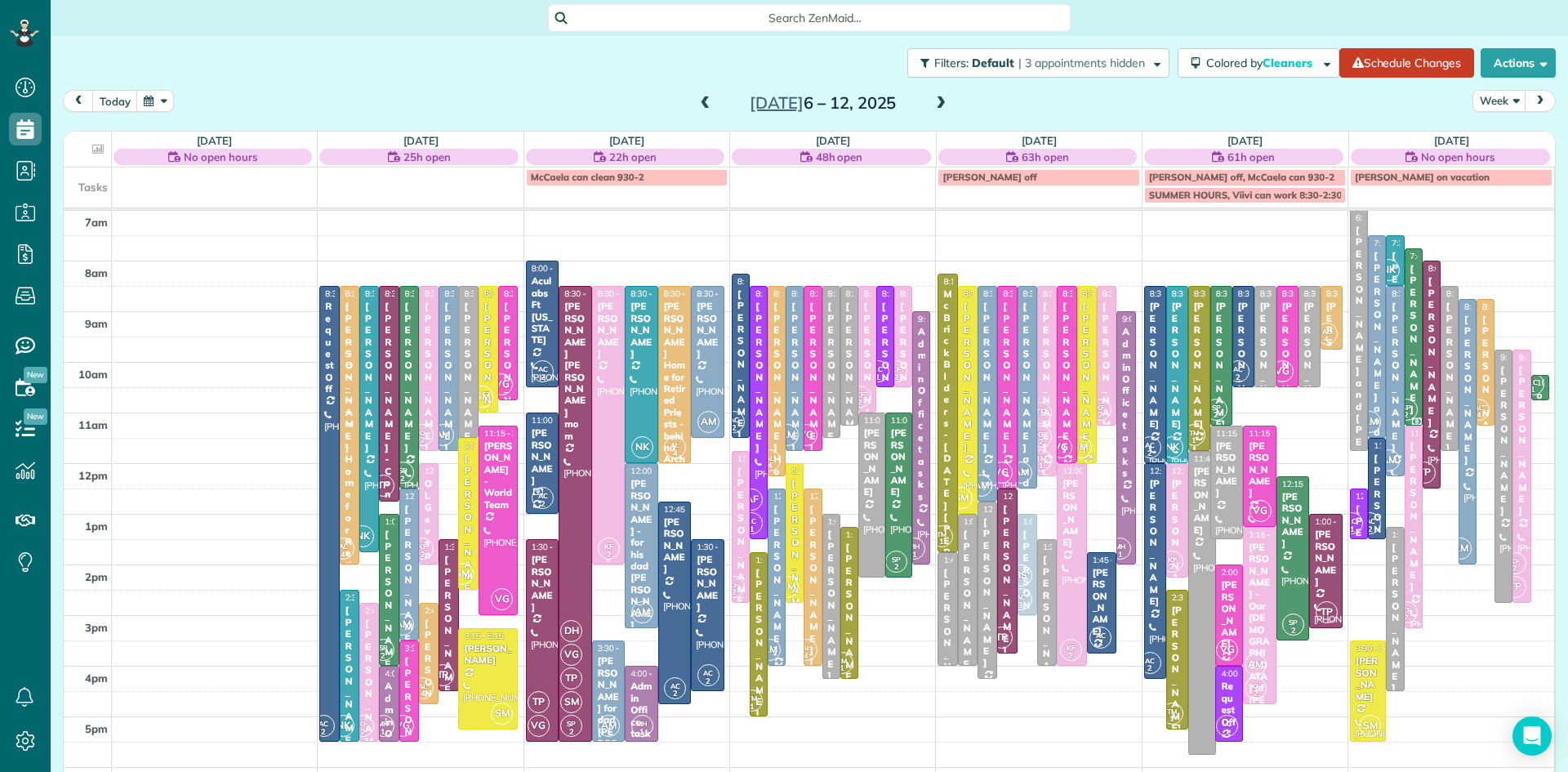 click at bounding box center [608, 425] 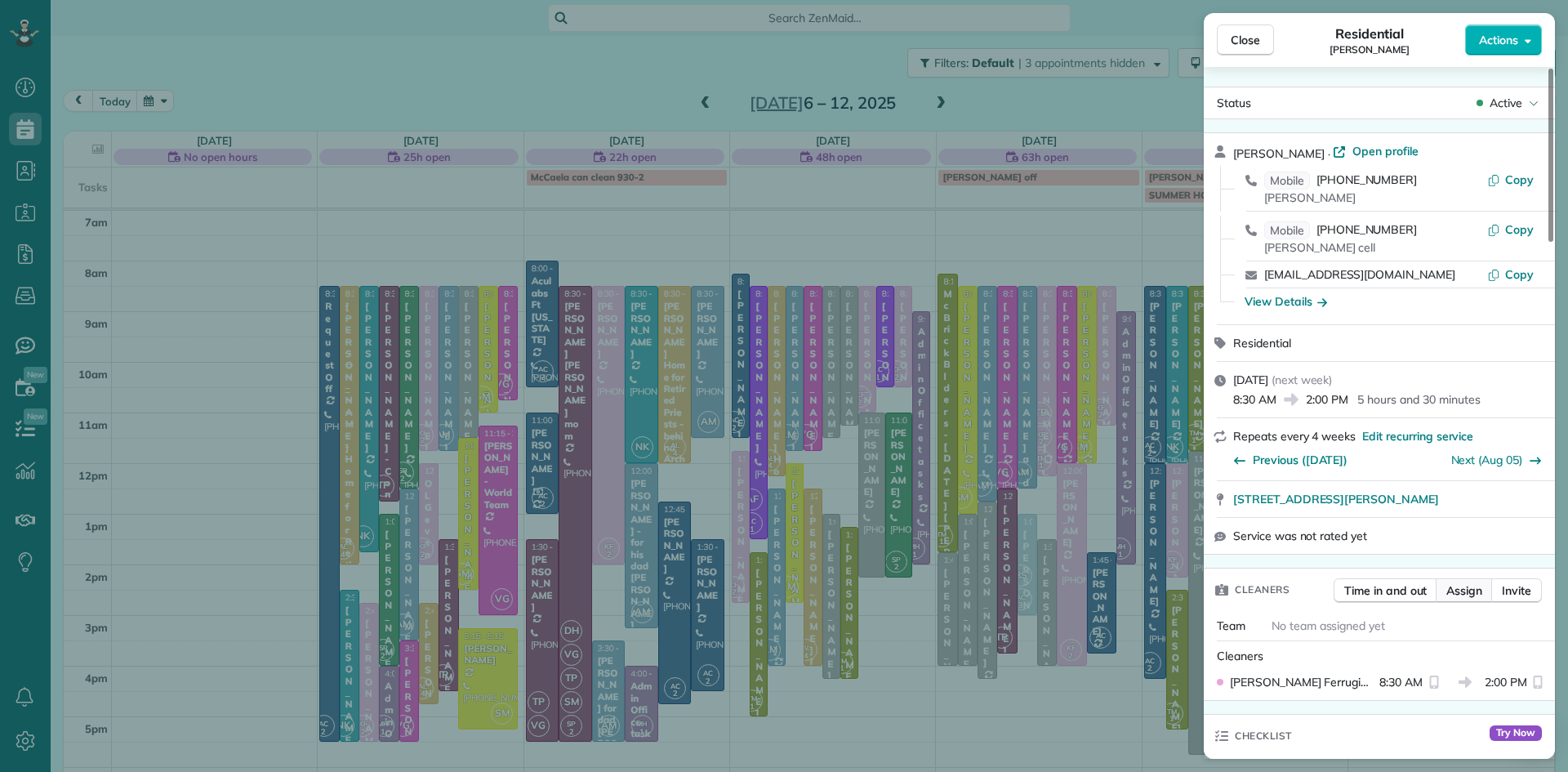 click on "Assign" at bounding box center [1464, 591] 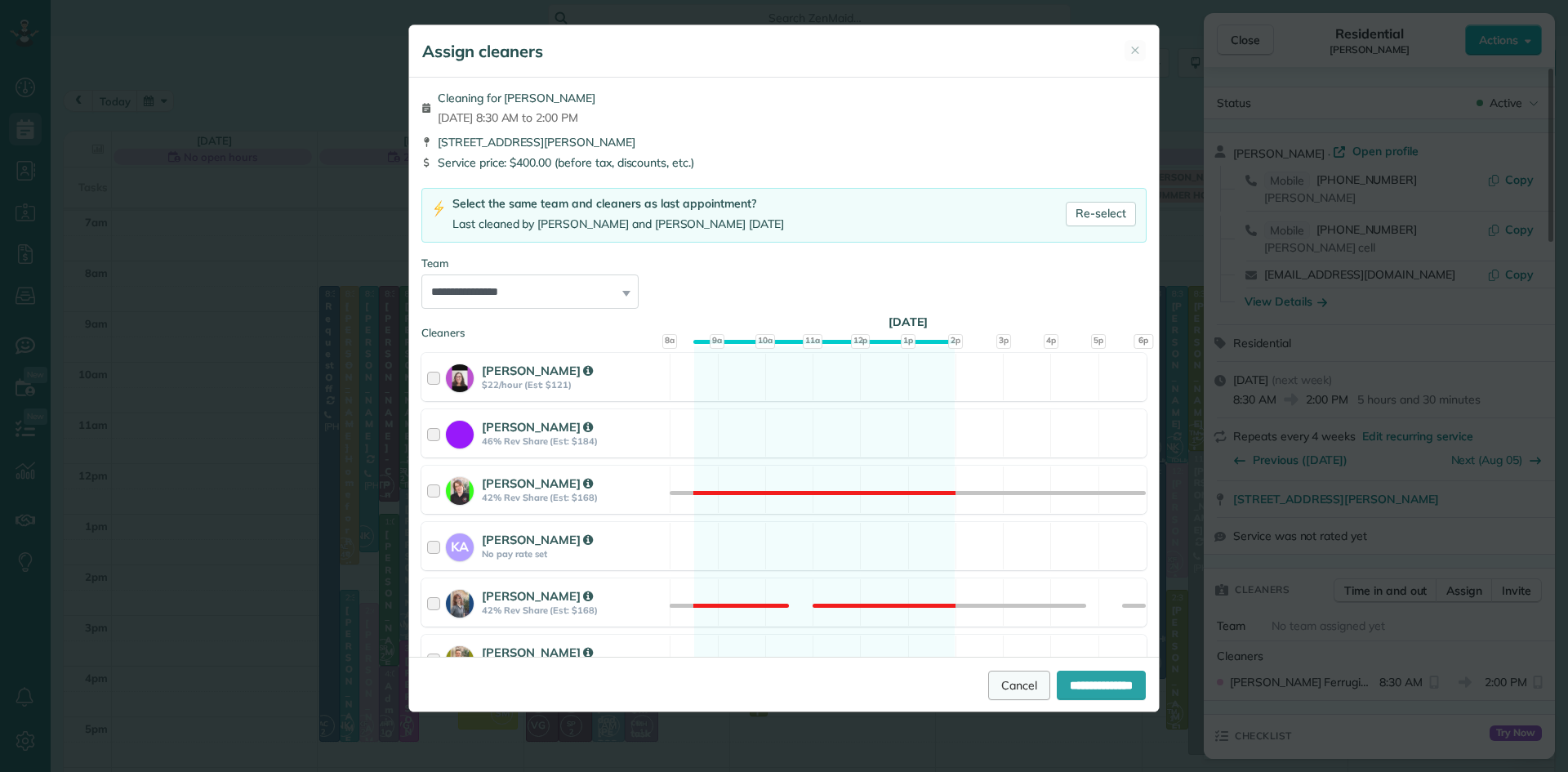click on "Cancel" at bounding box center (1019, 685) 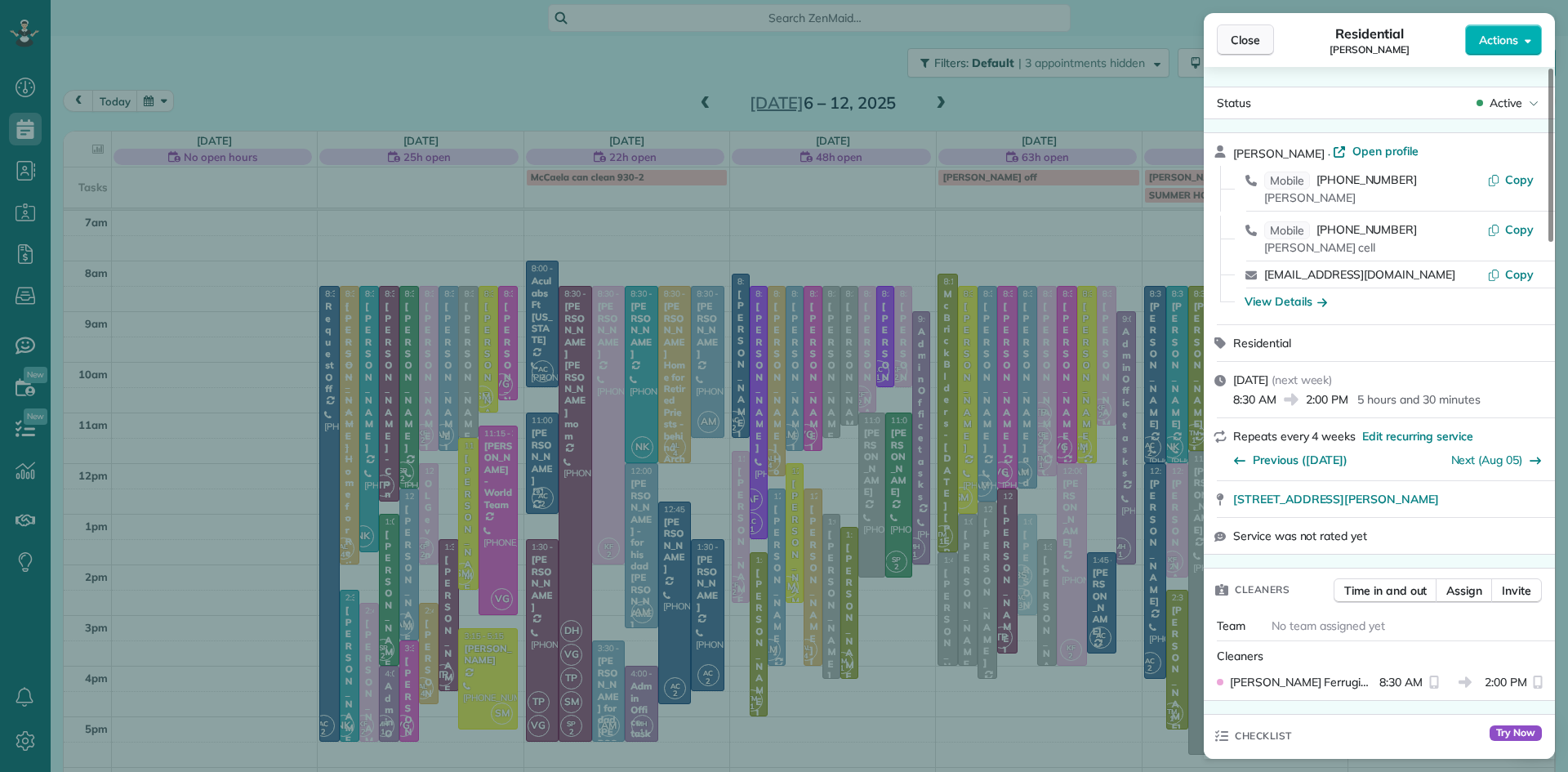 click on "Close" at bounding box center [1245, 40] 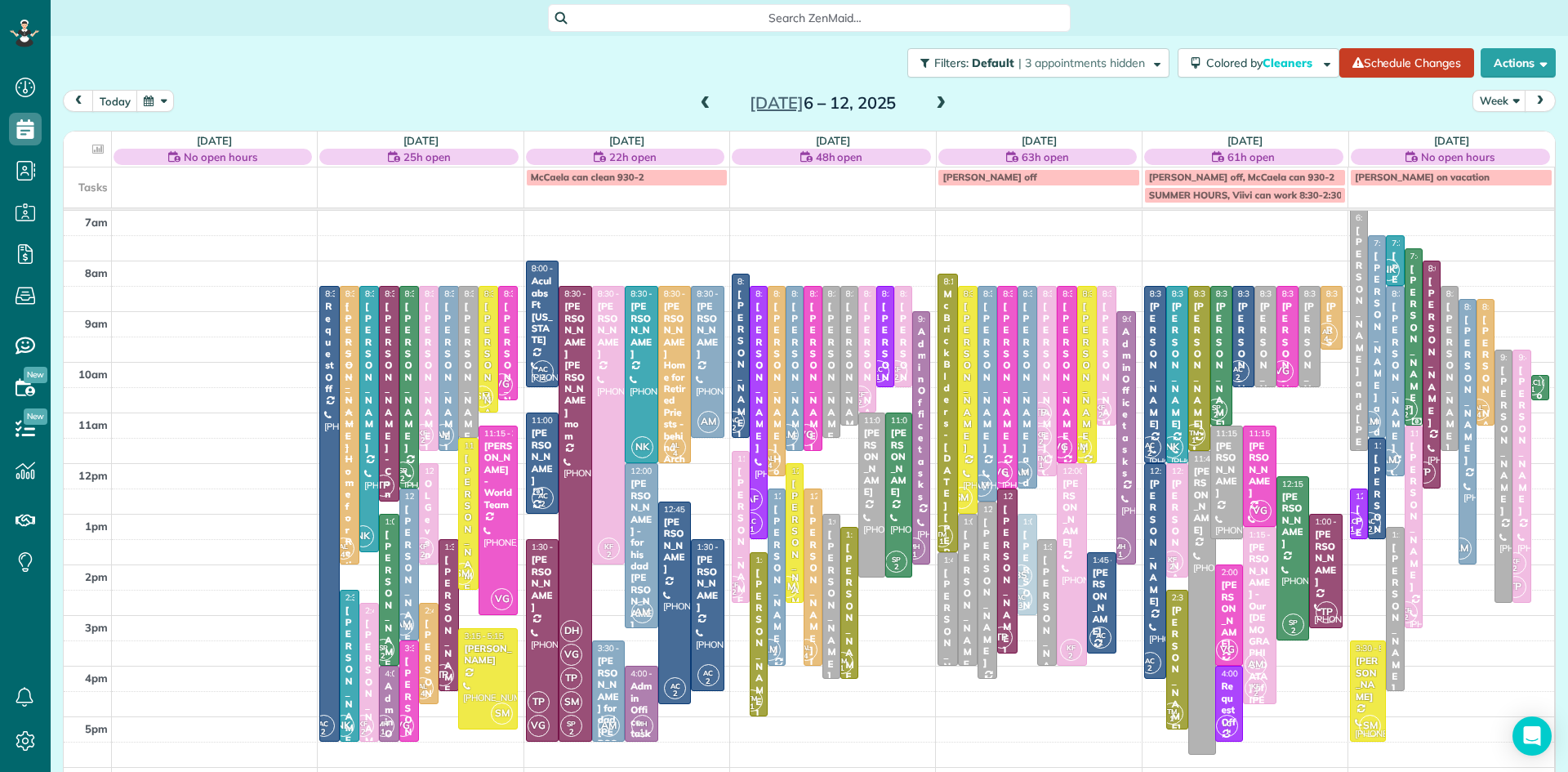 click at bounding box center (706, 104) 